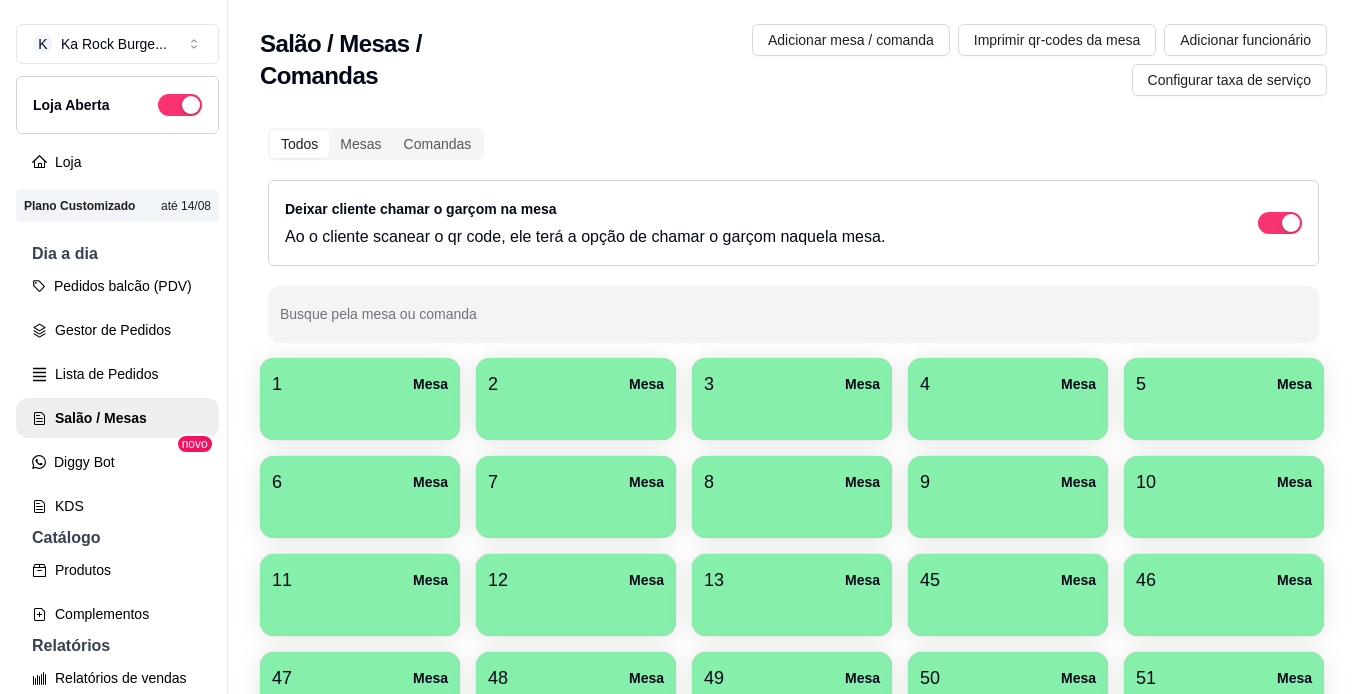 scroll, scrollTop: 0, scrollLeft: 0, axis: both 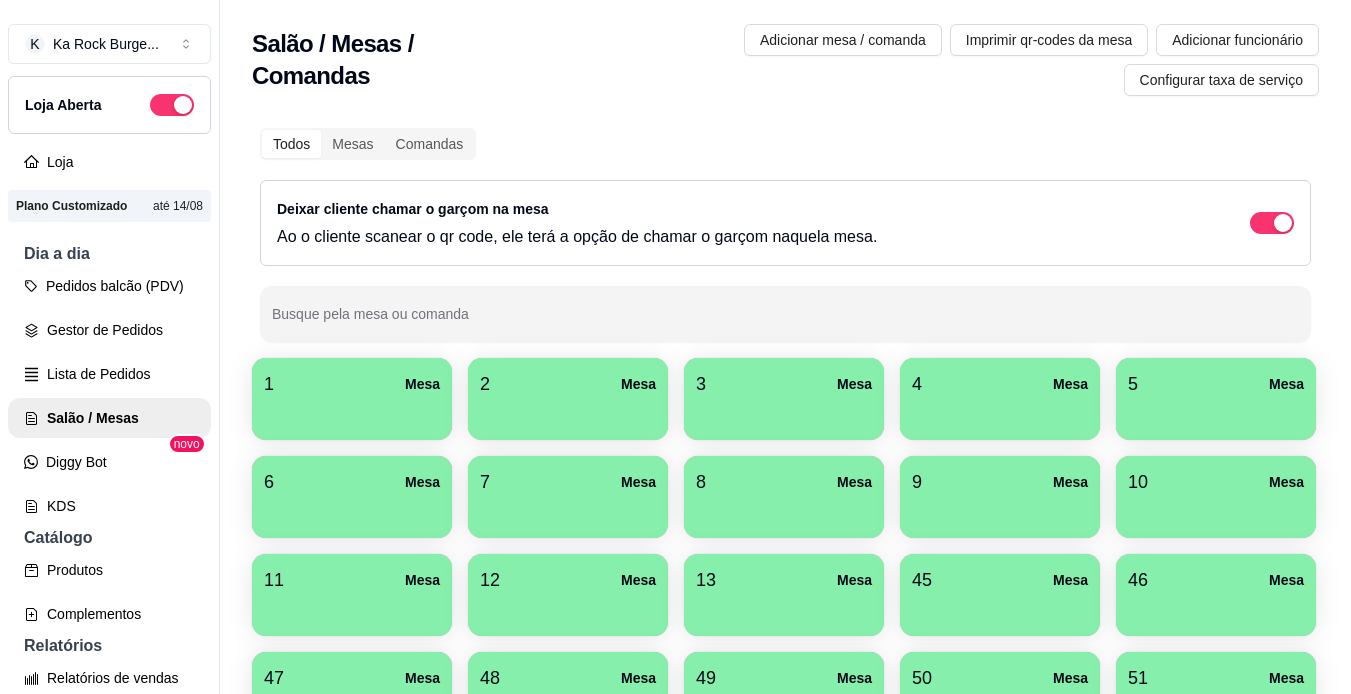 click at bounding box center (784, 903) 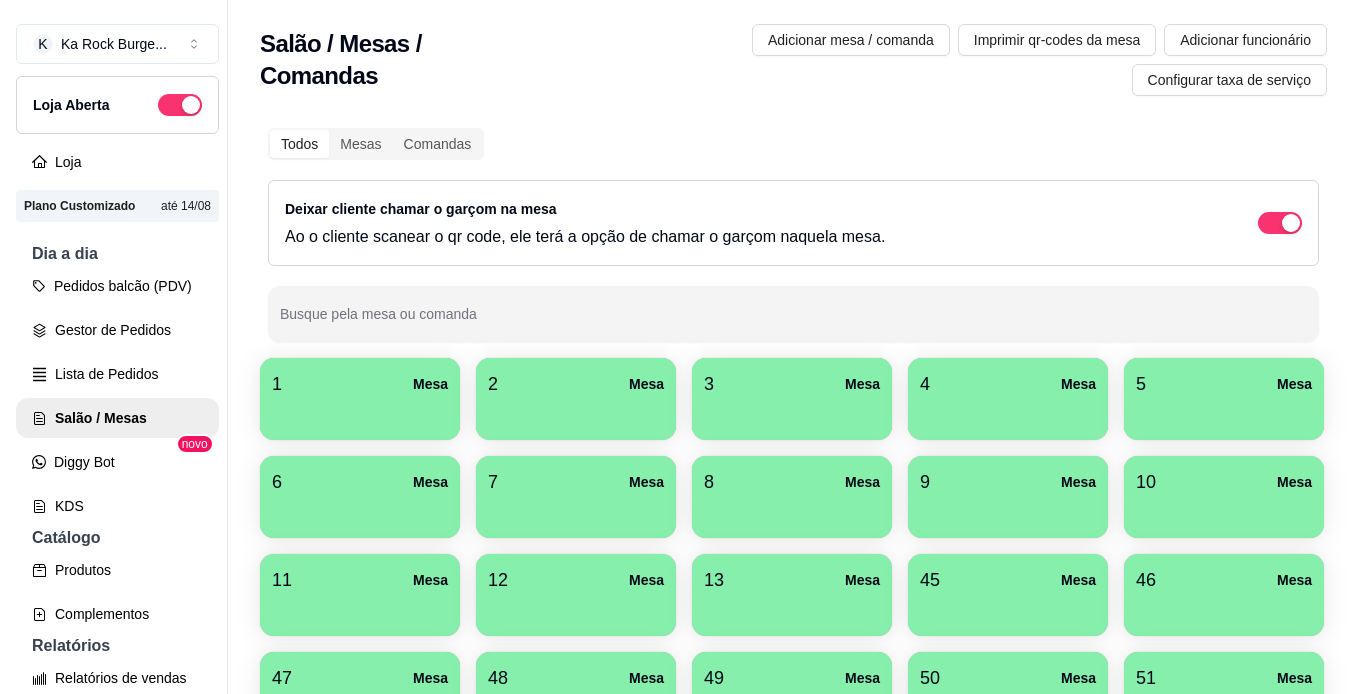 scroll, scrollTop: 28, scrollLeft: 0, axis: vertical 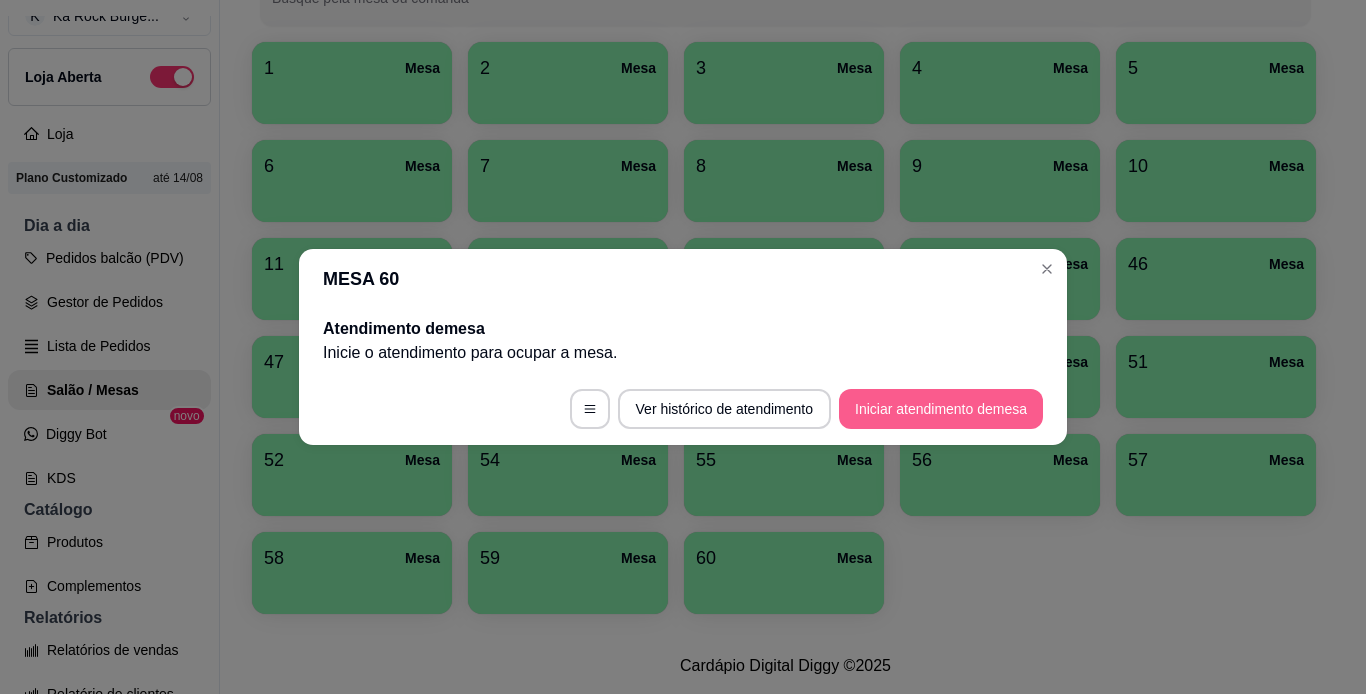 click on "Iniciar atendimento de  mesa" at bounding box center [941, 409] 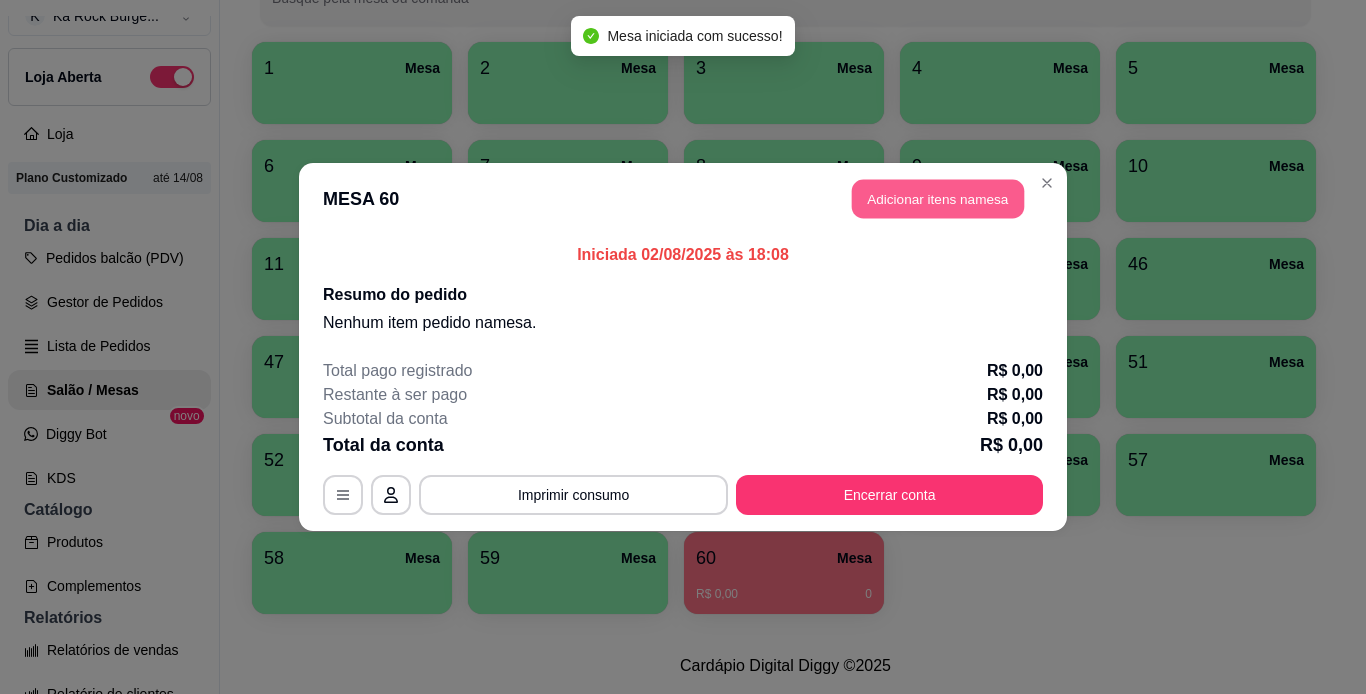 click on "Adicionar itens na  mesa" at bounding box center [938, 199] 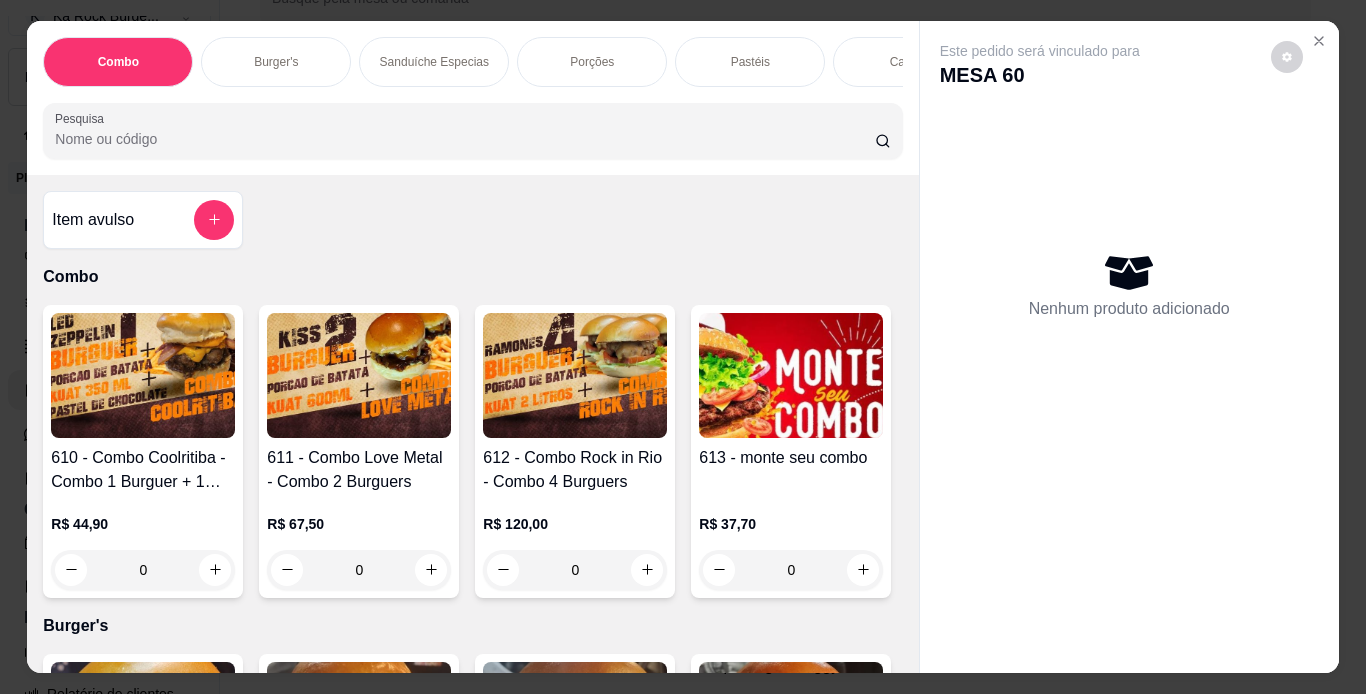 click on "Porções" at bounding box center (592, 62) 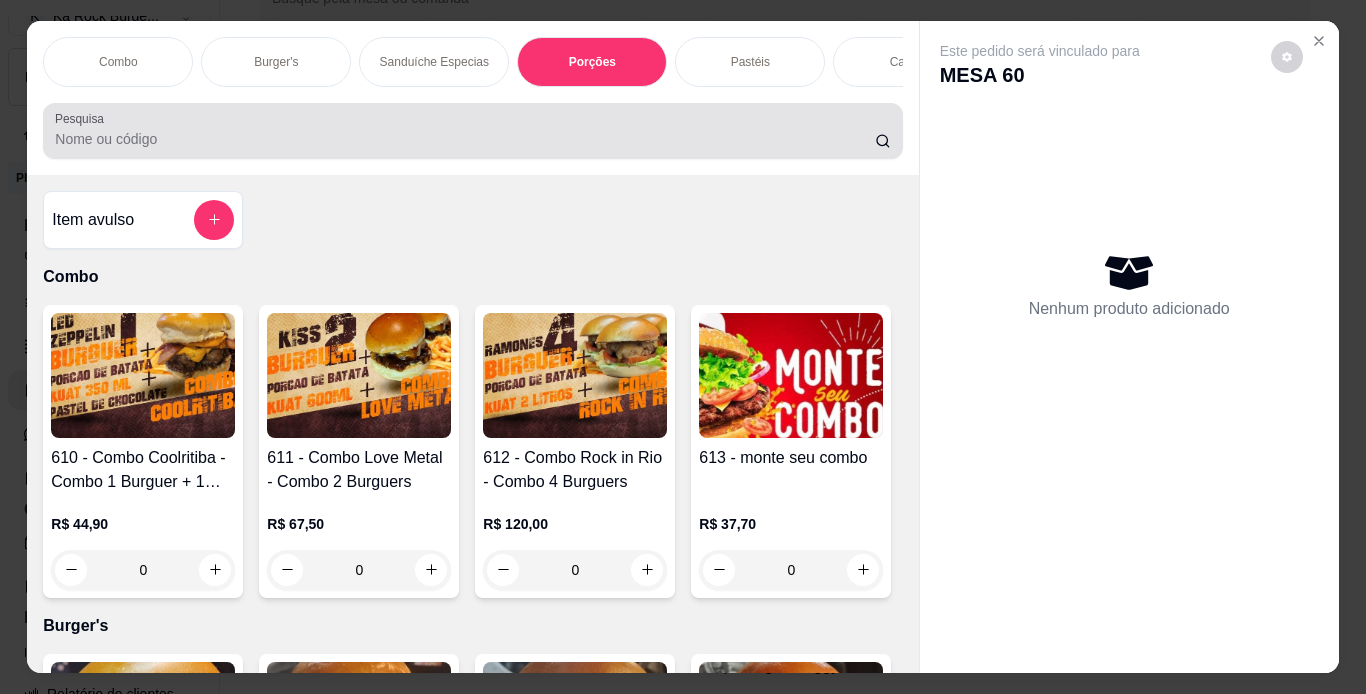 scroll, scrollTop: 3441, scrollLeft: 0, axis: vertical 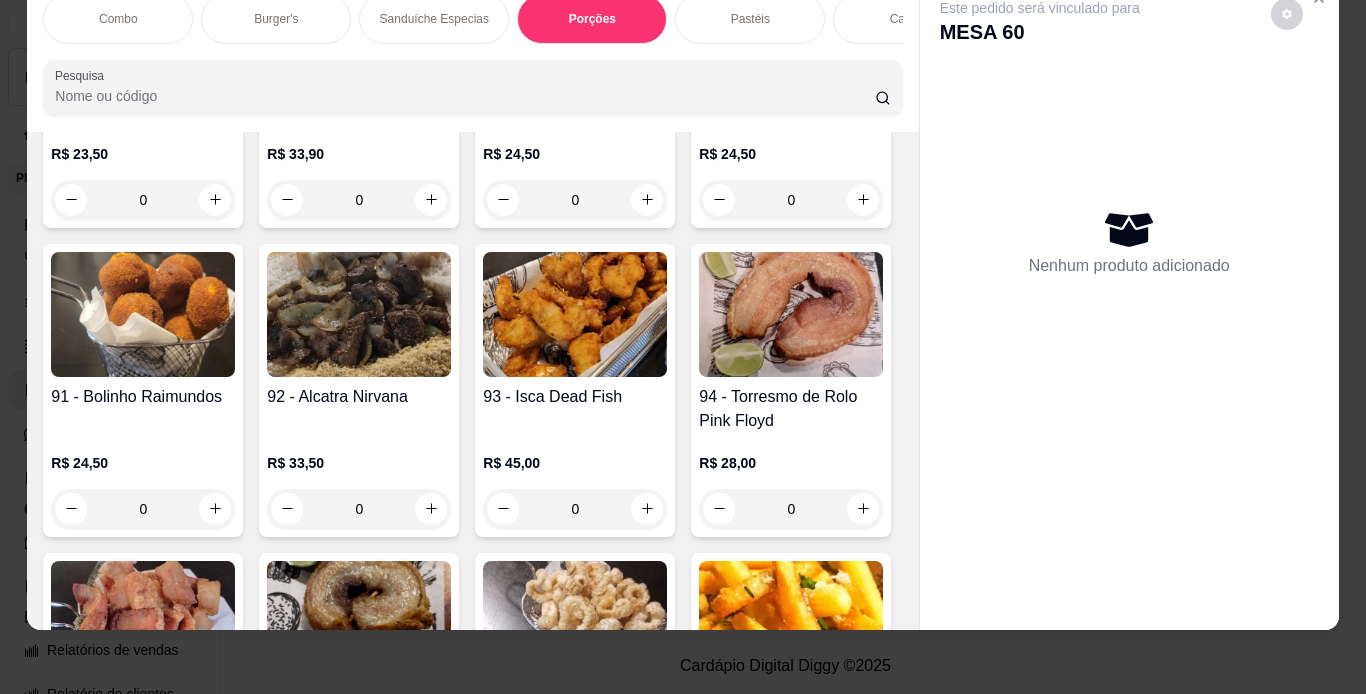 click at bounding box center (359, -613) 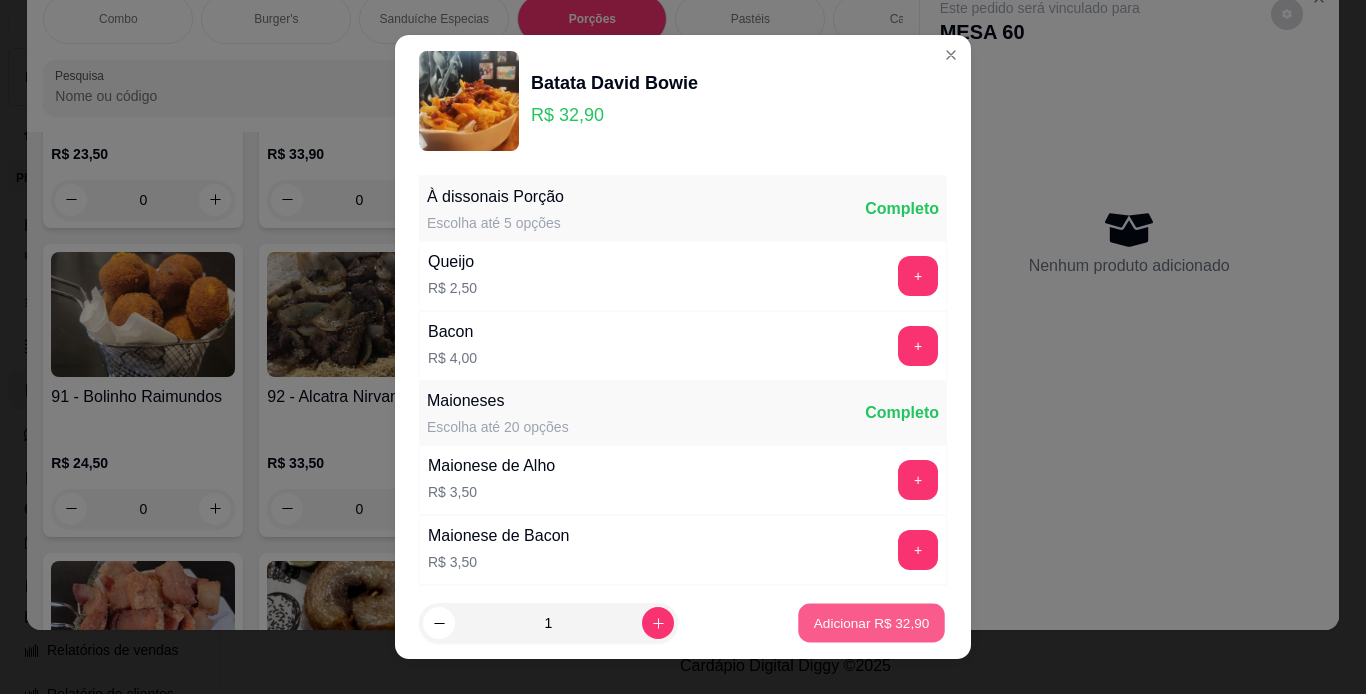 click on "Adicionar   R$ 32,90" at bounding box center [872, 623] 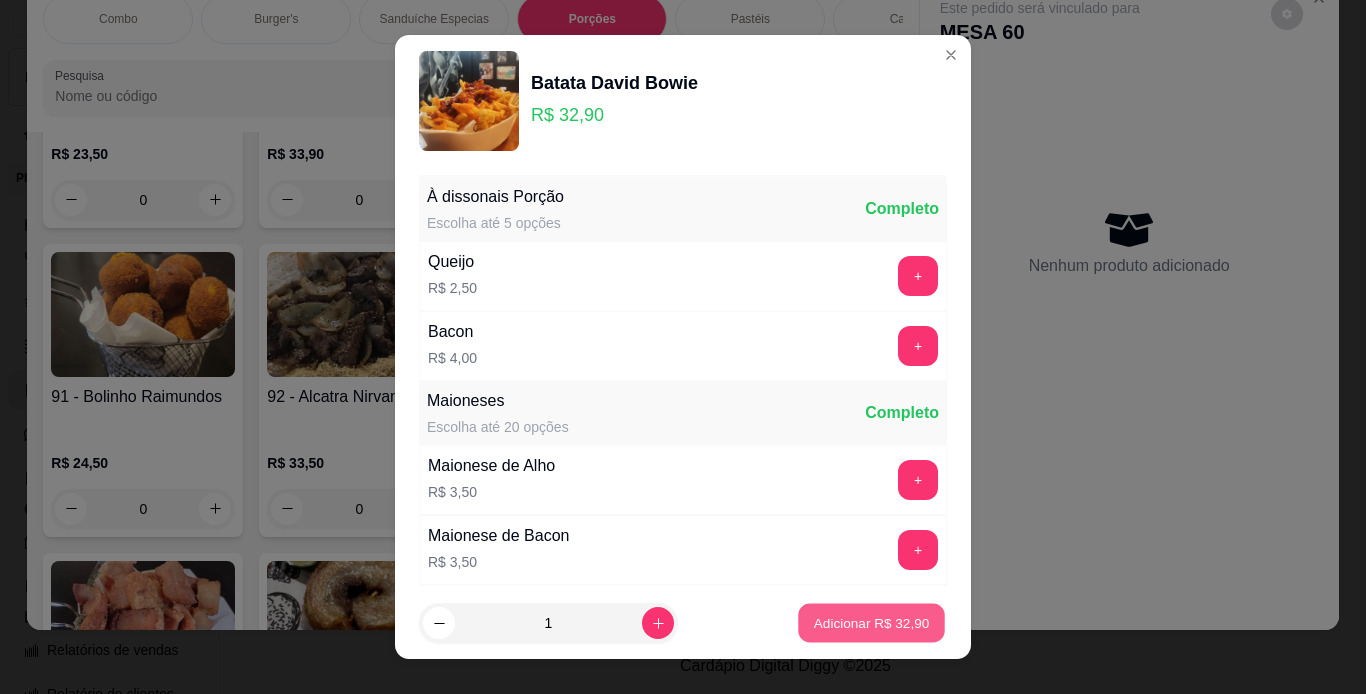 type on "1" 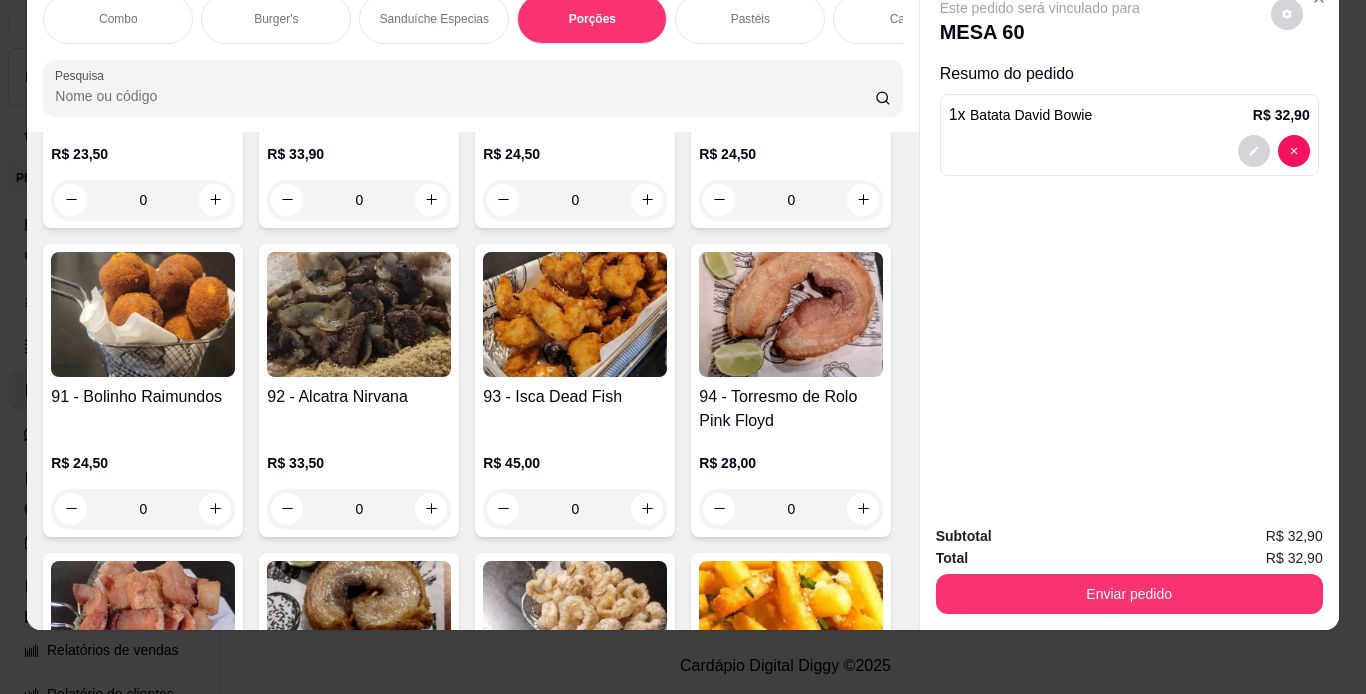 click on "Burger's" at bounding box center (276, 19) 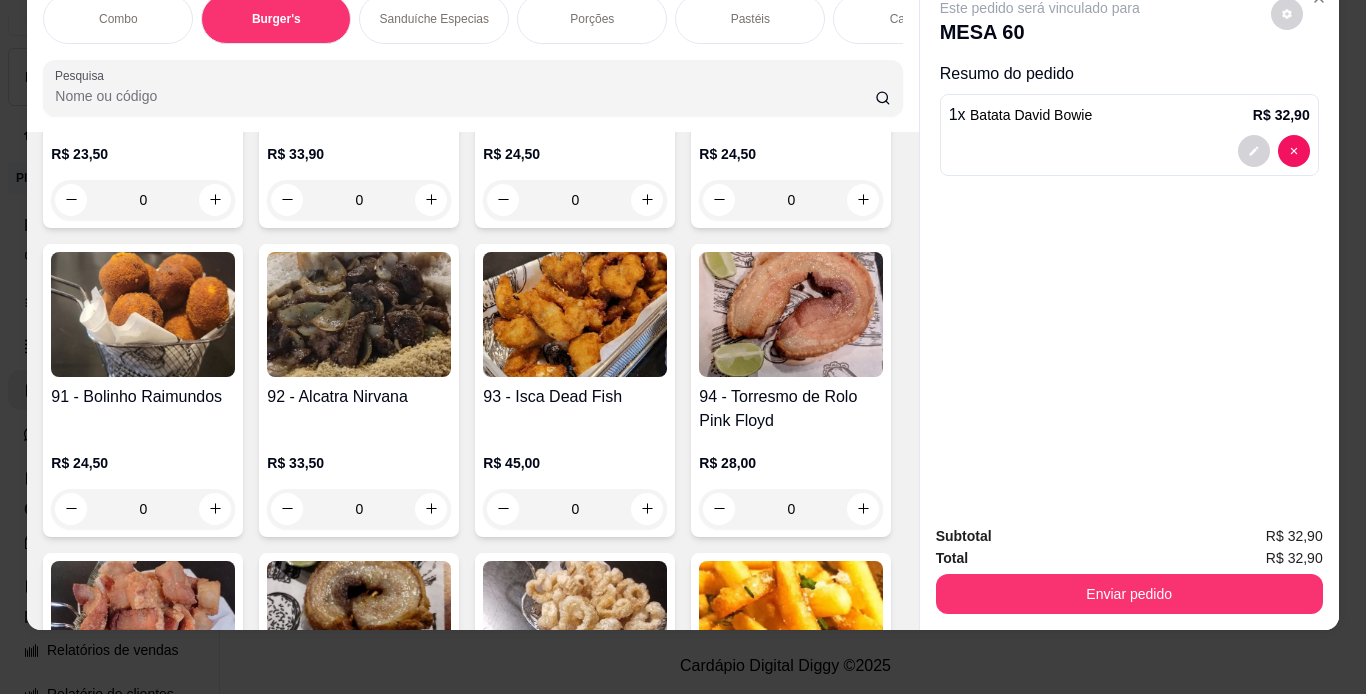scroll, scrollTop: 724, scrollLeft: 0, axis: vertical 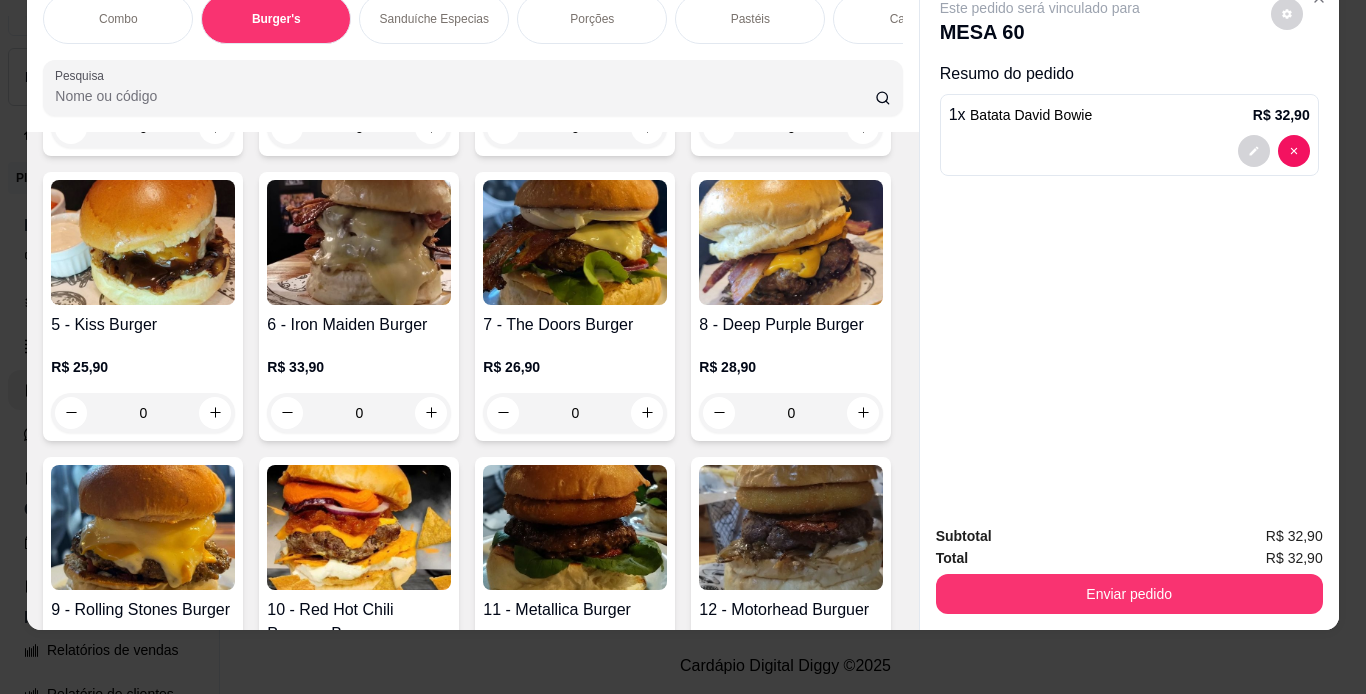 click at bounding box center [359, 242] 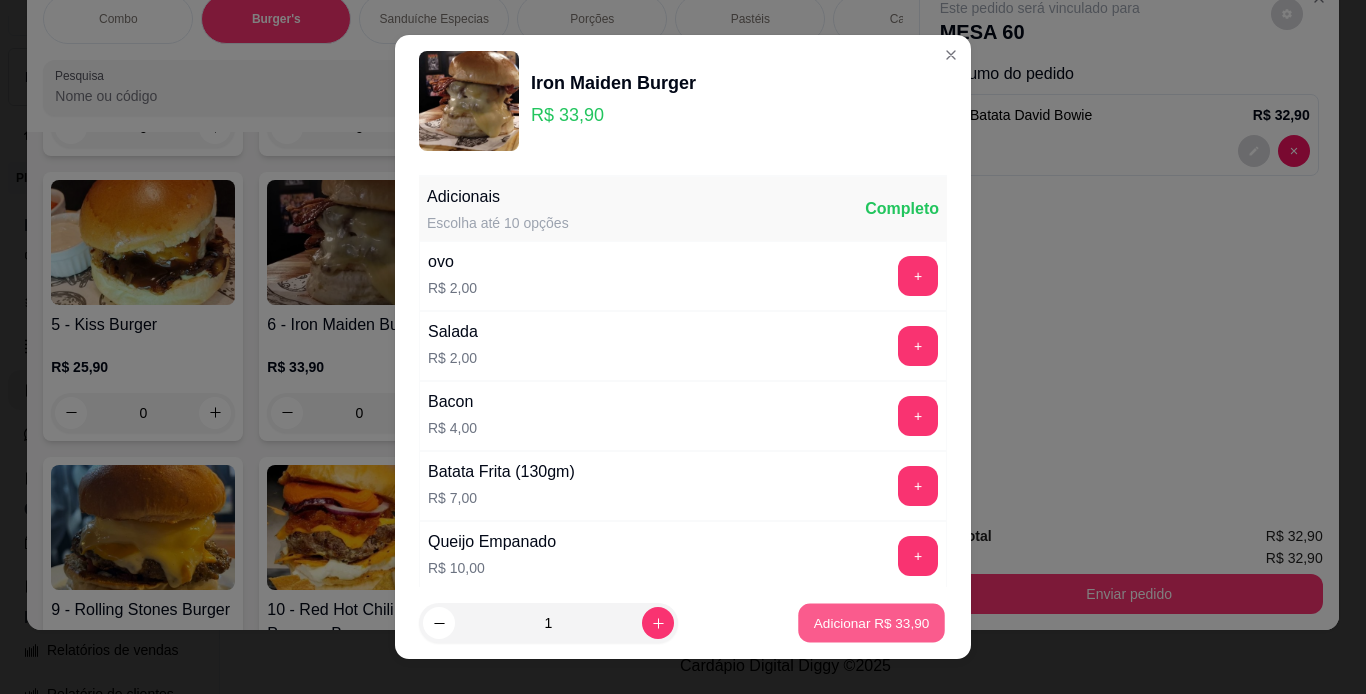 click on "Adicionar   R$ 33,90" at bounding box center (871, 623) 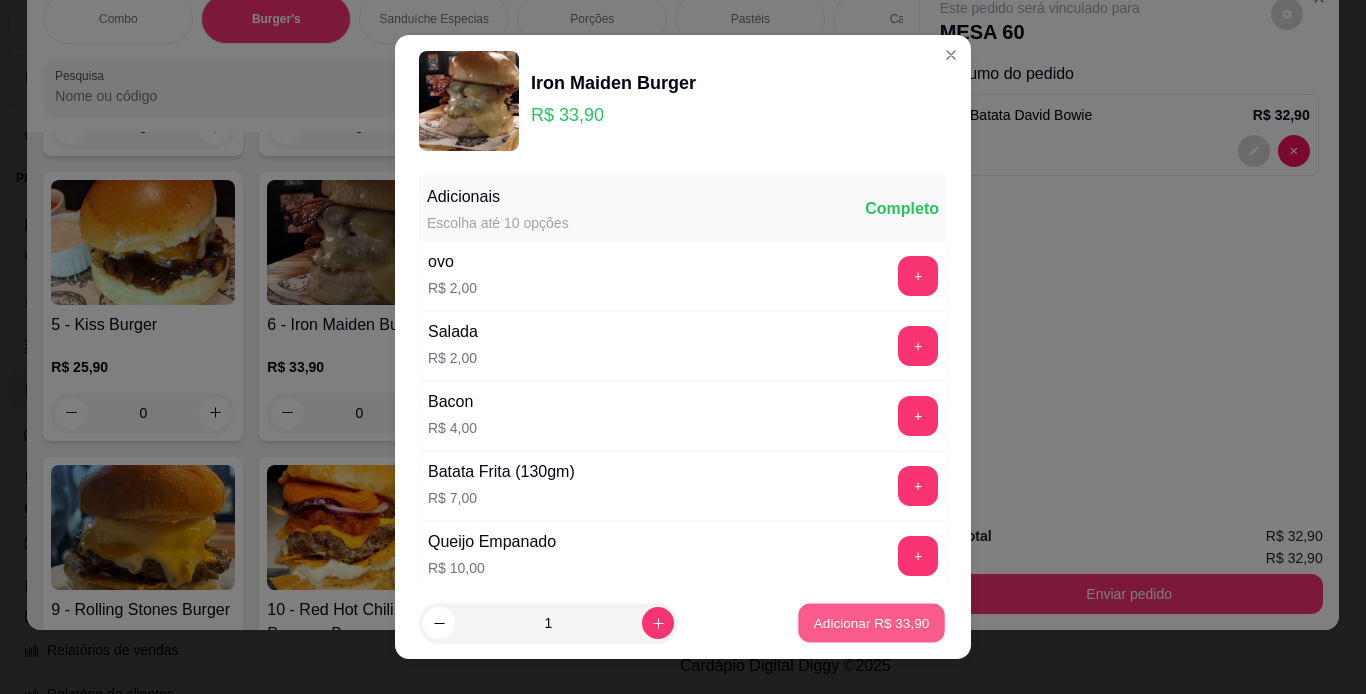 type on "1" 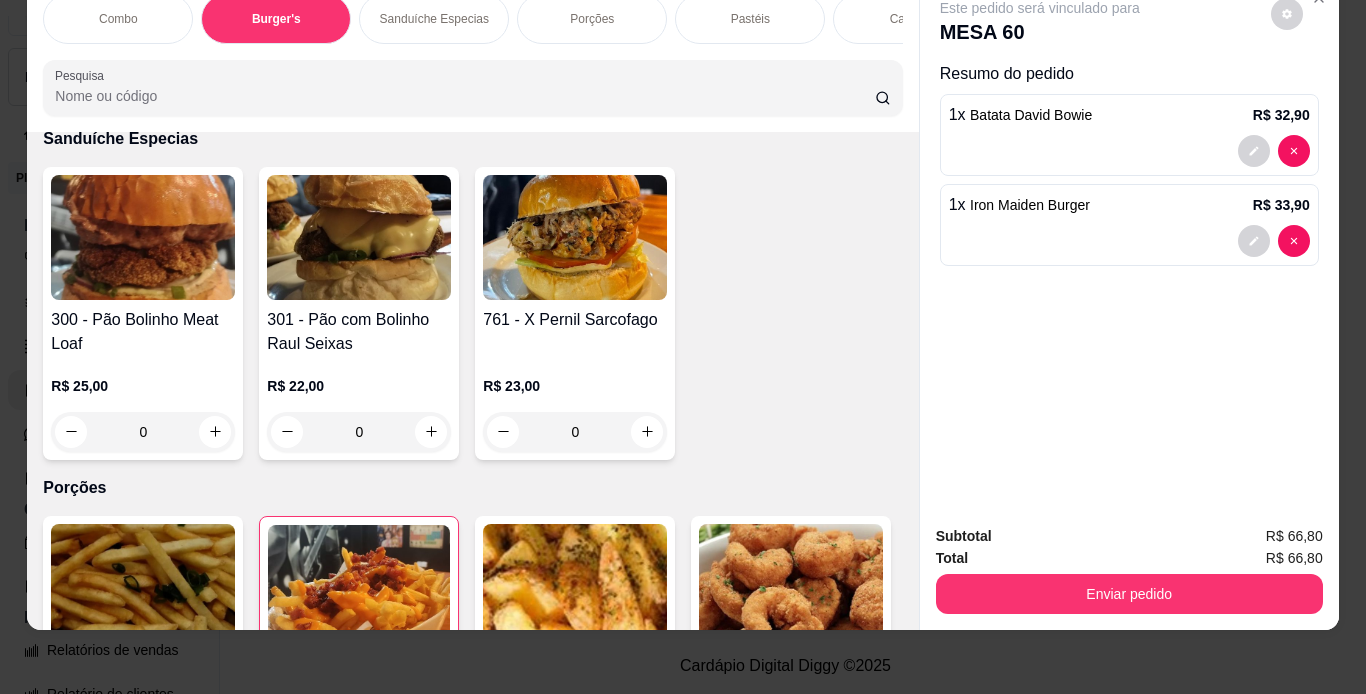 scroll, scrollTop: 2284, scrollLeft: 0, axis: vertical 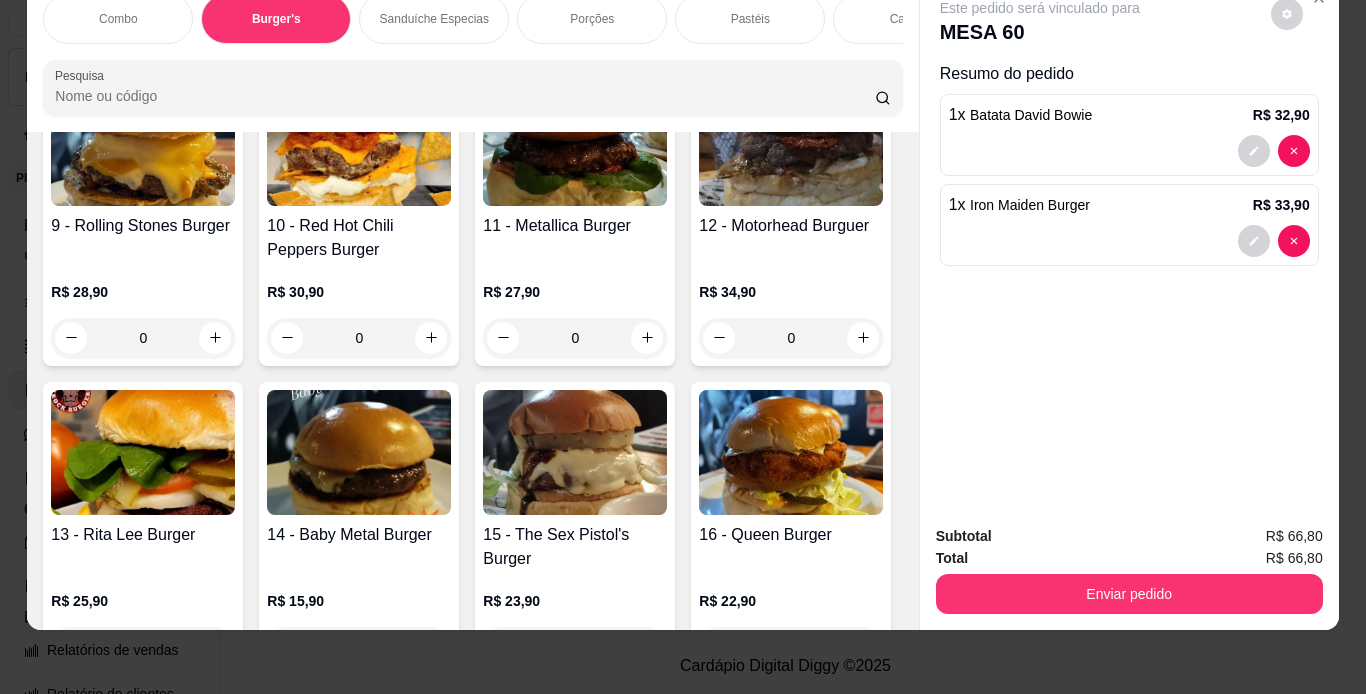 click at bounding box center (575, -144) 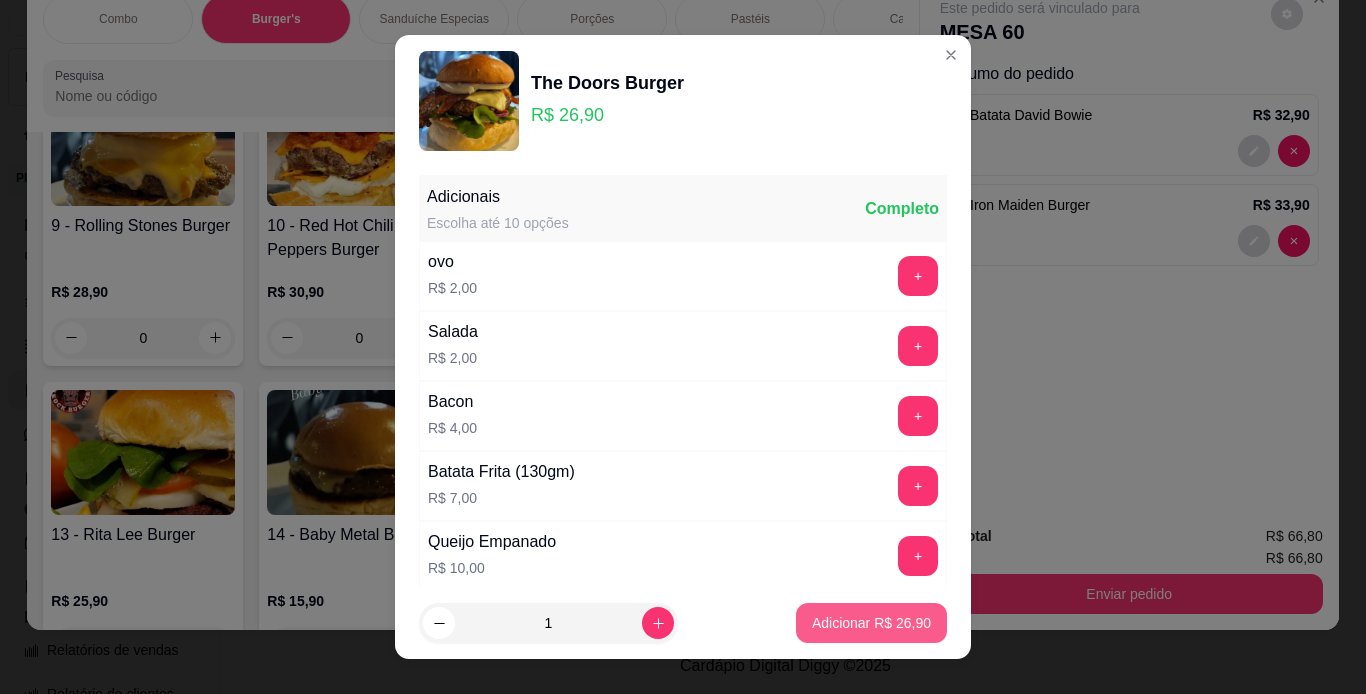 click on "Adicionar   R$ 26,90" at bounding box center [871, 623] 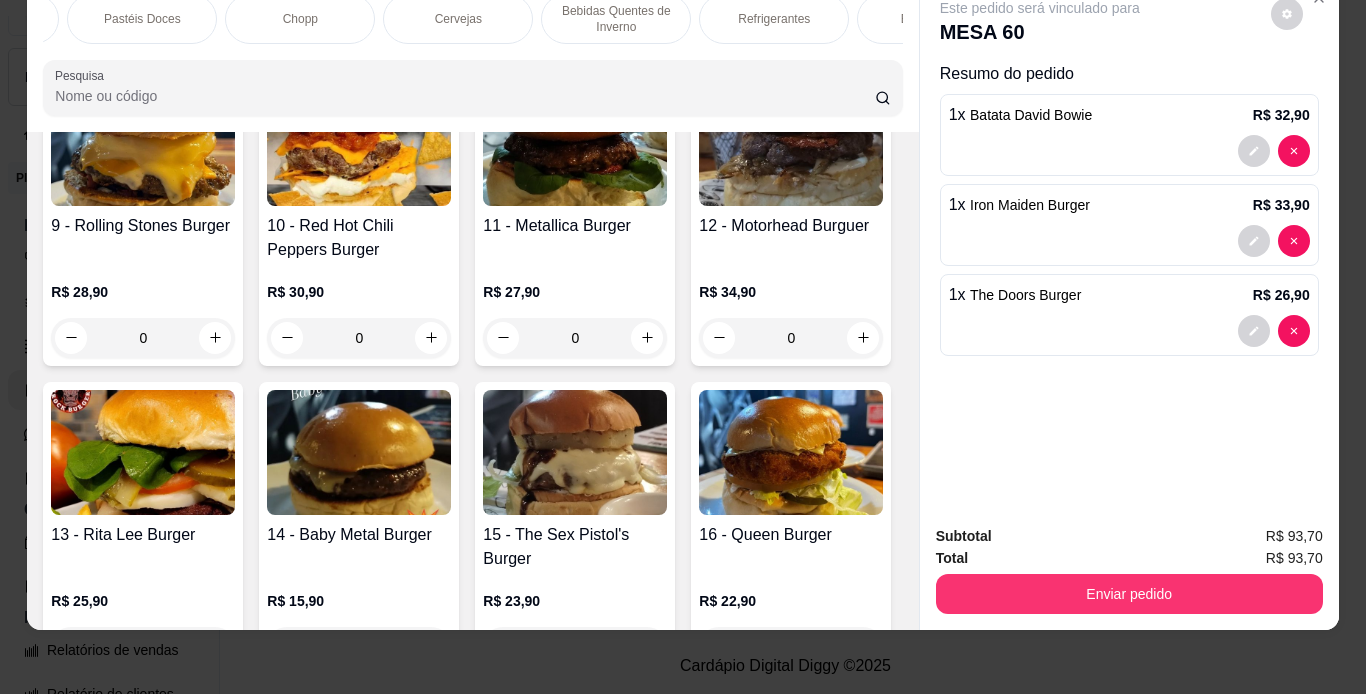 scroll, scrollTop: 0, scrollLeft: 1280, axis: horizontal 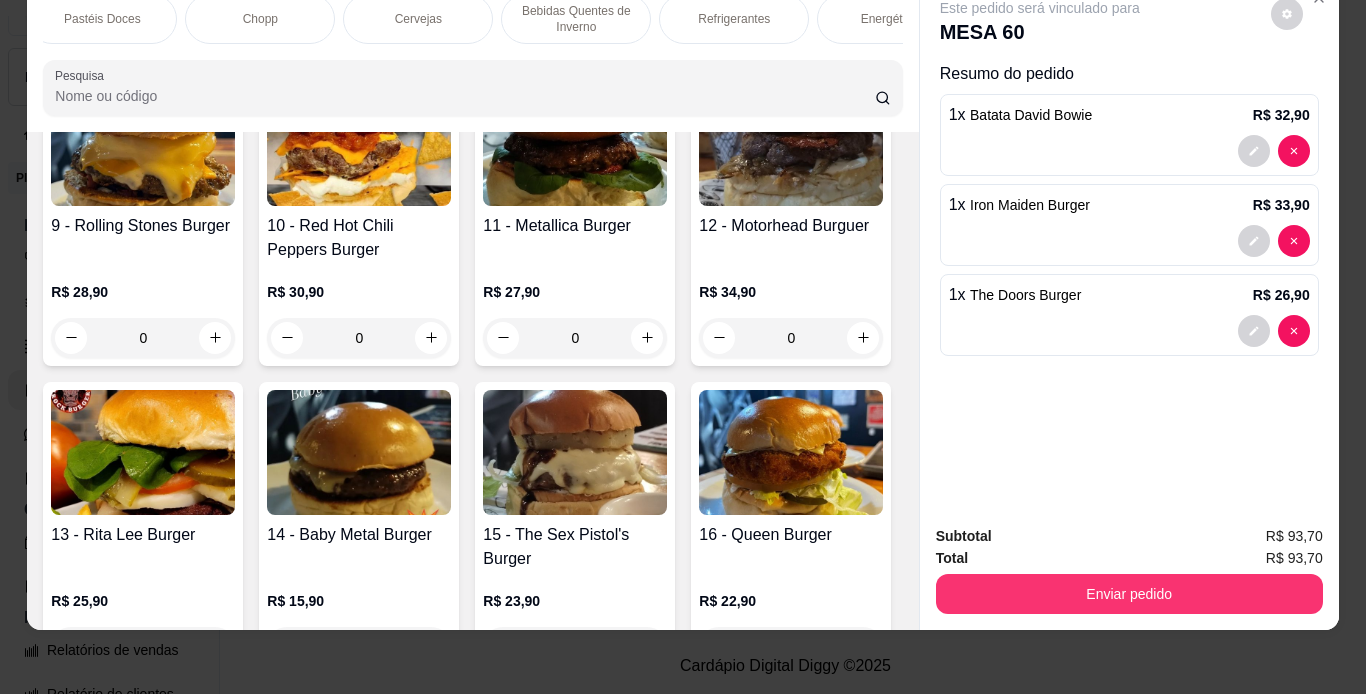 click on "Refrigerantes" at bounding box center (734, 19) 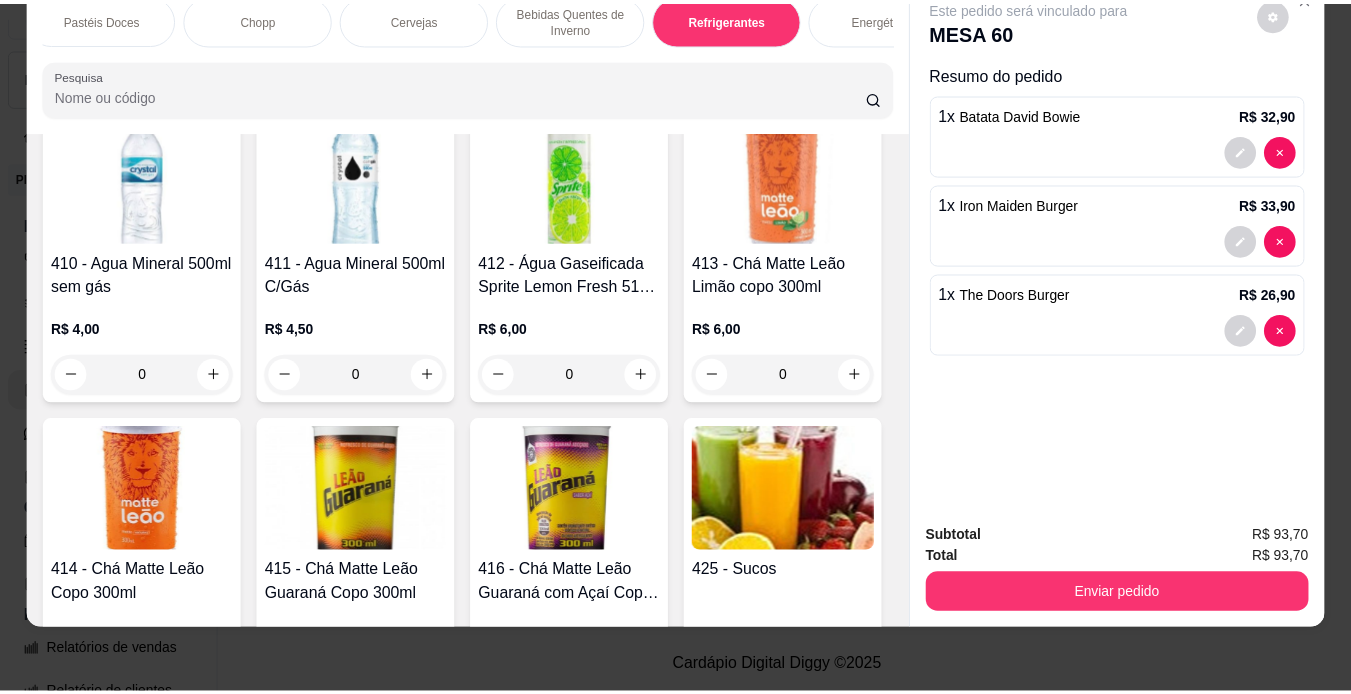 scroll, scrollTop: 10371, scrollLeft: 0, axis: vertical 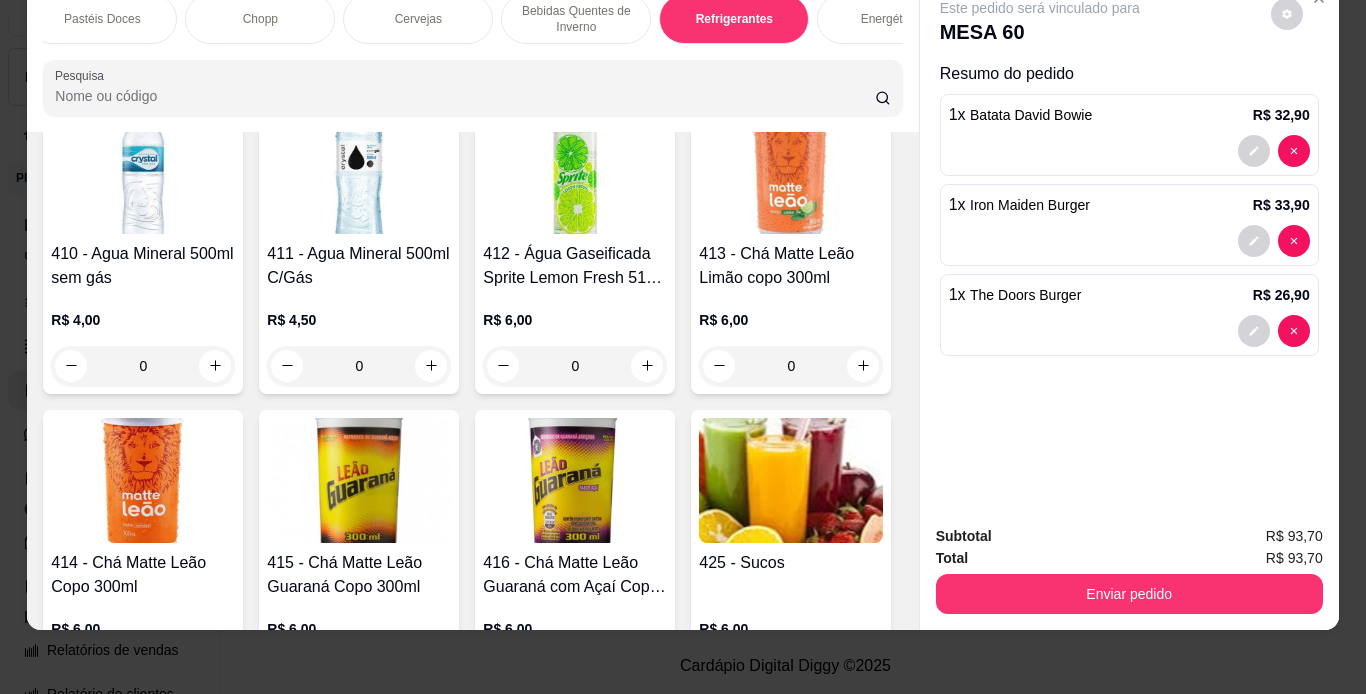 click at bounding box center (791, -1739) 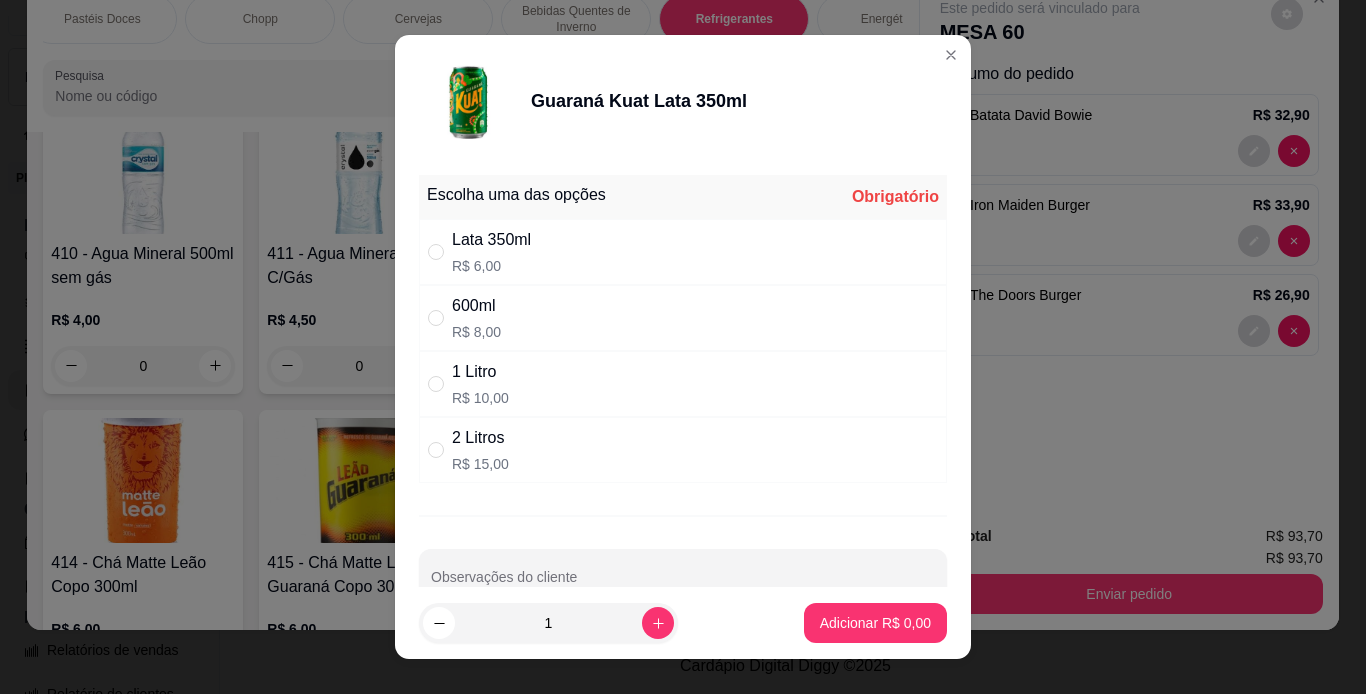 click on "R$ 6,00" at bounding box center (491, 266) 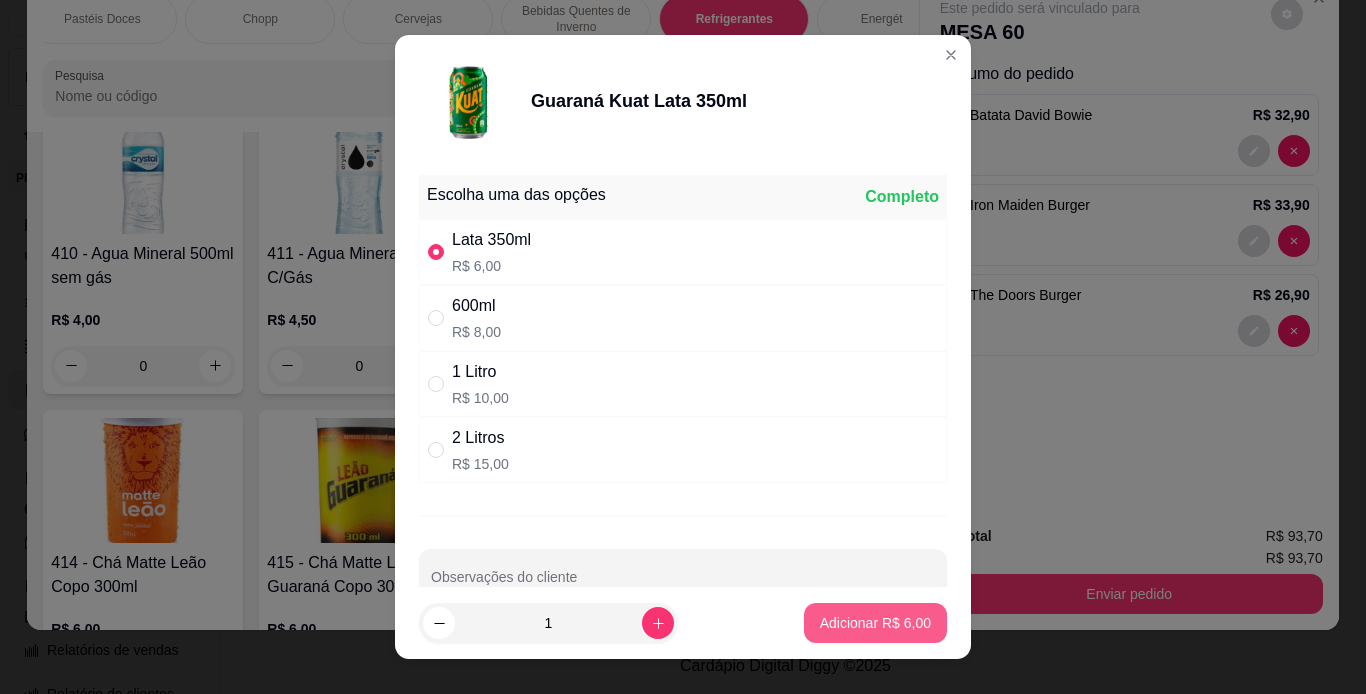 click on "Adicionar   R$ 6,00" at bounding box center [875, 623] 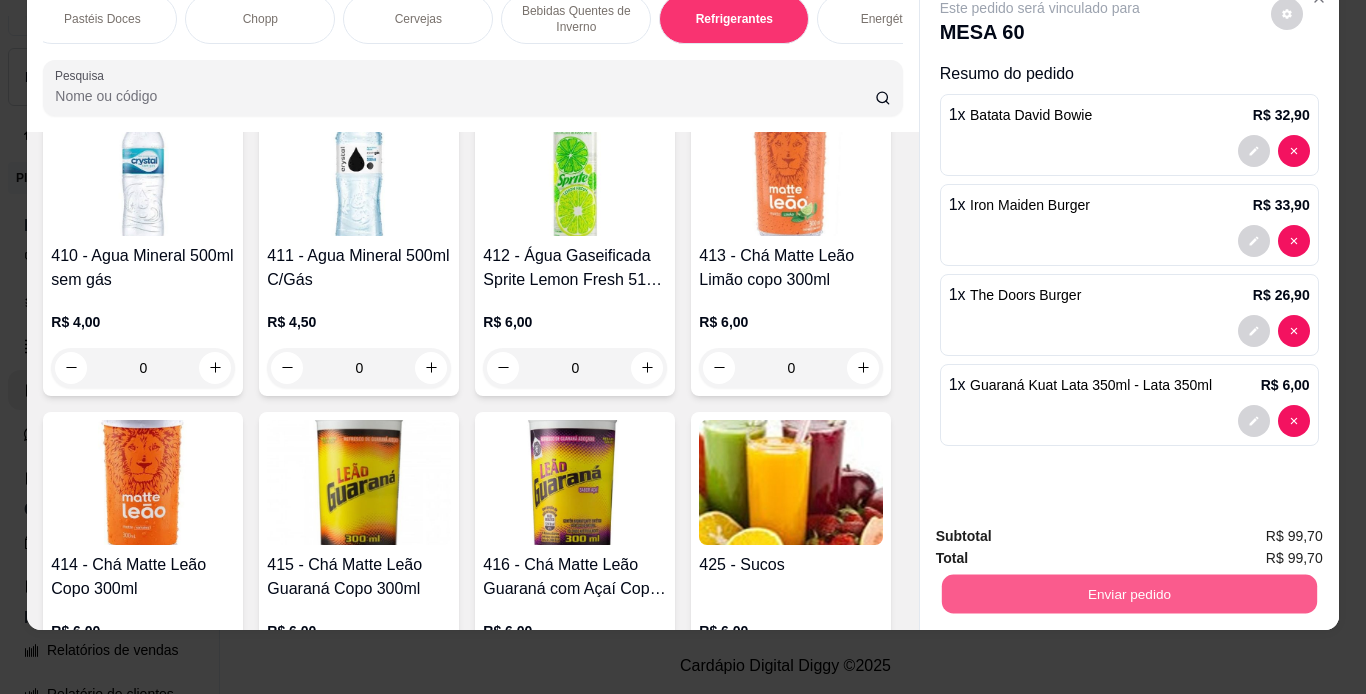 click on "Enviar pedido" at bounding box center [1128, 594] 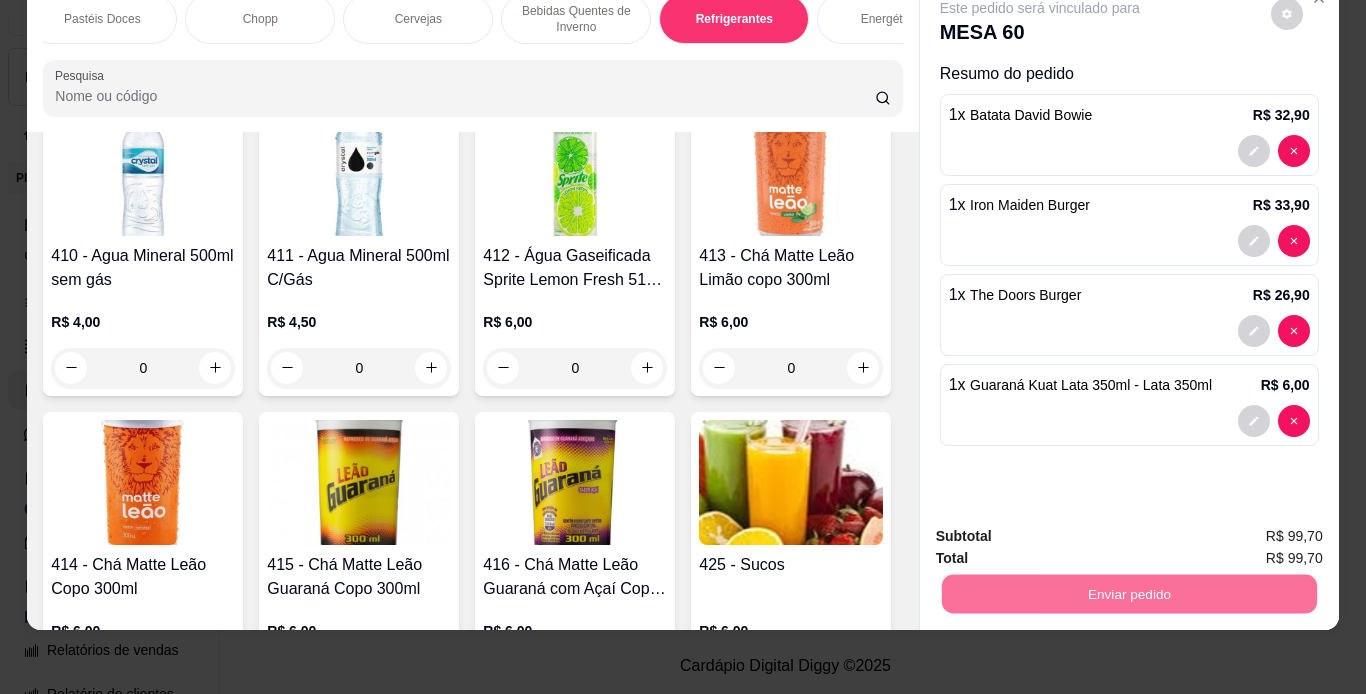 click on "Não registrar e enviar pedido" at bounding box center [1063, 530] 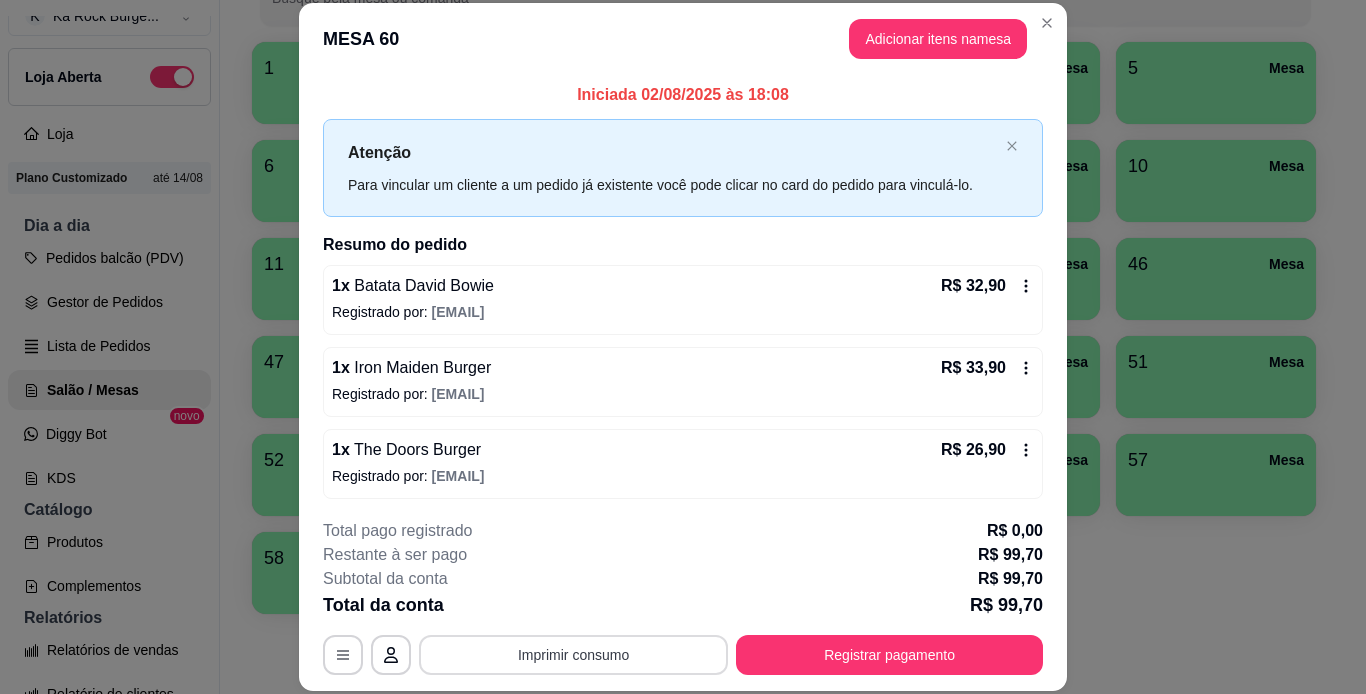 click on "Imprimir consumo" at bounding box center [573, 655] 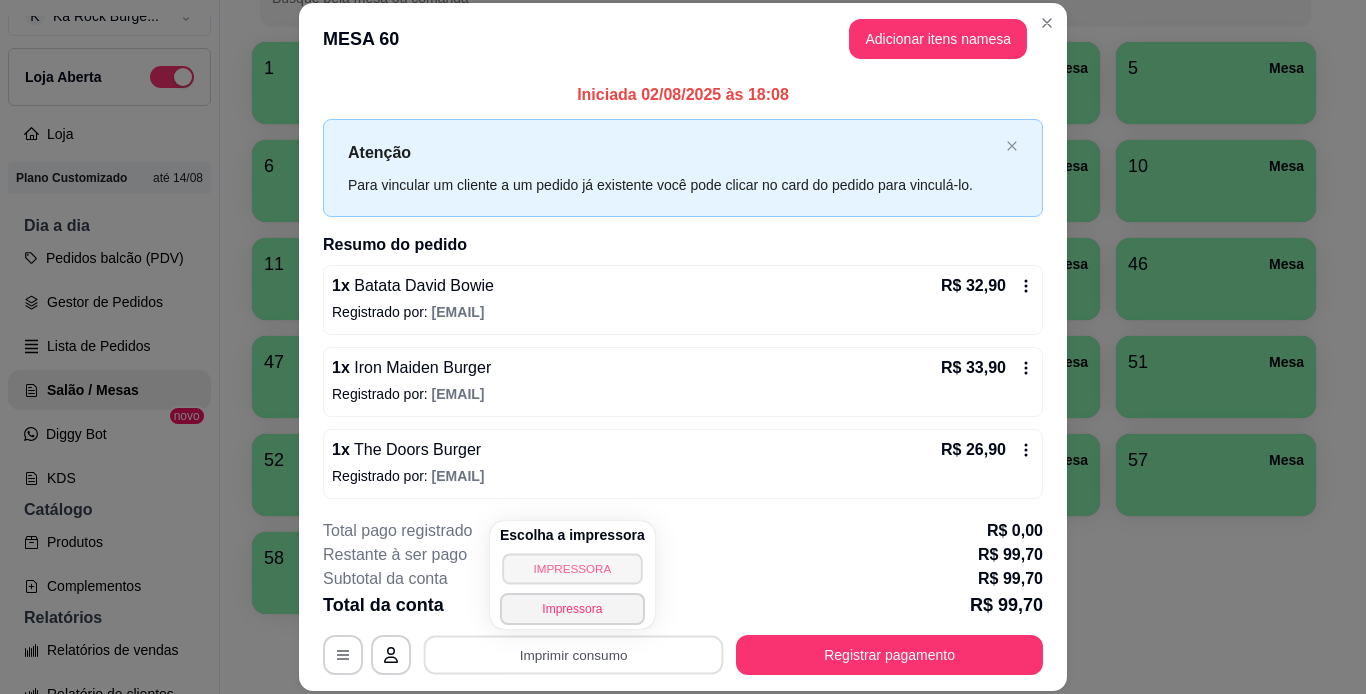 click on "IMPRESSORA" at bounding box center [572, 568] 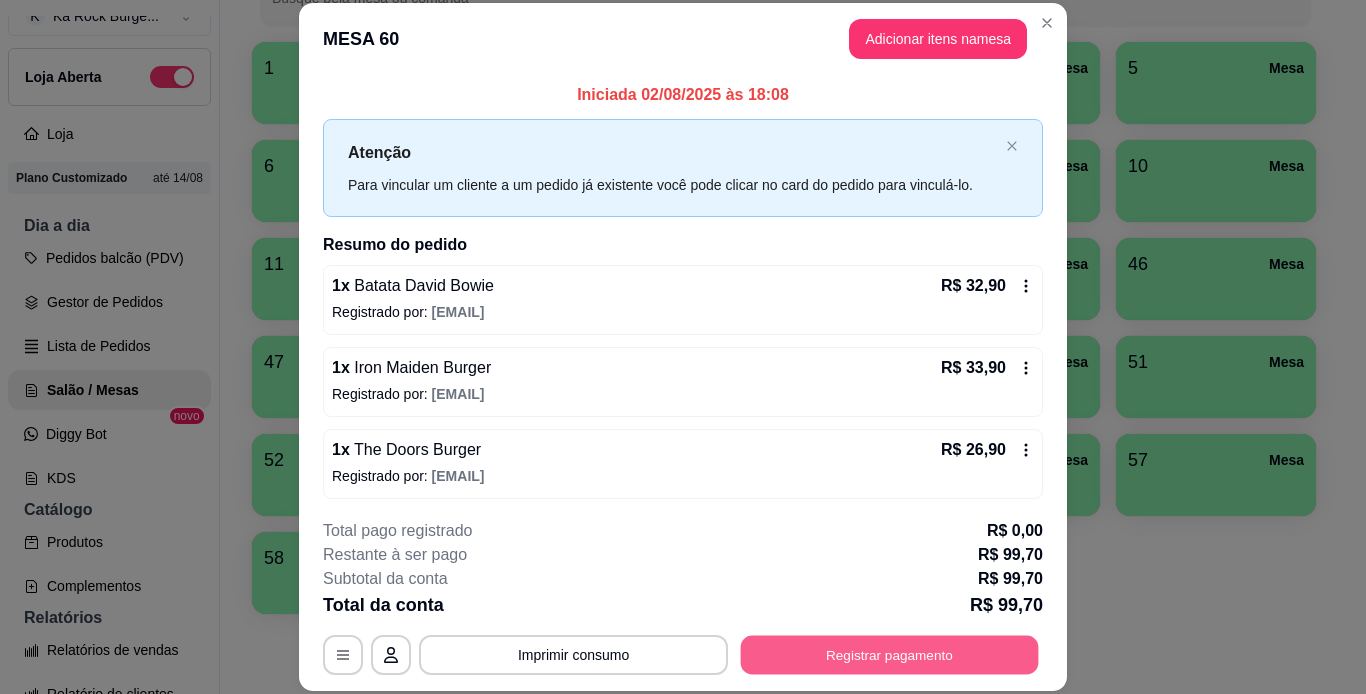 click on "Registrar pagamento" at bounding box center [890, 654] 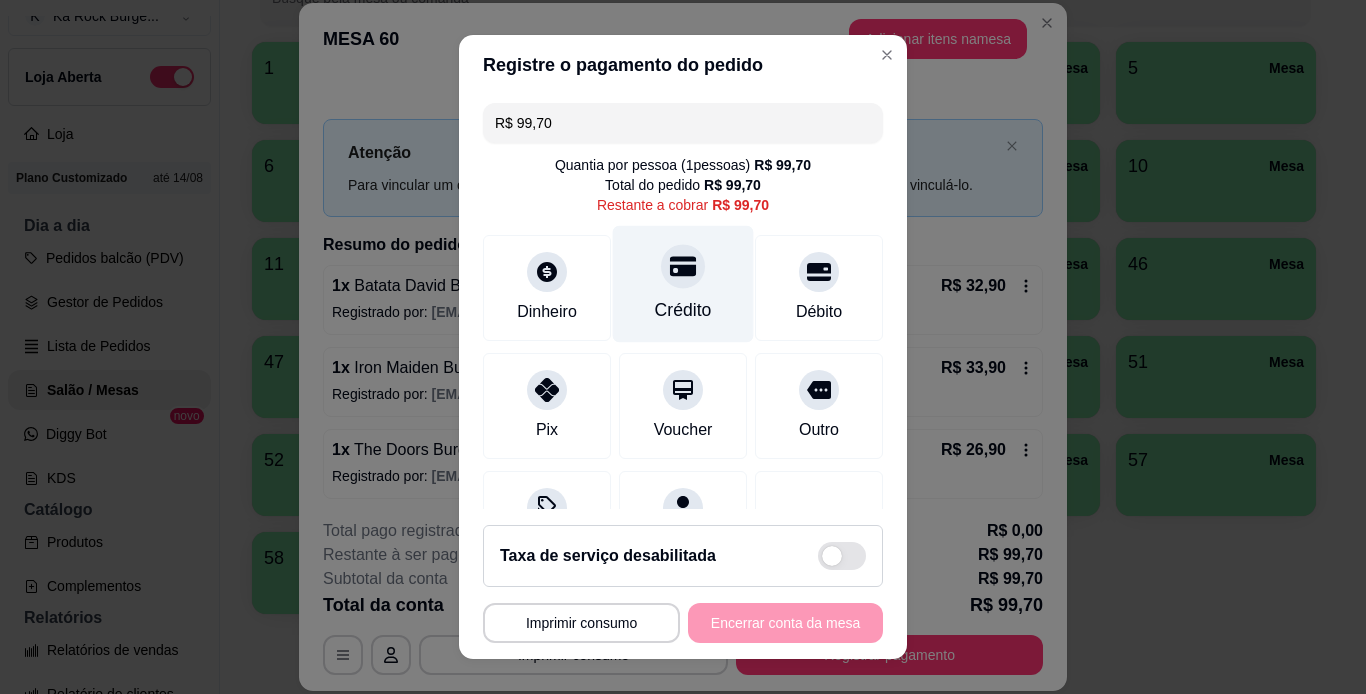 click on "Crédito" at bounding box center [683, 283] 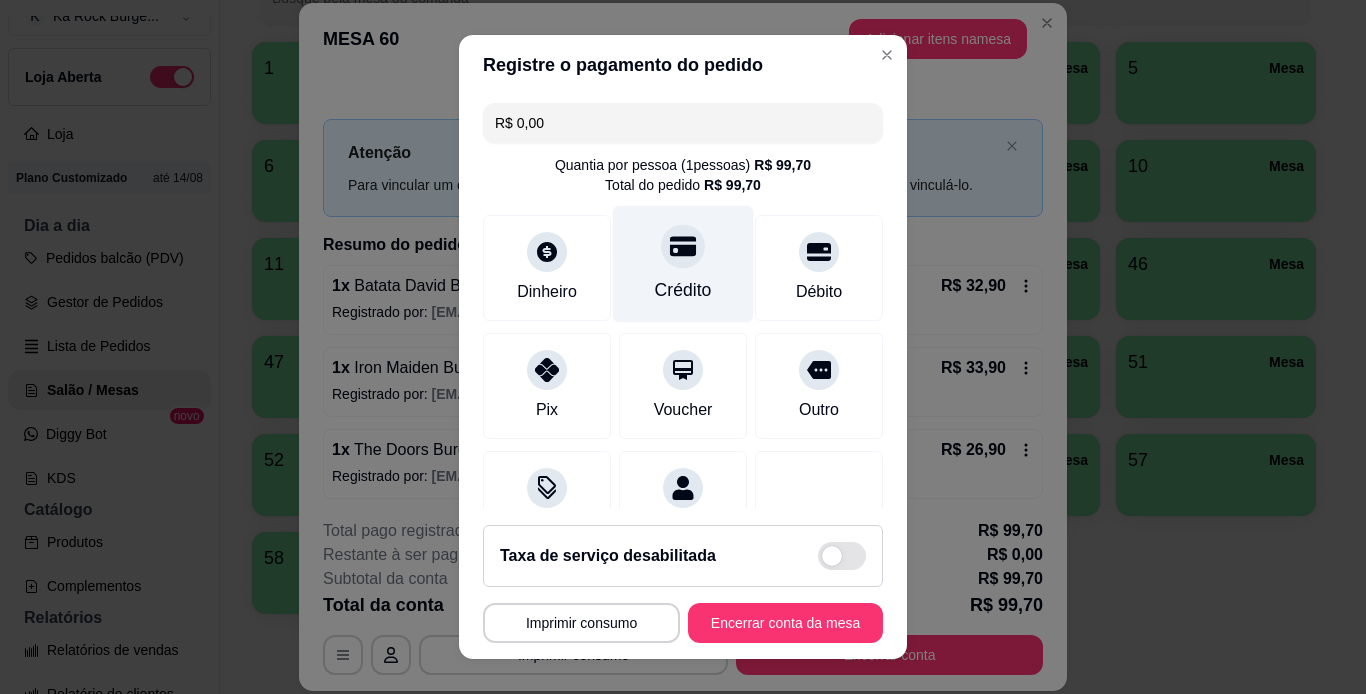 click 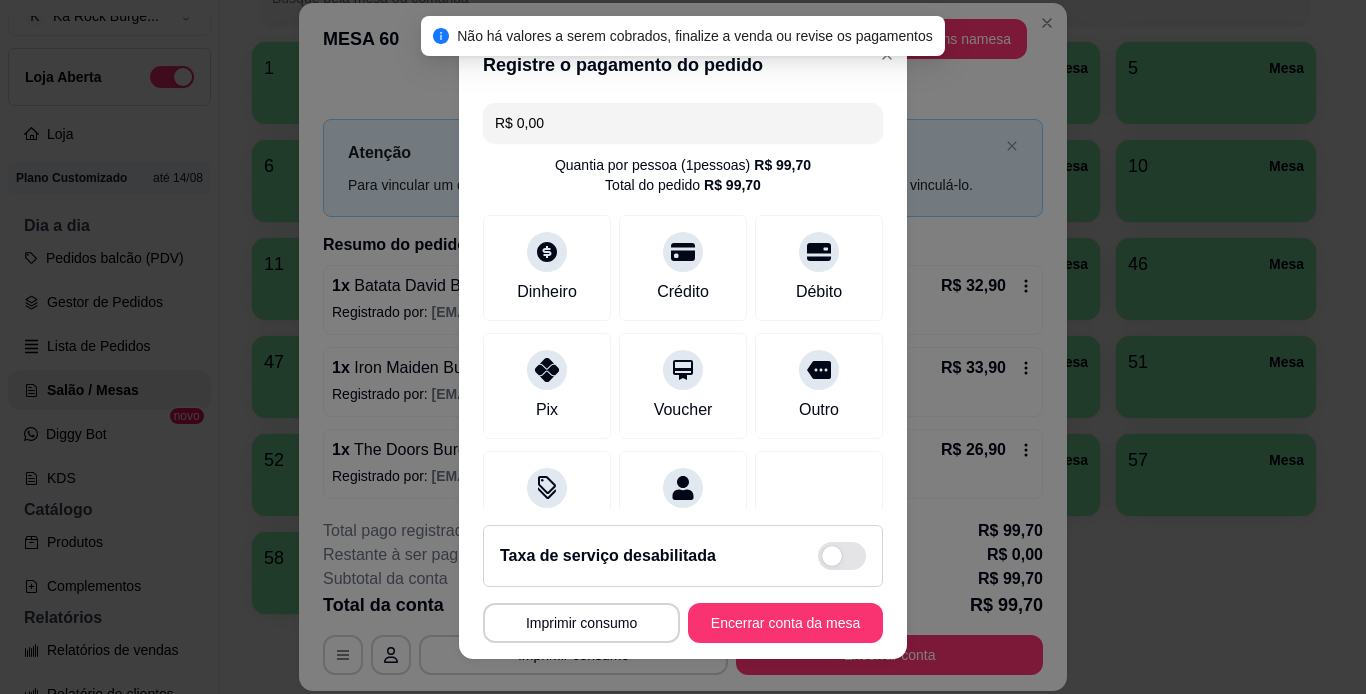 click on "R$ 0,00" at bounding box center [683, 123] 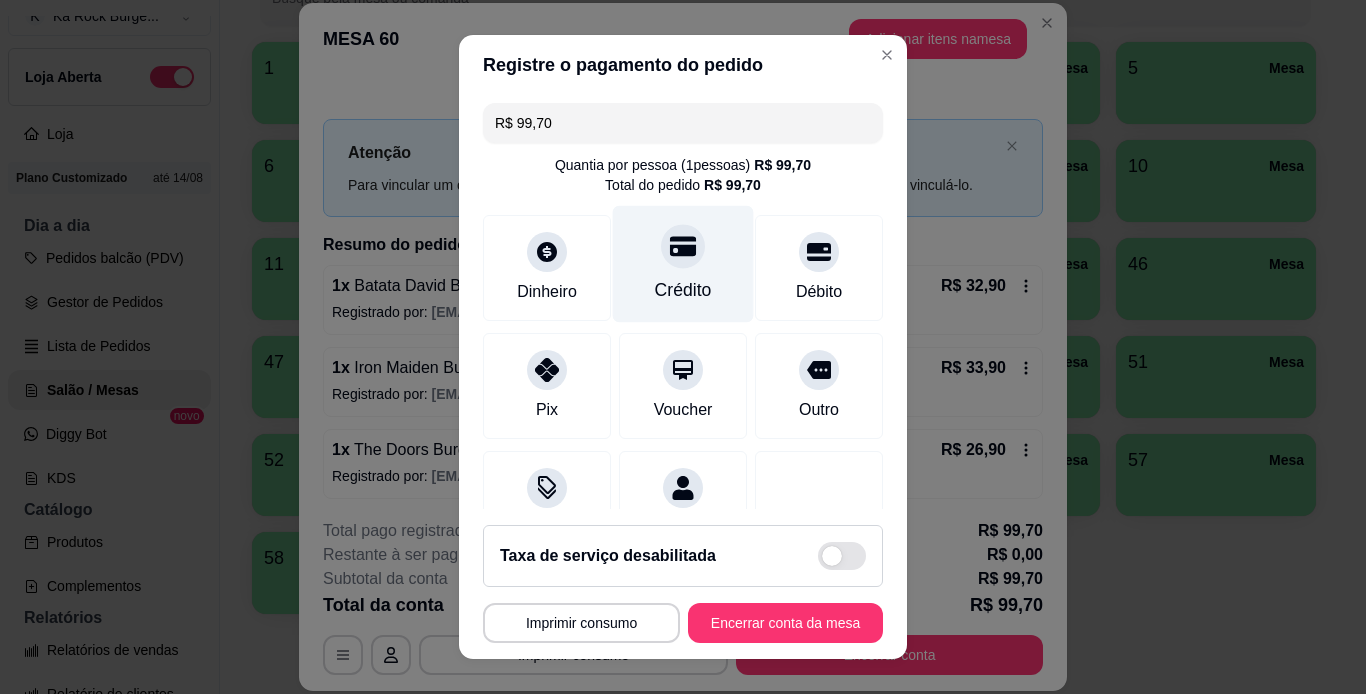 type on "R$ 99,70" 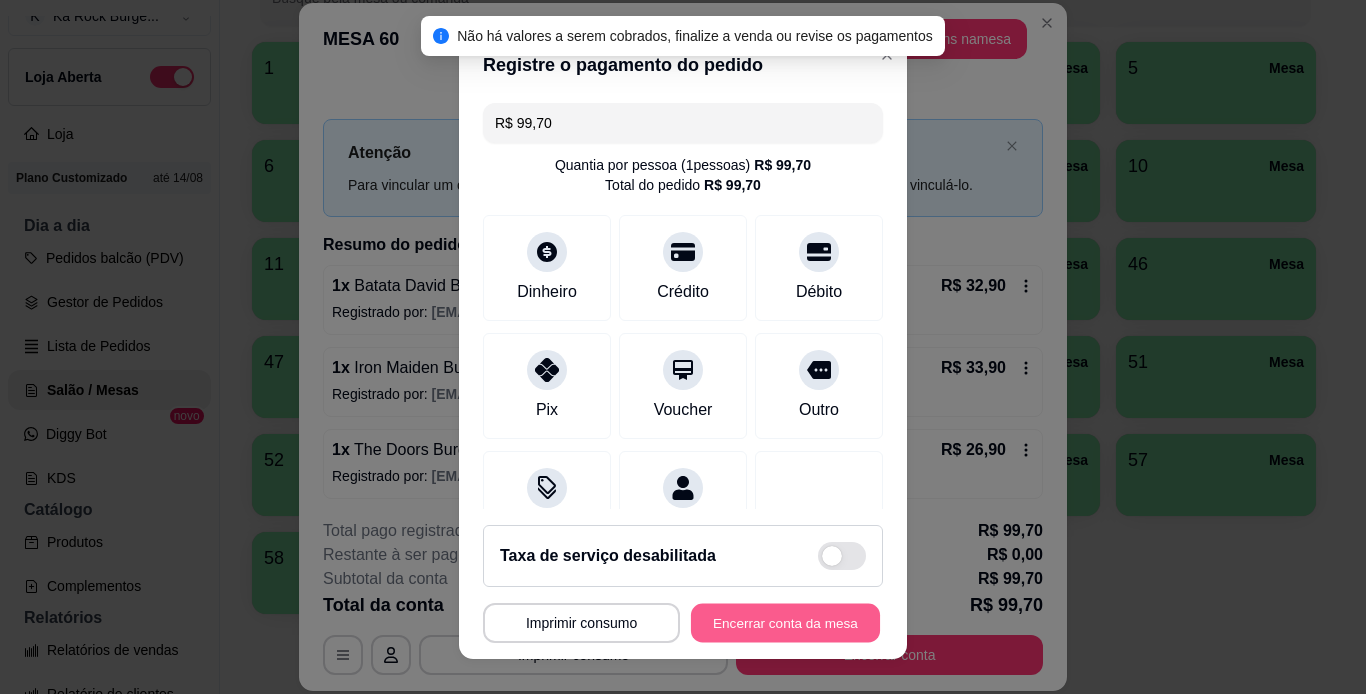 click on "Encerrar conta da mesa" at bounding box center (785, 623) 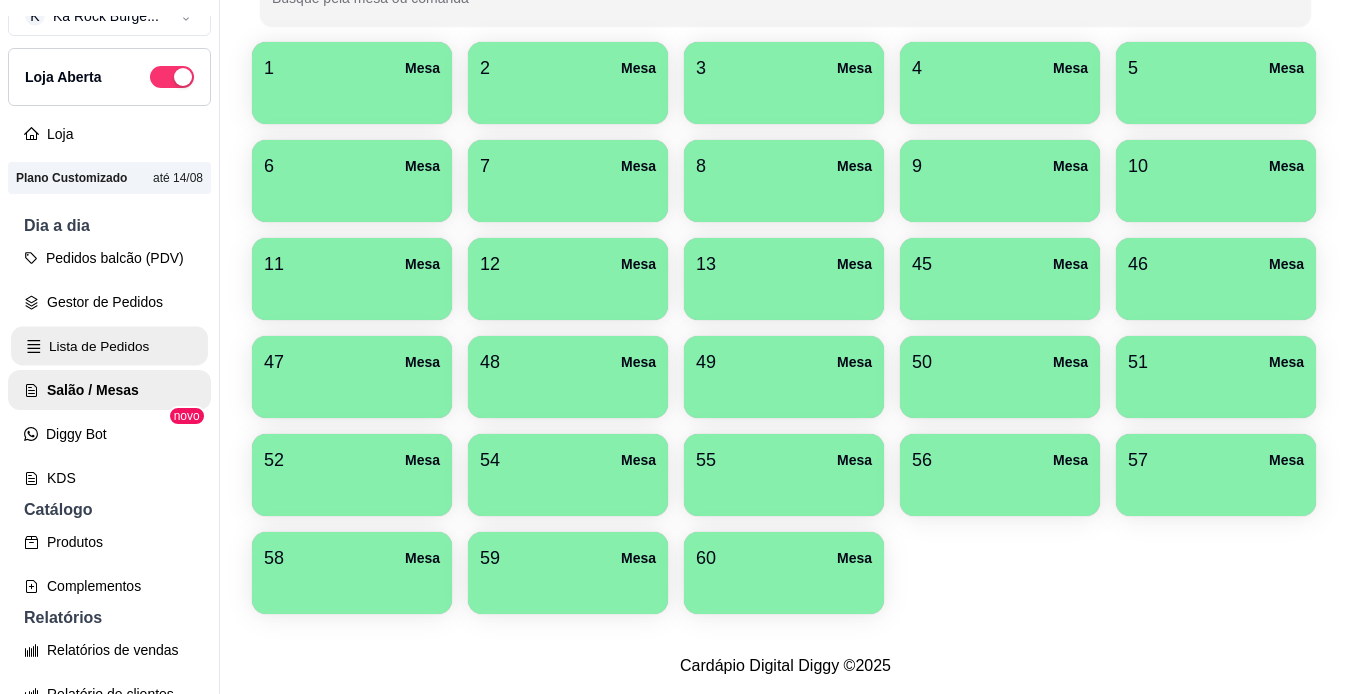 click on "Lista de Pedidos" at bounding box center [109, 346] 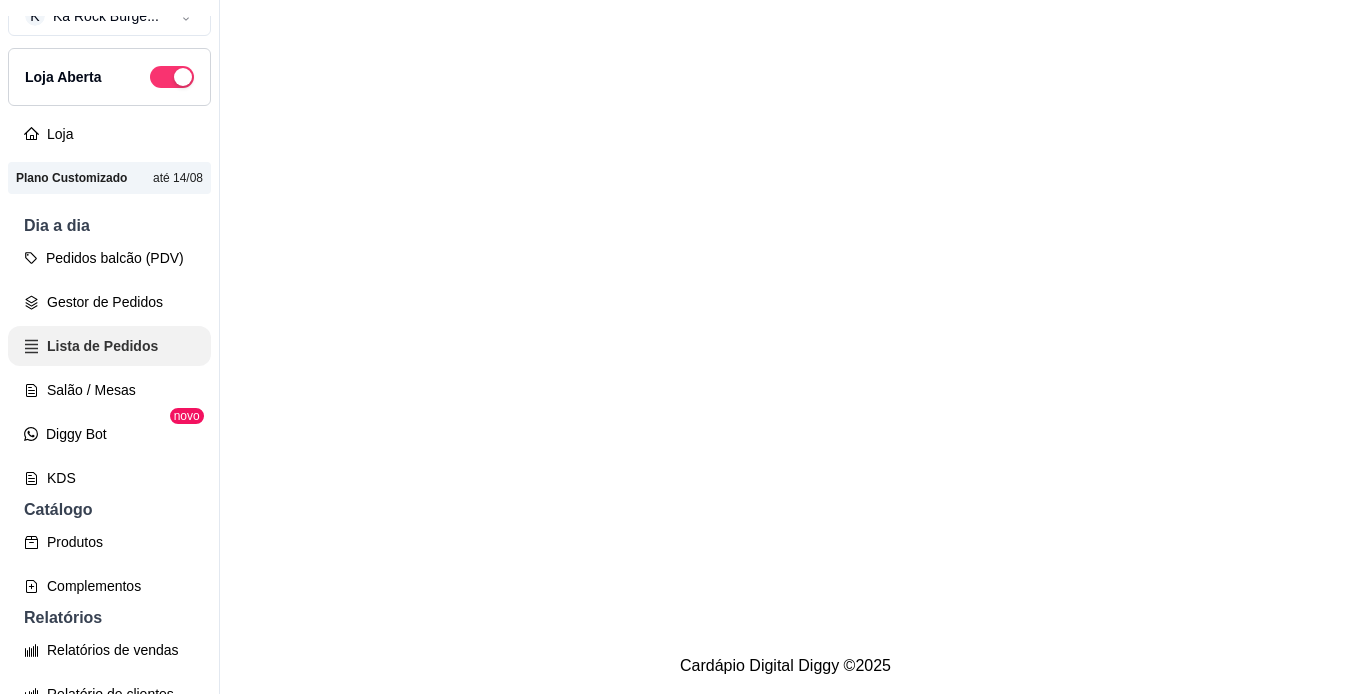 scroll, scrollTop: 0, scrollLeft: 0, axis: both 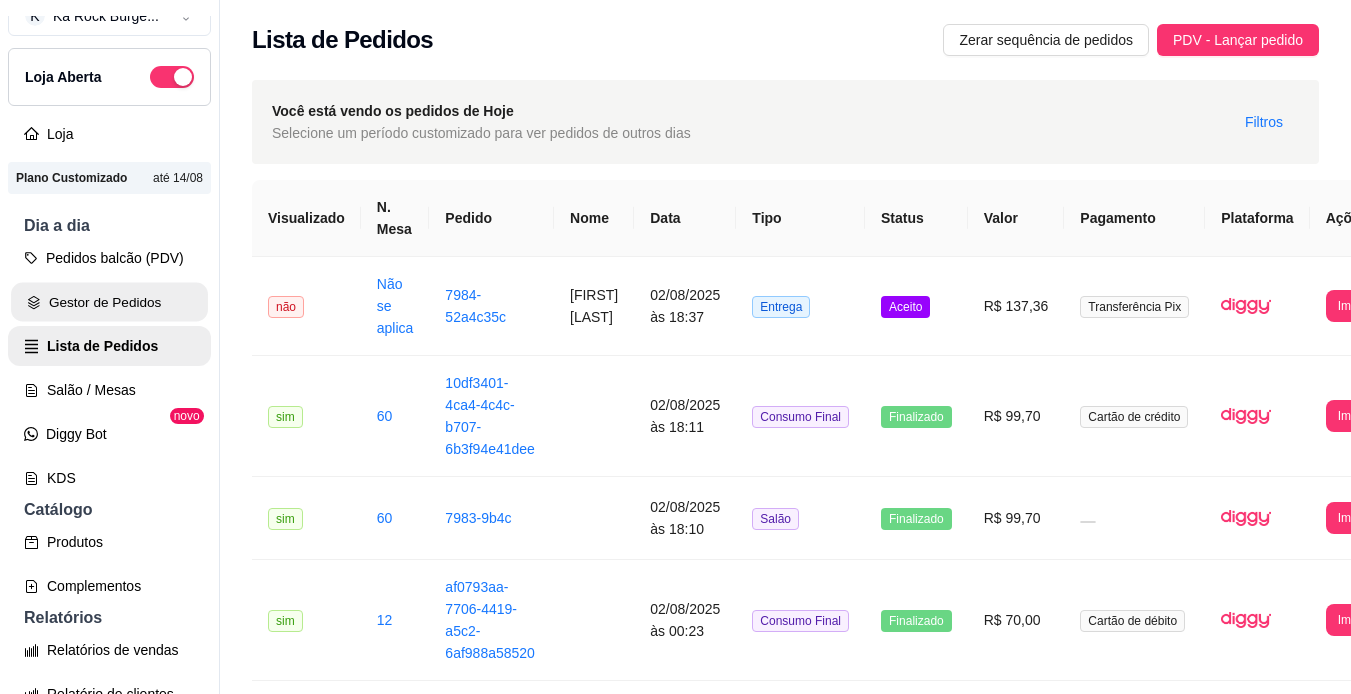 click on "Gestor de Pedidos" at bounding box center (109, 302) 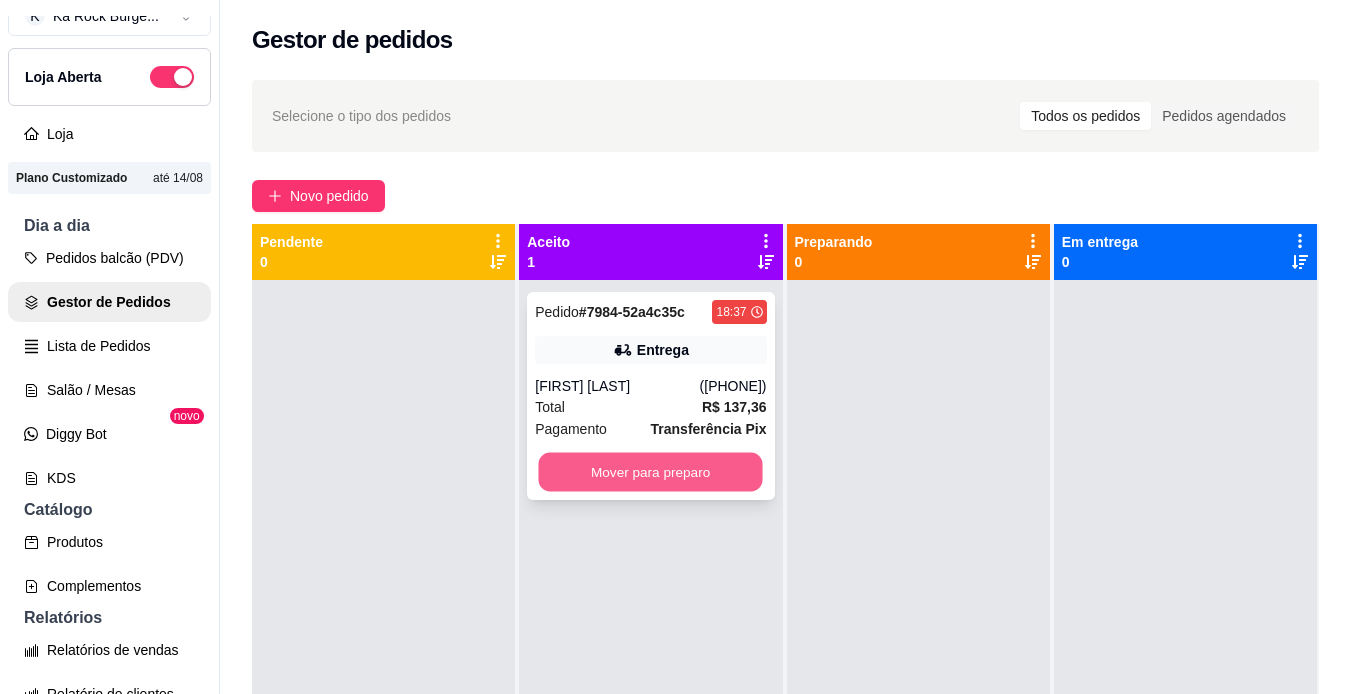click on "Mover para preparo" at bounding box center (651, 472) 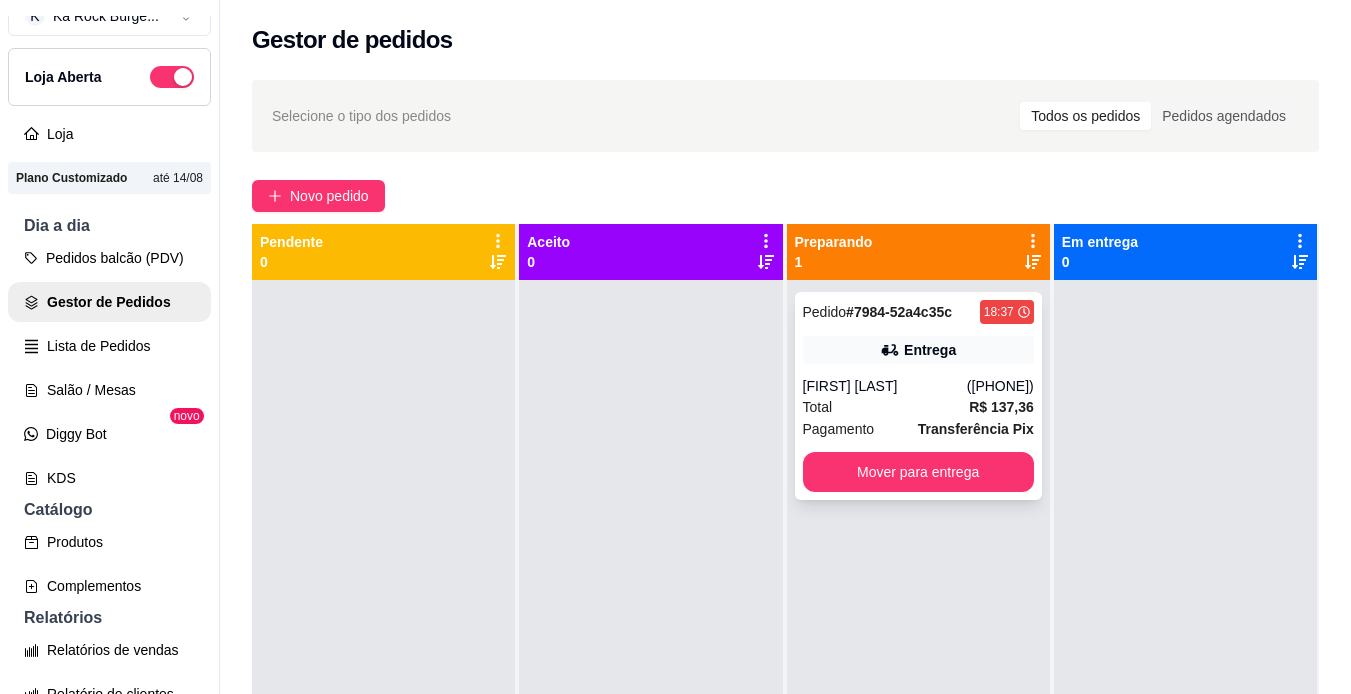 click on "Entrega" at bounding box center [918, 350] 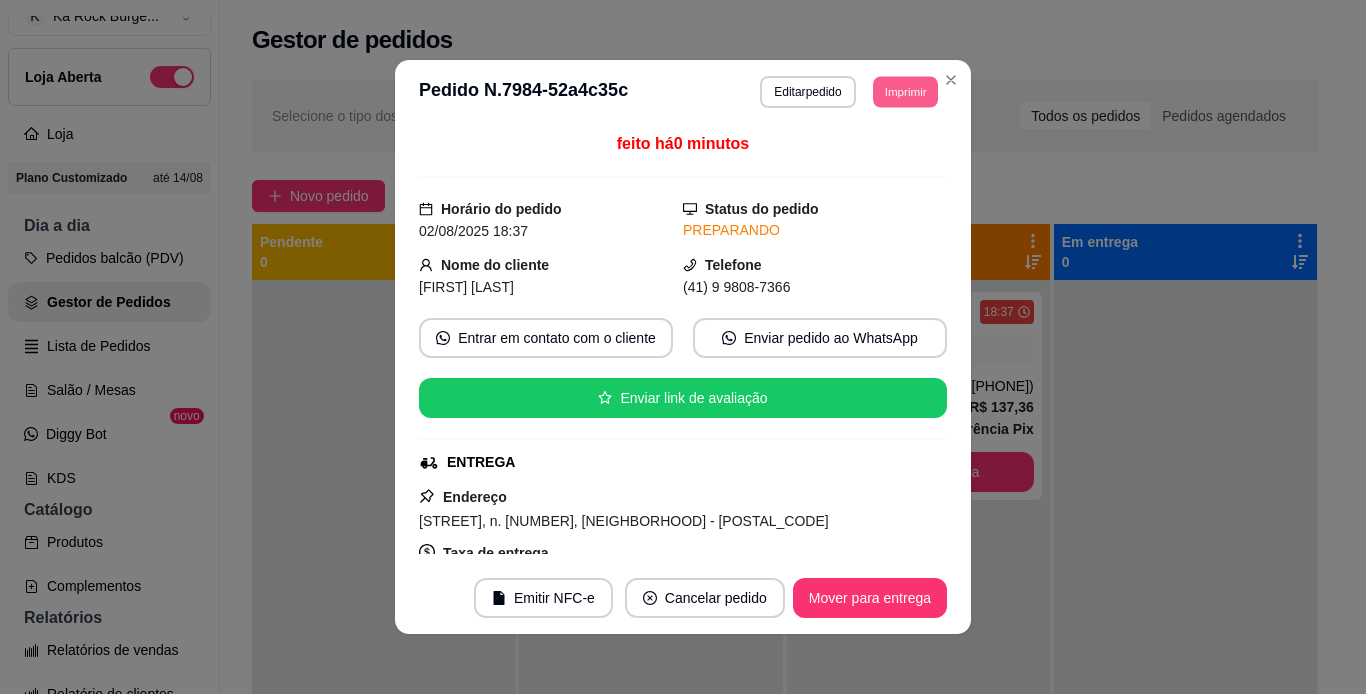 click on "Imprimir" at bounding box center (905, 91) 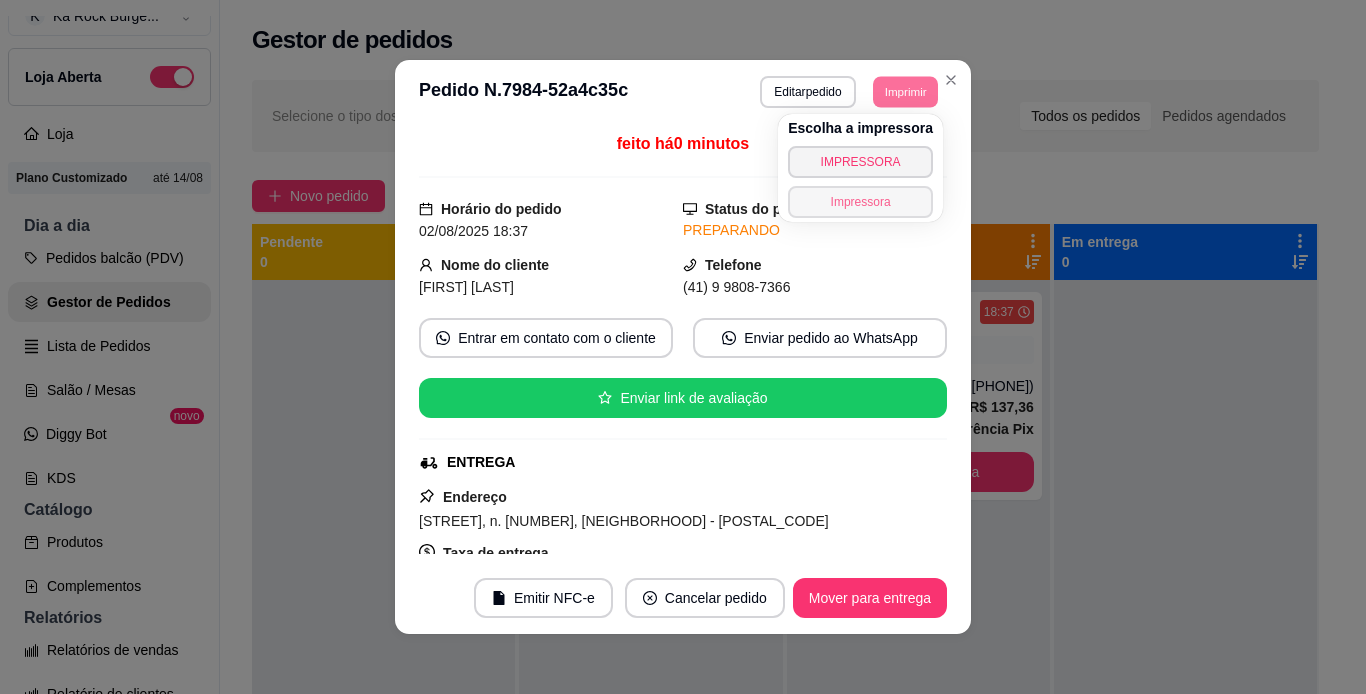 click on "Impressora" at bounding box center [860, 202] 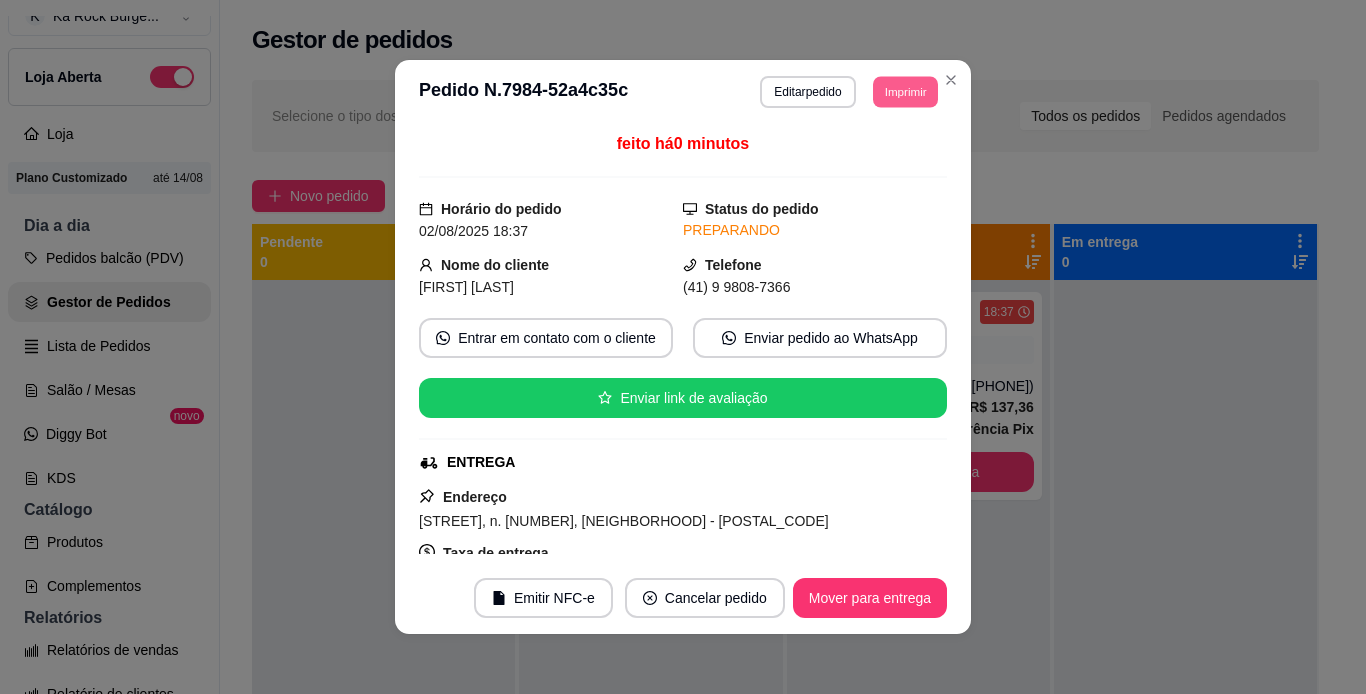 click on "Imprimir" at bounding box center (905, 91) 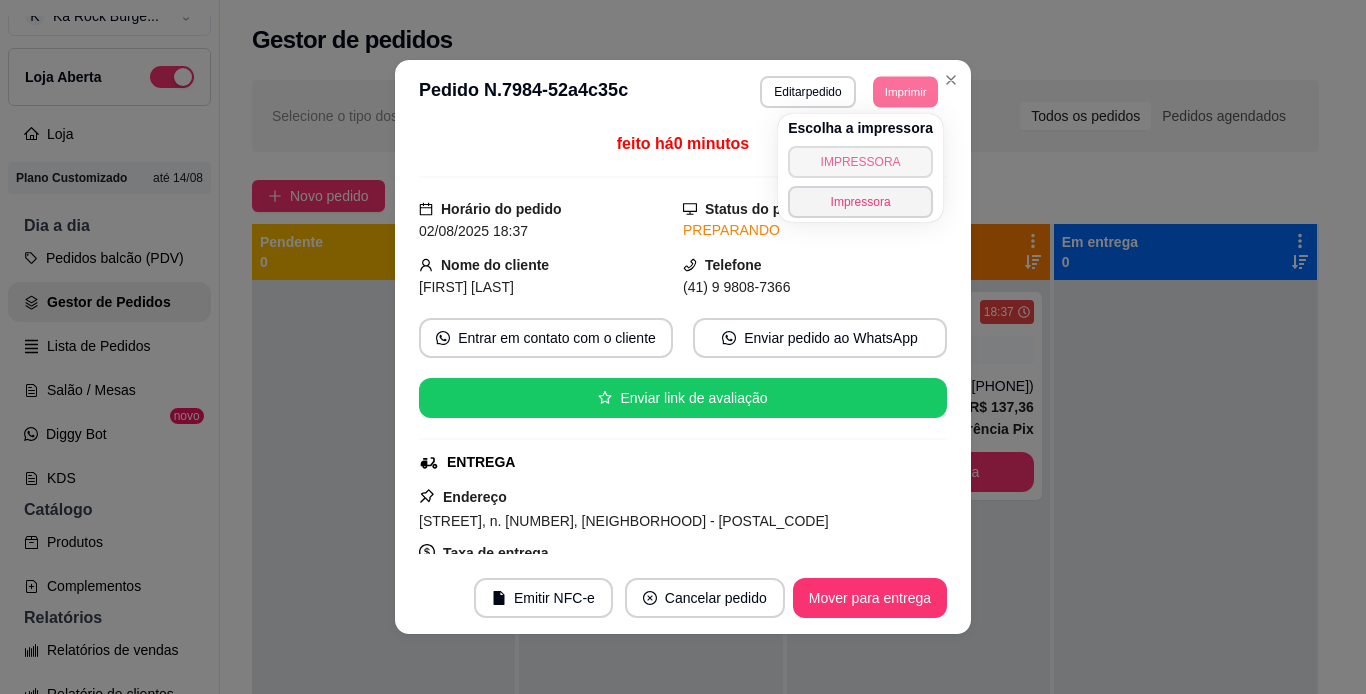 click on "IMPRESSORA" at bounding box center [860, 162] 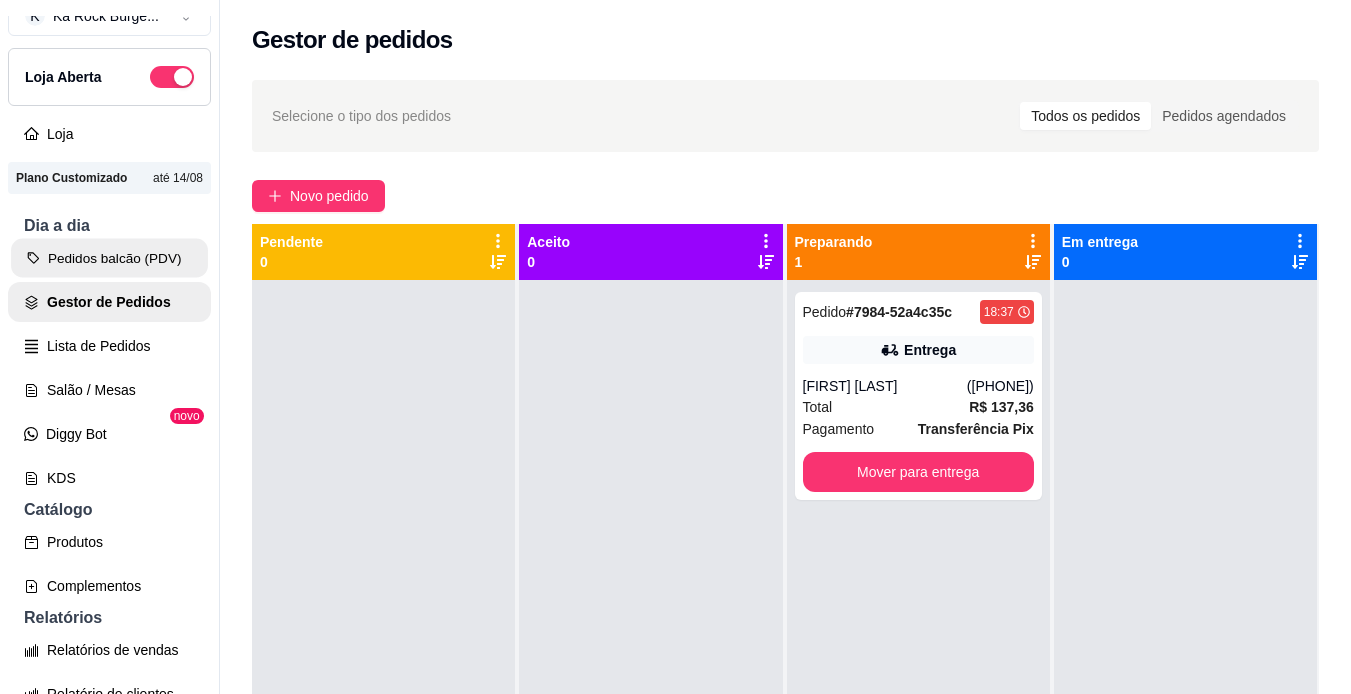 click on "Pedidos balcão (PDV)" at bounding box center (109, 258) 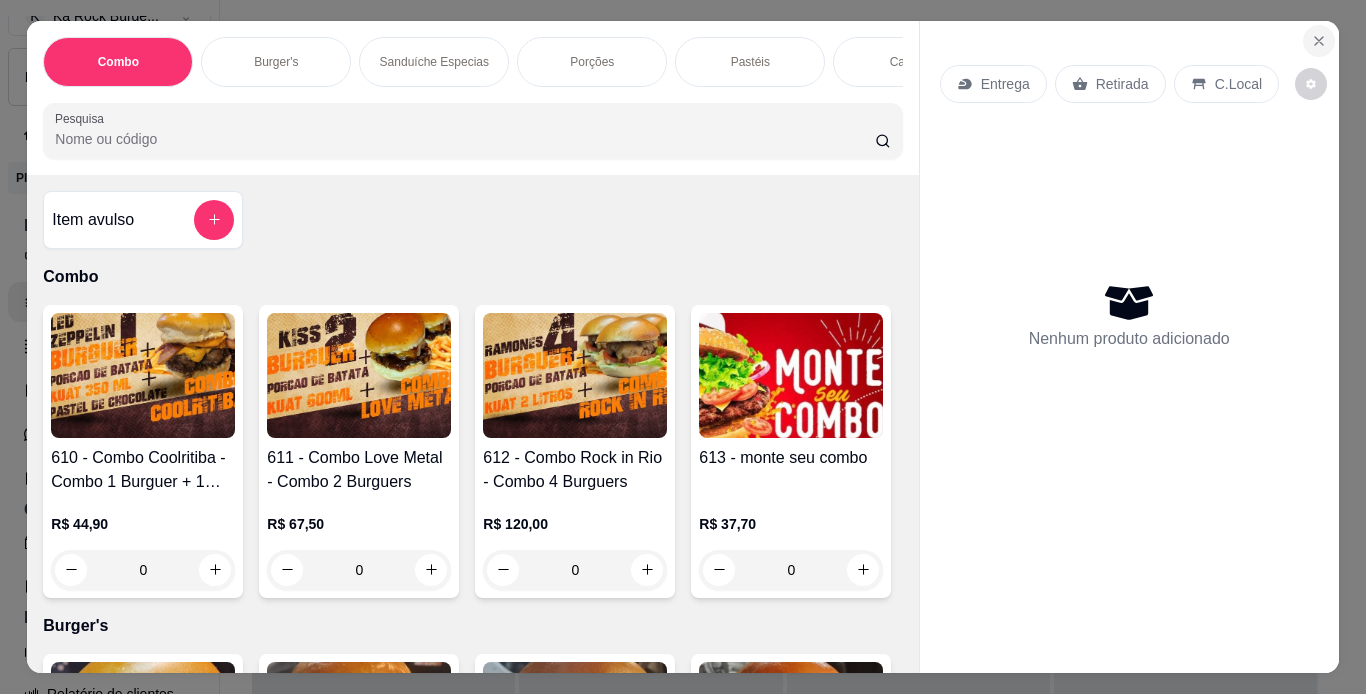 click 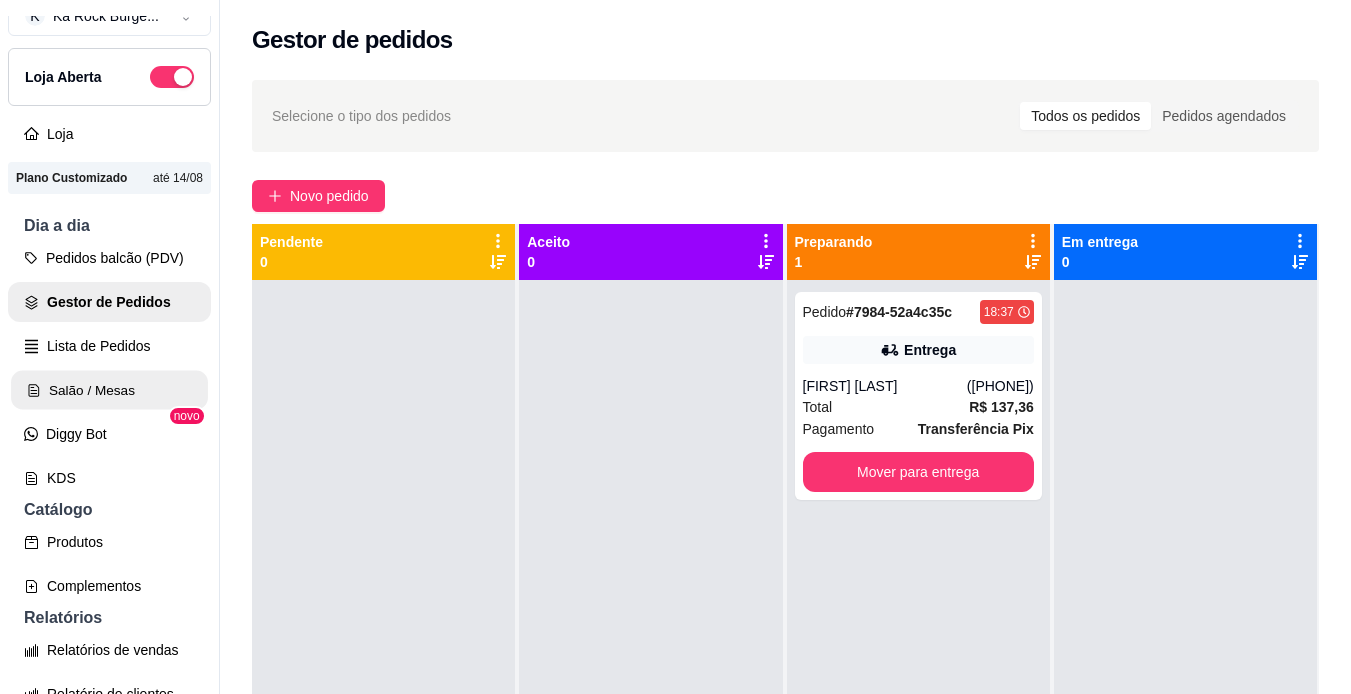 click on "Salão / Mesas" at bounding box center [109, 390] 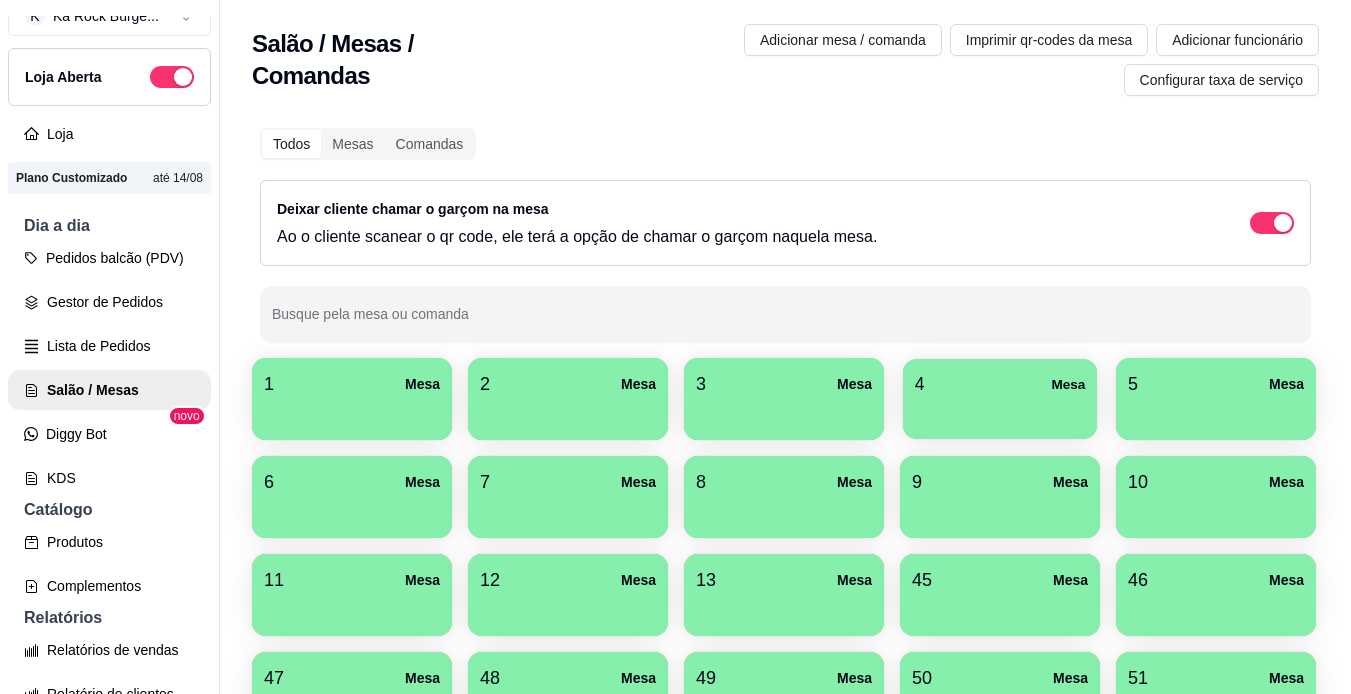 click at bounding box center [1000, 412] 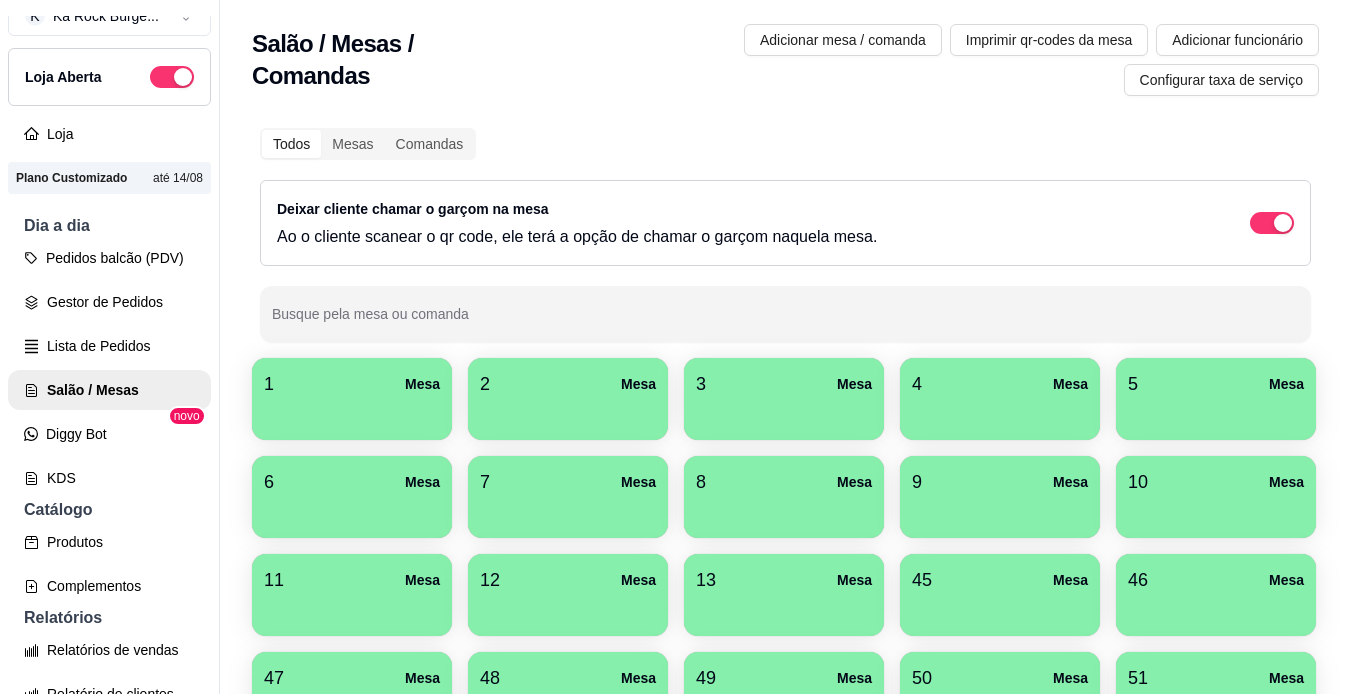 click on "12 Mesa" at bounding box center (568, 580) 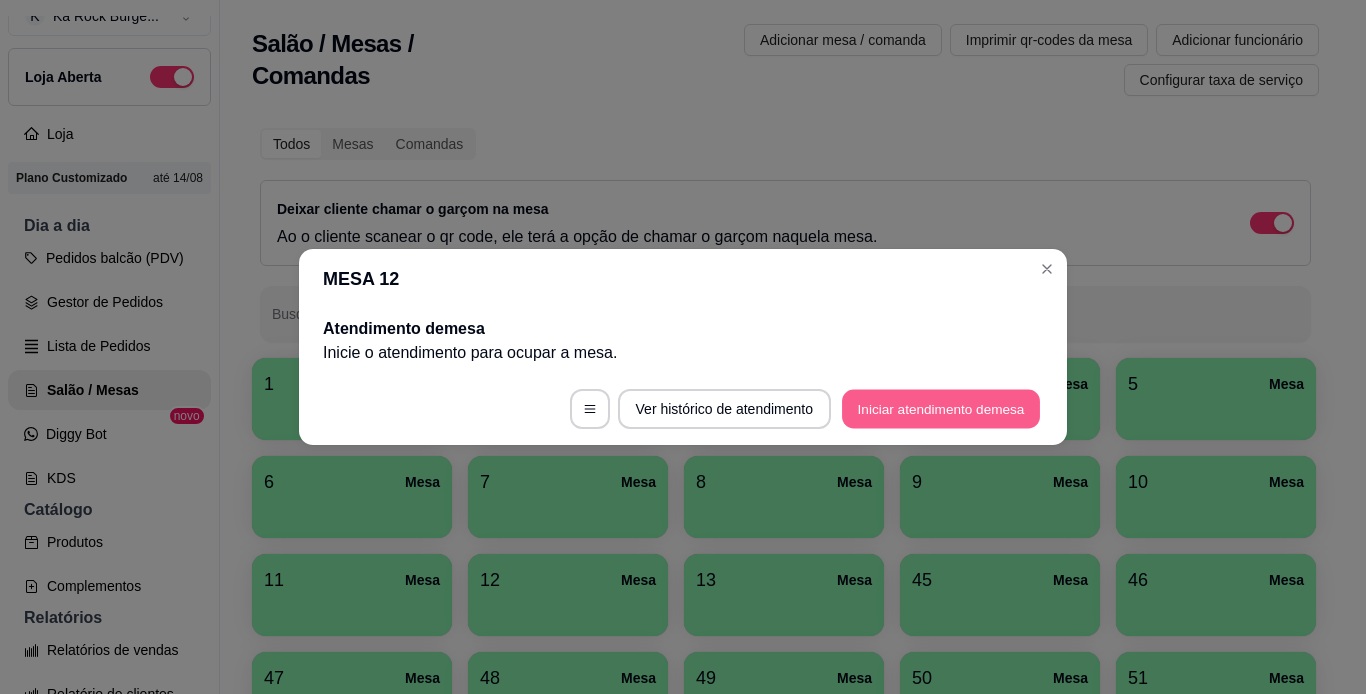 click on "Iniciar atendimento de  mesa" at bounding box center [941, 409] 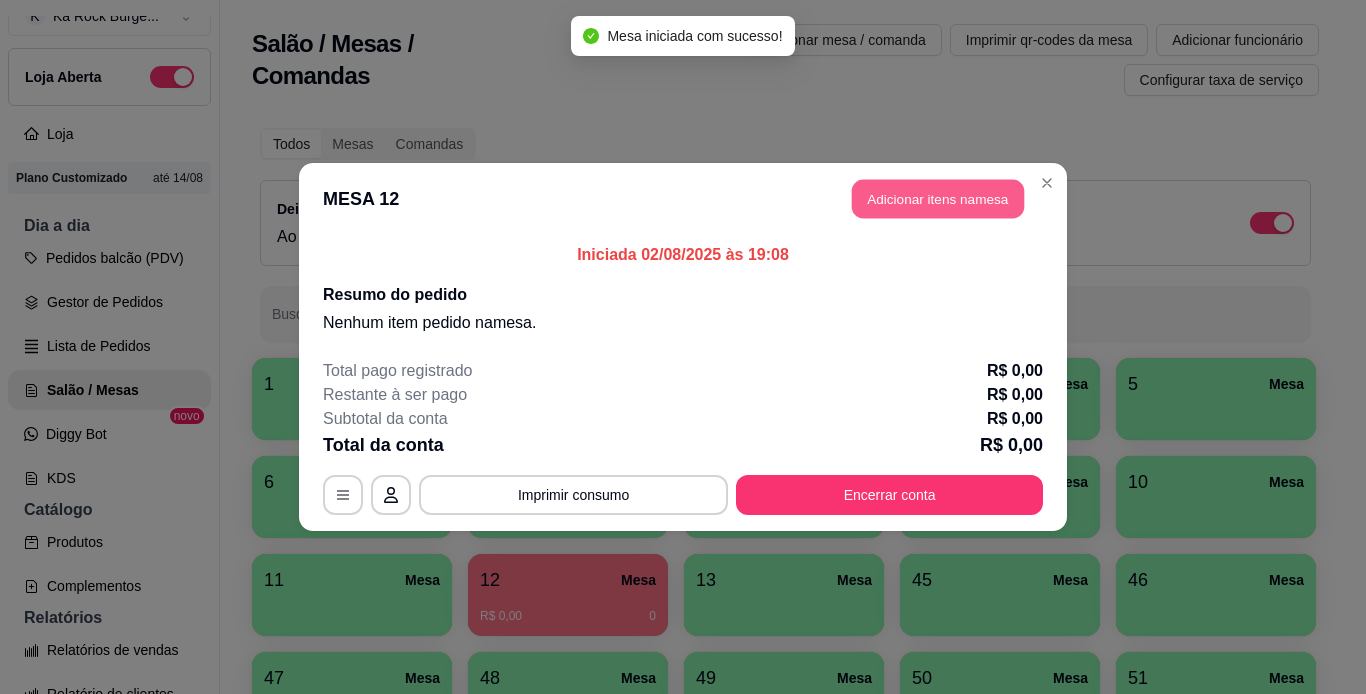 click on "Adicionar itens na  mesa" at bounding box center [938, 199] 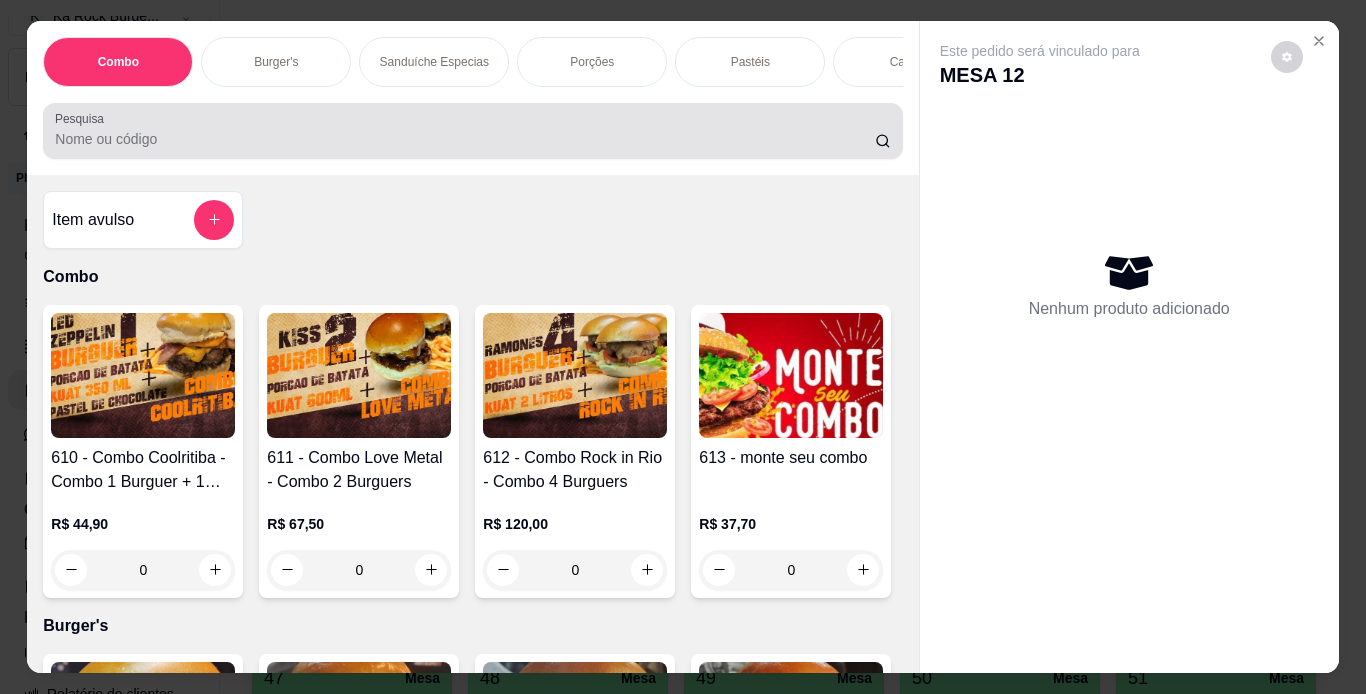 click at bounding box center [472, 131] 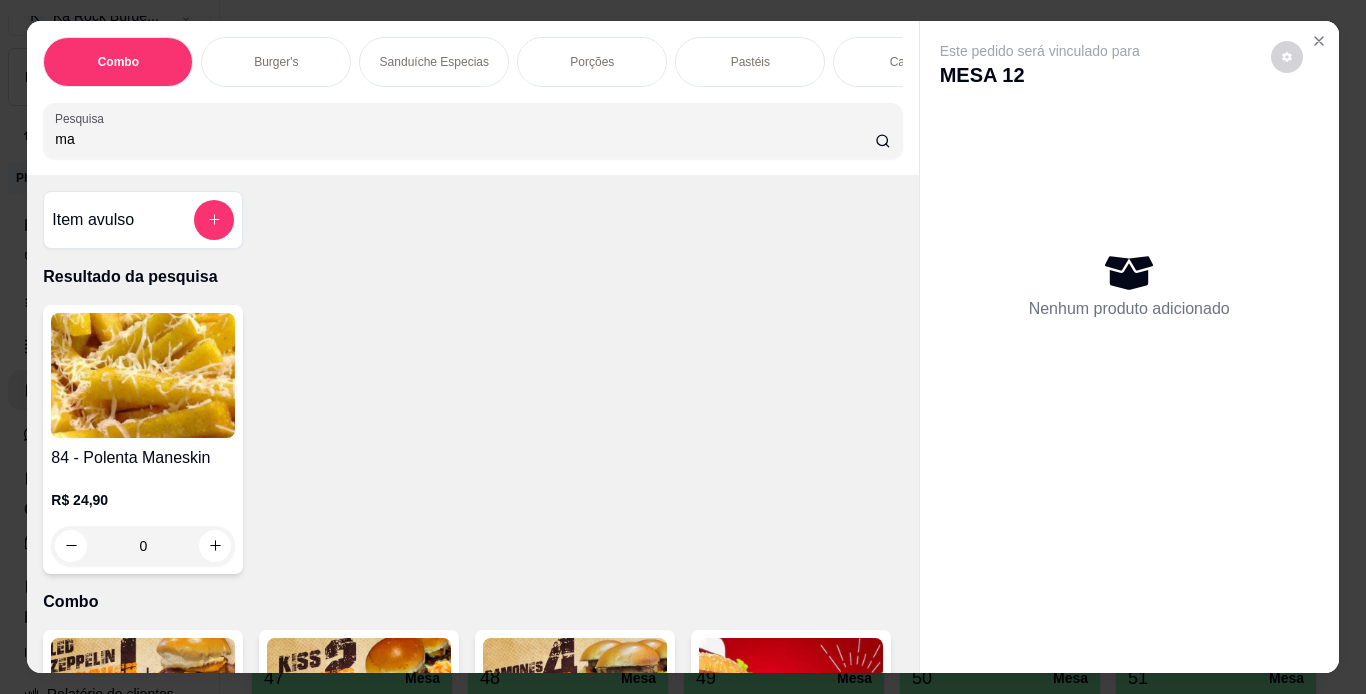 type on "m" 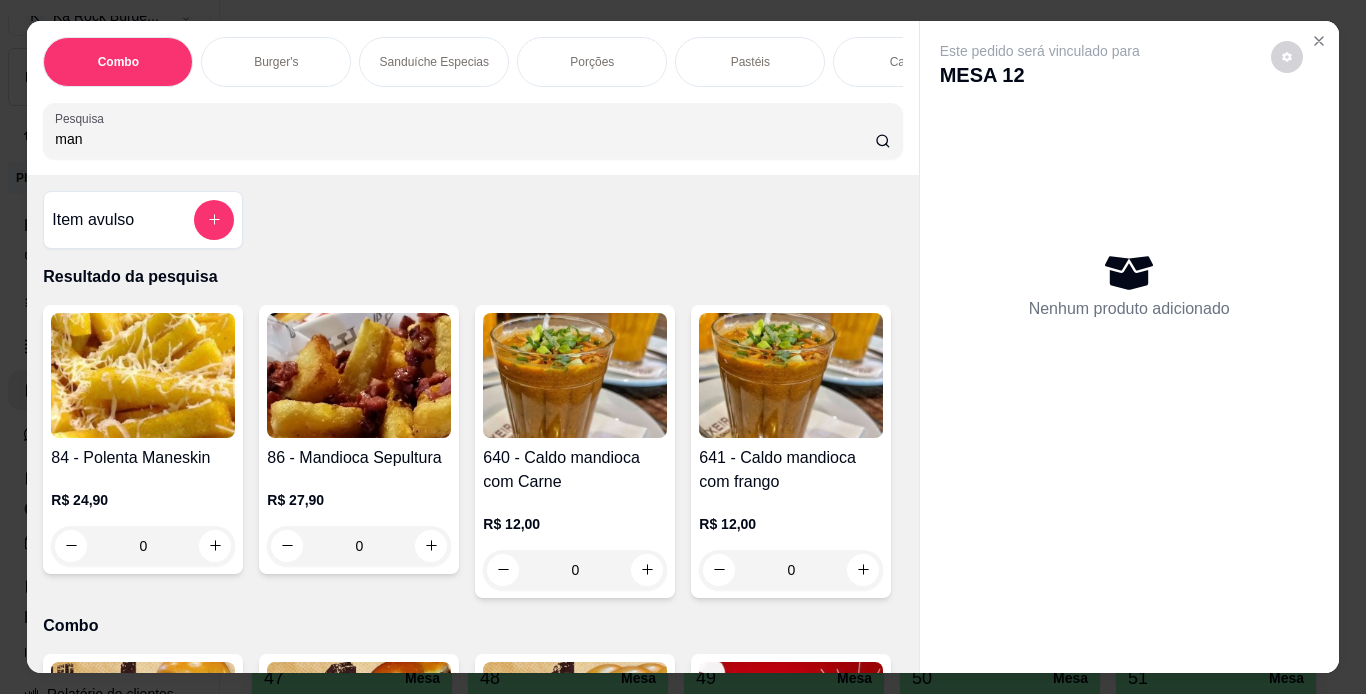 type on "man" 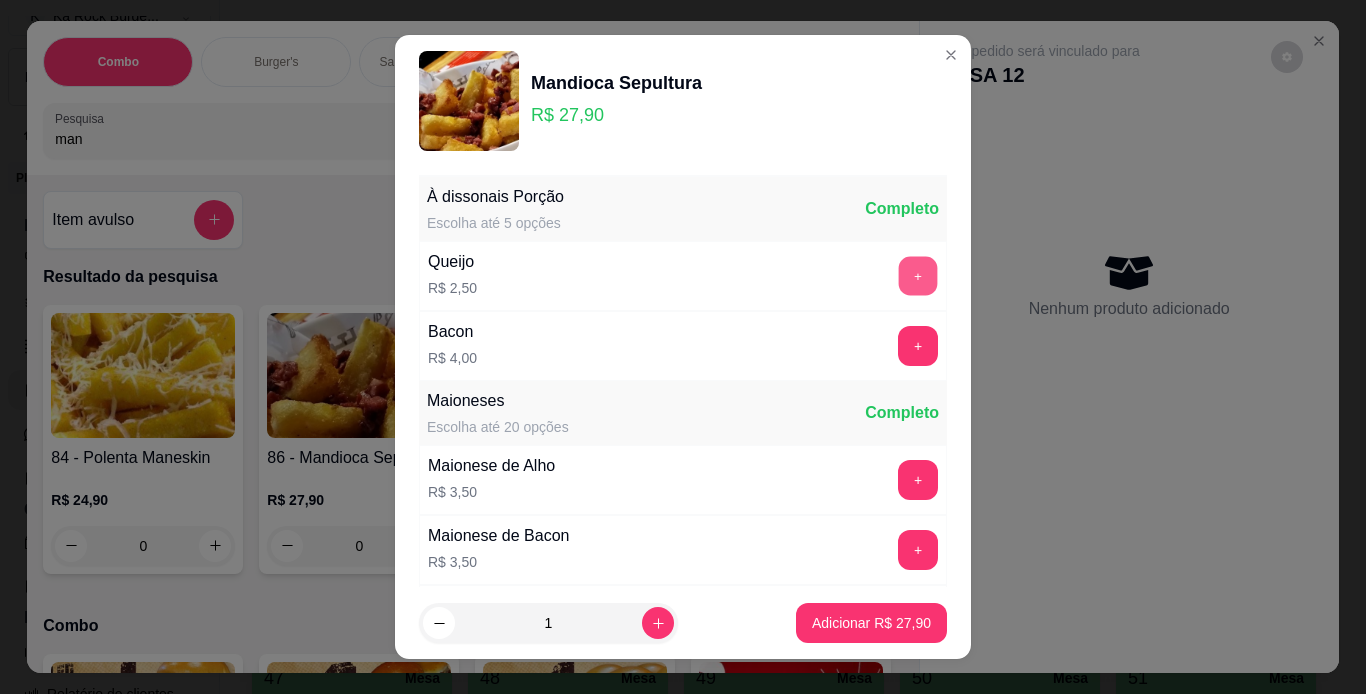 click on "+" at bounding box center [918, 275] 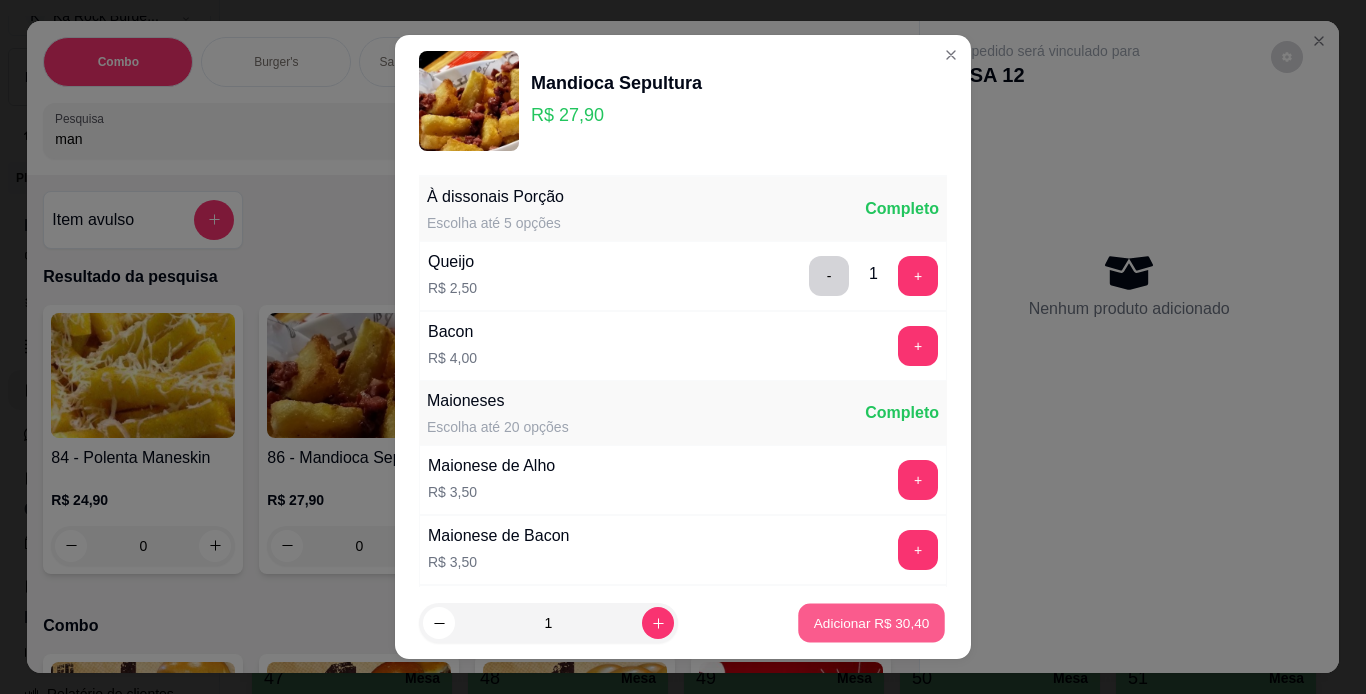 click on "Adicionar   R$ 30,40" at bounding box center (872, 623) 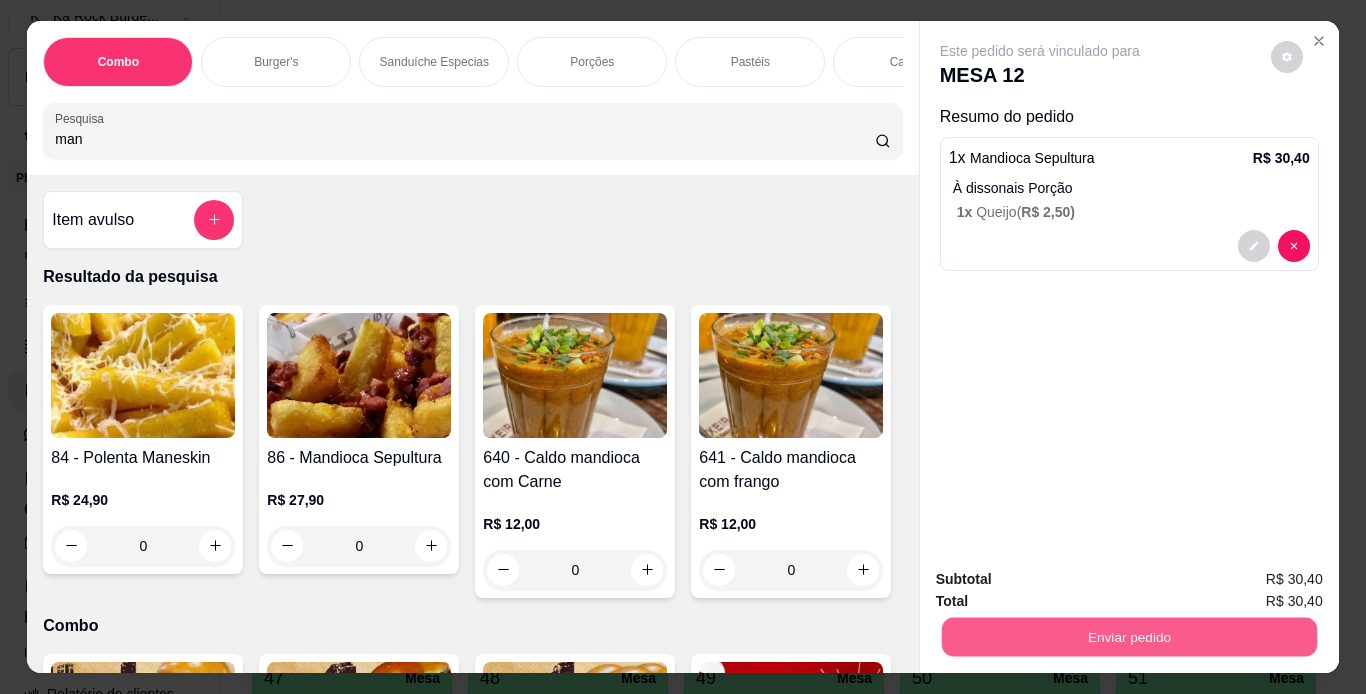 click on "Enviar pedido" at bounding box center [1128, 637] 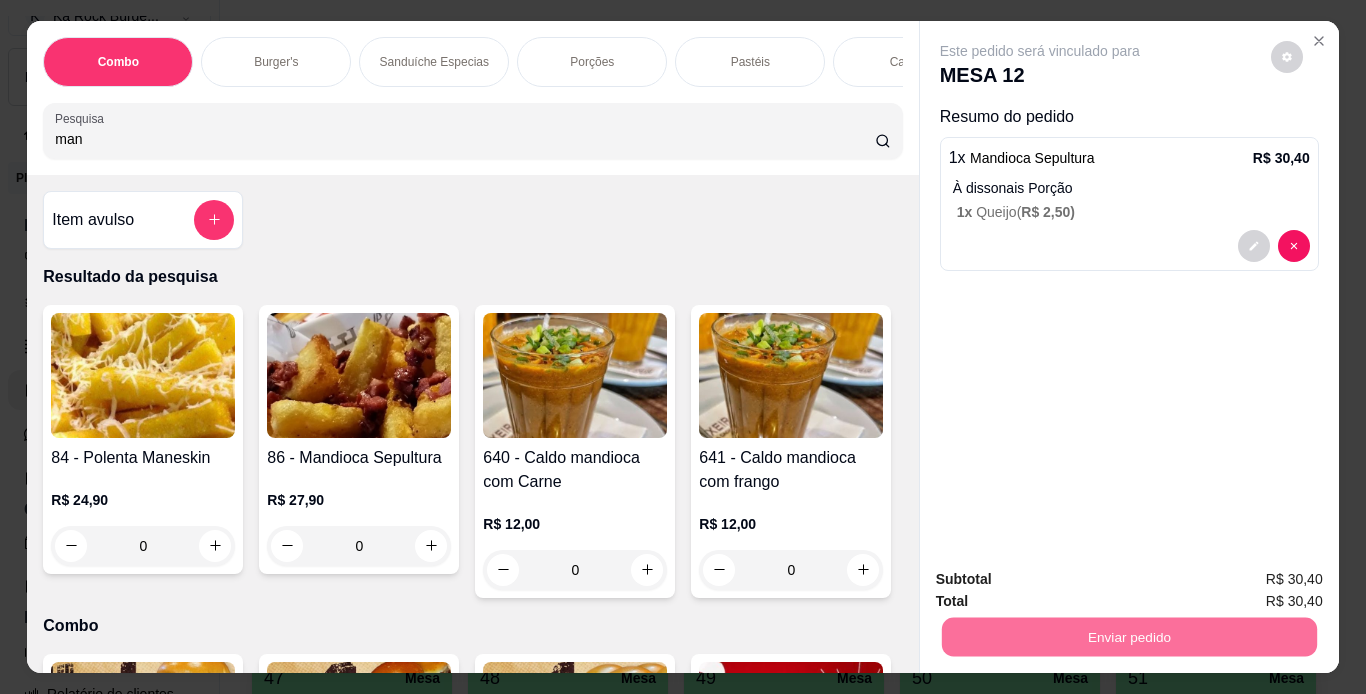 click on "Não registrar e enviar pedido" at bounding box center [1063, 580] 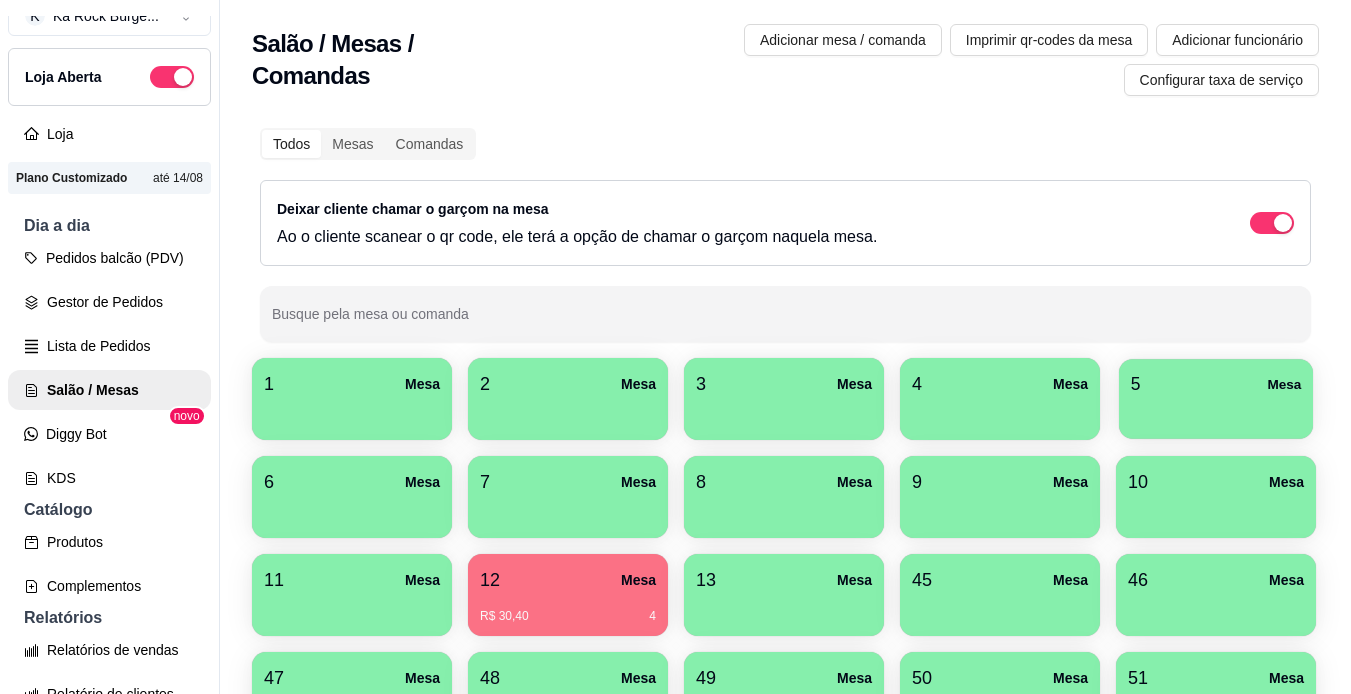 click on "5 Mesa" at bounding box center [1216, 384] 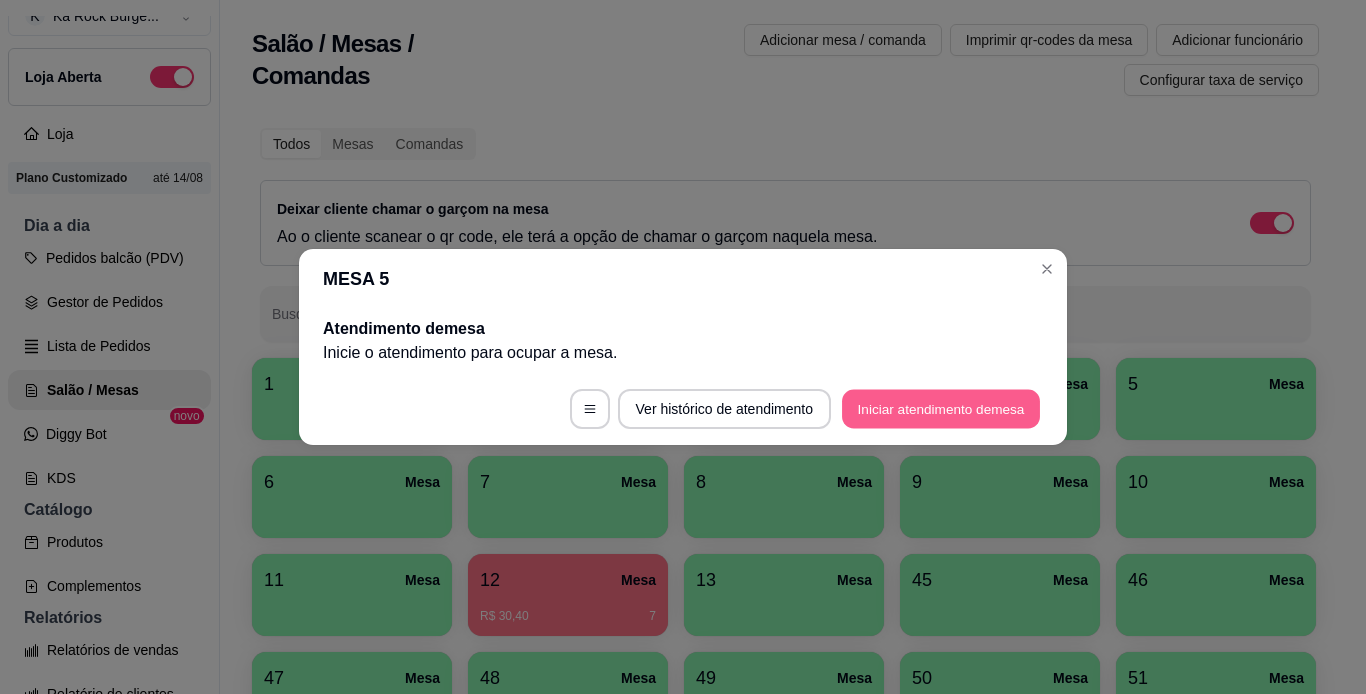 click on "Iniciar atendimento de  mesa" at bounding box center (941, 409) 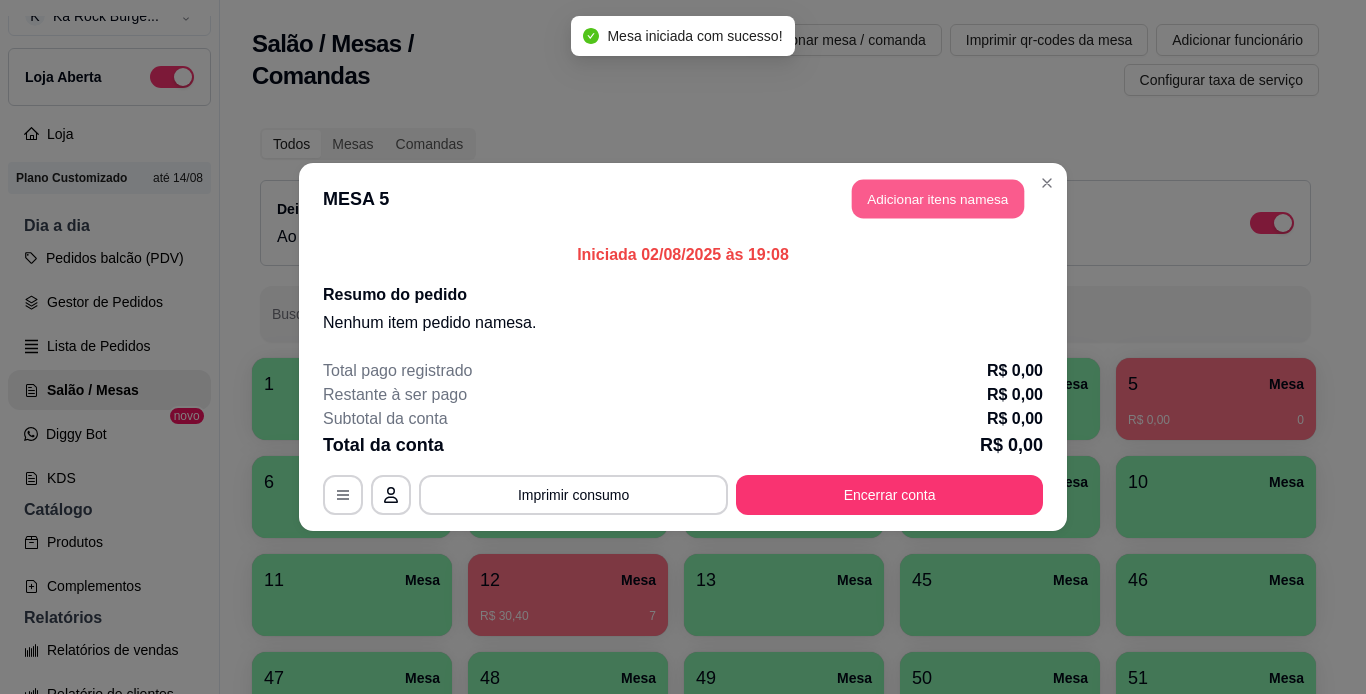 click on "Adicionar itens na  mesa" at bounding box center (938, 199) 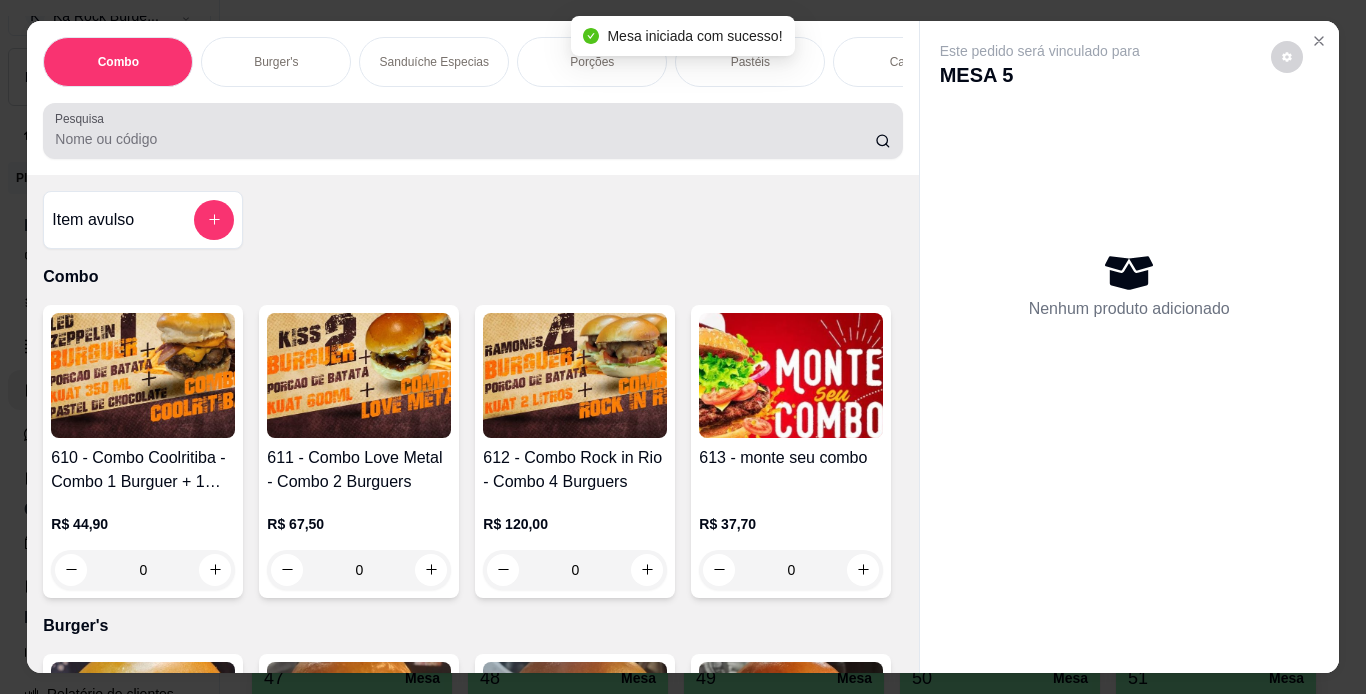 click at bounding box center (472, 131) 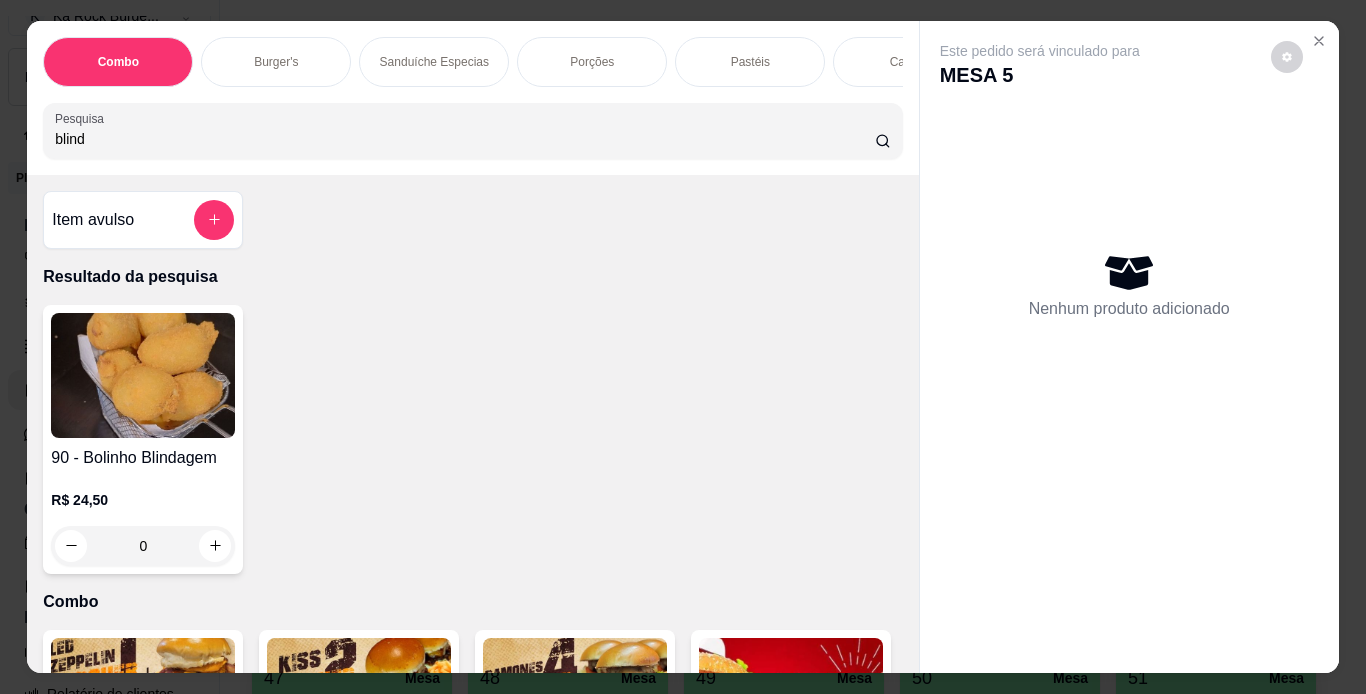 type on "blind" 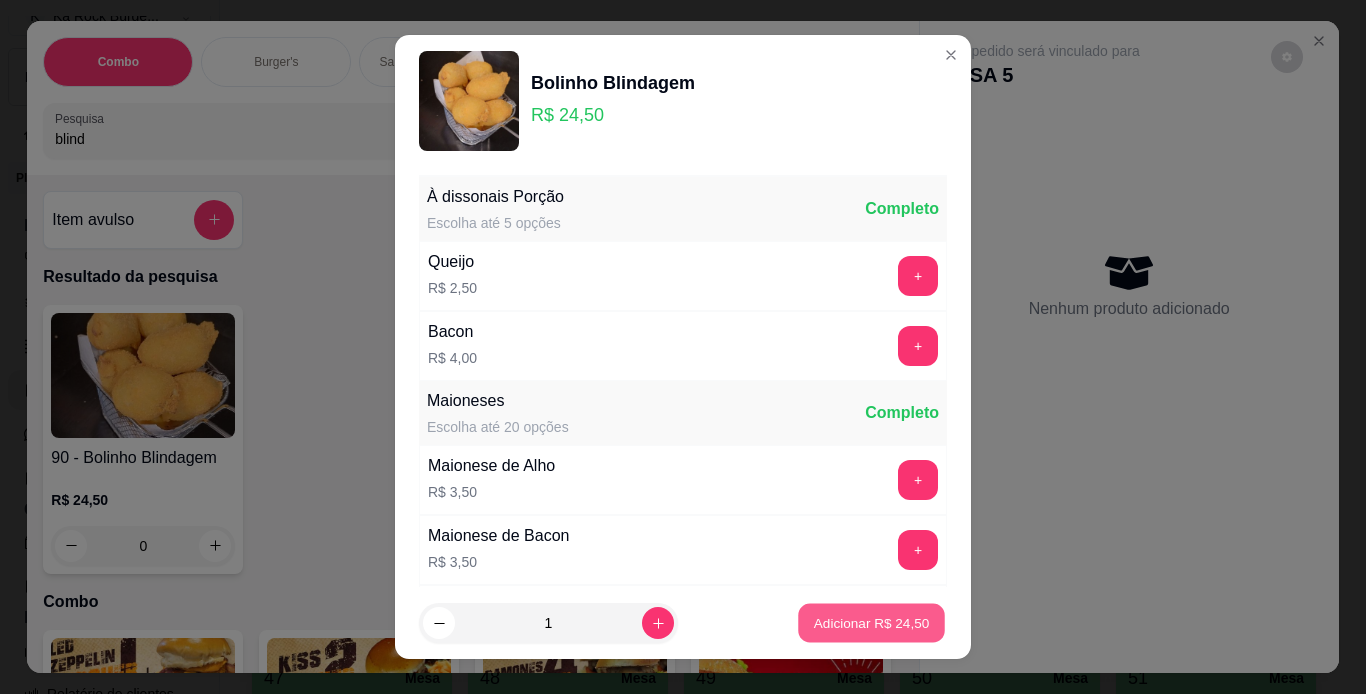 click on "Adicionar   R$ 24,50" at bounding box center [872, 623] 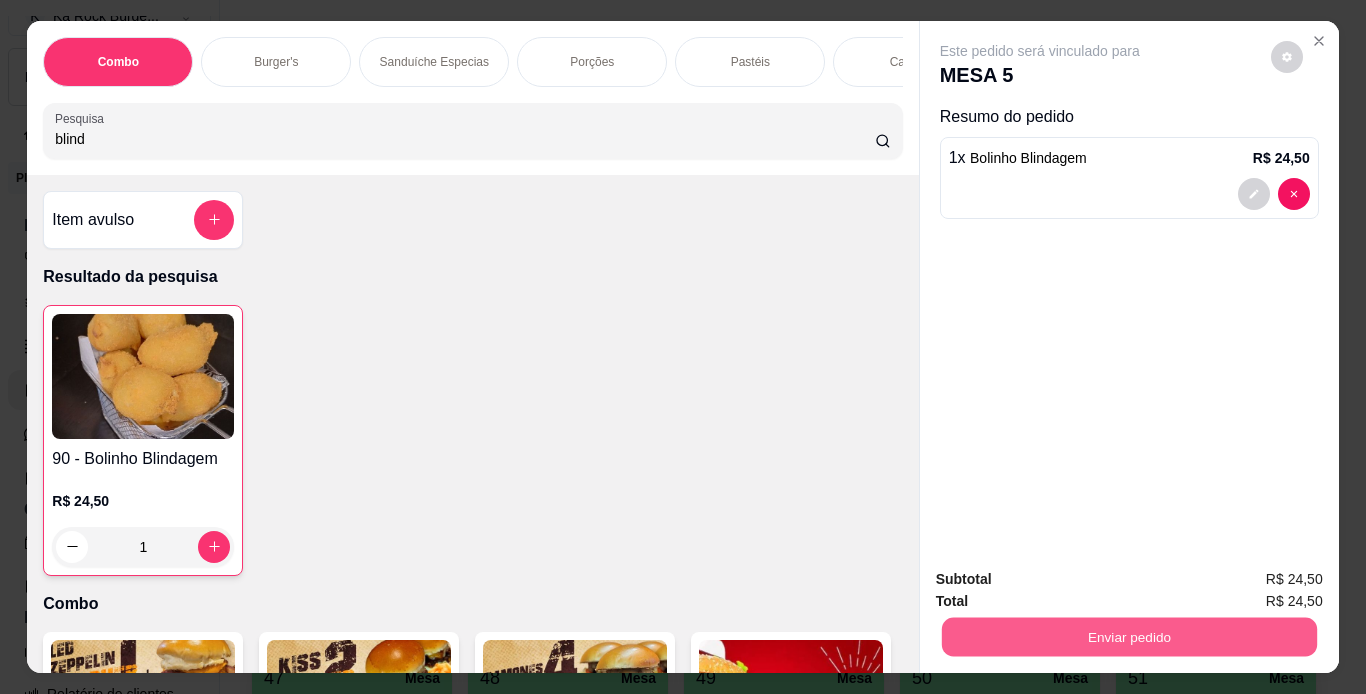 click on "Enviar pedido" at bounding box center [1128, 637] 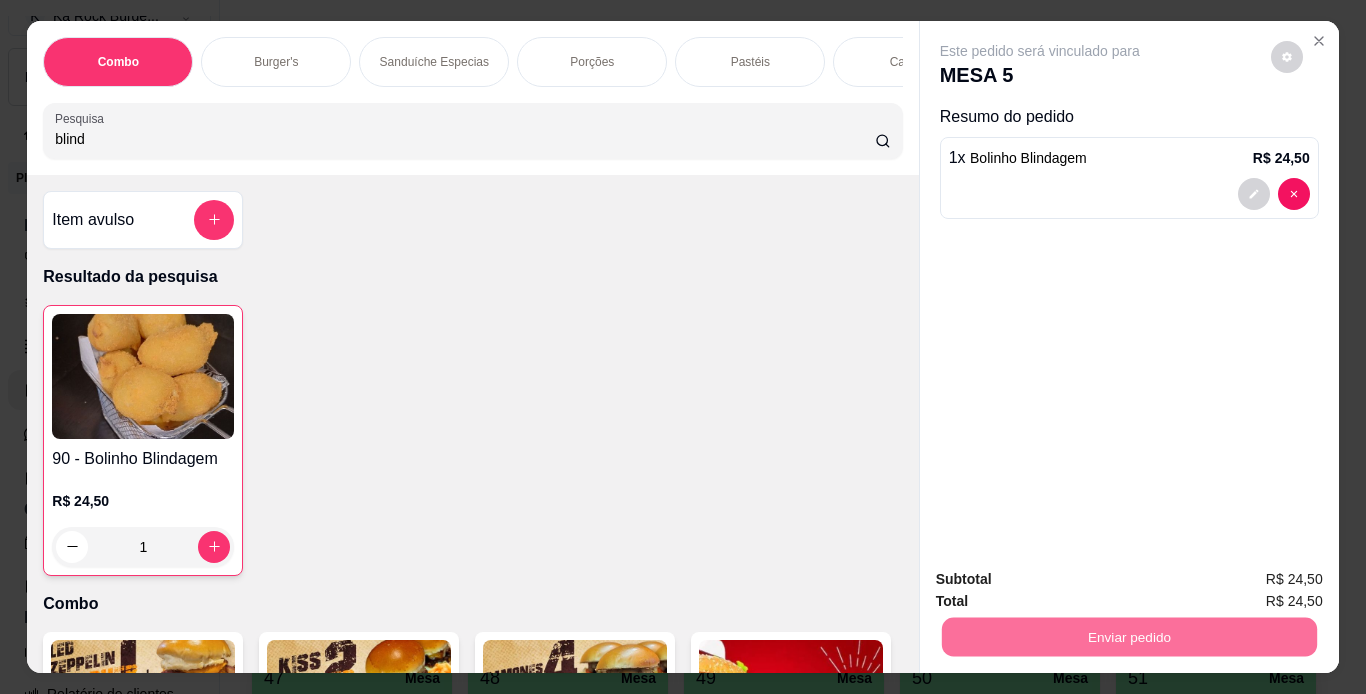 click on "Não registrar e enviar pedido" at bounding box center [1063, 580] 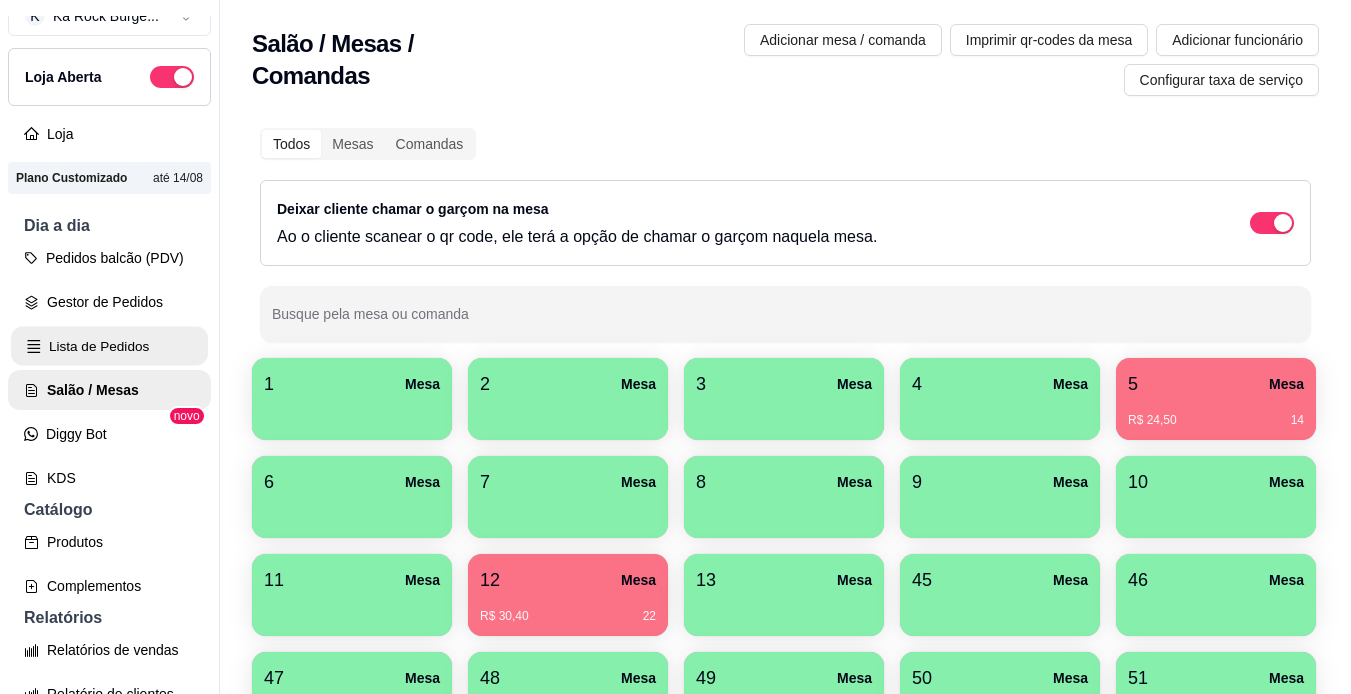 click on "Lista de Pedidos" at bounding box center (109, 346) 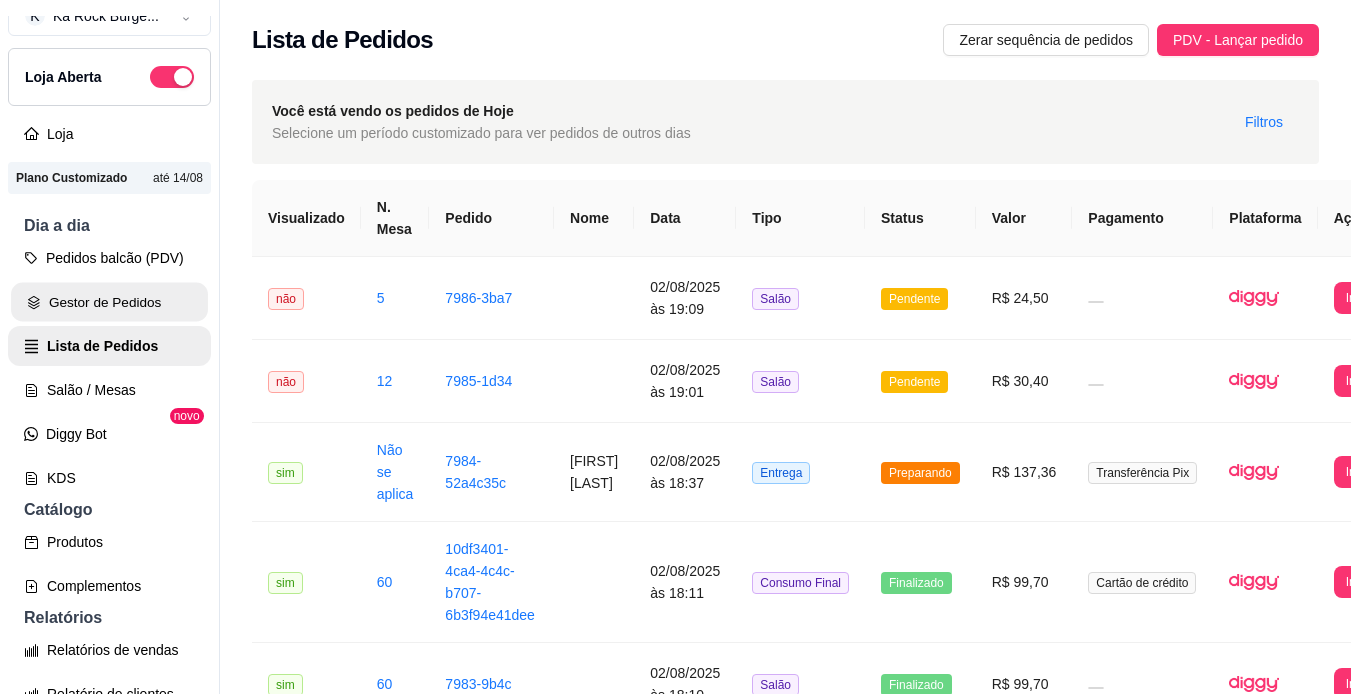 click on "Gestor de Pedidos" at bounding box center (109, 302) 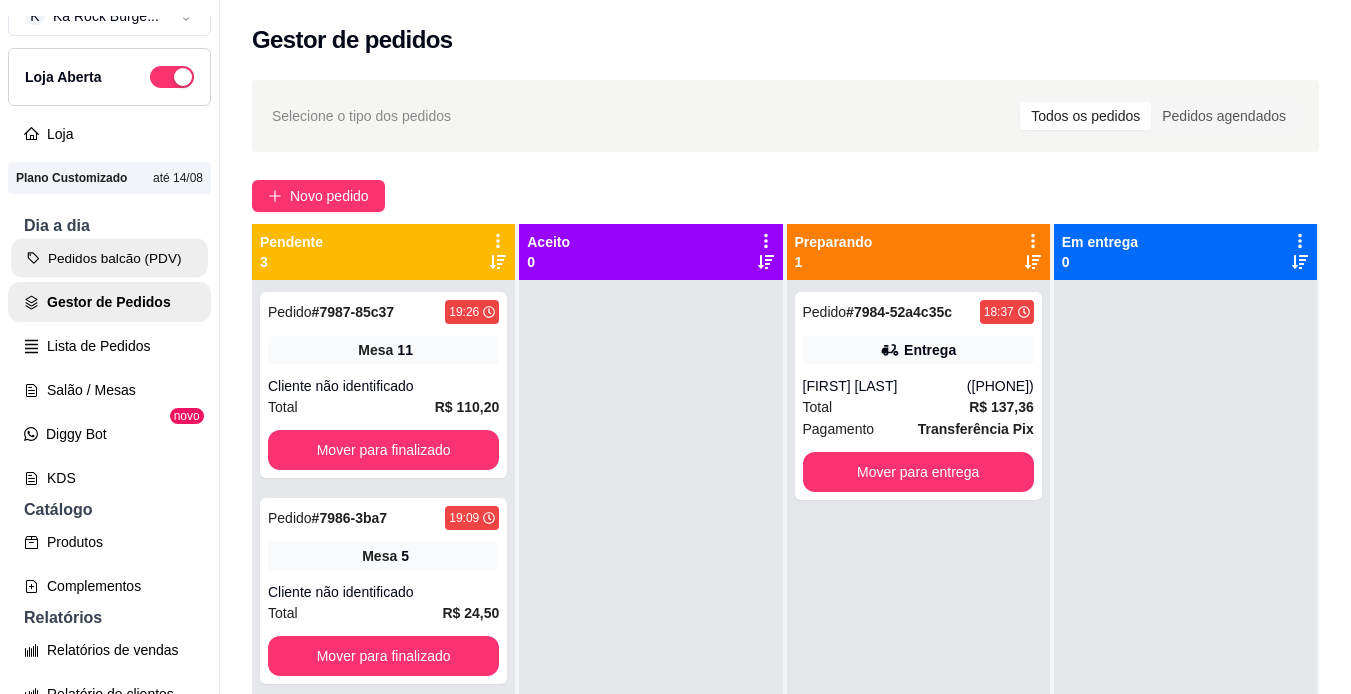 click on "Pedidos balcão (PDV)" at bounding box center [109, 258] 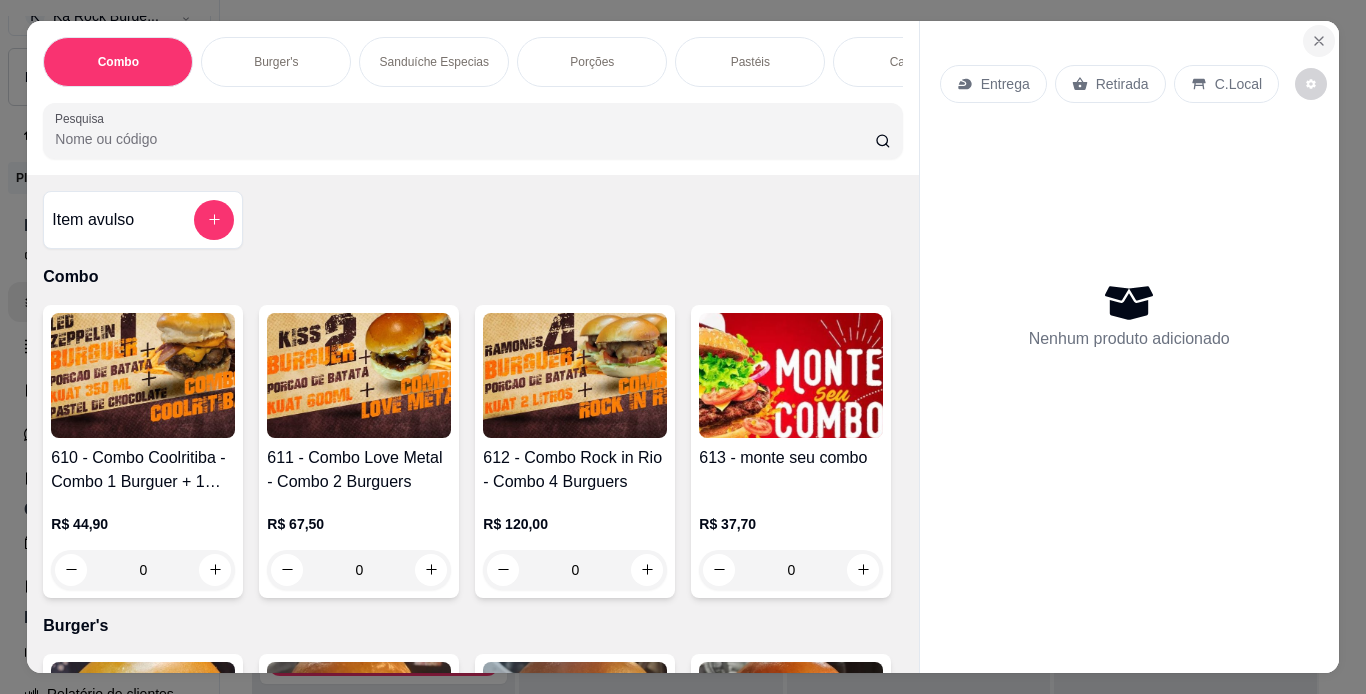 click 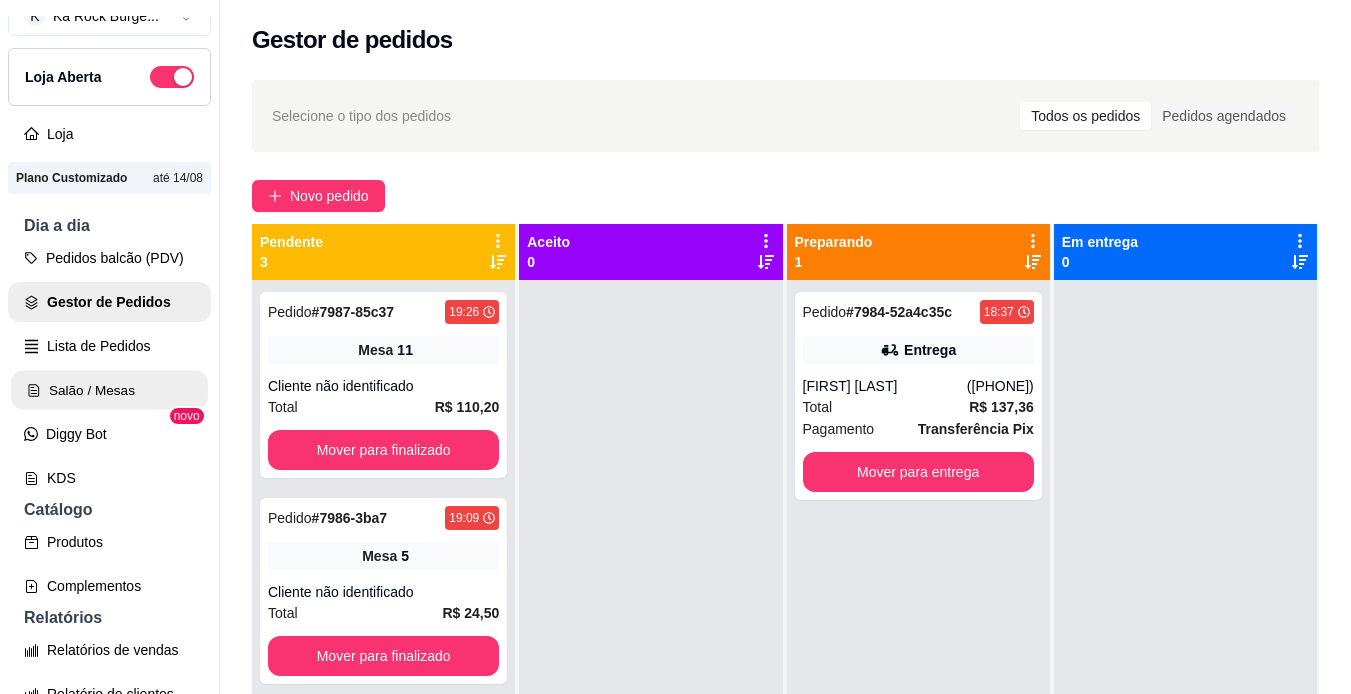 click on "Salão / Mesas" at bounding box center [109, 390] 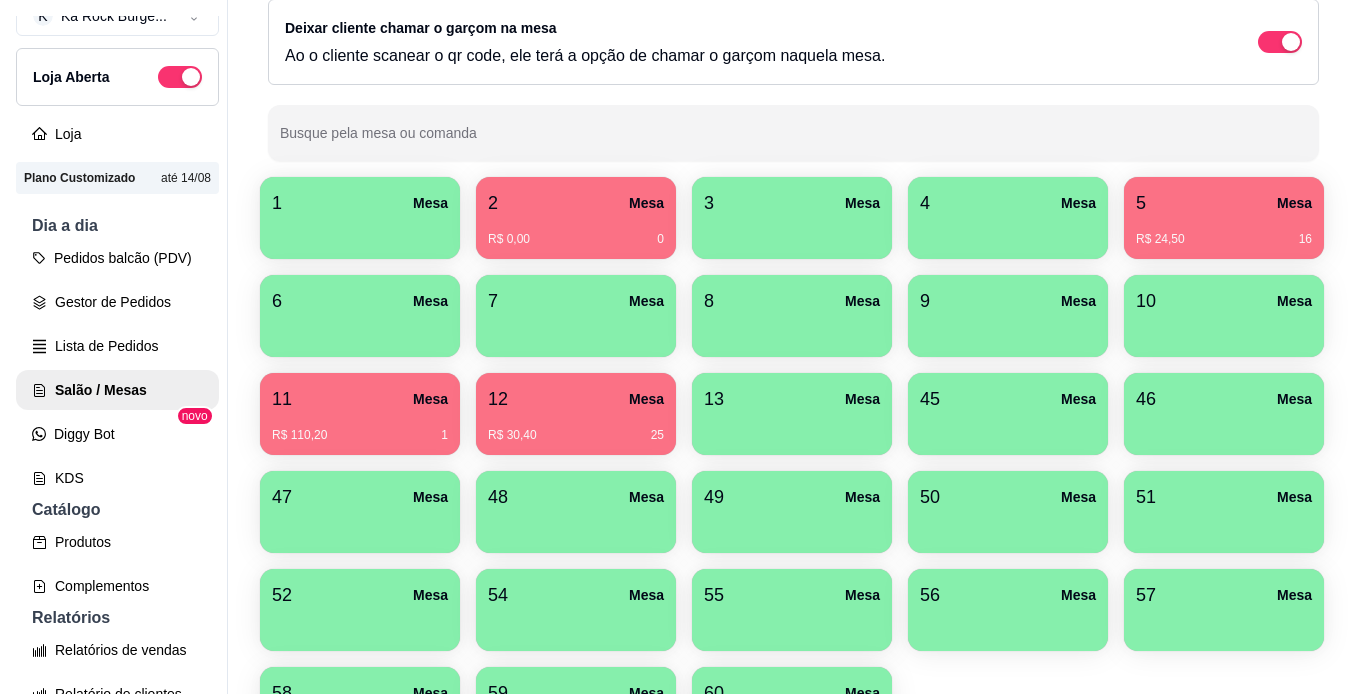 scroll, scrollTop: 429, scrollLeft: 0, axis: vertical 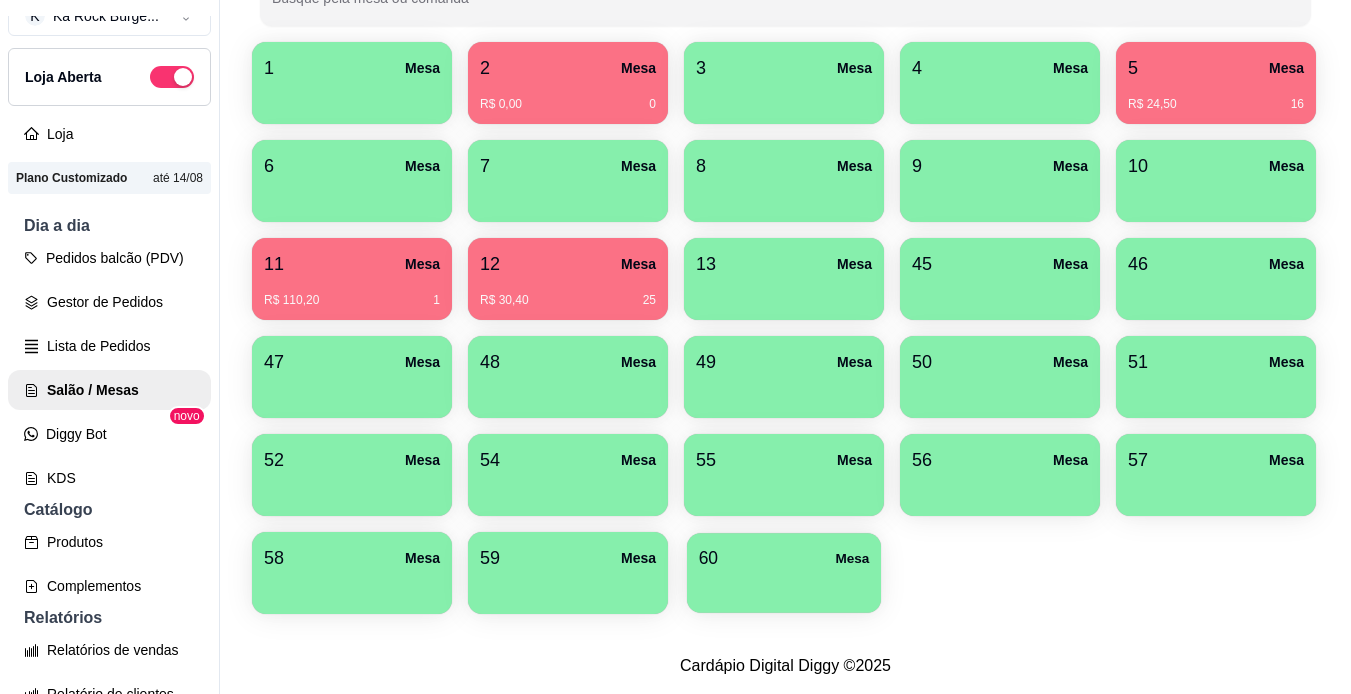 click on "60 Mesa" at bounding box center (784, 558) 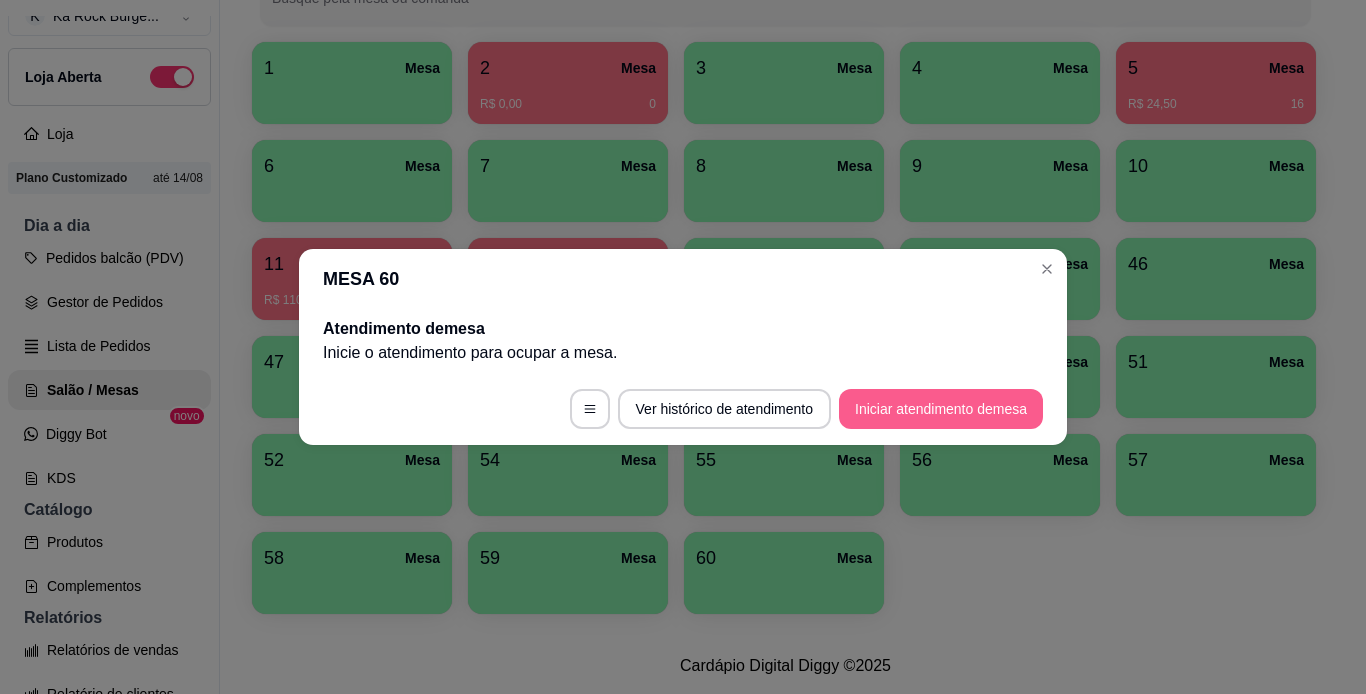 click on "Iniciar atendimento de  mesa" at bounding box center (941, 409) 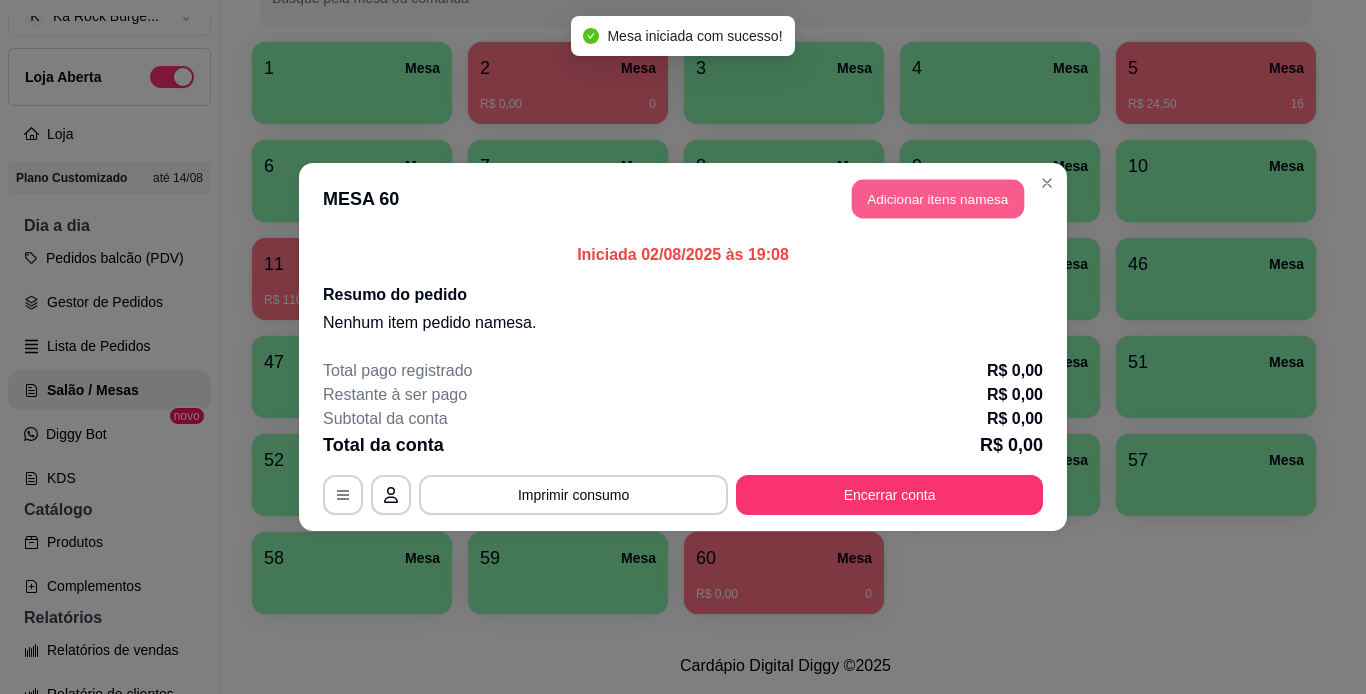 click on "Adicionar itens na  mesa" at bounding box center (938, 199) 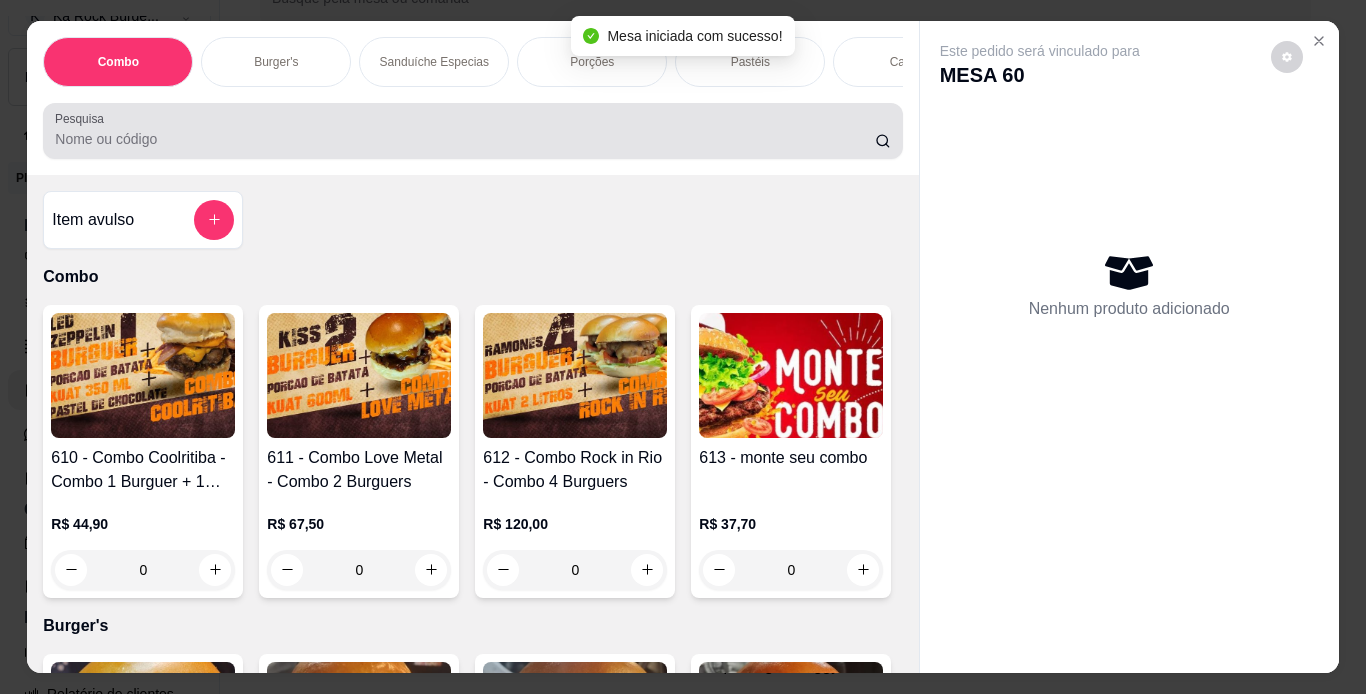 click at bounding box center (472, 131) 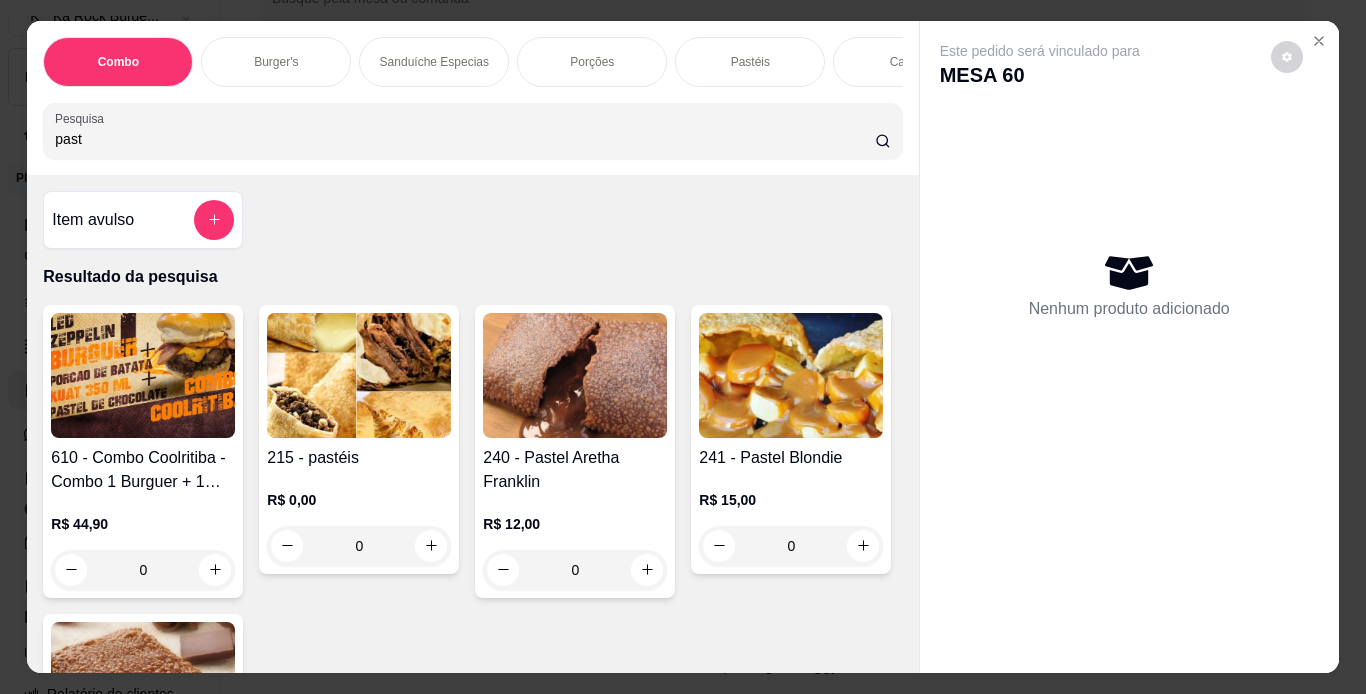 type on "past" 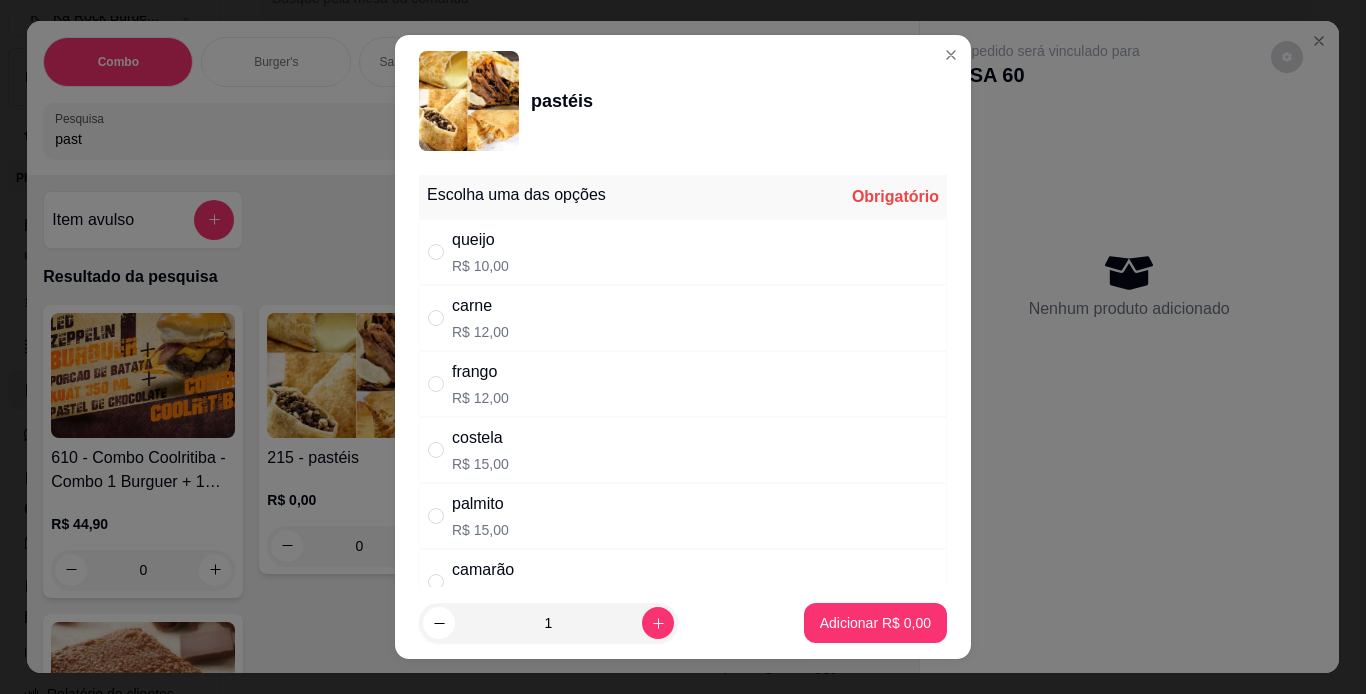 click on "queijo R$ 10,00" at bounding box center [683, 252] 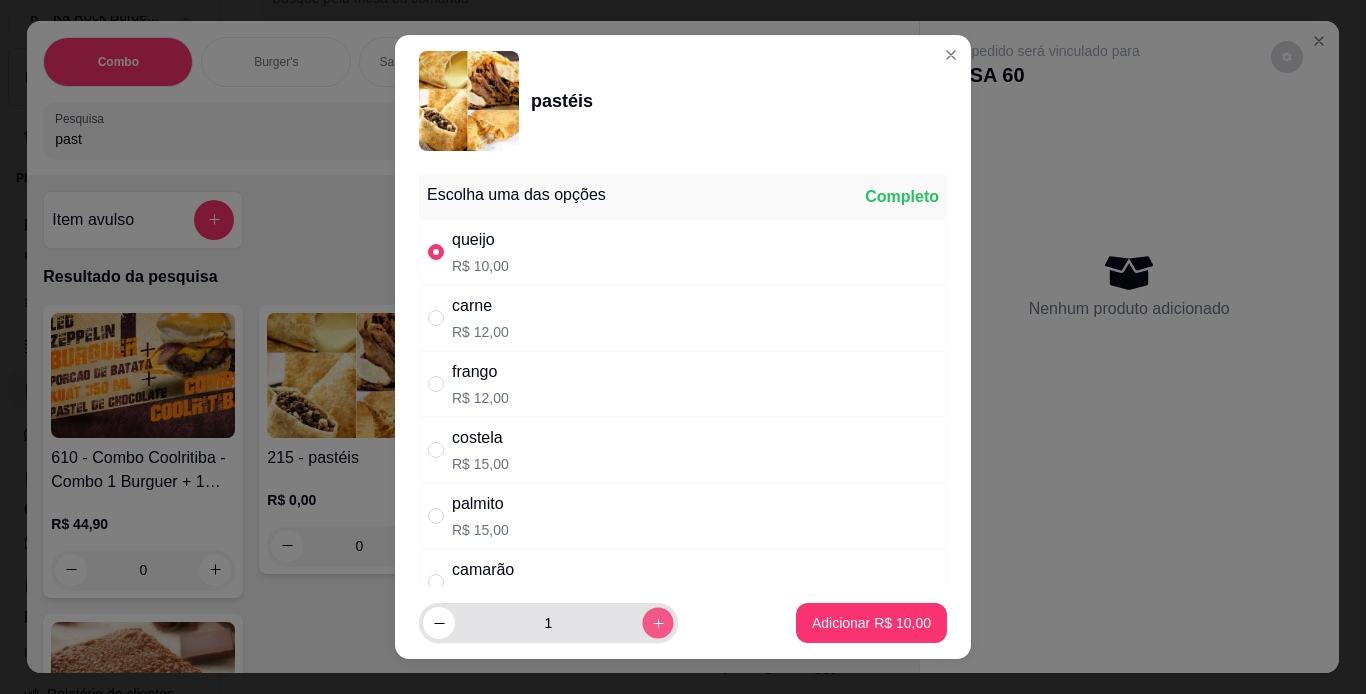 click 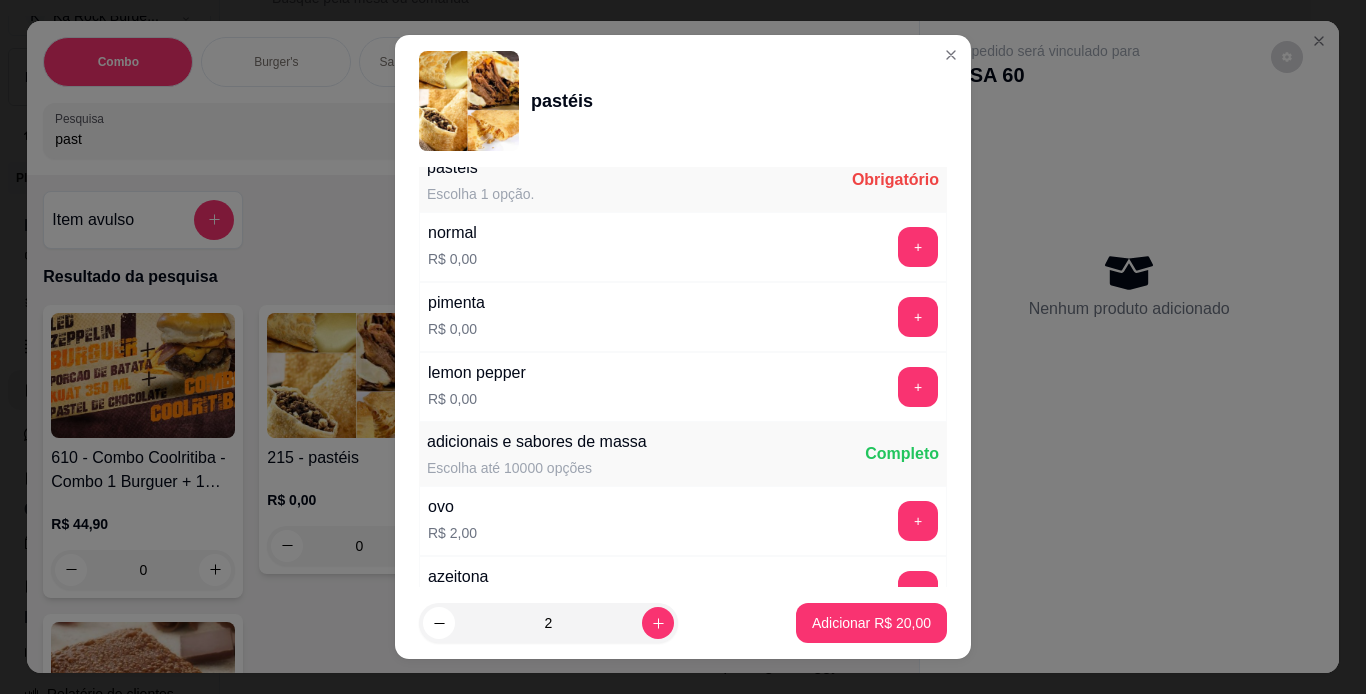 scroll, scrollTop: 485, scrollLeft: 0, axis: vertical 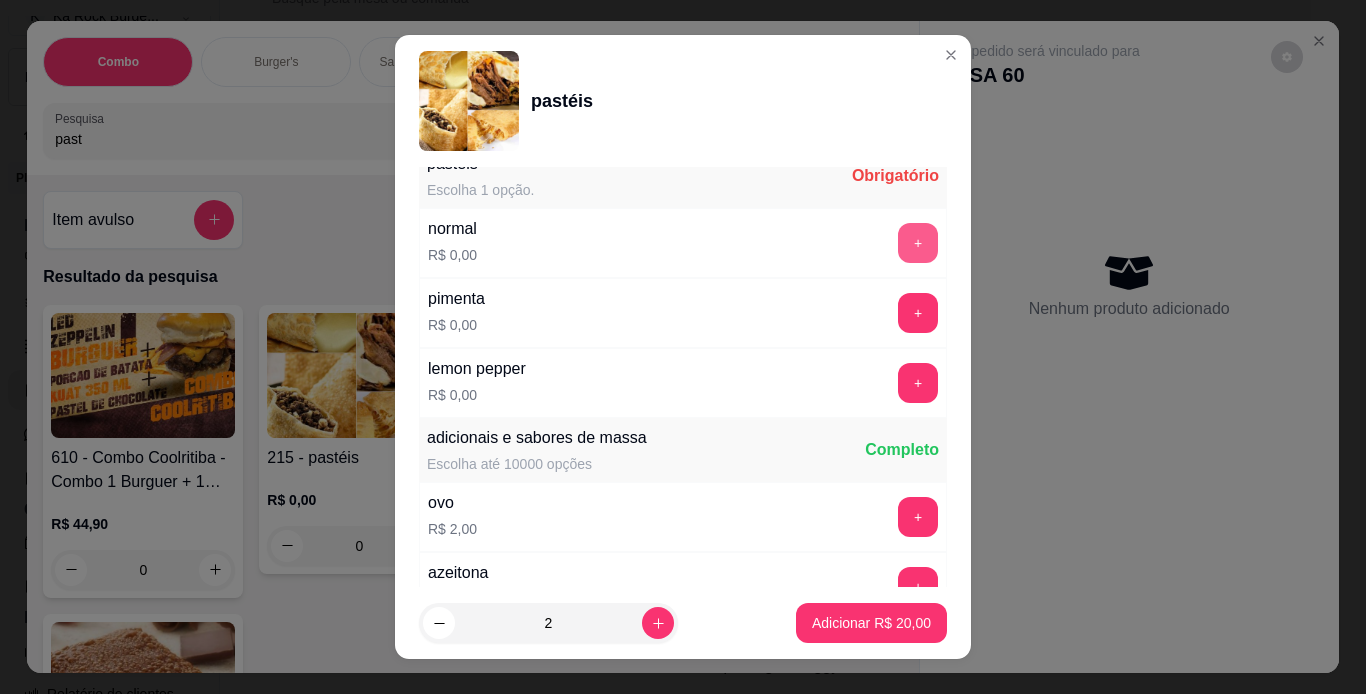 click on "+" at bounding box center [918, 243] 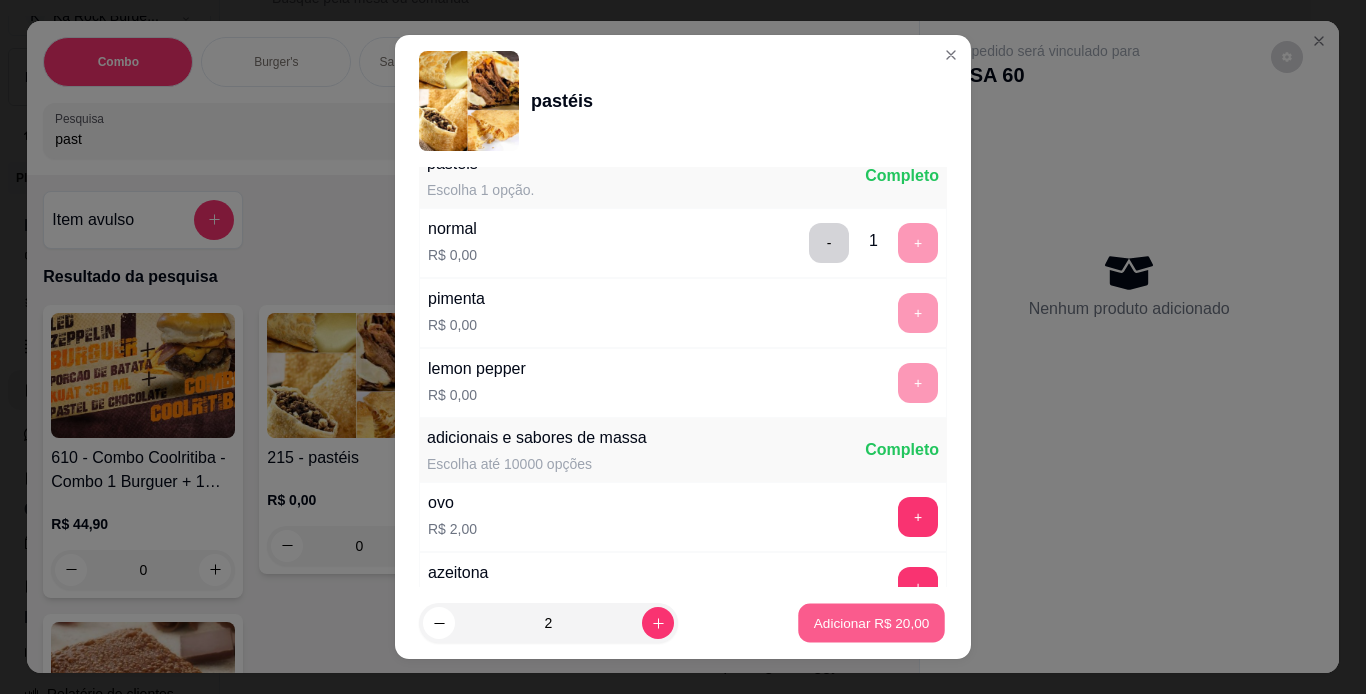 click on "Adicionar   R$ 20,00" at bounding box center (871, 623) 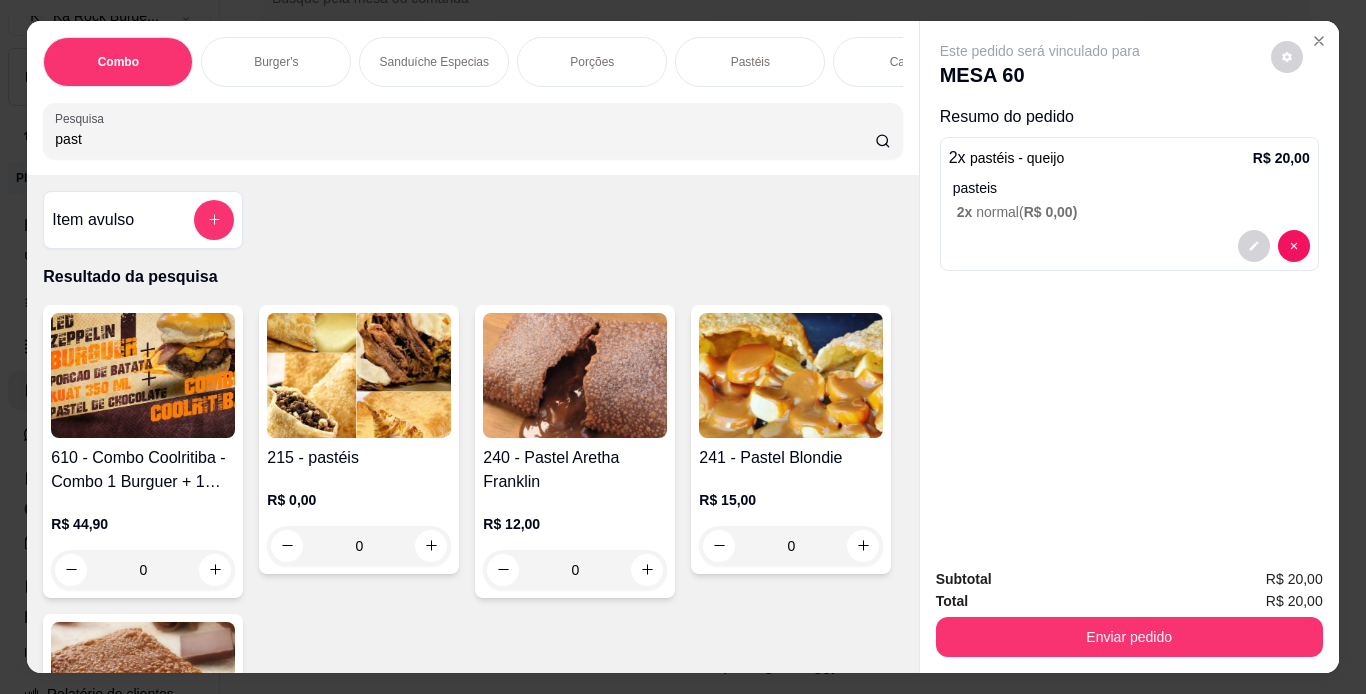 click on "215 - pastéis R$ 0,00 0" at bounding box center (359, 439) 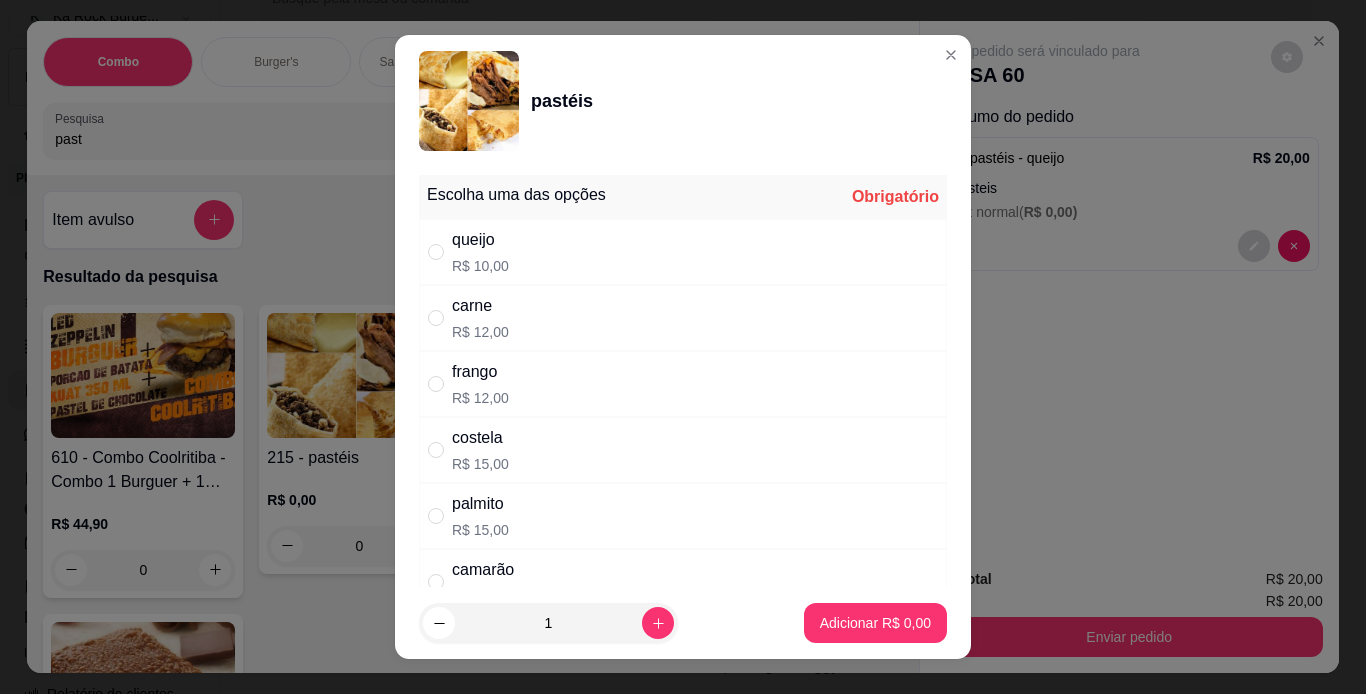 click on "carne R$ 12,00" at bounding box center [683, 318] 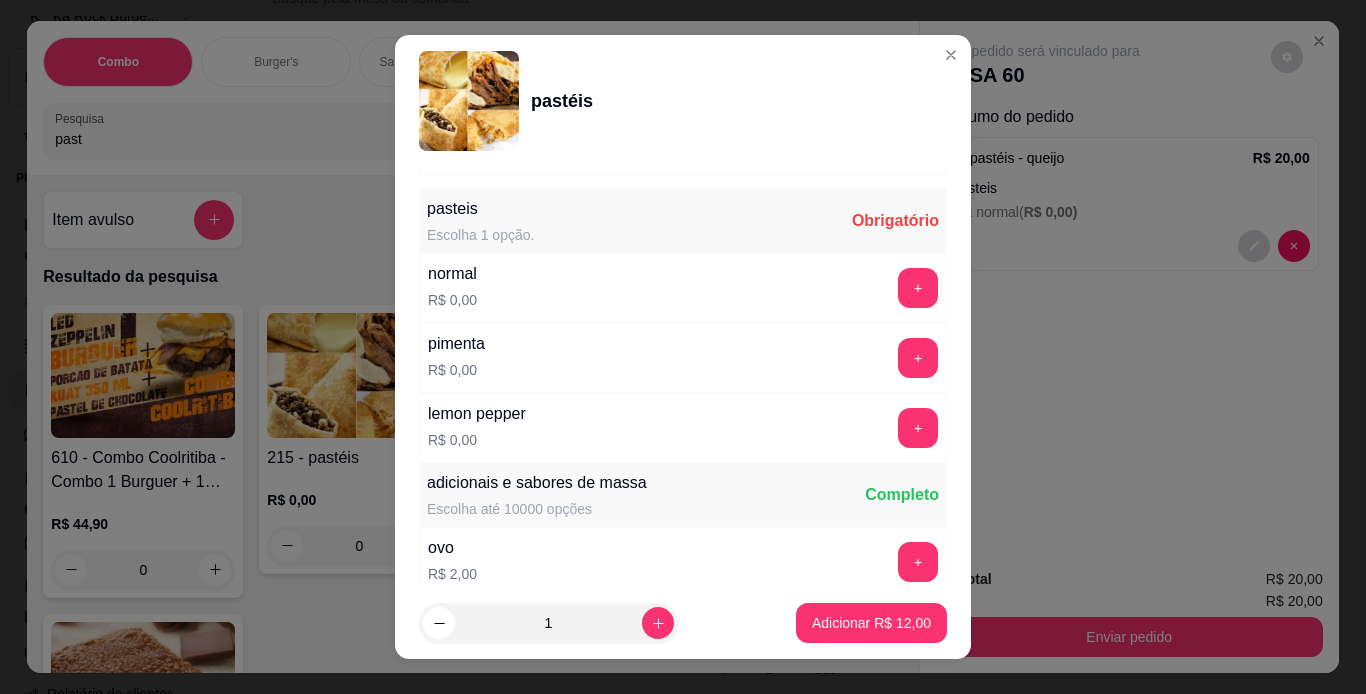scroll, scrollTop: 444, scrollLeft: 0, axis: vertical 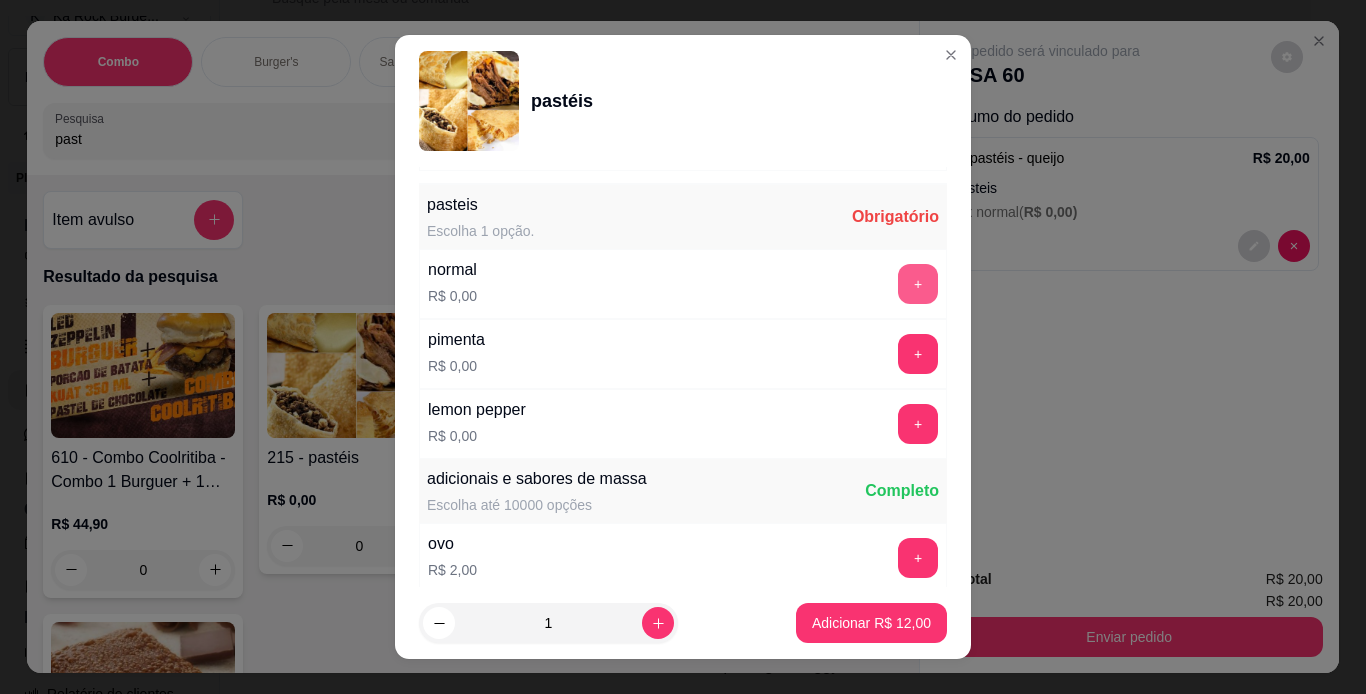 click on "+" at bounding box center (918, 284) 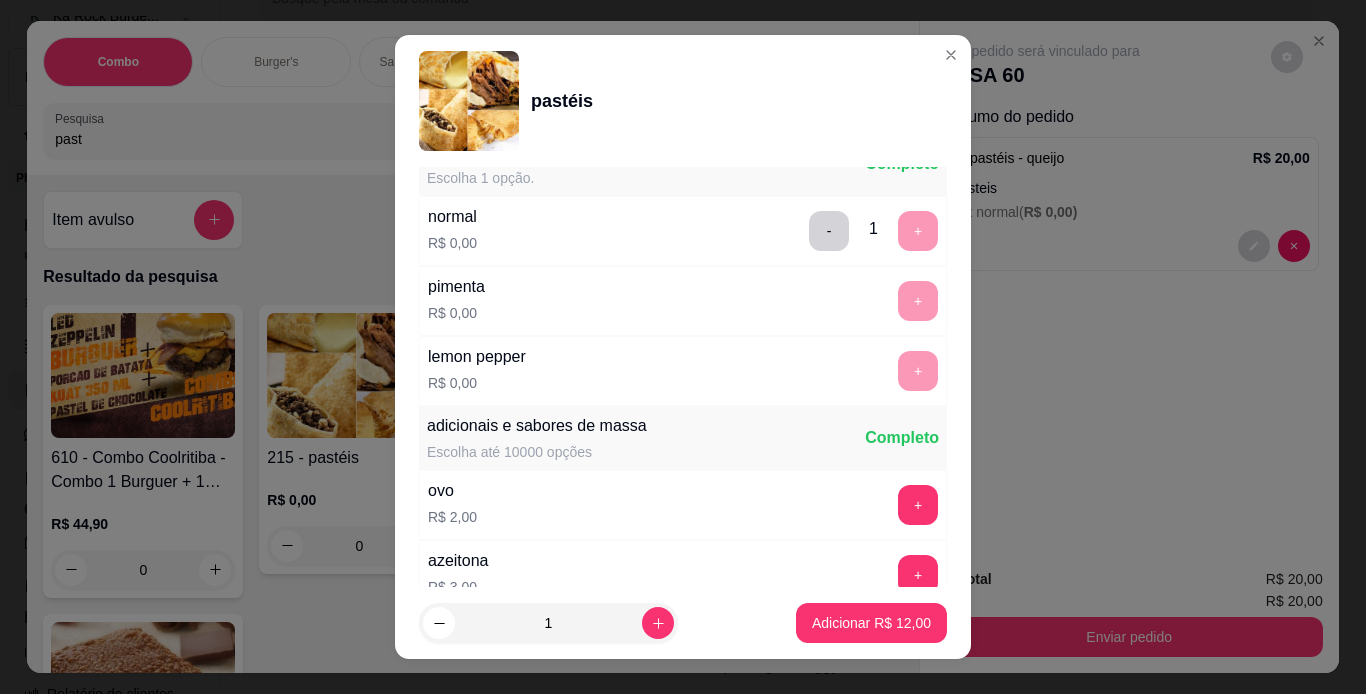 scroll, scrollTop: 501, scrollLeft: 0, axis: vertical 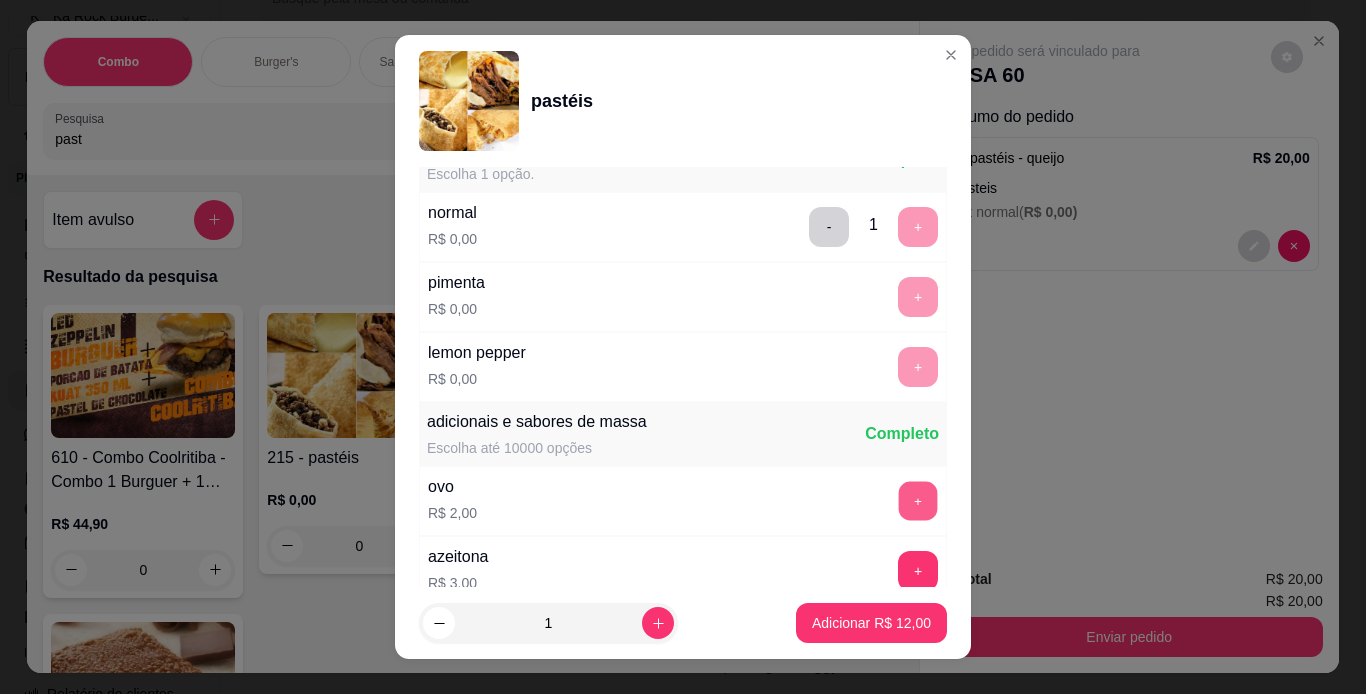 click on "+" at bounding box center (918, 500) 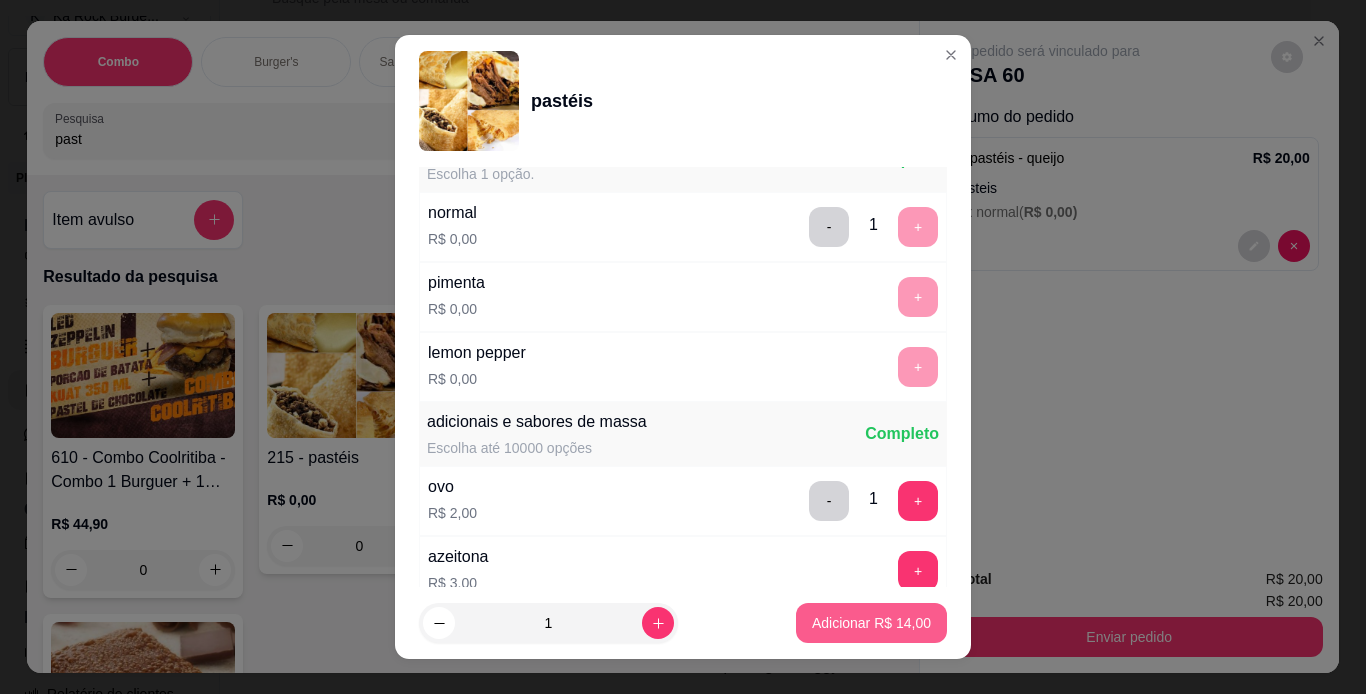 click on "Adicionar   R$ 14,00" at bounding box center (871, 623) 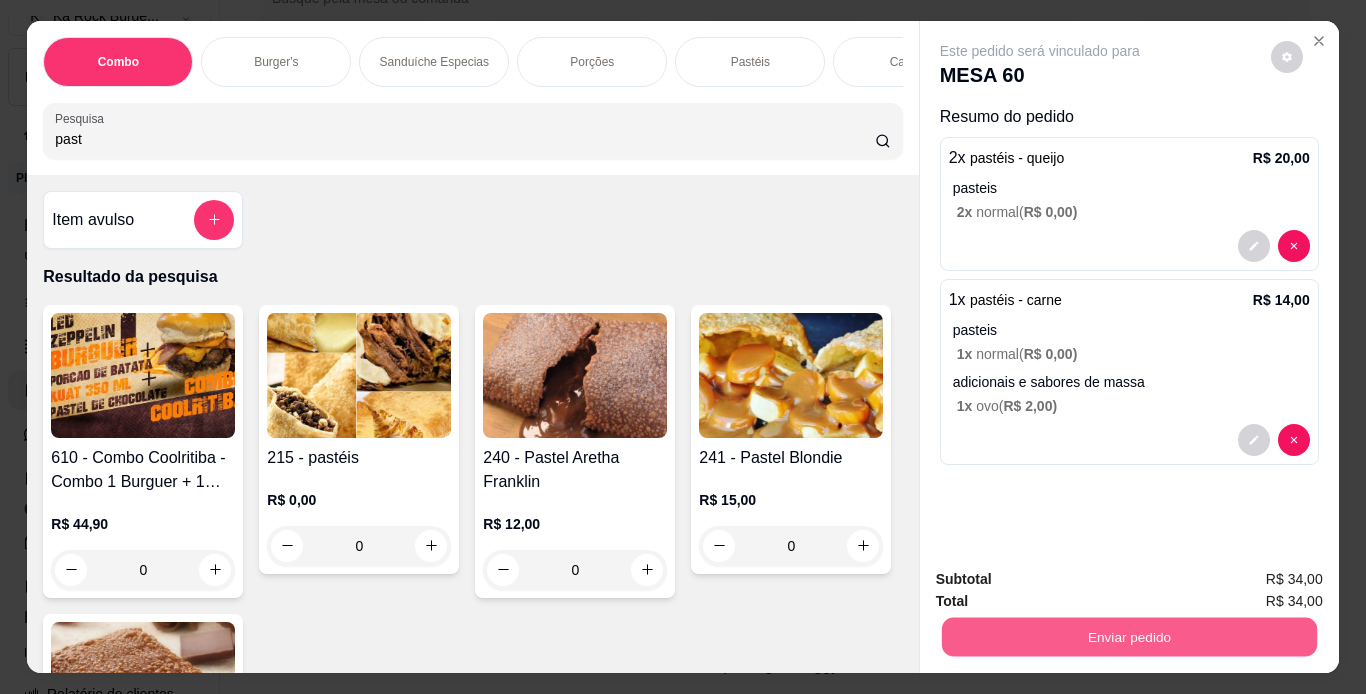 click on "Enviar pedido" at bounding box center (1128, 637) 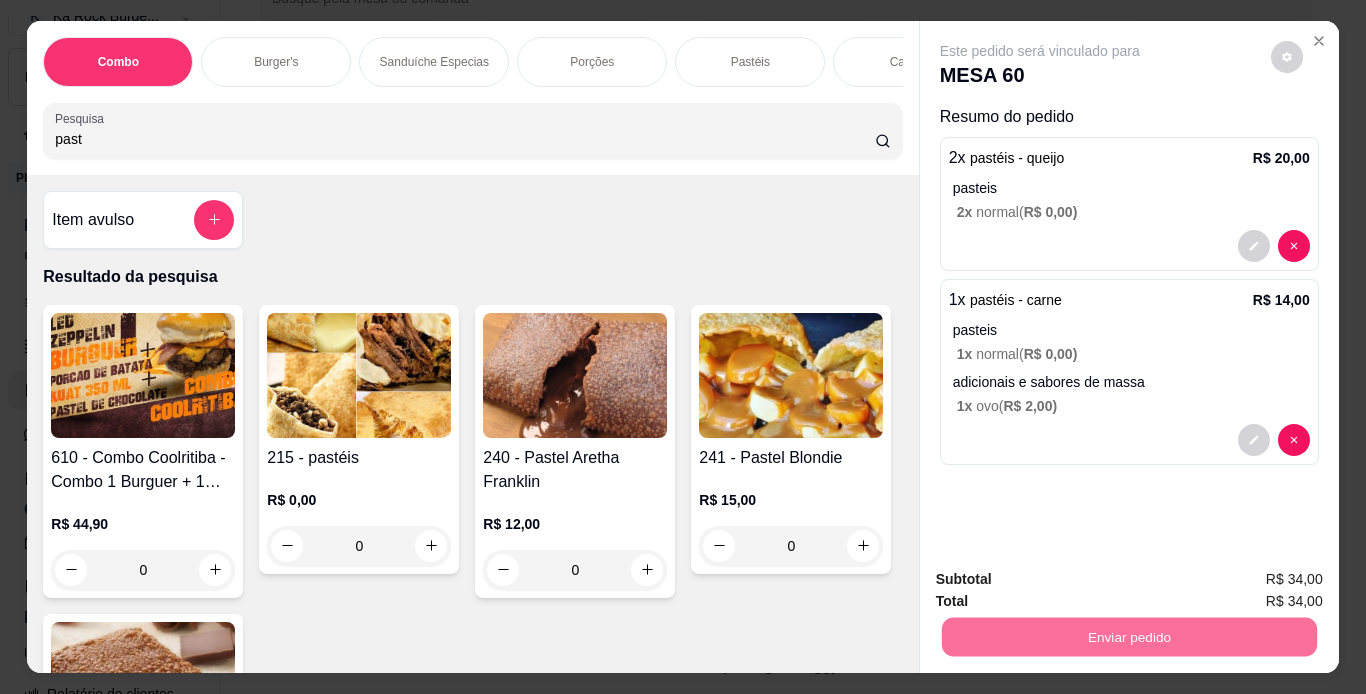 click on "Não registrar e enviar pedido" at bounding box center (1063, 580) 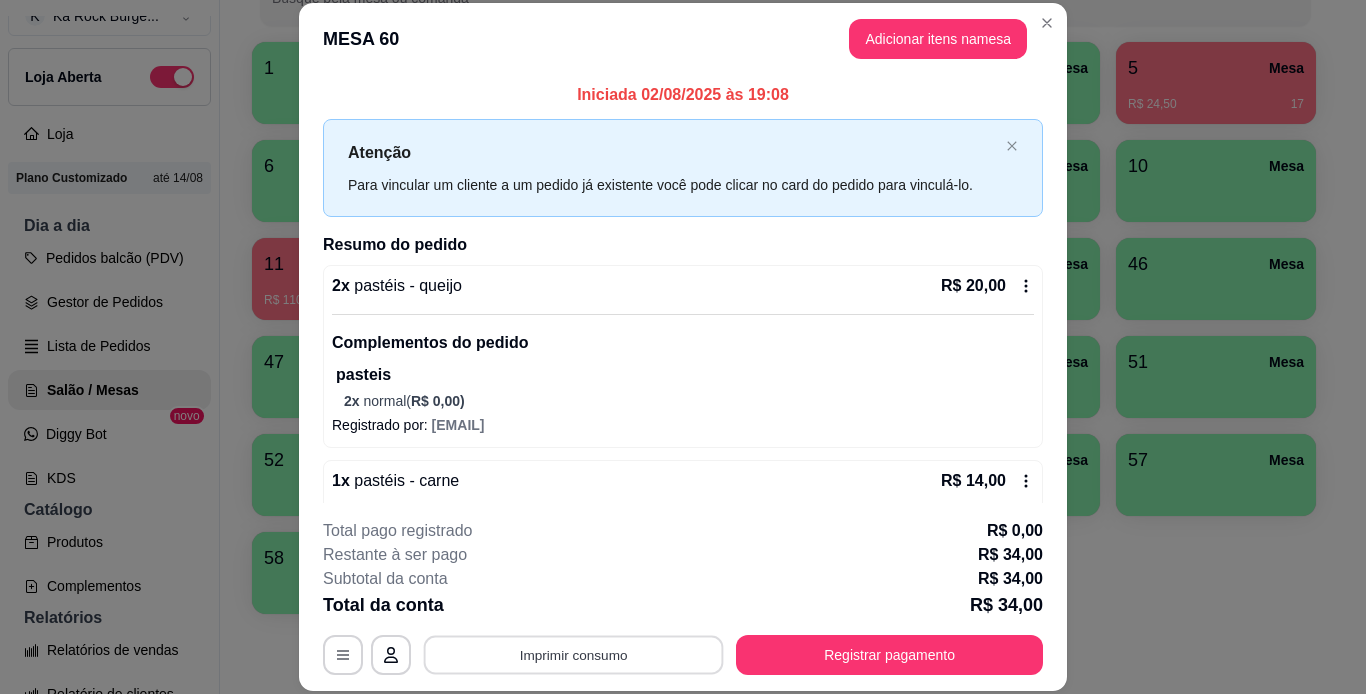 click on "Imprimir consumo" at bounding box center (574, 654) 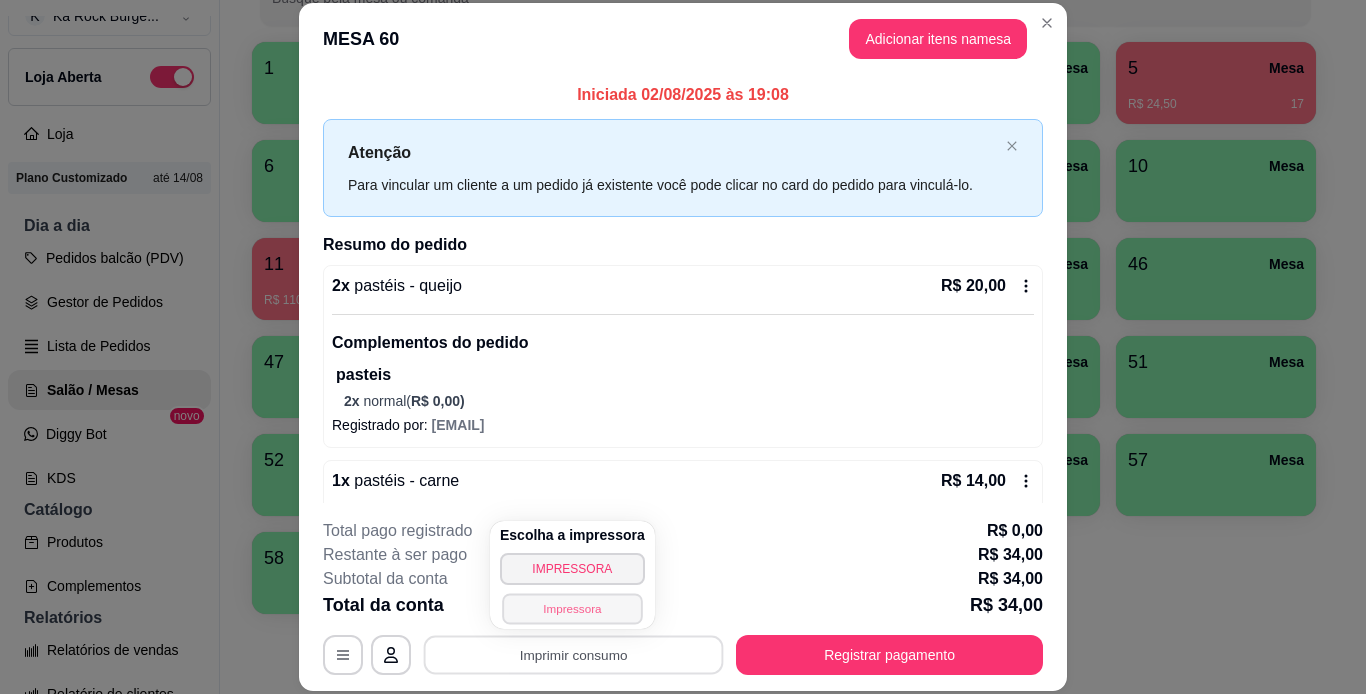 click on "Impressora" at bounding box center [572, 608] 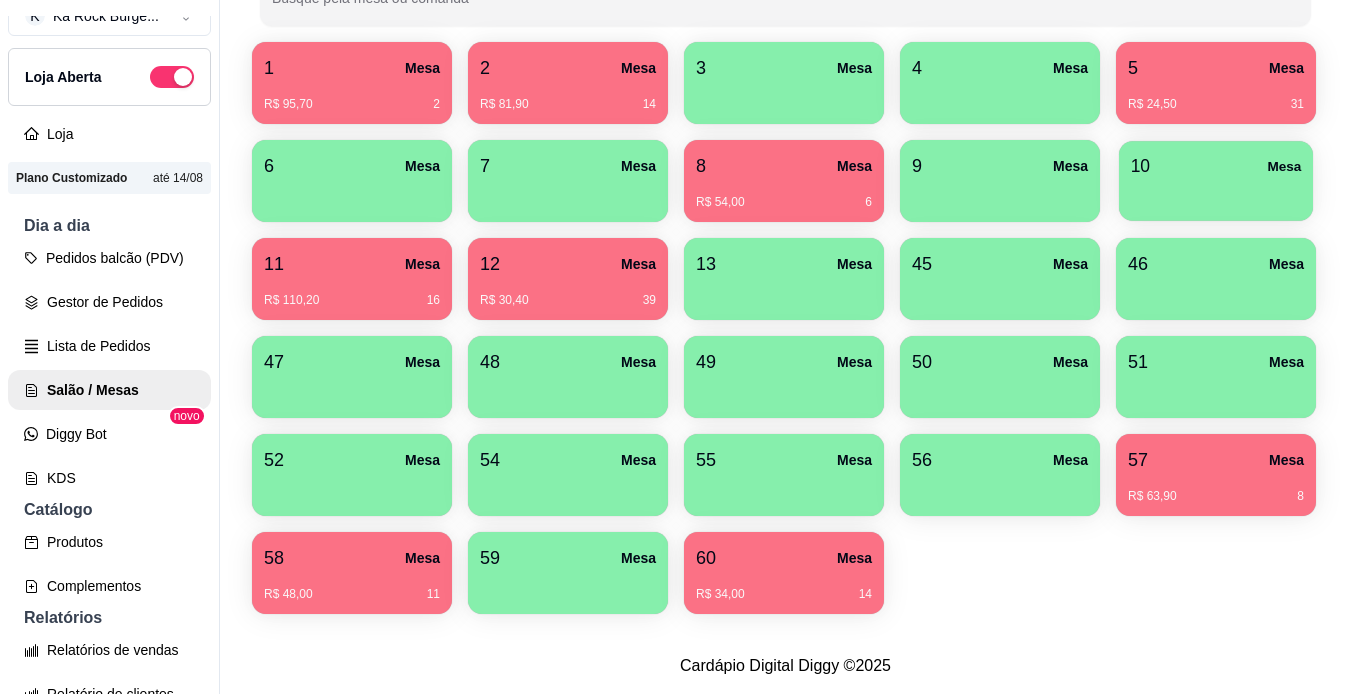 click at bounding box center [1216, 194] 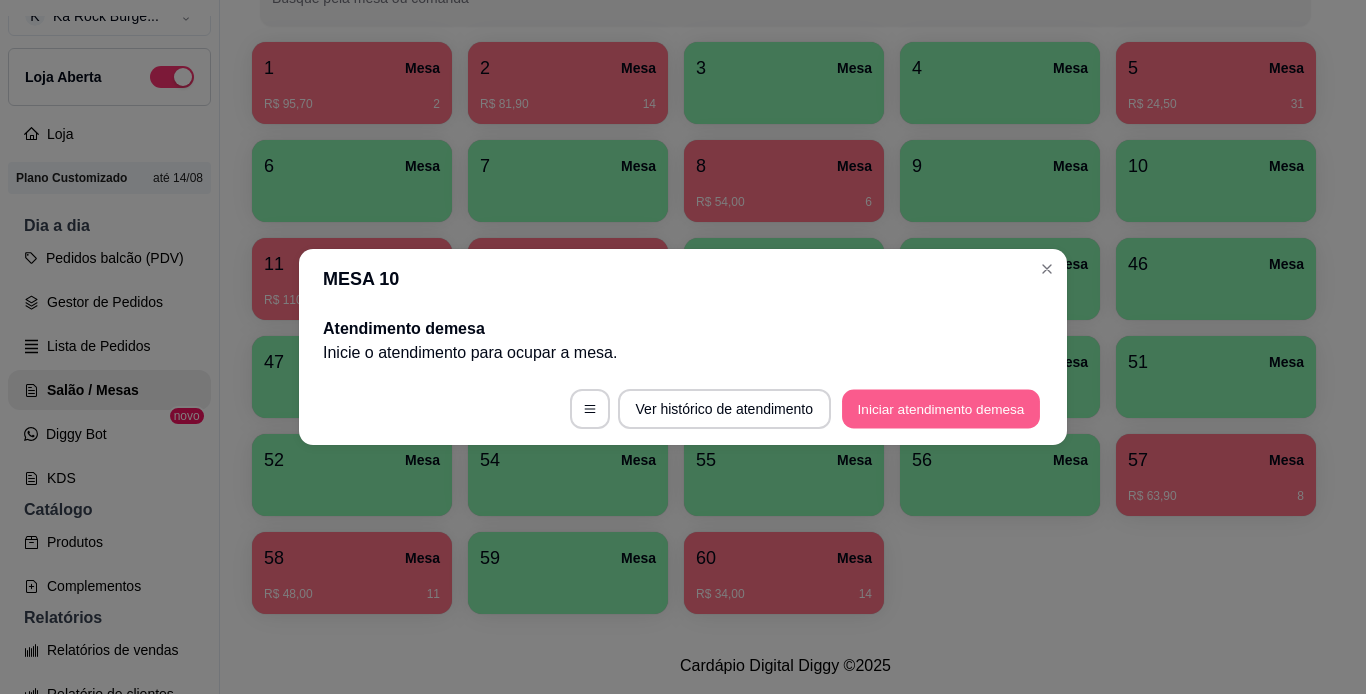 click on "Iniciar atendimento de  mesa" at bounding box center (941, 409) 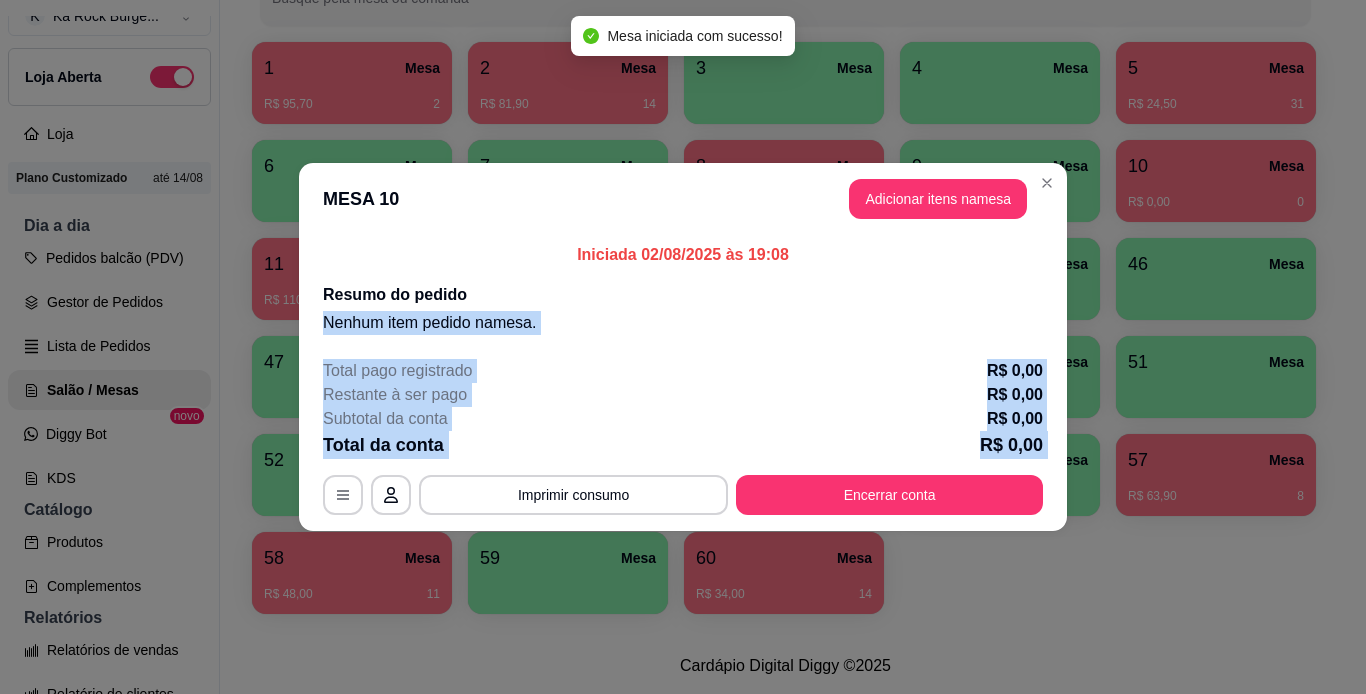 drag, startPoint x: 898, startPoint y: 425, endPoint x: 908, endPoint y: 187, distance: 238.20999 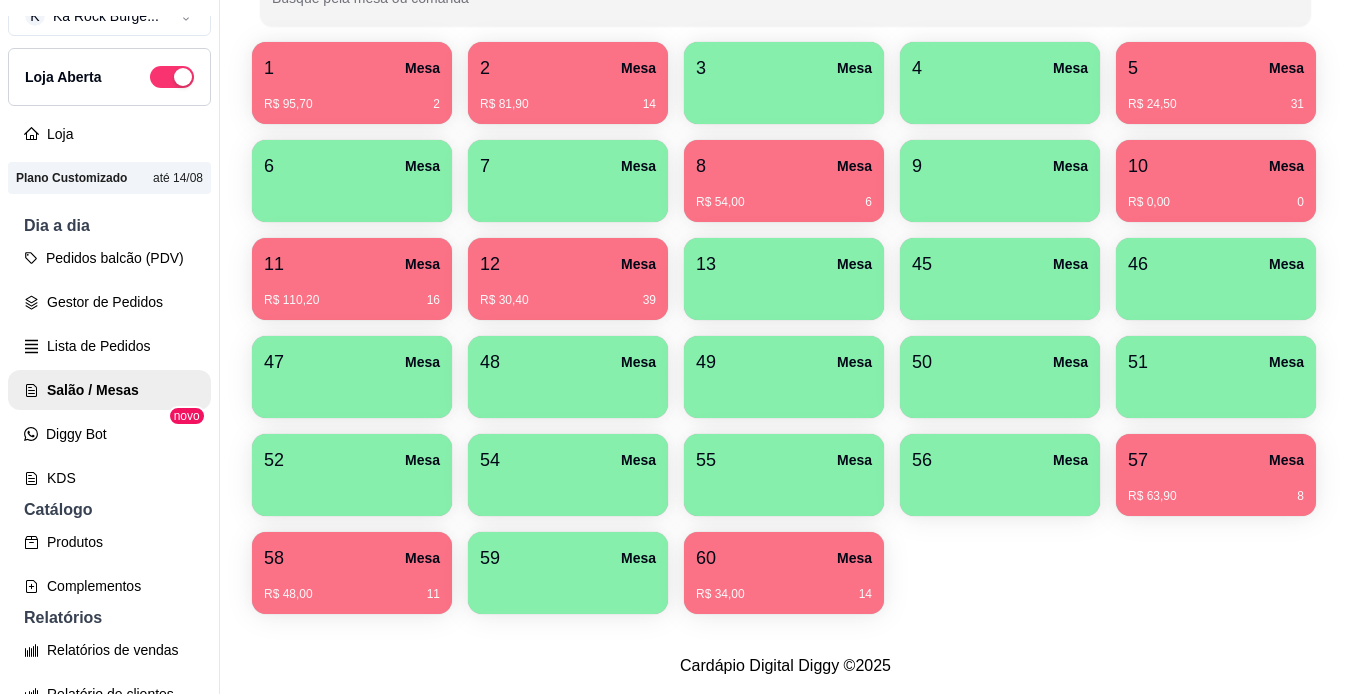click on "R$ 0,00 0" at bounding box center (1216, 195) 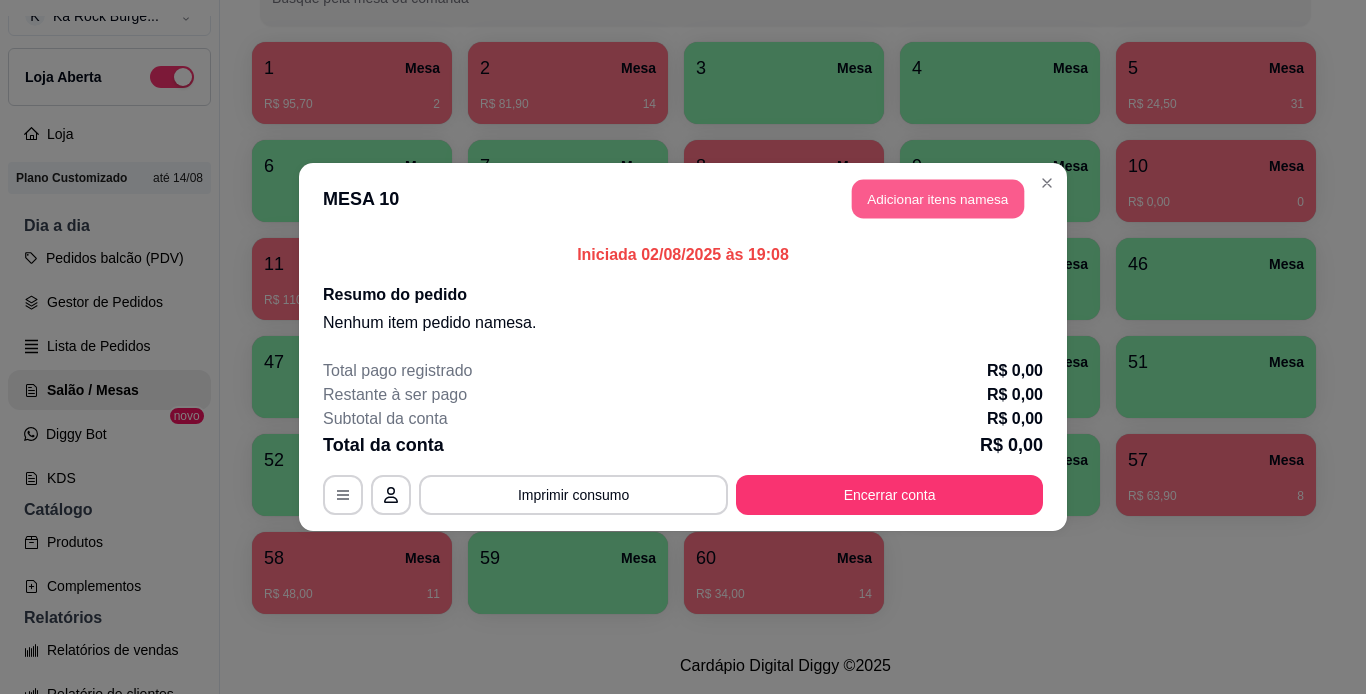 click on "Adicionar itens na  mesa" at bounding box center [938, 199] 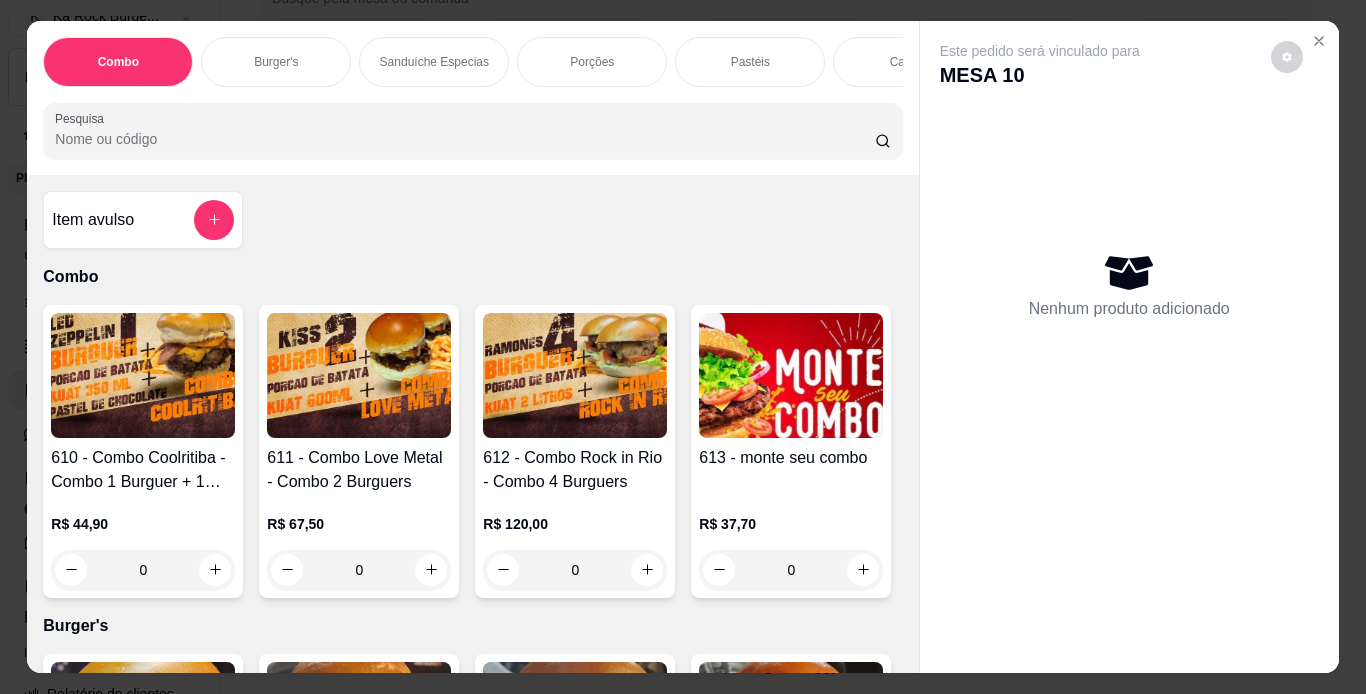 click on "Burger's" at bounding box center [276, 62] 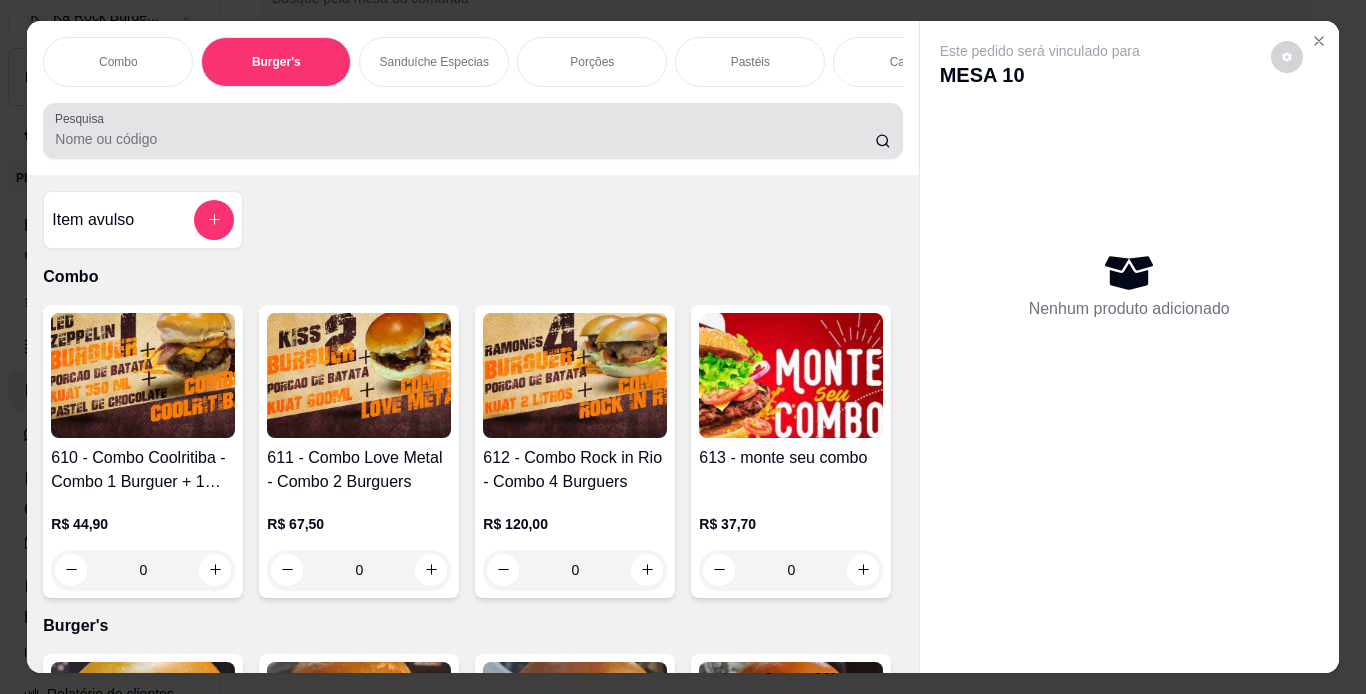 scroll, scrollTop: 724, scrollLeft: 0, axis: vertical 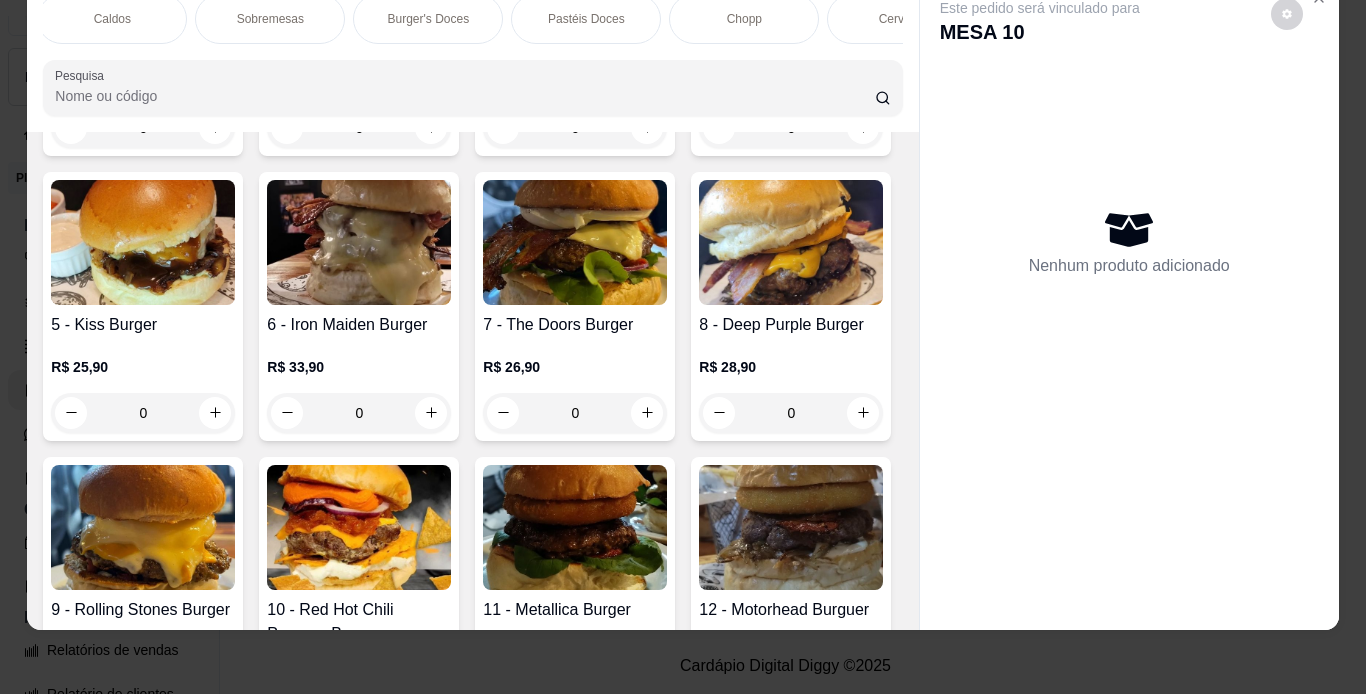 click on "Chopp" at bounding box center (744, 19) 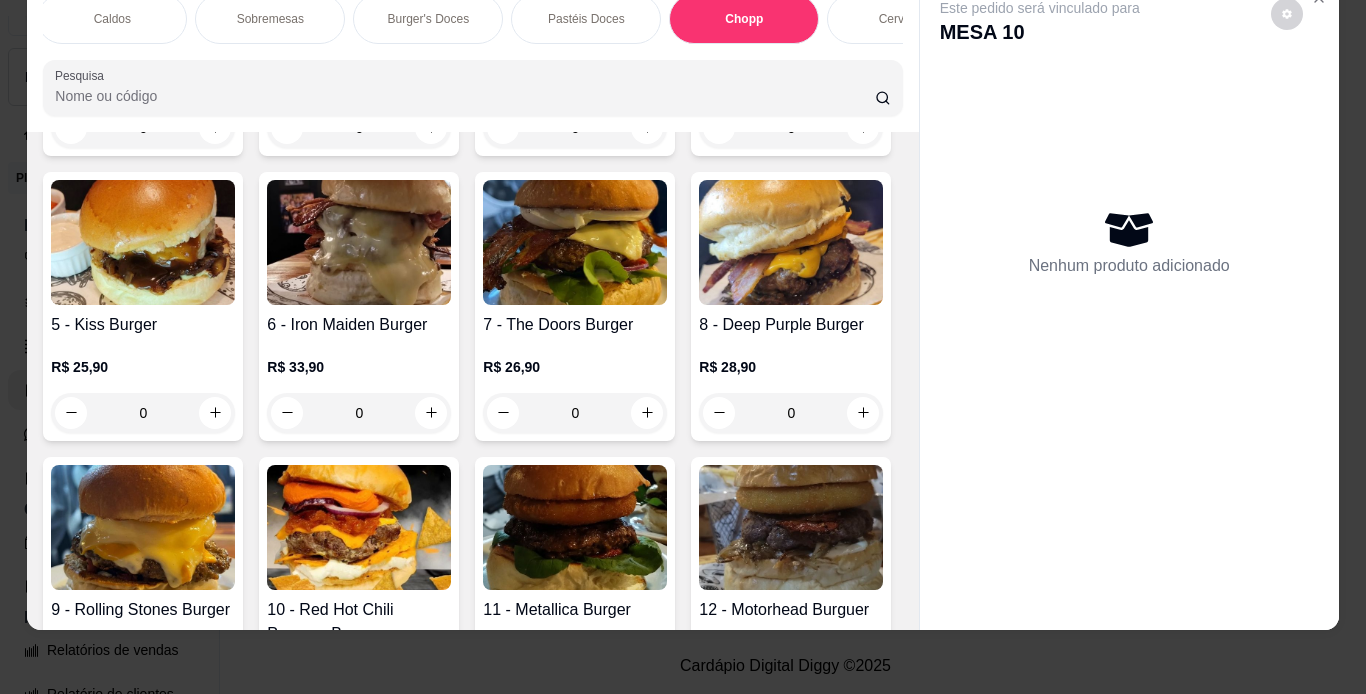 scroll, scrollTop: 7887, scrollLeft: 0, axis: vertical 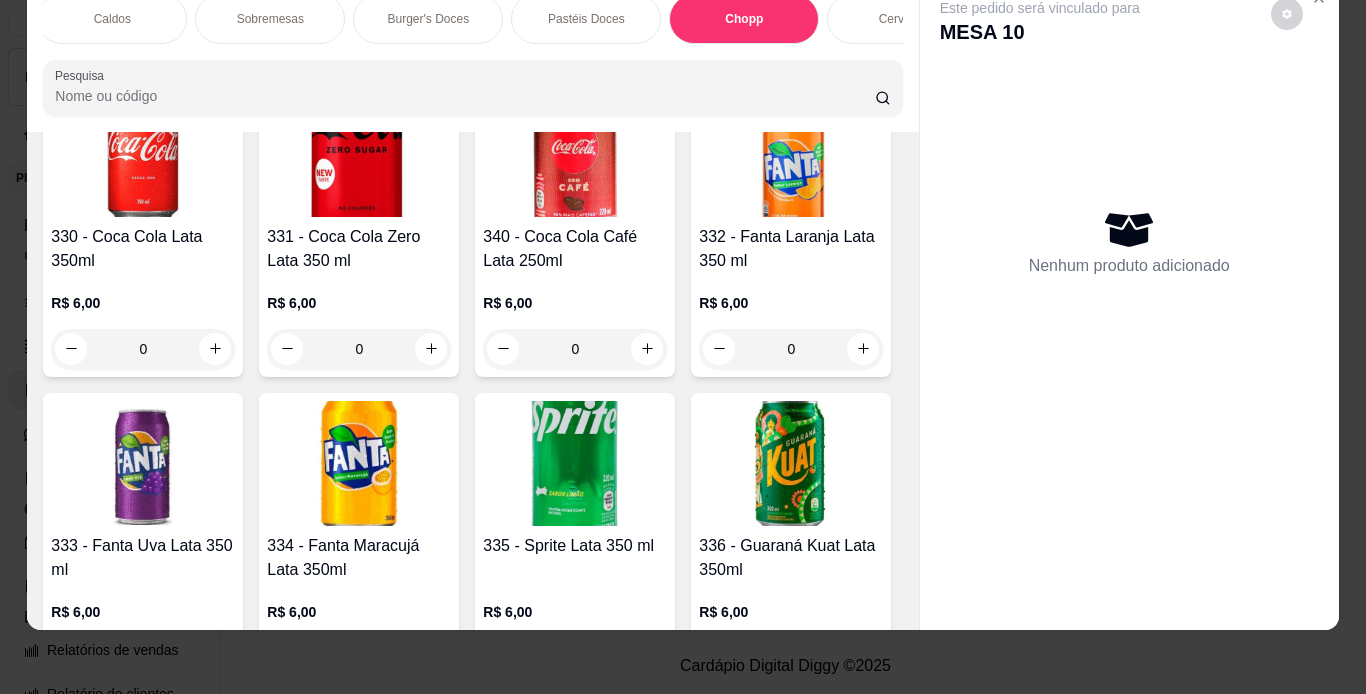click at bounding box center (575, -1130) 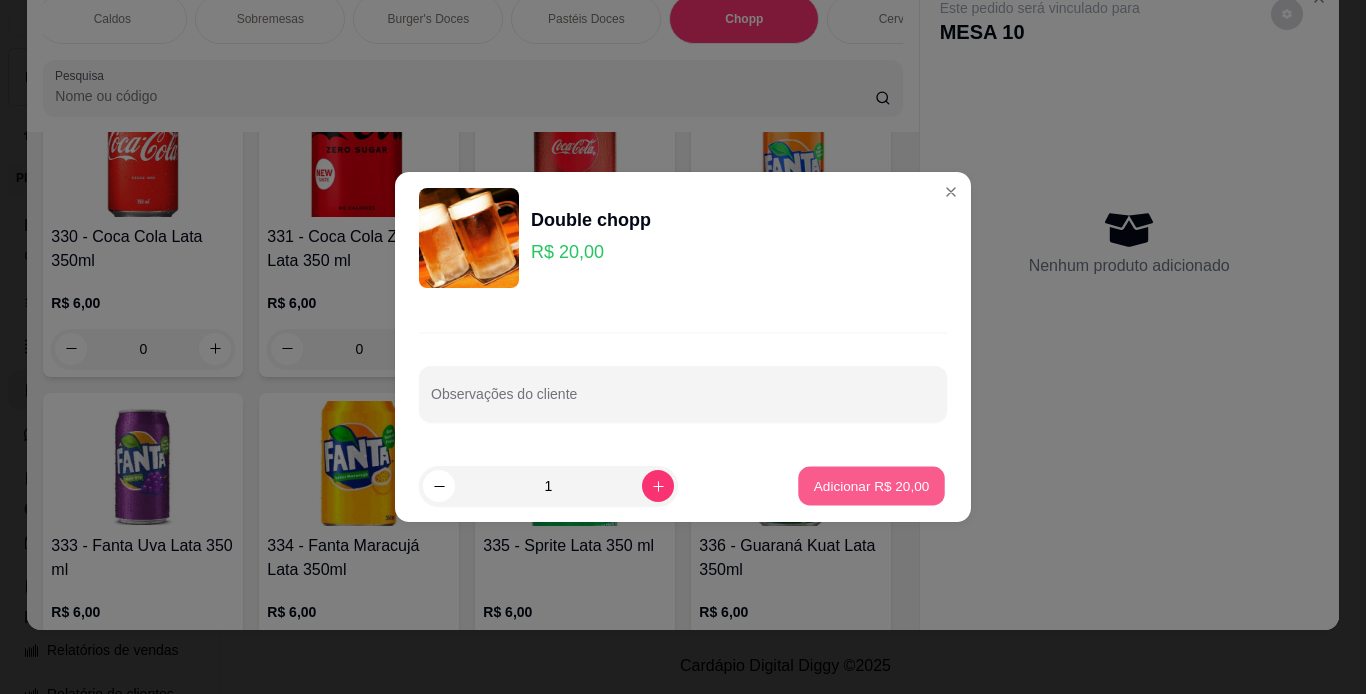 click on "Adicionar   R$ 20,00" at bounding box center [872, 485] 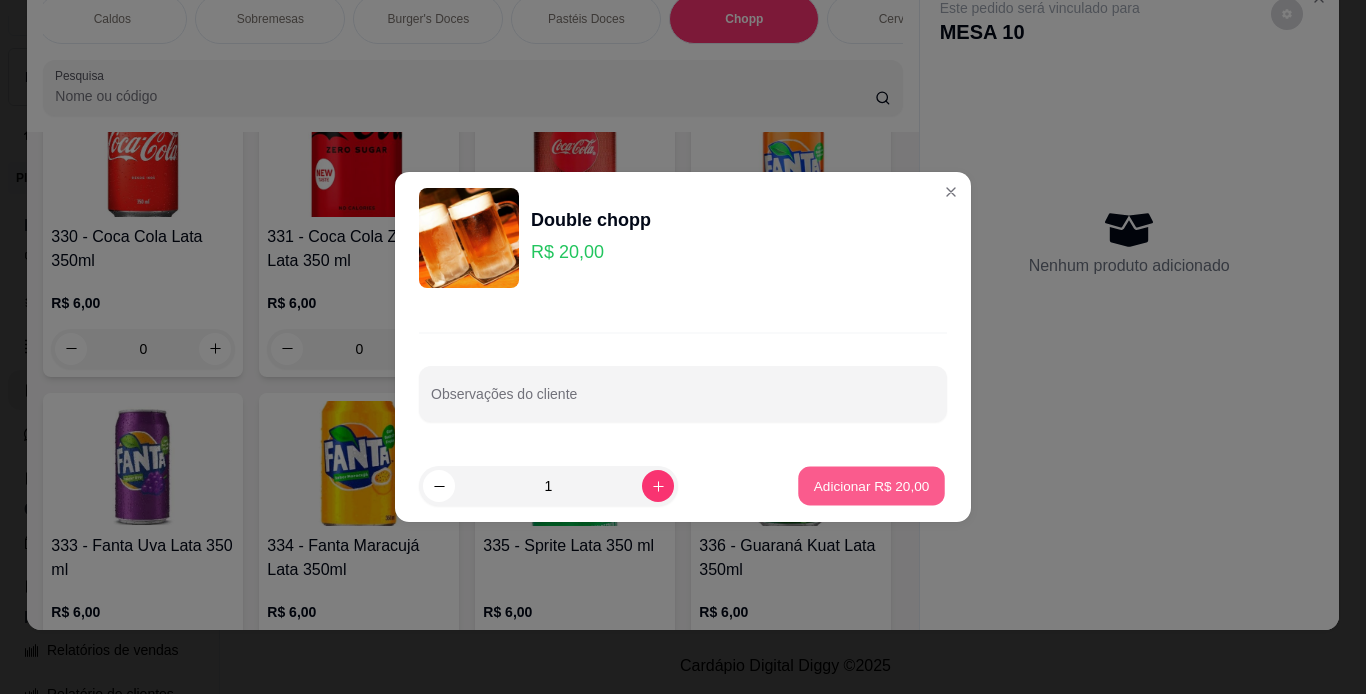 type on "1" 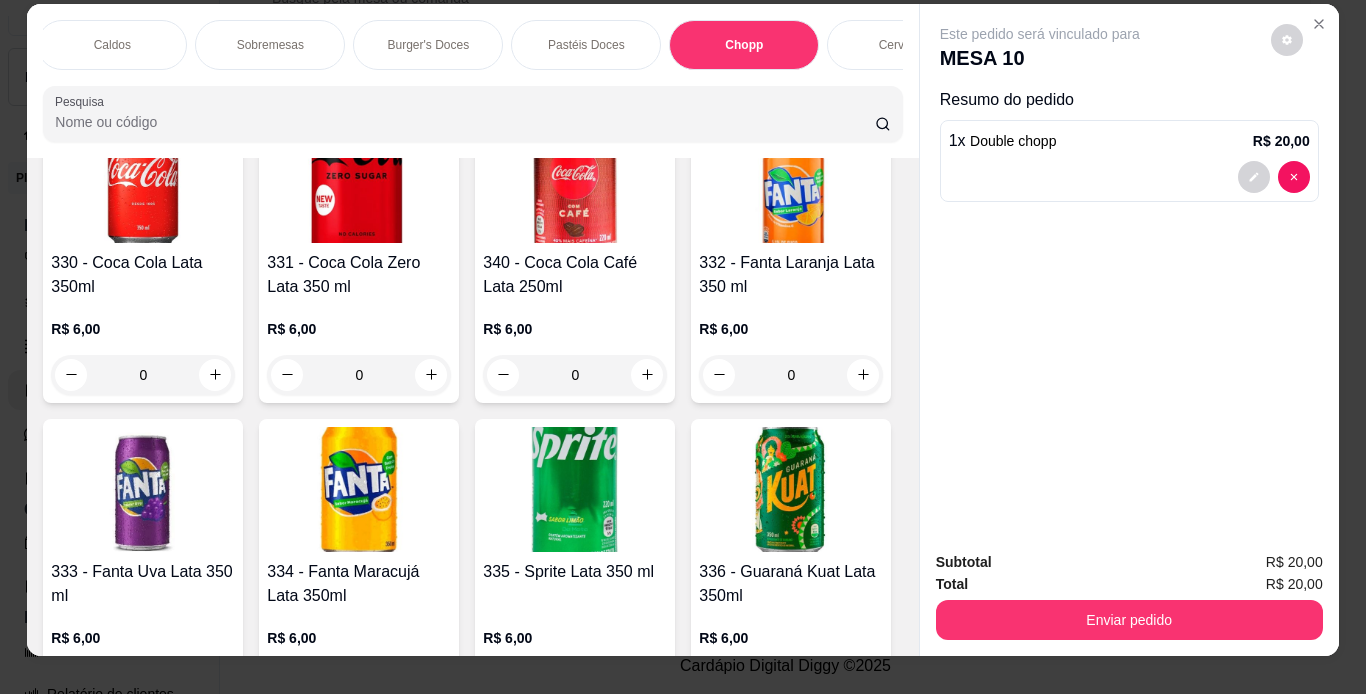 scroll, scrollTop: 16, scrollLeft: 0, axis: vertical 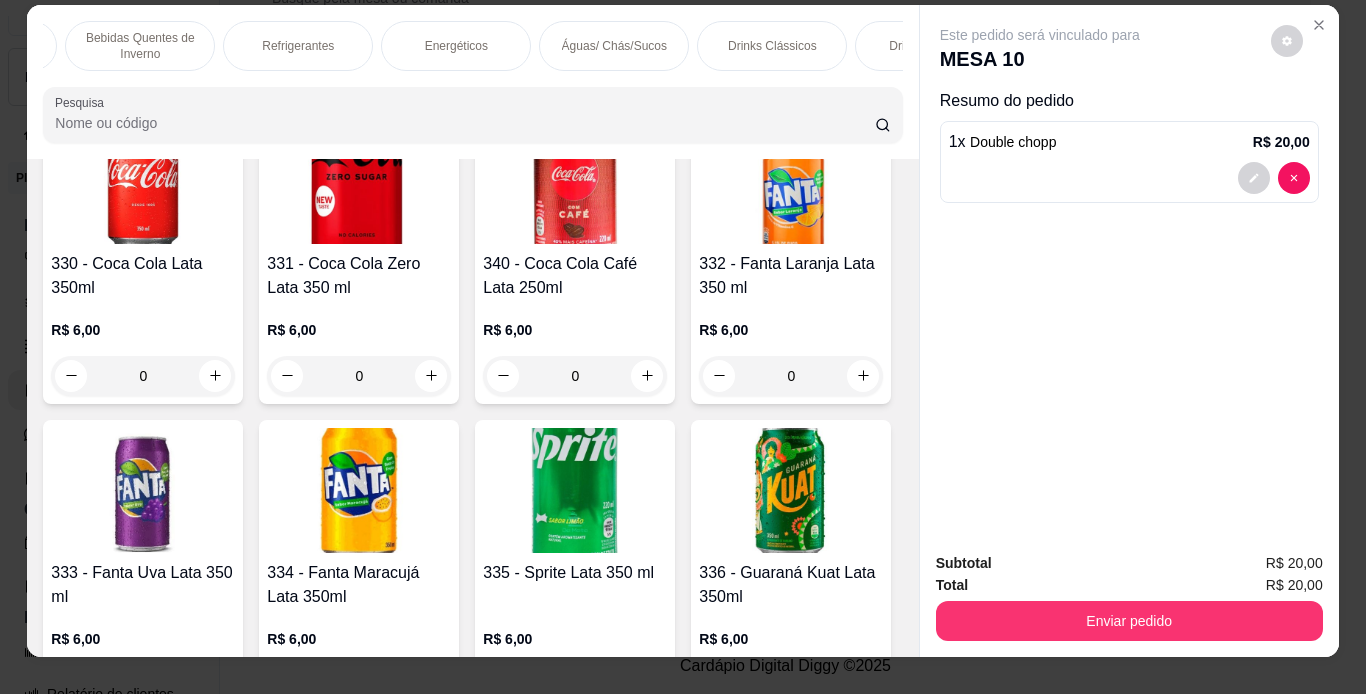 click on "Águas/ Chás/Sucos" at bounding box center (614, 46) 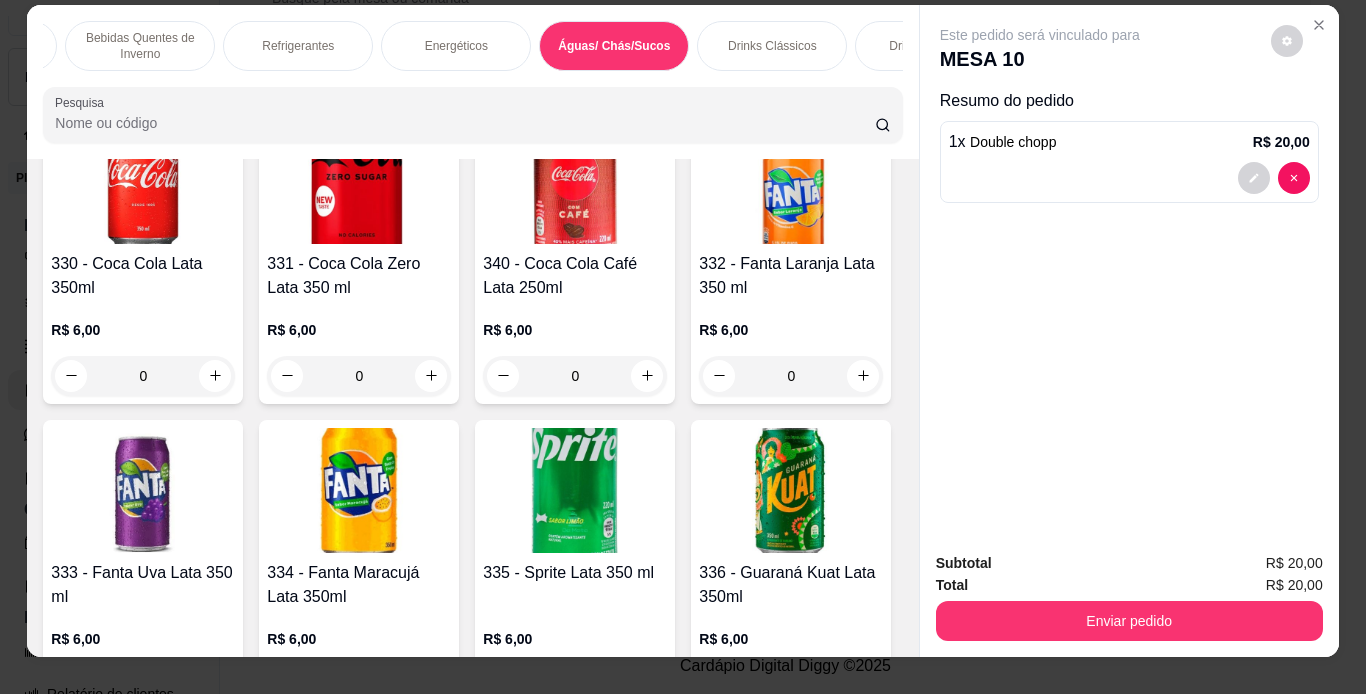 scroll, scrollTop: 12295, scrollLeft: 0, axis: vertical 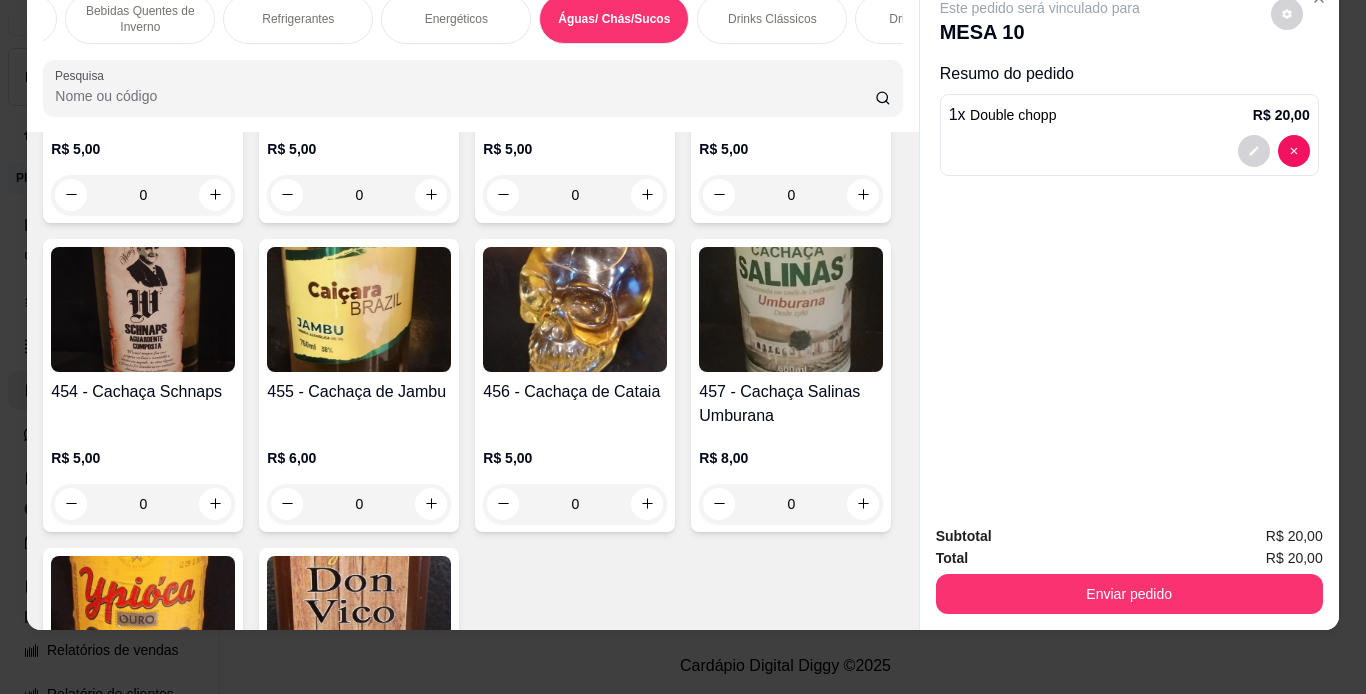 click at bounding box center (791, -1966) 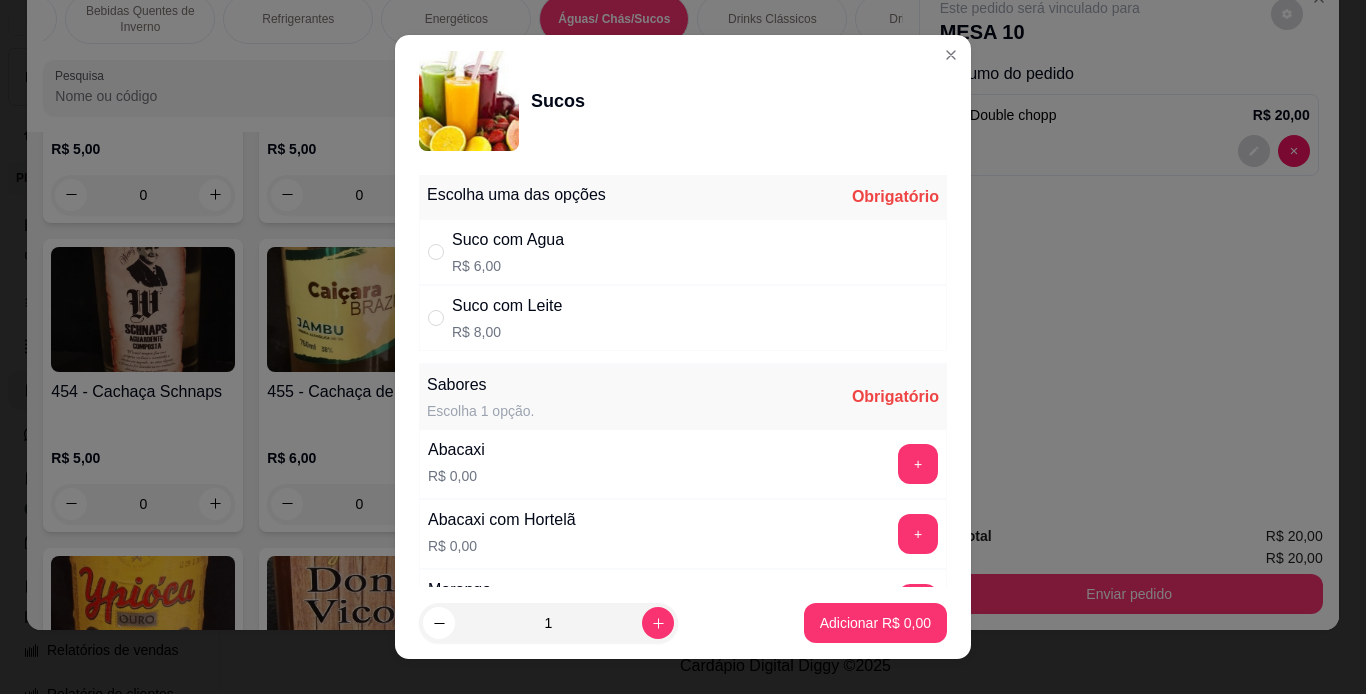 click on "Suco com Agua  R$ 6,00" at bounding box center (683, 252) 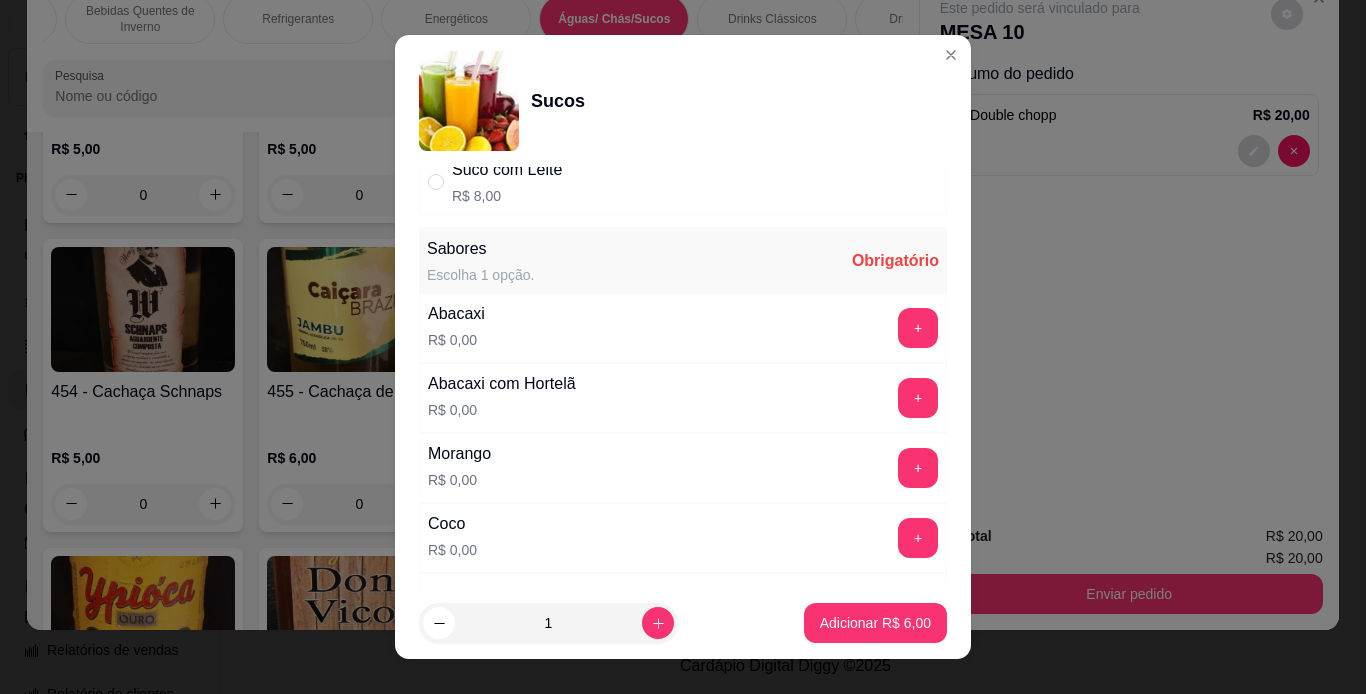 scroll, scrollTop: 240, scrollLeft: 0, axis: vertical 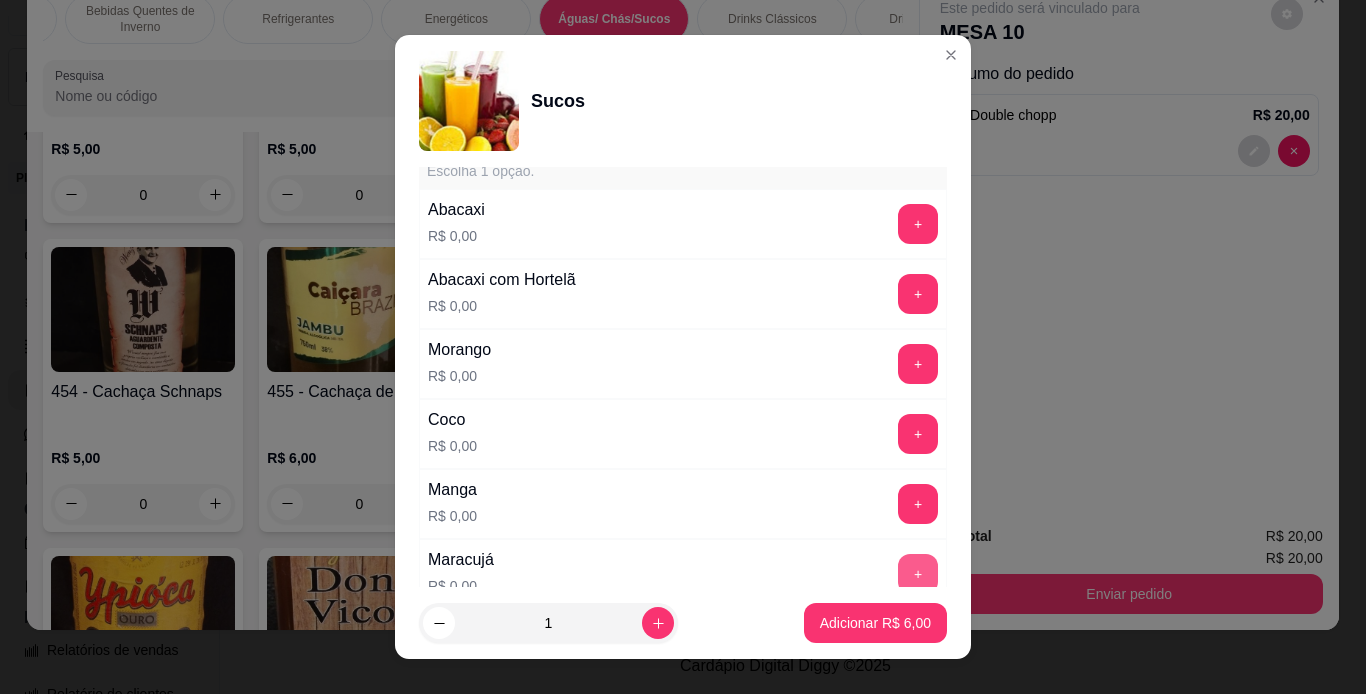 click on "+" at bounding box center (918, 574) 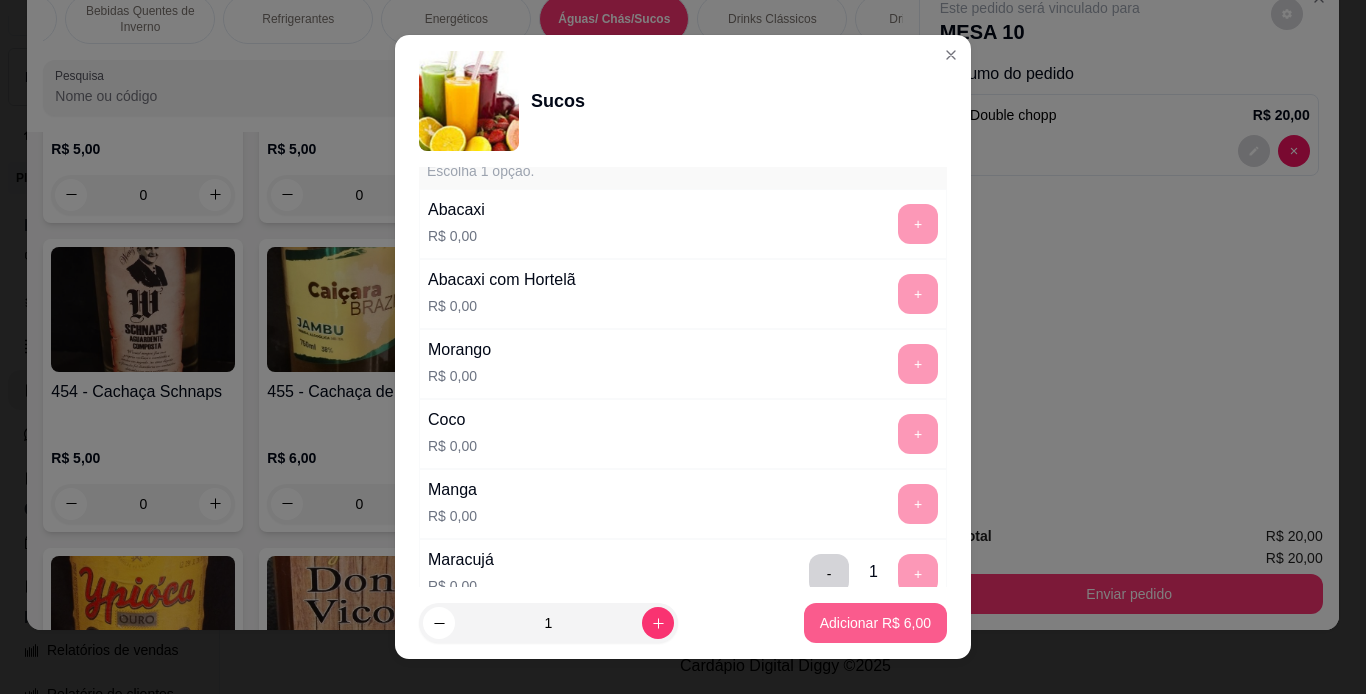 click on "Adicionar   R$ 6,00" at bounding box center (875, 623) 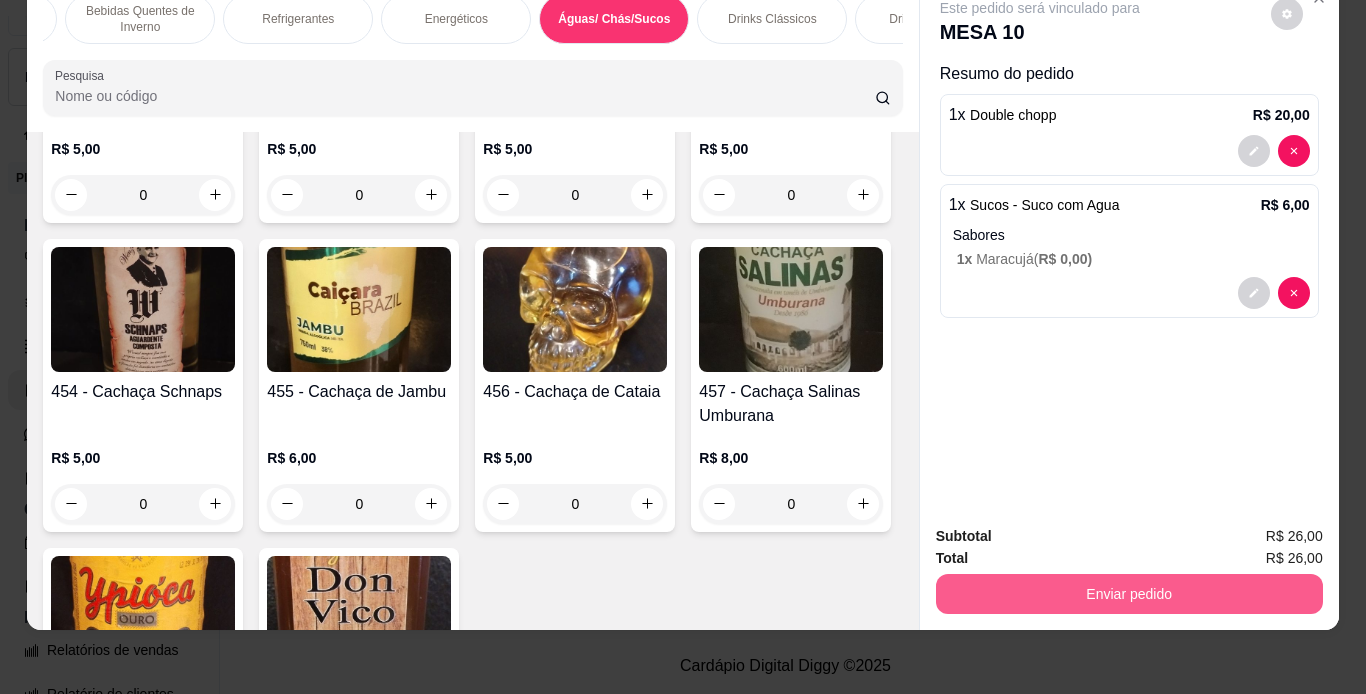 click on "Enviar pedido" at bounding box center [1129, 594] 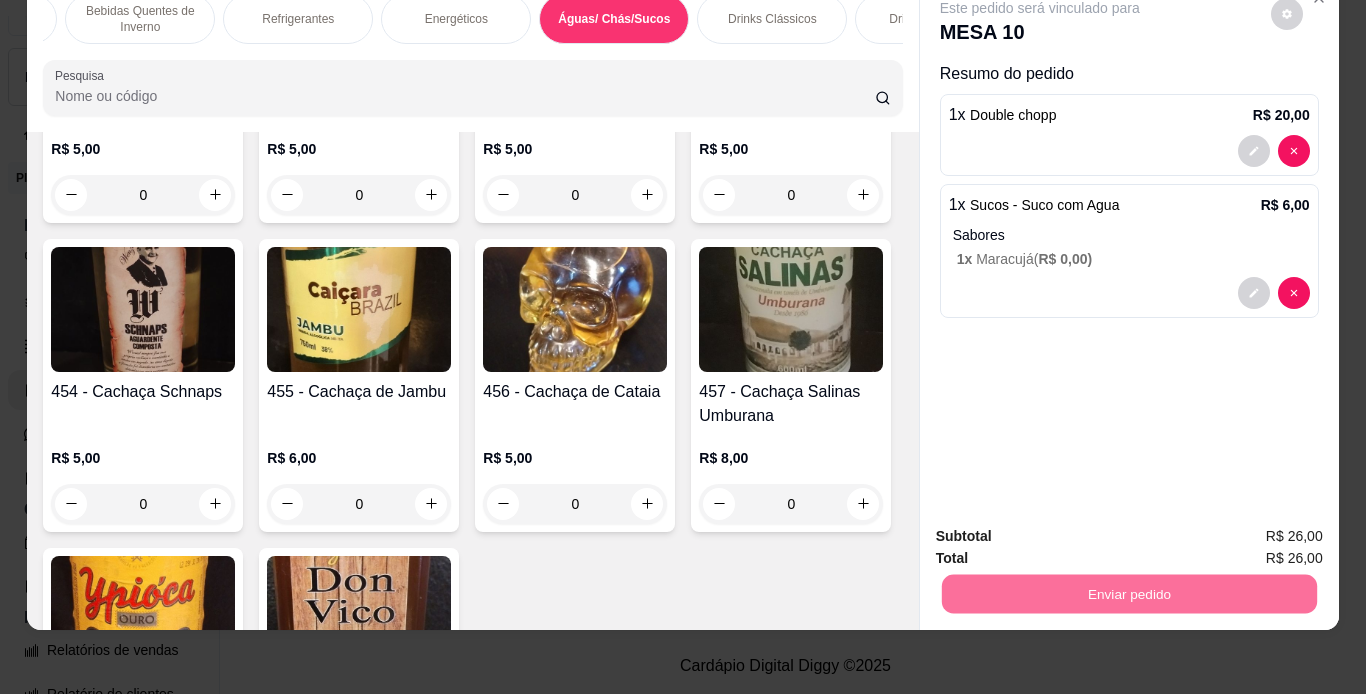 click on "Não registrar e enviar pedido" at bounding box center [1063, 529] 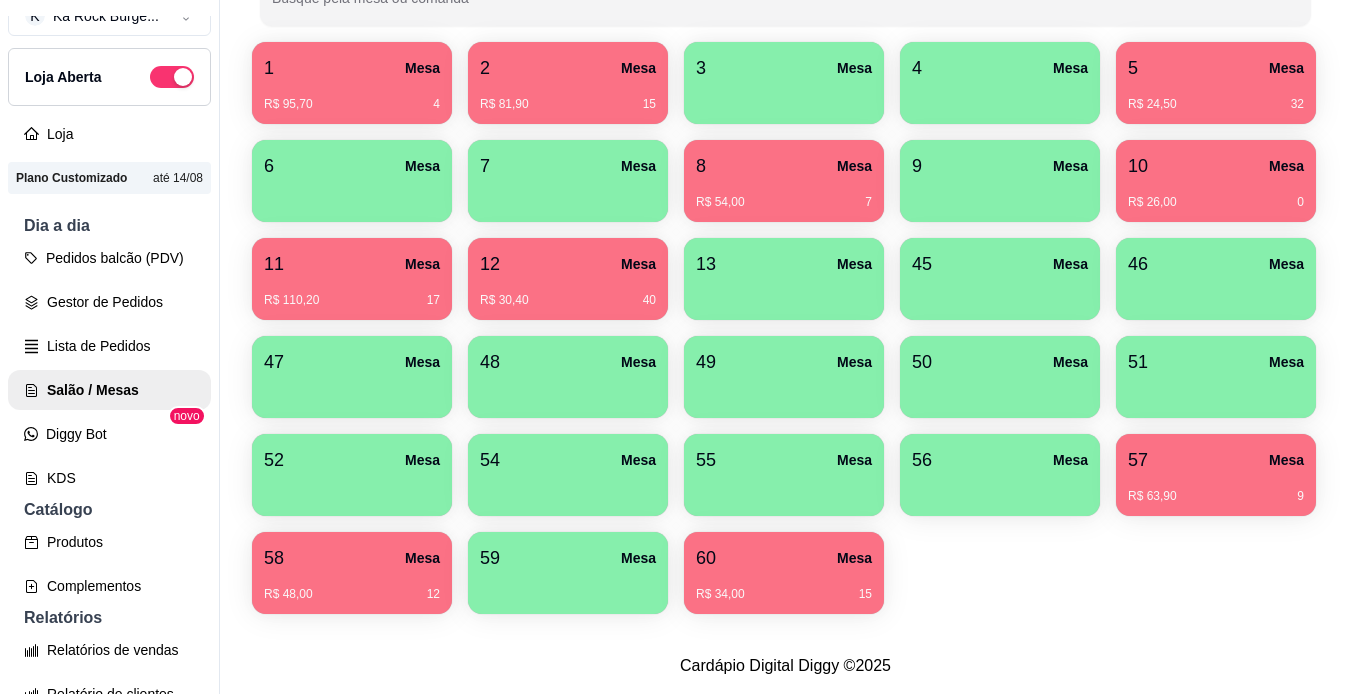 click on "12 Mesa" at bounding box center (568, 264) 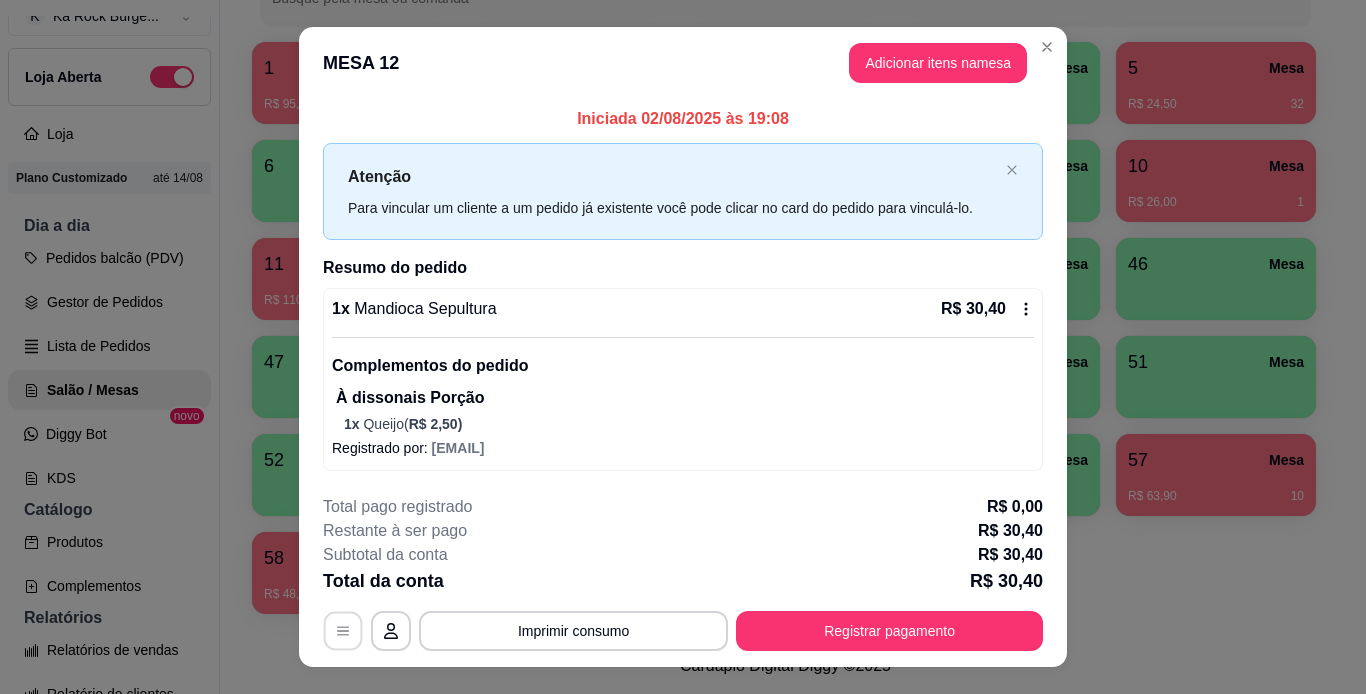 click at bounding box center (343, 631) 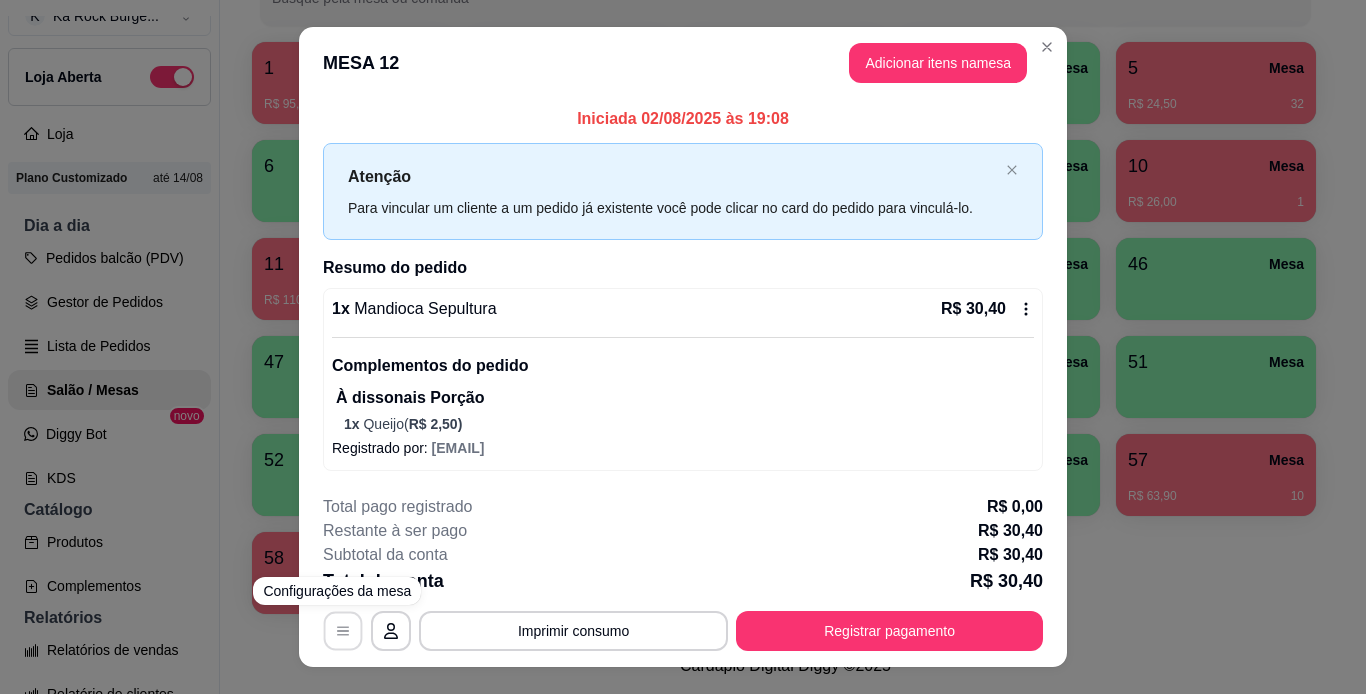 click 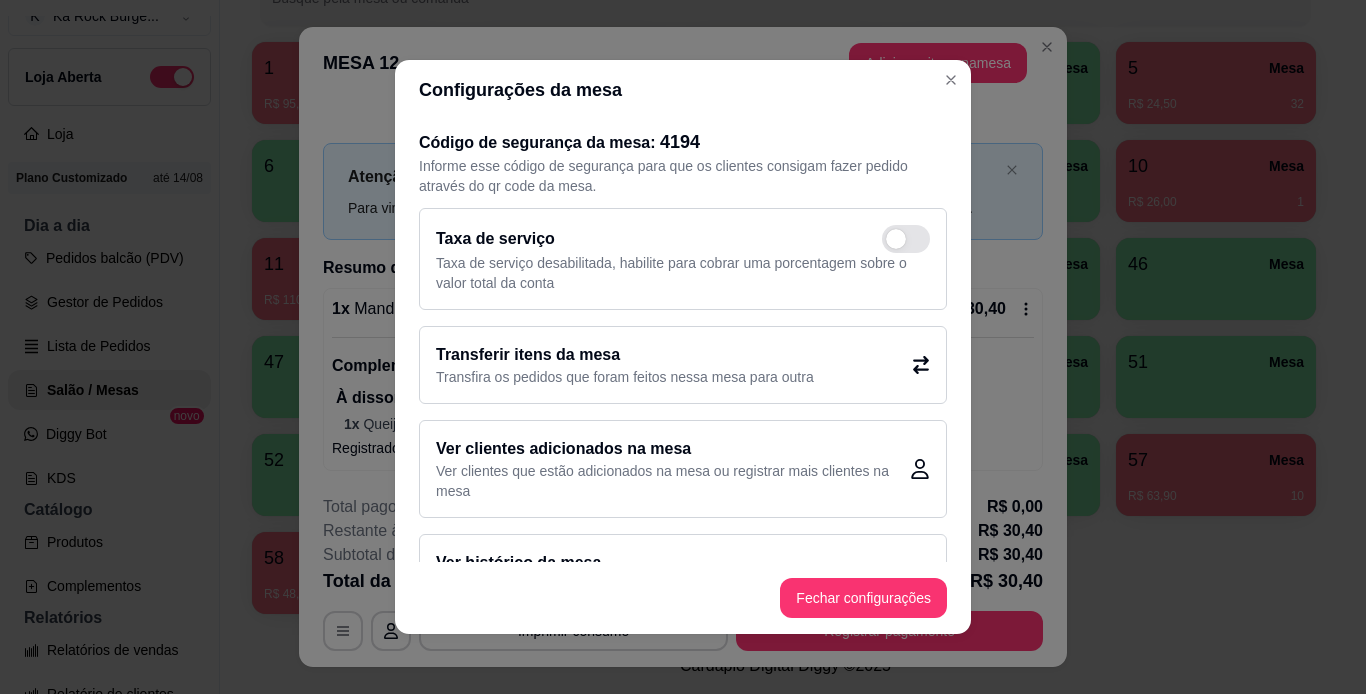click on "Transferir itens da mesa Transfira os pedidos que foram feitos nessa mesa para outra" at bounding box center (683, 365) 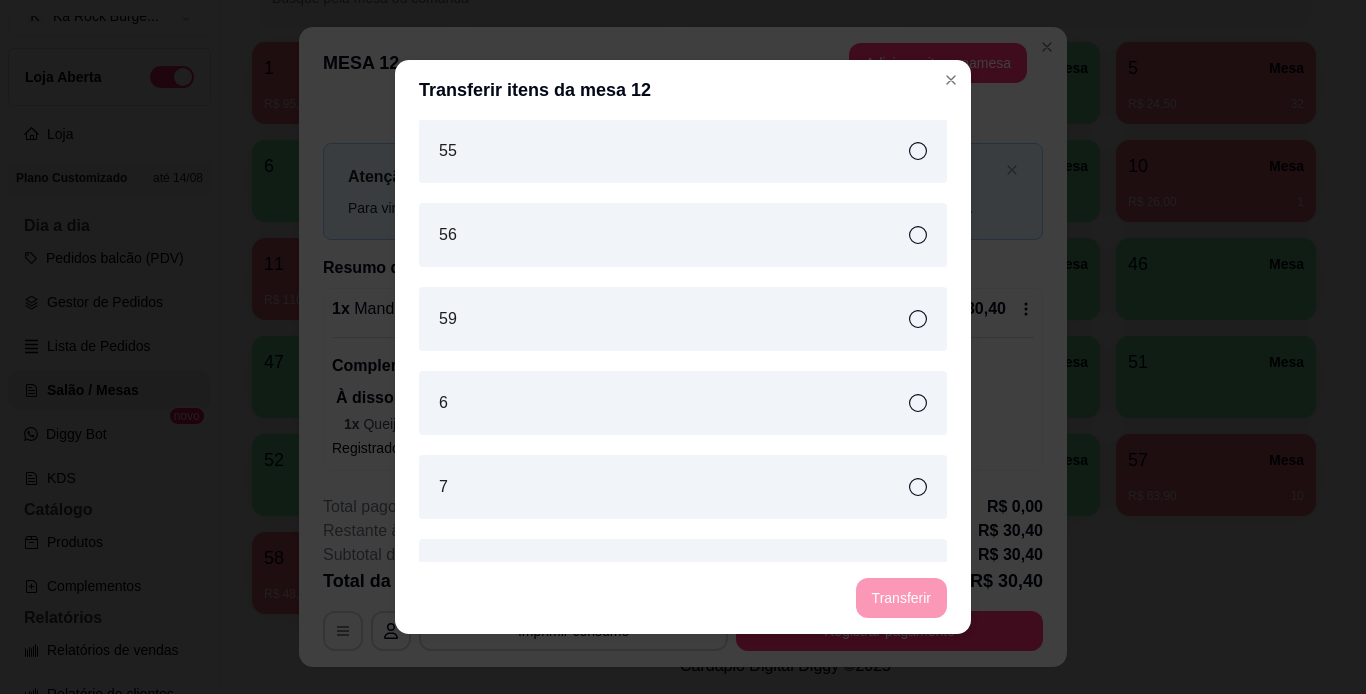 scroll, scrollTop: 1066, scrollLeft: 0, axis: vertical 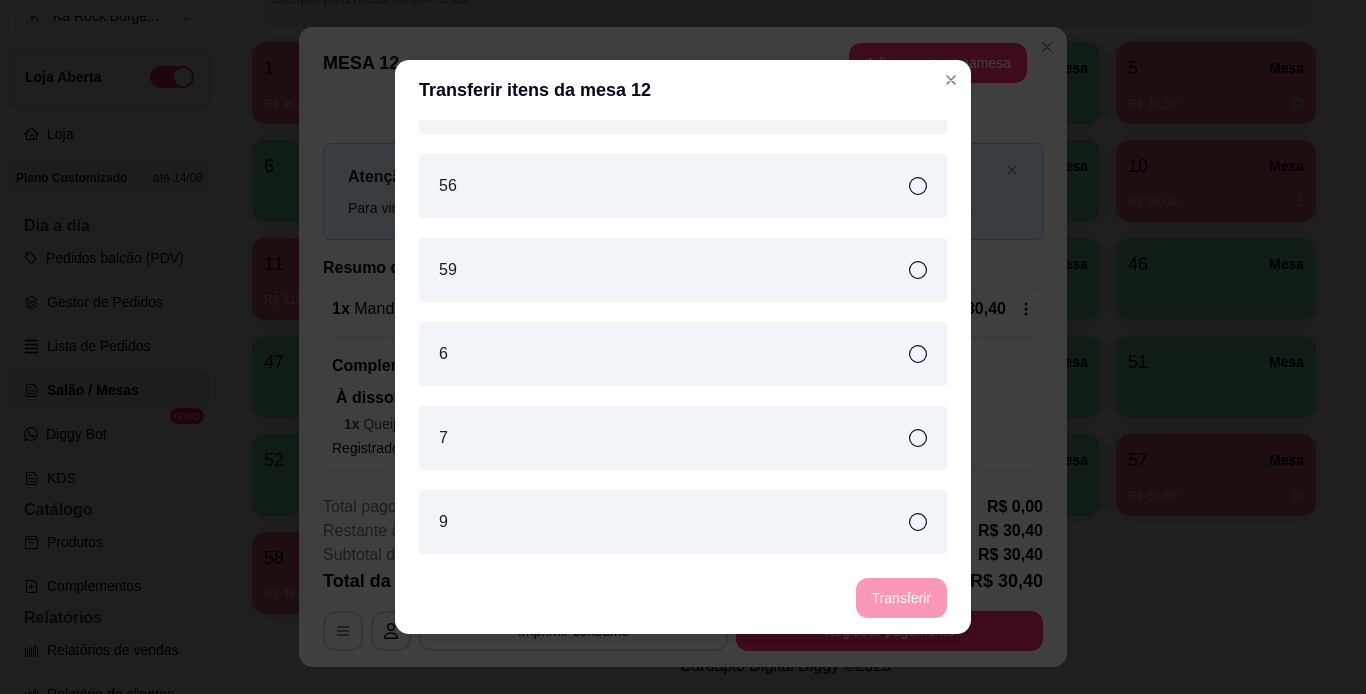 click 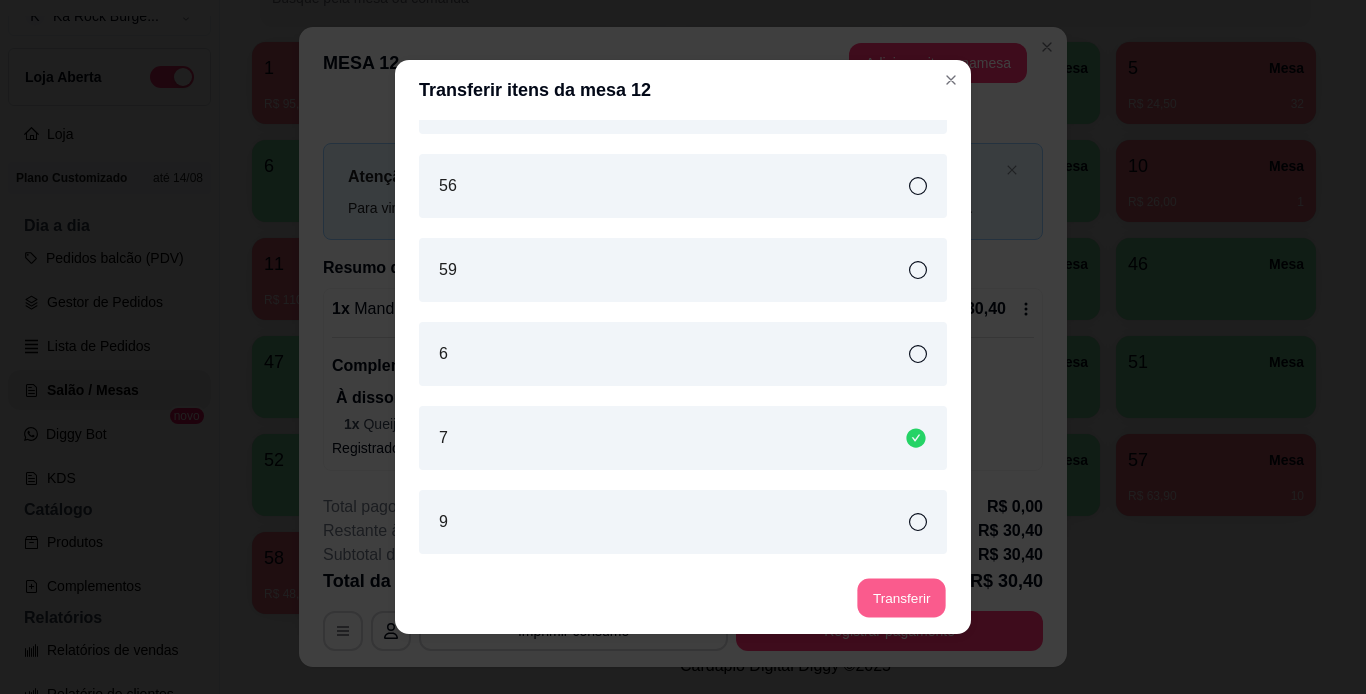 click on "Transferir" at bounding box center (901, 598) 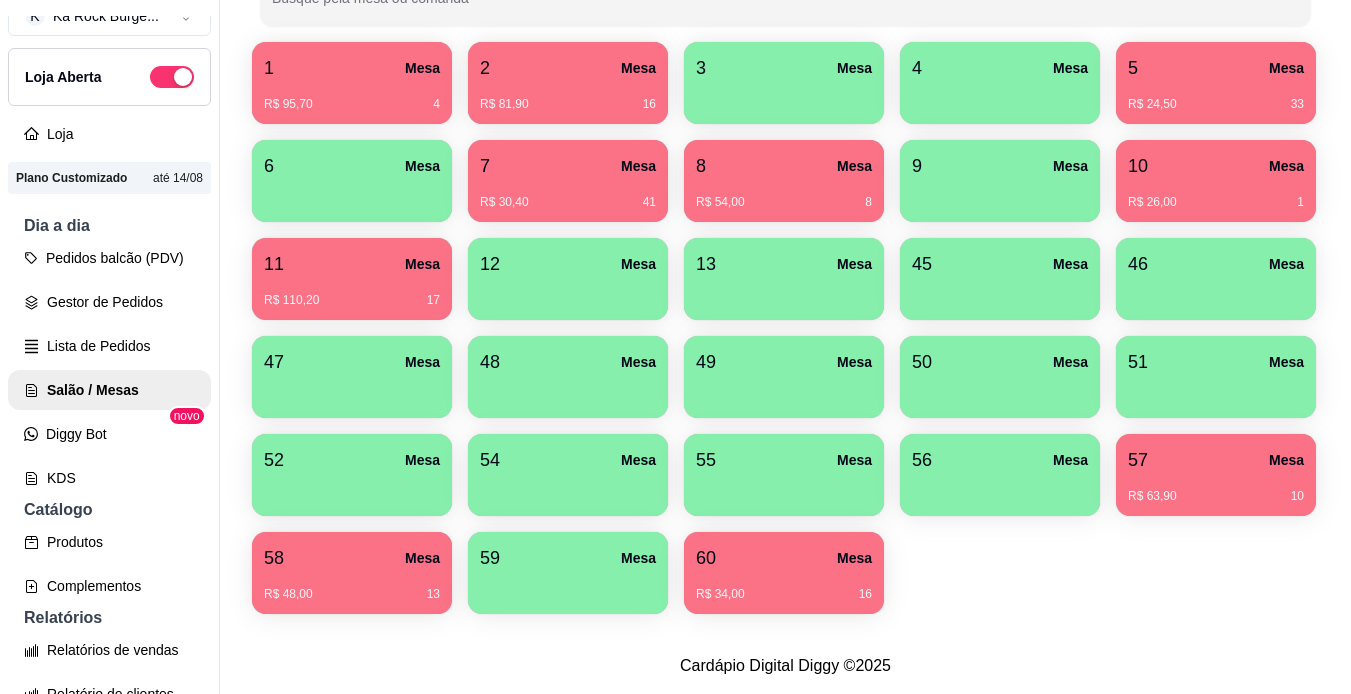 click on "1 Mesa R$ 95,70 4 2 Mesa R$ 81,90 16 3 Mesa 4 Mesa 5 Mesa R$ 24,50 33 6 Mesa 7 Mesa R$ 30,40 41 8 Mesa R$ 54,00 8 9 Mesa 10 Mesa R$ 26,00 1 11 Mesa R$ 110,20 17 12 Mesa 13 Mesa 45 Mesa 46 Mesa 47 Mesa 48 Mesa 49 Mesa 50 Mesa 51 Mesa 52 Mesa 54 Mesa 55 Mesa 56 Mesa 57 Mesa R$ 63,90 10 58 Mesa R$ 48,00 13 59 Mesa 60 Mesa R$ 34,00 16" at bounding box center (785, 328) 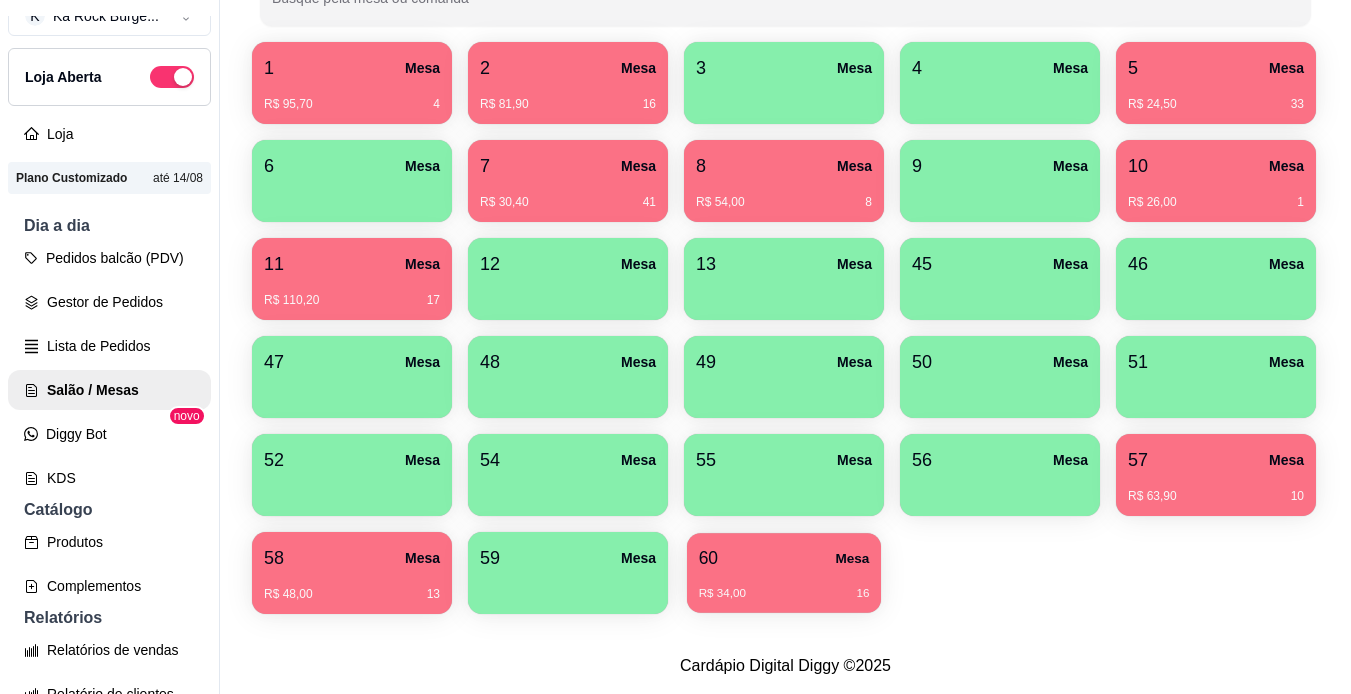 click on "60 Mesa R$ 34,00 16" at bounding box center (784, 573) 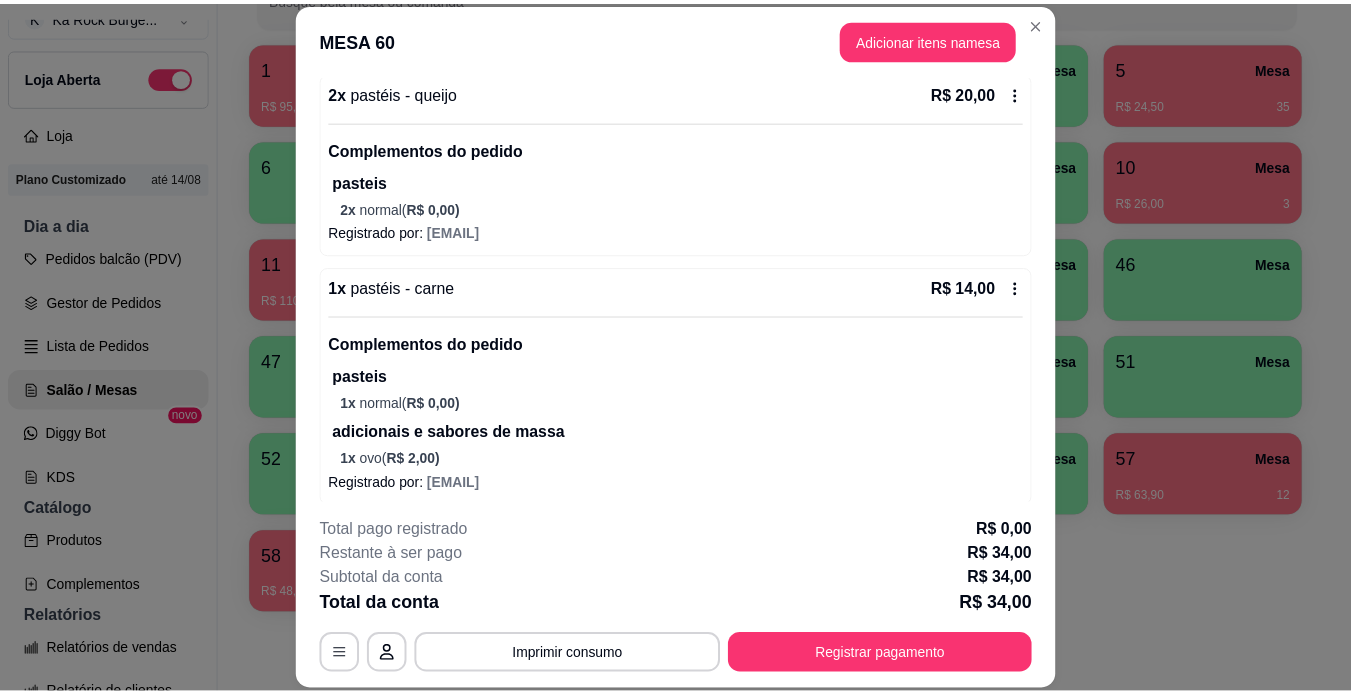 scroll, scrollTop: 204, scrollLeft: 0, axis: vertical 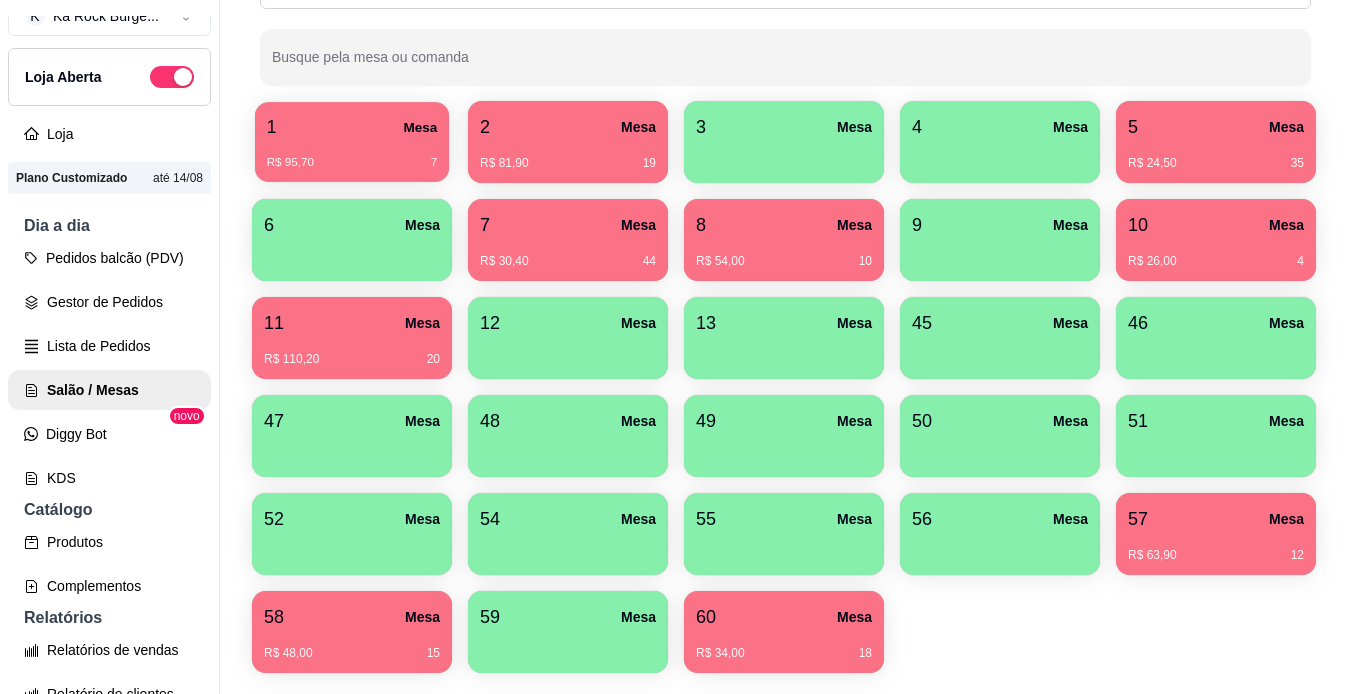 click on "R$ 95,70 7" at bounding box center [352, 155] 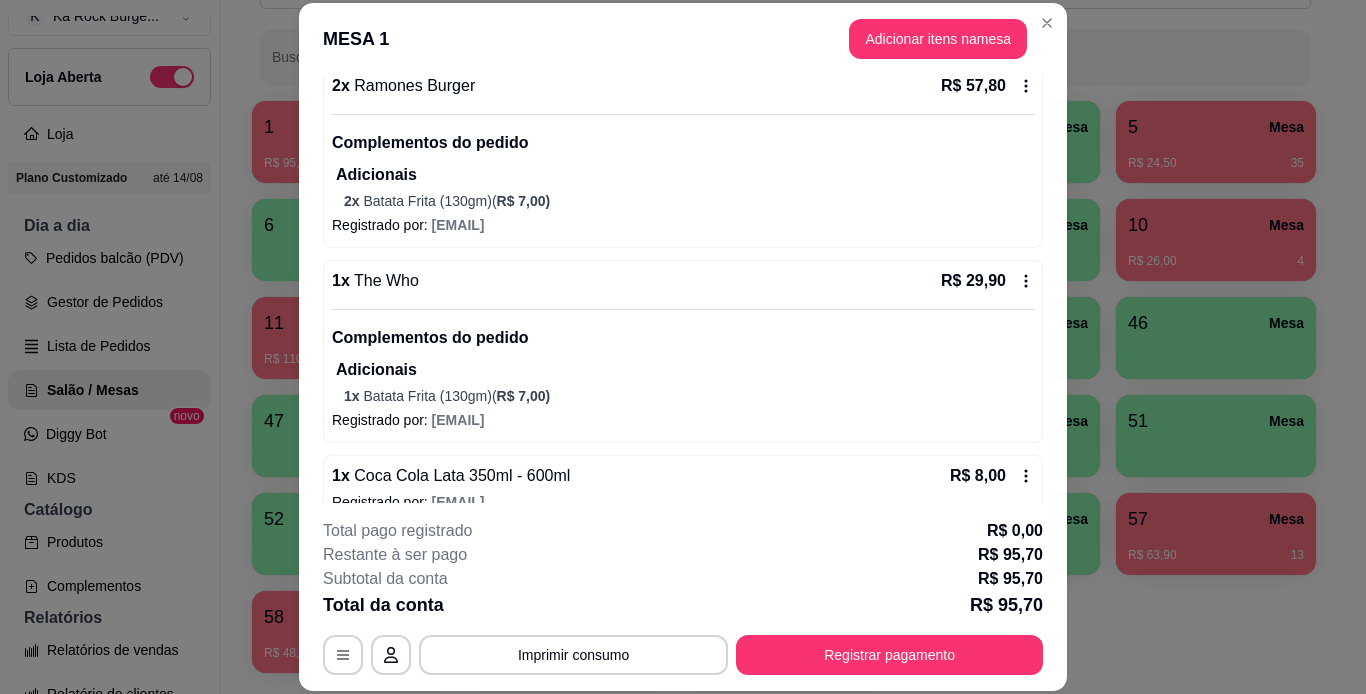 scroll, scrollTop: 230, scrollLeft: 0, axis: vertical 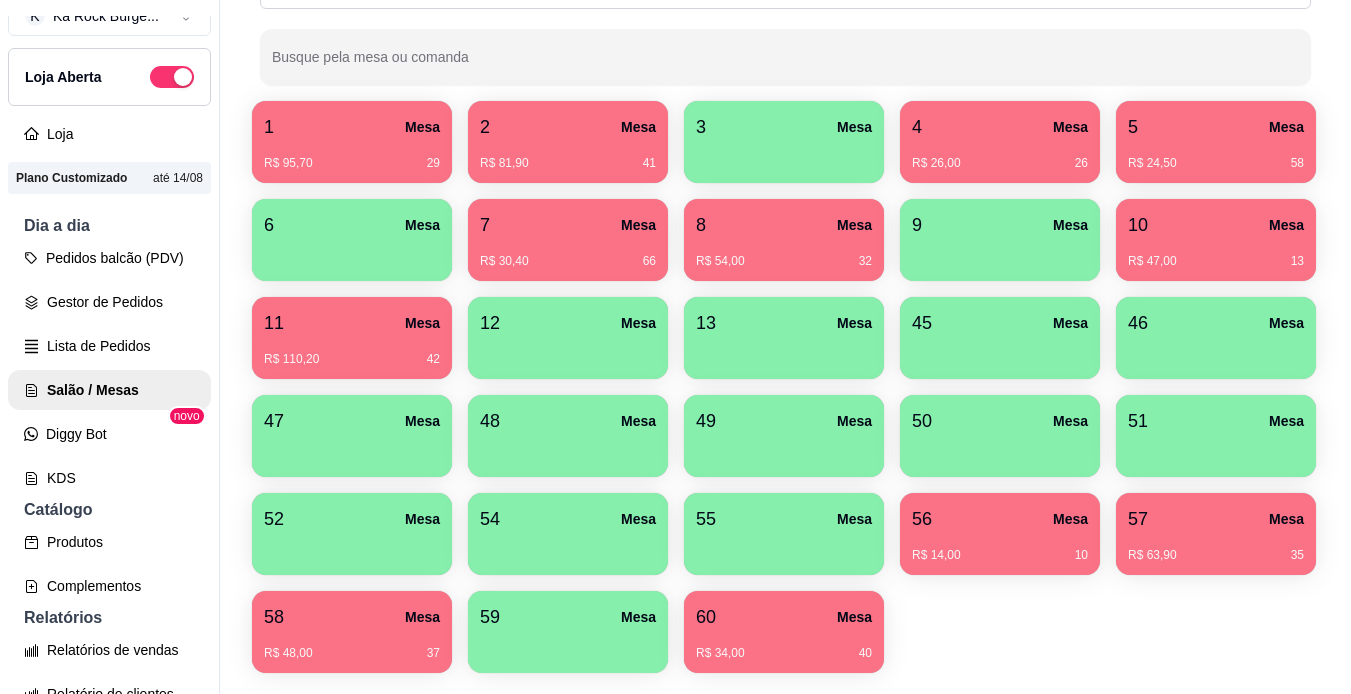 click on "1 Mesa R$ 95,70 29 2 Mesa R$ 81,90 41 3 Mesa 4 Mesa R$ 26,00 26 5 Mesa R$ 24,50 58 6 Mesa 7 Mesa R$ 30,40 66 8 Mesa R$ 54,00 32 9 Mesa 10 Mesa R$ 47,00 13 11 Mesa R$ 110,20 42 12 Mesa 13 Mesa 45 Mesa 46 Mesa 47 Mesa 48 Mesa 49 Mesa 50 Mesa 51 Mesa 52 Mesa 54 Mesa 55 Mesa 56 Mesa R$ 14,00 10 57 Mesa R$ 63,90 35 58 Mesa R$ 48,00 37 59 Mesa 60 Mesa R$ 34,00 40" at bounding box center [785, 387] 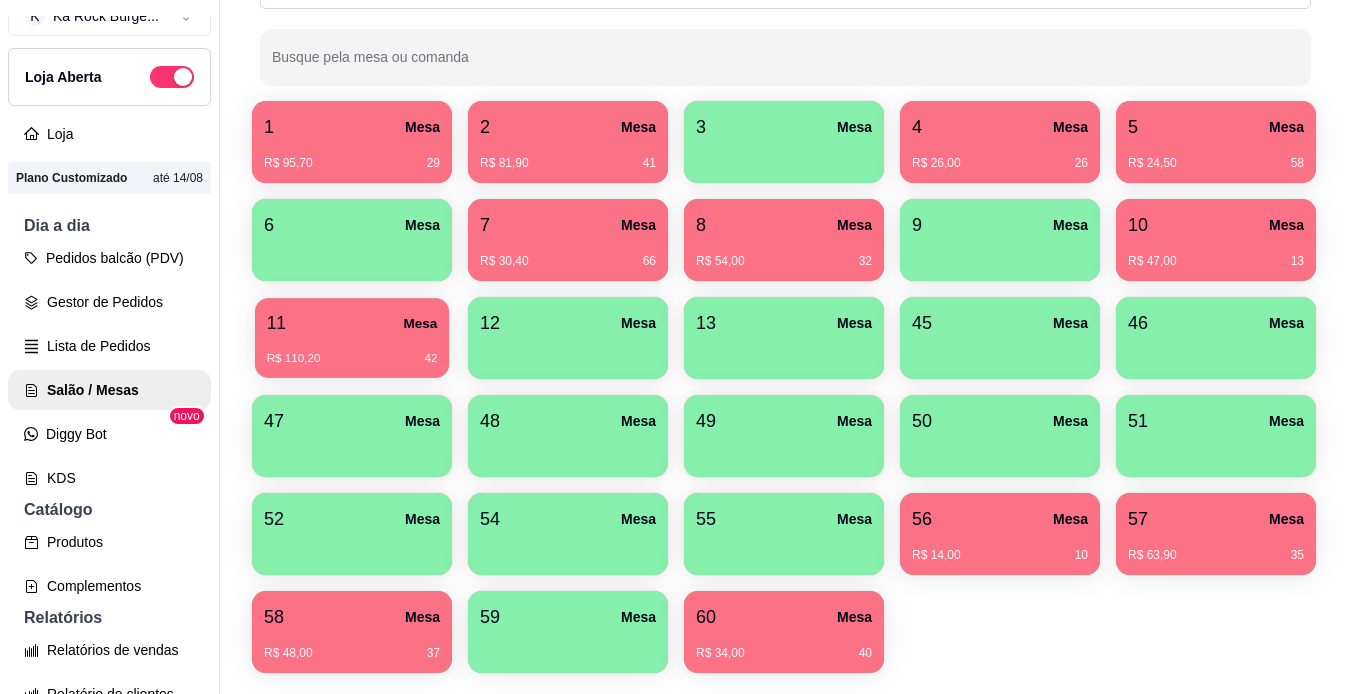 click on "R$ 110,20 42" at bounding box center [352, 359] 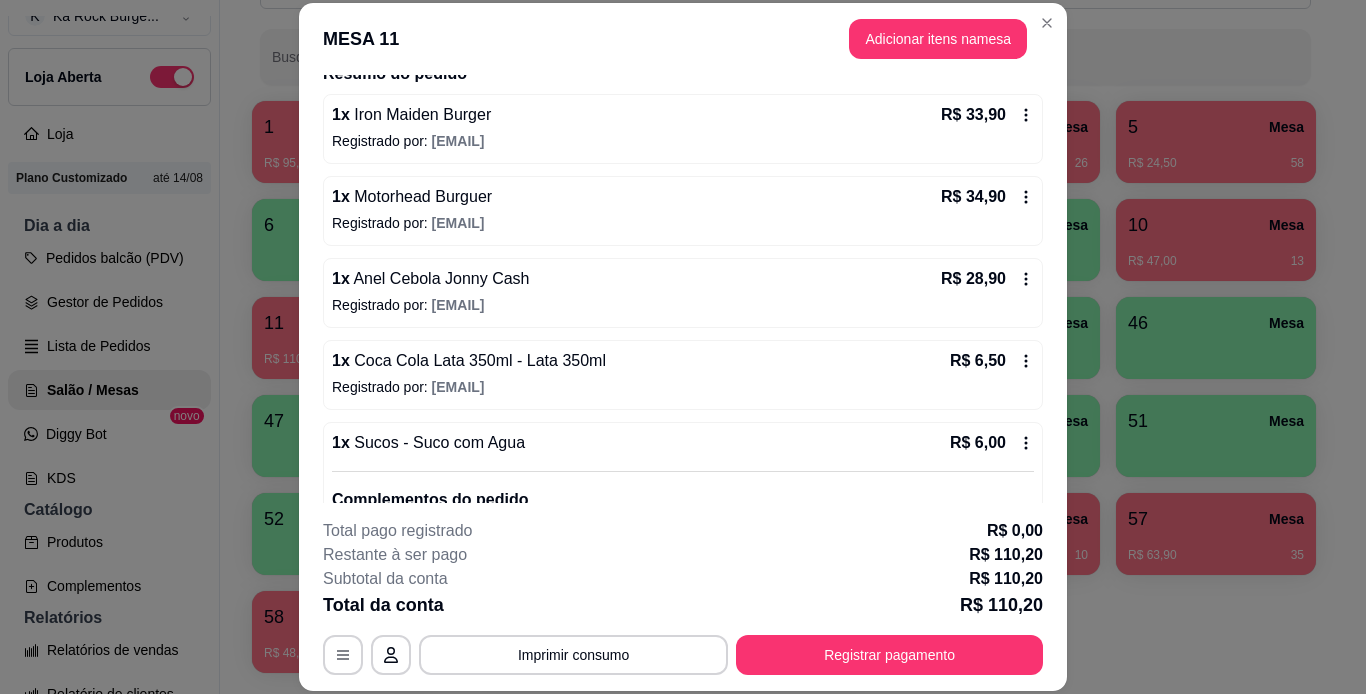 scroll, scrollTop: 200, scrollLeft: 0, axis: vertical 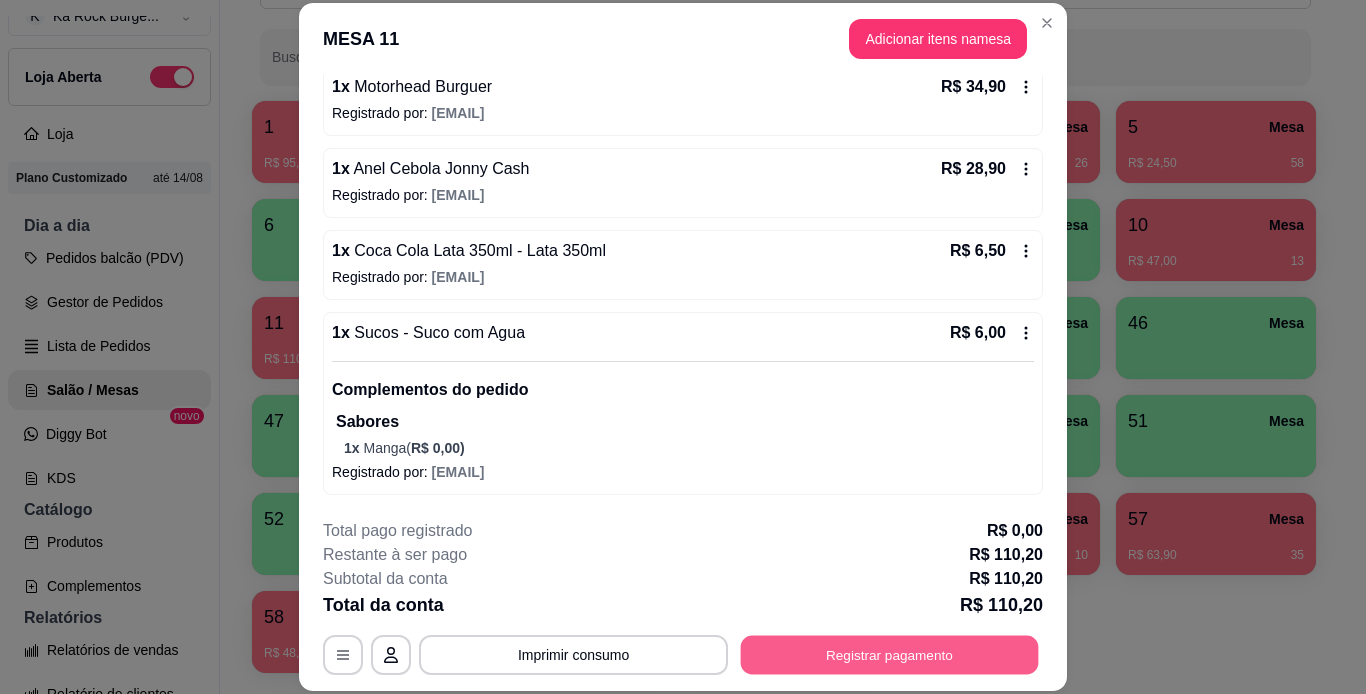 click on "Registrar pagamento" at bounding box center (890, 654) 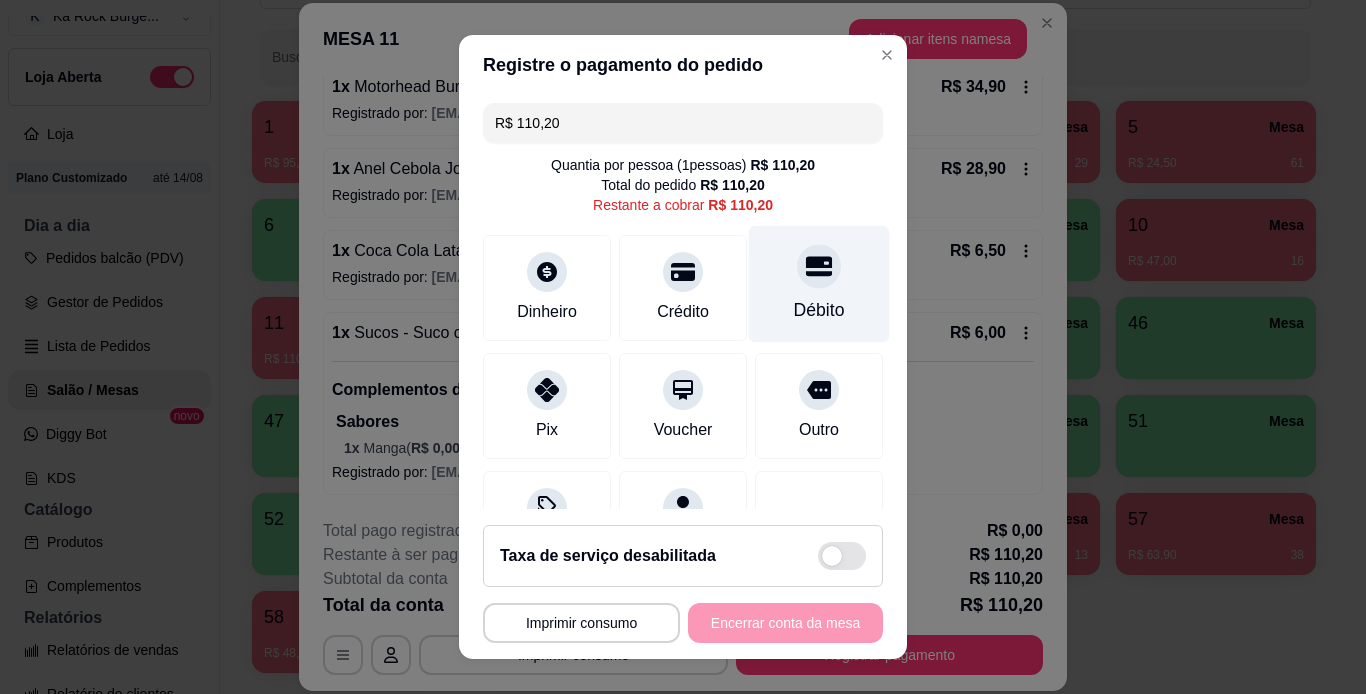 click on "Débito" at bounding box center (819, 310) 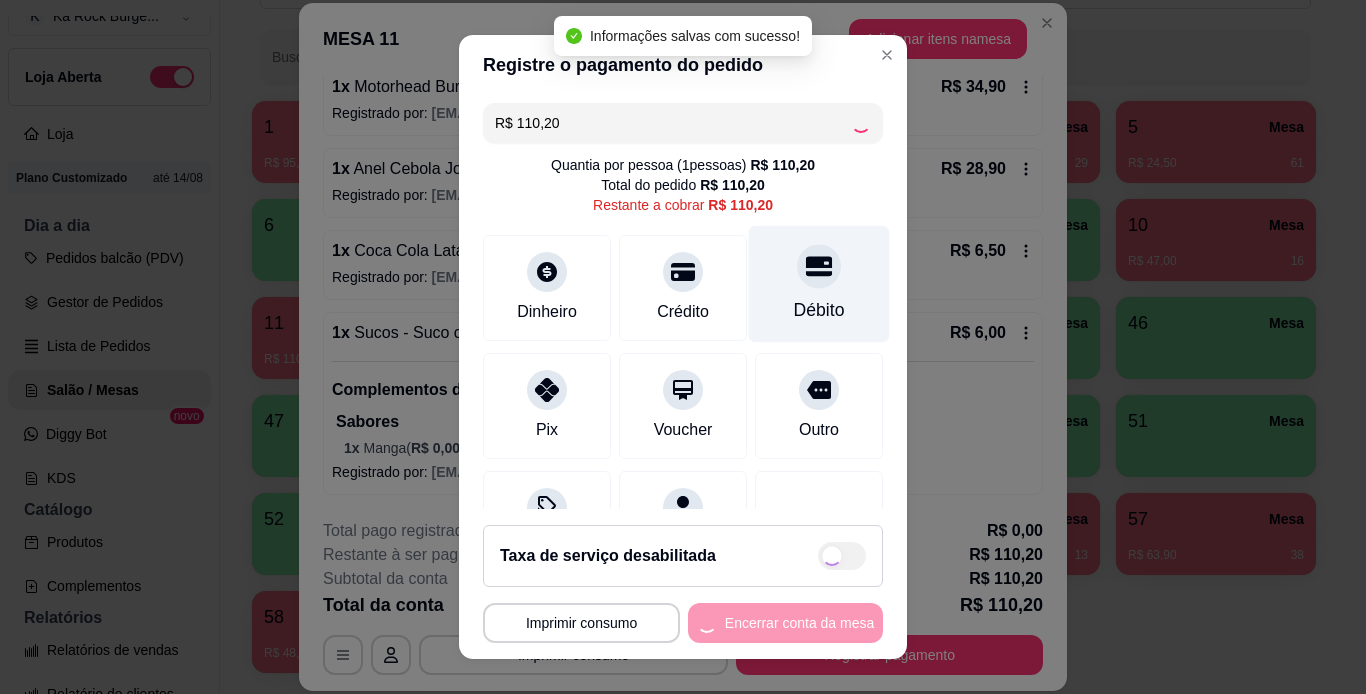 type on "R$ 0,00" 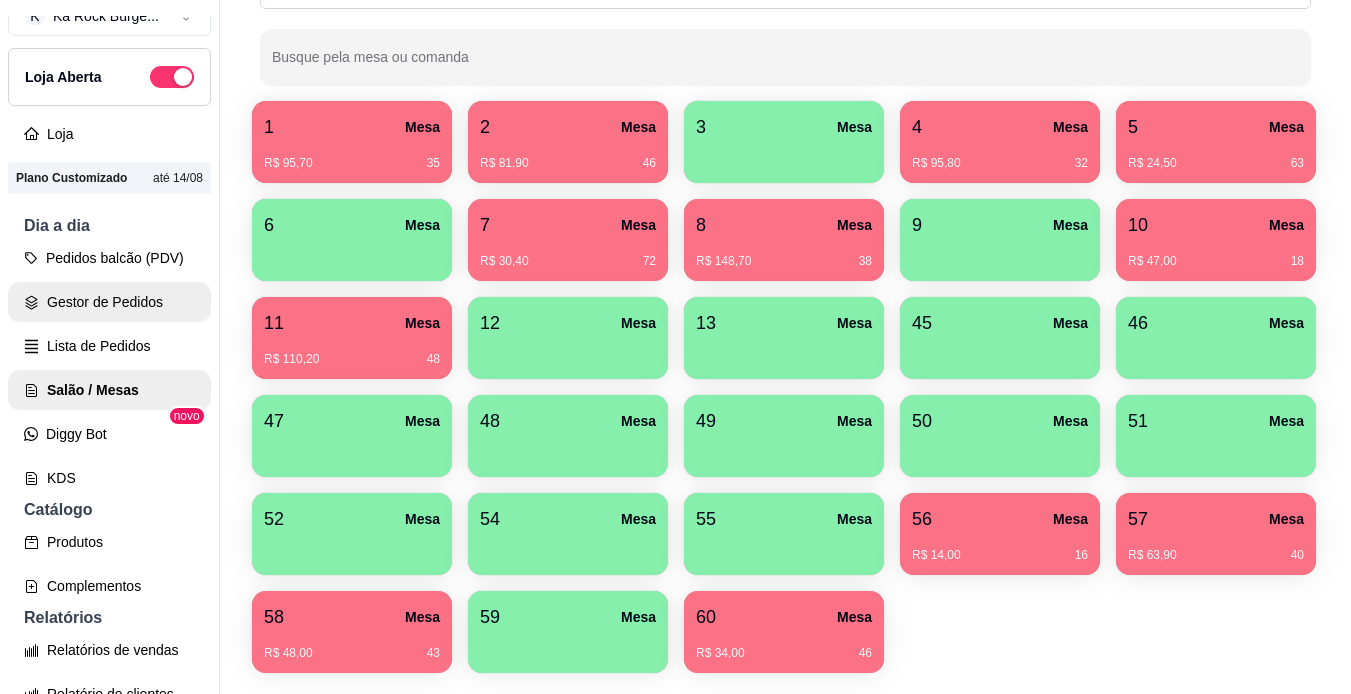 click on "Gestor de Pedidos" at bounding box center (109, 302) 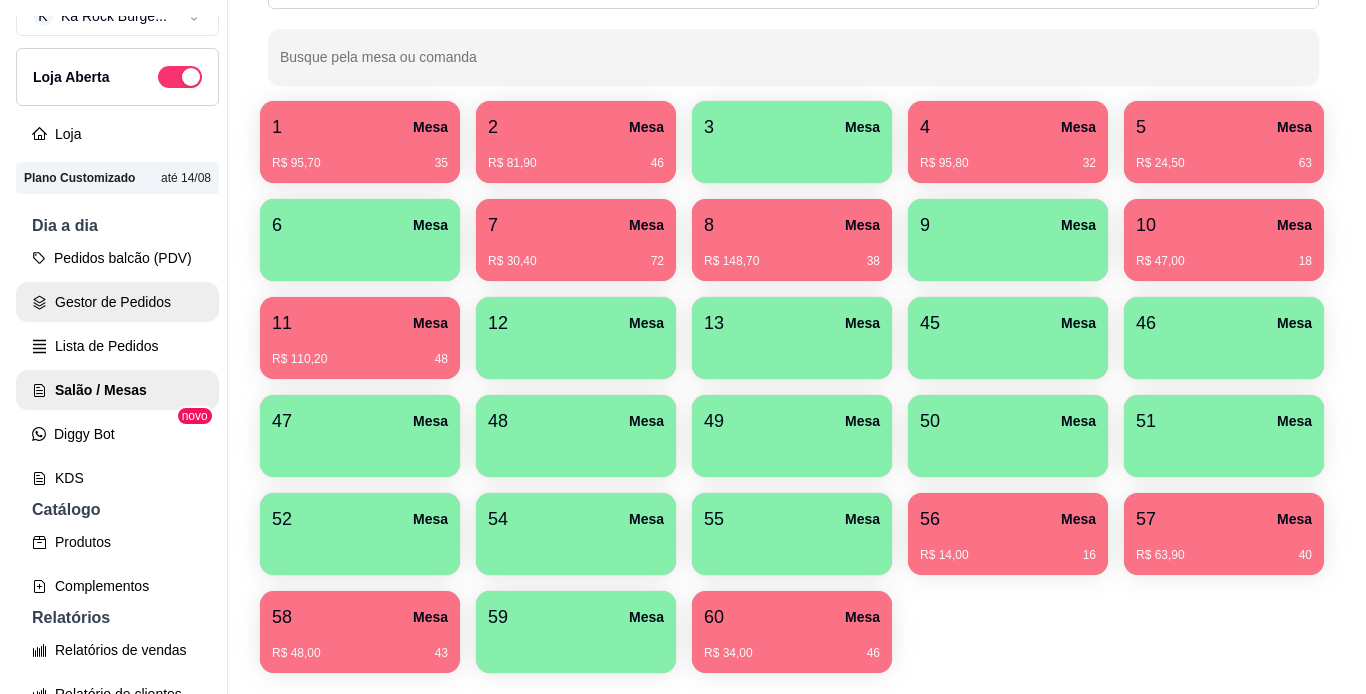 scroll, scrollTop: 0, scrollLeft: 0, axis: both 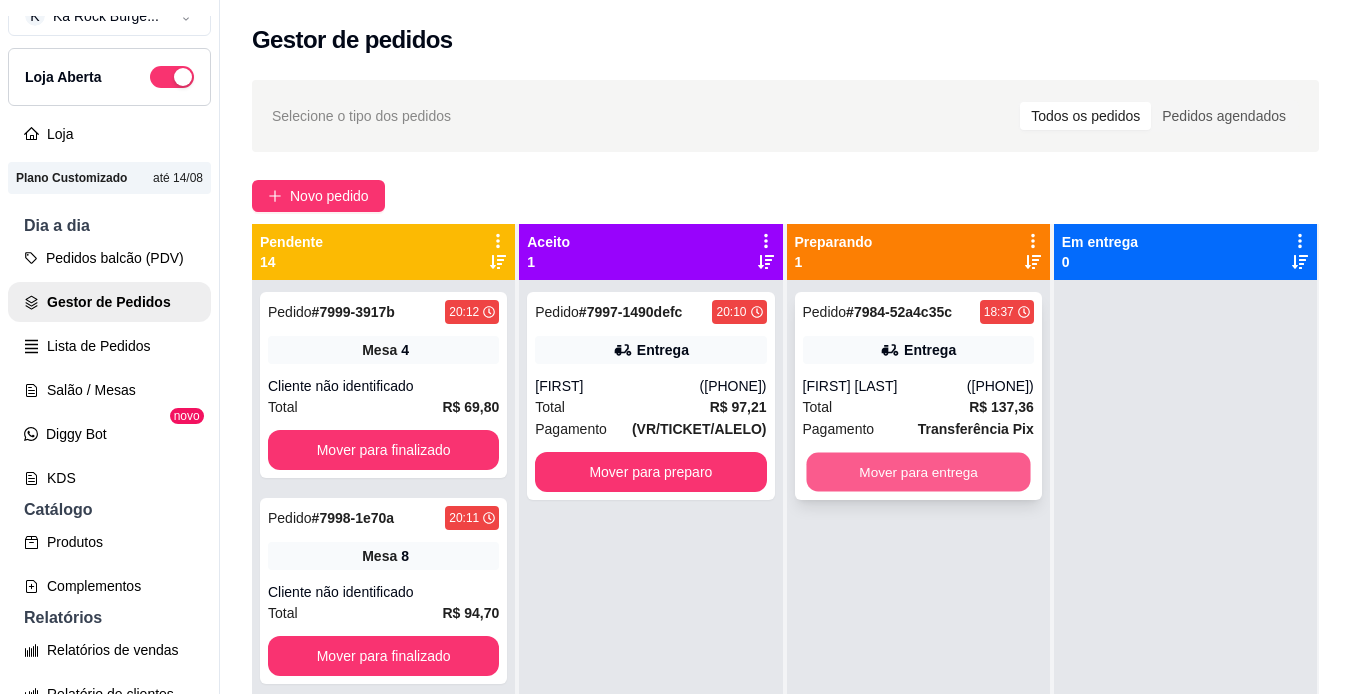 click on "Mover para entrega" at bounding box center [918, 472] 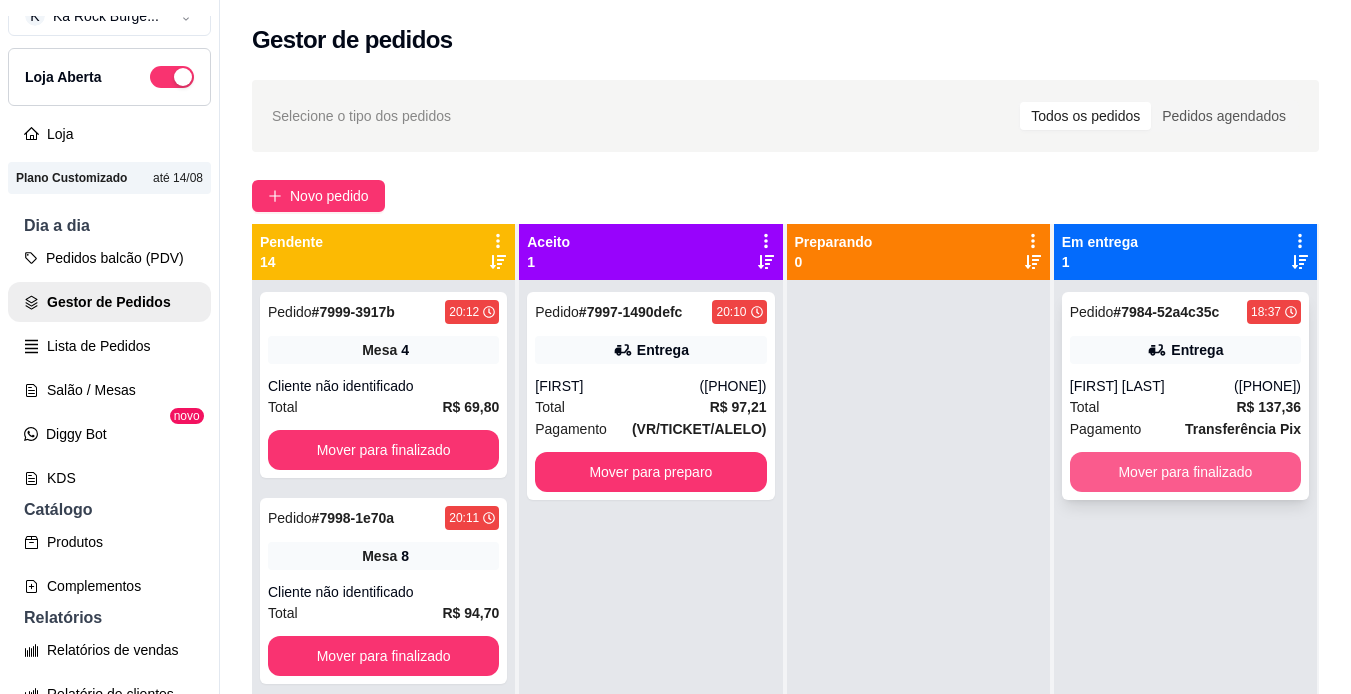 click on "Mover para finalizado" at bounding box center [1185, 472] 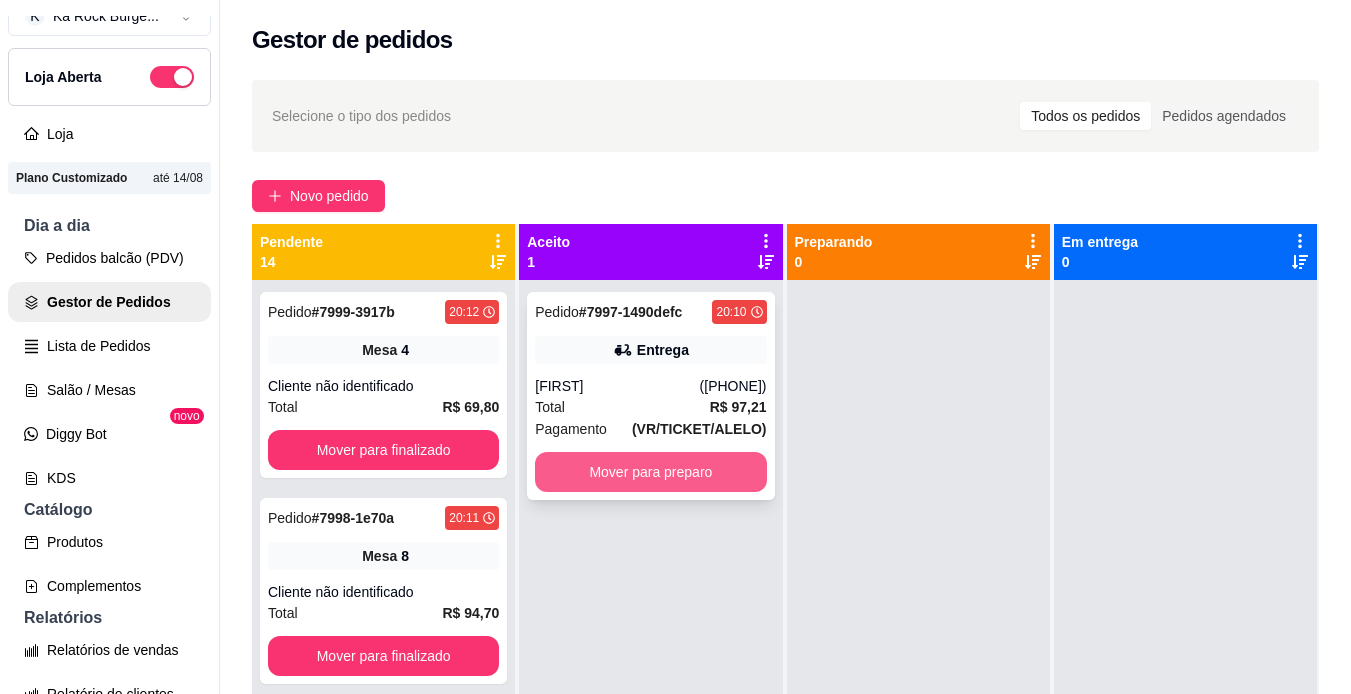 click on "Mover para preparo" at bounding box center [650, 472] 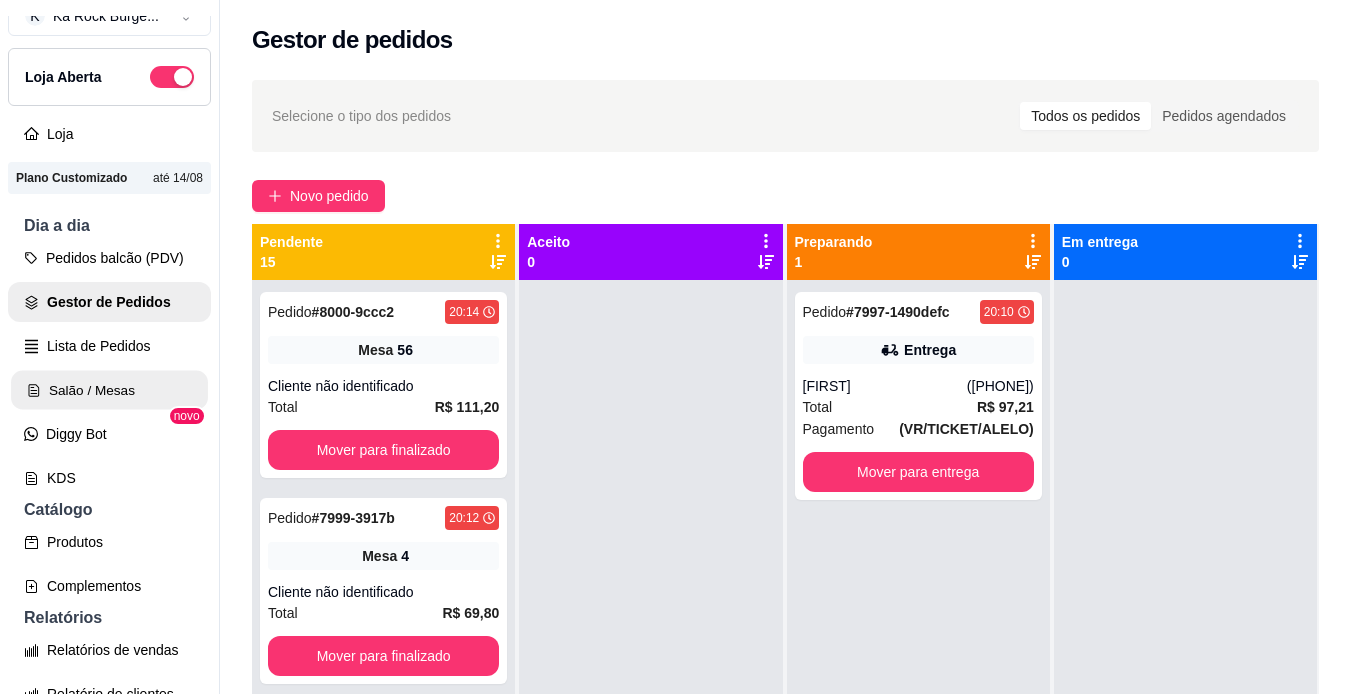 click on "Salão / Mesas" at bounding box center (109, 390) 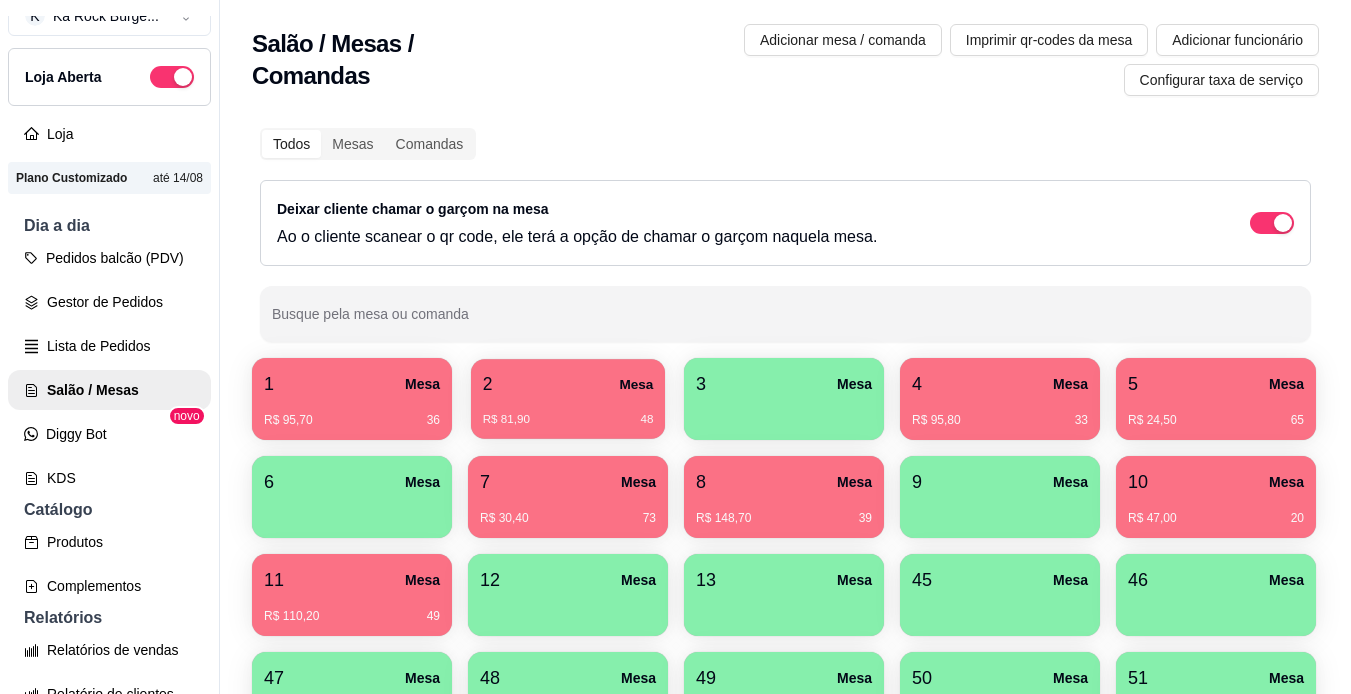 click on "2 Mesa" at bounding box center (568, 384) 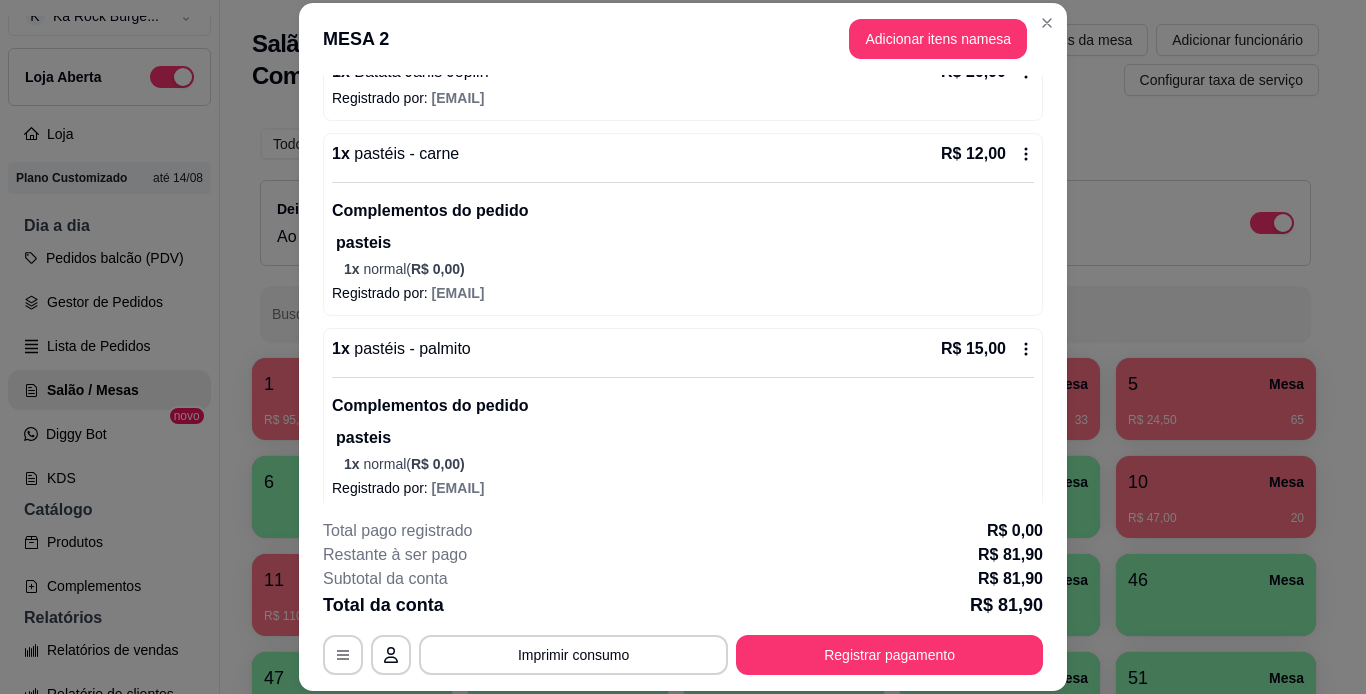 scroll, scrollTop: 312, scrollLeft: 0, axis: vertical 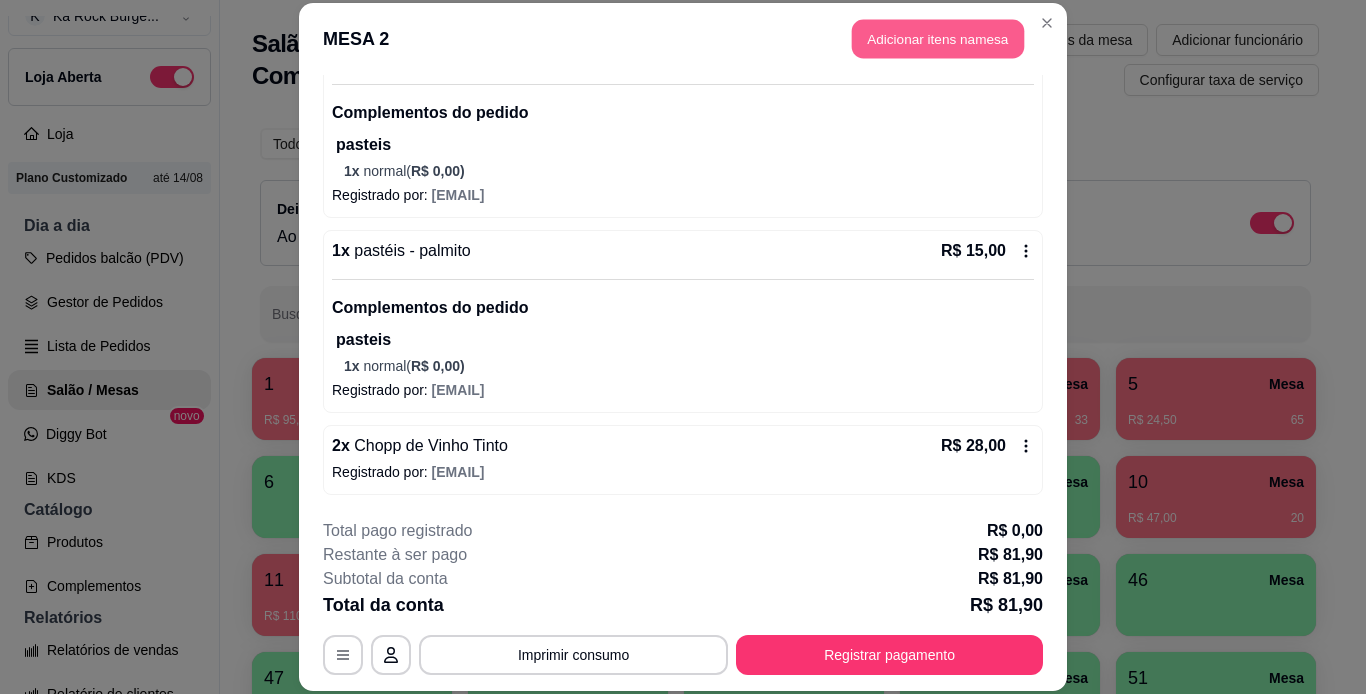 click on "Adicionar itens na  mesa" at bounding box center [938, 39] 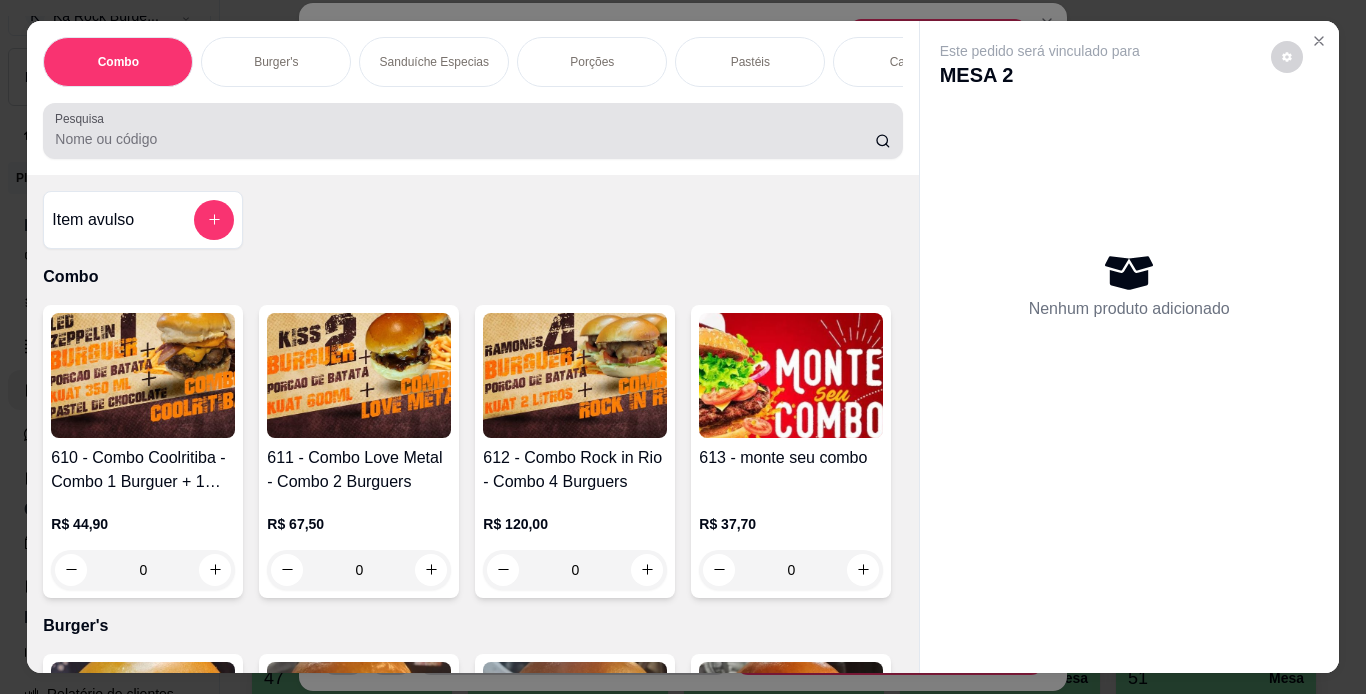 click on "Pesquisa" at bounding box center (465, 139) 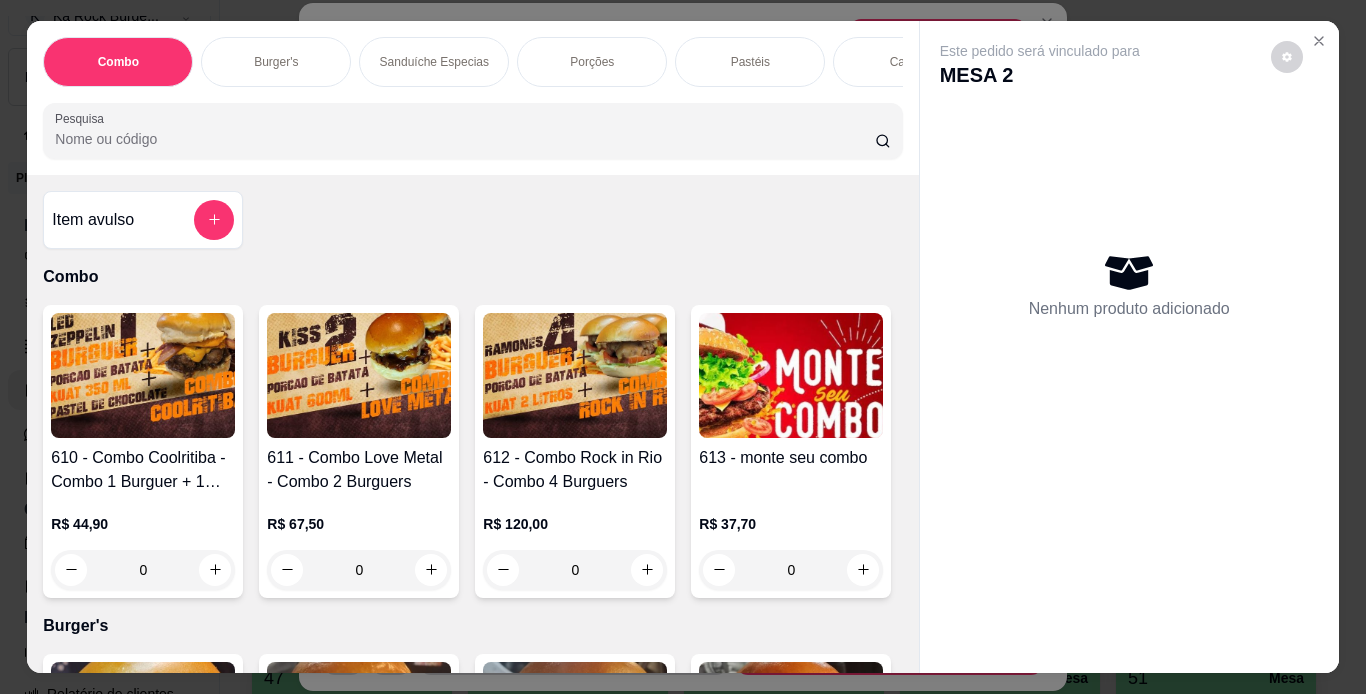 type on "v" 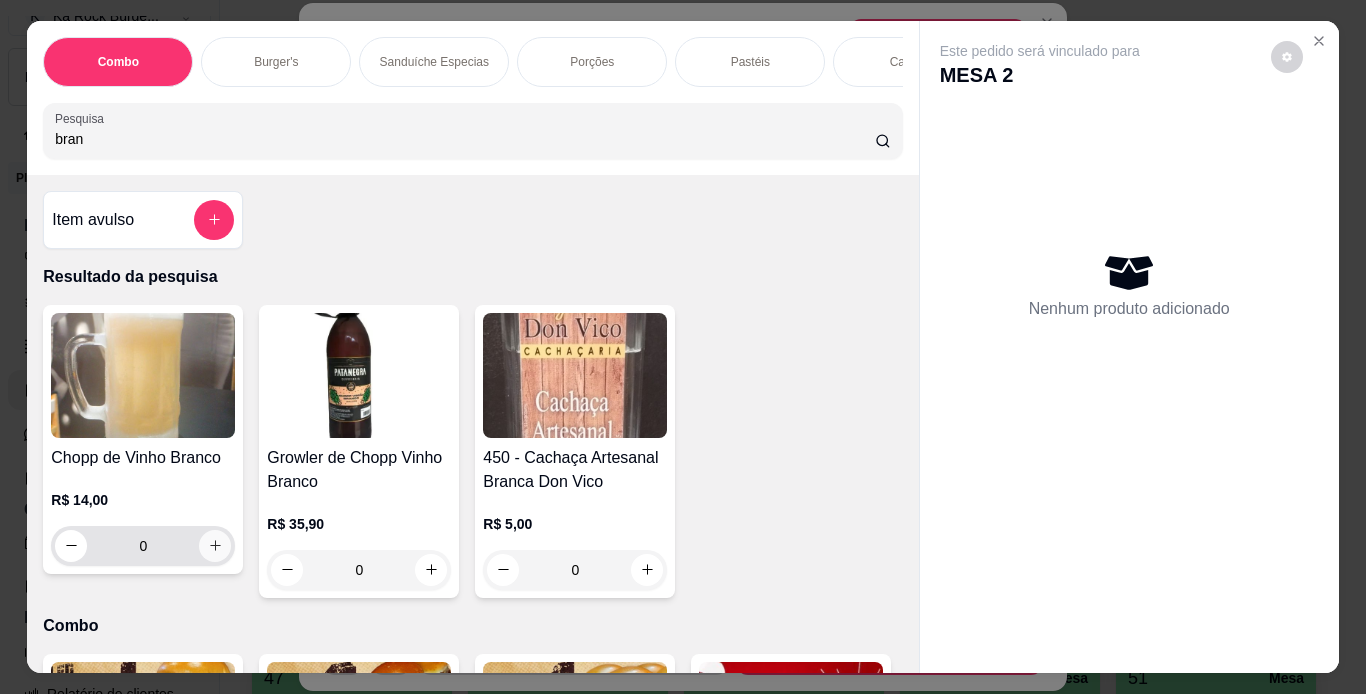 type on "bran" 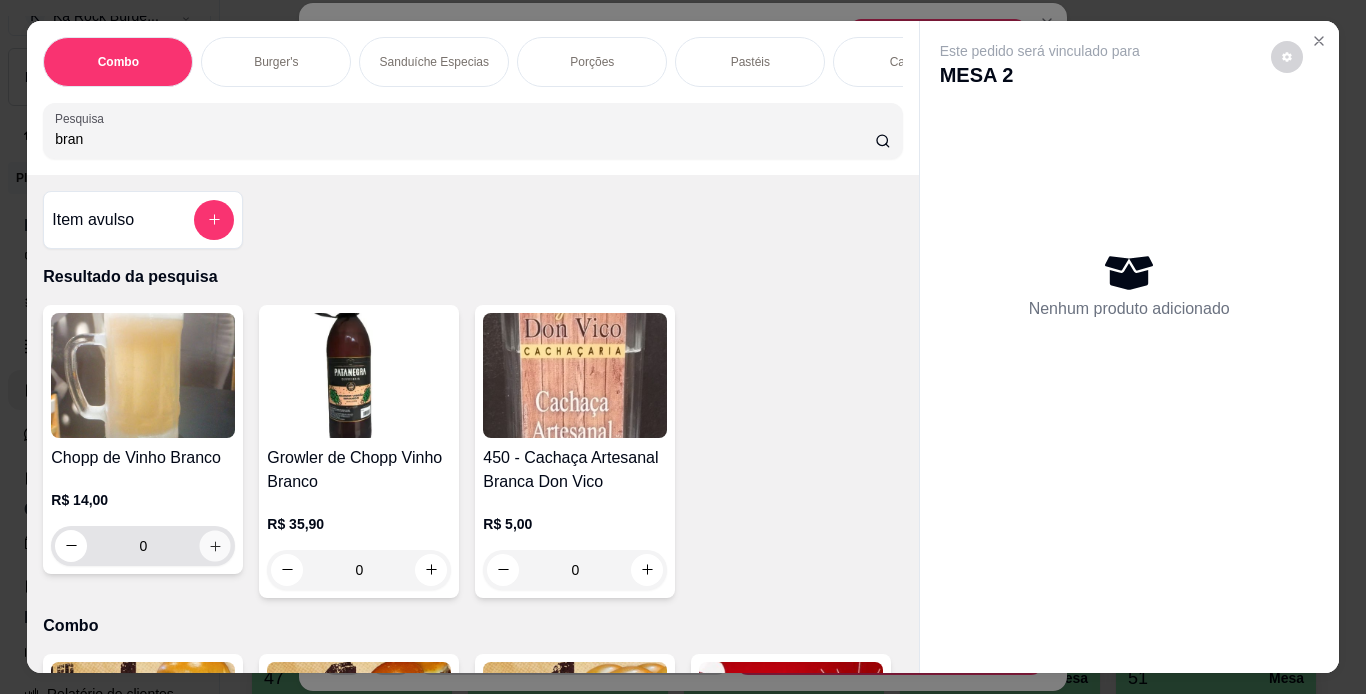 click 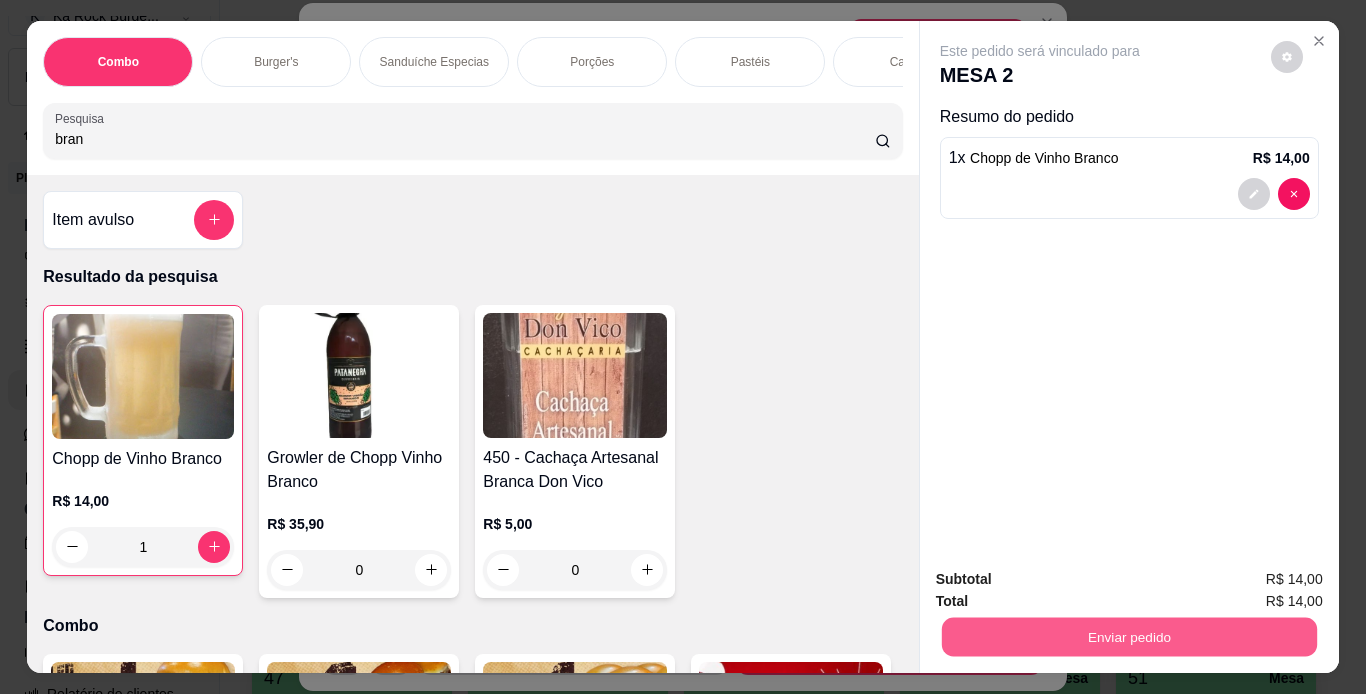 click on "Enviar pedido" at bounding box center (1128, 637) 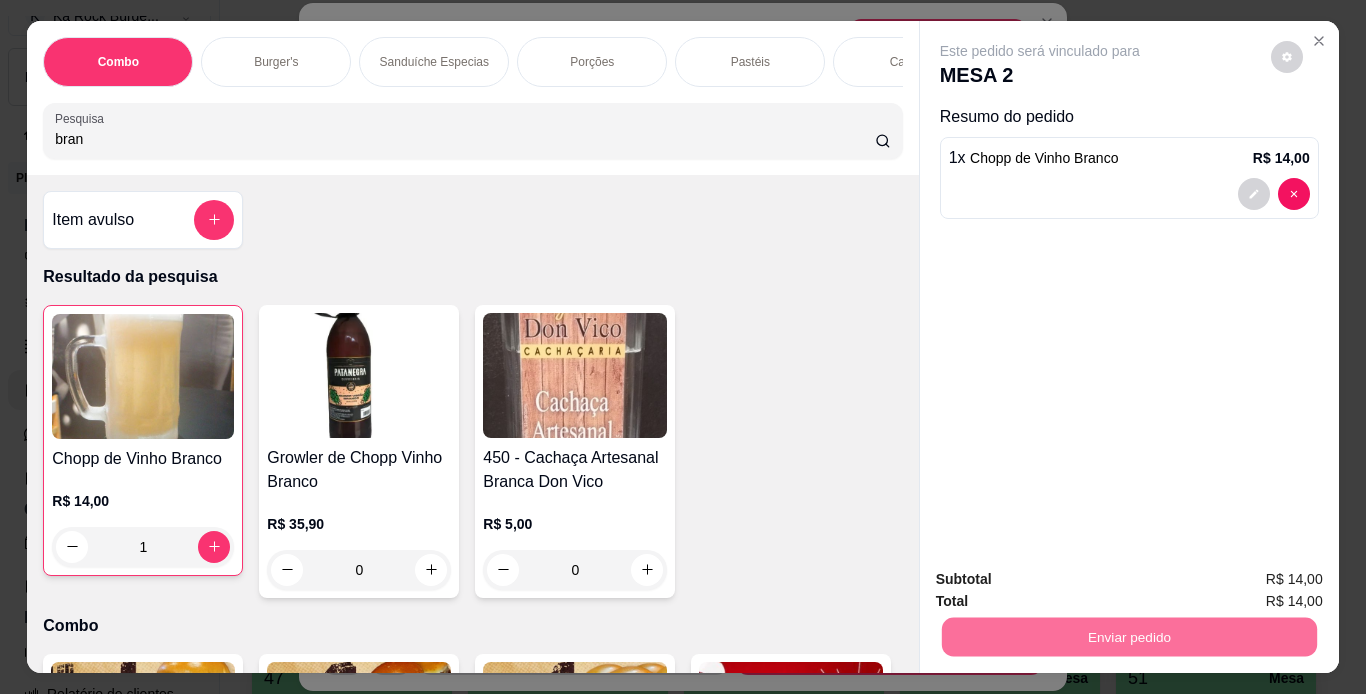 click on "Não registrar e enviar pedido" at bounding box center [1063, 580] 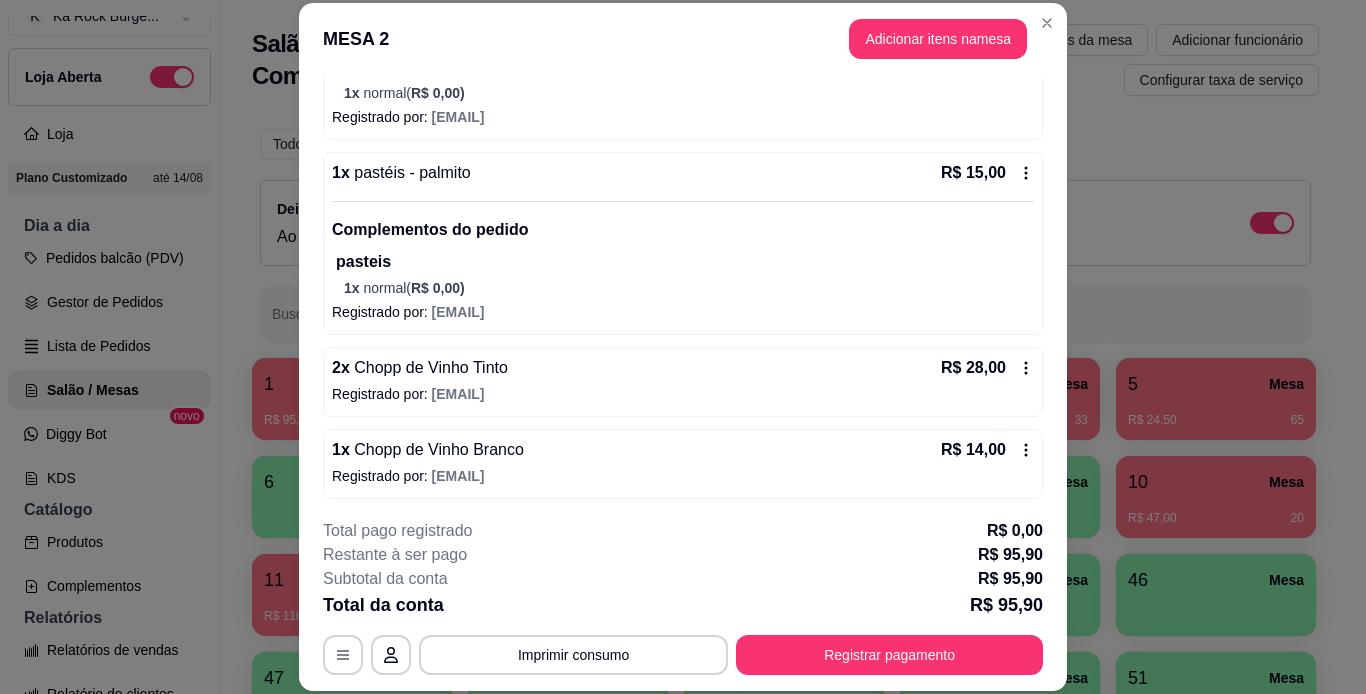 scroll, scrollTop: 394, scrollLeft: 0, axis: vertical 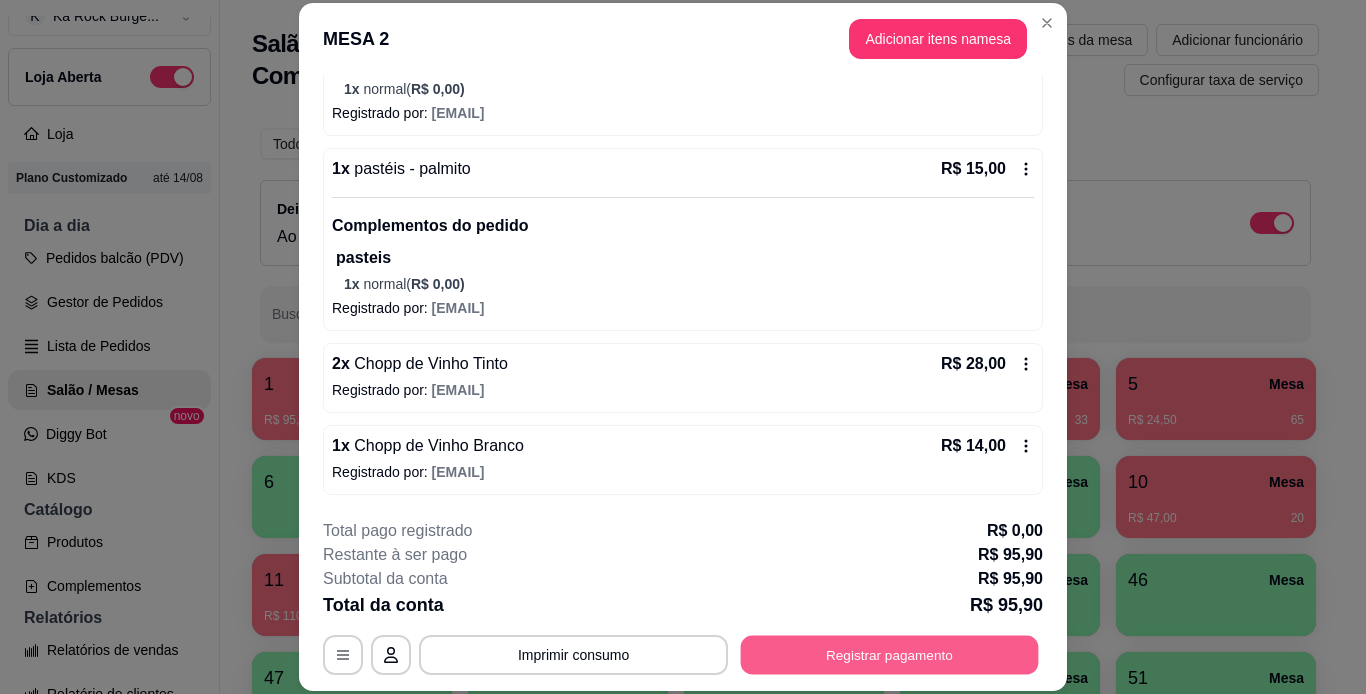 click on "Registrar pagamento" at bounding box center (890, 654) 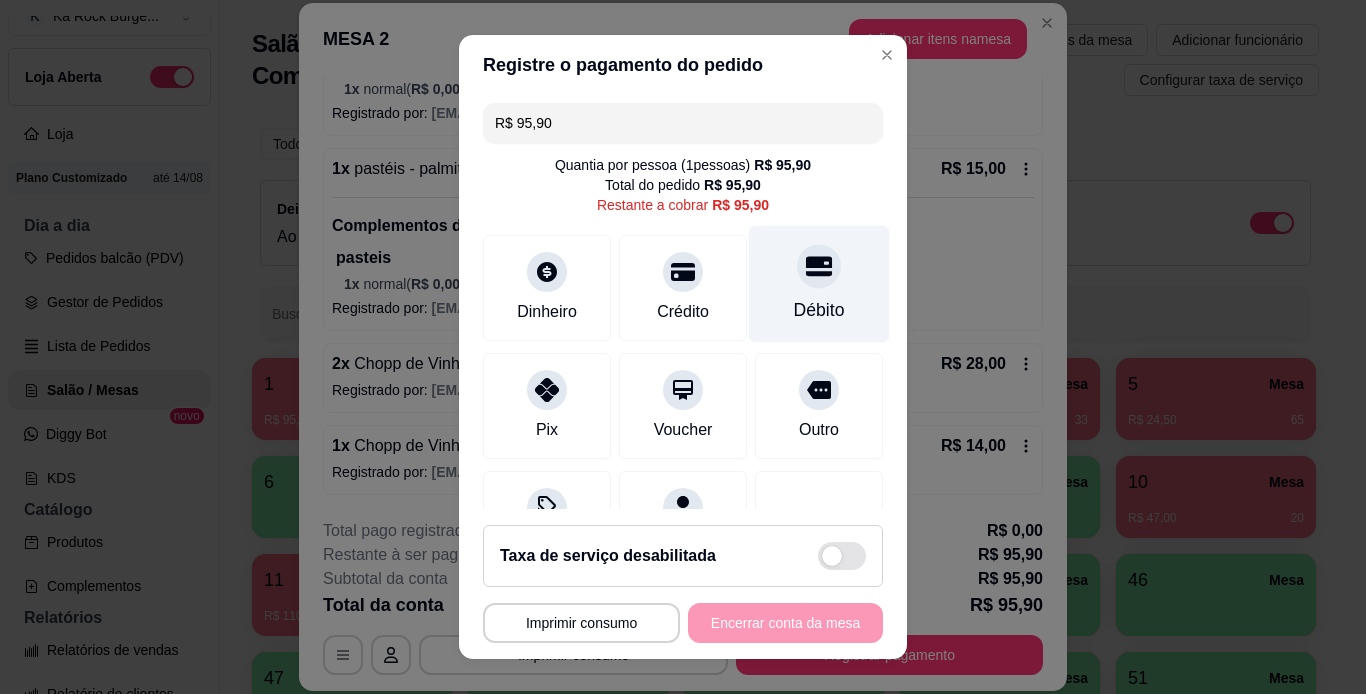 click on "Débito" at bounding box center (819, 310) 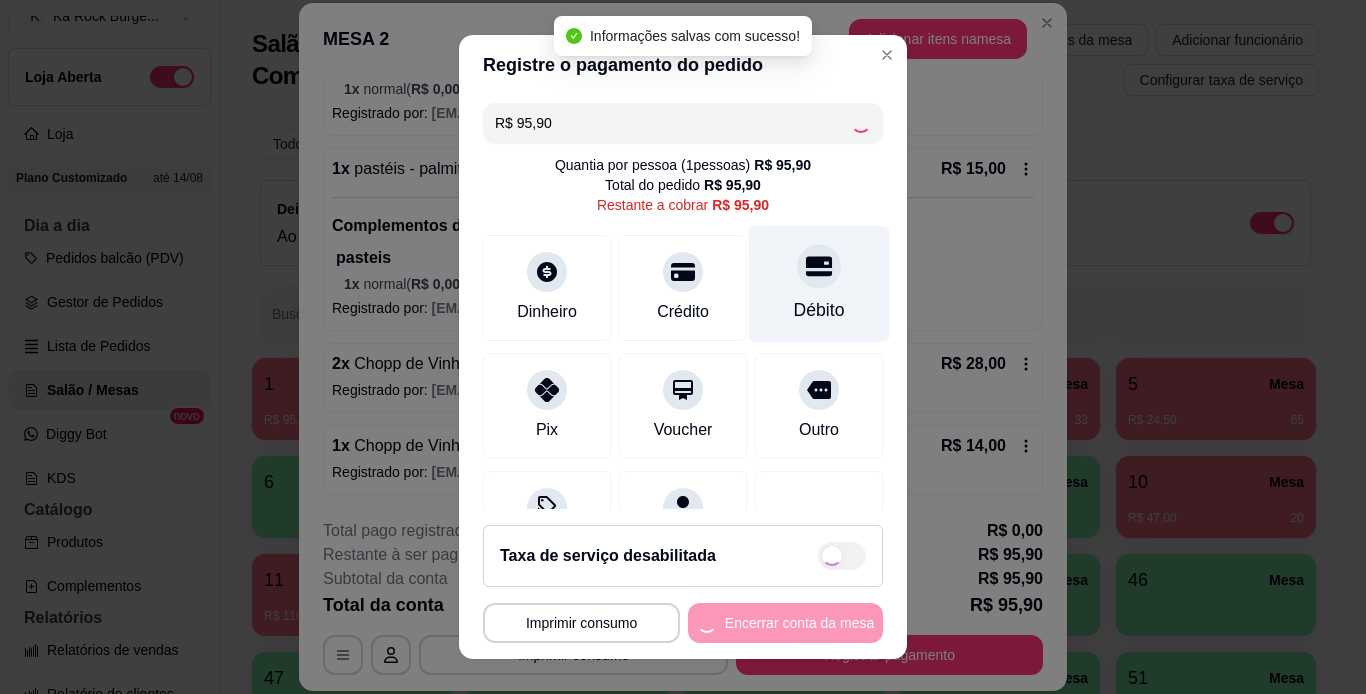 type on "R$ 0,00" 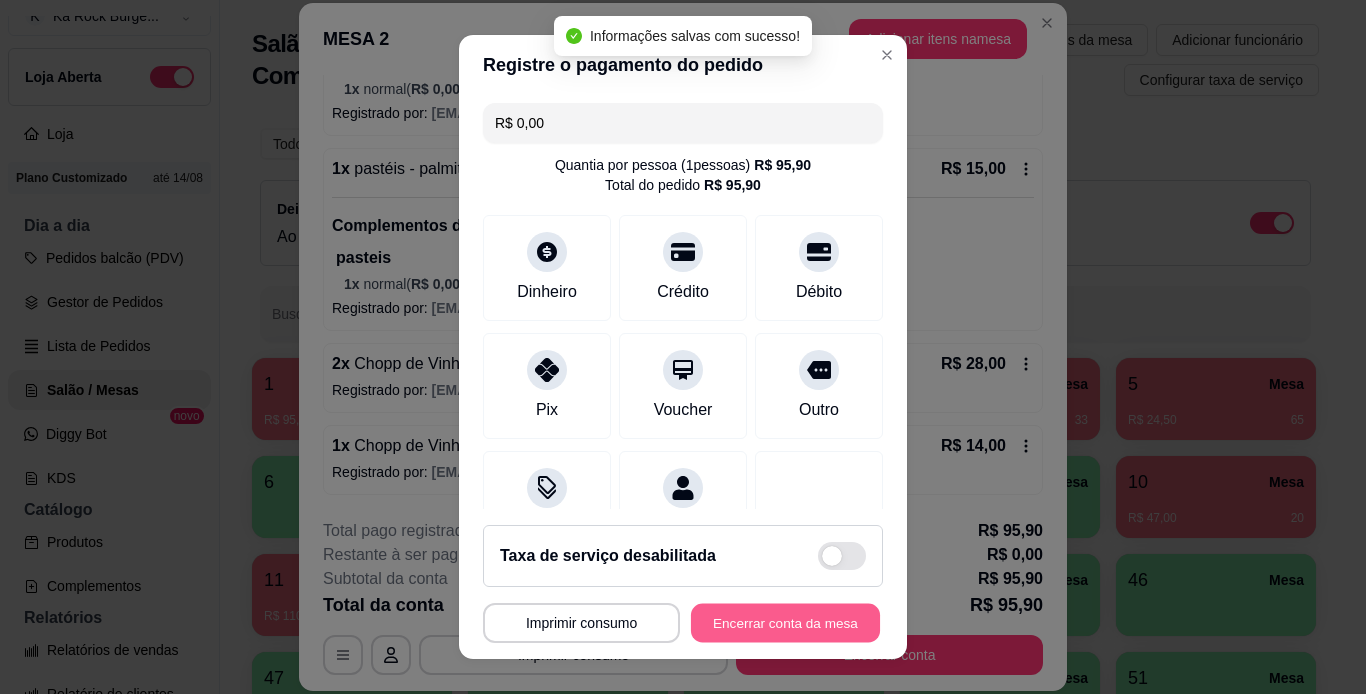 click on "Encerrar conta da mesa" at bounding box center (785, 623) 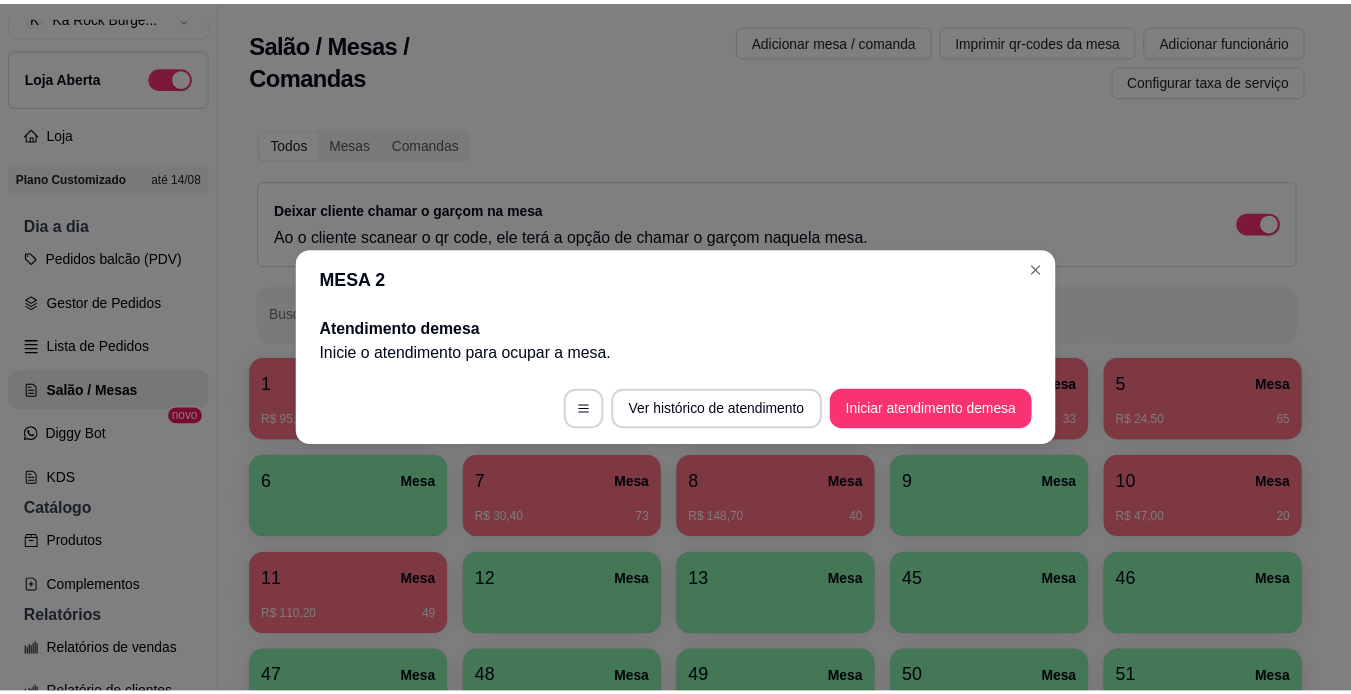 scroll, scrollTop: 0, scrollLeft: 0, axis: both 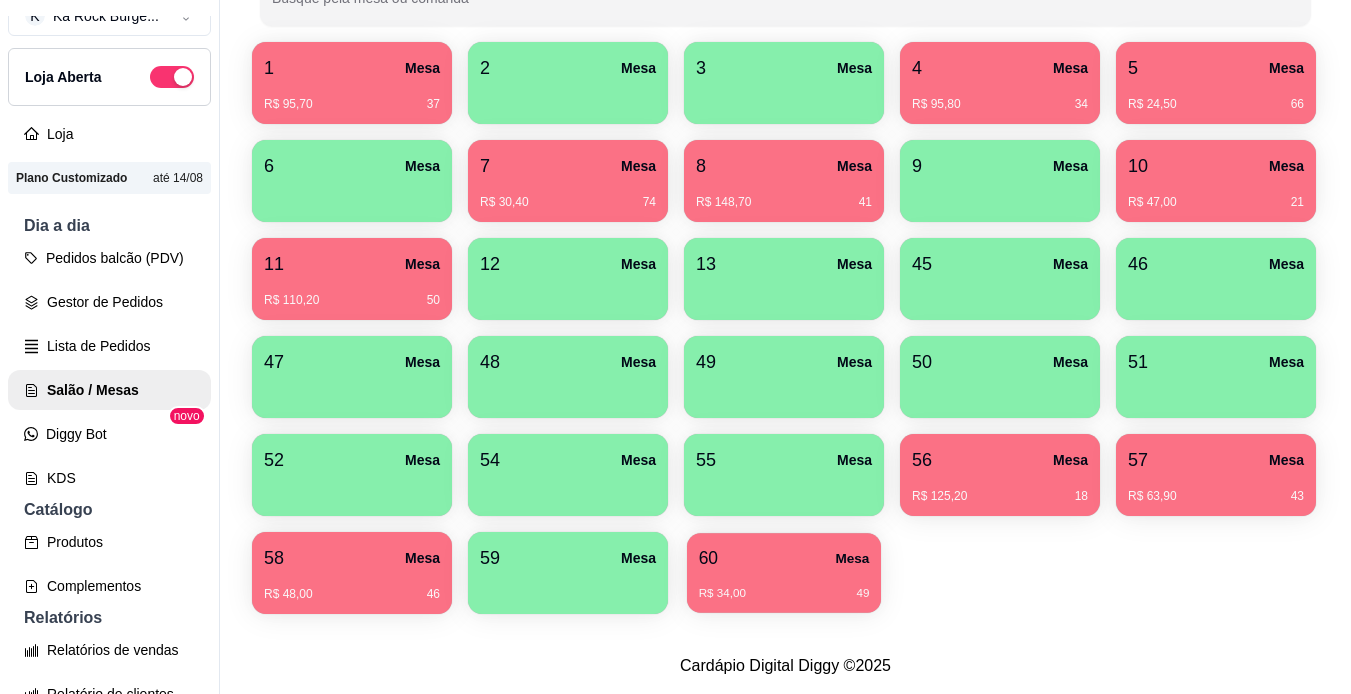 click on "R$ 34,00 49" at bounding box center (784, 594) 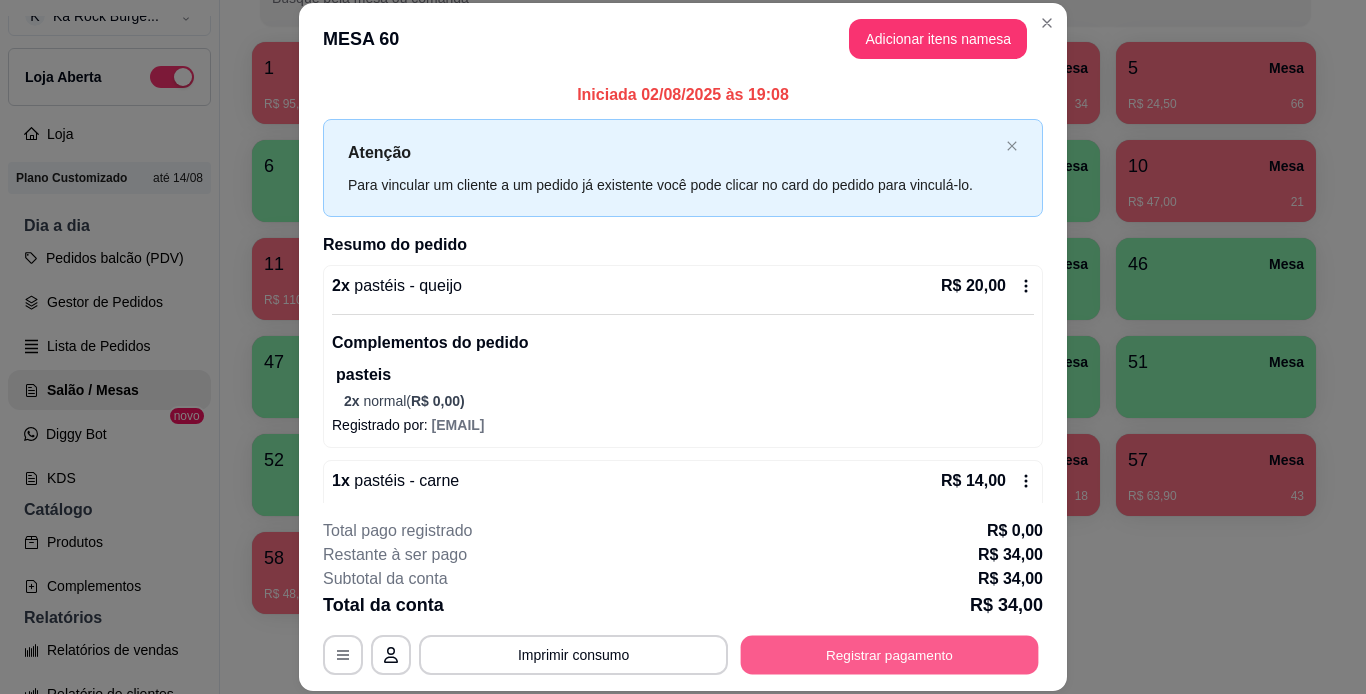click on "Registrar pagamento" at bounding box center [890, 654] 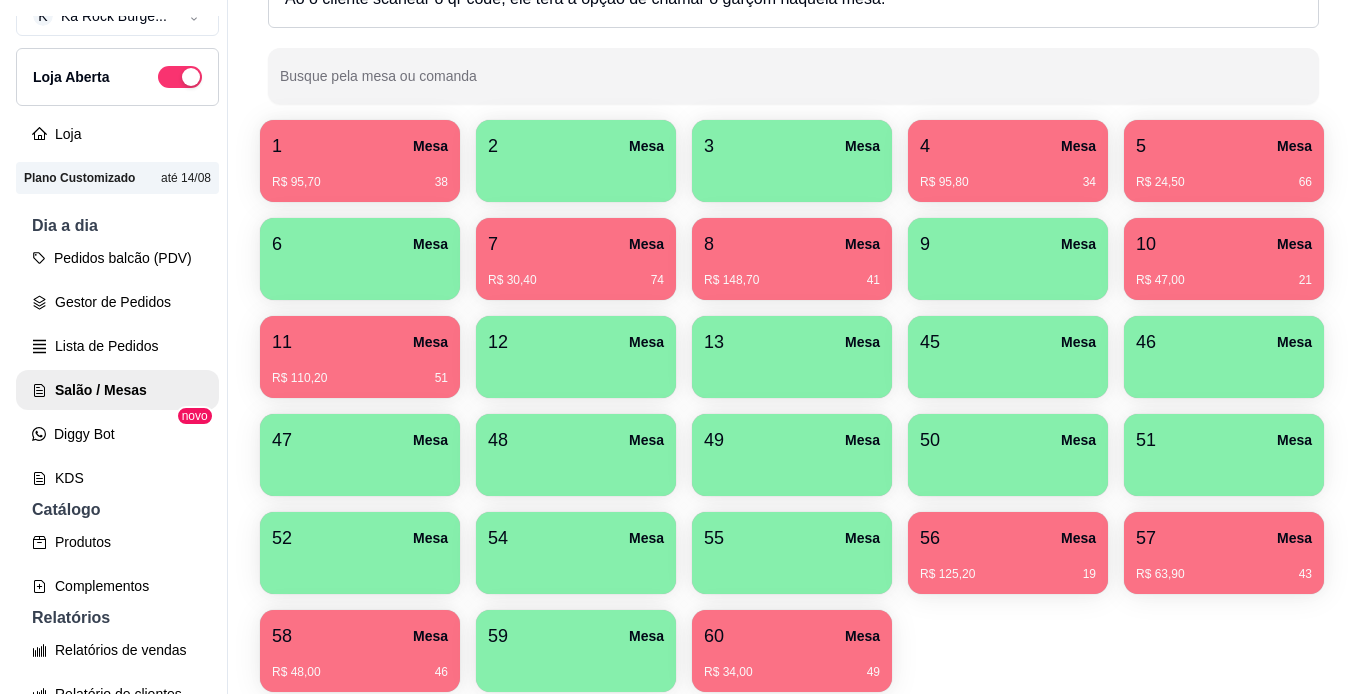 scroll, scrollTop: 29, scrollLeft: 0, axis: vertical 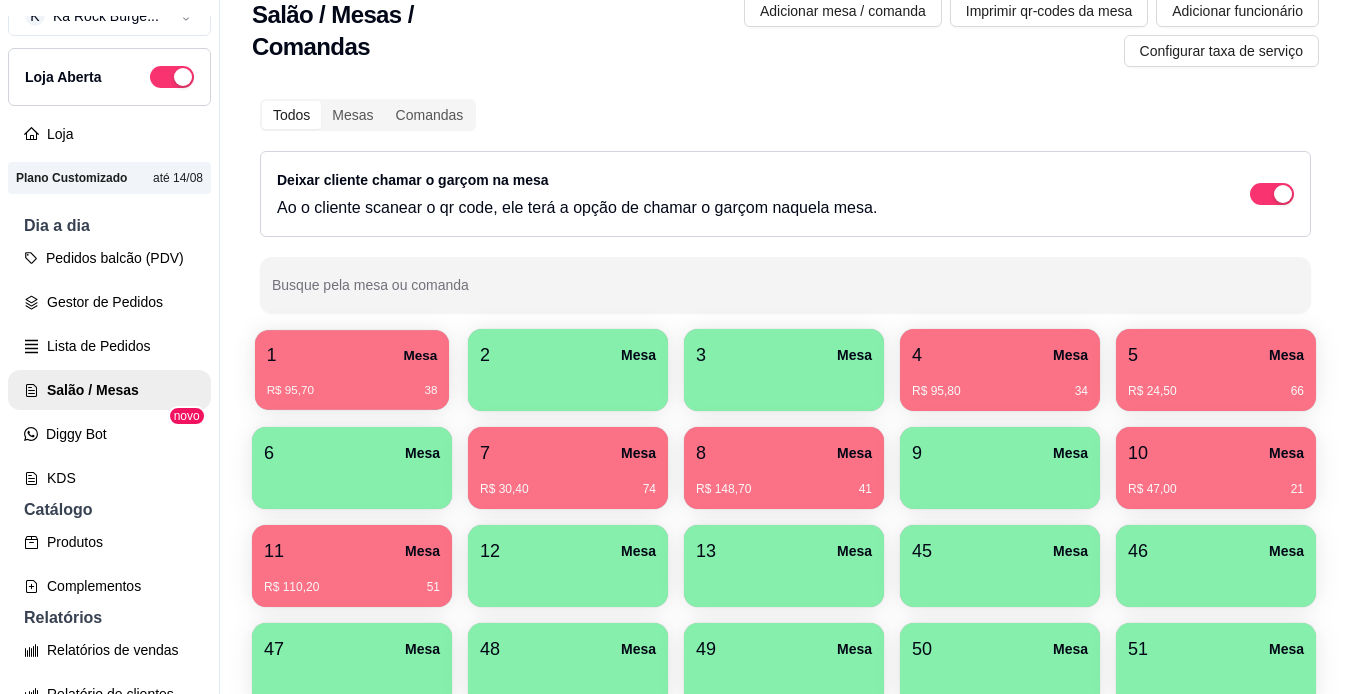 click on "1 Mesa R$ 95,70 38" at bounding box center [352, 370] 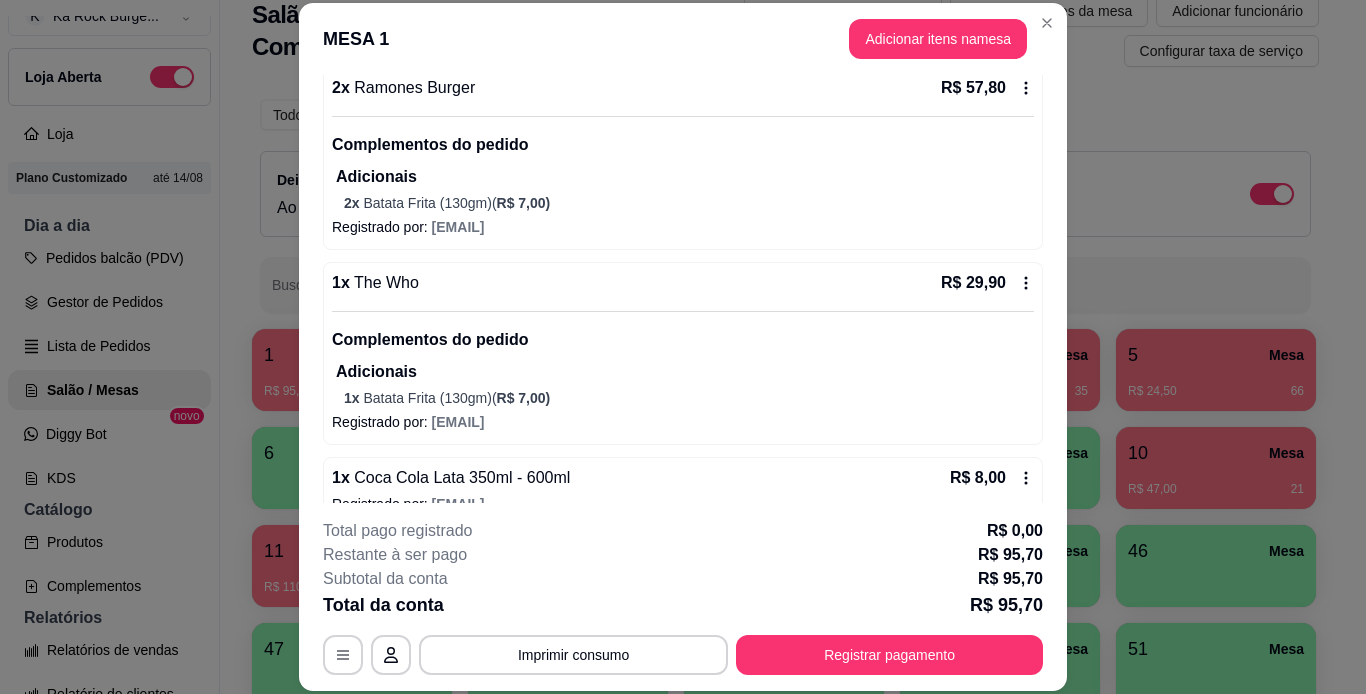 scroll, scrollTop: 230, scrollLeft: 0, axis: vertical 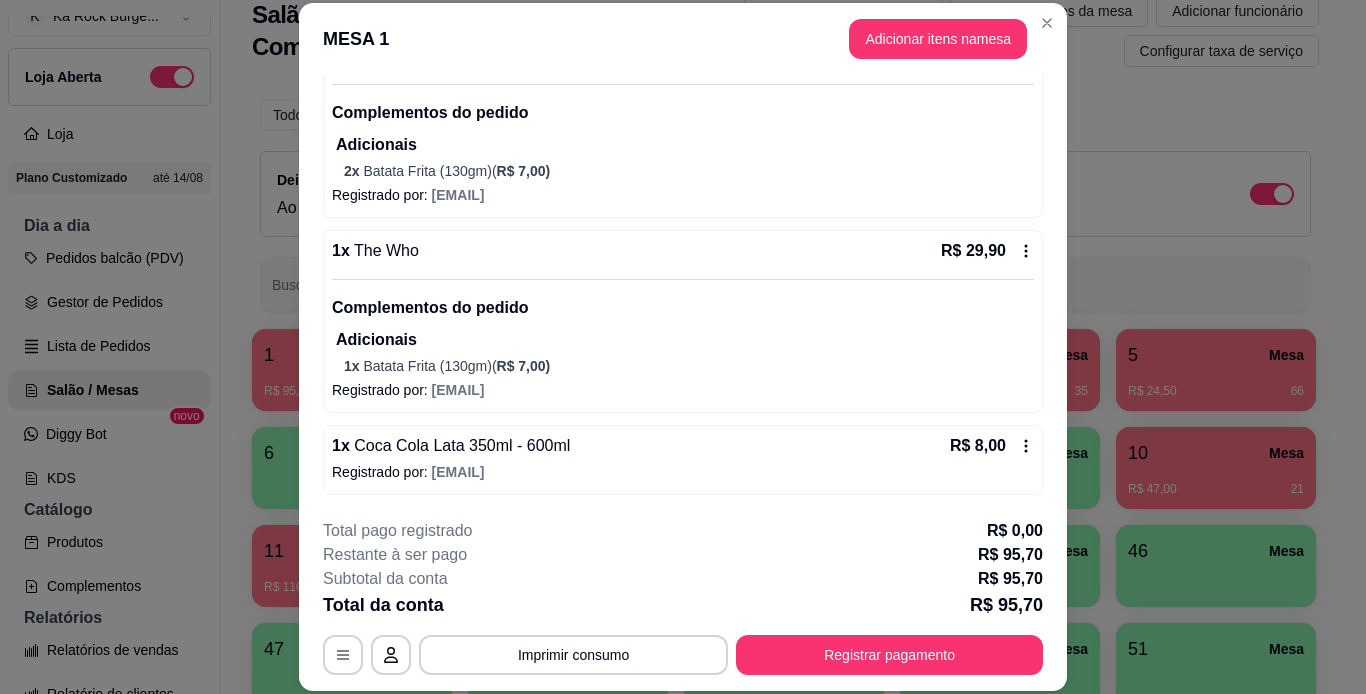 click on "MESA 1 Adicionar itens na  mesa" at bounding box center [683, 39] 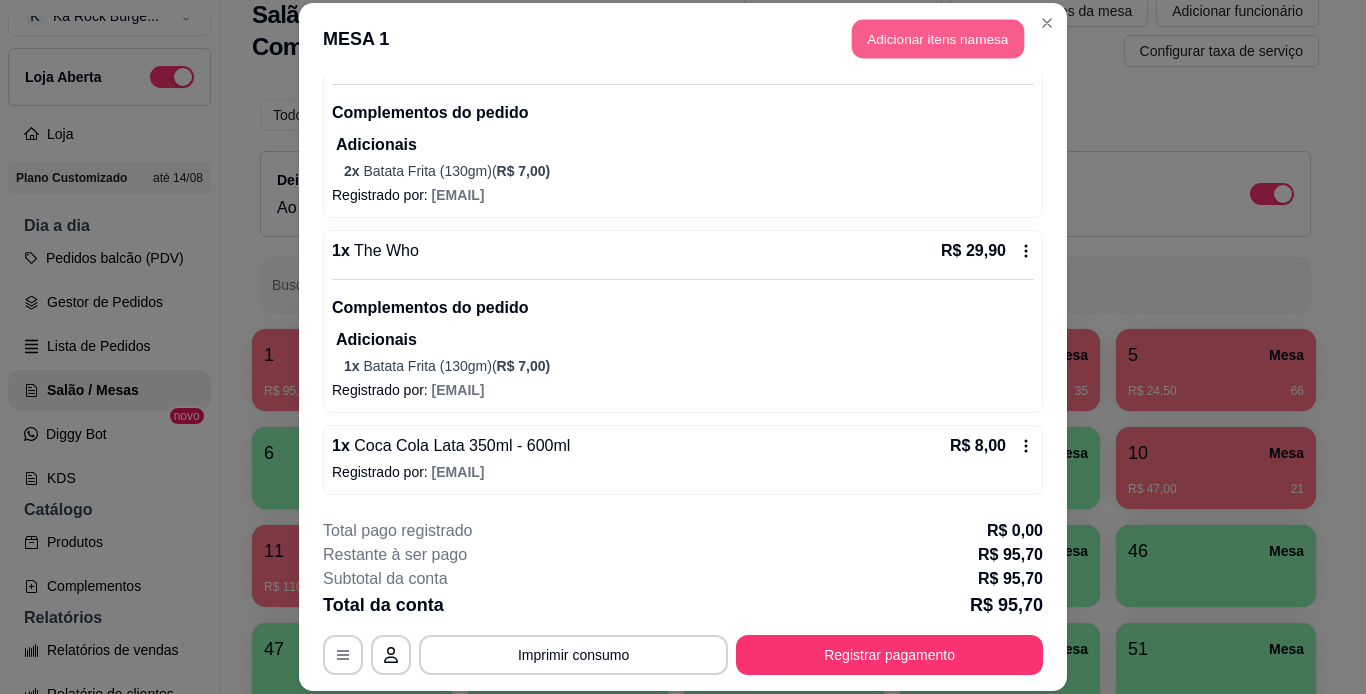 click on "Adicionar itens na  mesa" at bounding box center (938, 39) 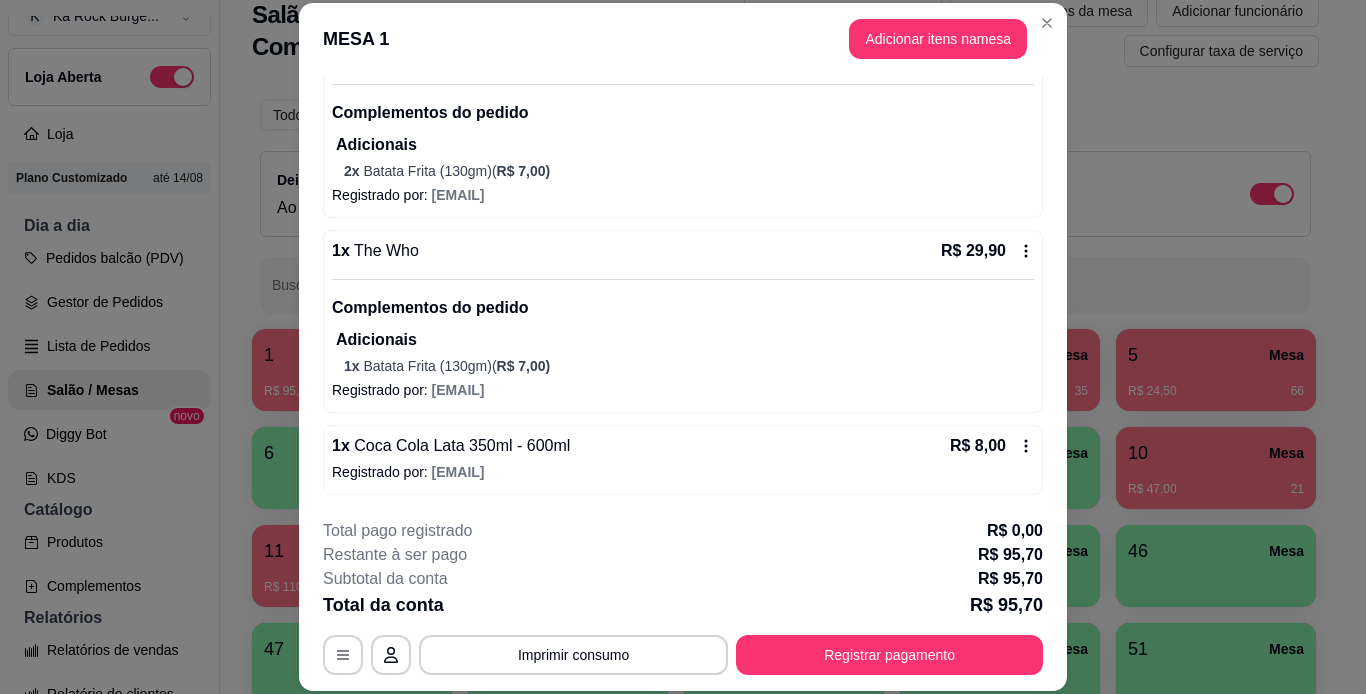 click on "Este pedido será vinculado para" at bounding box center (1040, 50) 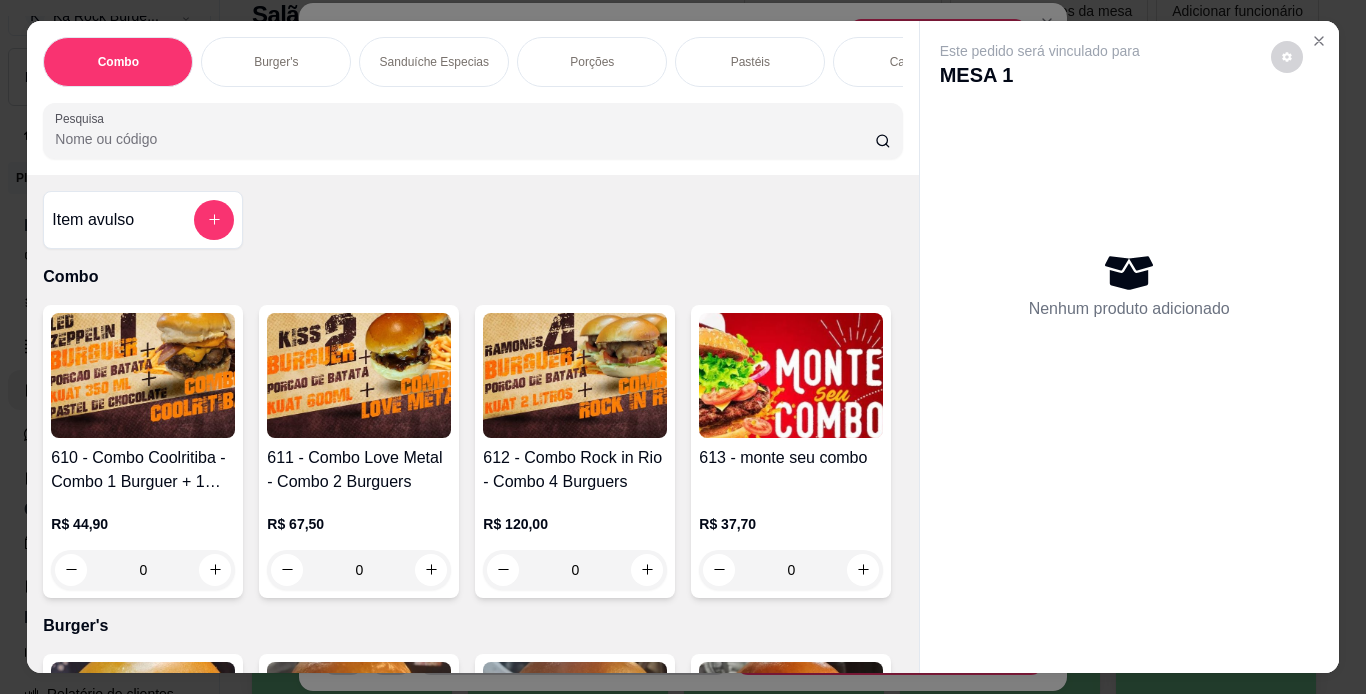 click on "Pesquisa" at bounding box center (465, 139) 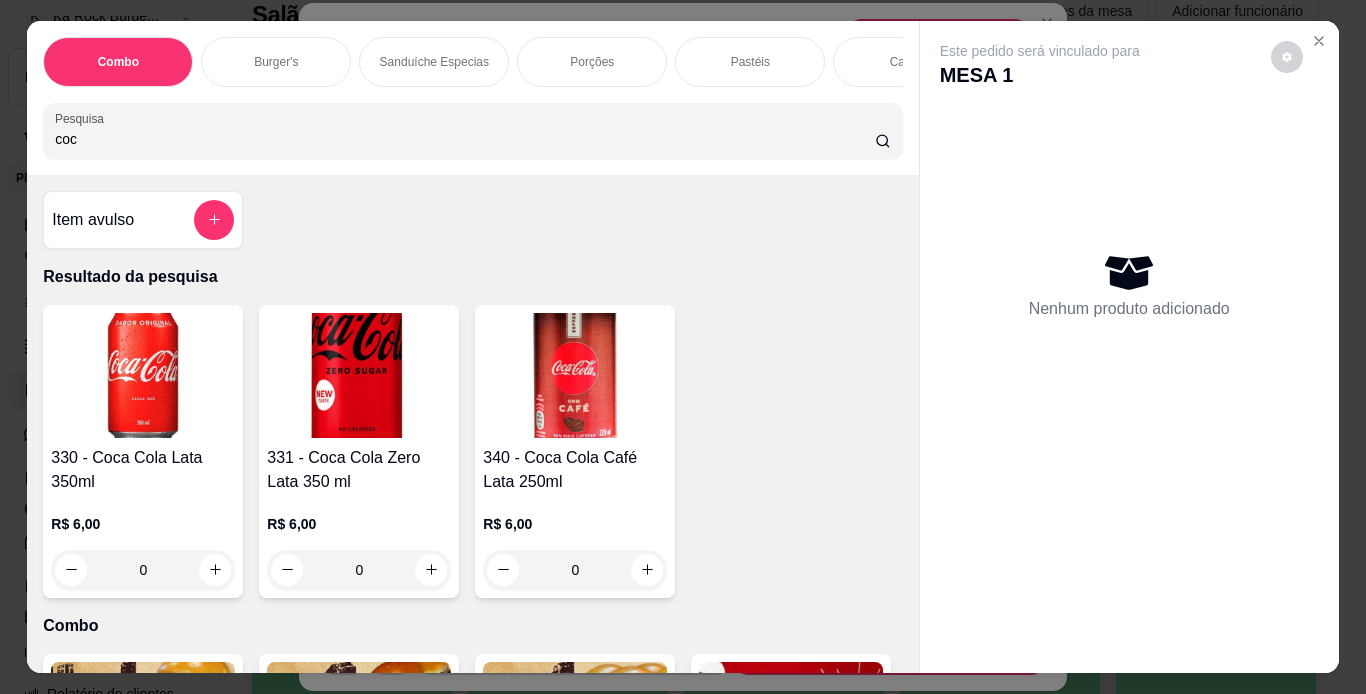 type on "coc" 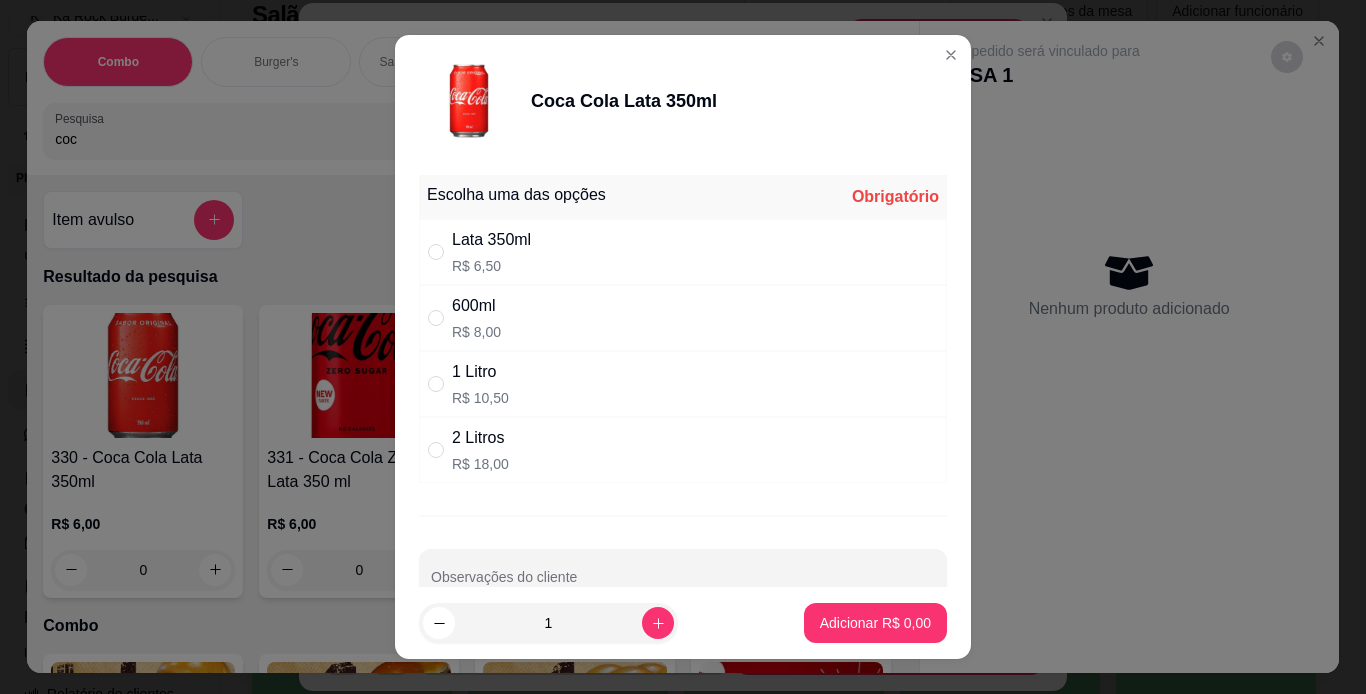click on "600ml R$ 8,00" at bounding box center [683, 318] 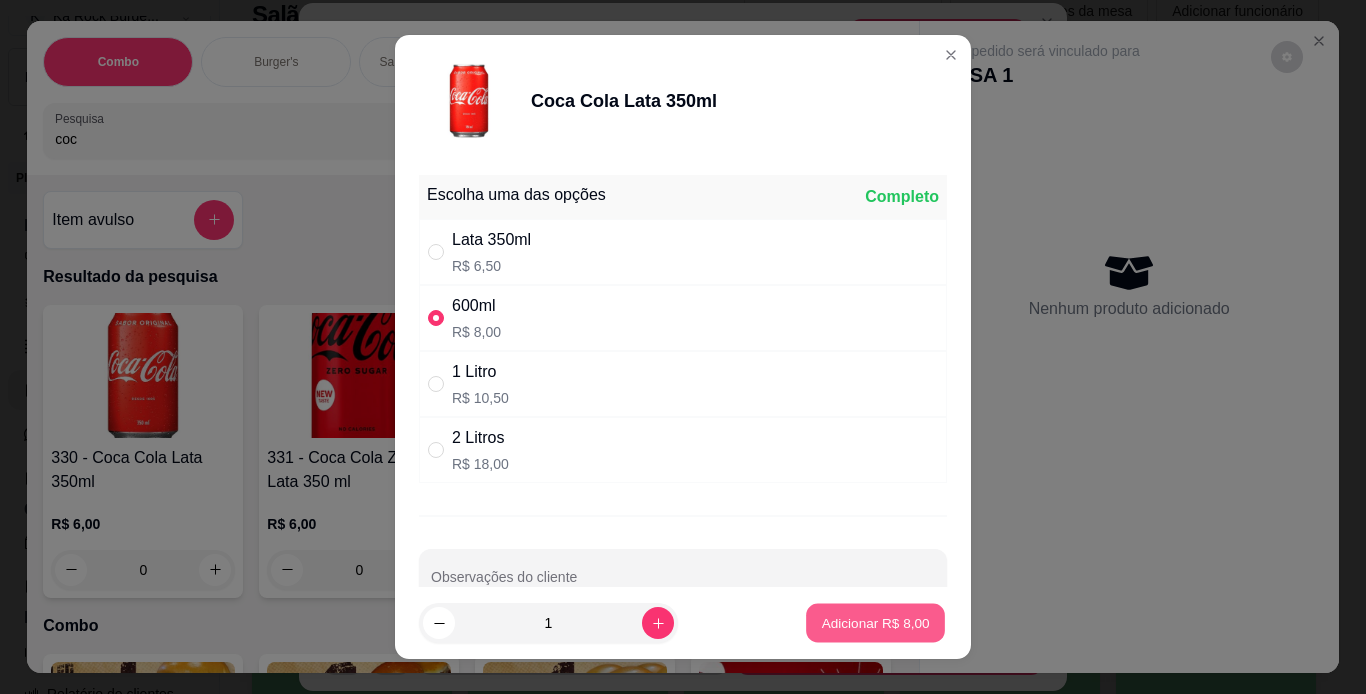click on "Adicionar   R$ 8,00" at bounding box center [875, 623] 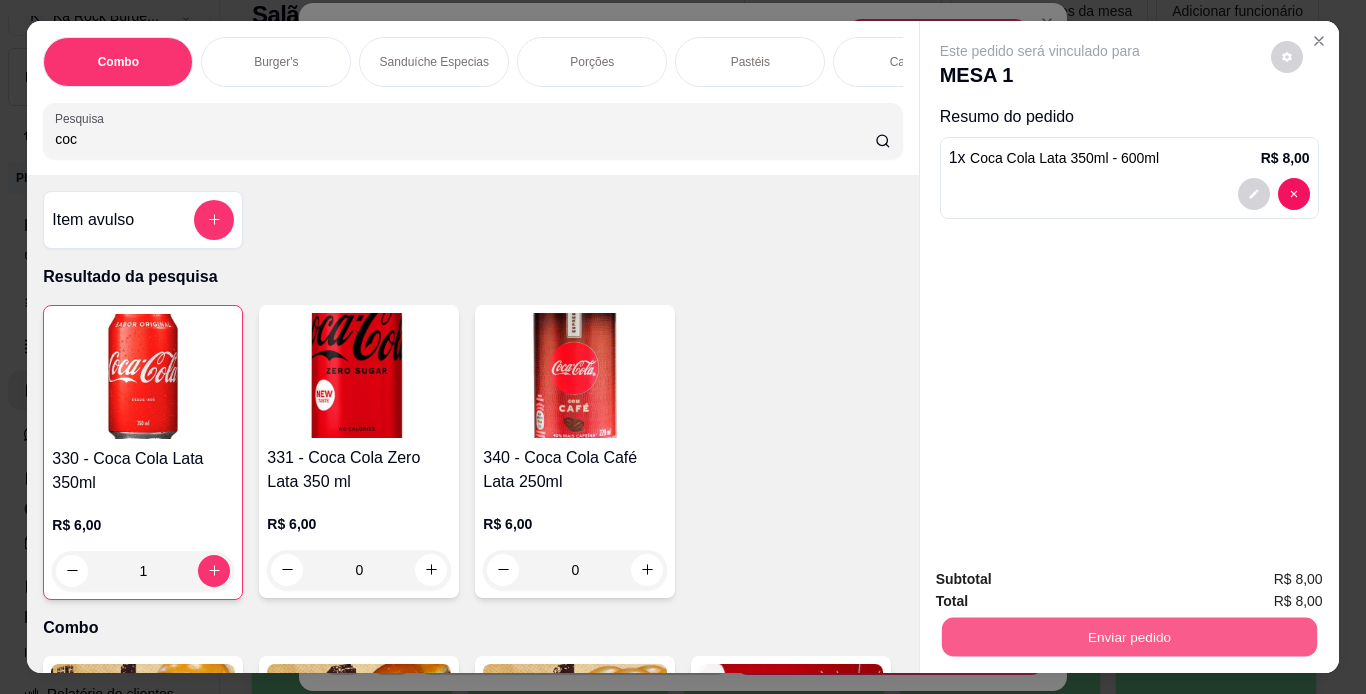 click on "Enviar pedido" at bounding box center [1128, 637] 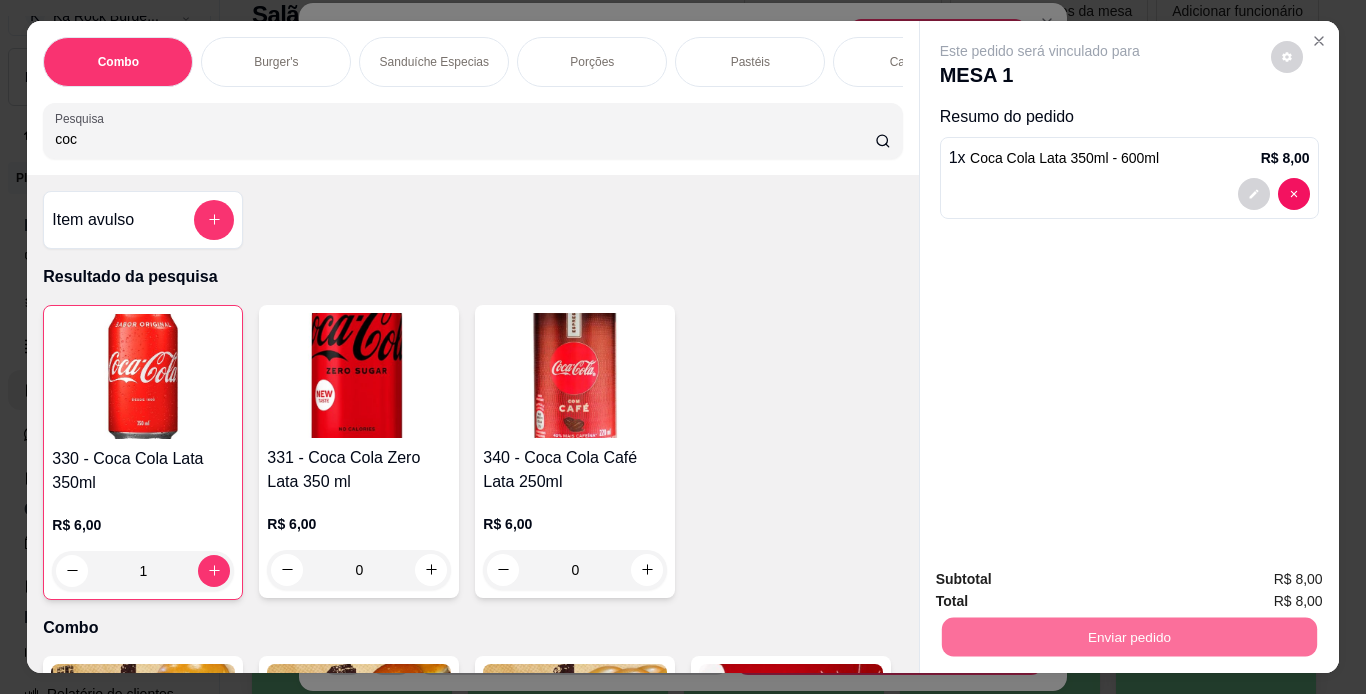 click on "Não registrar e enviar pedido" at bounding box center [1063, 580] 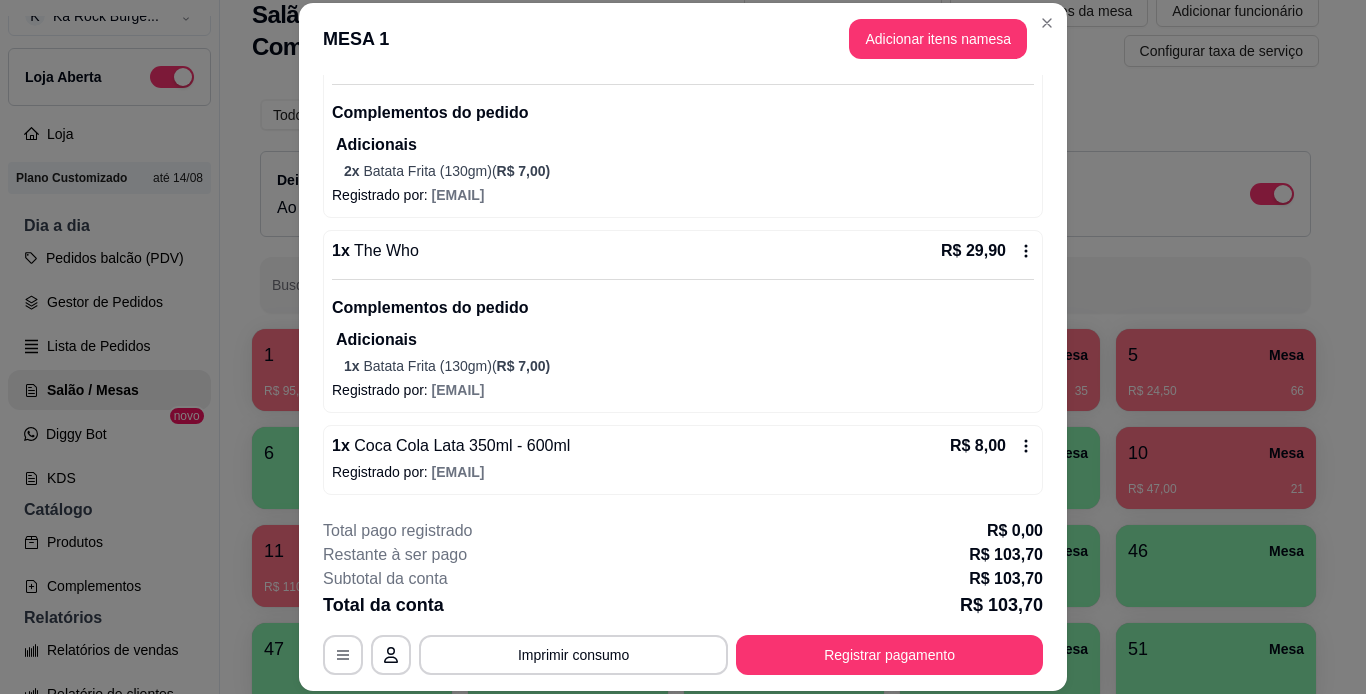 scroll, scrollTop: 312, scrollLeft: 0, axis: vertical 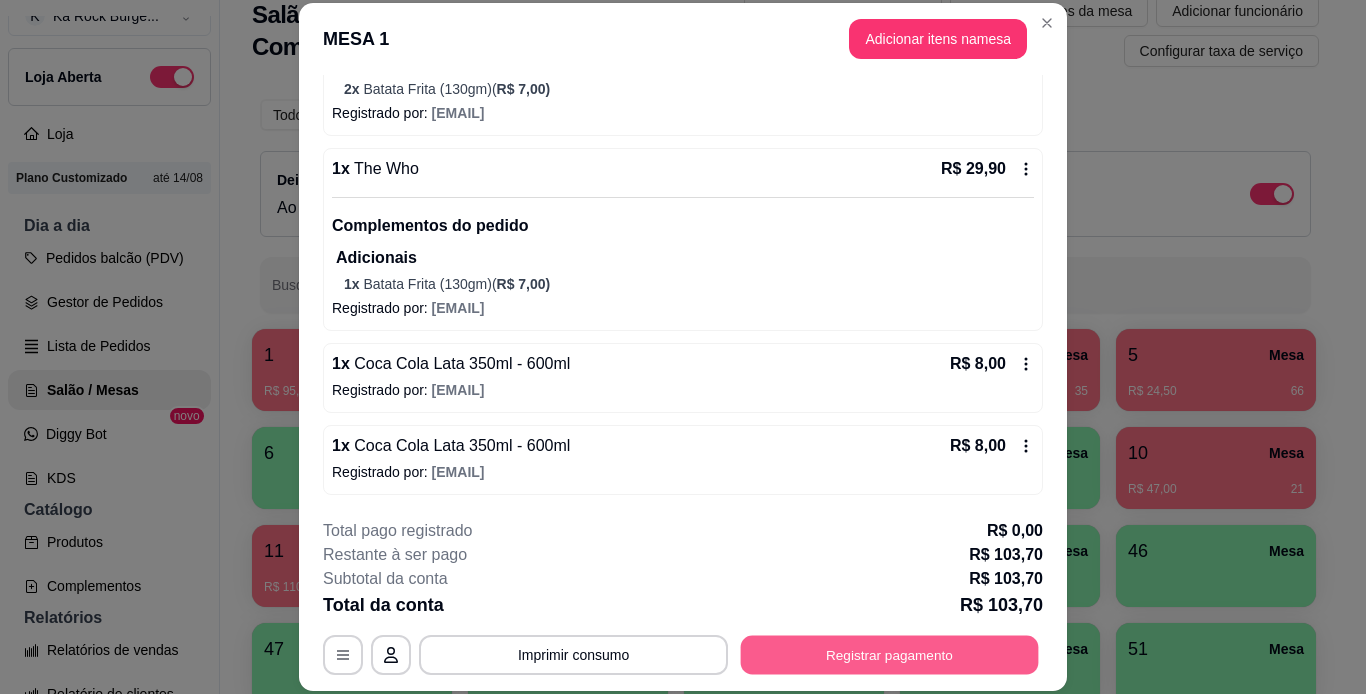 click on "Registrar pagamento" at bounding box center [890, 654] 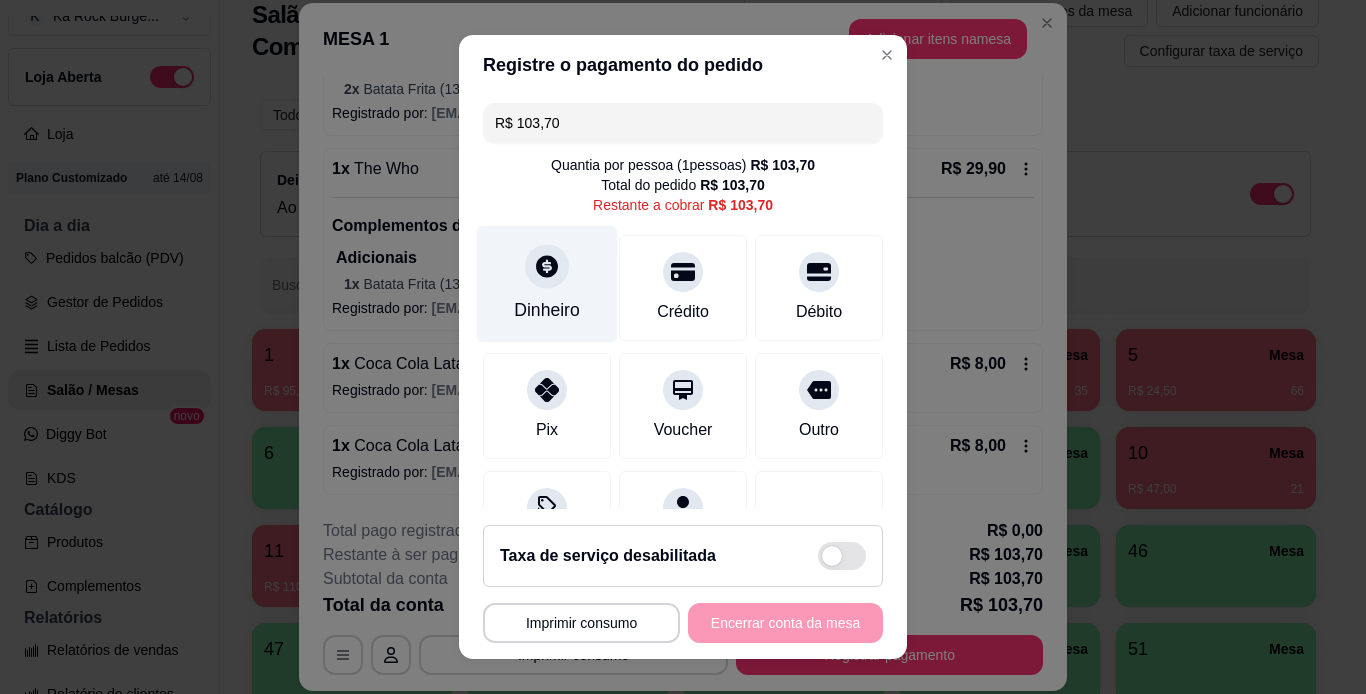 click at bounding box center [547, 266] 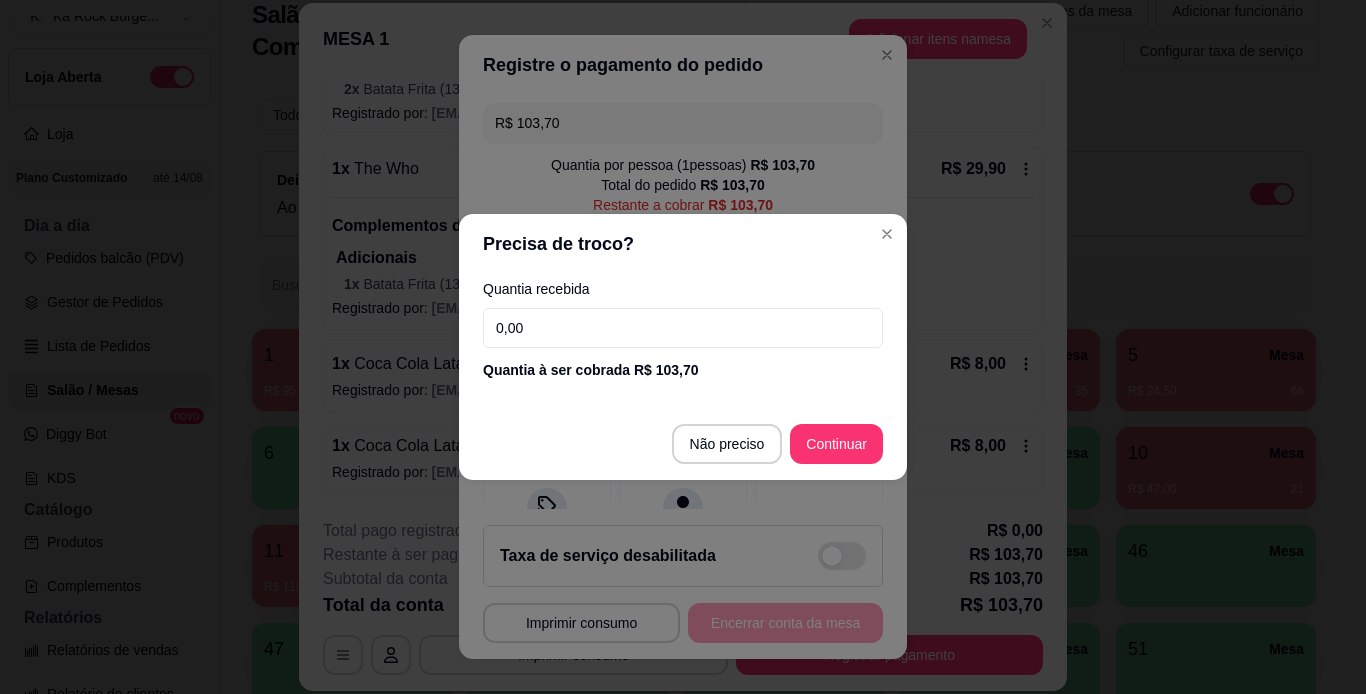 click on "0,00" at bounding box center (683, 328) 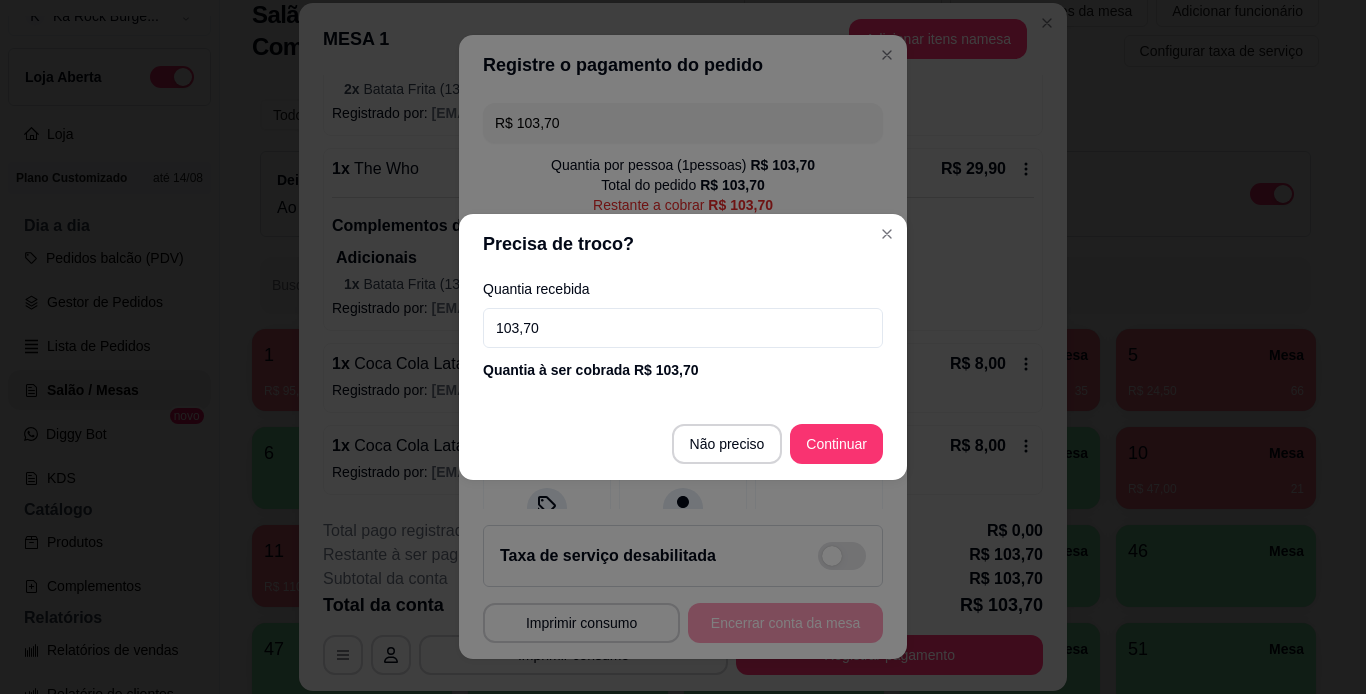 type on "103,70" 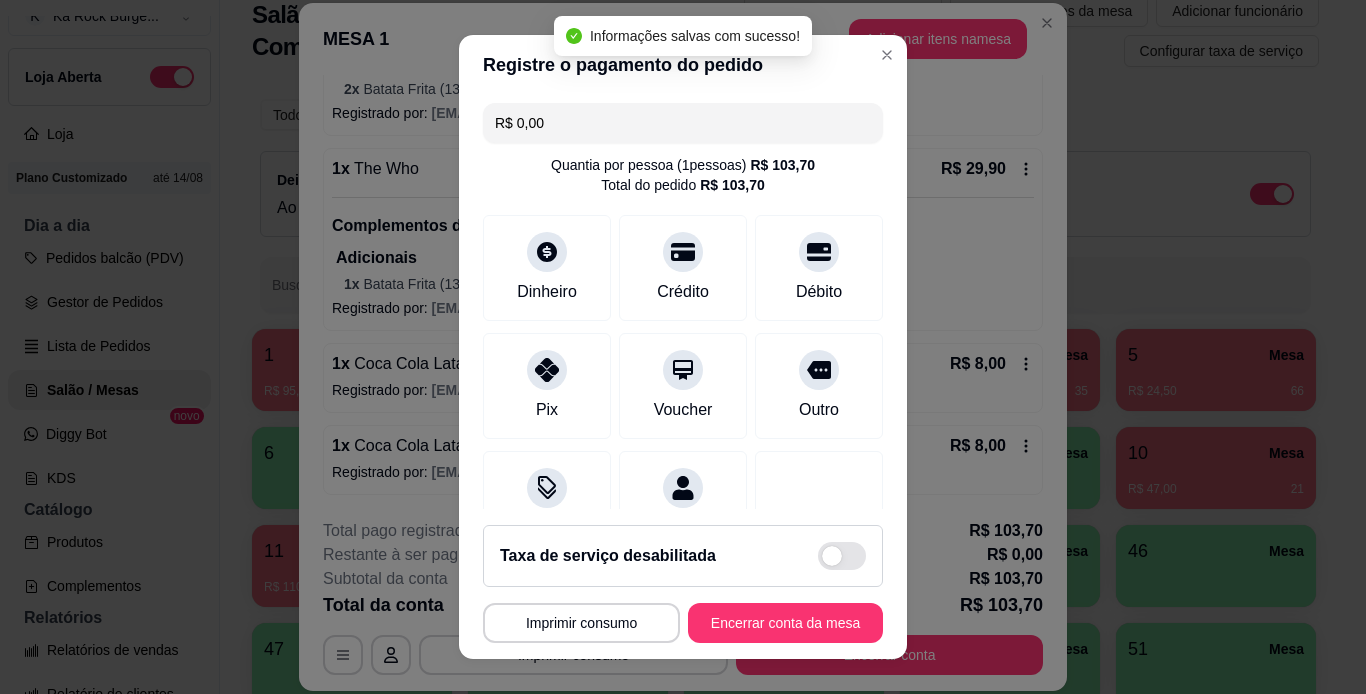 type on "R$ 0,00" 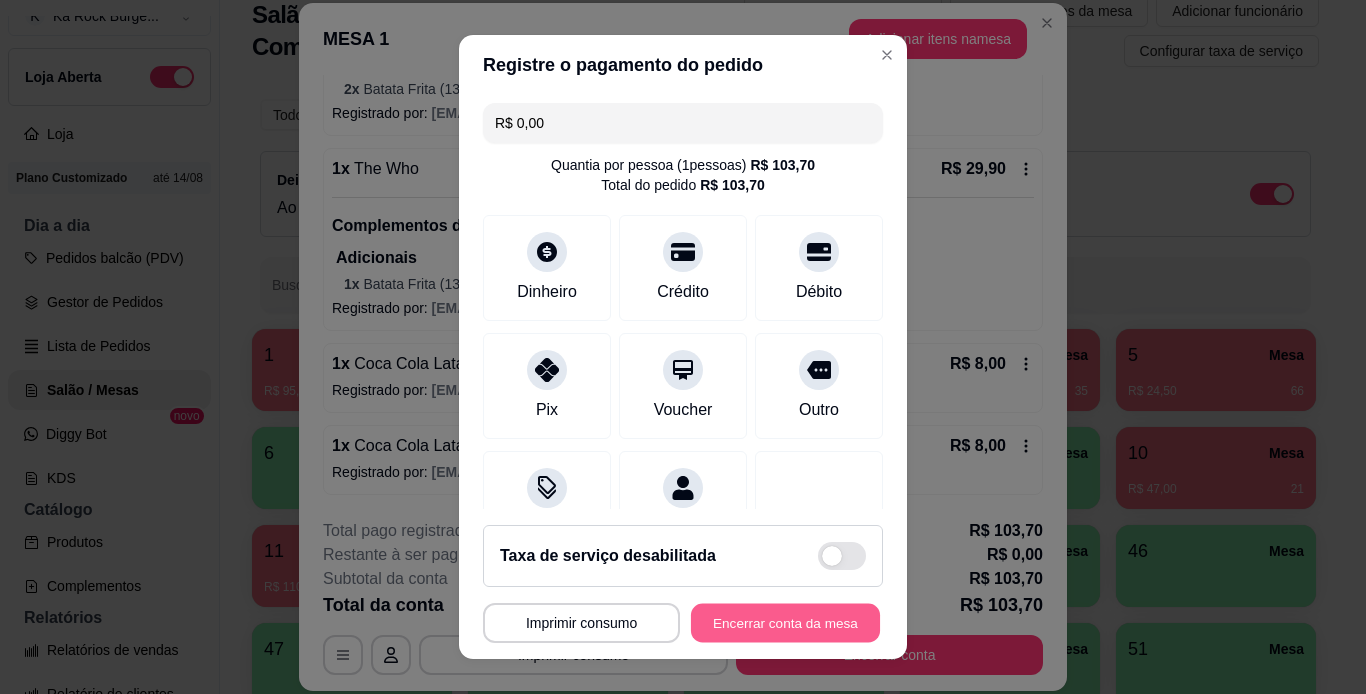click on "Encerrar conta da mesa" at bounding box center (785, 623) 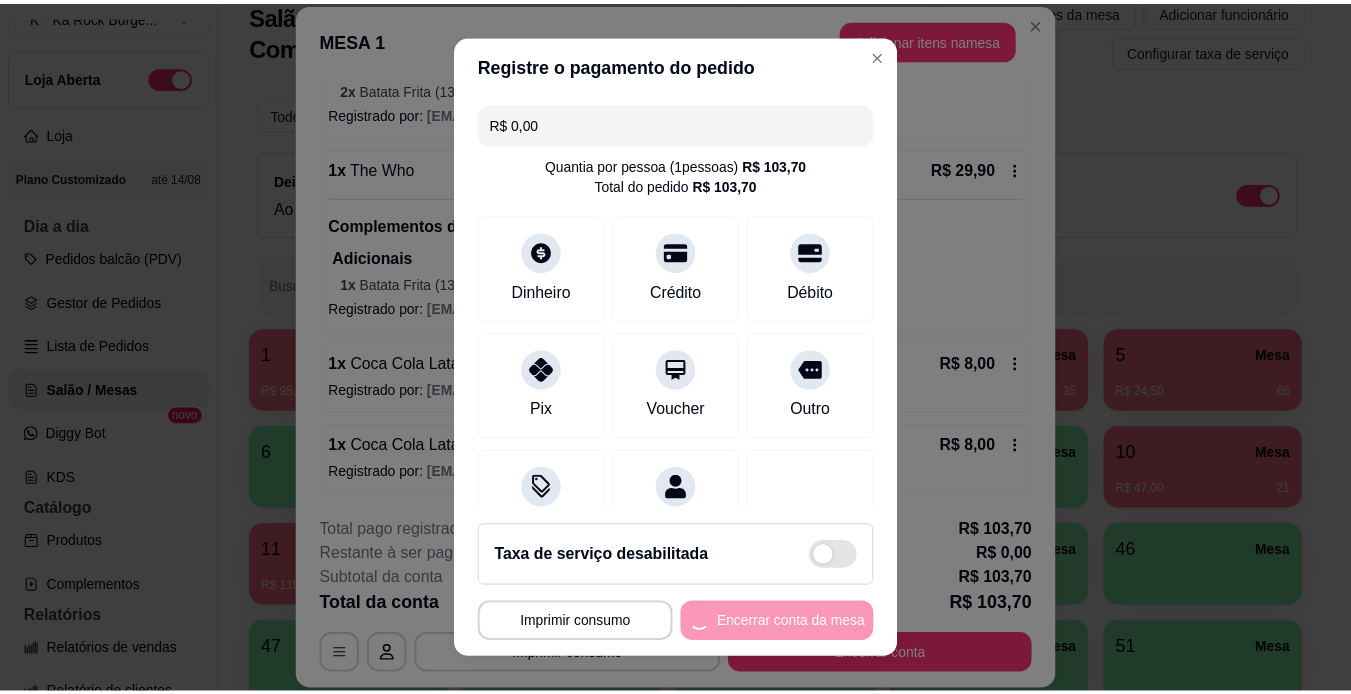 scroll, scrollTop: 0, scrollLeft: 0, axis: both 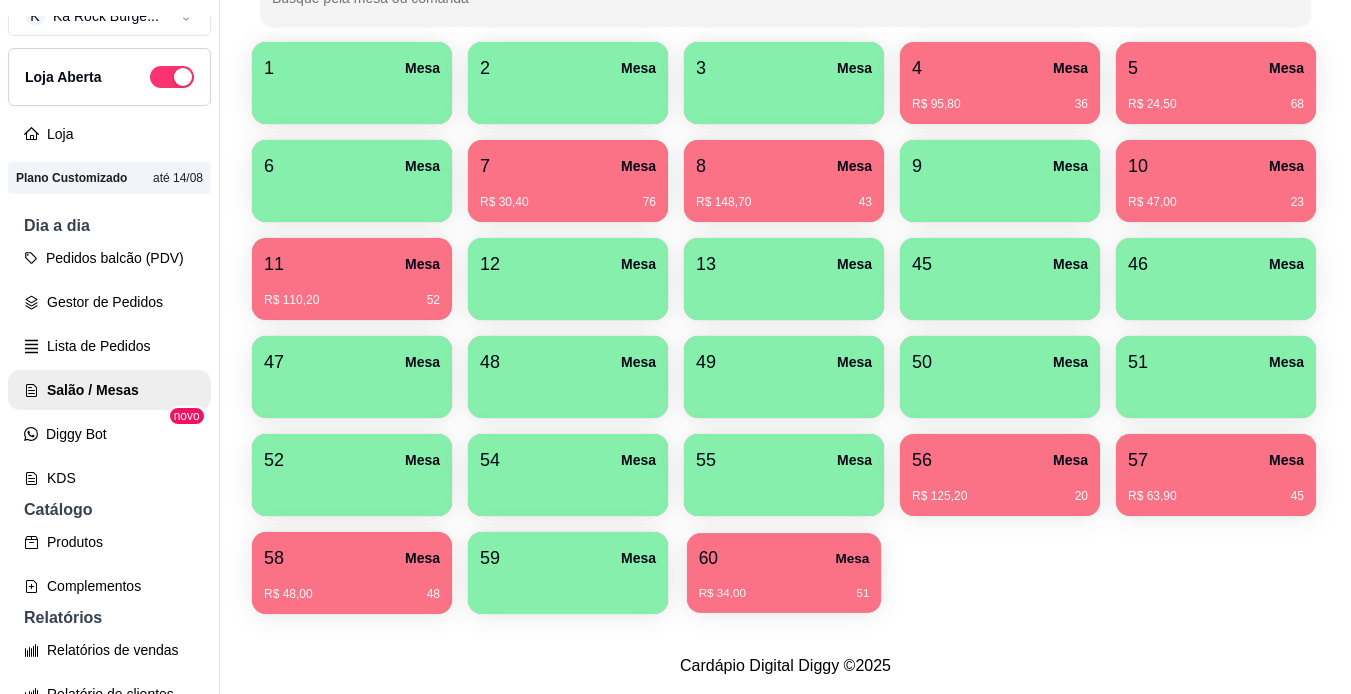 click on "R$ 34,00 51" at bounding box center [784, 586] 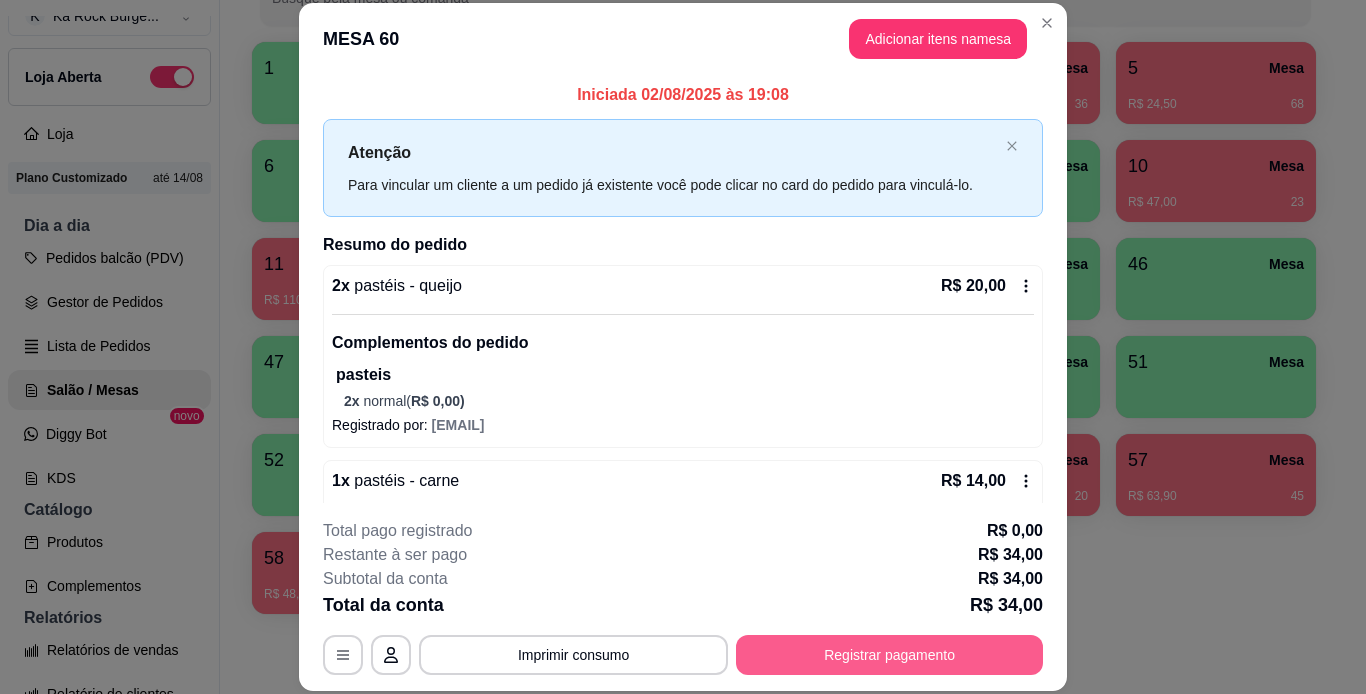 click on "Registrar pagamento" at bounding box center [889, 655] 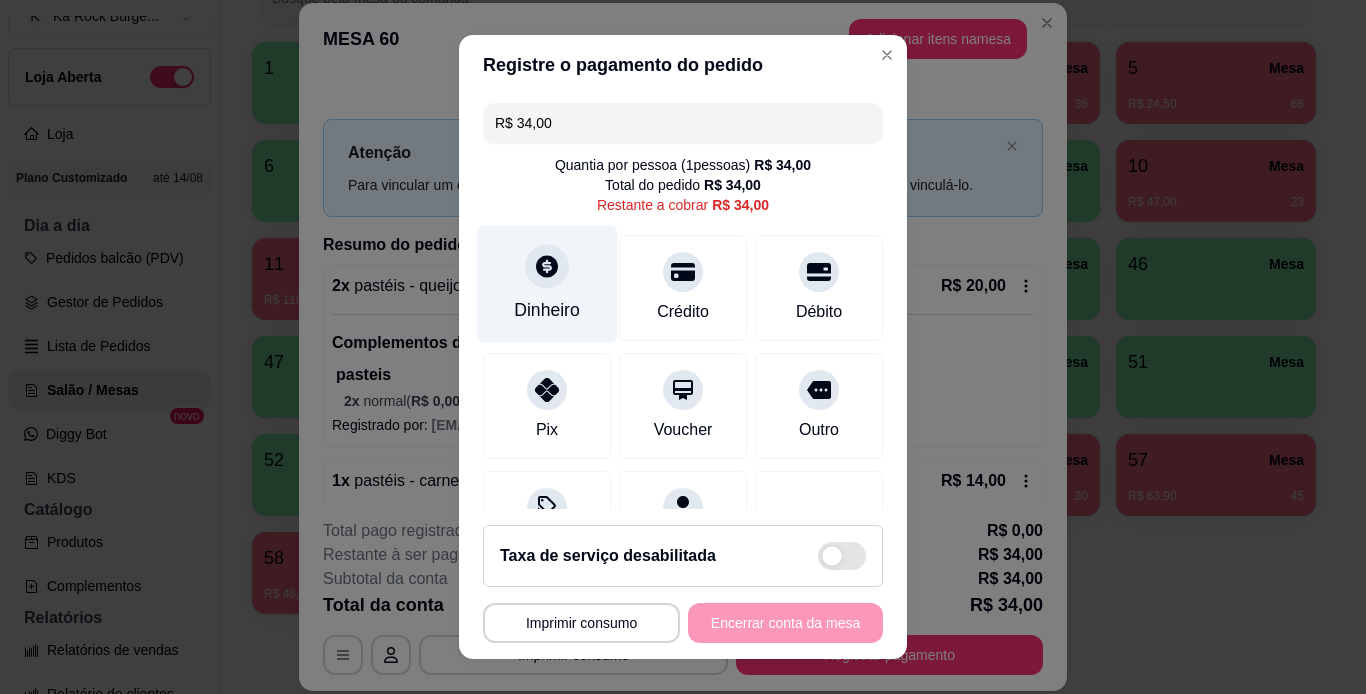 click on "Dinheiro" at bounding box center [547, 283] 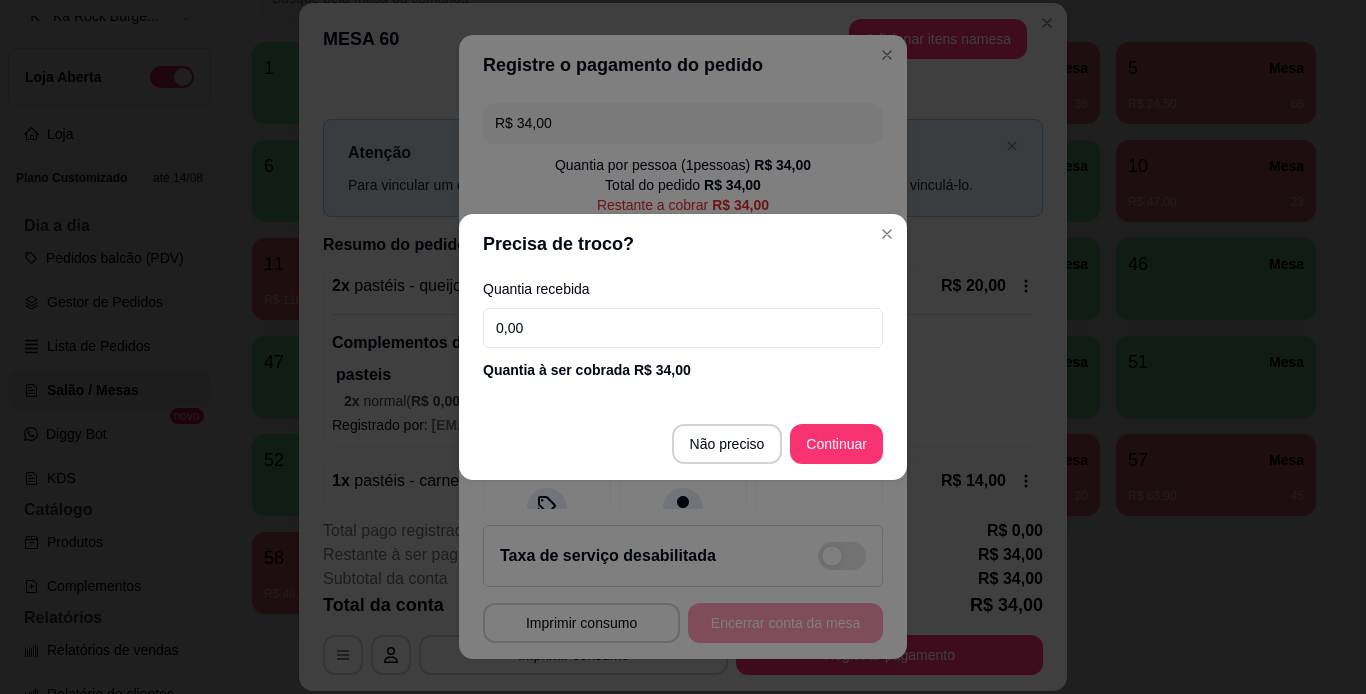 click on "0,00" at bounding box center [683, 328] 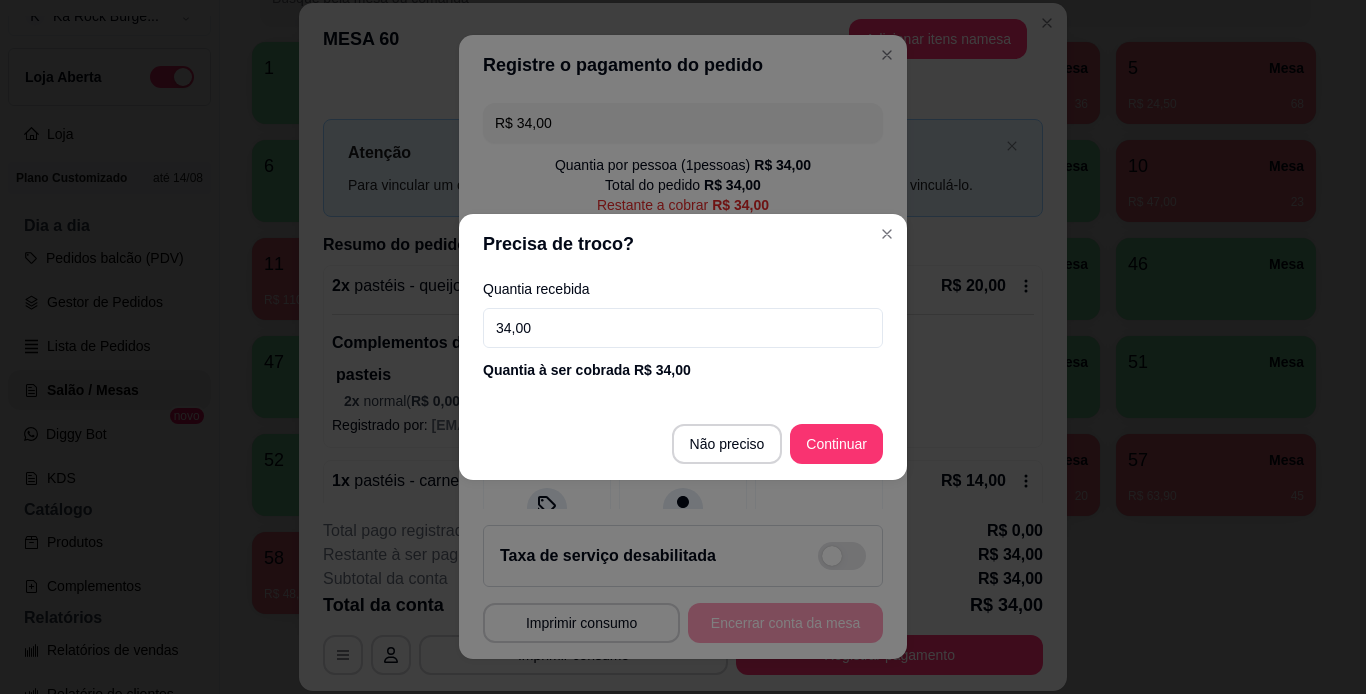 type on "34,00" 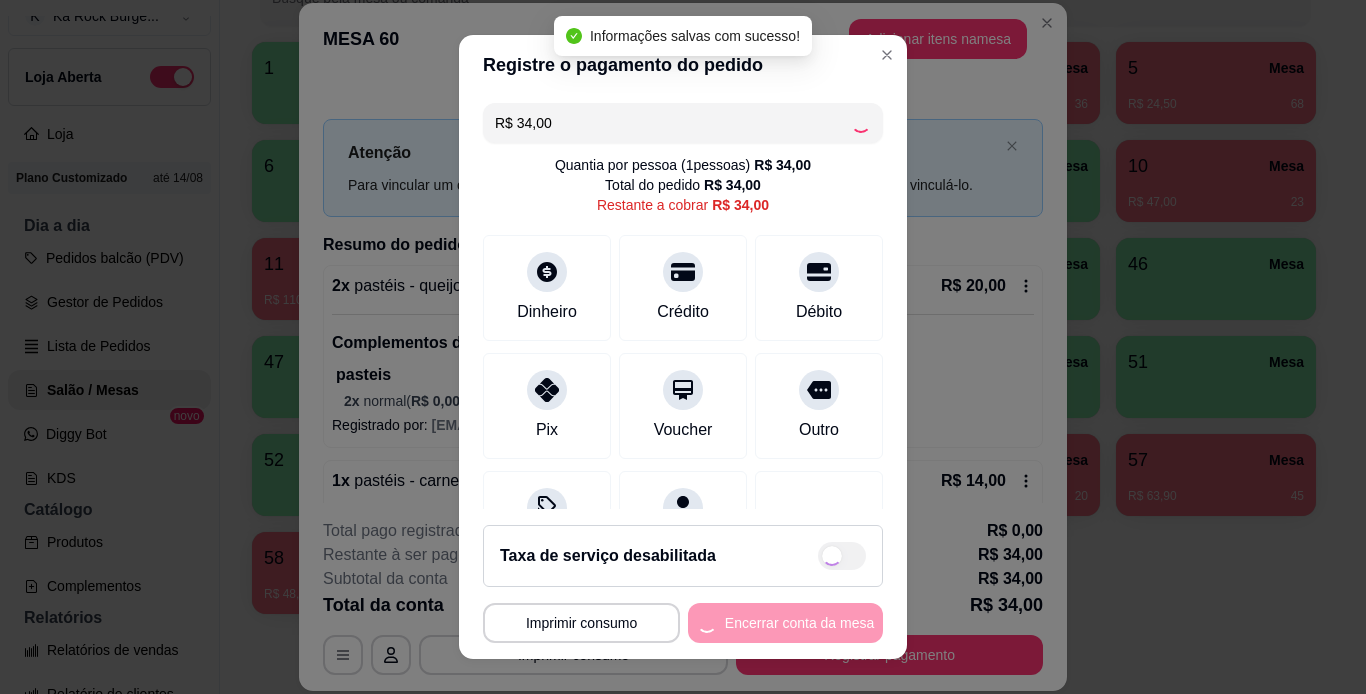 type on "R$ 0,00" 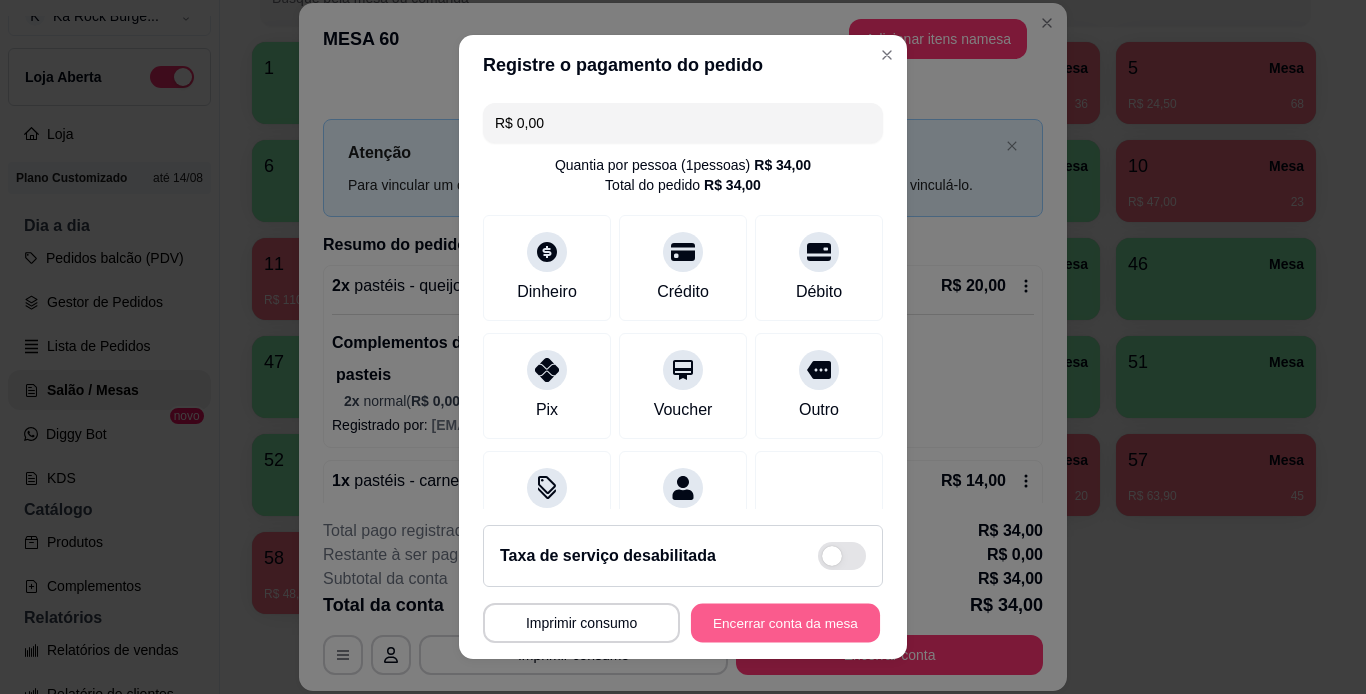 click on "Encerrar conta da mesa" at bounding box center [785, 623] 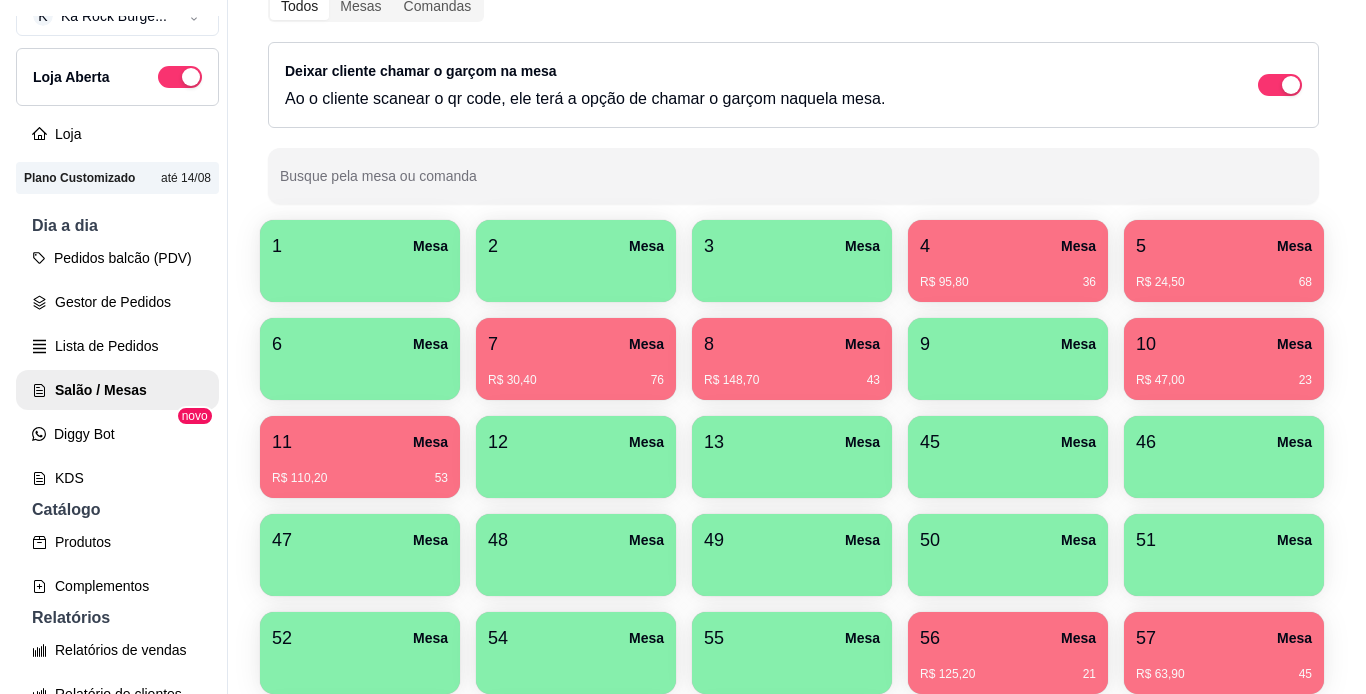 scroll, scrollTop: 114, scrollLeft: 0, axis: vertical 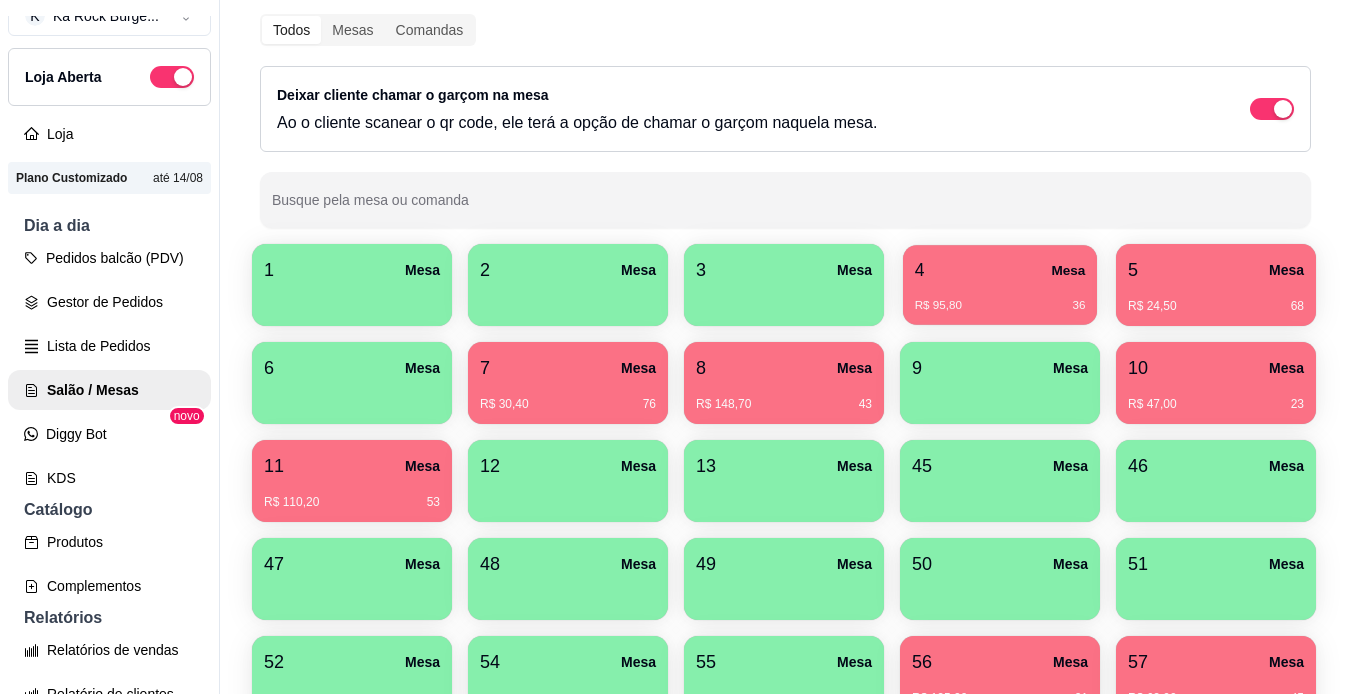 click on "4 Mesa" at bounding box center (1000, 270) 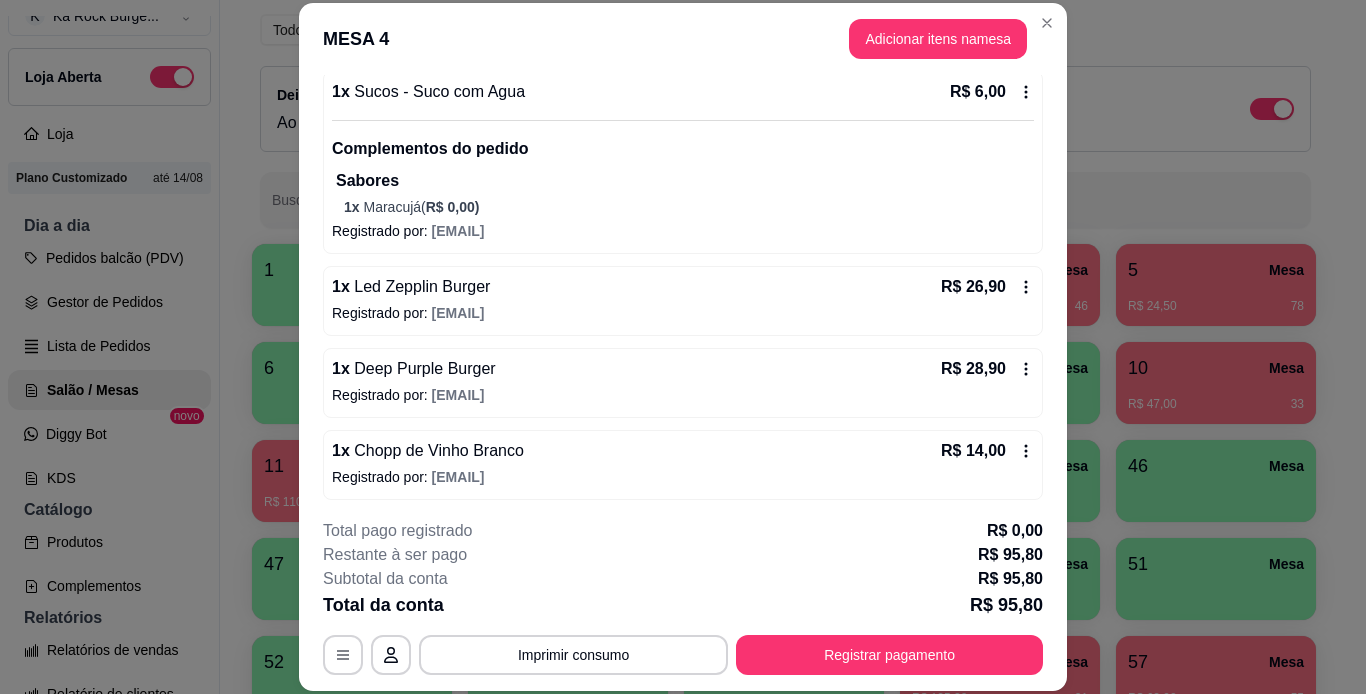 scroll, scrollTop: 281, scrollLeft: 0, axis: vertical 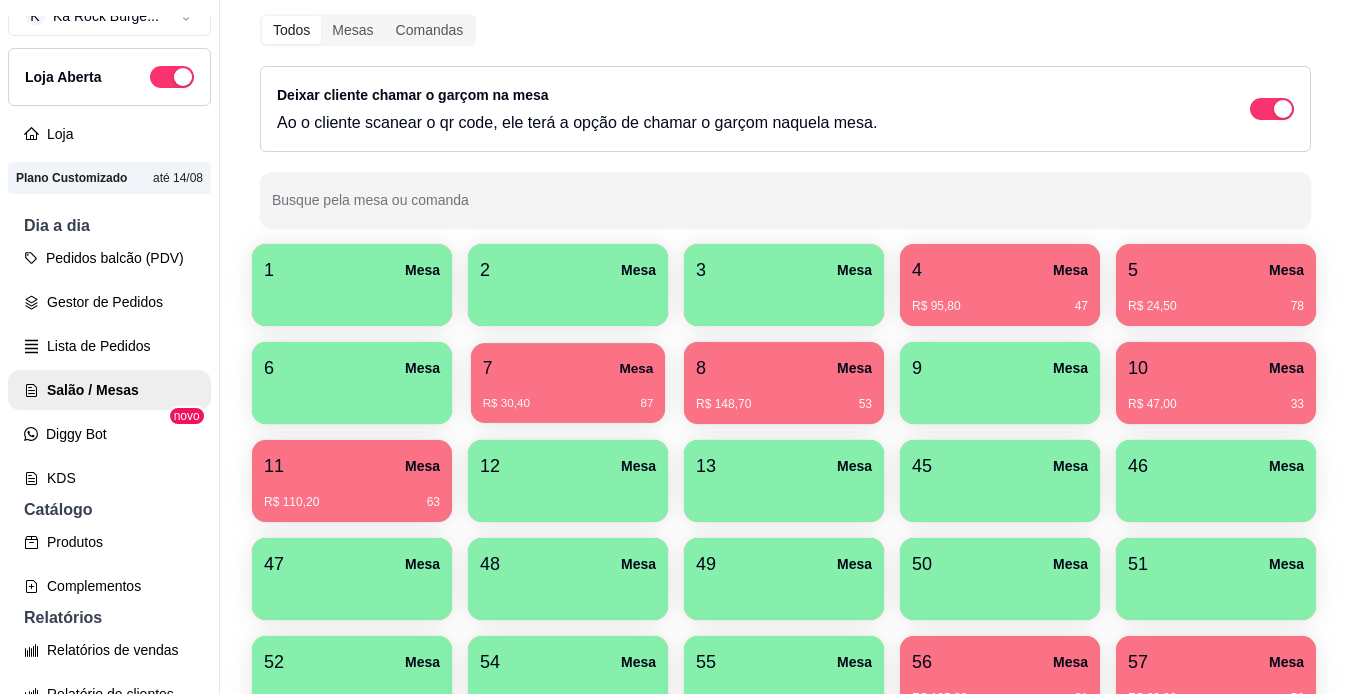 click on "R$ 30,40 87" at bounding box center (568, 396) 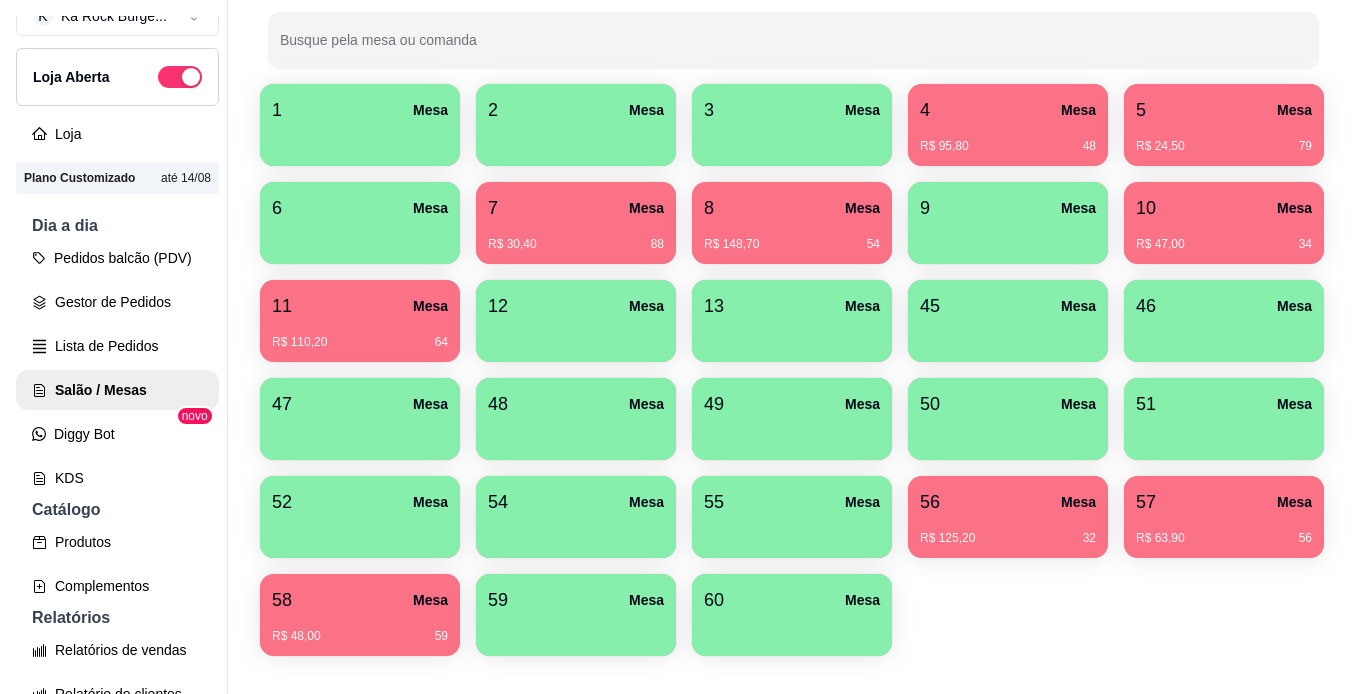 scroll, scrollTop: 231, scrollLeft: 0, axis: vertical 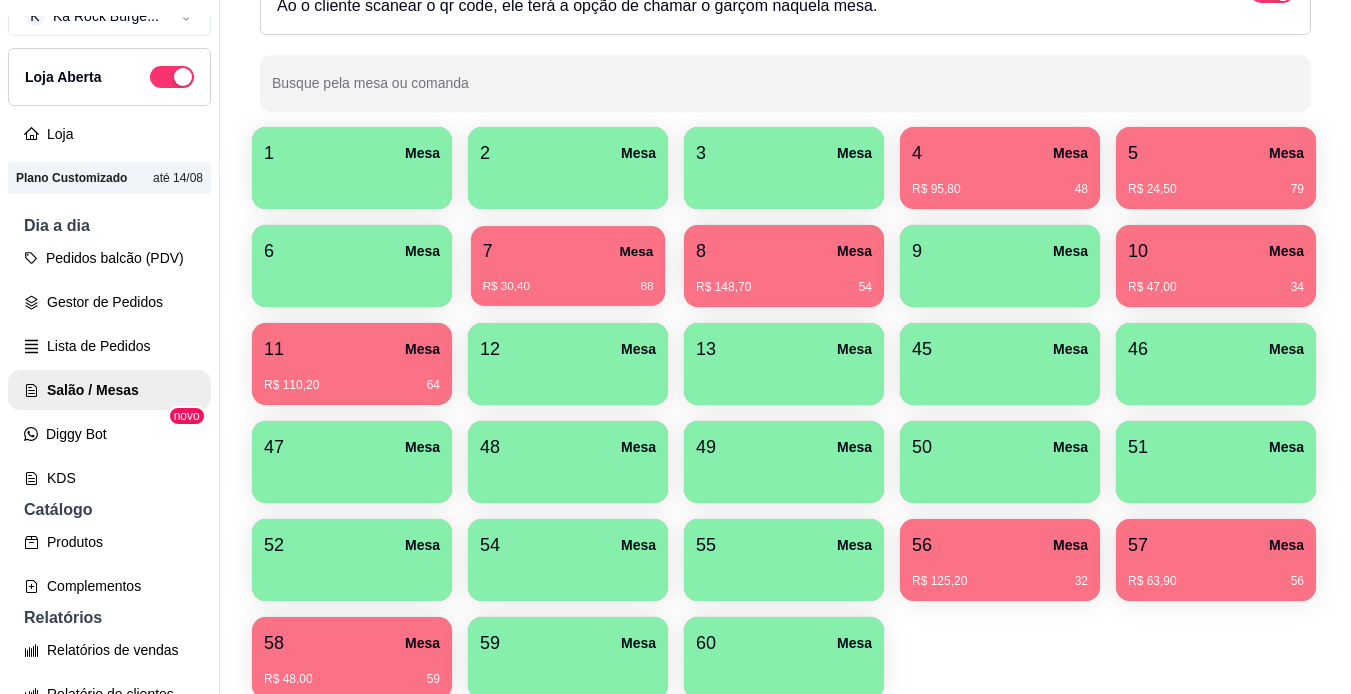 click on "R$ 30,40 88" at bounding box center [568, 287] 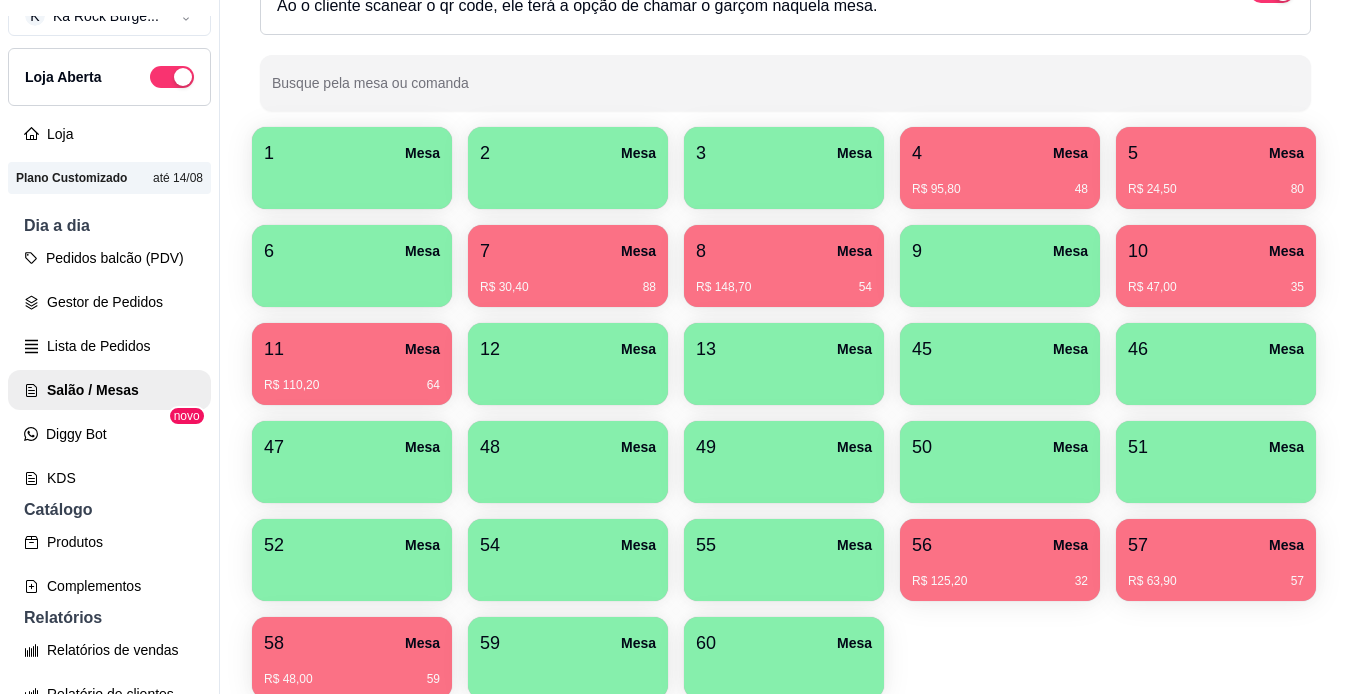 click on "R$ 30,40 88" at bounding box center [568, 280] 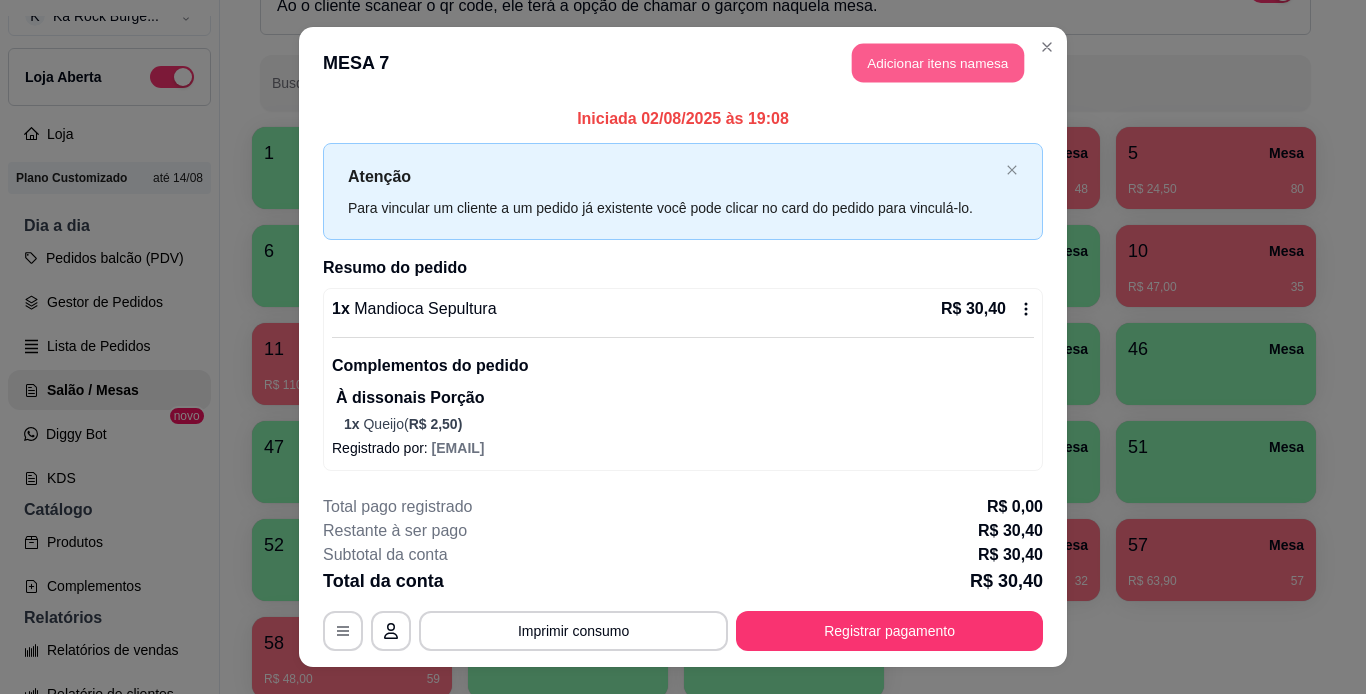 click on "Adicionar itens na  mesa" at bounding box center [938, 63] 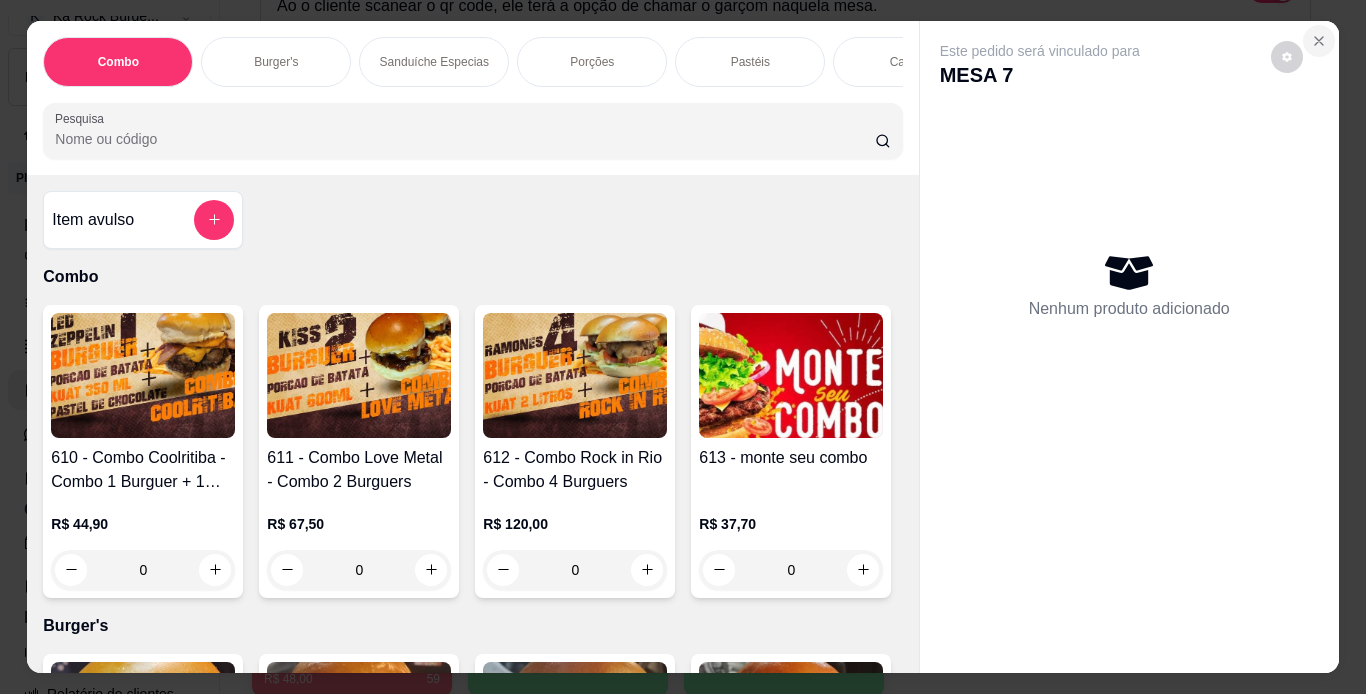 click 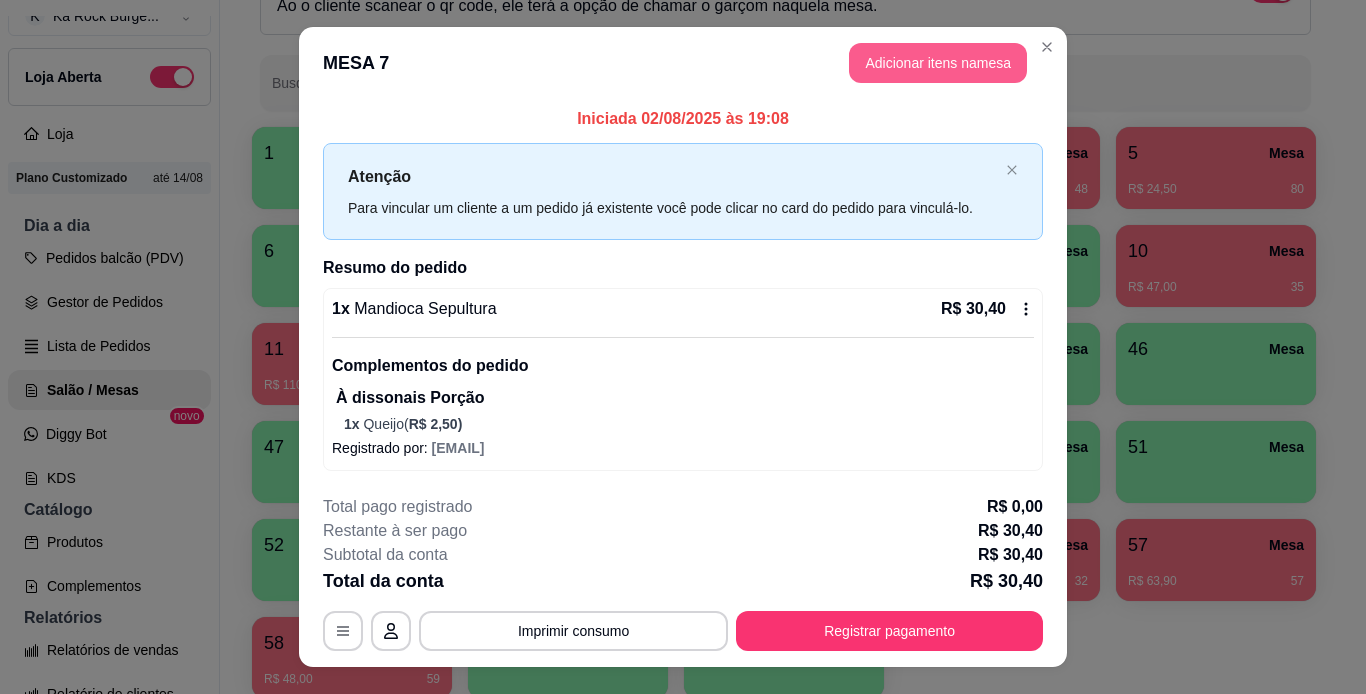 click on "Adicionar itens na  mesa" at bounding box center (938, 63) 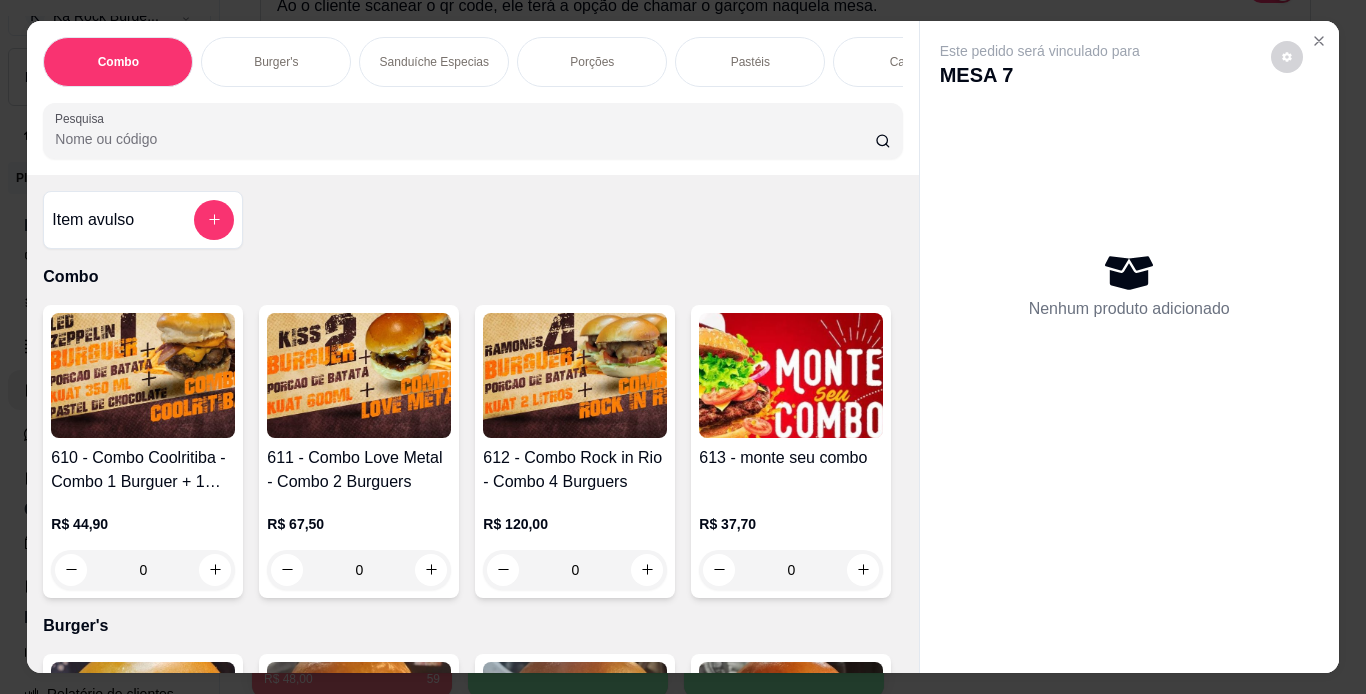 scroll, scrollTop: 0, scrollLeft: 752, axis: horizontal 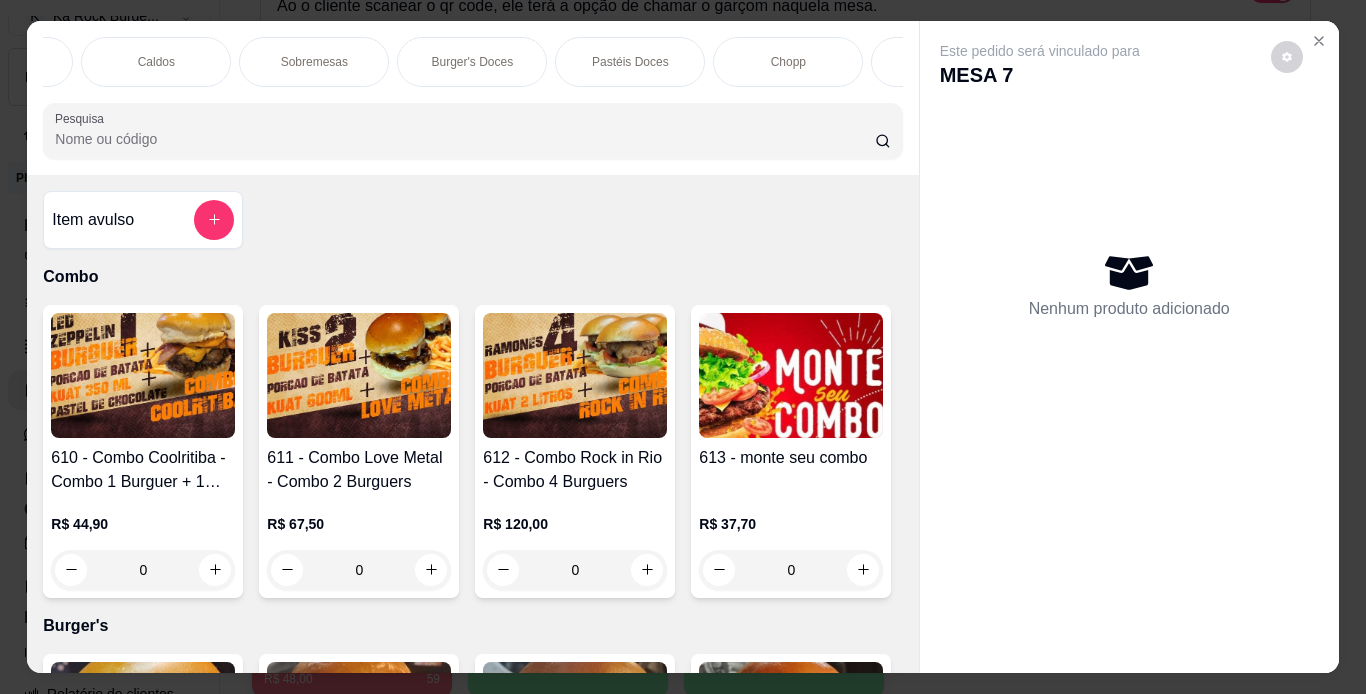 click on "Chopp" at bounding box center (788, 62) 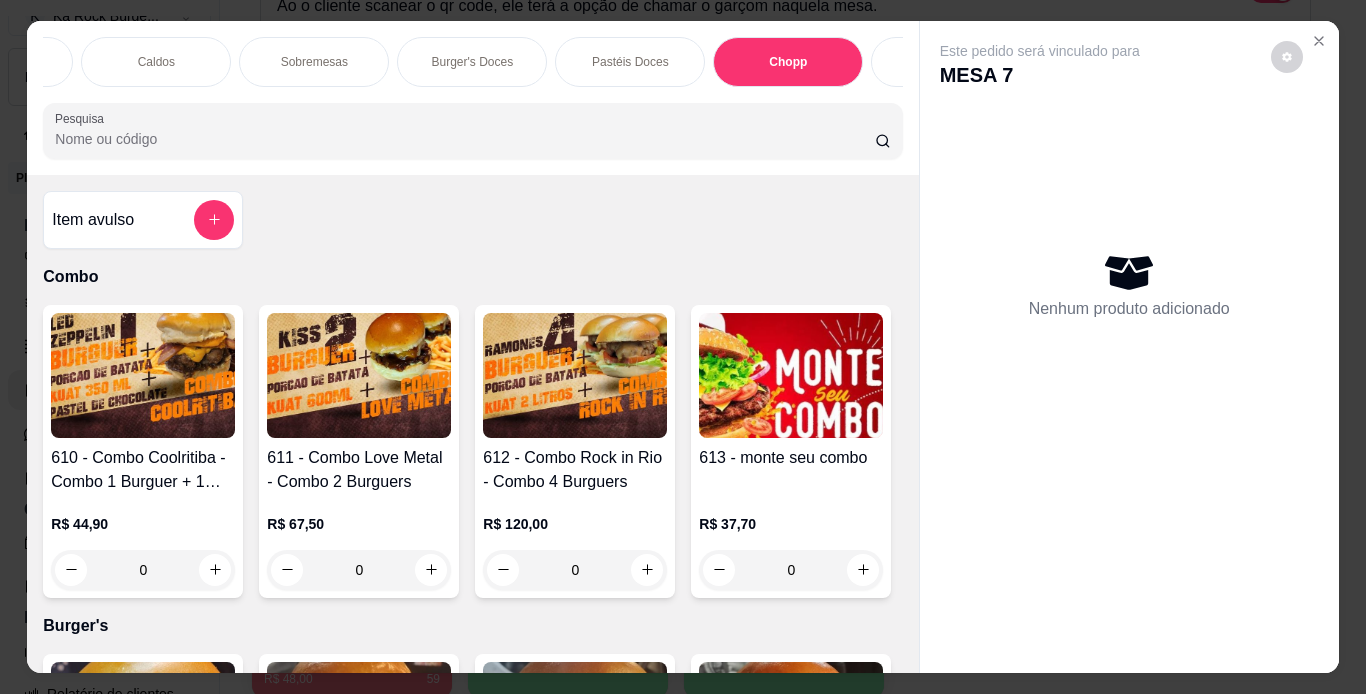 scroll, scrollTop: 7887, scrollLeft: 0, axis: vertical 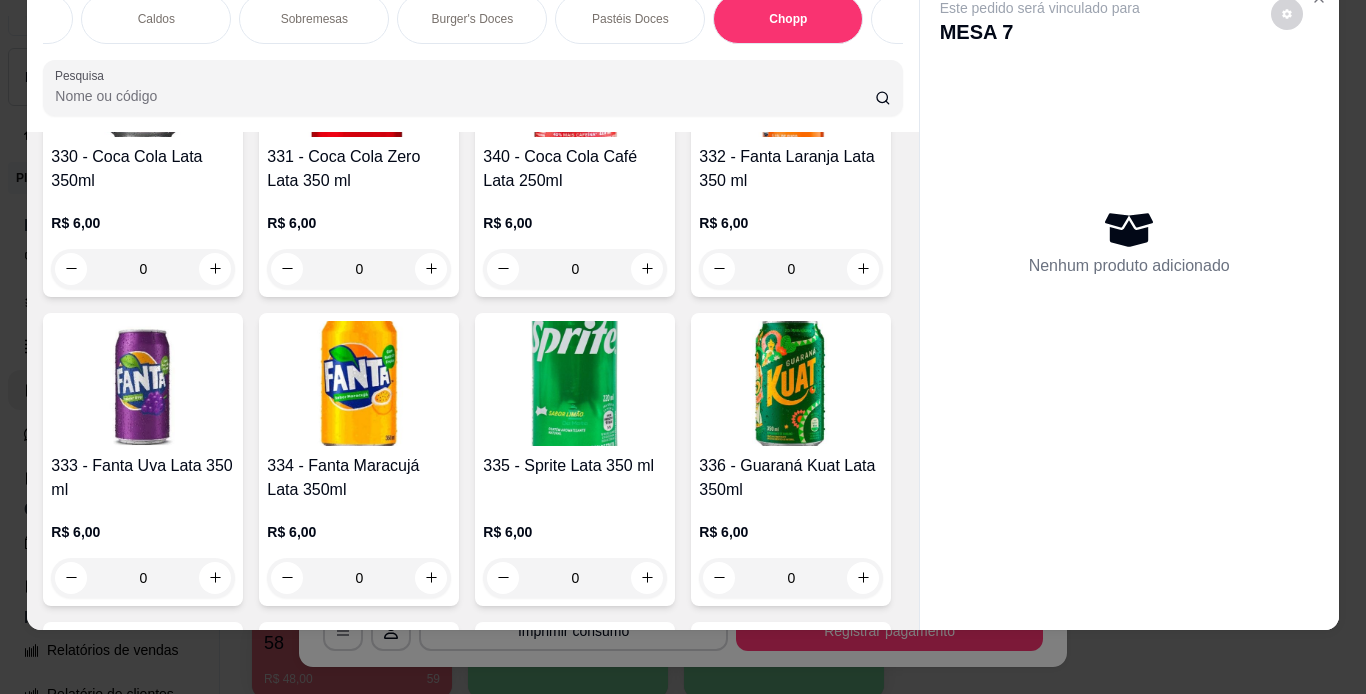 click at bounding box center [575, -1210] 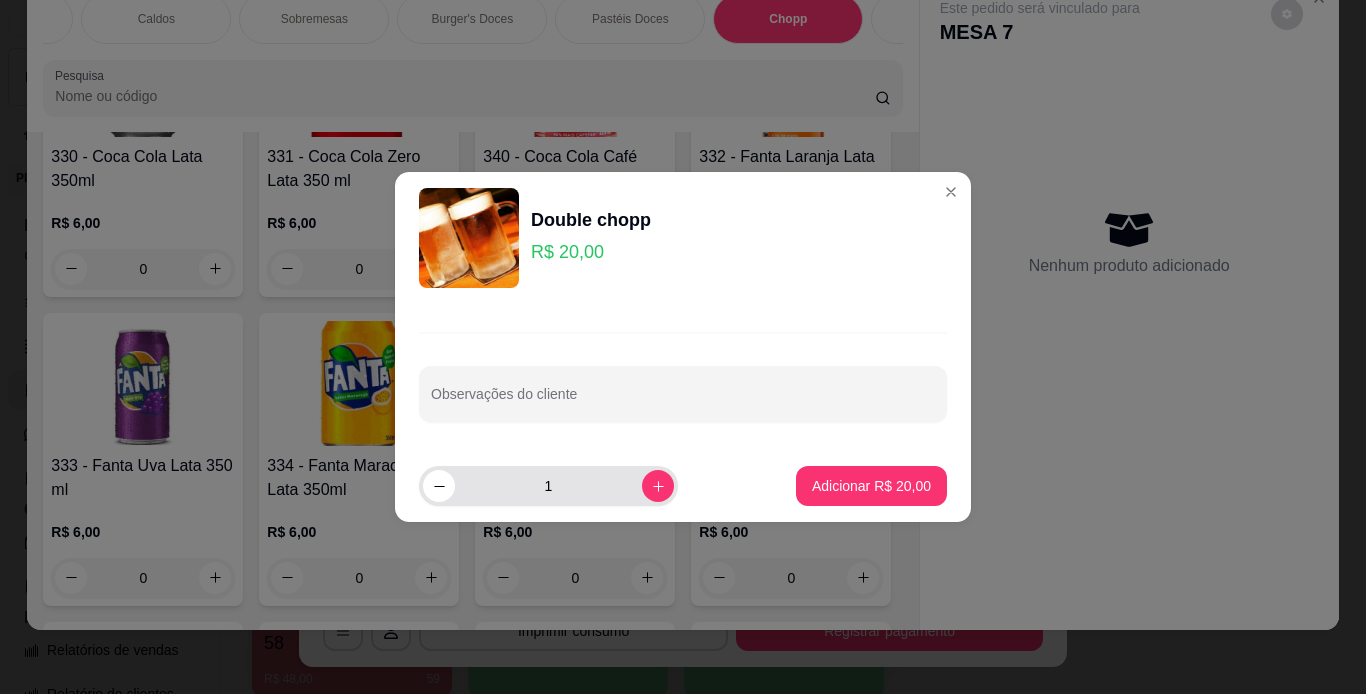 click on "1" at bounding box center (548, 486) 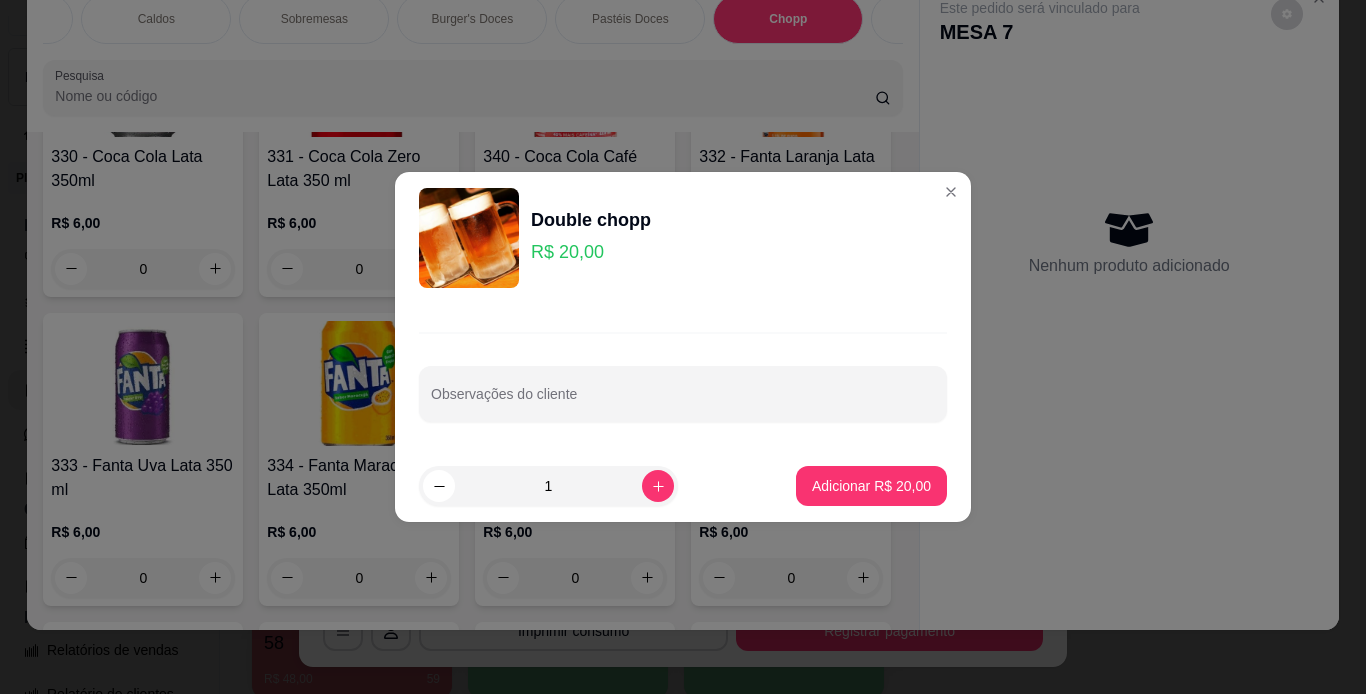 click on "1" at bounding box center [548, 486] 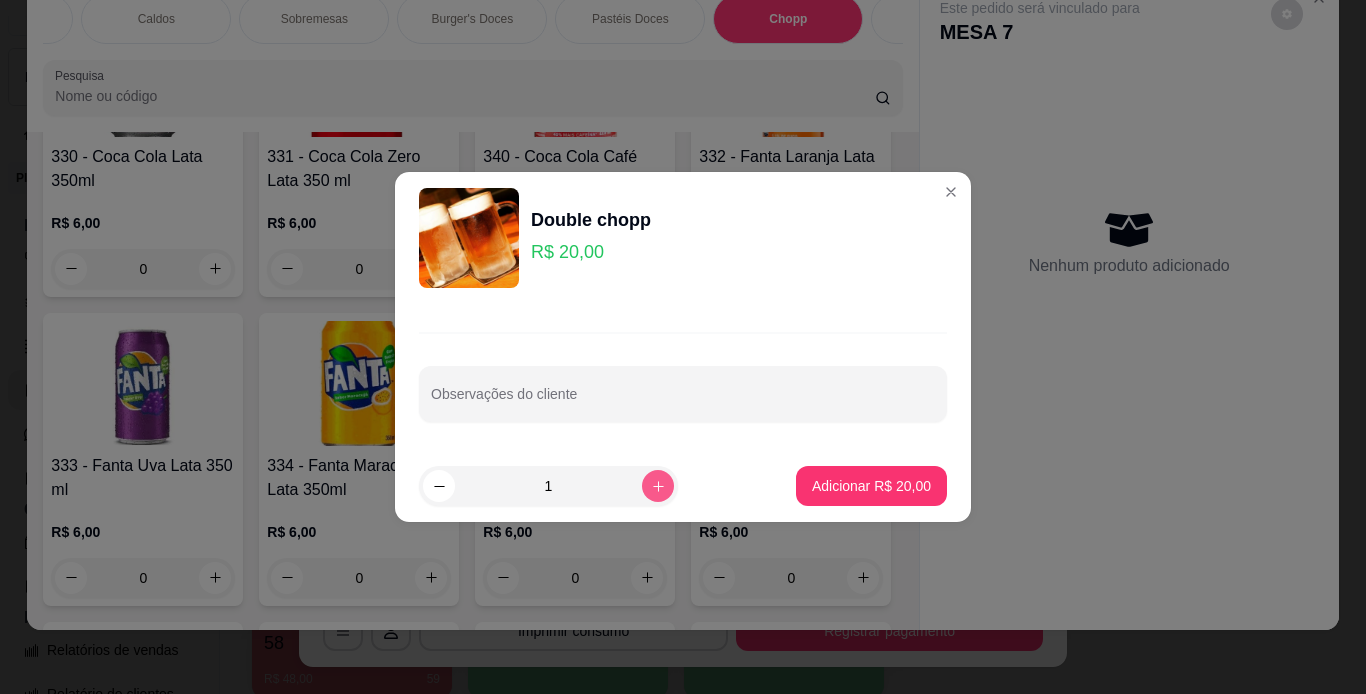 click 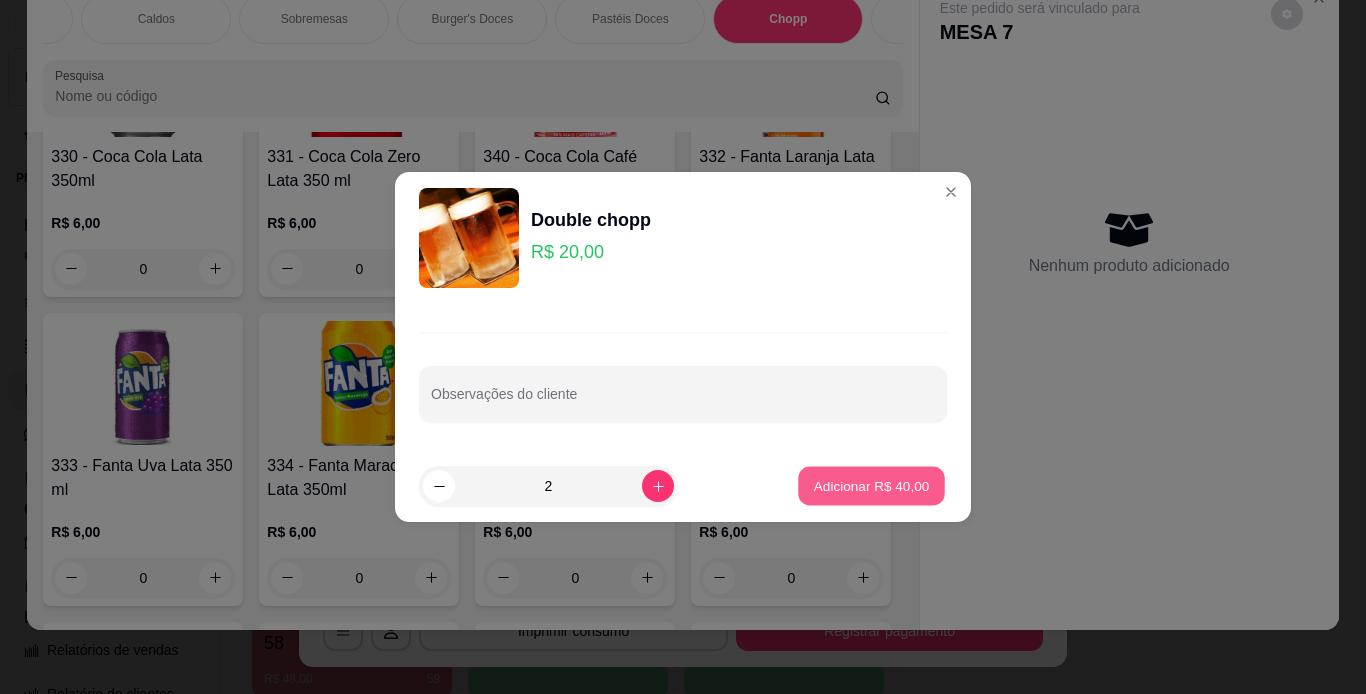 click on "Adicionar   R$ 40,00" at bounding box center (872, 485) 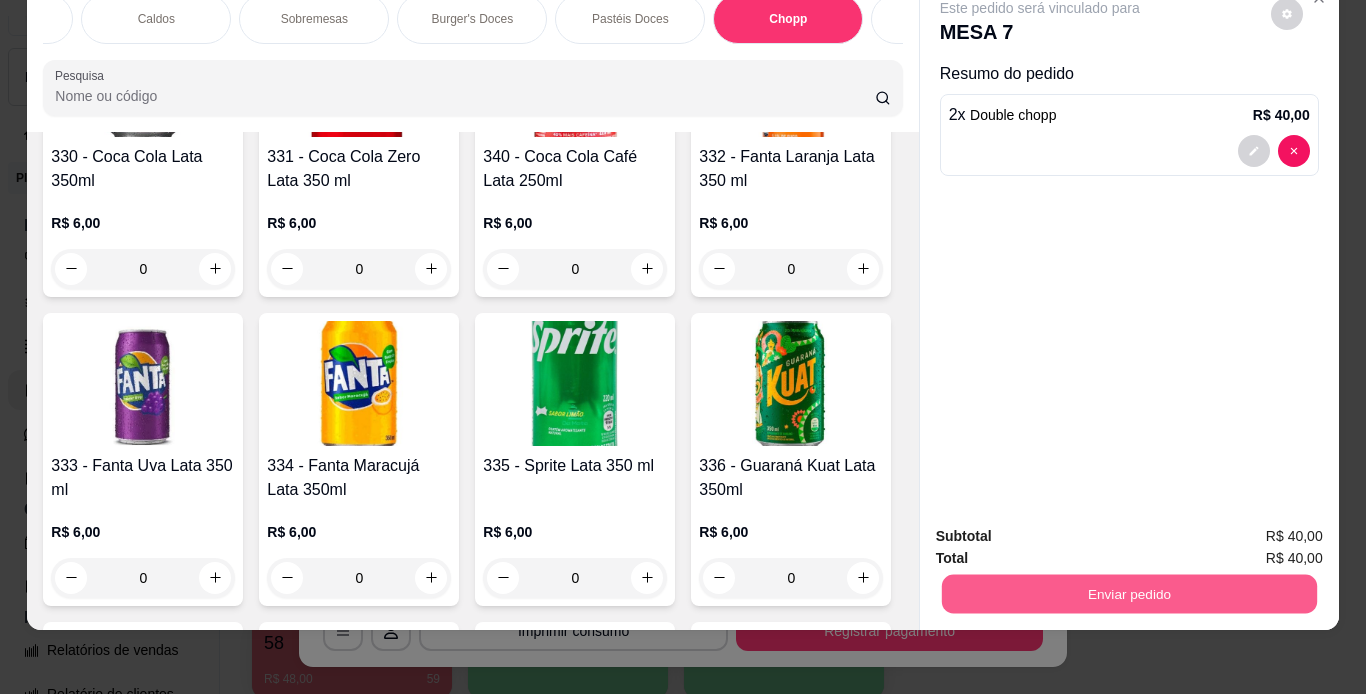 click on "Enviar pedido" at bounding box center [1128, 594] 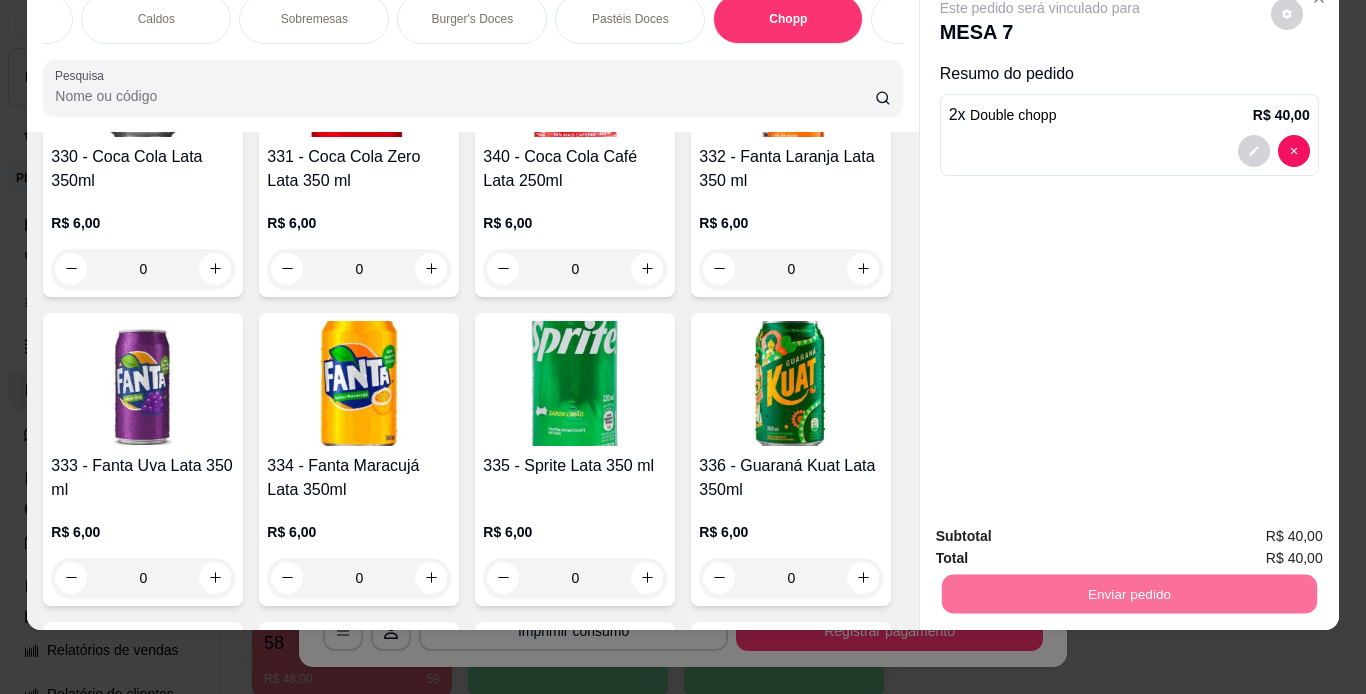 click on "Não registrar e enviar pedido" at bounding box center (1063, 529) 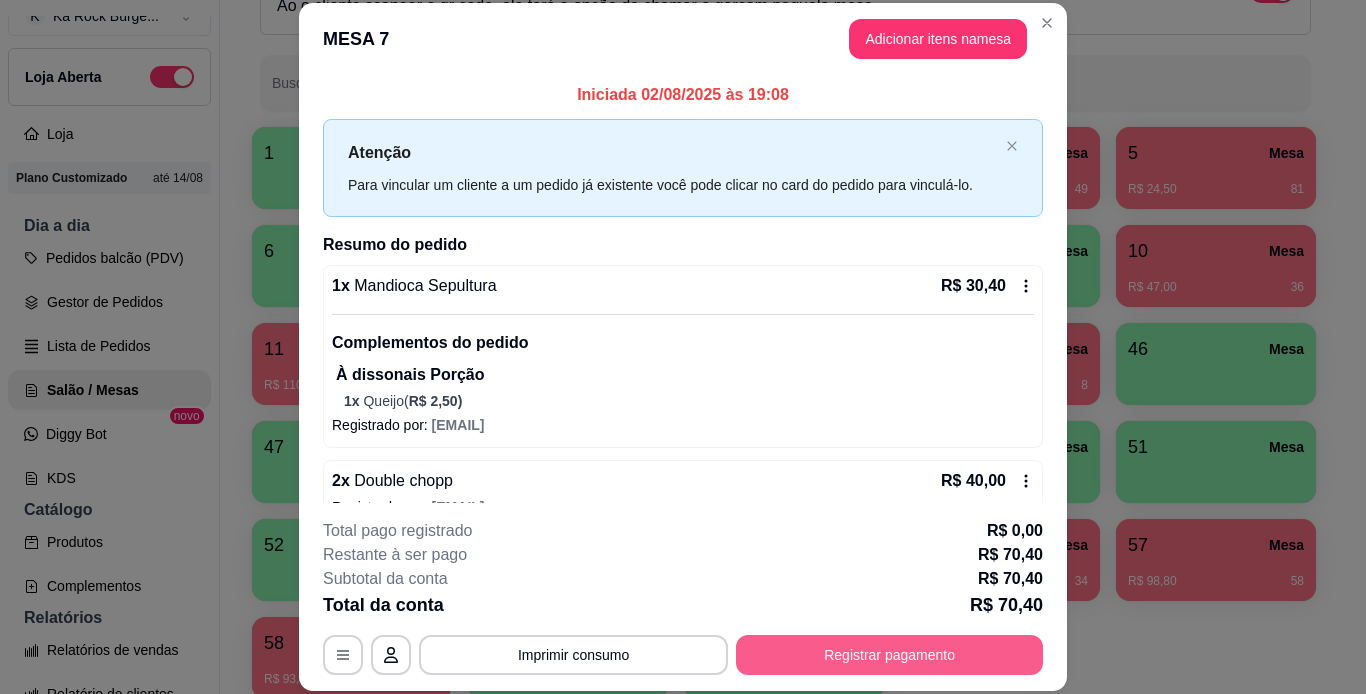 click on "Registrar pagamento" at bounding box center (889, 655) 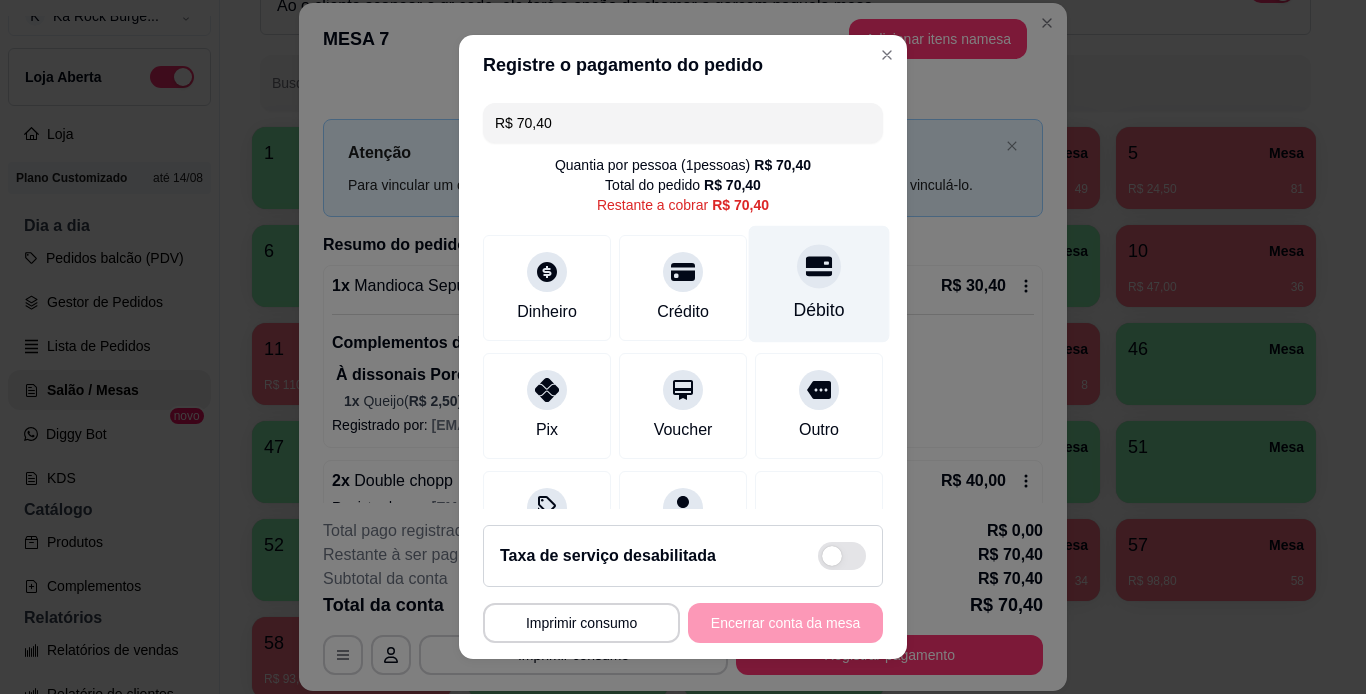 click on "Débito" at bounding box center [819, 283] 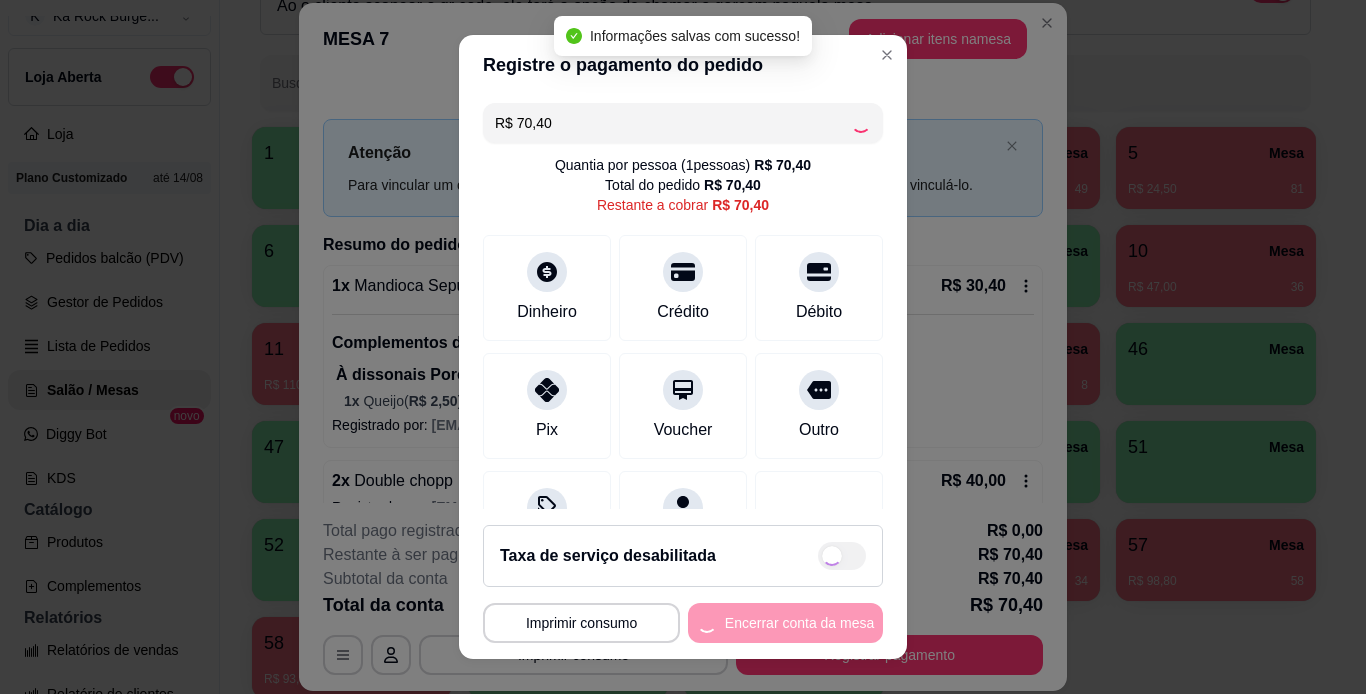 type on "R$ 0,00" 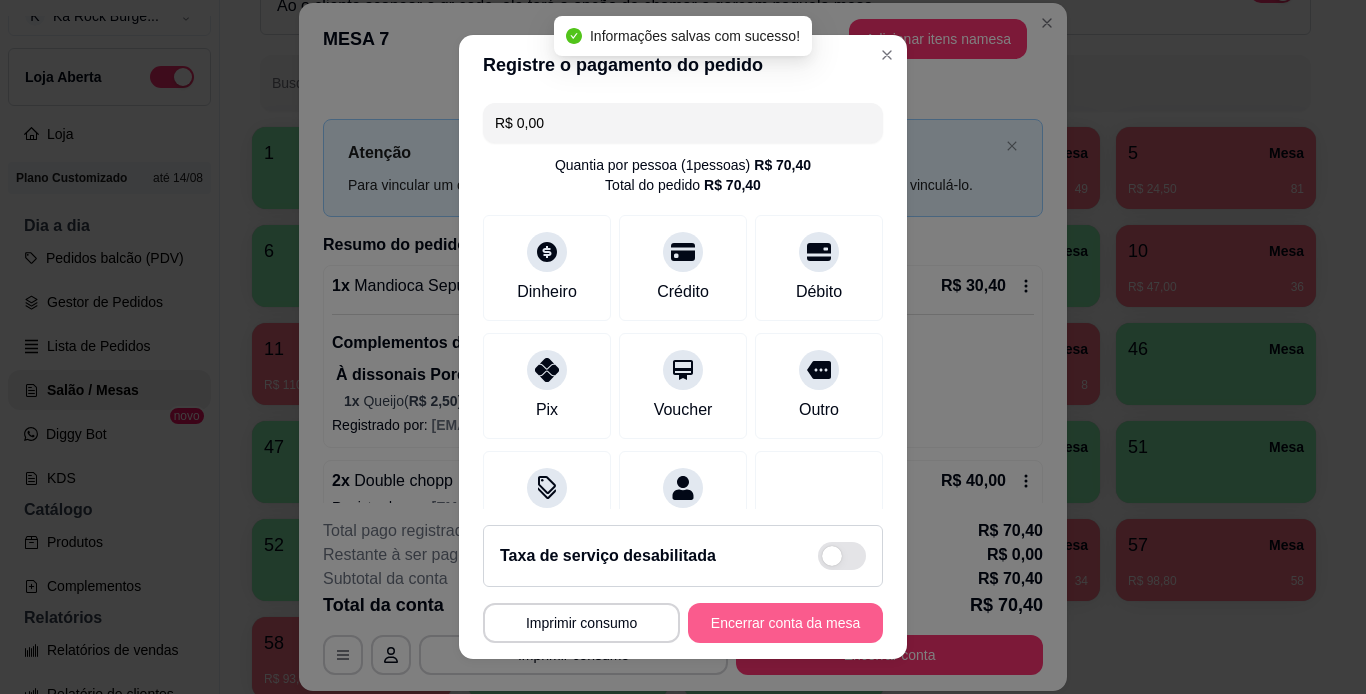 click on "**********" at bounding box center (683, 623) 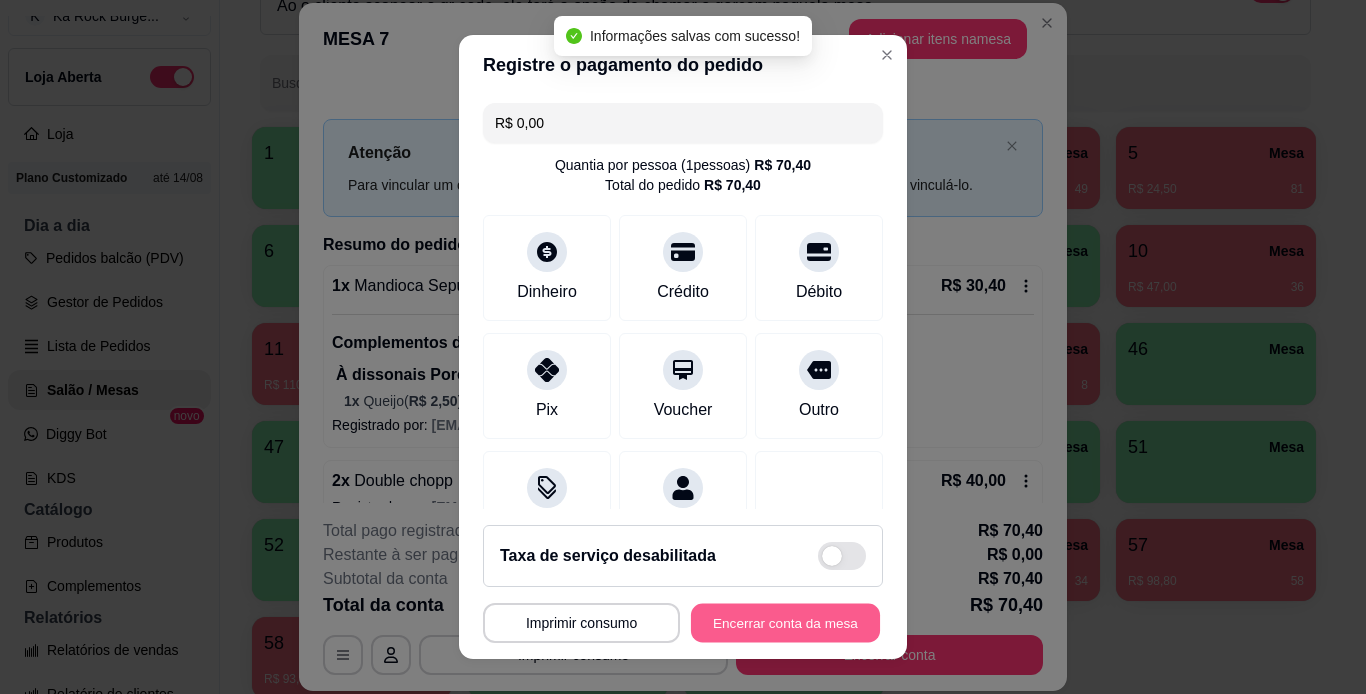 click on "Encerrar conta da mesa" at bounding box center (785, 623) 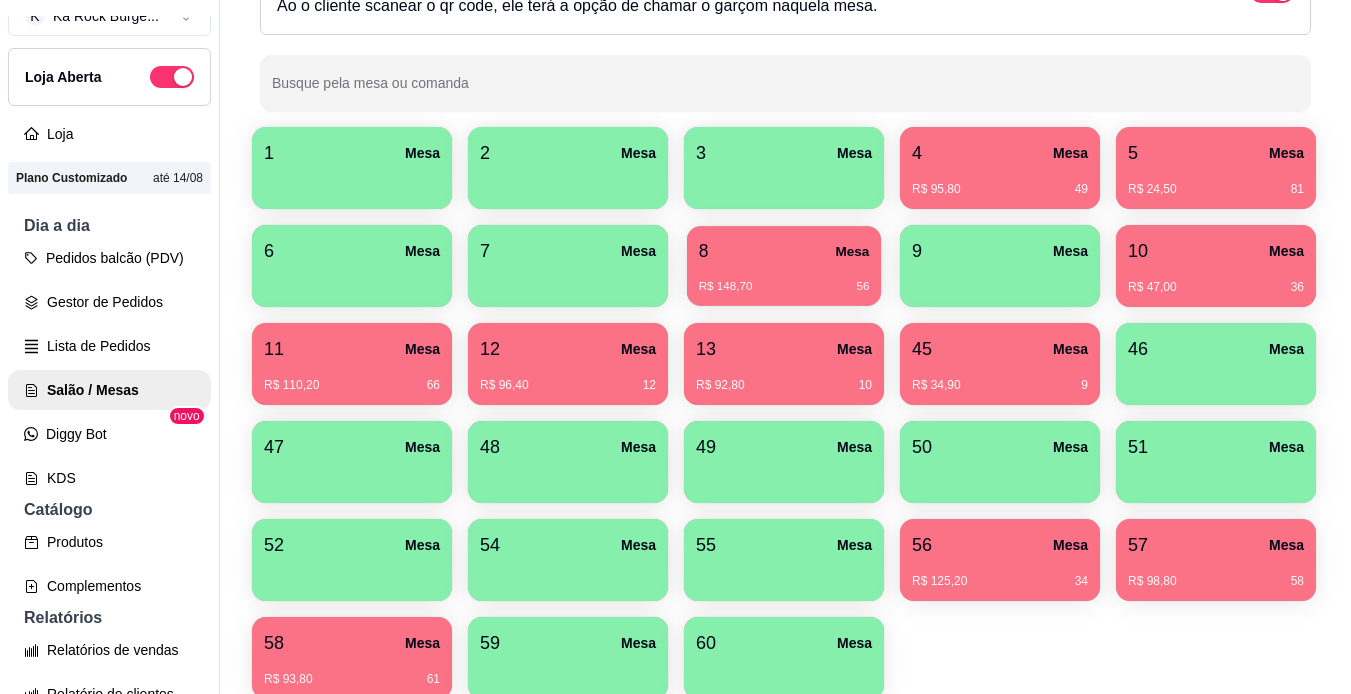 click on "R$ 148,70 56" at bounding box center [784, 279] 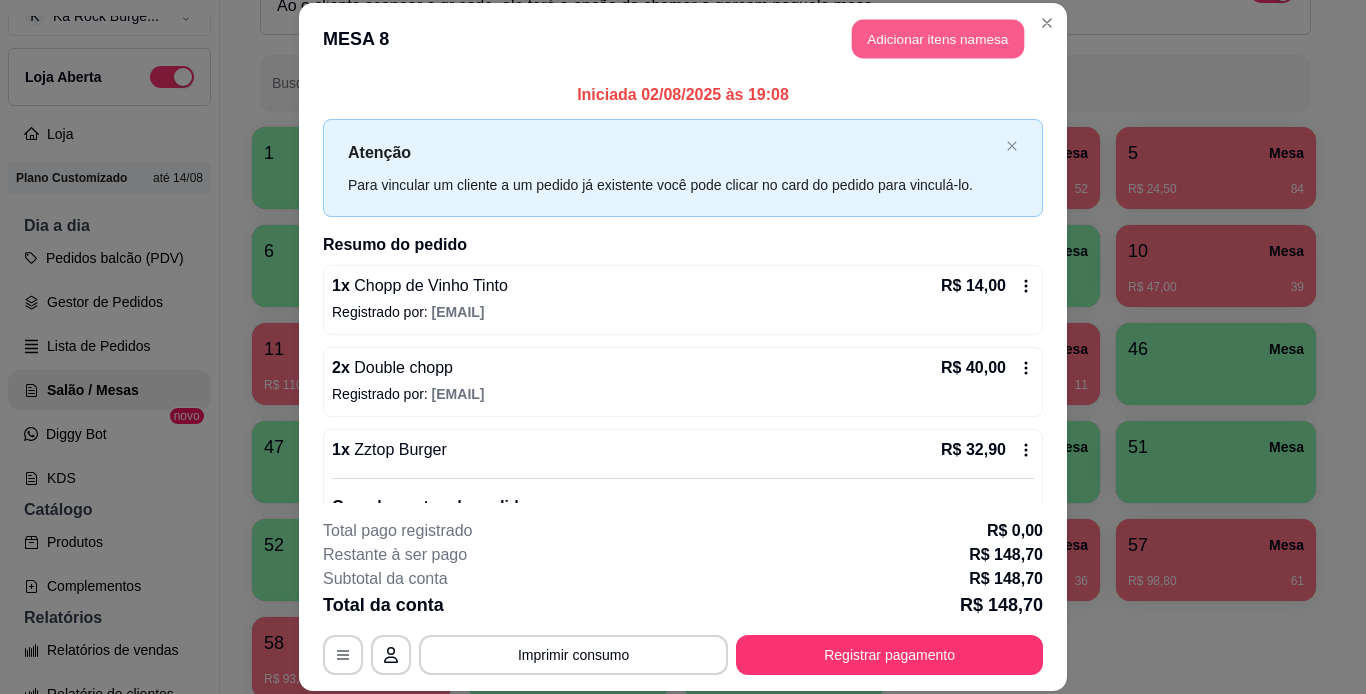 click on "Adicionar itens na  mesa" at bounding box center (938, 39) 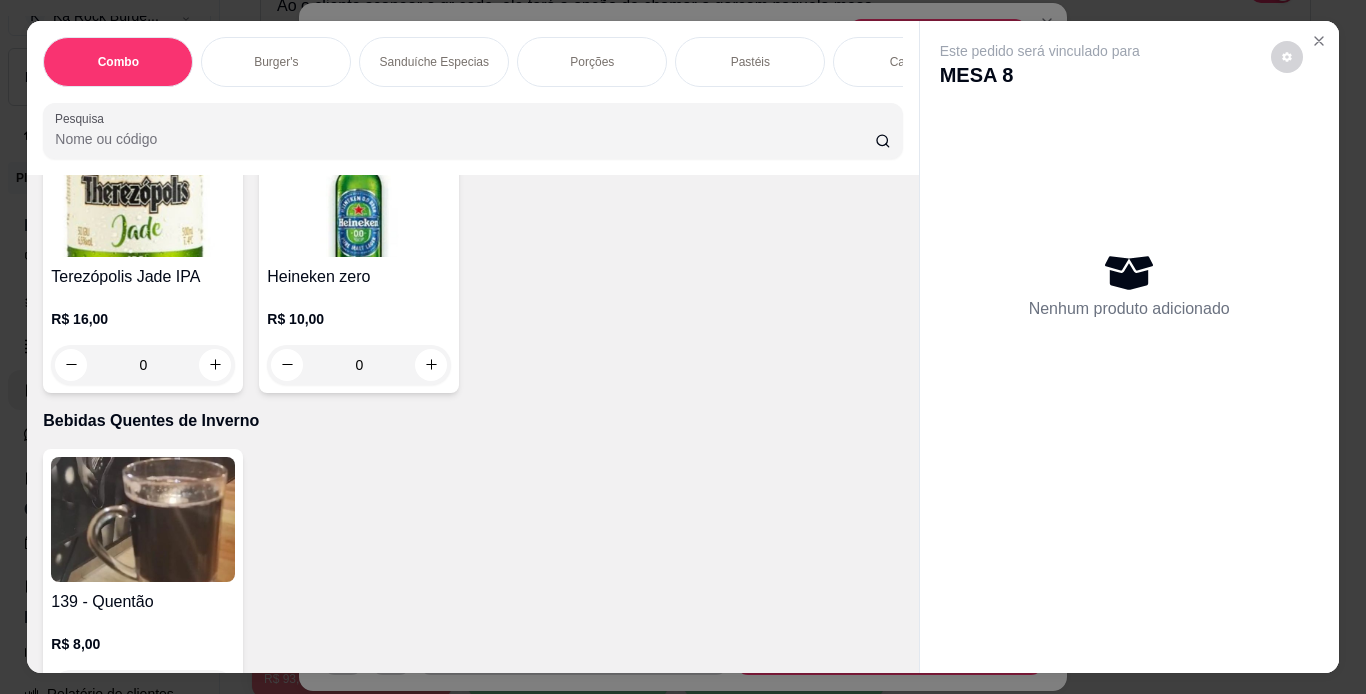 scroll, scrollTop: 7943, scrollLeft: 0, axis: vertical 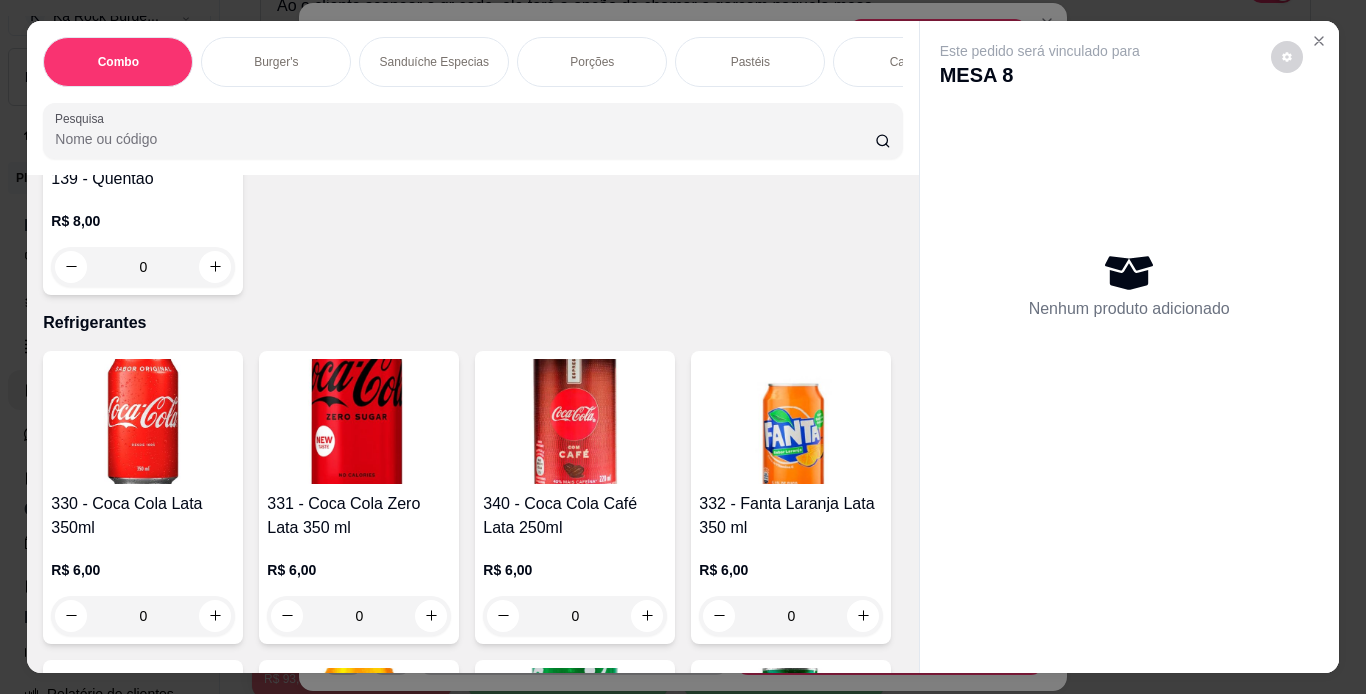 click at bounding box center [431, -977] 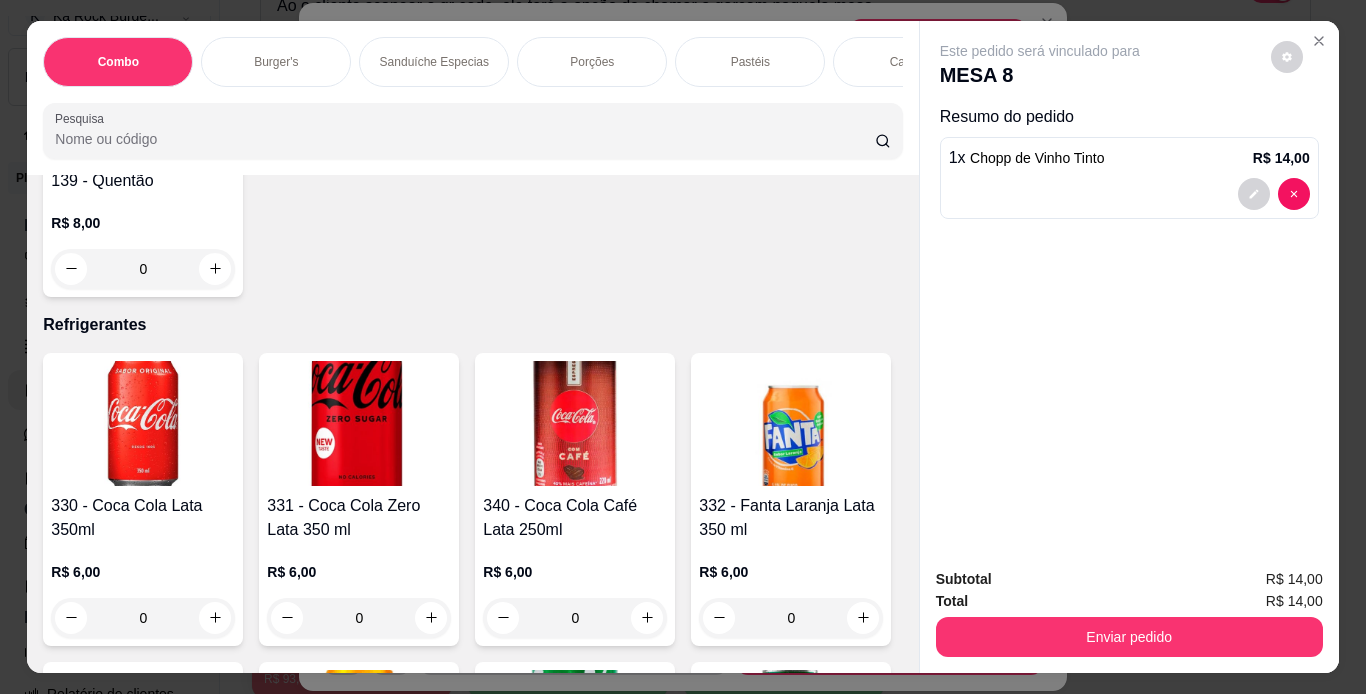 click 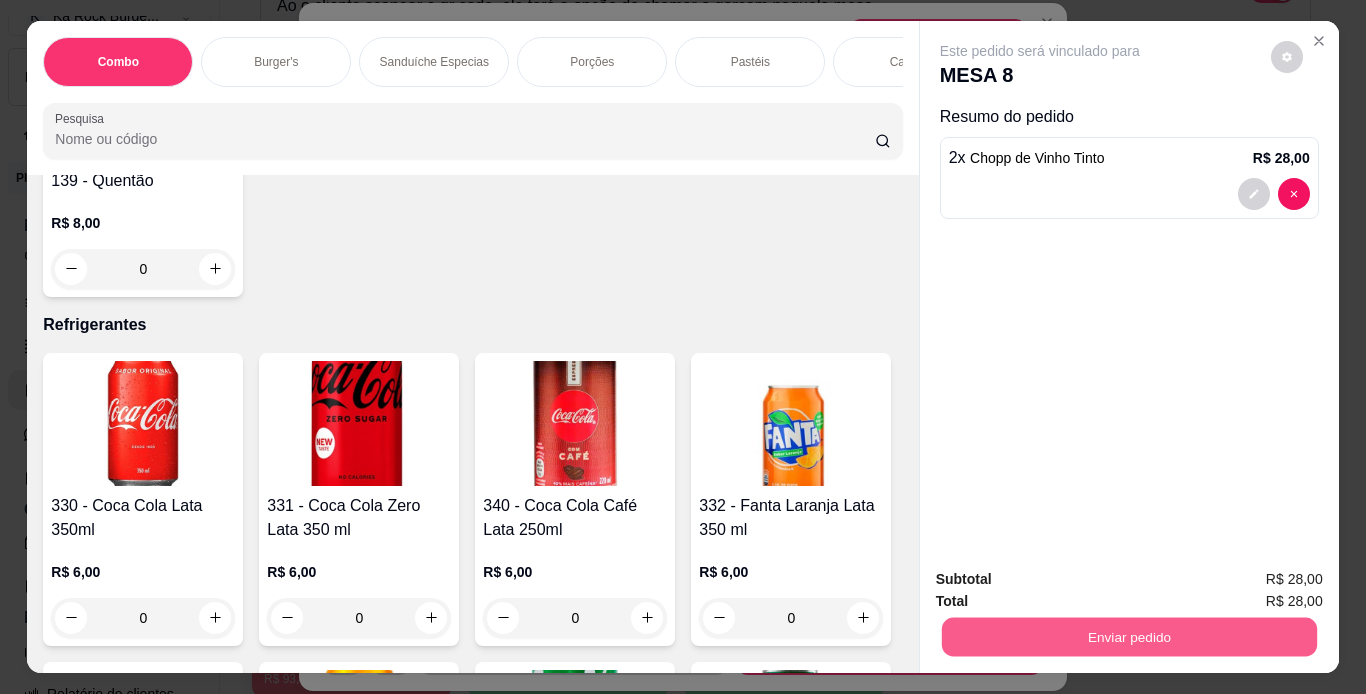 click on "Enviar pedido" at bounding box center [1128, 637] 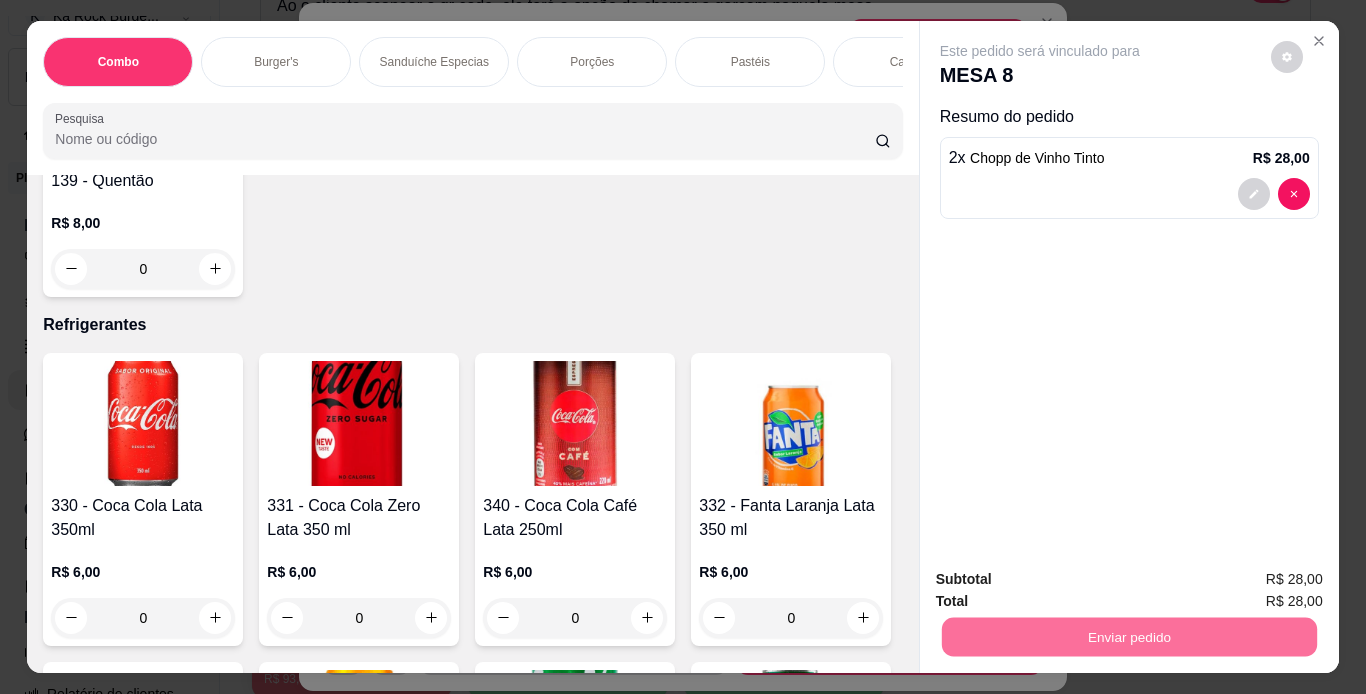 click on "Não registrar e enviar pedido" at bounding box center [1063, 580] 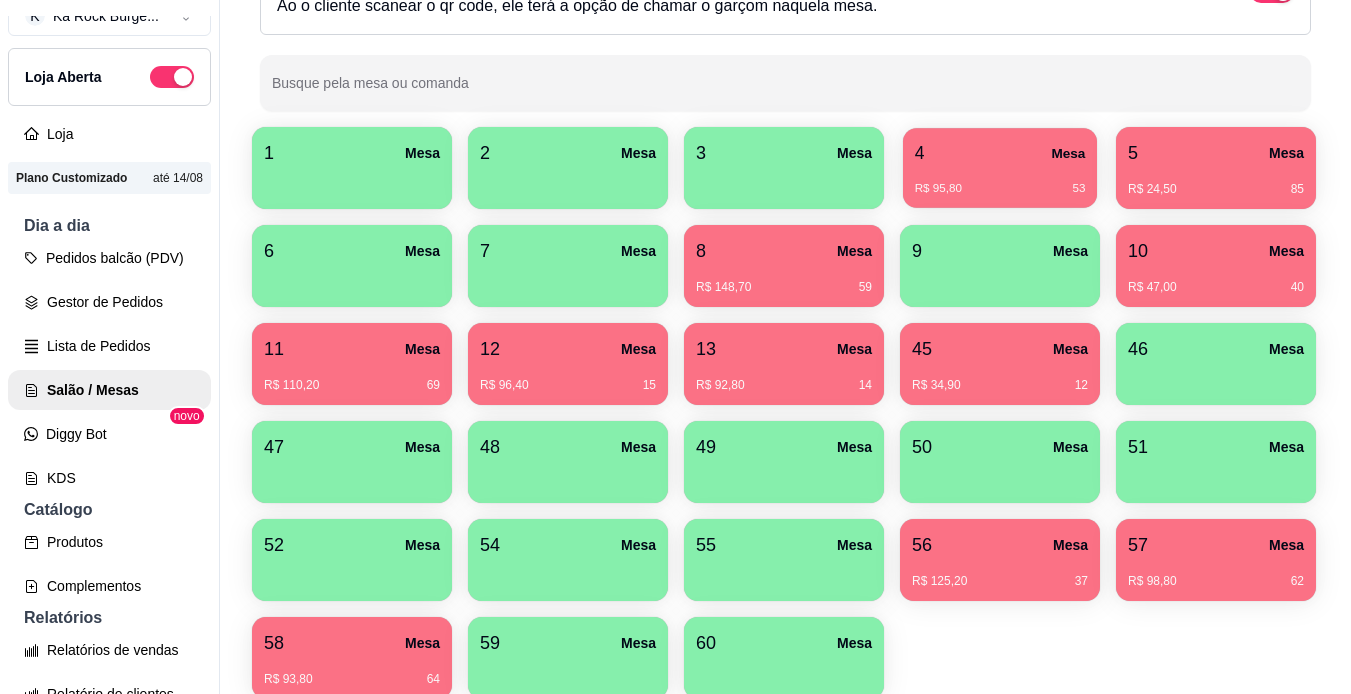 click on "R$ 95,80 53" at bounding box center (1000, 181) 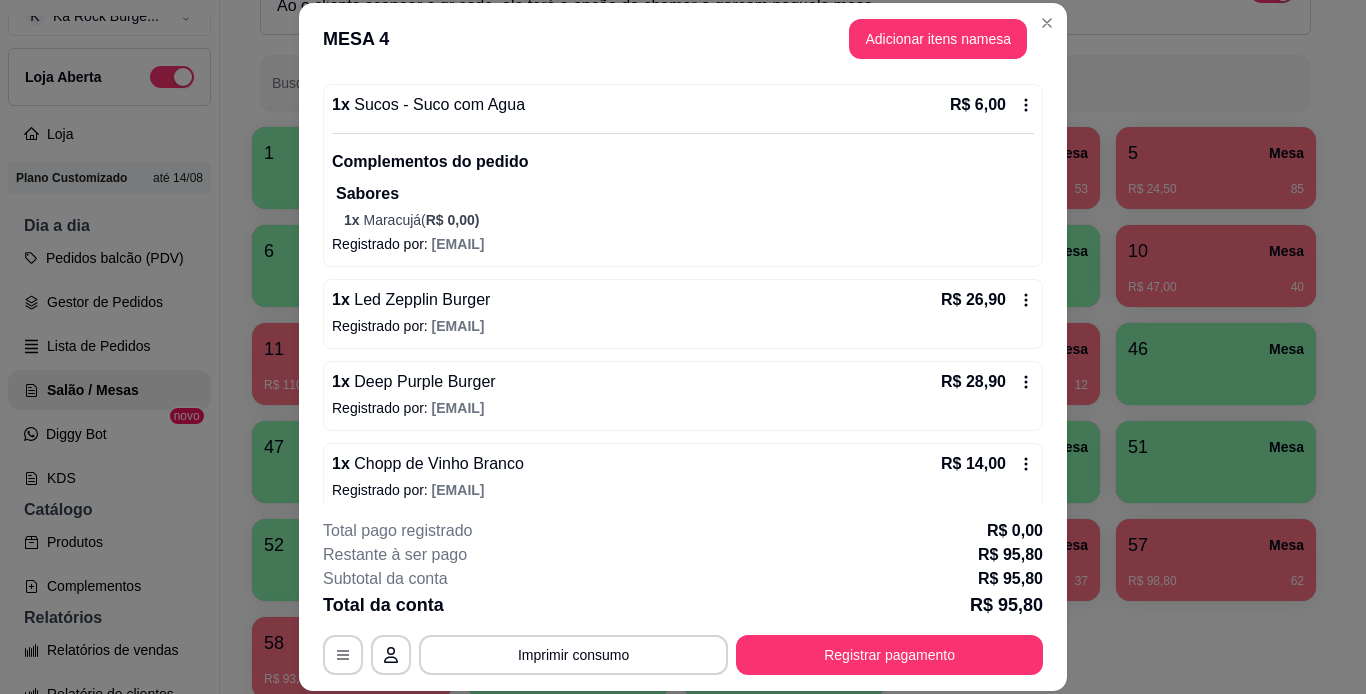 scroll, scrollTop: 281, scrollLeft: 0, axis: vertical 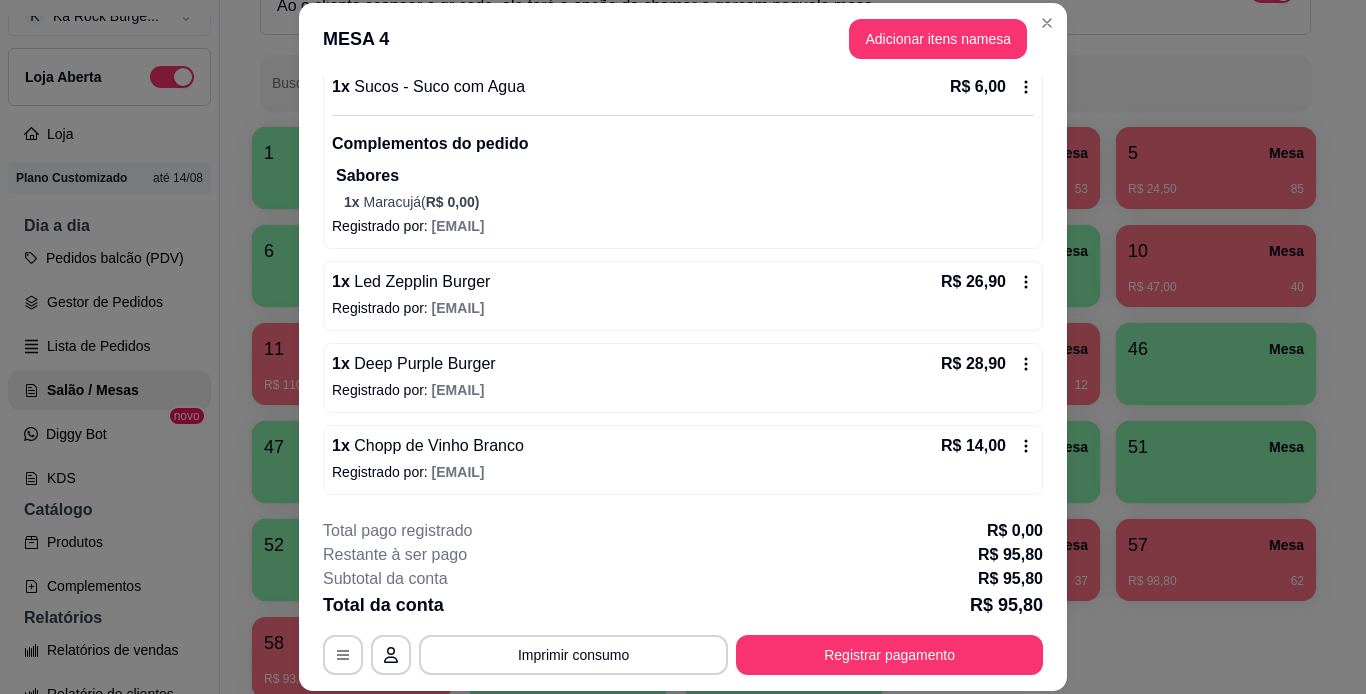 click on "Registrado por:   [EMAIL]" at bounding box center (683, 308) 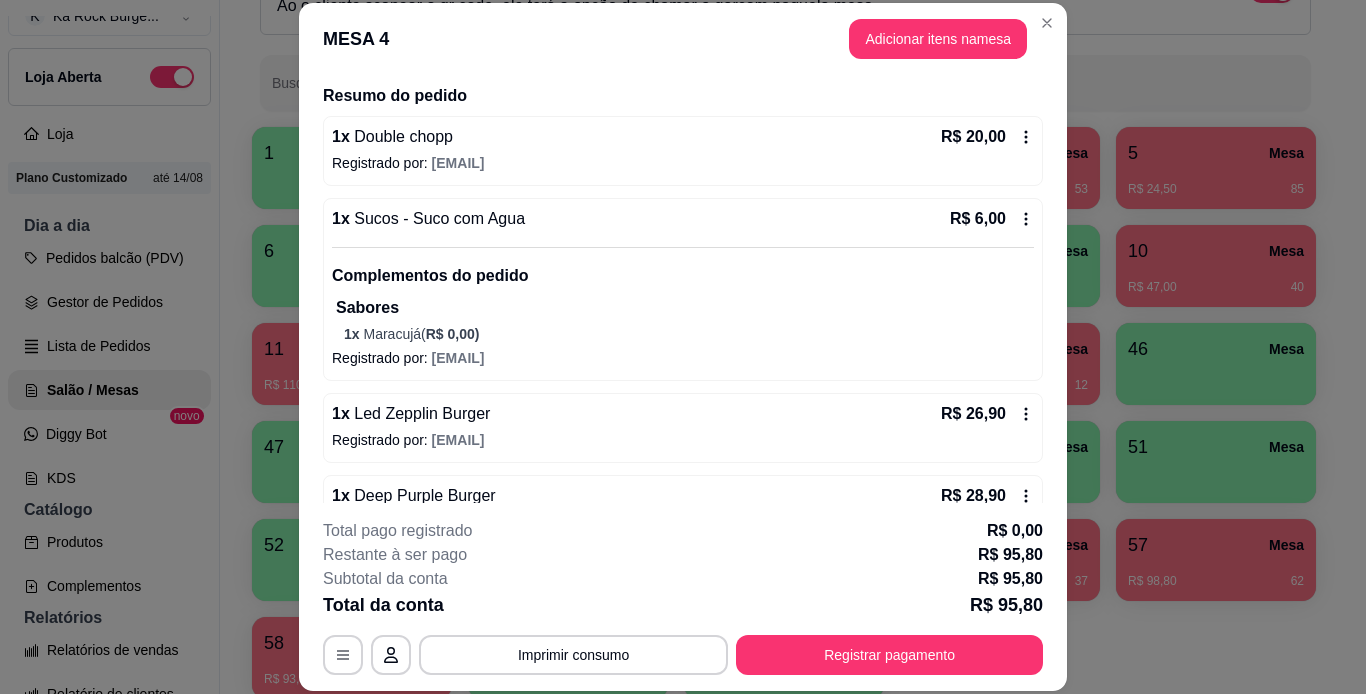 scroll, scrollTop: 90, scrollLeft: 0, axis: vertical 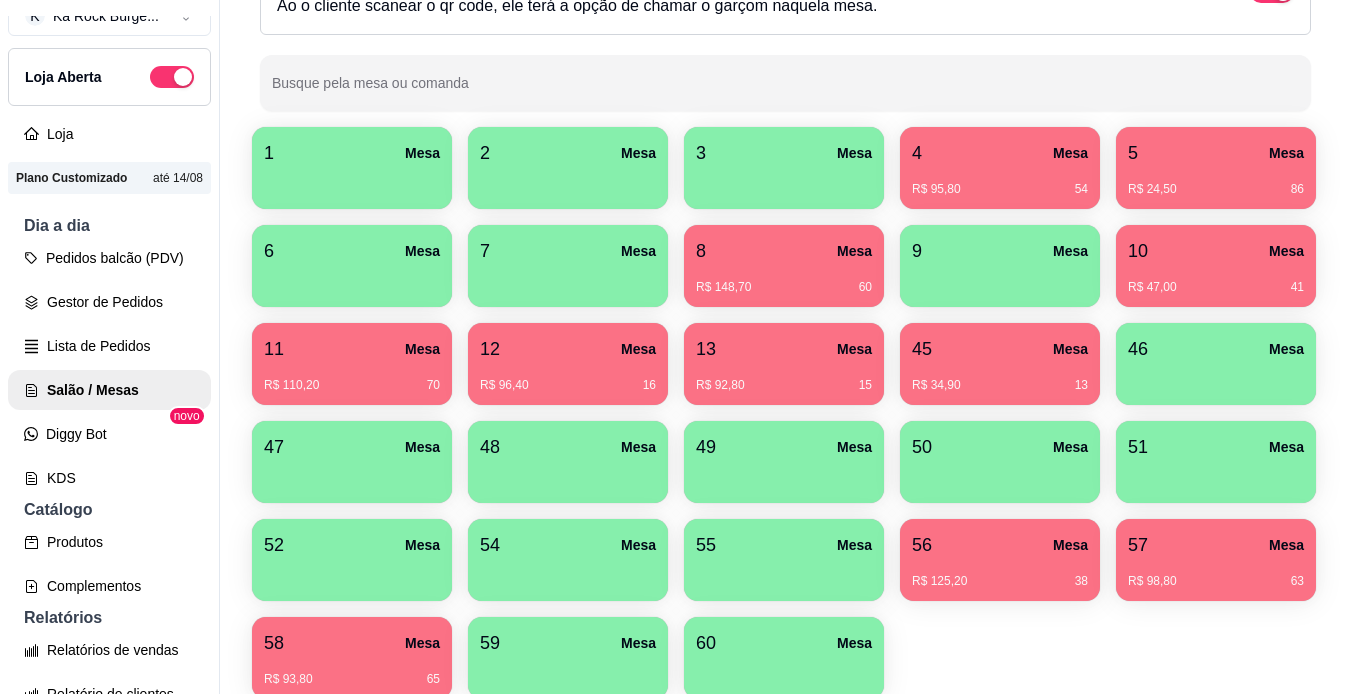 click on "1 Mesa 2 Mesa 3 Mesa 4 Mesa R$ 95,80 54 5 Mesa R$ 24,50 86 6 Mesa 7 Mesa 8 Mesa R$ 148,70 60 9 Mesa 10 Mesa R$ 47,00 41 11 Mesa R$ 110,20 70 12 Mesa R$ 96,40 16 13 Mesa R$ 92,80 15 45 Mesa R$ 34,90 13 46 Mesa 47 Mesa 48 Mesa 49 Mesa 50 Mesa 51 Mesa 52 Mesa 54 Mesa 55 Mesa 56 Mesa R$ 125,20 38 57 Mesa R$ 98,80 63 58 Mesa R$ 93,80 65 59 Mesa 60 Mesa" at bounding box center [785, 413] 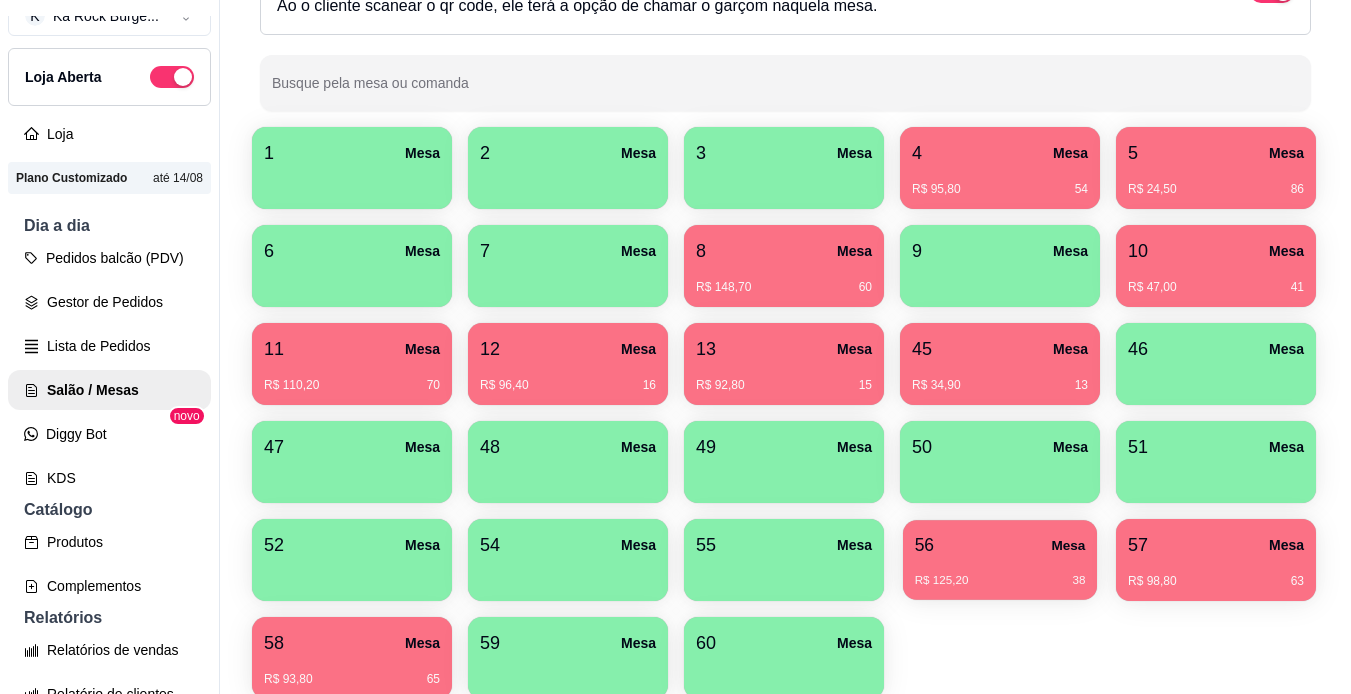 click on "Mesa" at bounding box center [1068, 545] 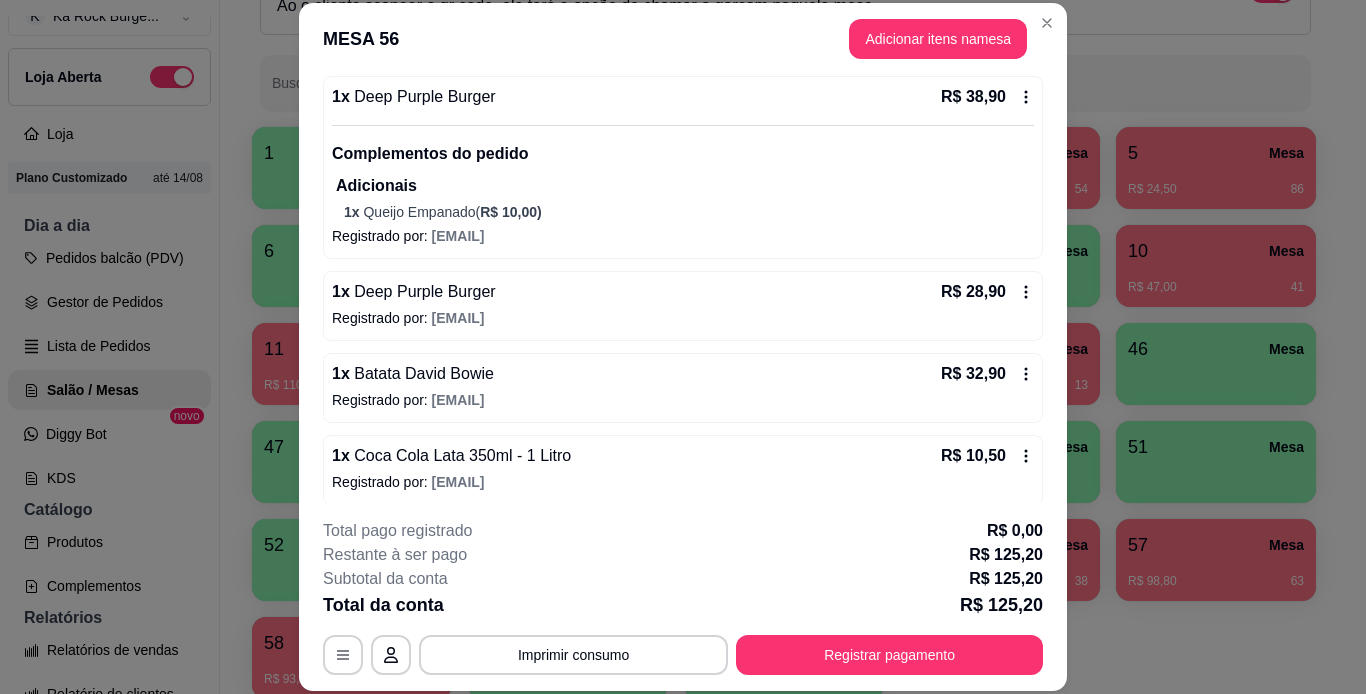 scroll, scrollTop: 281, scrollLeft: 0, axis: vertical 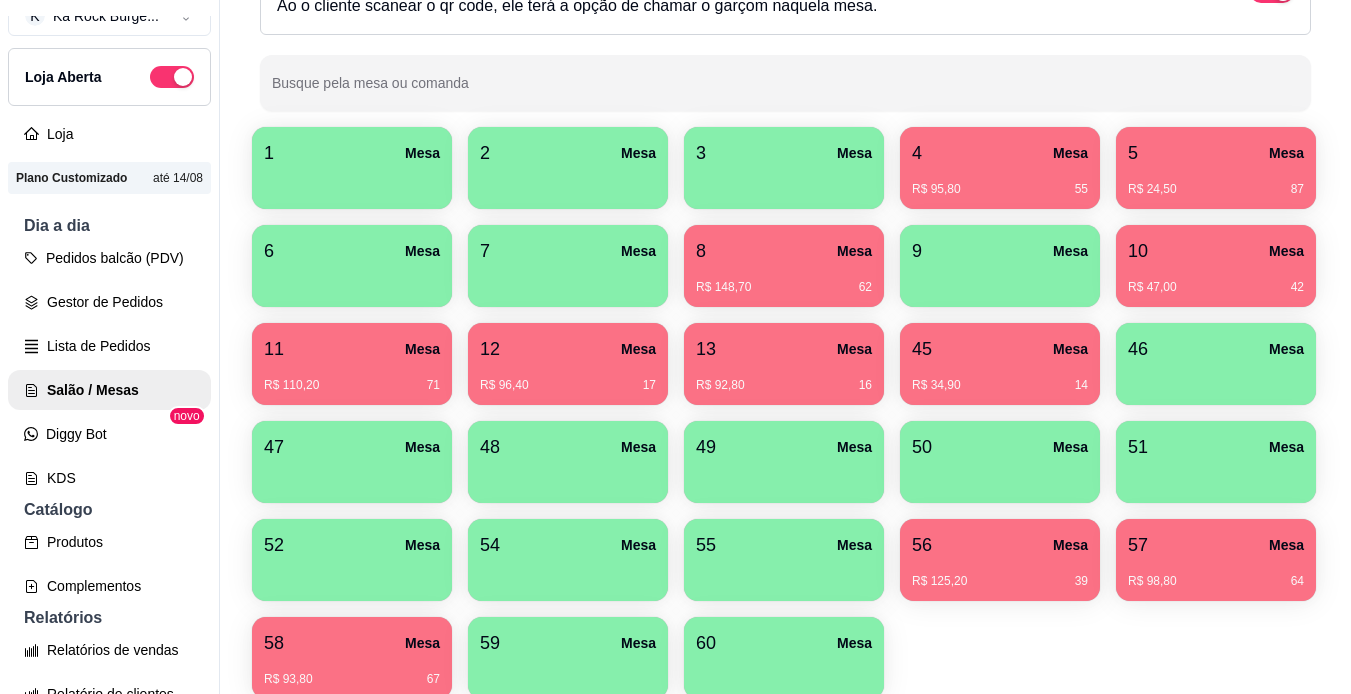 click on "1" at bounding box center [269, 153] 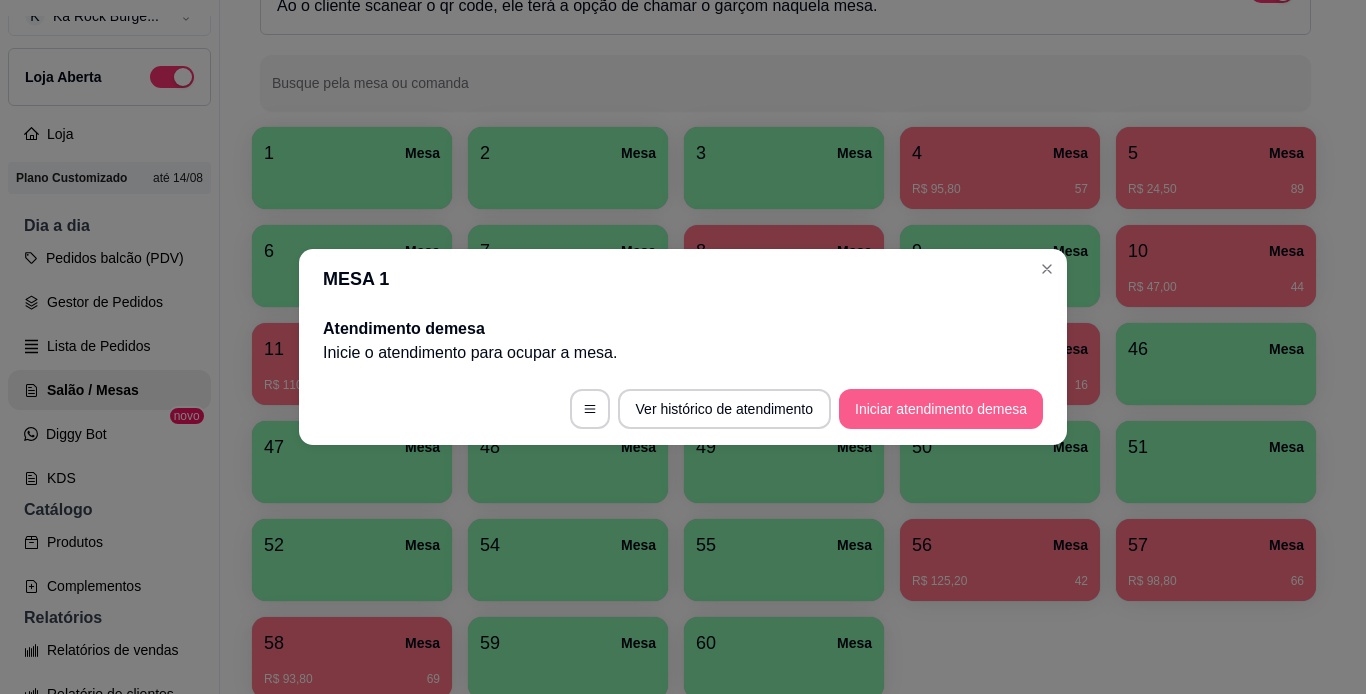 click on "Iniciar atendimento de  mesa" at bounding box center (941, 409) 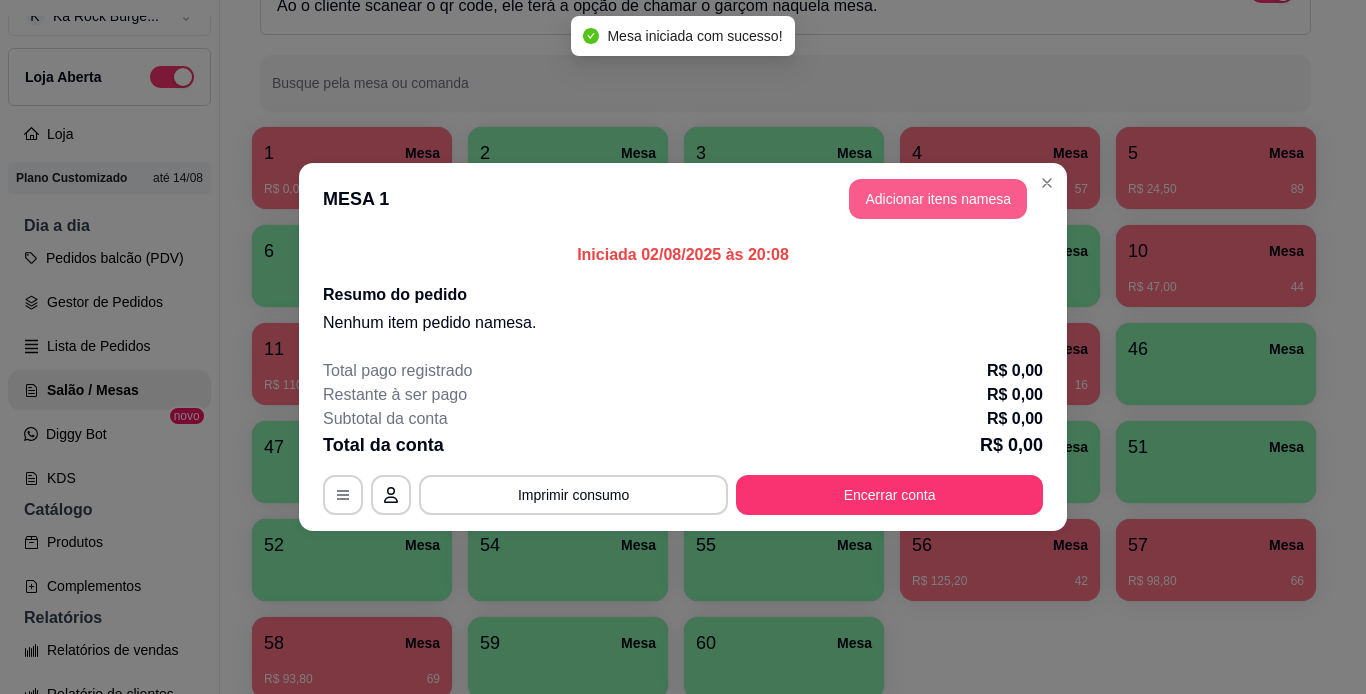 click on "Adicionar itens na  mesa" at bounding box center (938, 199) 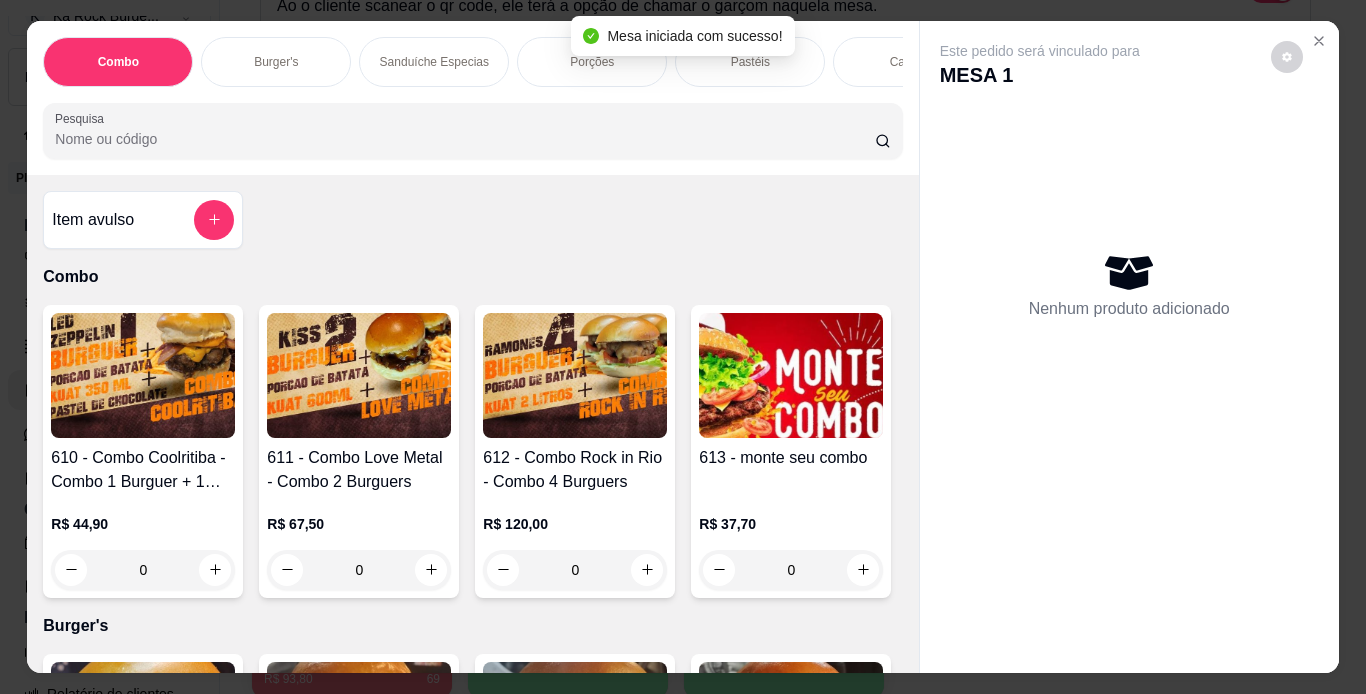 click on "Burger's" at bounding box center [276, 62] 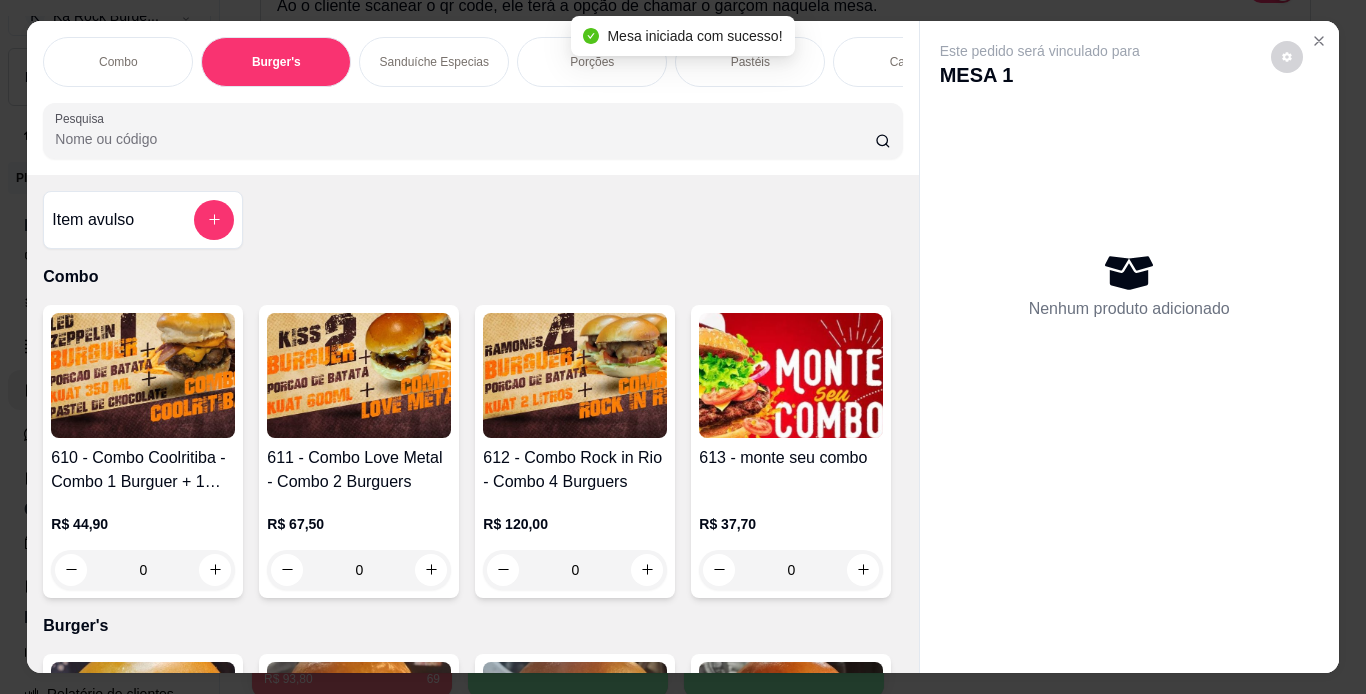 scroll, scrollTop: 724, scrollLeft: 0, axis: vertical 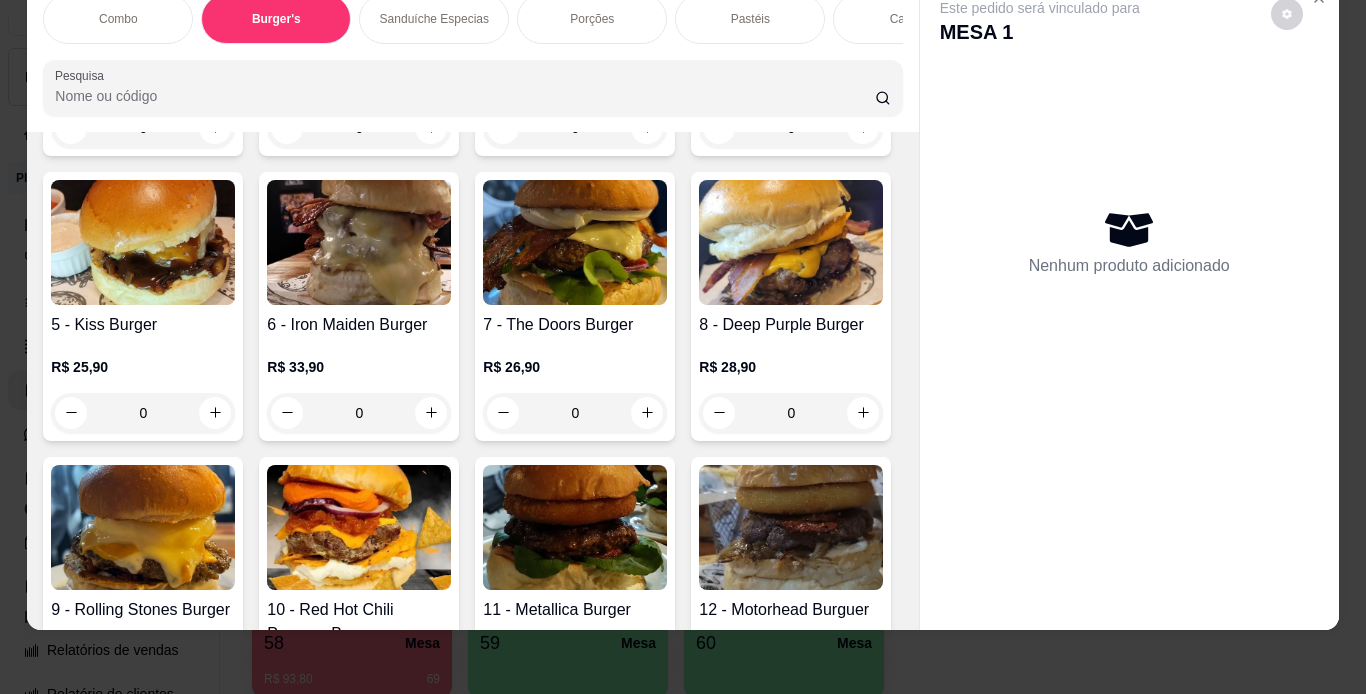 click at bounding box center [791, -43] 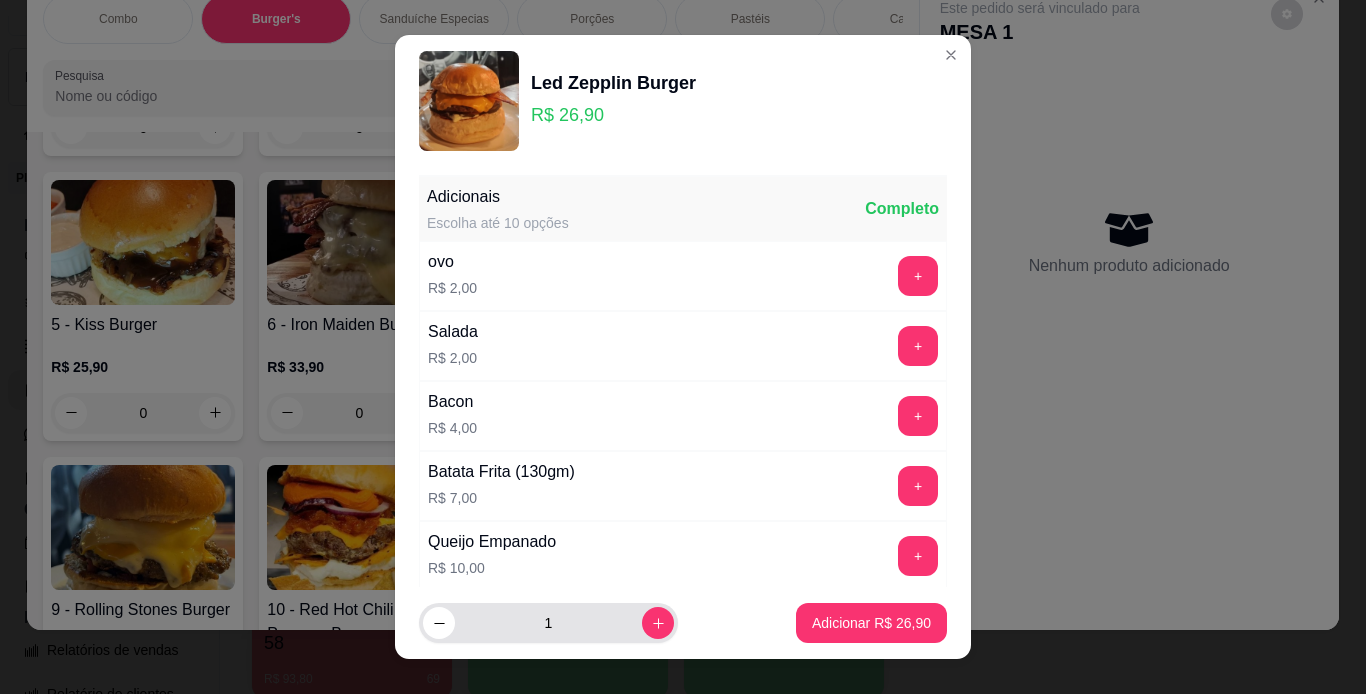 click on "1" at bounding box center (548, 623) 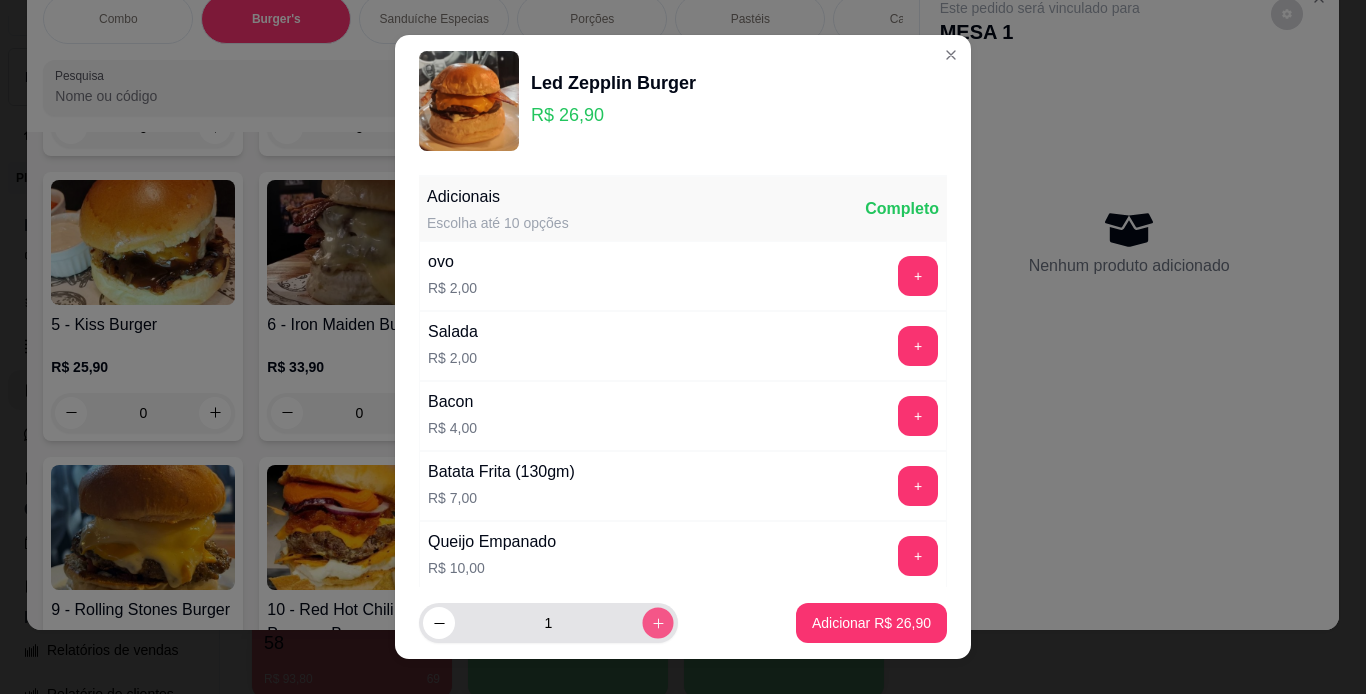 click 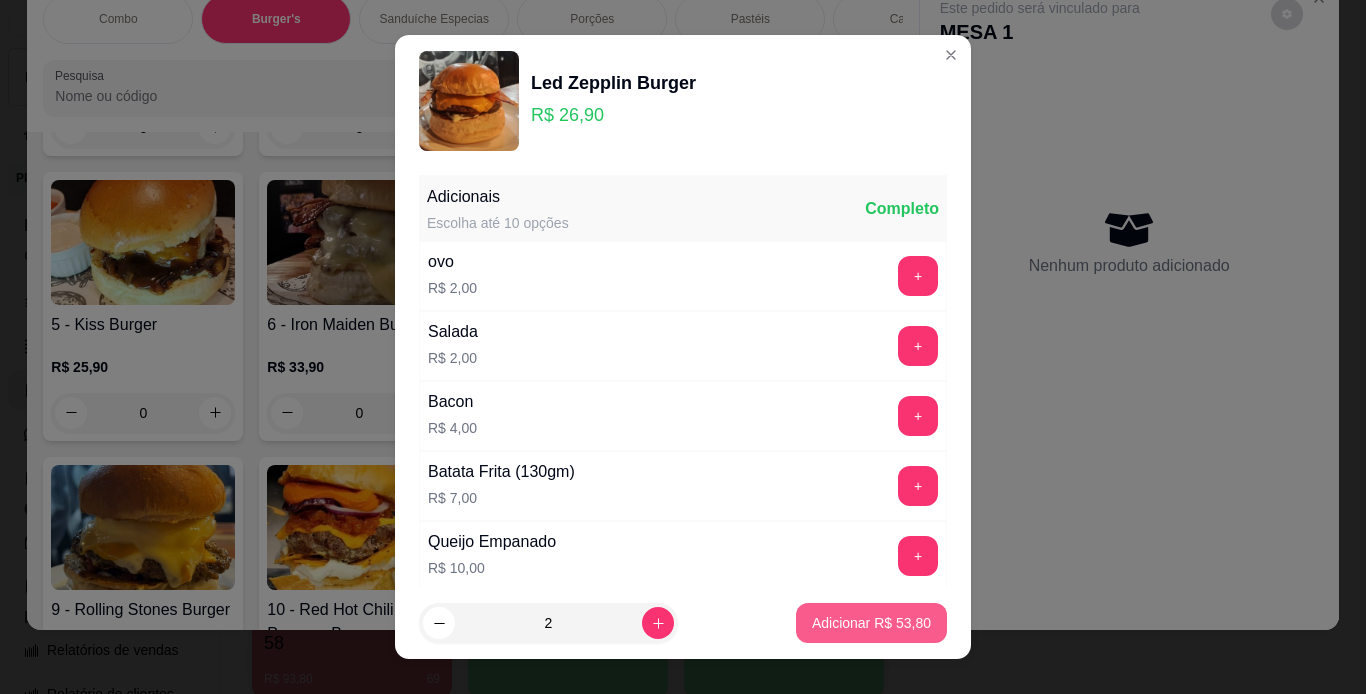 click on "Adicionar   R$ 53,80" at bounding box center (871, 623) 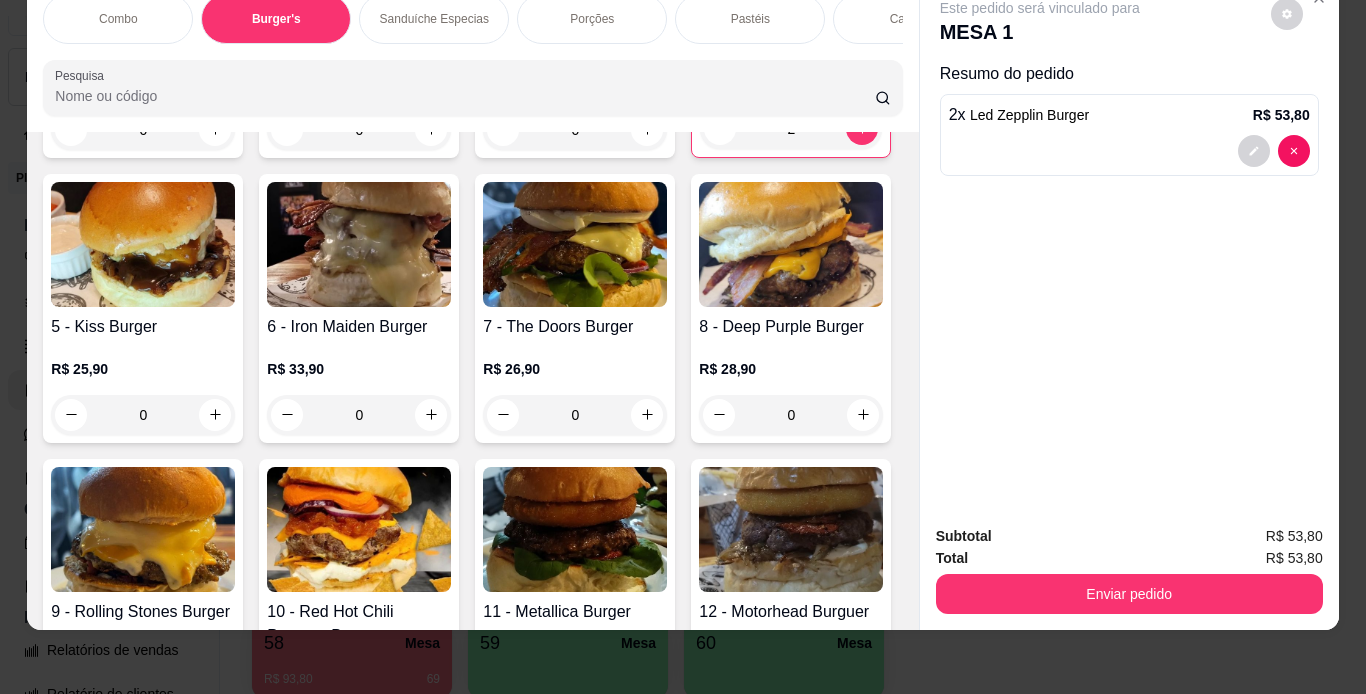scroll, scrollTop: 0, scrollLeft: 752, axis: horizontal 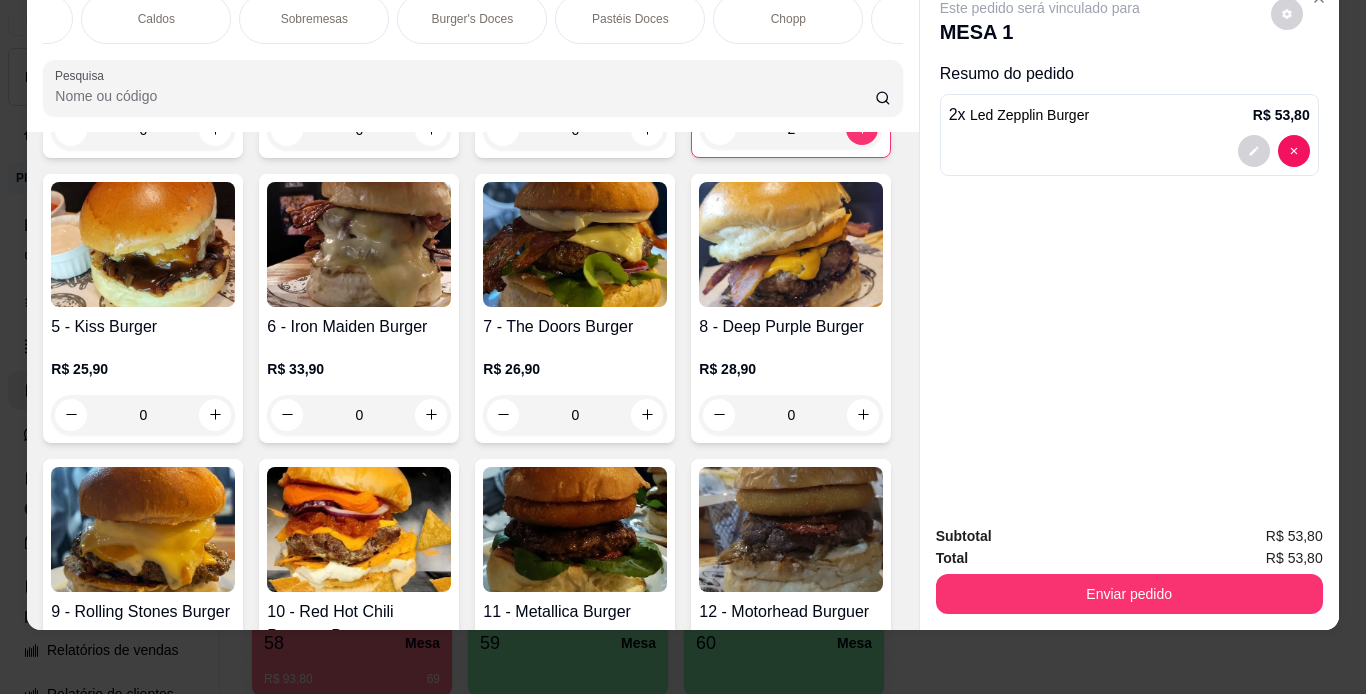 click on "Chopp" at bounding box center (788, 19) 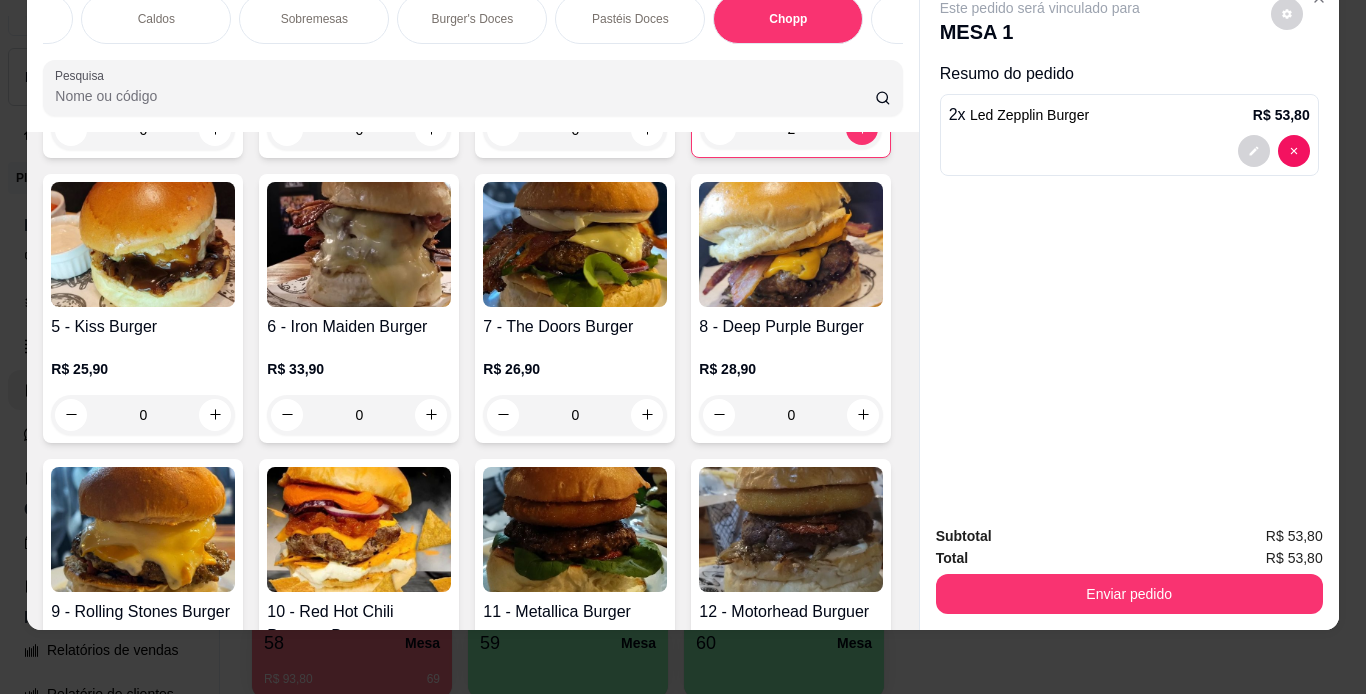scroll, scrollTop: 7889, scrollLeft: 0, axis: vertical 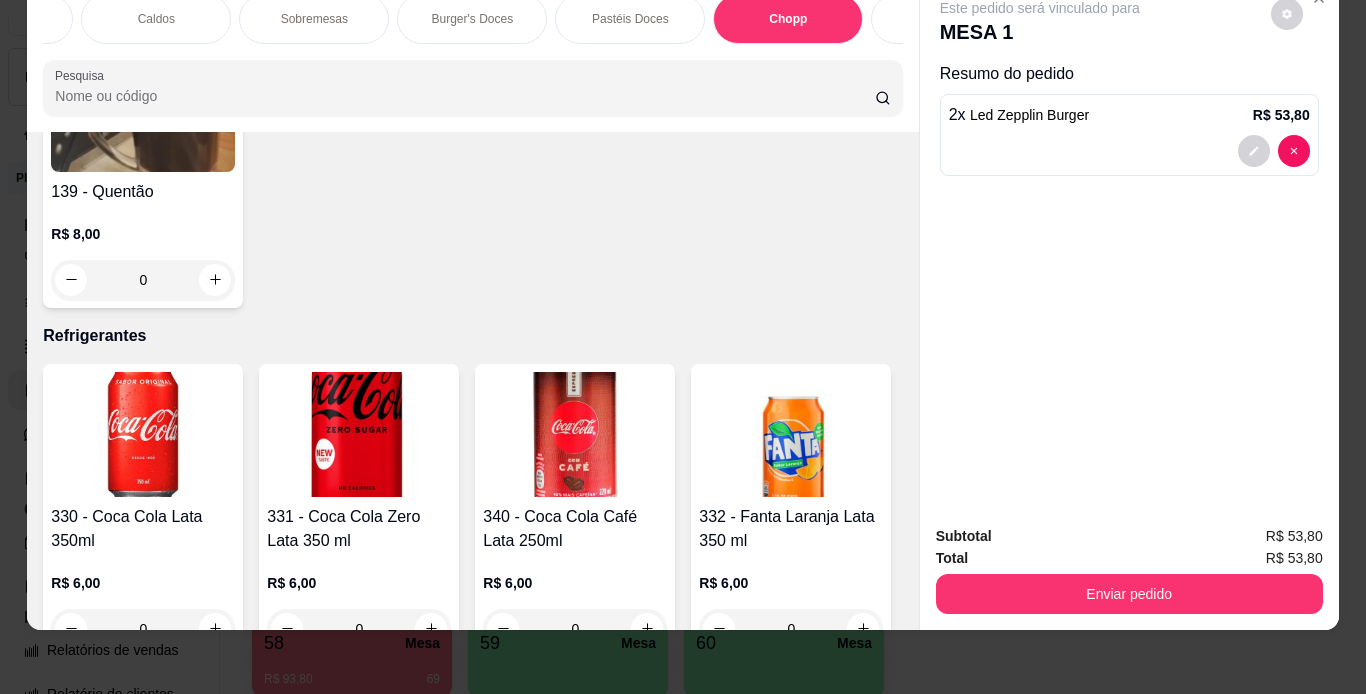 click 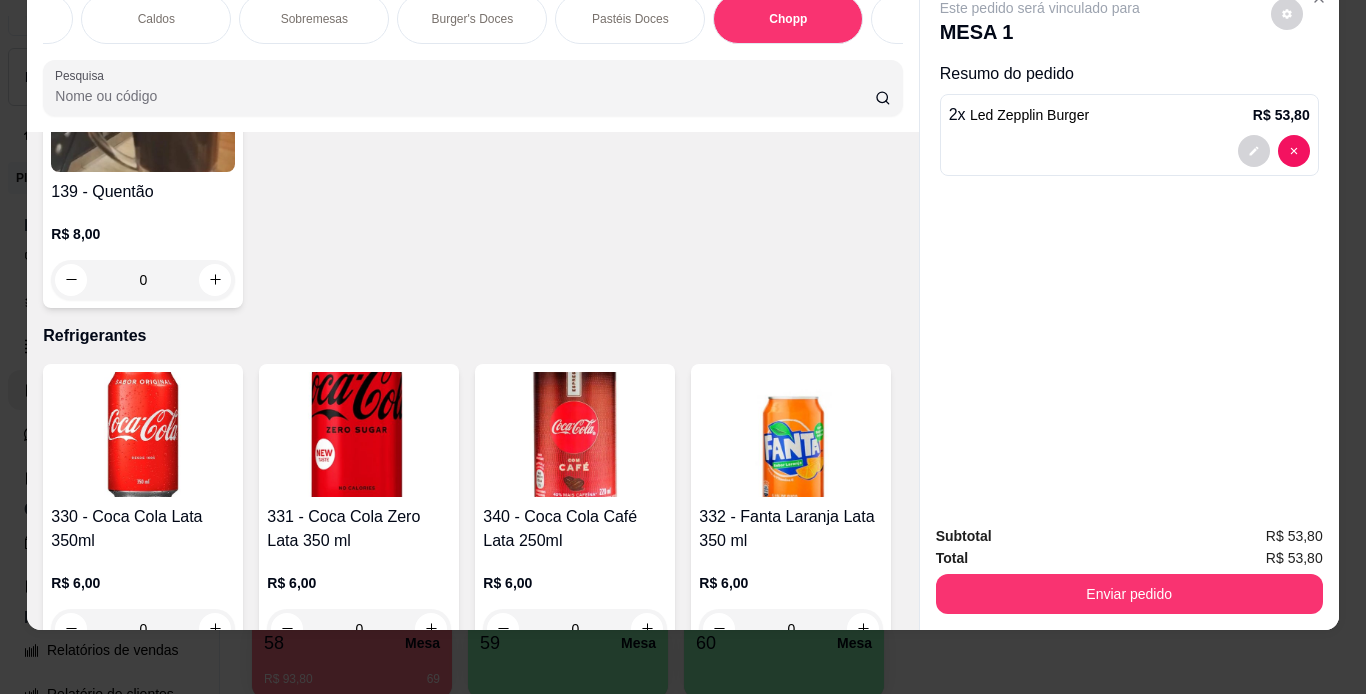 click 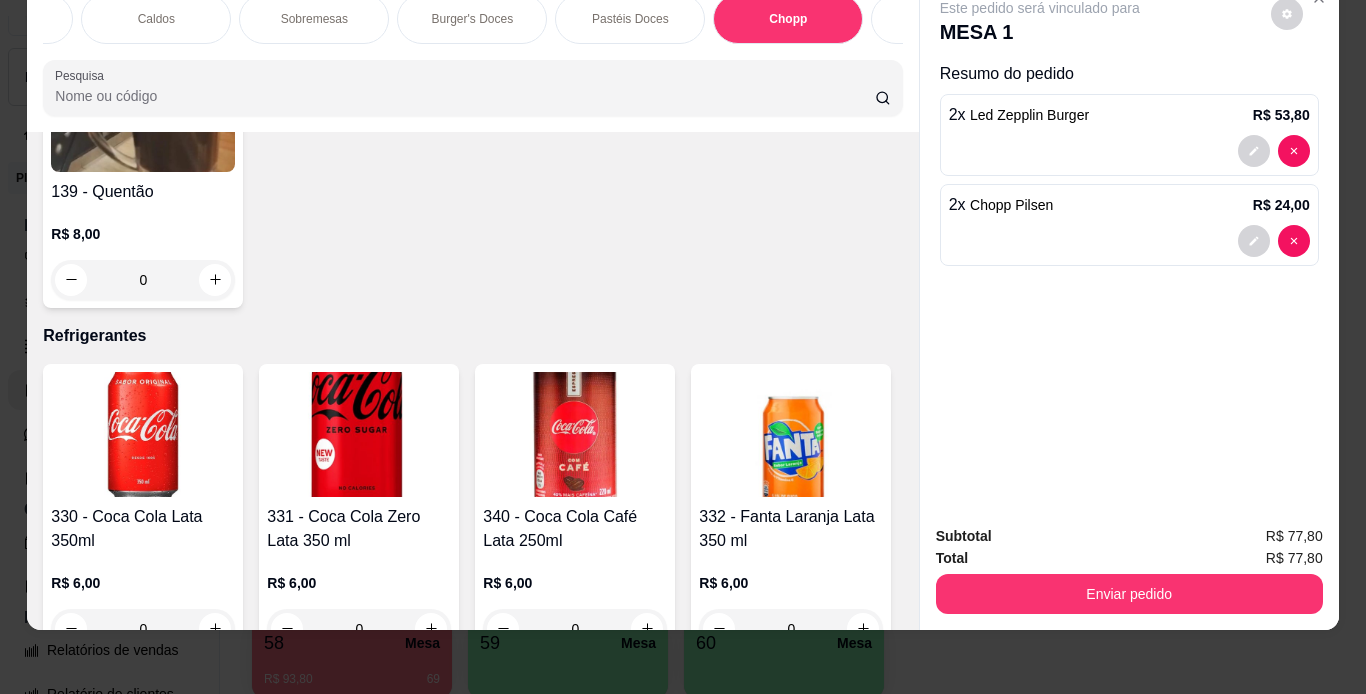 type on "2" 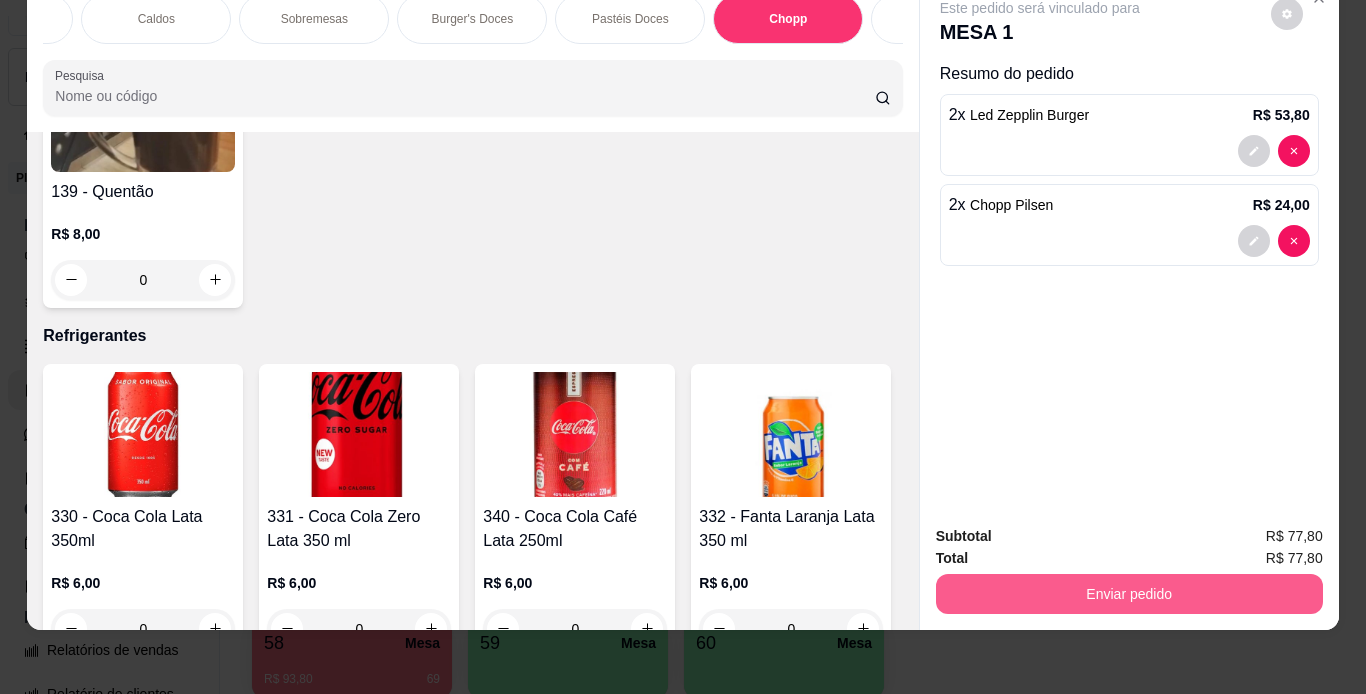 click on "Enviar pedido" at bounding box center (1129, 594) 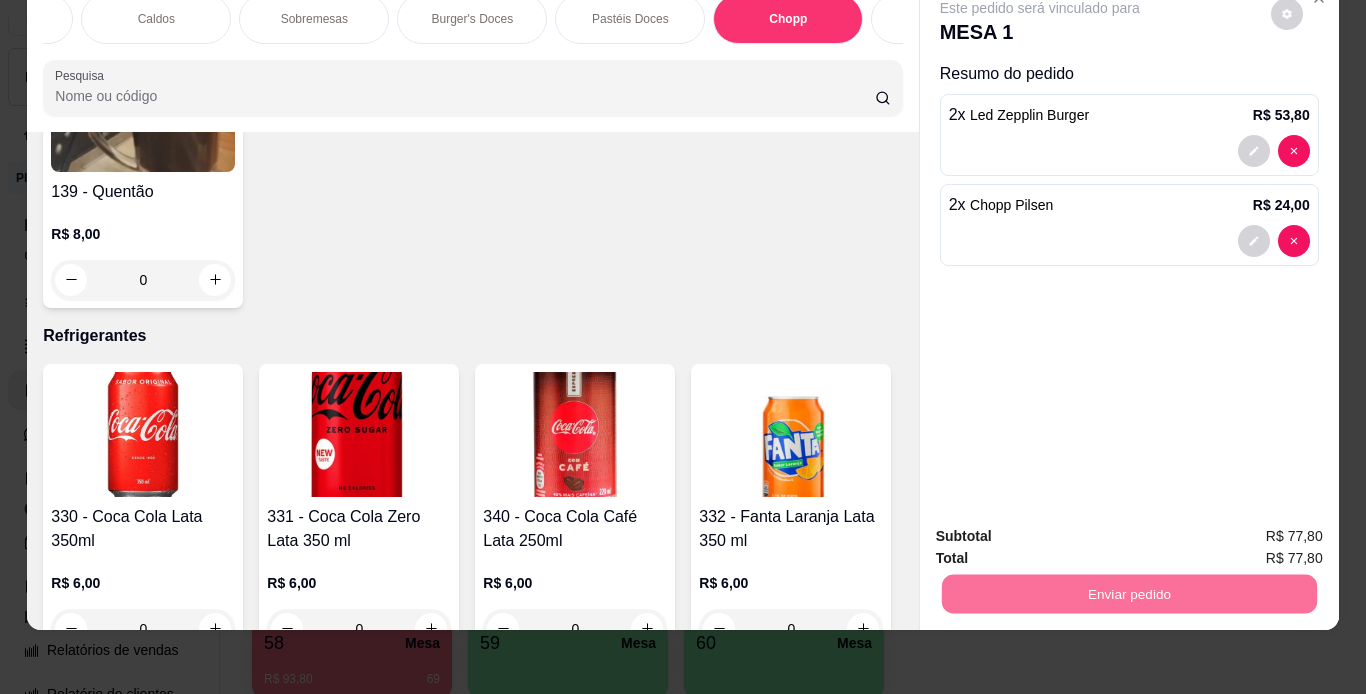 click on "Não registrar e enviar pedido" at bounding box center [1063, 529] 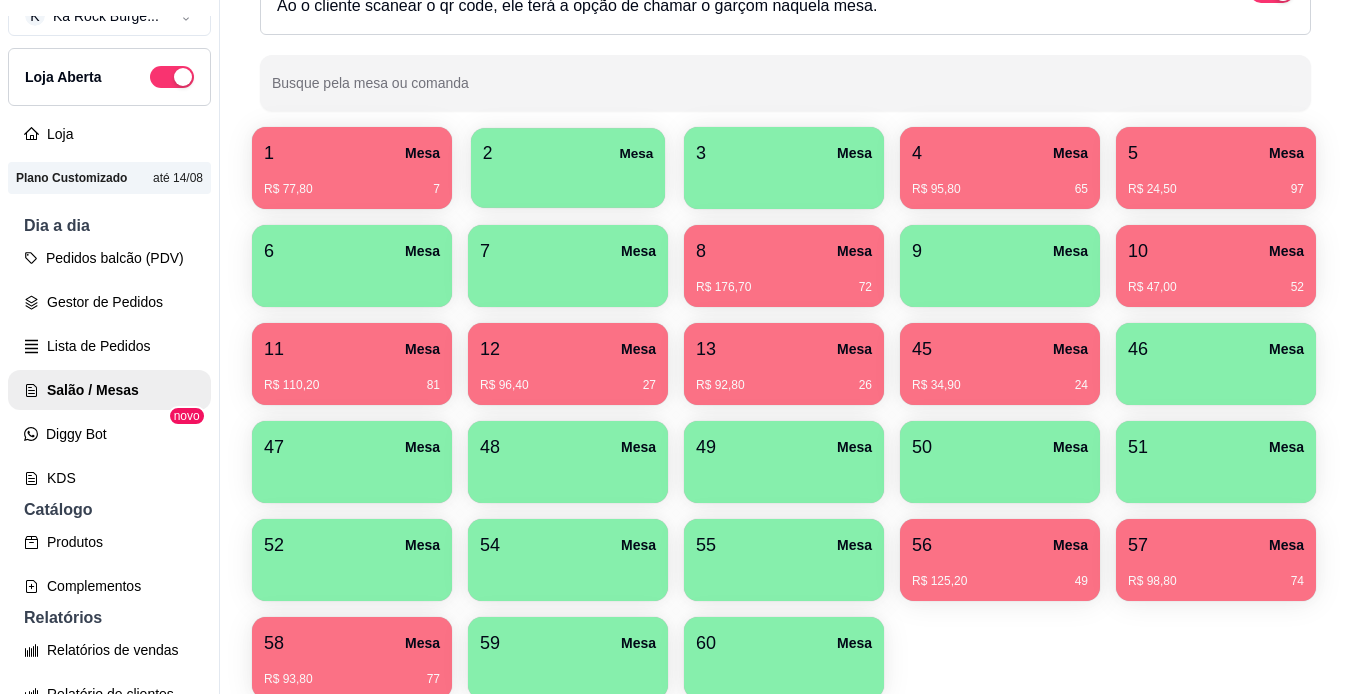 click on "2 Mesa" at bounding box center (568, 168) 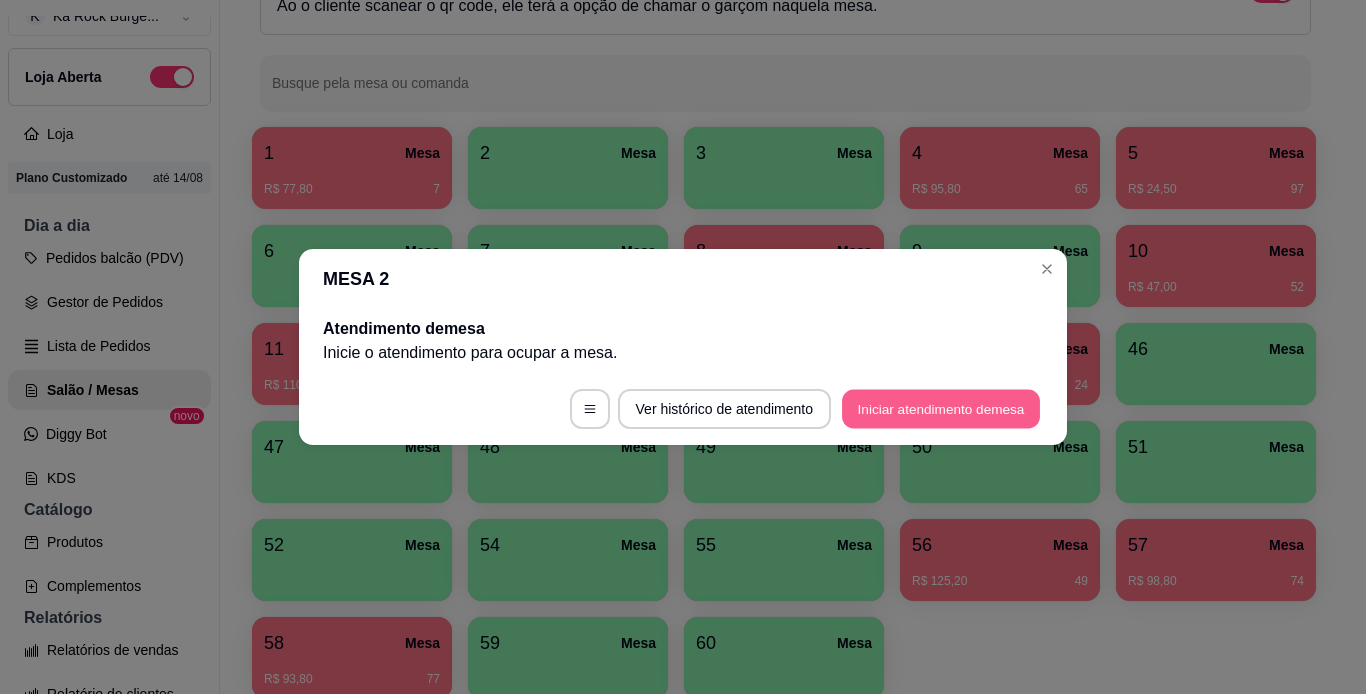 click on "Iniciar atendimento de  mesa" at bounding box center [941, 409] 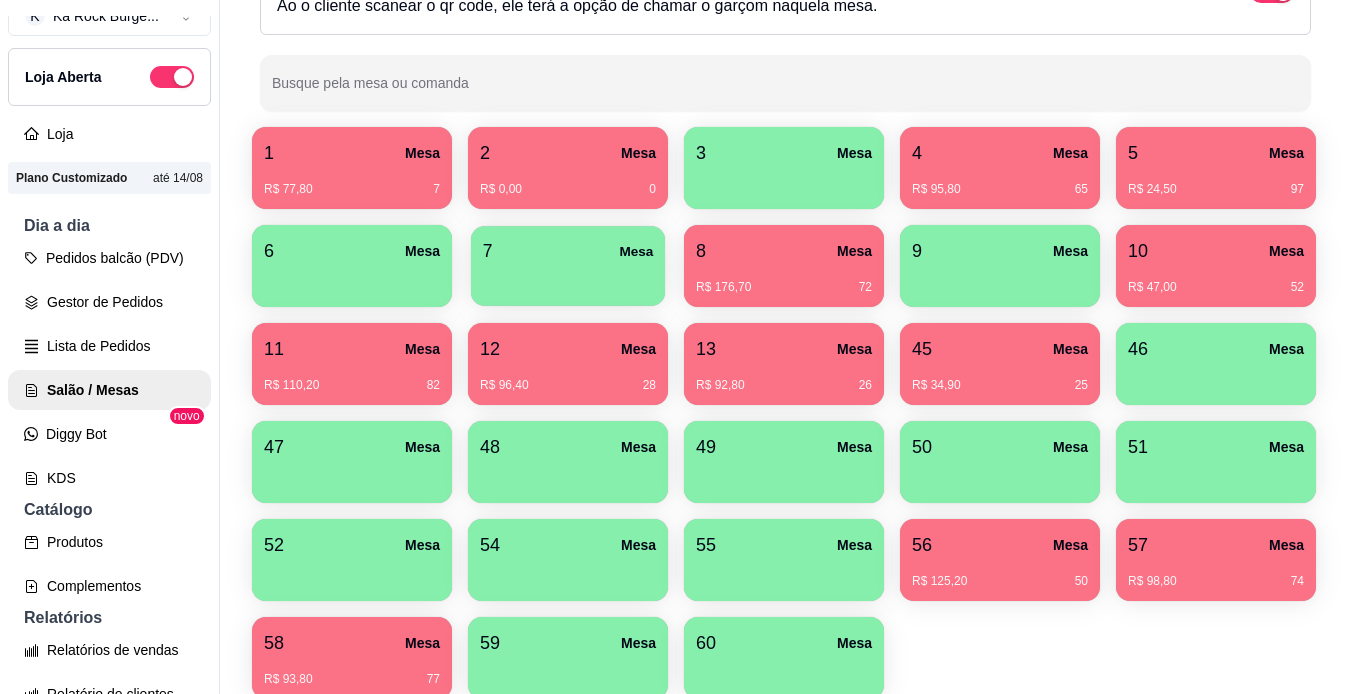 click on "7 Mesa" at bounding box center (568, 251) 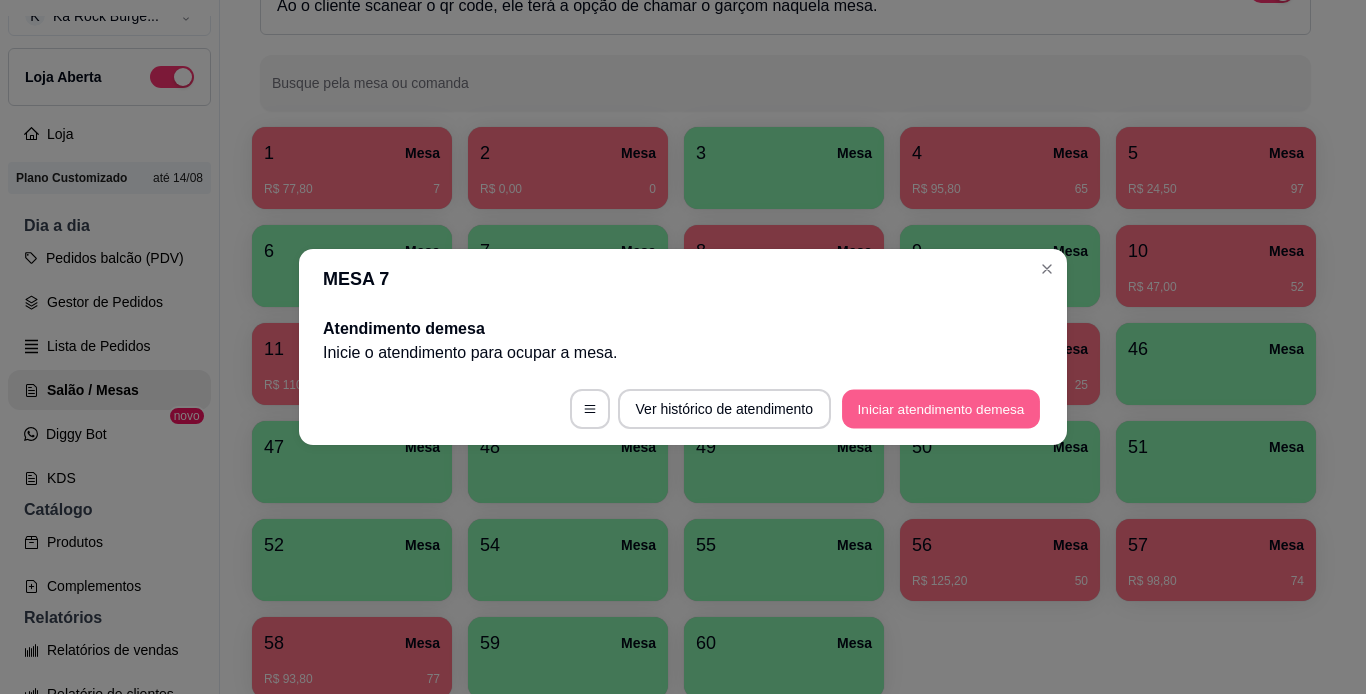 click on "Iniciar atendimento de  mesa" at bounding box center (941, 409) 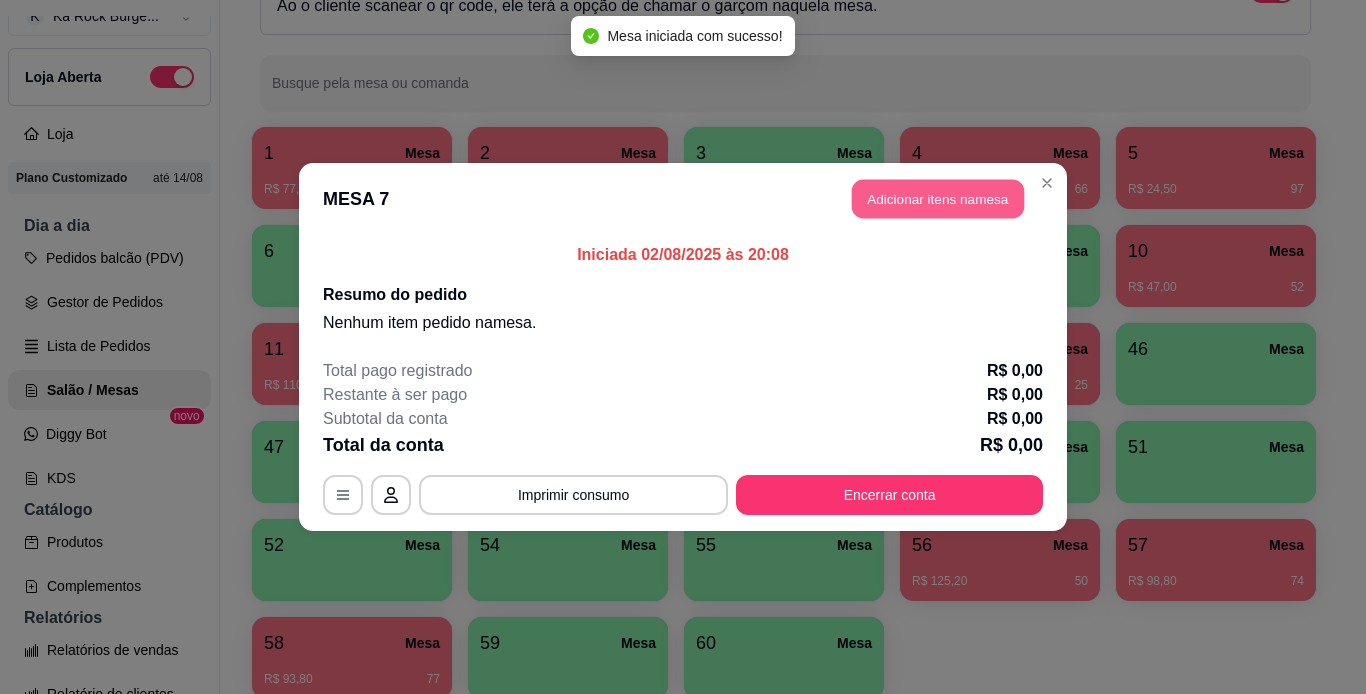 click on "Adicionar itens na  mesa" at bounding box center [938, 199] 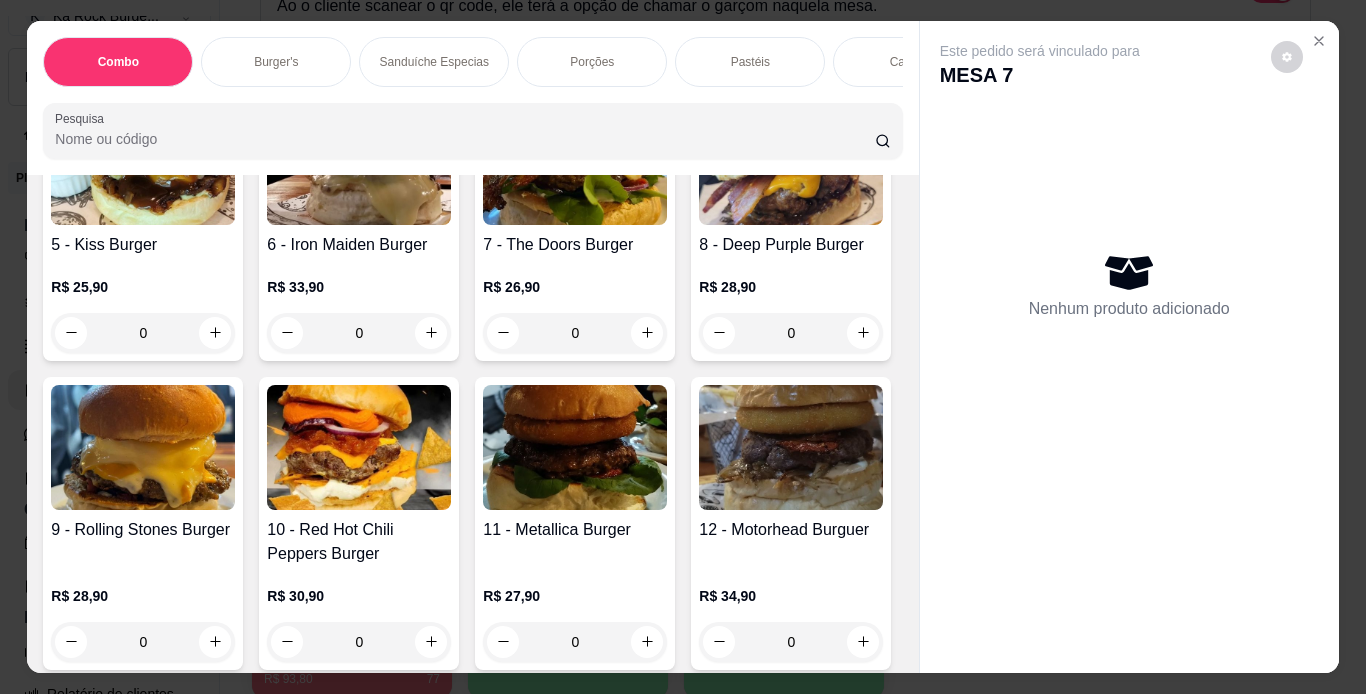 scroll, scrollTop: 1271, scrollLeft: 0, axis: vertical 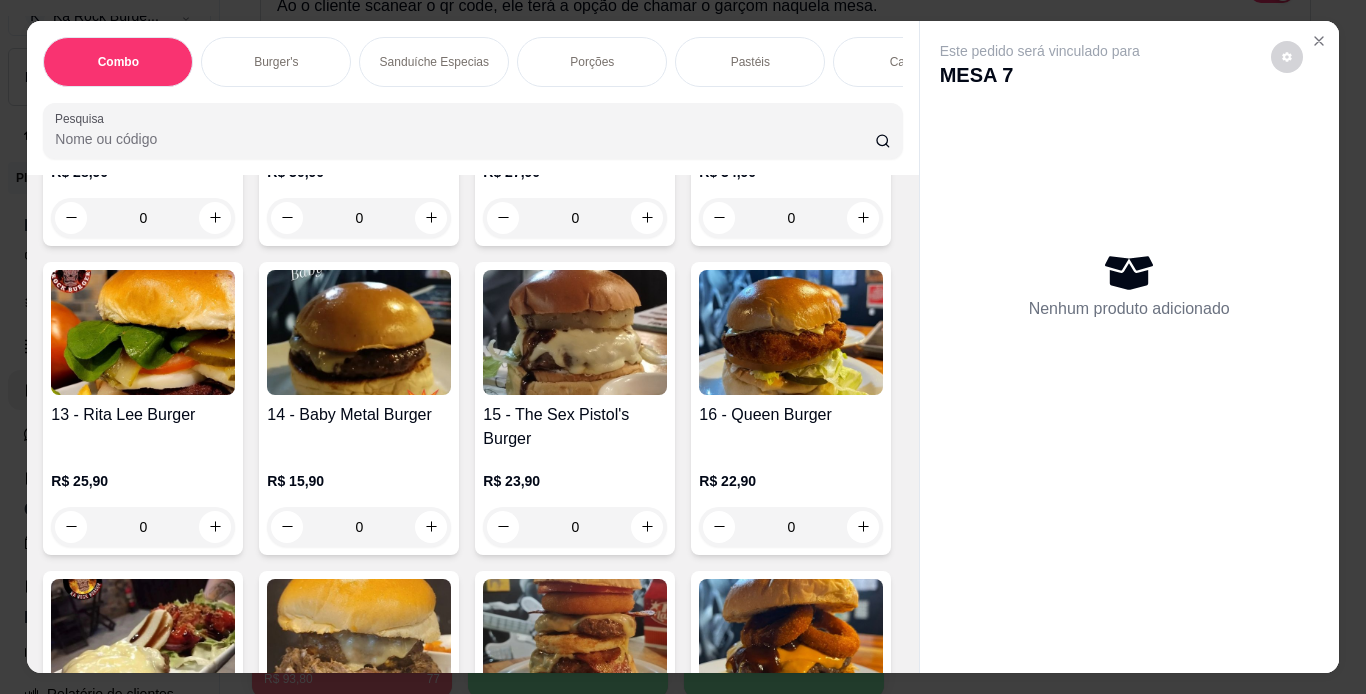 click on "R$ 26,90" at bounding box center [575, -137] 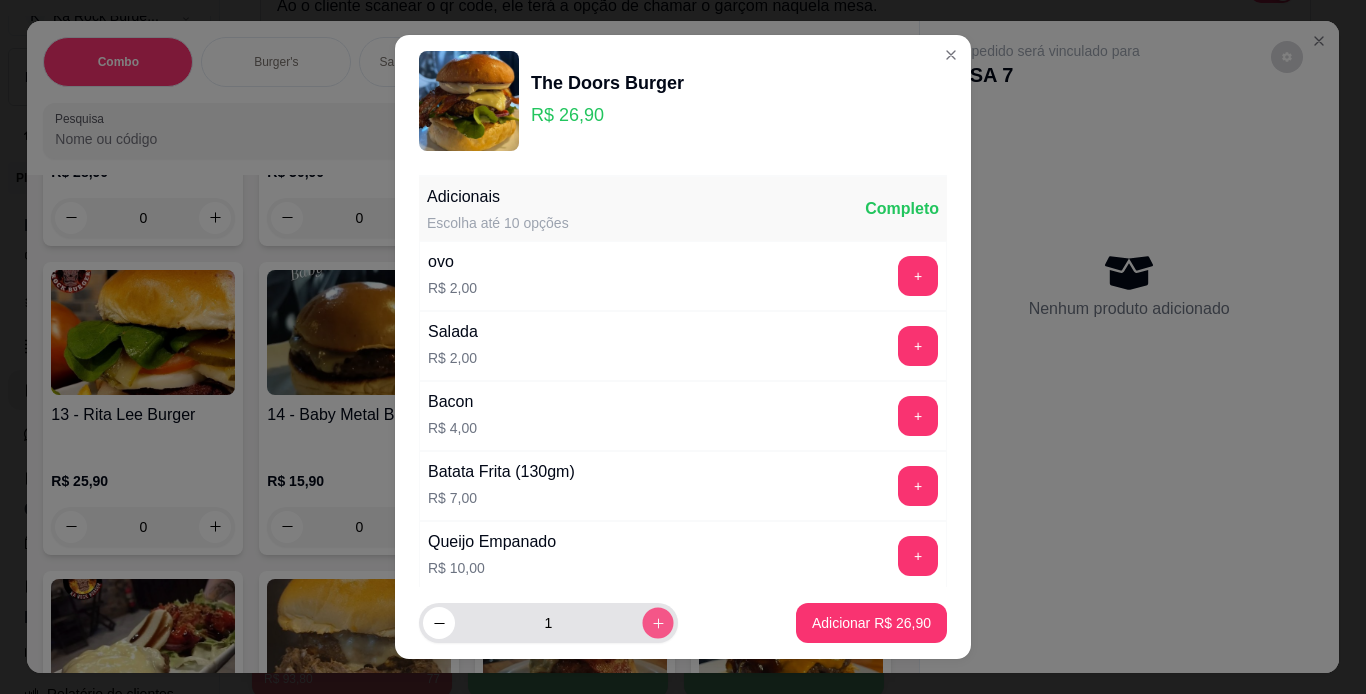 click 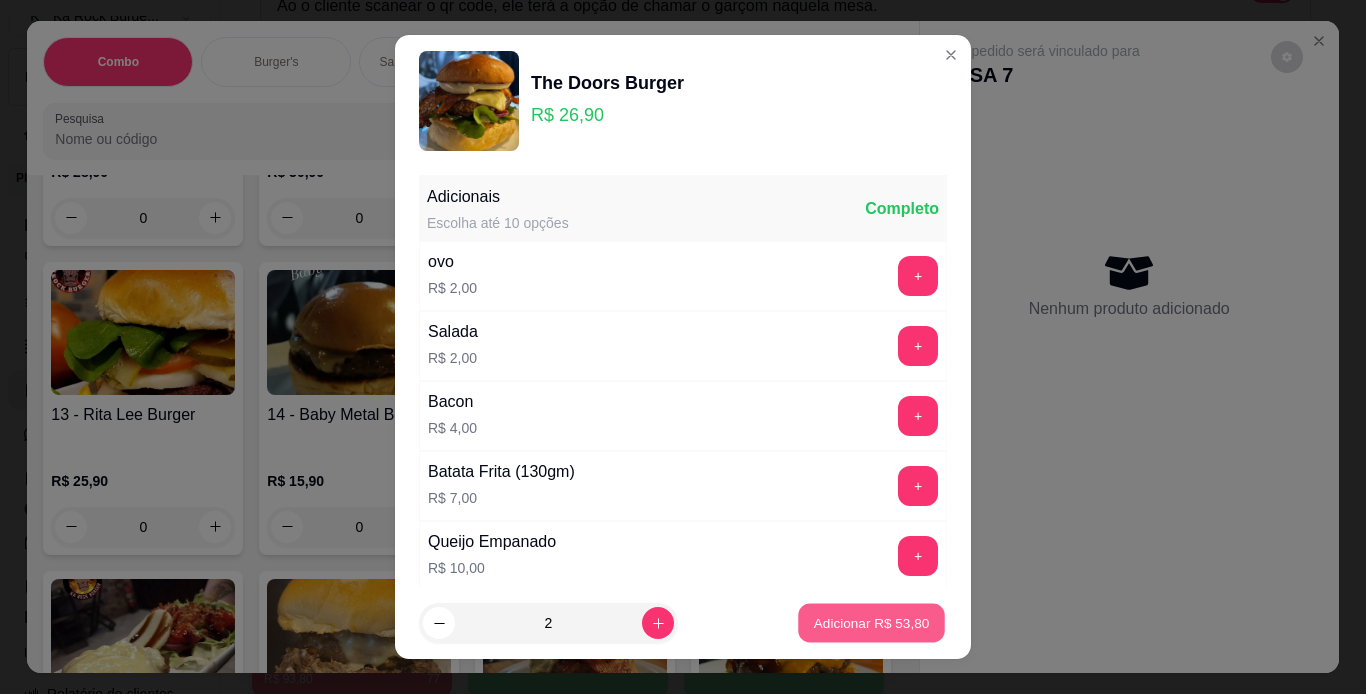 click on "Adicionar   R$ 53,80" at bounding box center [872, 623] 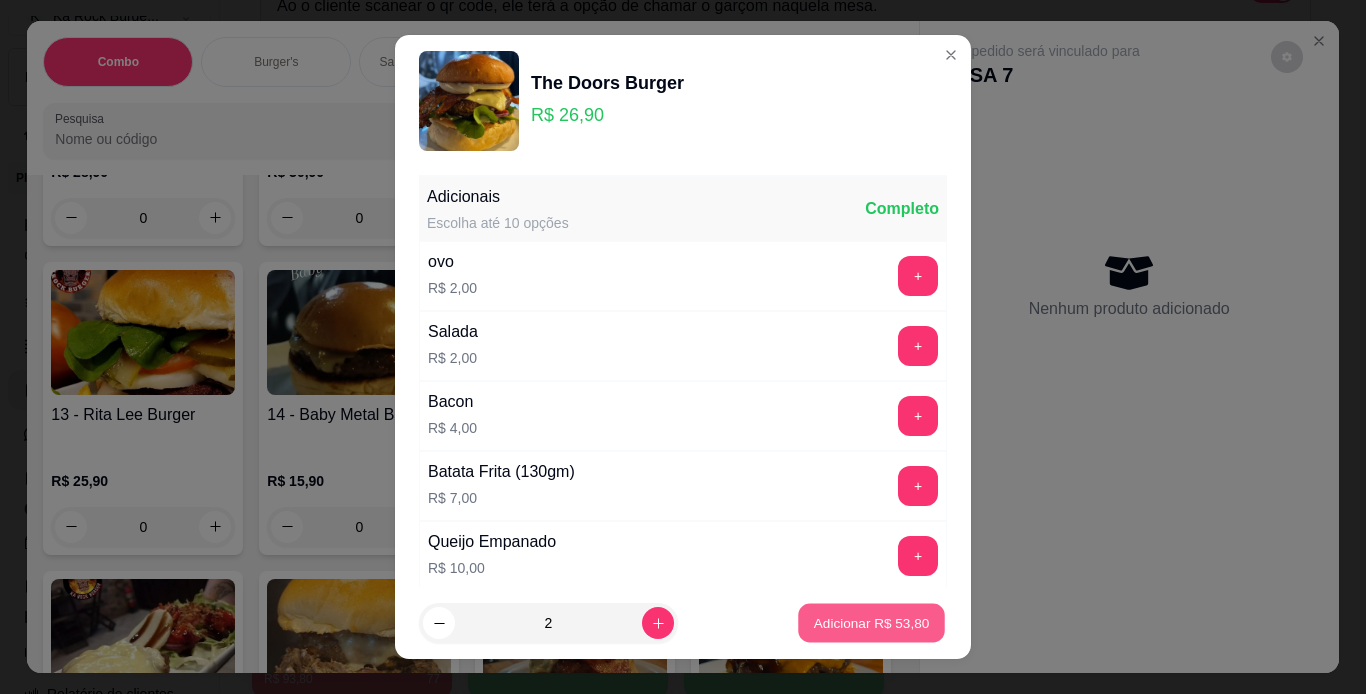type on "2" 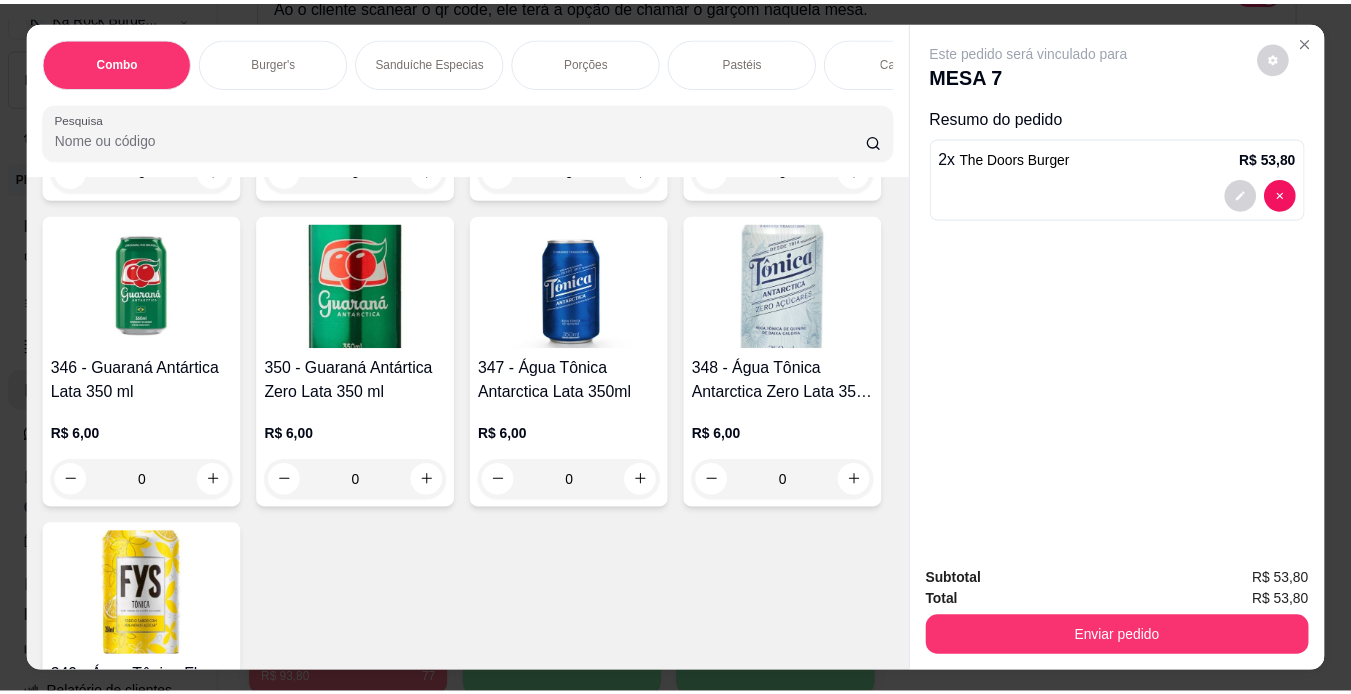 scroll, scrollTop: 9741, scrollLeft: 0, axis: vertical 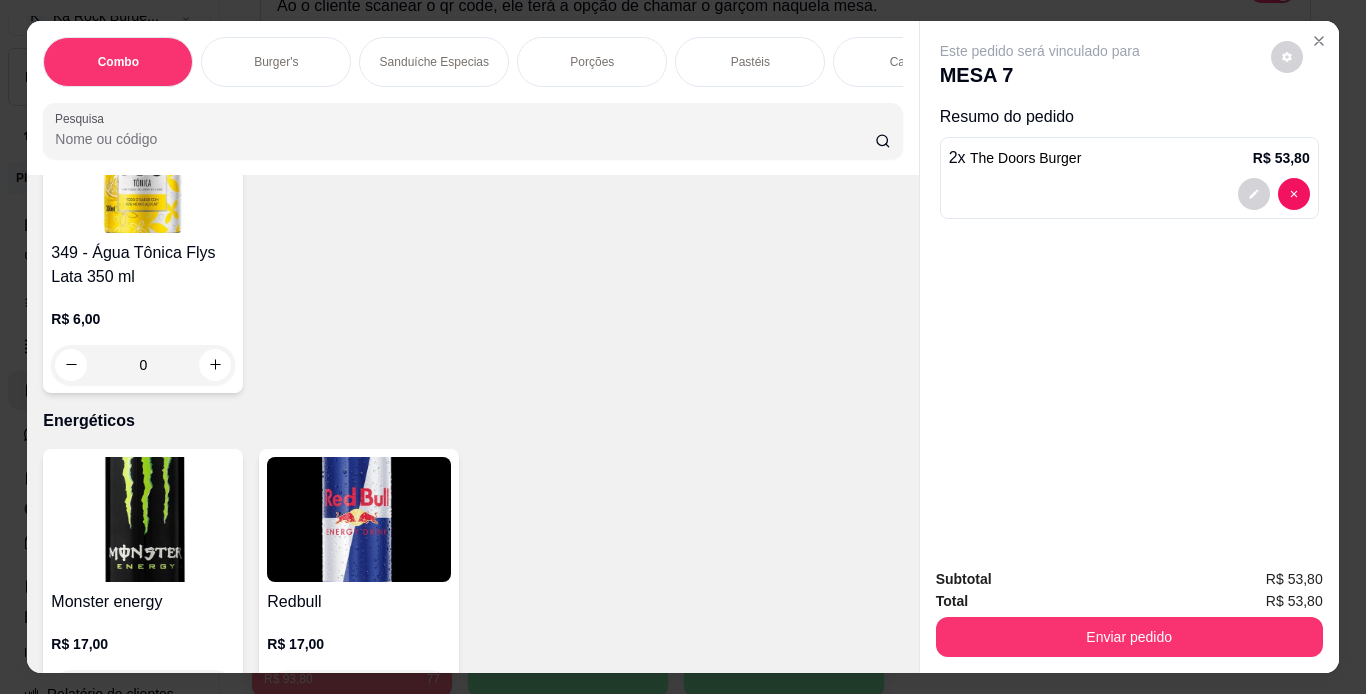 click on "0" at bounding box center [143, -1180] 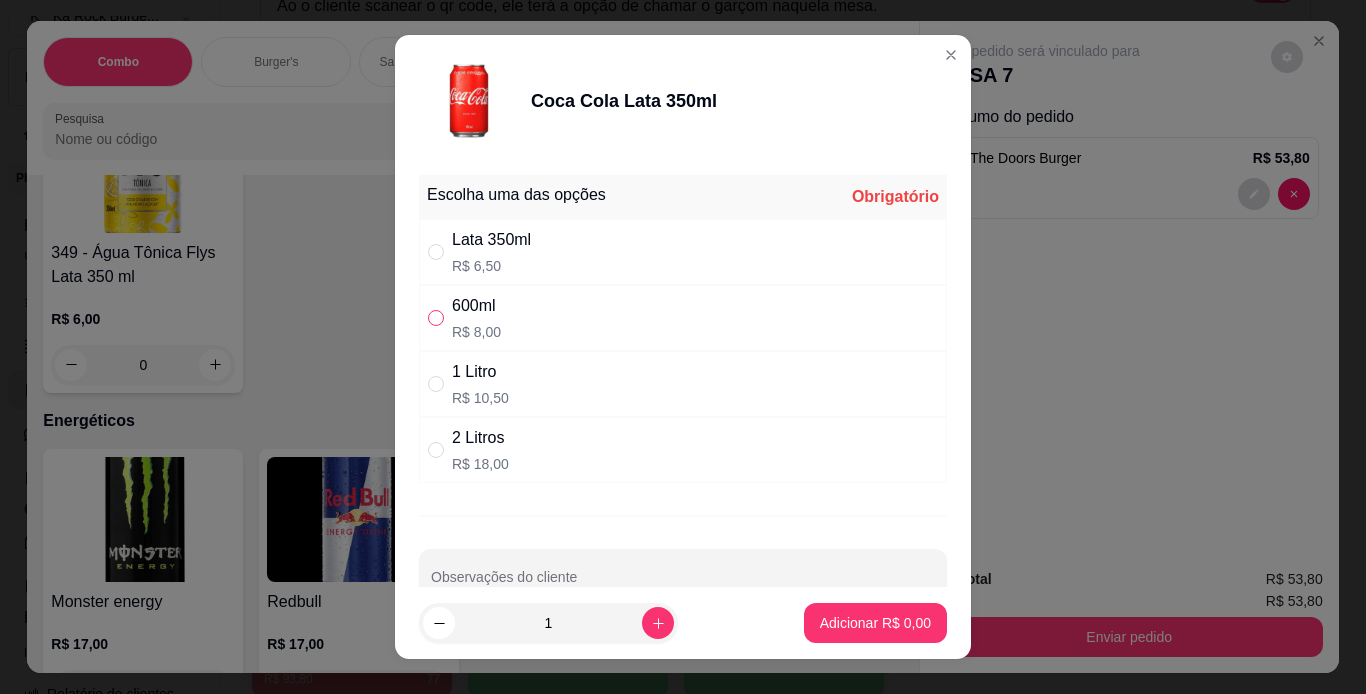 click at bounding box center (436, 318) 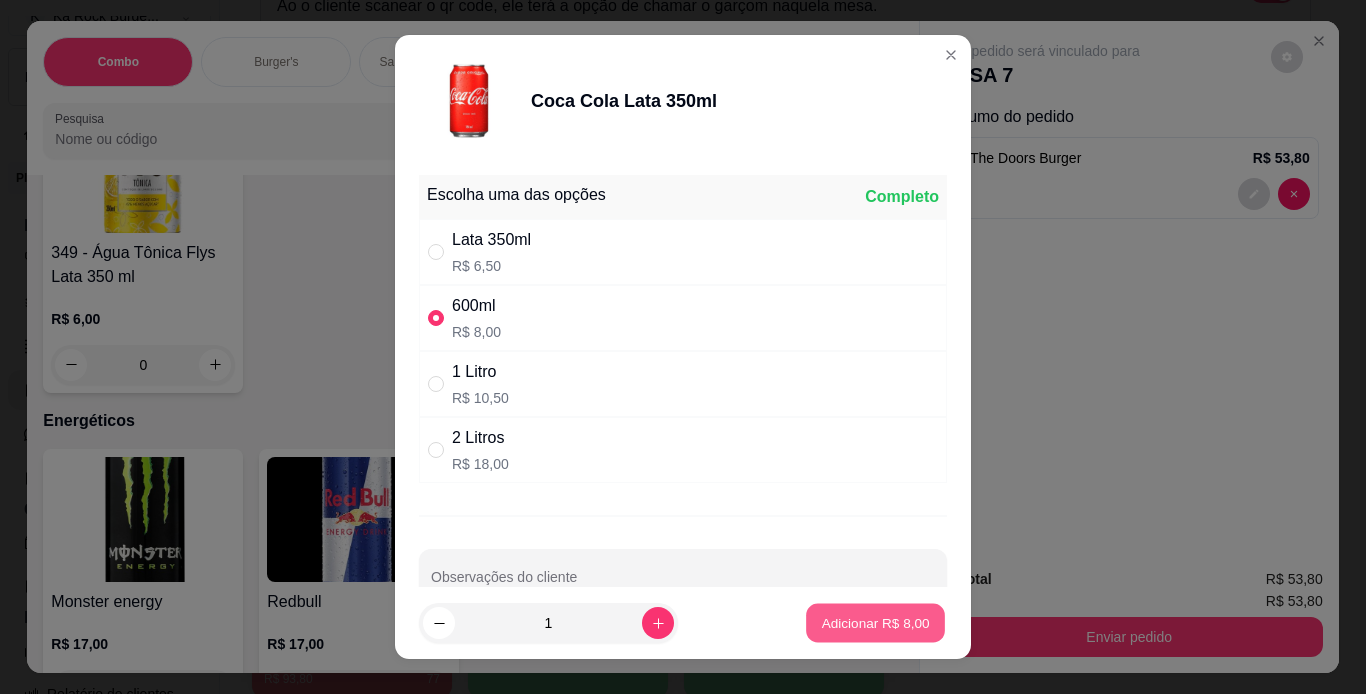 click on "Adicionar   R$ 8,00" at bounding box center (875, 623) 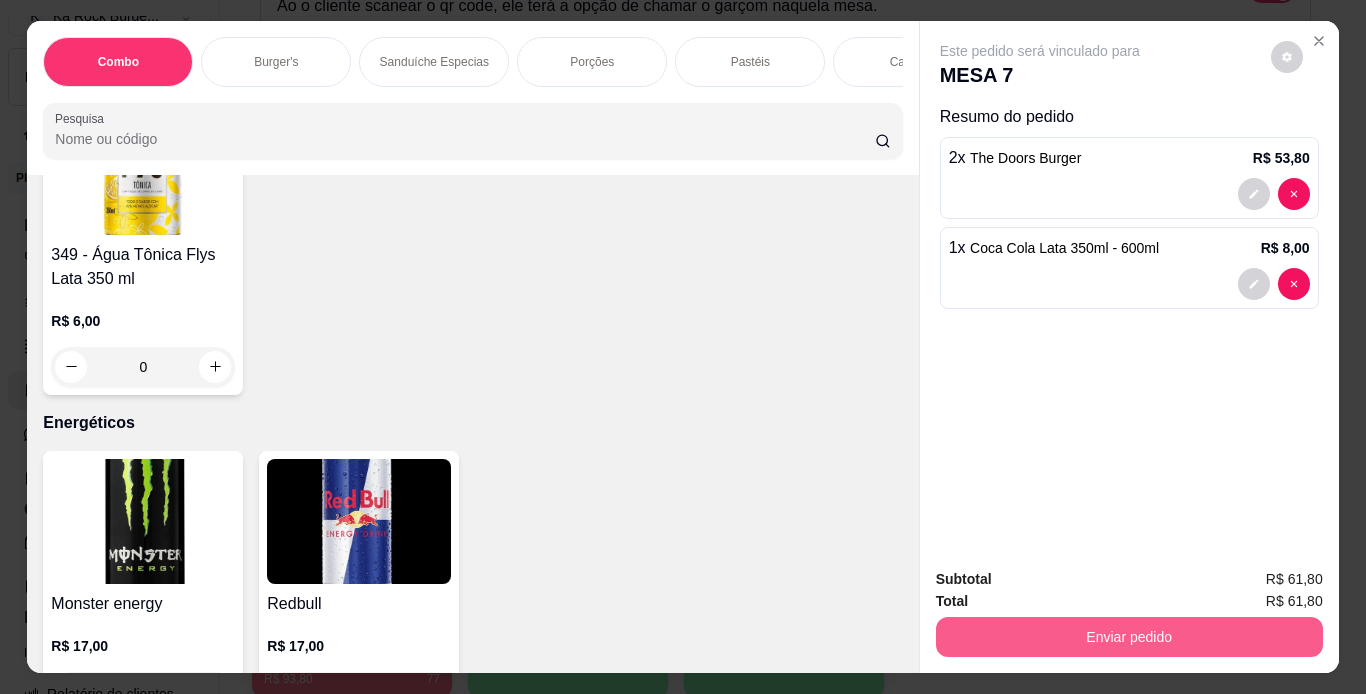 drag, startPoint x: 1033, startPoint y: 659, endPoint x: 1035, endPoint y: 629, distance: 30.066593 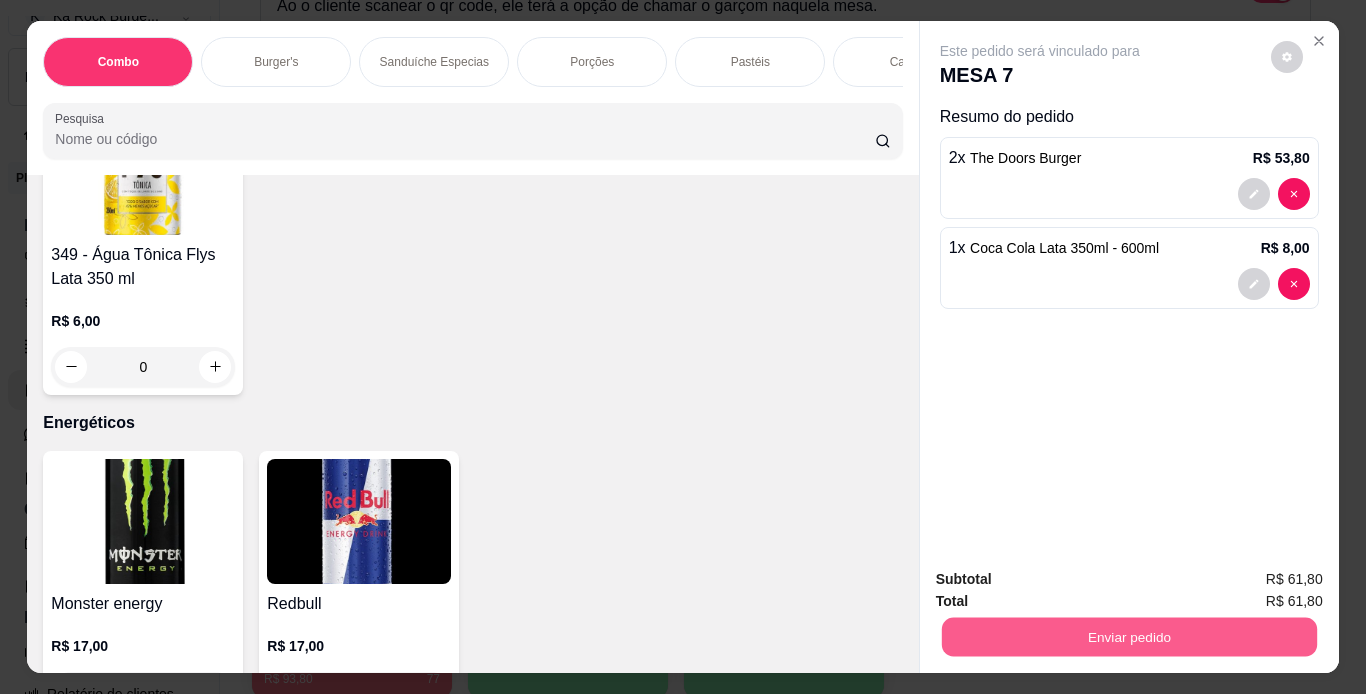 click on "Enviar pedido" at bounding box center (1128, 637) 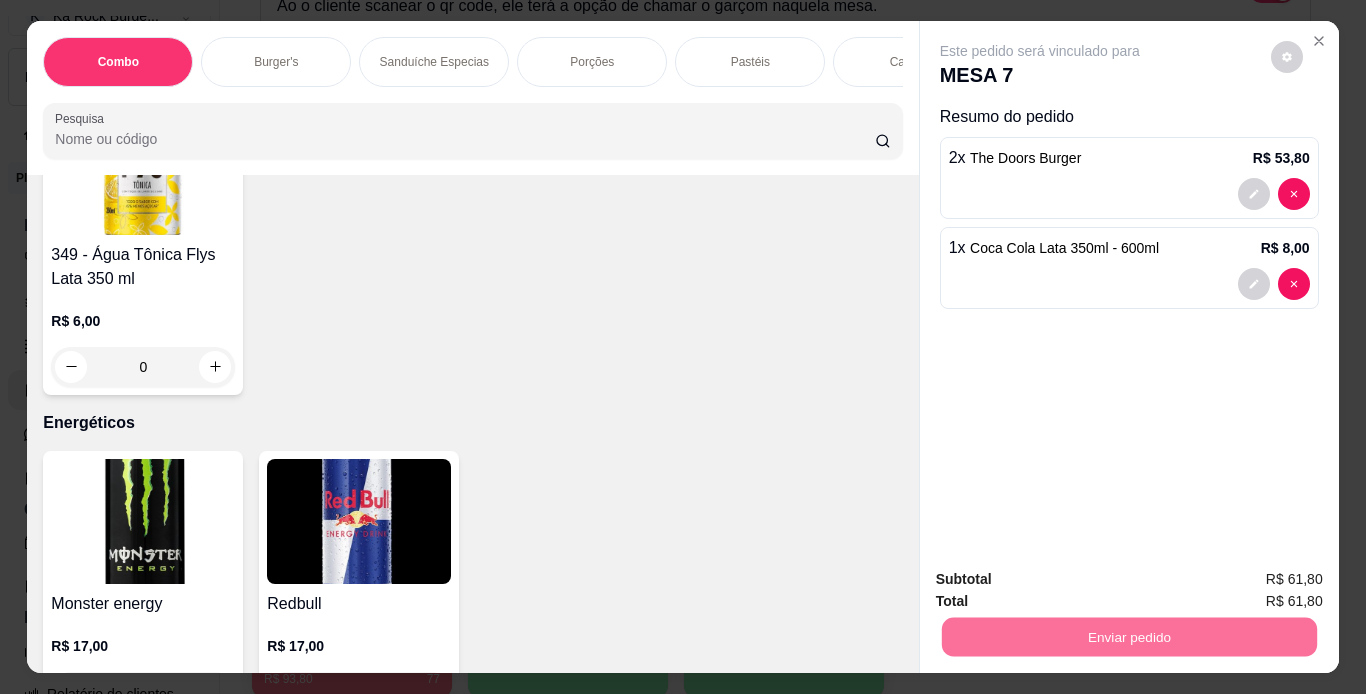 click on "Não registrar e enviar pedido" at bounding box center [1063, 580] 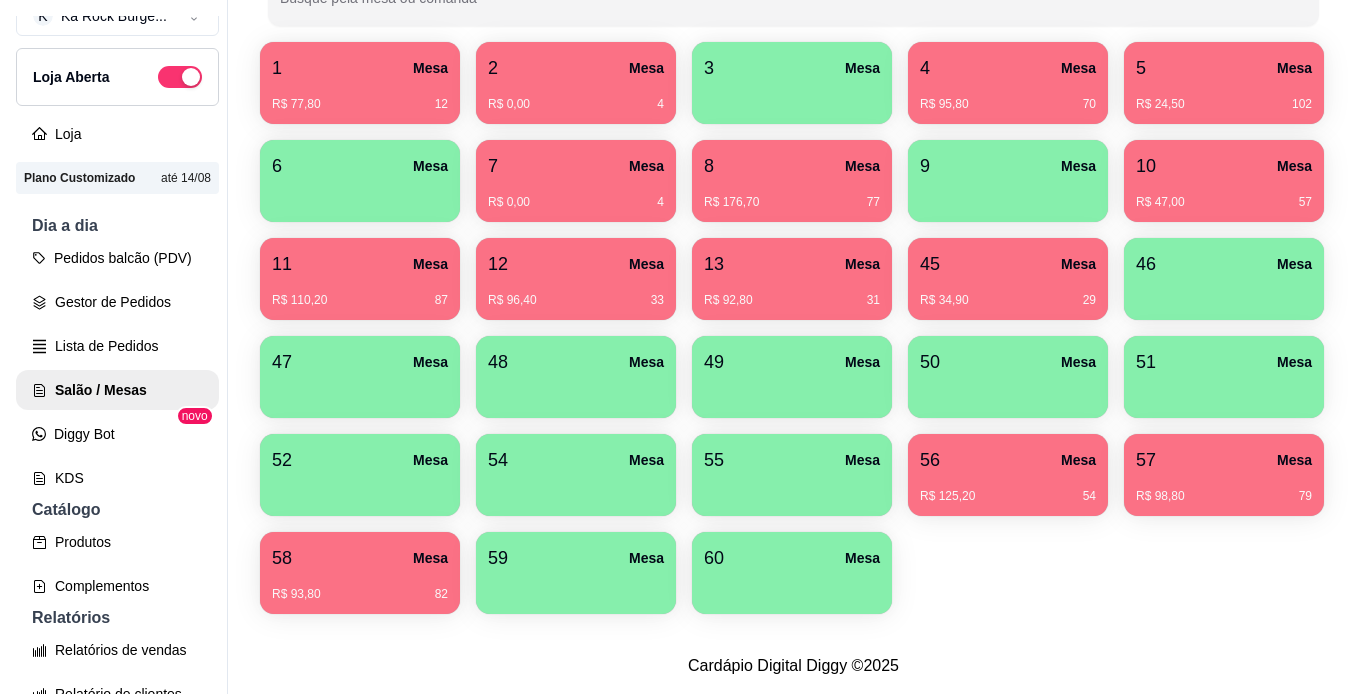 scroll, scrollTop: 391, scrollLeft: 0, axis: vertical 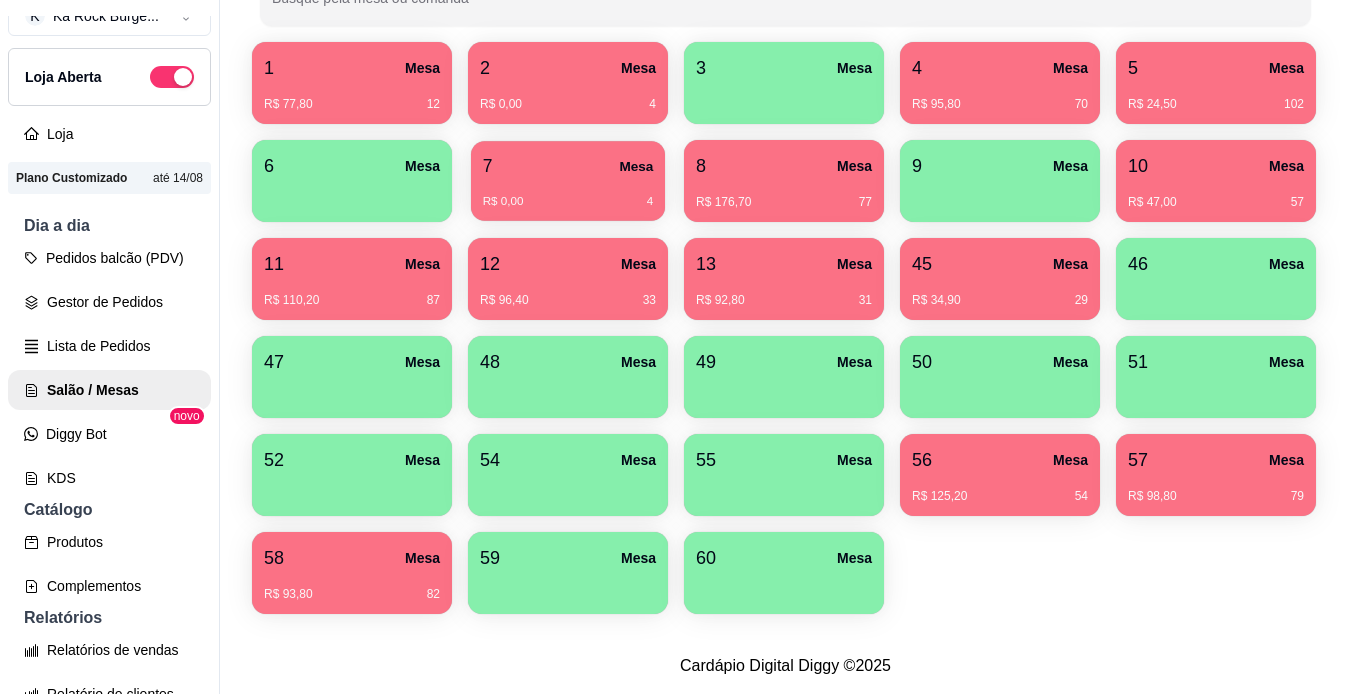 click on "R$ 0,00 4" at bounding box center [568, 202] 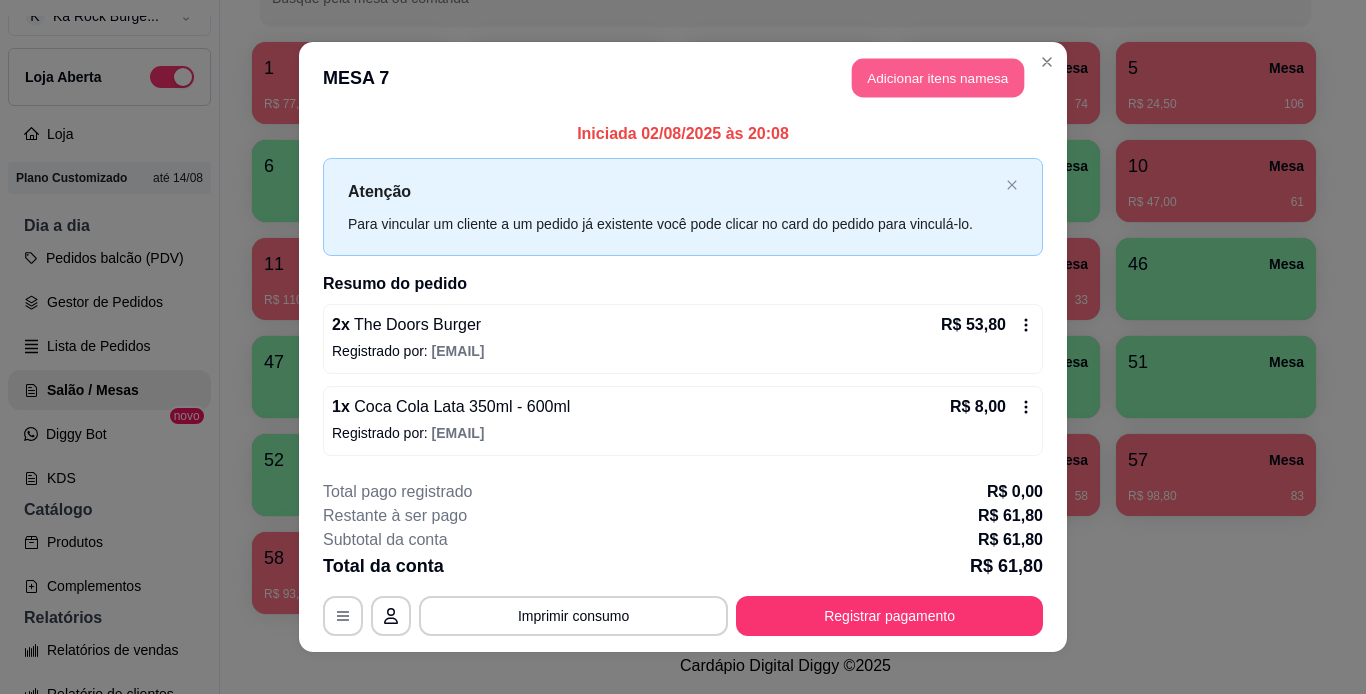 click on "Adicionar itens na  mesa" at bounding box center [938, 78] 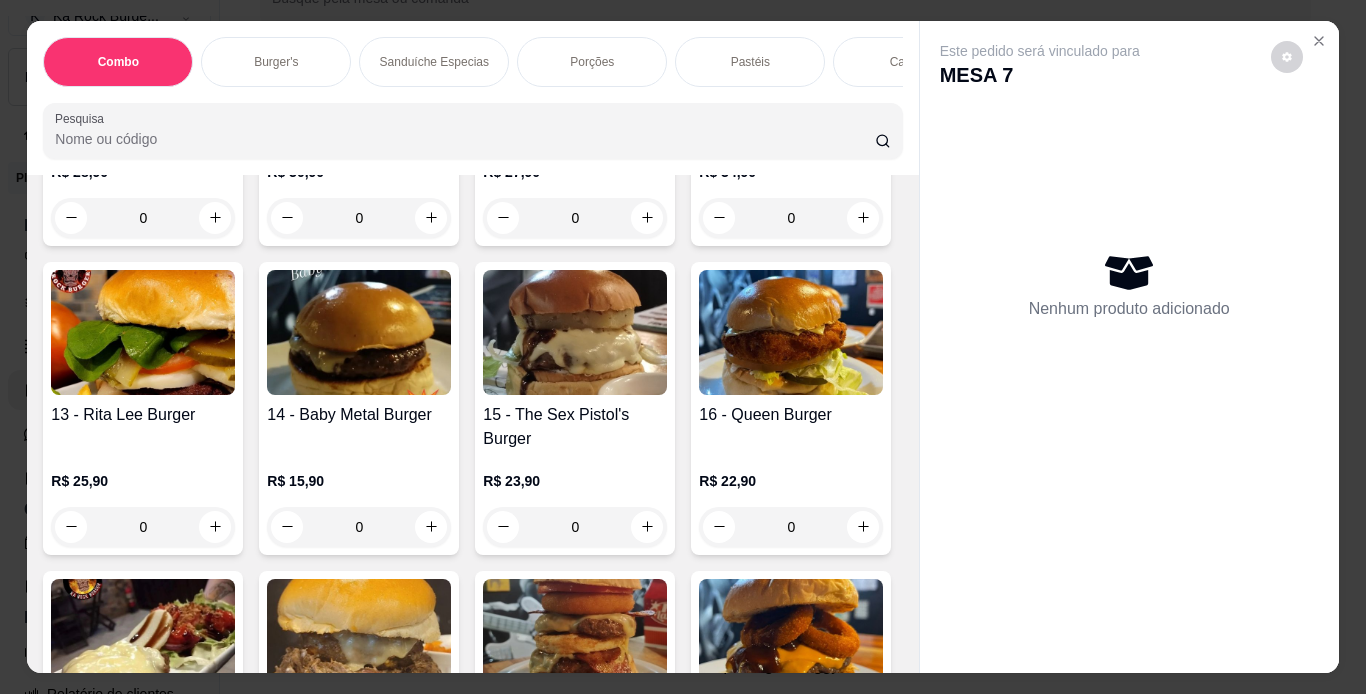 scroll, scrollTop: 1694, scrollLeft: 0, axis: vertical 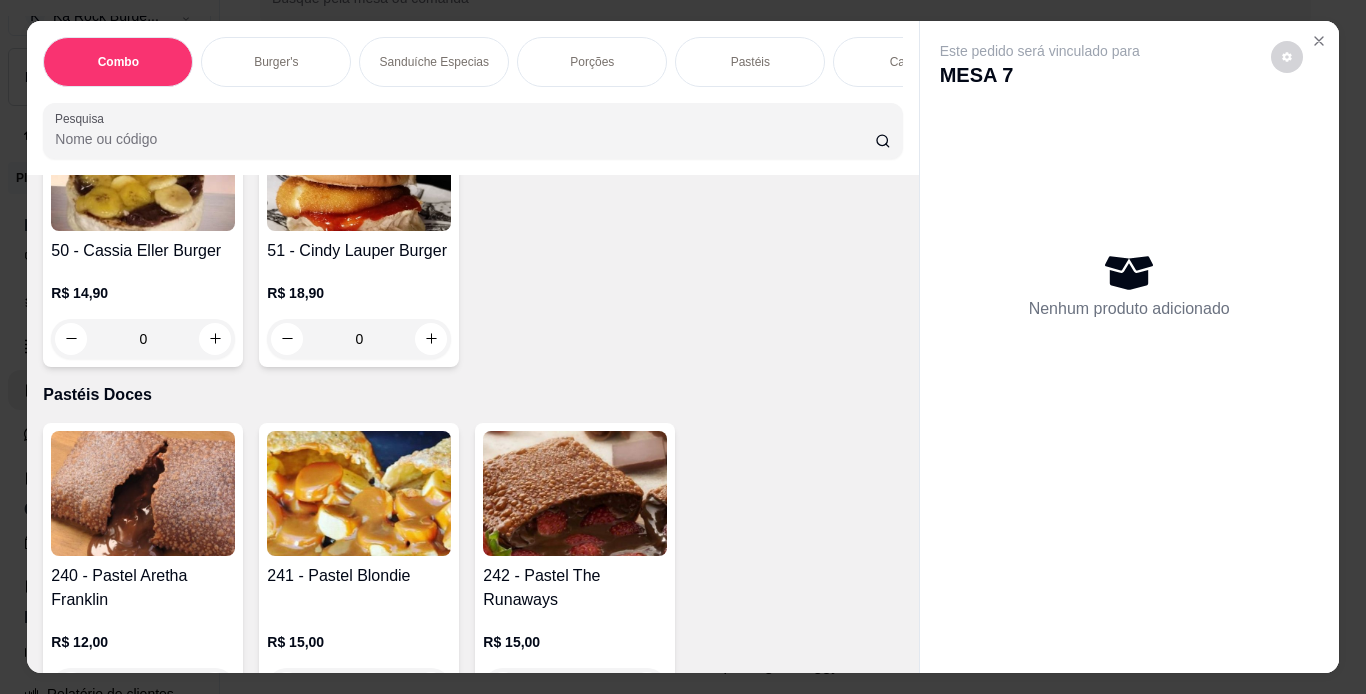 click at bounding box center [143, -855] 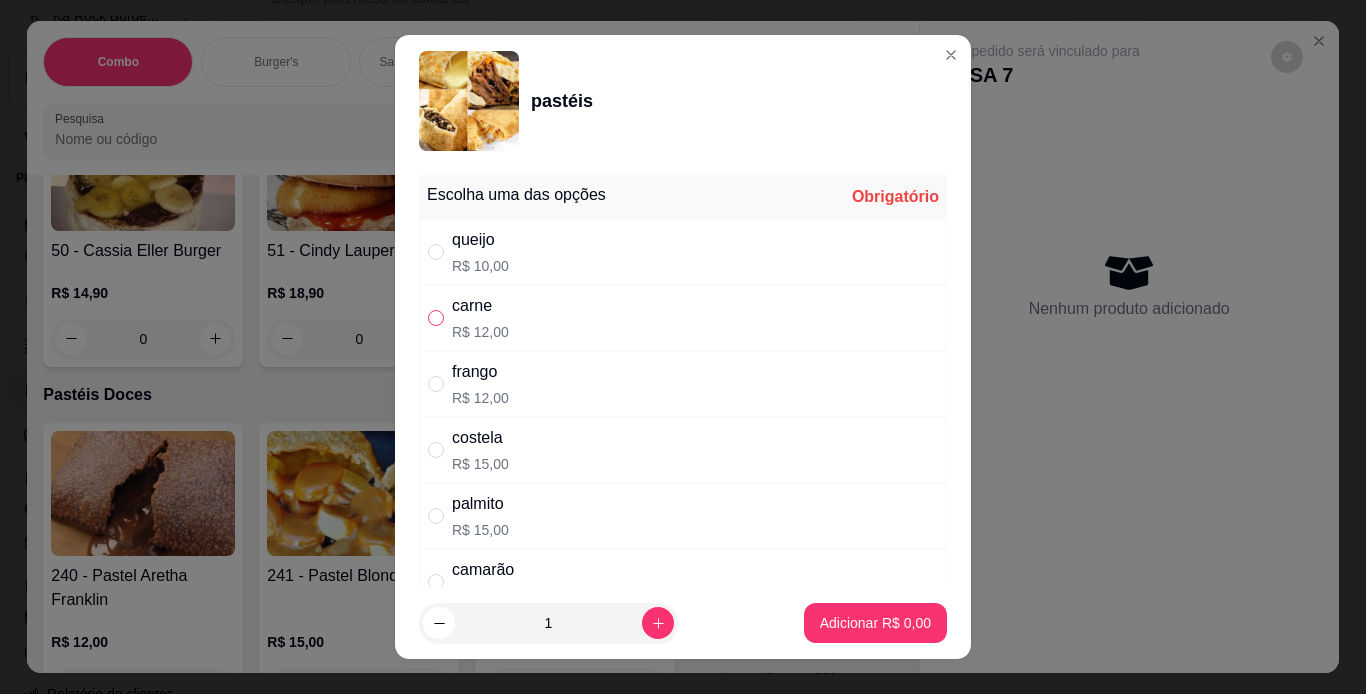 click at bounding box center [436, 318] 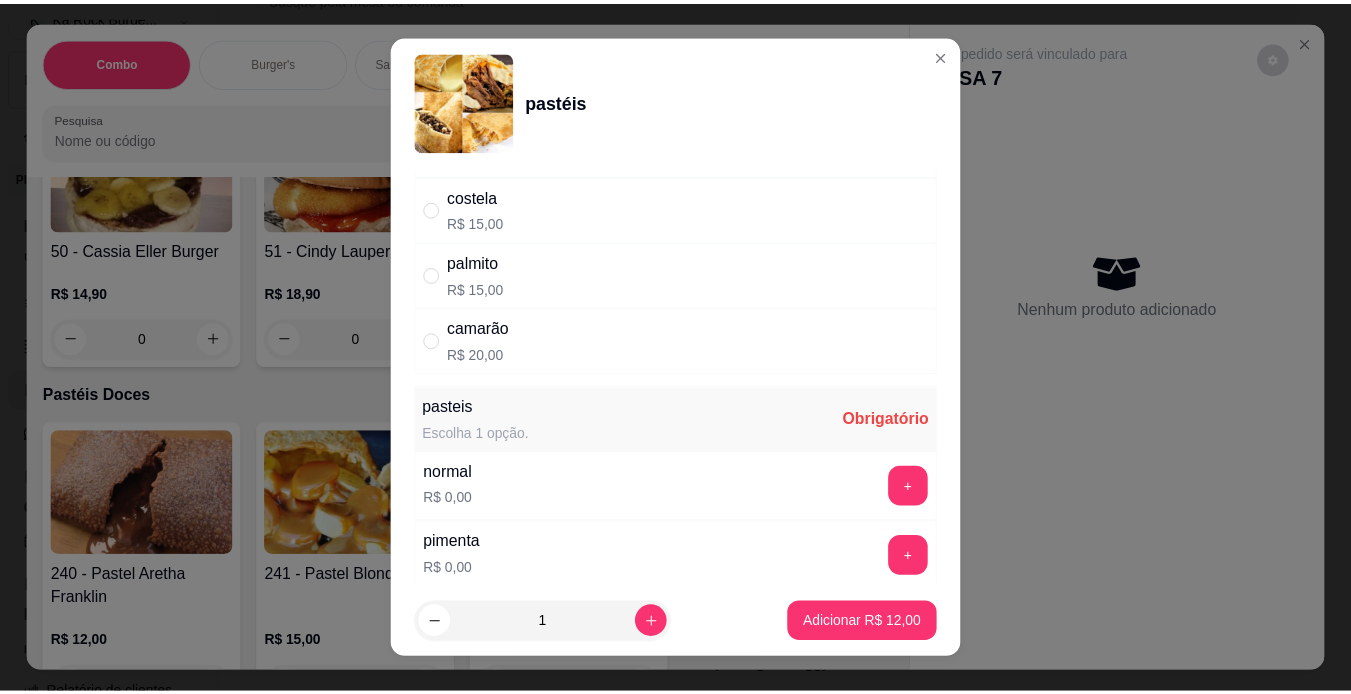 scroll, scrollTop: 280, scrollLeft: 0, axis: vertical 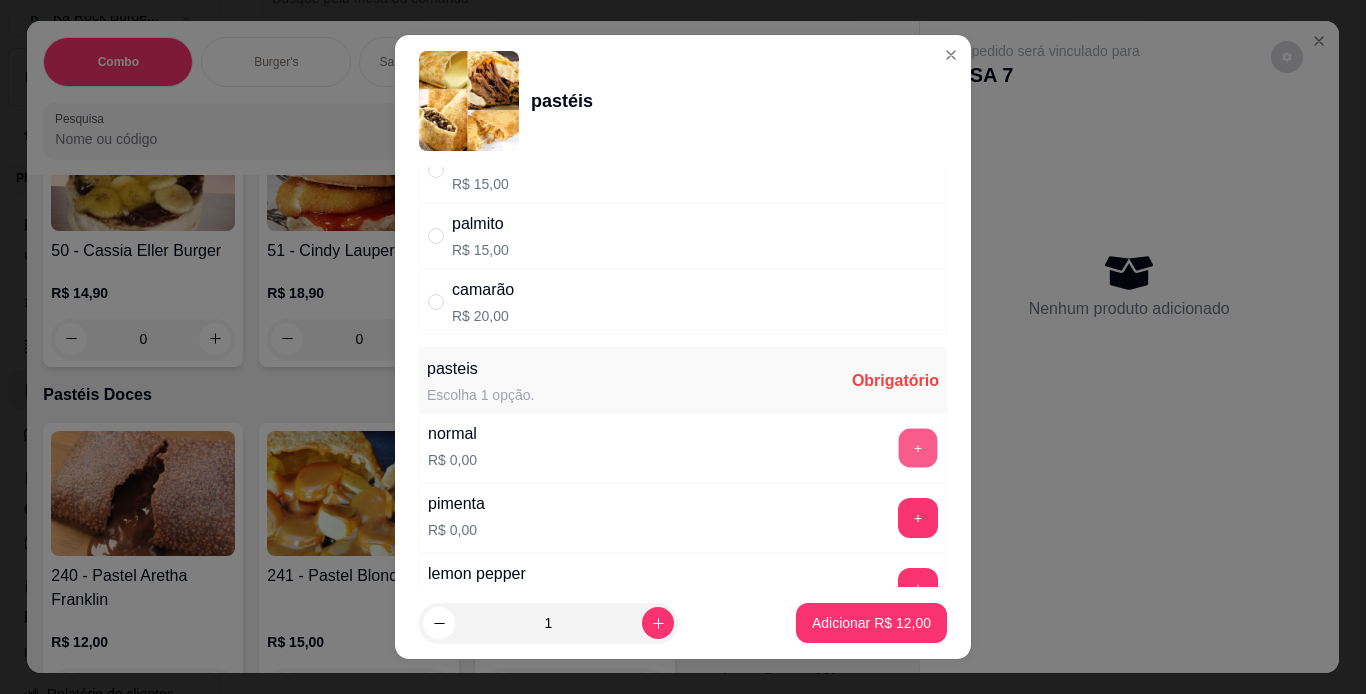 click on "+" at bounding box center (918, 447) 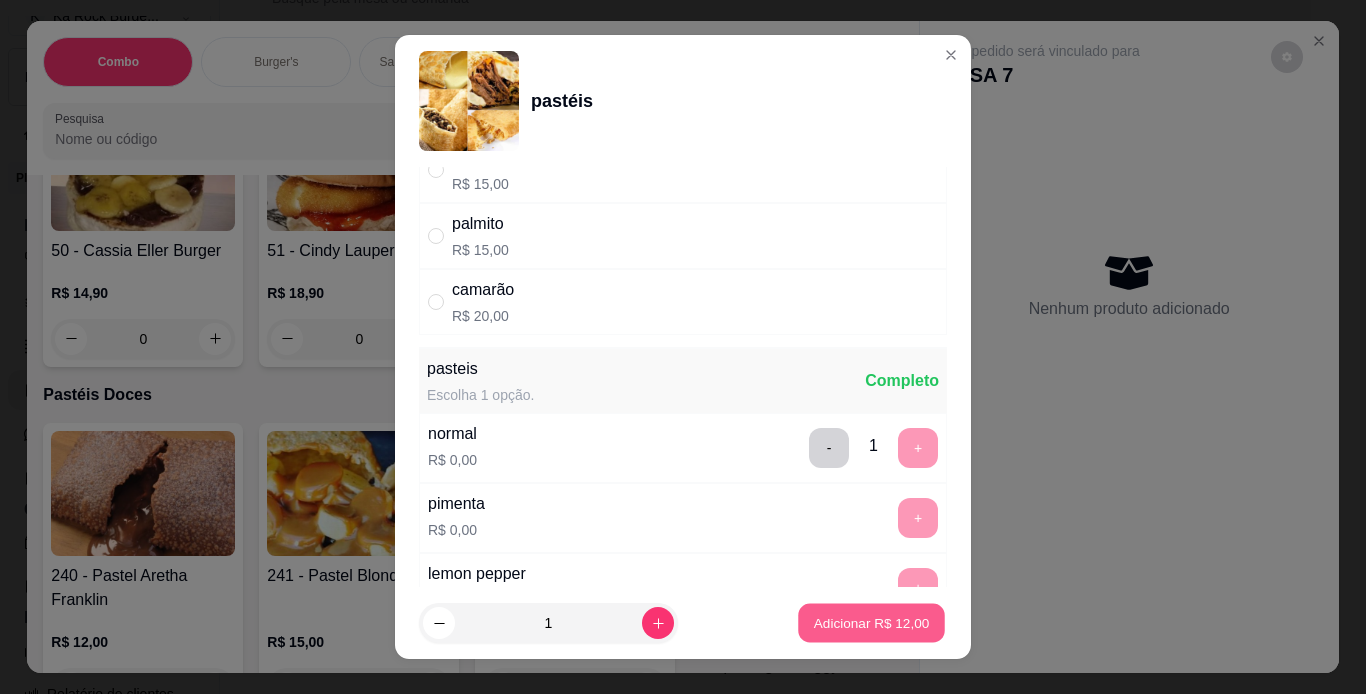 click on "Adicionar   R$ 12,00" at bounding box center [872, 623] 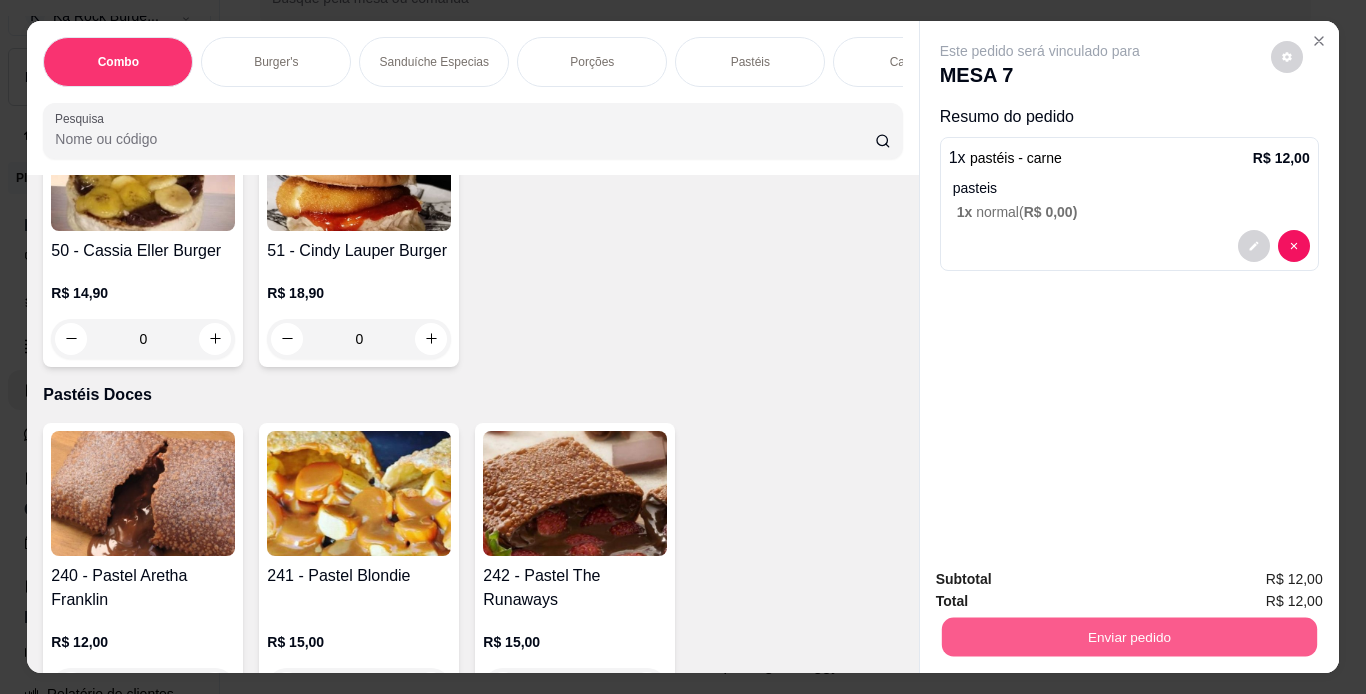 click on "Enviar pedido" at bounding box center [1128, 637] 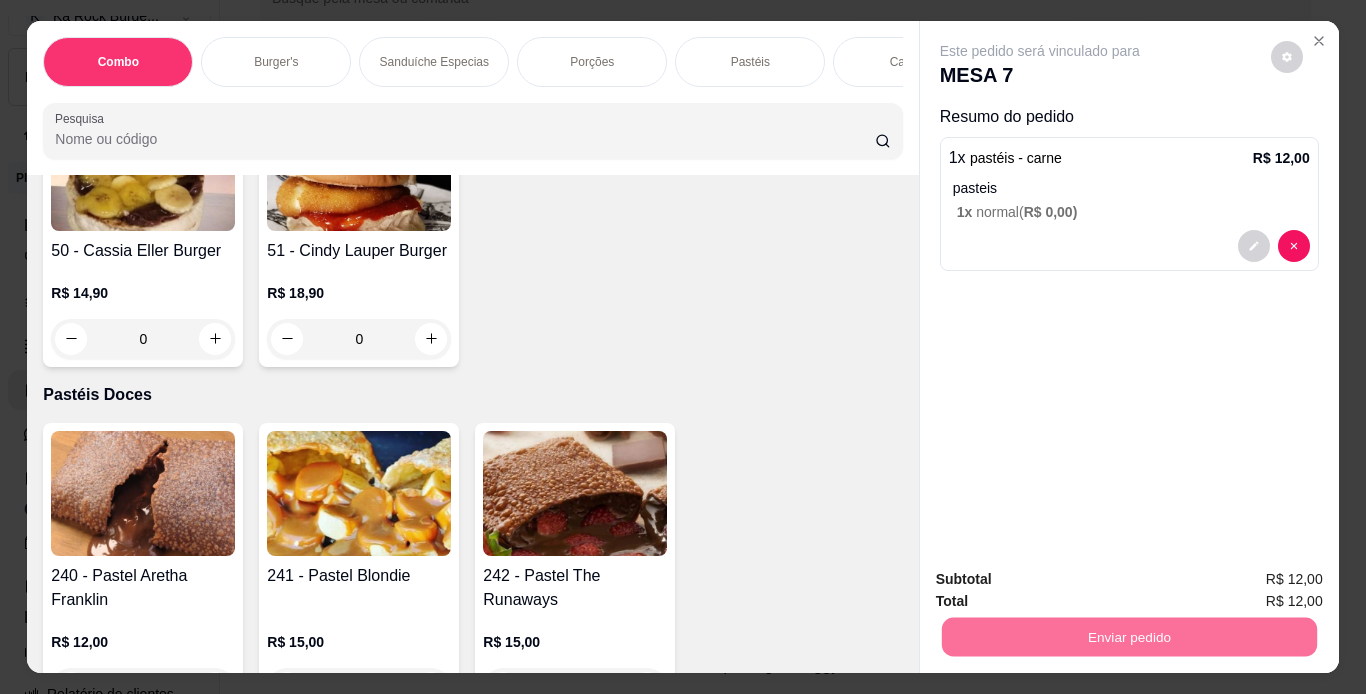click on "Não registrar e enviar pedido" at bounding box center (1063, 580) 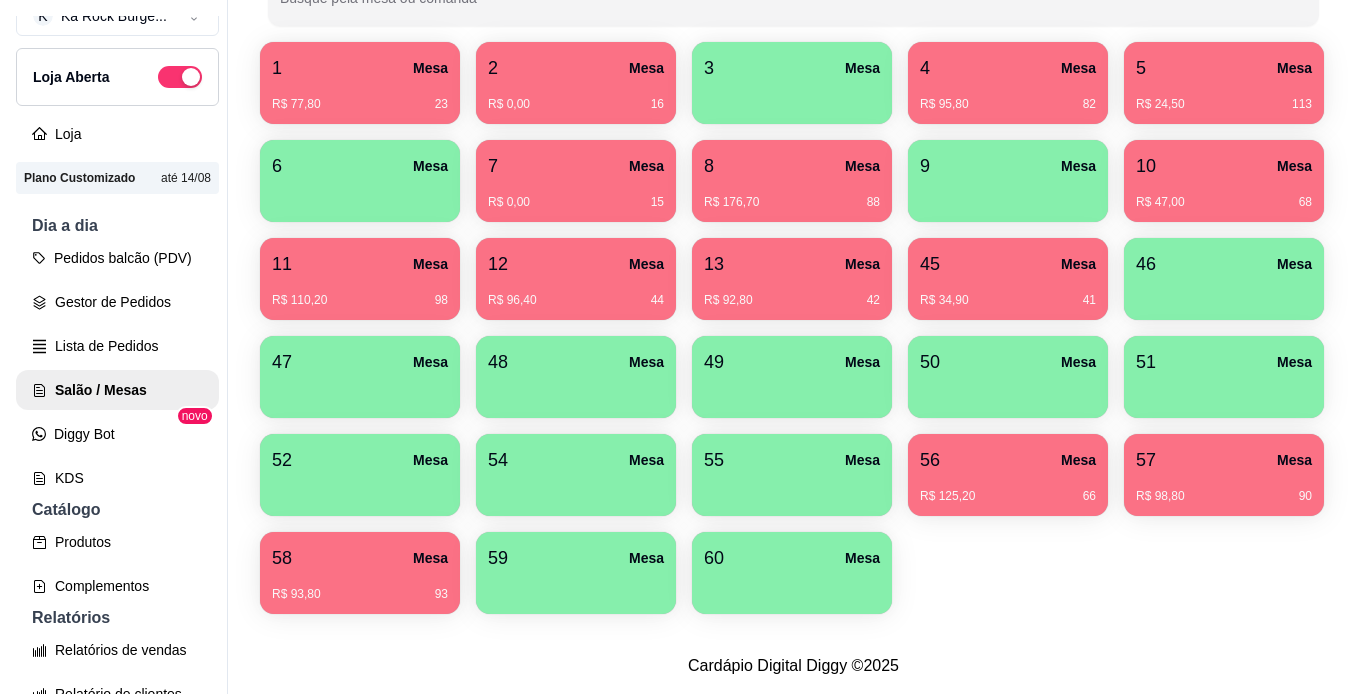 scroll, scrollTop: 236, scrollLeft: 0, axis: vertical 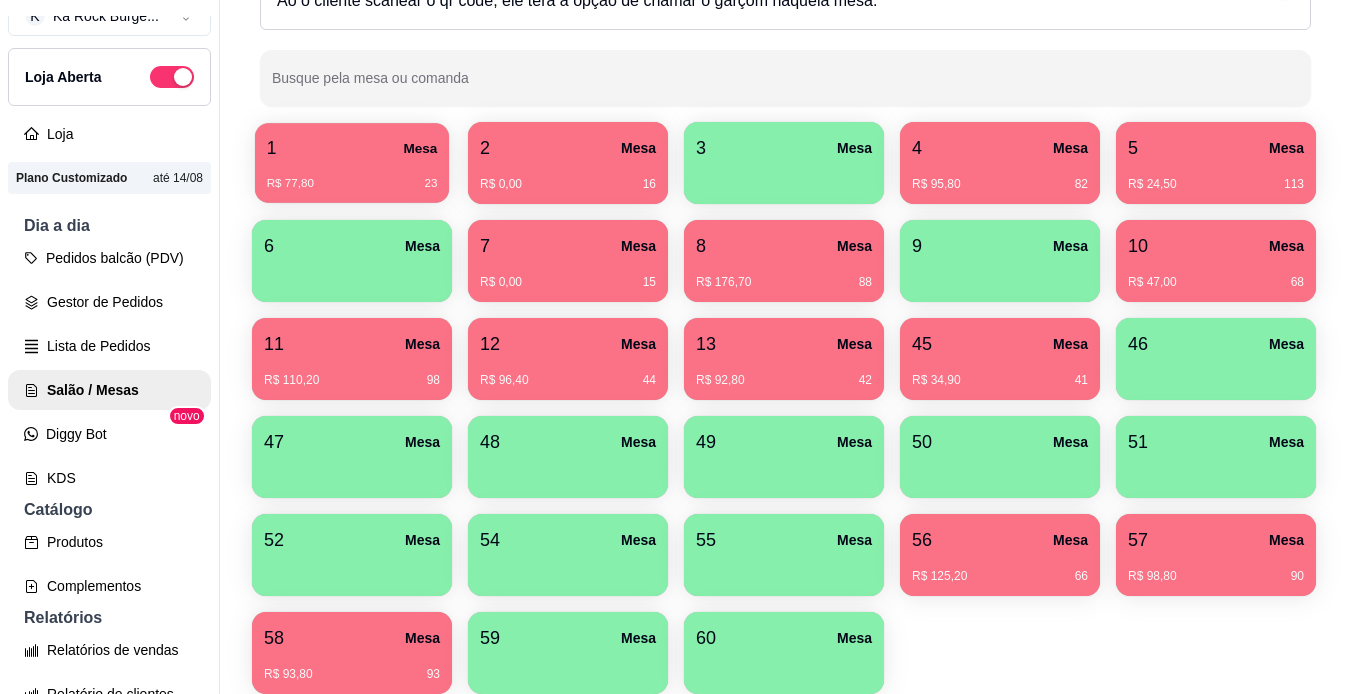 click on "1 Mesa" at bounding box center (352, 148) 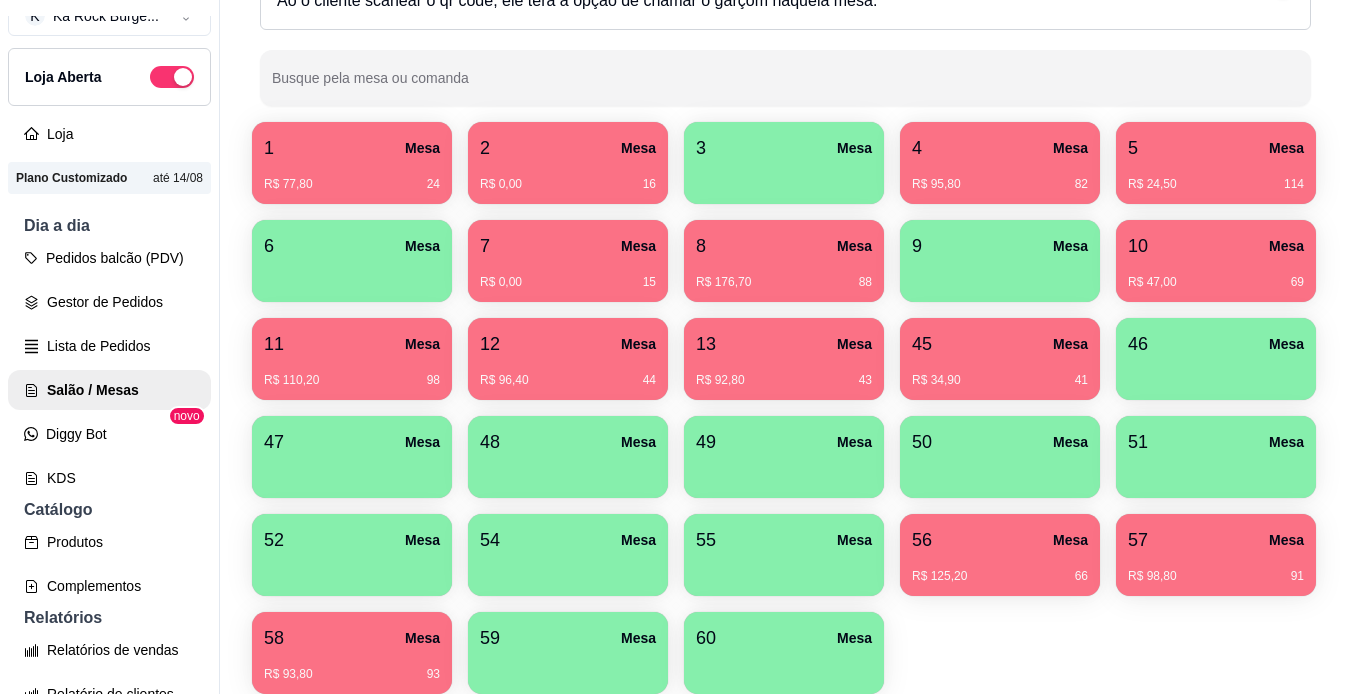 click on "R$ 92,80 43" at bounding box center (784, 380) 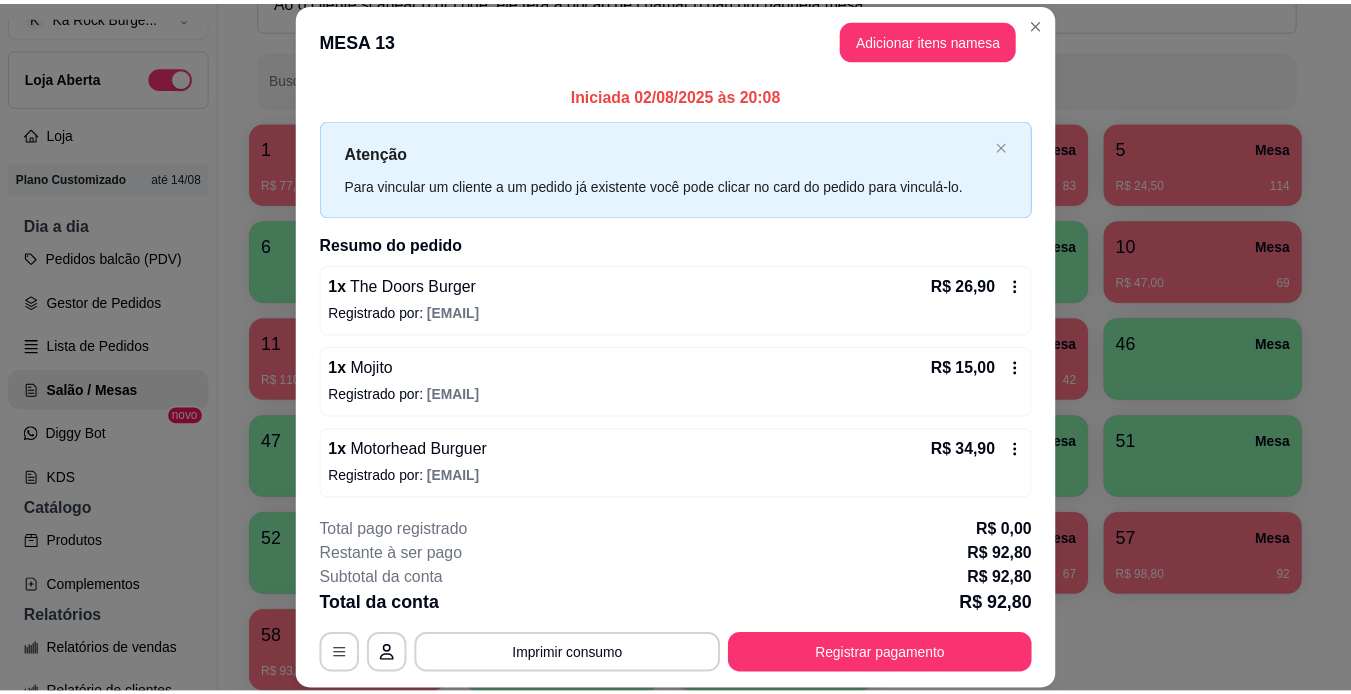 scroll, scrollTop: 86, scrollLeft: 0, axis: vertical 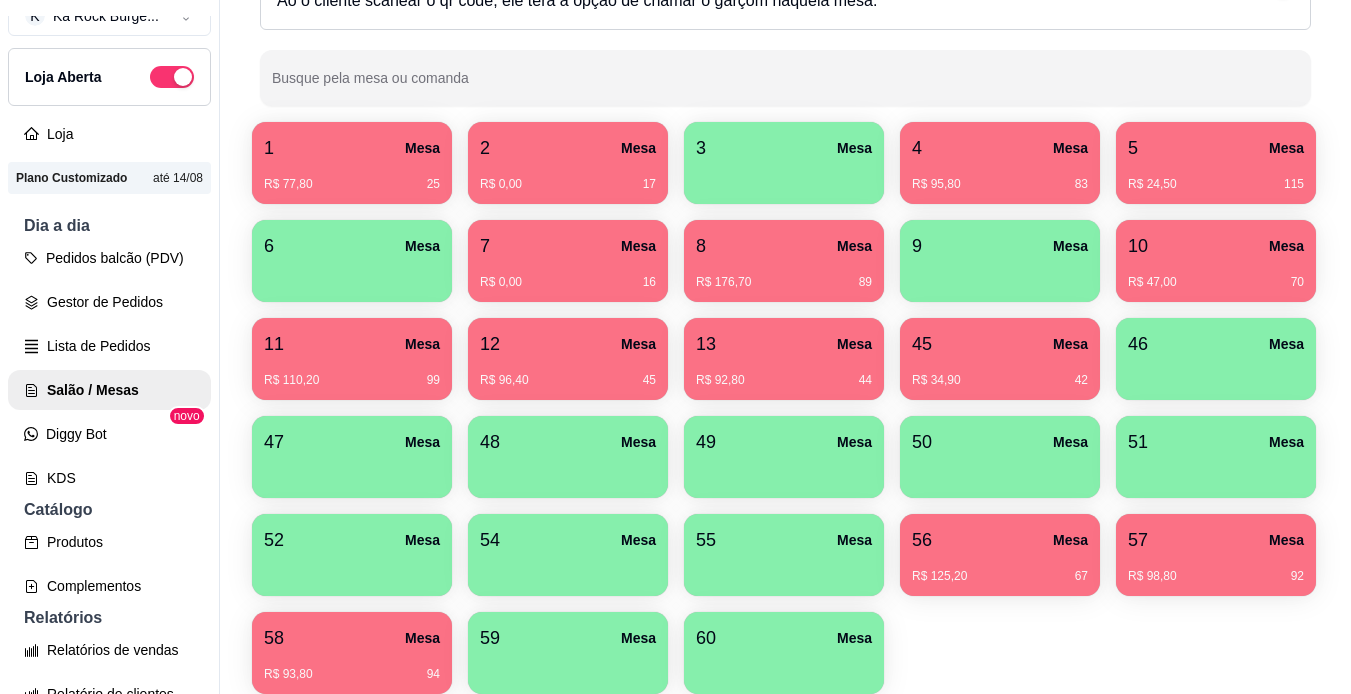 click on "1 Mesa R$ 77,80 25 2 Mesa R$ 0,00 17 3 Mesa 4 Mesa R$ 95,80 83 5 Mesa R$ 24,50 115 6 Mesa 7 Mesa R$ 0,00 16 8 Mesa R$ 176,70 89 9 Mesa 10 Mesa R$ 47,00 70 11 Mesa R$ 110,20 99 12 Mesa R$ 96,40 45 13 Mesa R$ 92,80 44 45 Mesa R$ 34,90 42 46 Mesa 47 Mesa 48 Mesa 49 Mesa 50 Mesa 51 Mesa 52 Mesa 54 Mesa 55 Mesa 56 Mesa R$ 125,20 67 57 Mesa R$ 98,80 92 58 Mesa R$ 93,80 94 59 Mesa 60 Mesa" at bounding box center (785, 408) 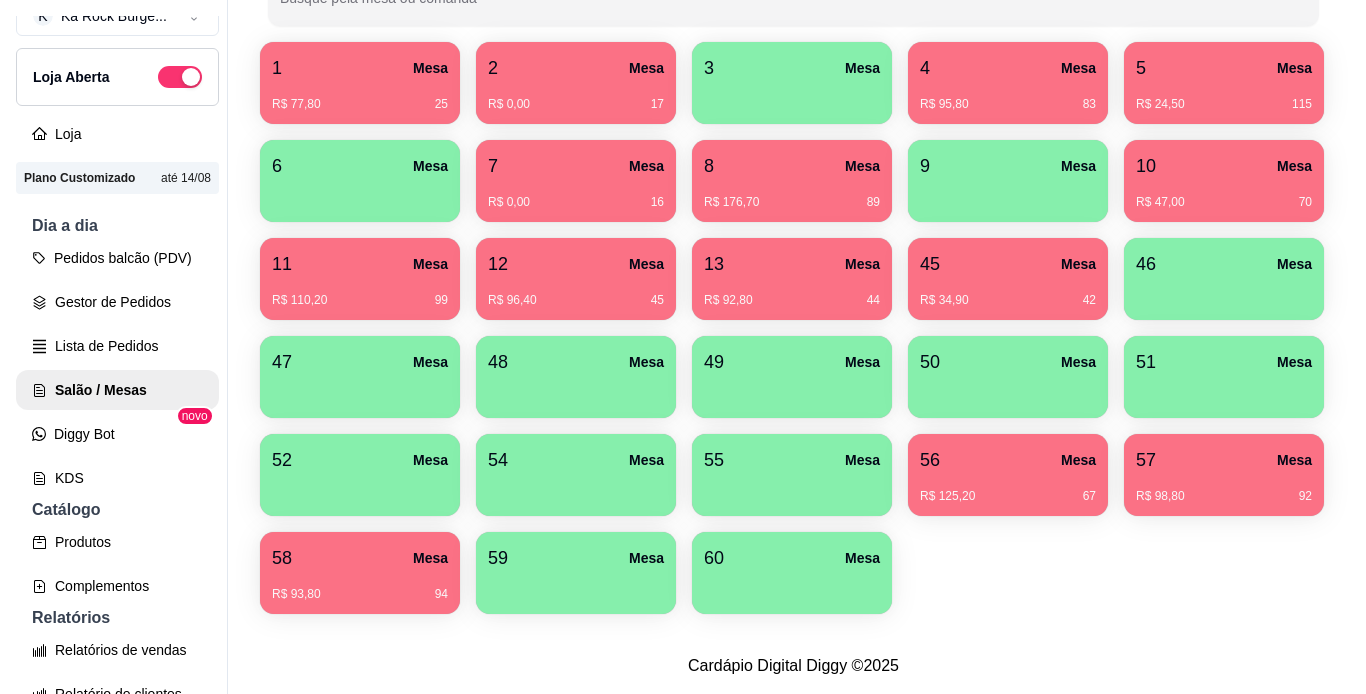 scroll, scrollTop: 429, scrollLeft: 0, axis: vertical 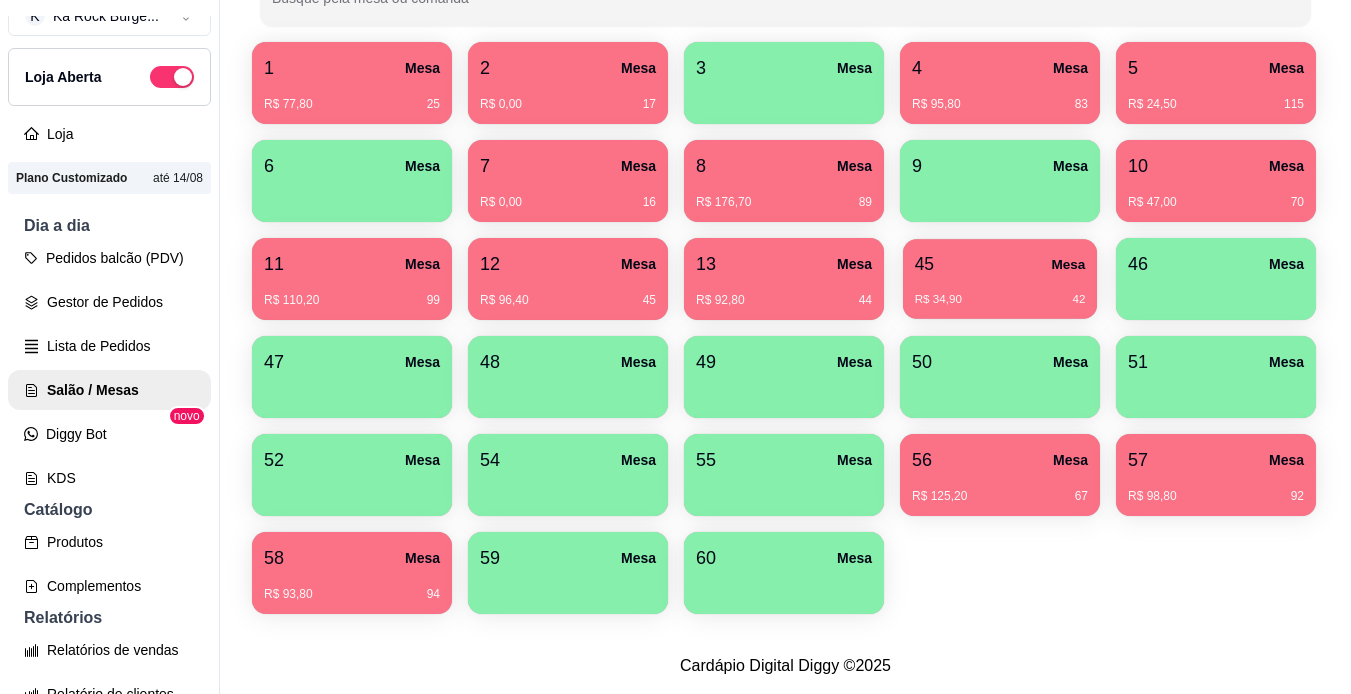 click on "45 Mesa" at bounding box center [1000, 264] 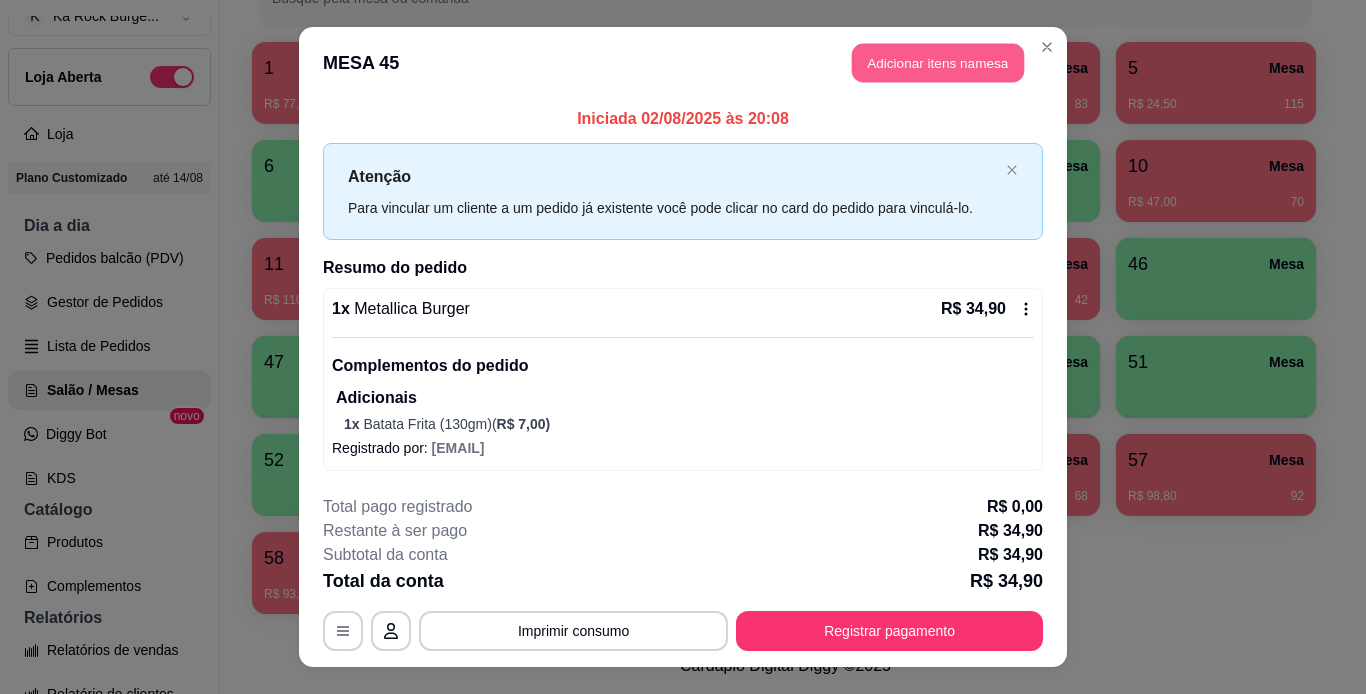 click on "Adicionar itens na  mesa" at bounding box center (938, 63) 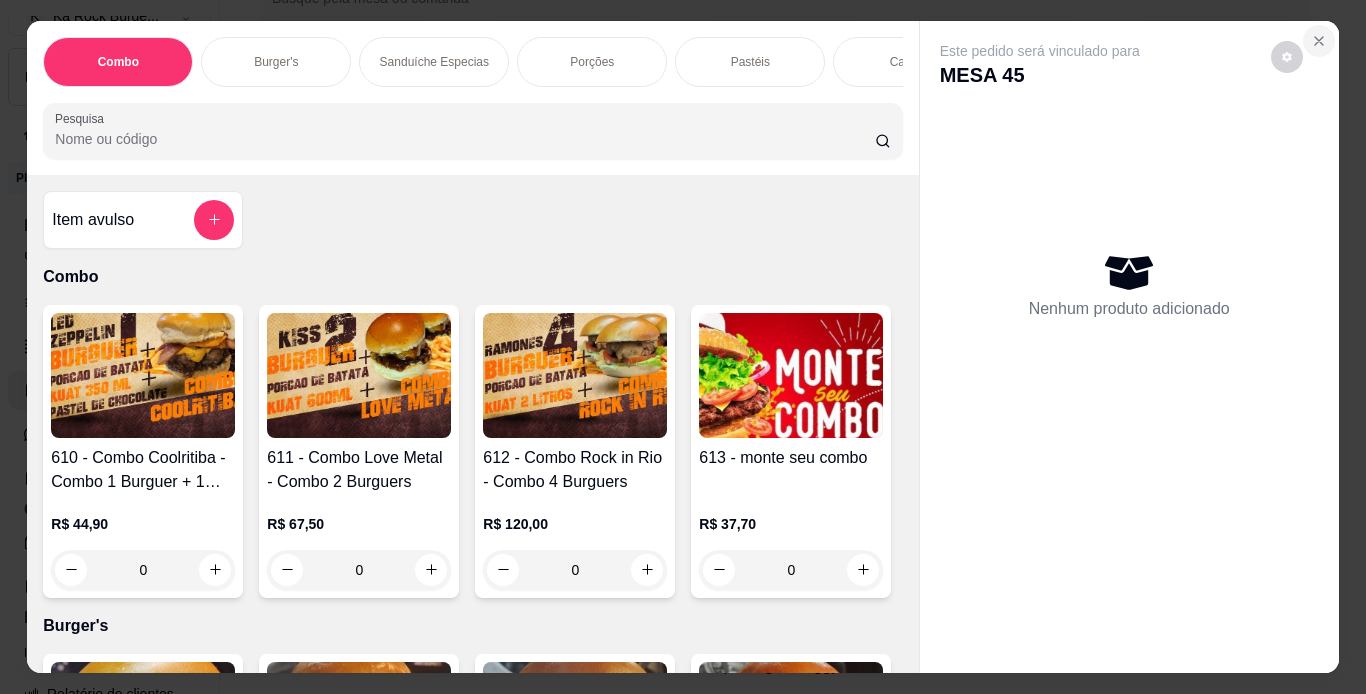 click 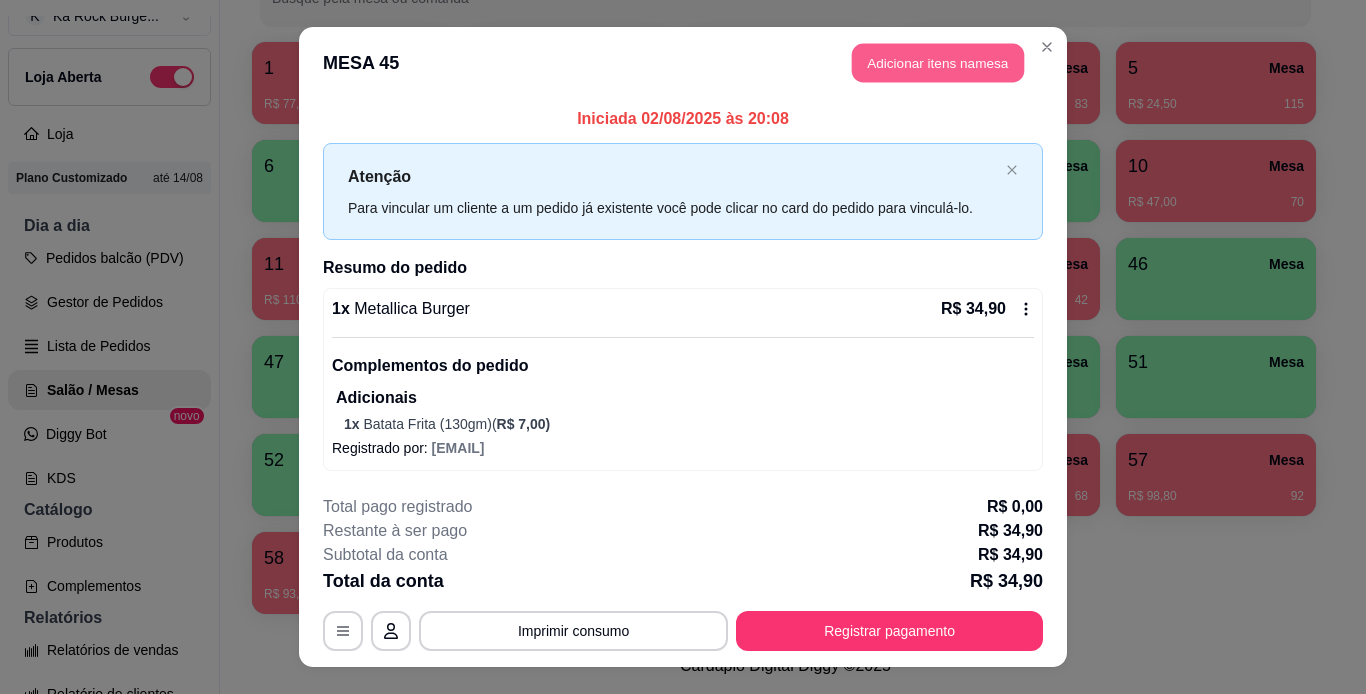 click on "Adicionar itens na  mesa" at bounding box center [938, 63] 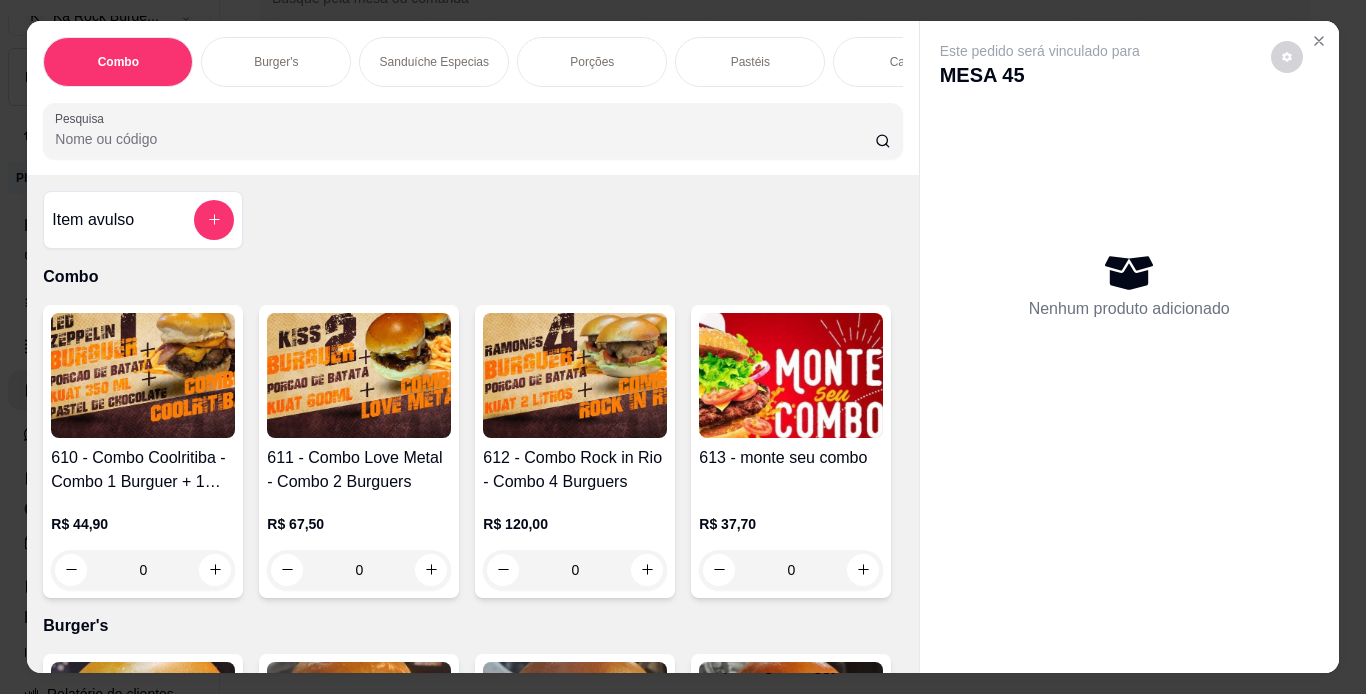 scroll, scrollTop: 0, scrollLeft: 752, axis: horizontal 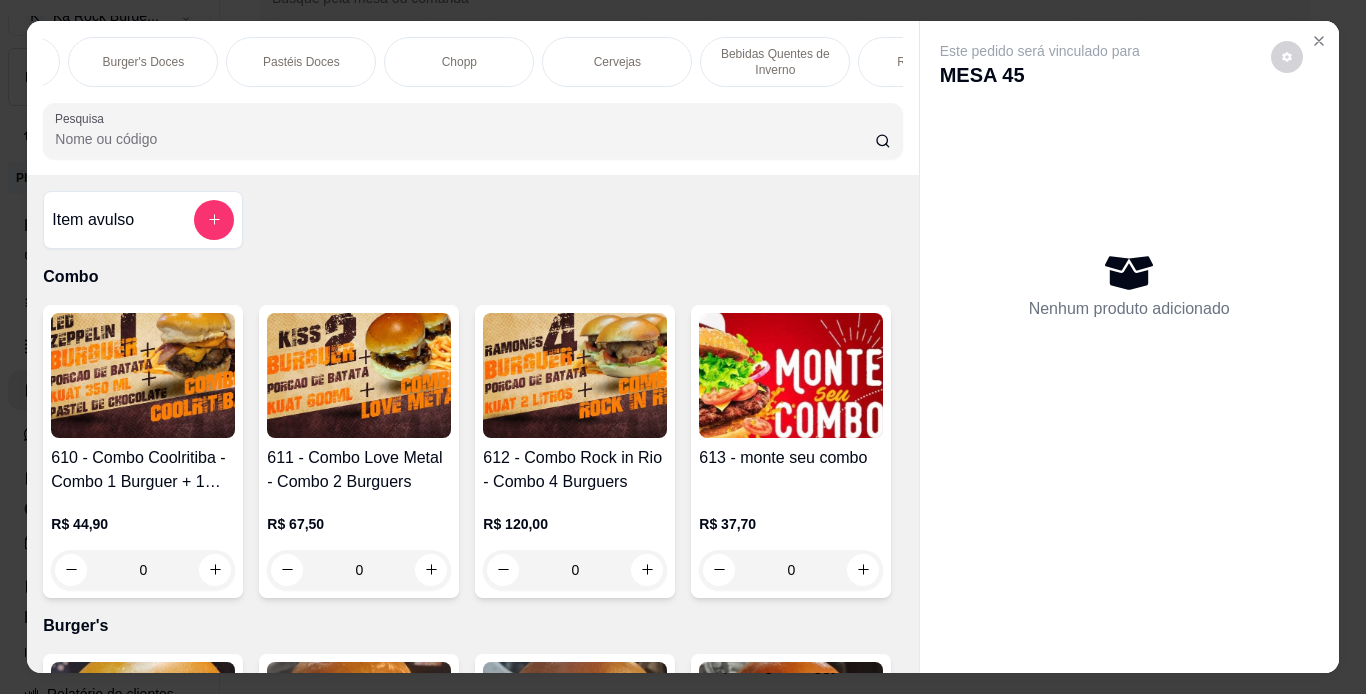 click on "Cervejas" at bounding box center (617, 62) 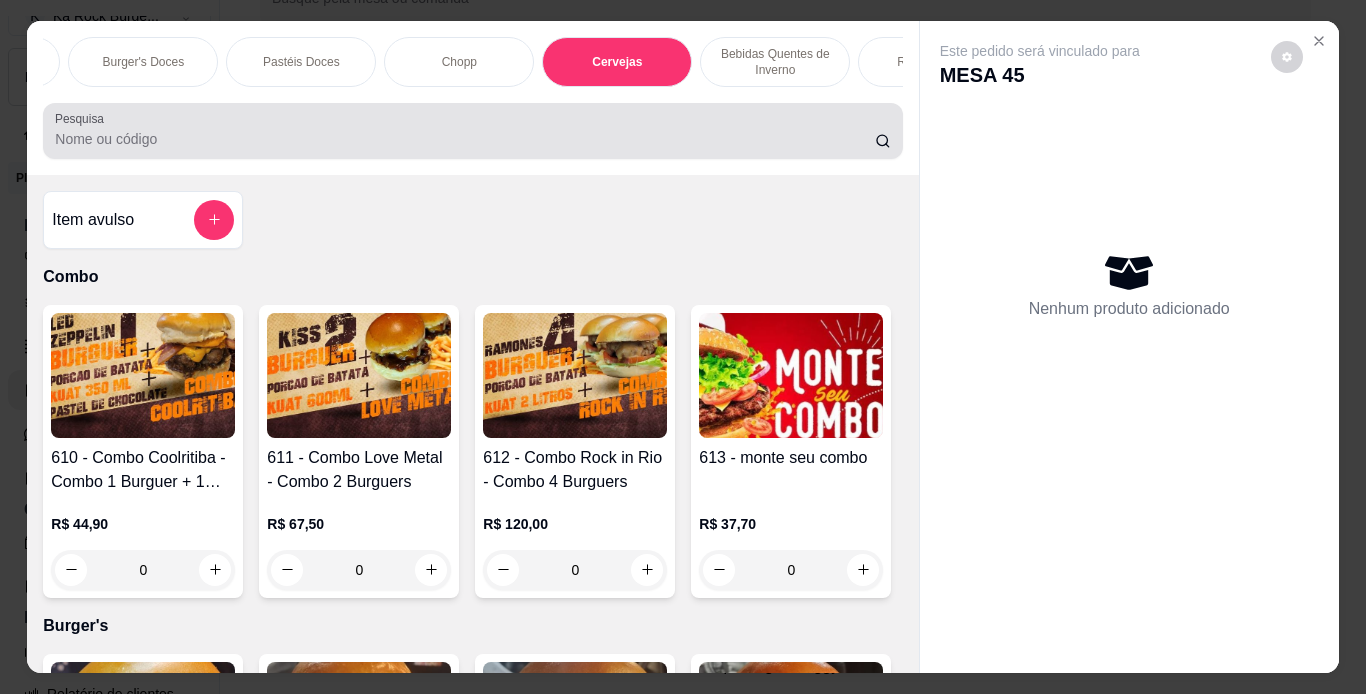 scroll, scrollTop: 8830, scrollLeft: 0, axis: vertical 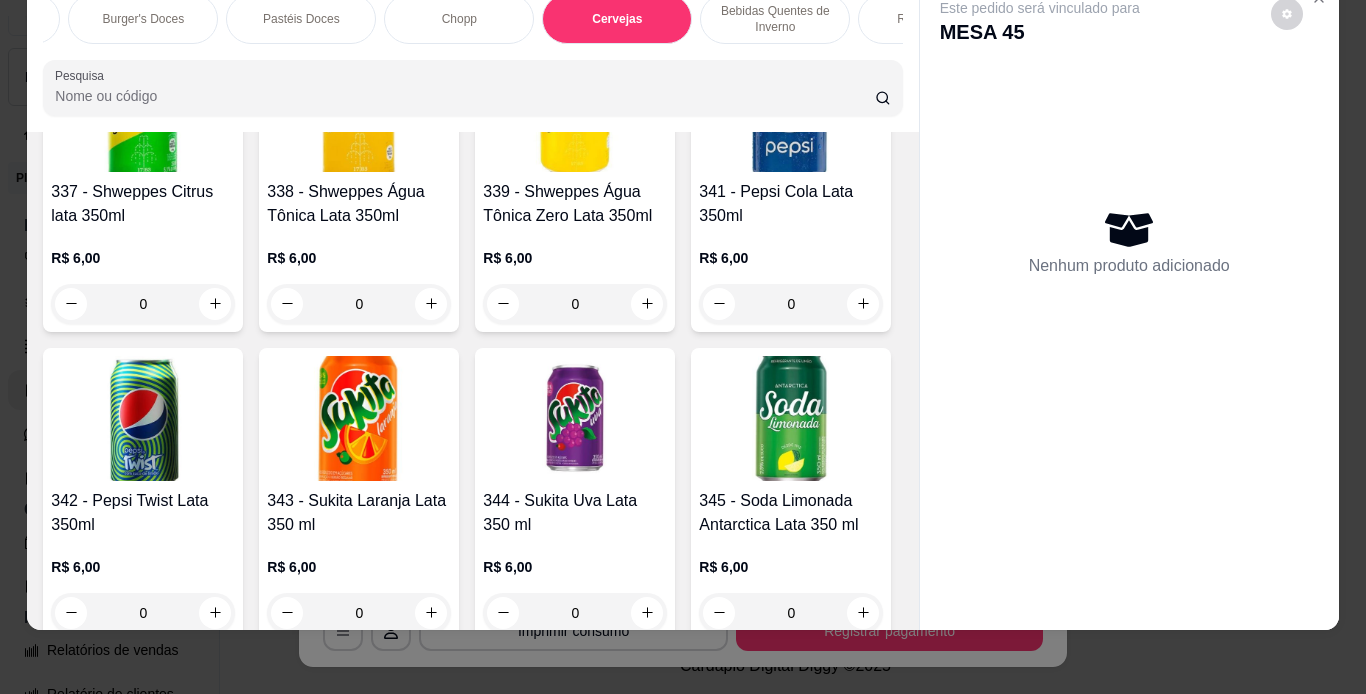 click at bounding box center [143, -1159] 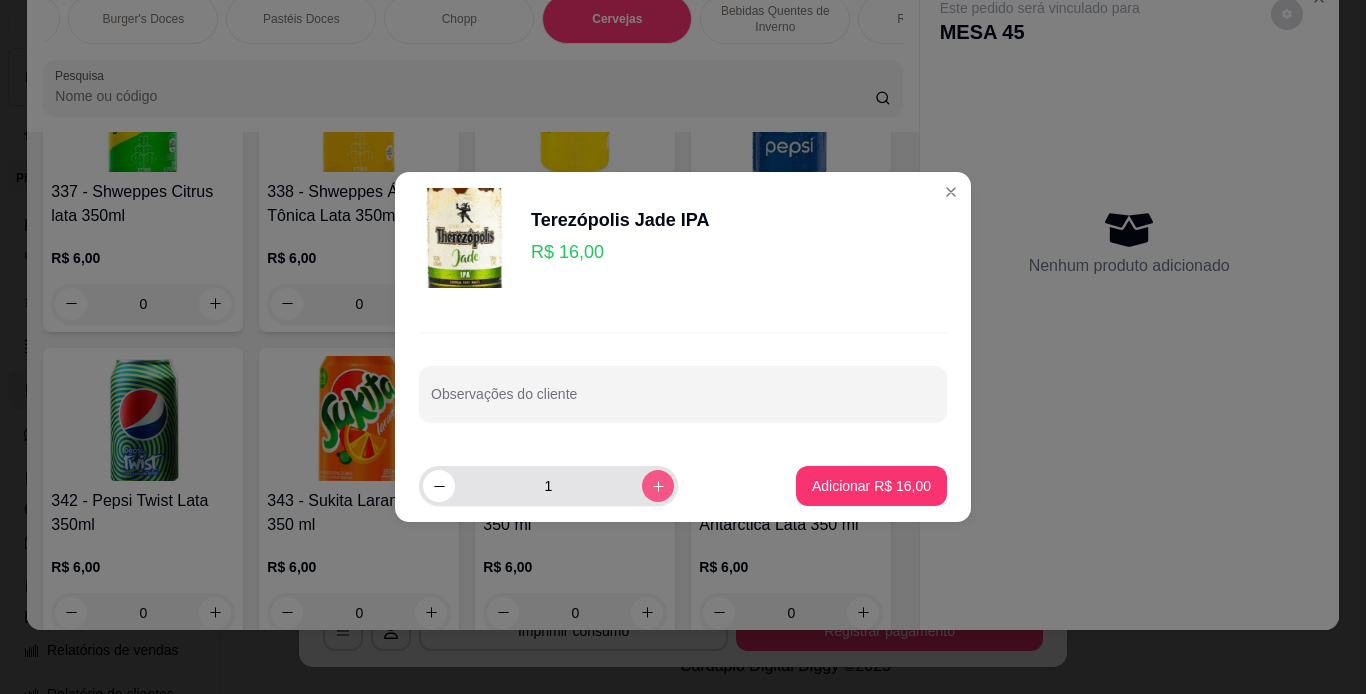click 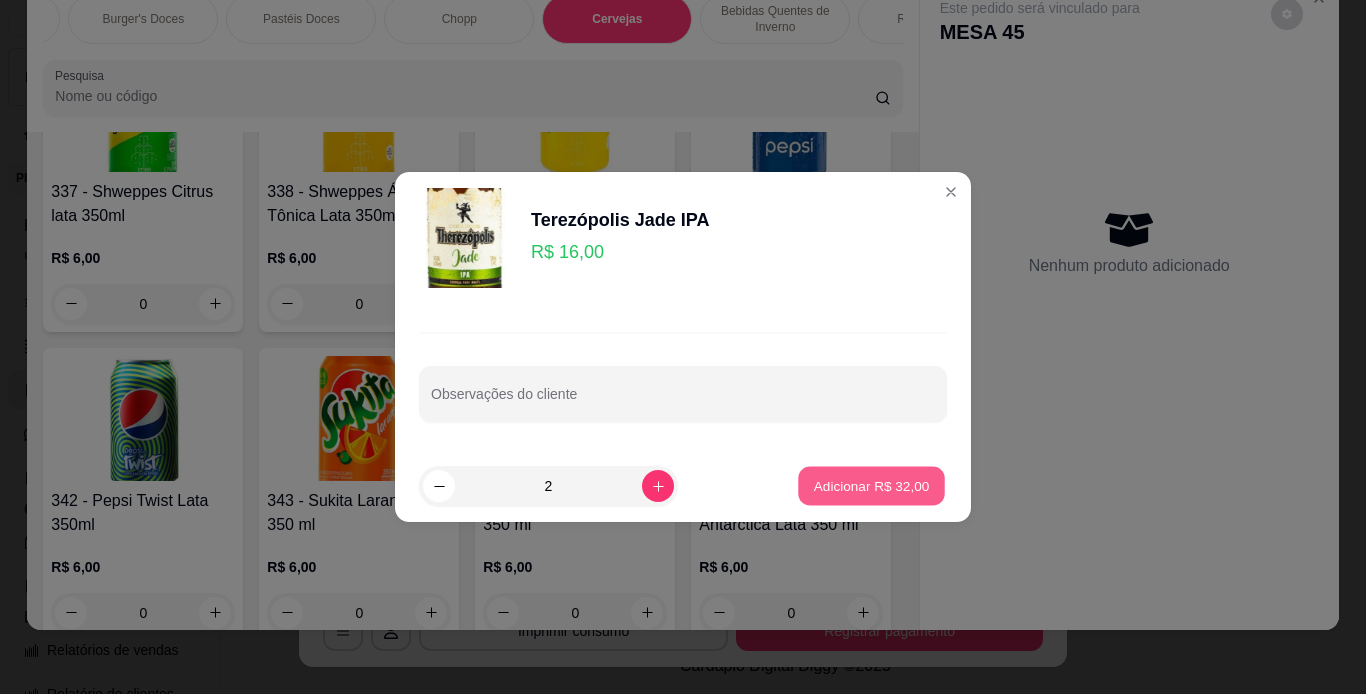 click on "Adicionar   R$ 32,00" at bounding box center (872, 485) 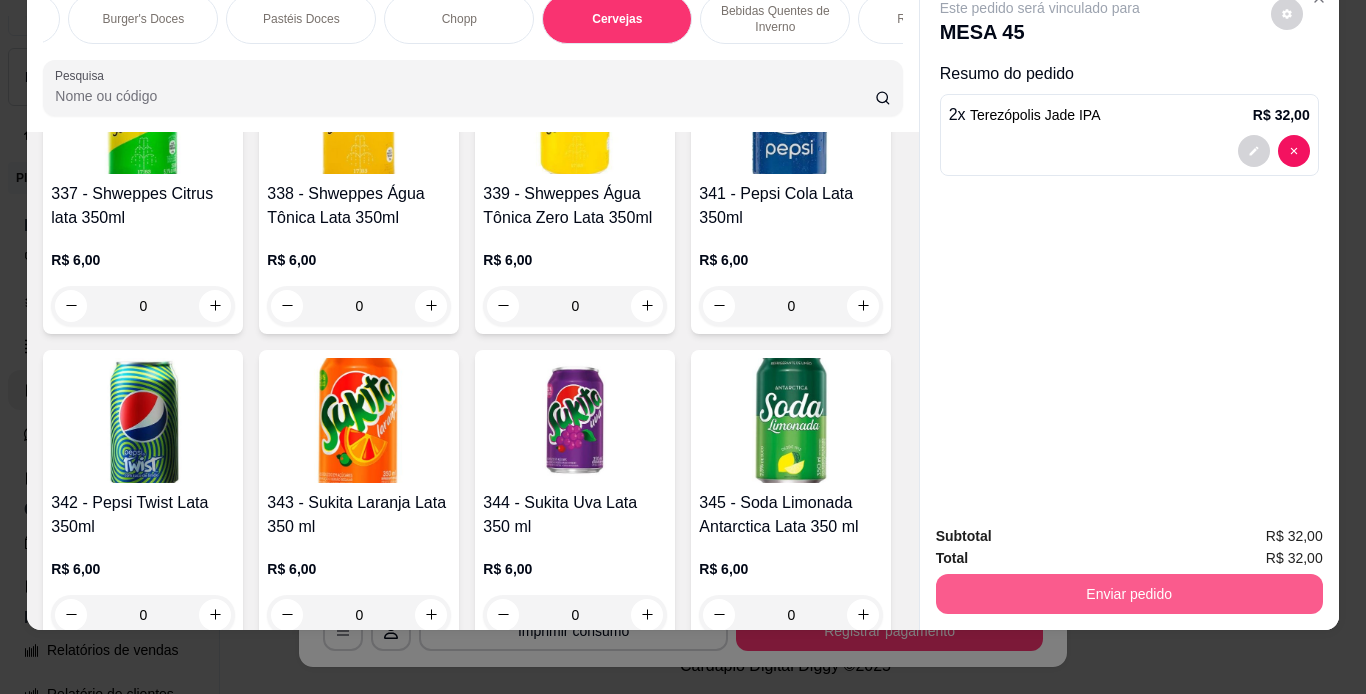 click on "Enviar pedido" at bounding box center (1129, 594) 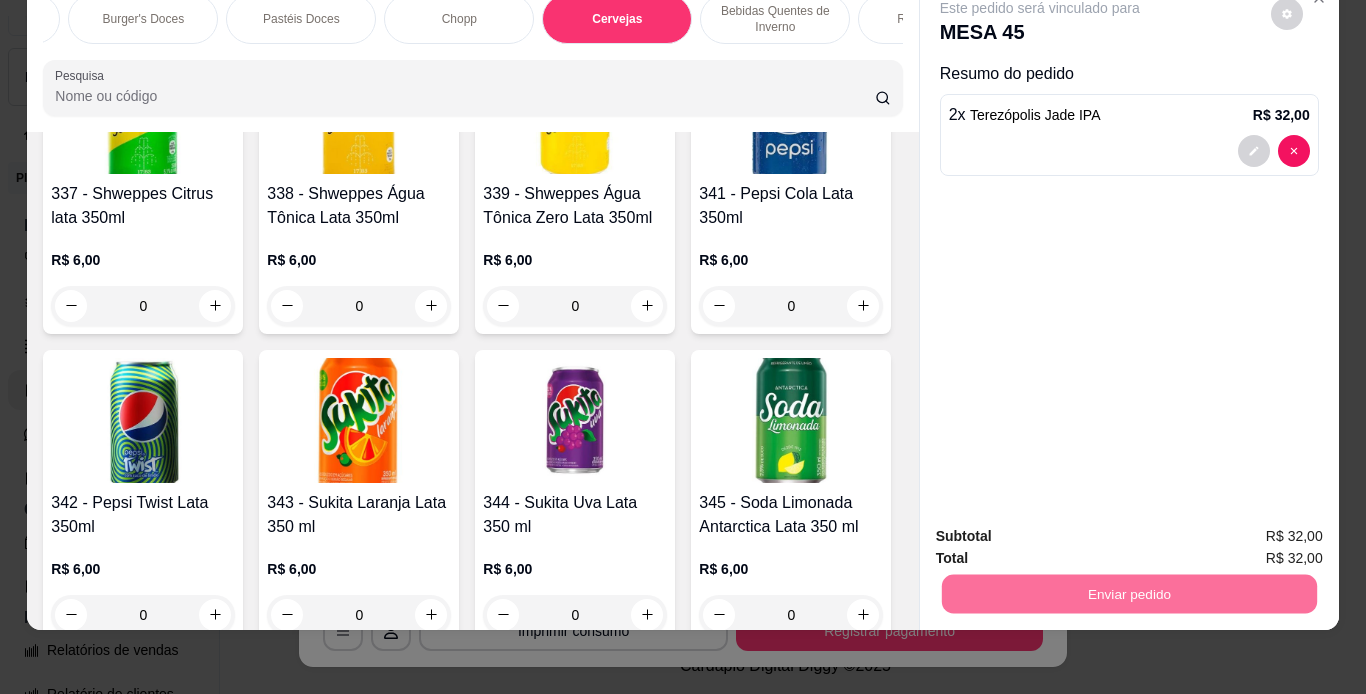 click on "Não registrar e enviar pedido" at bounding box center (1063, 529) 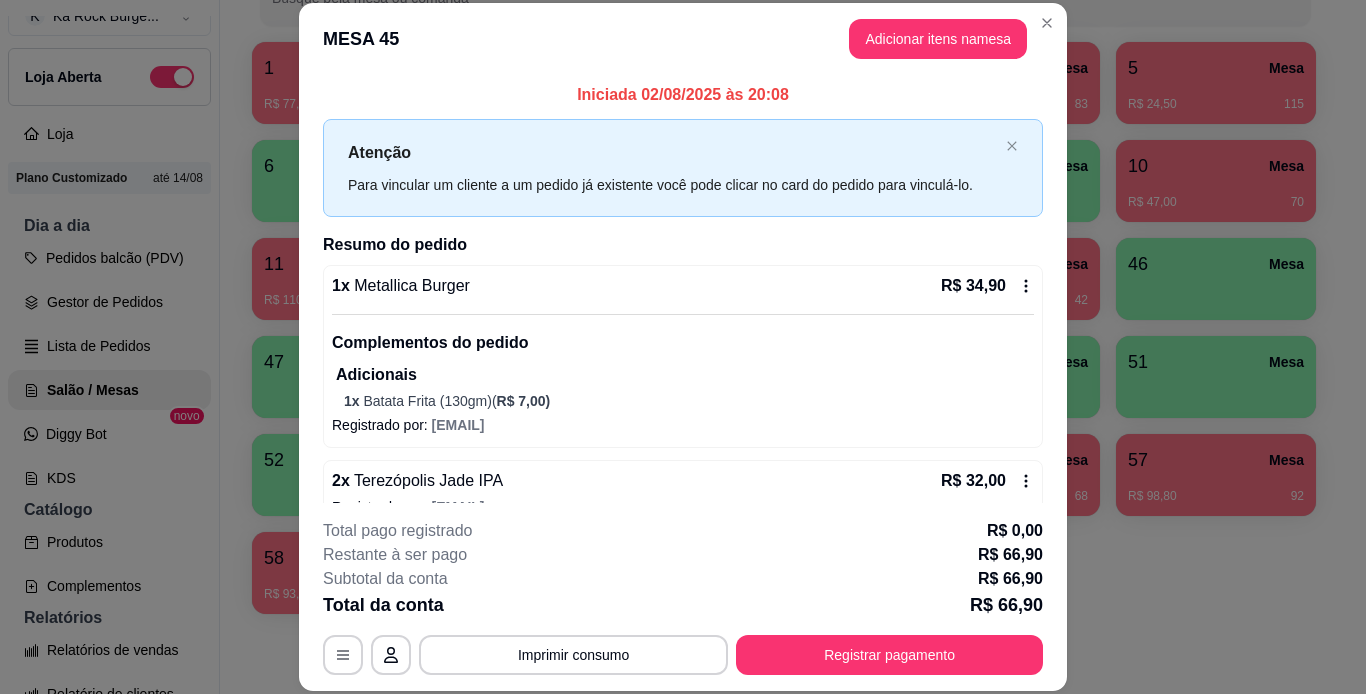 click on "**********" at bounding box center [683, 597] 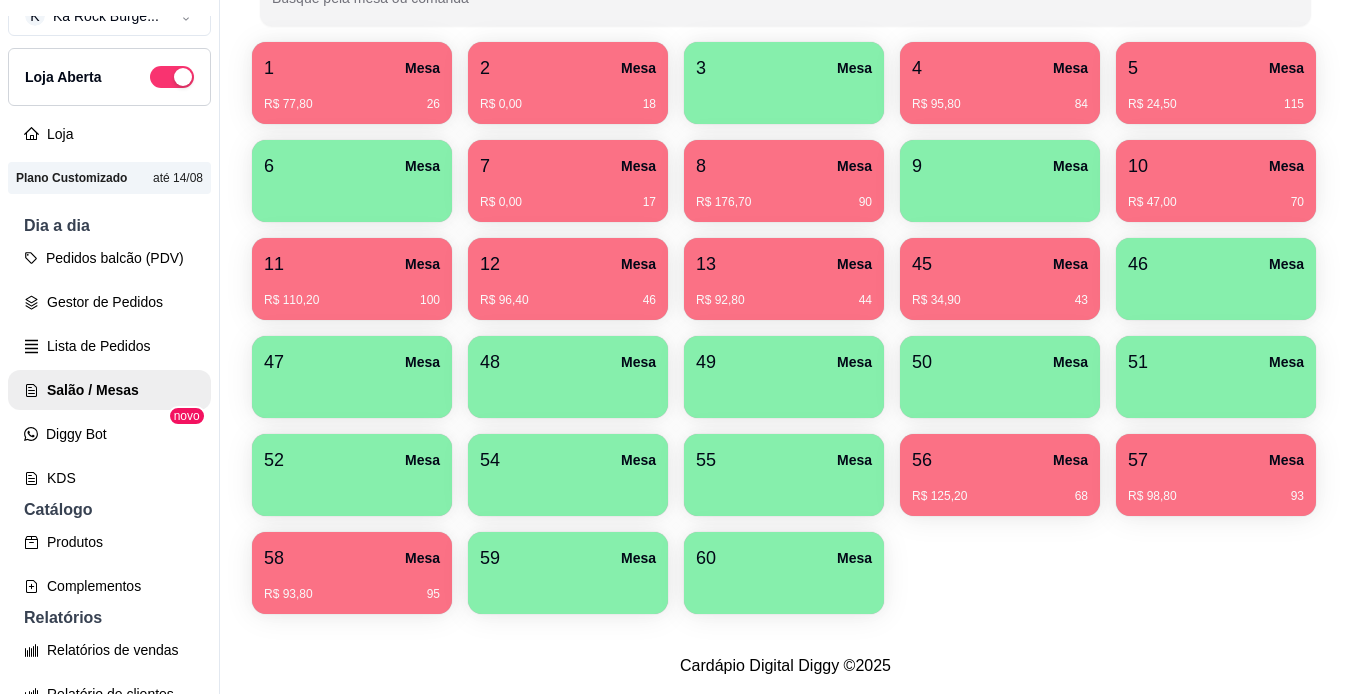 click on "10 Mesa" at bounding box center [1216, 166] 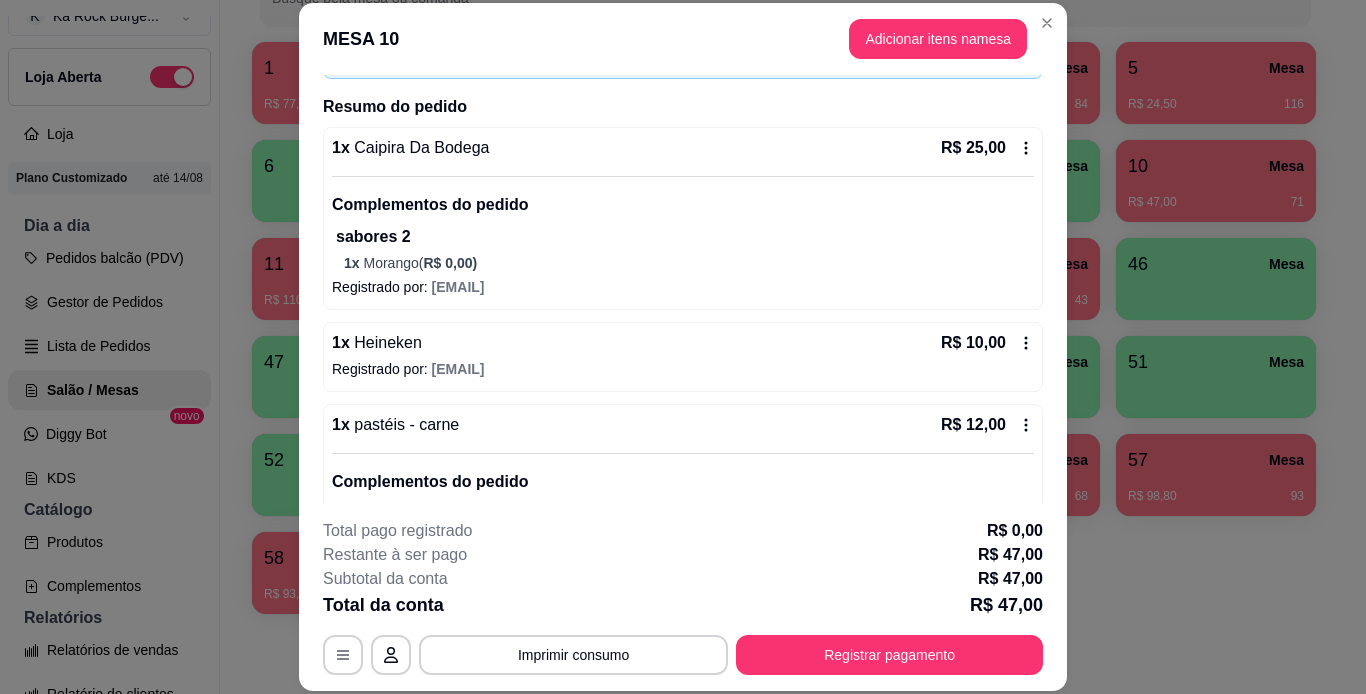 scroll, scrollTop: 144, scrollLeft: 0, axis: vertical 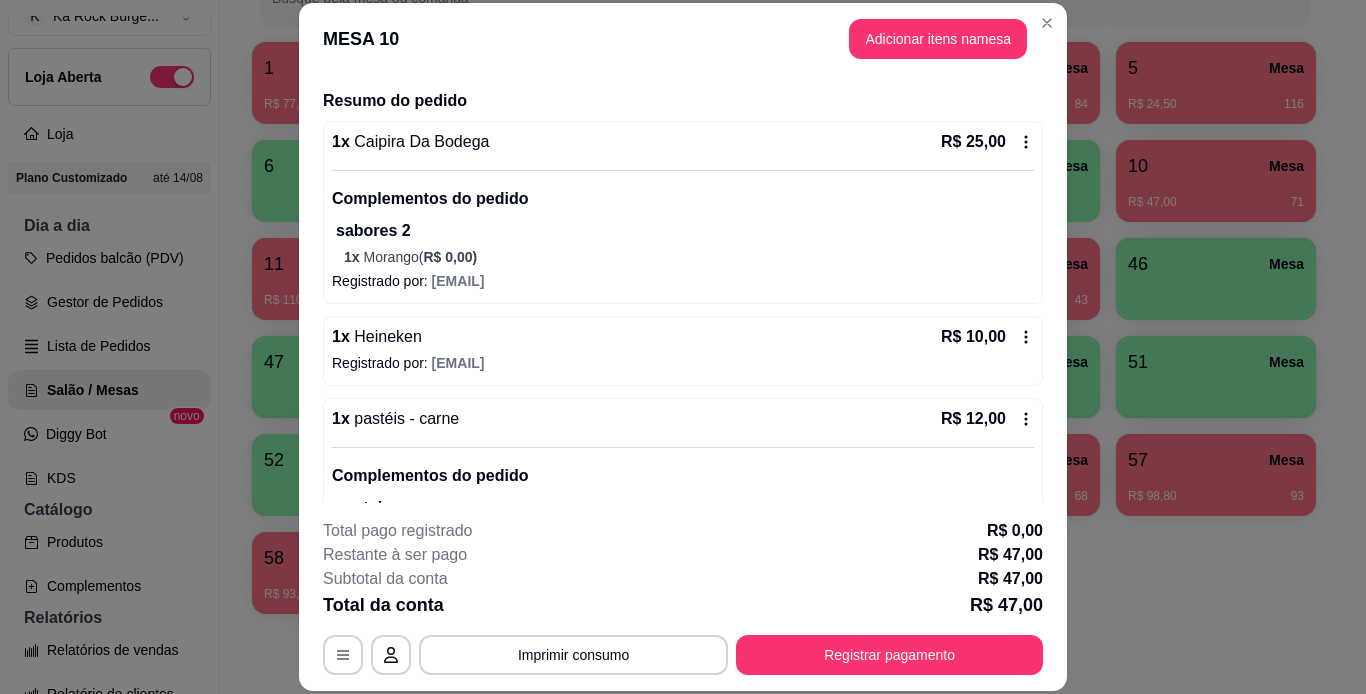 drag, startPoint x: 1043, startPoint y: 224, endPoint x: 1043, endPoint y: 281, distance: 57 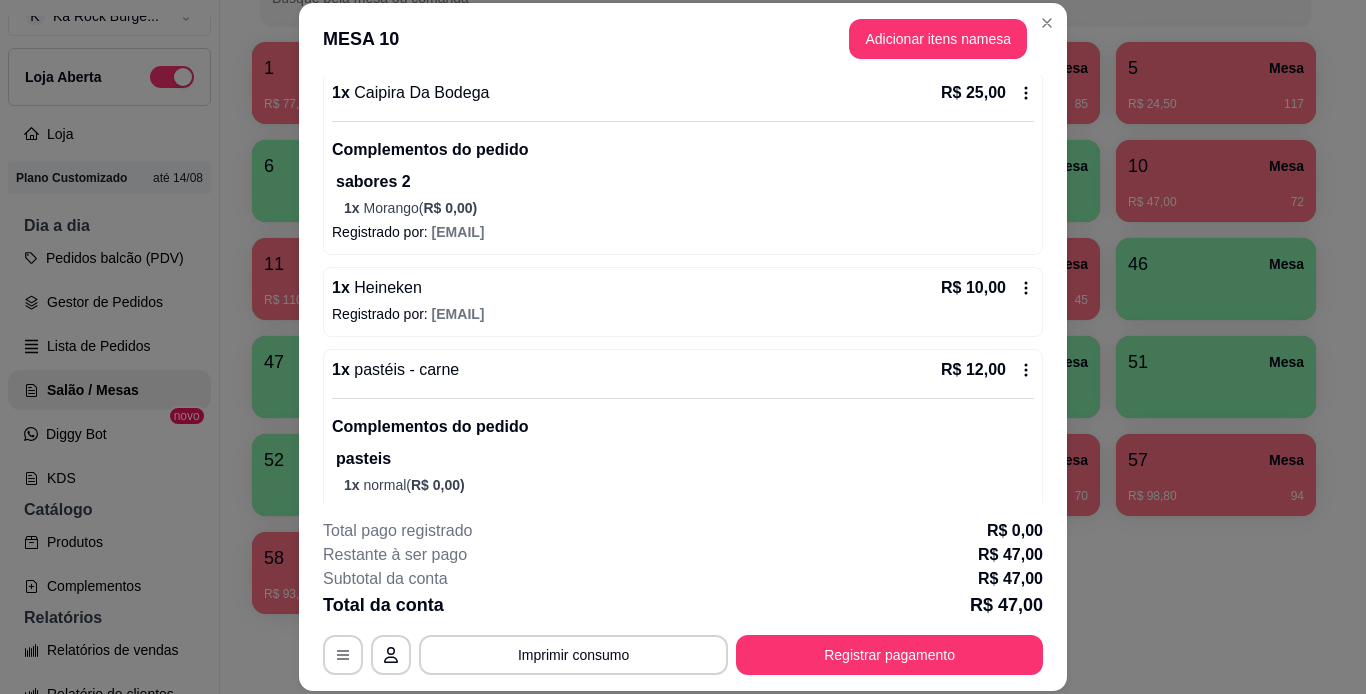 scroll, scrollTop: 202, scrollLeft: 0, axis: vertical 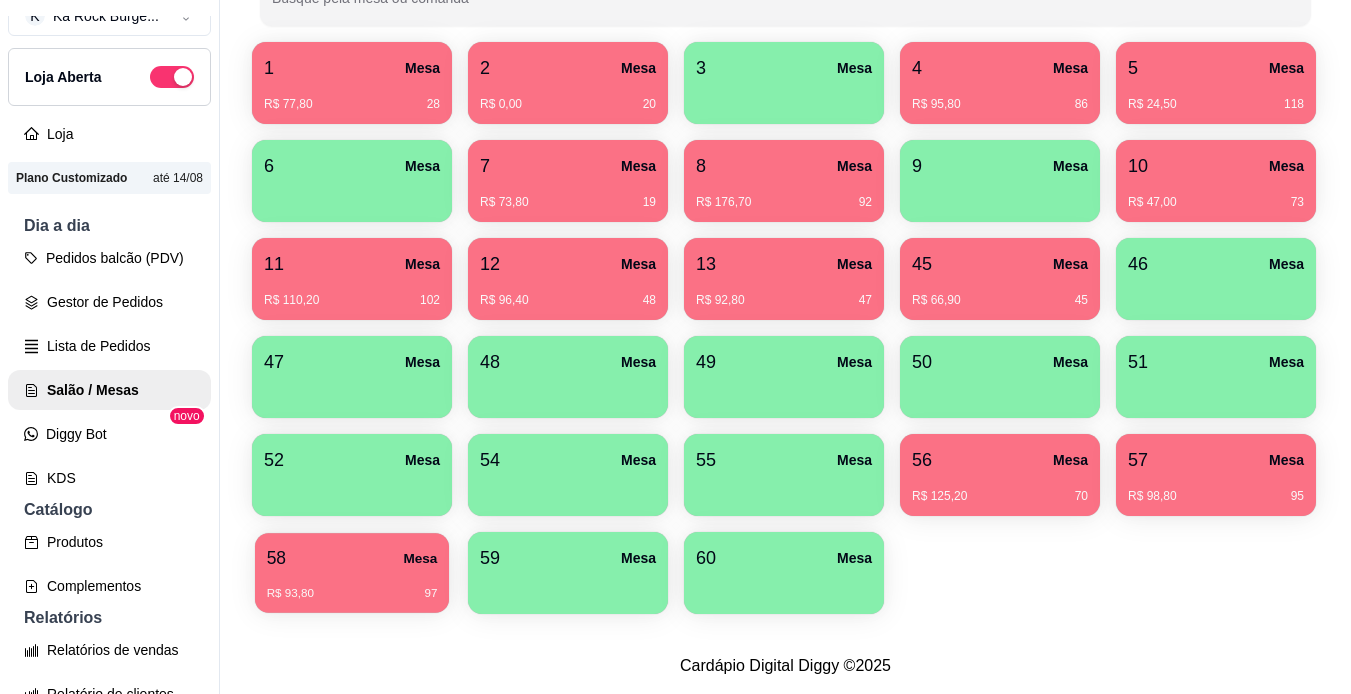 click on "R$ 93,80 97" at bounding box center (352, 586) 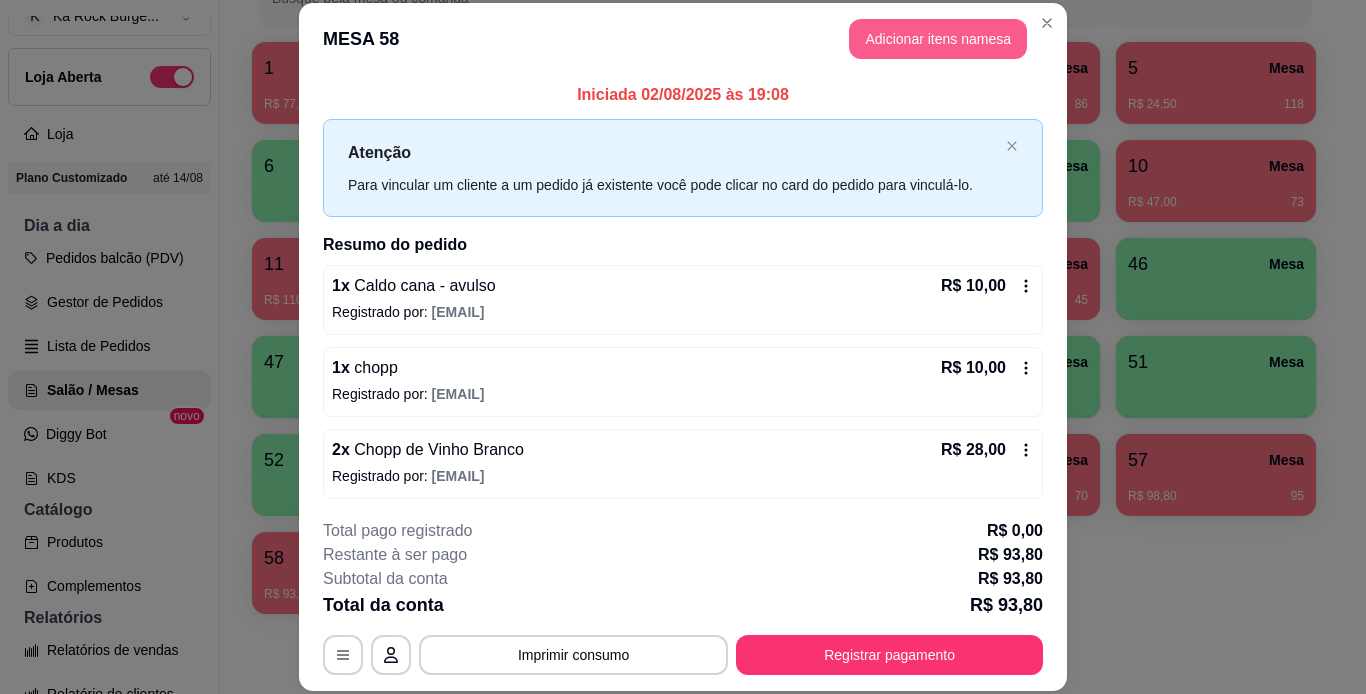 click on "Adicionar itens na  mesa" at bounding box center [938, 39] 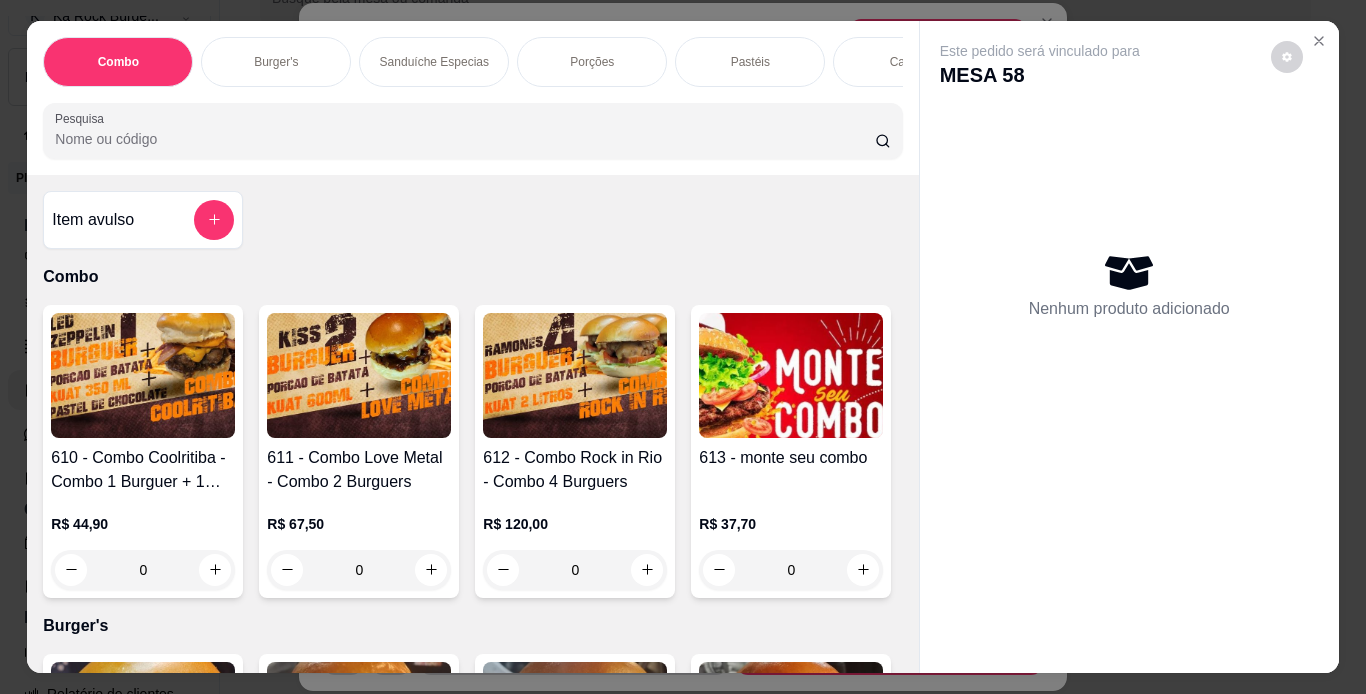 scroll, scrollTop: 0, scrollLeft: 752, axis: horizontal 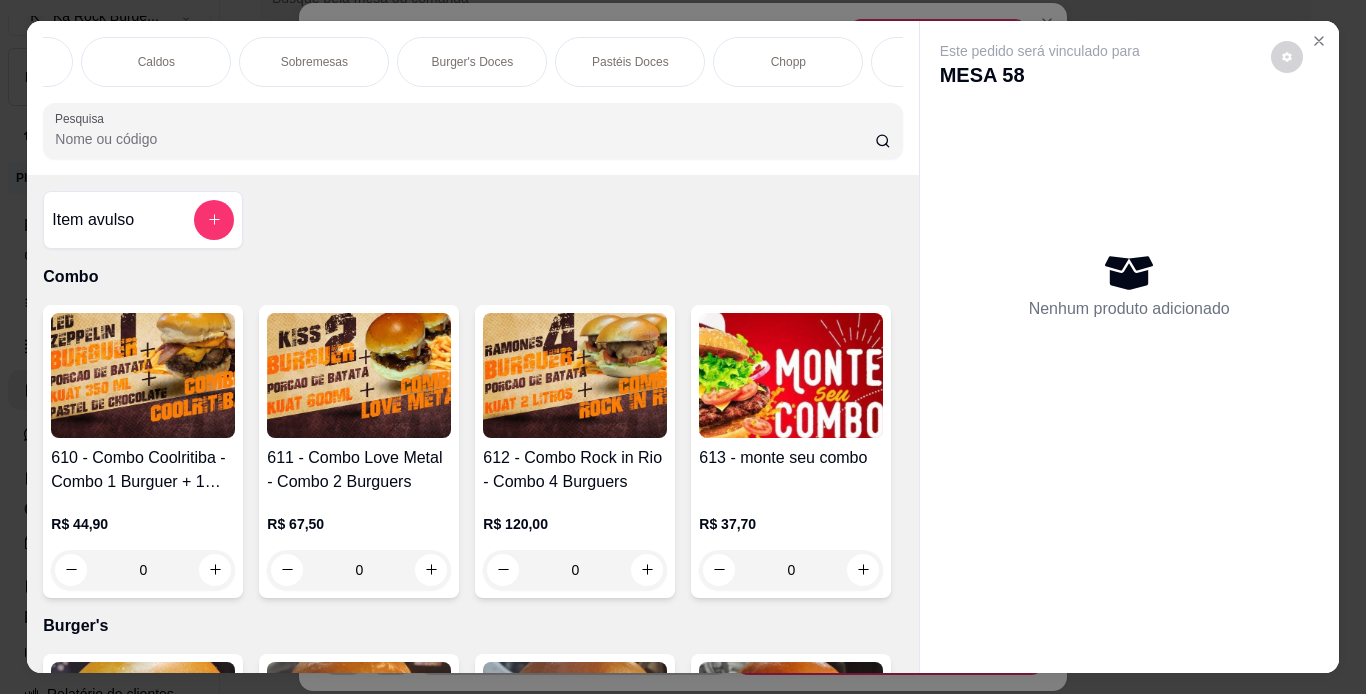 click on "Chopp" at bounding box center (788, 62) 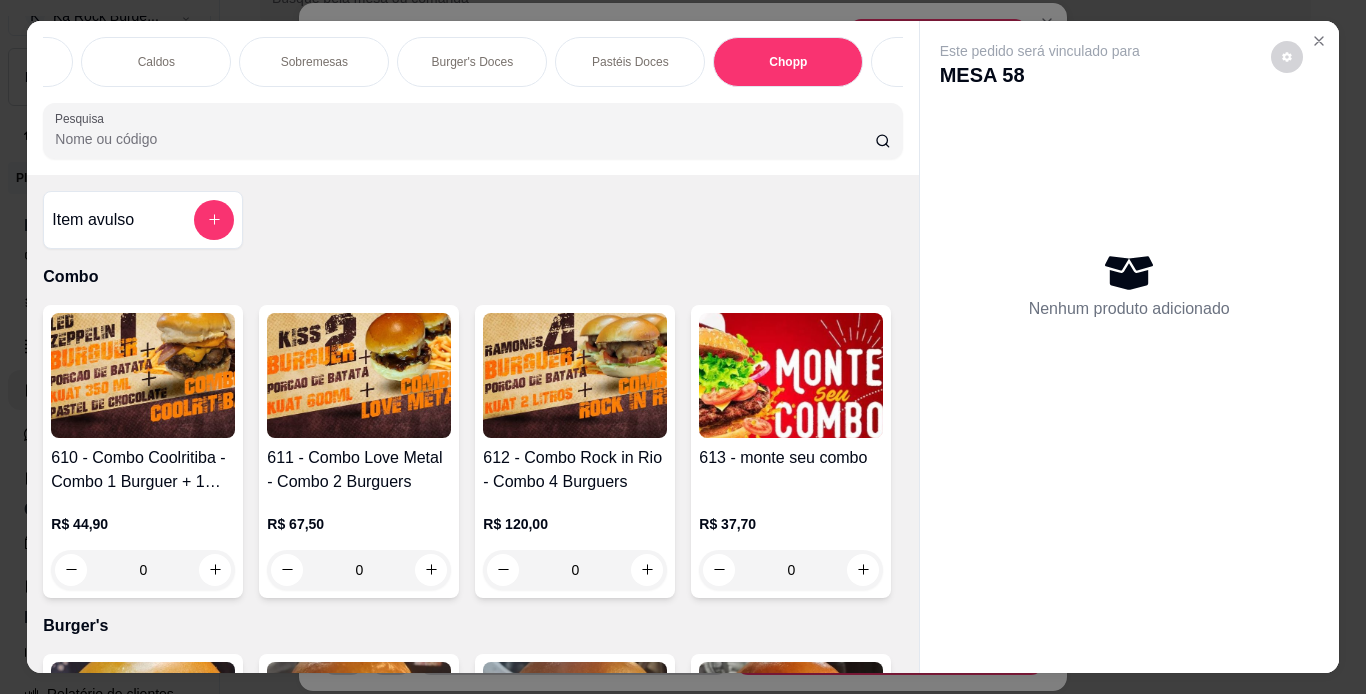 scroll, scrollTop: 7887, scrollLeft: 0, axis: vertical 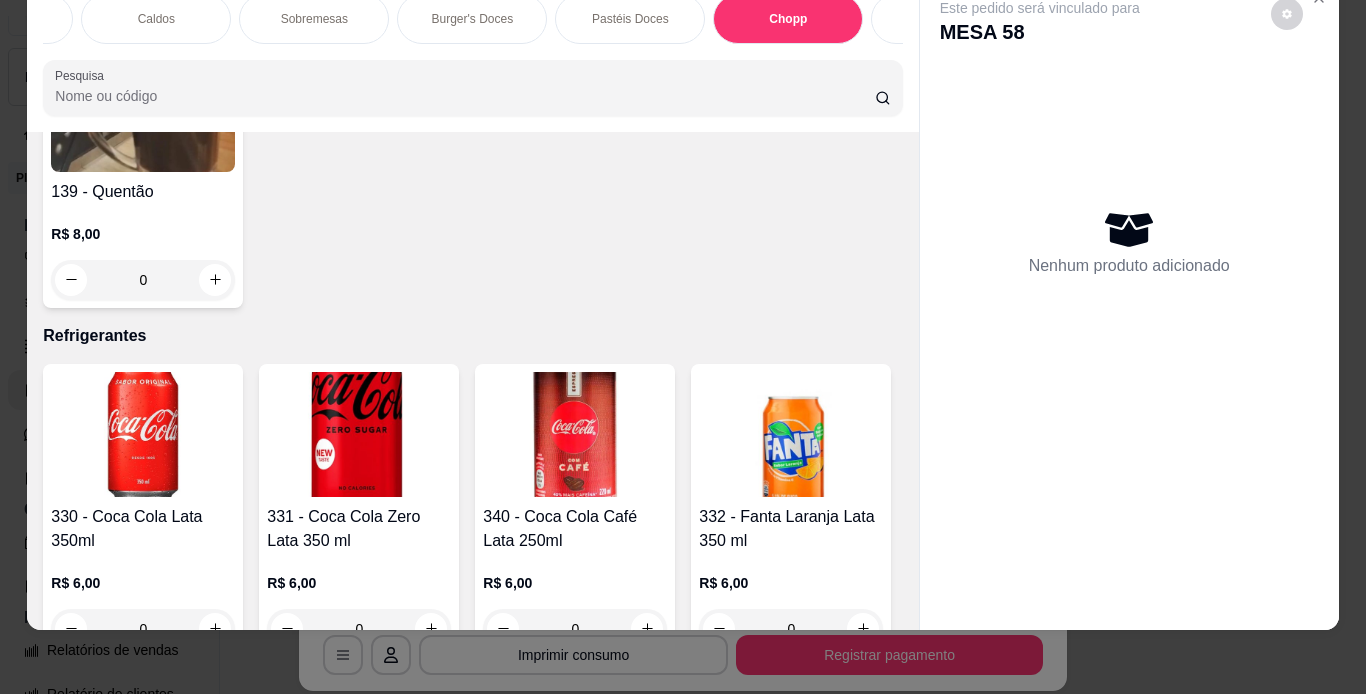 click 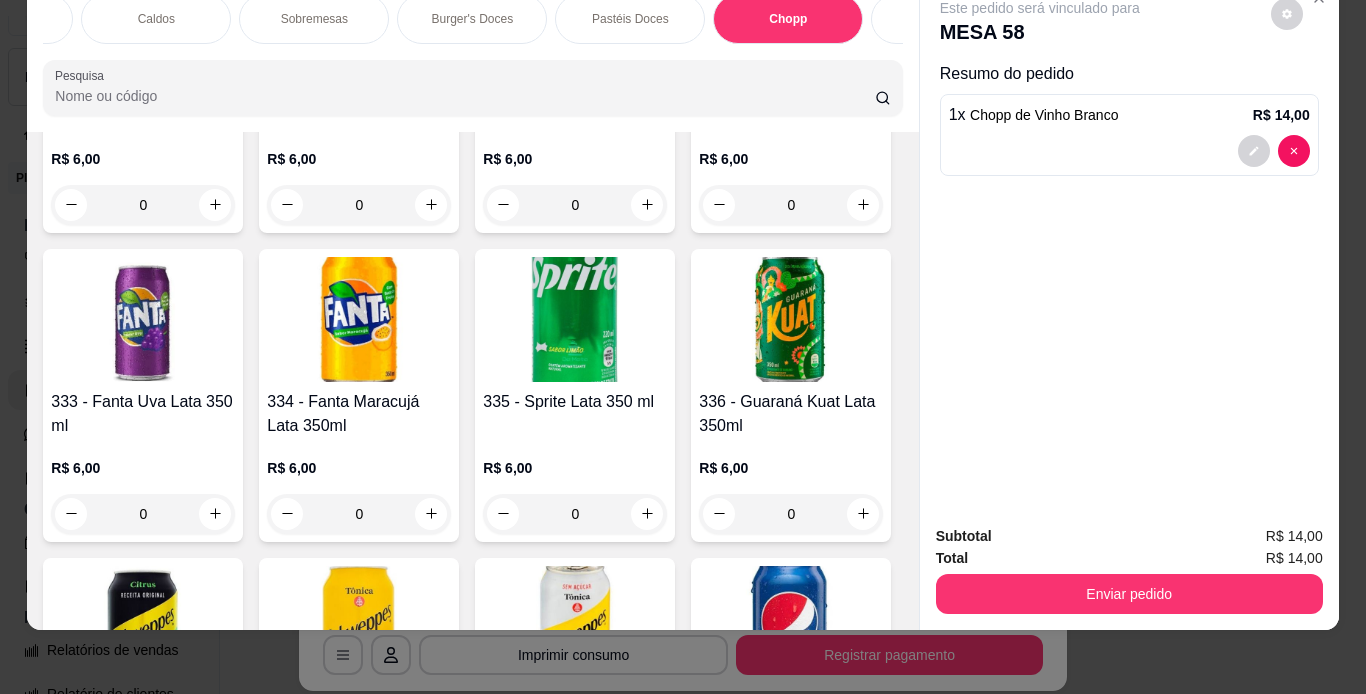 scroll, scrollTop: 8734, scrollLeft: 0, axis: vertical 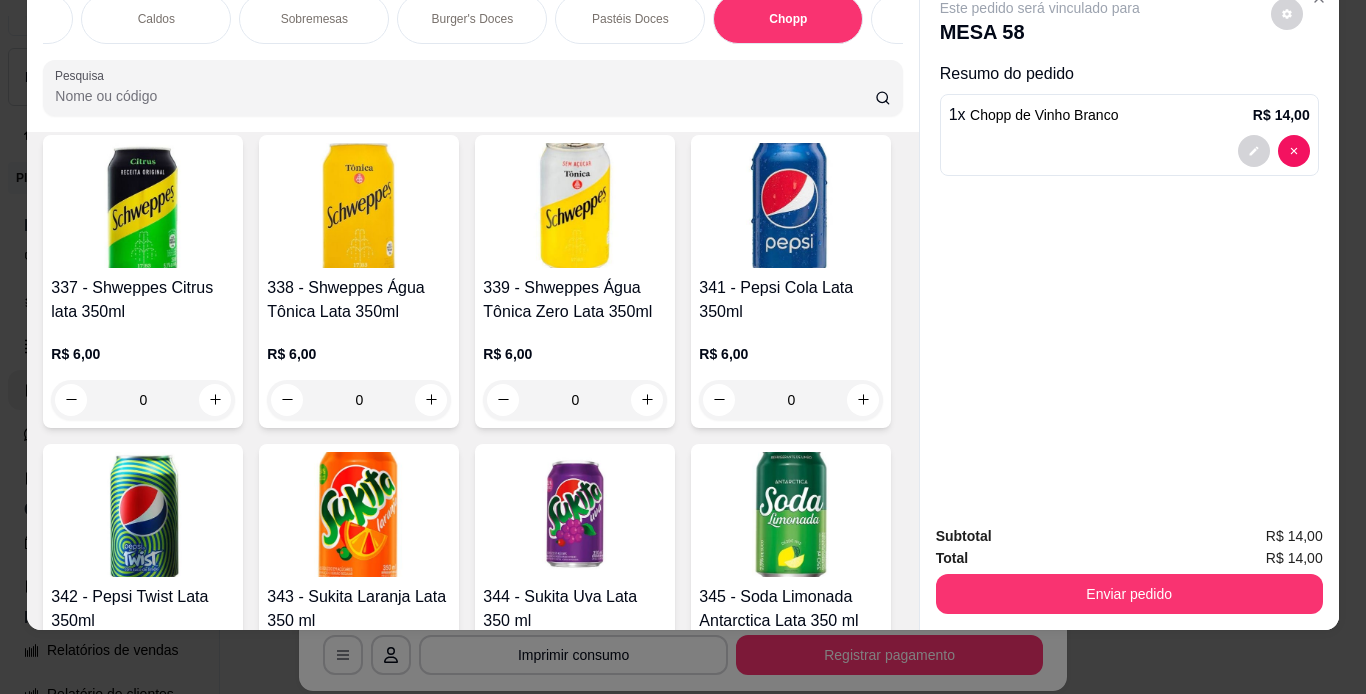 click on "Item avulso Combo  610 - Combo Coolritiba - Combo 1 Burguer + 1 Pastel   R$ 44,90 0 611 - Combo Love Metal - Combo 2 Burguers   R$ 67,50 0 612 - Combo Rock in Rio - Combo 4 Burguers   R$ 120,00 0 613 - monte seu combo    R$ 37,70 0 Burger's  1 - Ramones Burger    R$ 21,90 0 2 - John Lennon Burger   R$ 25,90 0 3 - Zztop Burger    R$ 25,90 0 4 - Led Zepplin Burger    R$ 26,90 0 5 - Kiss Burger    R$ 25,90 0 6 - Iron Maiden Burger    R$ 33,90 0 7 - The Doors Burger    R$ 26,90 0 8 - Deep Purple Burger   R$ 28,90 0 9 - Rolling Stones Burger   R$ 28,90 0 10 - Red Hot Chili Peppers Burger   R$ 30,90 0 11 - Metallica Burger    R$ 27,90 0 12 - Motorhead Burguer    R$ 34,90 0 13 - Rita Lee Burger   R$ 25,90 0 14 - Baby Metal Burger   R$ 15,90 0 15 - The Sex Pistol's Burger   R$ 23,90 0 16 - Queen Burger   R$ 22,90 0 17 - The Beatles Burguer    R$ 20,90 0 18 - Thin Lizzy Burger    R$ 33,90 0 19 - Ac/Dc Burguer    R$ 39,90 0 20 - 22 - Guns N' Roses   R$ 22,90 0 21 - The Clash   R$ 32,90 0   0" at bounding box center (472, 381) 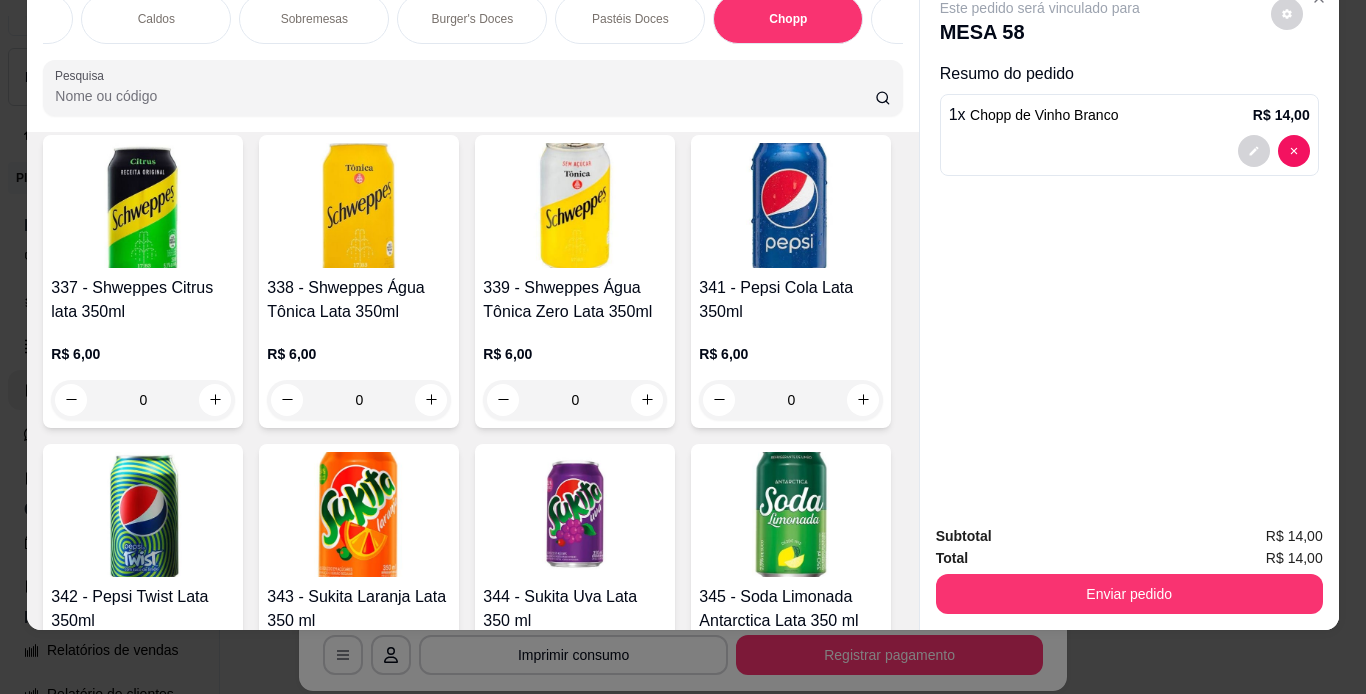 scroll, scrollTop: 8311, scrollLeft: 0, axis: vertical 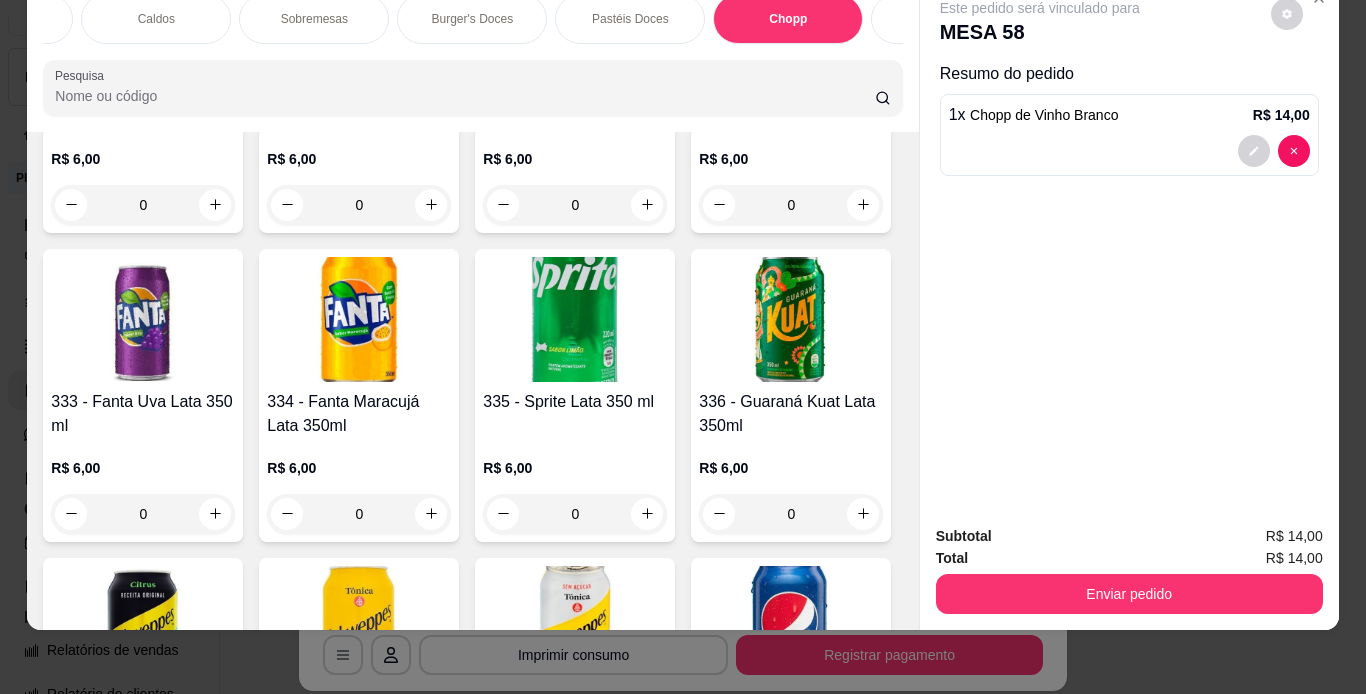 click on "136 - Double chopp" at bounding box center (575, -1191) 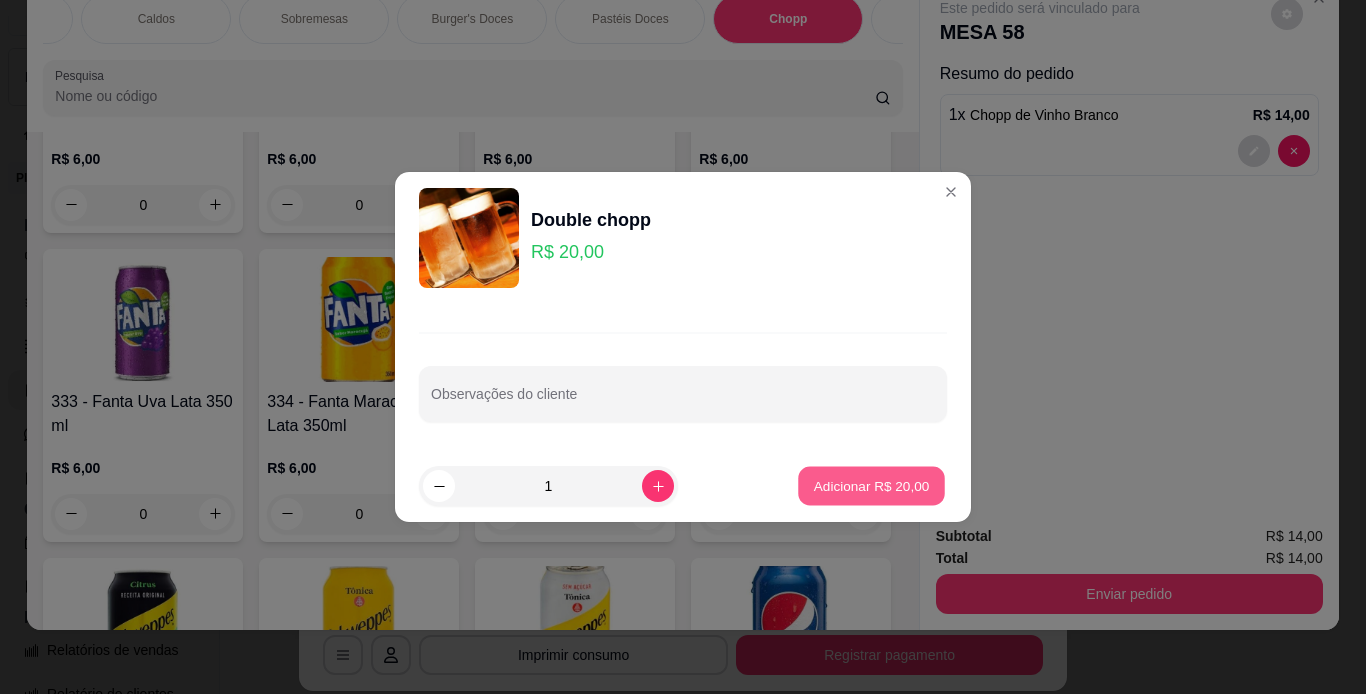 click on "Adicionar   R$ 20,00" at bounding box center [872, 485] 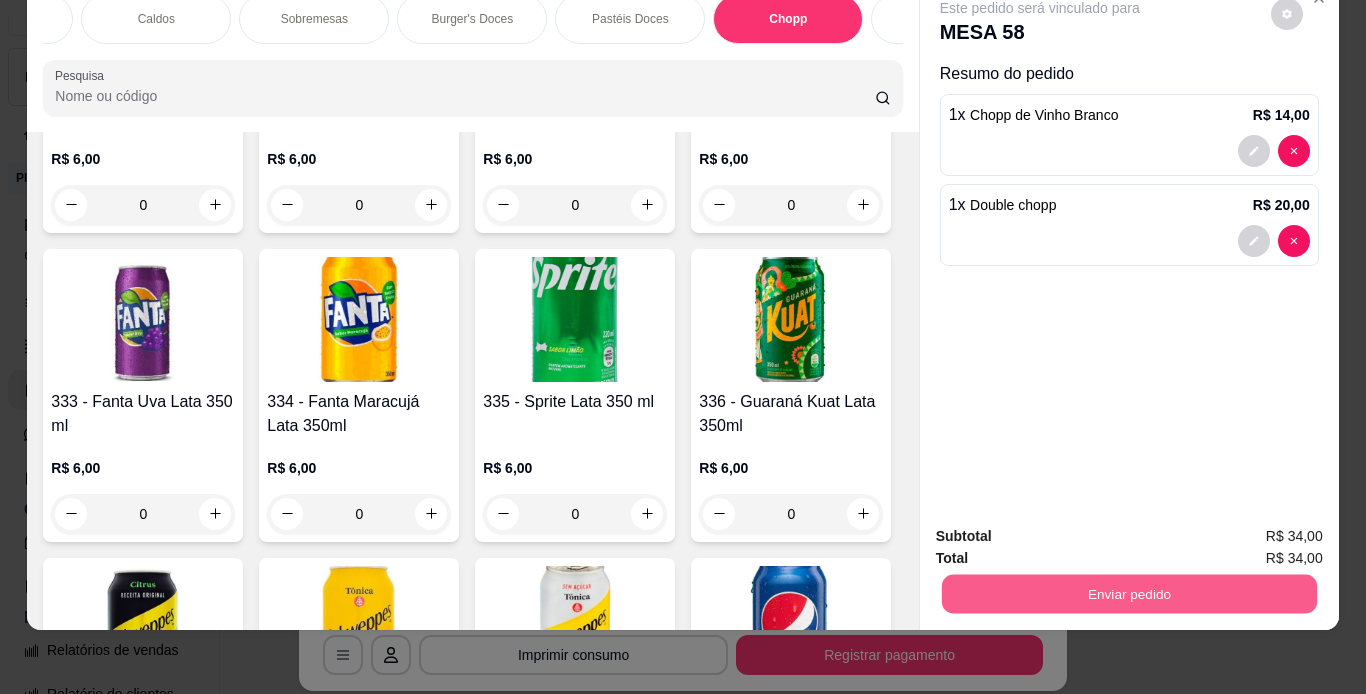 click on "Enviar pedido" at bounding box center (1128, 594) 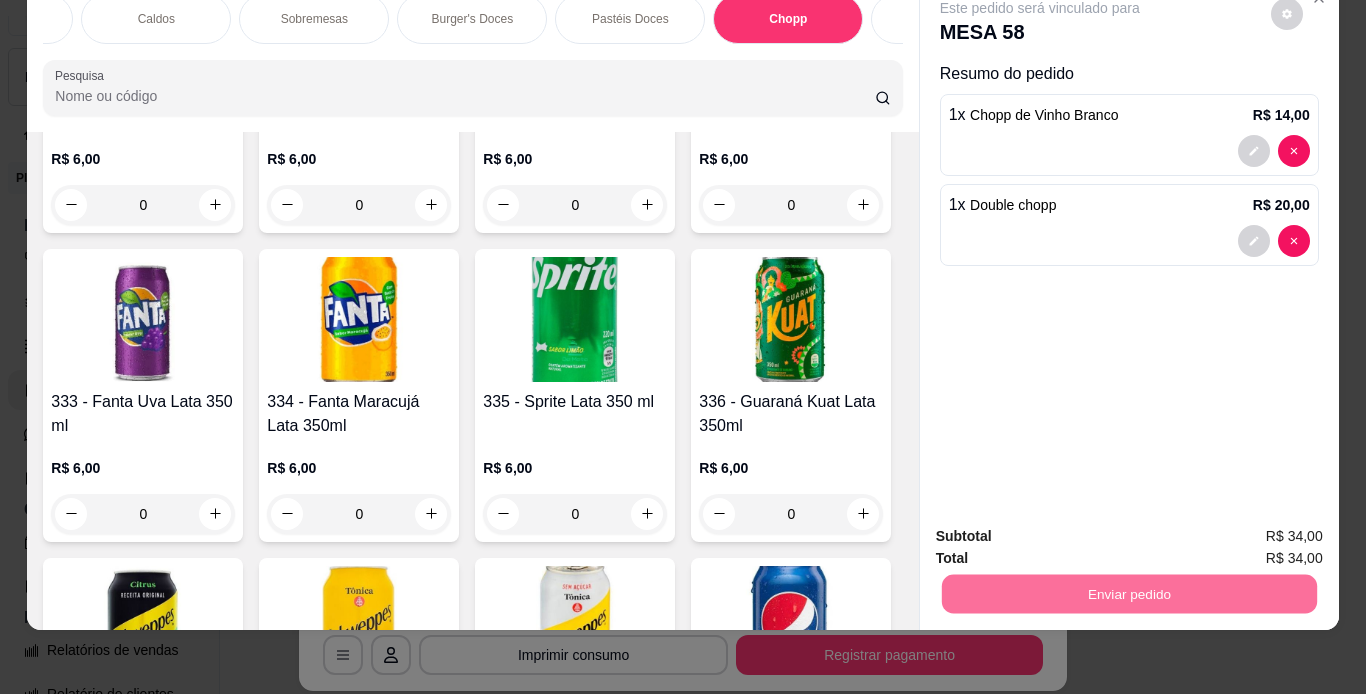 click on "Não registrar e enviar pedido" at bounding box center [1063, 529] 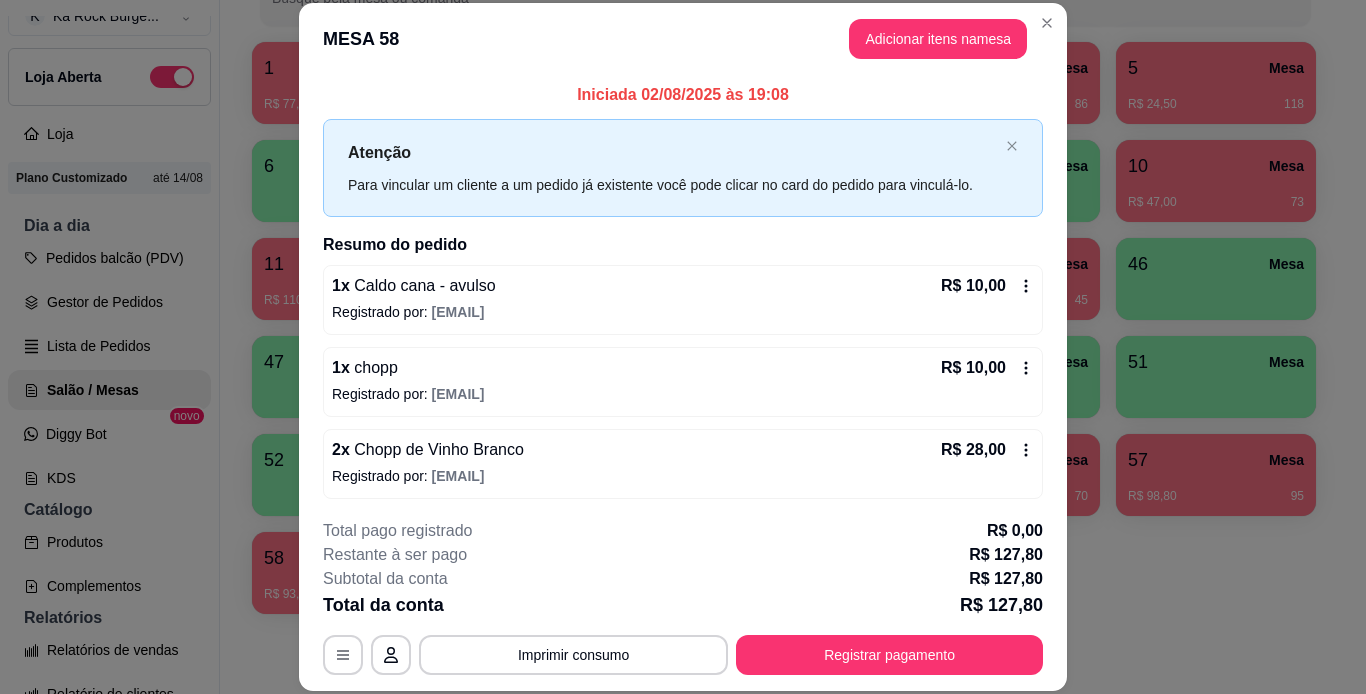 scroll, scrollTop: 250, scrollLeft: 0, axis: vertical 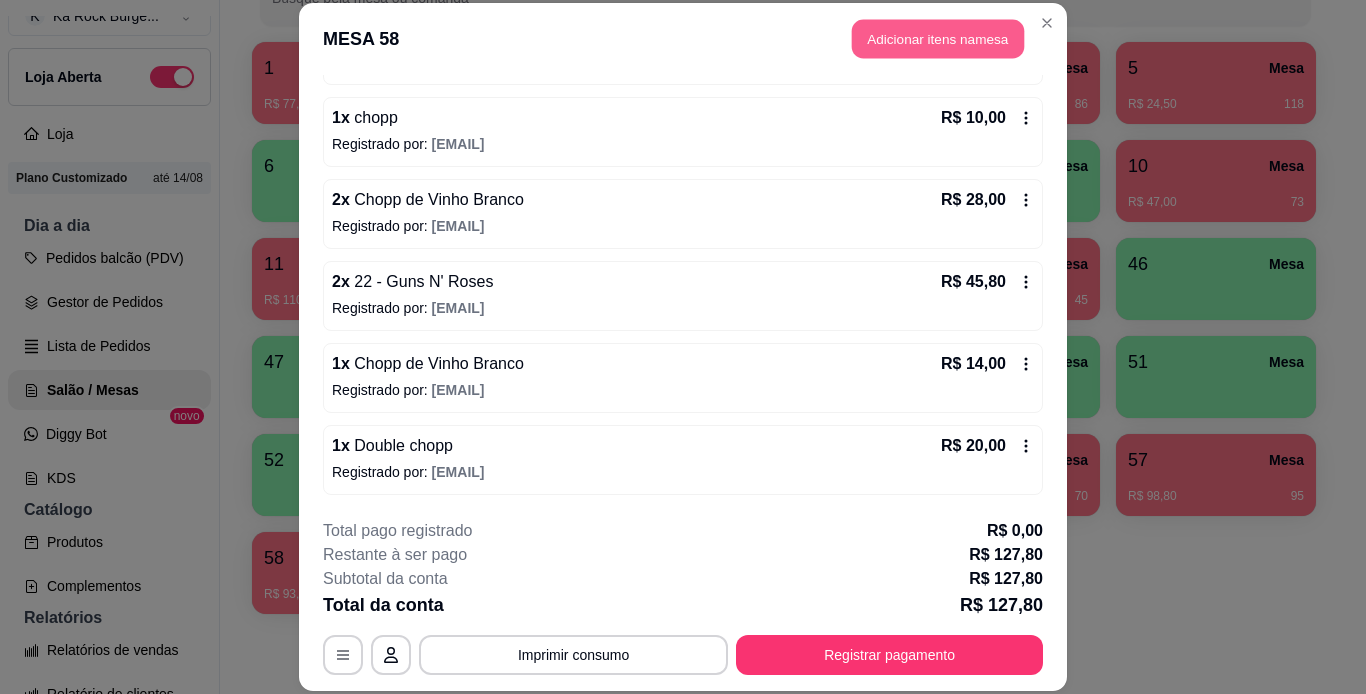 click on "Adicionar itens na  mesa" at bounding box center [938, 39] 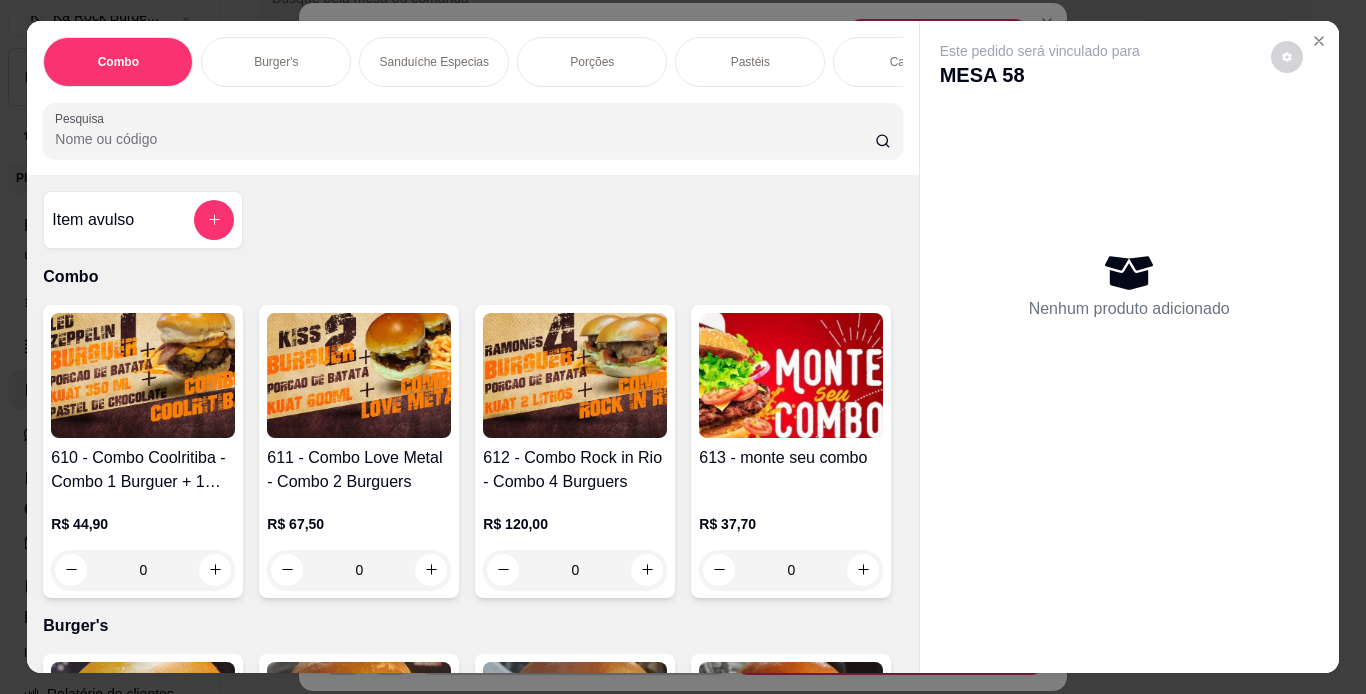 scroll, scrollTop: 0, scrollLeft: 752, axis: horizontal 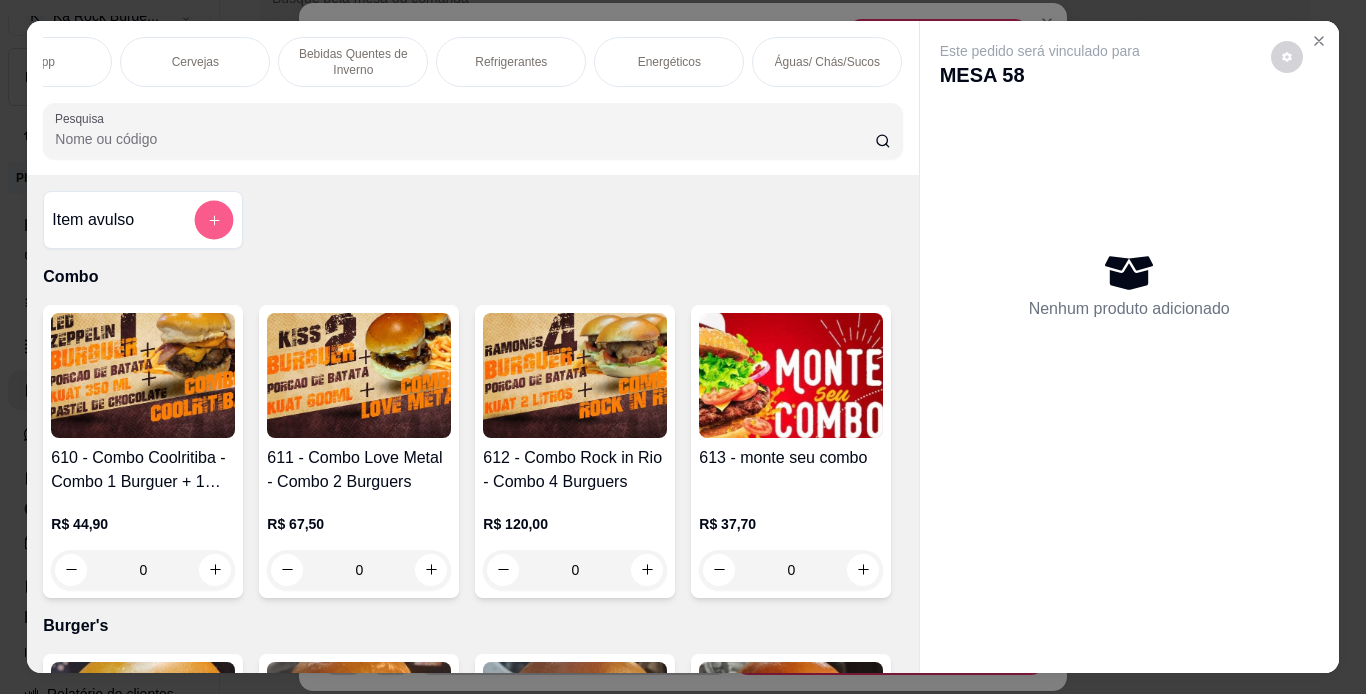 click 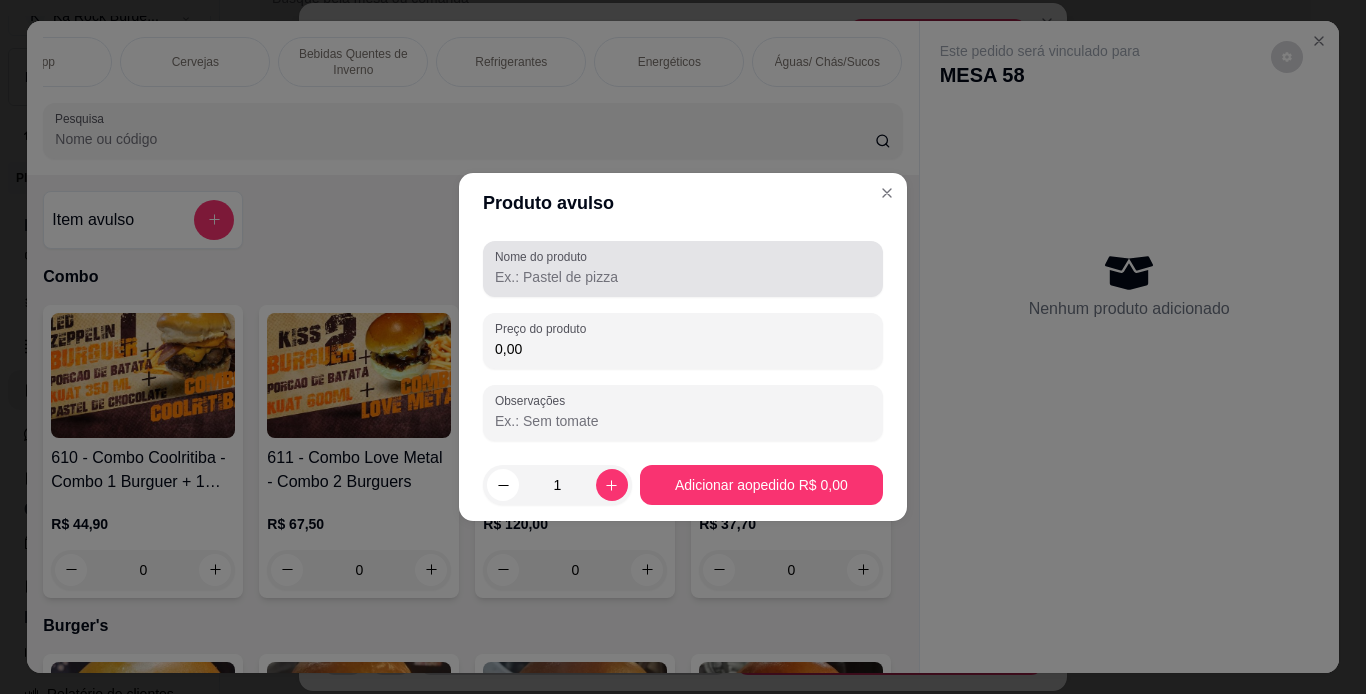 click on "Nome do produto" at bounding box center [683, 277] 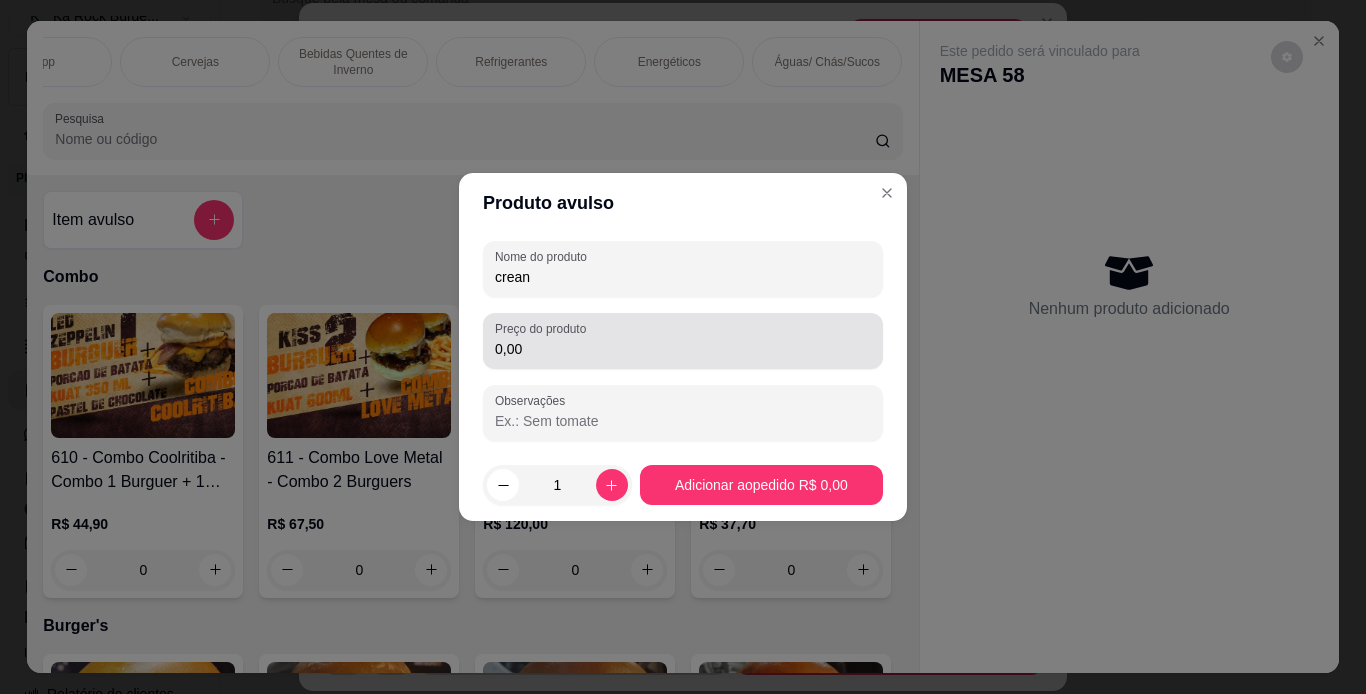 type on "crean" 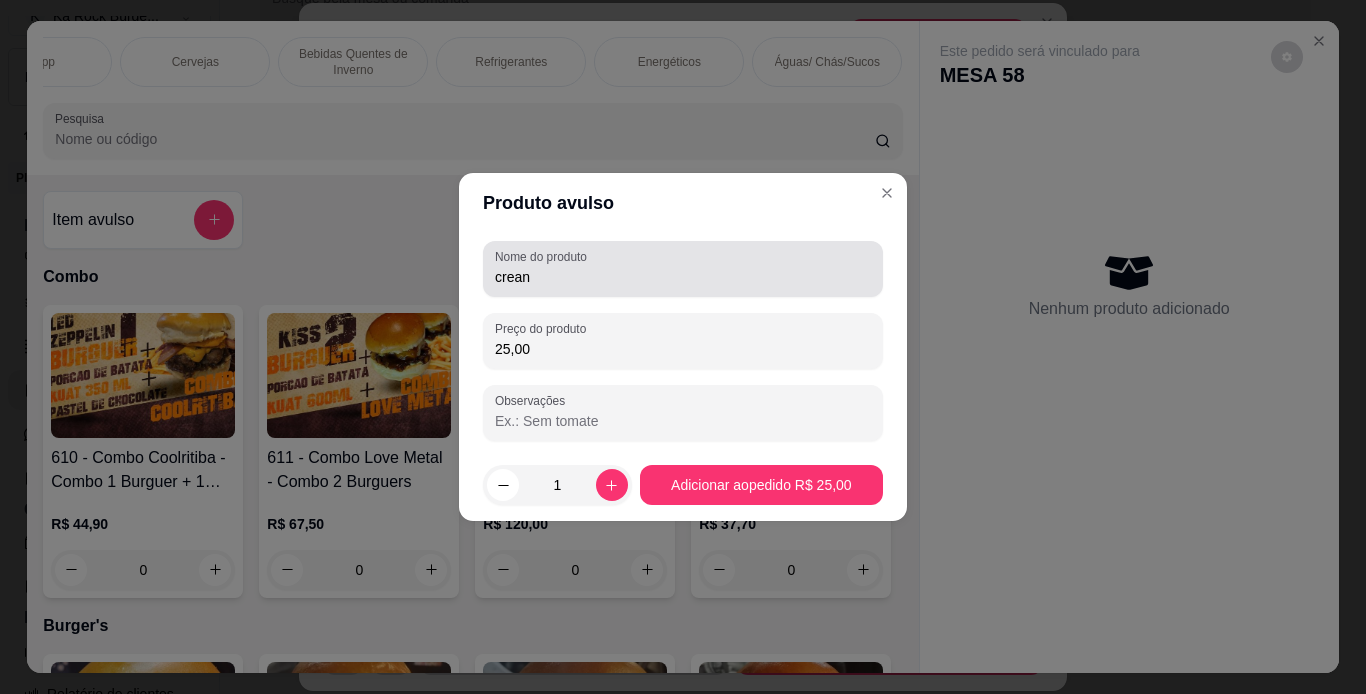 type on "25,00" 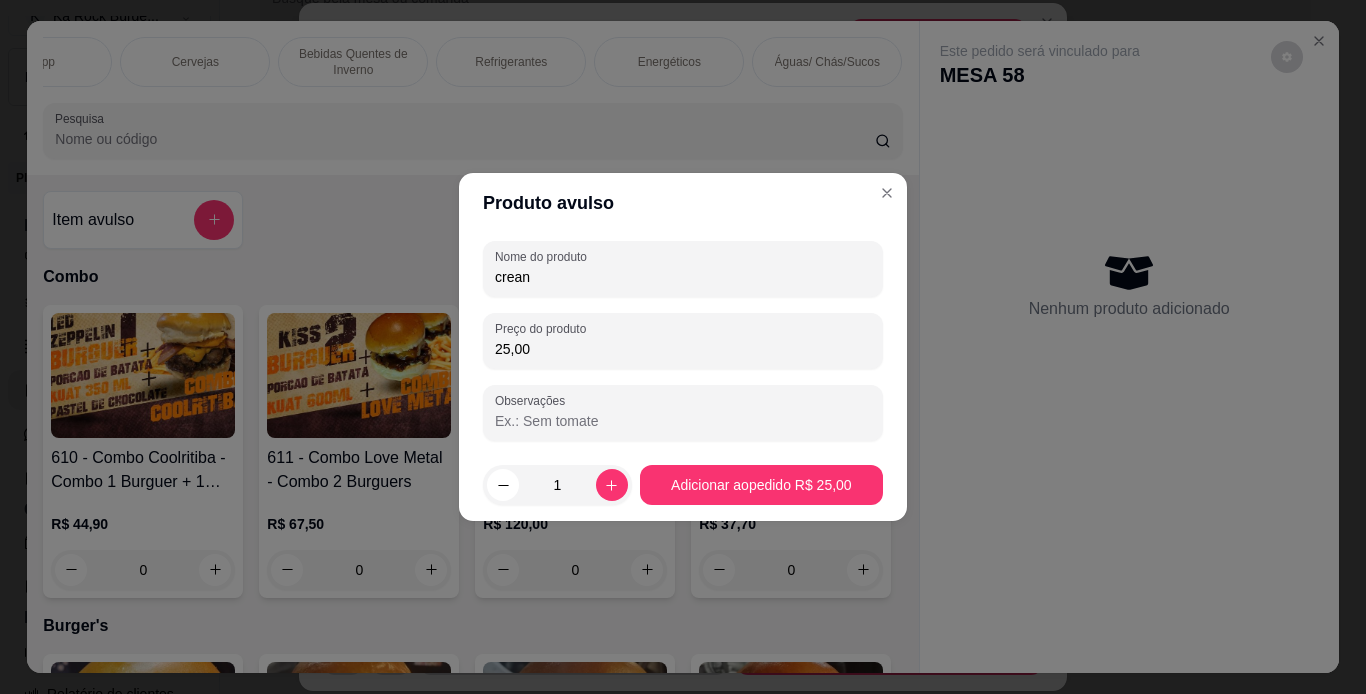click on "crean" at bounding box center (683, 277) 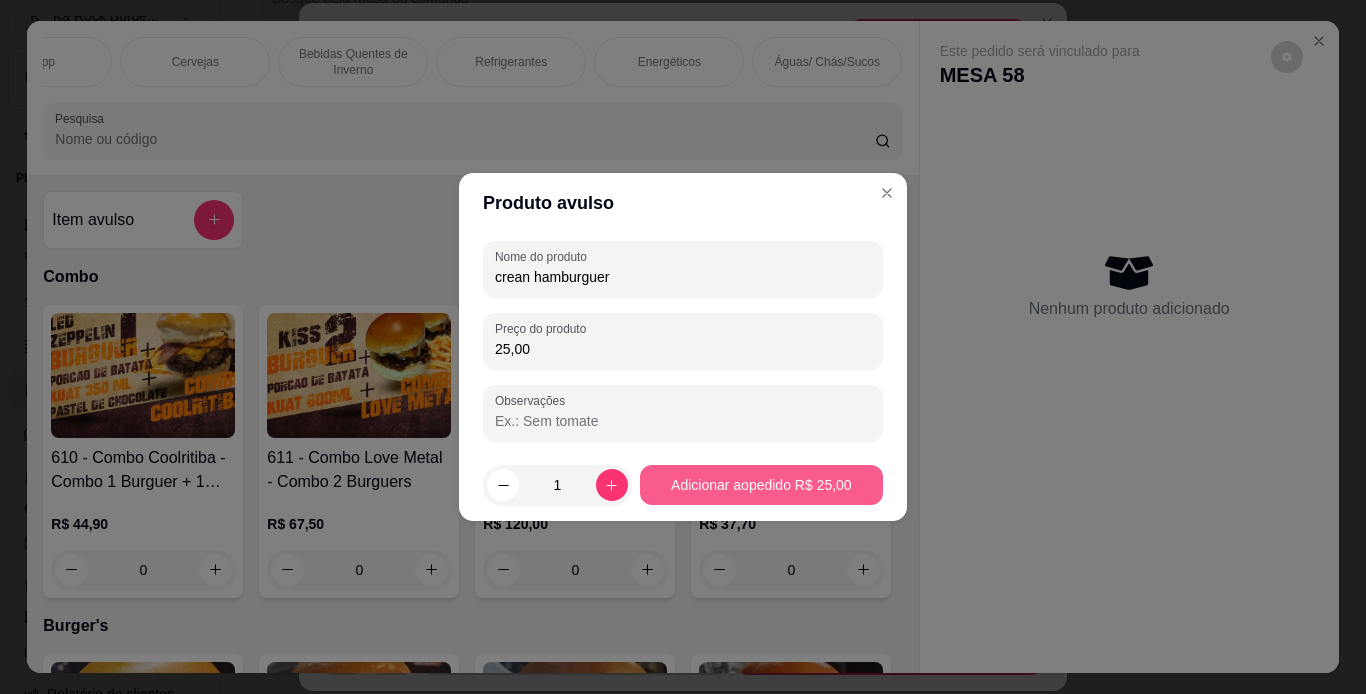 type on "crean hamburguer" 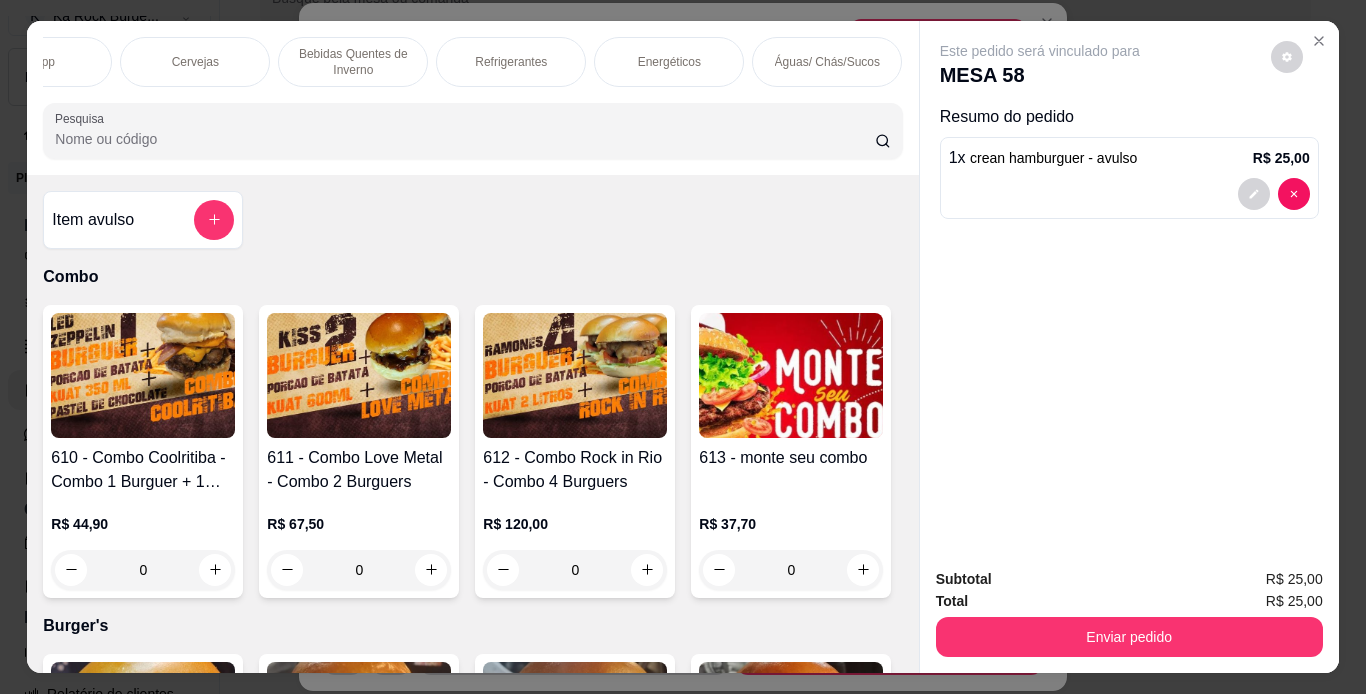 click on "Águas/ Chás/Sucos" at bounding box center [827, 62] 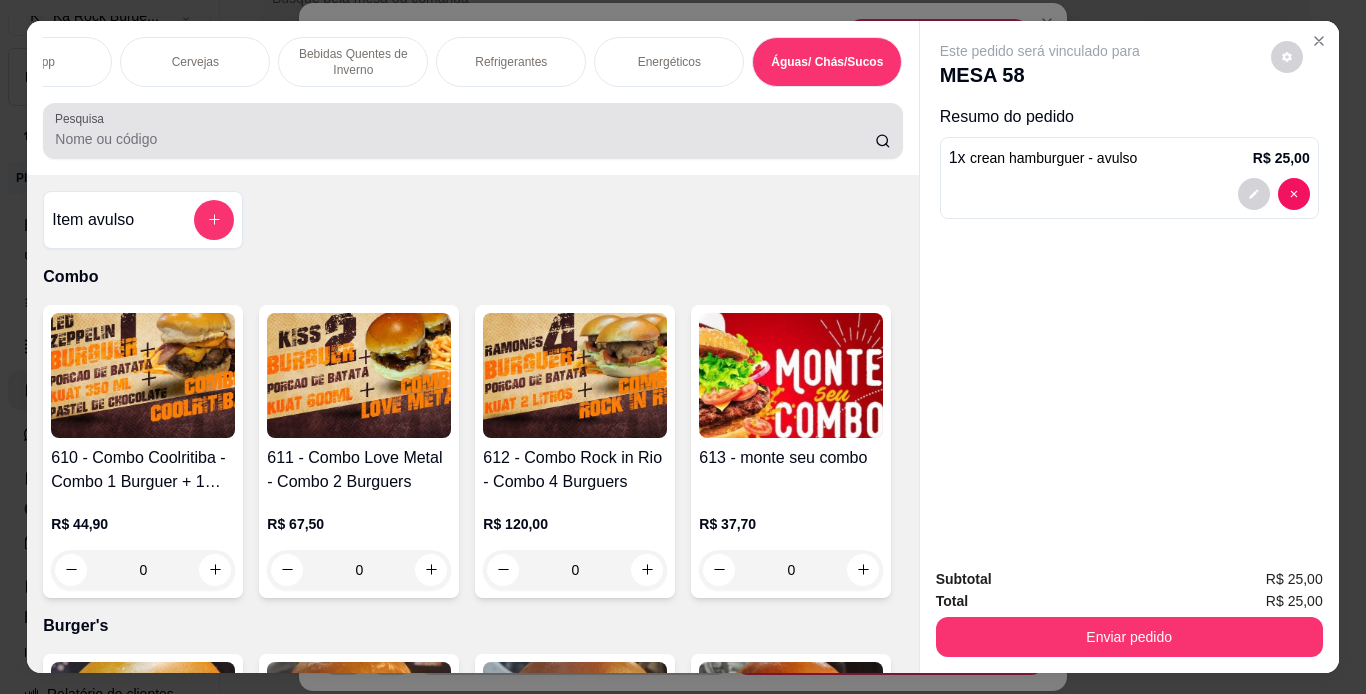 scroll, scrollTop: 12293, scrollLeft: 0, axis: vertical 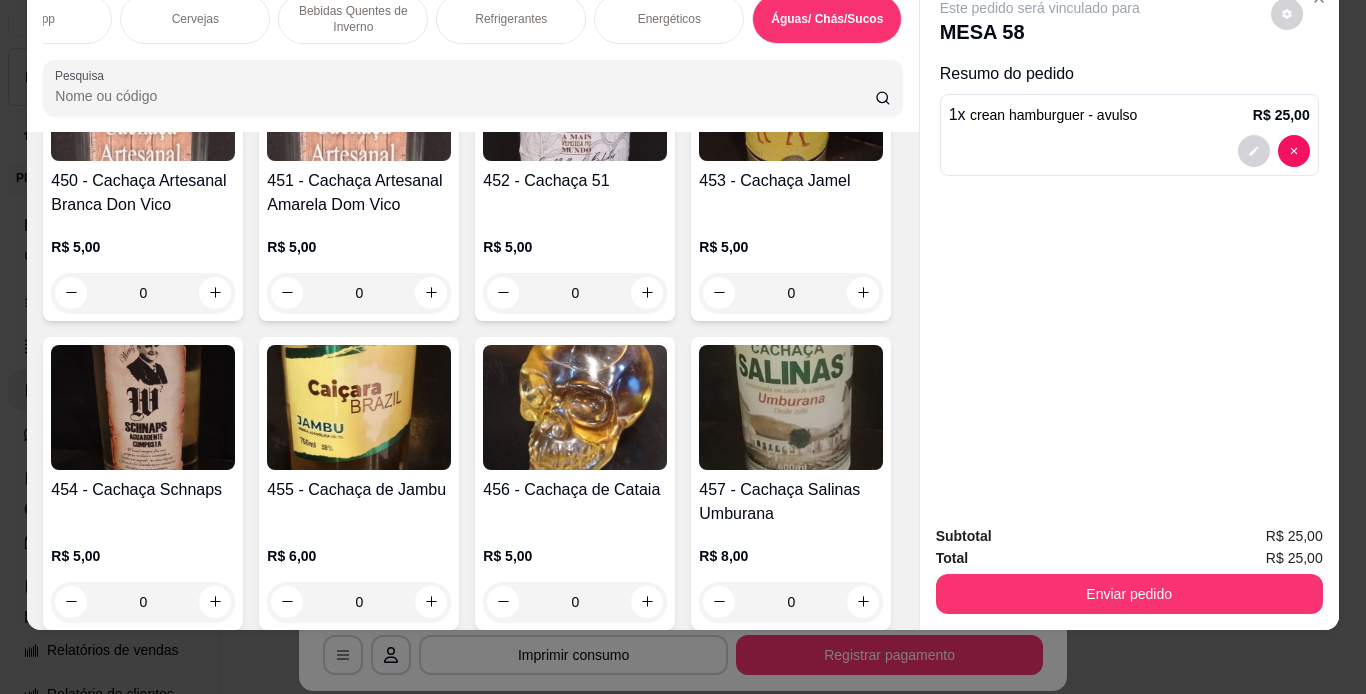 click on "425 - Sucos" at bounding box center [791, -1773] 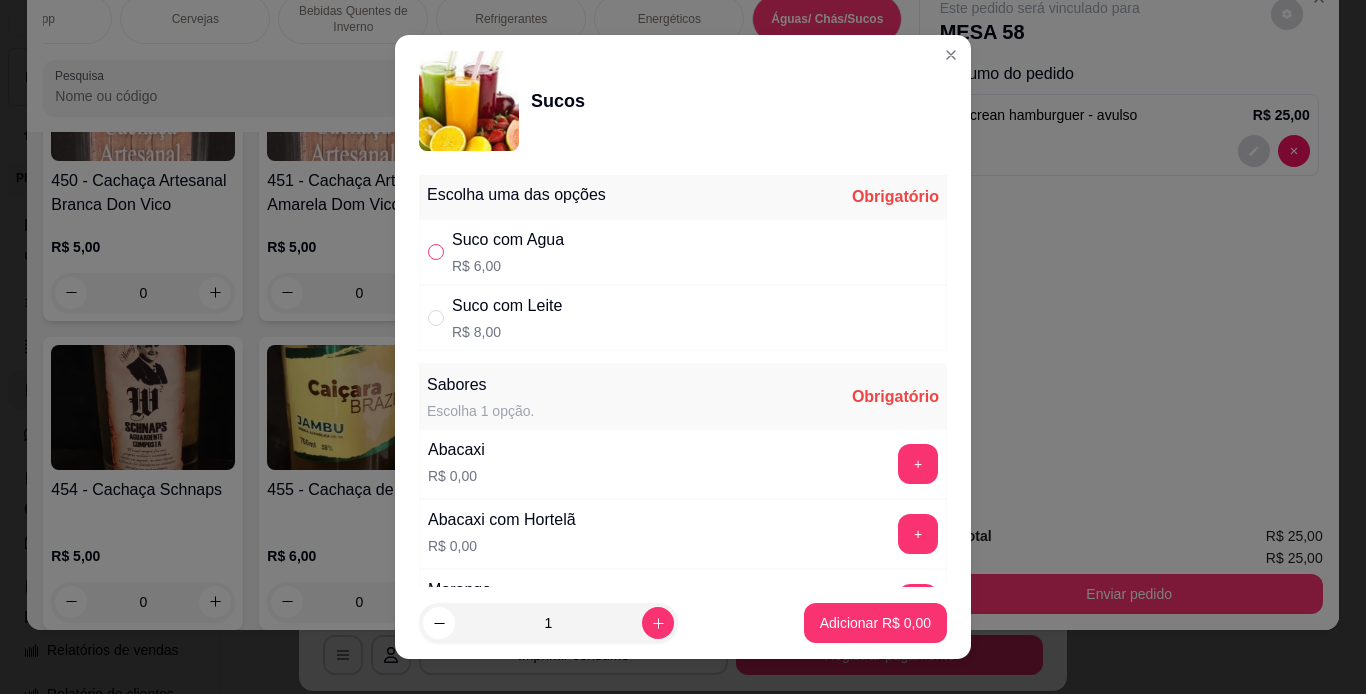 click at bounding box center (436, 252) 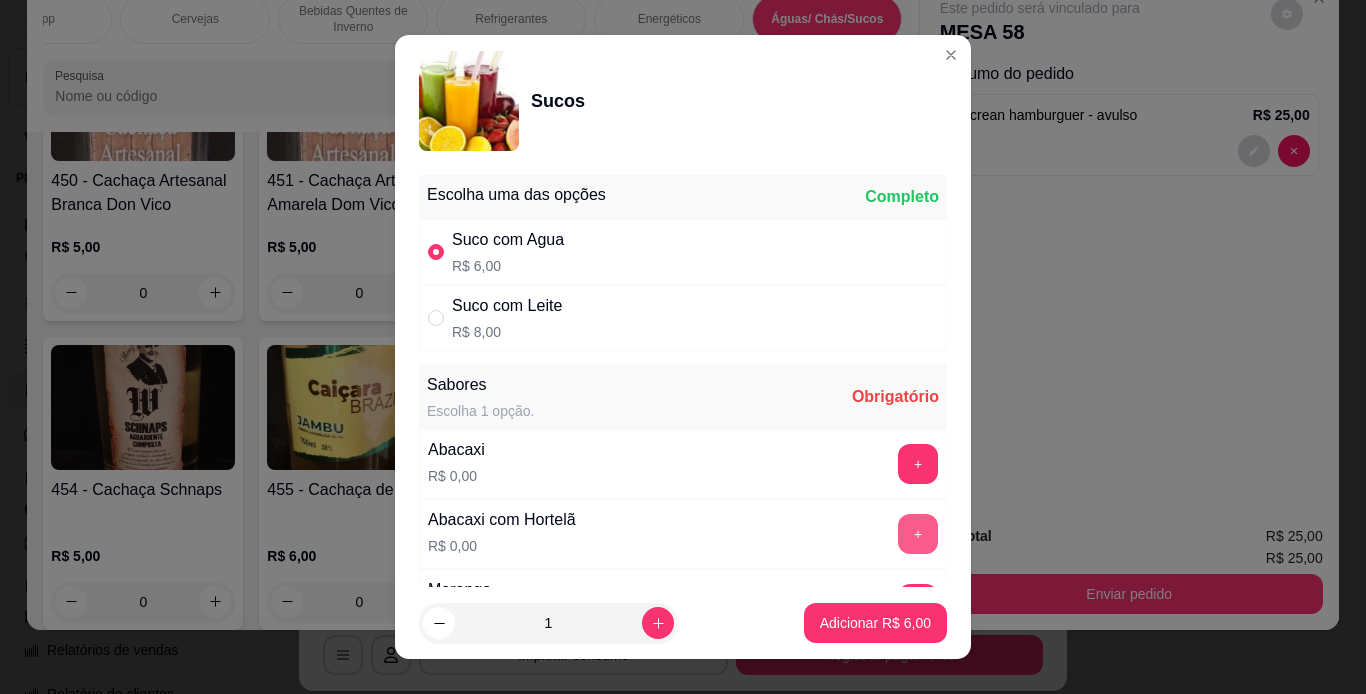click on "+" at bounding box center (918, 534) 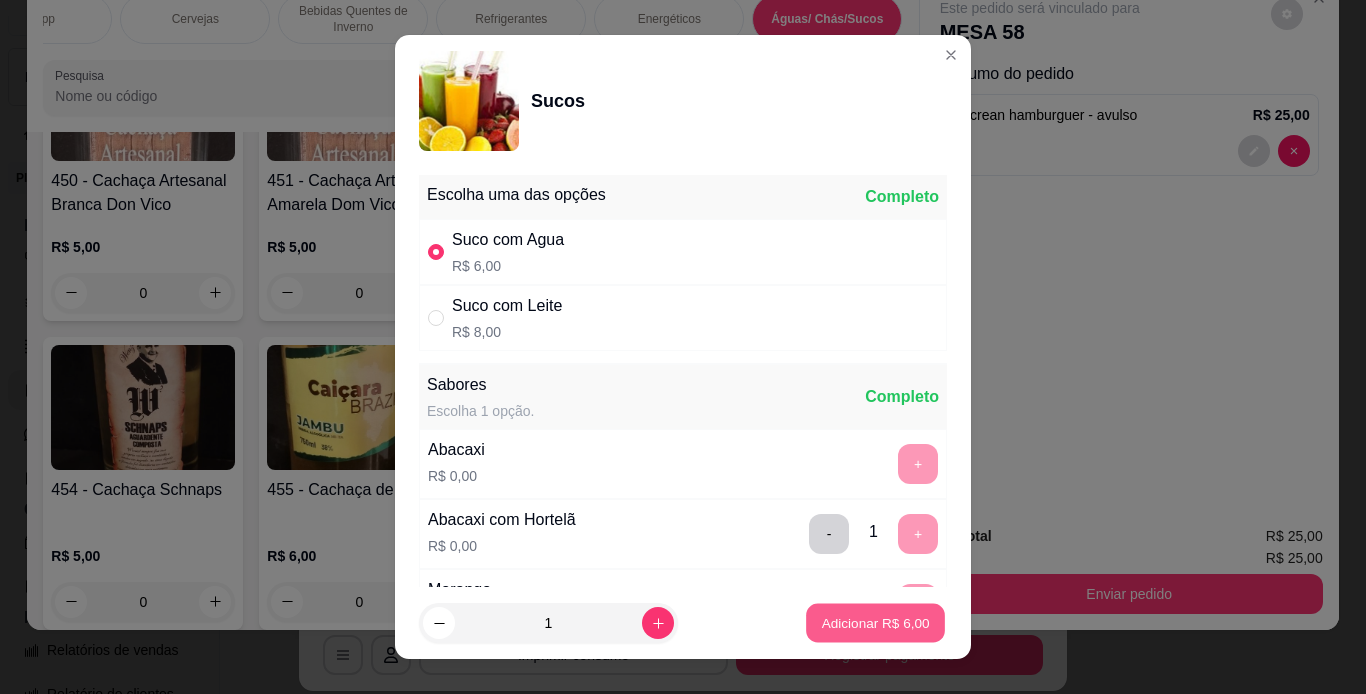 click on "Adicionar   R$ 6,00" at bounding box center [875, 623] 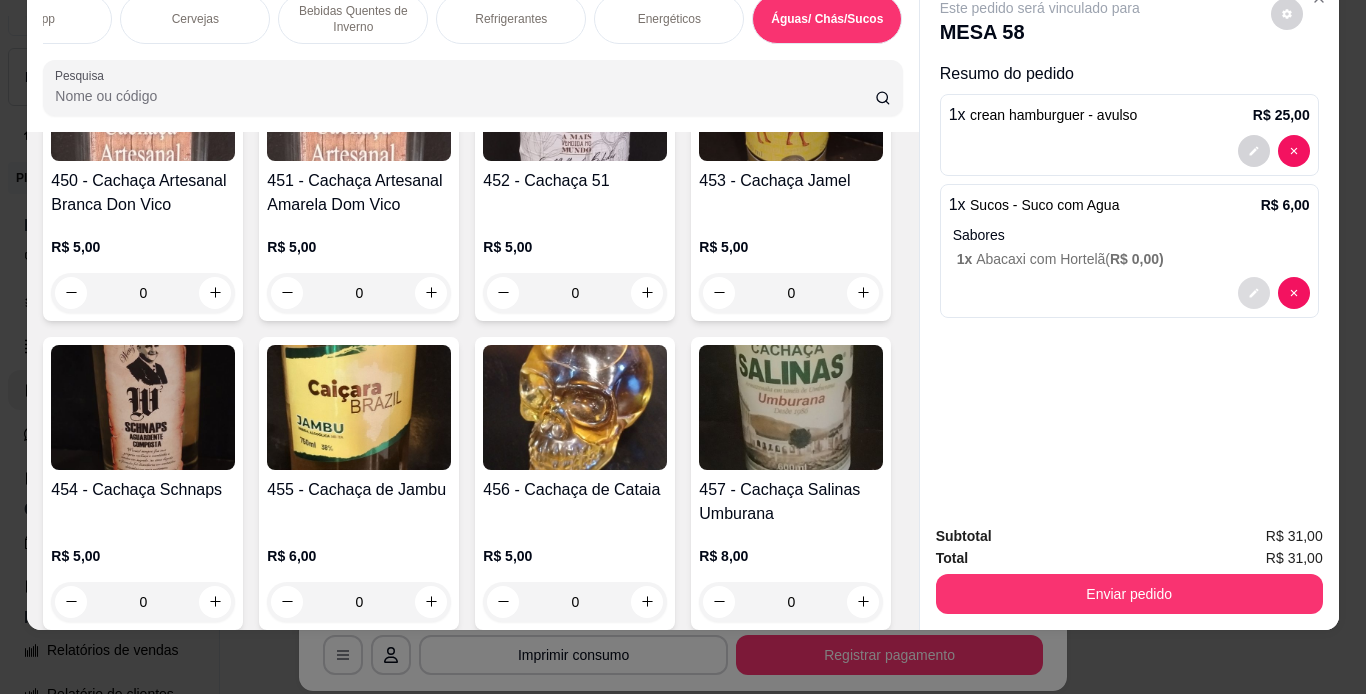 click 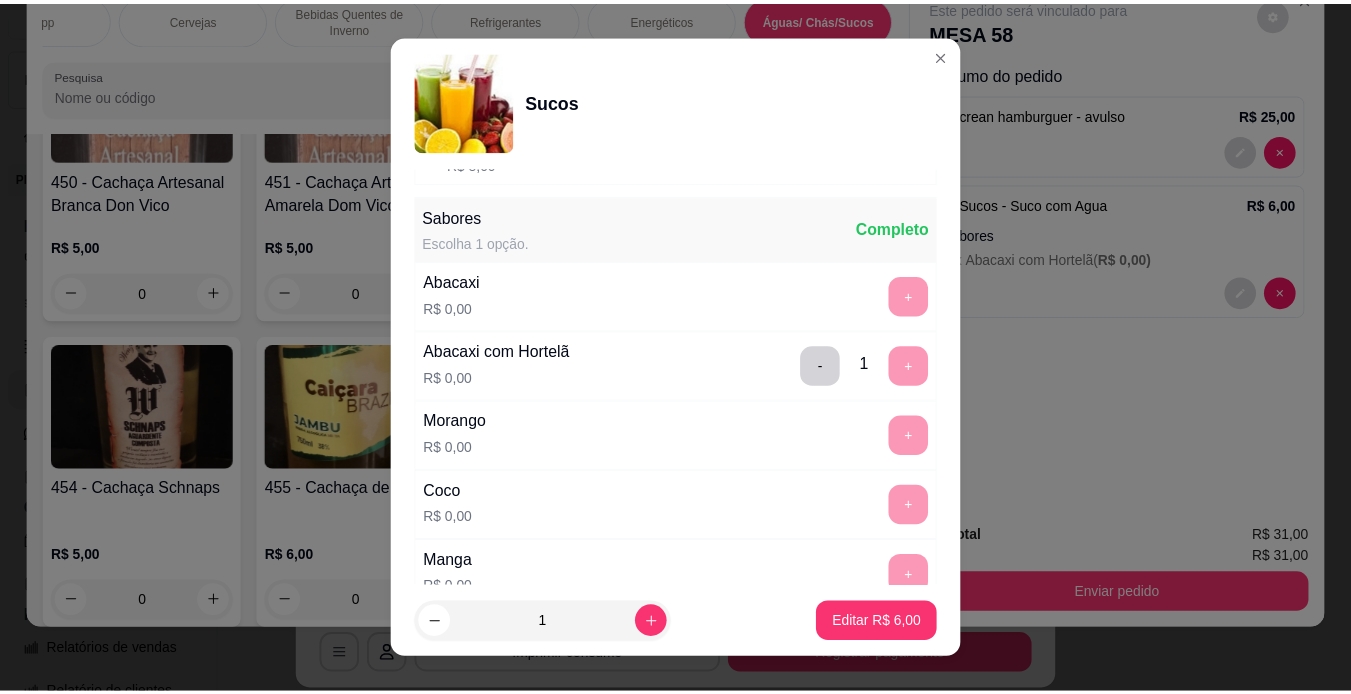 scroll, scrollTop: 231, scrollLeft: 0, axis: vertical 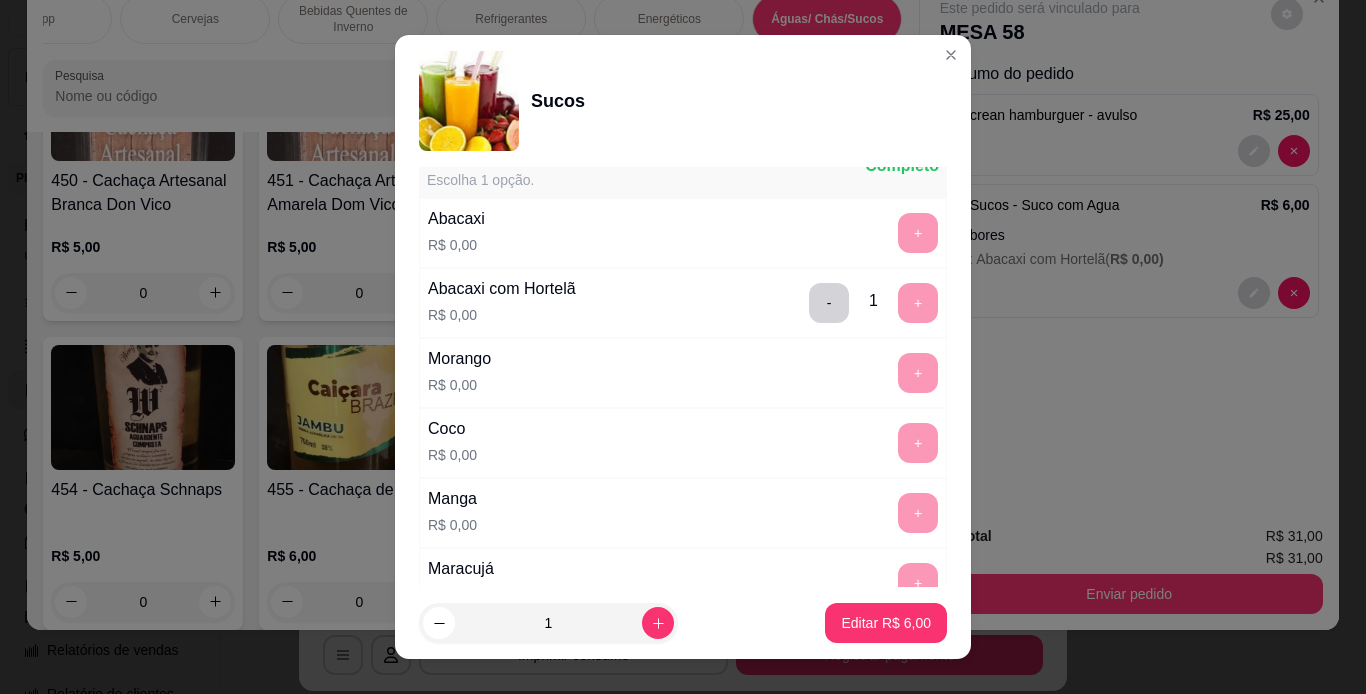 click on "+" at bounding box center [918, 373] 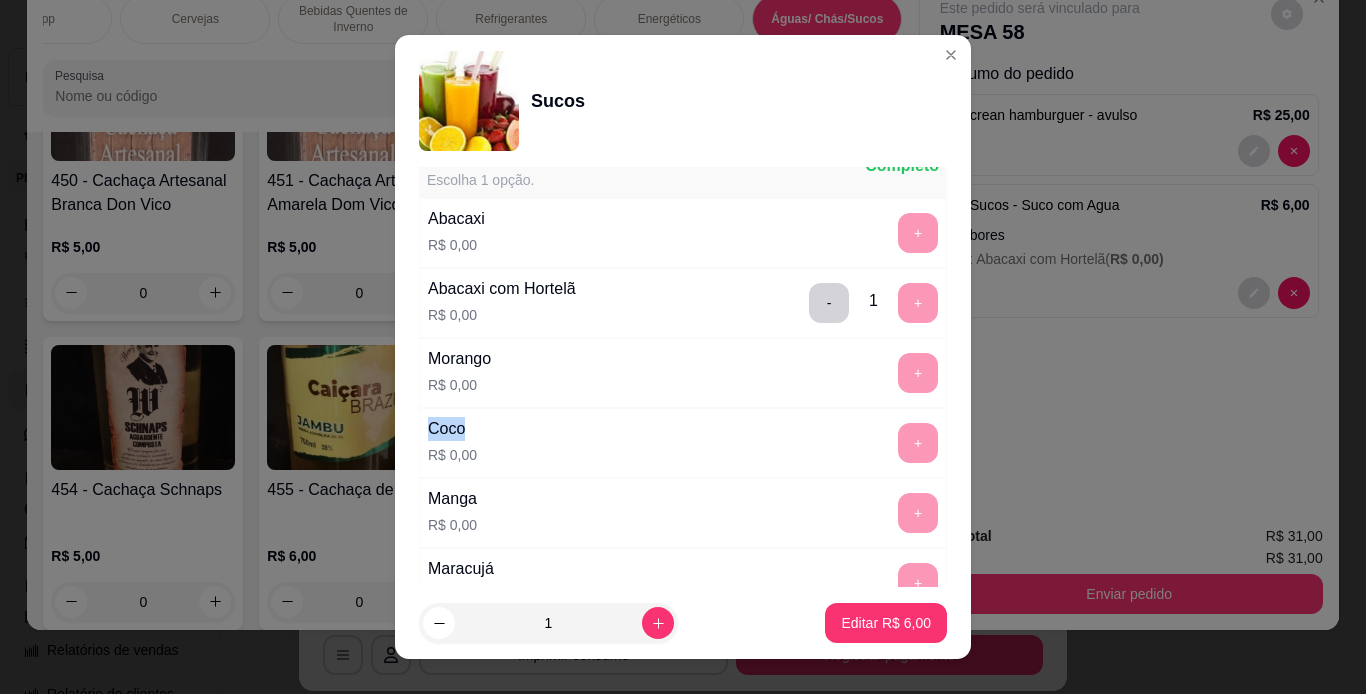 click on "+" at bounding box center (918, 373) 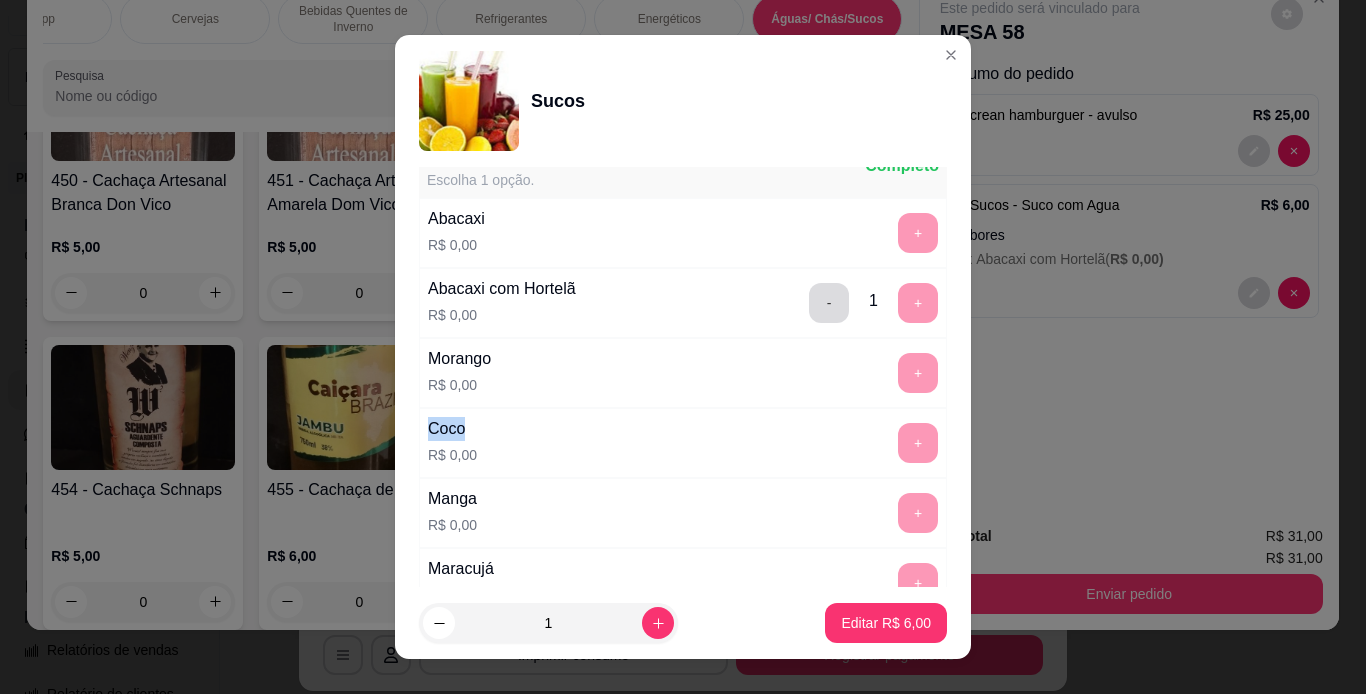 click on "-" at bounding box center [829, 303] 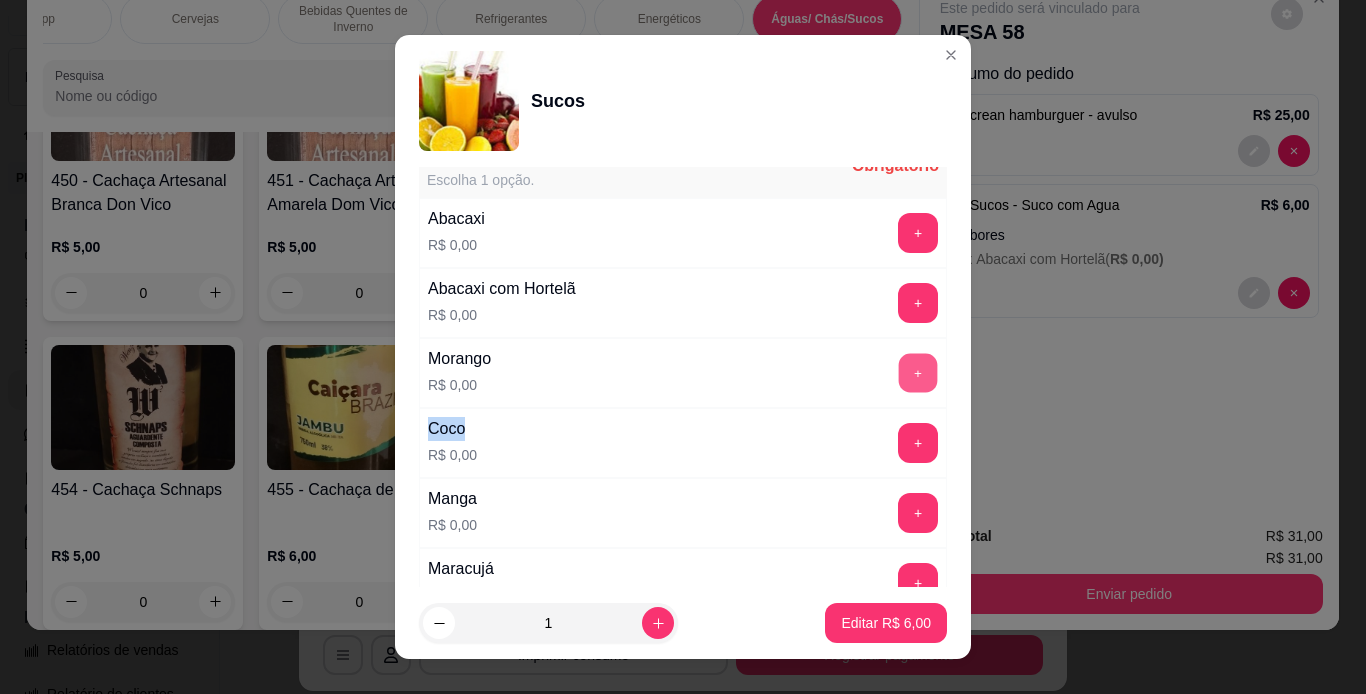 click on "+" at bounding box center (918, 372) 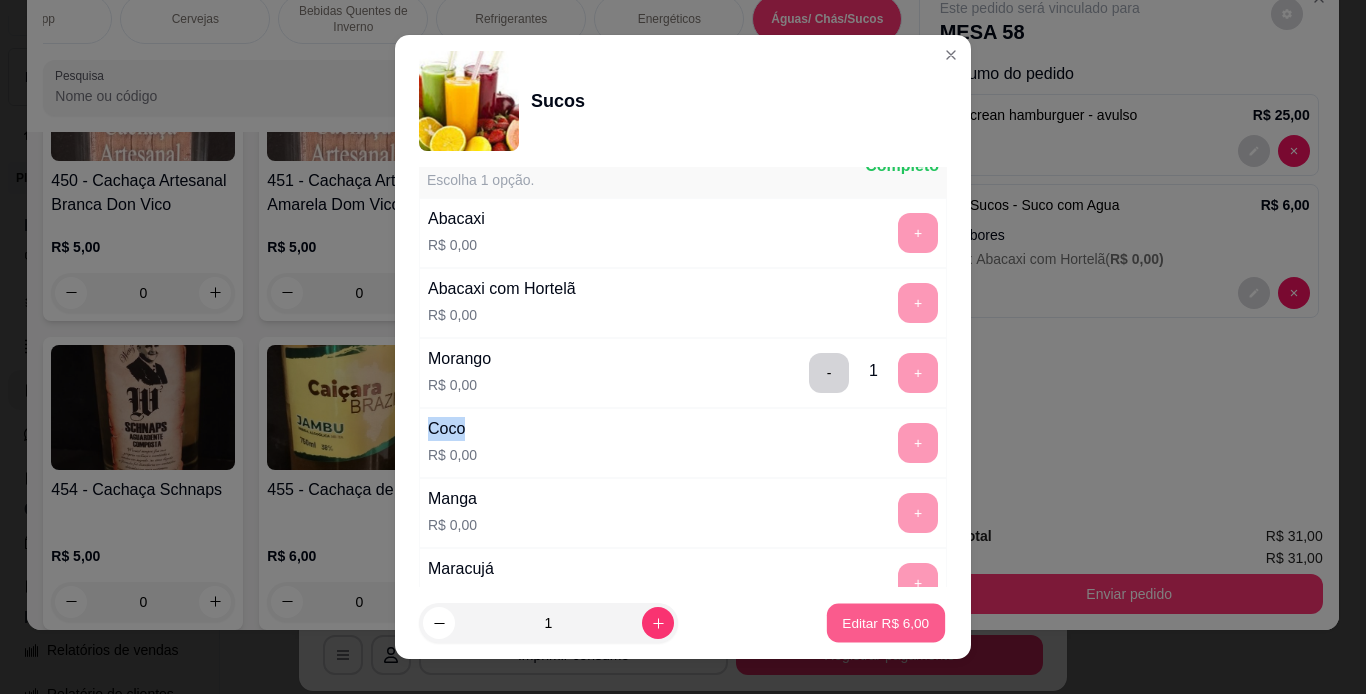click on "Editar   R$ 6,00" at bounding box center [886, 623] 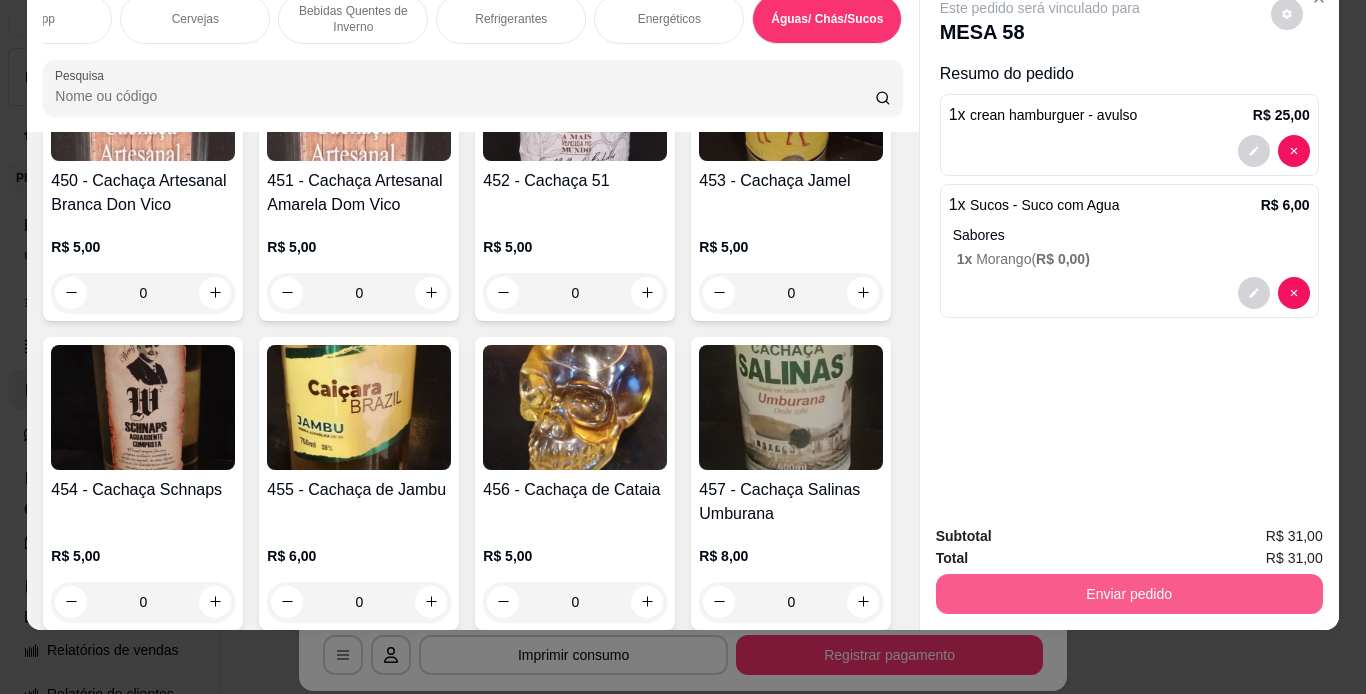 click on "Enviar pedido" at bounding box center [1129, 594] 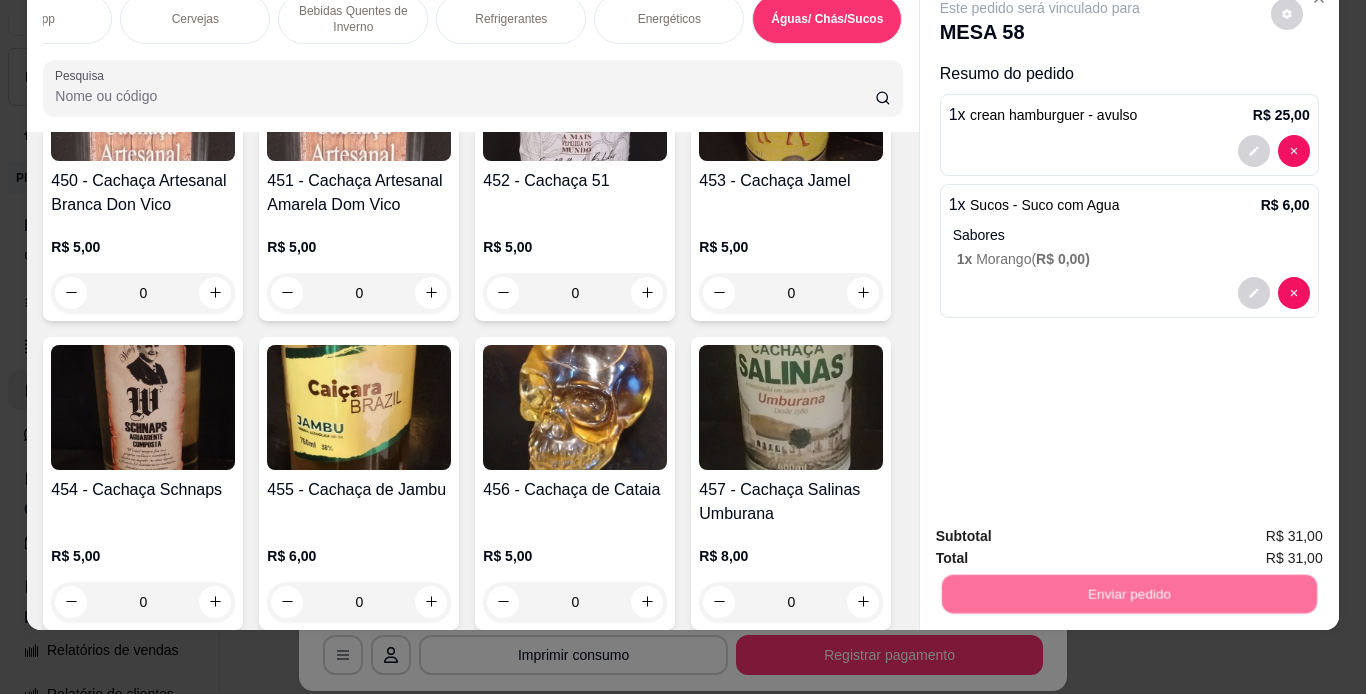 click on "Não registrar e enviar pedido" at bounding box center [1063, 529] 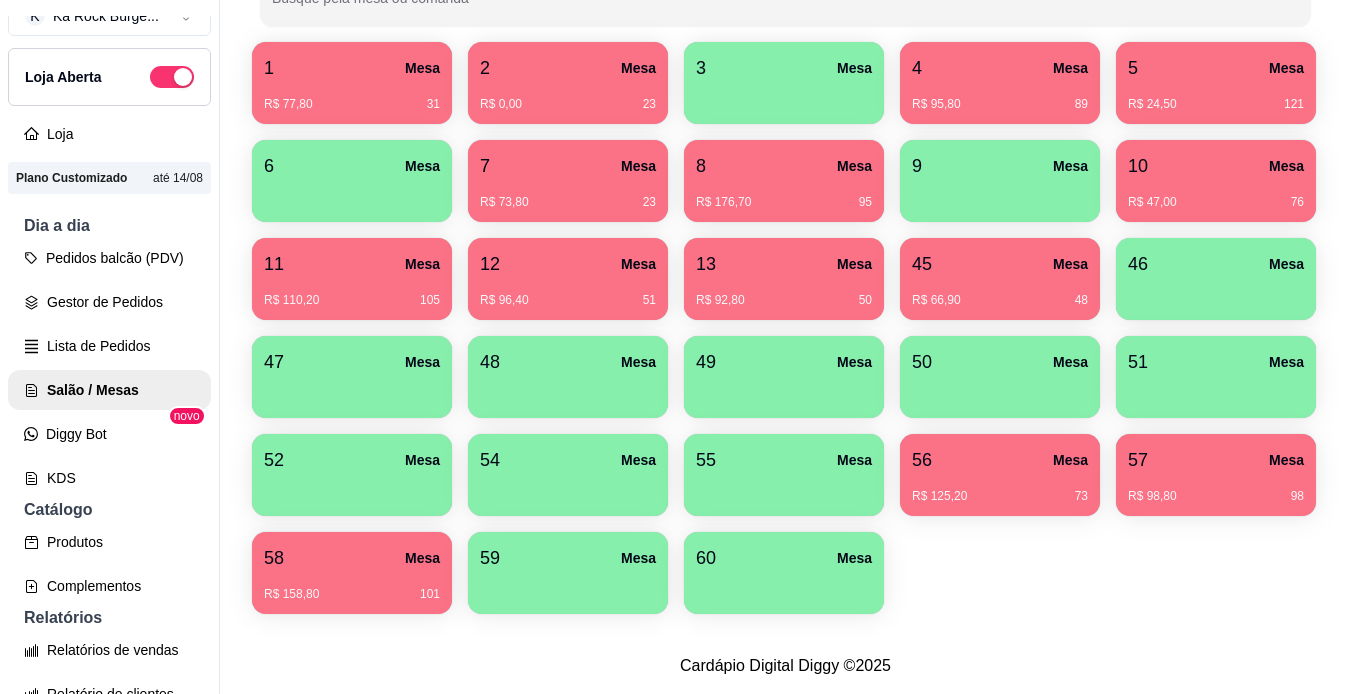 click on "1 Mesa R$ 77,80 31 2 Mesa R$ 0,00 23 3 Mesa 4 Mesa R$ 95,80 89 5 Mesa R$ 24,50 121 6 Mesa 7 Mesa R$ 73,80 23 8 Mesa R$ 176,70 95 9 Mesa 10 Mesa R$ 47,00 76 11 Mesa R$ 110,20 105 12 Mesa R$ 96,40 51 13 Mesa R$ 92,80 50 45 Mesa R$ 66,90 48 46 Mesa 47 Mesa 48 Mesa 49 Mesa 50 Mesa 51 Mesa 52 Mesa 54 Mesa 55 Mesa 56 Mesa R$ 125,20 73 57 Mesa R$ 98,80 98 58 Mesa R$ 158,80 101 59 Mesa 60 Mesa" at bounding box center (785, 328) 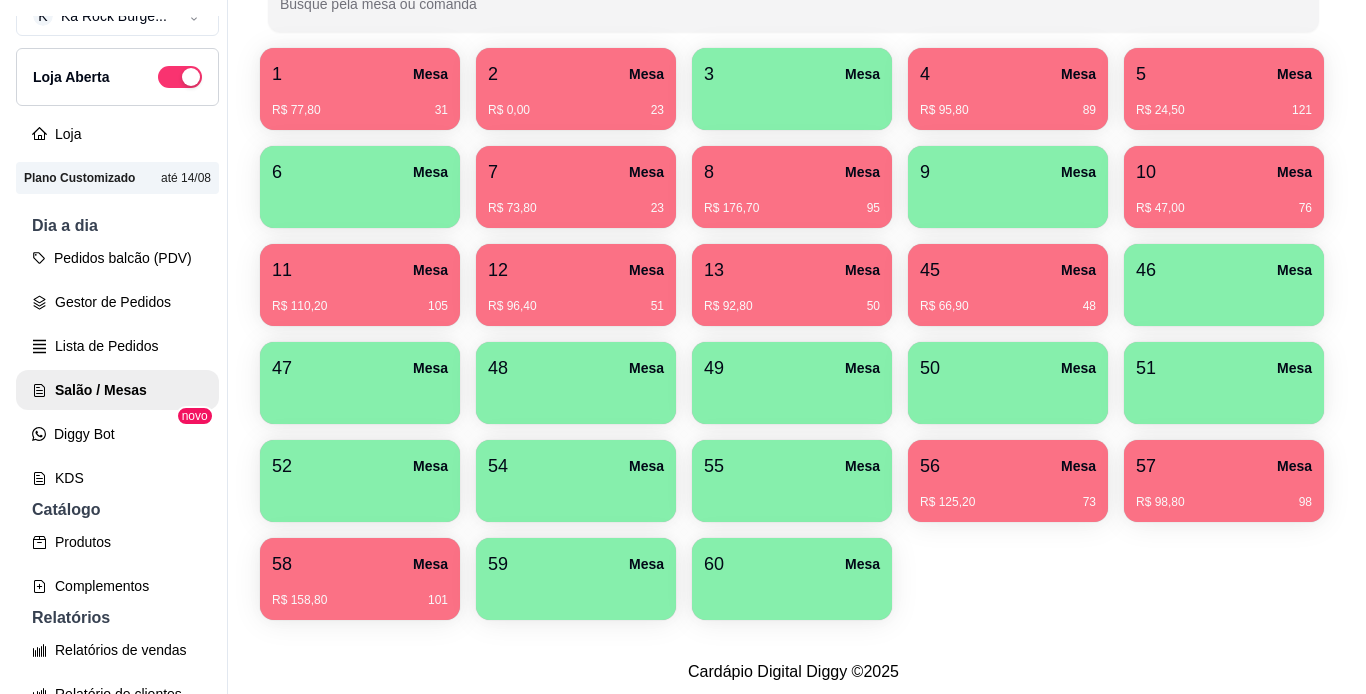 scroll, scrollTop: 302, scrollLeft: 0, axis: vertical 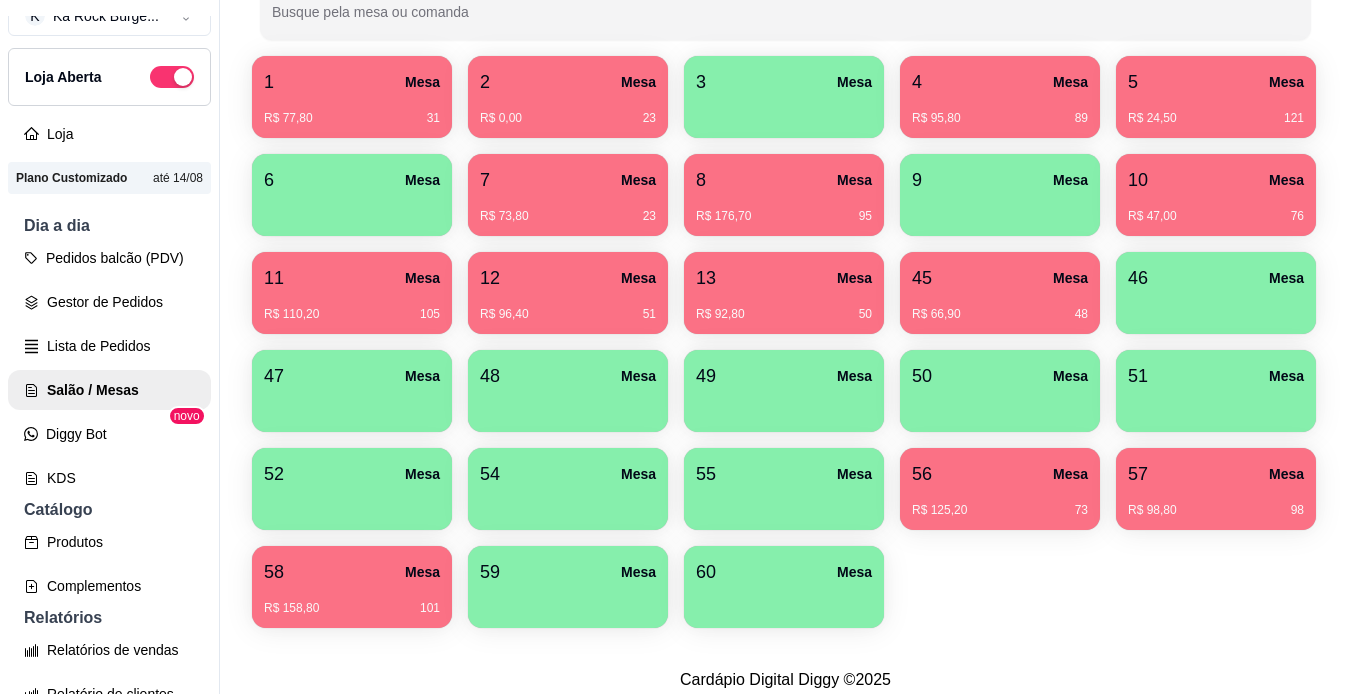 click on "57 Mesa R$ 98,80 98" at bounding box center [1216, 489] 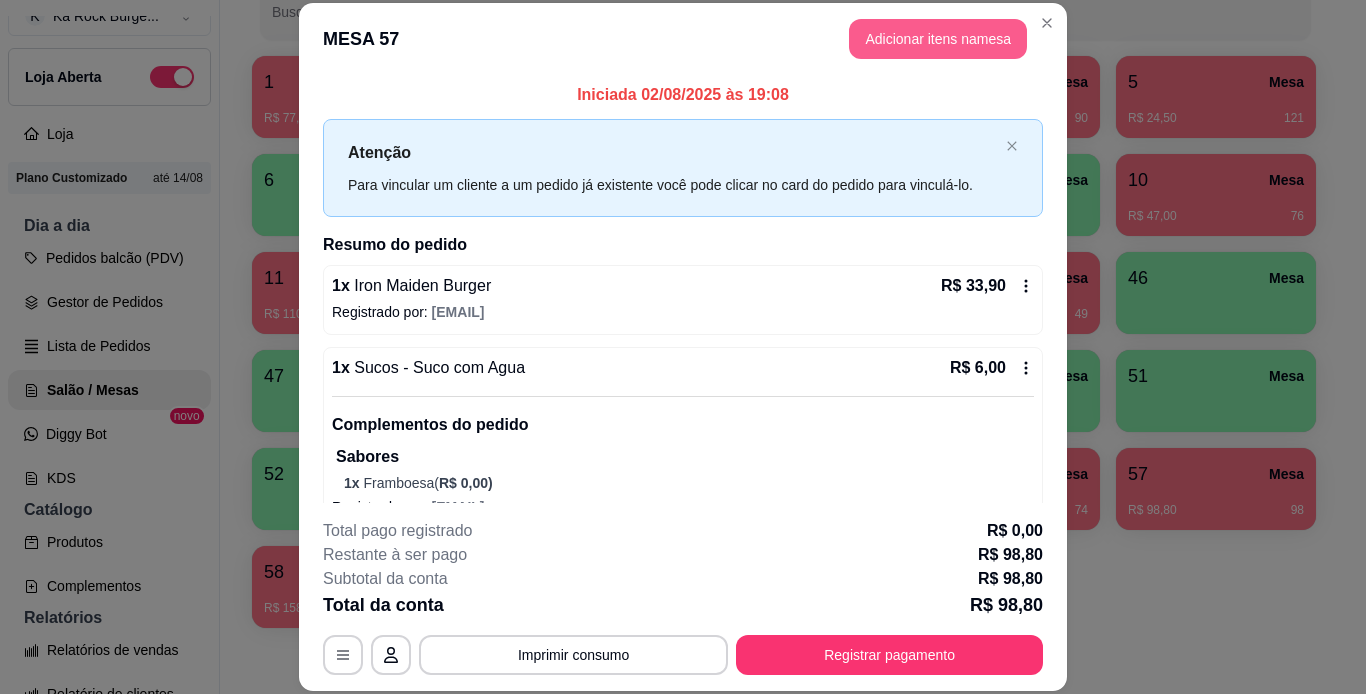 click on "Adicionar itens na  mesa" at bounding box center [938, 39] 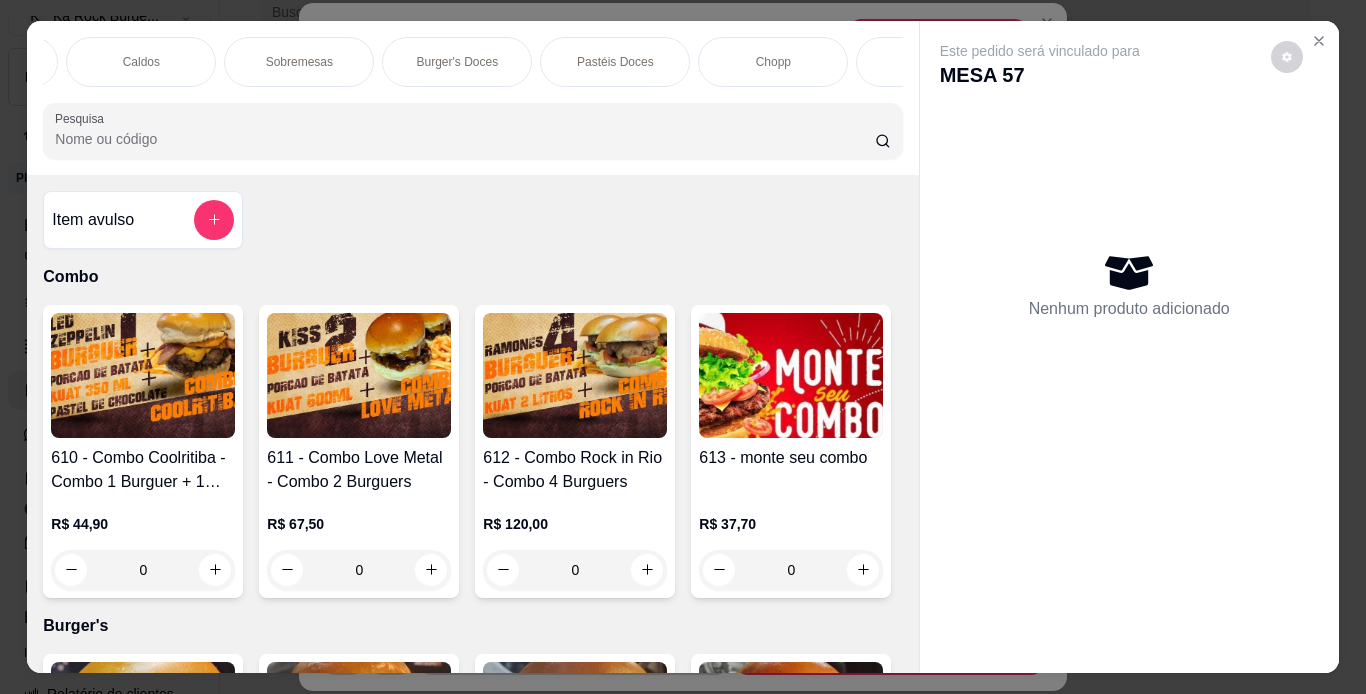 scroll, scrollTop: 0, scrollLeft: 772, axis: horizontal 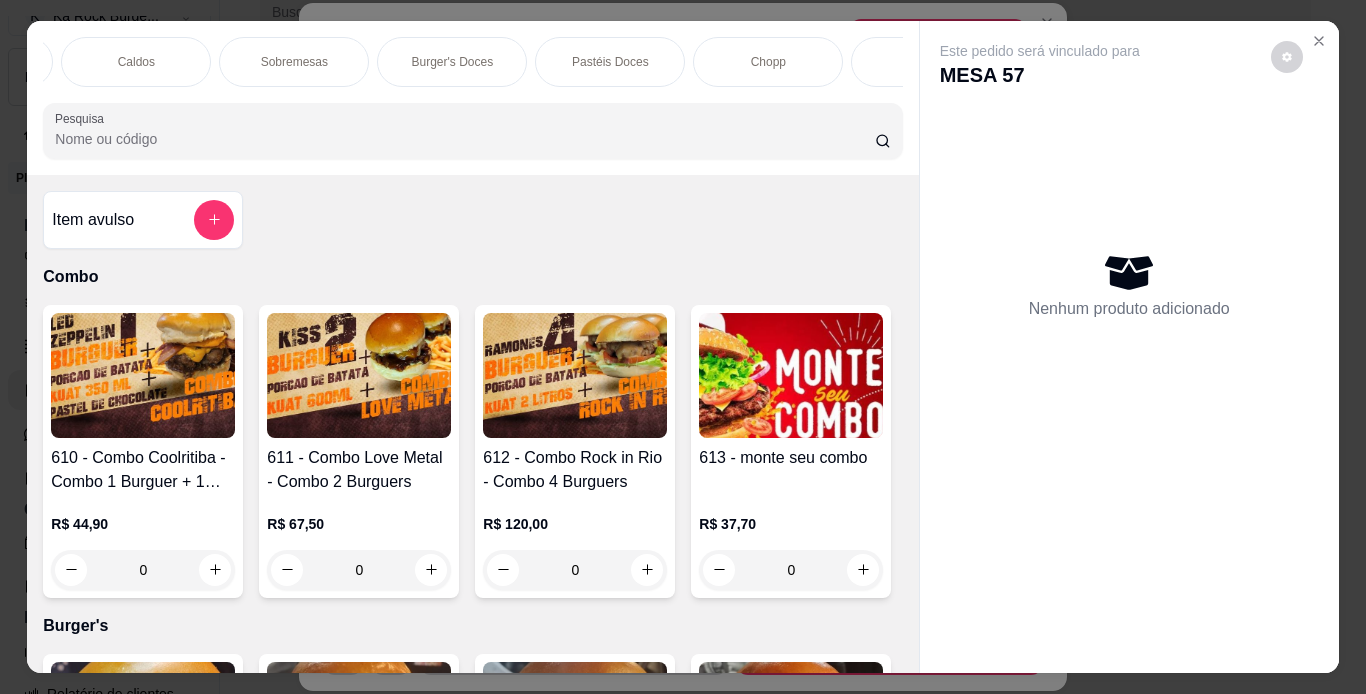 click on "Sobremesas" at bounding box center [294, 62] 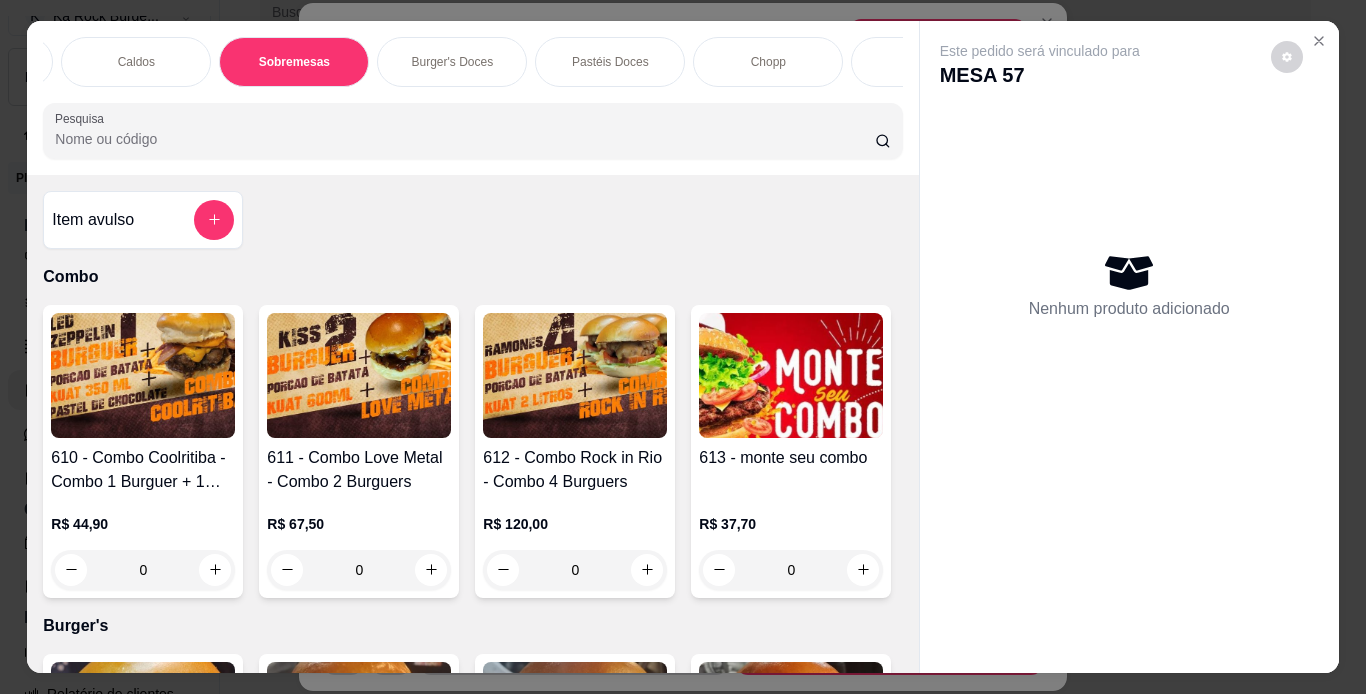 scroll, scrollTop: 6864, scrollLeft: 0, axis: vertical 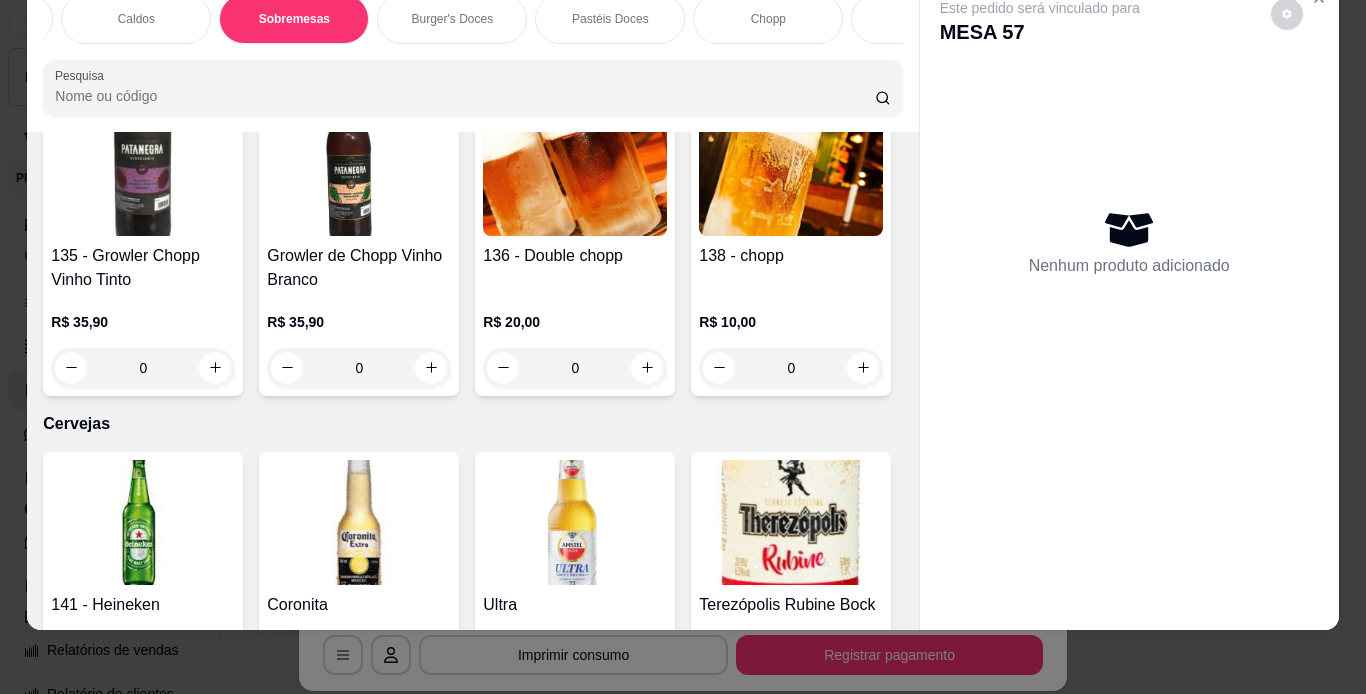 click 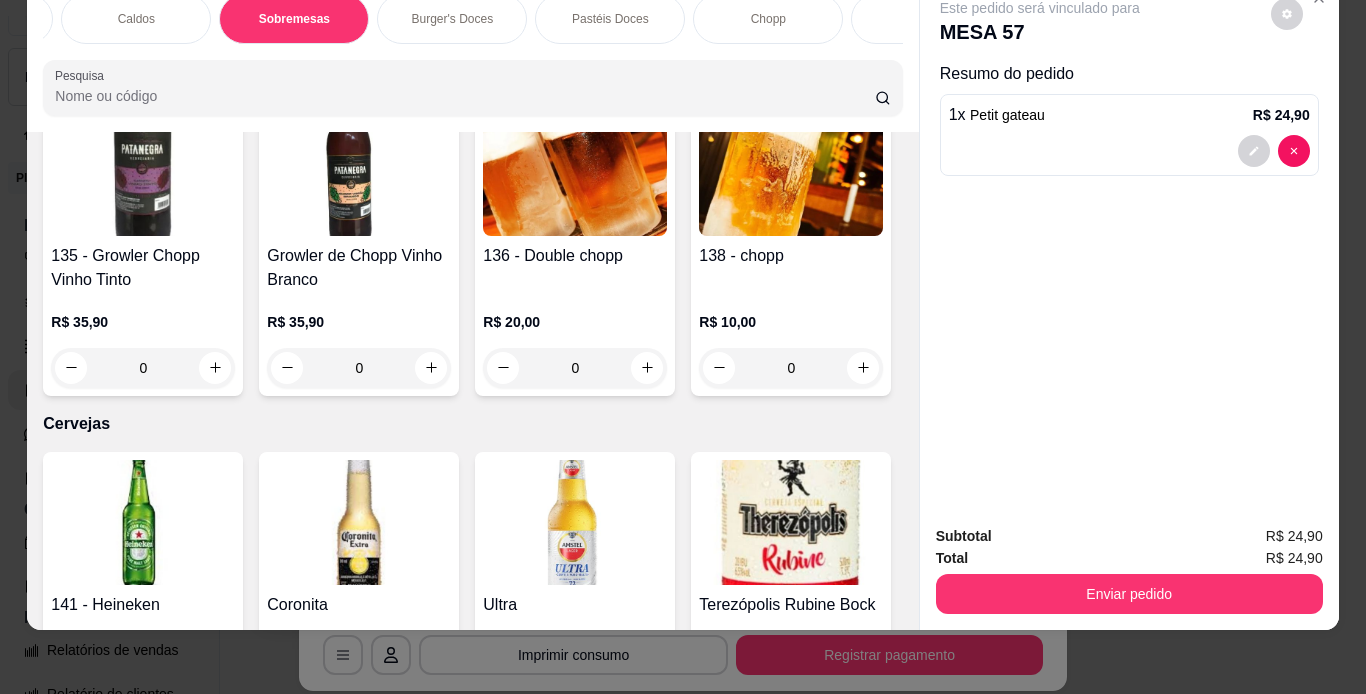 scroll, scrollTop: 0, scrollLeft: 0, axis: both 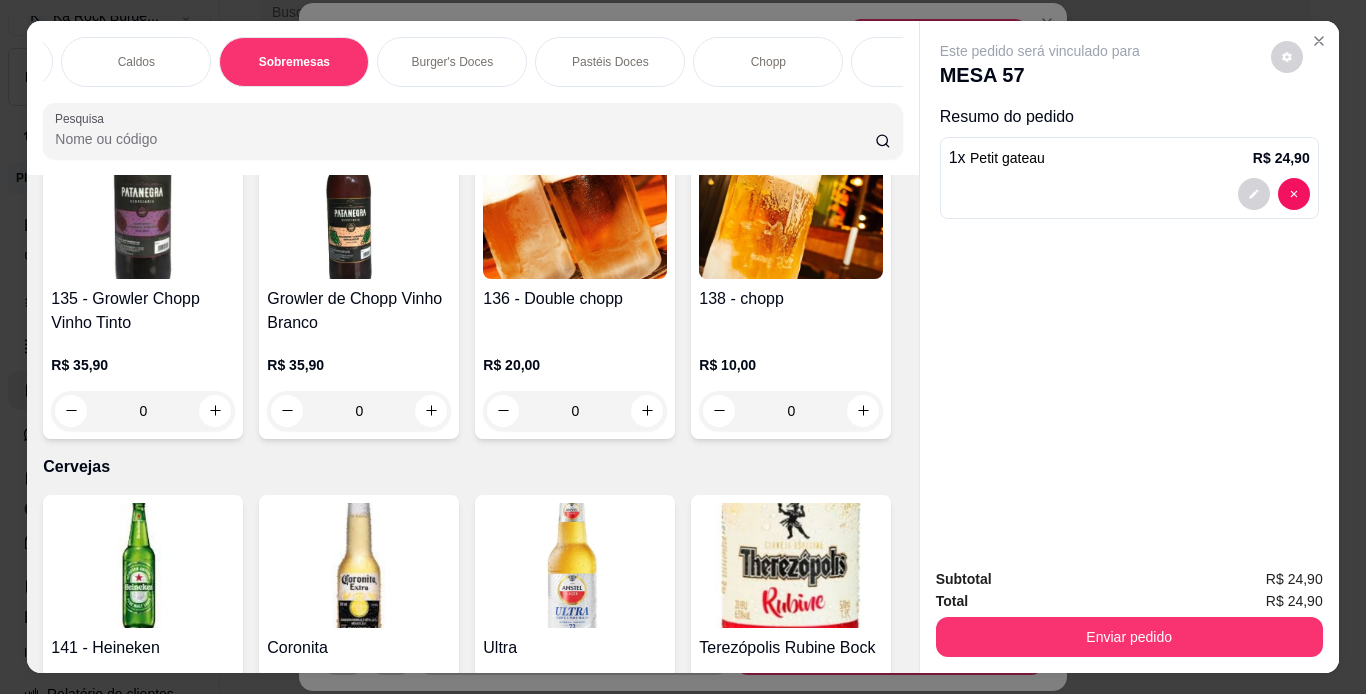 click on "Chopp" at bounding box center [768, 62] 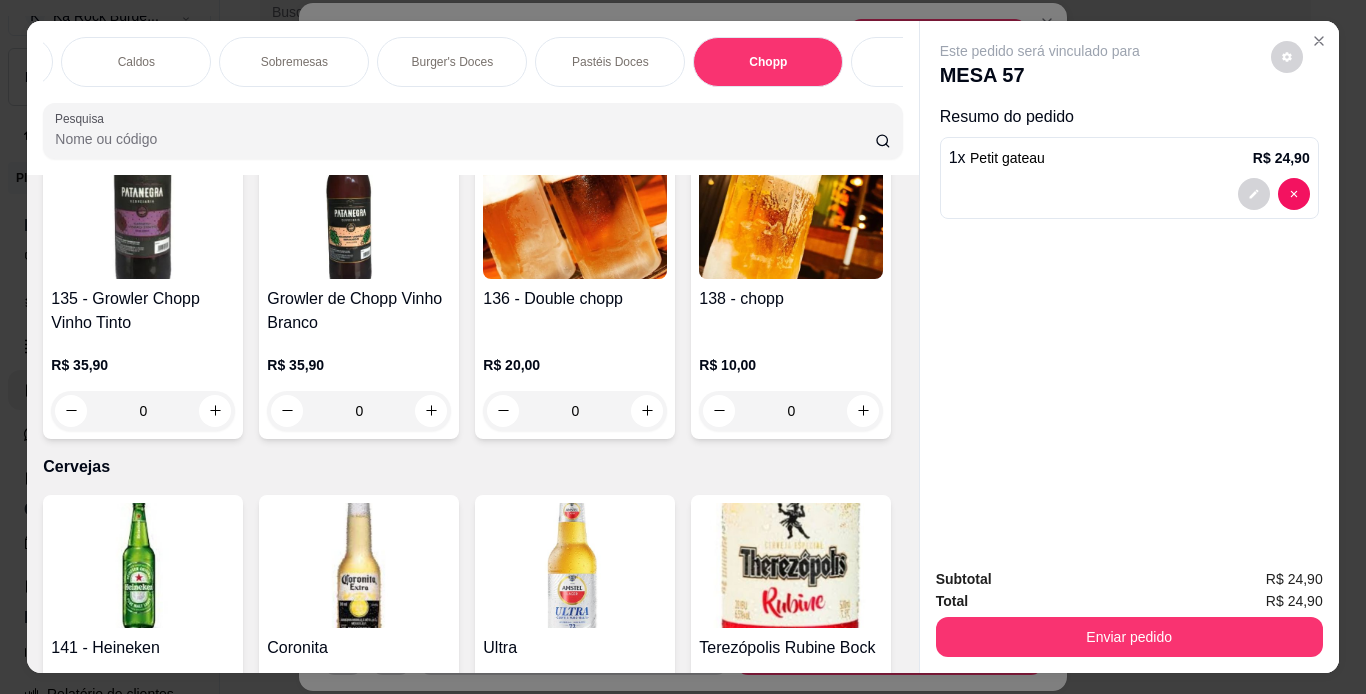scroll, scrollTop: 7887, scrollLeft: 0, axis: vertical 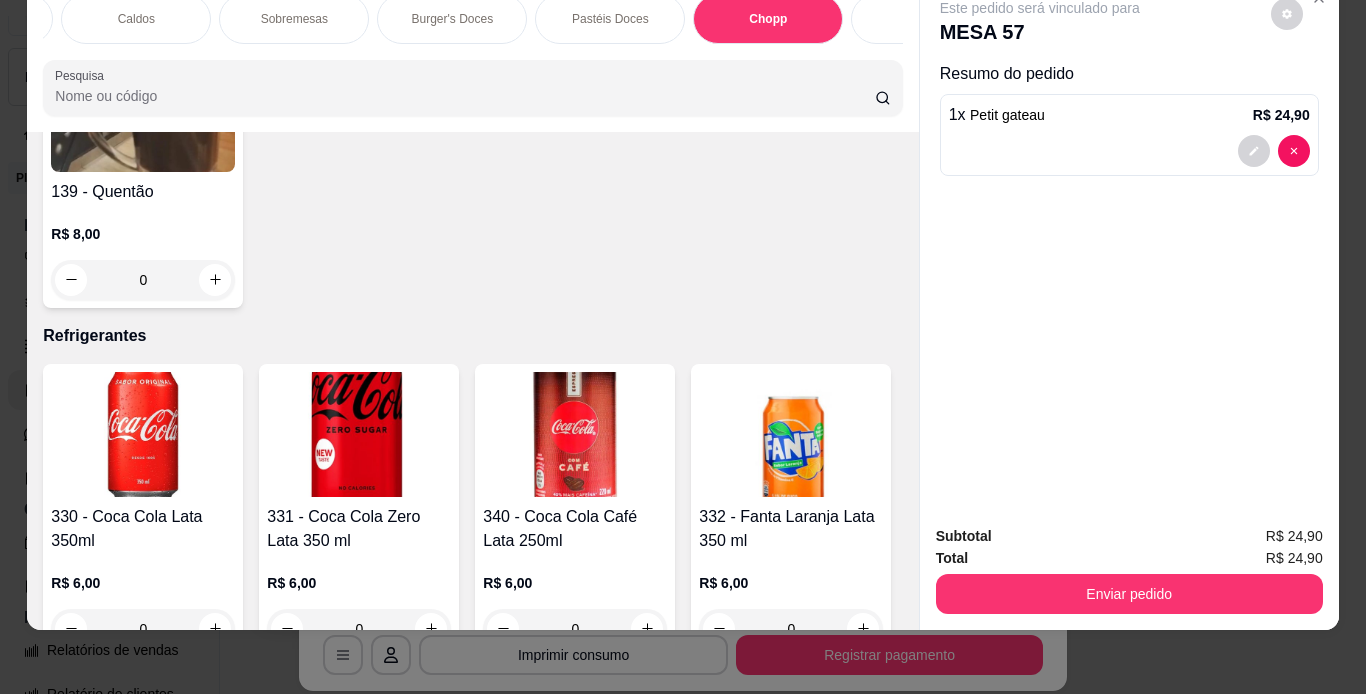 click 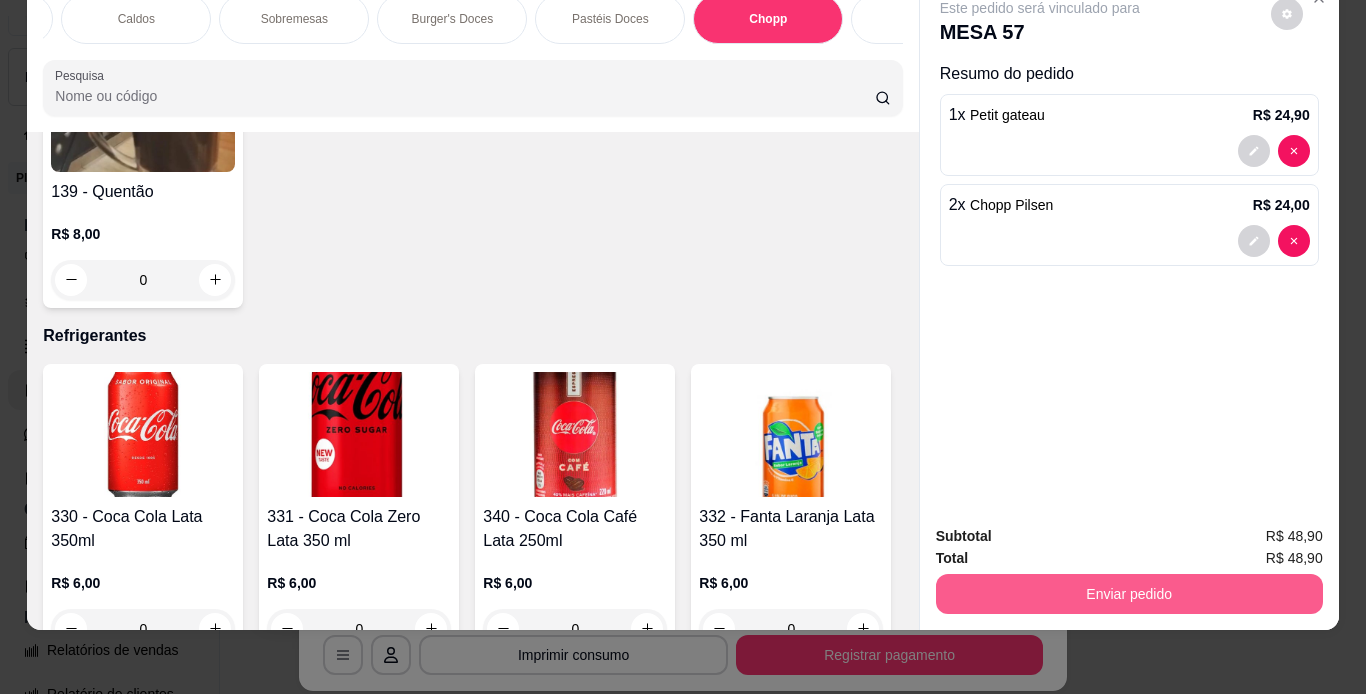 click on "Enviar pedido" at bounding box center [1129, 594] 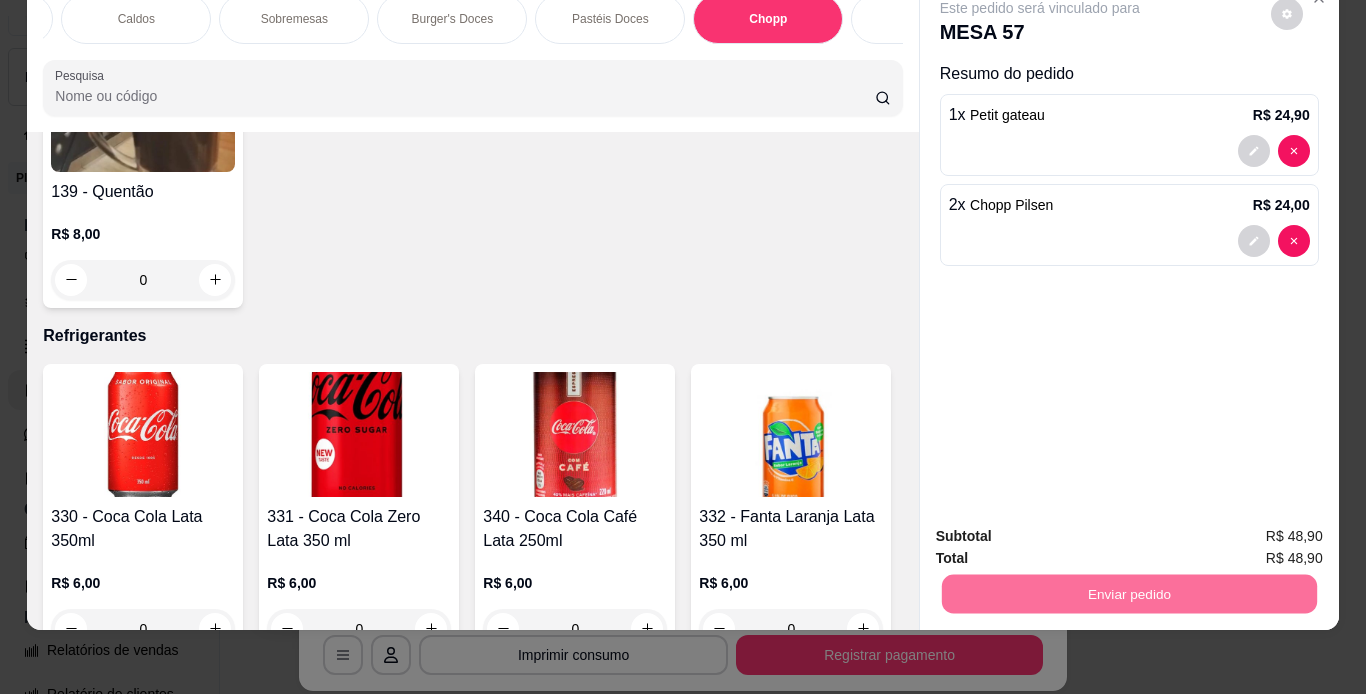 click on "Não registrar e enviar pedido" at bounding box center (1063, 529) 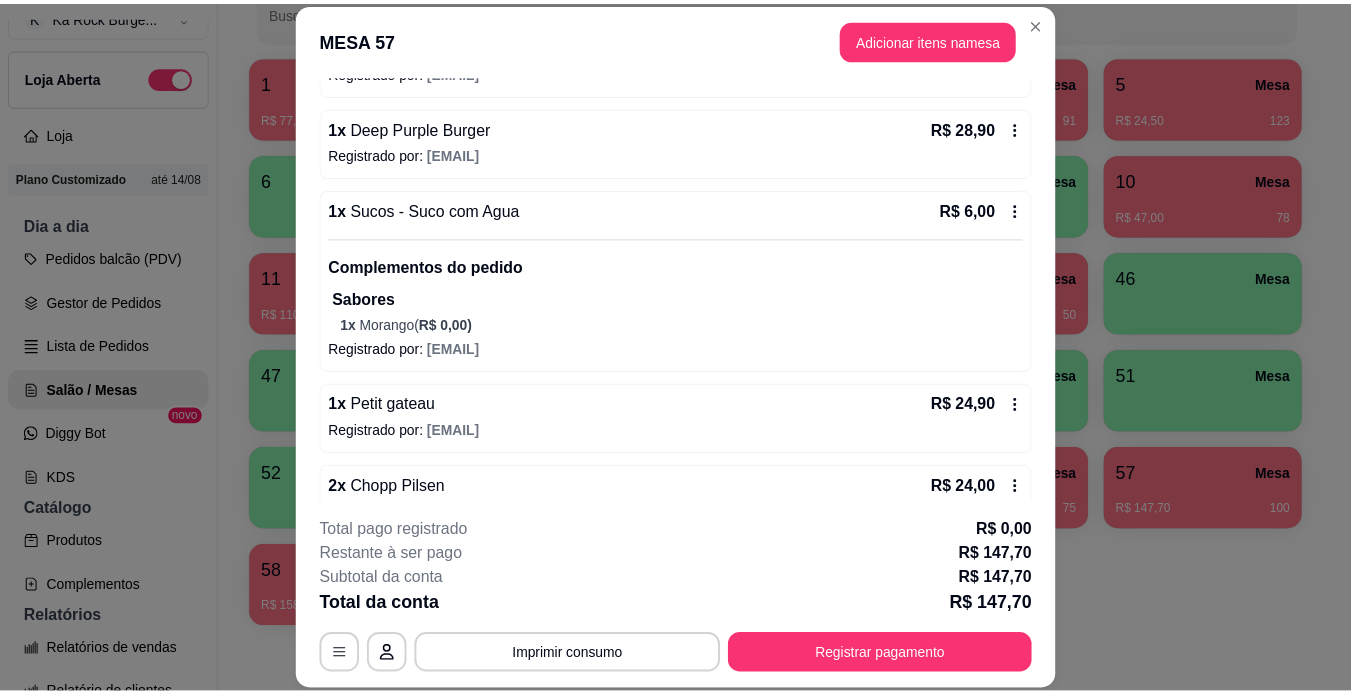 scroll, scrollTop: 640, scrollLeft: 0, axis: vertical 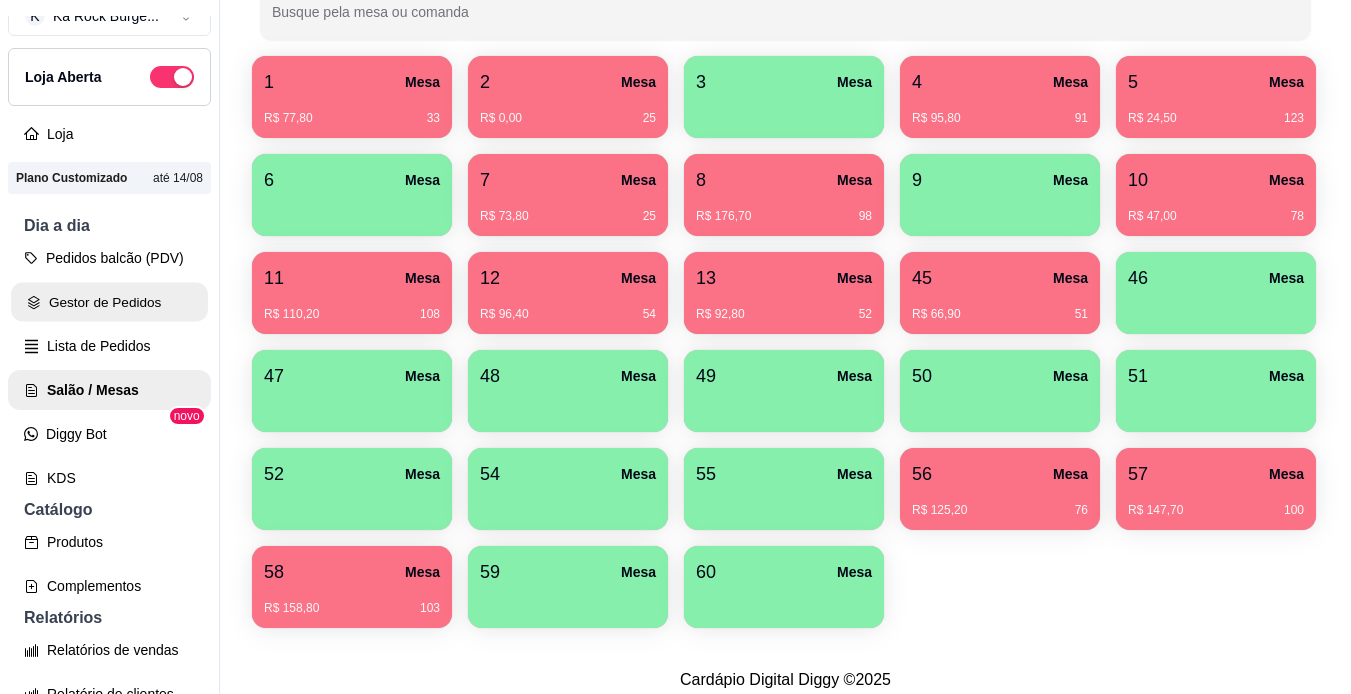 click on "Gestor de Pedidos" at bounding box center (109, 302) 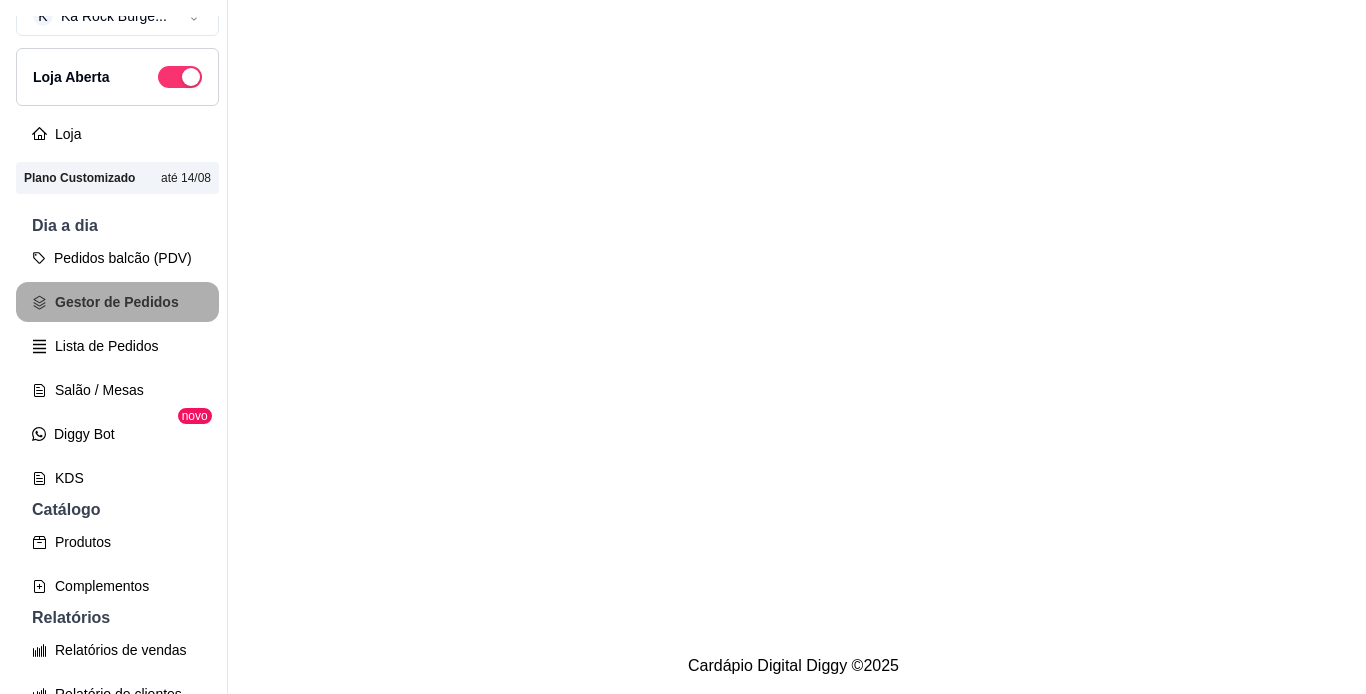scroll, scrollTop: 0, scrollLeft: 0, axis: both 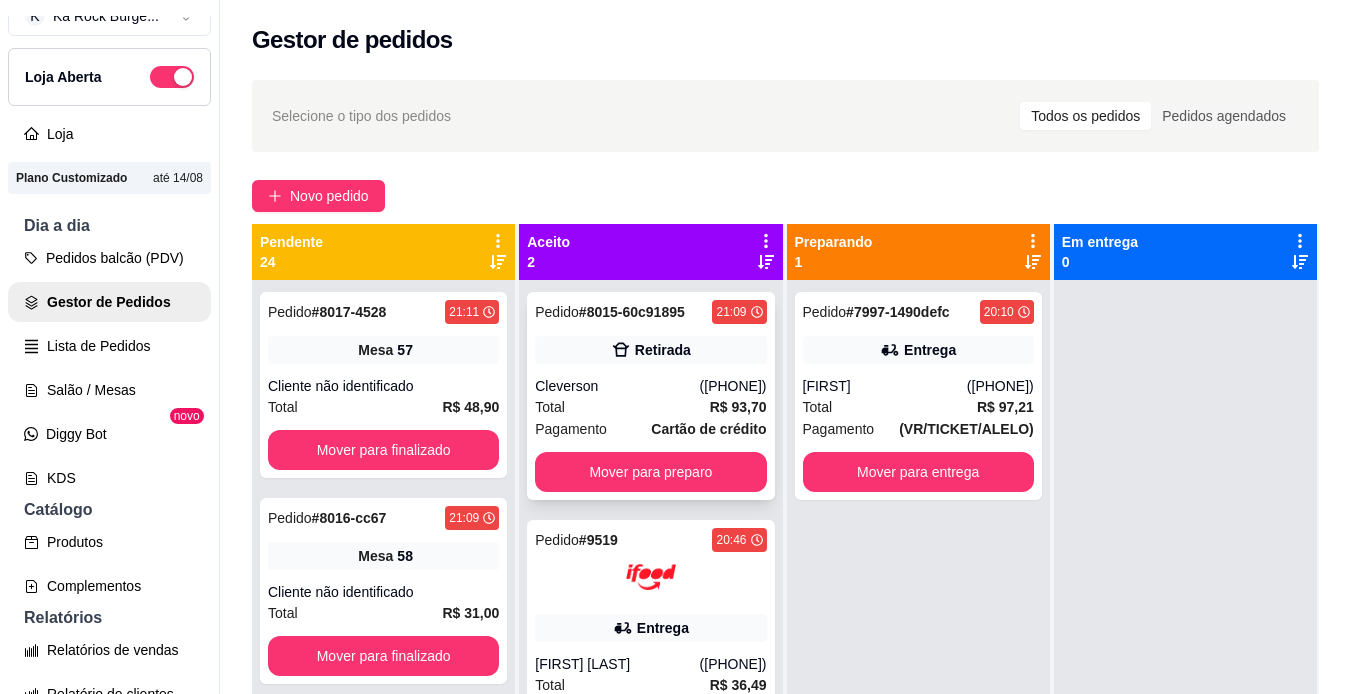 click on "Retirada" at bounding box center (663, 350) 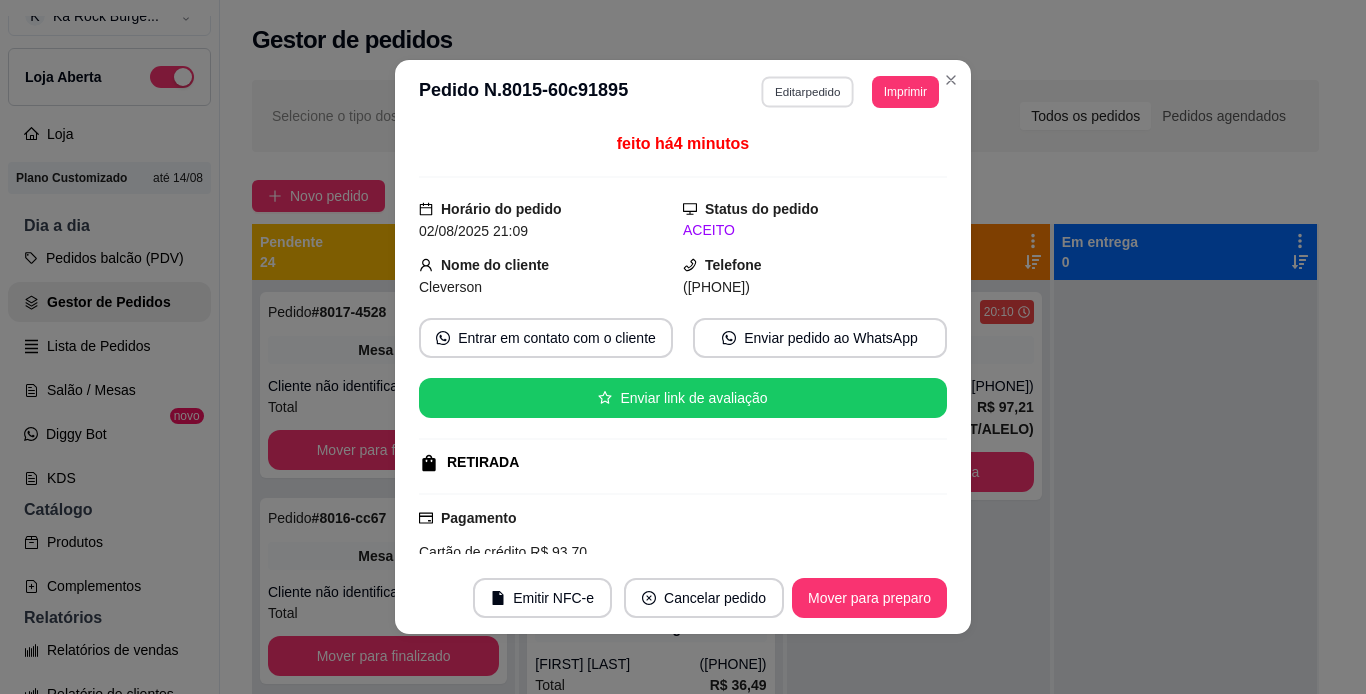 click on "Editar  pedido" at bounding box center (808, 91) 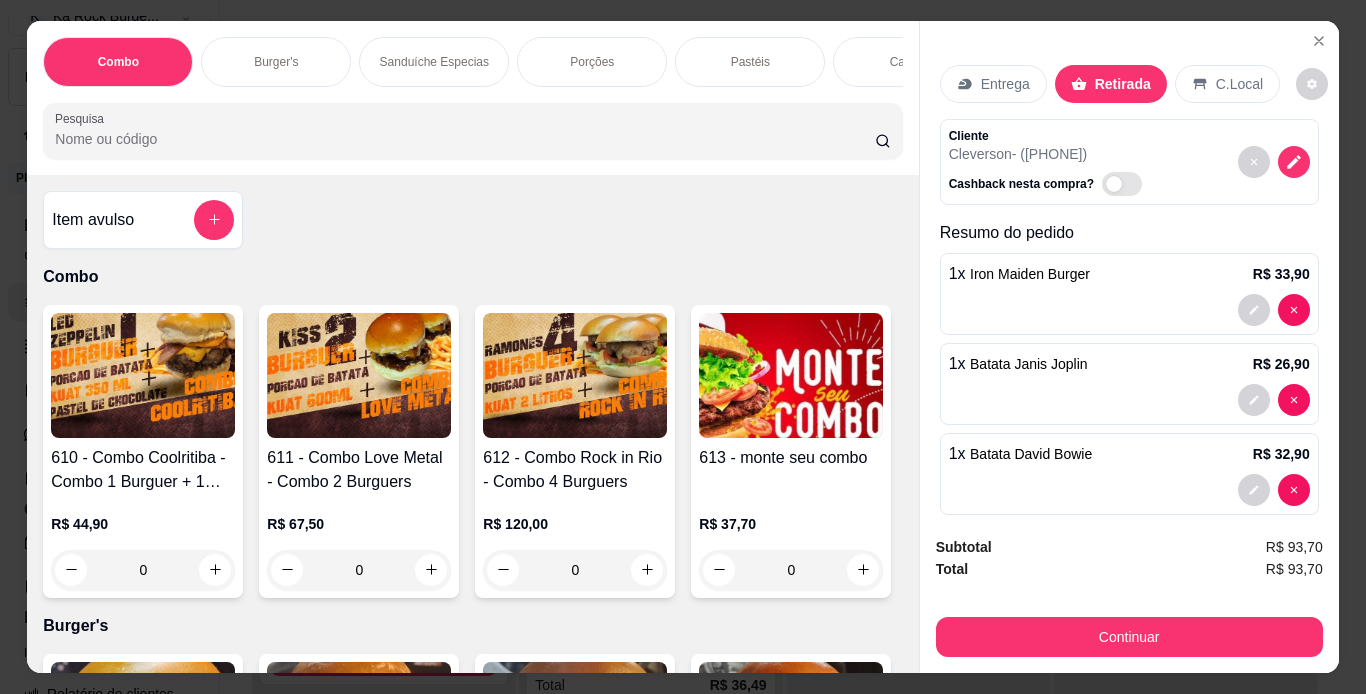click on "Burger's" at bounding box center [276, 62] 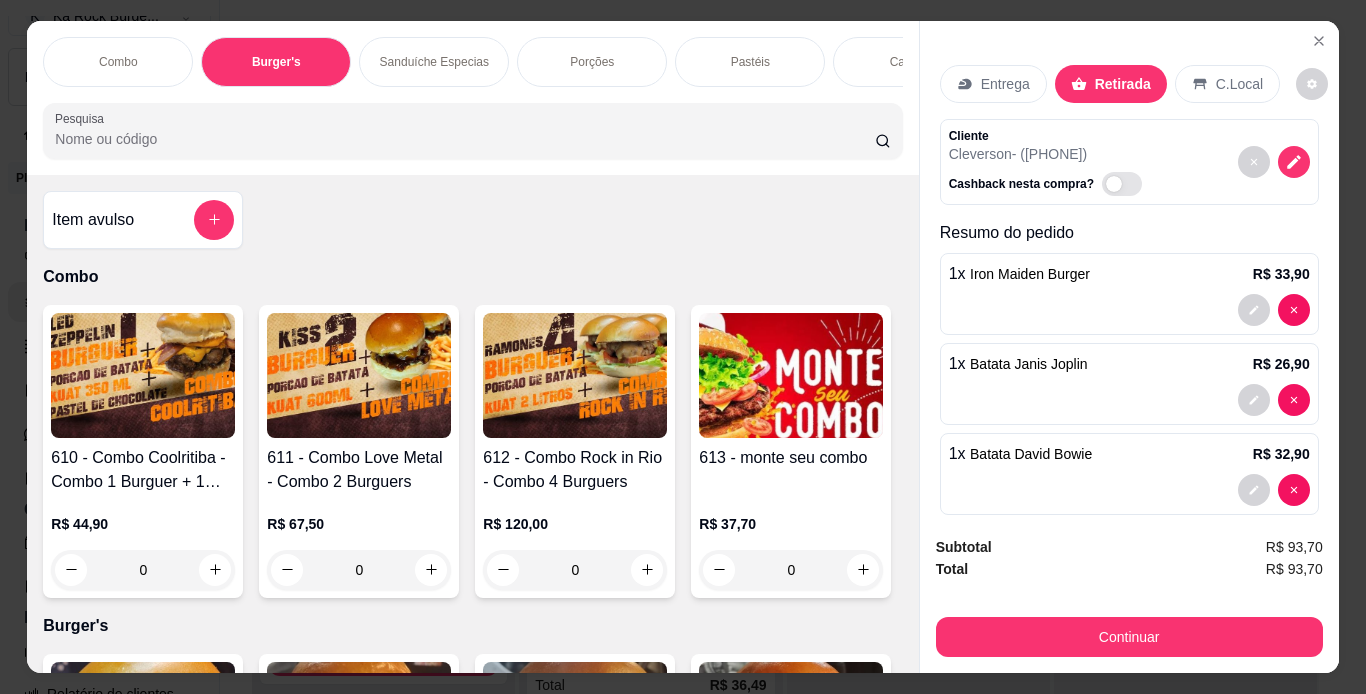 scroll, scrollTop: 724, scrollLeft: 0, axis: vertical 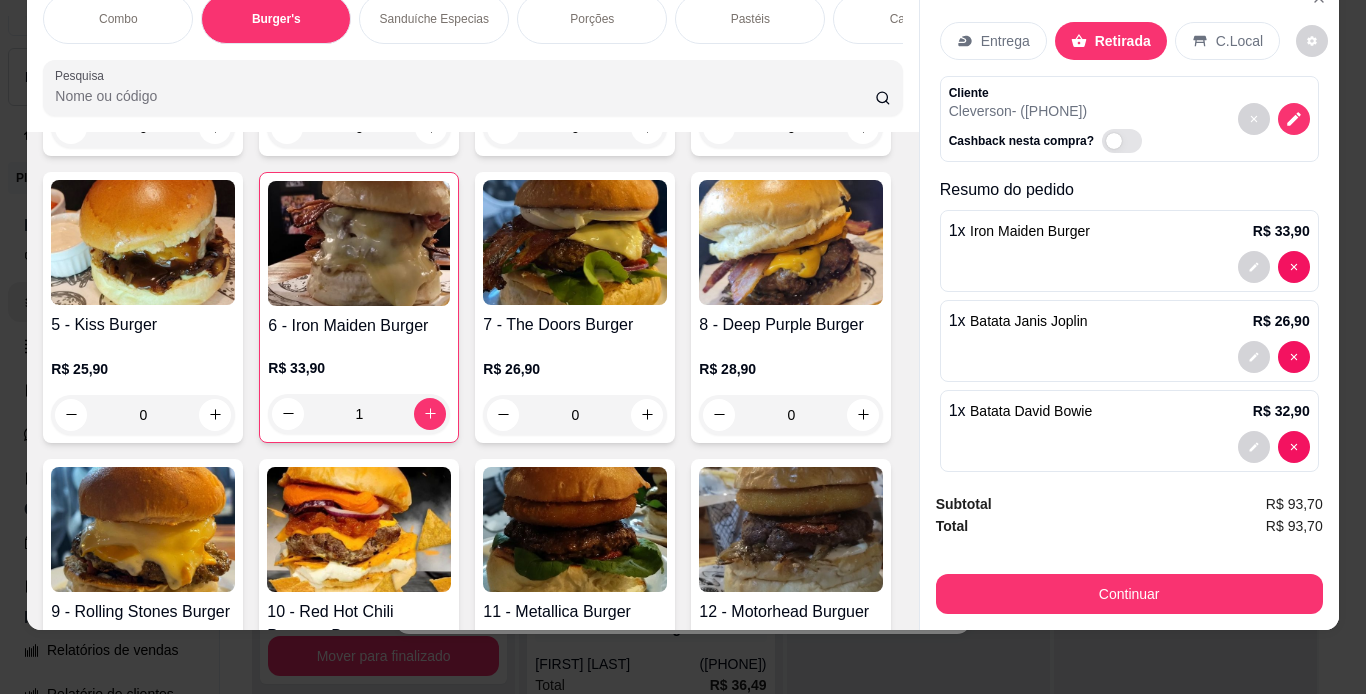 click on "0" at bounding box center (143, 128) 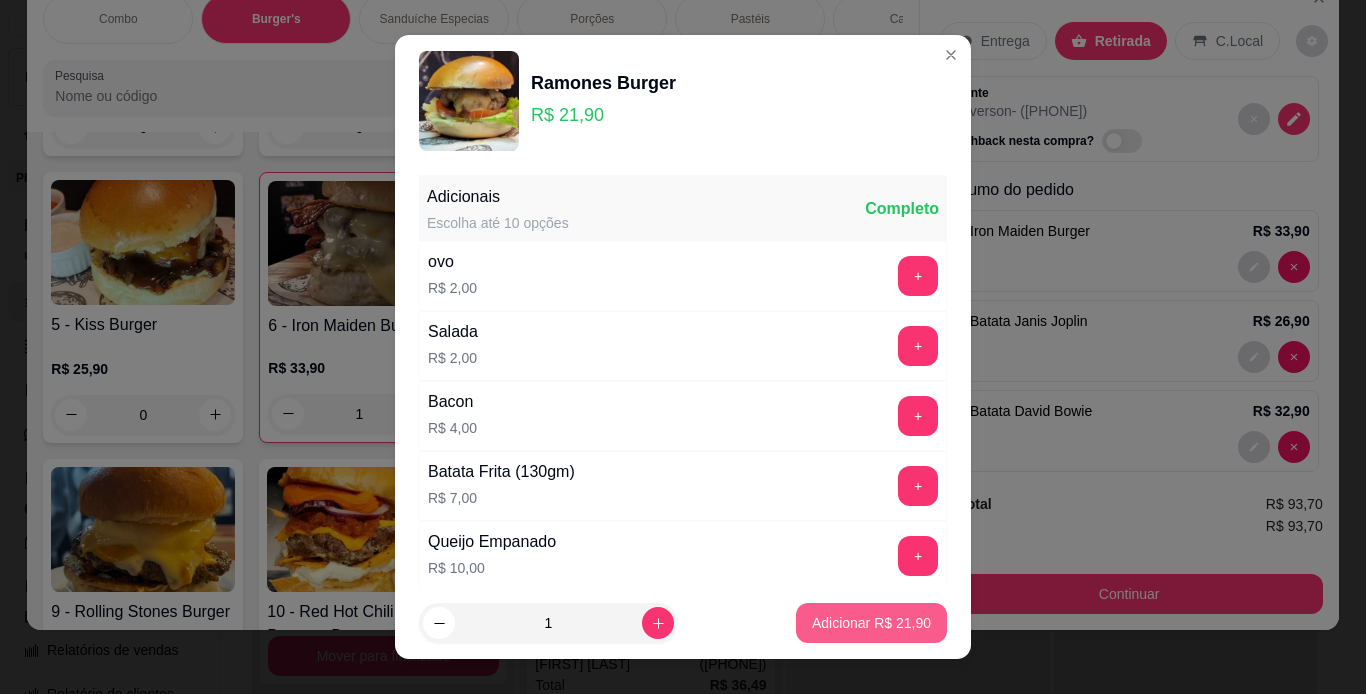click on "Adicionar   R$ 21,90" at bounding box center (871, 623) 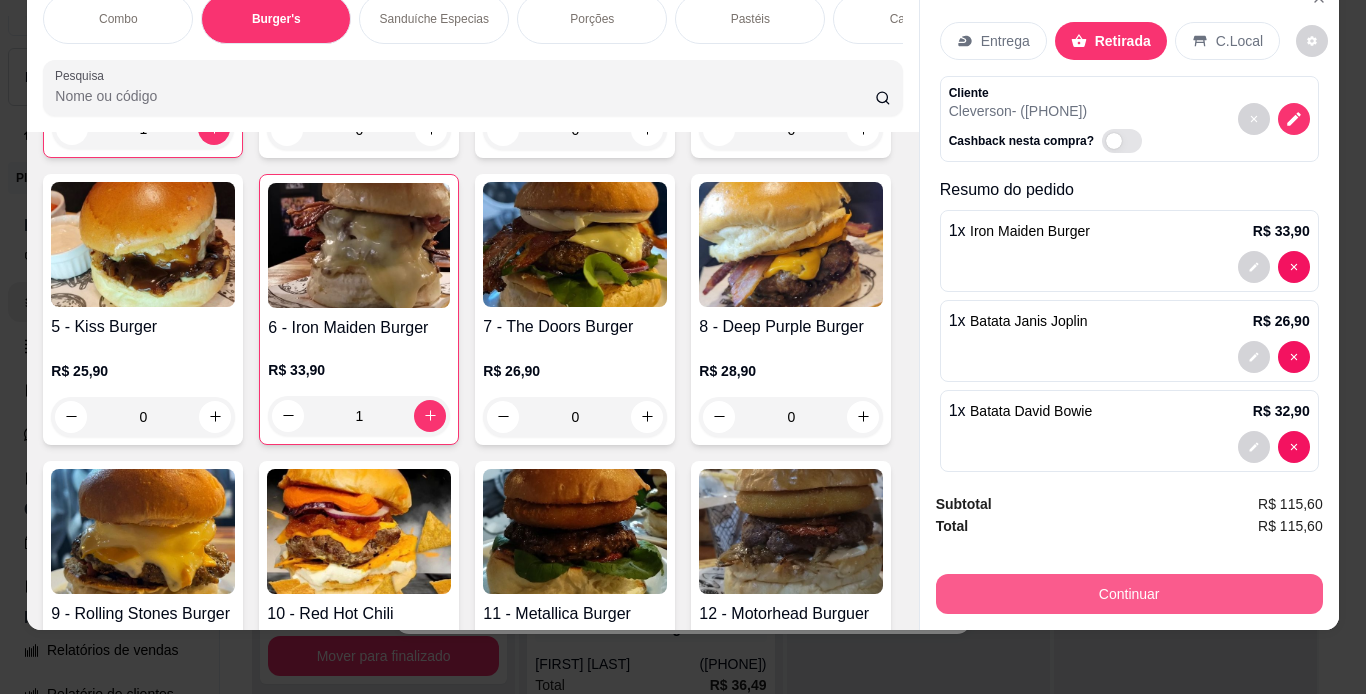 click on "Continuar" at bounding box center [1129, 594] 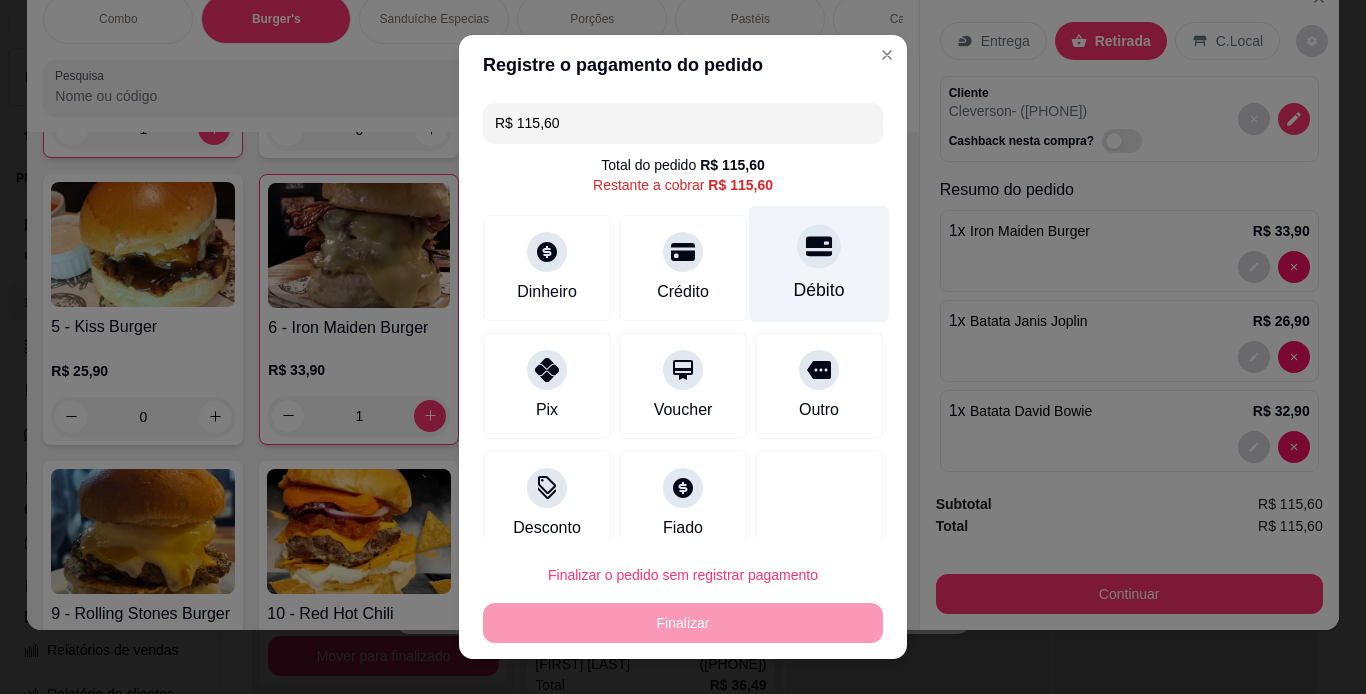click at bounding box center (819, 246) 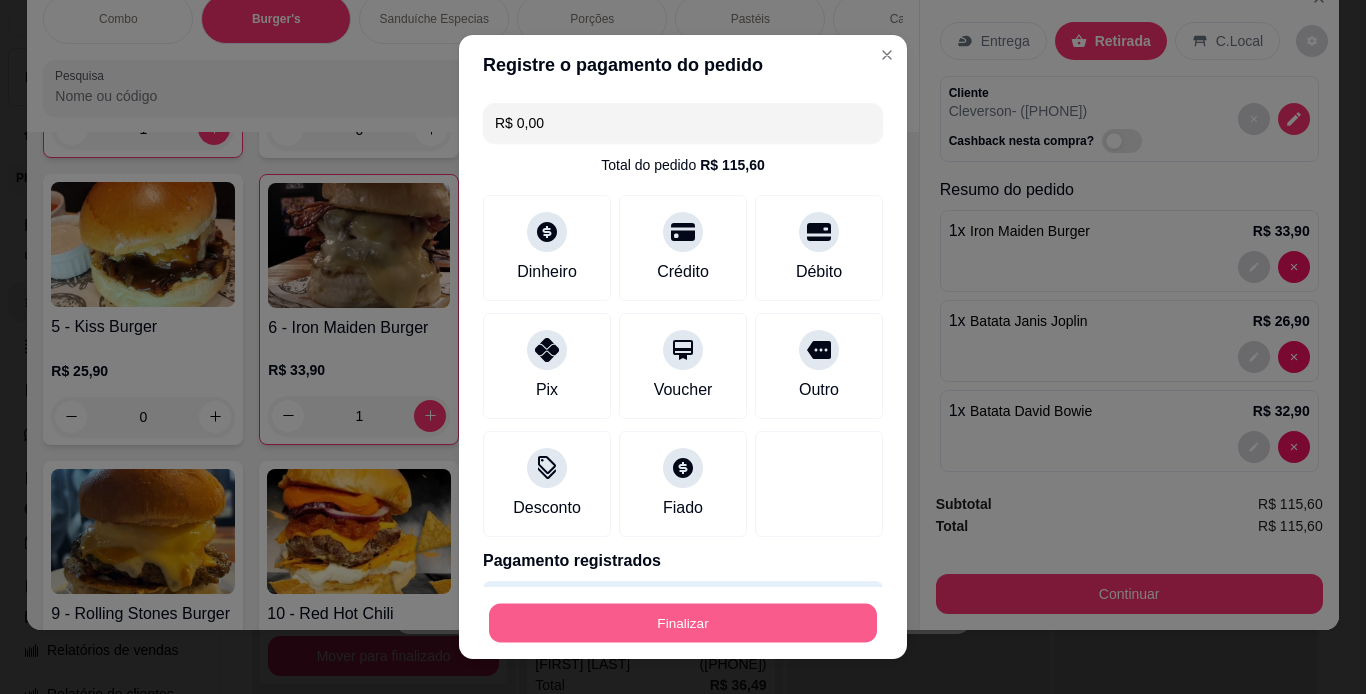 click on "Finalizar" at bounding box center (683, 623) 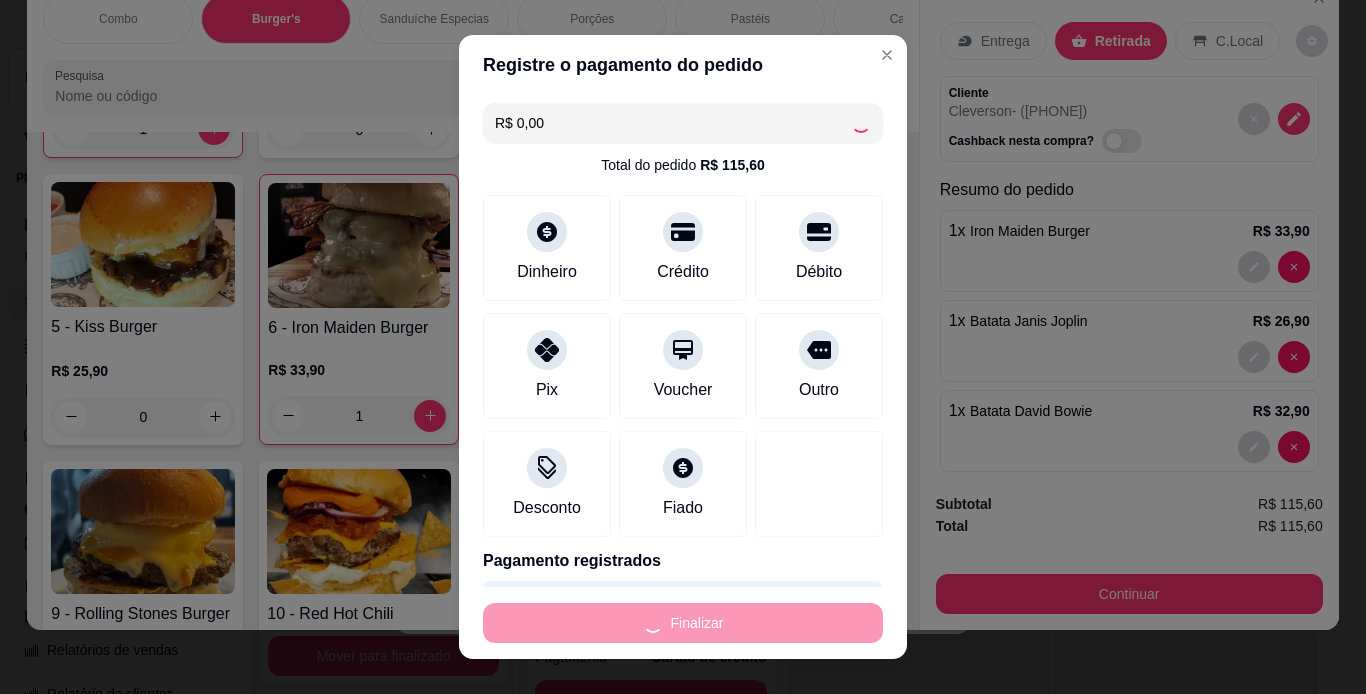 type on "0" 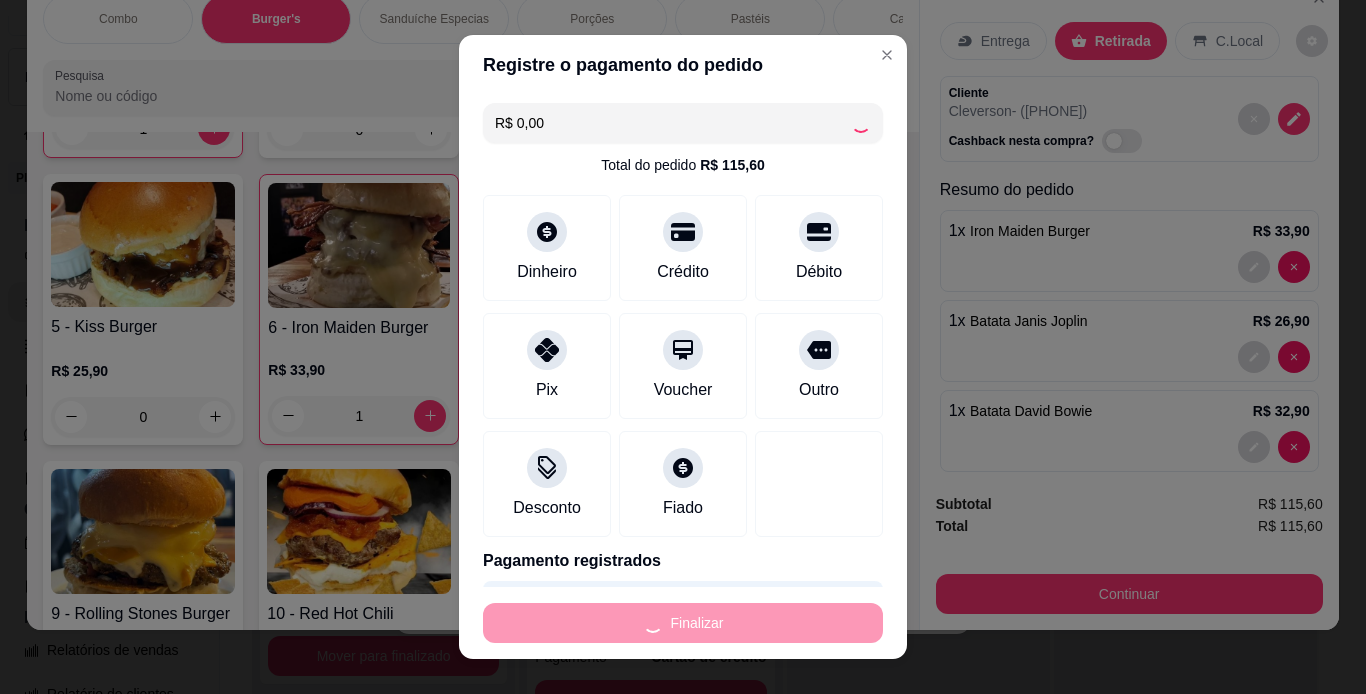 type on "0" 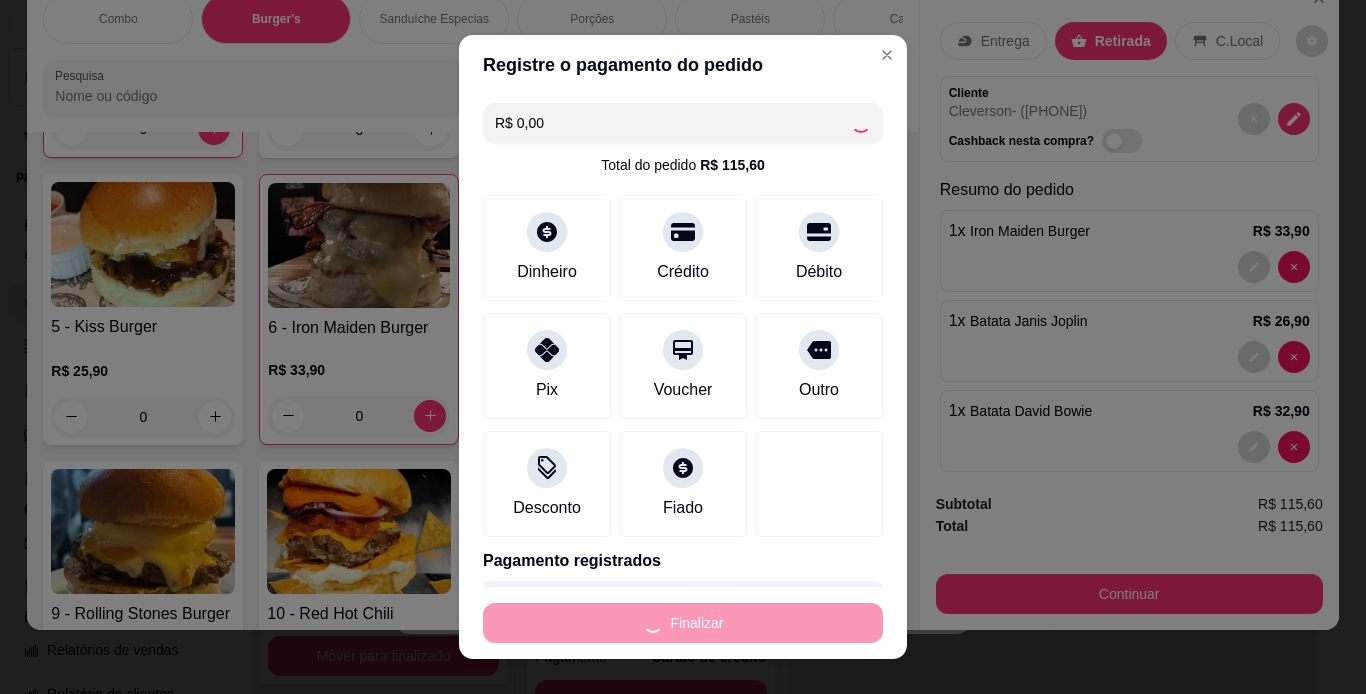 type on "-R$ 115,60" 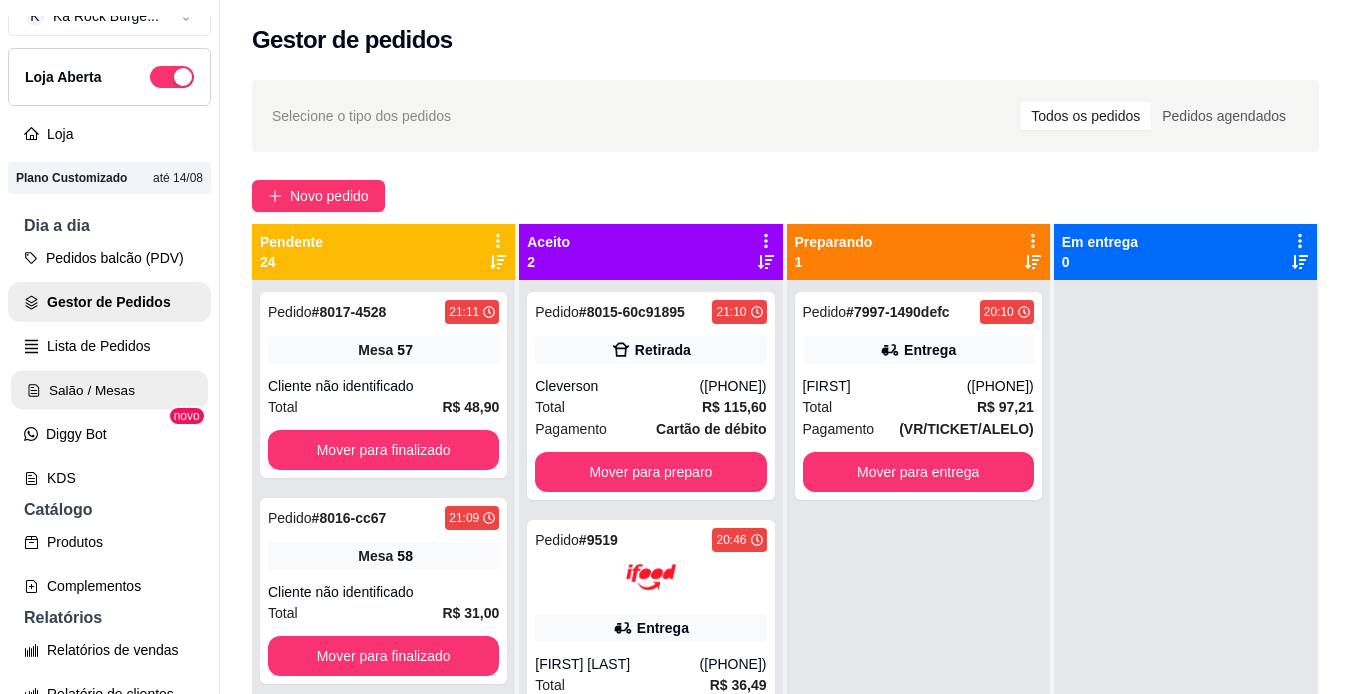 click on "Salão / Mesas" at bounding box center (109, 390) 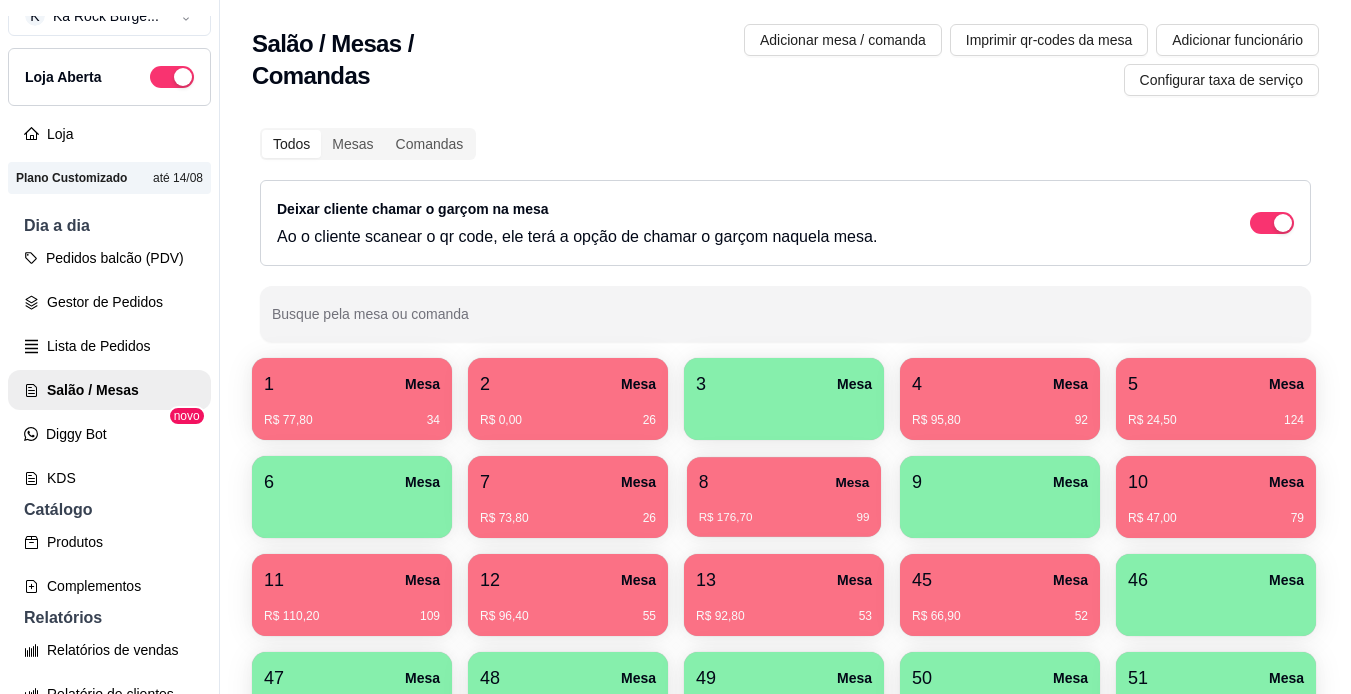 click on "R$ 176,70 99" at bounding box center [784, 518] 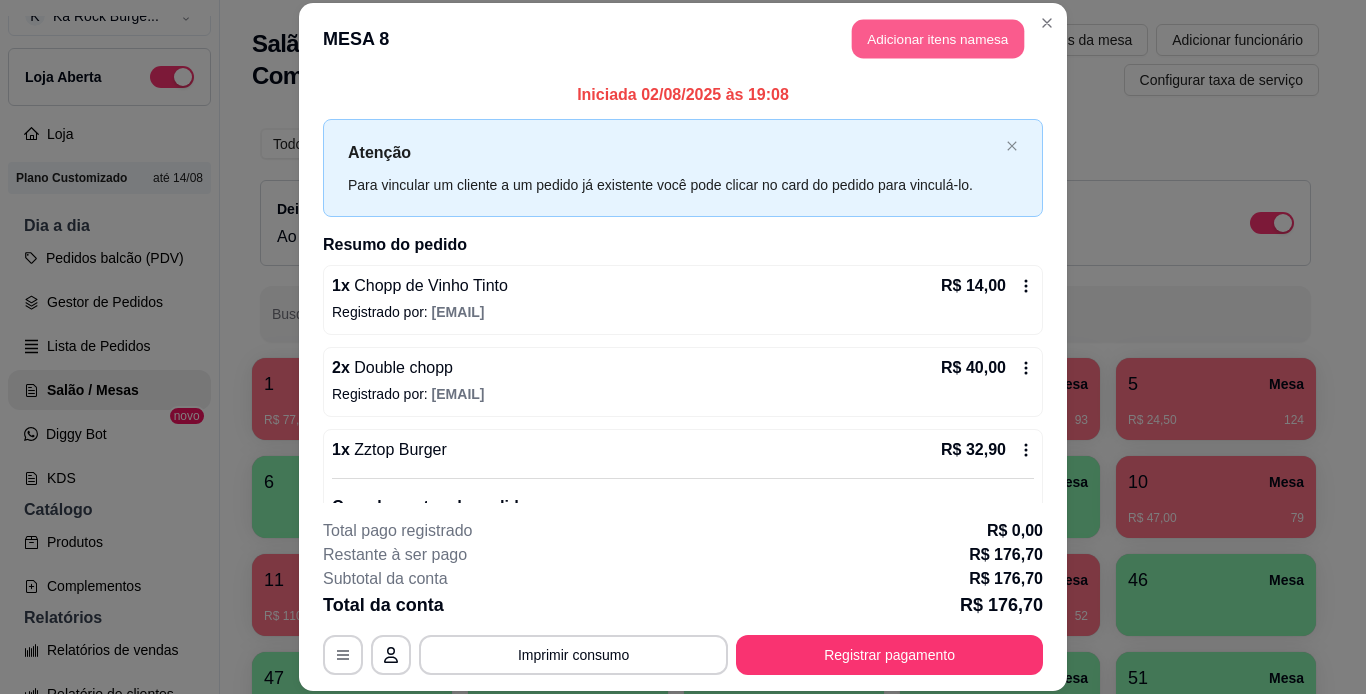 click on "Adicionar itens na  mesa" at bounding box center [938, 39] 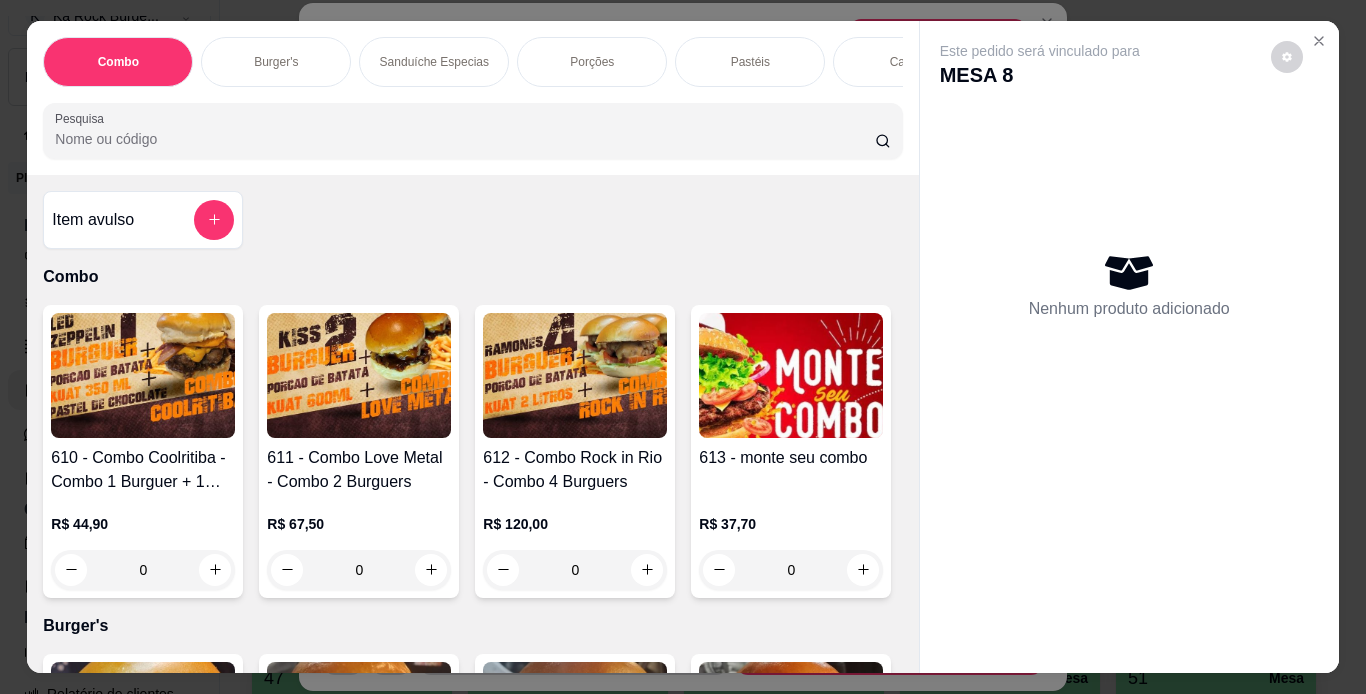 scroll, scrollTop: 0, scrollLeft: 752, axis: horizontal 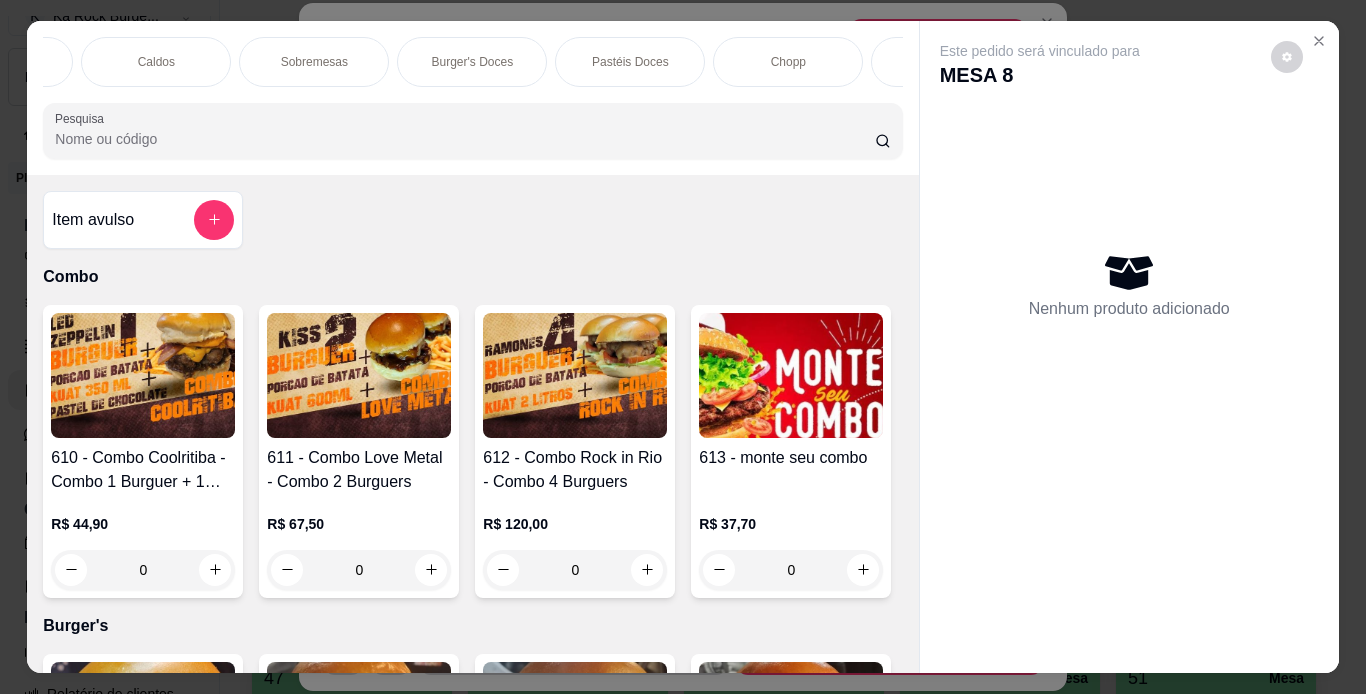 click on "Chopp" at bounding box center (788, 62) 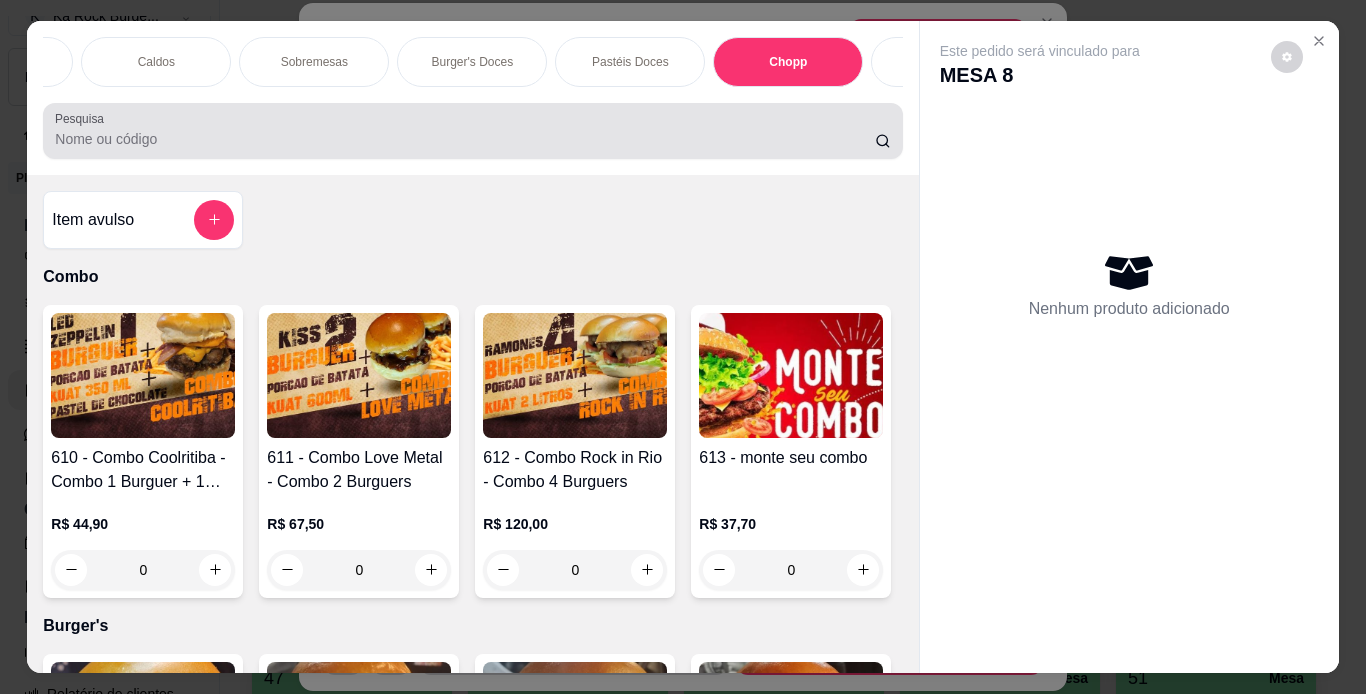 scroll, scrollTop: 7887, scrollLeft: 0, axis: vertical 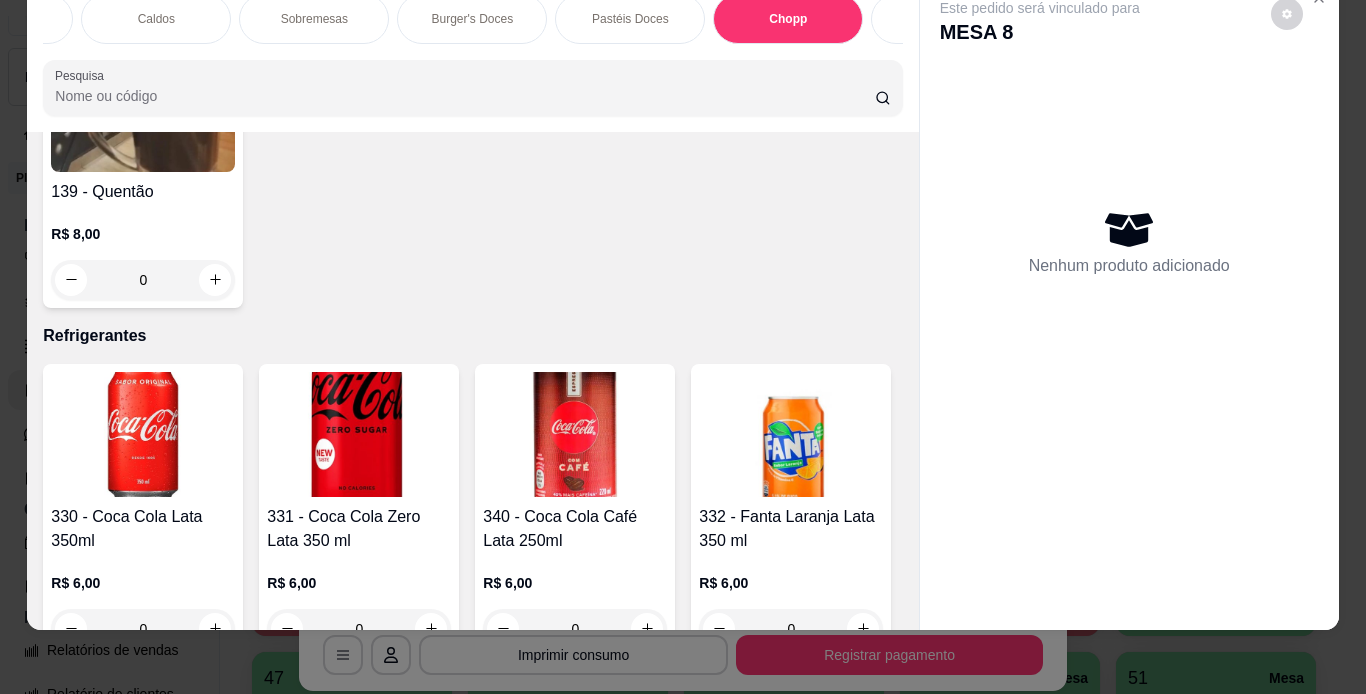click at bounding box center (431, -965) 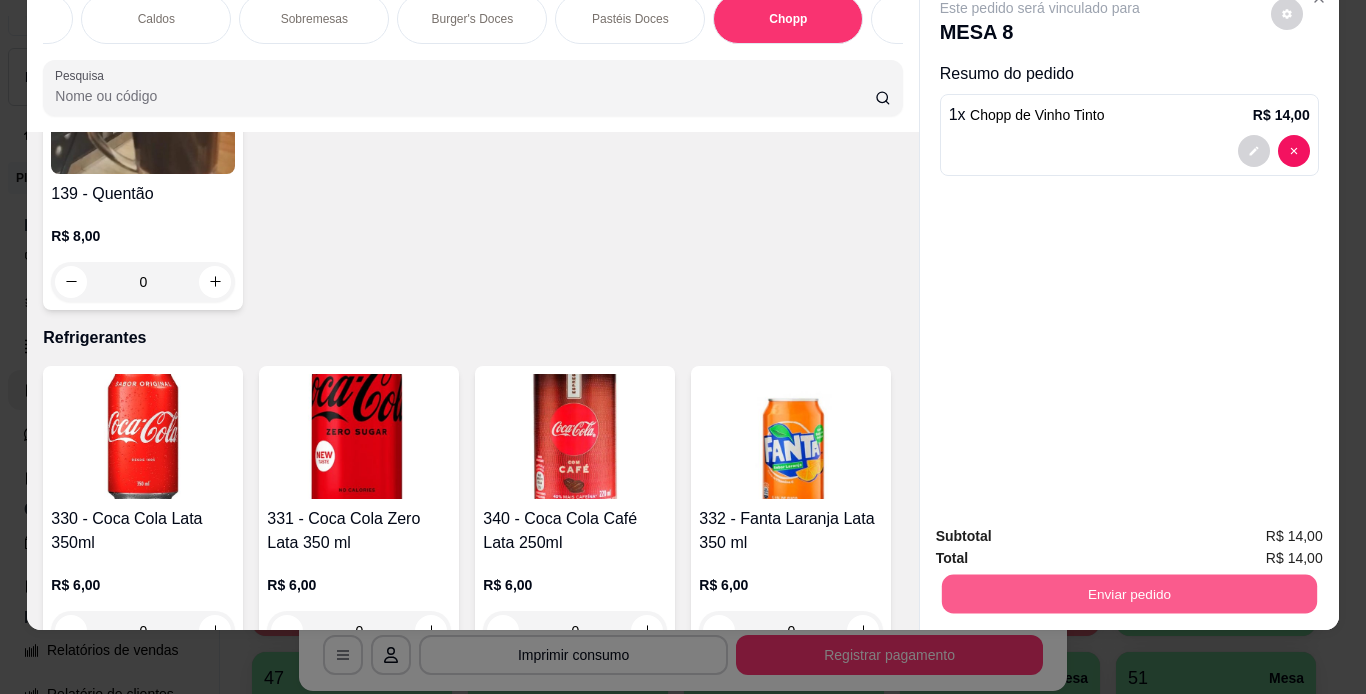 click on "Enviar pedido" at bounding box center [1128, 594] 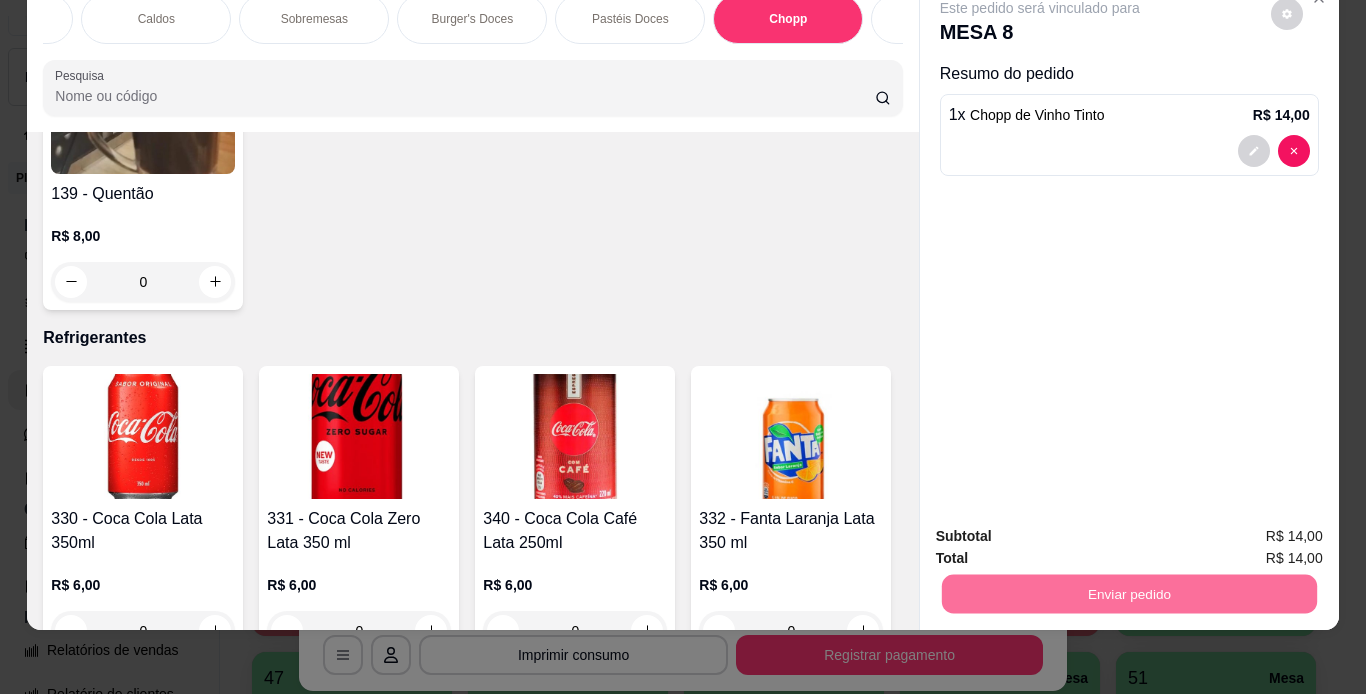 click on "Não registrar e enviar pedido" at bounding box center (1063, 530) 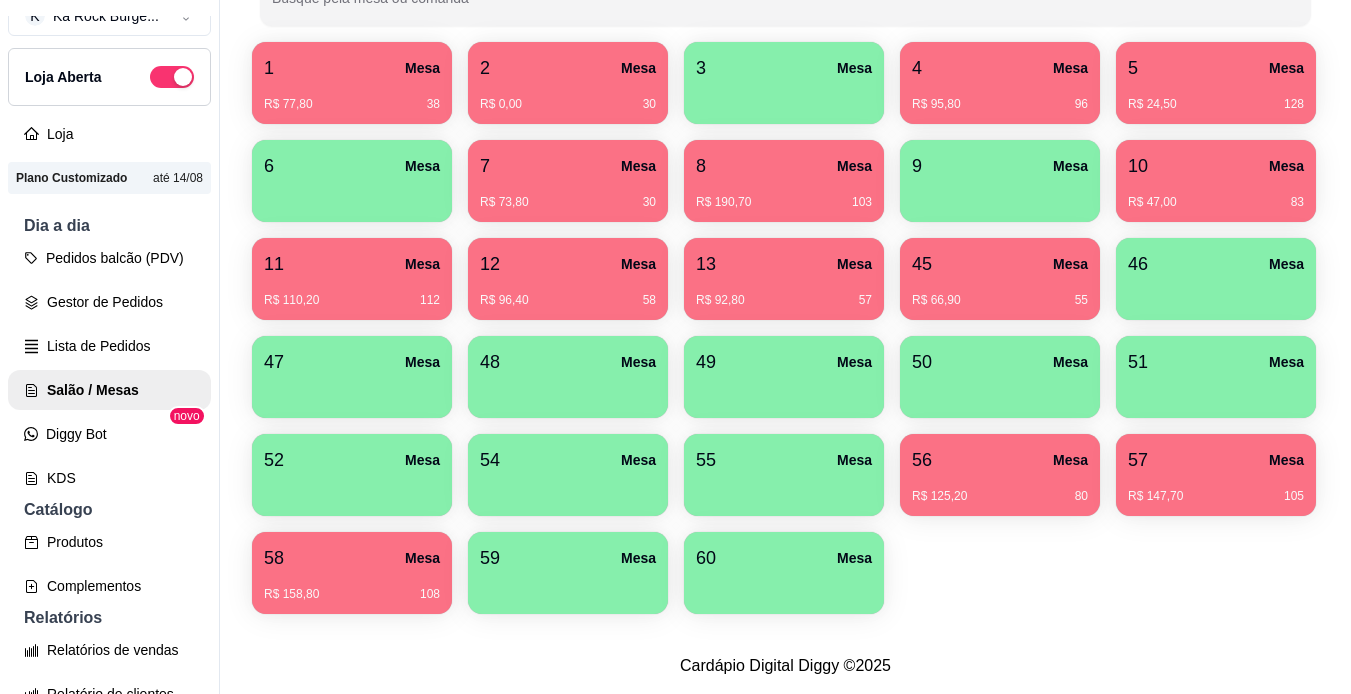 scroll, scrollTop: 346, scrollLeft: 0, axis: vertical 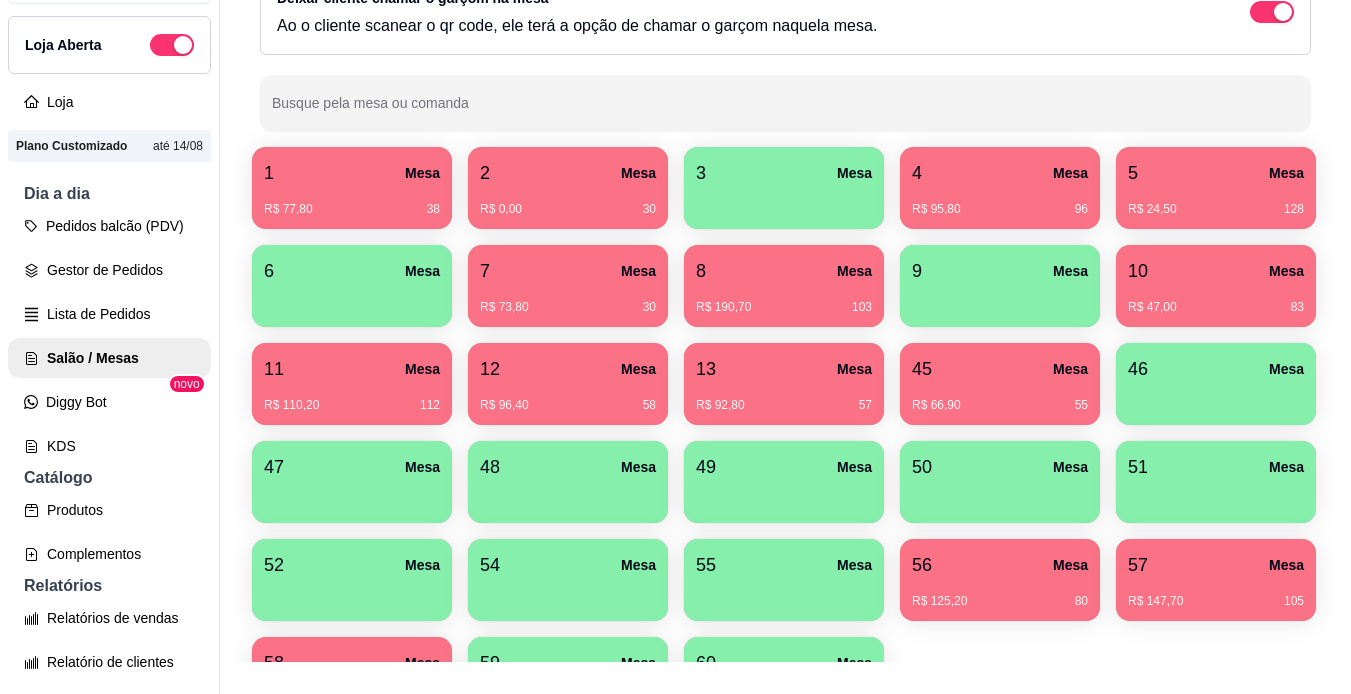 click on "Todos Mesas Comandas Deixar cliente chamar o garçom na mesa Ao o cliente scanear o qr code, ele terá a opção de chamar o garçom naquela mesa. Busque pela mesa ou comanda 1 Mesa R$ 77,80 38 2 Mesa R$ 0,00 30 3 Mesa 4 Mesa R$ 95,80 96 5 Mesa R$ 24,50 128 6 Mesa 7 Mesa R$ 73,80 30 8 Mesa R$ 190,70 103 9 Mesa 10 Mesa R$ 47,00 83 11 Mesa R$ 110,20 112 12 Mesa R$ 96,40 58 13 Mesa R$ 92,80 57 45 Mesa R$ 66,90 55 46 Mesa 47 Mesa 48 Mesa 49 Mesa 50 Mesa 51 Mesa 52 Mesa 54 Mesa 55 Mesa 56 Mesa R$ 125,20 80 57 Mesa R$ 147,70 105 58 Mesa R$ 158,80 108 59 Mesa 60 Mesa" at bounding box center [785, 320] 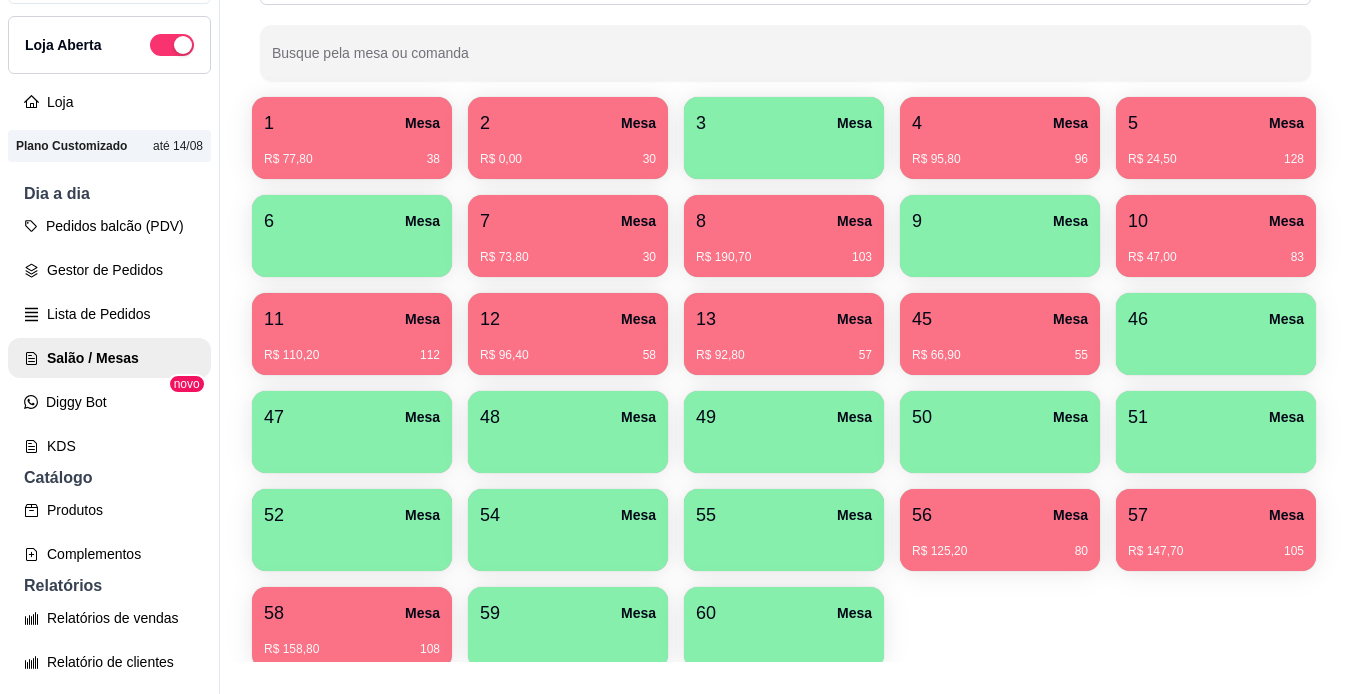 scroll, scrollTop: 234, scrollLeft: 0, axis: vertical 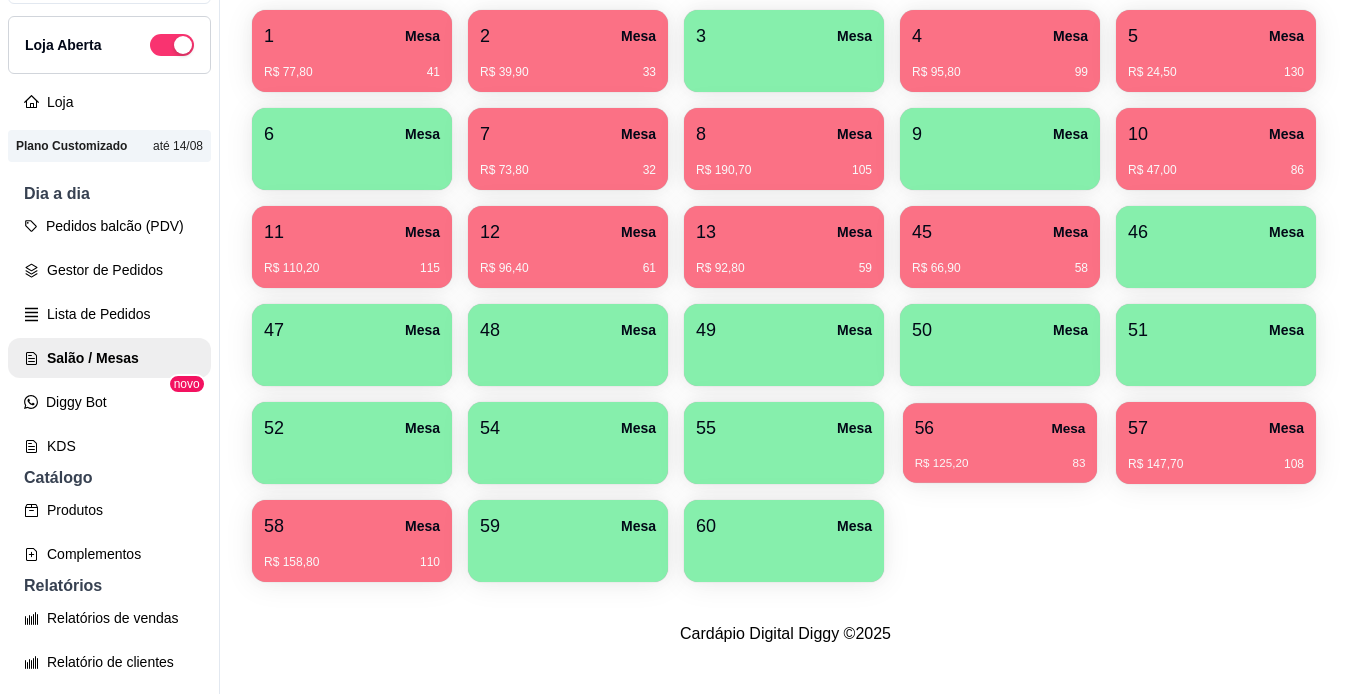 click on "56 Mesa" at bounding box center (1000, 428) 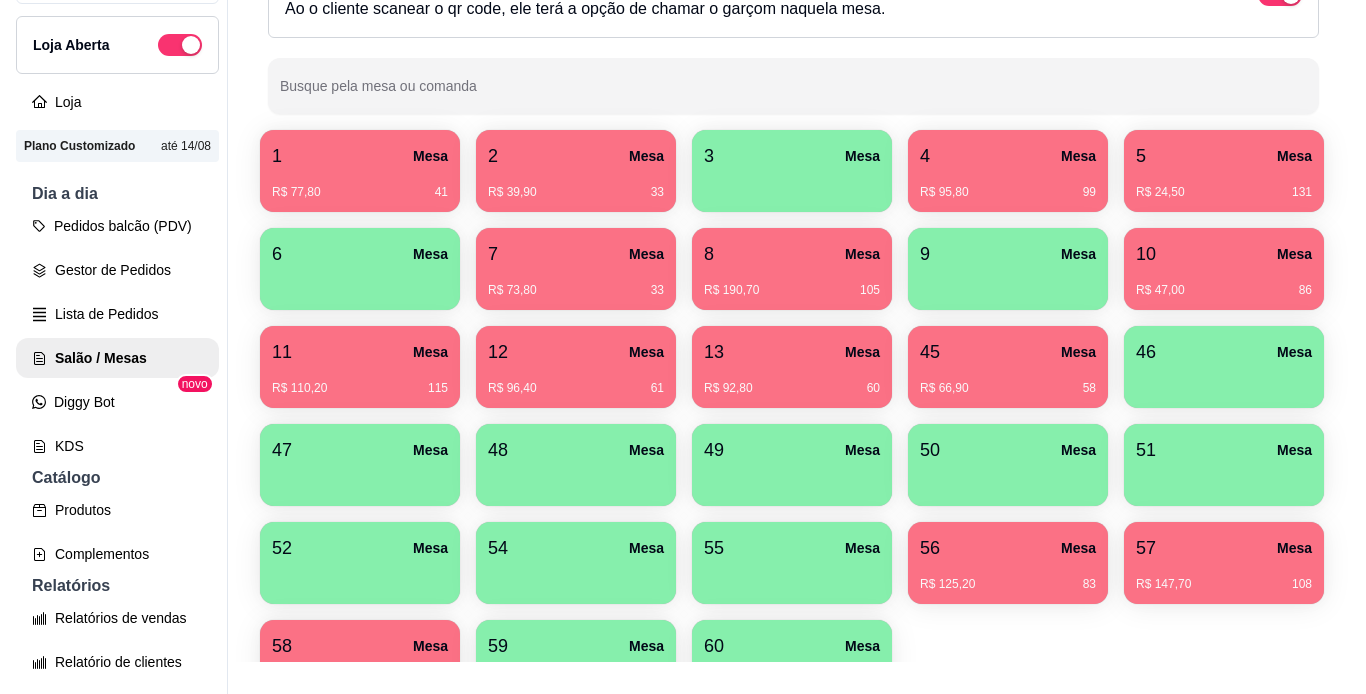scroll, scrollTop: 195, scrollLeft: 0, axis: vertical 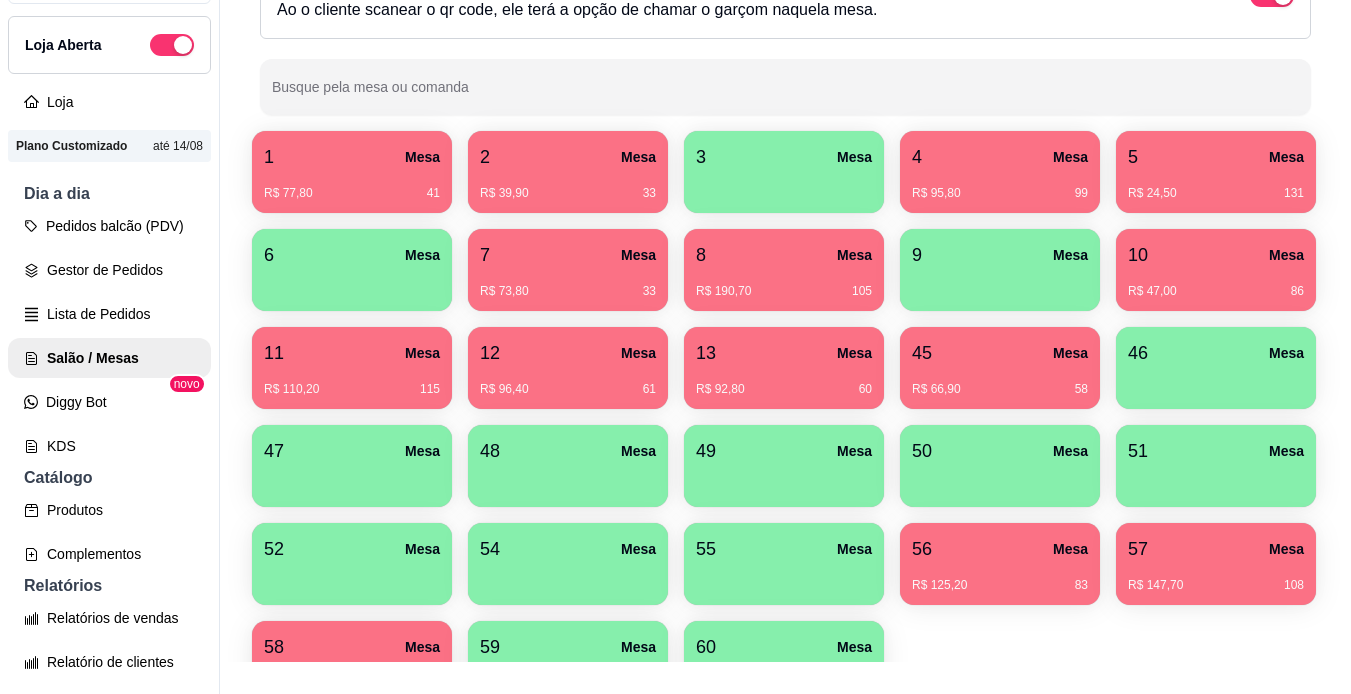 click on "Todos Mesas Comandas Deixar cliente chamar o garçom na mesa Ao o cliente scanear o qr code, ele terá a opção de chamar o garçom naquela mesa. Busque pela mesa ou comanda
1 Mesa R$ 77,80 41 2 Mesa R$ 39,90 33 3 Mesa 4 Mesa R$ 95,80 99 5 Mesa R$ 24,50 131 6 Mesa 7 Mesa R$ 73,80 33 8 Mesa R$ 190,70 105 9 Mesa 10 Mesa R$ 47,00 86 11 Mesa R$ 110,20 115 12 Mesa R$ 96,40 61 13 Mesa R$ 92,80 60 45 Mesa R$ 66,90 58 46 Mesa 47 Mesa 48 Mesa 49 Mesa 50 Mesa 51 Mesa 52 Mesa 54 Mesa 55 Mesa 56 Mesa R$ 125,20 83 57 Mesa R$ 147,70 108 58 Mesa R$ 158,80 111 59 Mesa 60 Mesa" at bounding box center (785, 304) 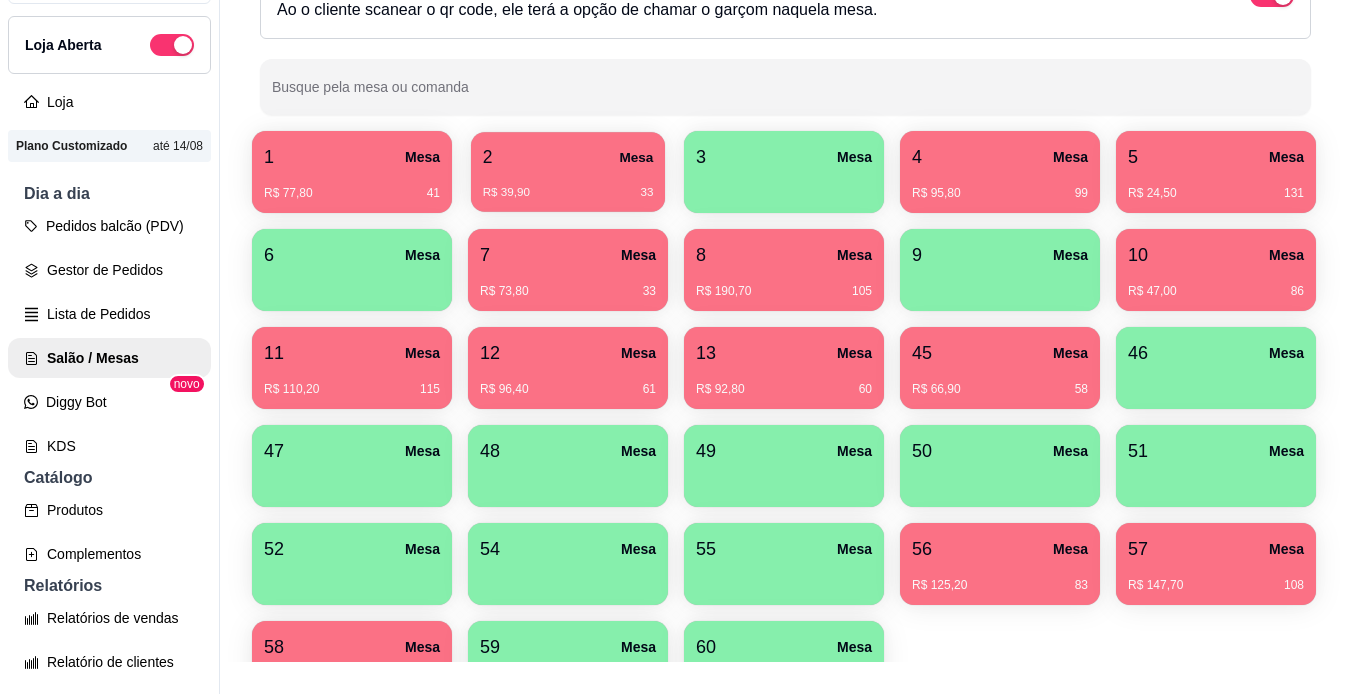 click on "2 Mesa" at bounding box center [568, 157] 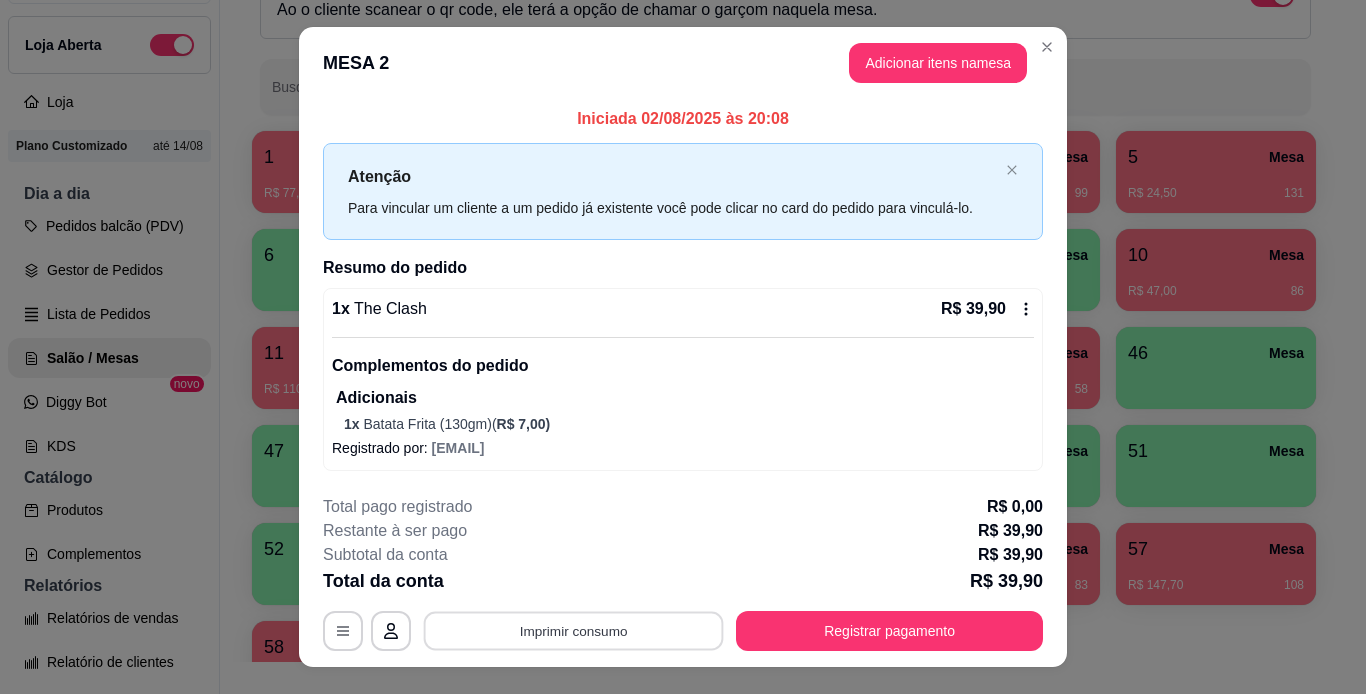 click on "Imprimir consumo" at bounding box center [574, 631] 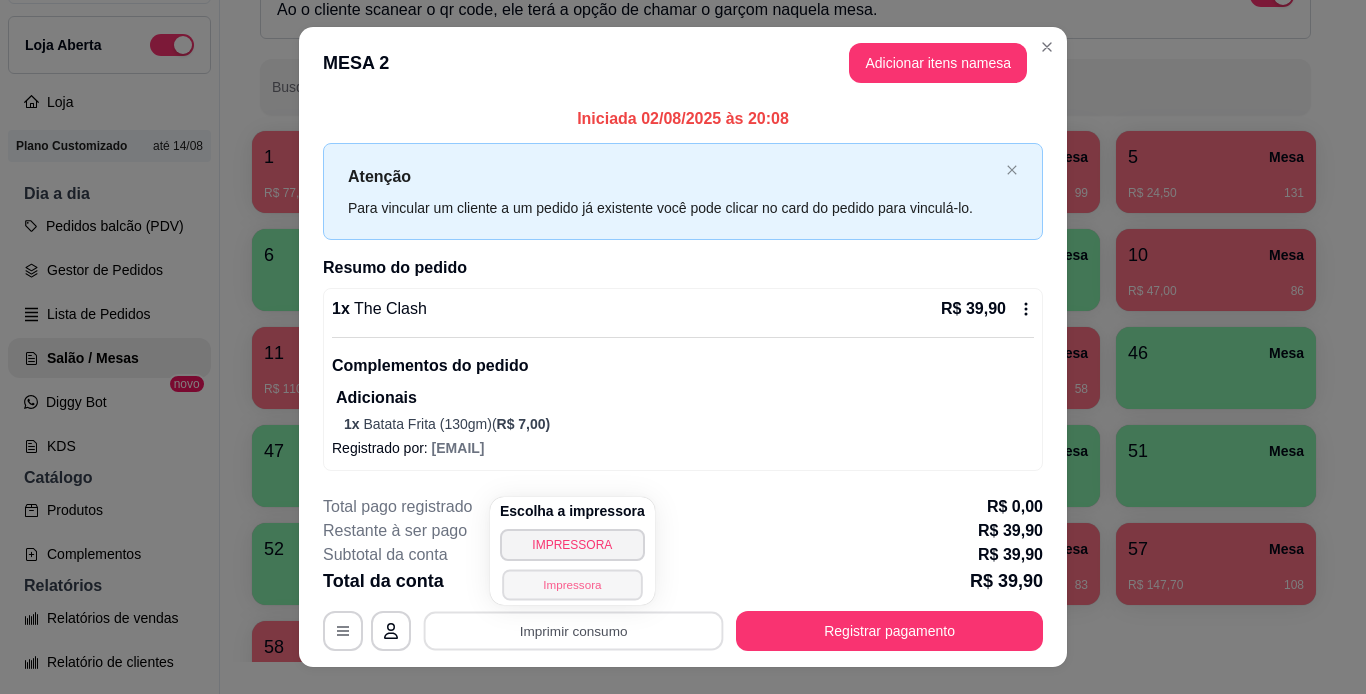 click on "Impressora" at bounding box center (572, 584) 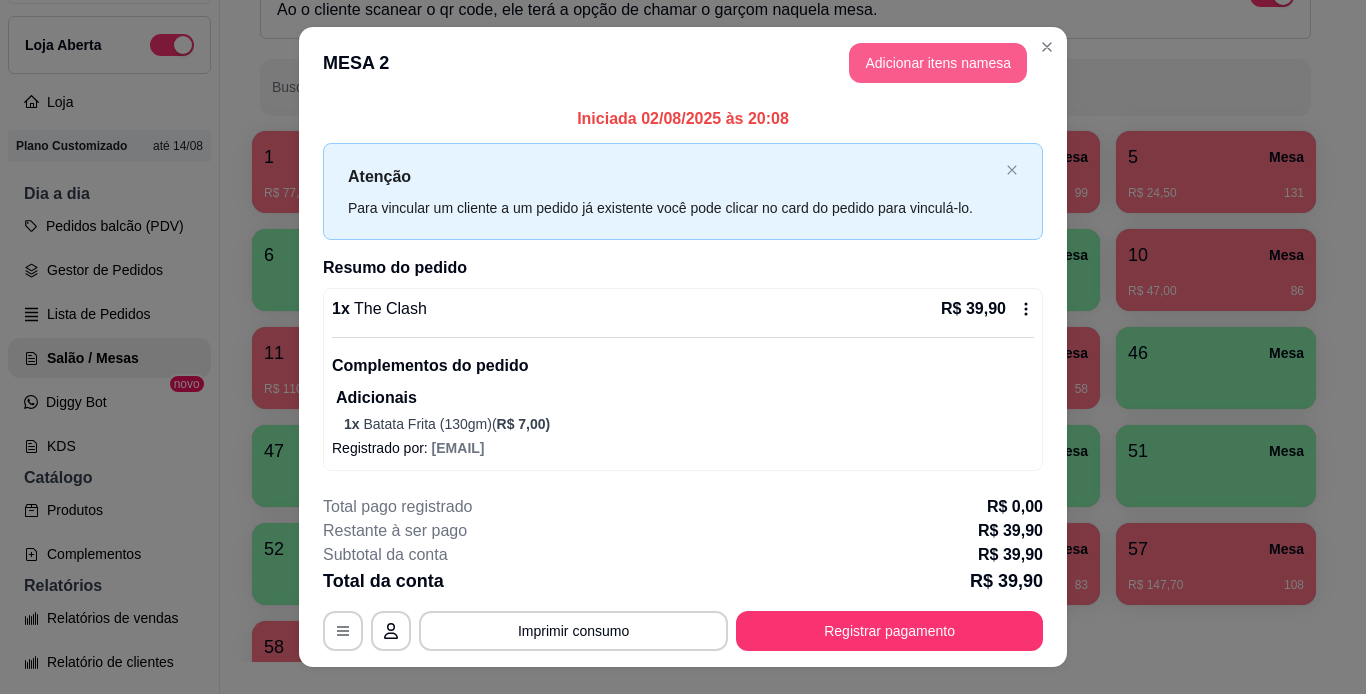 click on "Adicionar itens na  mesa" at bounding box center [938, 63] 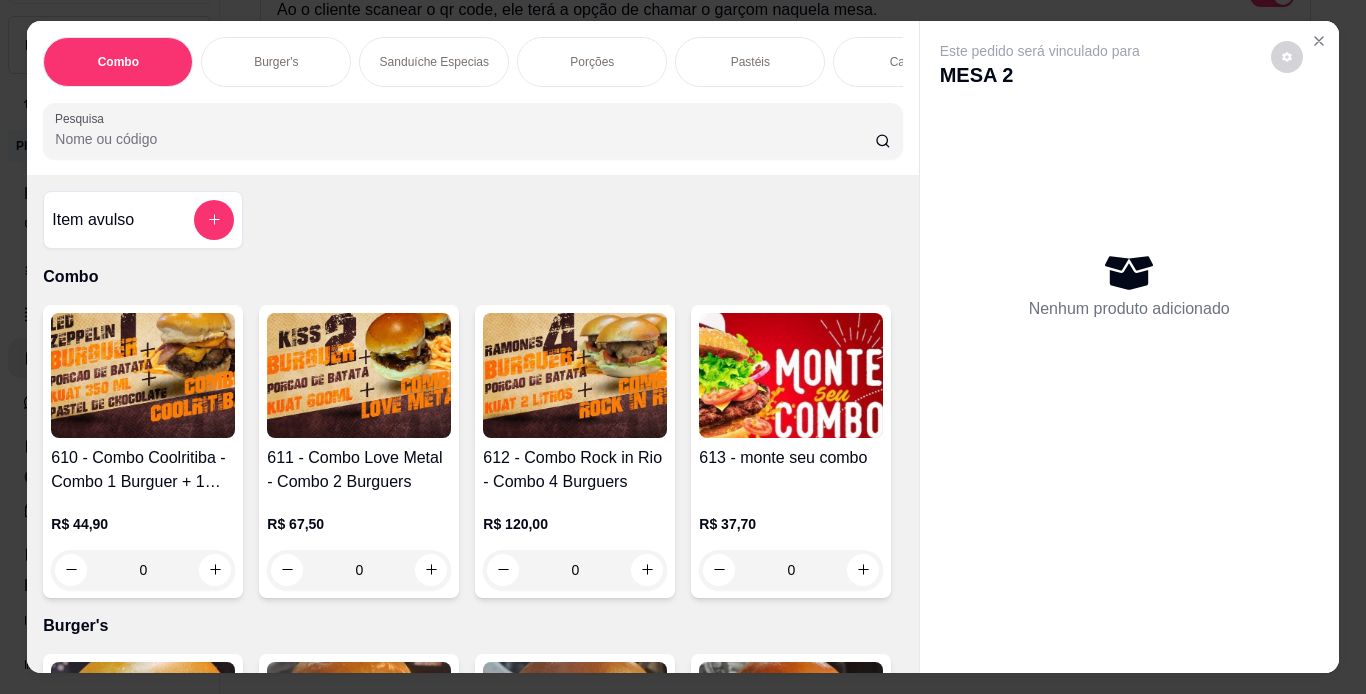 click on "Burger's" at bounding box center (276, 62) 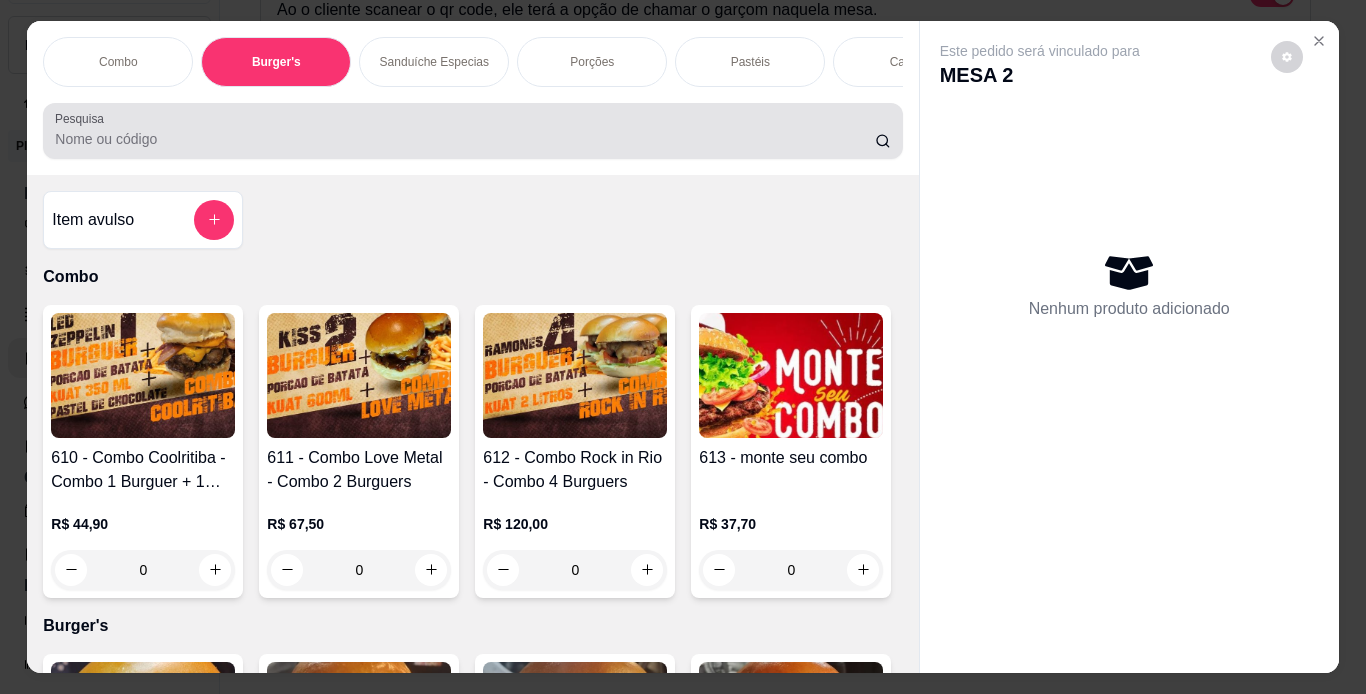 scroll, scrollTop: 724, scrollLeft: 0, axis: vertical 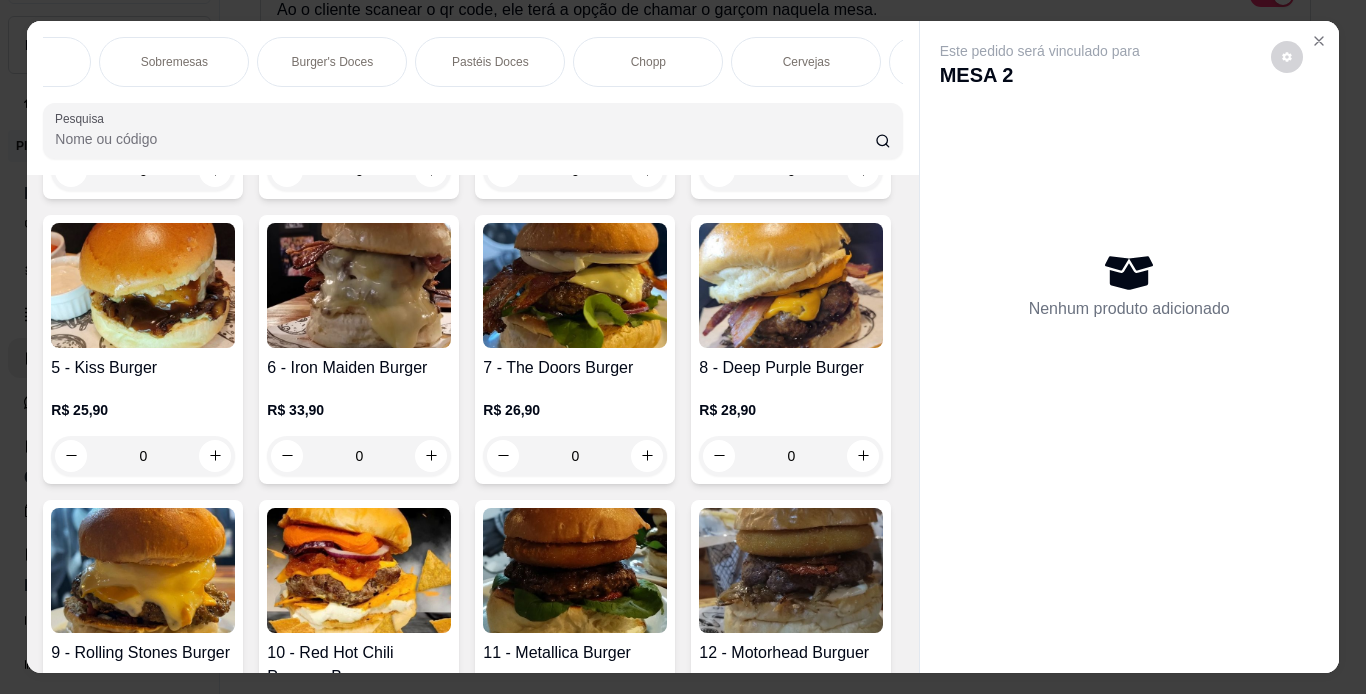 click on "Chopp" at bounding box center (648, 62) 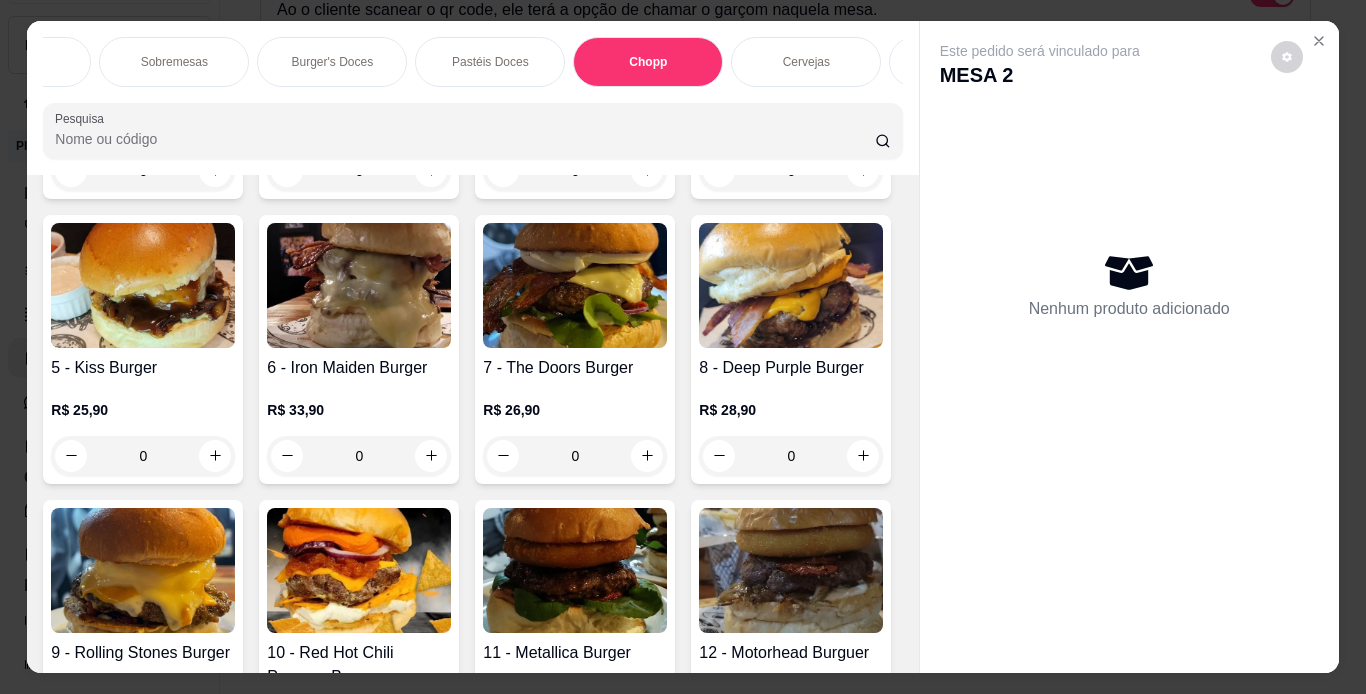 scroll, scrollTop: 7887, scrollLeft: 0, axis: vertical 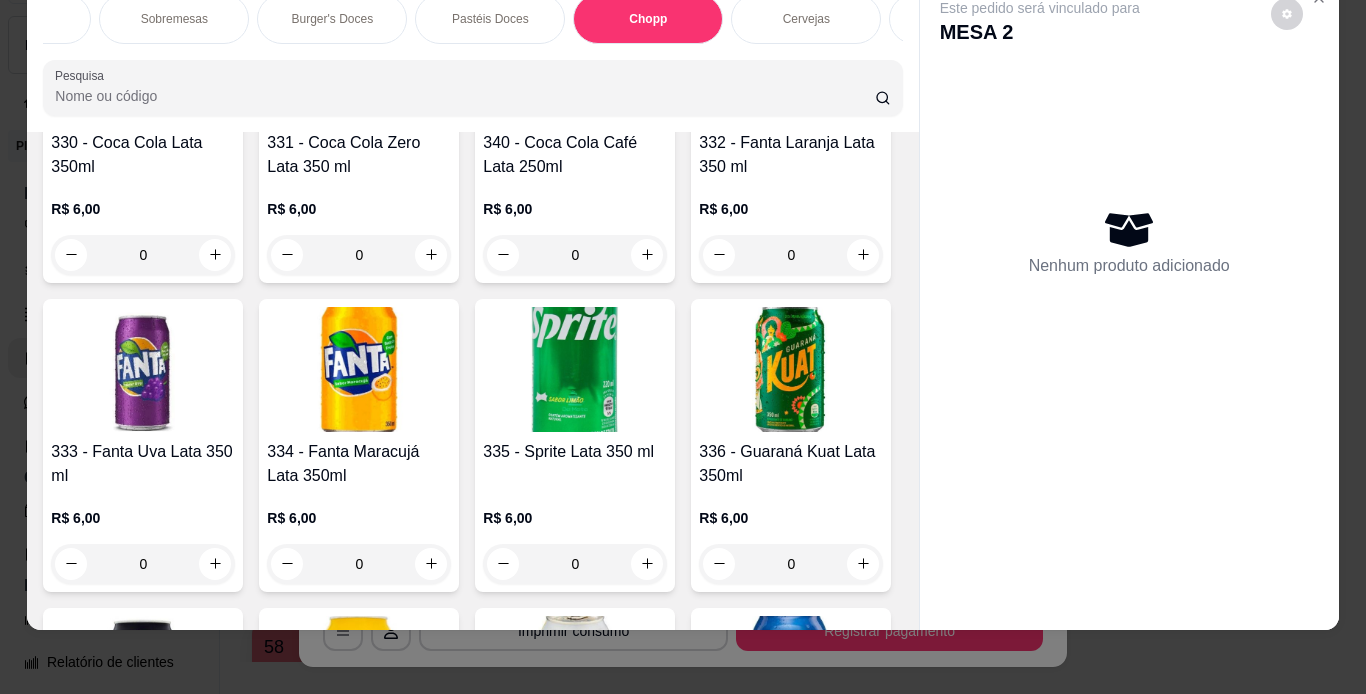 click at bounding box center [791, -1533] 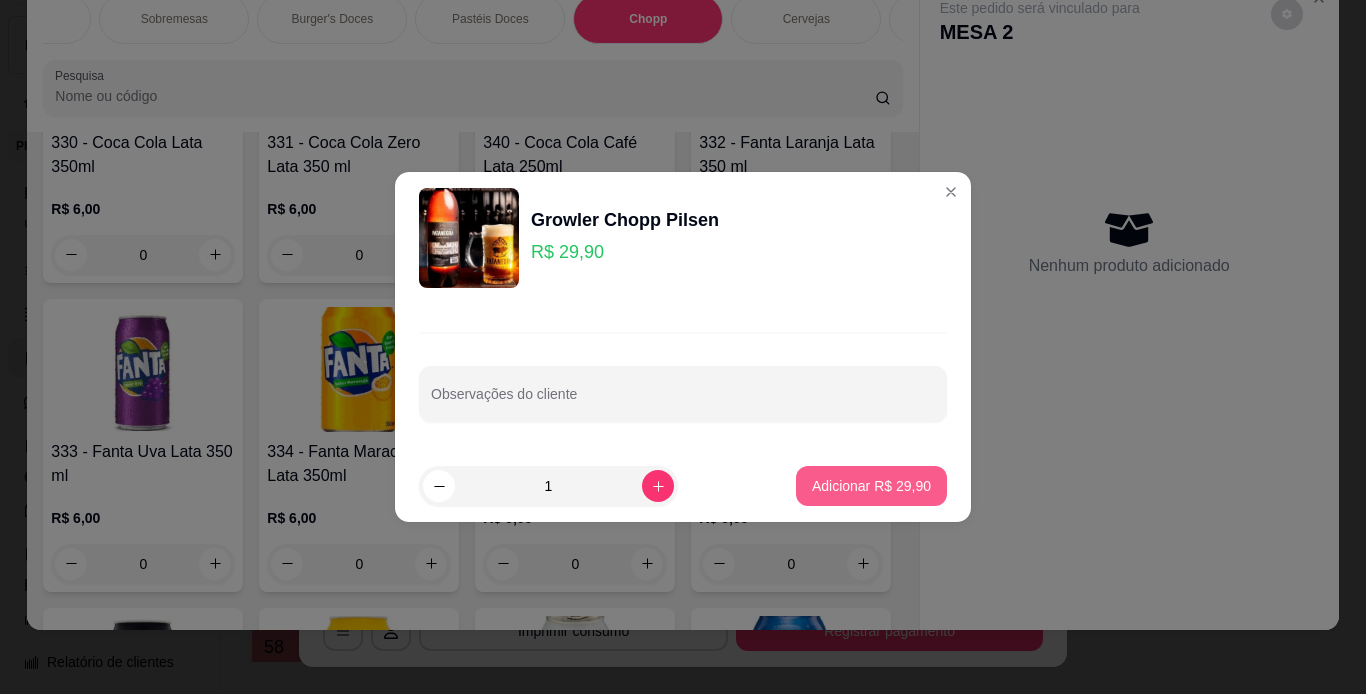 click on "Adicionar   R$ 29,90" at bounding box center [871, 486] 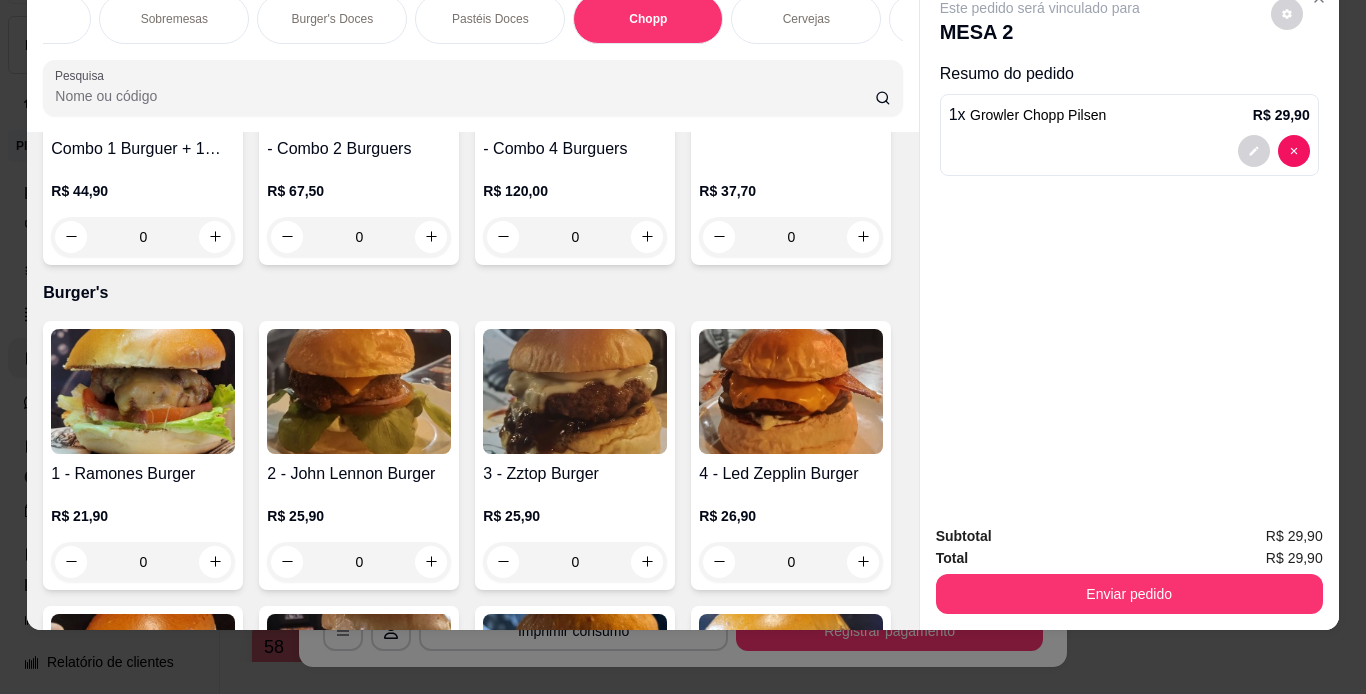 scroll, scrollTop: 0, scrollLeft: 0, axis: both 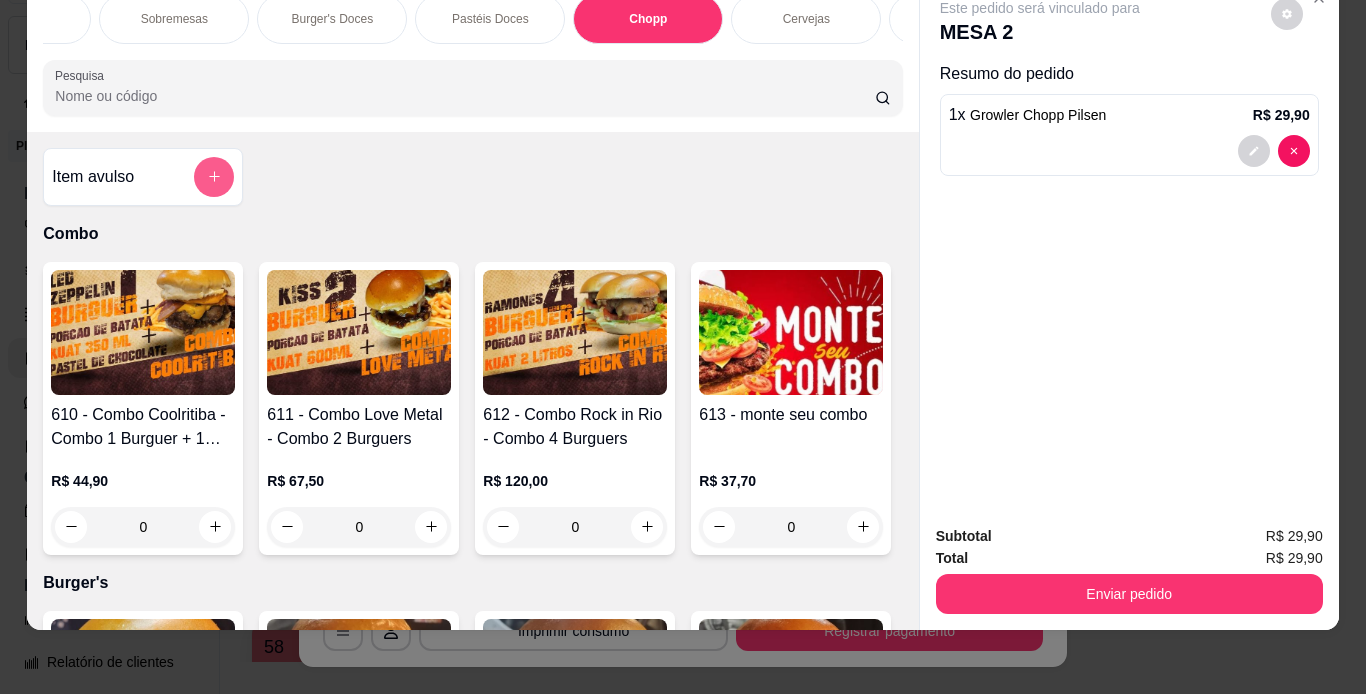 click at bounding box center (214, 177) 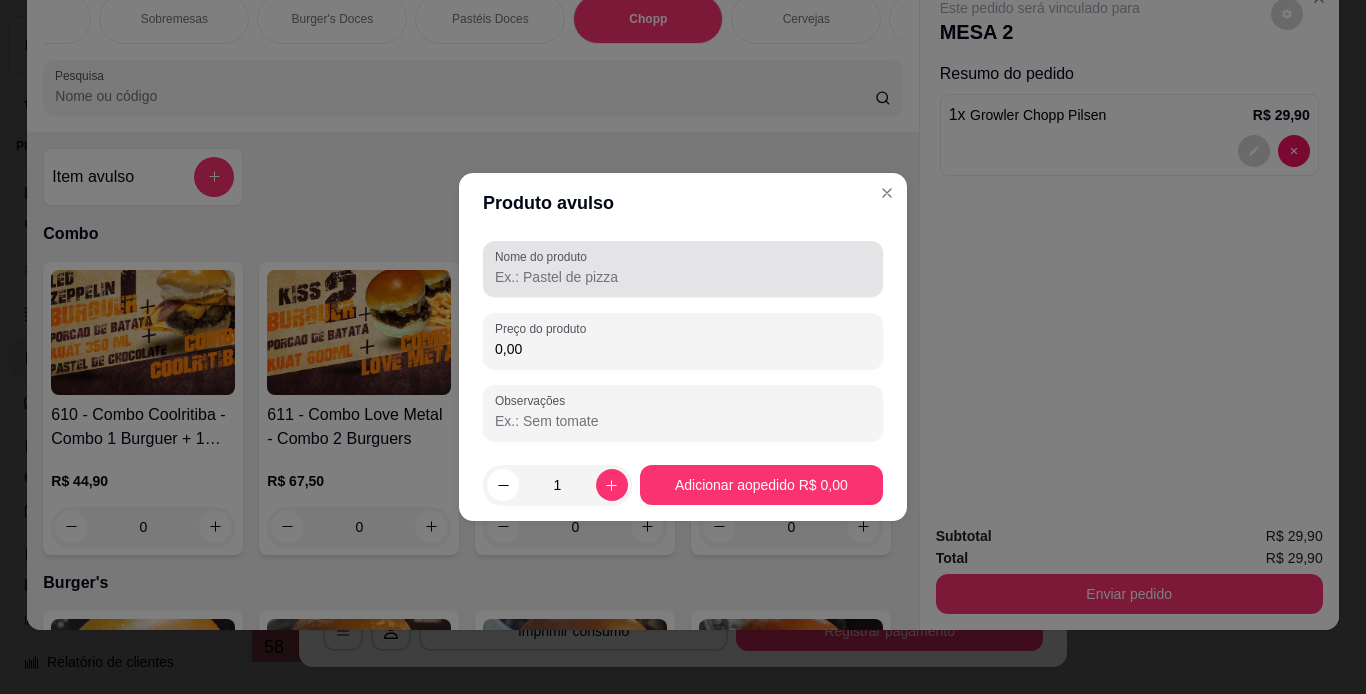 click at bounding box center (683, 269) 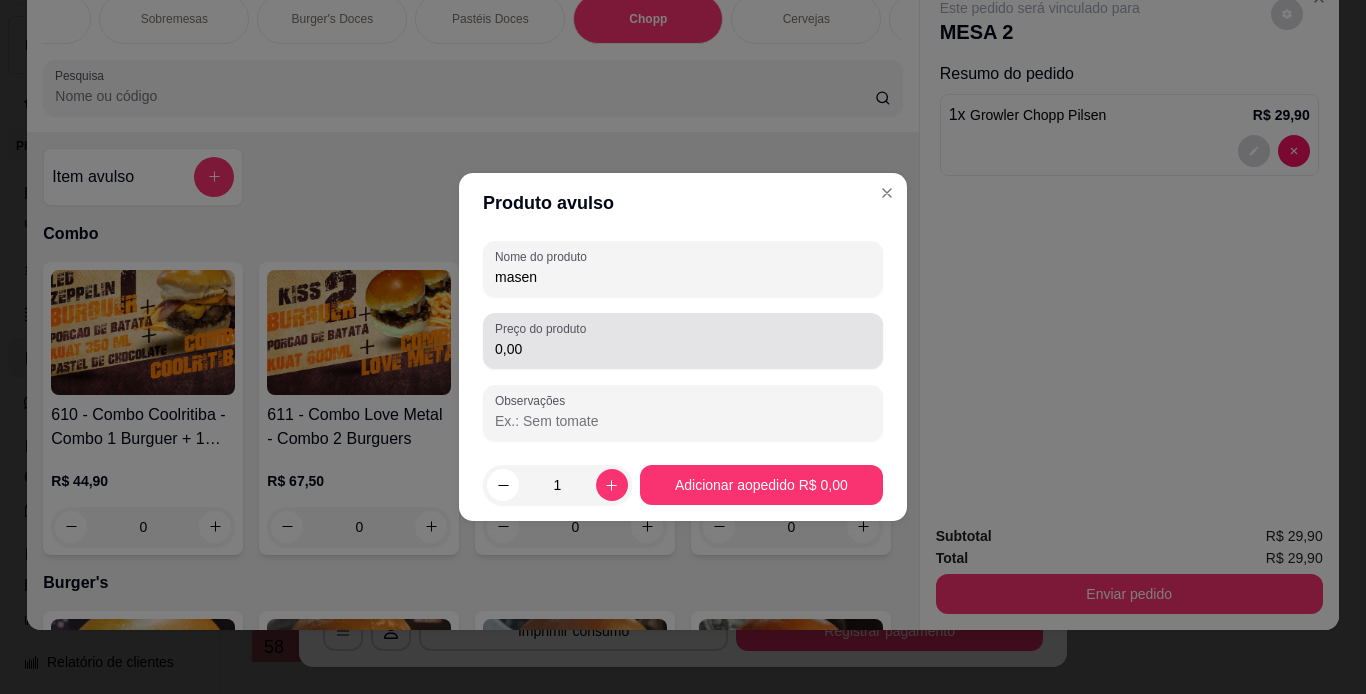 type on "masen" 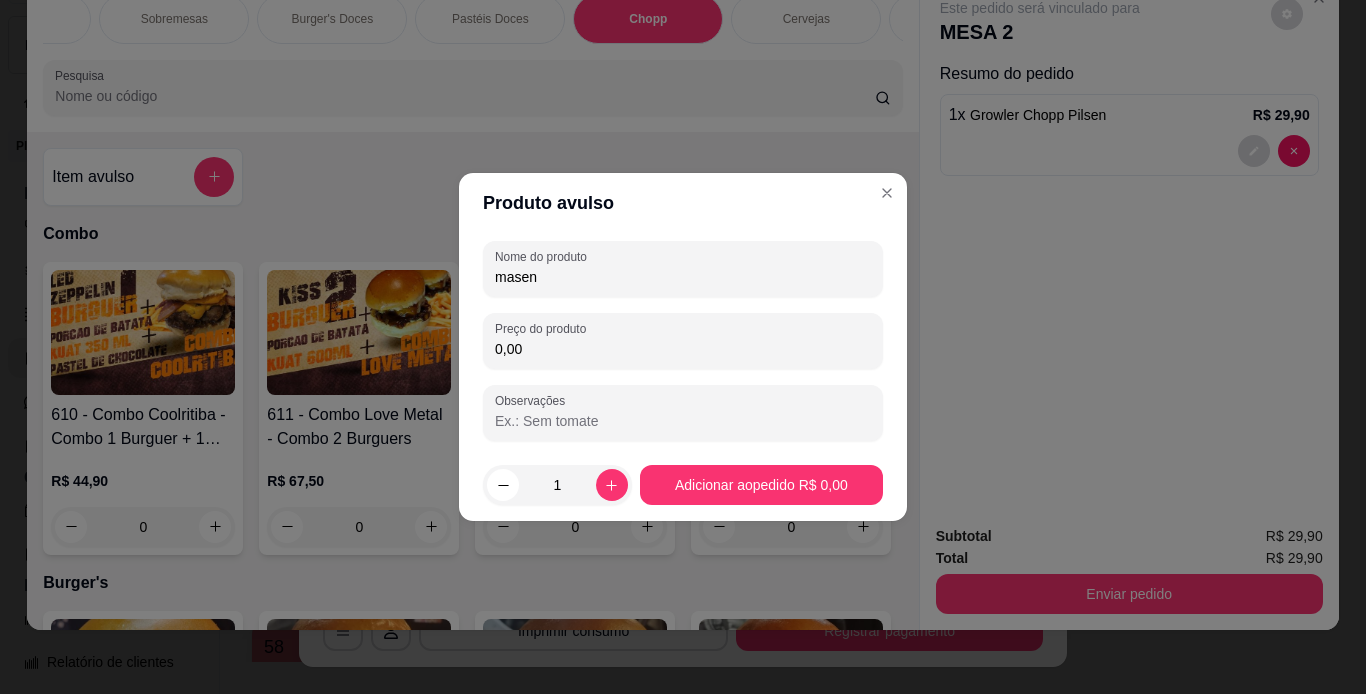 click on "0,00" at bounding box center (683, 349) 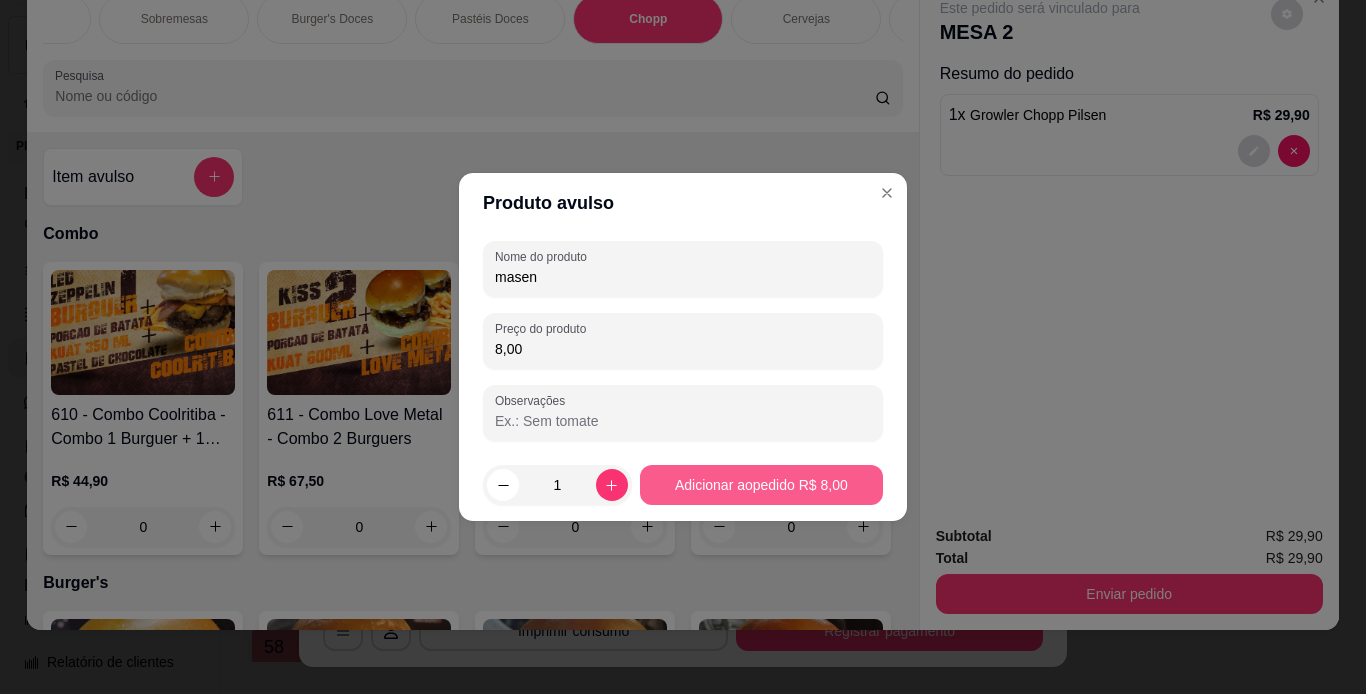 type on "8,00" 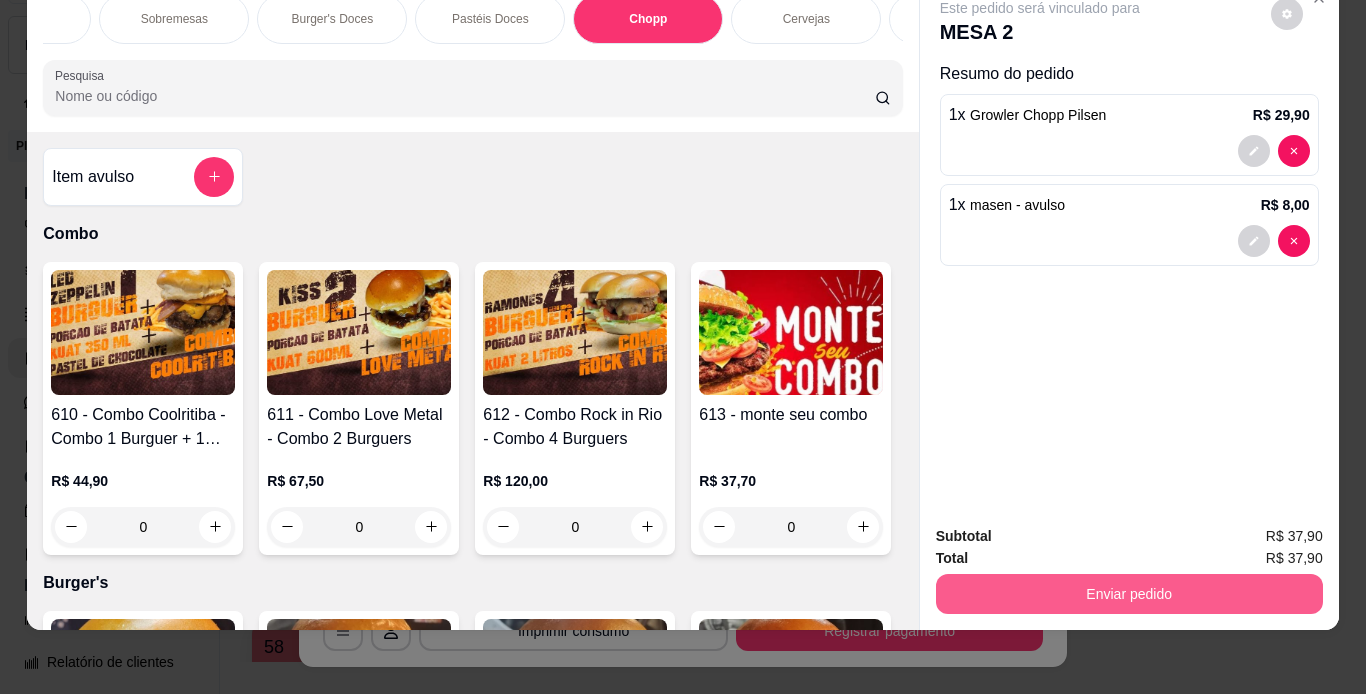 click on "Enviar pedido" at bounding box center (1129, 594) 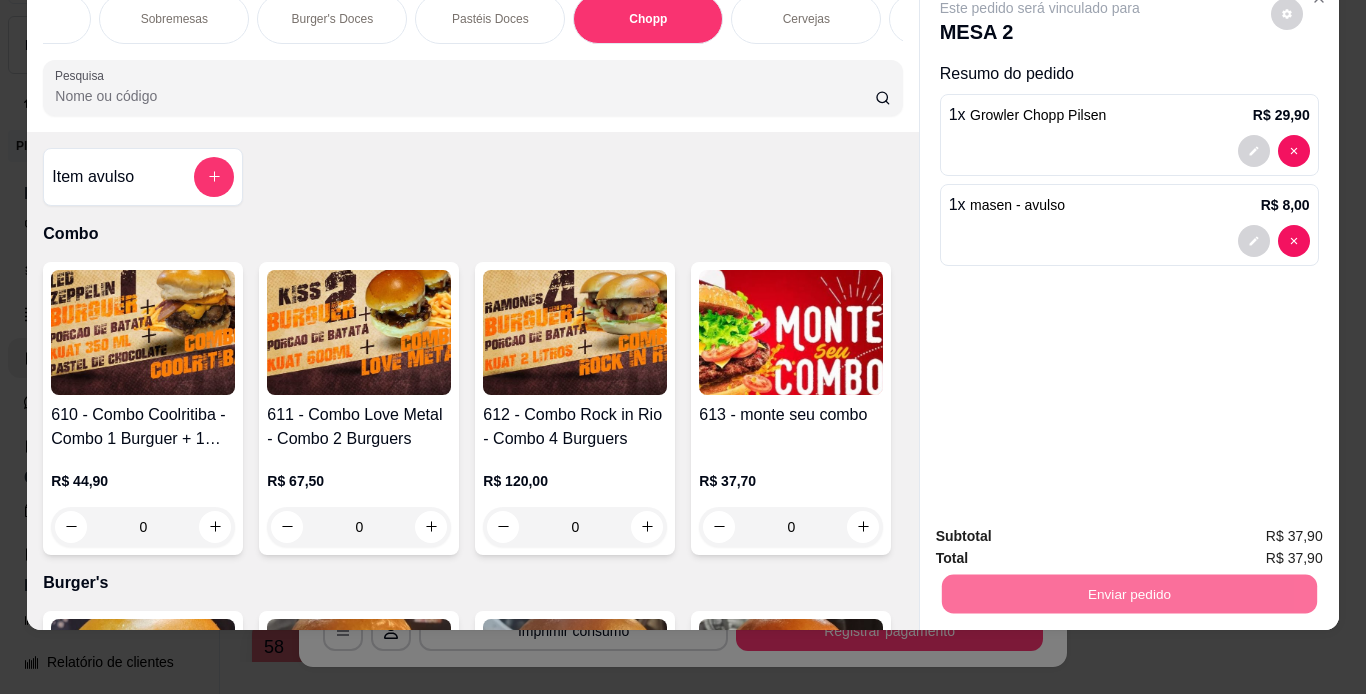 click on "Não registrar e enviar pedido" at bounding box center [1063, 529] 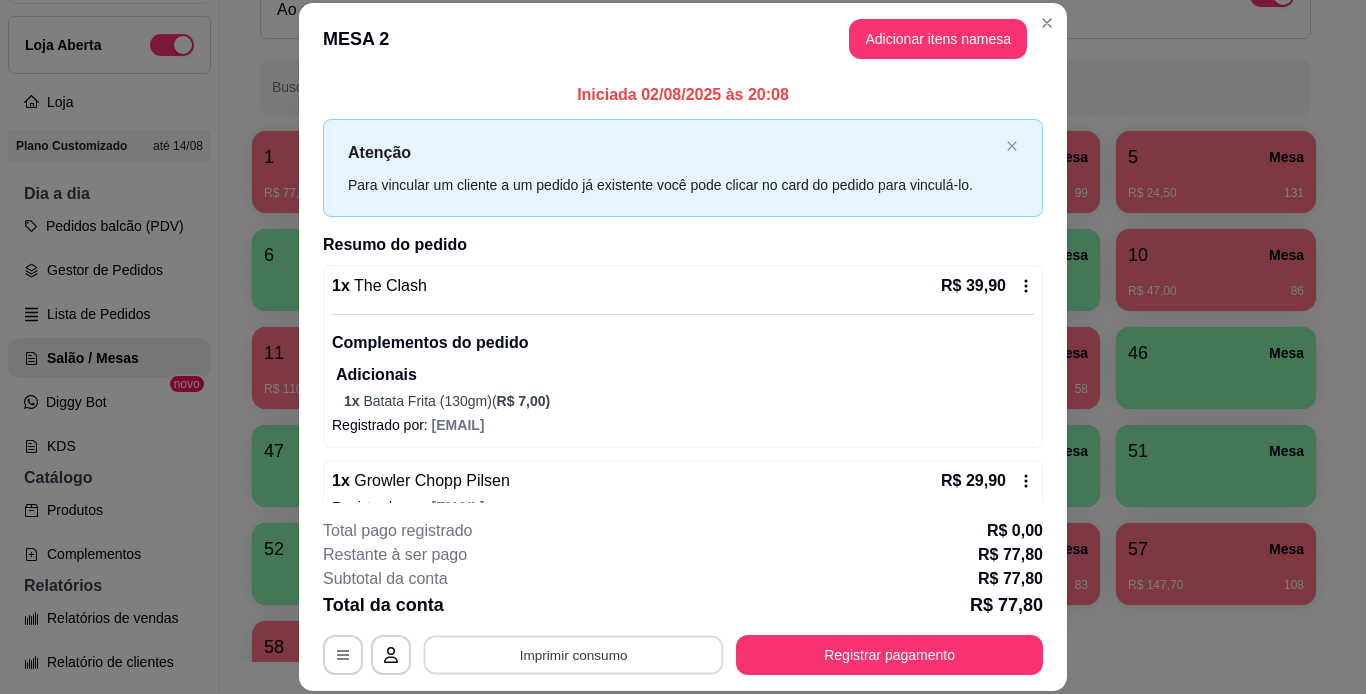 click on "Imprimir consumo" at bounding box center (574, 654) 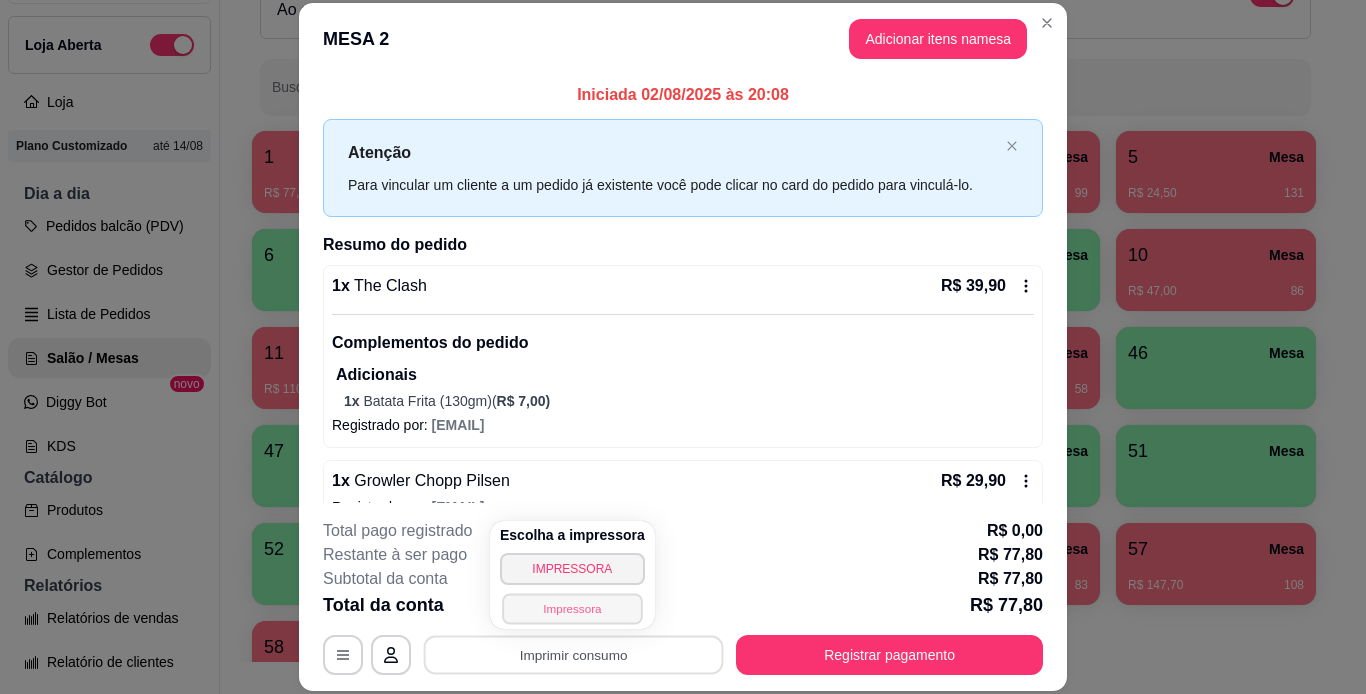click on "Impressora" at bounding box center (572, 608) 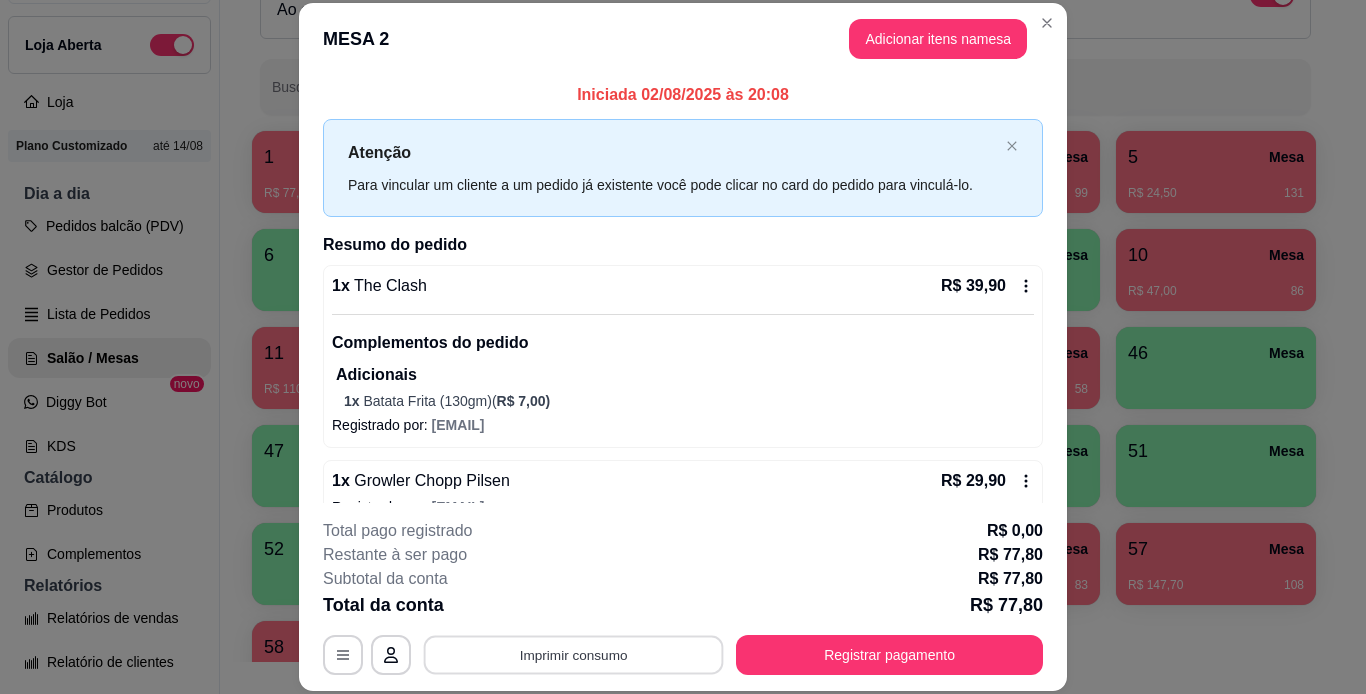 click on "Imprimir consumo" at bounding box center [574, 654] 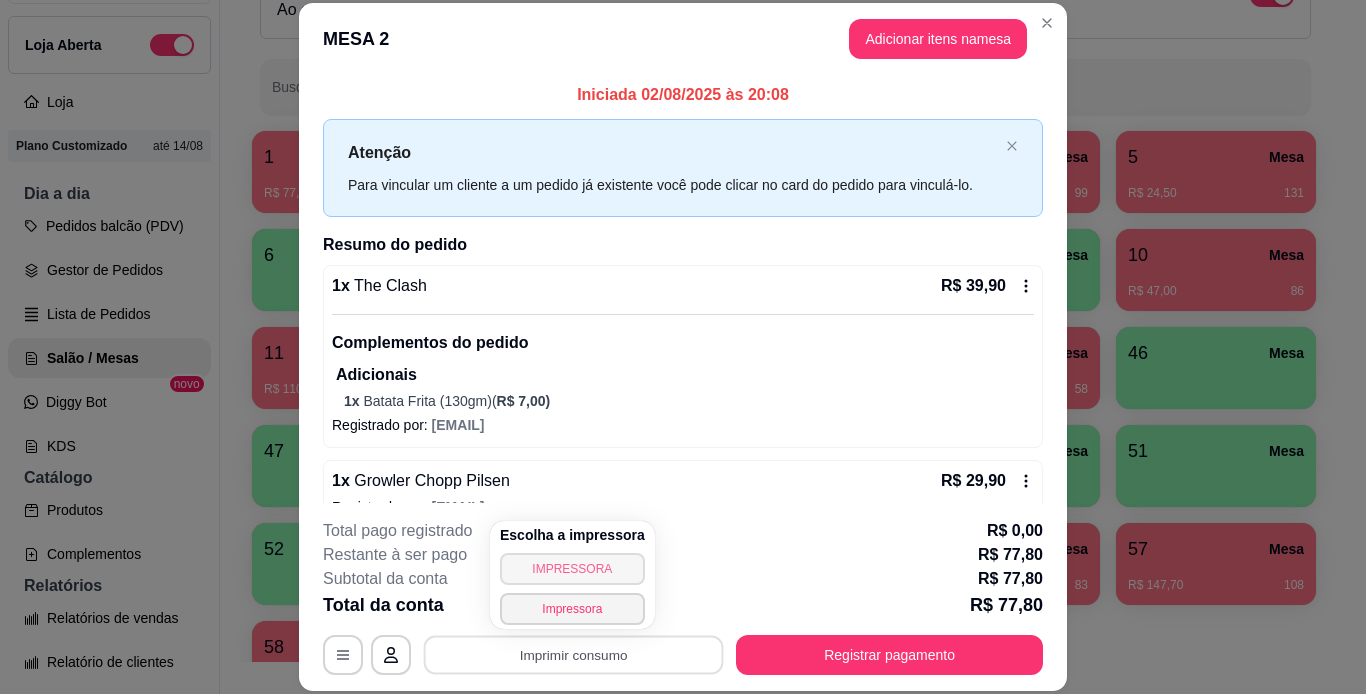 click on "IMPRESSORA" at bounding box center [572, 569] 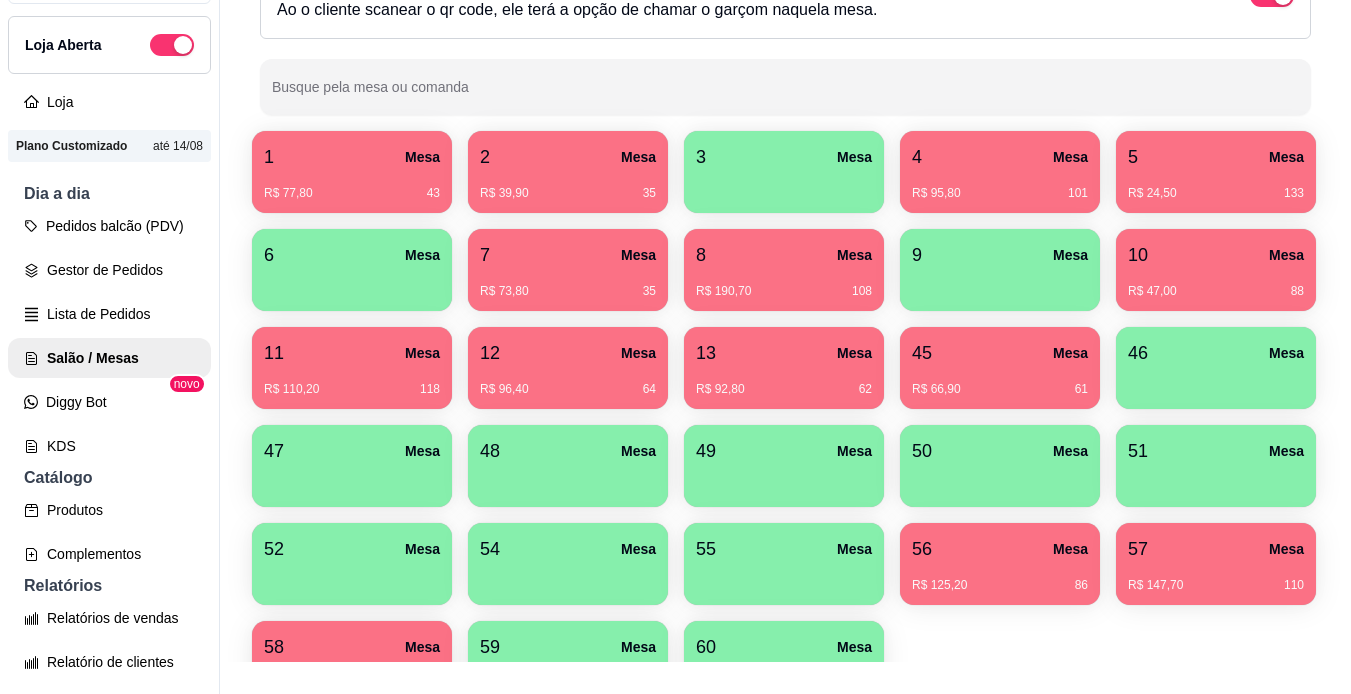 click on "R$ 77,80 43" at bounding box center (352, 193) 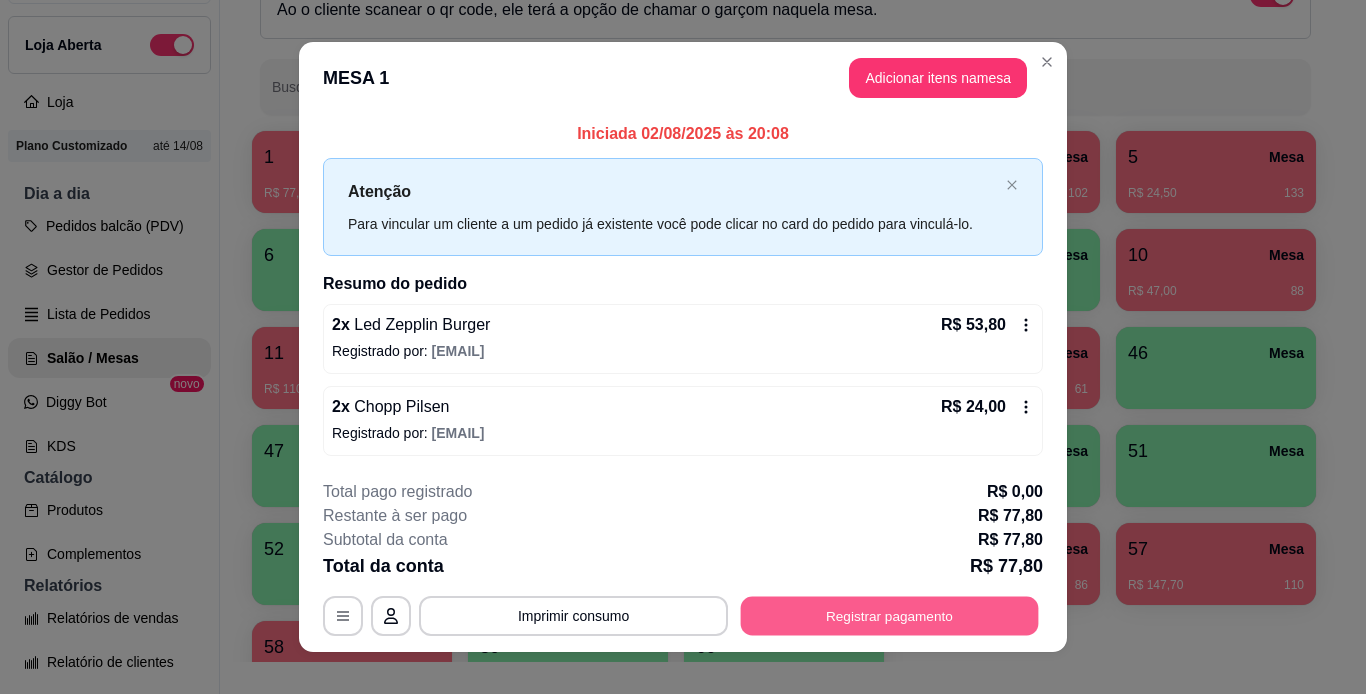 click on "Registrar pagamento" at bounding box center [890, 615] 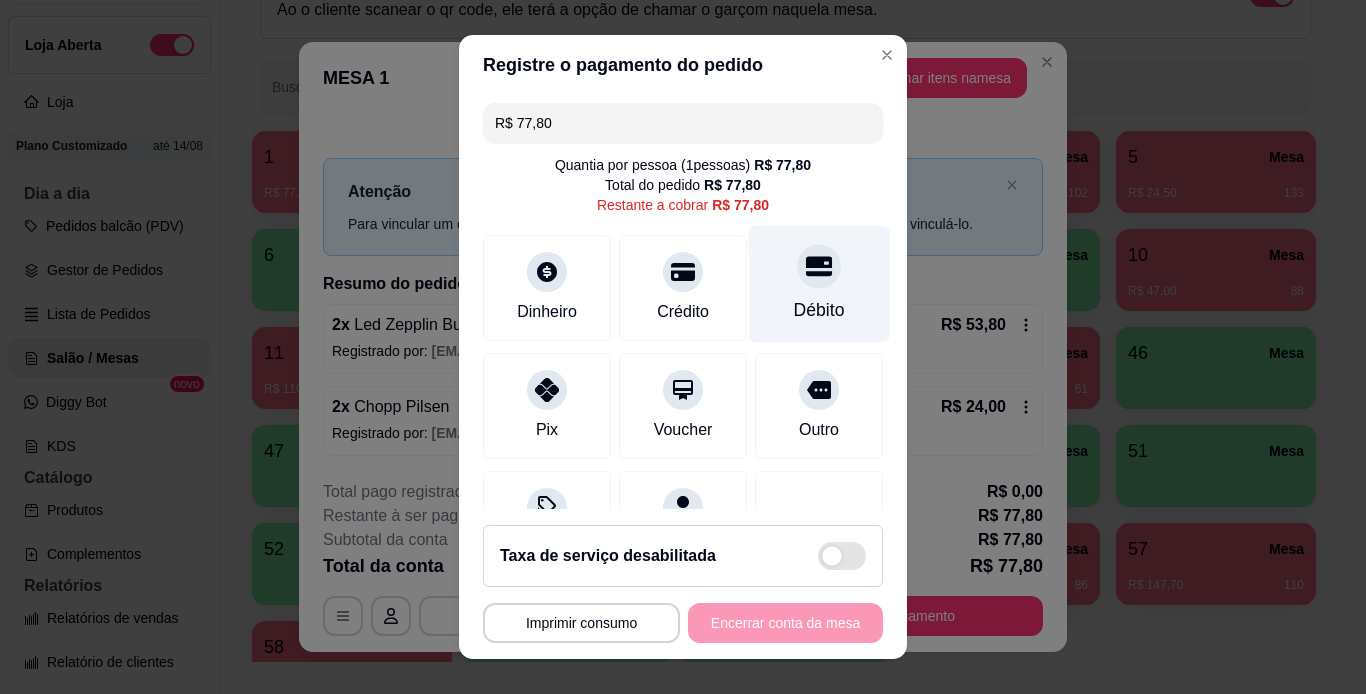 click on "Débito" at bounding box center (819, 283) 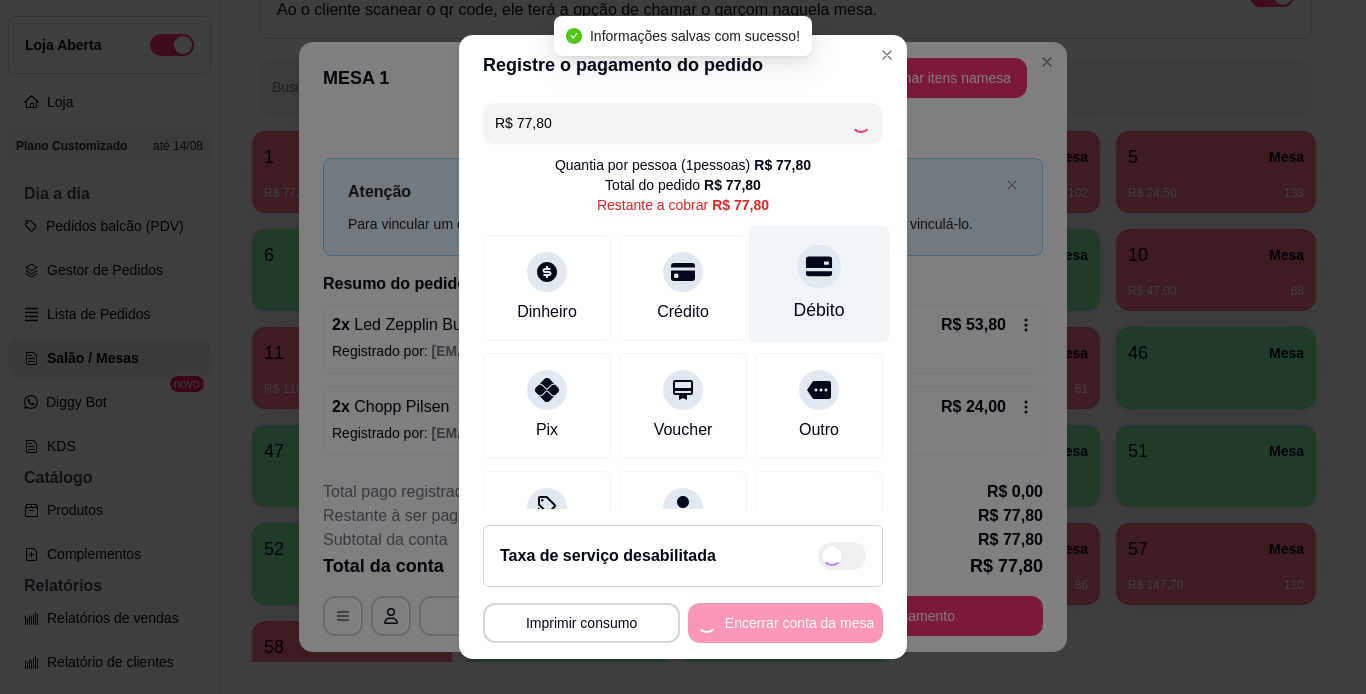 type on "R$ 0,00" 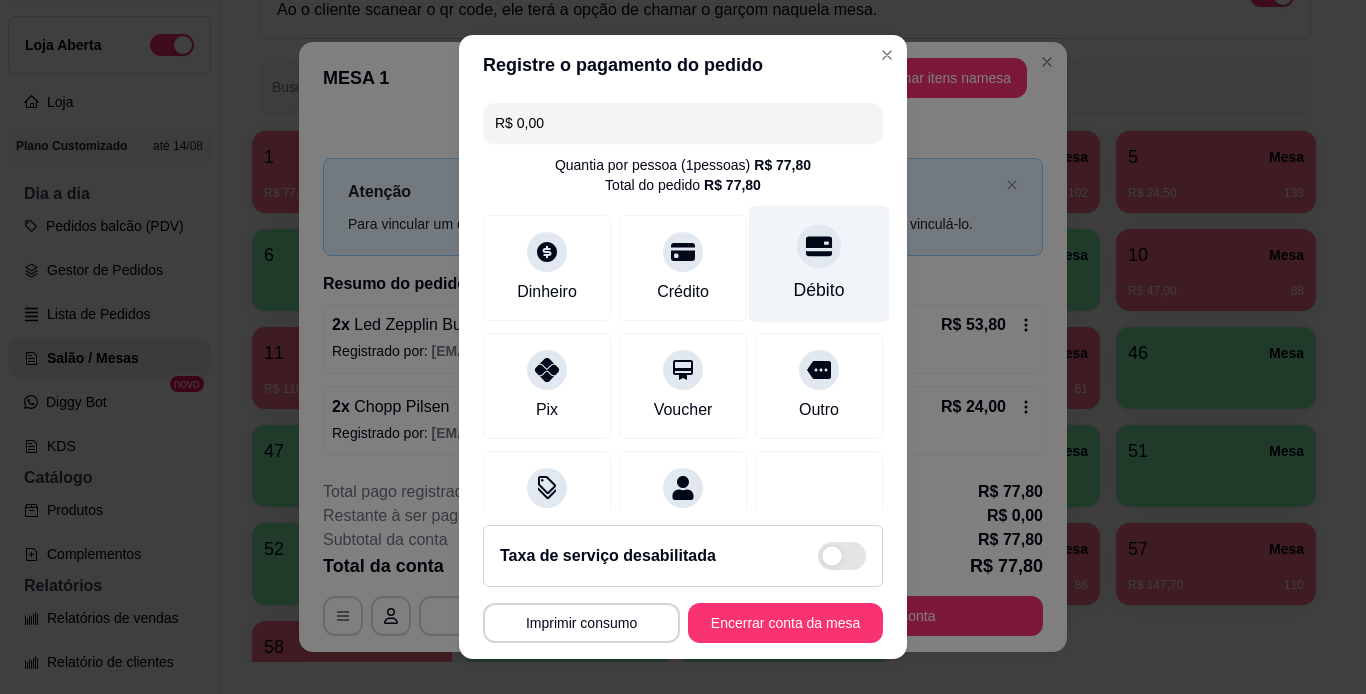 click on "Débito" at bounding box center [819, 290] 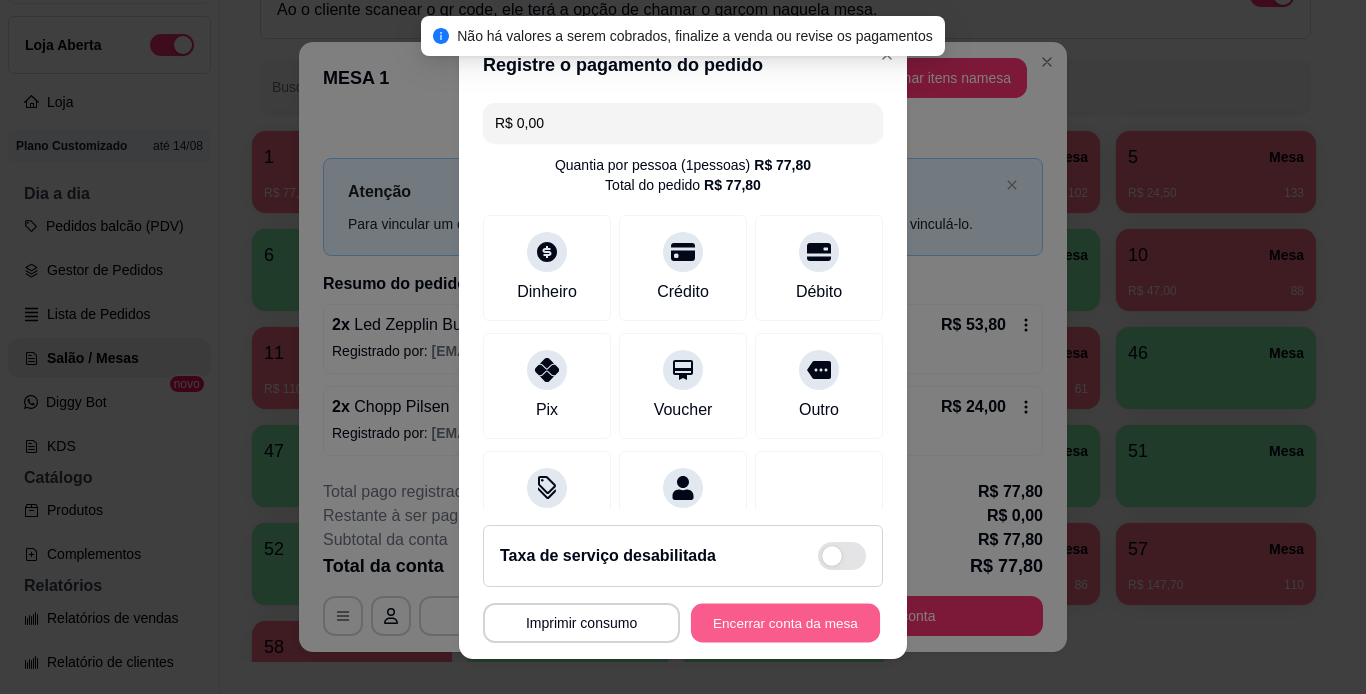 click on "Encerrar conta da mesa" at bounding box center (785, 623) 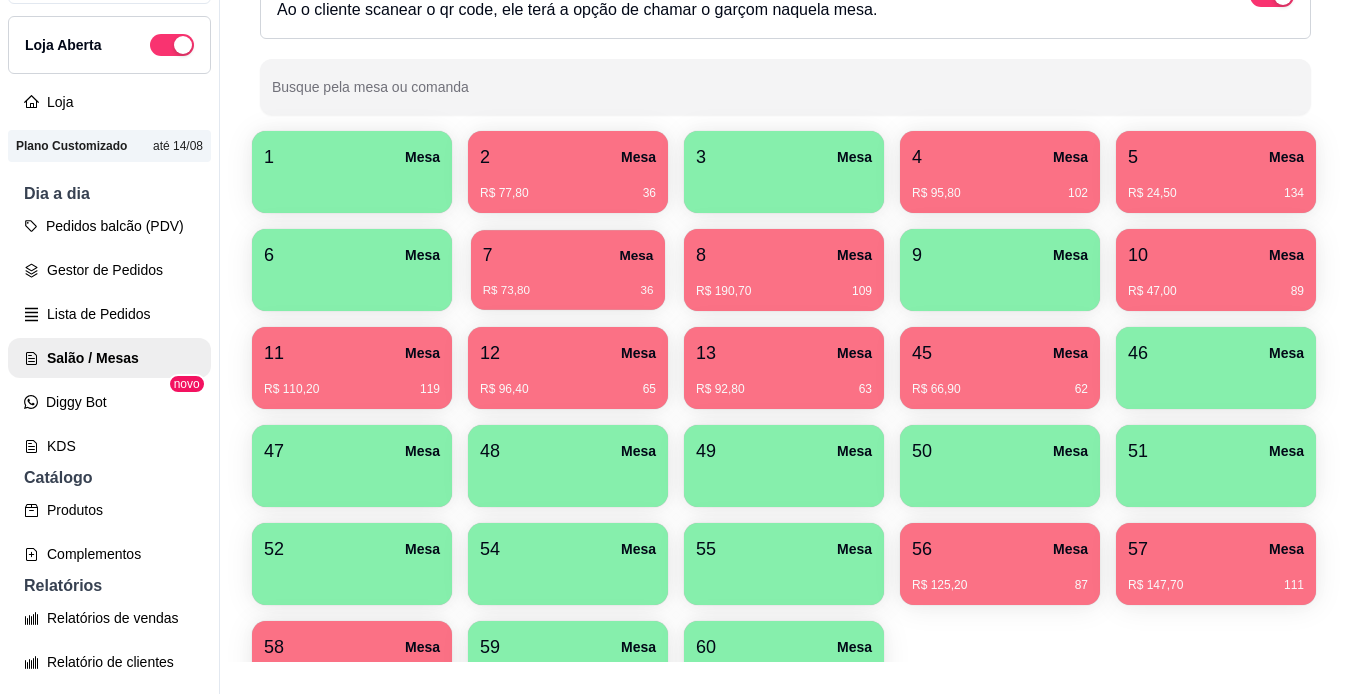 click on "7 Mesa" at bounding box center (568, 255) 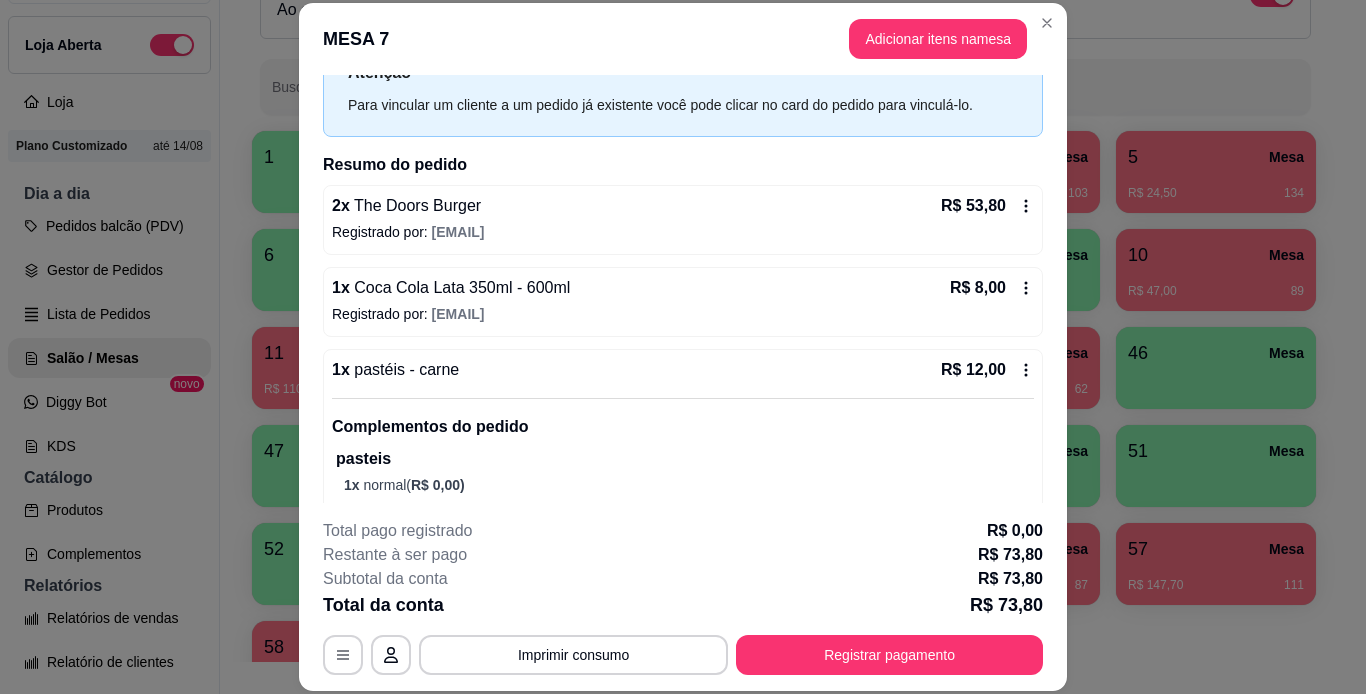 scroll, scrollTop: 117, scrollLeft: 0, axis: vertical 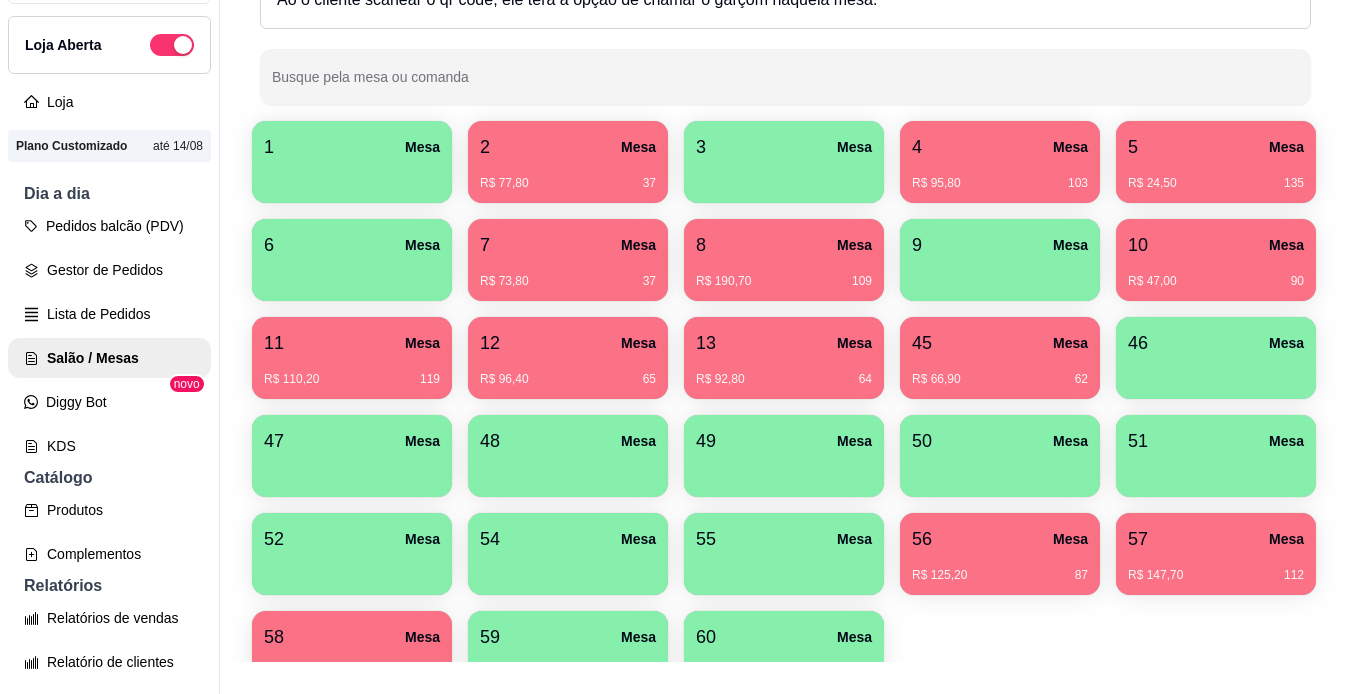 click on "R$ 95,80 103" at bounding box center [1000, 176] 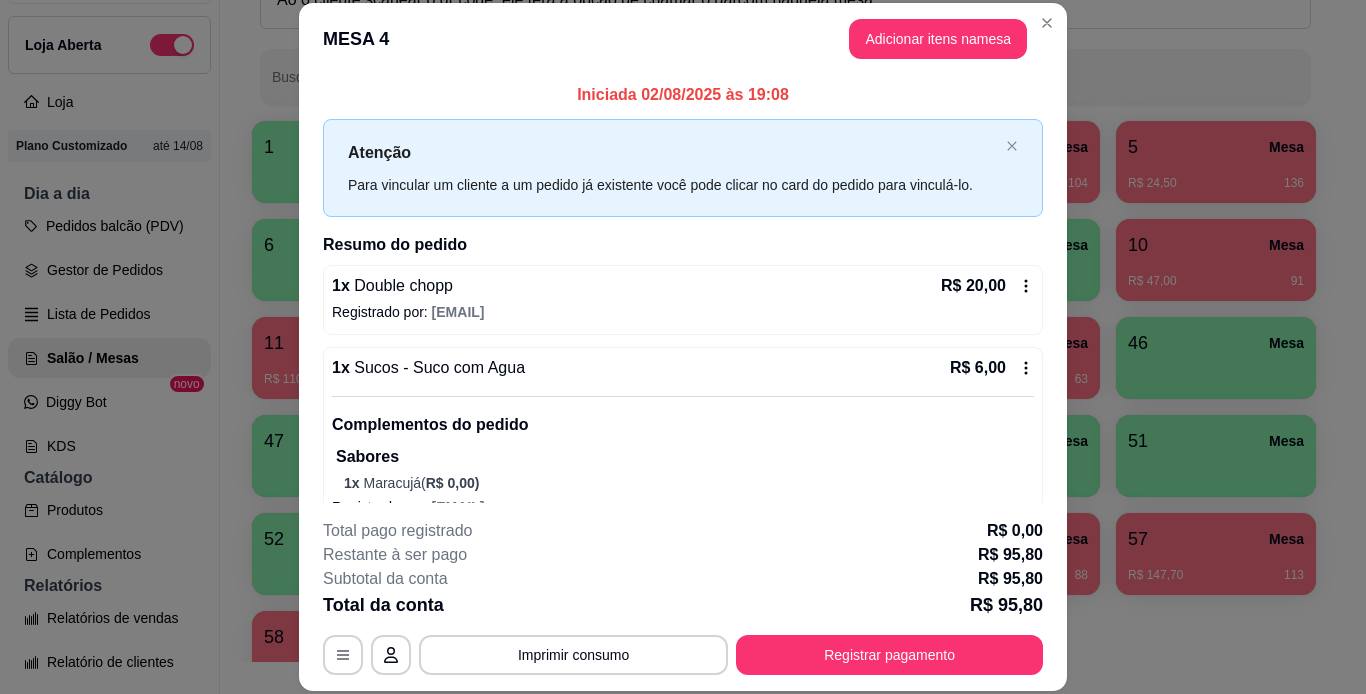 click on "**********" at bounding box center [683, 347] 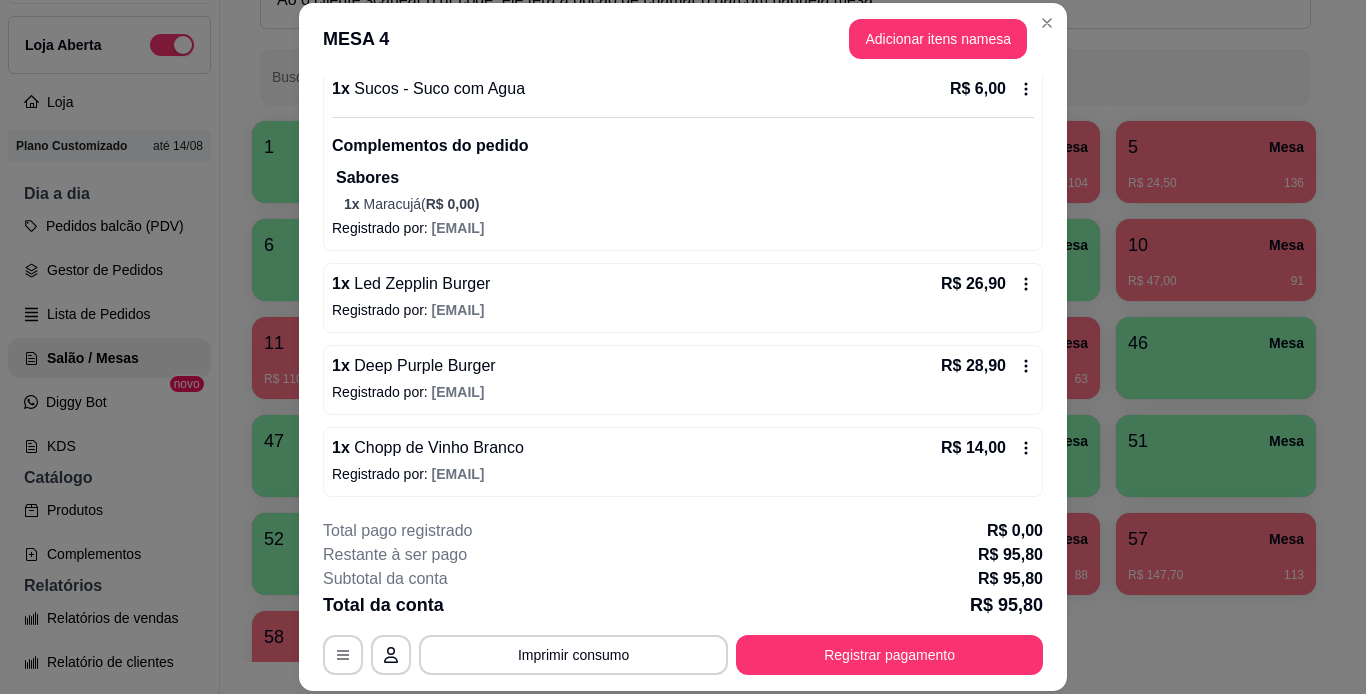 scroll, scrollTop: 281, scrollLeft: 0, axis: vertical 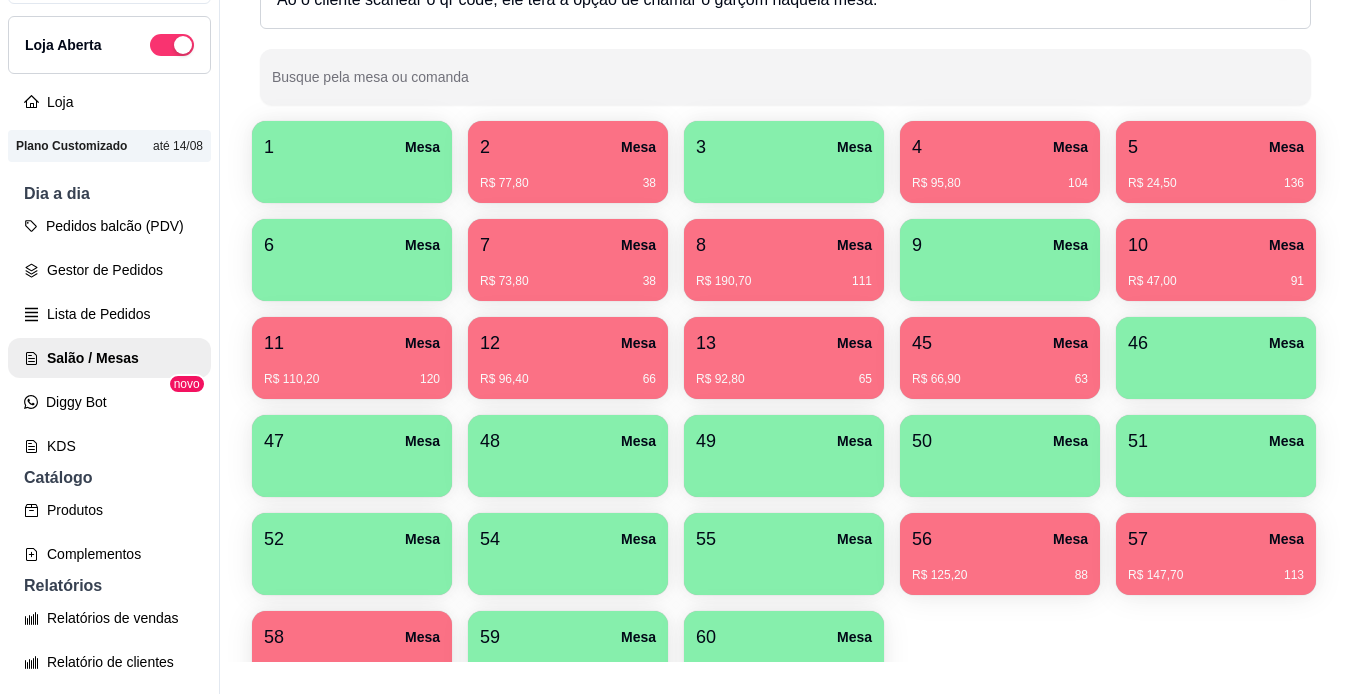 click on "2 Mesa" at bounding box center [568, 147] 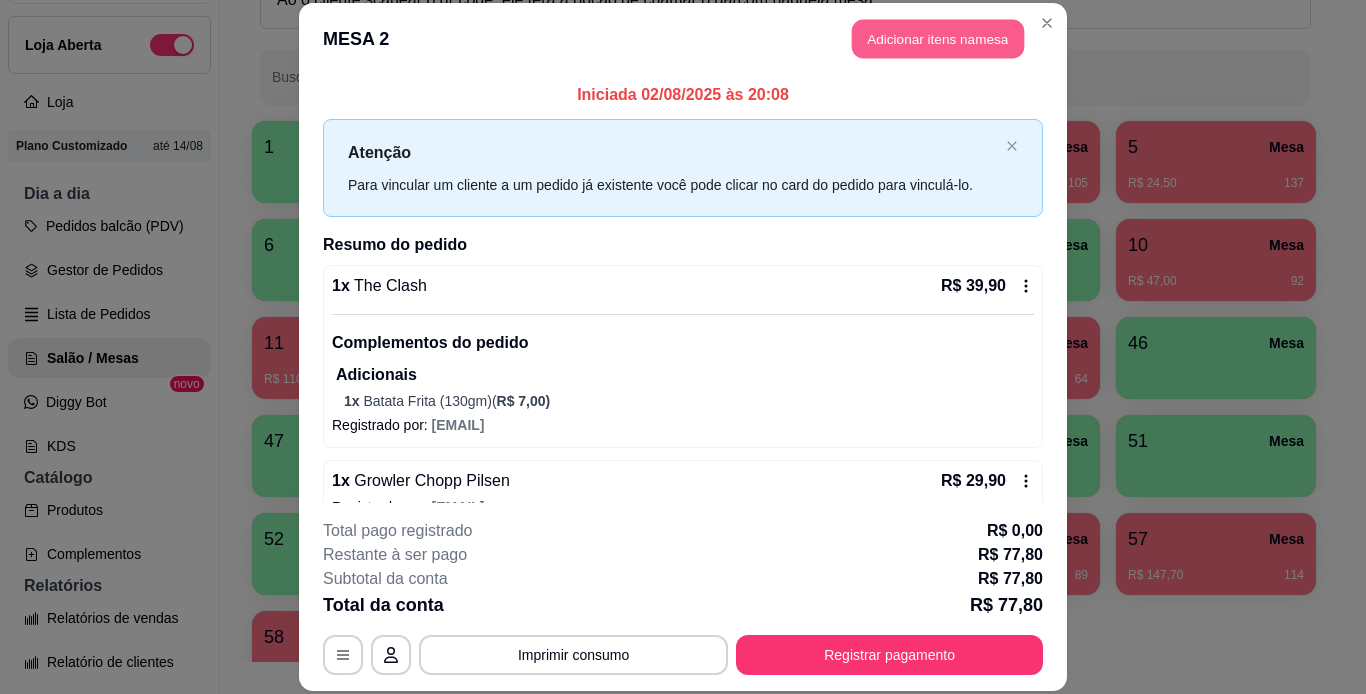 click on "Adicionar itens na  mesa" at bounding box center (938, 39) 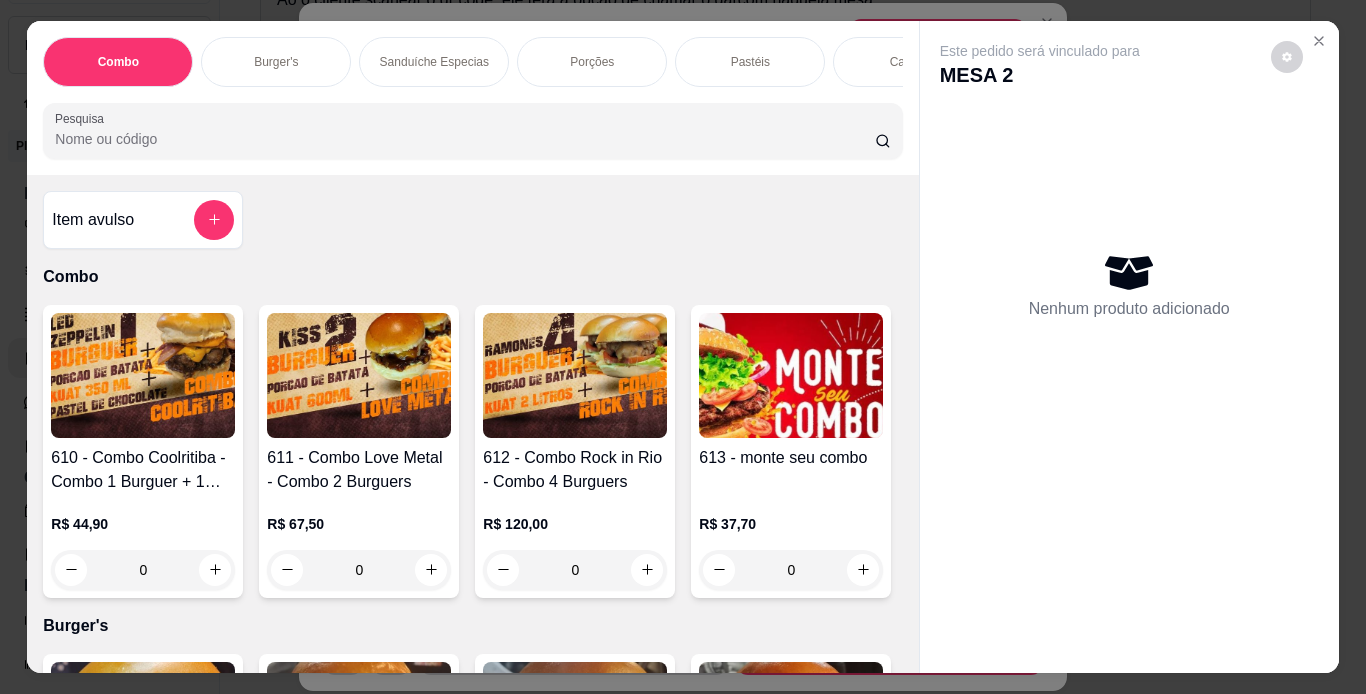 click on "Burger's" at bounding box center [276, 62] 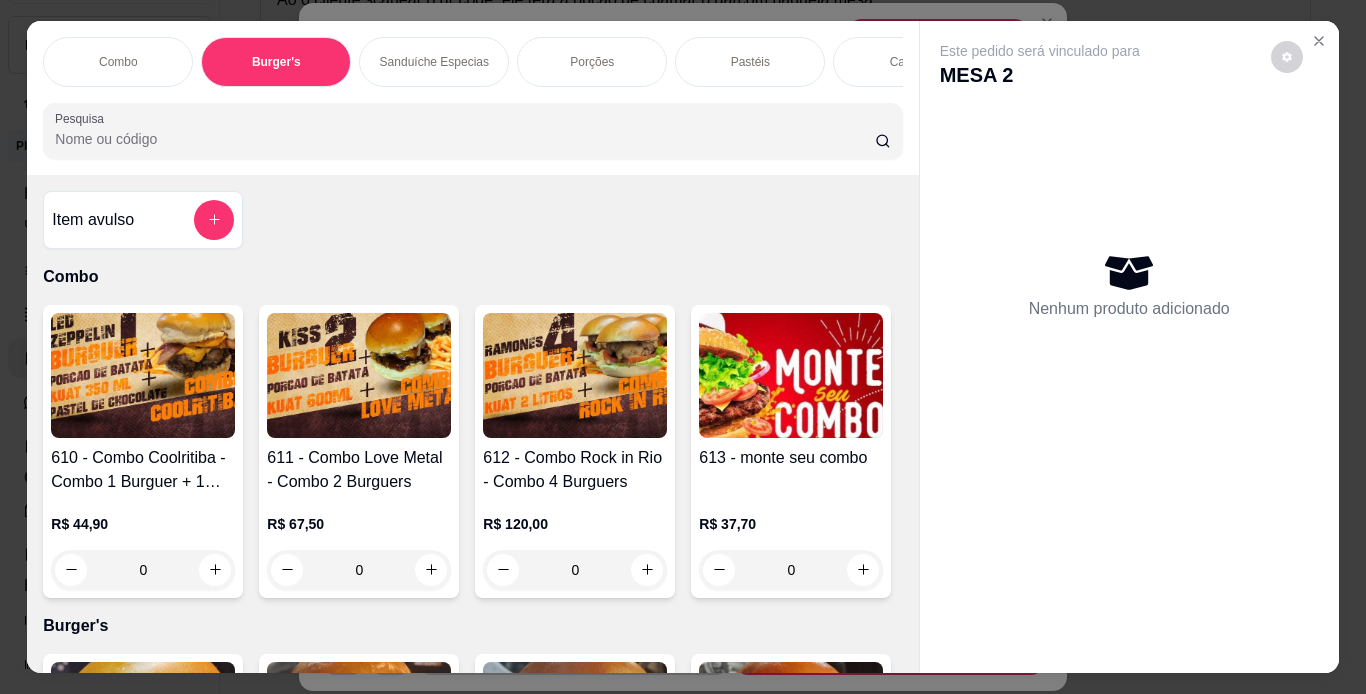 scroll, scrollTop: 724, scrollLeft: 0, axis: vertical 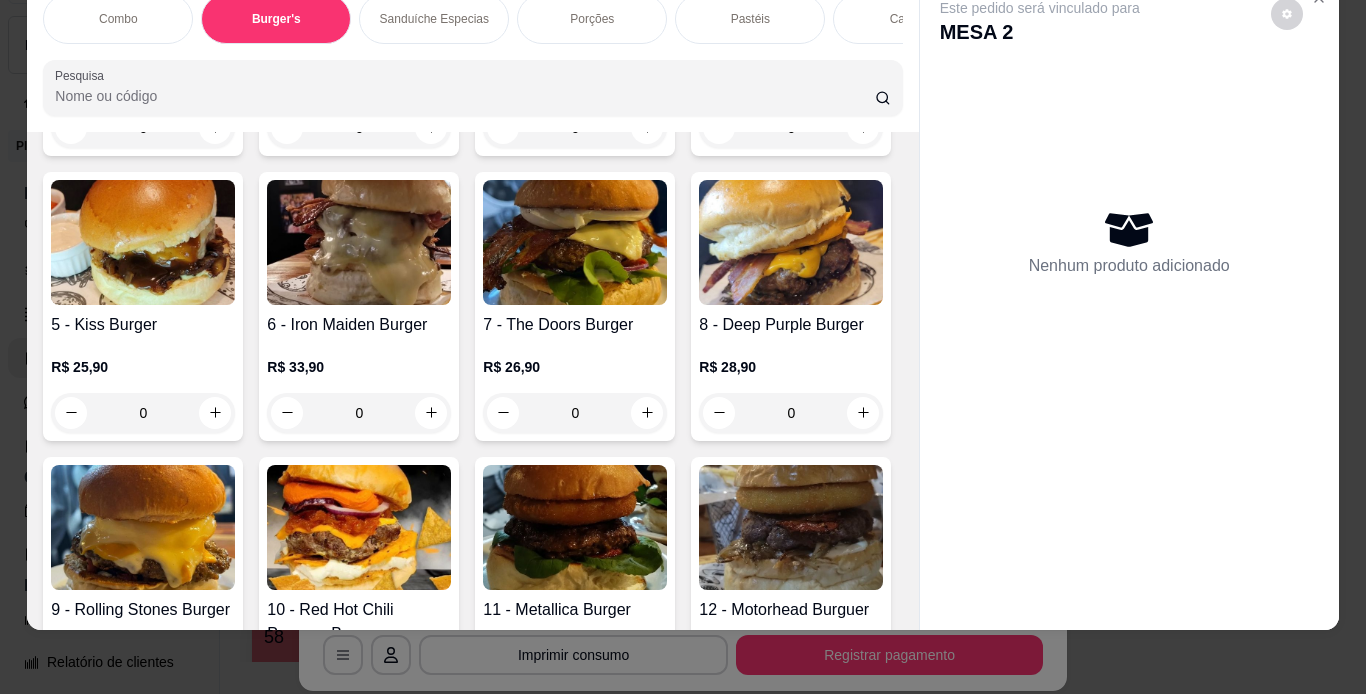 click at bounding box center (143, -43) 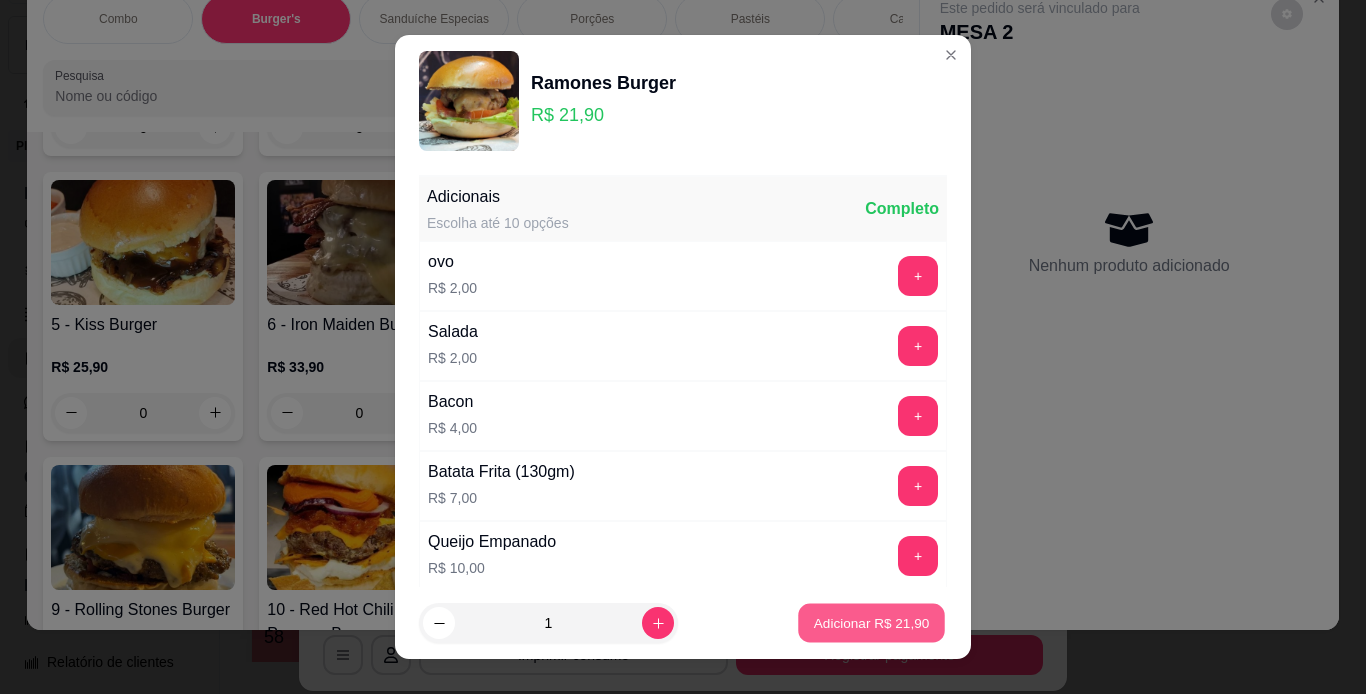 click on "Adicionar   R$ 21,90" at bounding box center (871, 623) 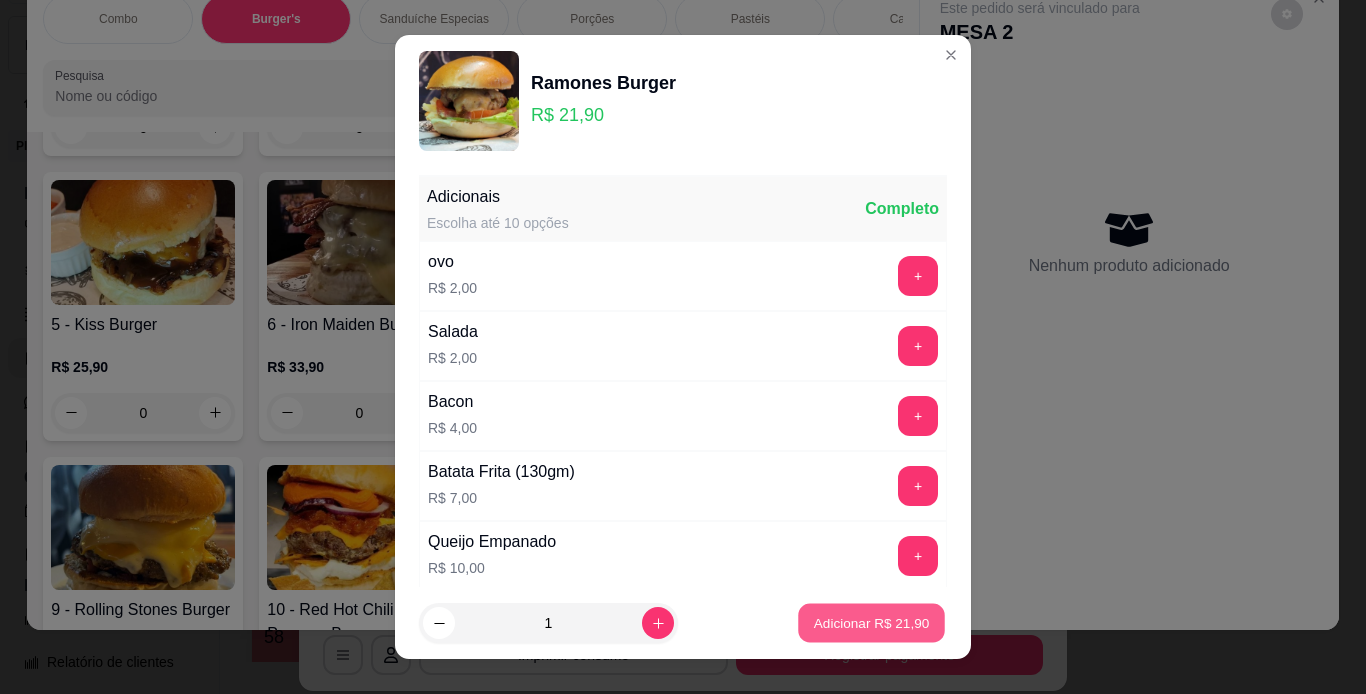 type on "1" 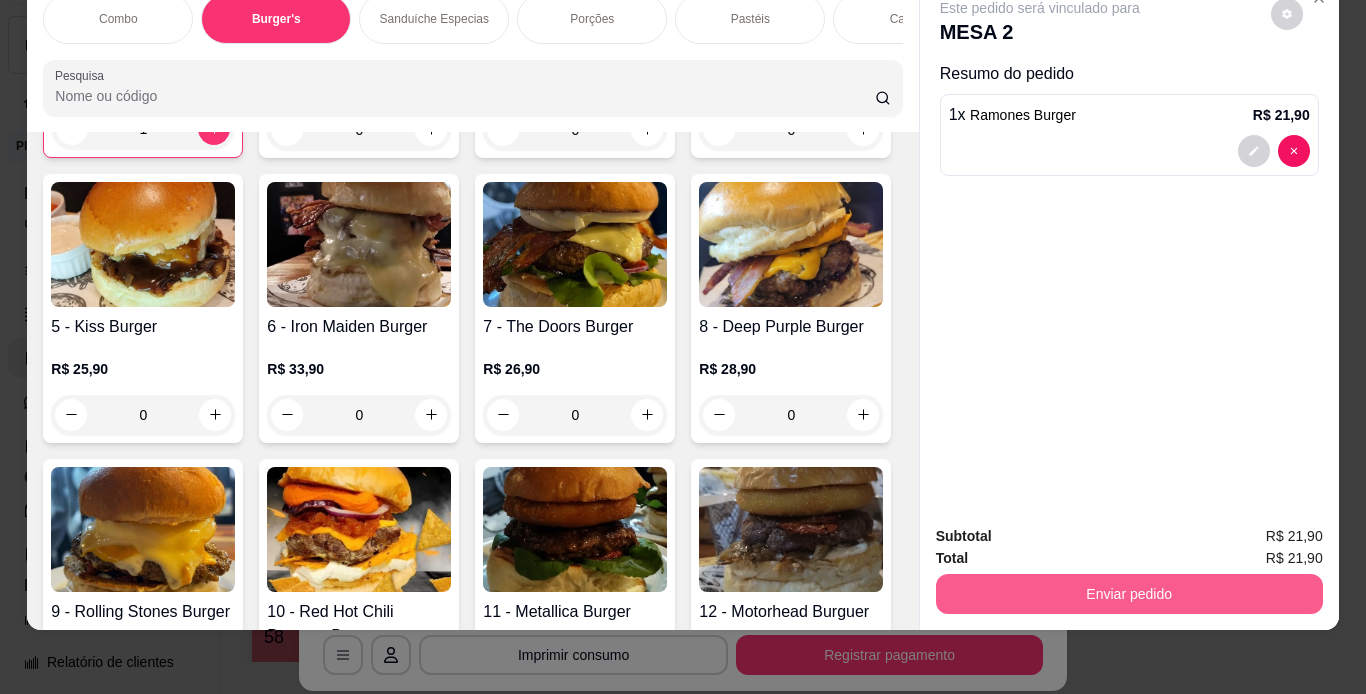 click on "Enviar pedido" at bounding box center [1129, 594] 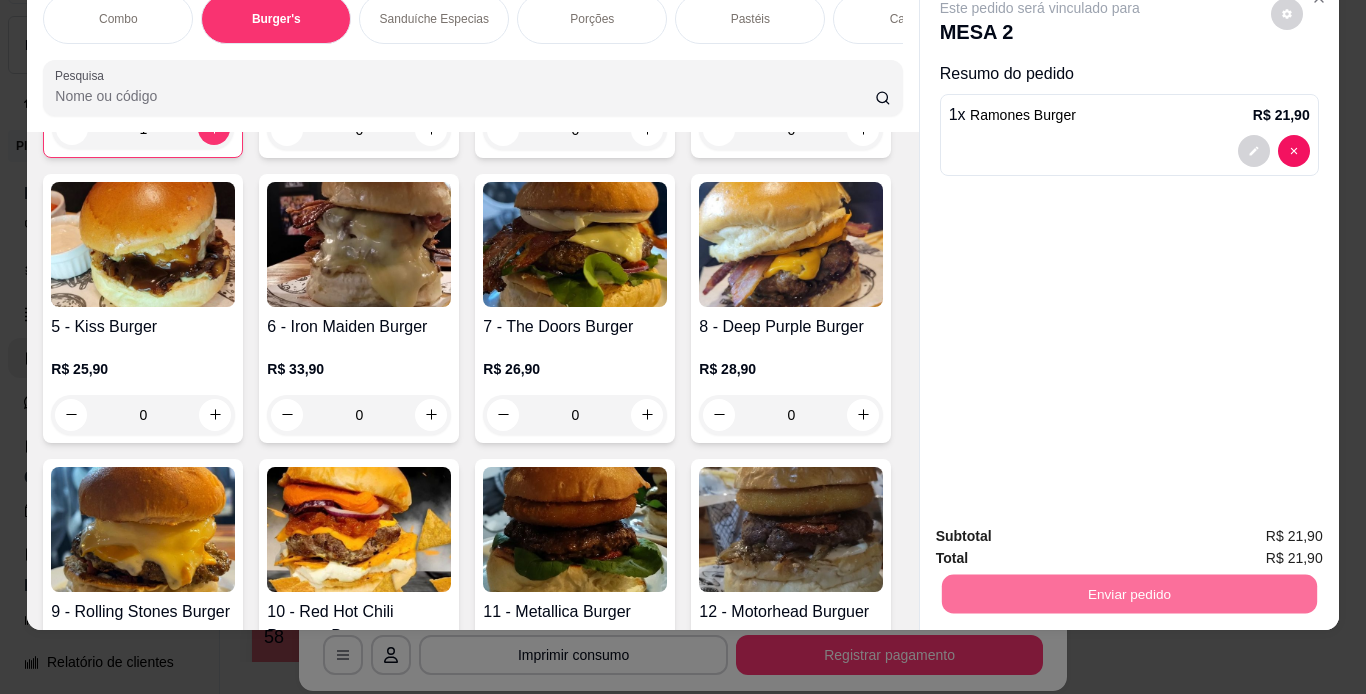 click on "Não registrar e enviar pedido" at bounding box center [1063, 529] 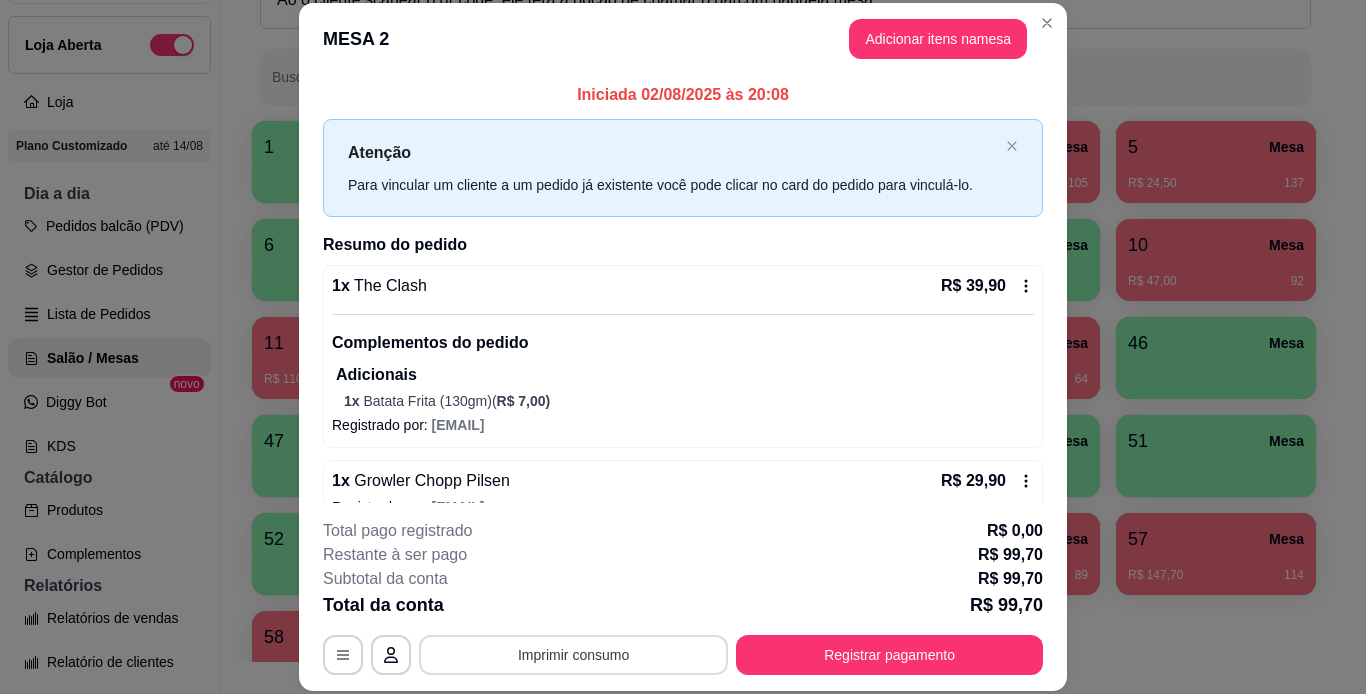 click on "Imprimir consumo" at bounding box center (573, 655) 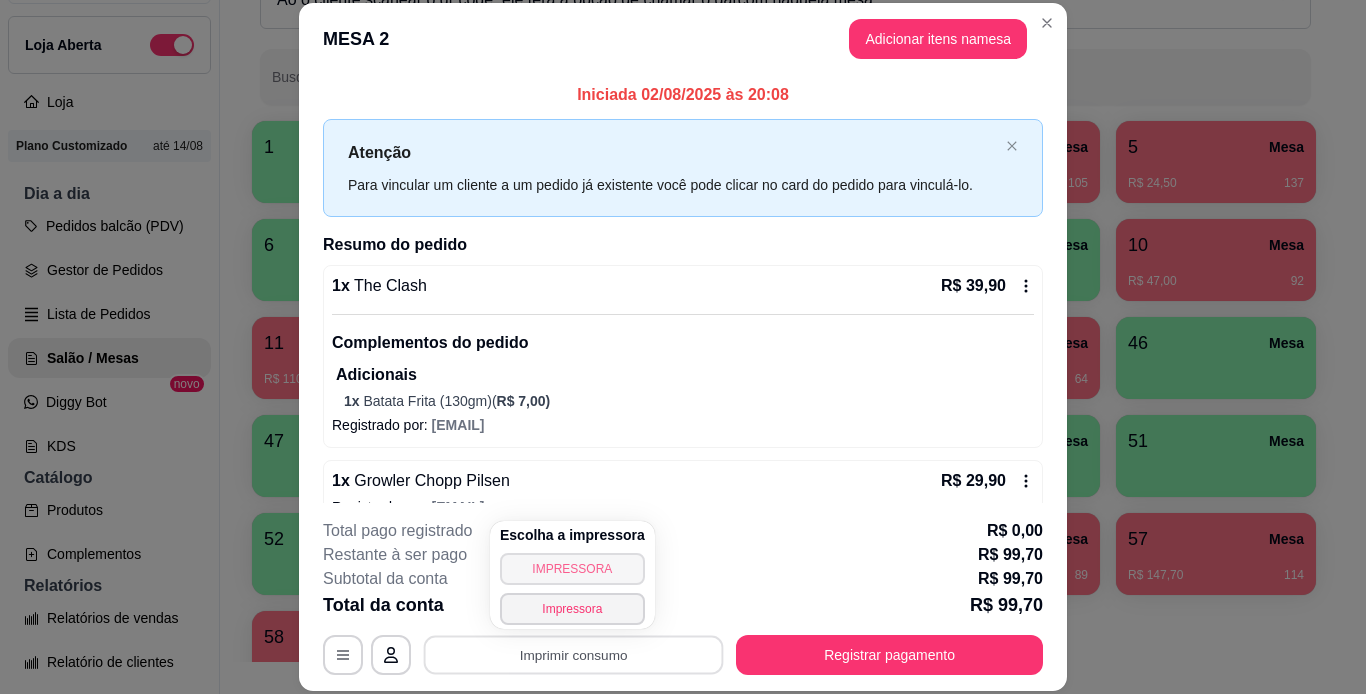 click on "IMPRESSORA" at bounding box center [572, 569] 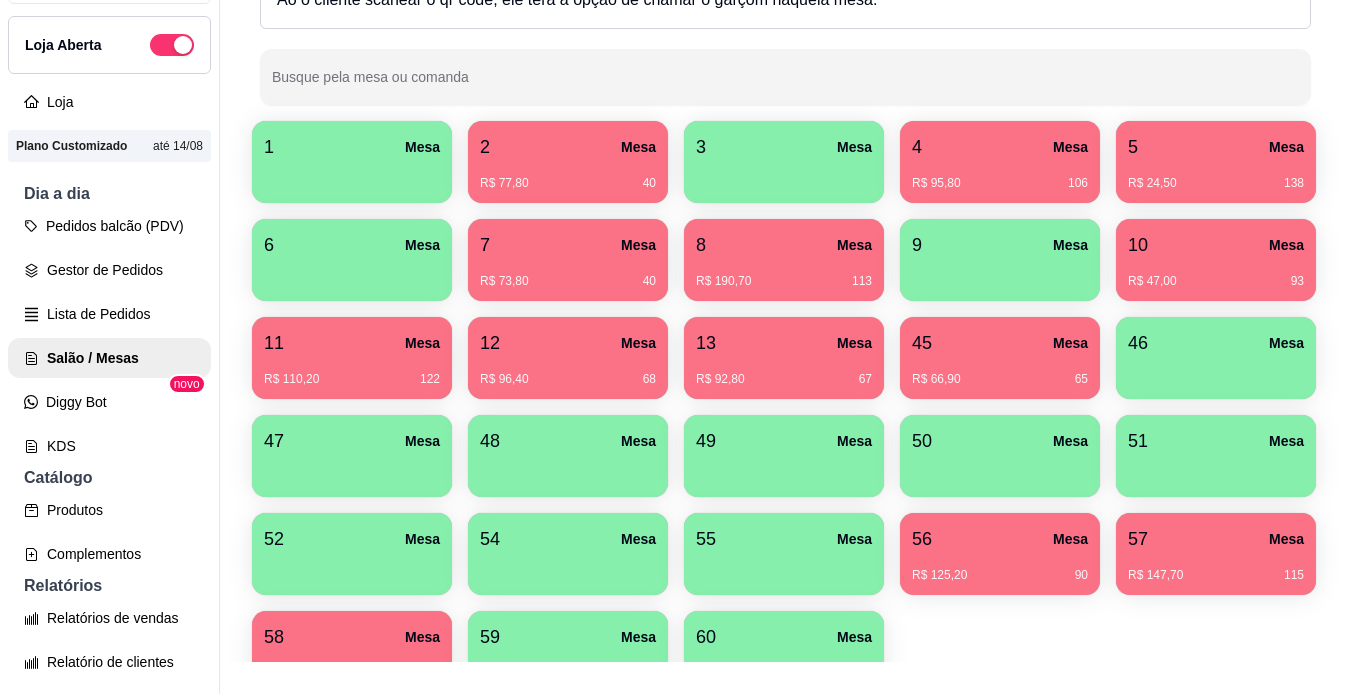 click on "1 Mesa 2 Mesa R$ 77,80 40 3 Mesa 4 Mesa R$ 95,80 106 5 Mesa R$ 24,50 138 6 Mesa 7 Mesa R$ 73,80 40 8 Mesa R$ 190,70 113 9 Mesa 10 Mesa R$ 47,00 93 11 Mesa R$ 110,20 122 12 Mesa R$ 96,40 68 13 Mesa R$ 92,80 67 45 Mesa R$ 66,90 65 46 Mesa 47 Mesa 48 Mesa 49 Mesa 50 Mesa 51 Mesa 52 Mesa 54 Mesa 55 Mesa 56 Mesa R$ 125,20 90 57 Mesa R$ 147,70 115 58 Mesa R$ 158,80 118 59 Mesa 60 Mesa" at bounding box center [785, 407] 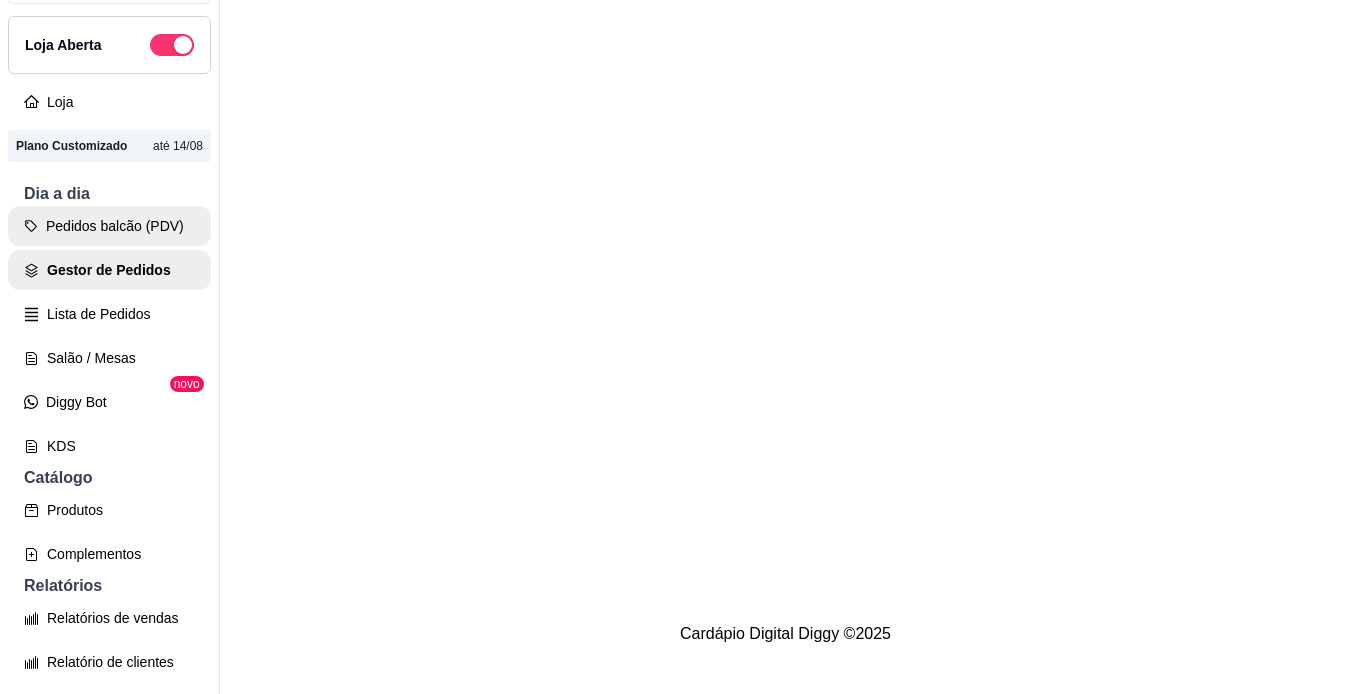 scroll, scrollTop: 0, scrollLeft: 0, axis: both 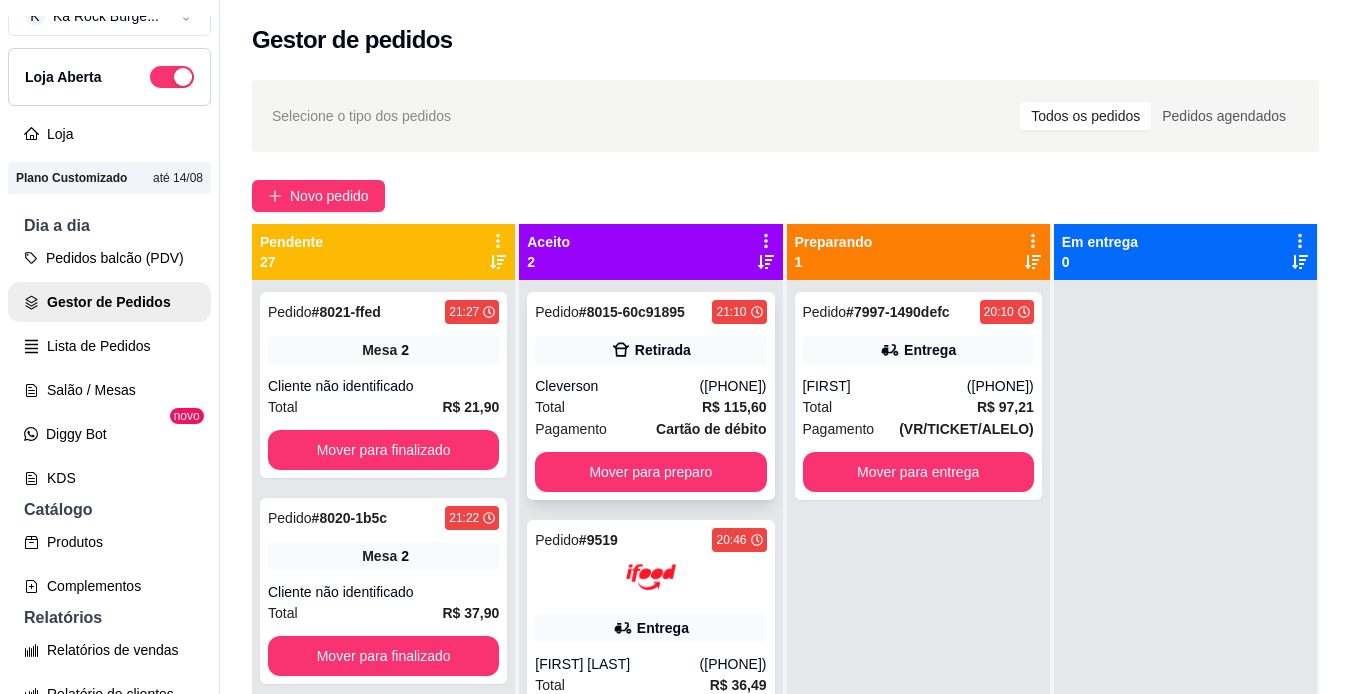 click on "Cleverson" at bounding box center (617, 386) 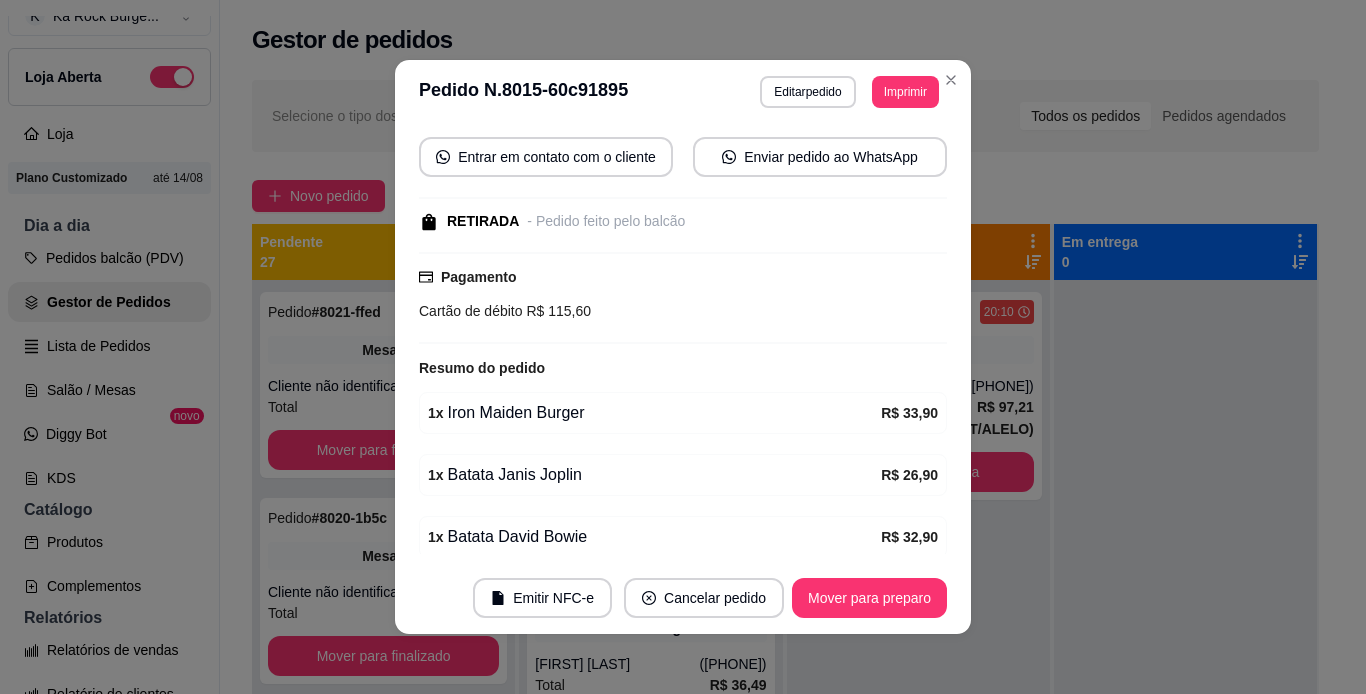 scroll, scrollTop: 369, scrollLeft: 0, axis: vertical 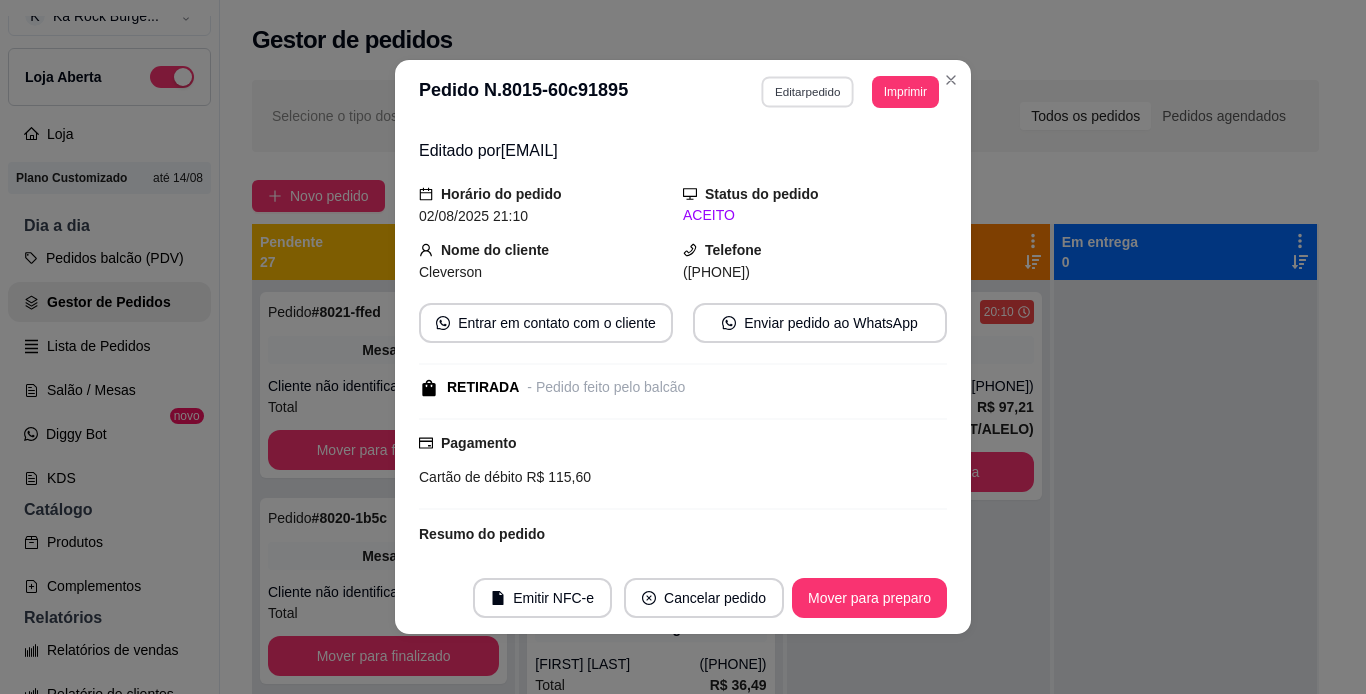 click on "Editar  pedido" at bounding box center [808, 91] 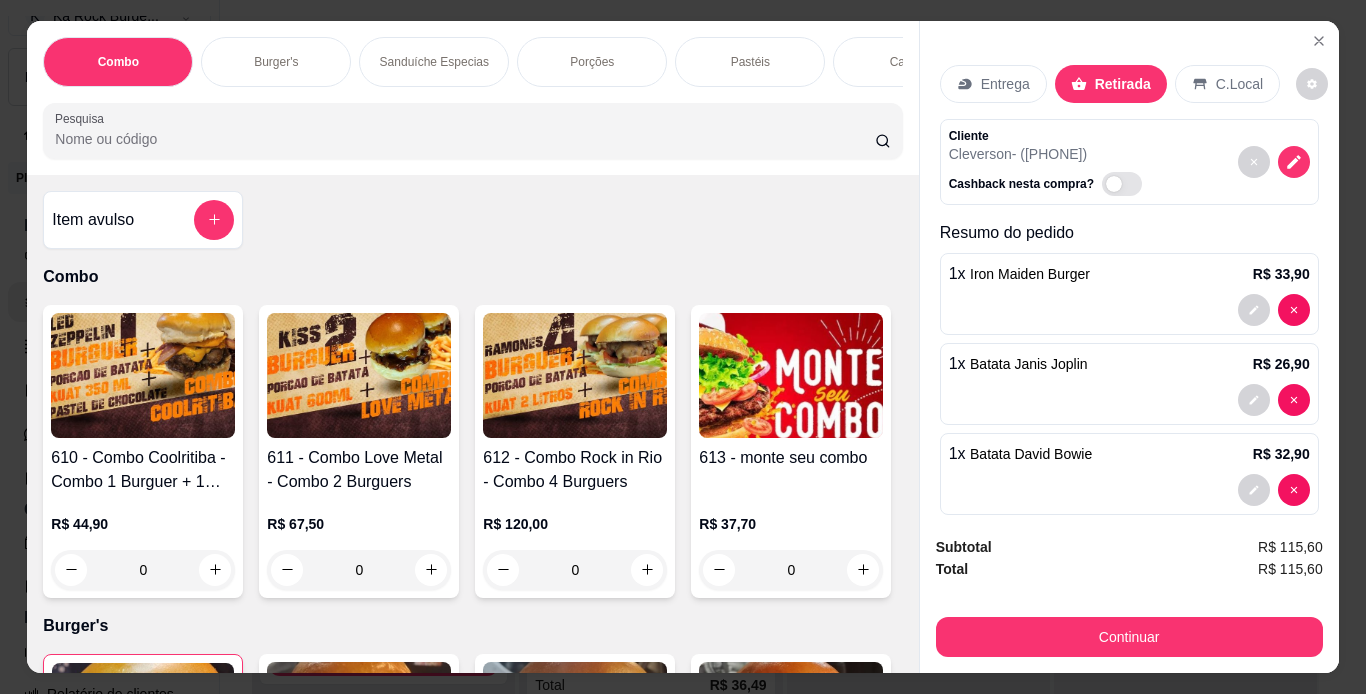 scroll, scrollTop: 112, scrollLeft: 0, axis: vertical 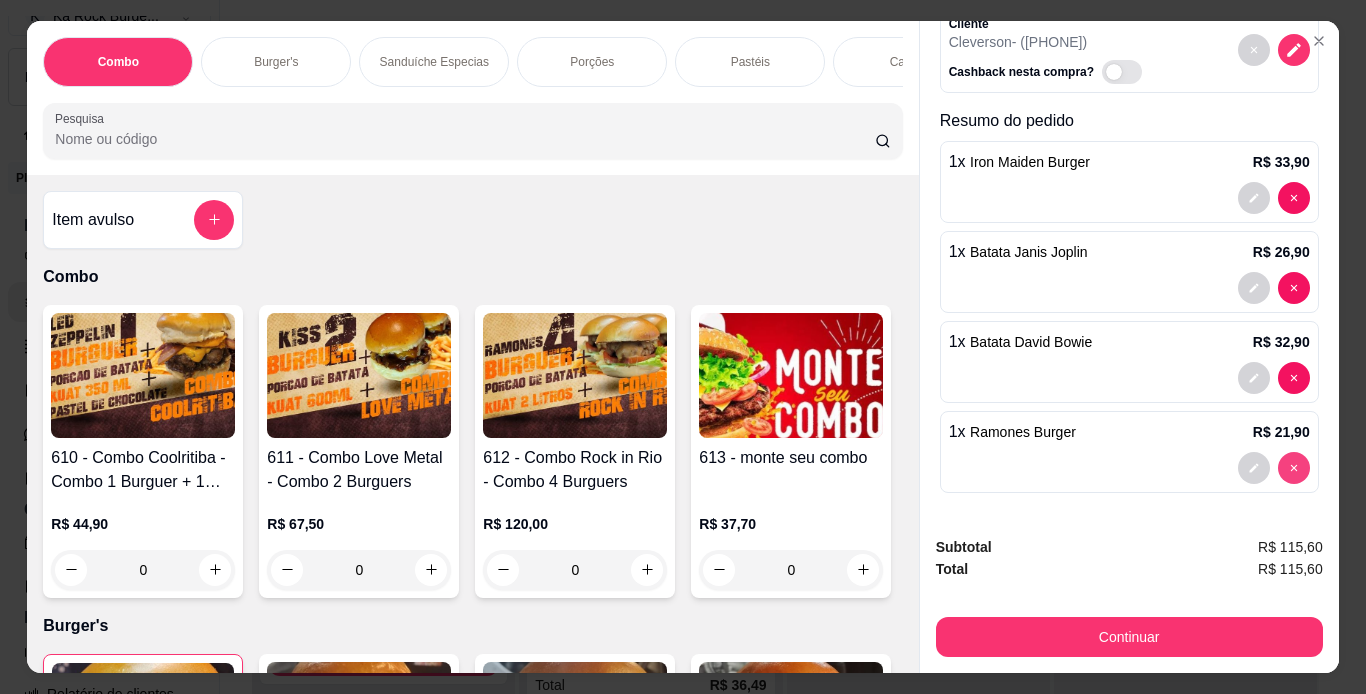 type on "0" 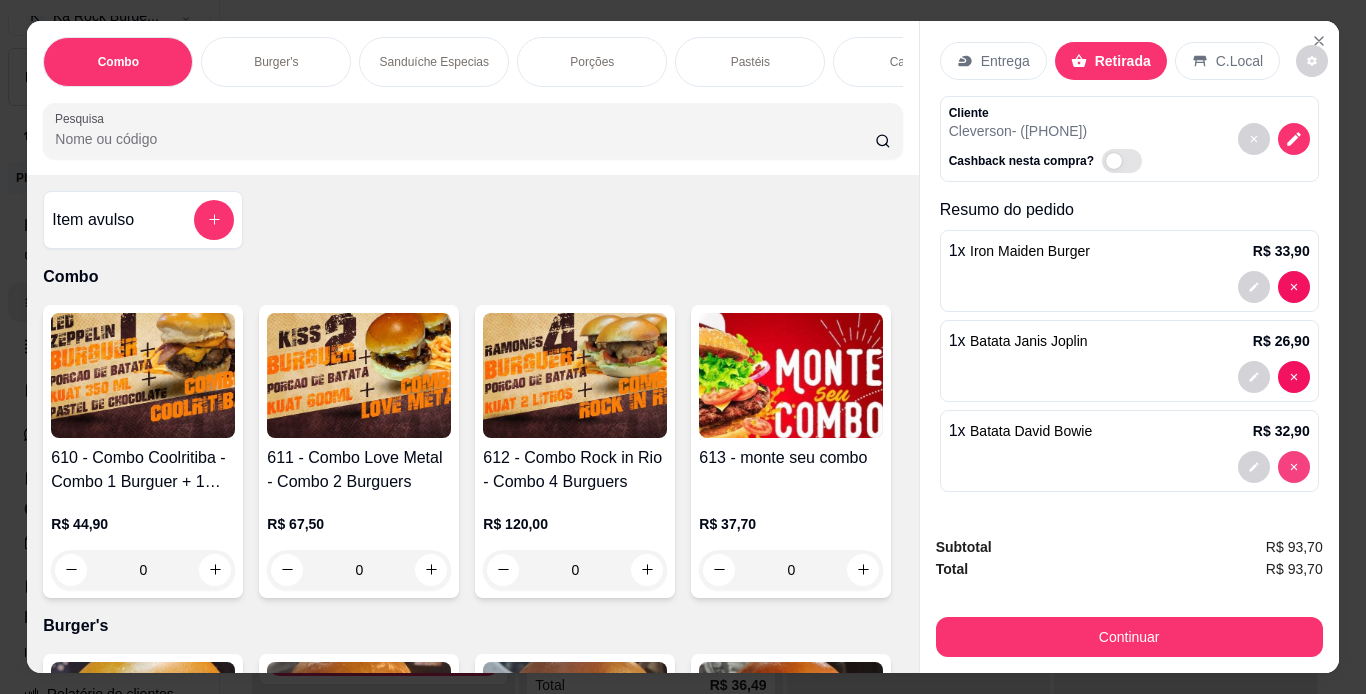 scroll, scrollTop: 23, scrollLeft: 0, axis: vertical 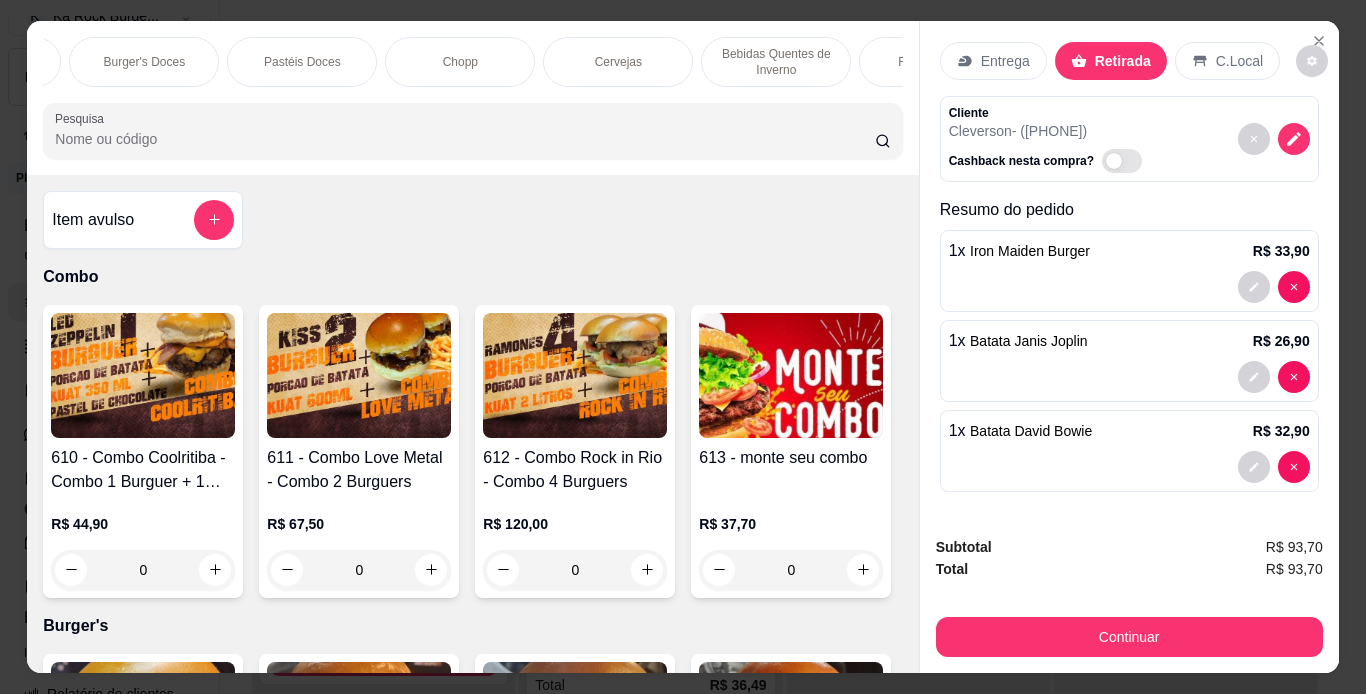 click on "Chopp" at bounding box center [460, 62] 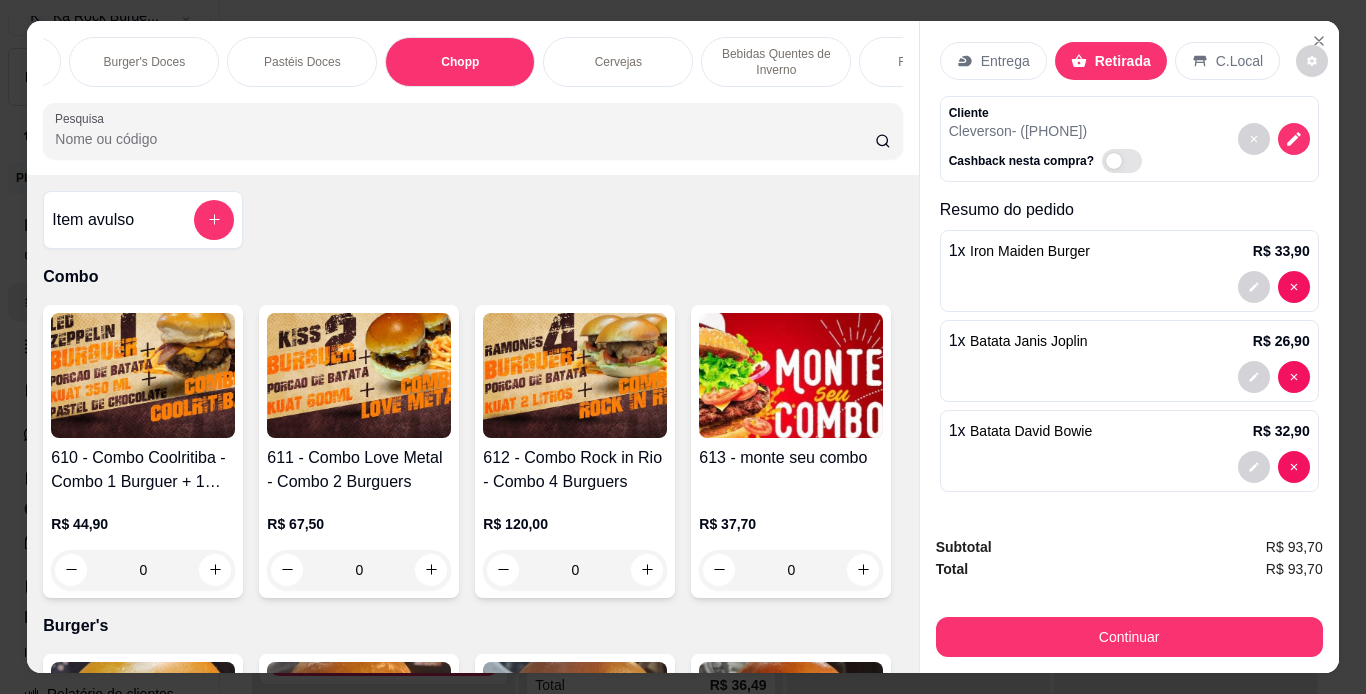 scroll, scrollTop: 7891, scrollLeft: 0, axis: vertical 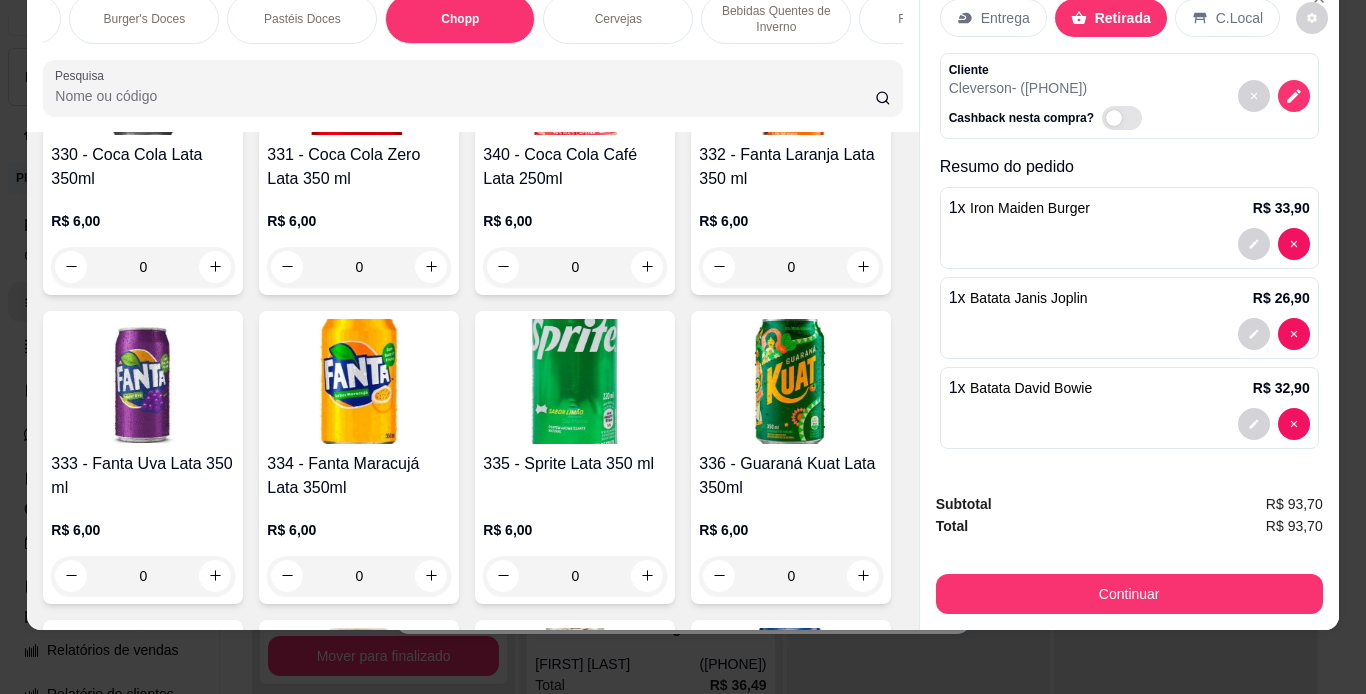 click at bounding box center [791, -1212] 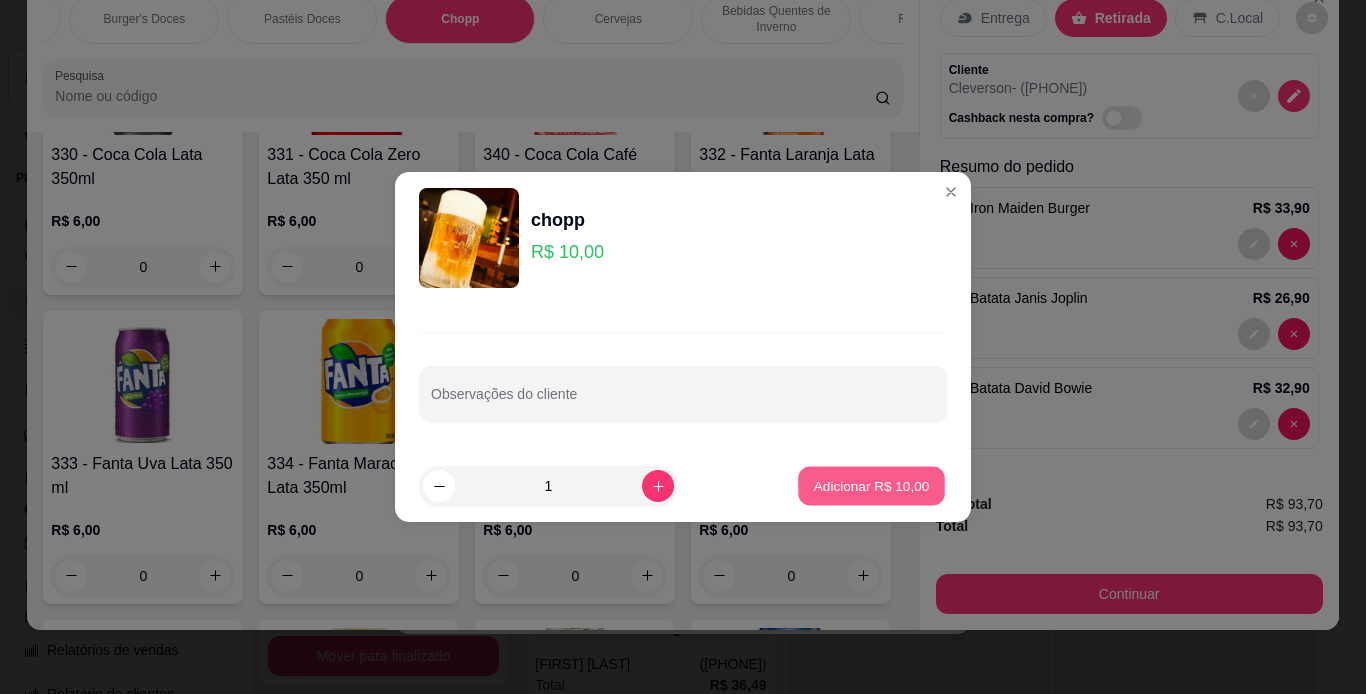 click on "Adicionar   R$ 10,00" at bounding box center [872, 485] 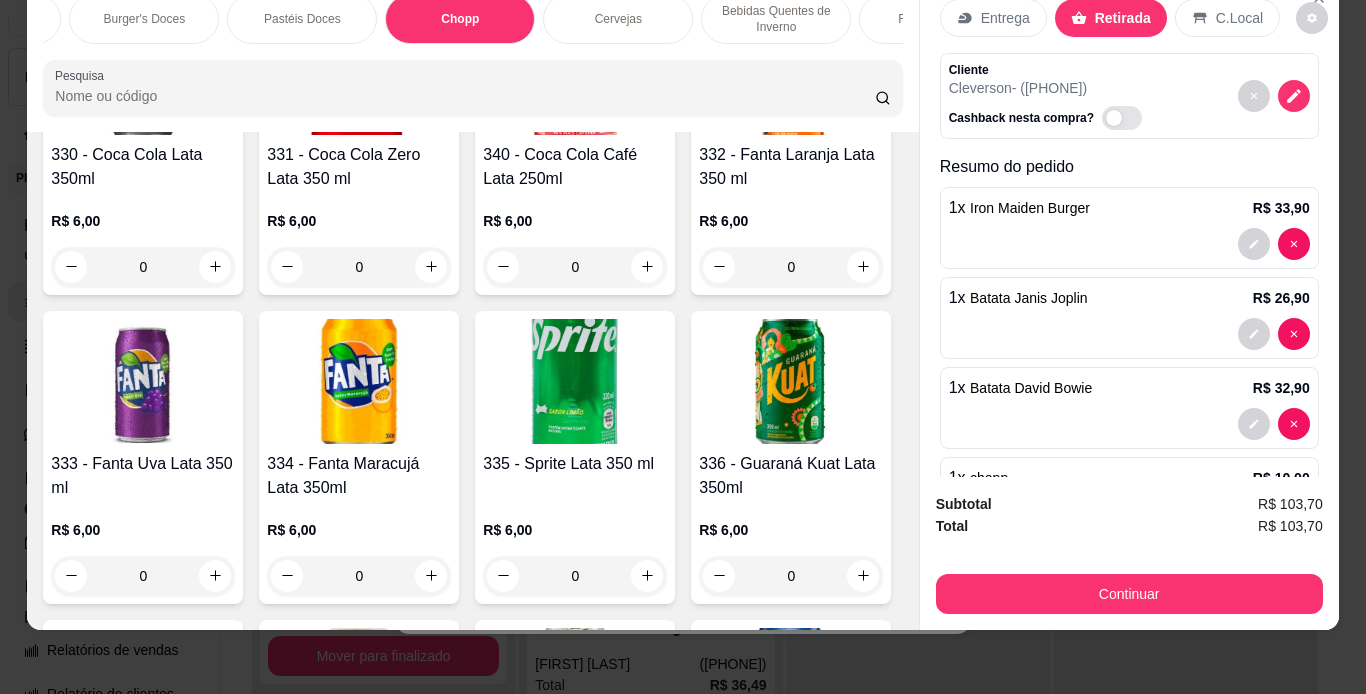 scroll, scrollTop: 112, scrollLeft: 0, axis: vertical 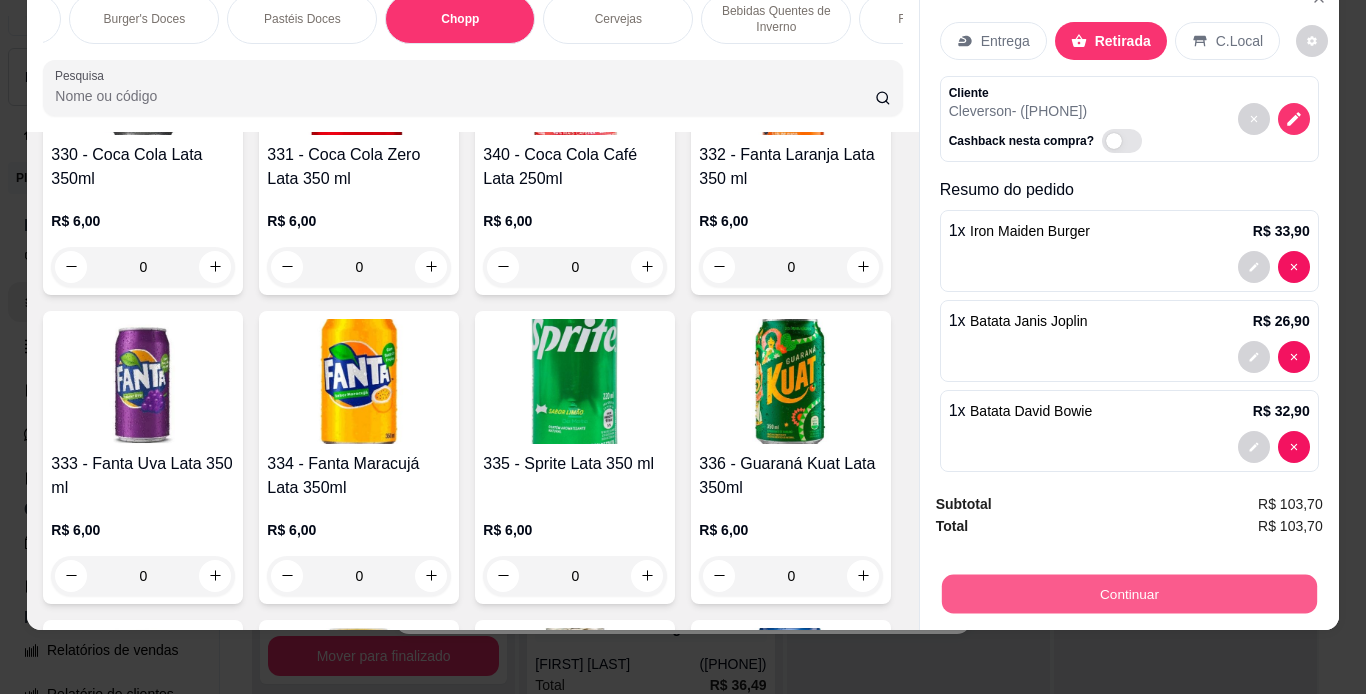 click on "Continuar" at bounding box center (1128, 594) 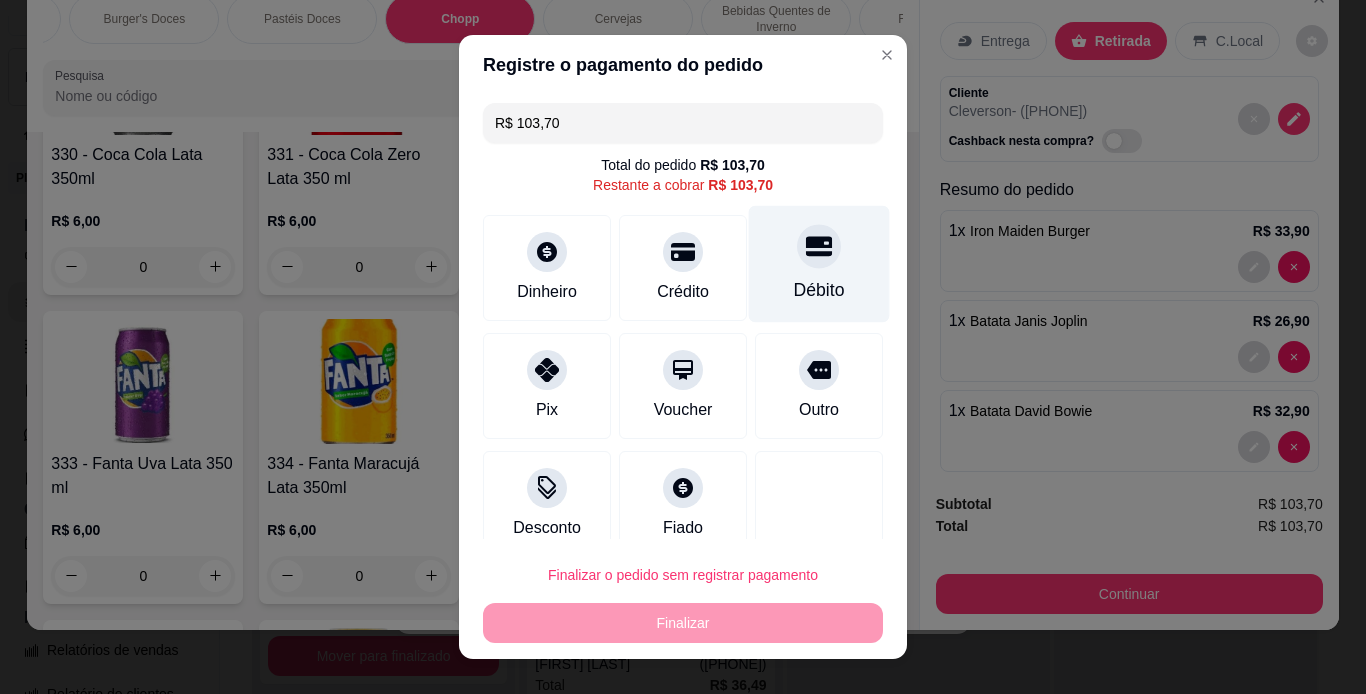 click on "Débito" at bounding box center [819, 263] 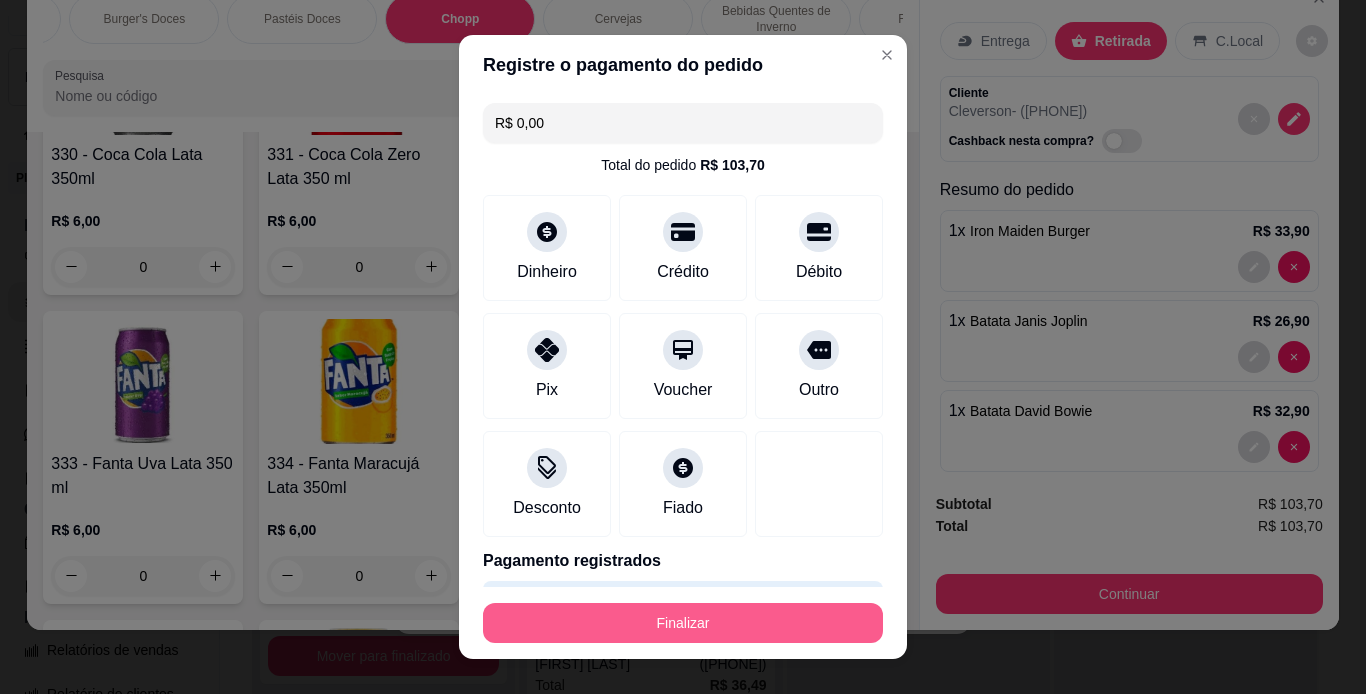 click on "Finalizar" at bounding box center [683, 623] 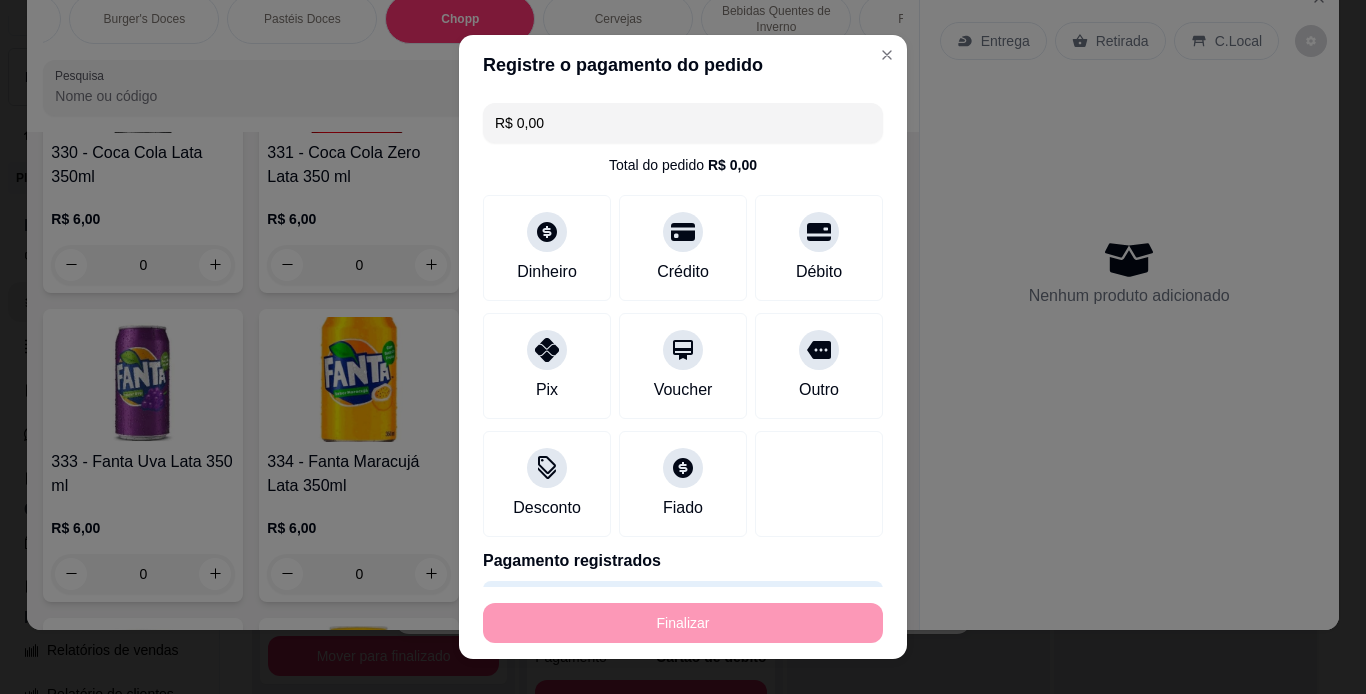type on "0" 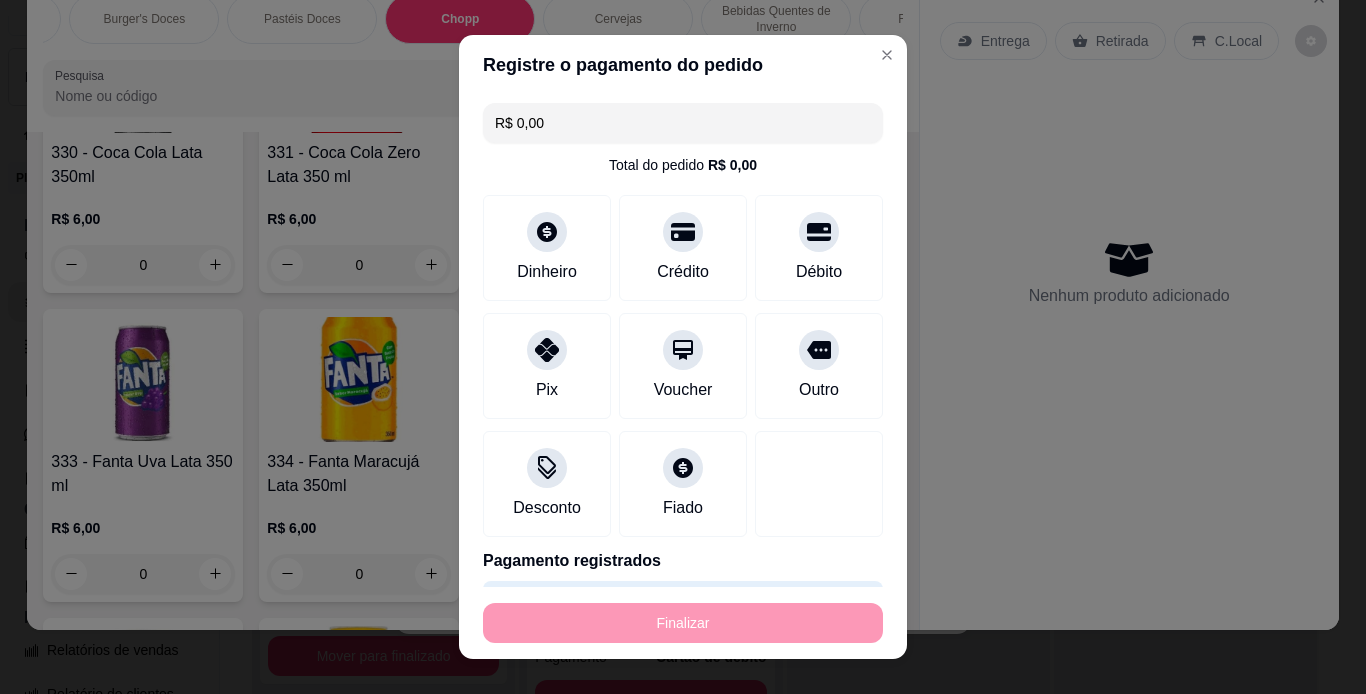 type on "0" 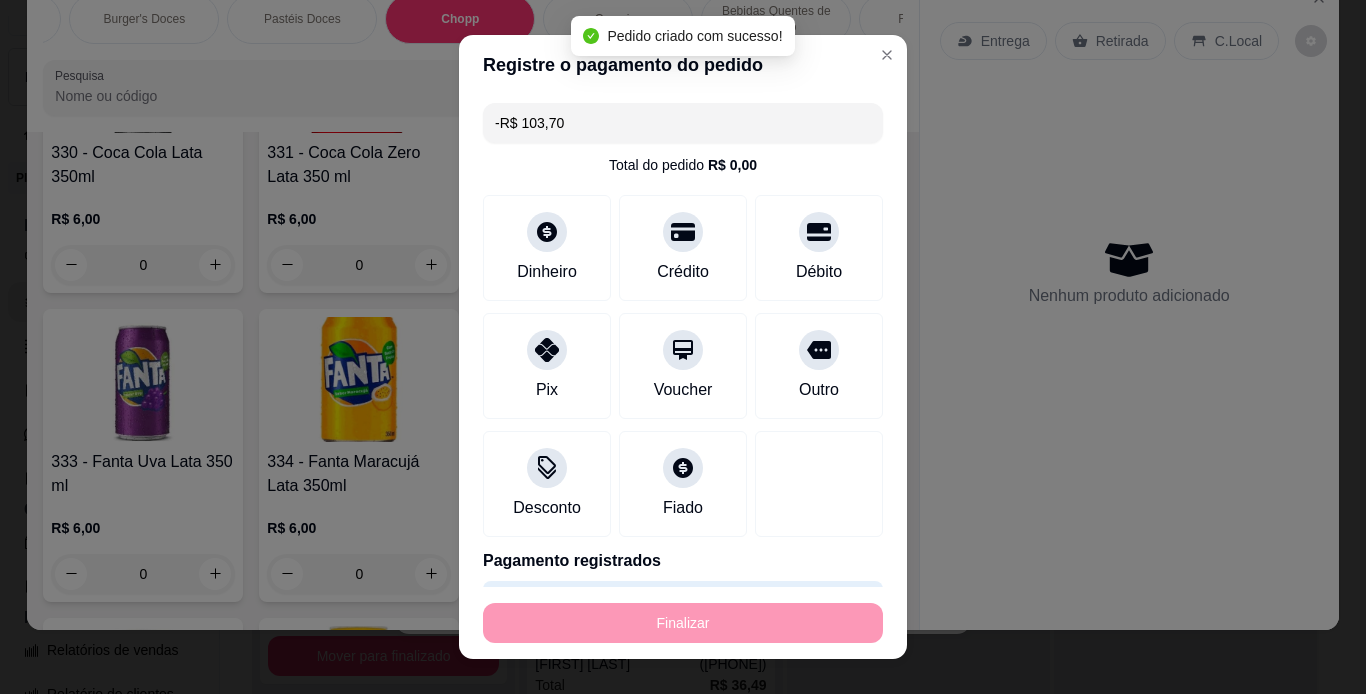scroll, scrollTop: 8247, scrollLeft: 0, axis: vertical 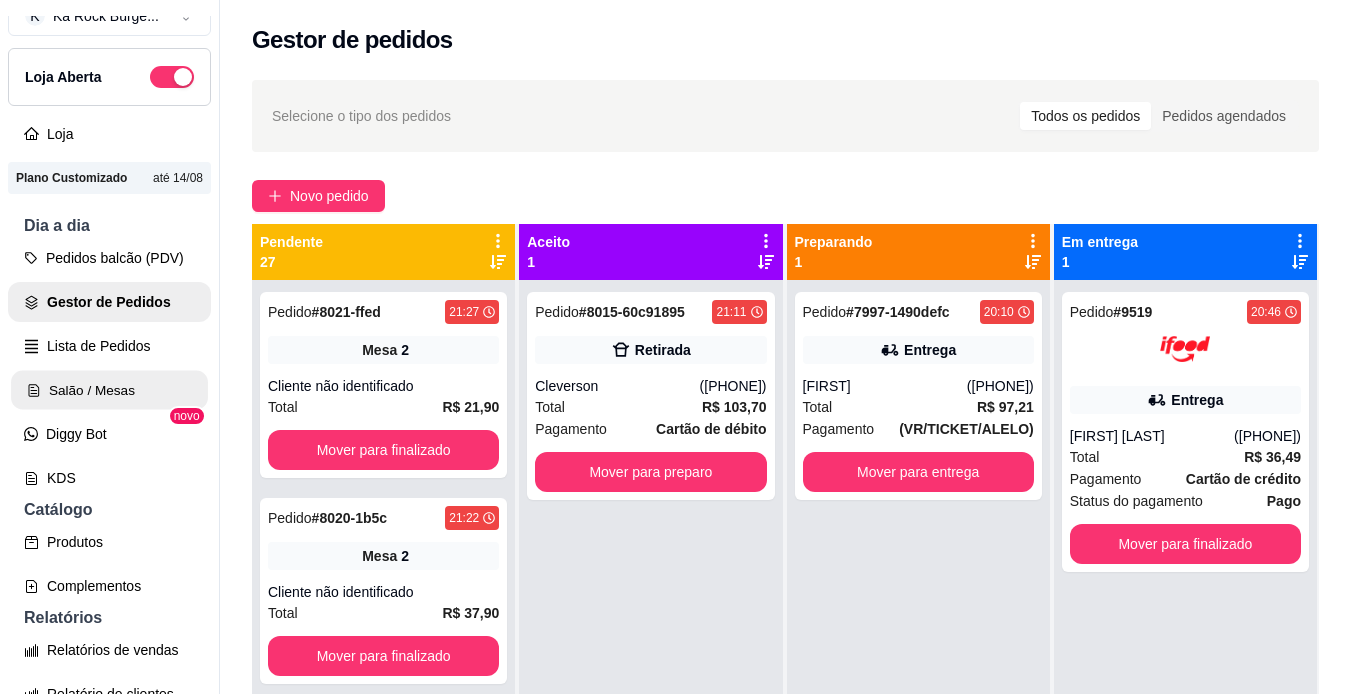 click on "Salão / Mesas" at bounding box center [109, 390] 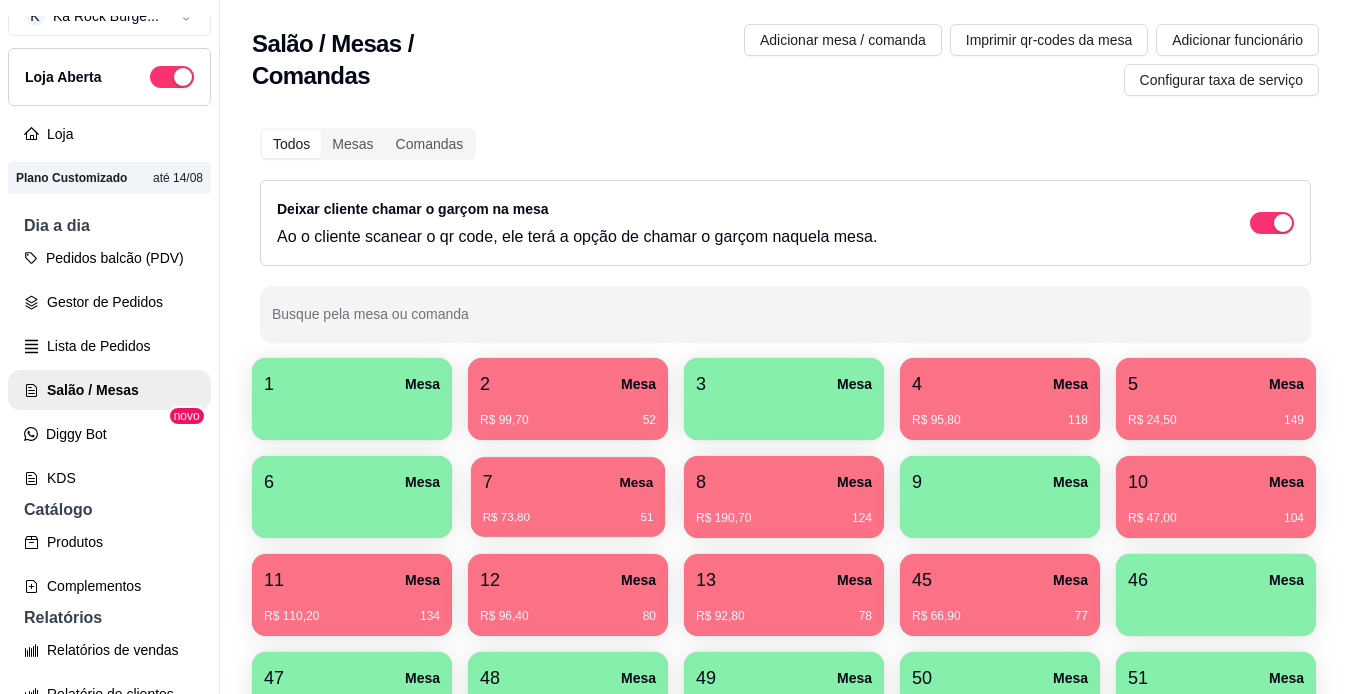 click on "7 Mesa" at bounding box center (568, 482) 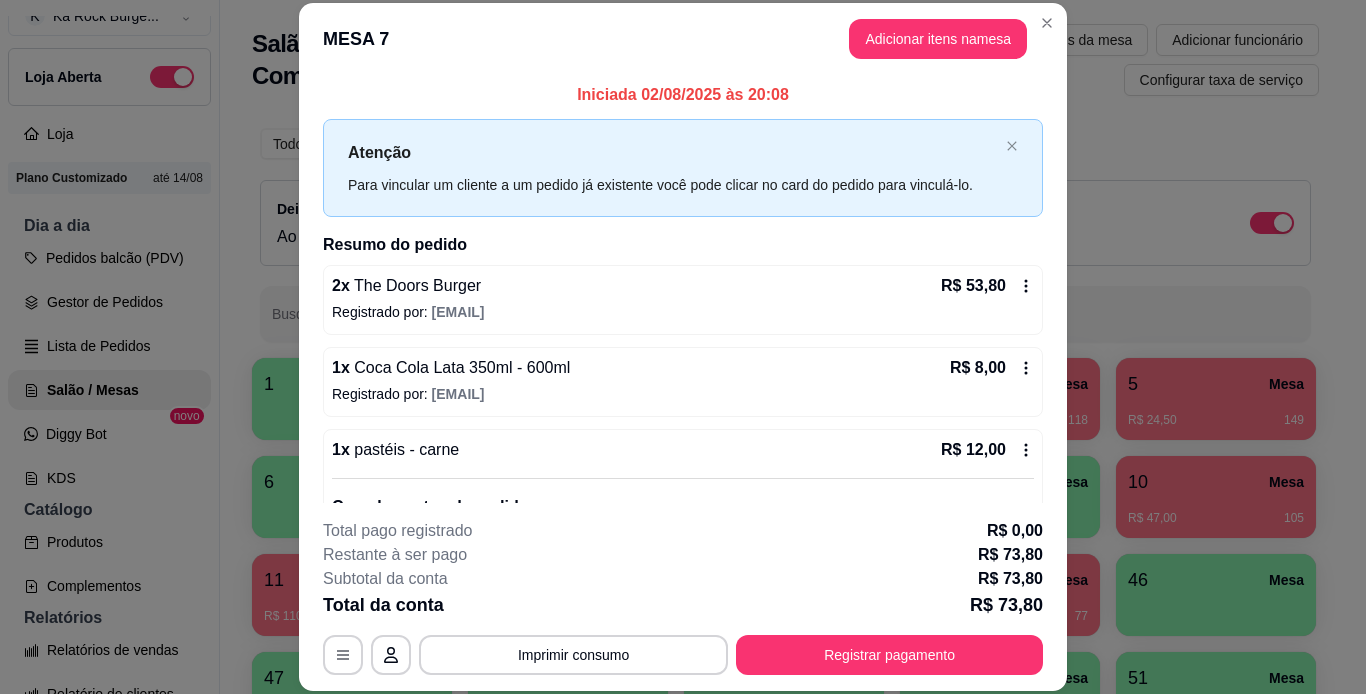 scroll, scrollTop: 117, scrollLeft: 0, axis: vertical 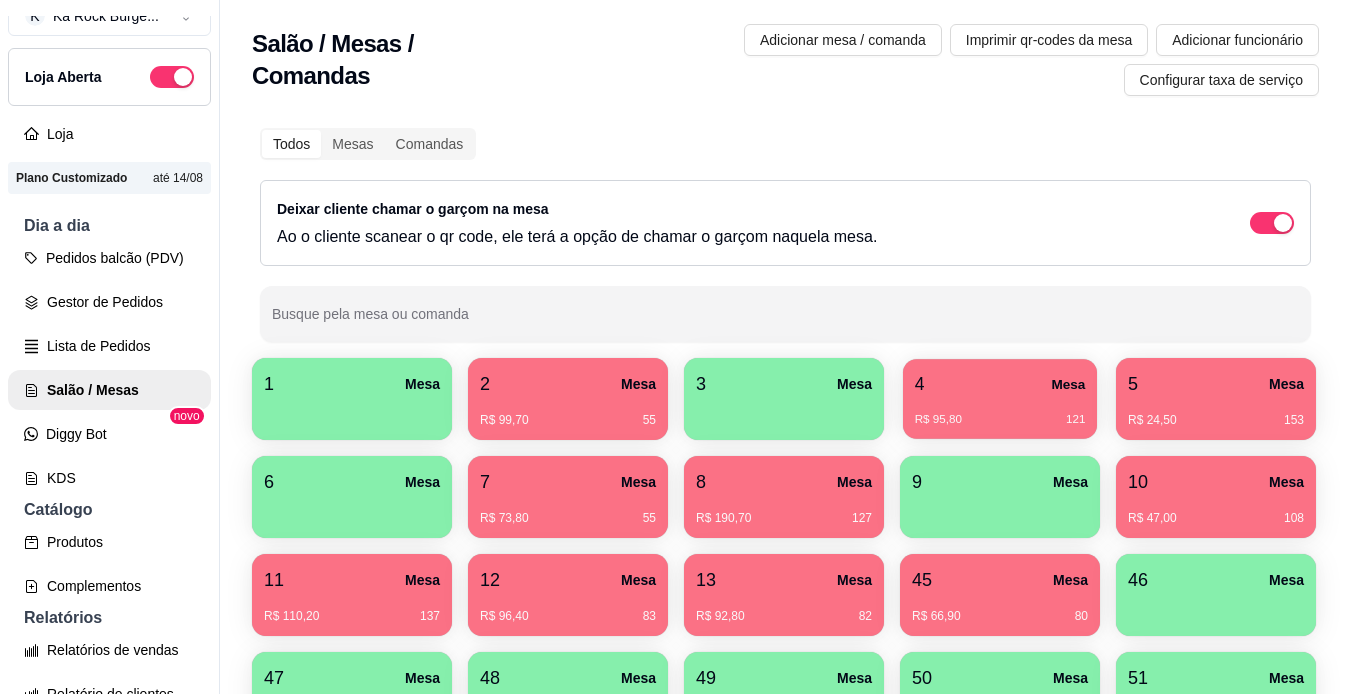 click on "4 Mesa" at bounding box center [1000, 384] 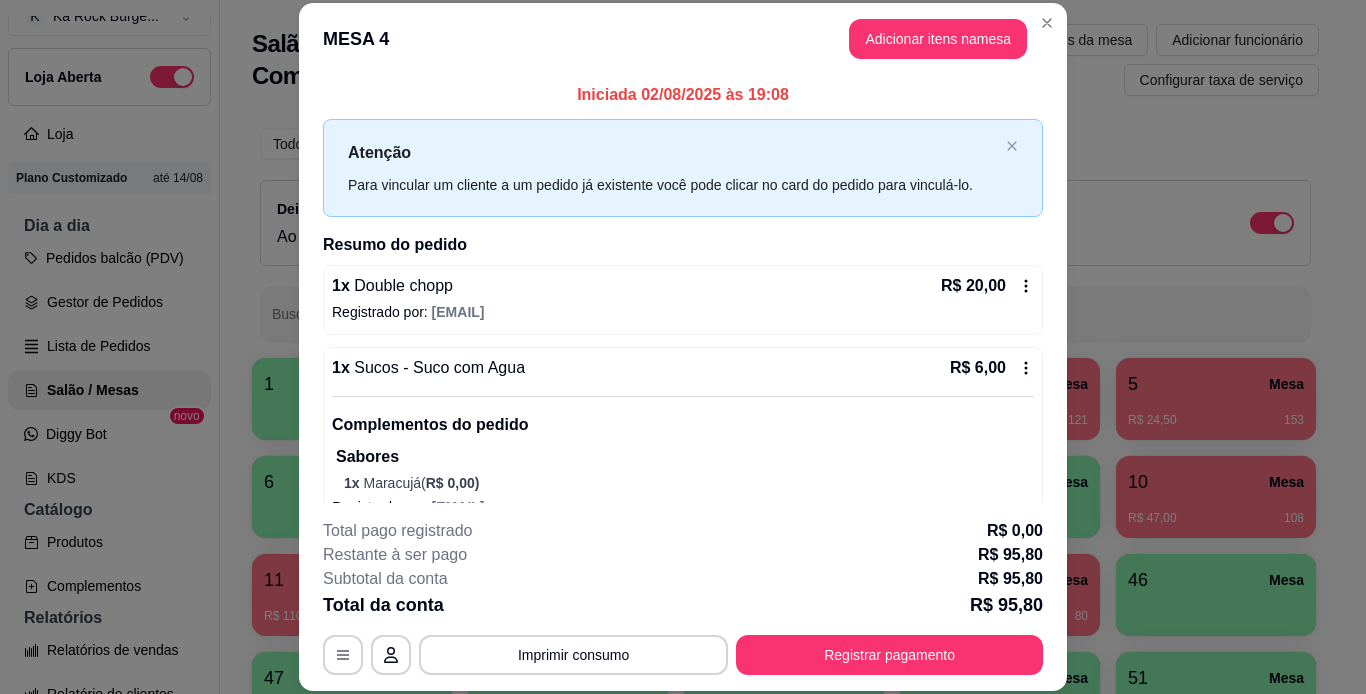scroll, scrollTop: 281, scrollLeft: 0, axis: vertical 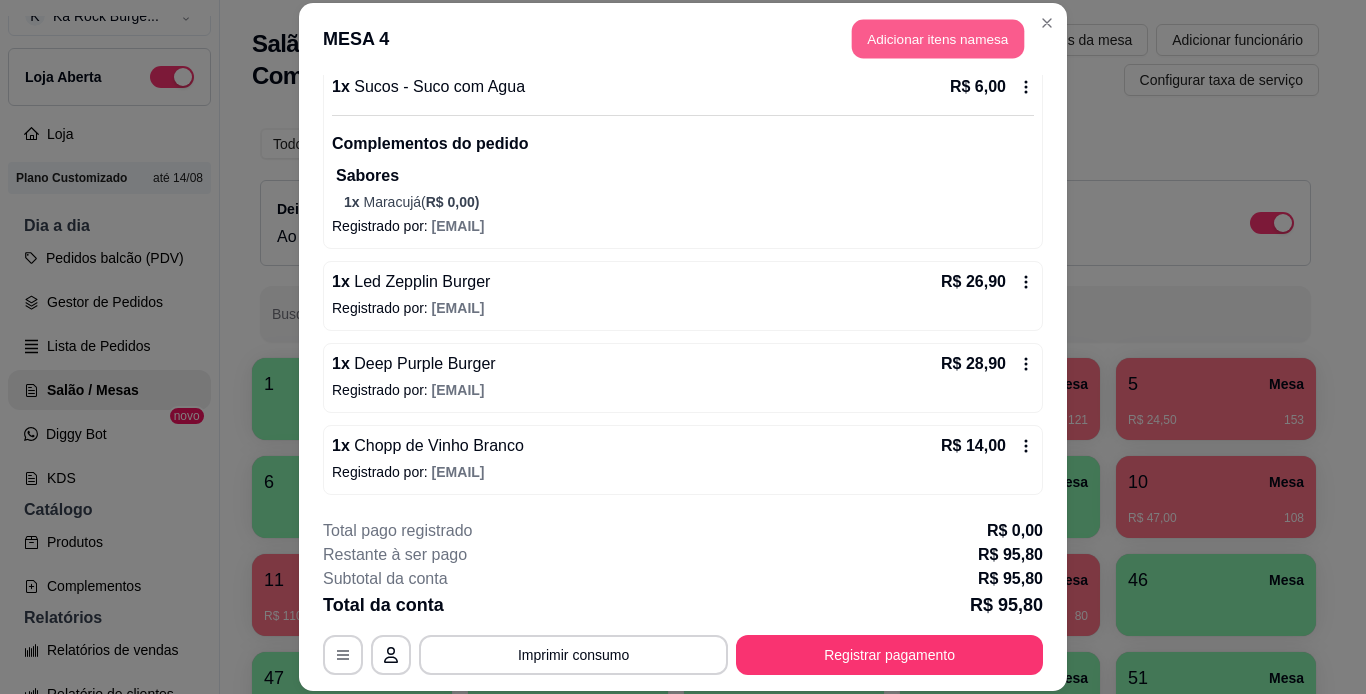 click on "Adicionar itens na  mesa" at bounding box center [938, 39] 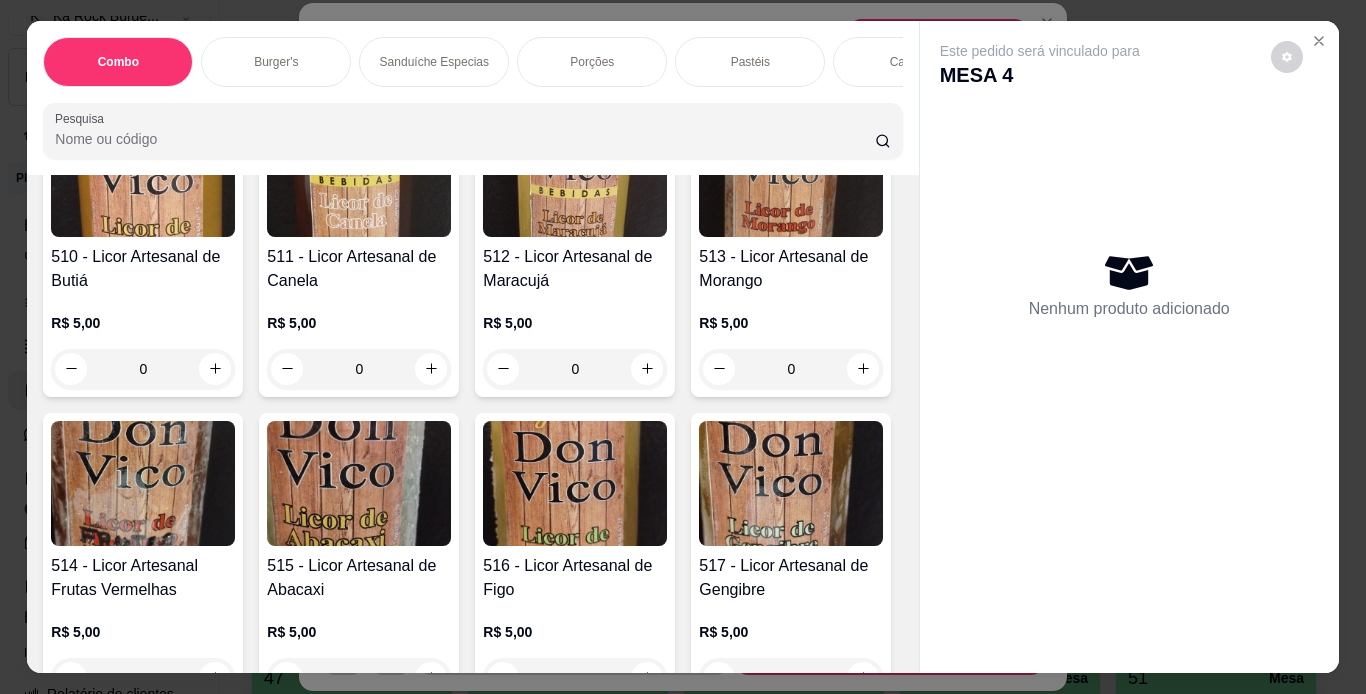 scroll, scrollTop: 13552, scrollLeft: 0, axis: vertical 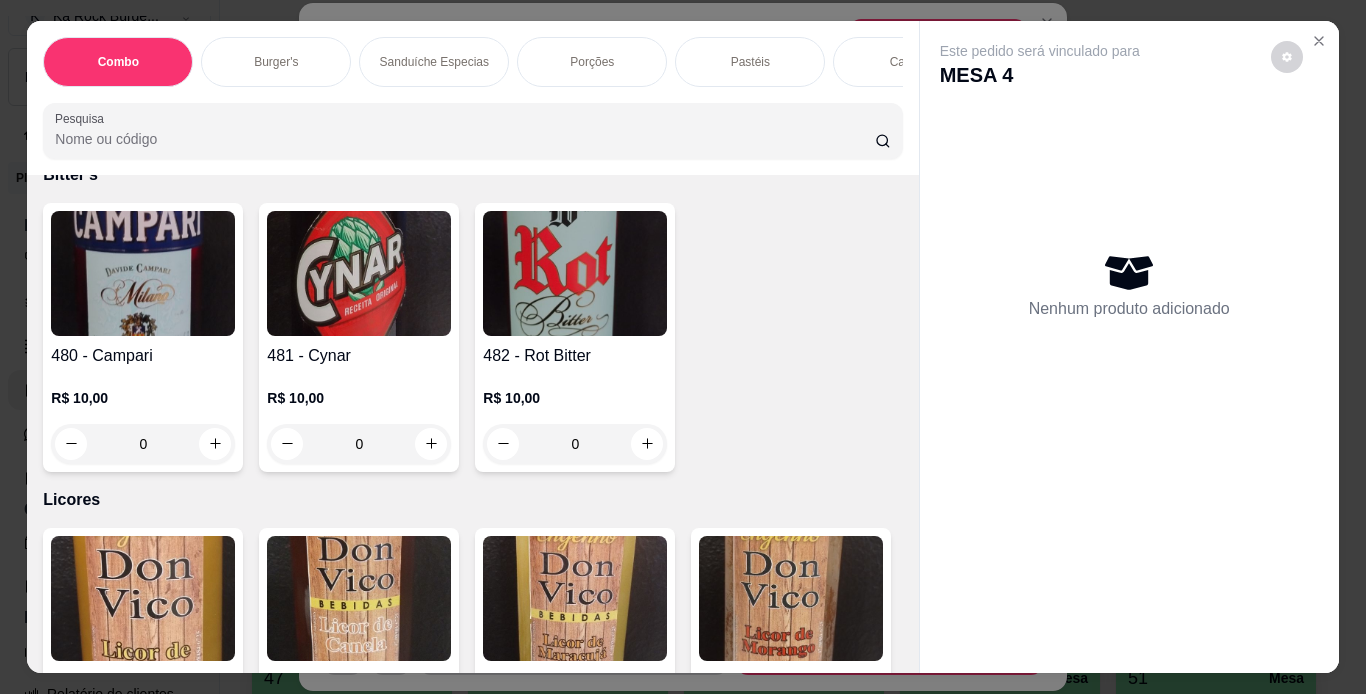 click on "0" at bounding box center [359, -1831] 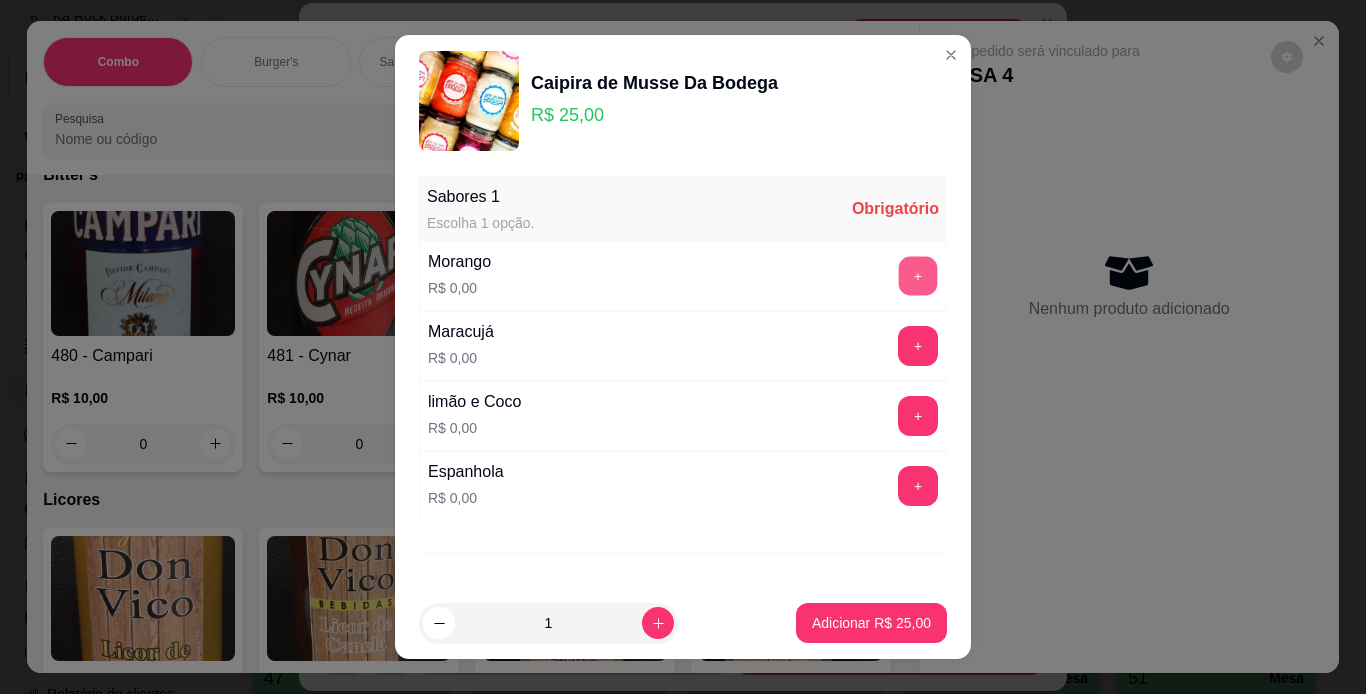 click on "+" at bounding box center (918, 275) 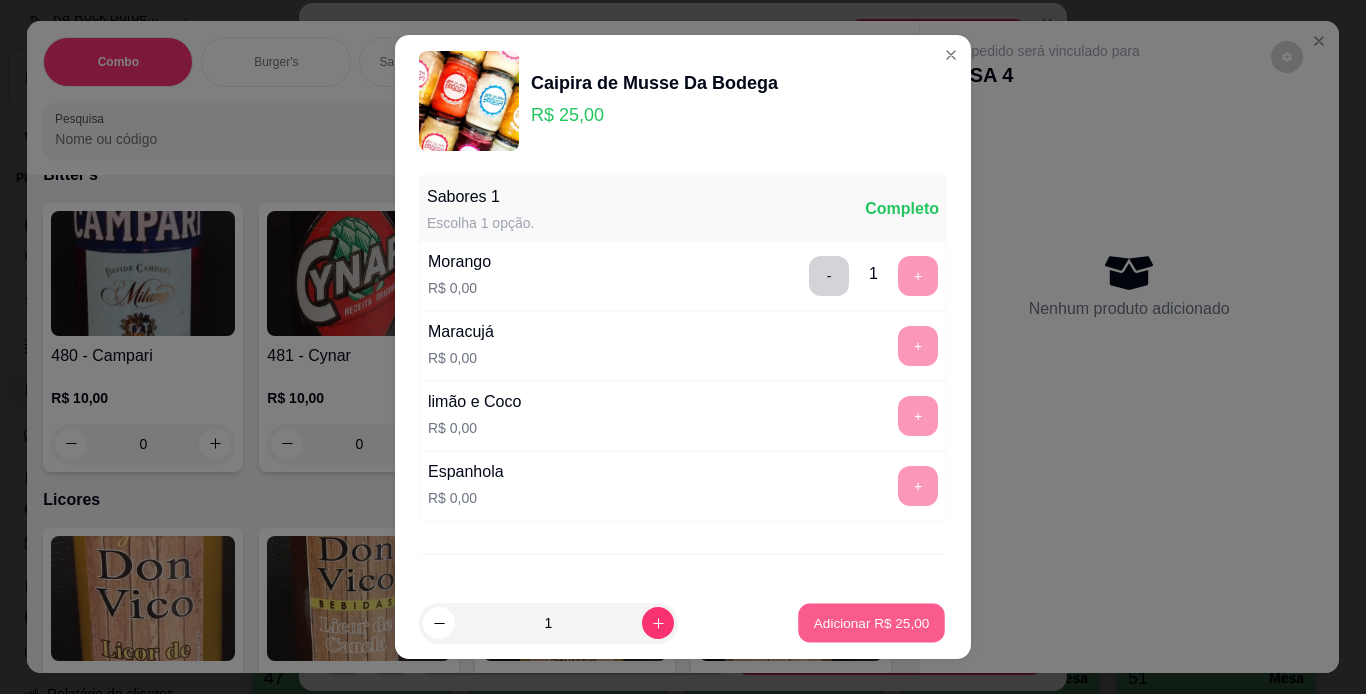 click on "Adicionar   R$ 25,00" at bounding box center [872, 623] 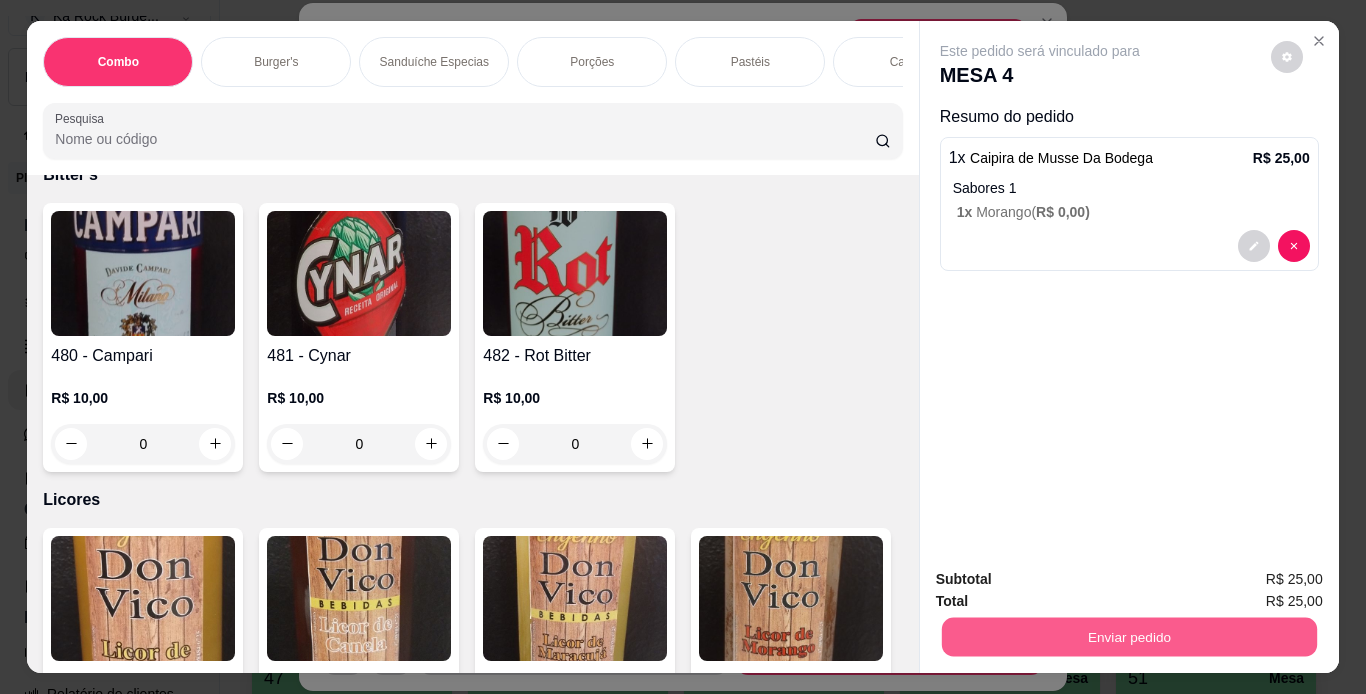 click on "Enviar pedido" at bounding box center (1128, 637) 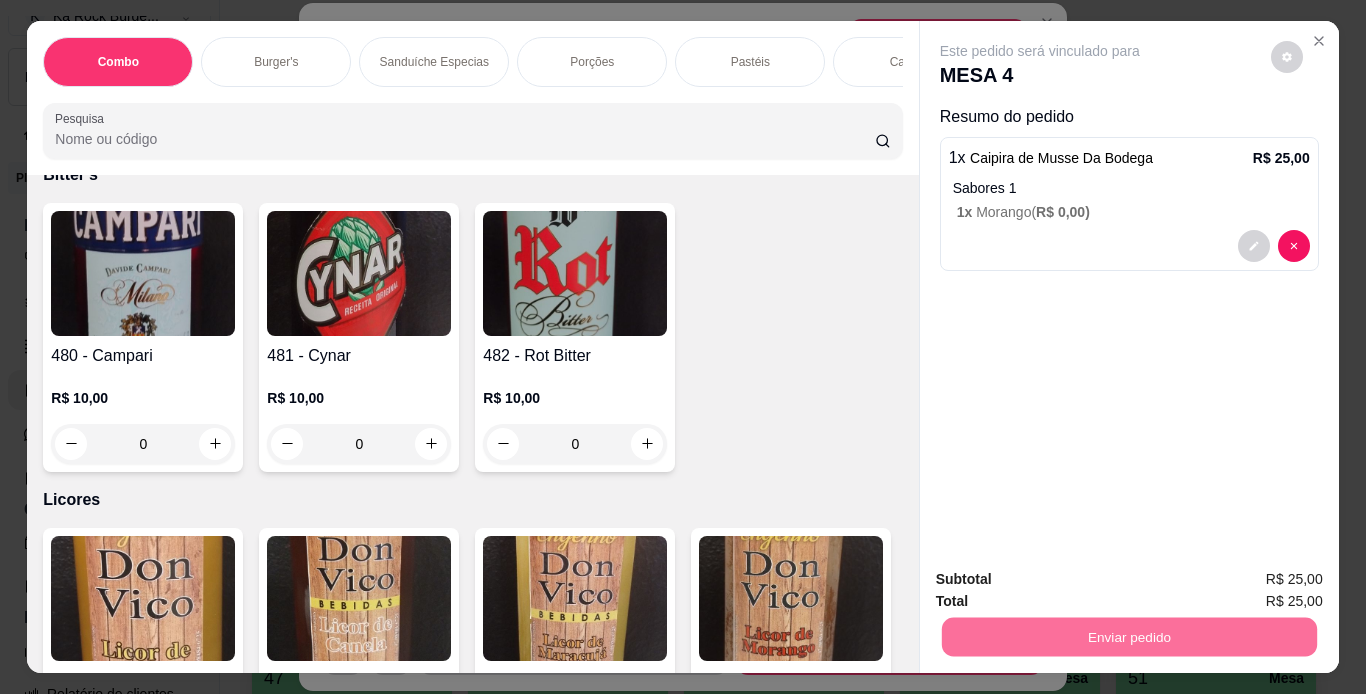 click on "Não registrar e enviar pedido" at bounding box center (1063, 580) 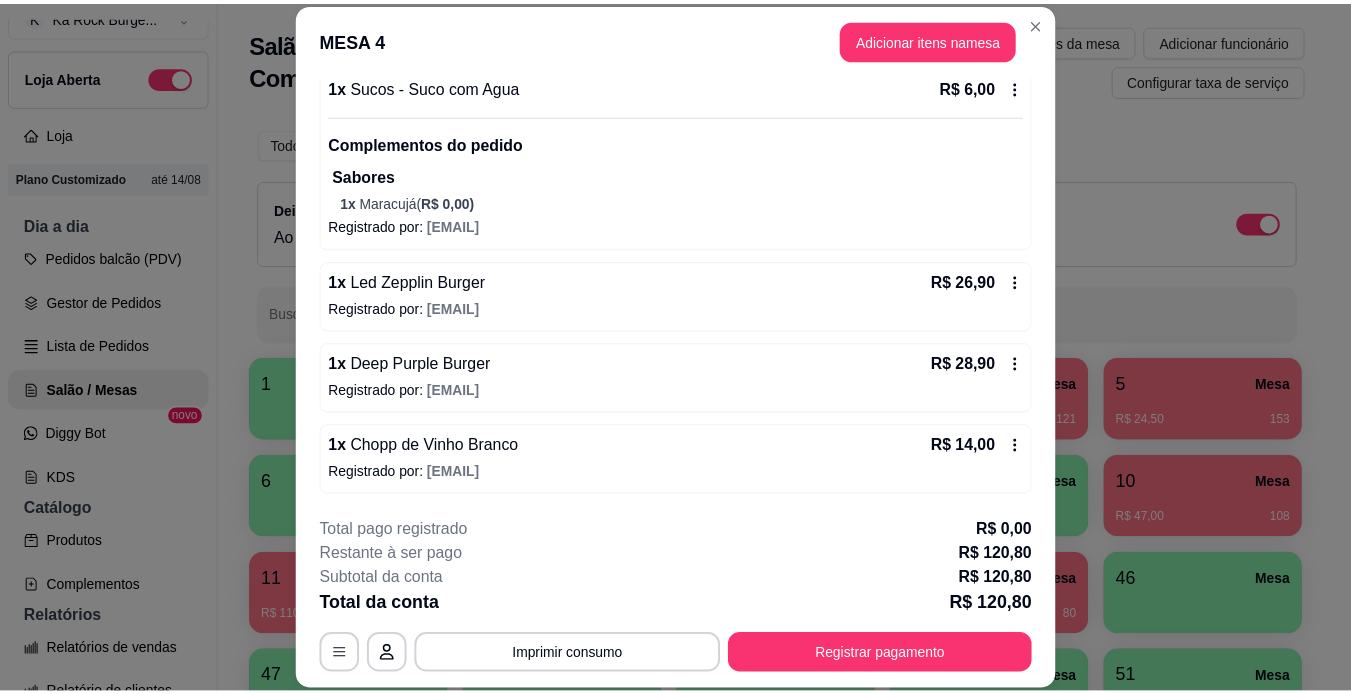 scroll, scrollTop: 476, scrollLeft: 0, axis: vertical 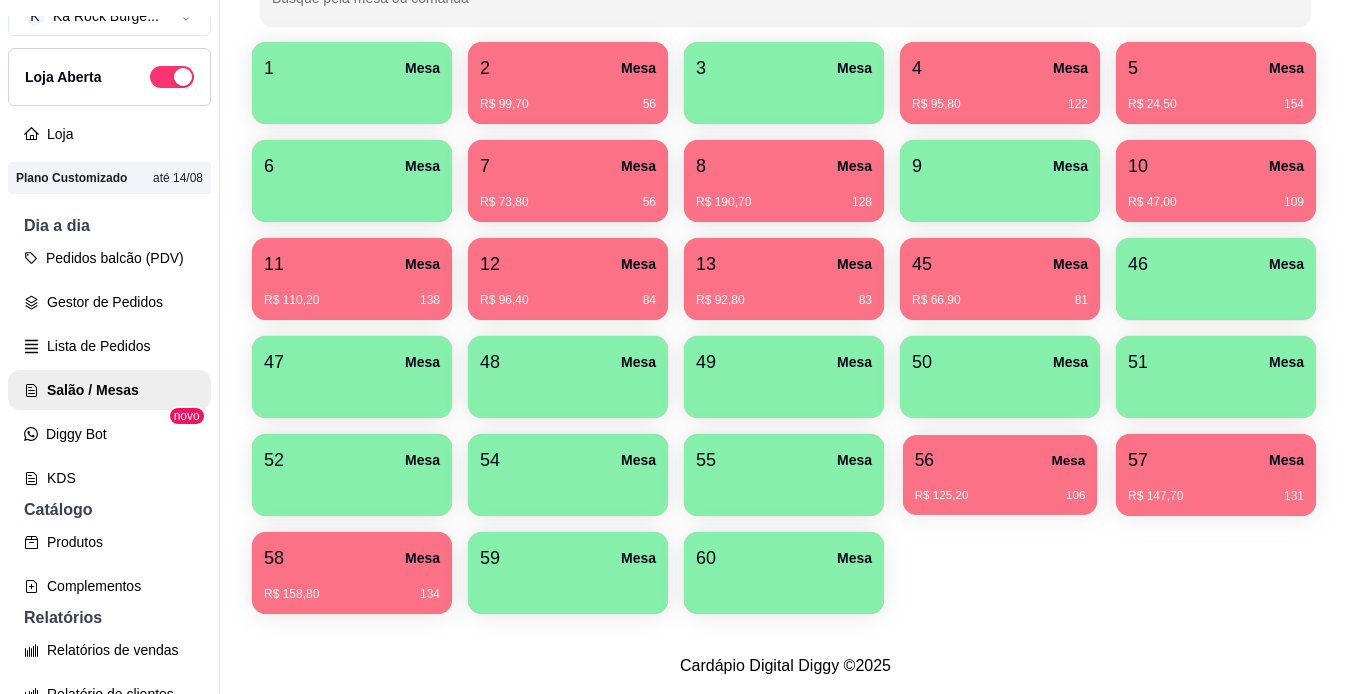 click on "R$ 125,20" at bounding box center [942, 496] 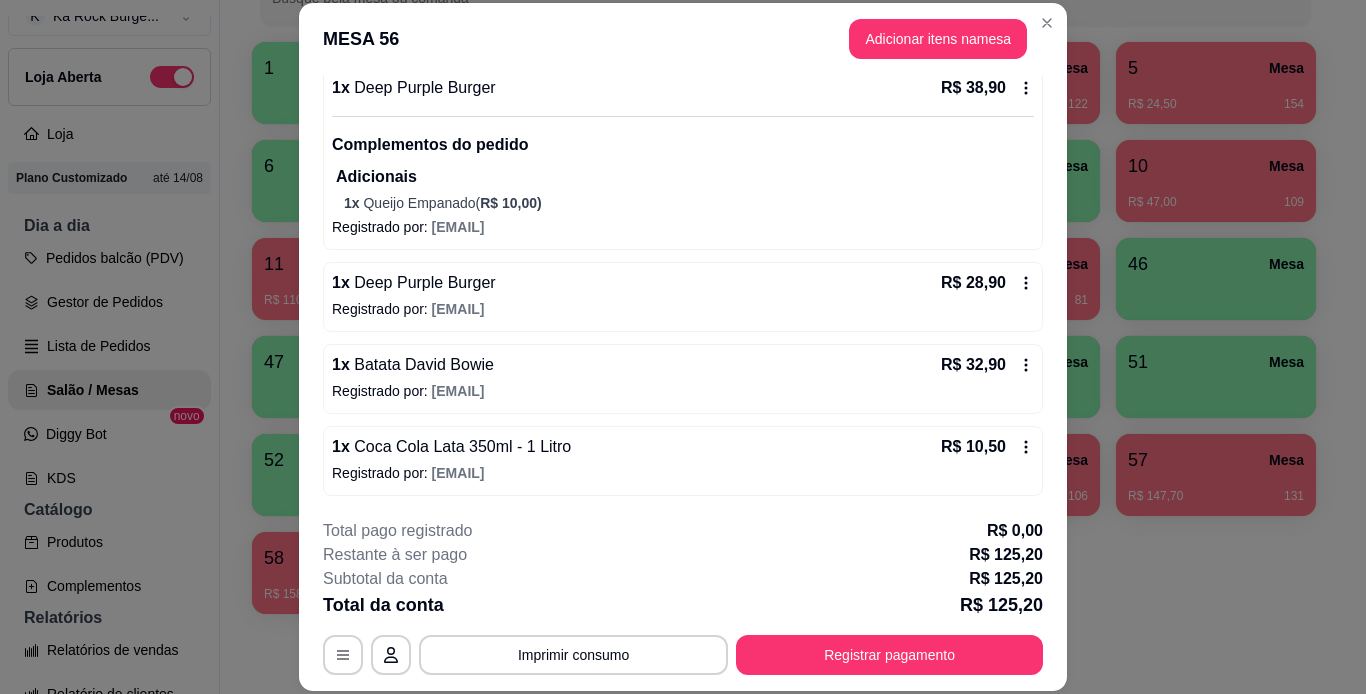 scroll, scrollTop: 281, scrollLeft: 0, axis: vertical 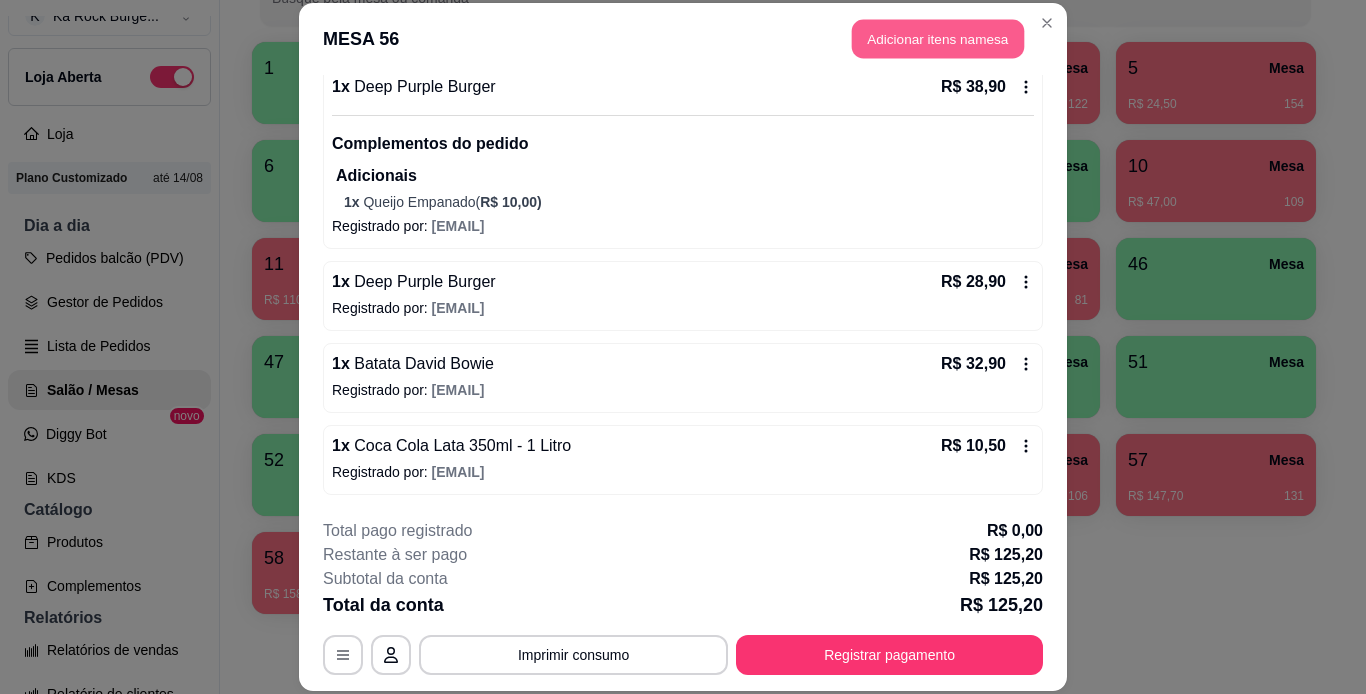 click on "Adicionar itens na  mesa" at bounding box center (938, 39) 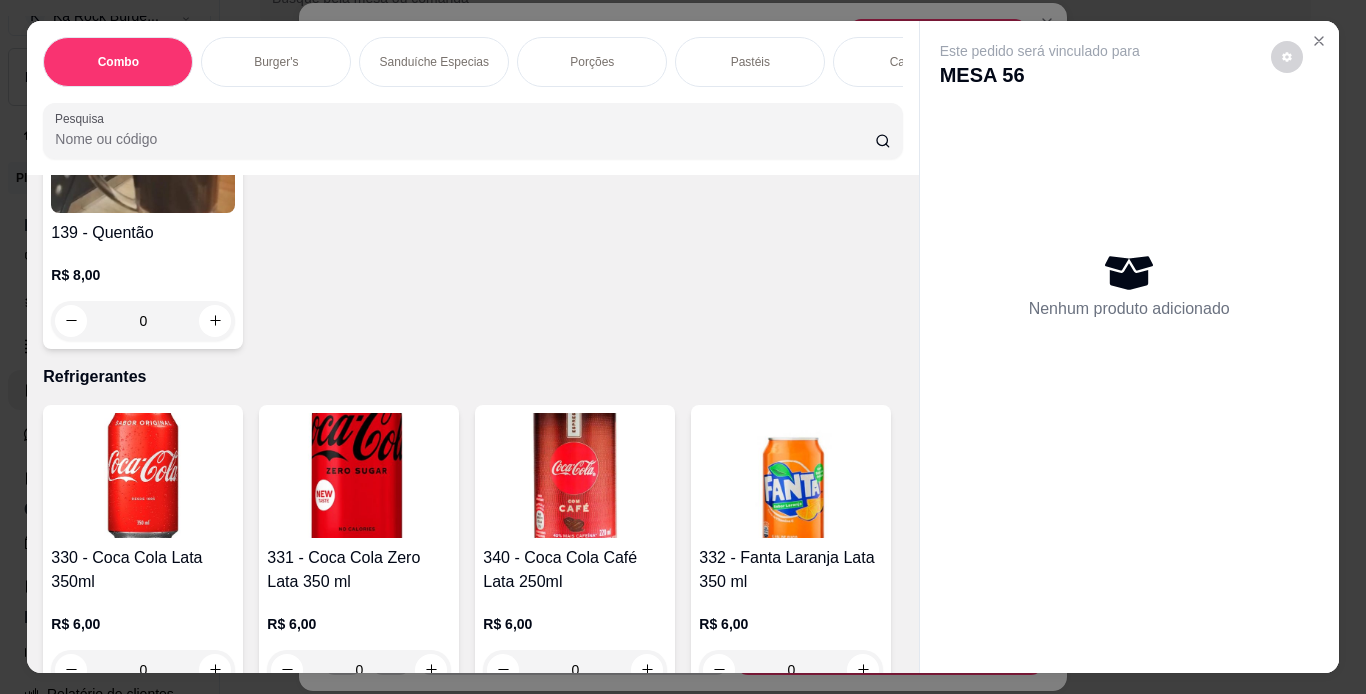 scroll, scrollTop: 7899, scrollLeft: 0, axis: vertical 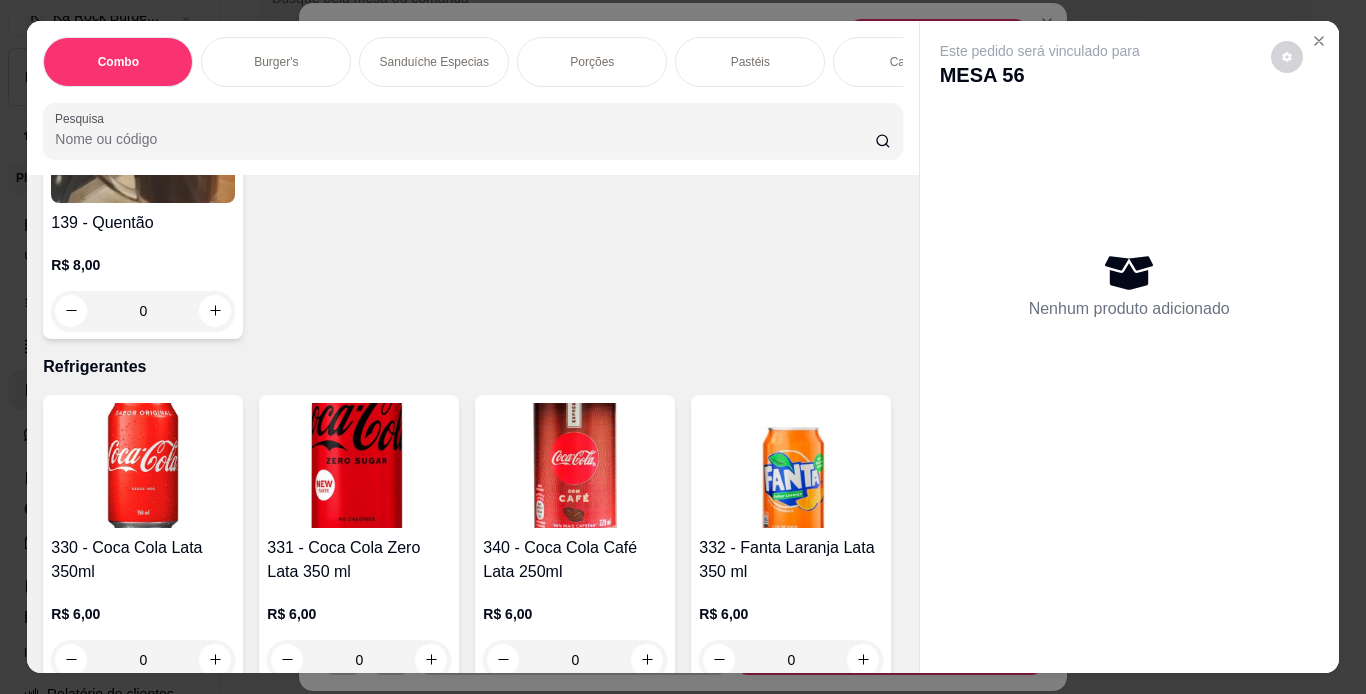 click at bounding box center [215, -934] 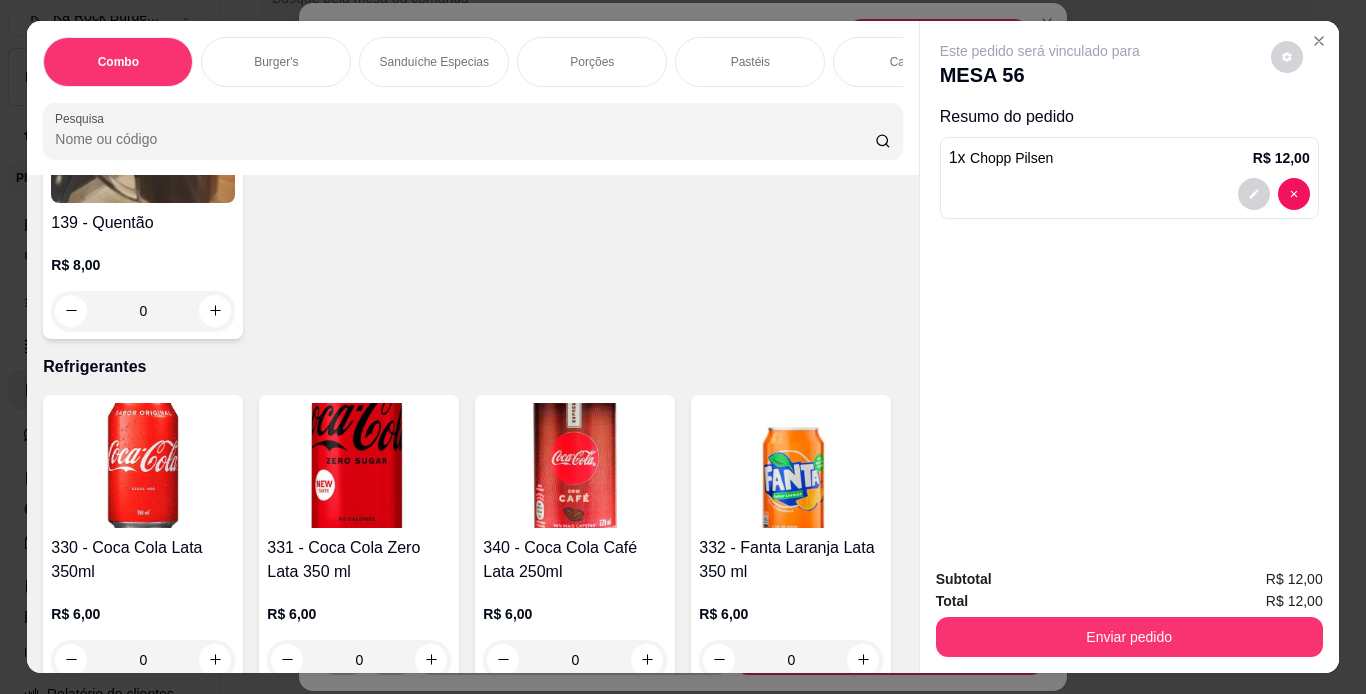 click at bounding box center (431, -933) 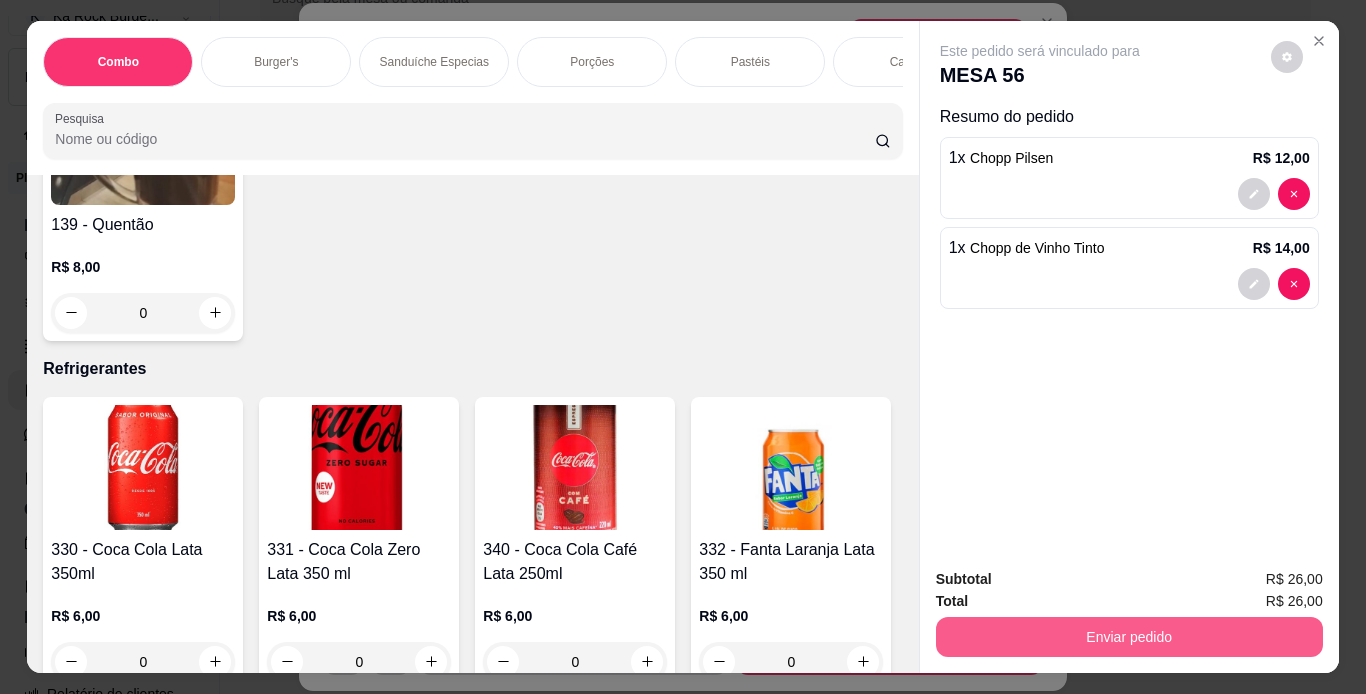 click on "Enviar pedido" at bounding box center (1129, 637) 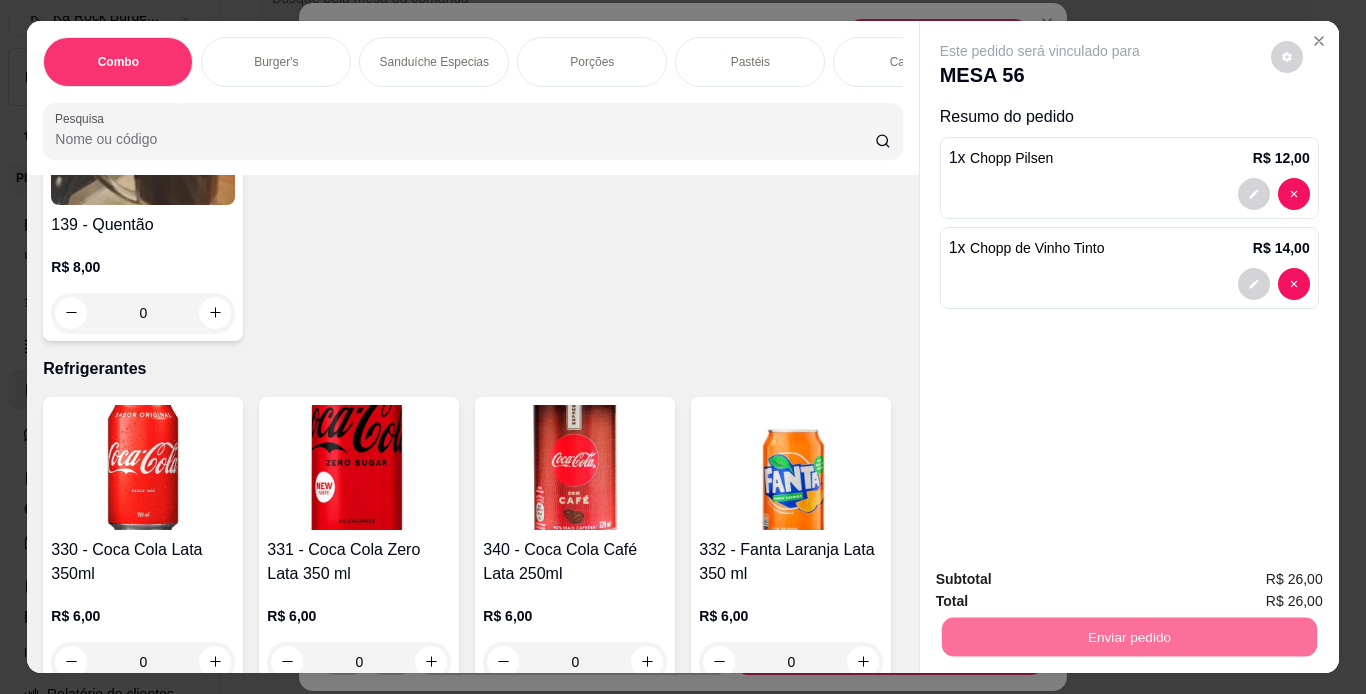 click on "Não registrar e enviar pedido" at bounding box center [1063, 580] 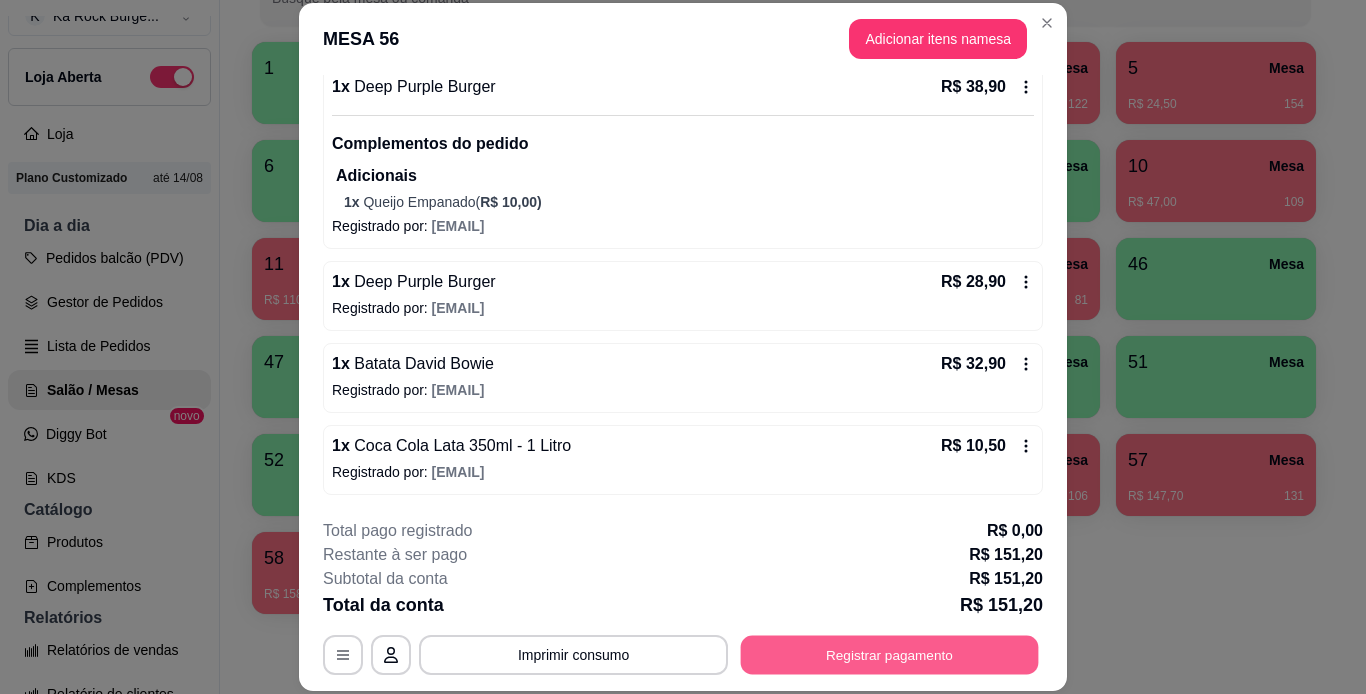 click on "Registrar pagamento" at bounding box center (890, 654) 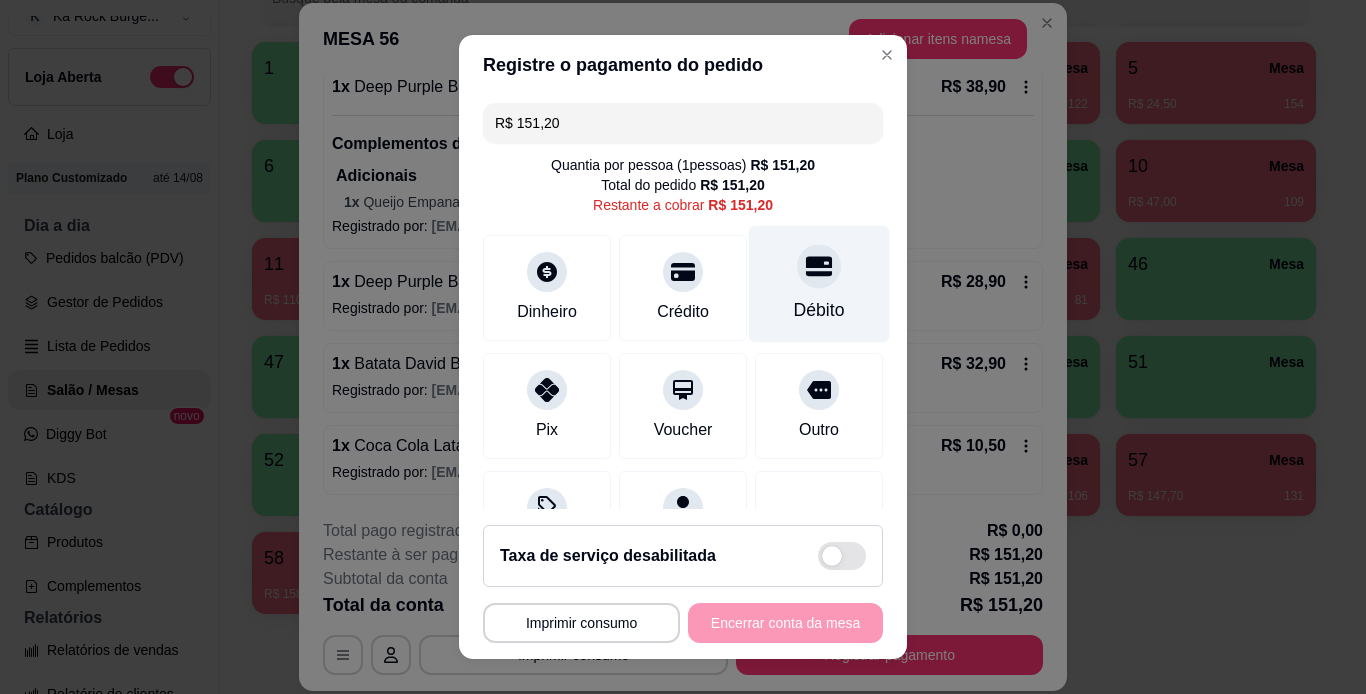 click on "Débito" at bounding box center (819, 310) 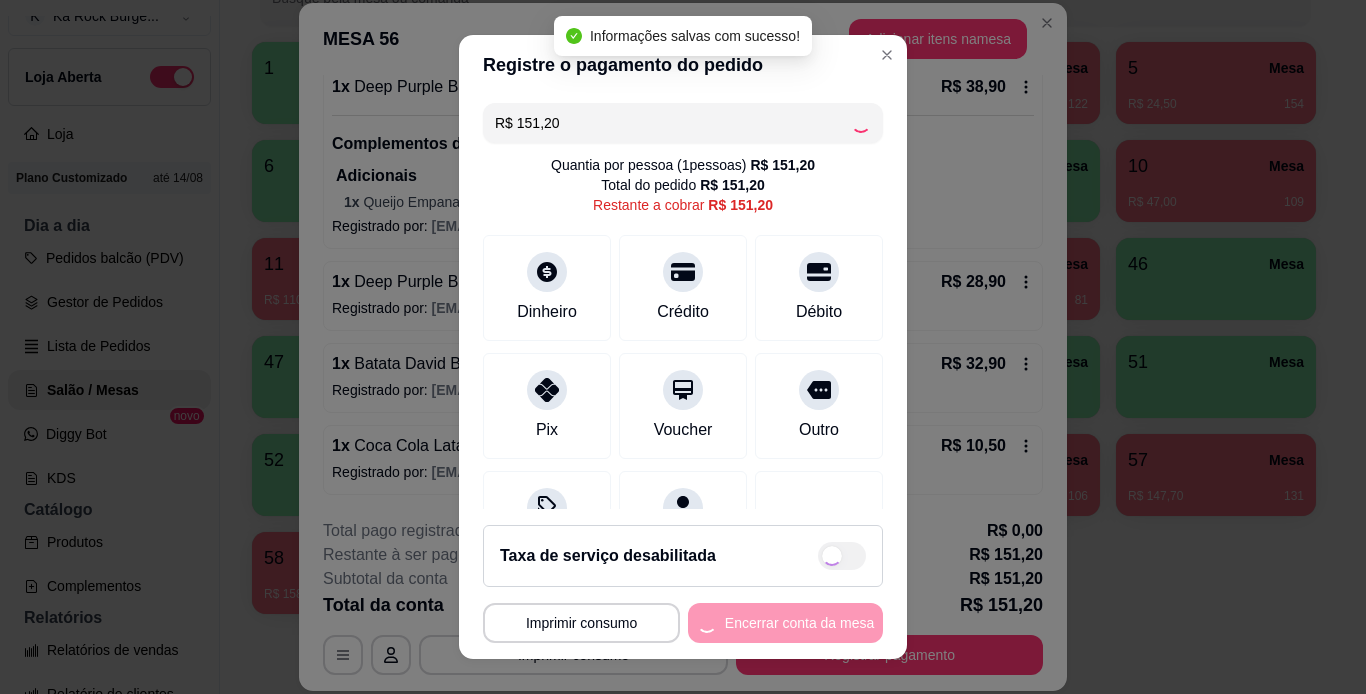 type on "R$ 0,00" 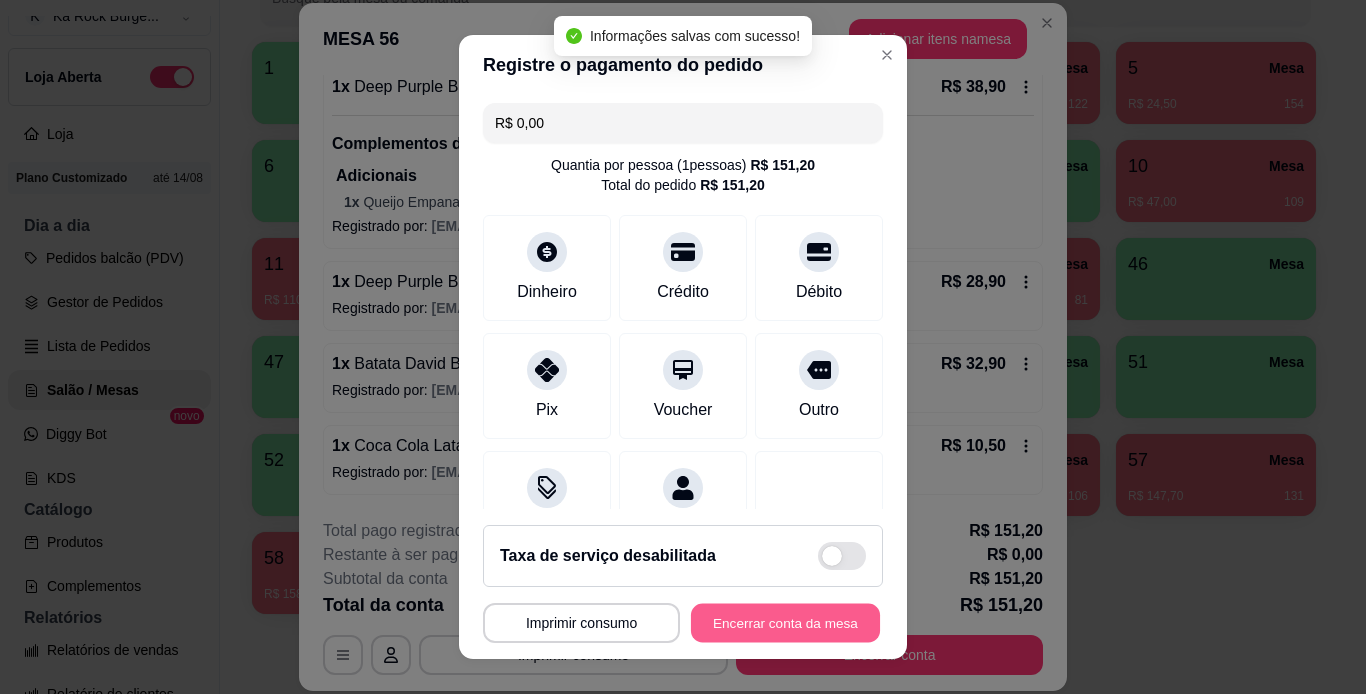 click on "Encerrar conta da mesa" at bounding box center [785, 623] 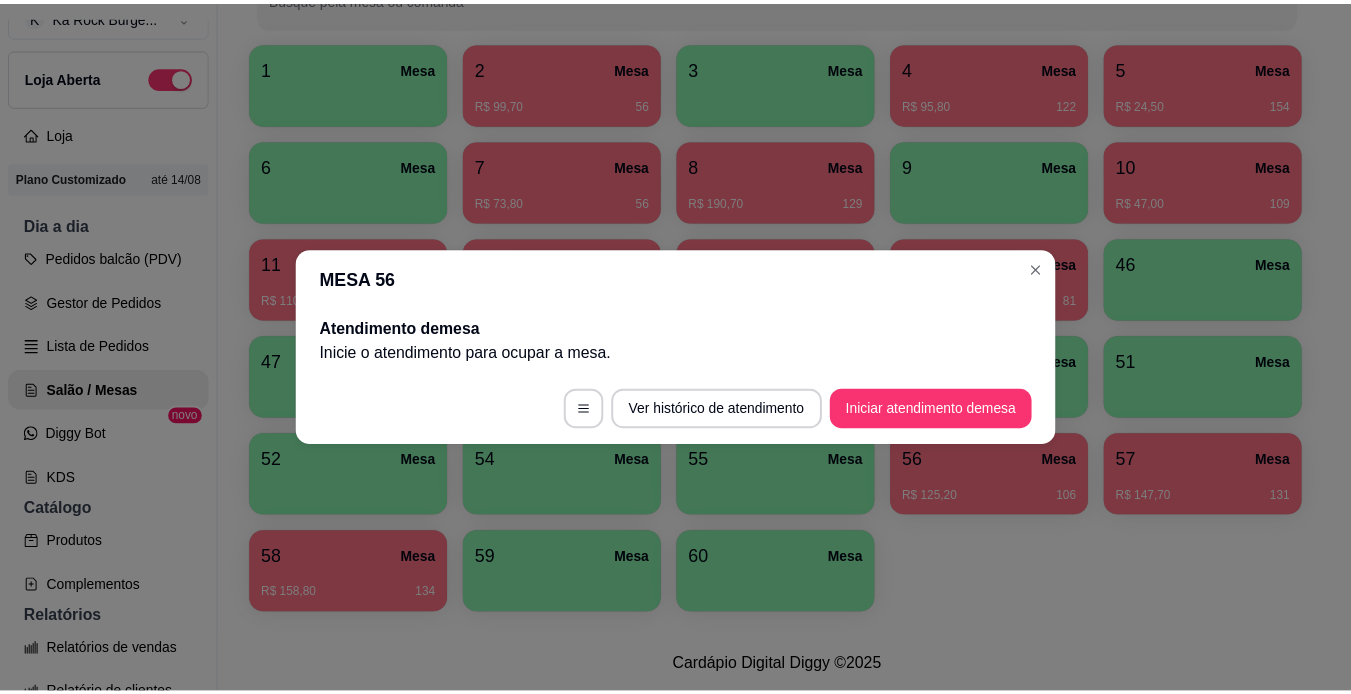 scroll, scrollTop: 0, scrollLeft: 0, axis: both 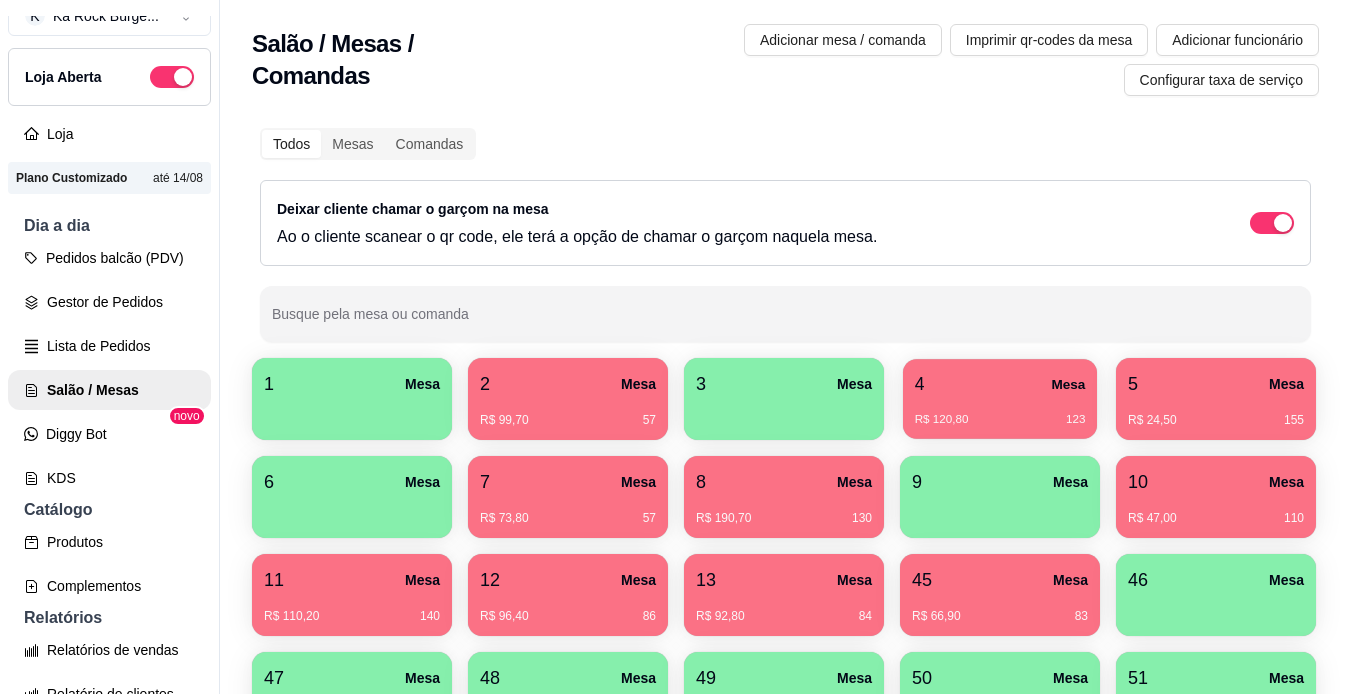 click on "R$ 120,80 123" at bounding box center [1000, 412] 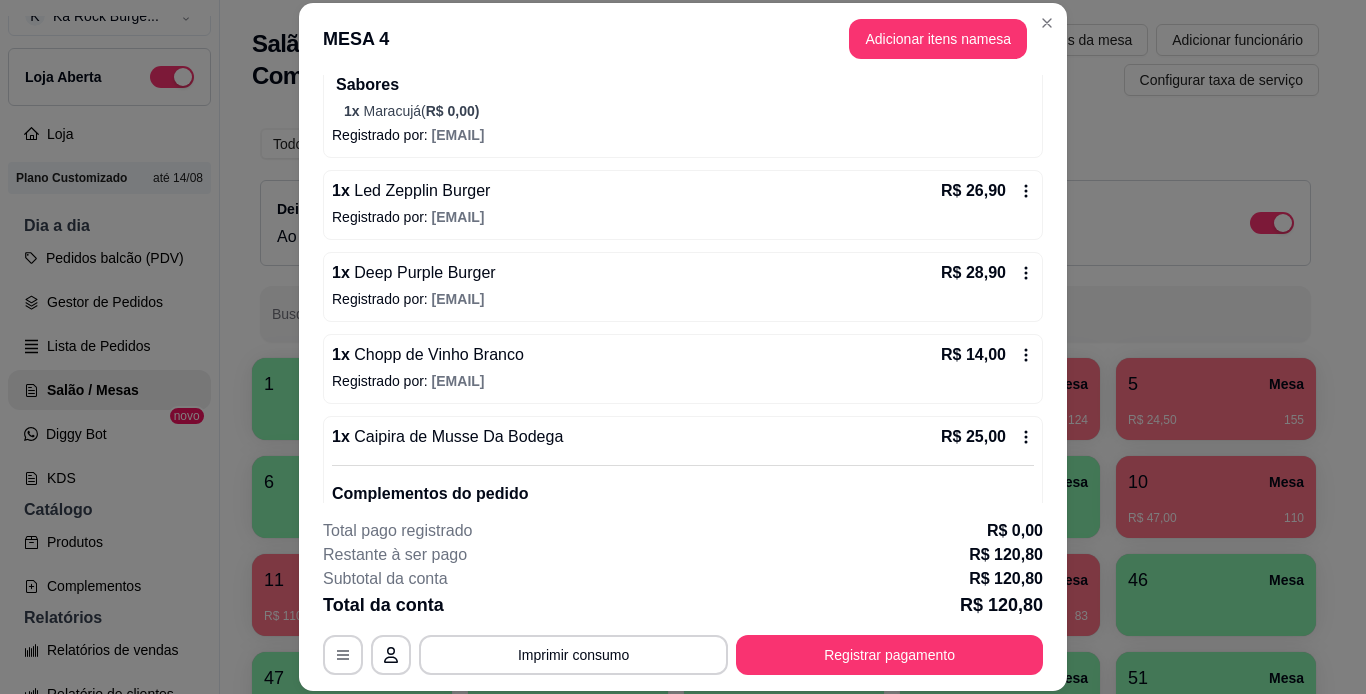 scroll, scrollTop: 375, scrollLeft: 0, axis: vertical 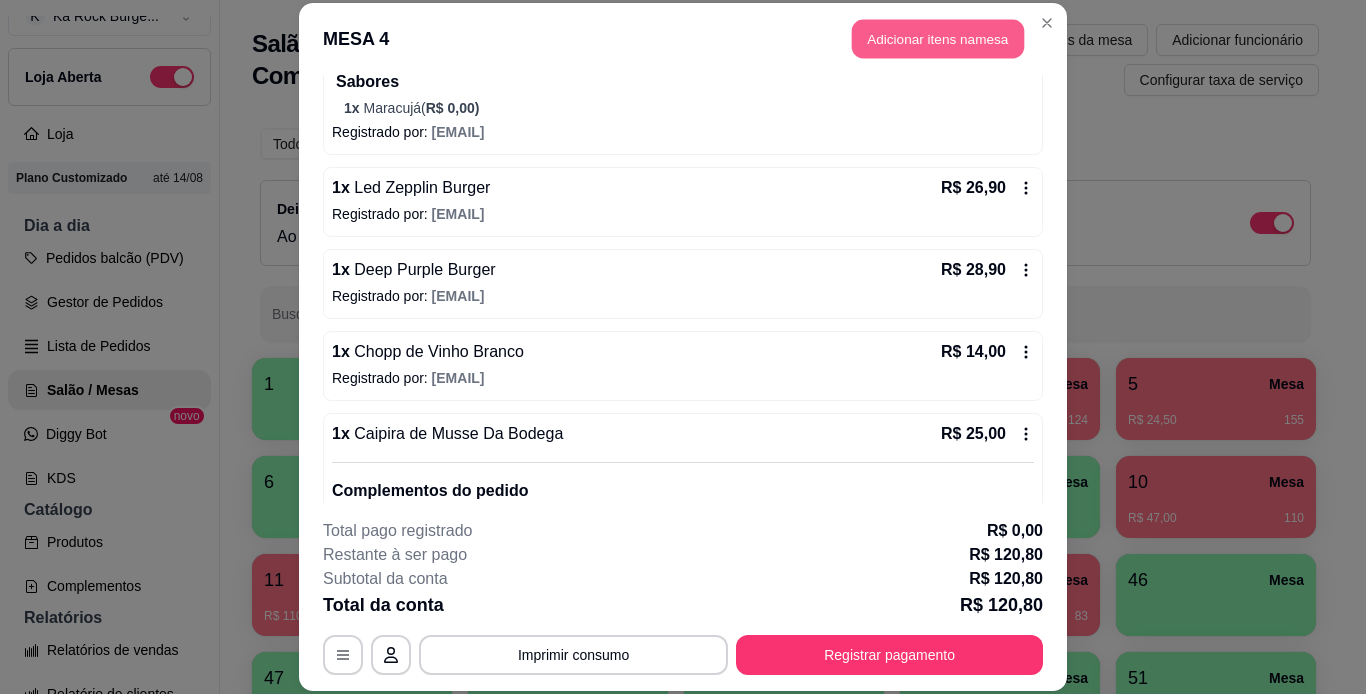 click on "Adicionar itens na  mesa" at bounding box center [938, 39] 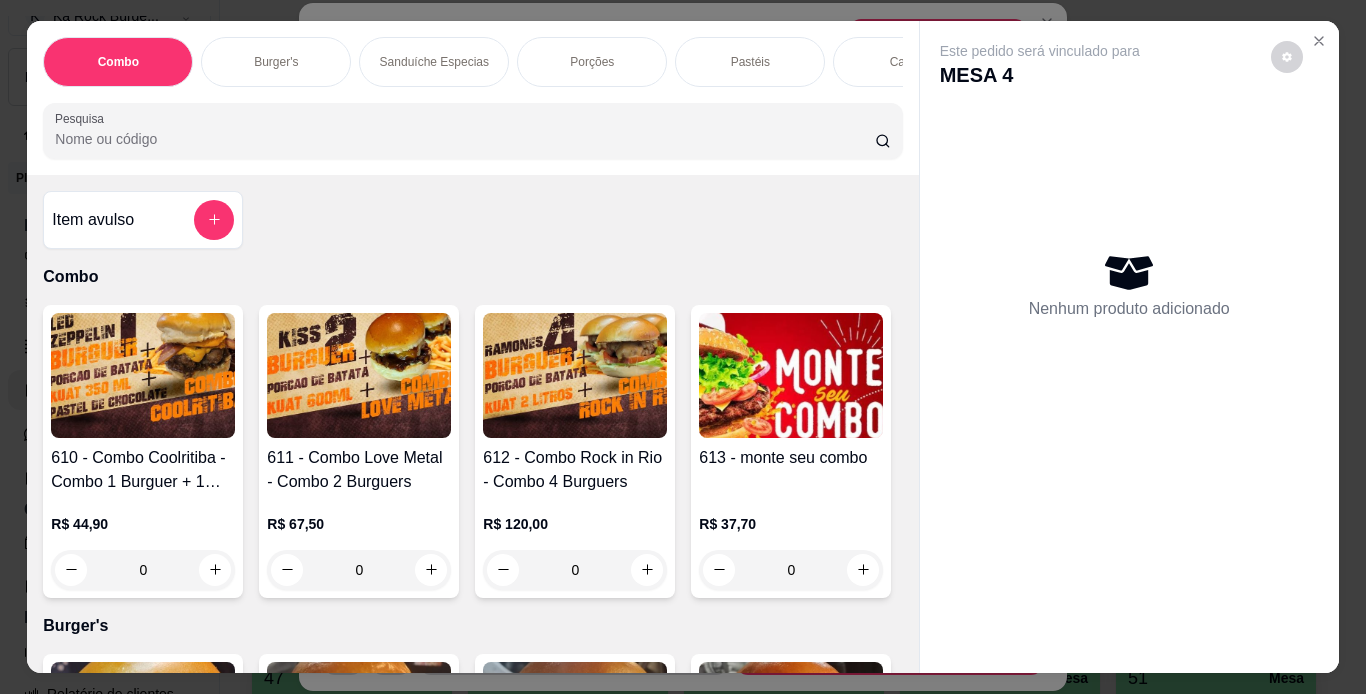 click on "Combo  Burger's  Sanduíche Especias Porções  Pastéis  Caldos  Sobremesas  Burger's Doces Pastéis Doces Chopp  Cervejas  Bebidas Quentes de Inverno  Refrigerantes Energéticos Águas/ Chás/Sucos Drinks Clássicos Drinks da Casa Doces Diversos  Cachaças Bitter's Licores  Gin Whisky  vodka conhaque Steinhaeger  Pesquisa" at bounding box center [472, 98] 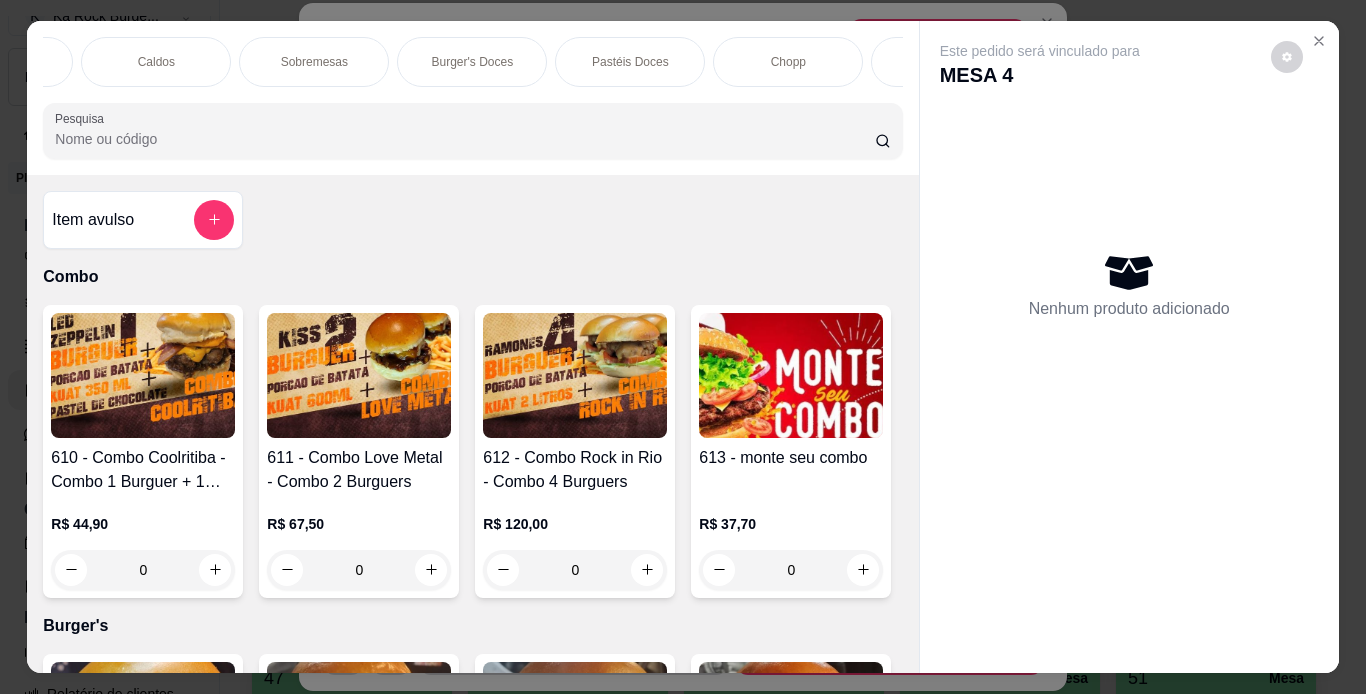 click on "Chopp" at bounding box center [788, 62] 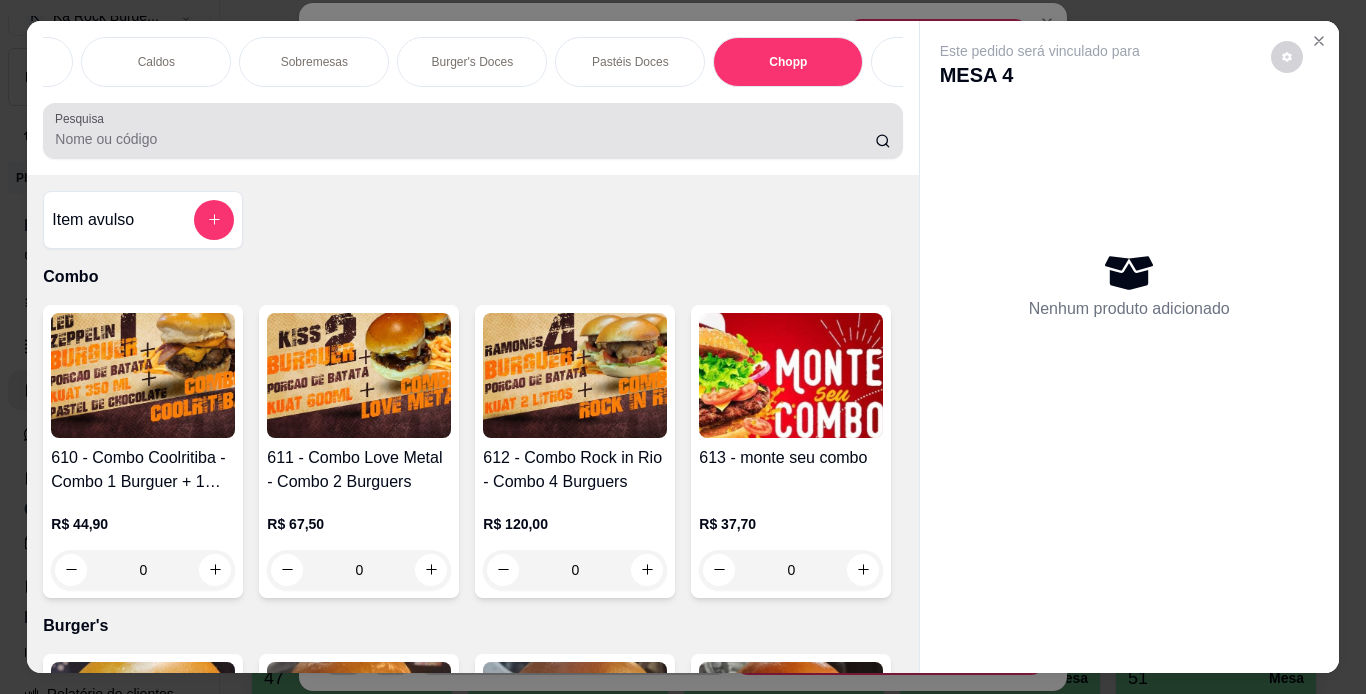 scroll, scrollTop: 7887, scrollLeft: 0, axis: vertical 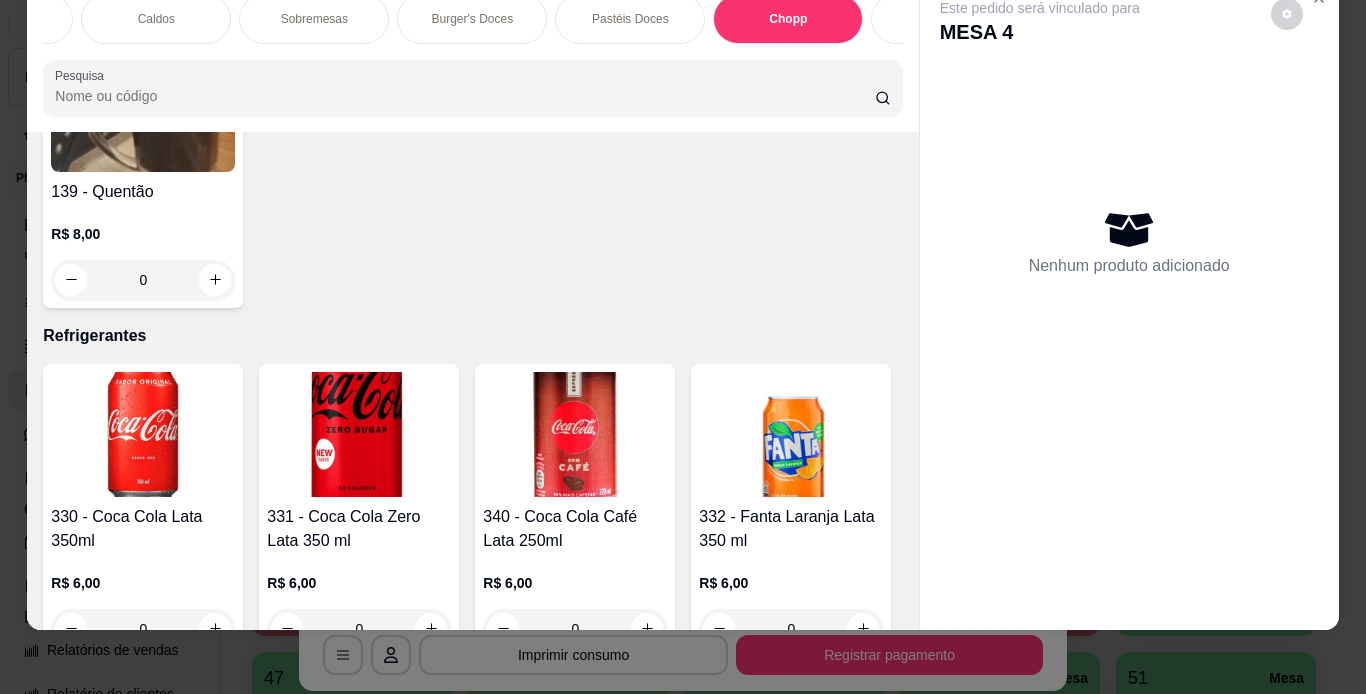 click 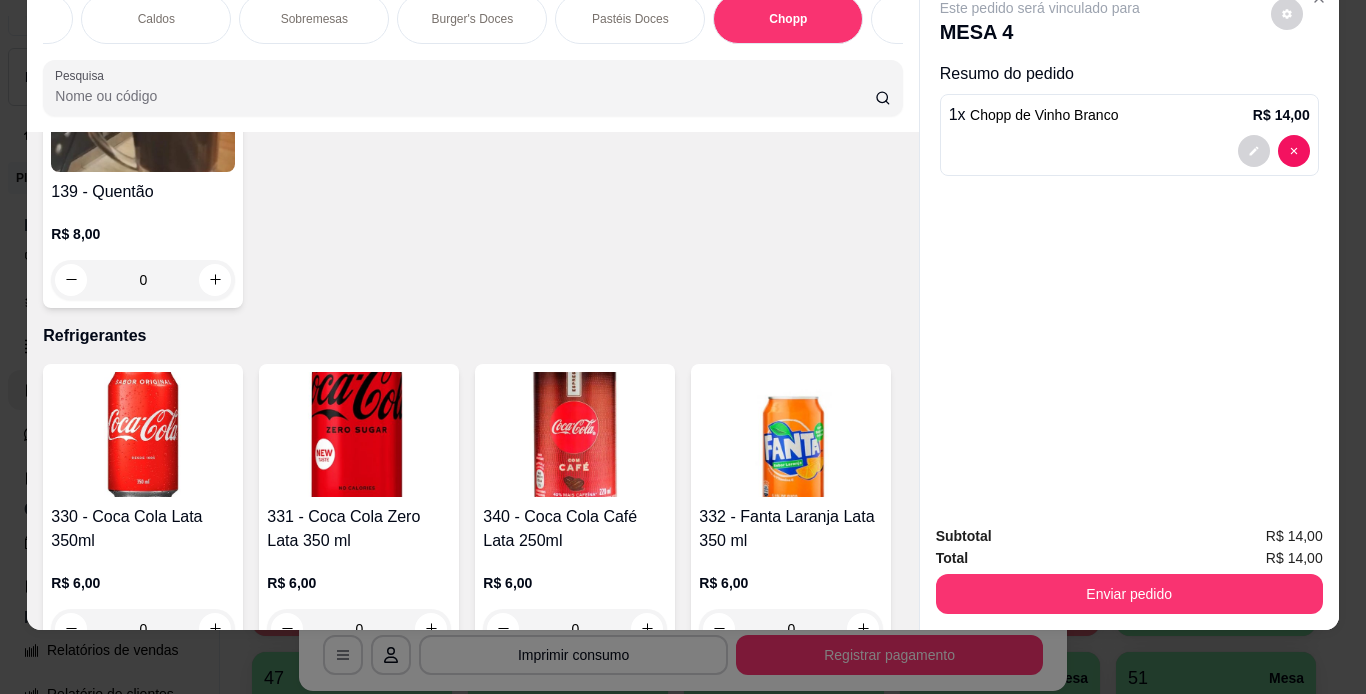 click 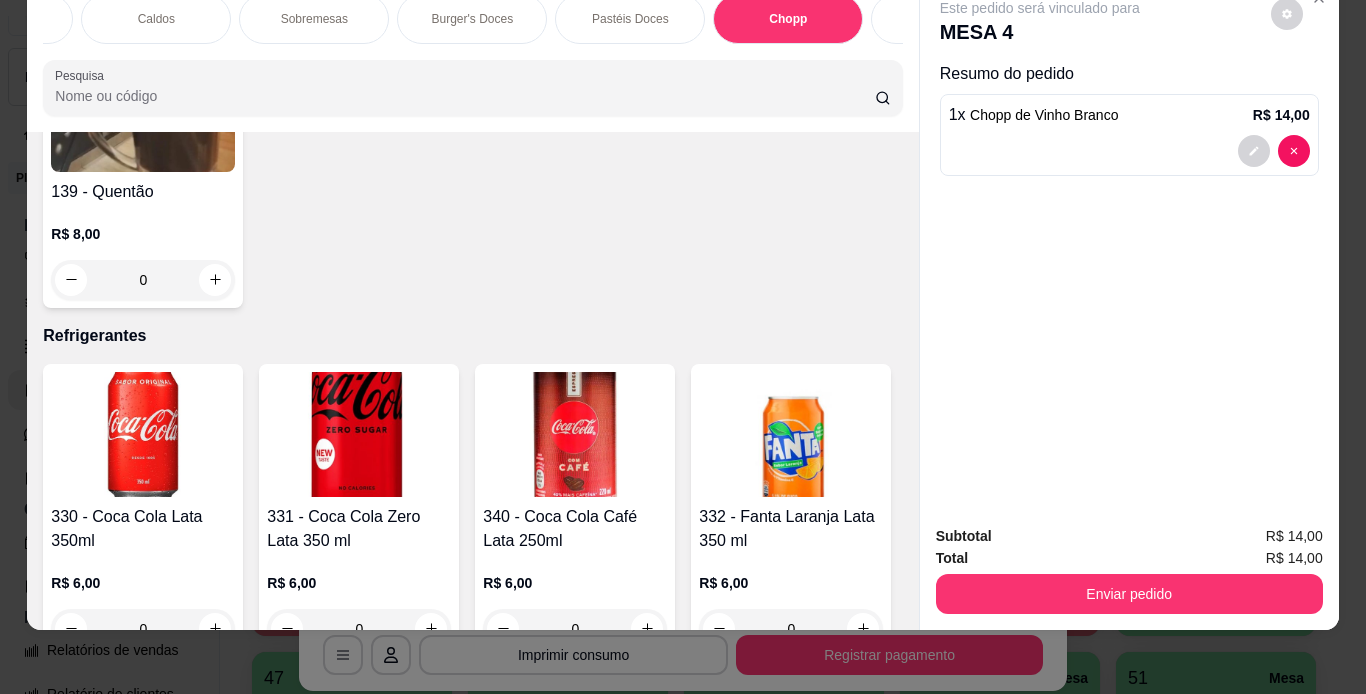 type on "2" 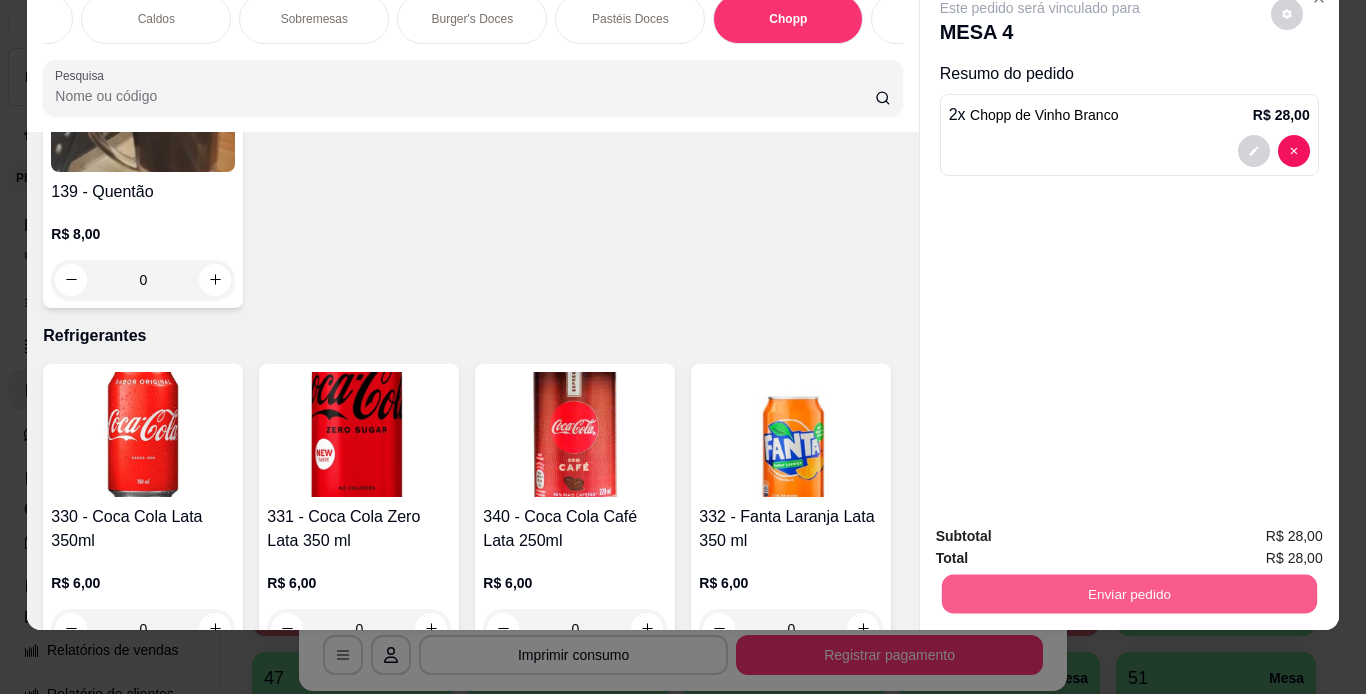 click on "Enviar pedido" at bounding box center [1128, 594] 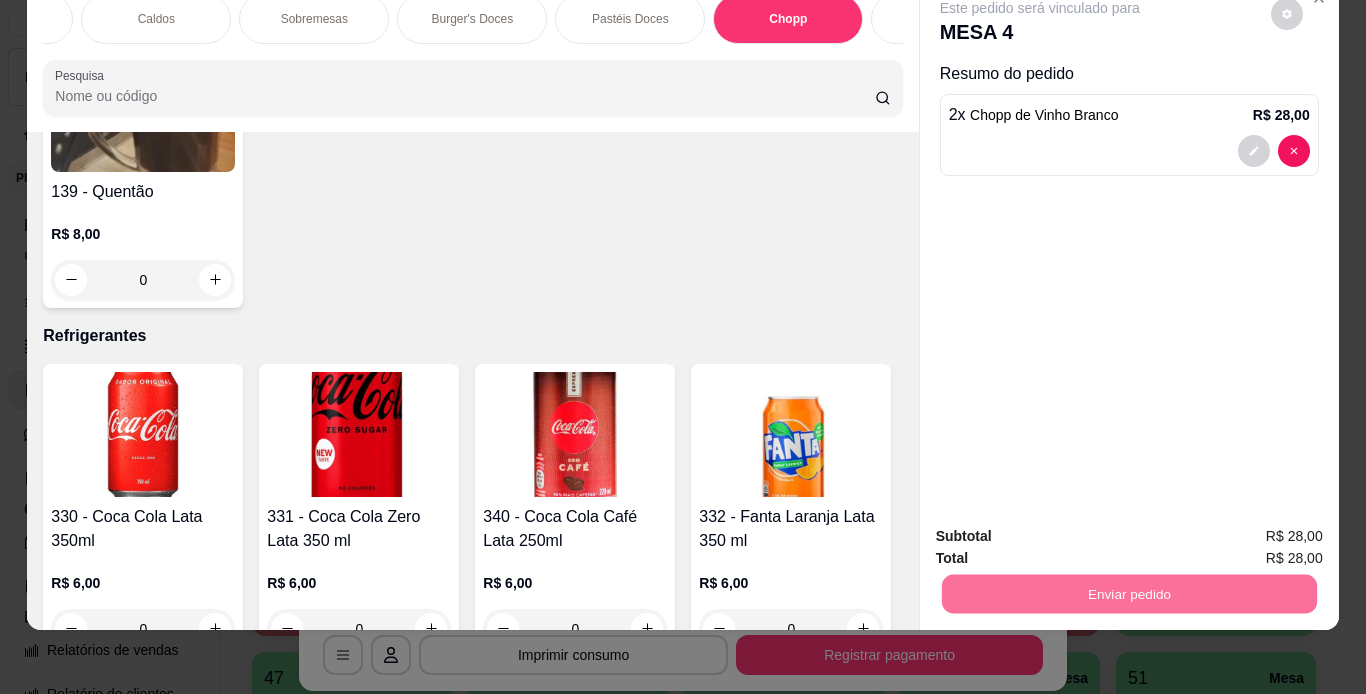 click on "Não registrar e enviar pedido" at bounding box center [1063, 529] 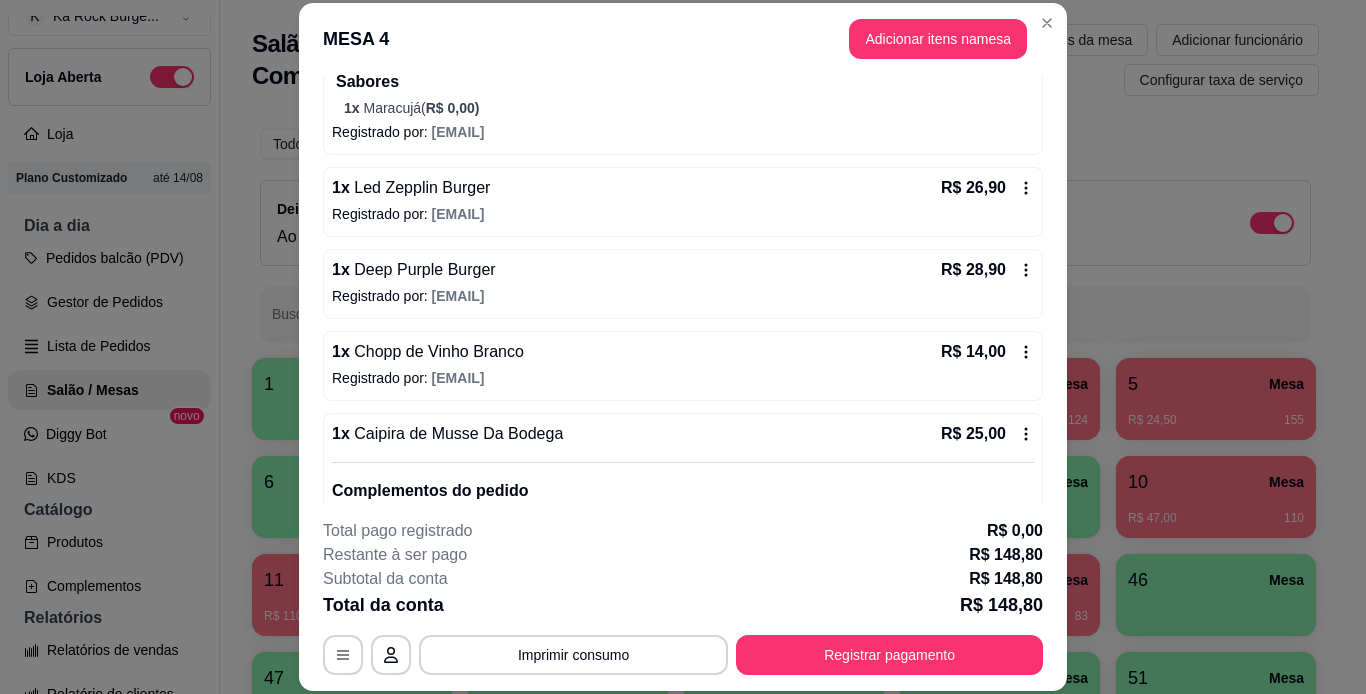 scroll, scrollTop: 34, scrollLeft: 0, axis: vertical 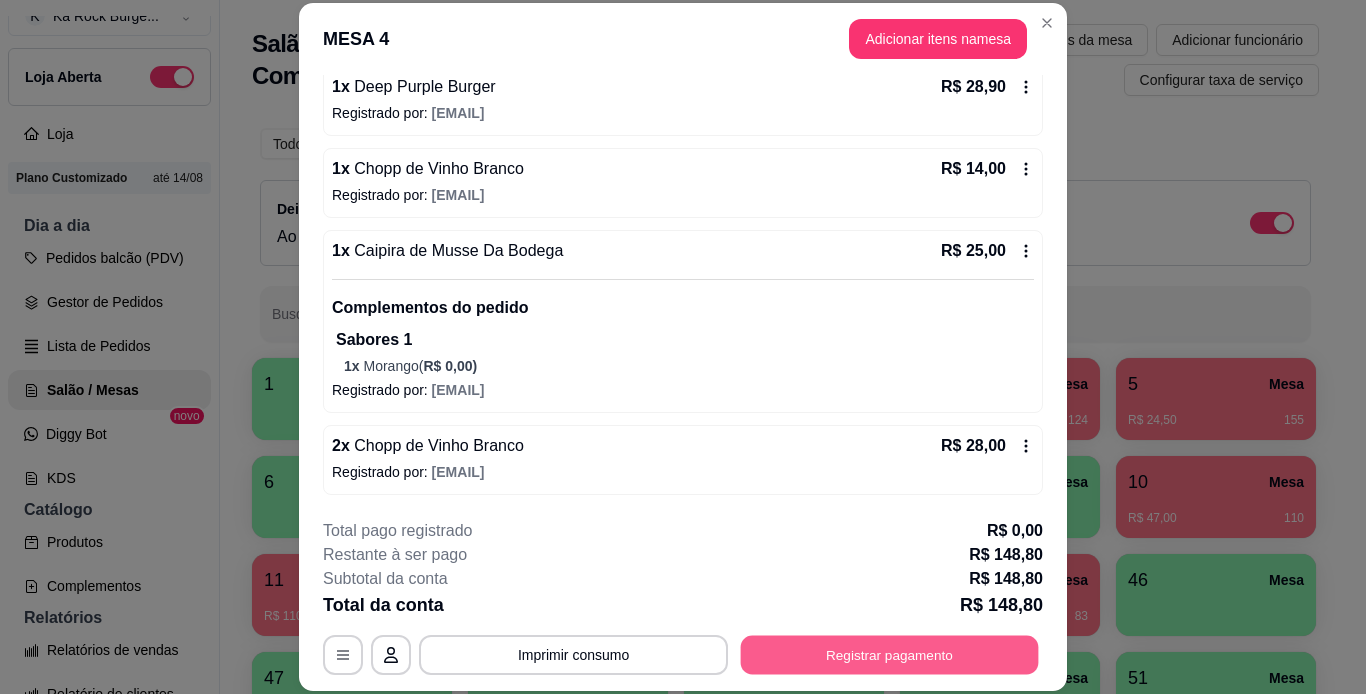 click on "Registrar pagamento" at bounding box center (890, 654) 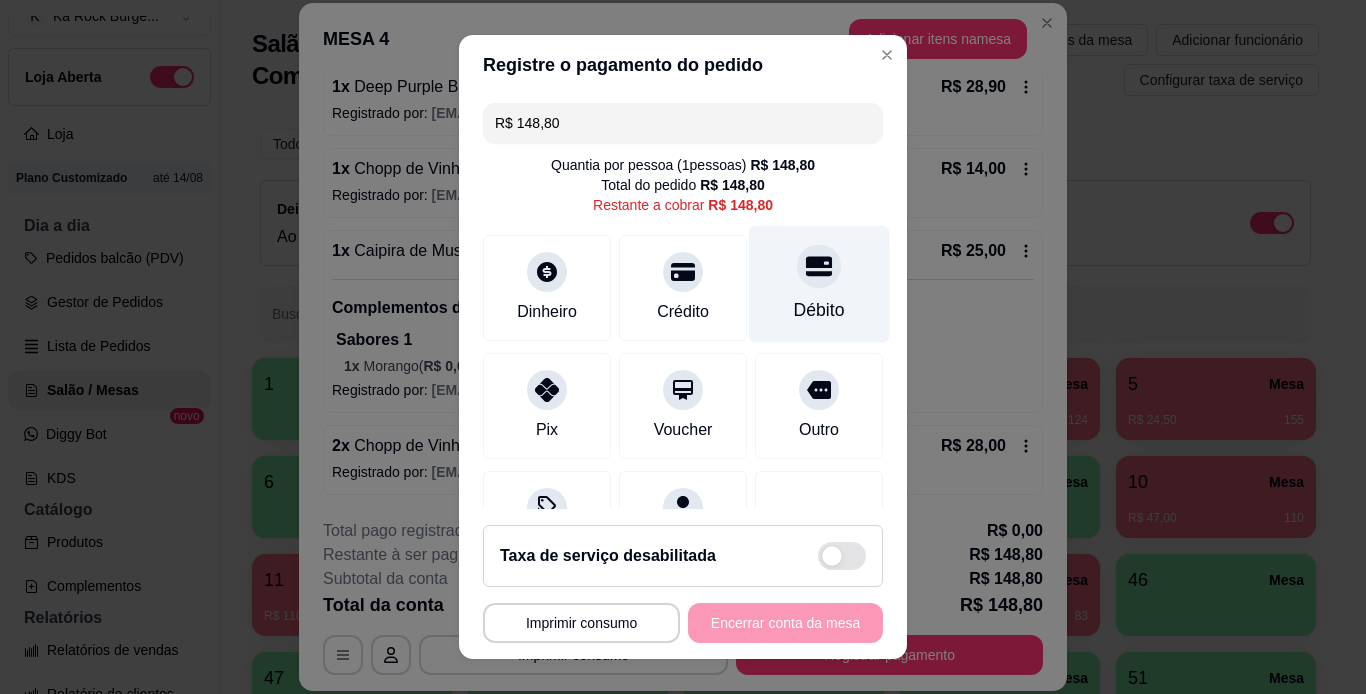 click on "Débito" at bounding box center [819, 310] 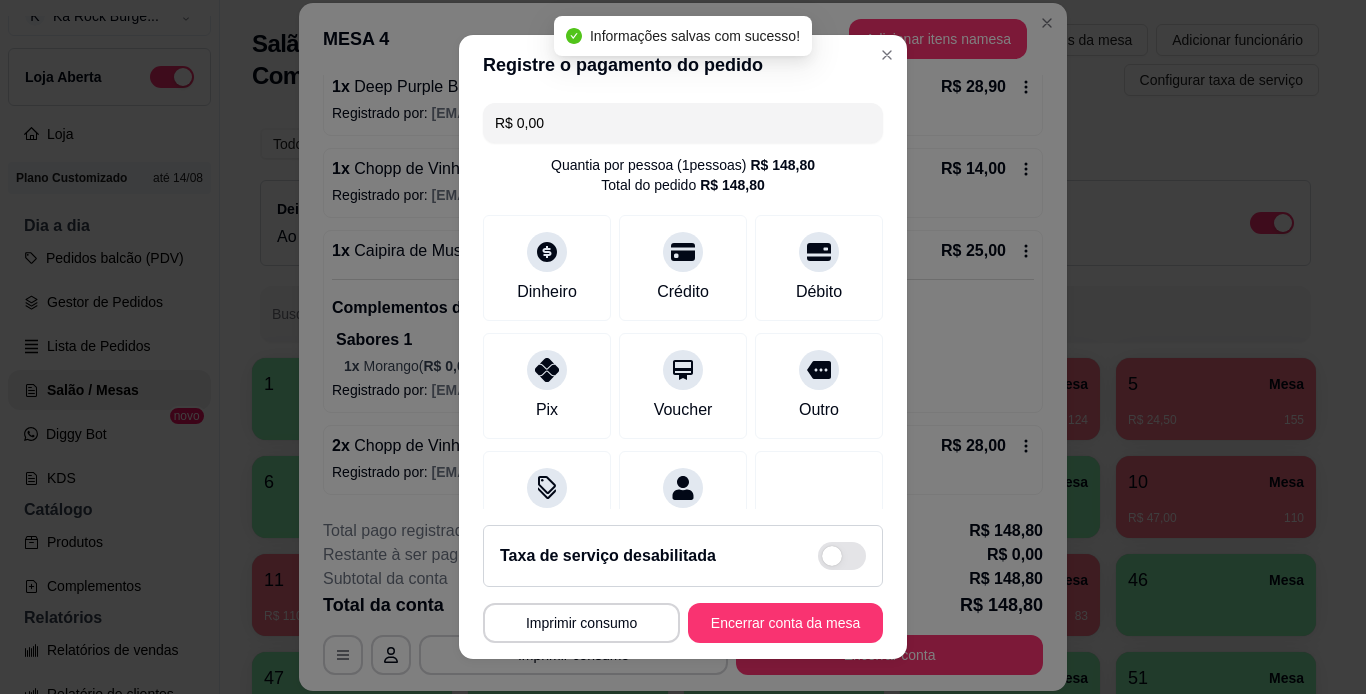 type on "R$ 0,00" 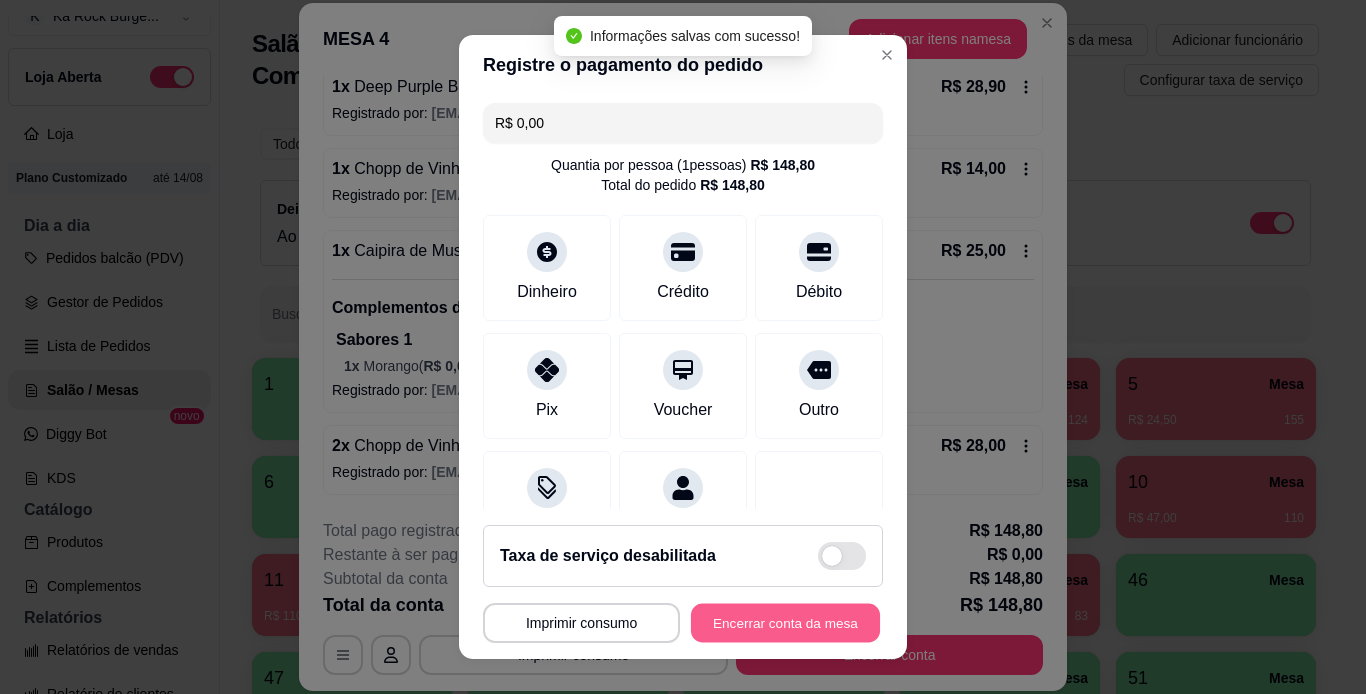 click on "Encerrar conta da mesa" at bounding box center (785, 623) 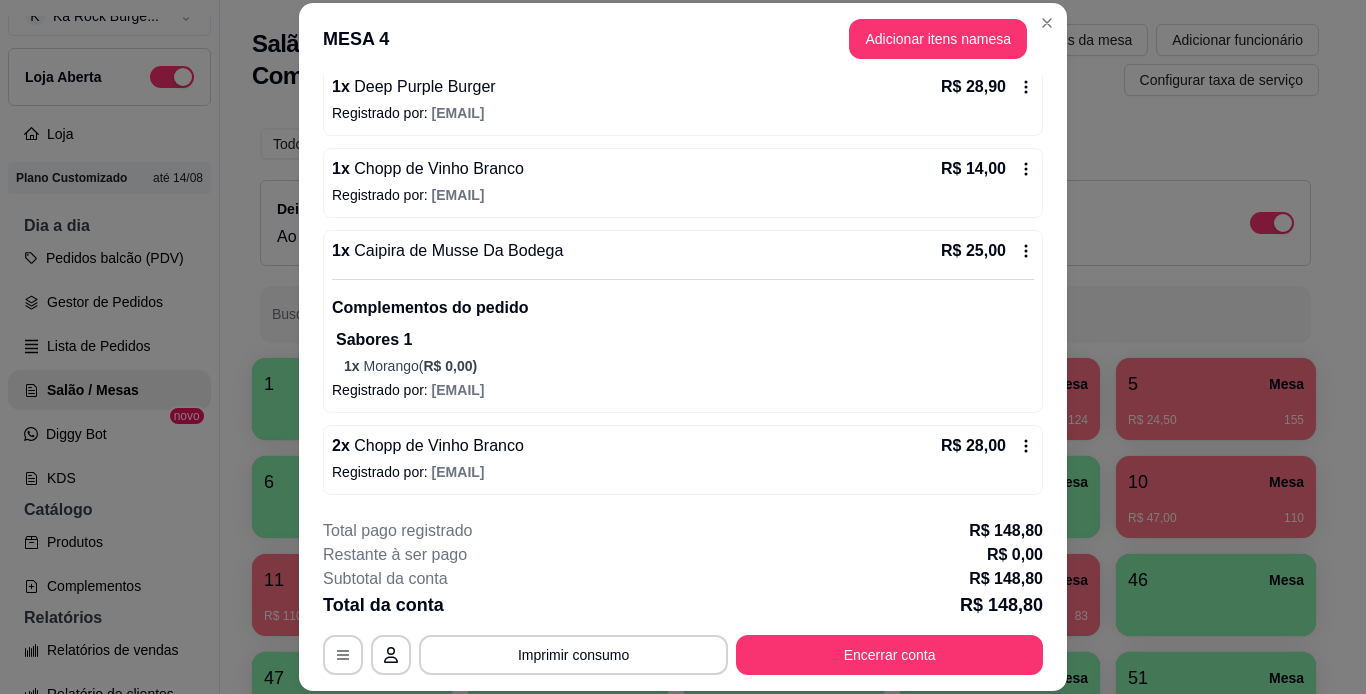 scroll, scrollTop: 0, scrollLeft: 0, axis: both 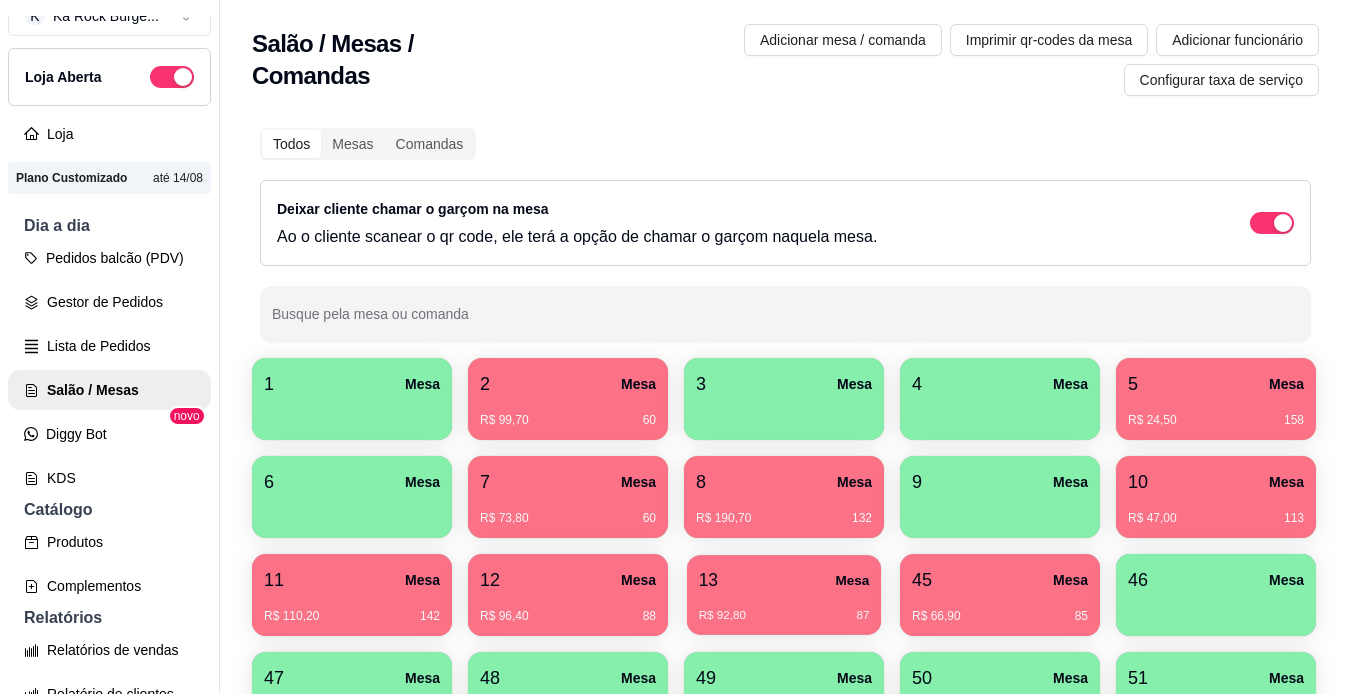 click on "13 Mesa" at bounding box center (784, 580) 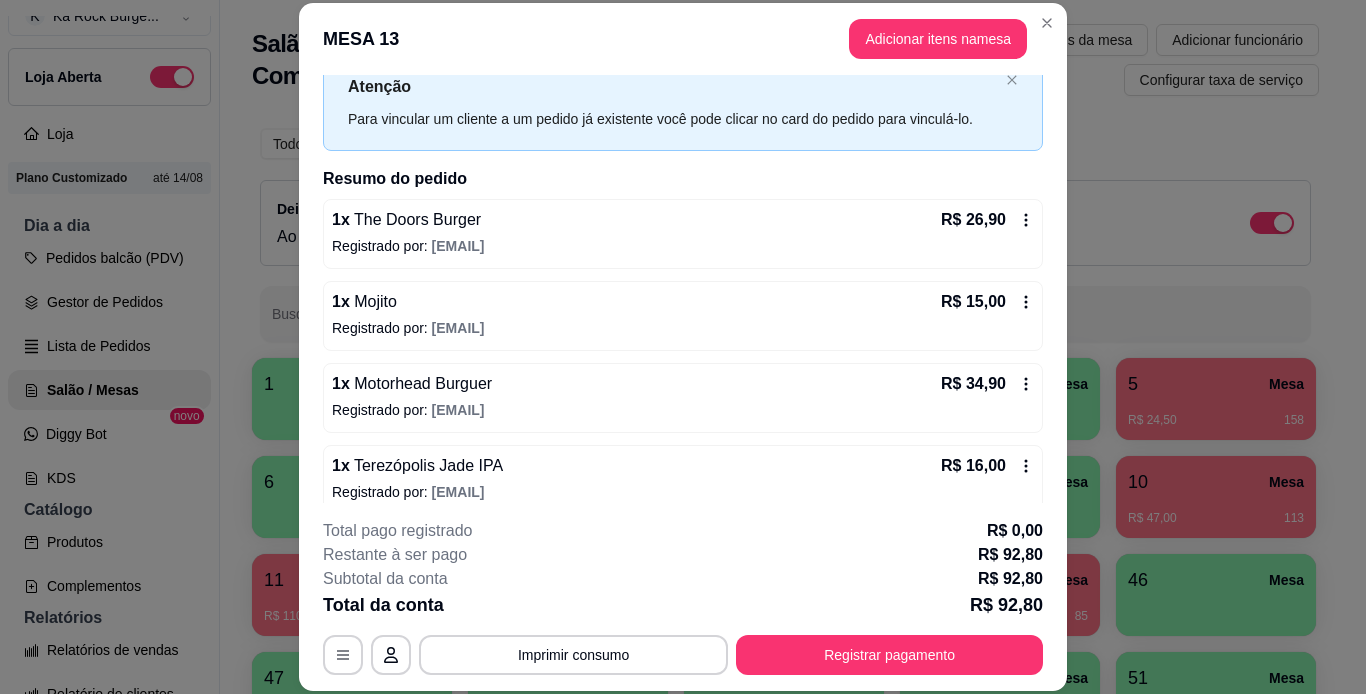 scroll, scrollTop: 80, scrollLeft: 0, axis: vertical 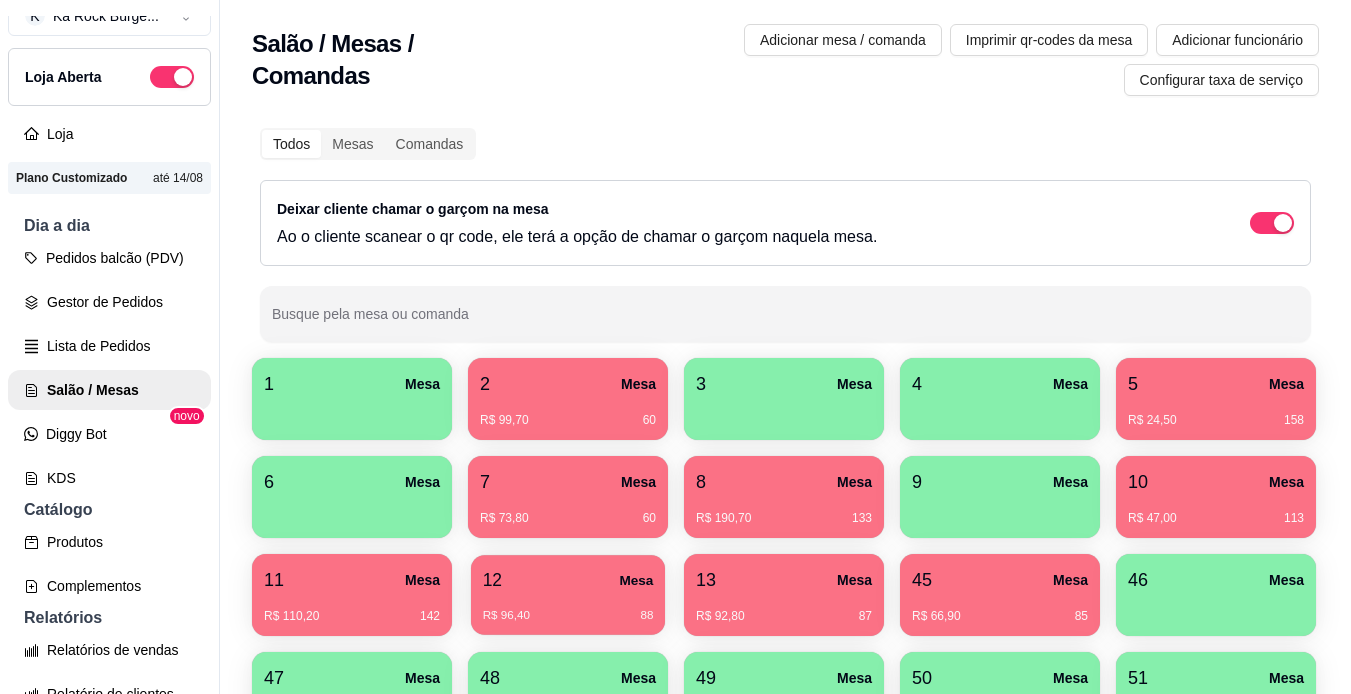 click on "12 Mesa" at bounding box center (568, 580) 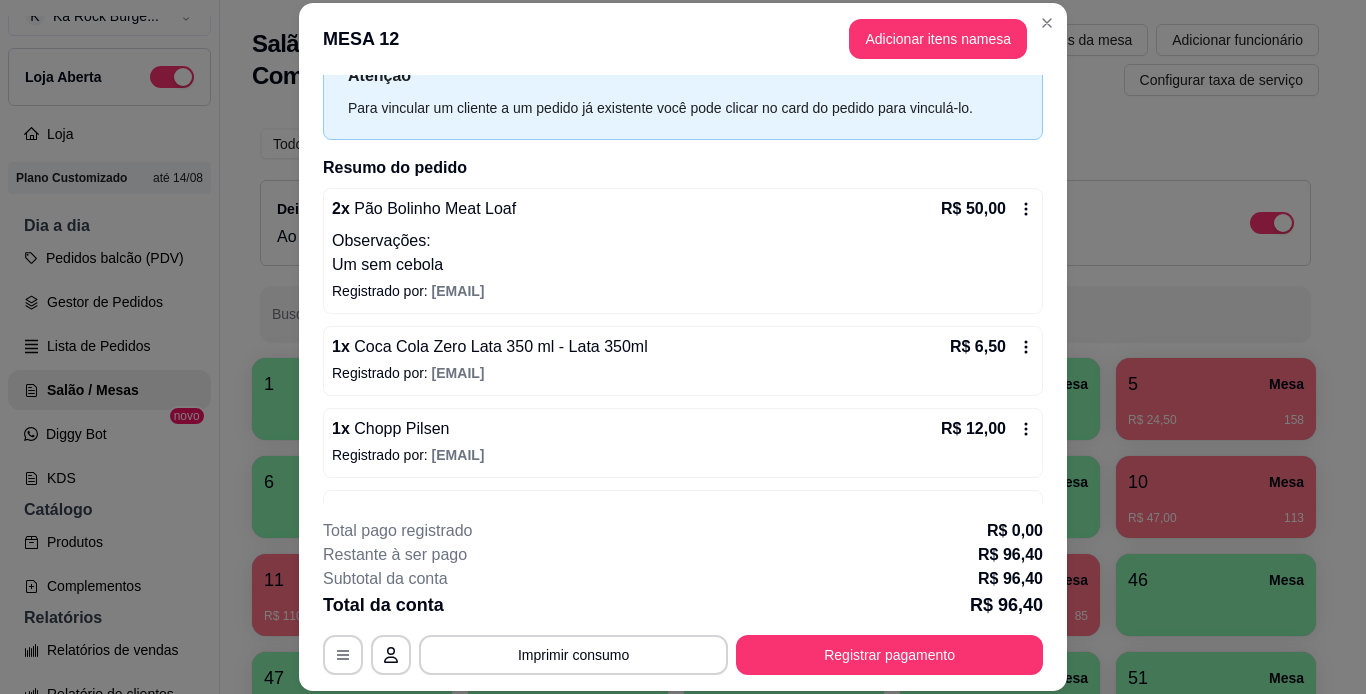 scroll, scrollTop: 142, scrollLeft: 0, axis: vertical 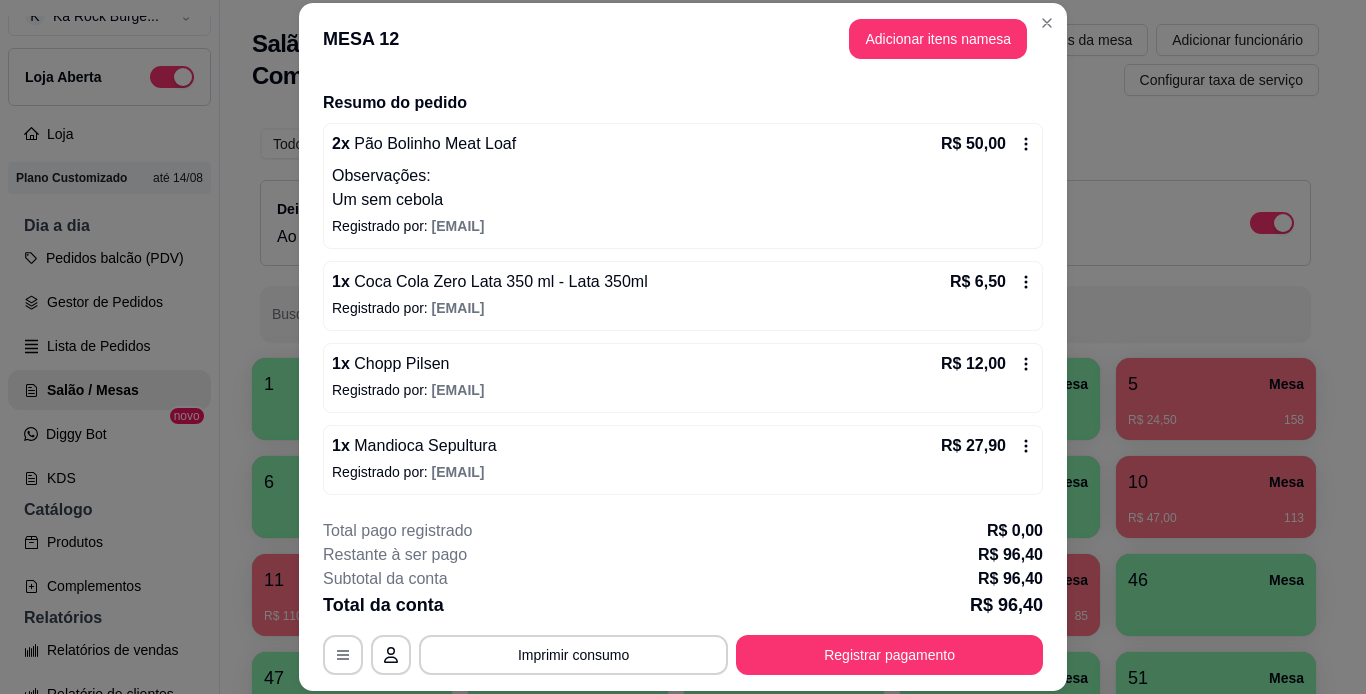 click 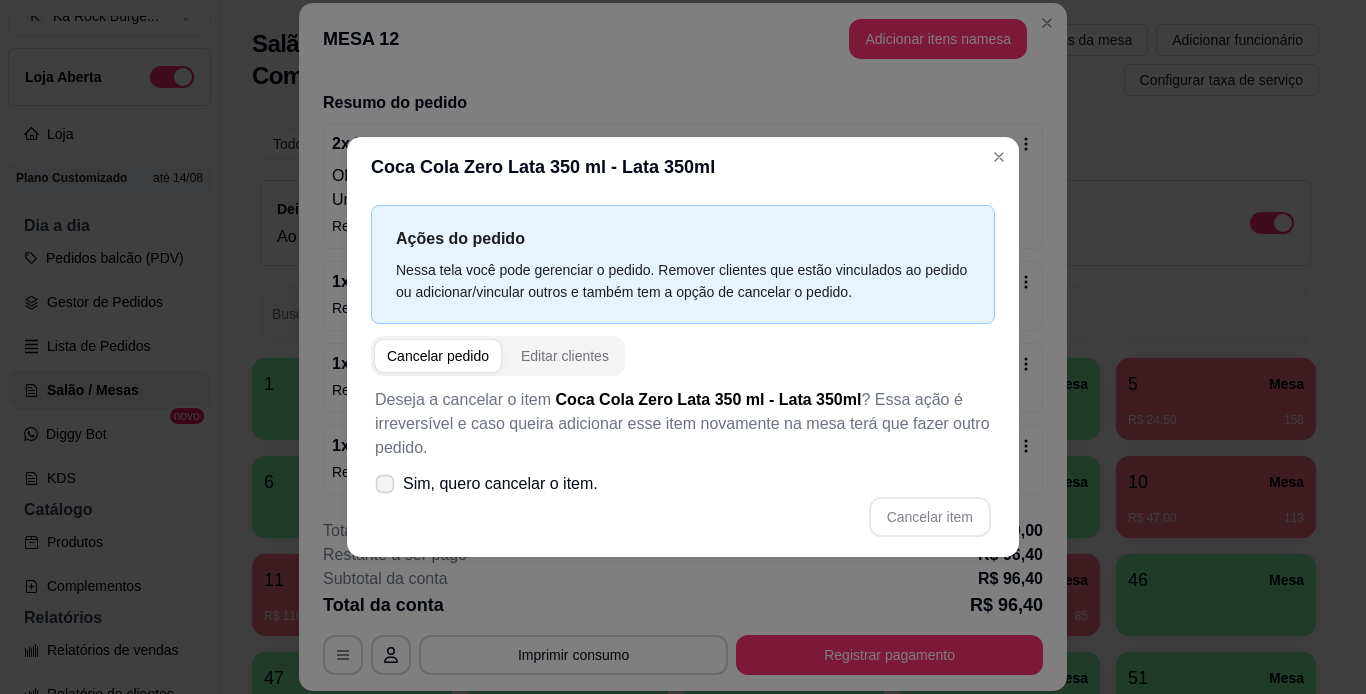 click 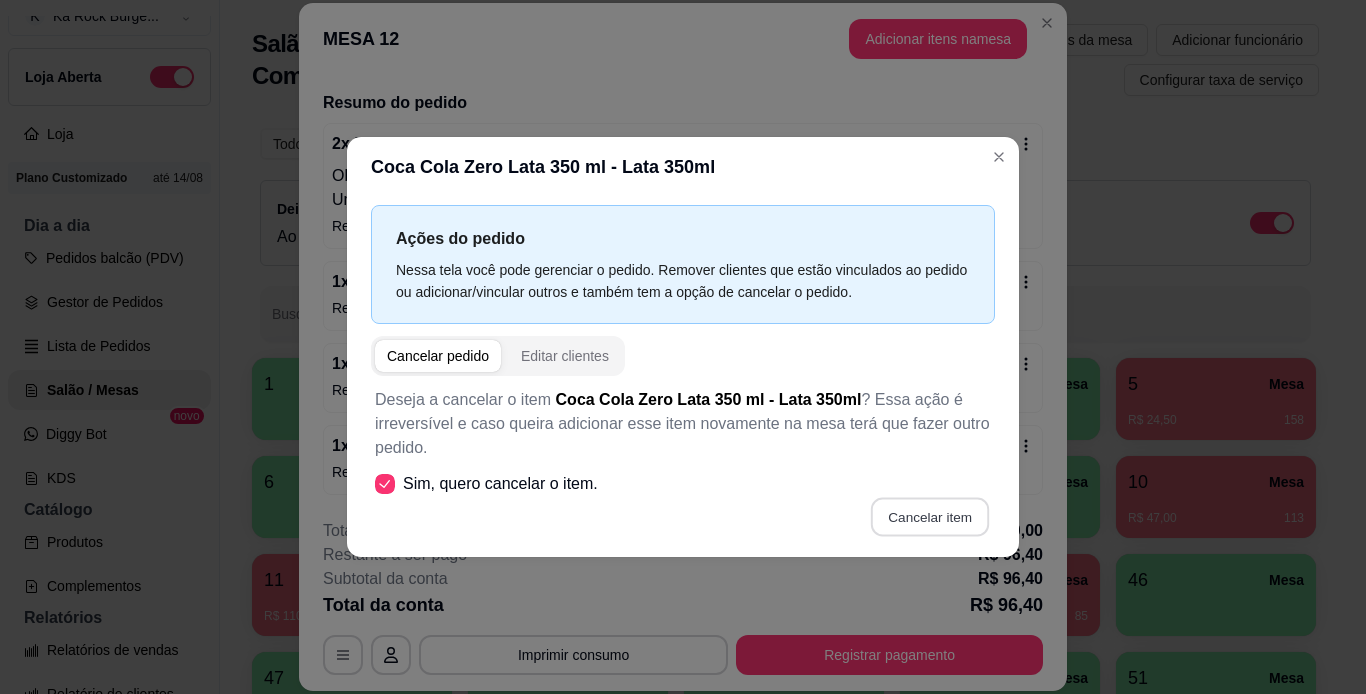 click on "Cancelar item" at bounding box center (929, 517) 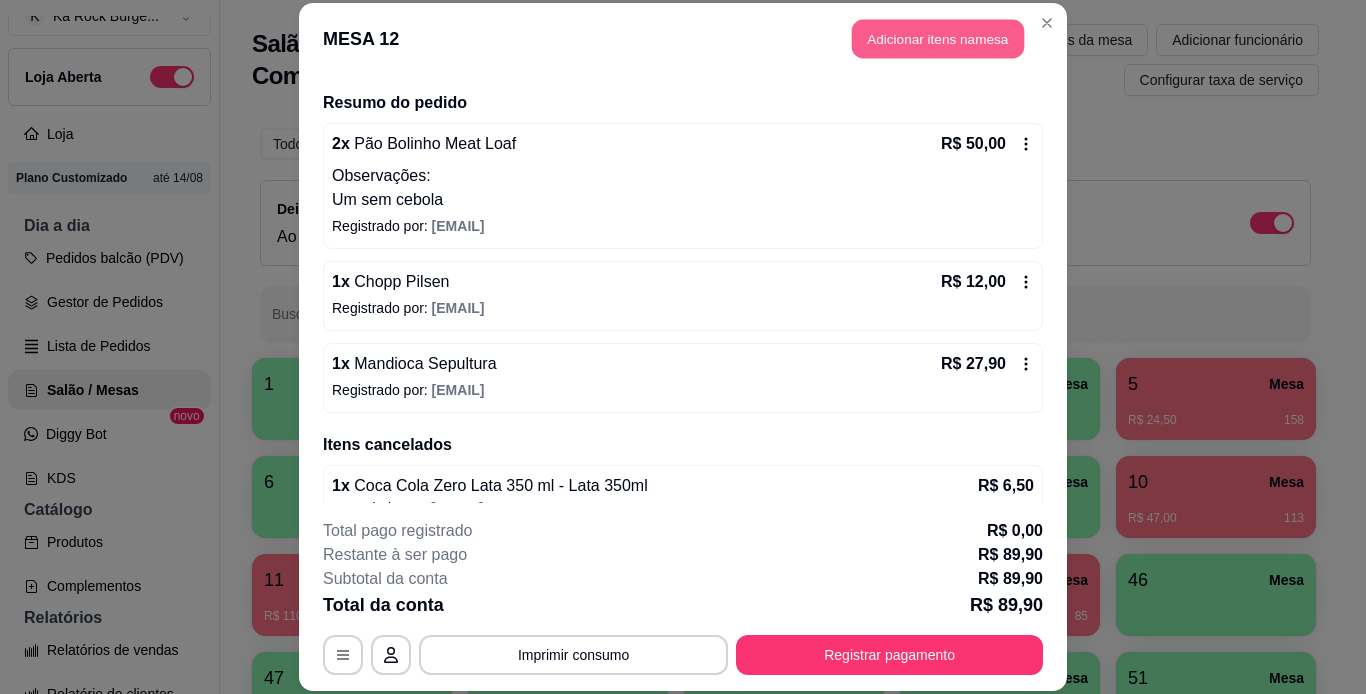 click on "Adicionar itens na  mesa" at bounding box center (938, 39) 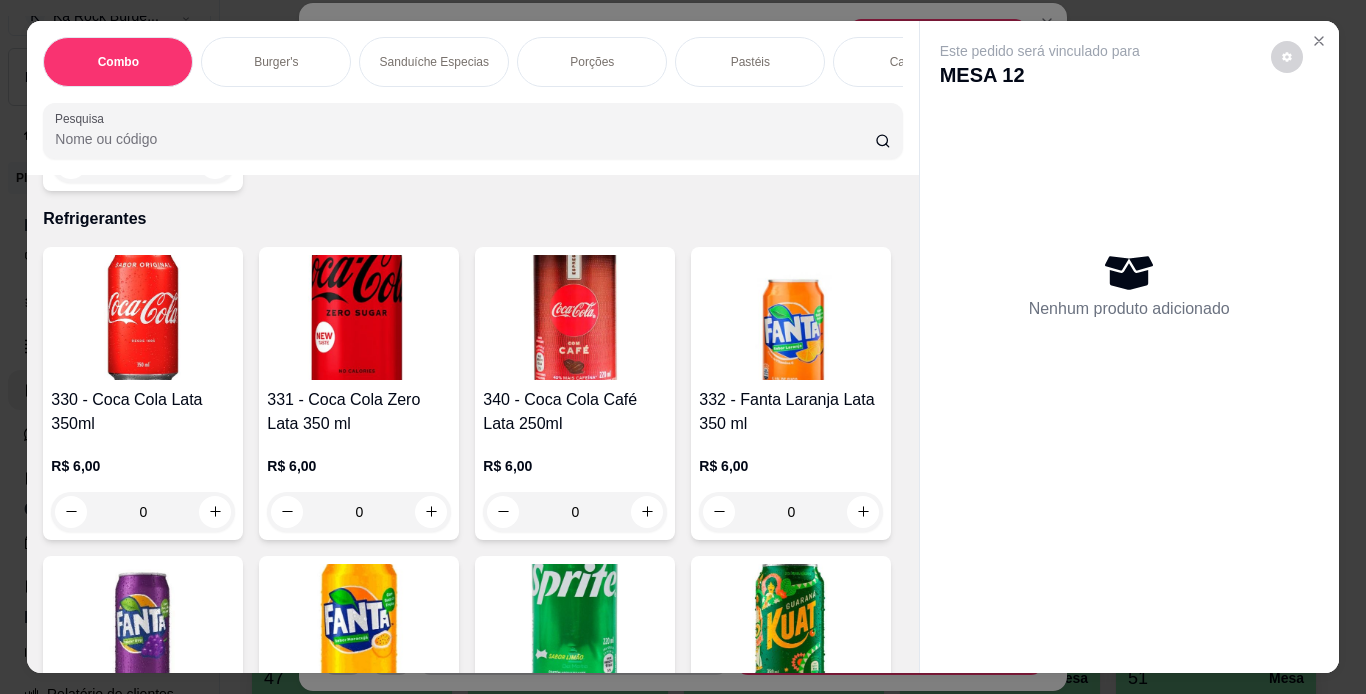 scroll, scrollTop: 7623, scrollLeft: 0, axis: vertical 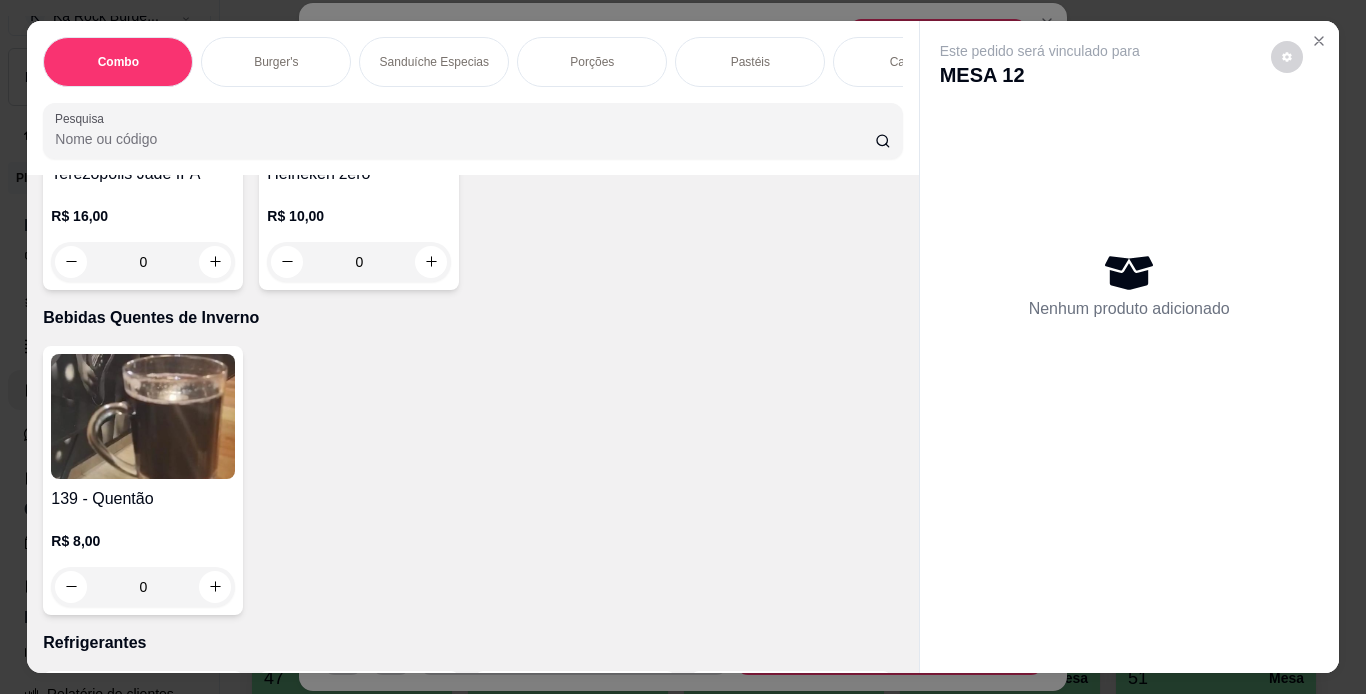 click at bounding box center (143, -852) 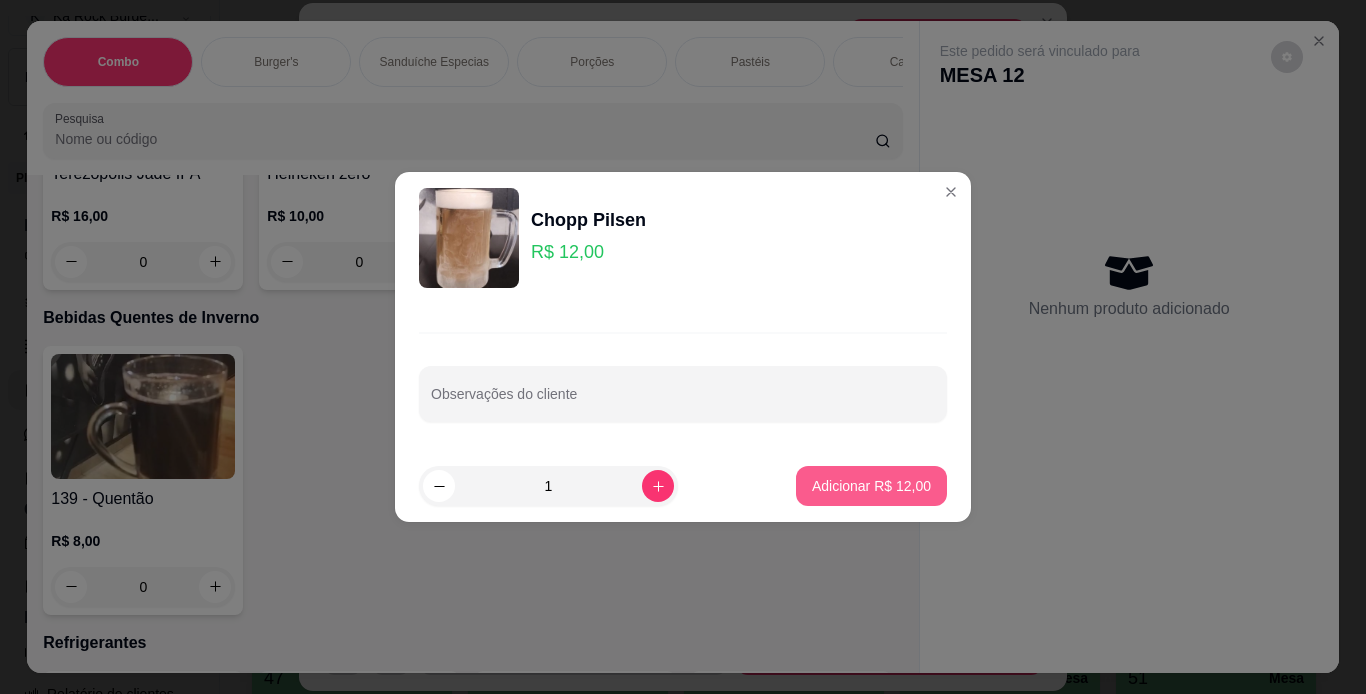 click on "Adicionar   R$ 12,00" at bounding box center (871, 486) 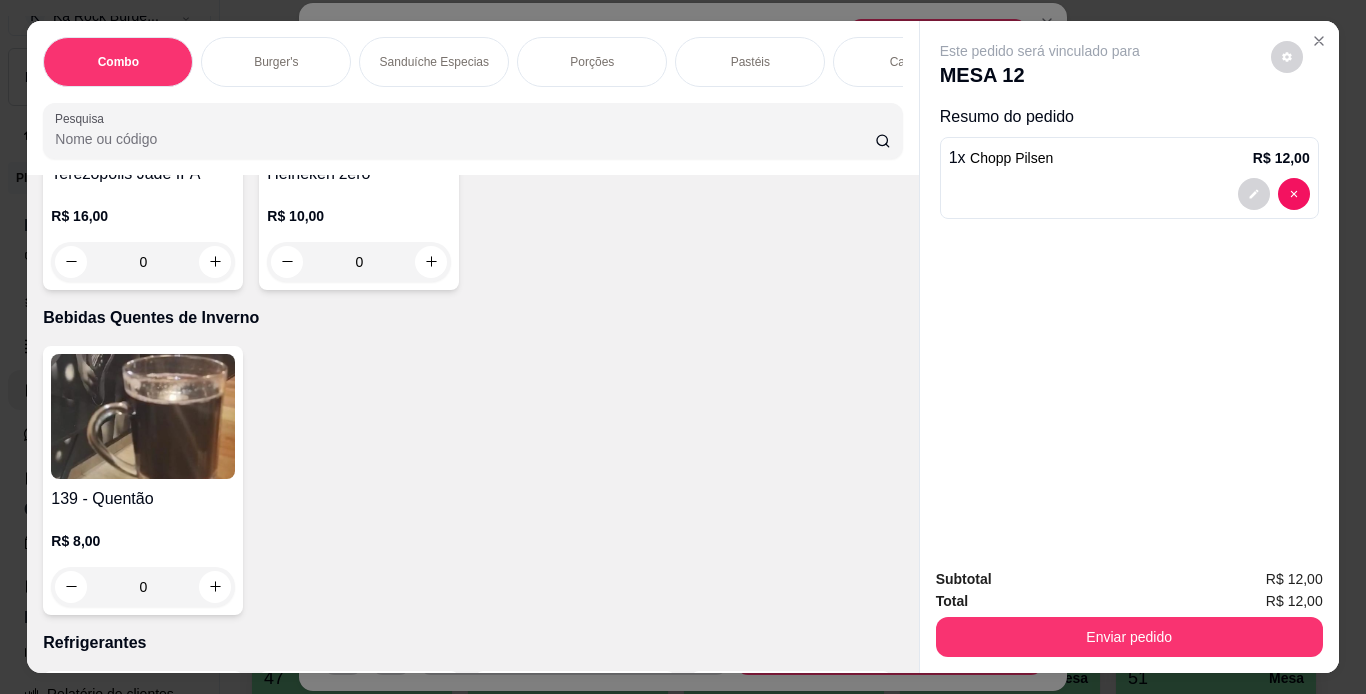 click on "Enviar pedido" at bounding box center (1129, 634) 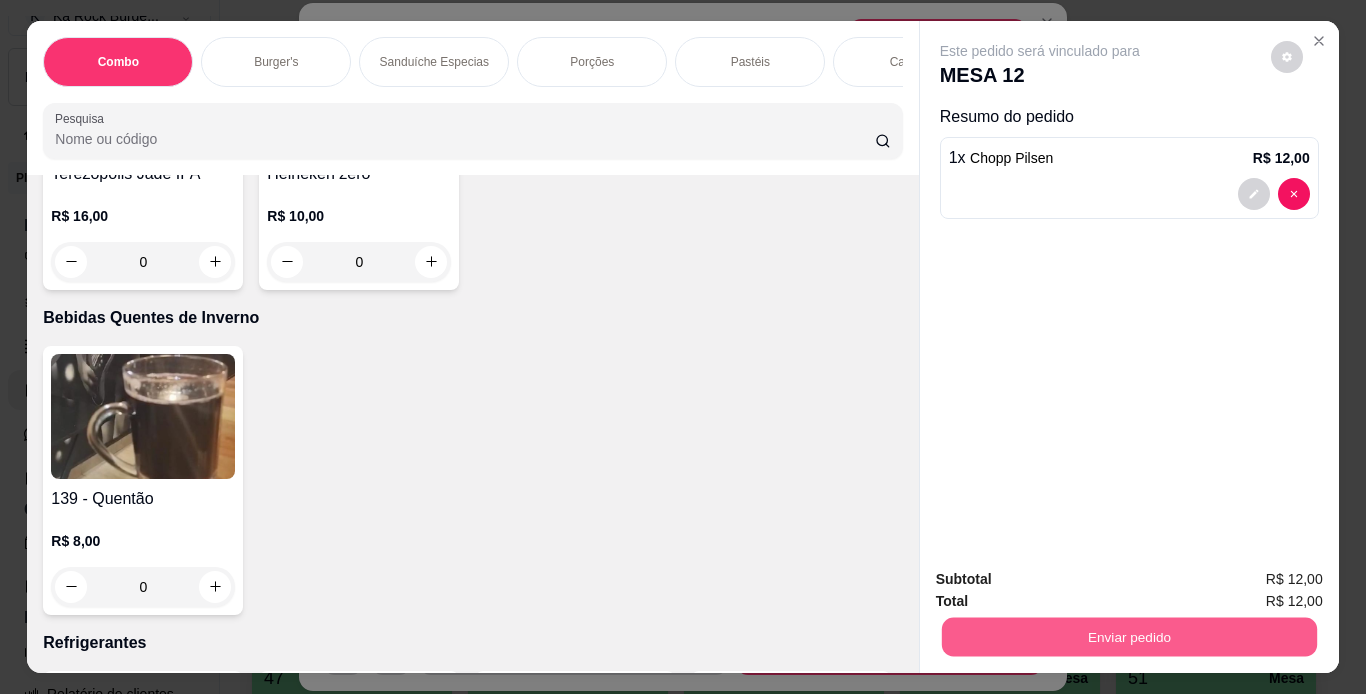 click on "Enviar pedido" at bounding box center (1128, 637) 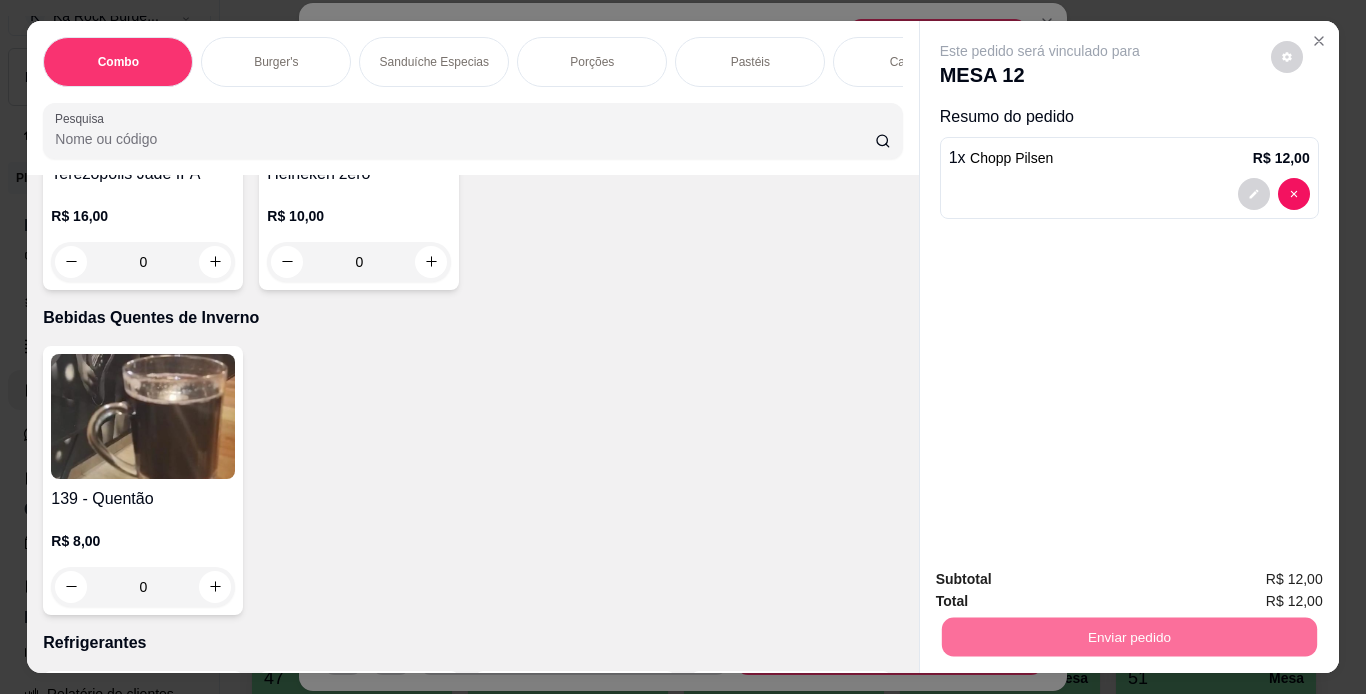 click on "Não registrar e enviar pedido" at bounding box center [1063, 580] 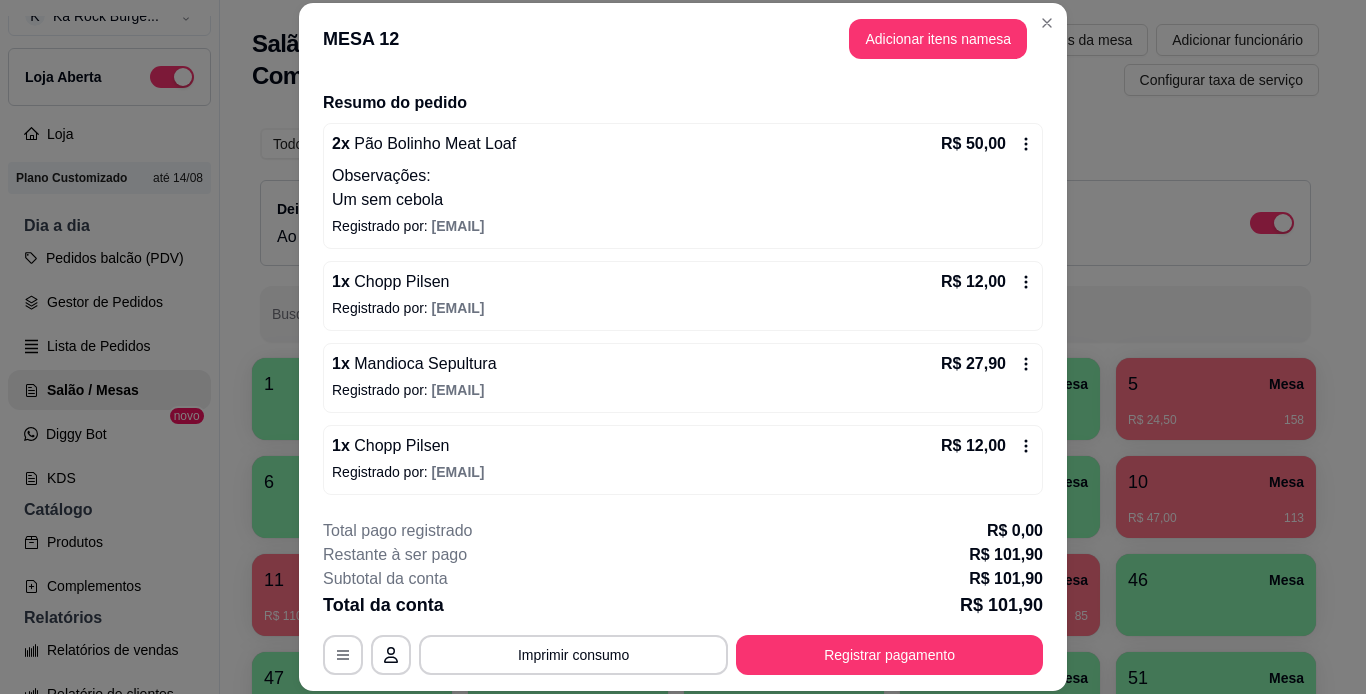 click 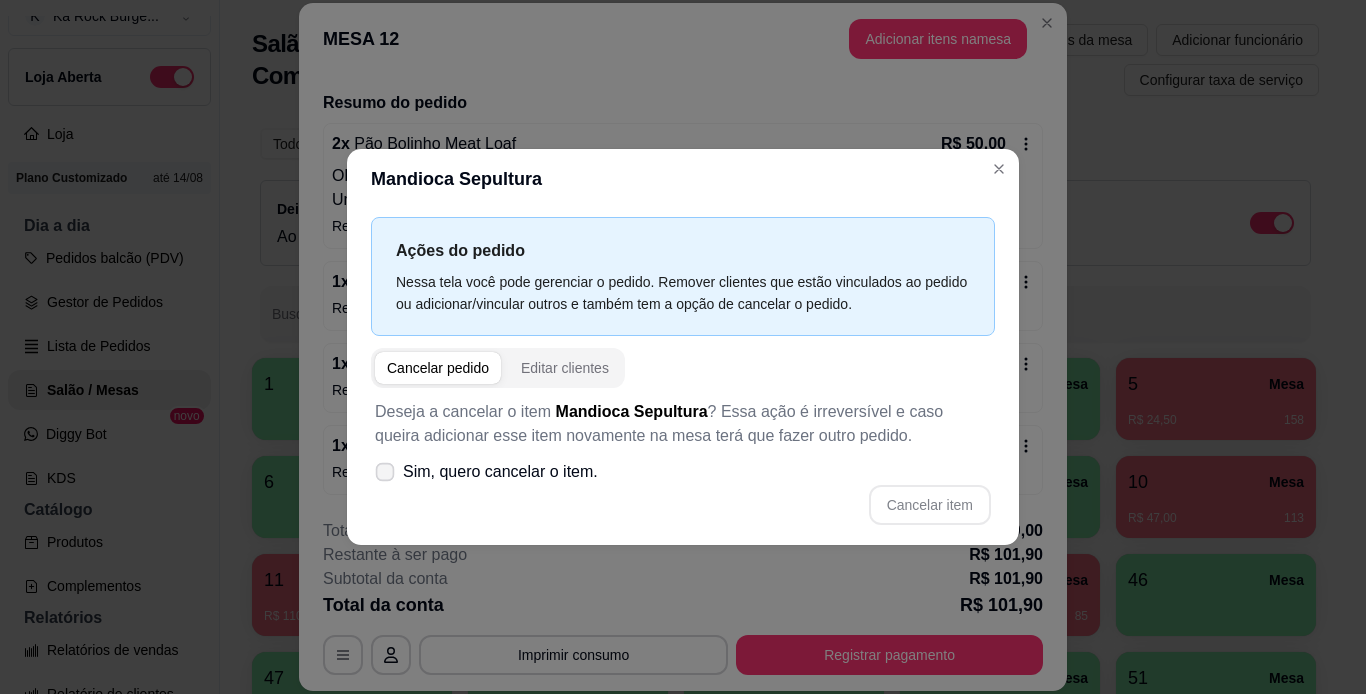 click 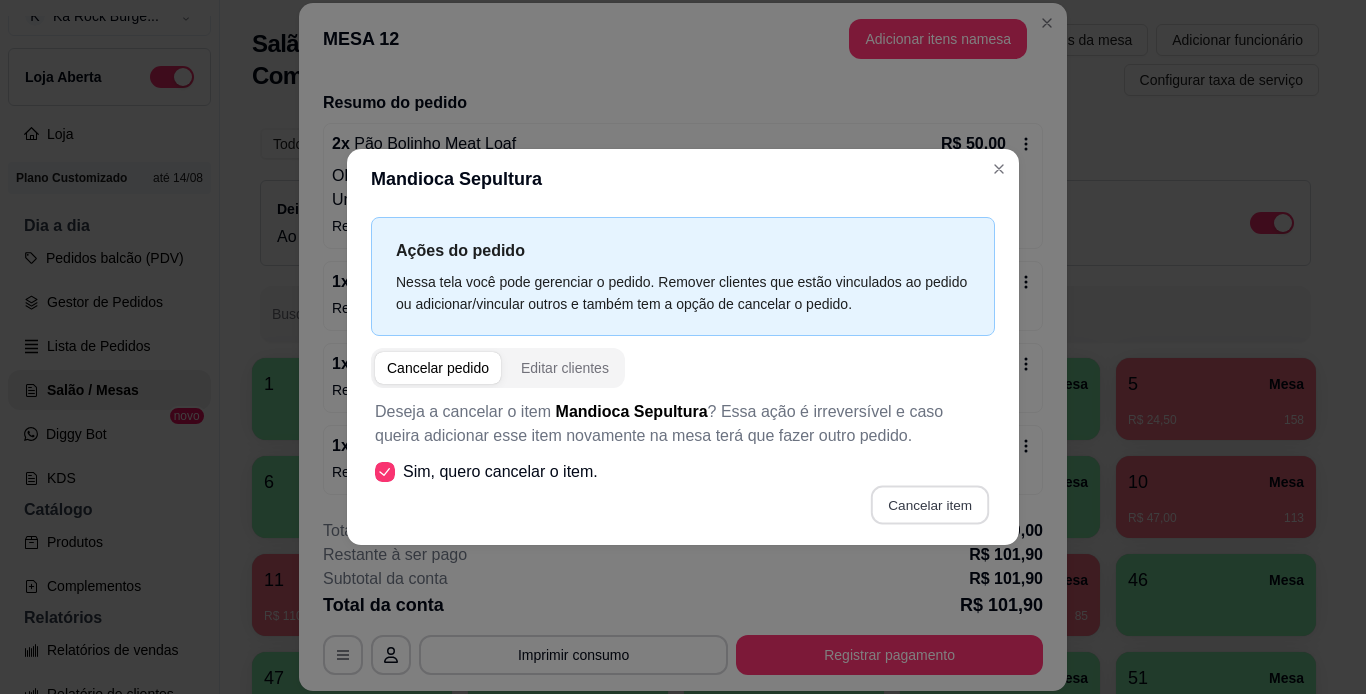 click on "Cancelar item" at bounding box center (929, 505) 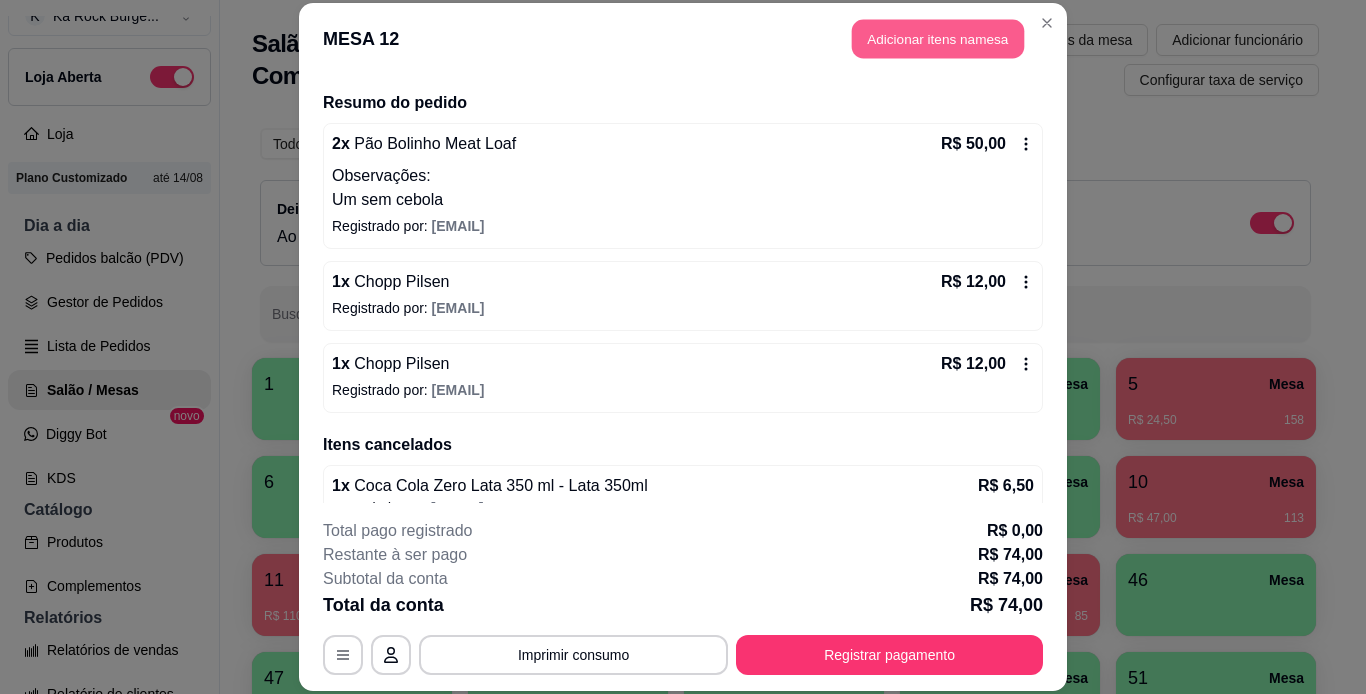 click on "Adicionar itens na  mesa" at bounding box center (938, 39) 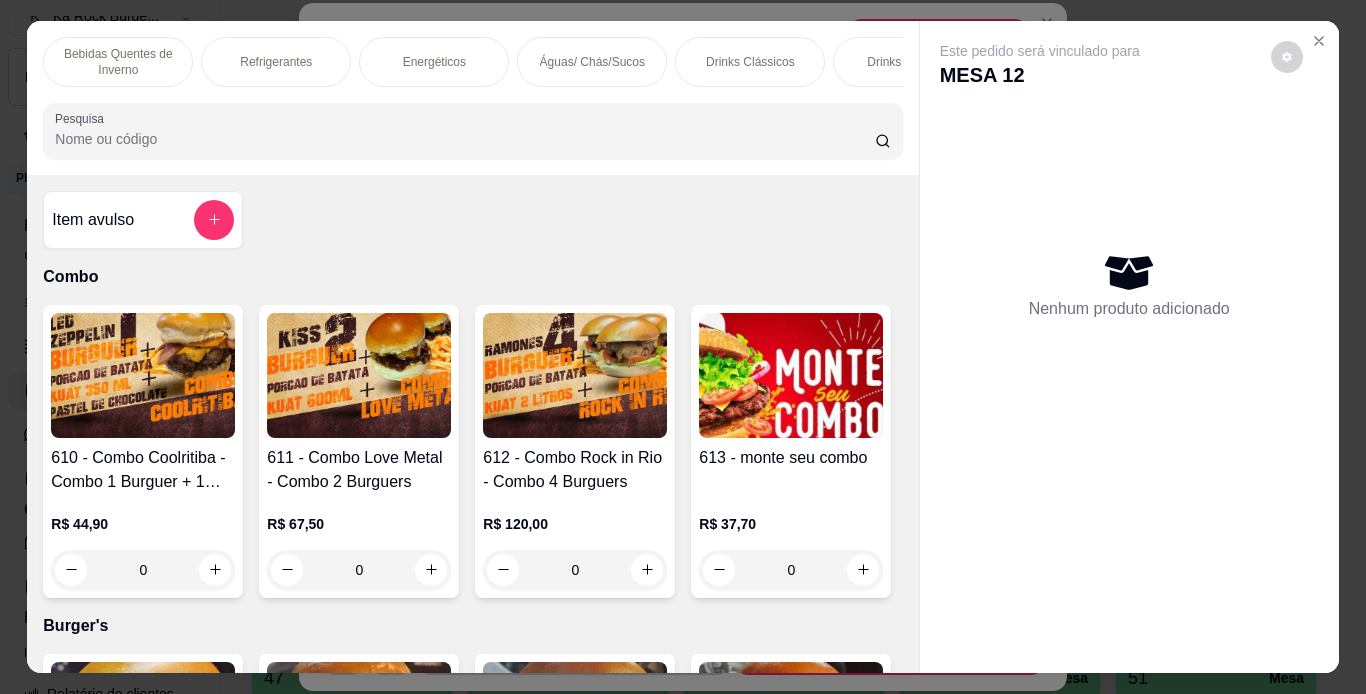 scroll, scrollTop: 0, scrollLeft: 2489, axis: horizontal 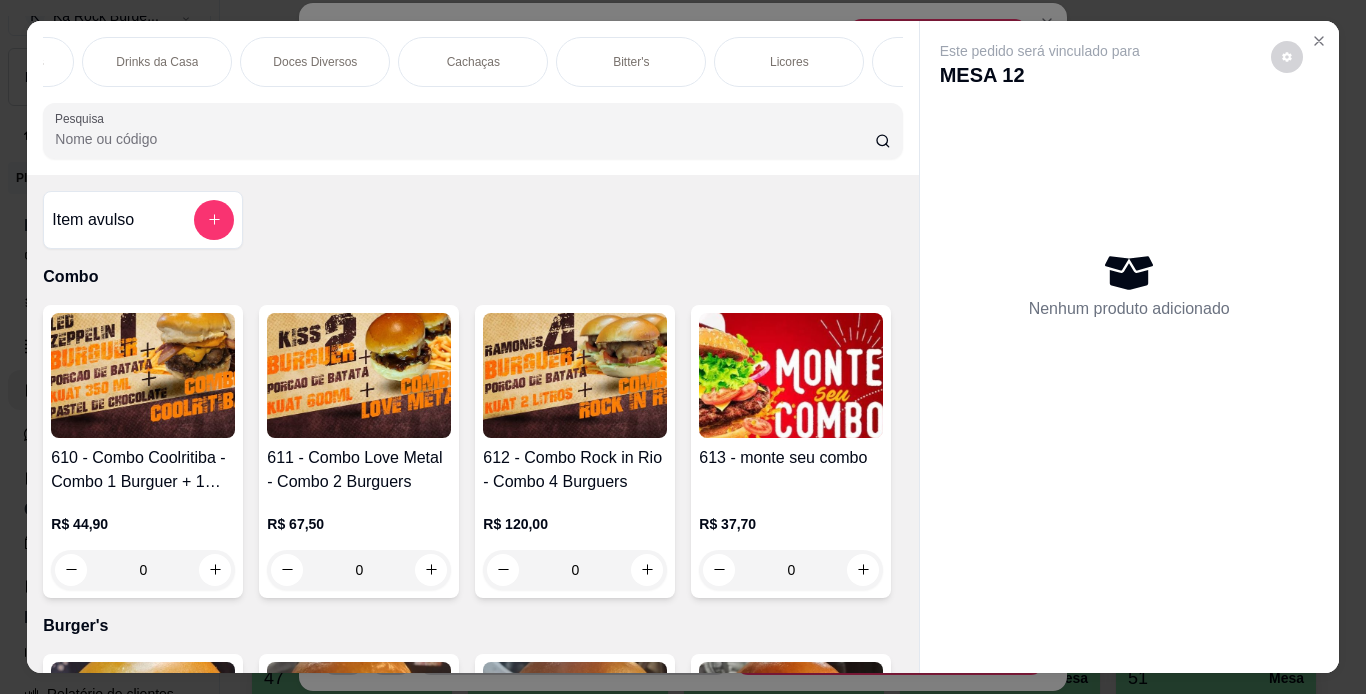 click on "Doces Diversos" at bounding box center [315, 62] 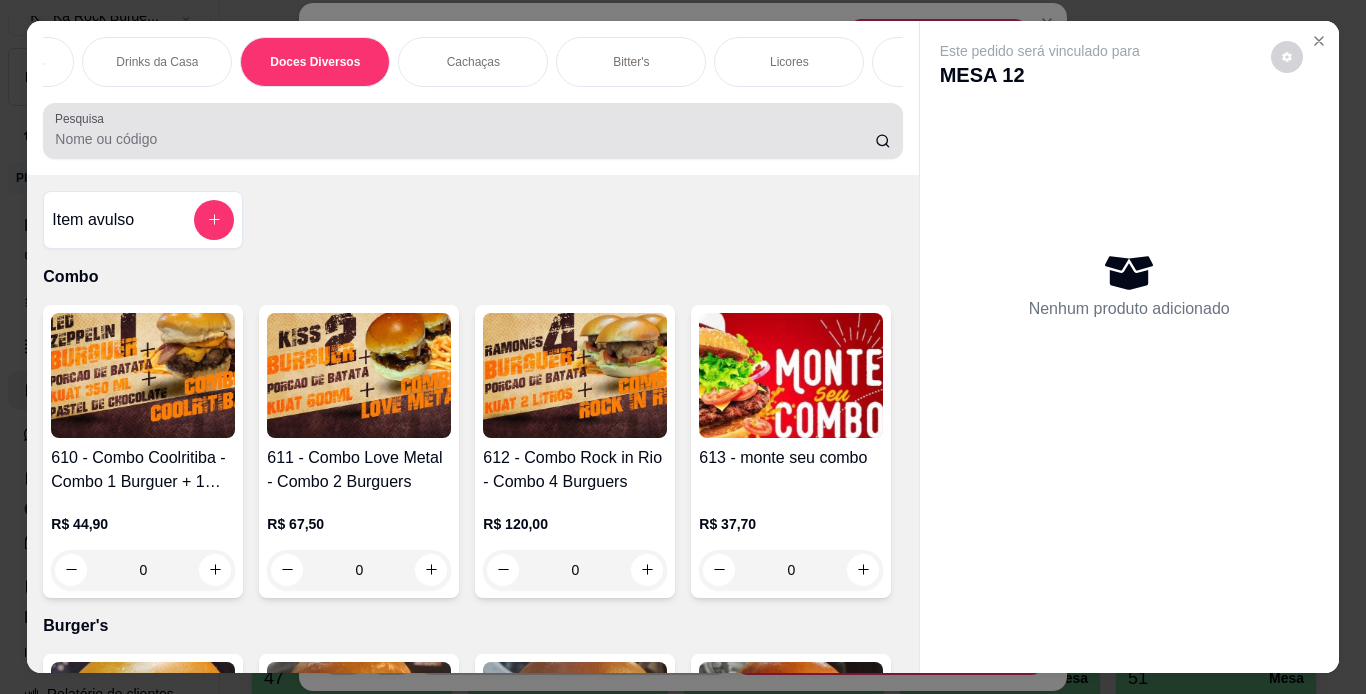 scroll, scrollTop: 14504, scrollLeft: 0, axis: vertical 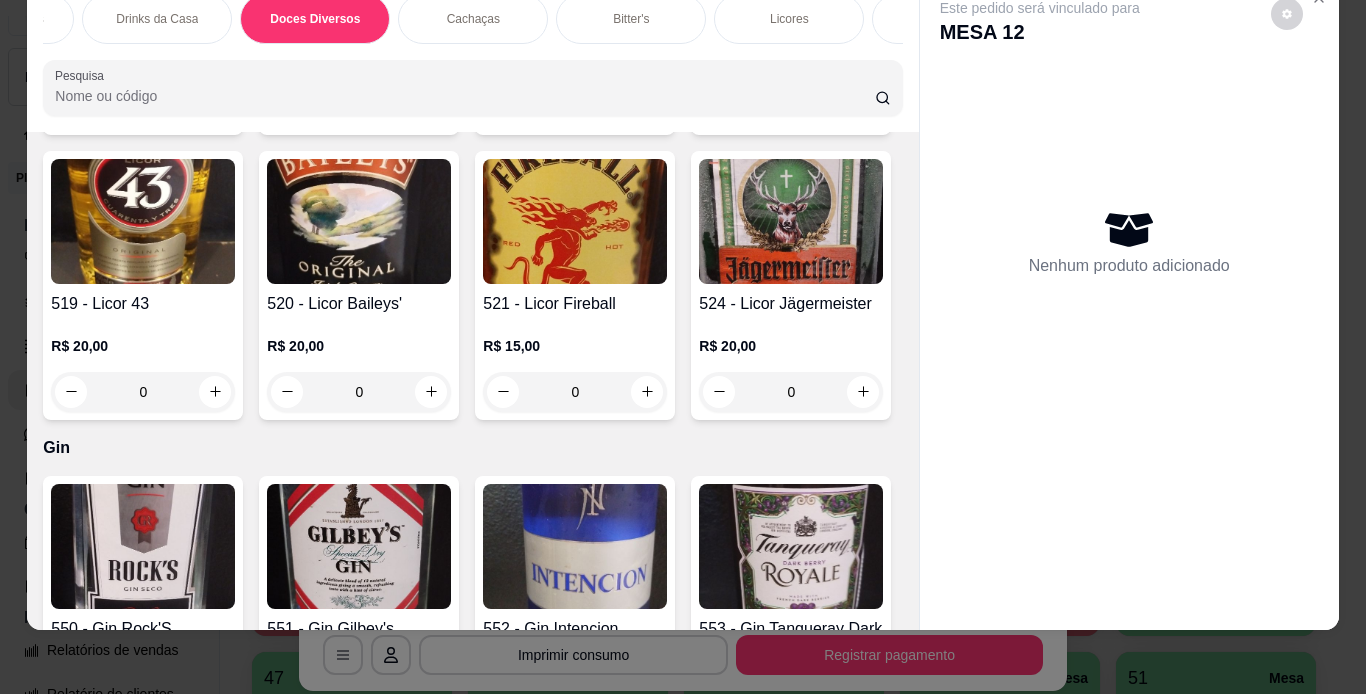 click on "380 - Paçoca amor" at bounding box center [143, -2264] 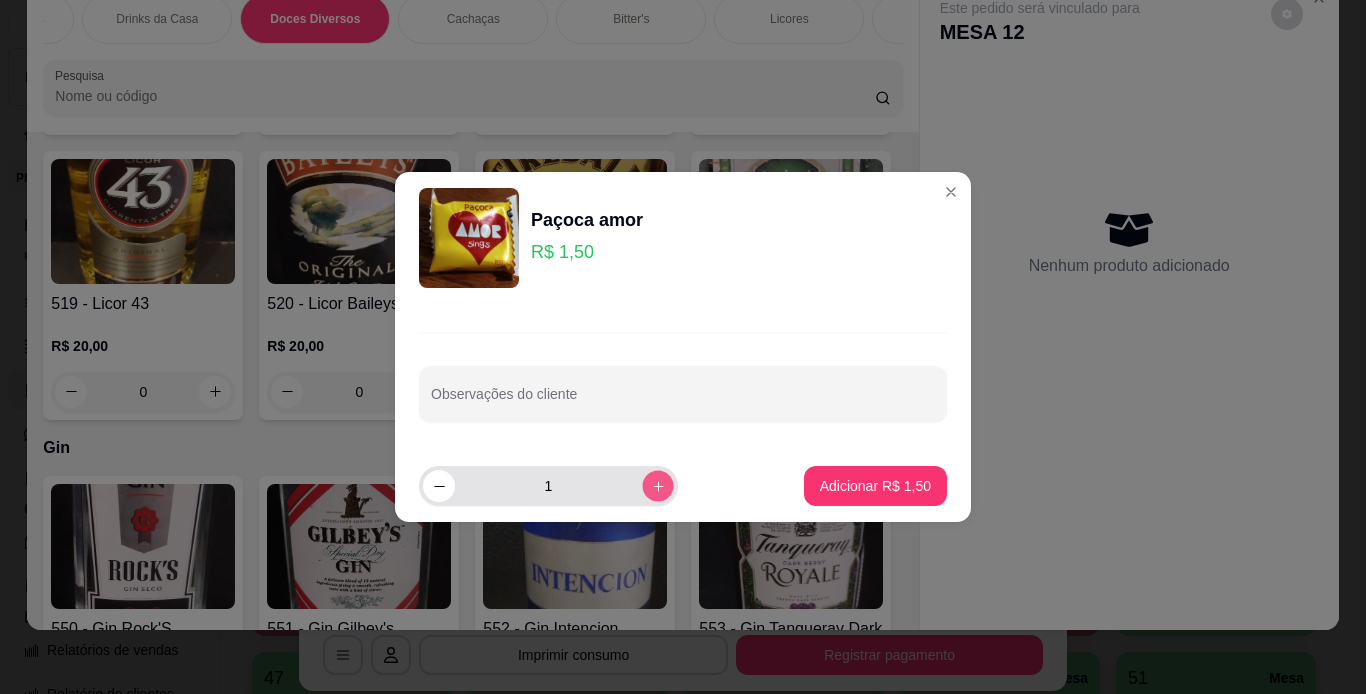 click at bounding box center (657, 485) 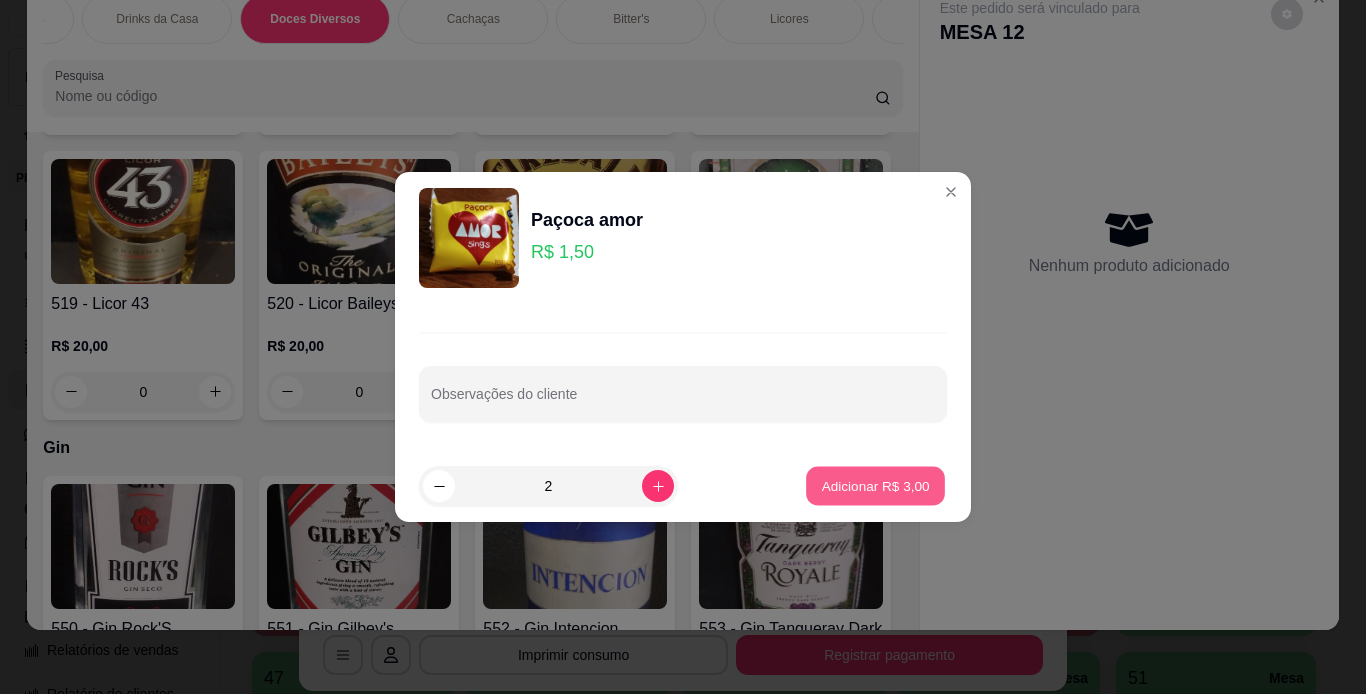 click on "Adicionar   R$ 3,00" at bounding box center [875, 486] 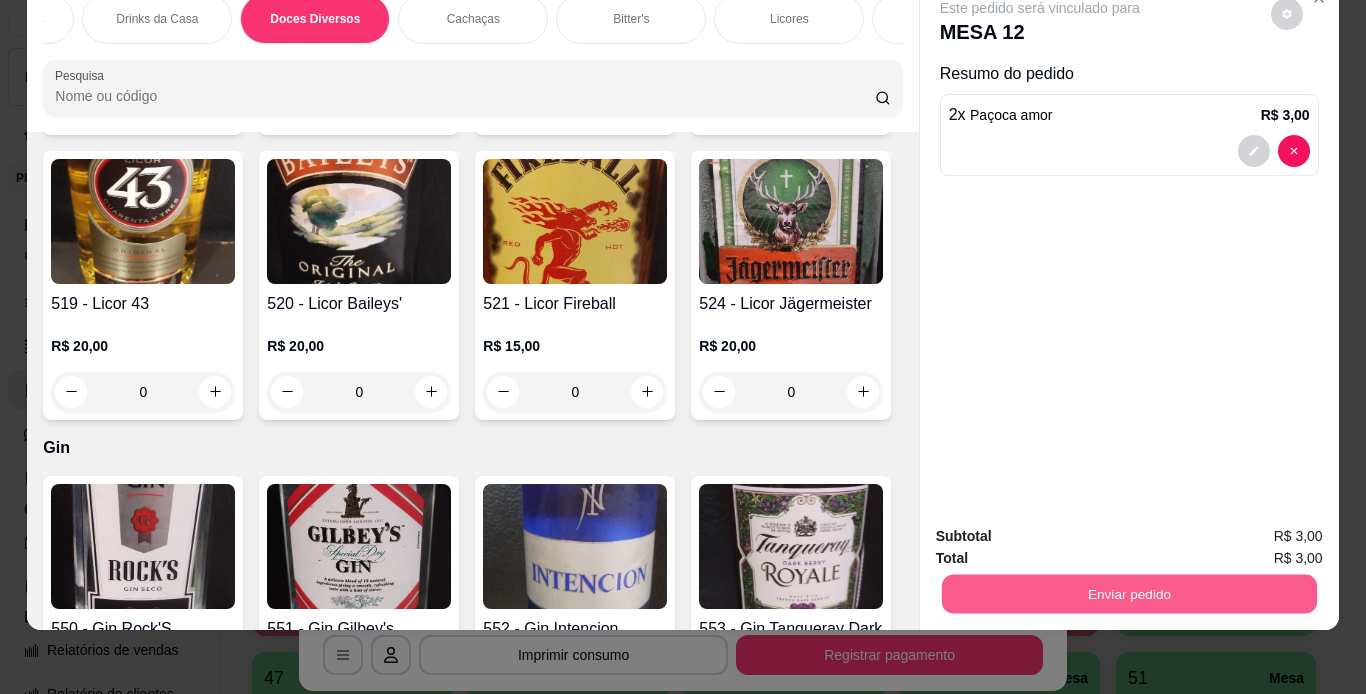 click on "Enviar pedido" at bounding box center (1128, 594) 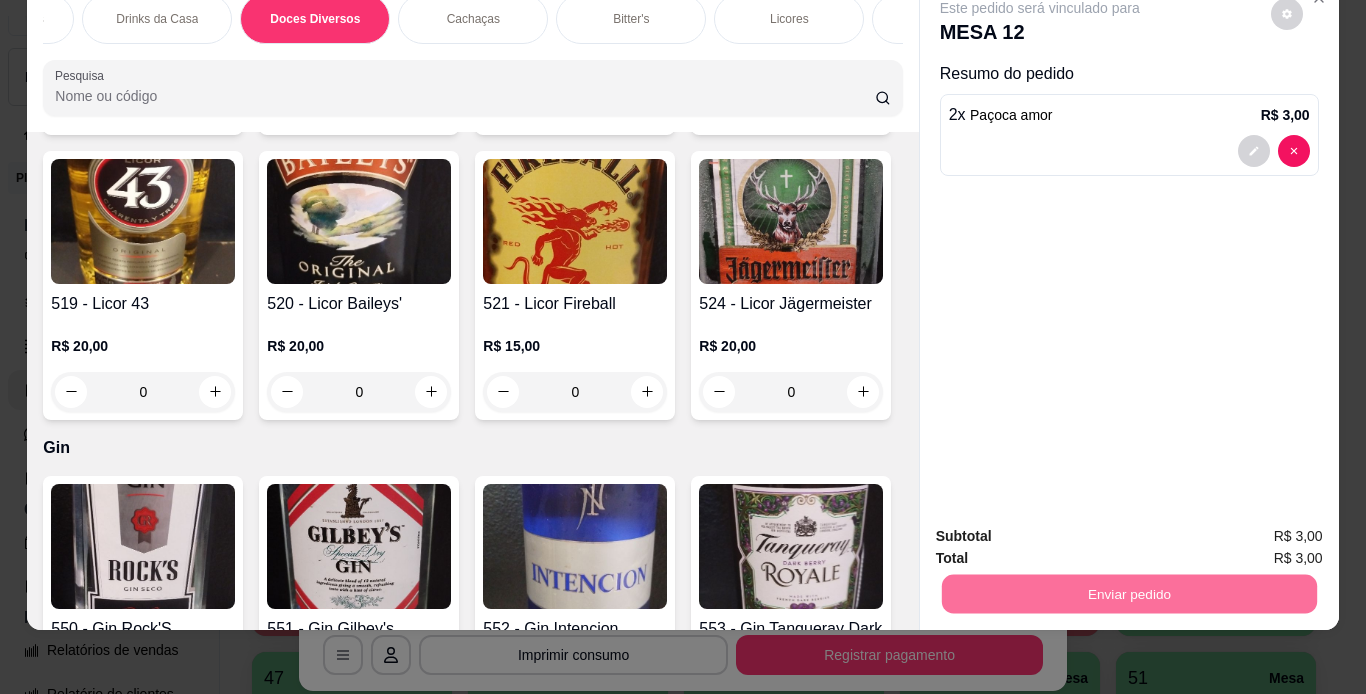 click on "Não registrar e enviar pedido" at bounding box center (1060, 529) 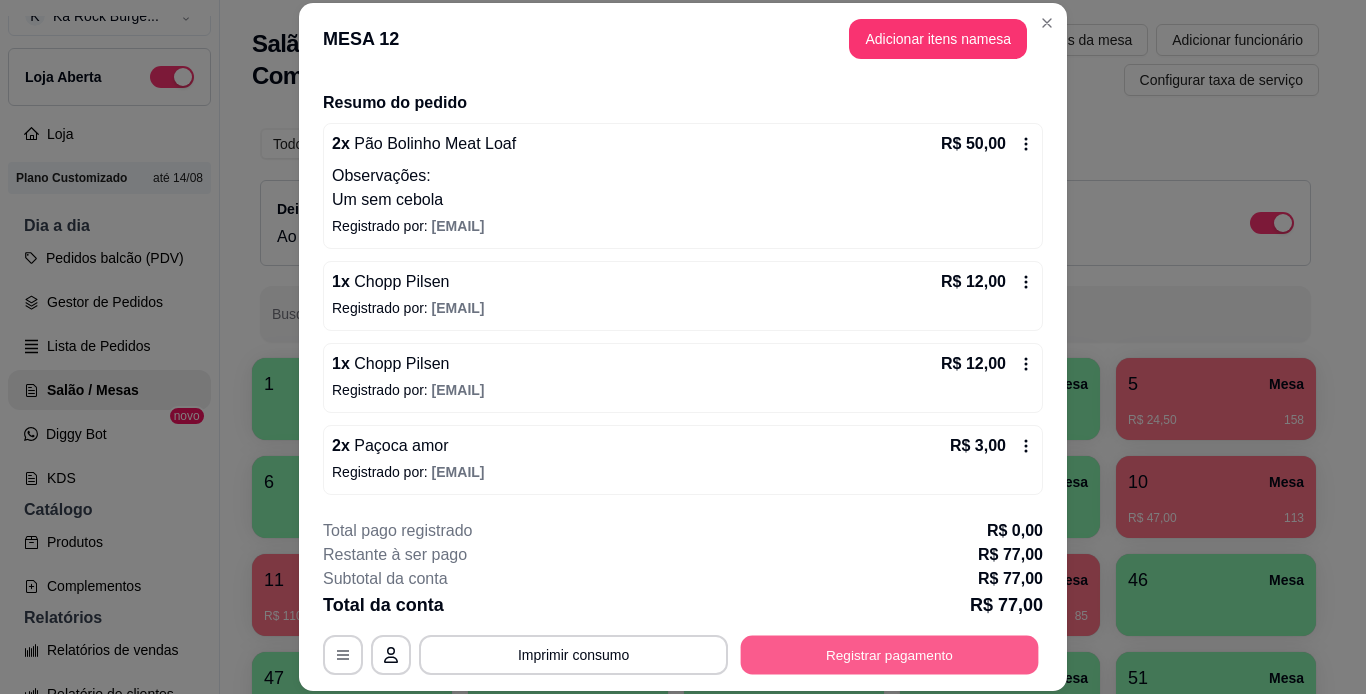 click on "Registrar pagamento" at bounding box center (890, 654) 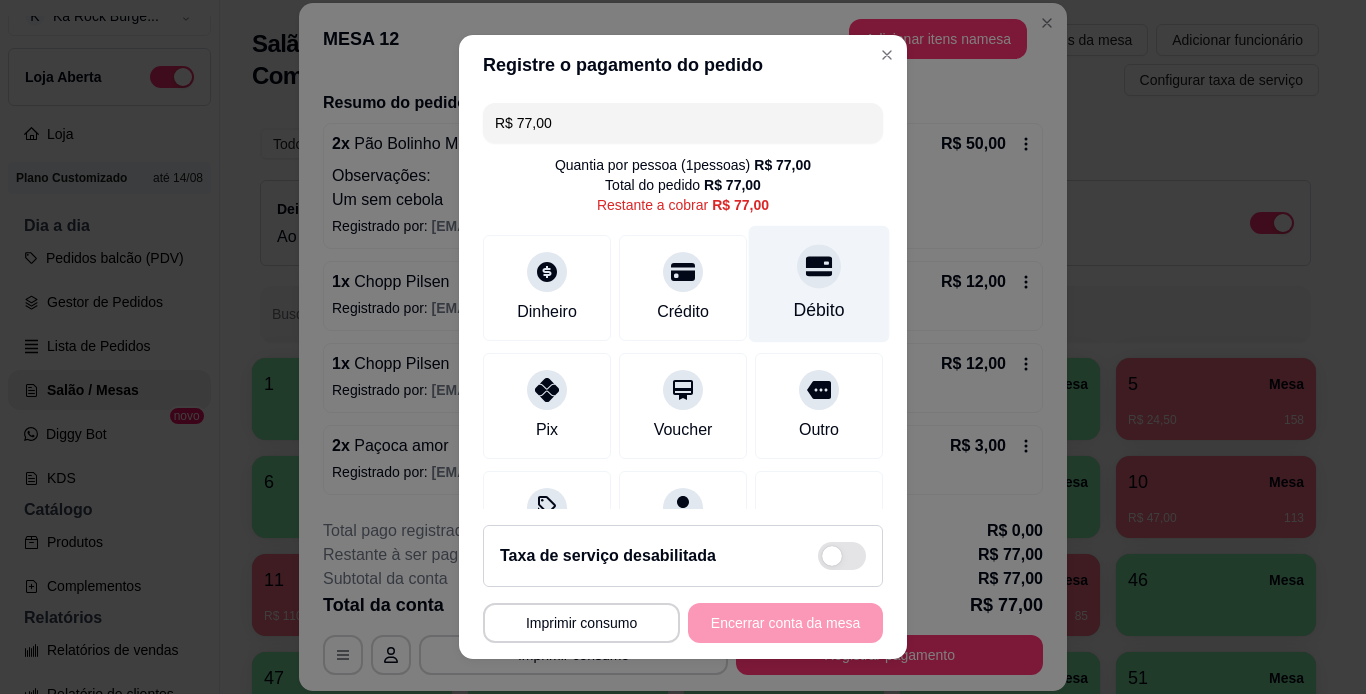 click on "Débito" at bounding box center [819, 310] 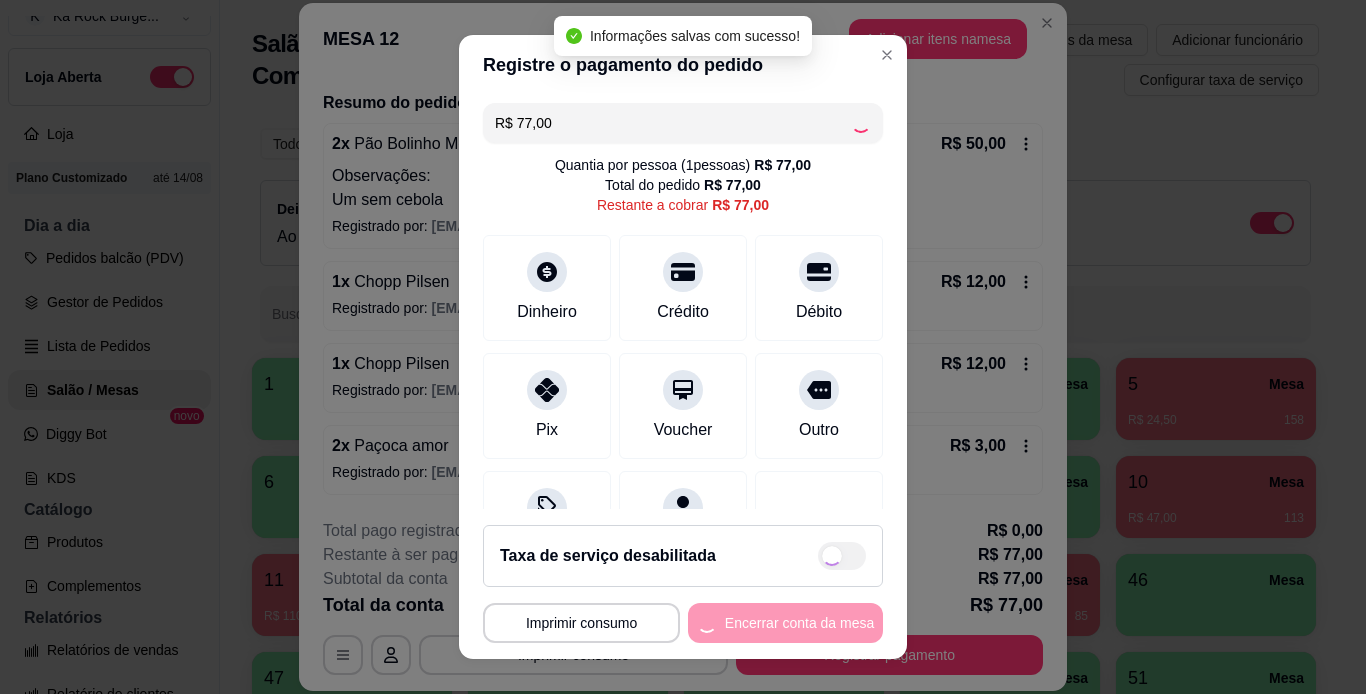 type on "R$ 0,00" 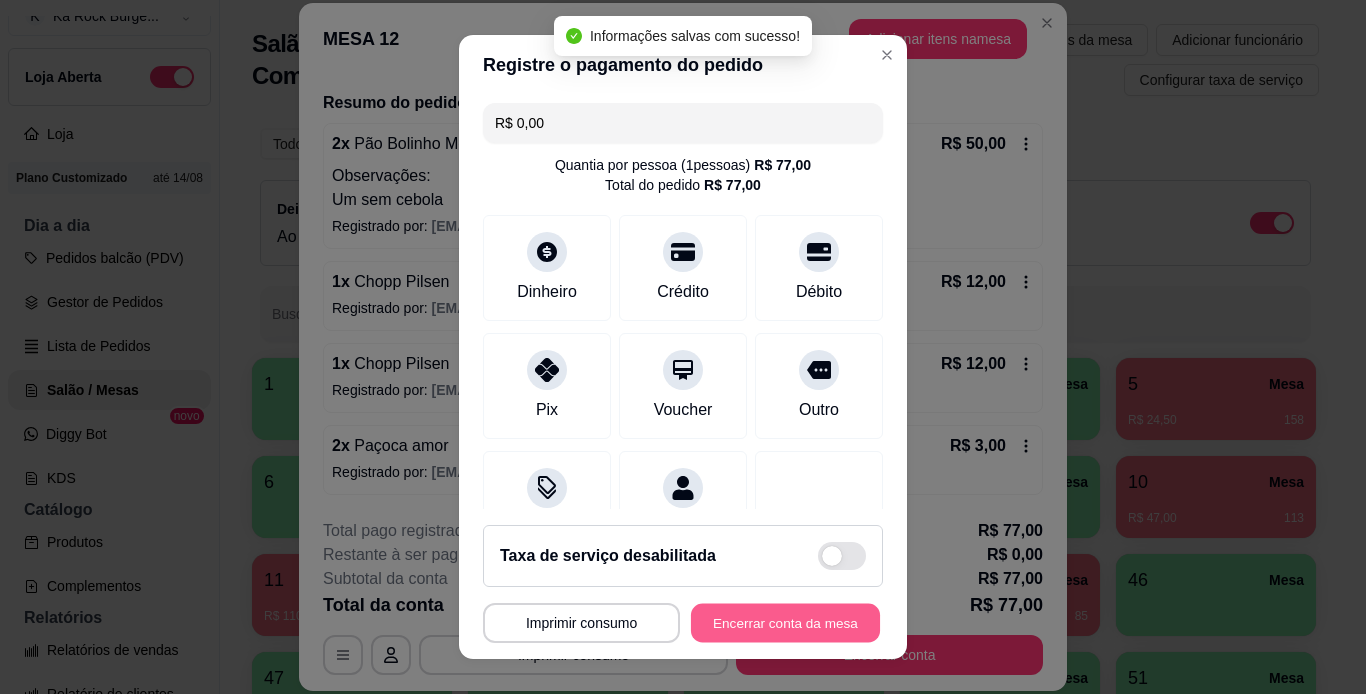 click on "Encerrar conta da mesa" at bounding box center (785, 623) 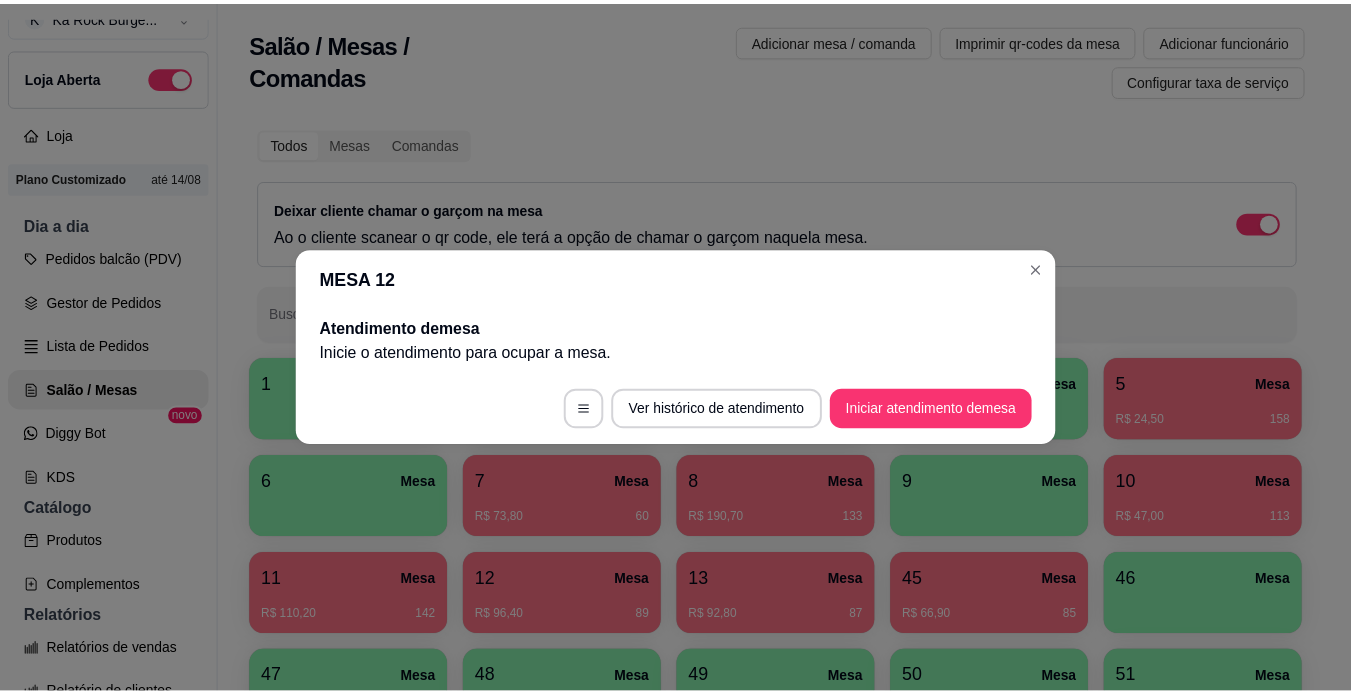 scroll, scrollTop: 0, scrollLeft: 0, axis: both 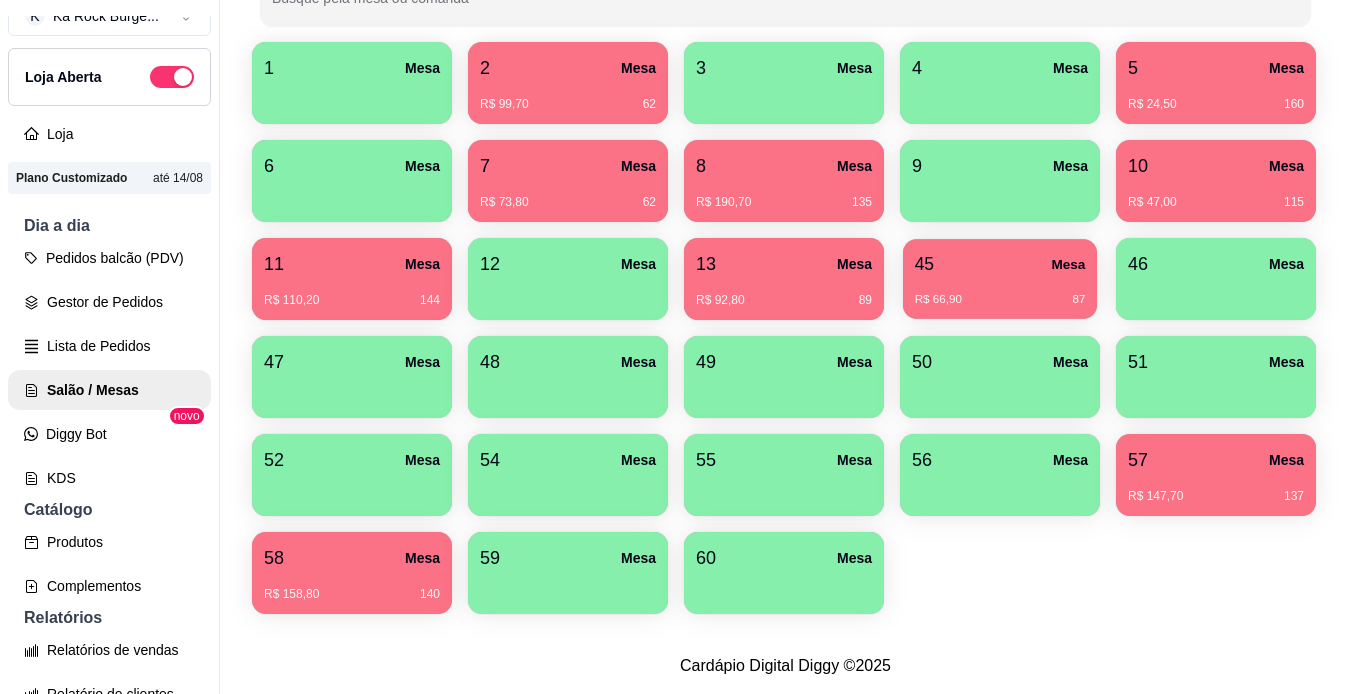 click on "R$ 66,90 87" at bounding box center (1000, 300) 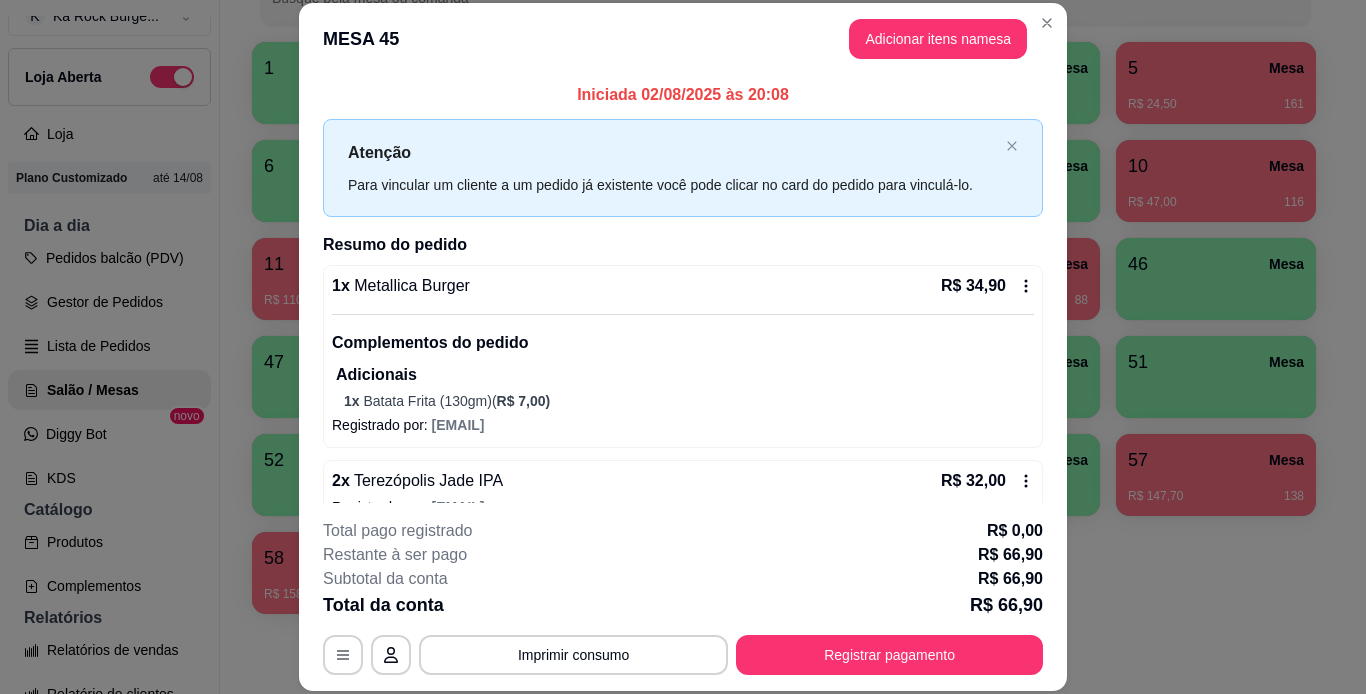 scroll, scrollTop: 35, scrollLeft: 0, axis: vertical 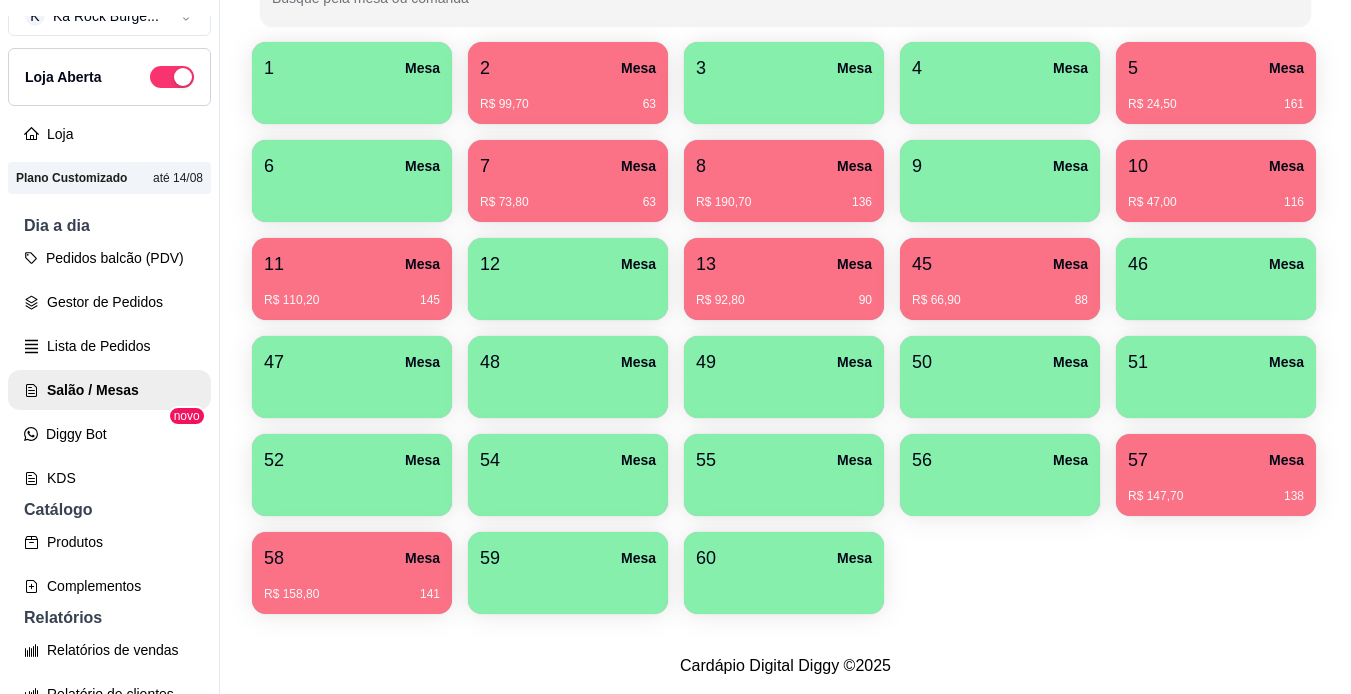click on "R$ 66,90 88" at bounding box center (1000, 293) 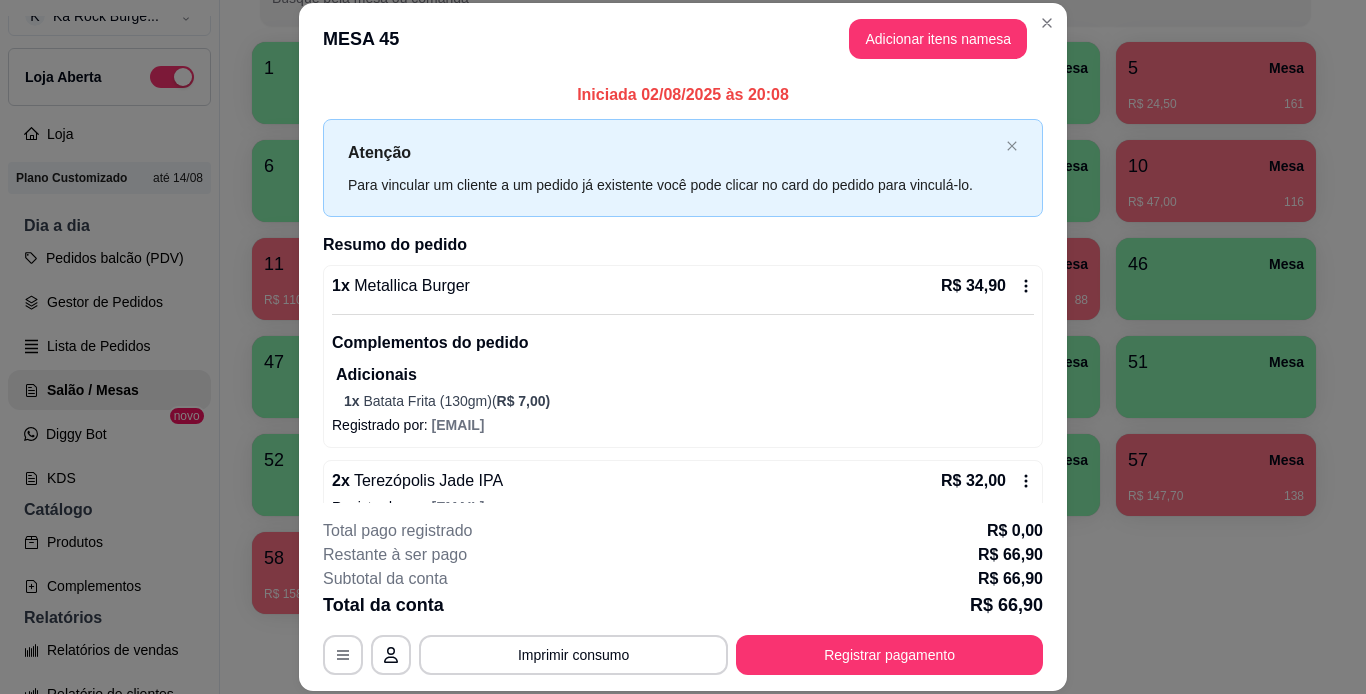 click 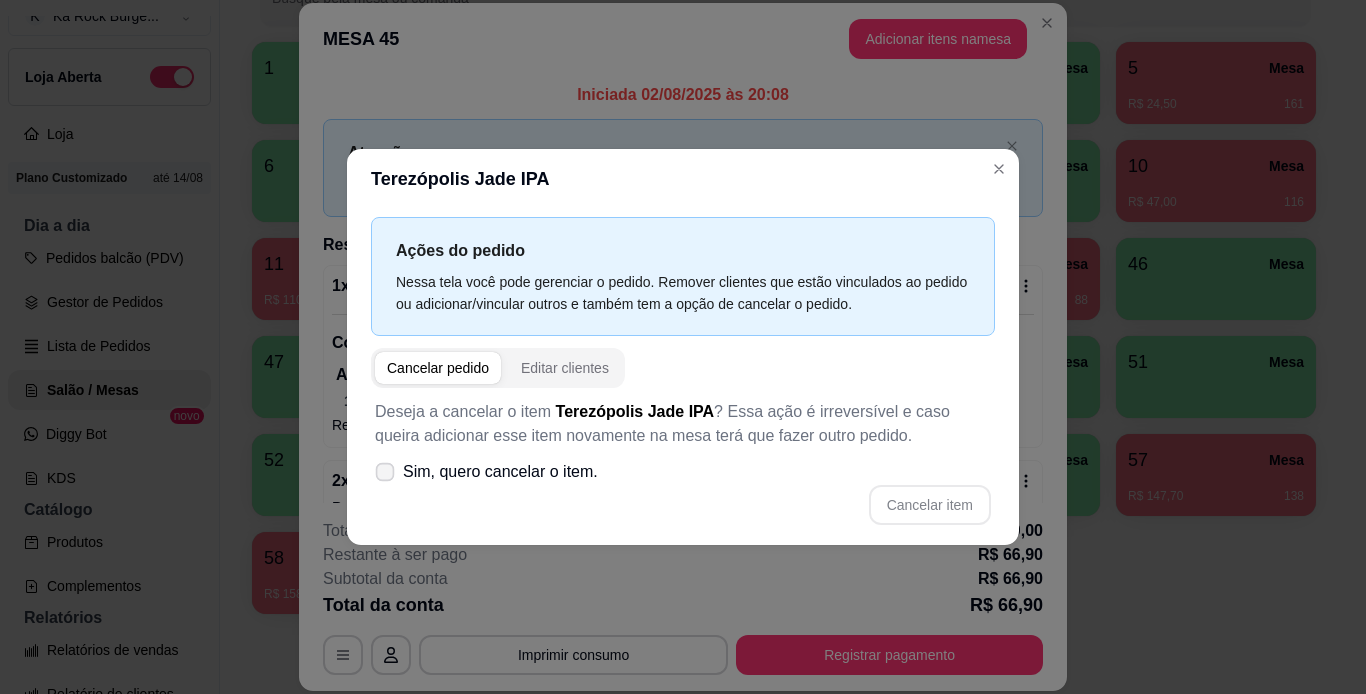 click 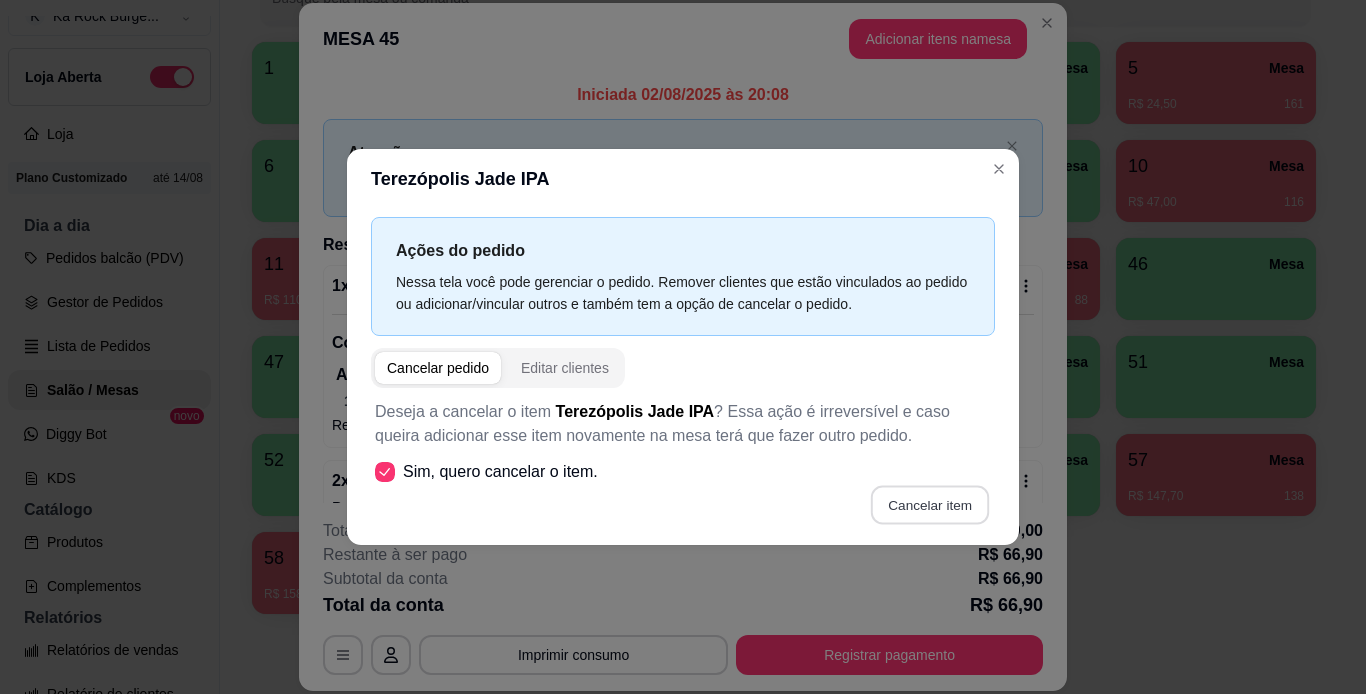 click on "Cancelar item" at bounding box center (929, 505) 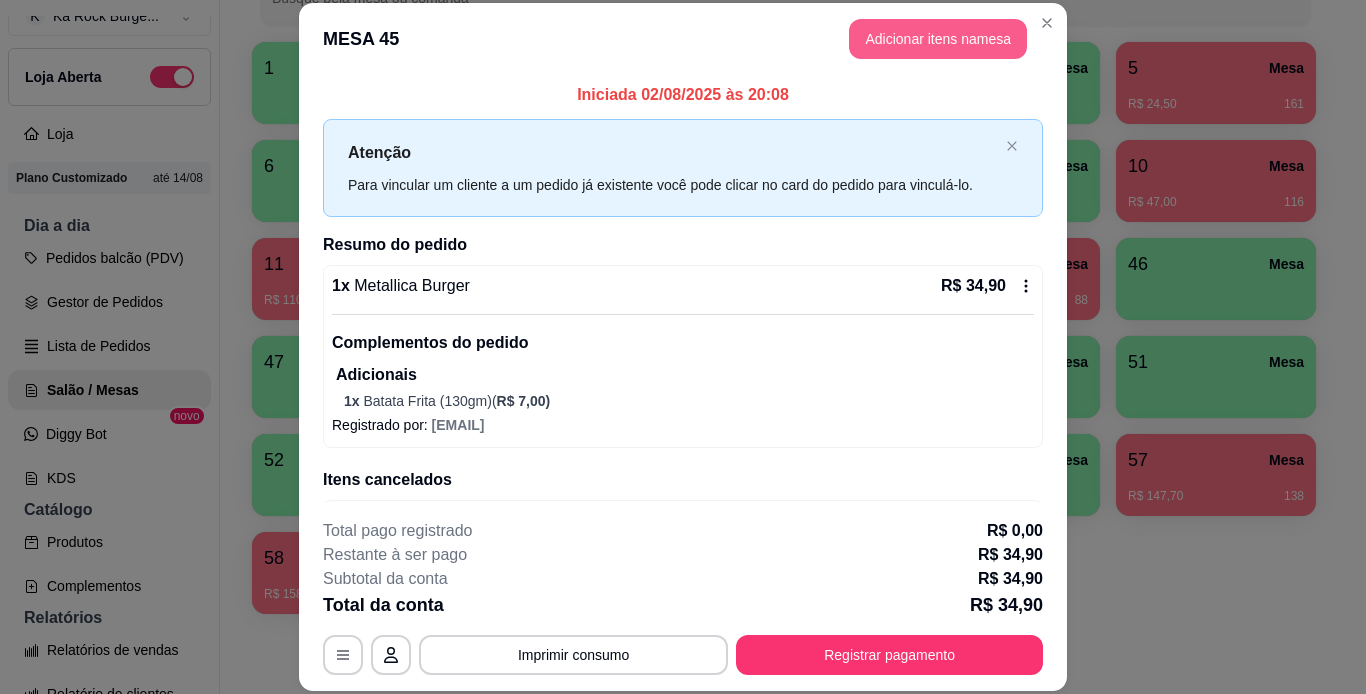 click on "Adicionar itens na  mesa" at bounding box center [938, 39] 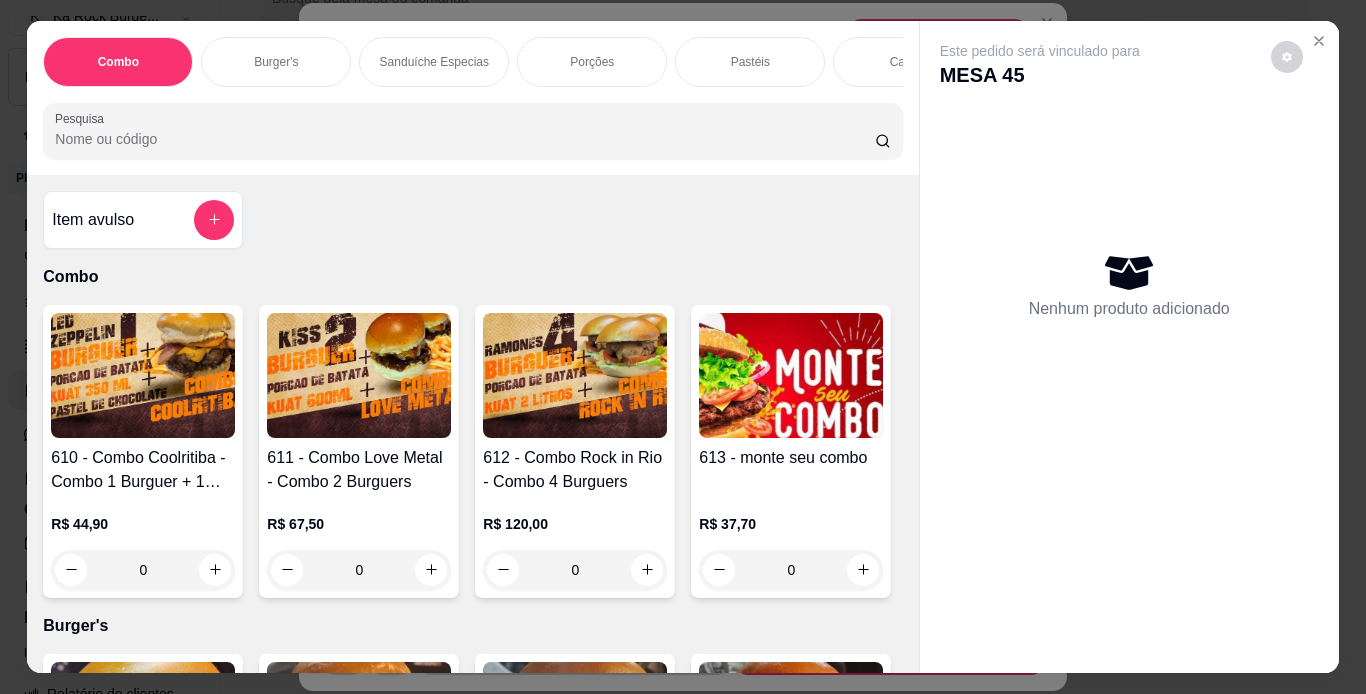scroll, scrollTop: 0, scrollLeft: 752, axis: horizontal 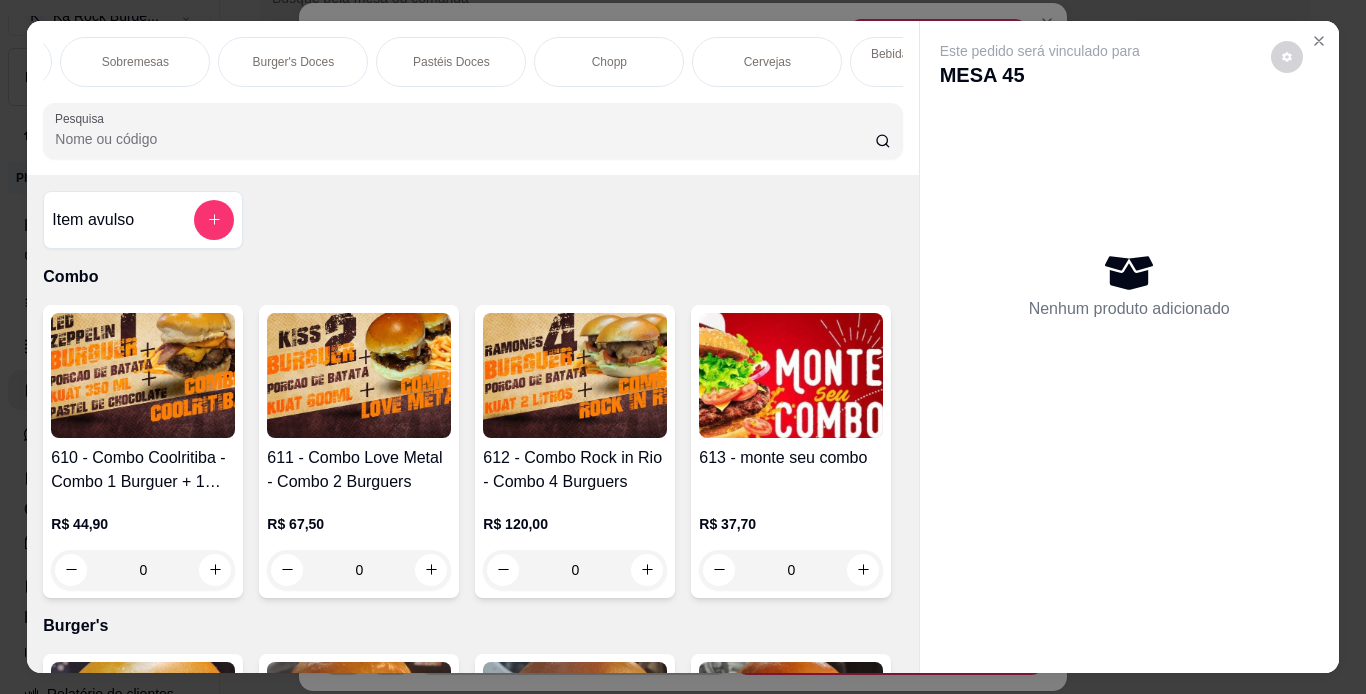 click on "Cervejas" at bounding box center [767, 62] 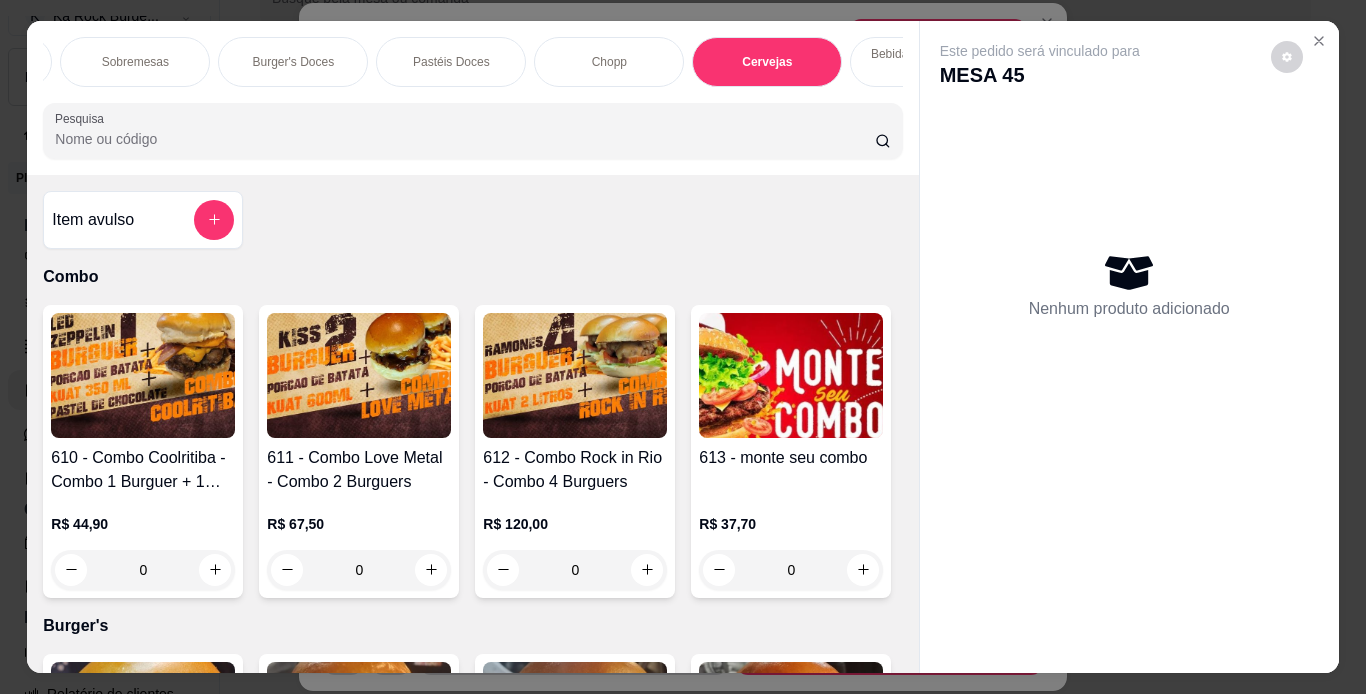 scroll, scrollTop: 8830, scrollLeft: 0, axis: vertical 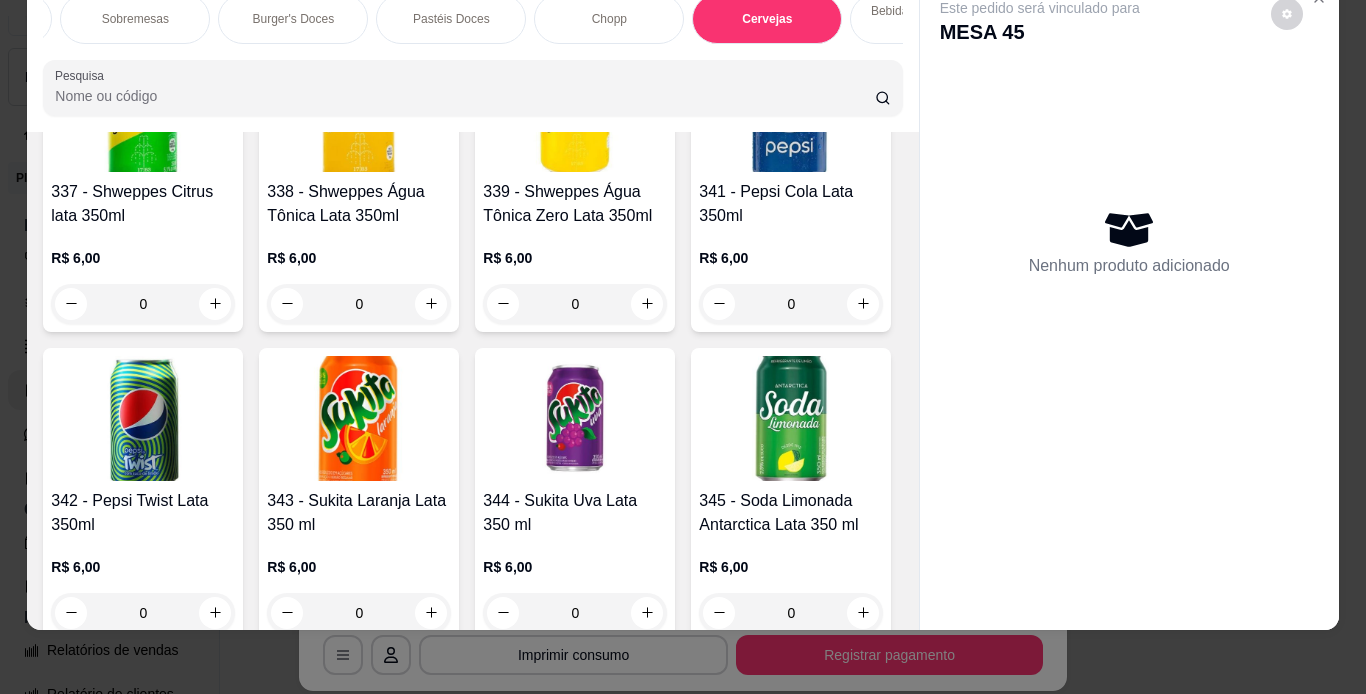 click at bounding box center (143, -1159) 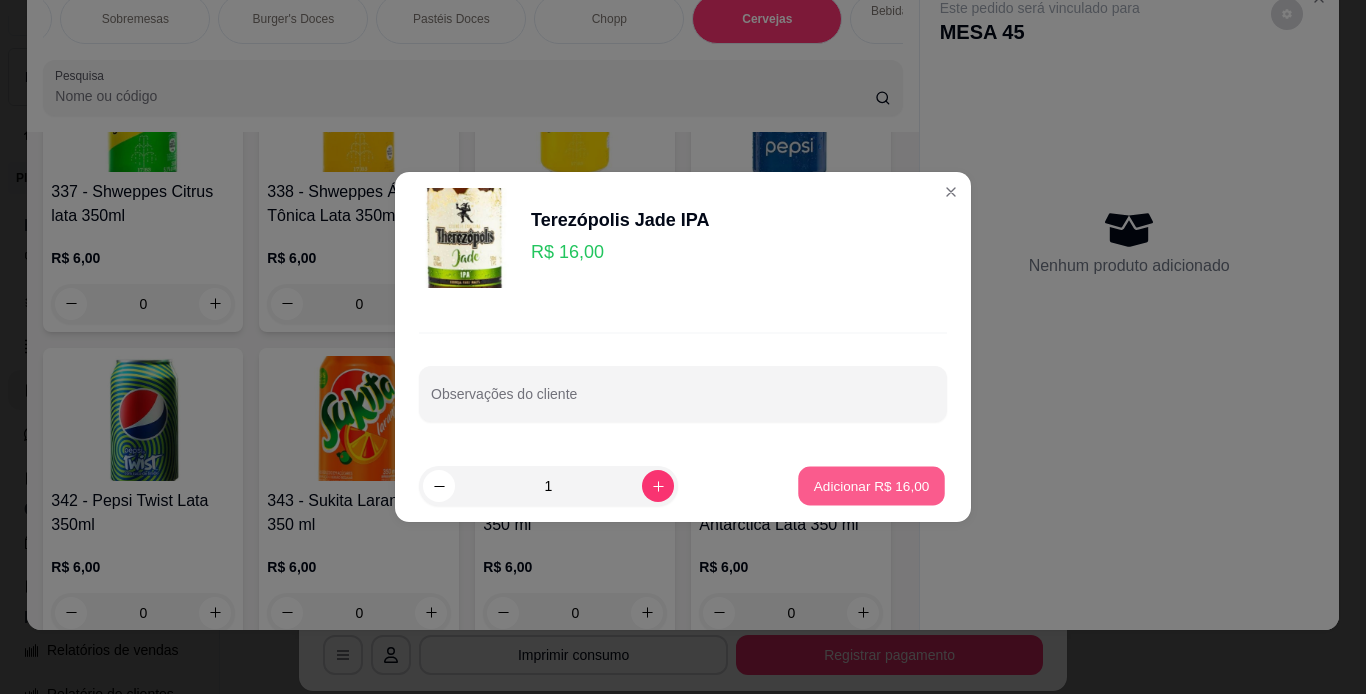 click on "Adicionar   R$ 16,00" at bounding box center (872, 485) 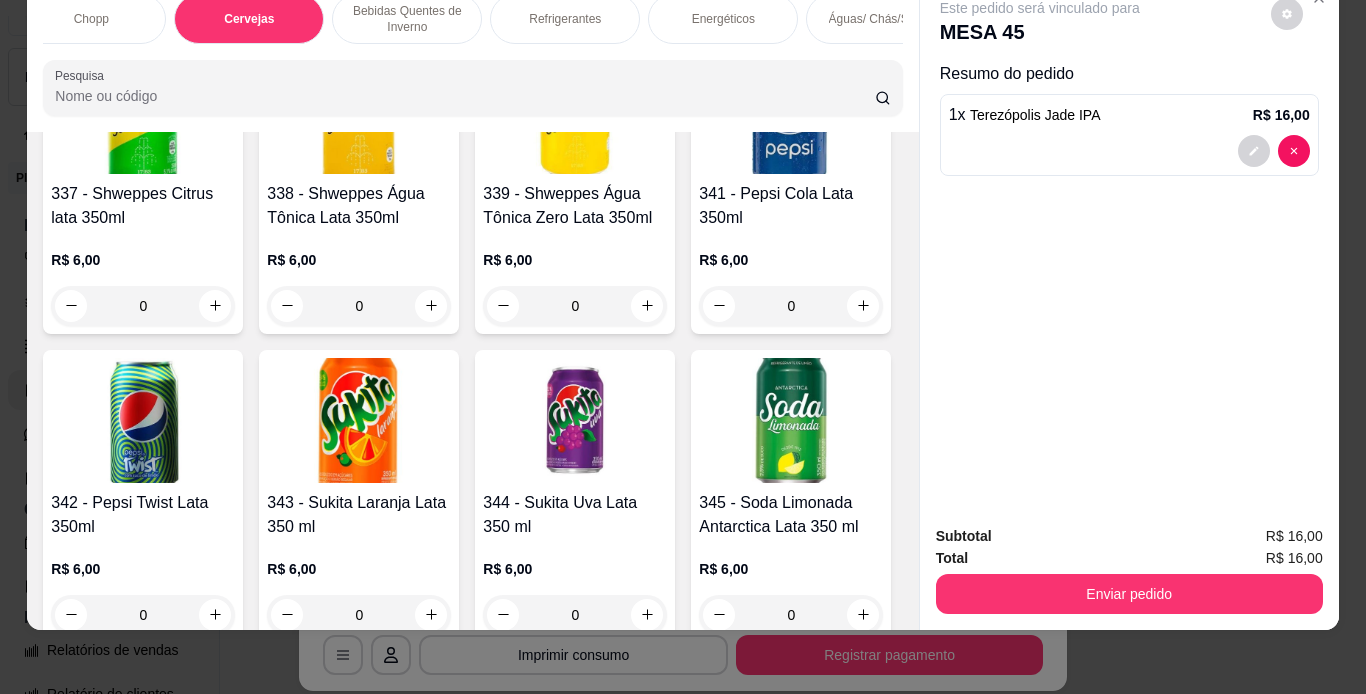 scroll, scrollTop: 0, scrollLeft: 1451, axis: horizontal 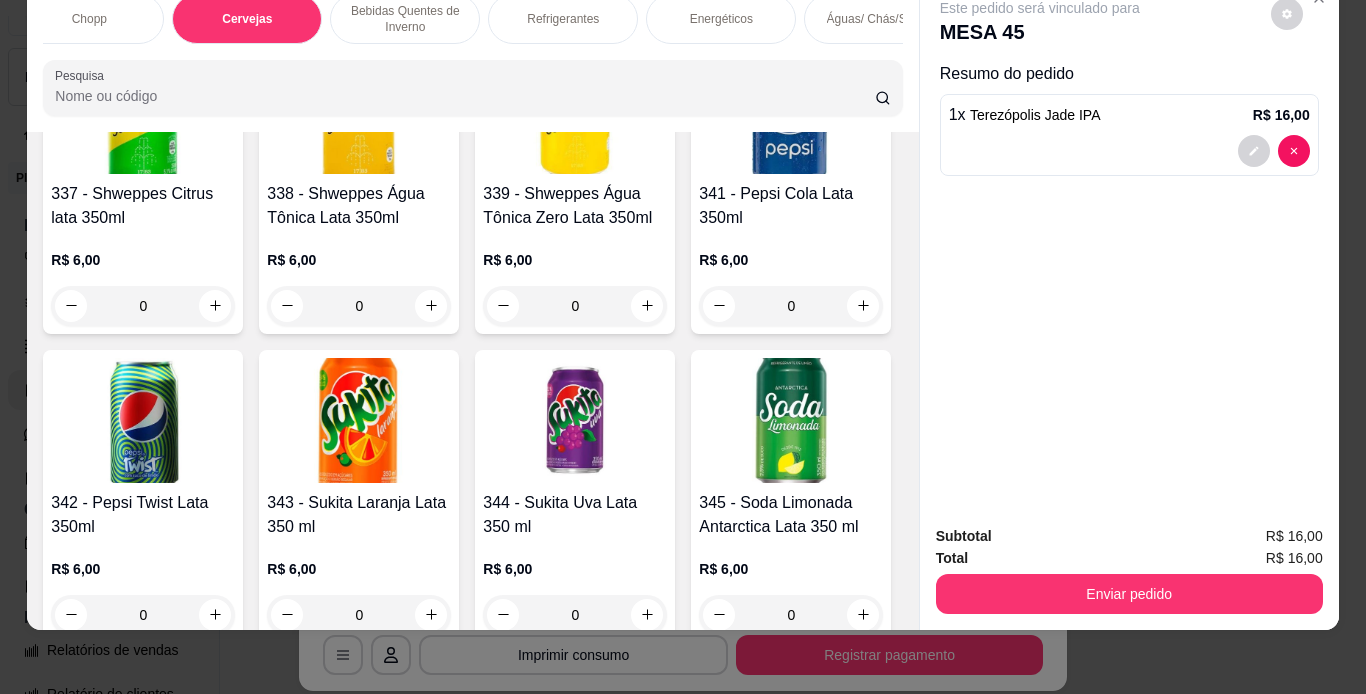 click on "Bebidas Quentes de Inverno" at bounding box center (405, 19) 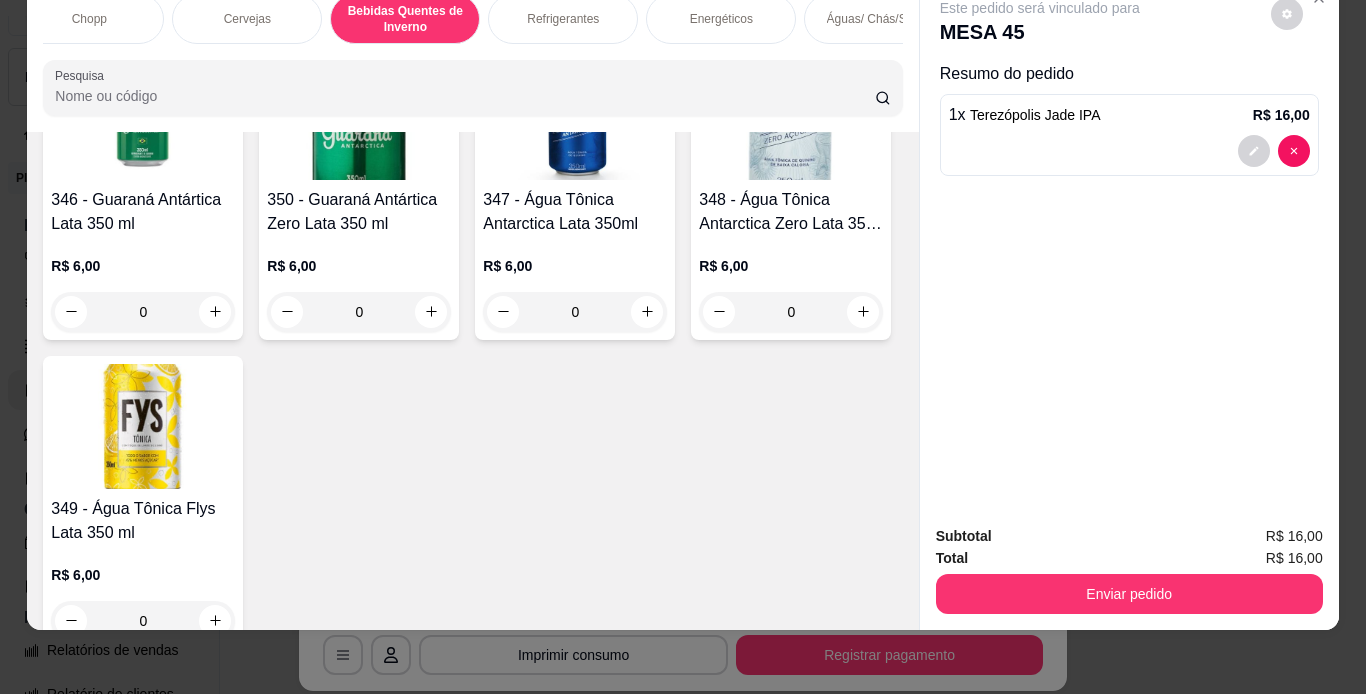 click on "Águas/ Chás/Sucos" at bounding box center [879, 19] 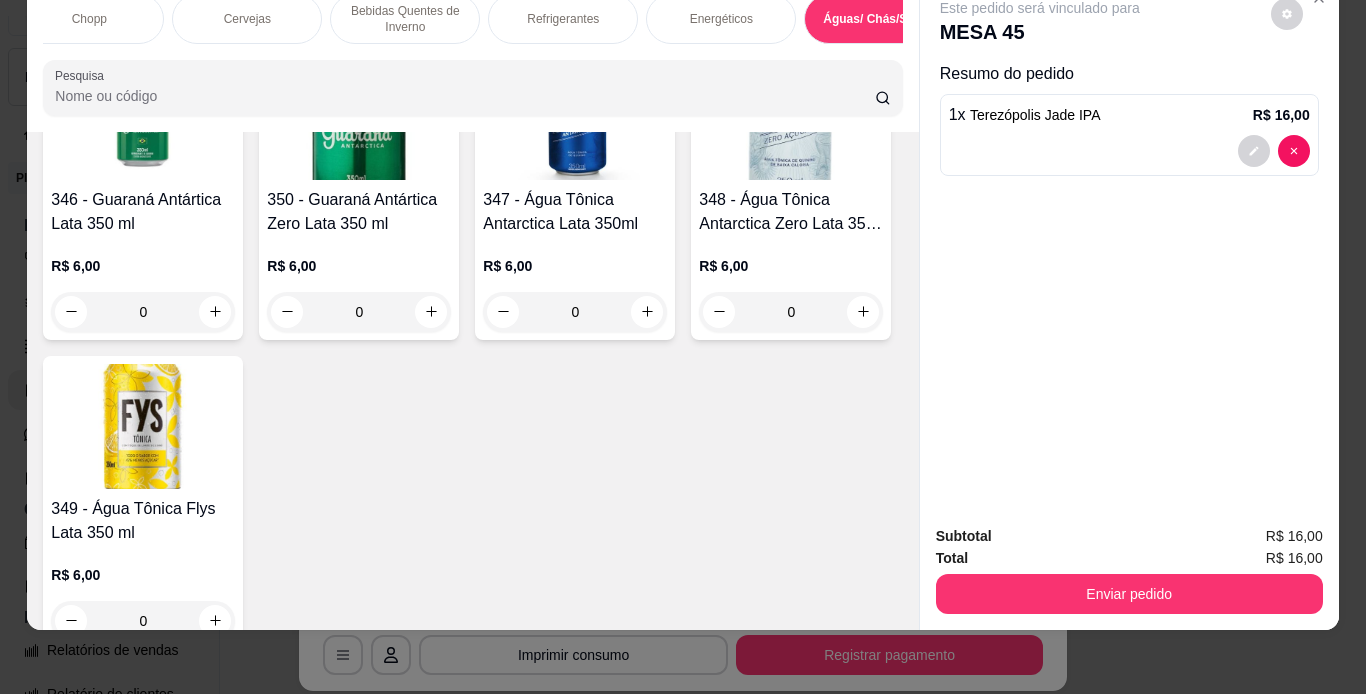 scroll, scrollTop: 12295, scrollLeft: 0, axis: vertical 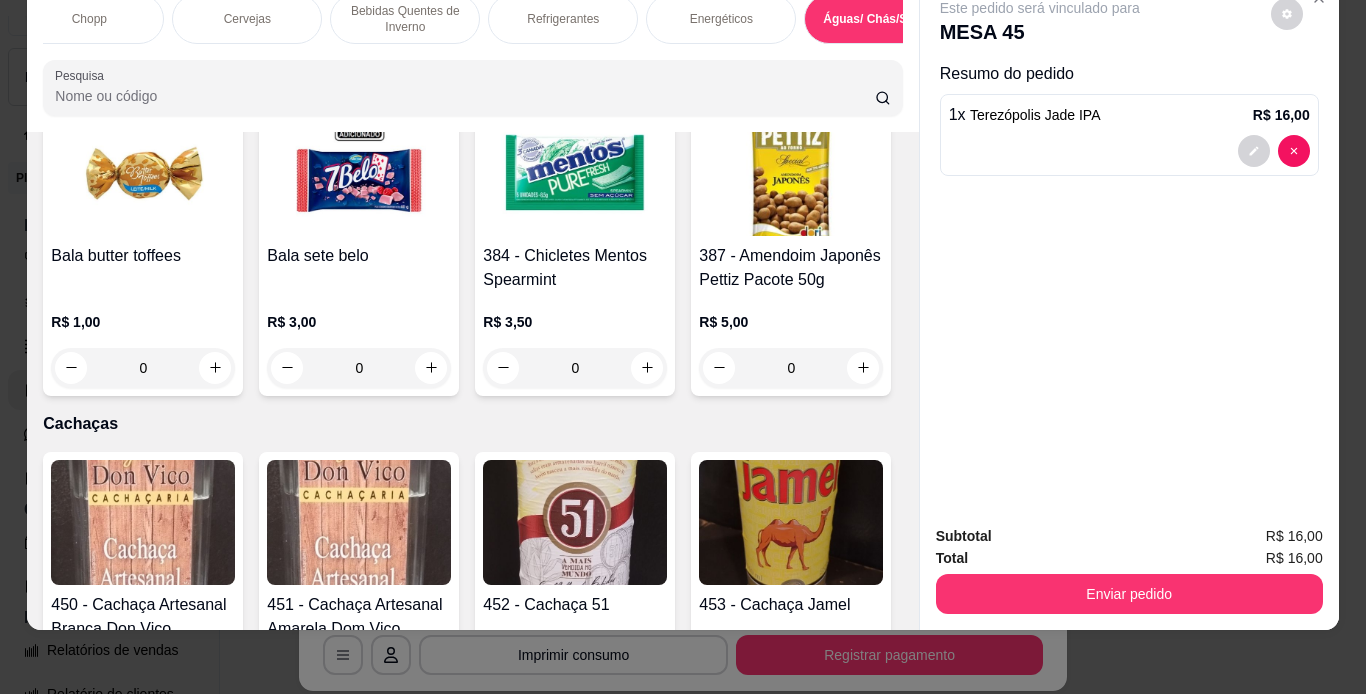 click at bounding box center [143, -1753] 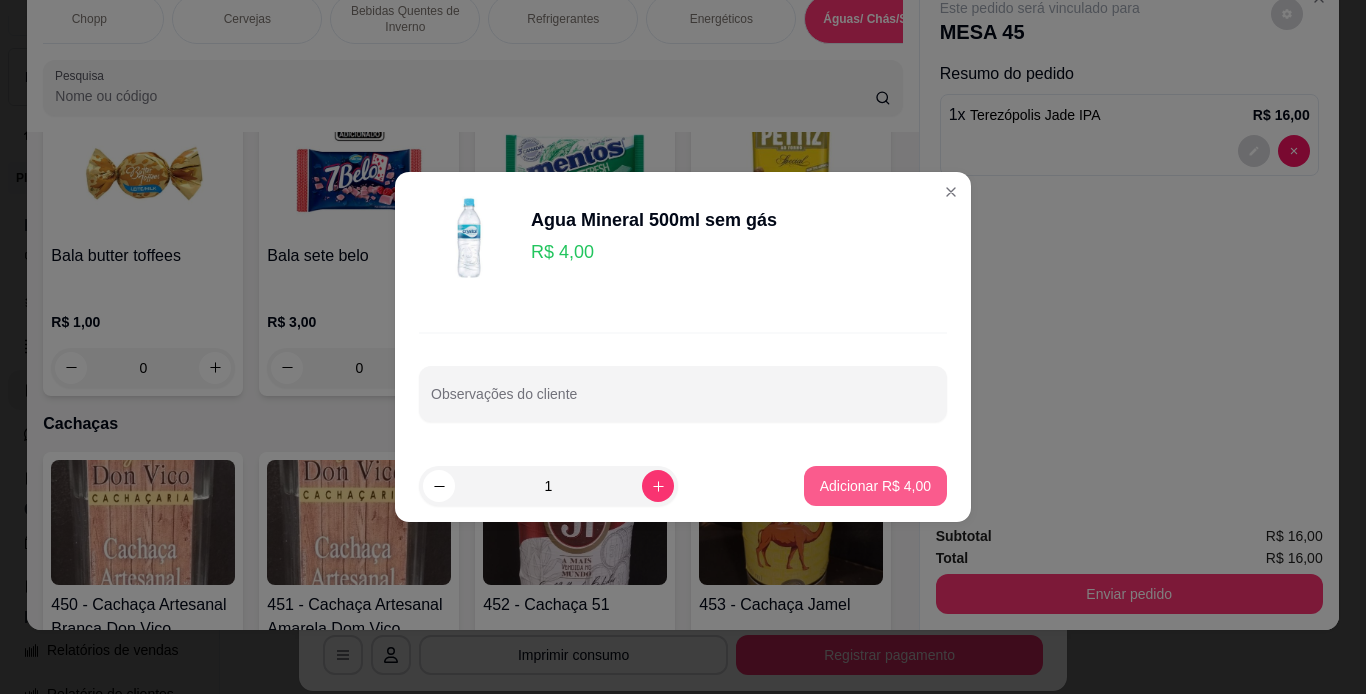 click on "Adicionar   R$ 4,00" at bounding box center [875, 486] 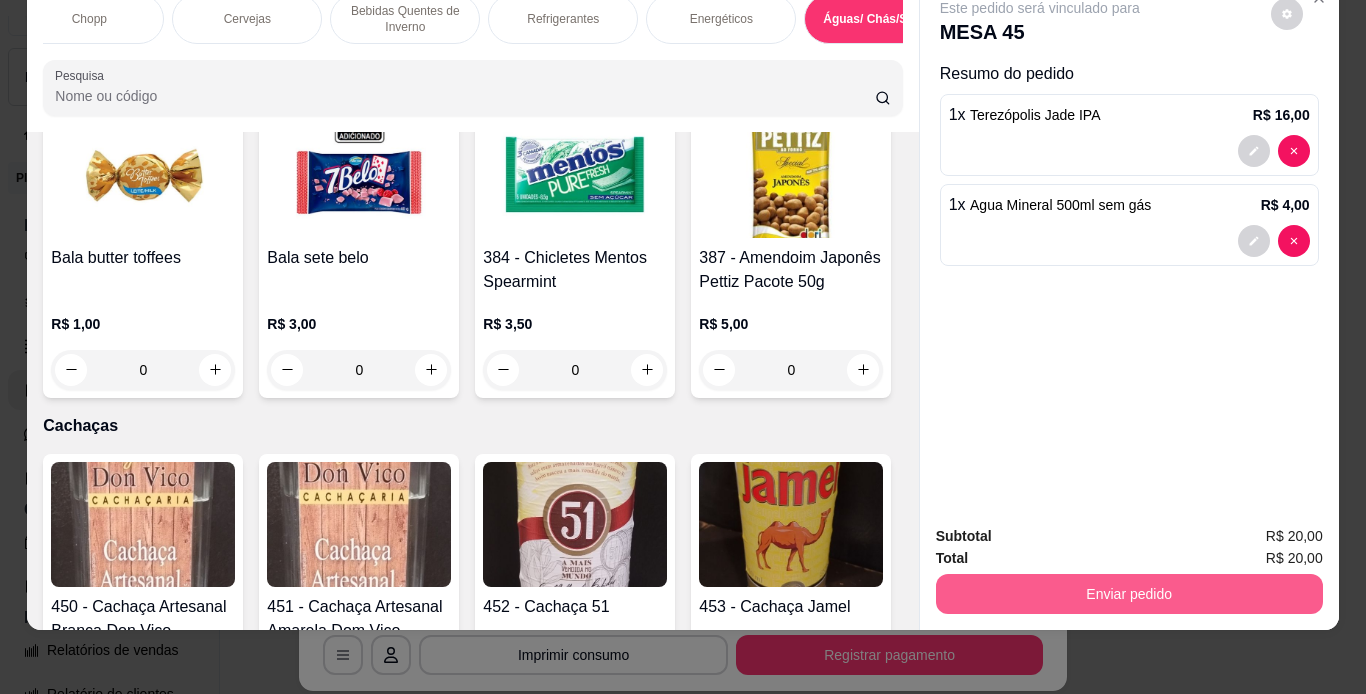 click on "Enviar pedido" at bounding box center (1129, 594) 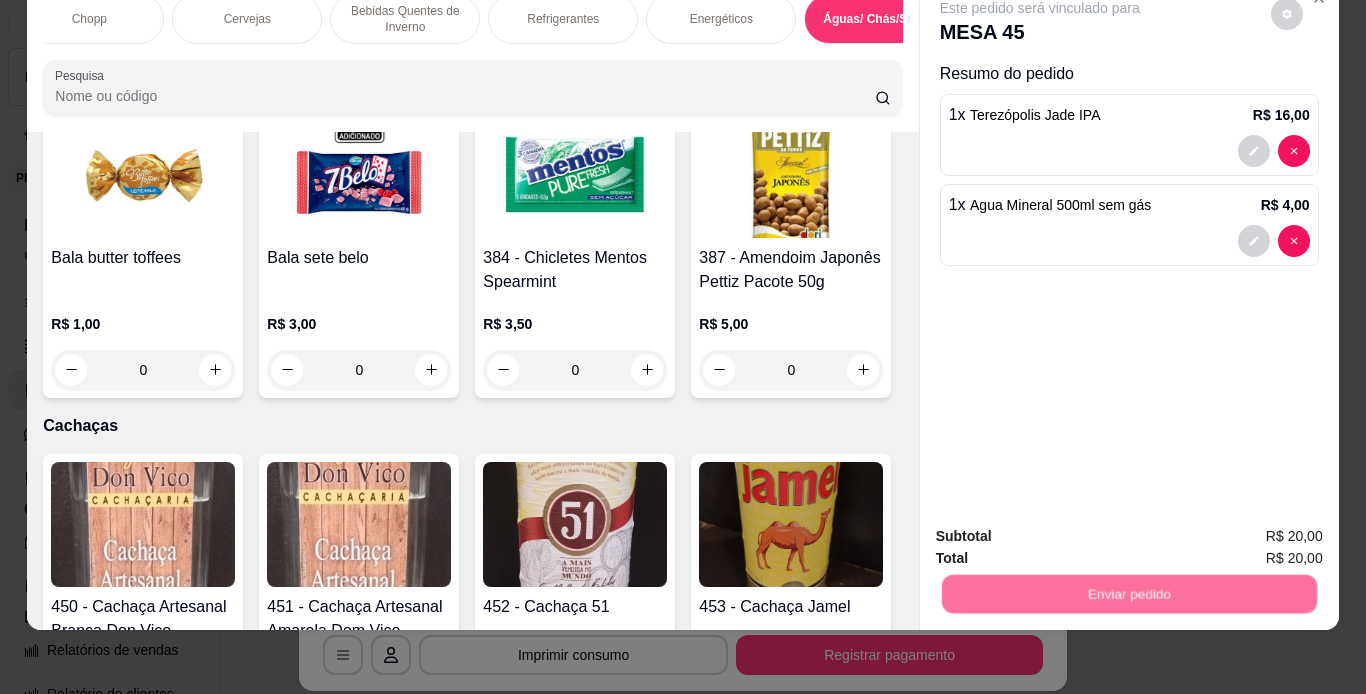 click on "Não registrar e enviar pedido" at bounding box center (1063, 529) 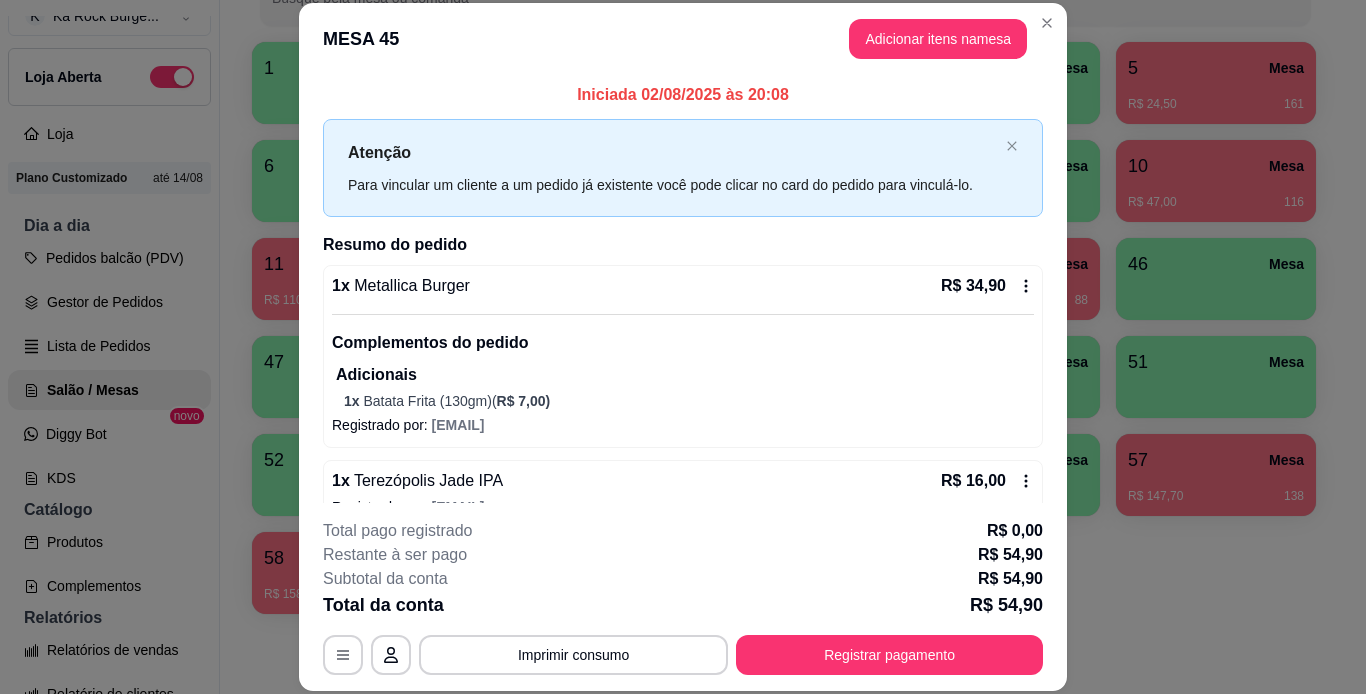 scroll, scrollTop: 146, scrollLeft: 0, axis: vertical 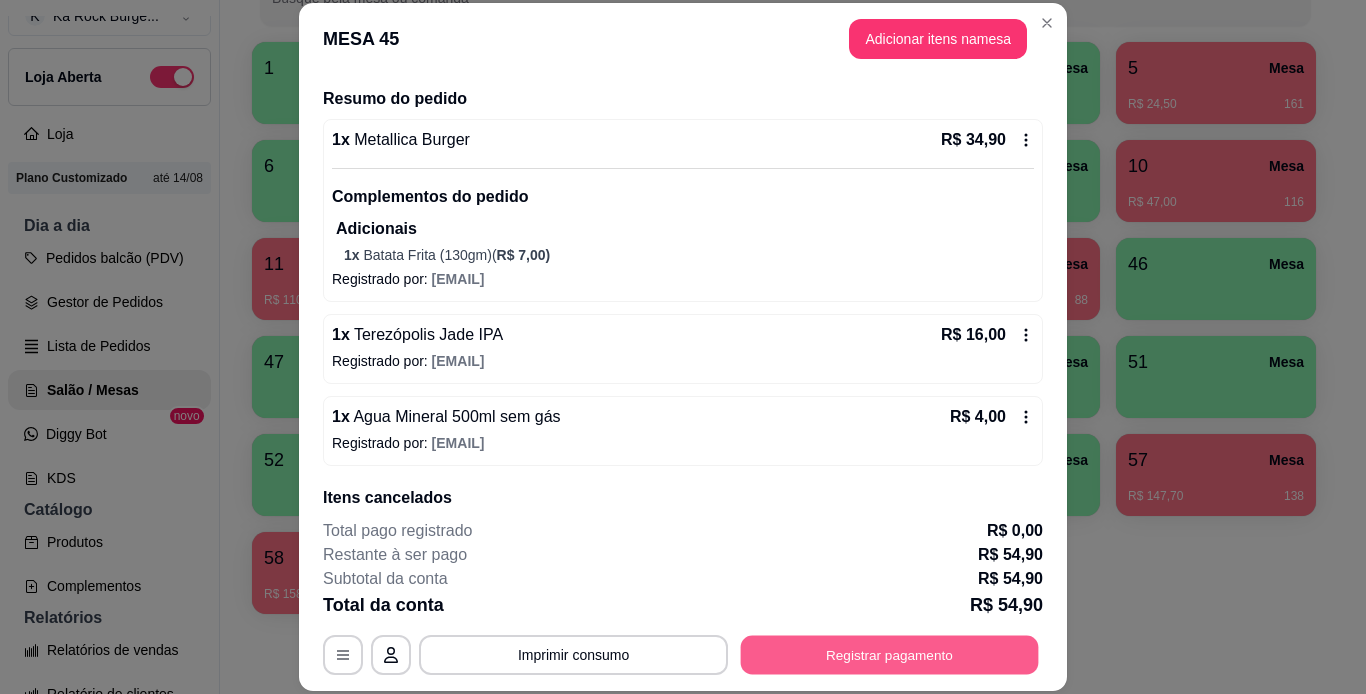 click on "Registrar pagamento" at bounding box center [890, 654] 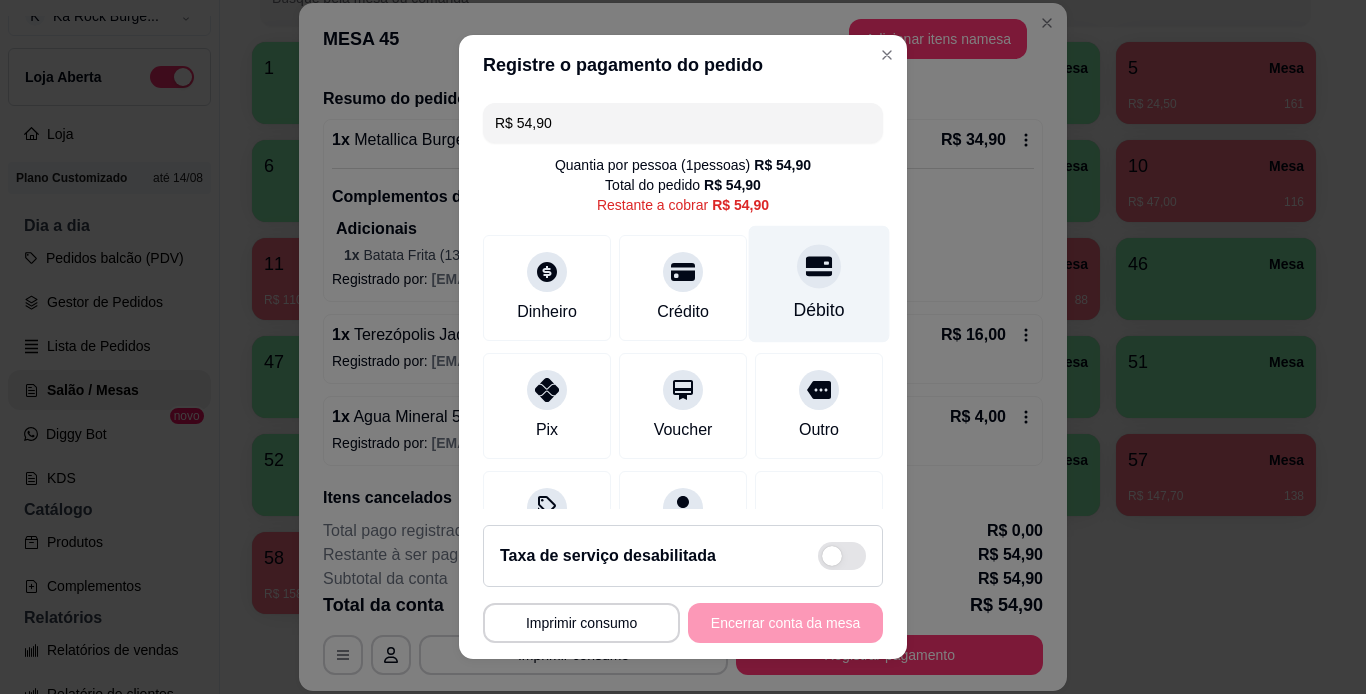 click at bounding box center (819, 266) 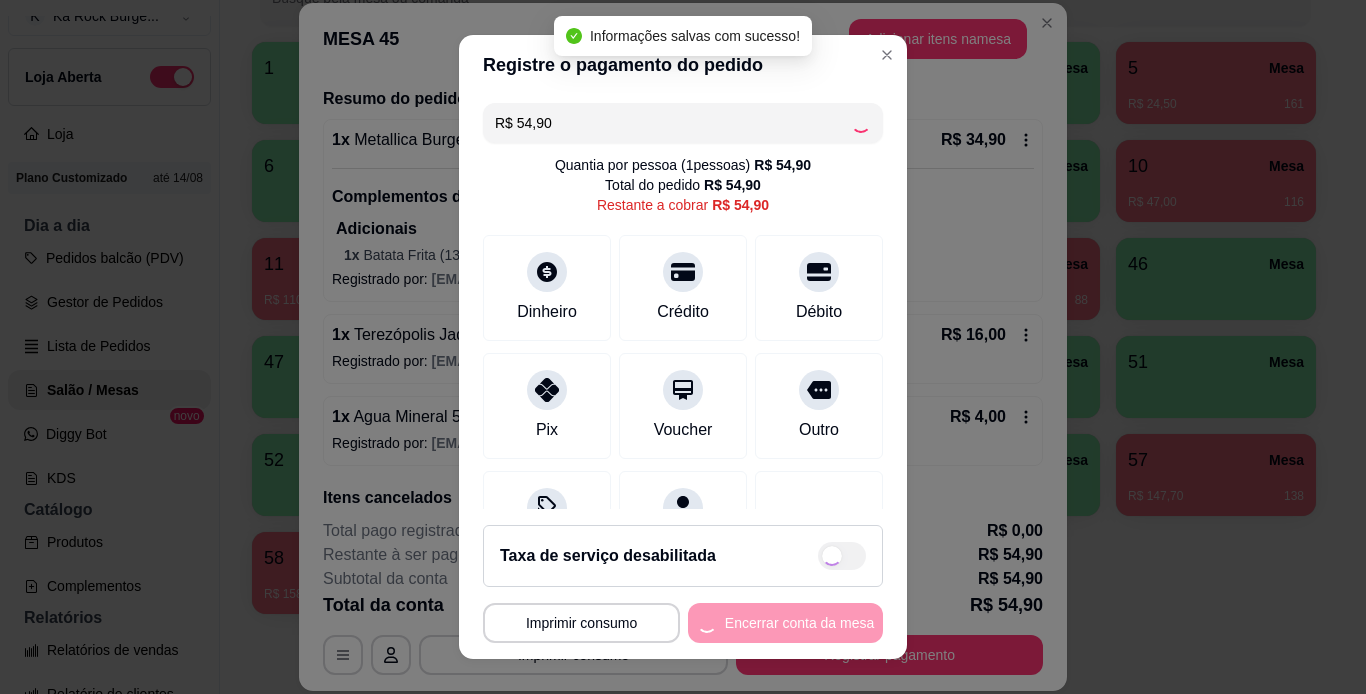 type on "R$ 0,00" 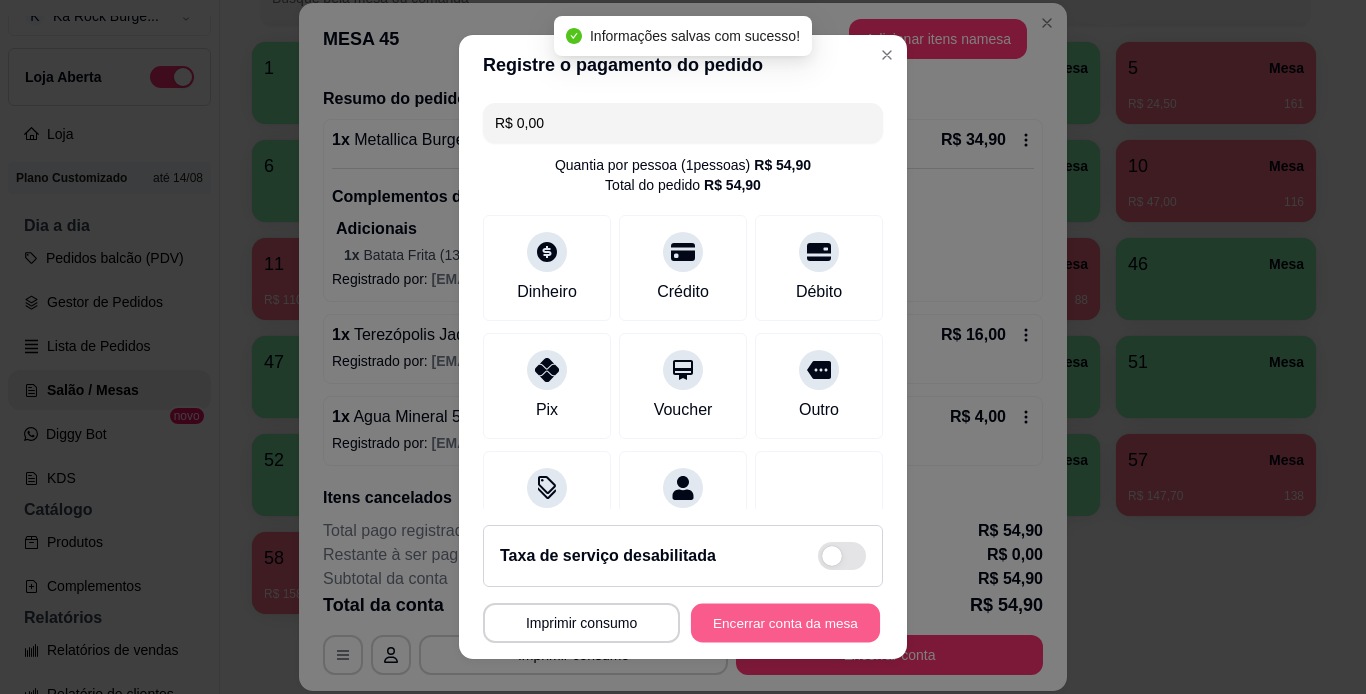 click on "Encerrar conta da mesa" at bounding box center (785, 623) 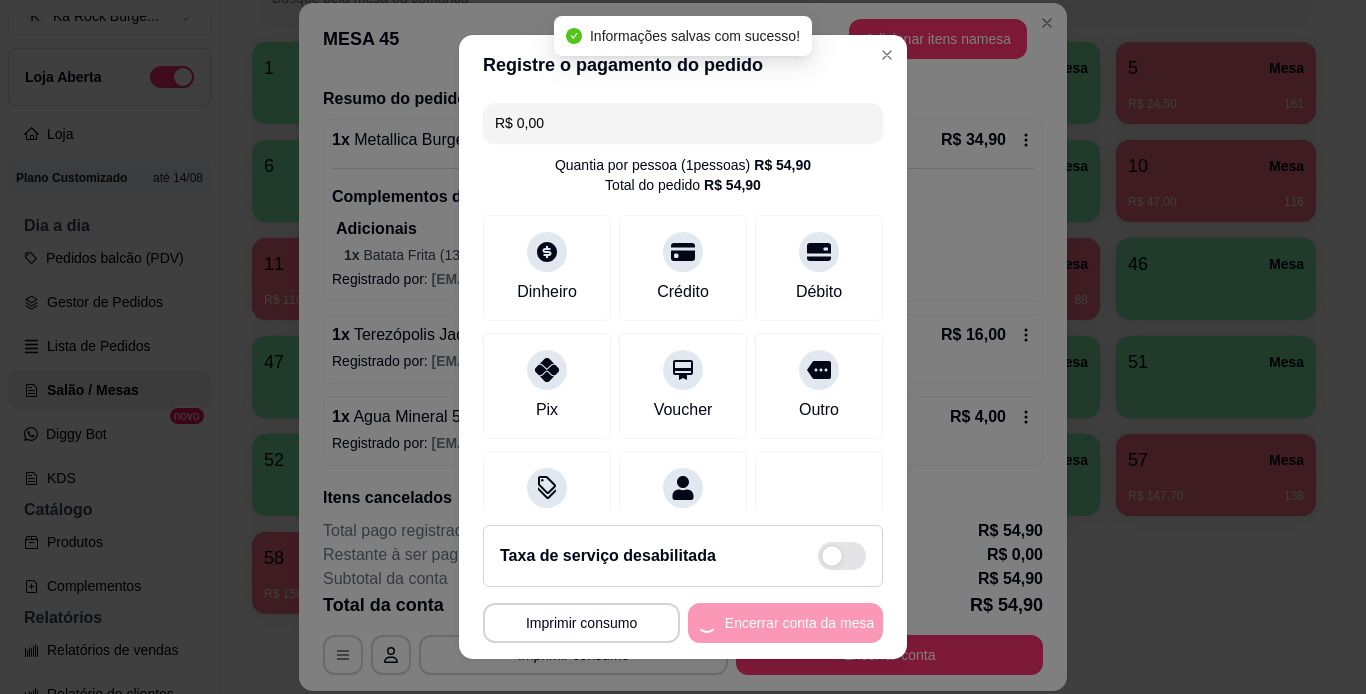 scroll, scrollTop: 0, scrollLeft: 0, axis: both 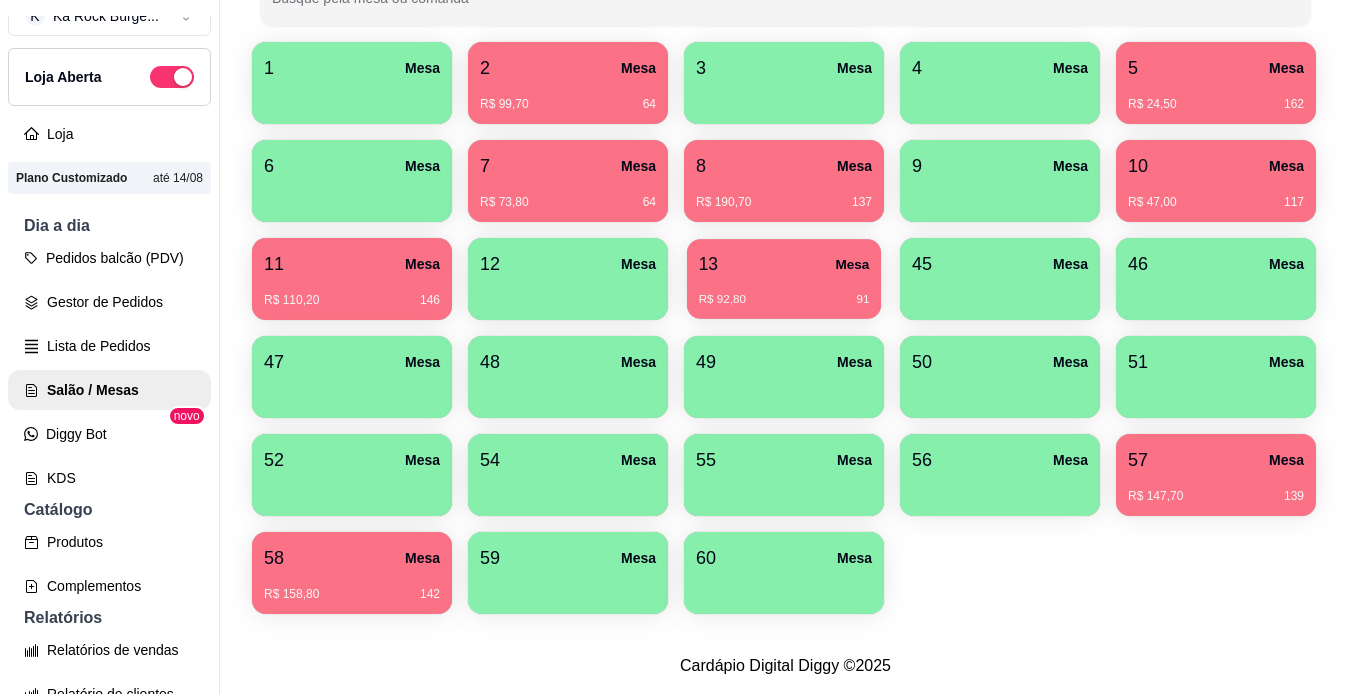 click on "R$ 92,80 91" at bounding box center (784, 300) 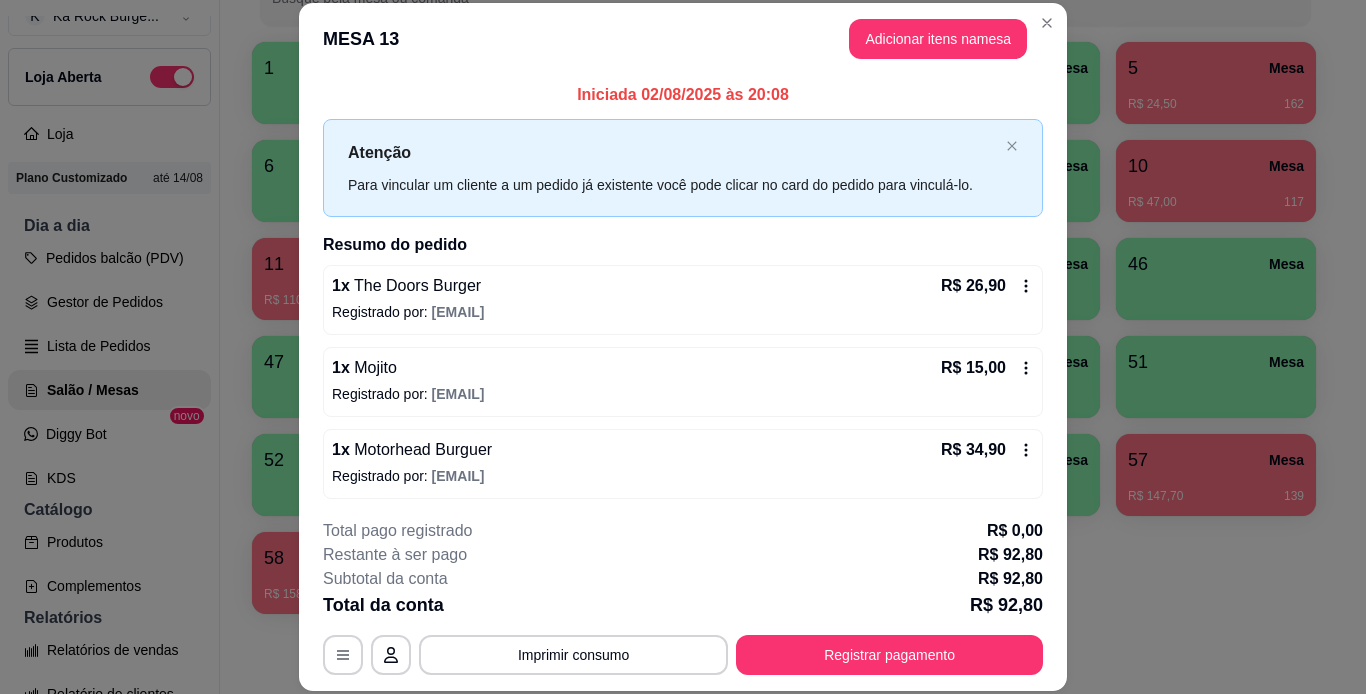 drag, startPoint x: 1059, startPoint y: 150, endPoint x: 1059, endPoint y: 206, distance: 56 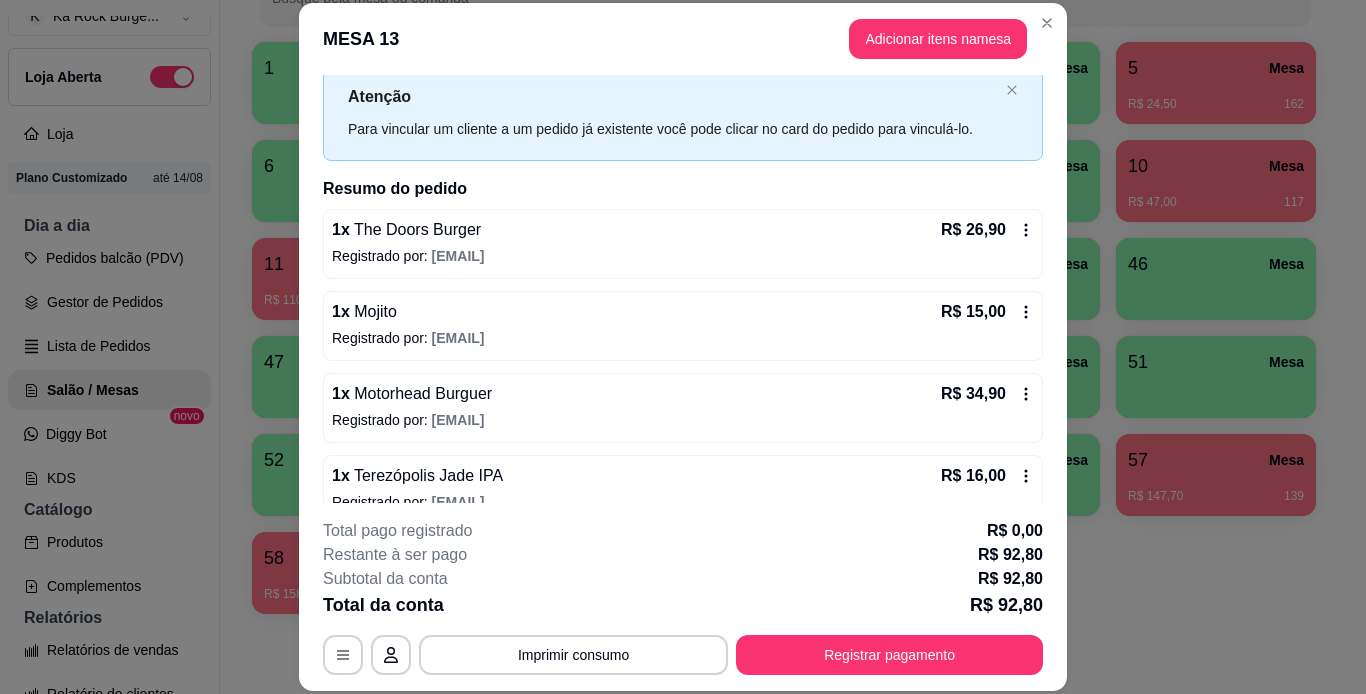 scroll, scrollTop: 86, scrollLeft: 0, axis: vertical 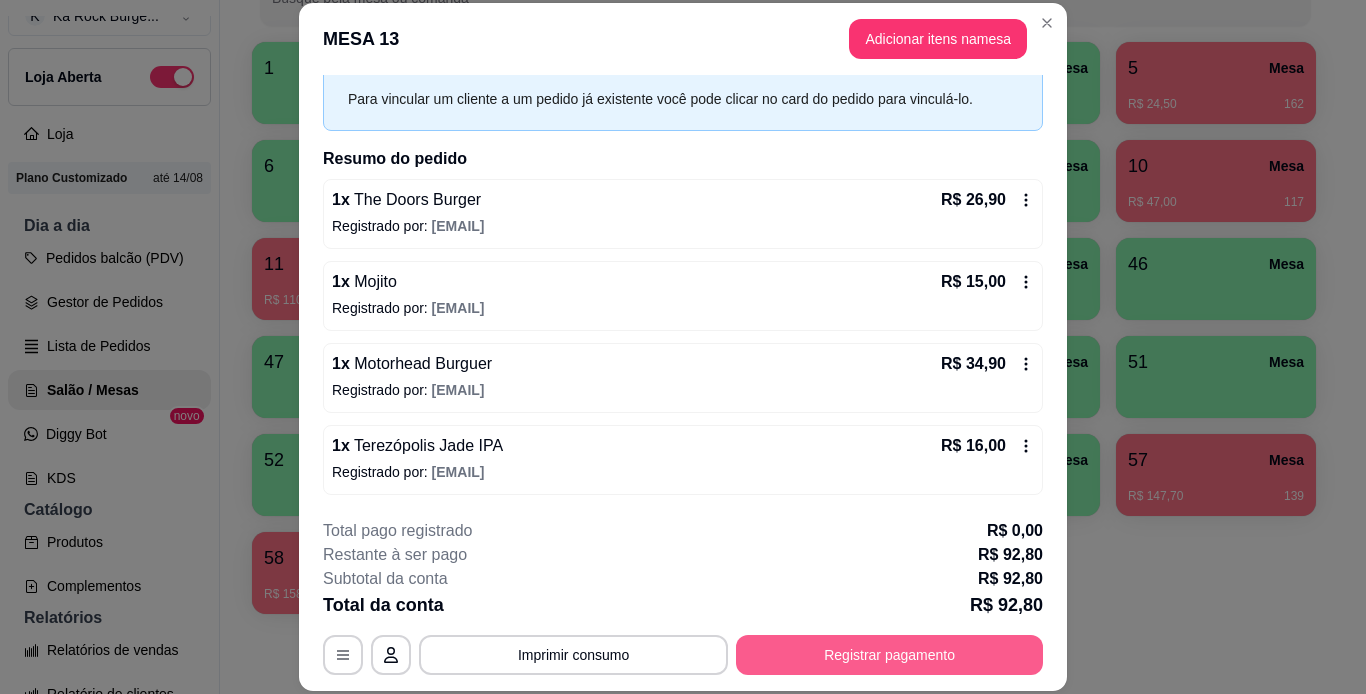 click on "Registrar pagamento" at bounding box center [889, 655] 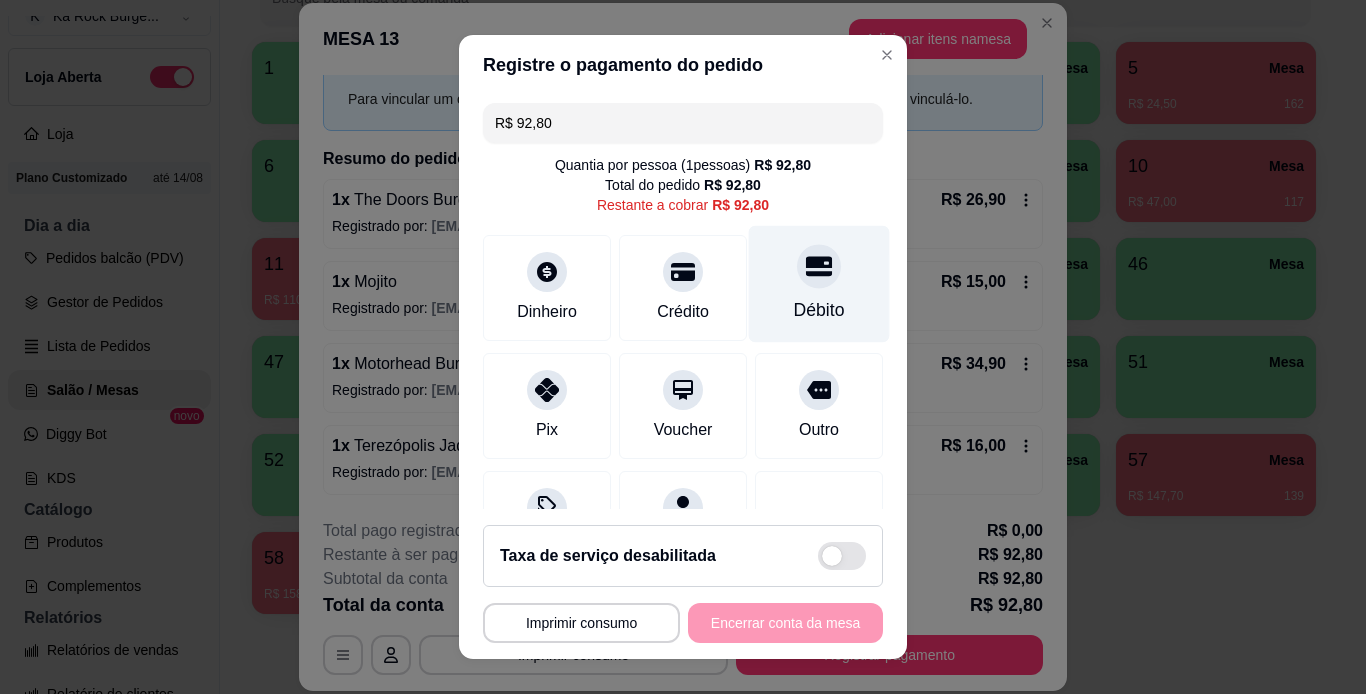 click at bounding box center (819, 266) 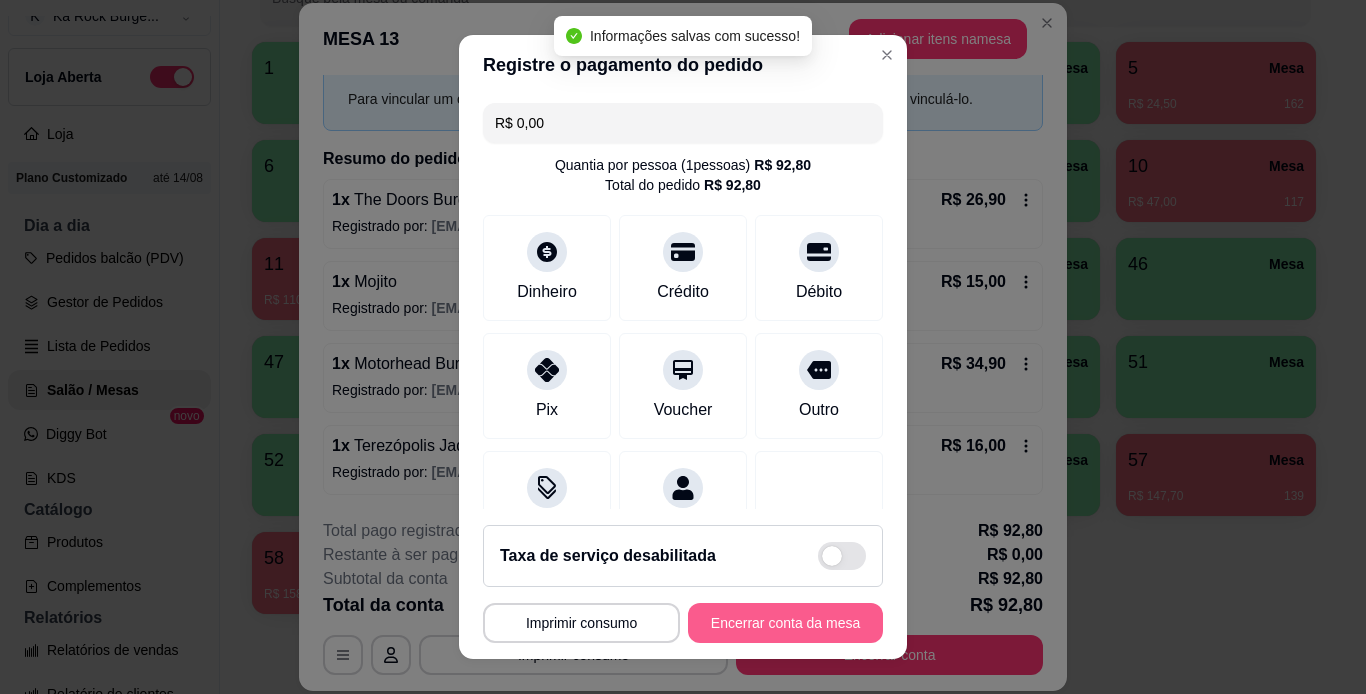 type on "R$ 0,00" 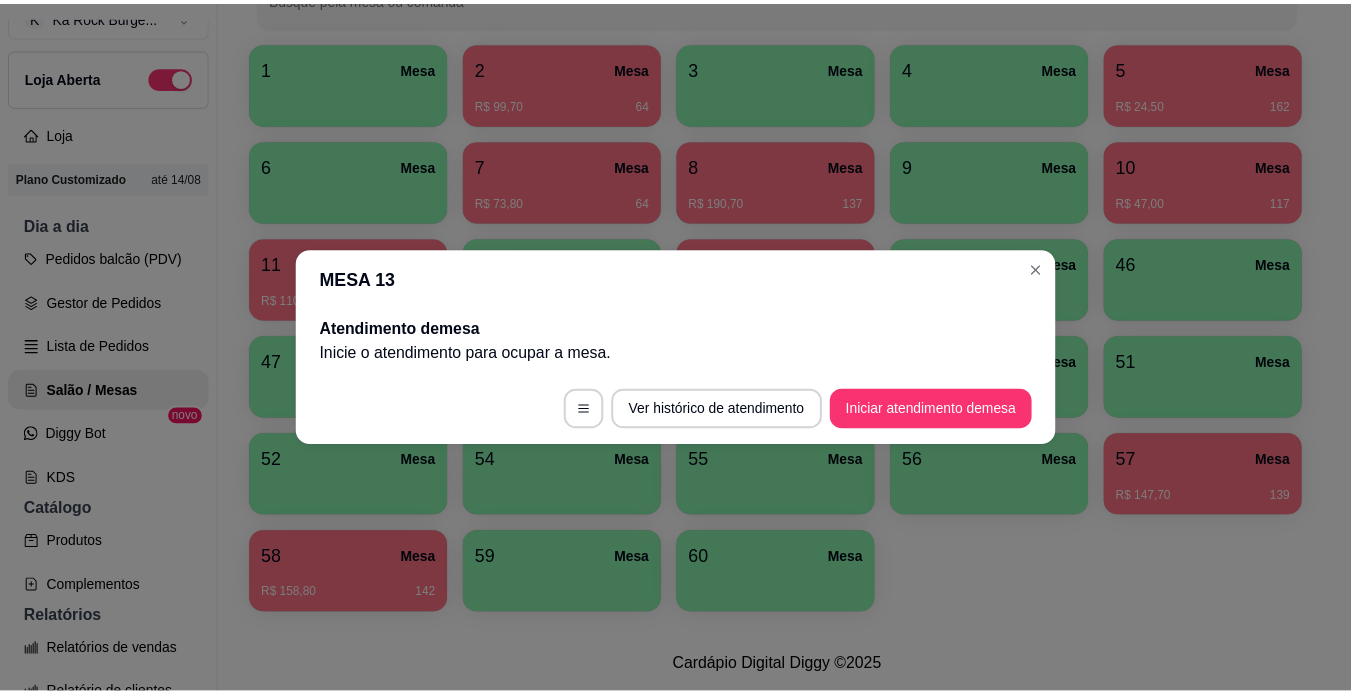 scroll, scrollTop: 0, scrollLeft: 0, axis: both 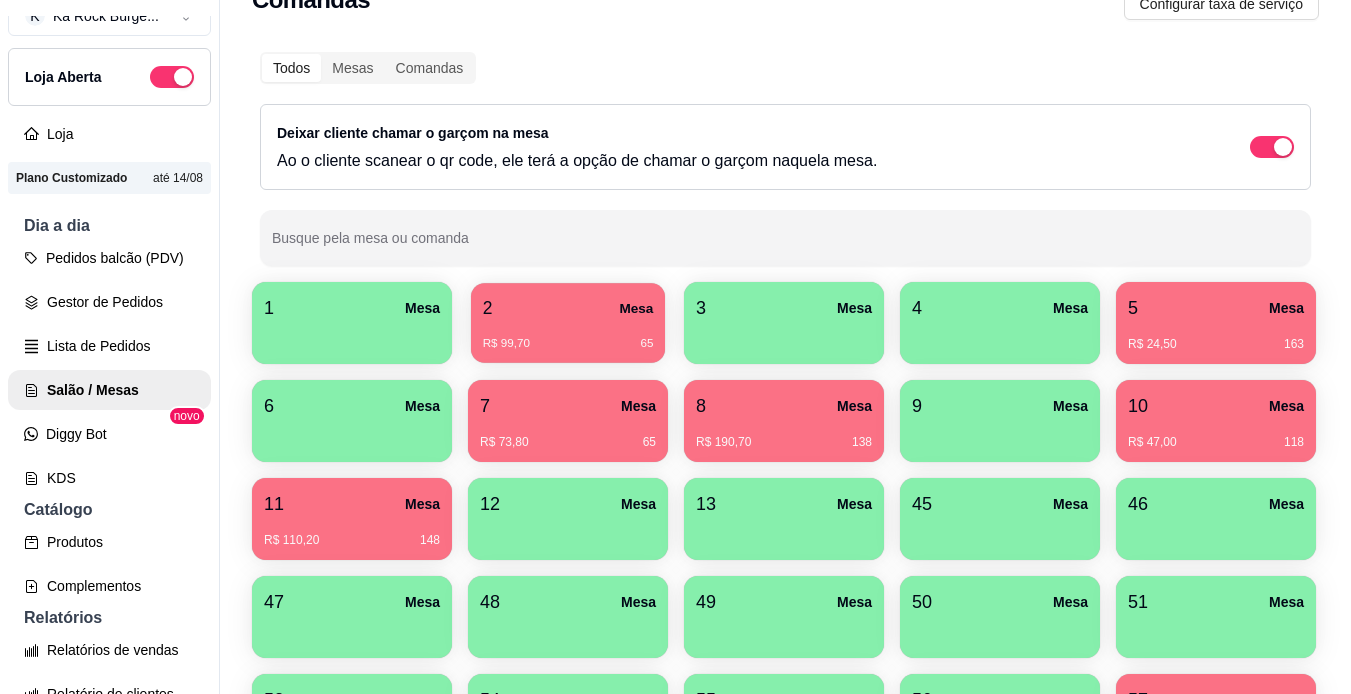 click on "2 Mesa" at bounding box center [568, 308] 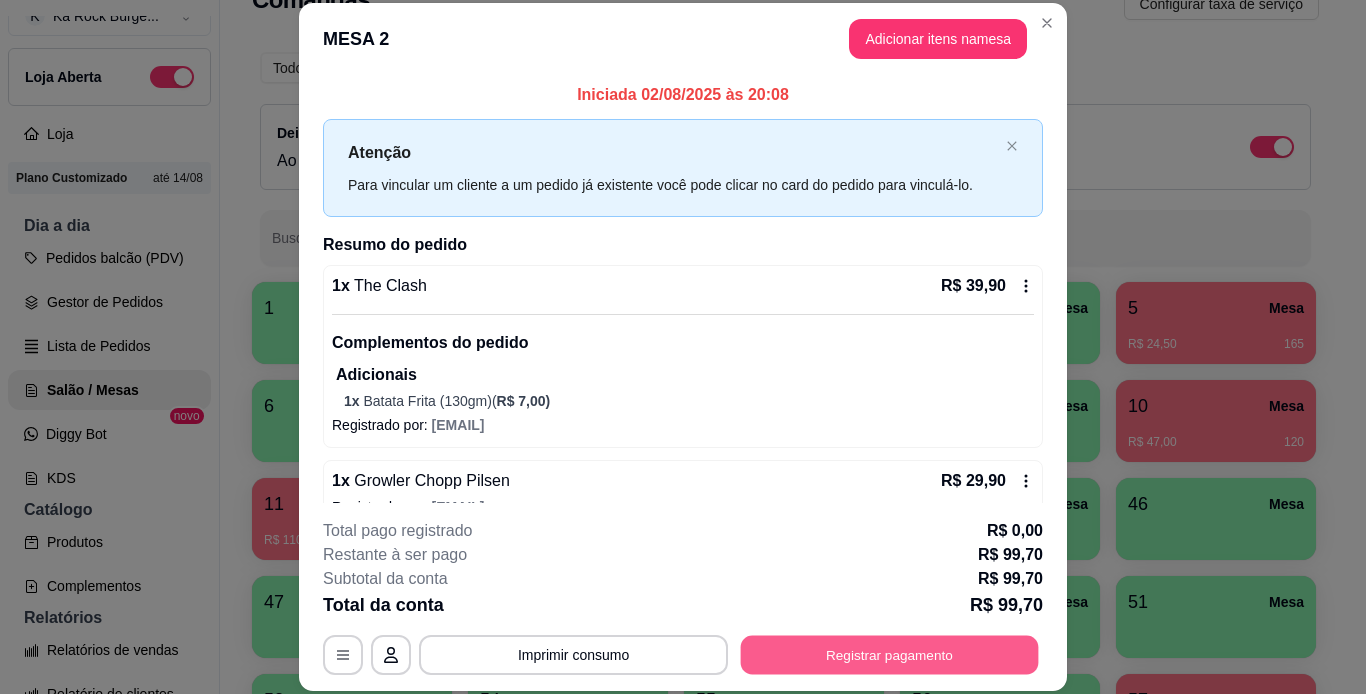 click on "Registrar pagamento" at bounding box center [890, 654] 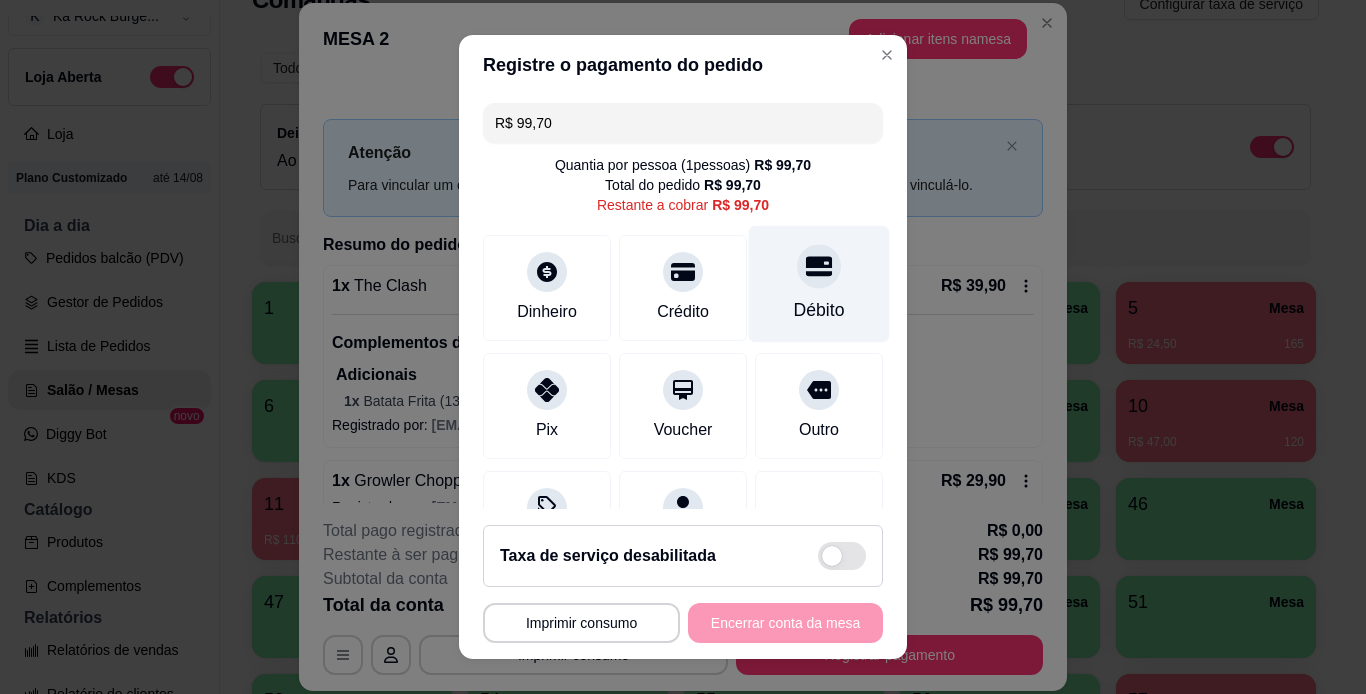 click at bounding box center (819, 266) 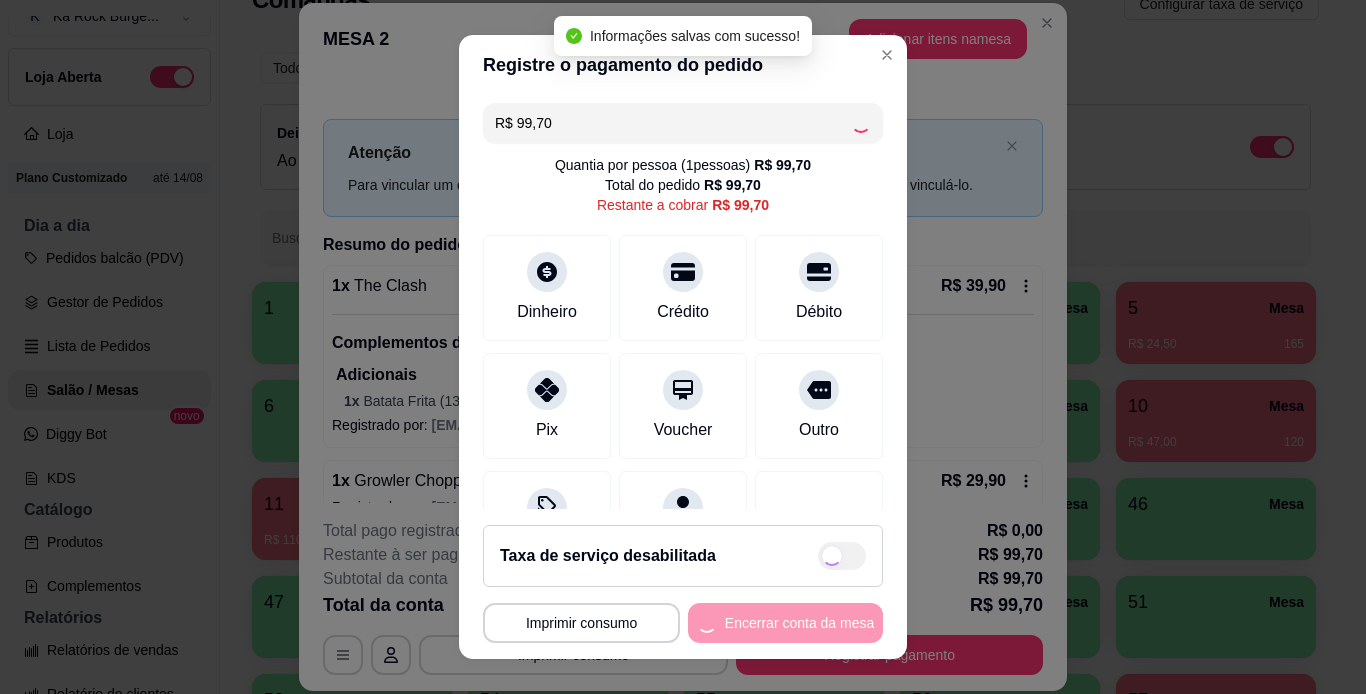 type on "R$ 0,00" 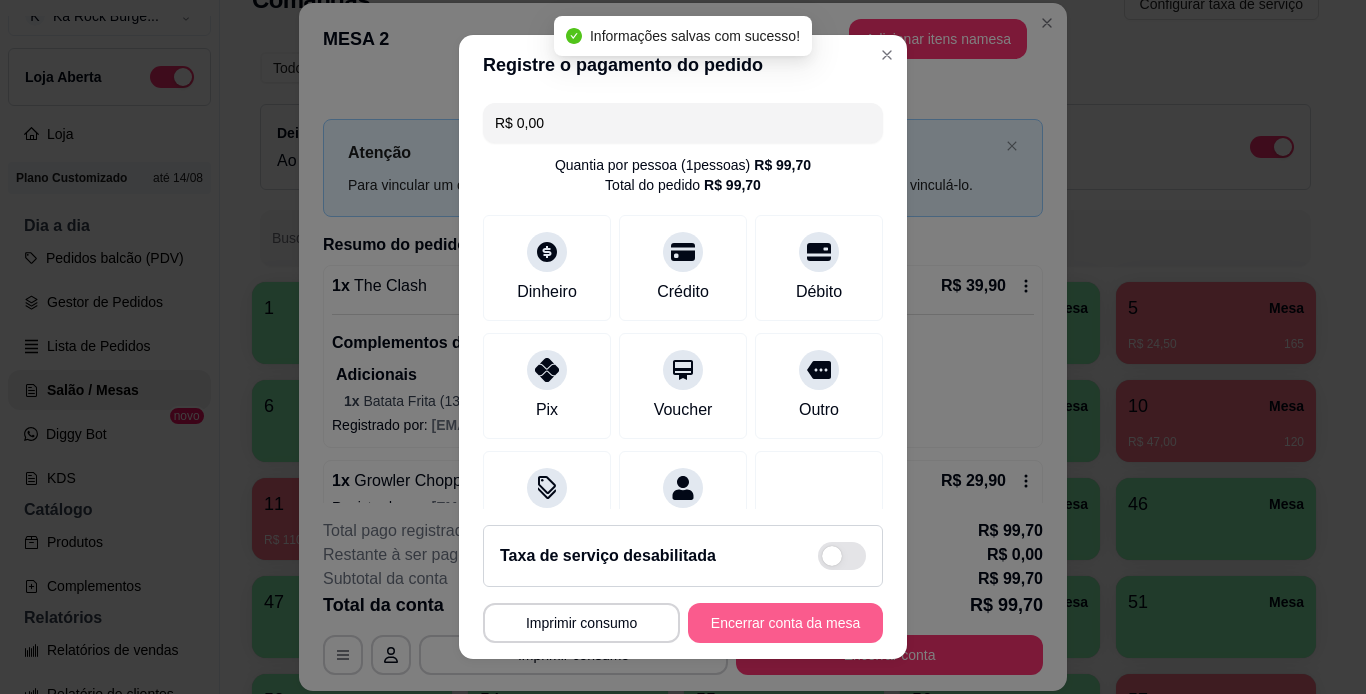 click on "Encerrar conta da mesa" at bounding box center [785, 623] 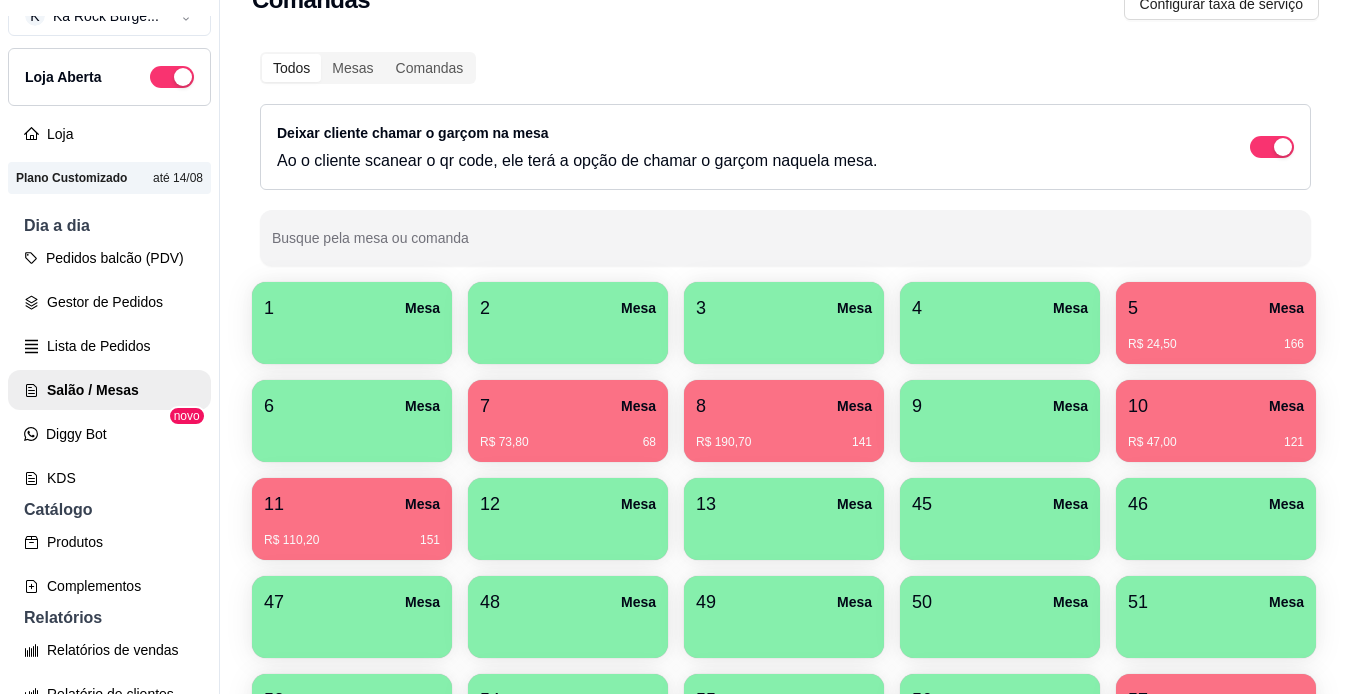 scroll, scrollTop: 32, scrollLeft: 0, axis: vertical 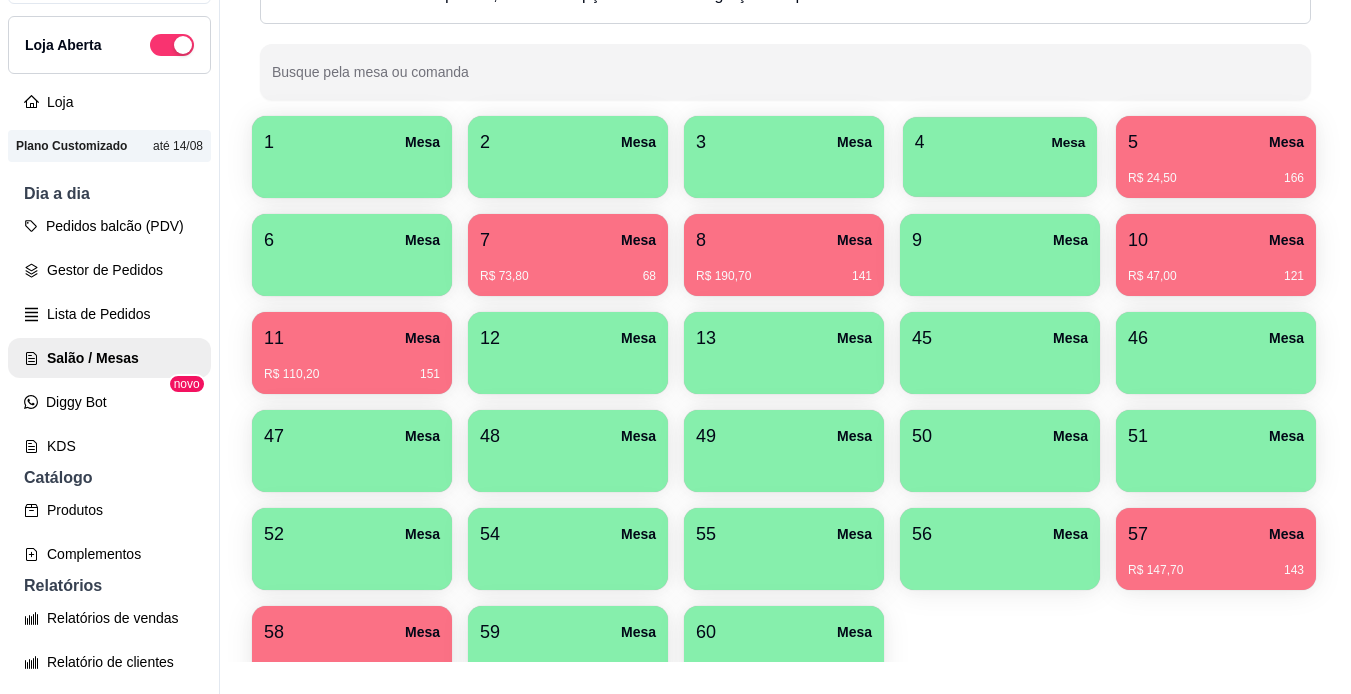 click at bounding box center (1000, 170) 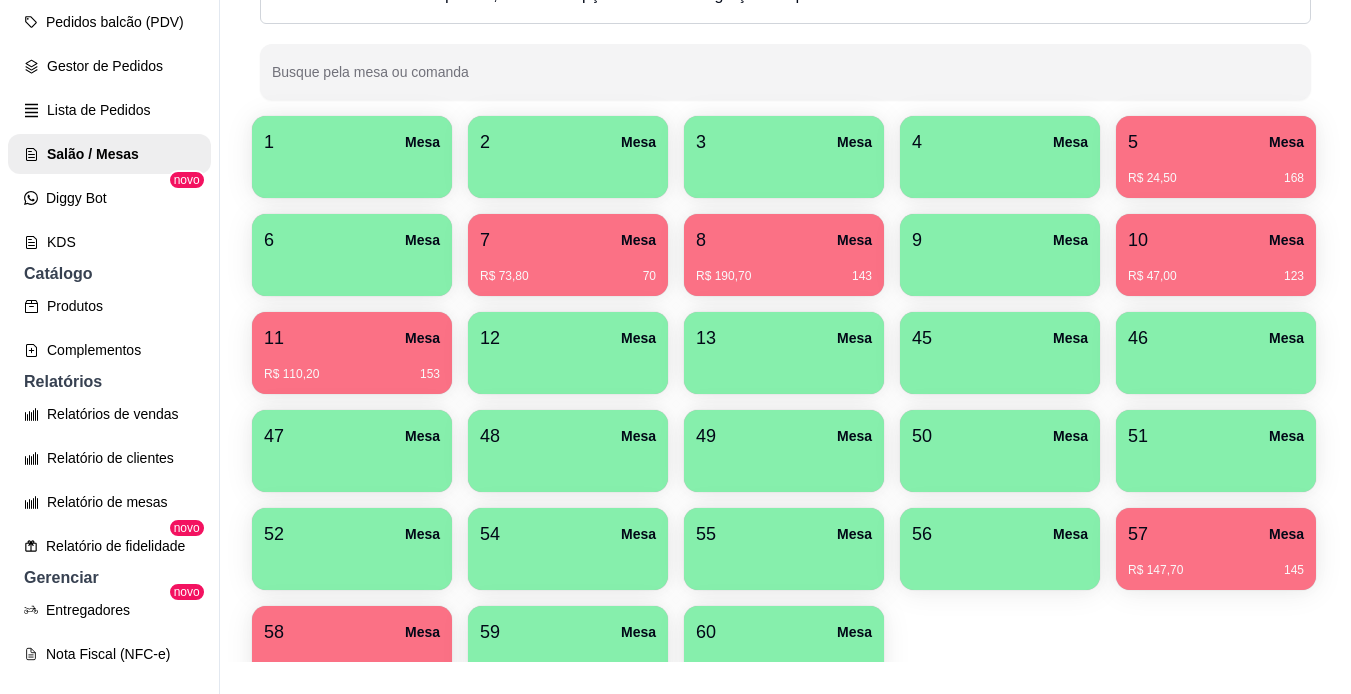 scroll, scrollTop: 260, scrollLeft: 0, axis: vertical 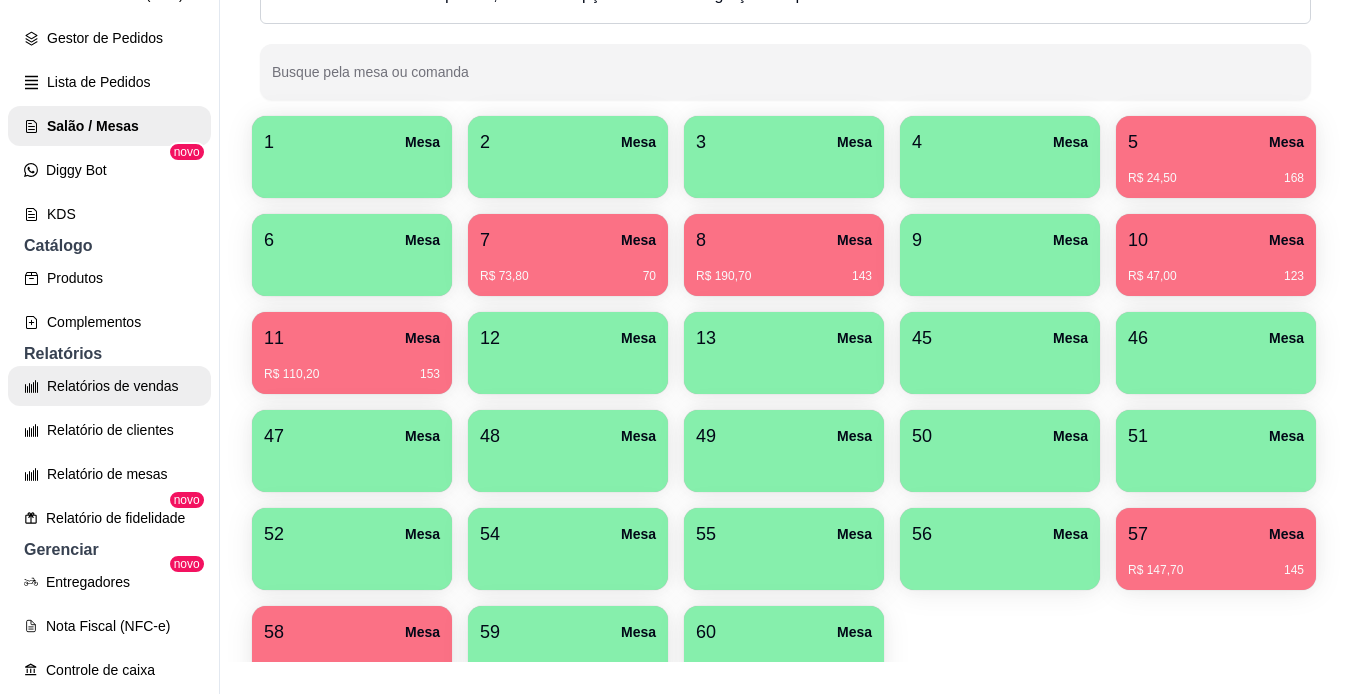 click on "Relatórios de vendas" at bounding box center (109, 386) 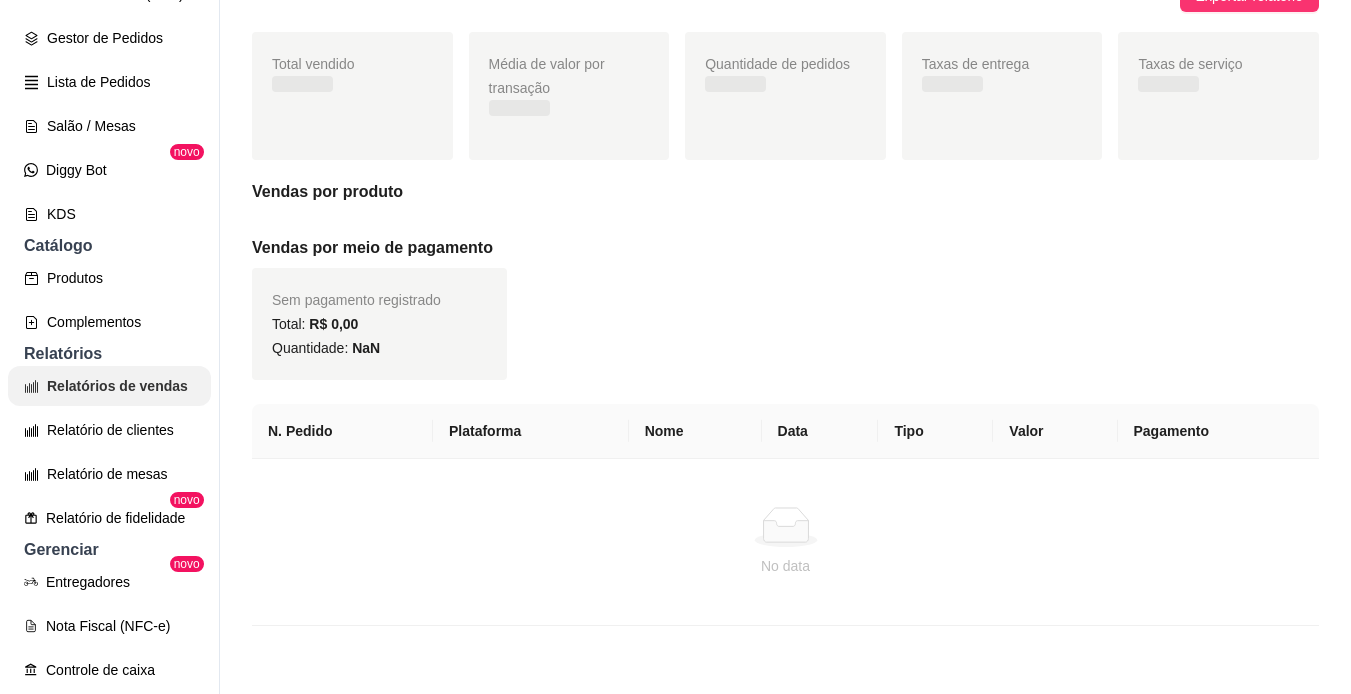 scroll, scrollTop: 0, scrollLeft: 0, axis: both 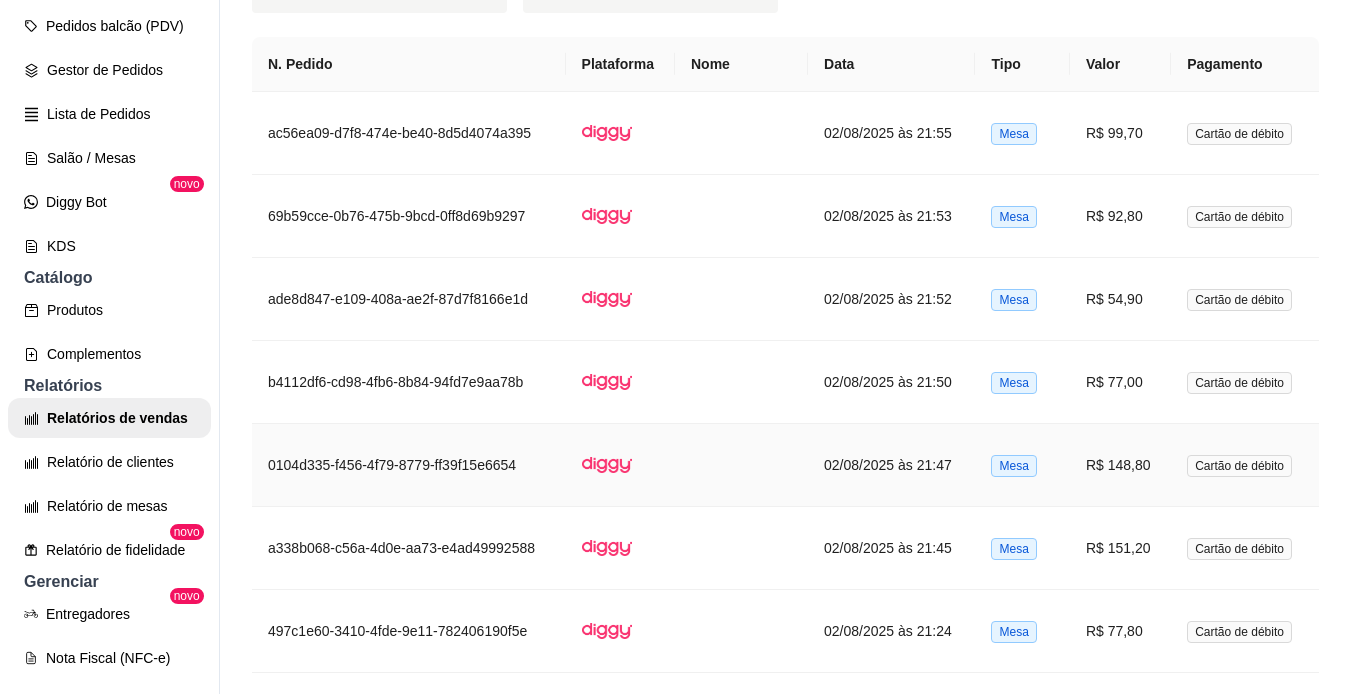 click on "Mesa" at bounding box center (1022, 465) 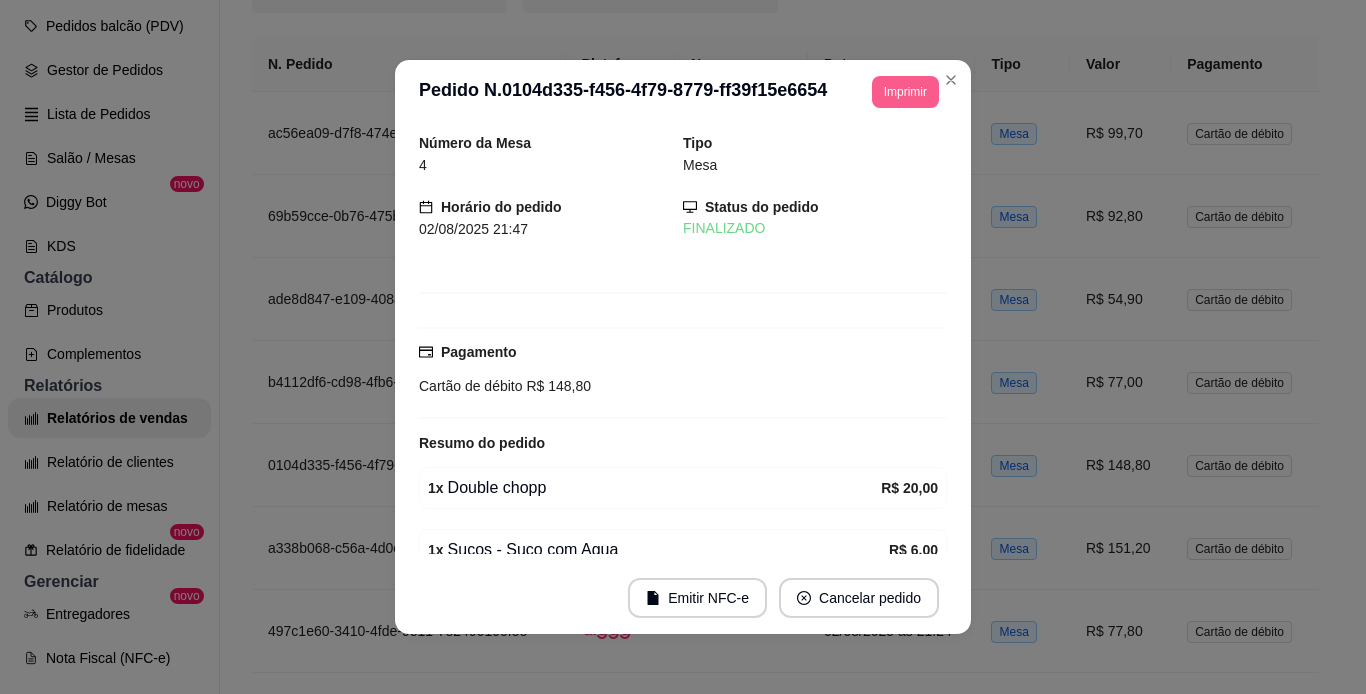 click on "Imprimir" at bounding box center (905, 92) 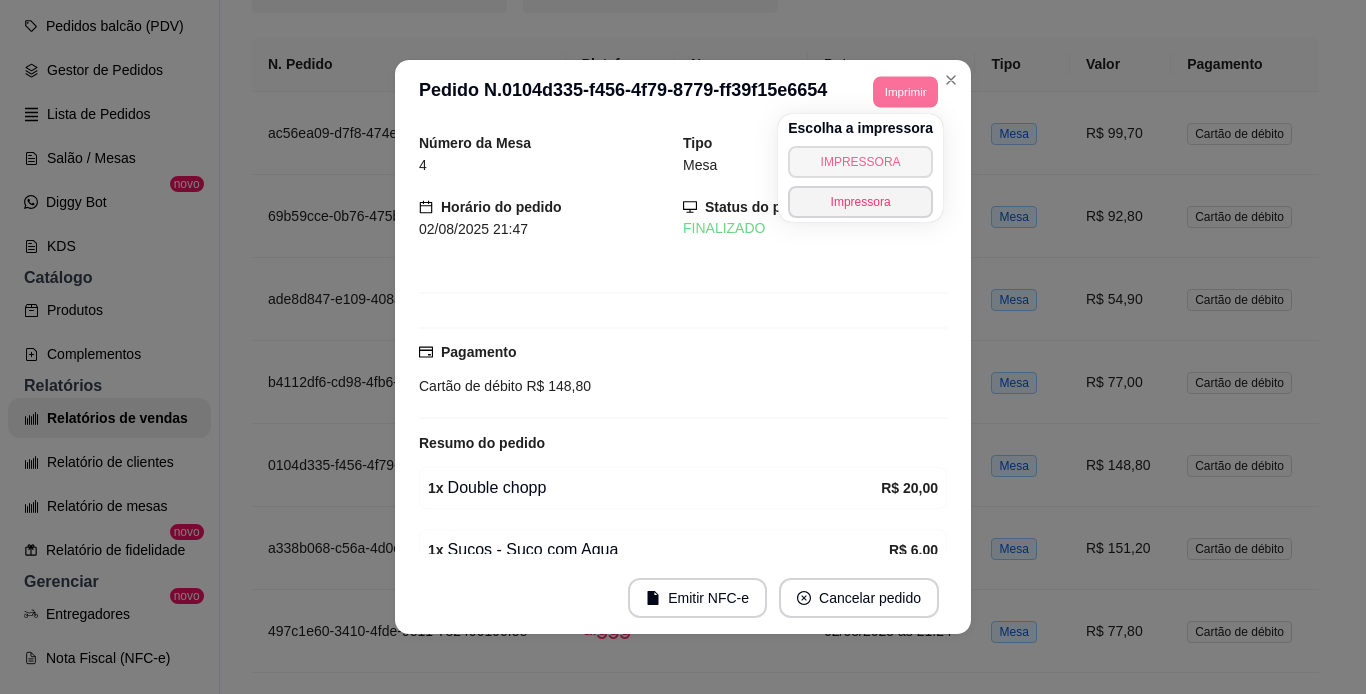 click on "IMPRESSORA" at bounding box center (860, 162) 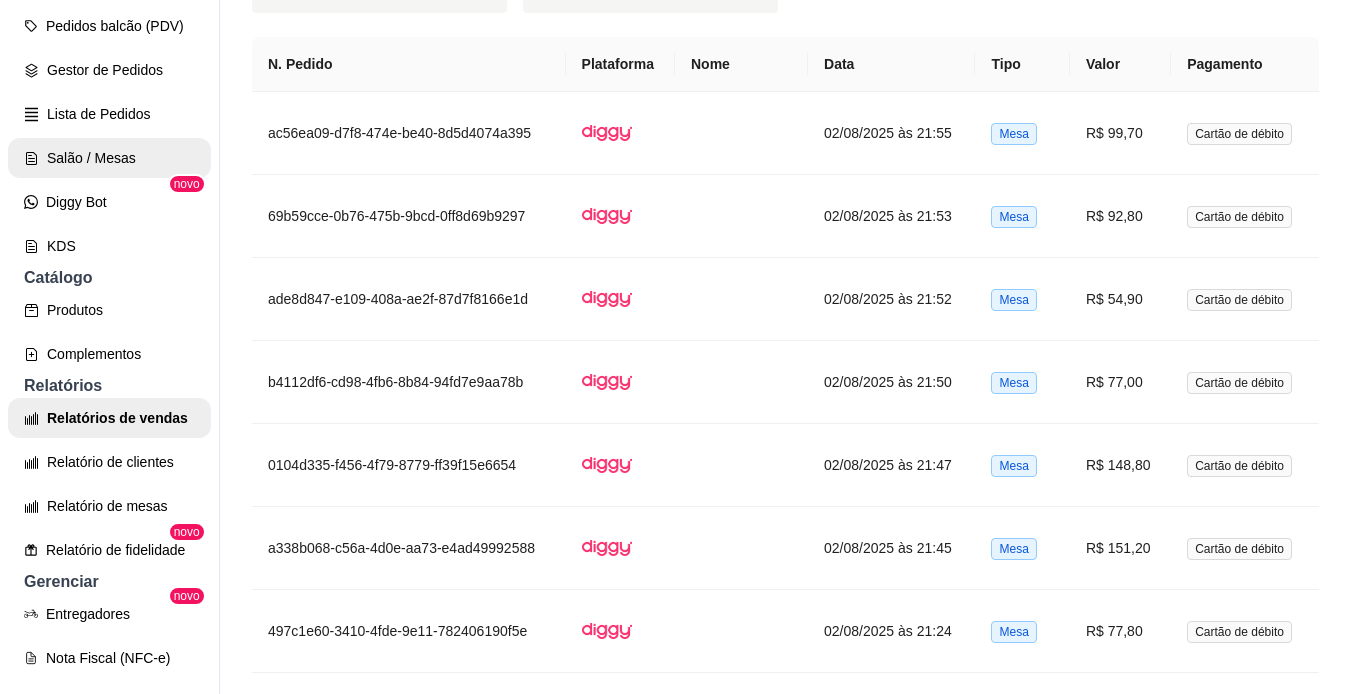 click on "Salão / Mesas" at bounding box center [109, 158] 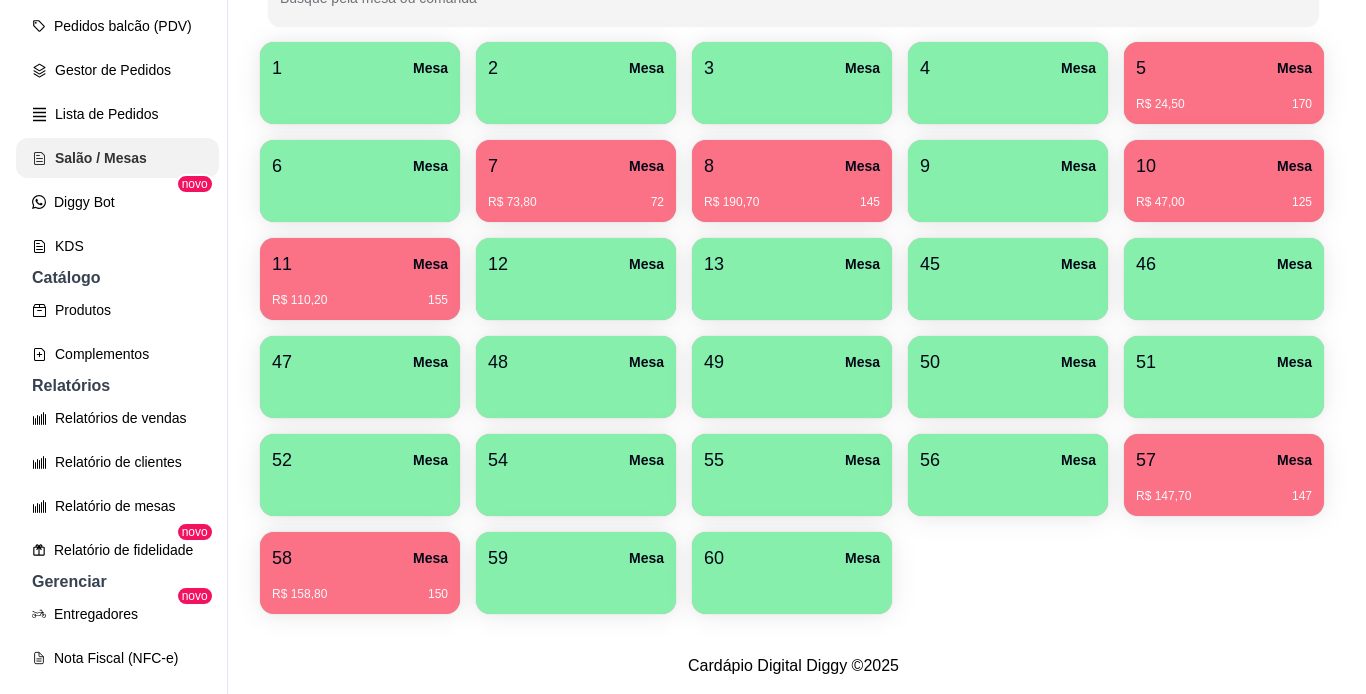 scroll, scrollTop: 0, scrollLeft: 0, axis: both 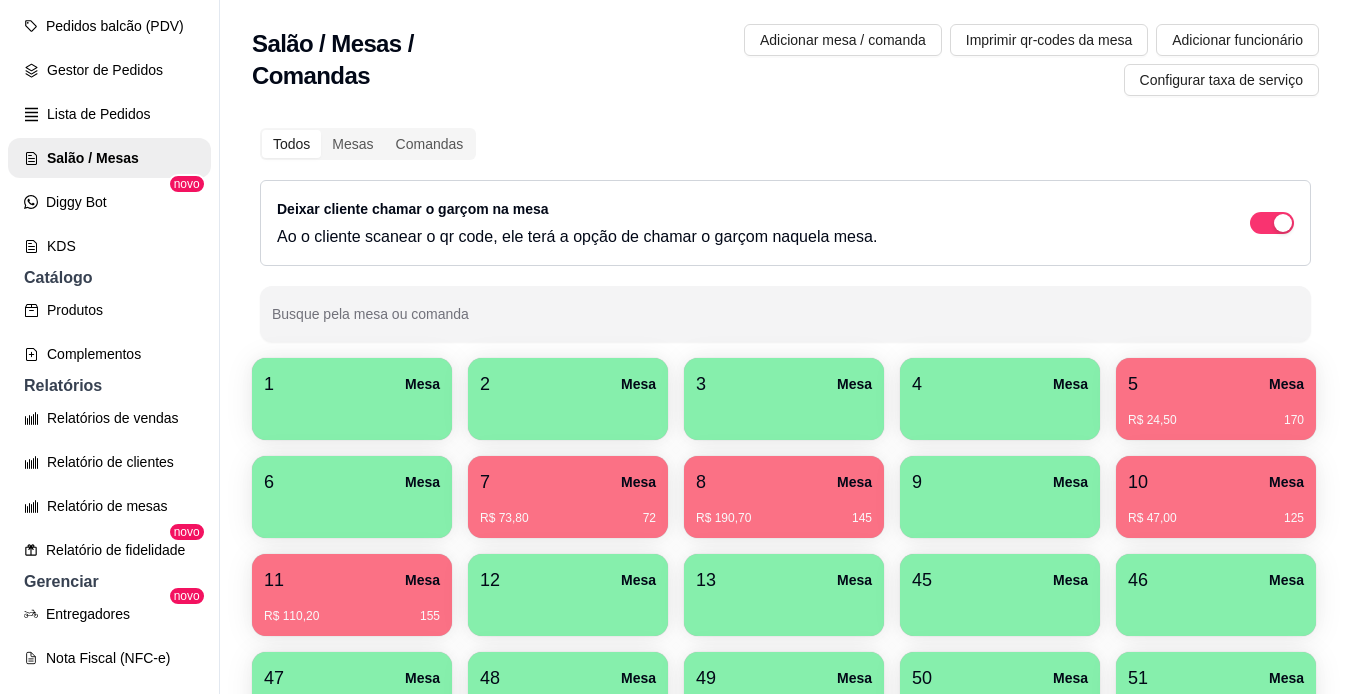 click on "R$ 73,80 72" at bounding box center [568, 518] 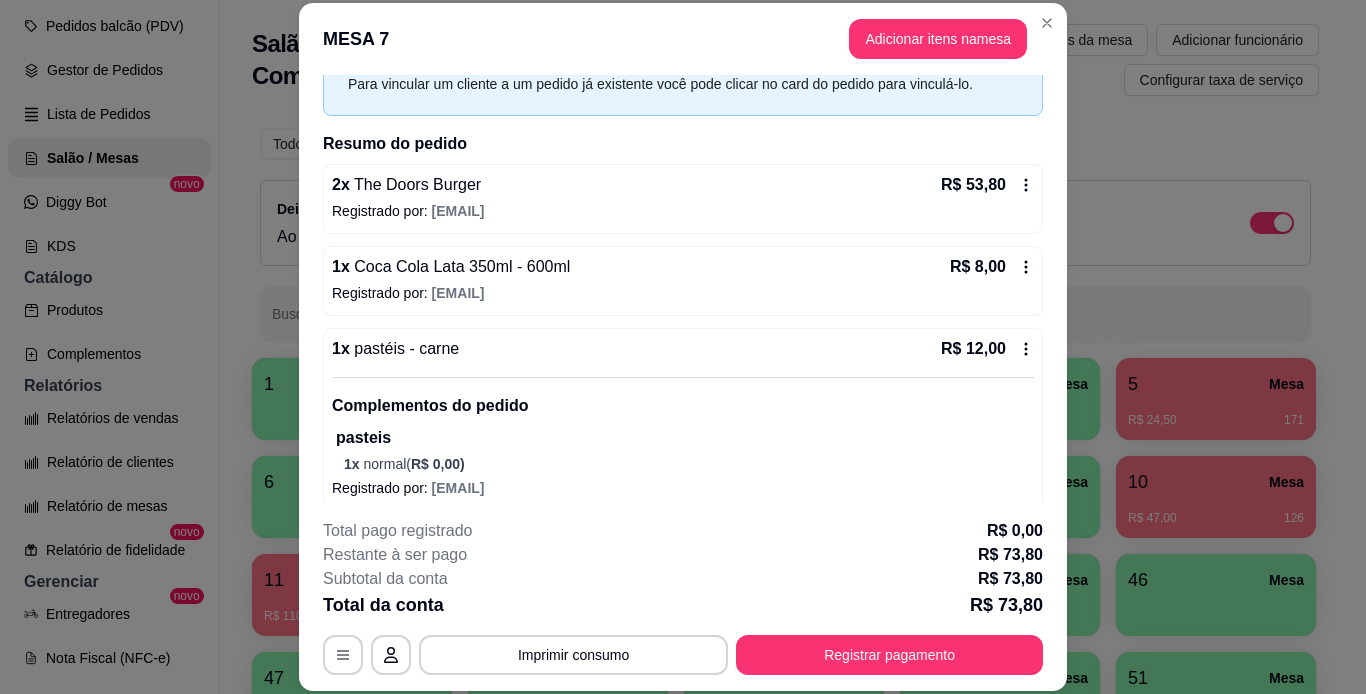scroll, scrollTop: 117, scrollLeft: 0, axis: vertical 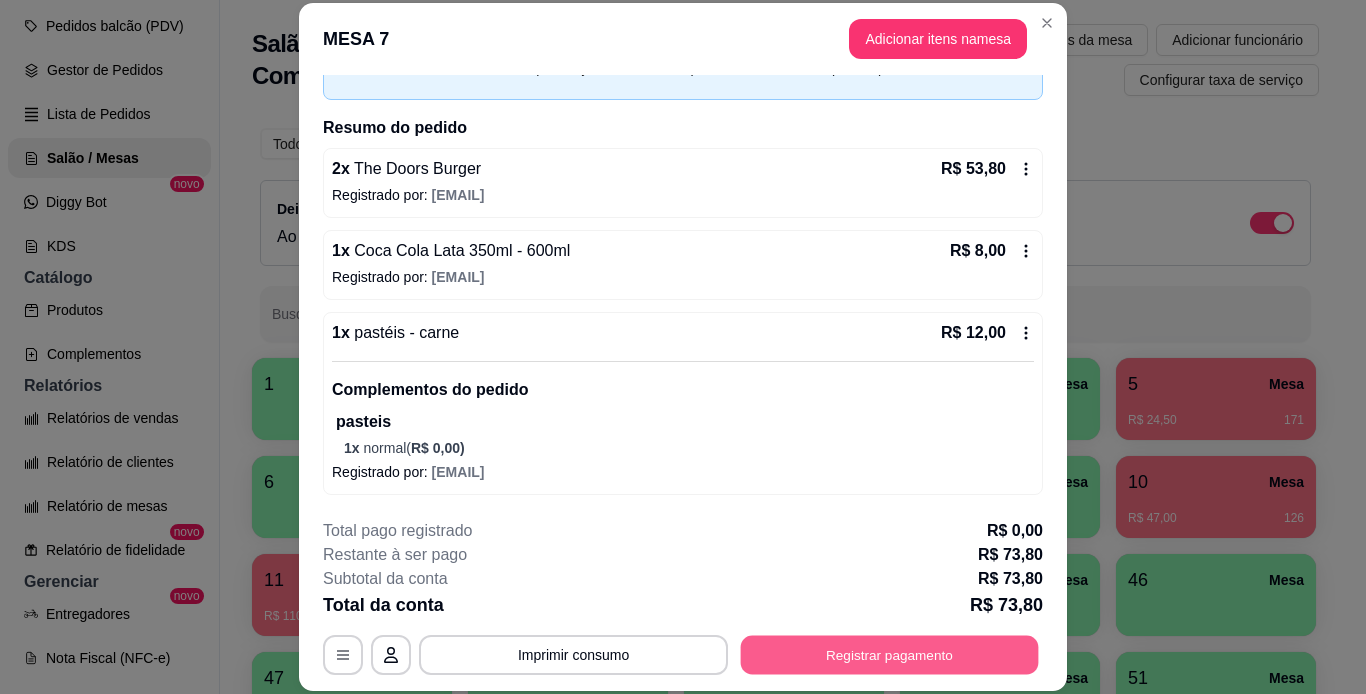 click on "Registrar pagamento" at bounding box center (890, 654) 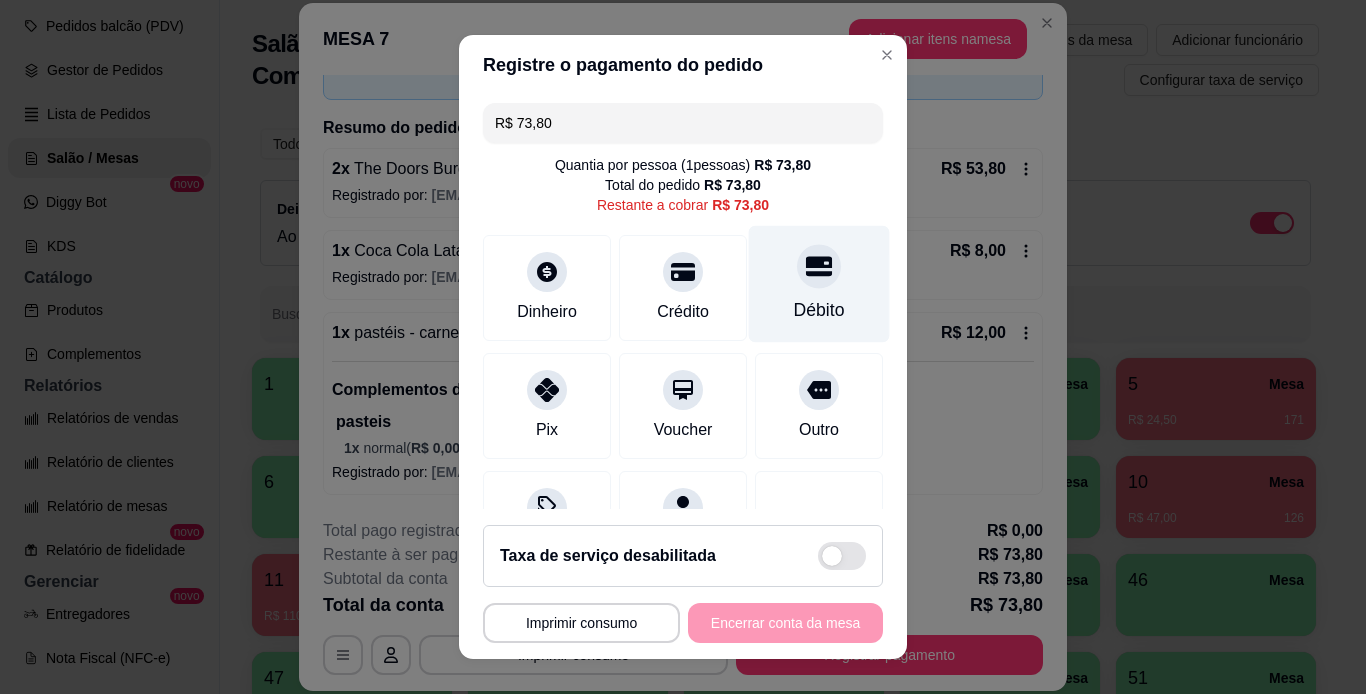 click at bounding box center [819, 266] 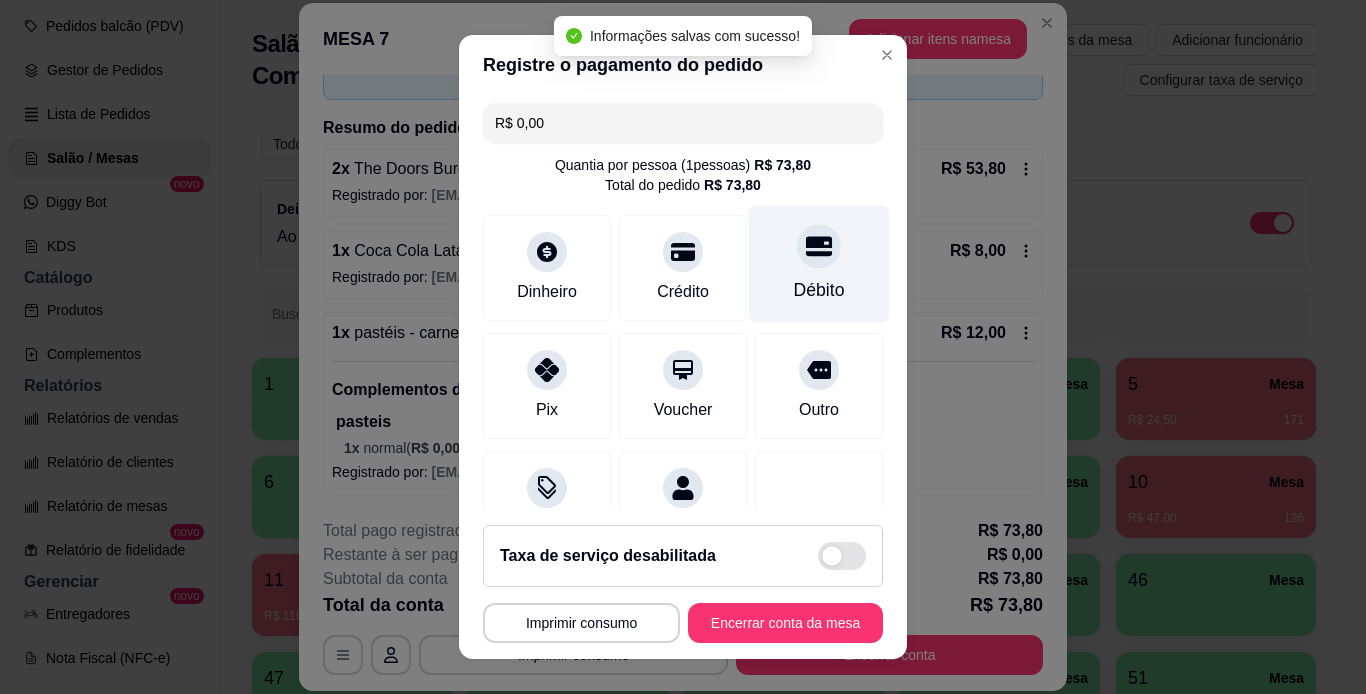 type on "R$ 0,00" 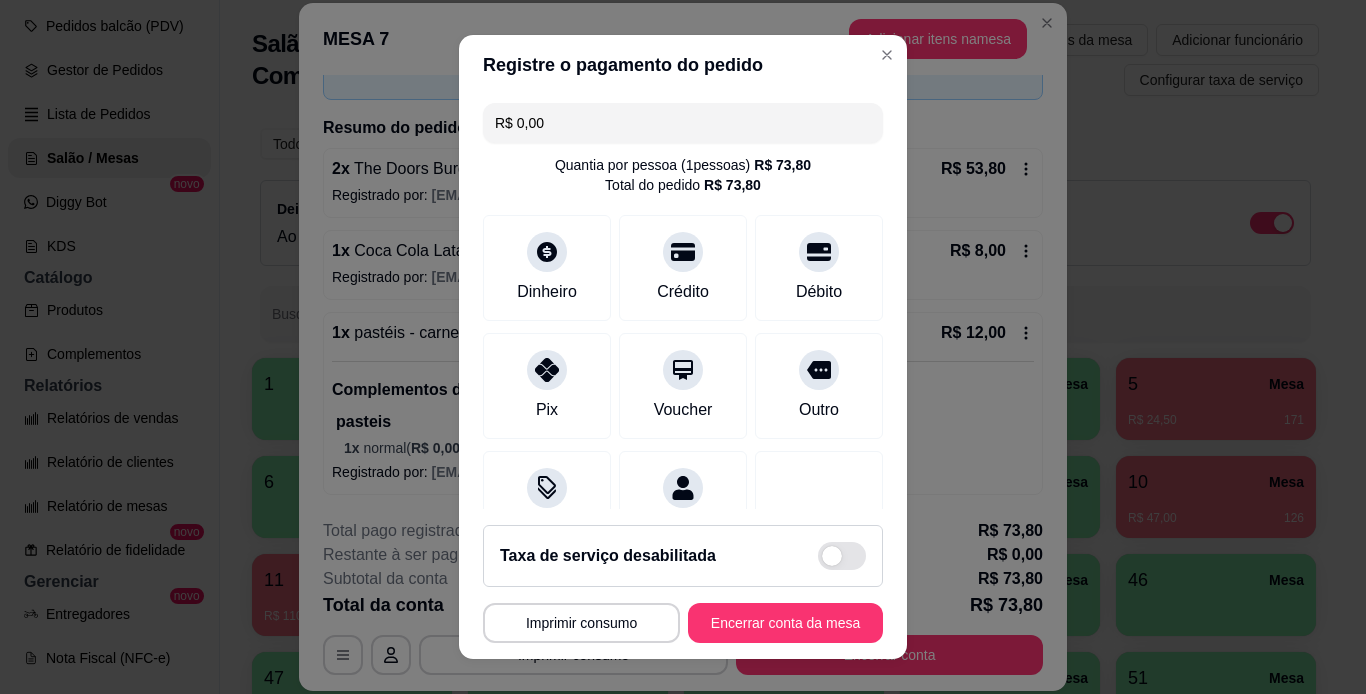 click on "**********" at bounding box center (683, 584) 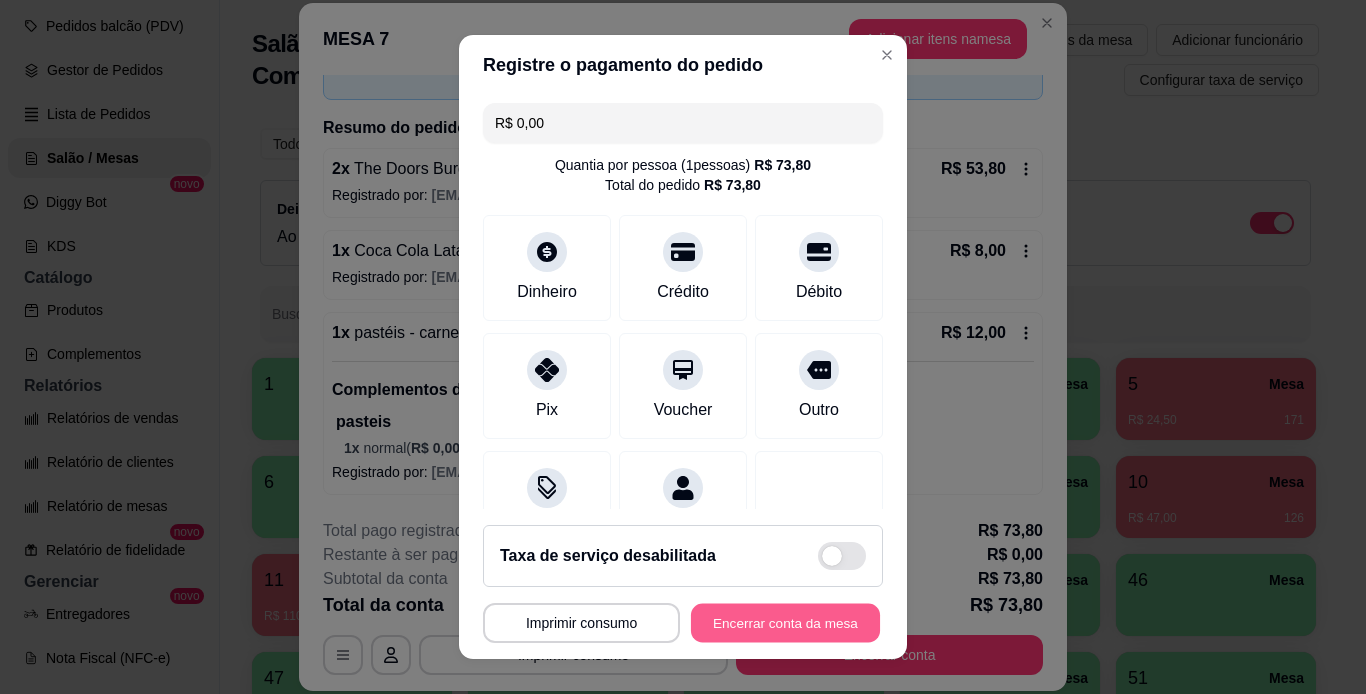 click on "Encerrar conta da mesa" at bounding box center [785, 623] 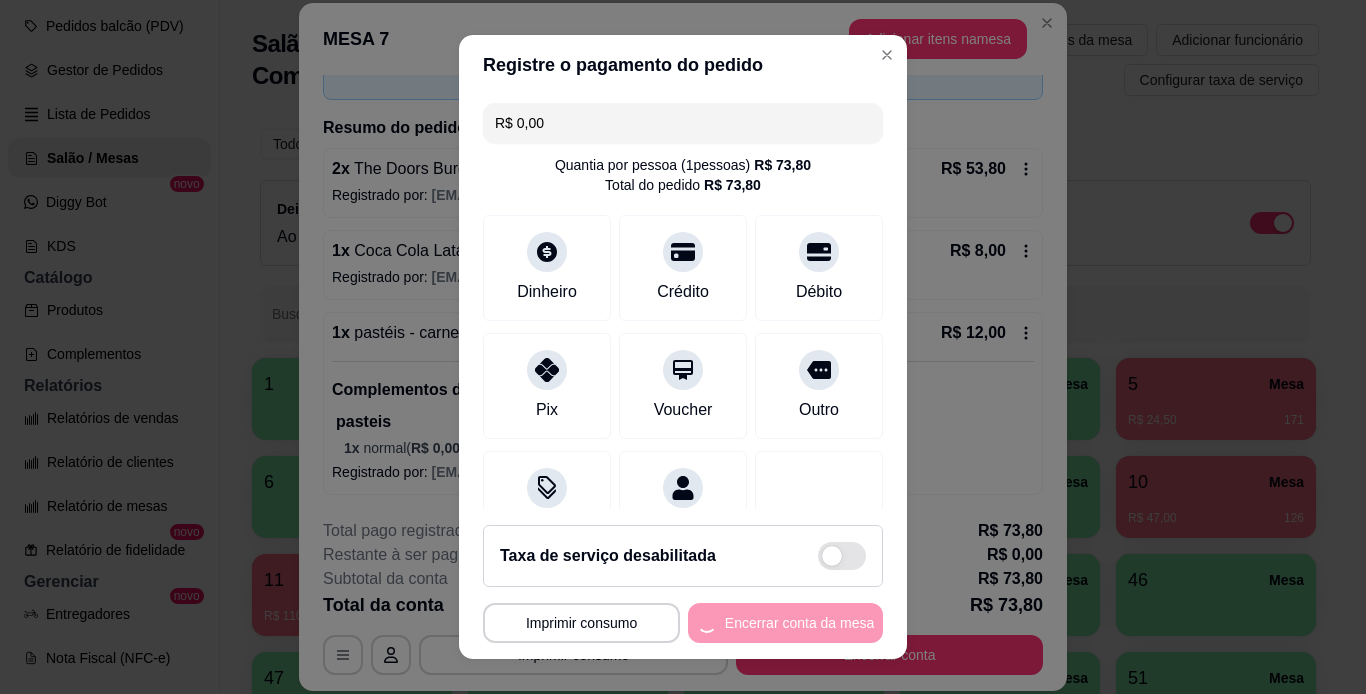 scroll, scrollTop: 0, scrollLeft: 0, axis: both 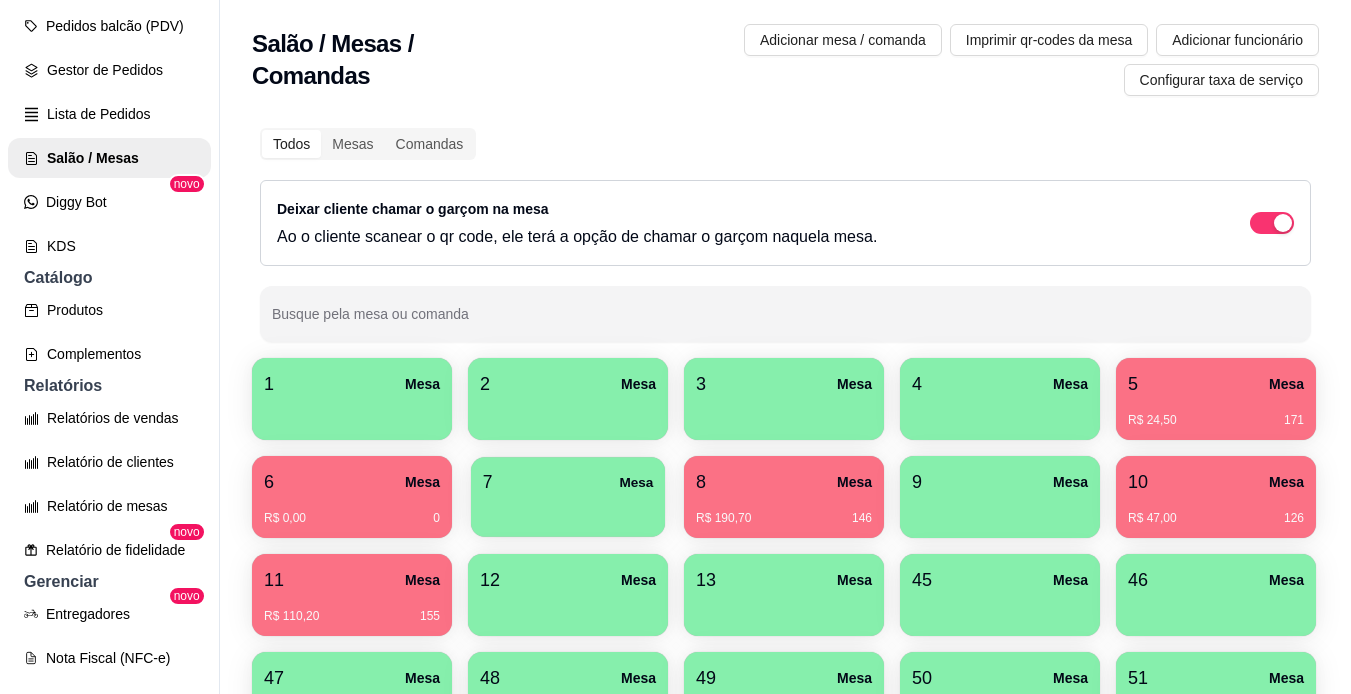 click at bounding box center [568, 510] 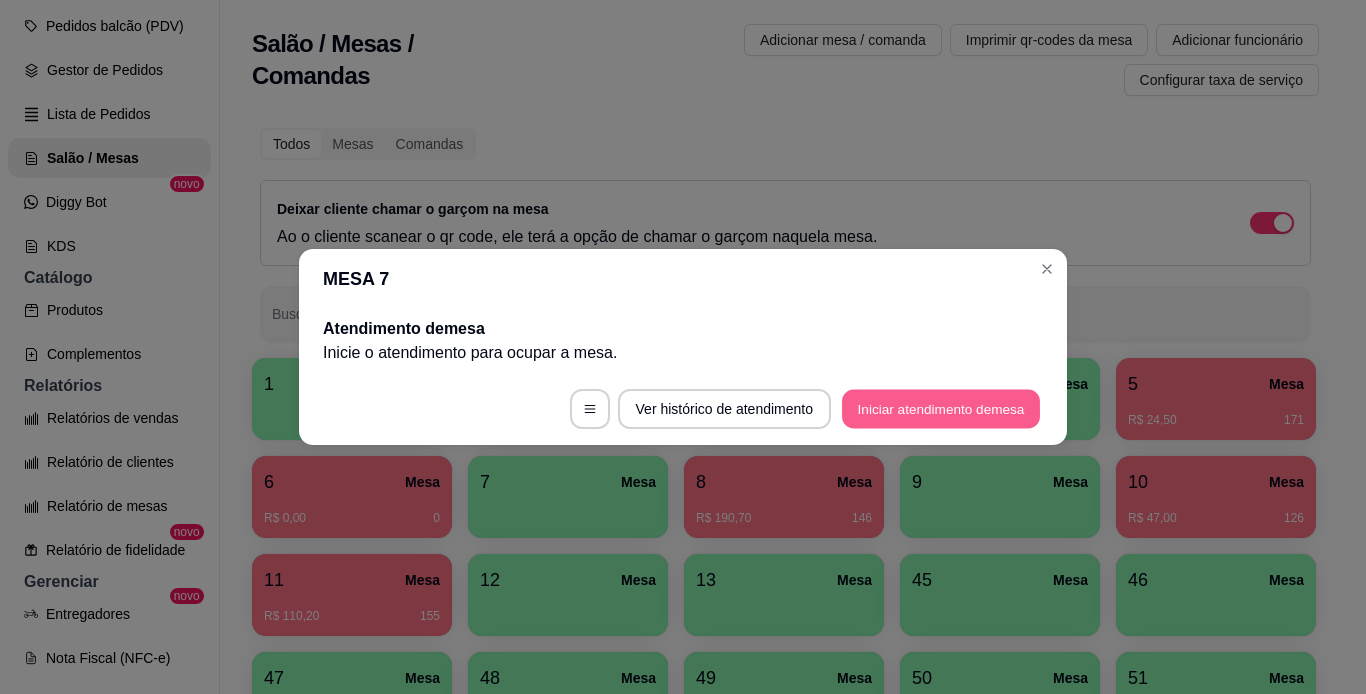 click on "Iniciar atendimento de  mesa" at bounding box center (941, 409) 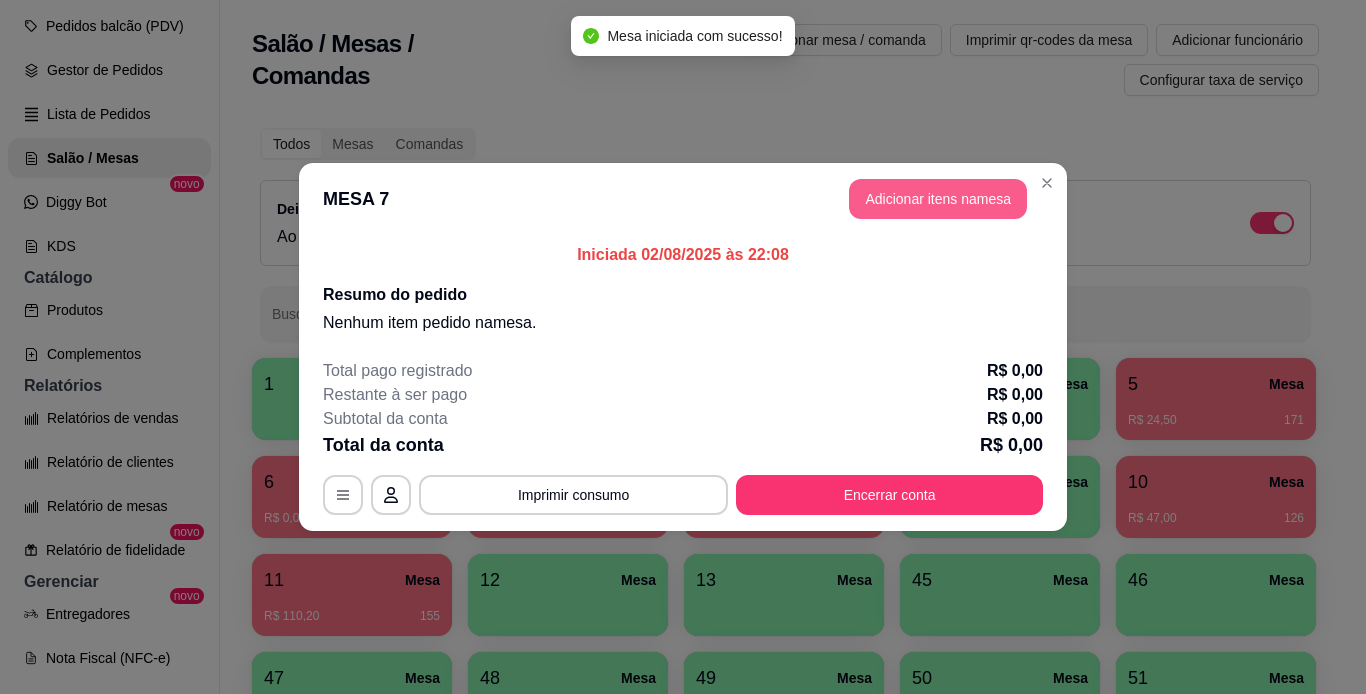 click on "Adicionar itens na  mesa" at bounding box center (938, 199) 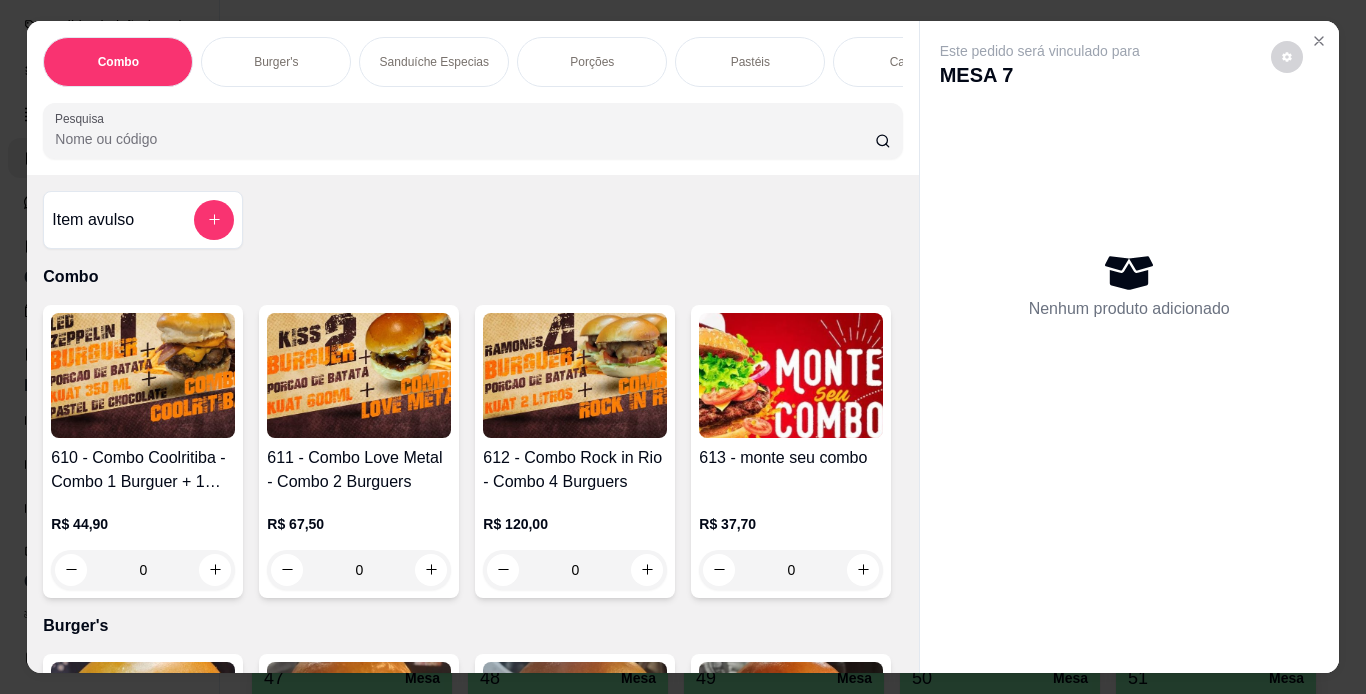 click on "Sanduíche Especias" at bounding box center (434, 62) 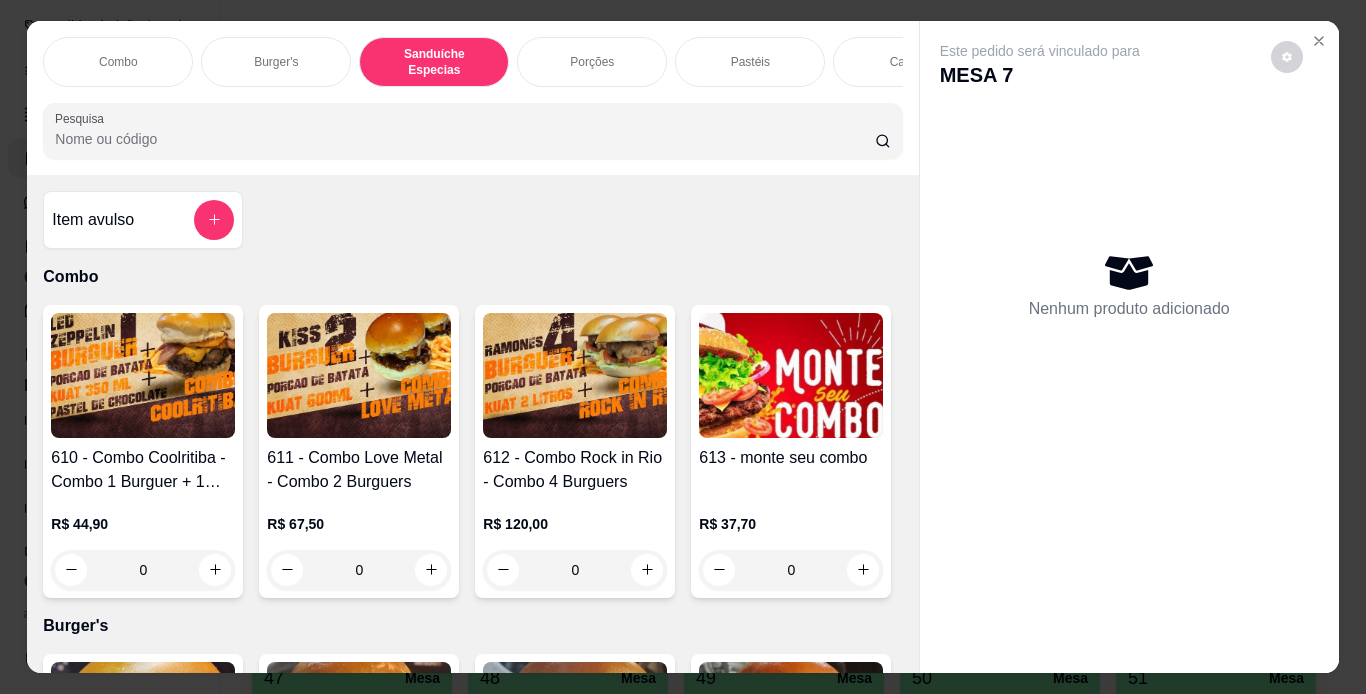 scroll, scrollTop: 3092, scrollLeft: 0, axis: vertical 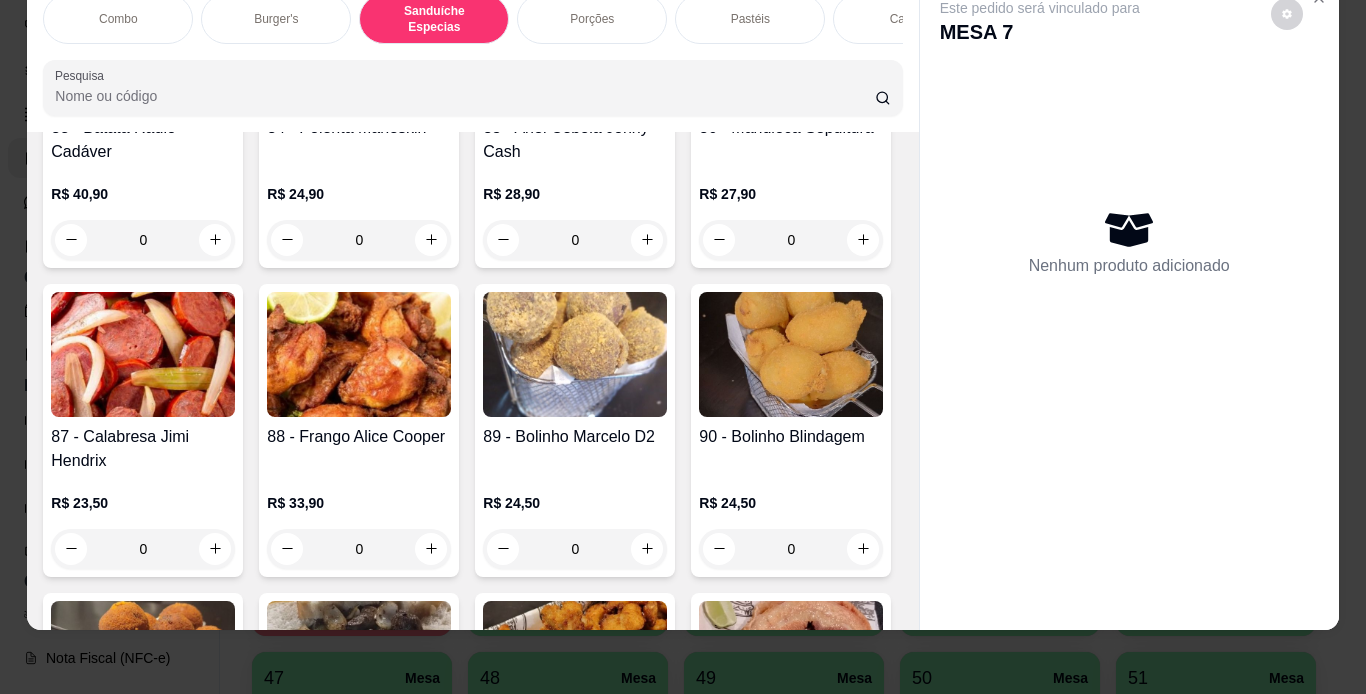 click at bounding box center [143, -613] 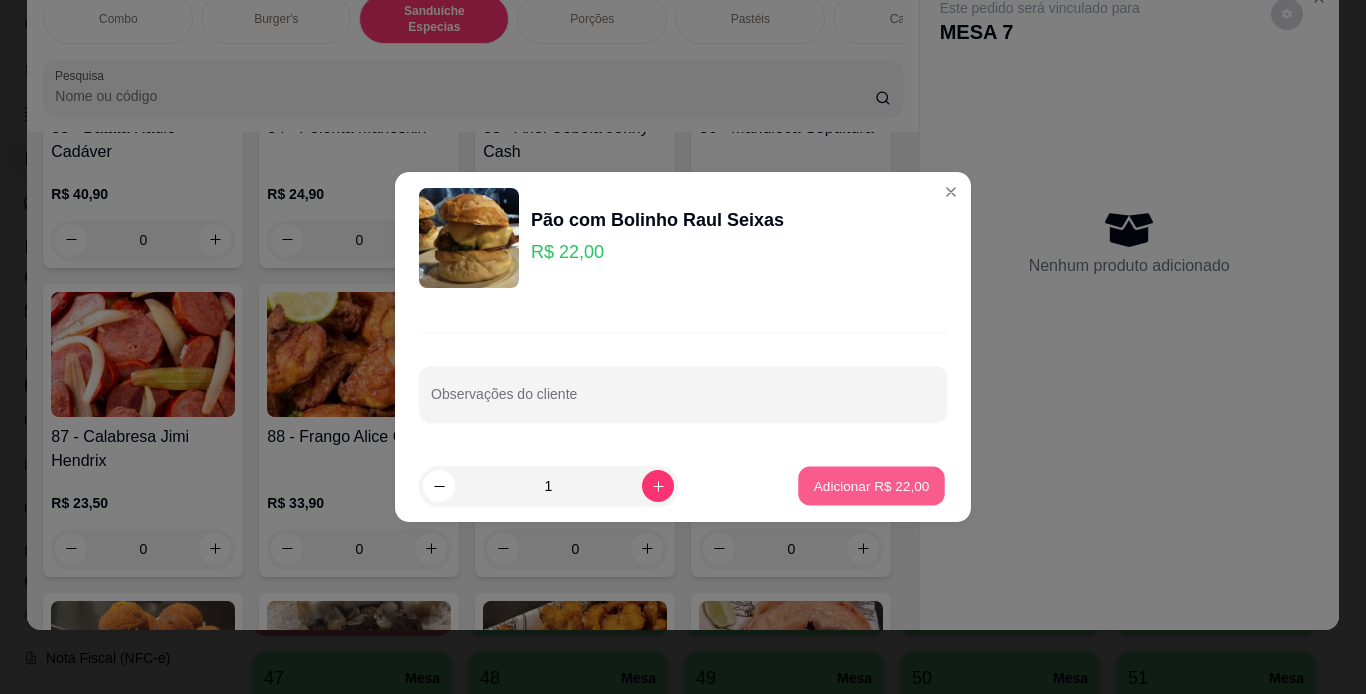 click on "Adicionar   R$ 22,00" at bounding box center (871, 486) 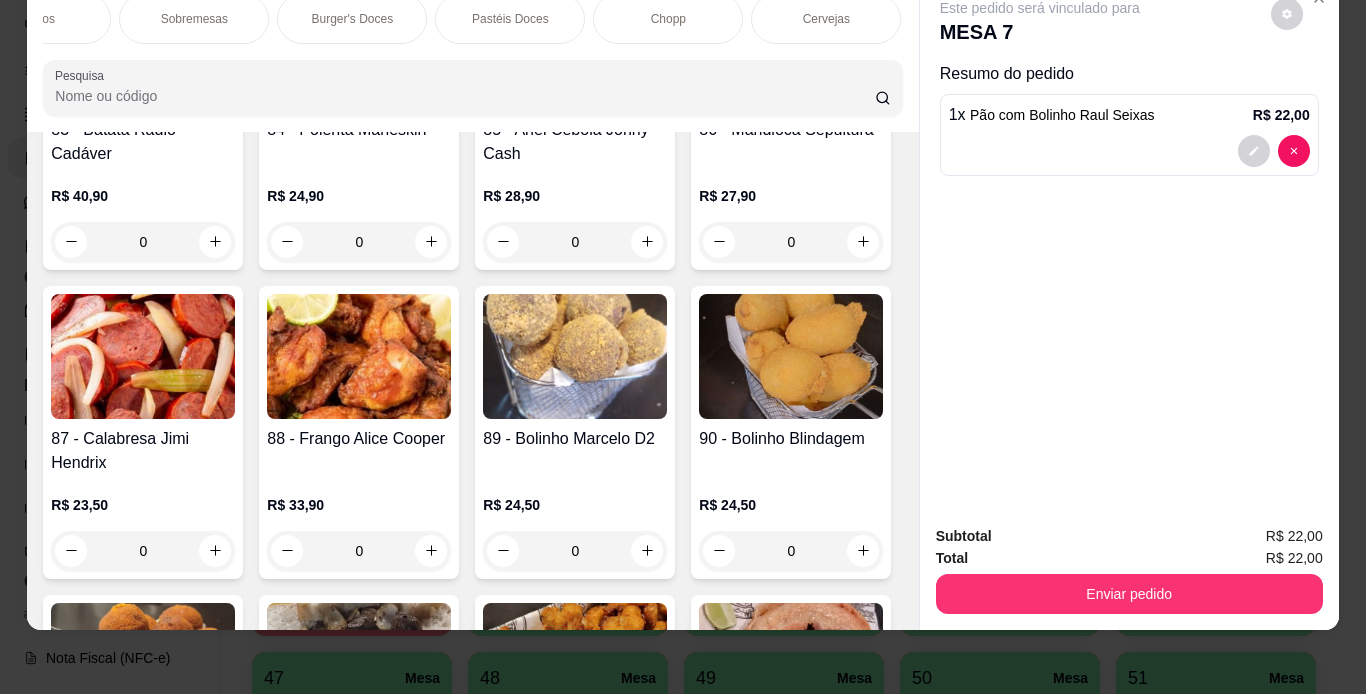 scroll, scrollTop: 0, scrollLeft: 920, axis: horizontal 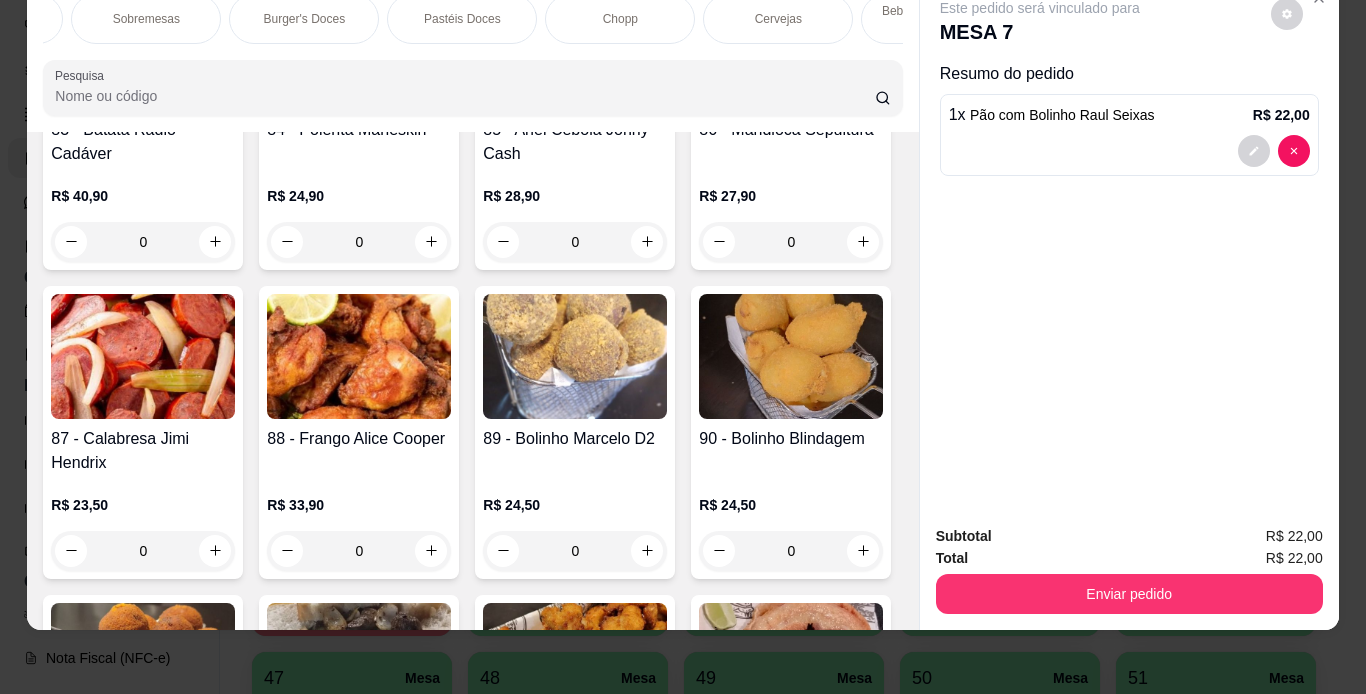 click on "Chopp" at bounding box center [620, 19] 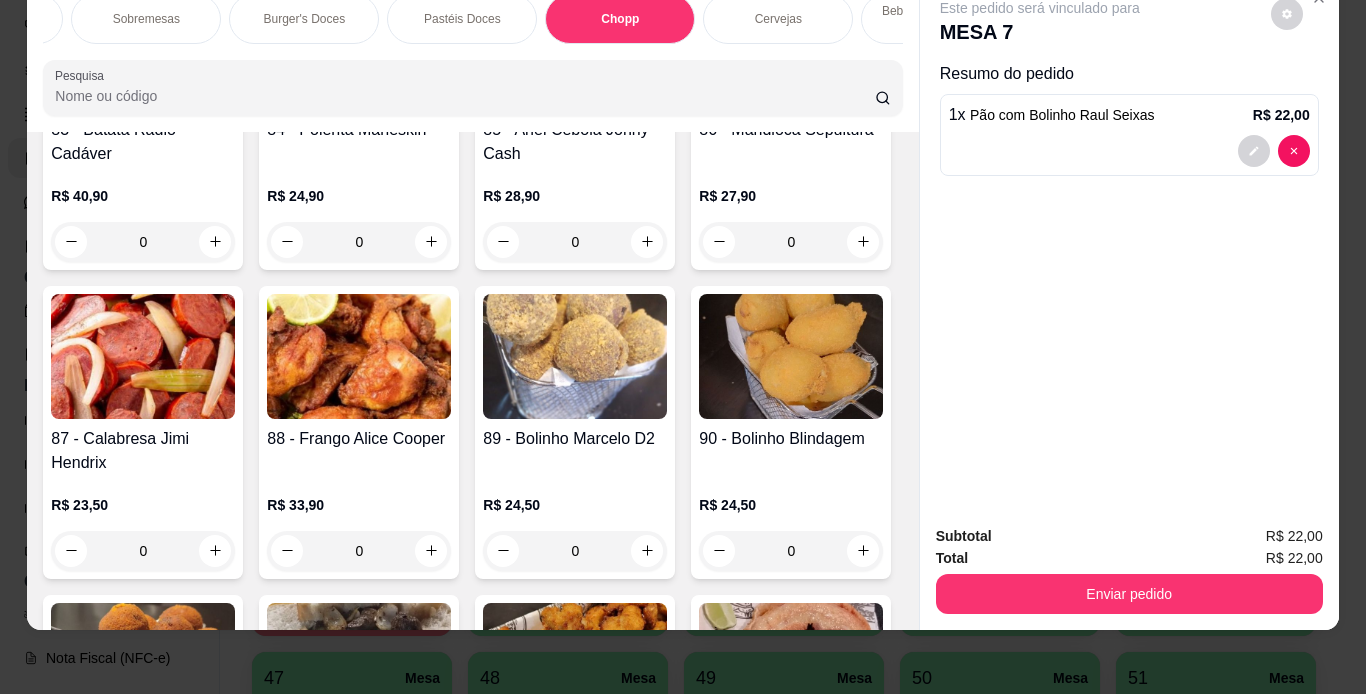 scroll, scrollTop: 7889, scrollLeft: 0, axis: vertical 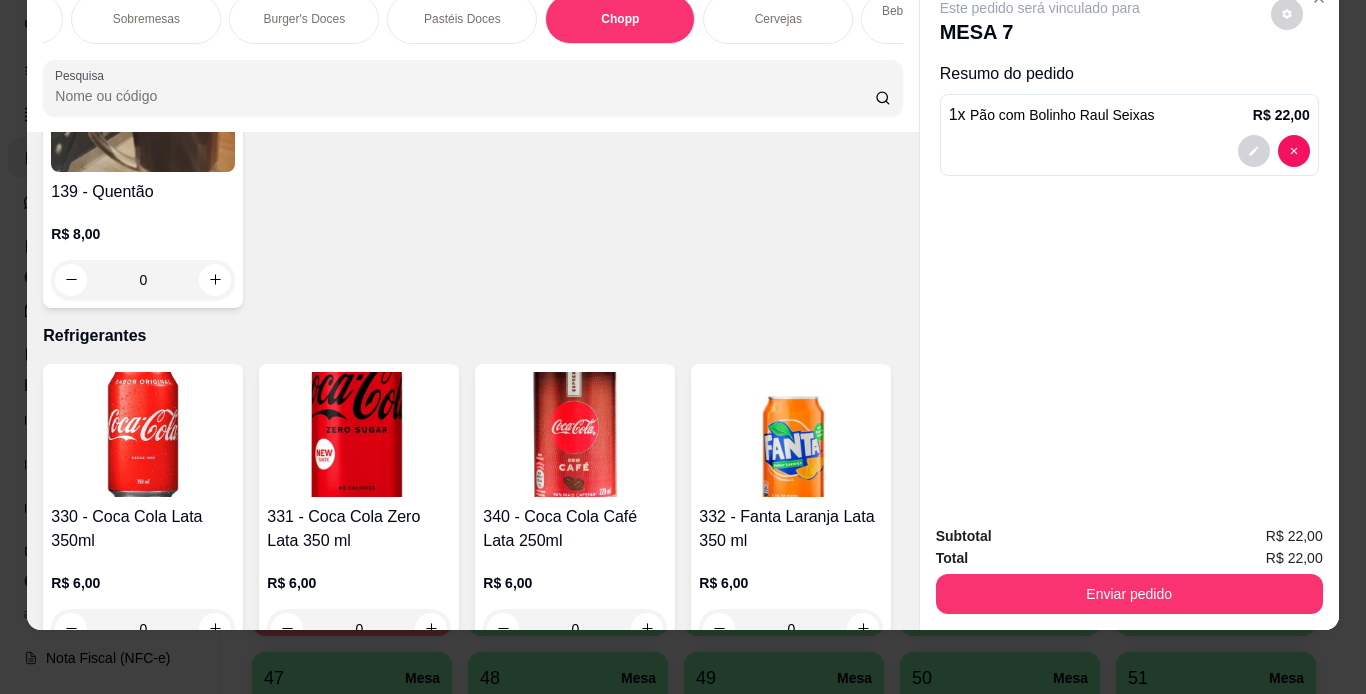 click on "R$ 14,00 0" at bounding box center [359, -992] 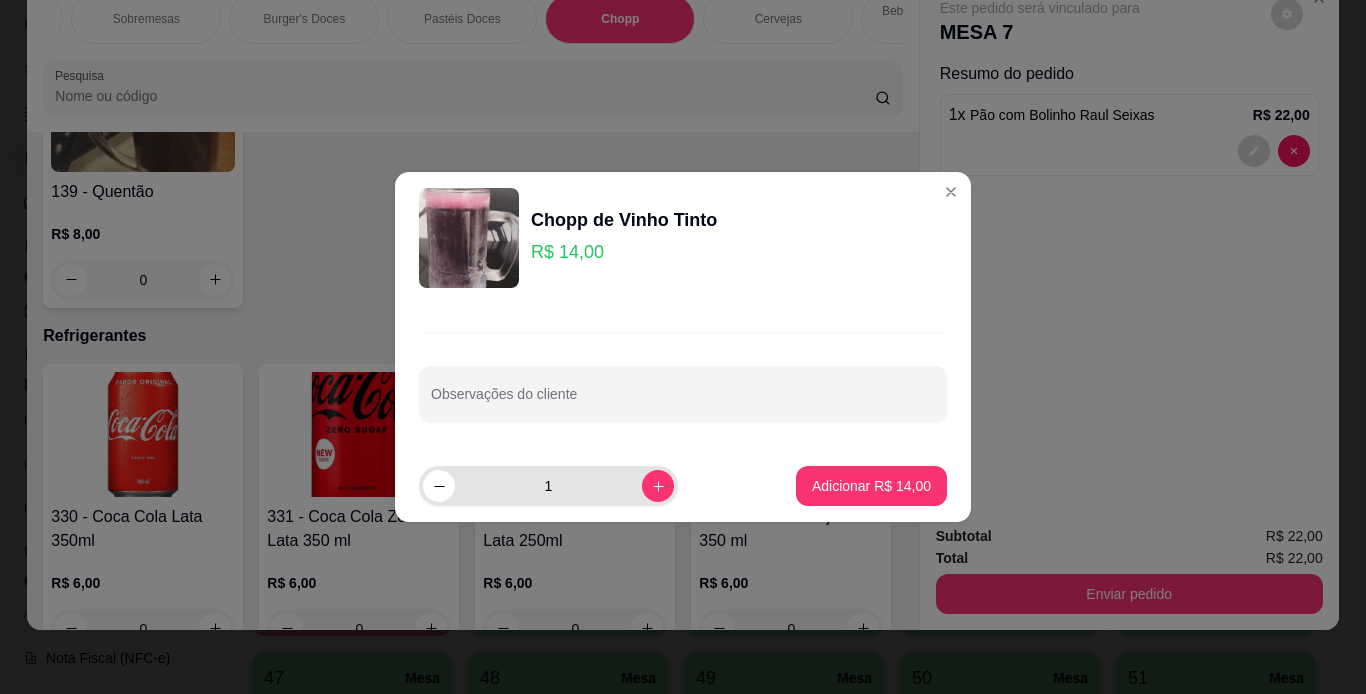 click on "1" at bounding box center [548, 486] 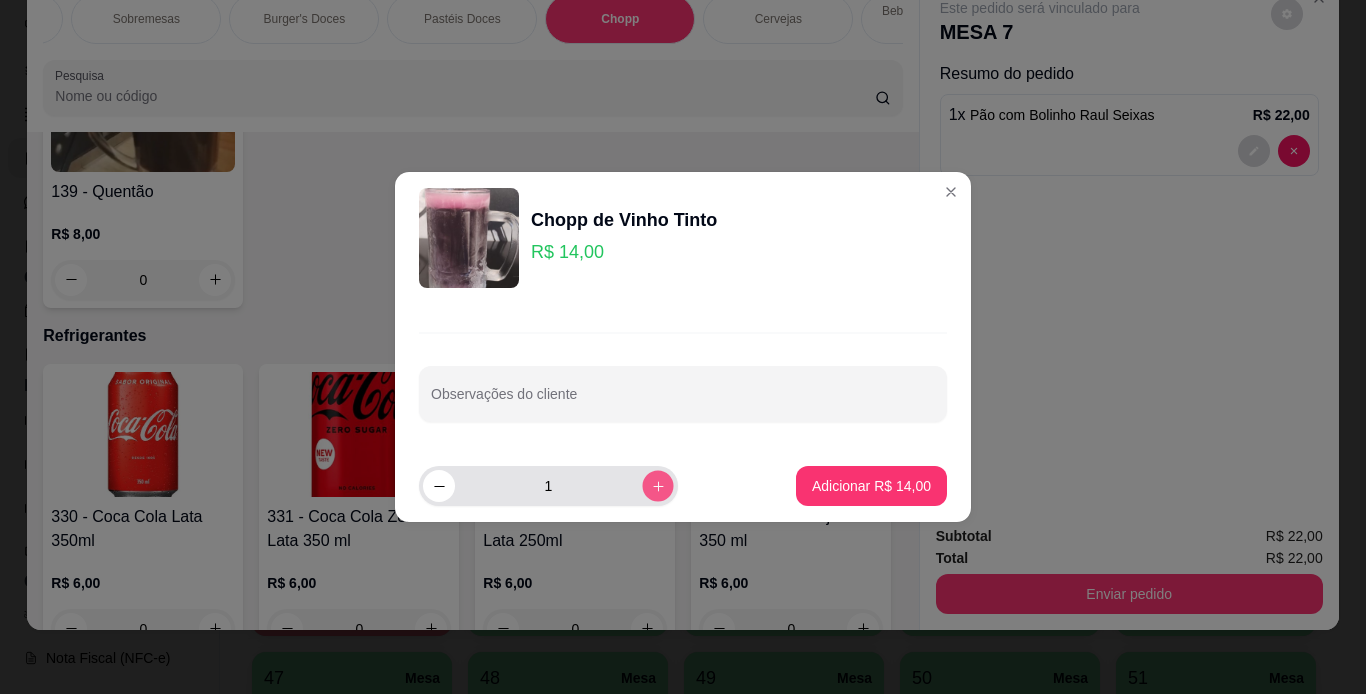 click 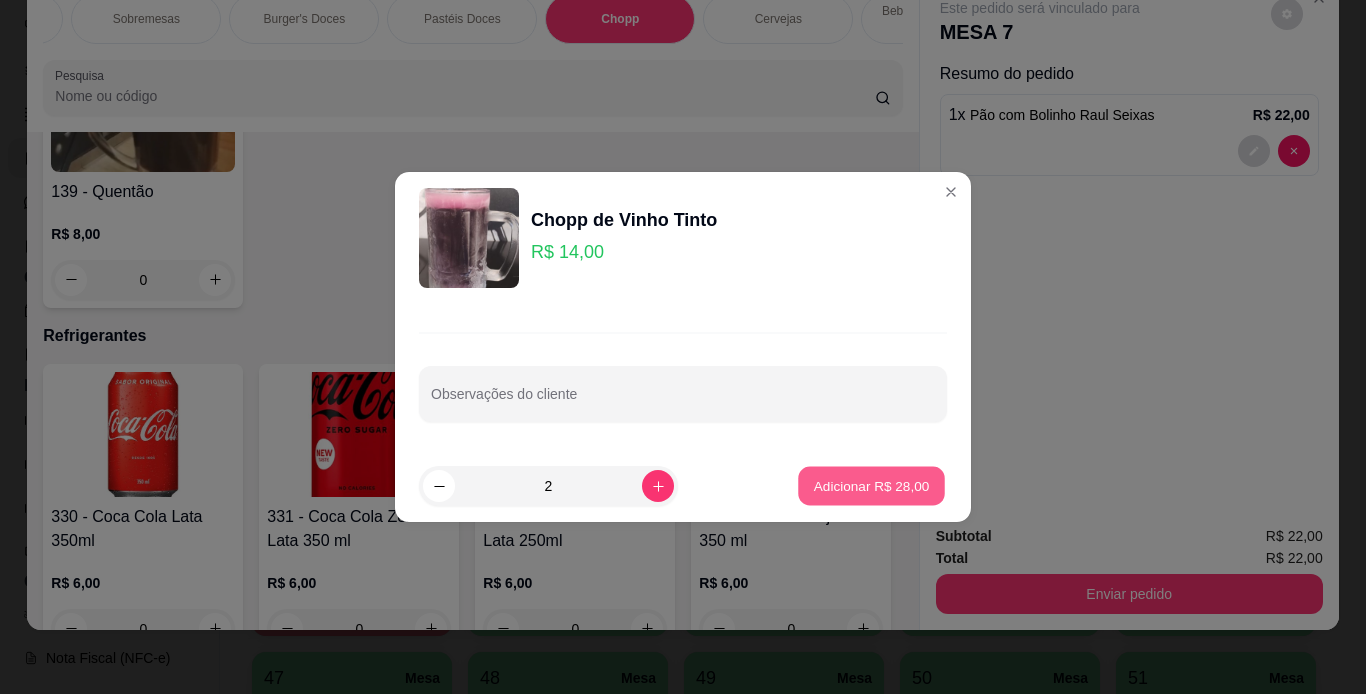 click on "Adicionar   R$ 28,00" at bounding box center (871, 486) 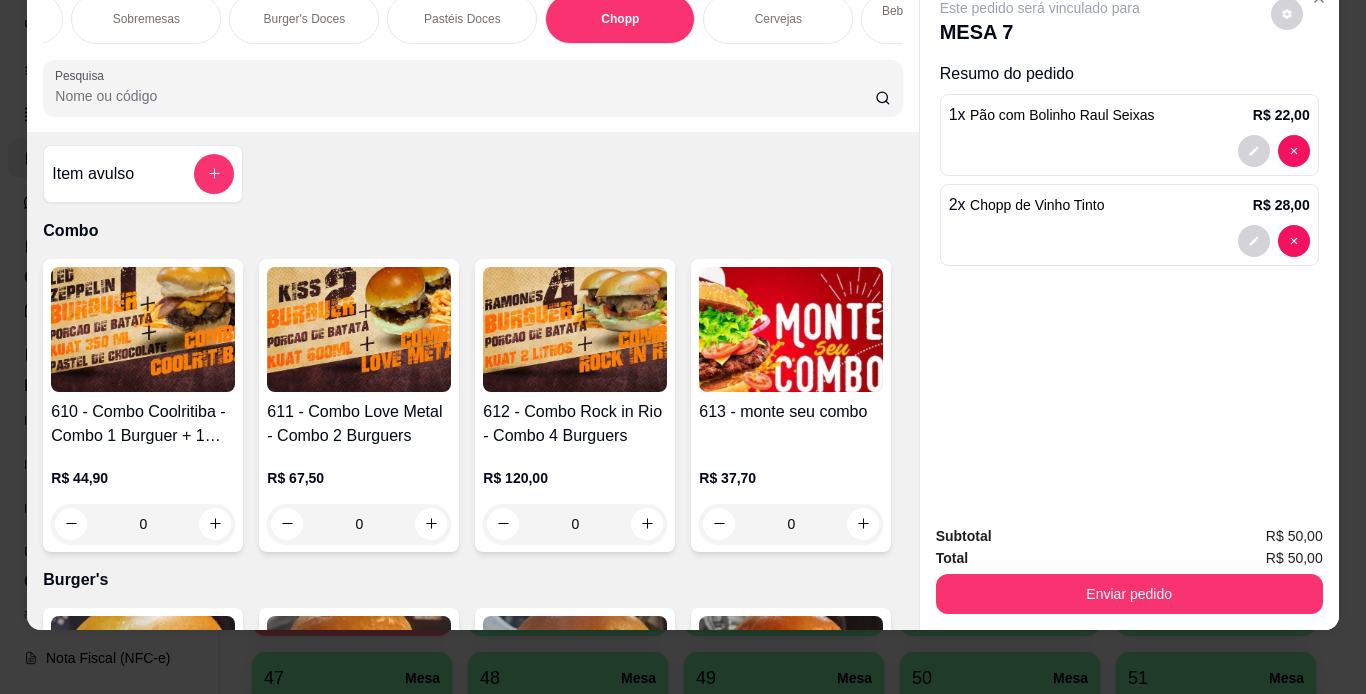 scroll, scrollTop: 0, scrollLeft: 0, axis: both 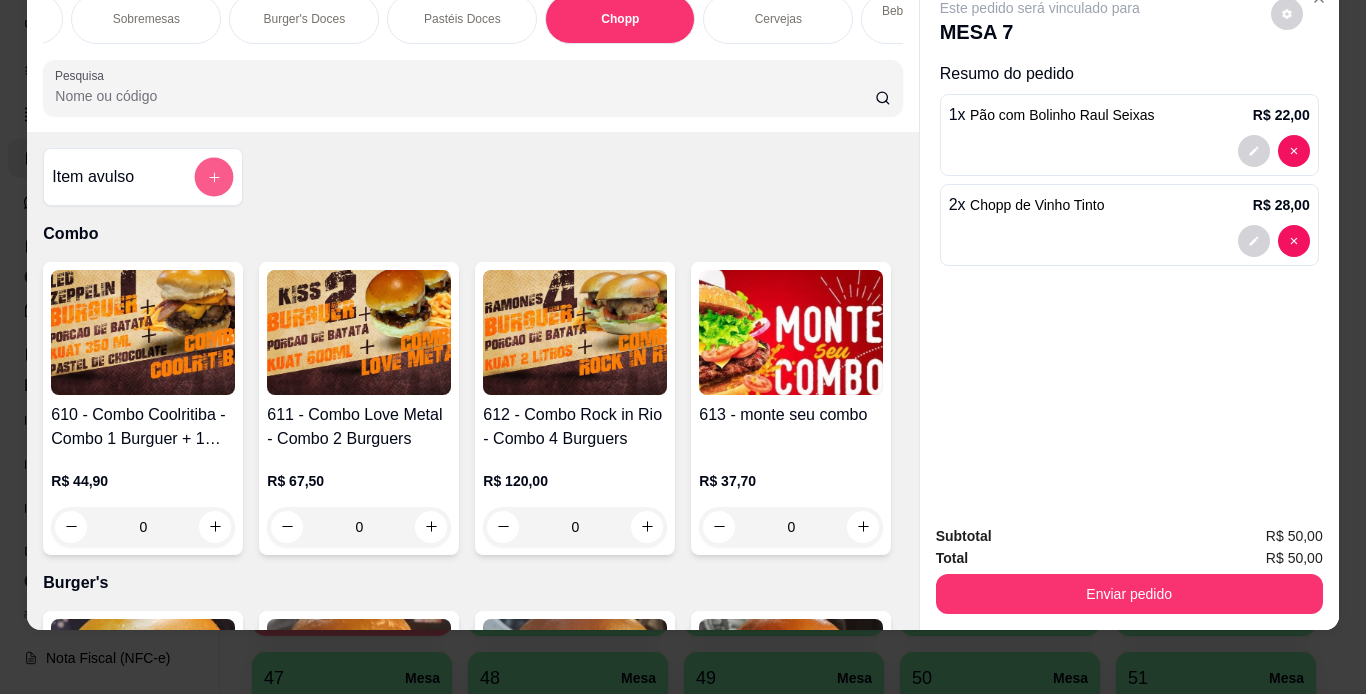 click at bounding box center (214, 177) 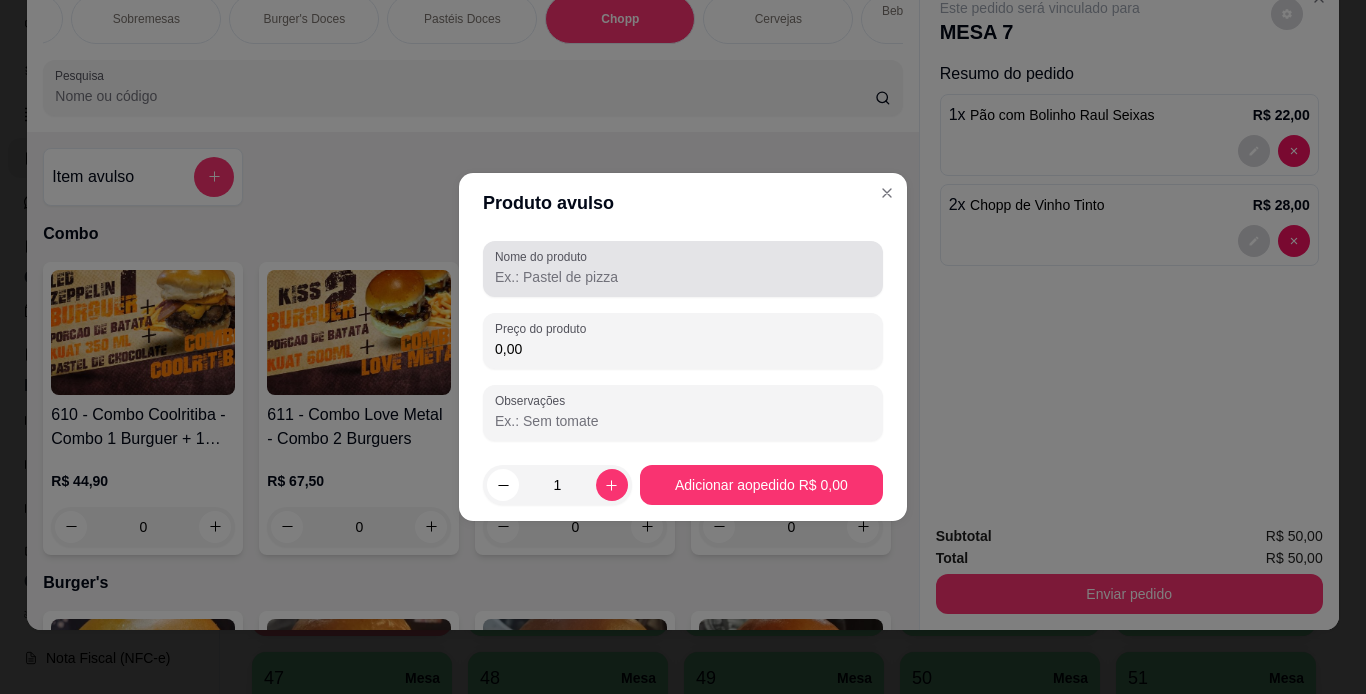 click at bounding box center (683, 269) 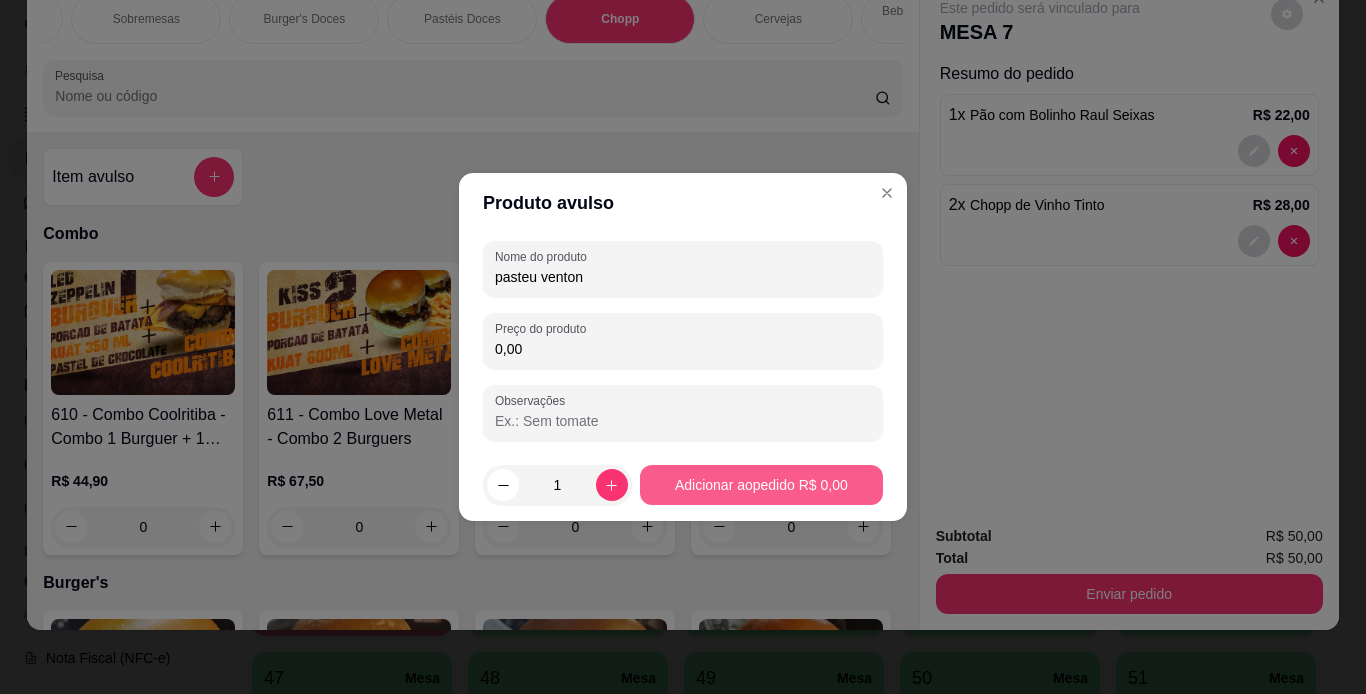 type on "pasteu venton" 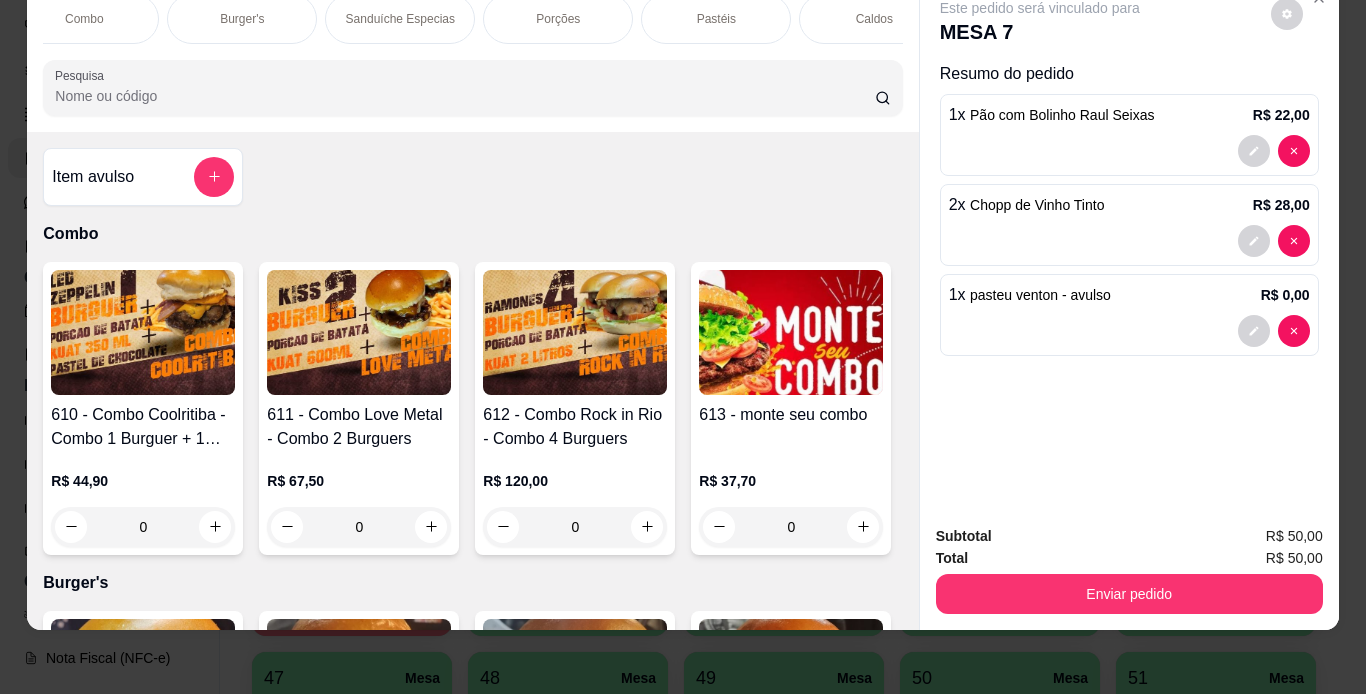 scroll, scrollTop: 0, scrollLeft: 0, axis: both 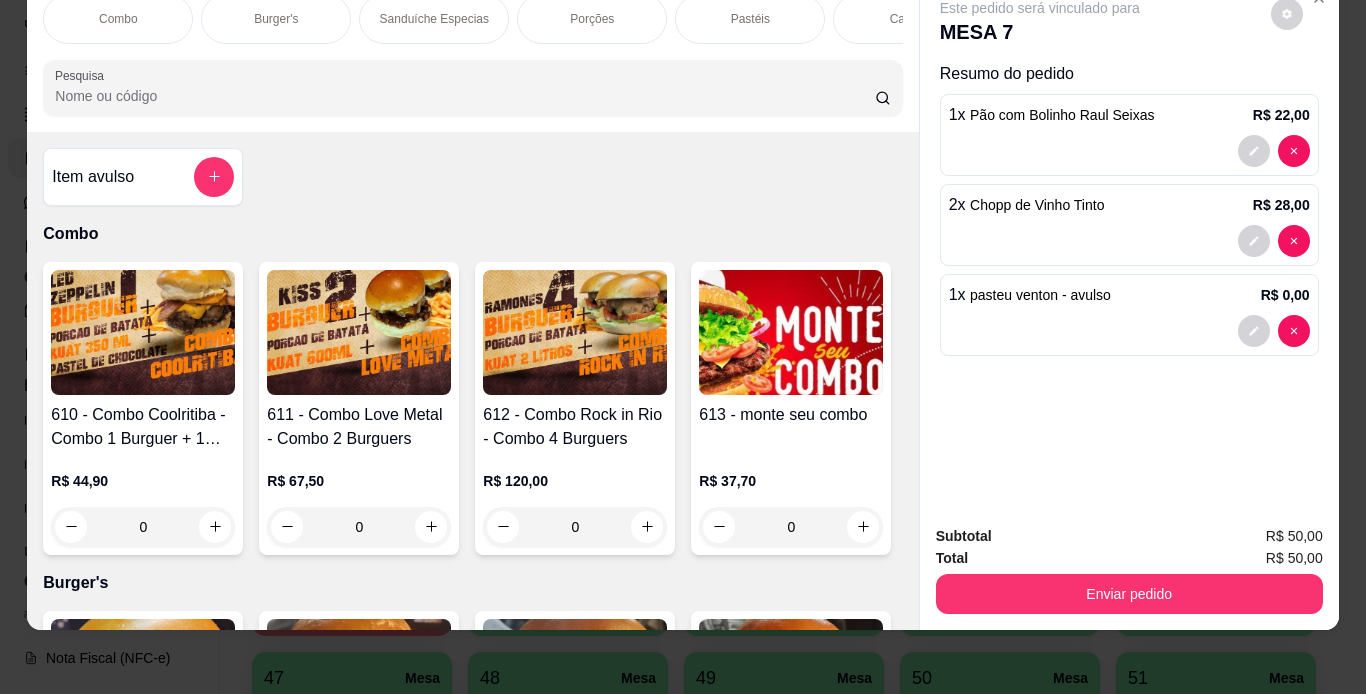 click on "Burger's" at bounding box center [276, 19] 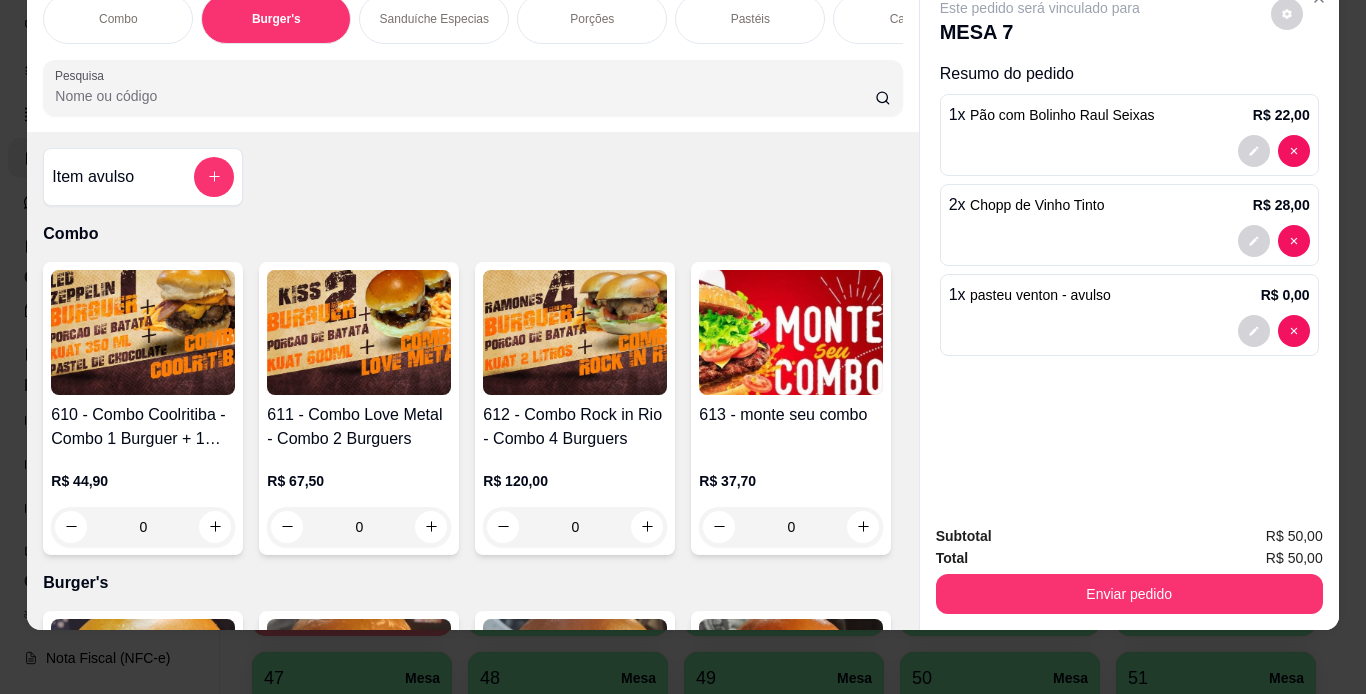 scroll, scrollTop: 724, scrollLeft: 0, axis: vertical 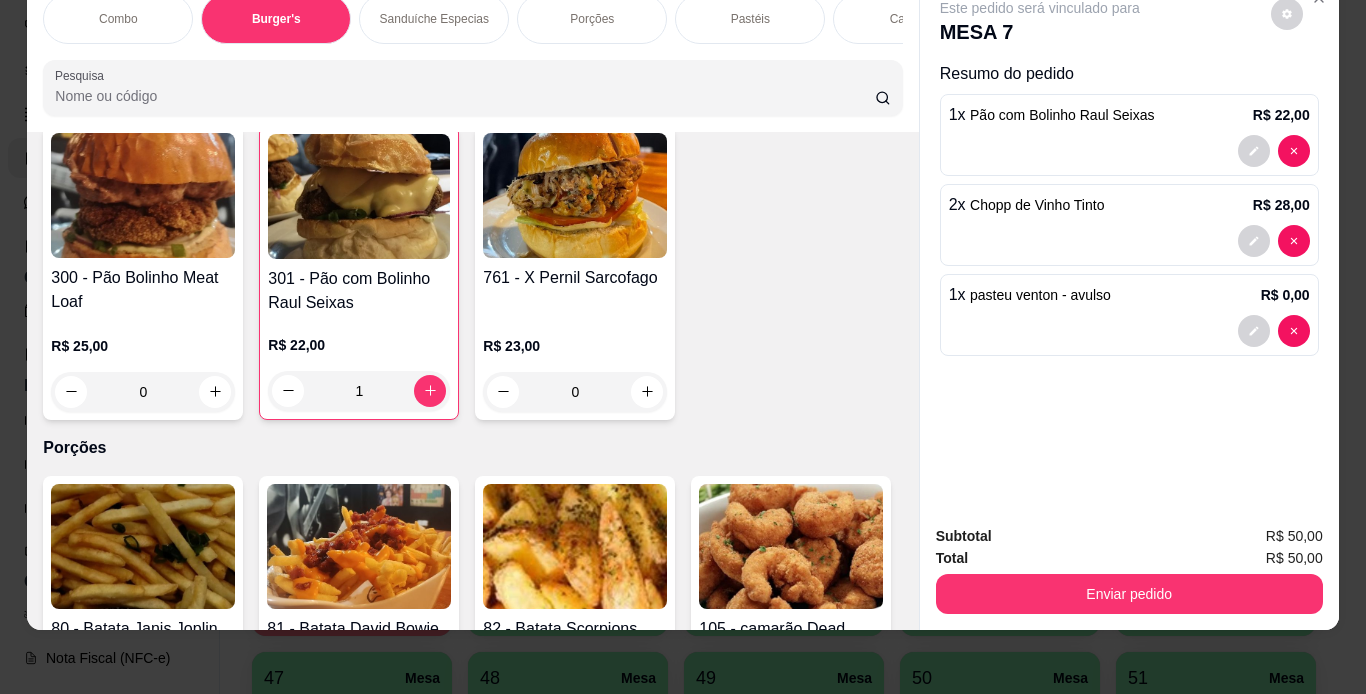 click at bounding box center (143, -415) 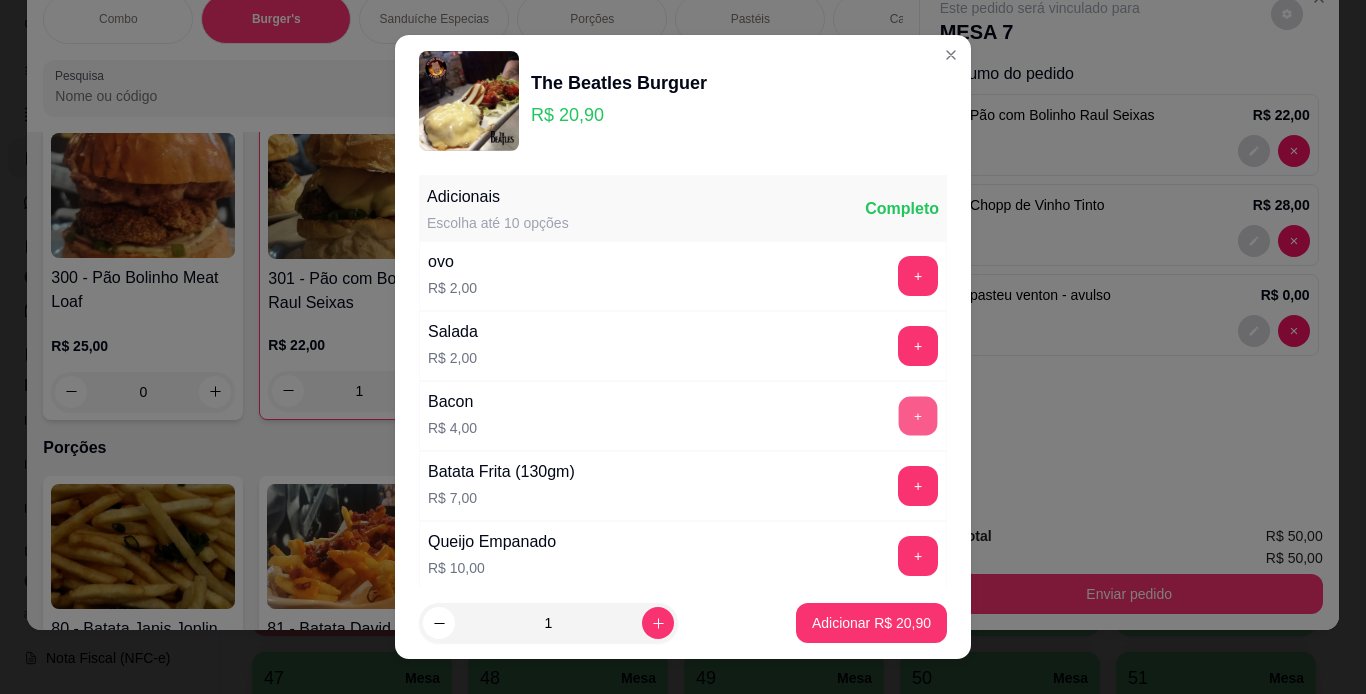 click on "+" at bounding box center (918, 415) 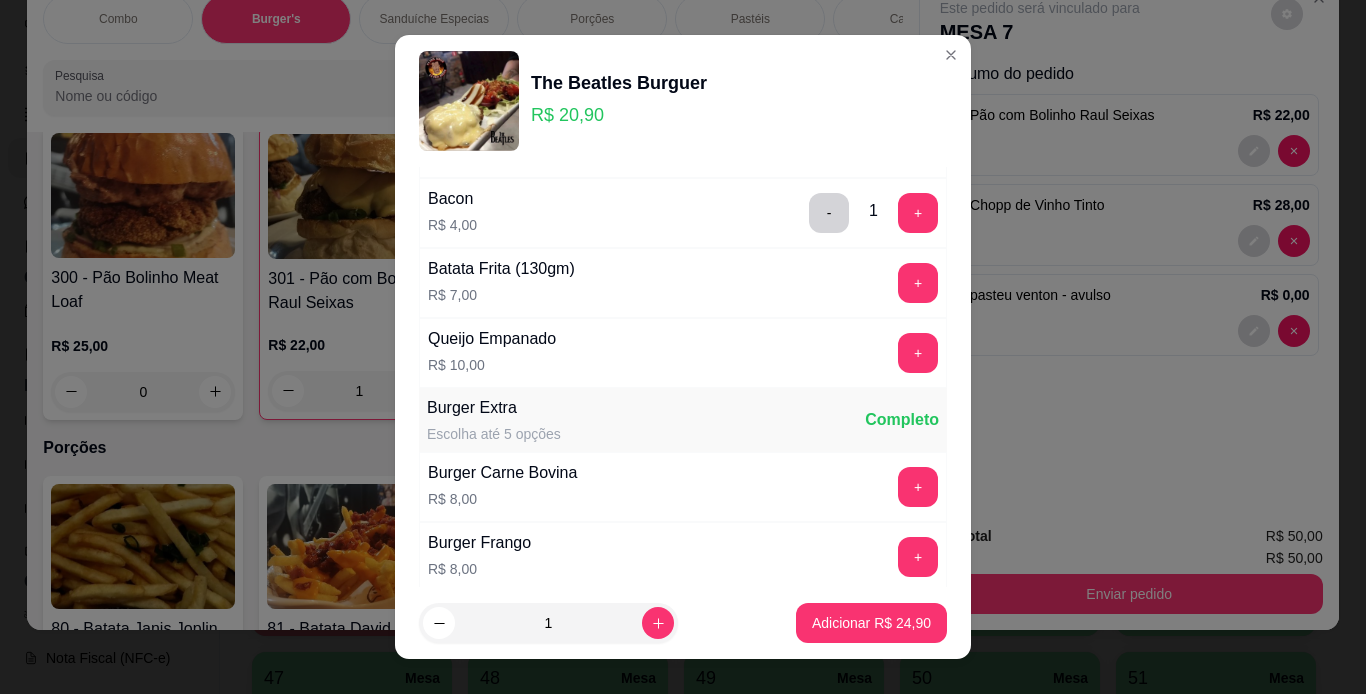 scroll, scrollTop: 240, scrollLeft: 0, axis: vertical 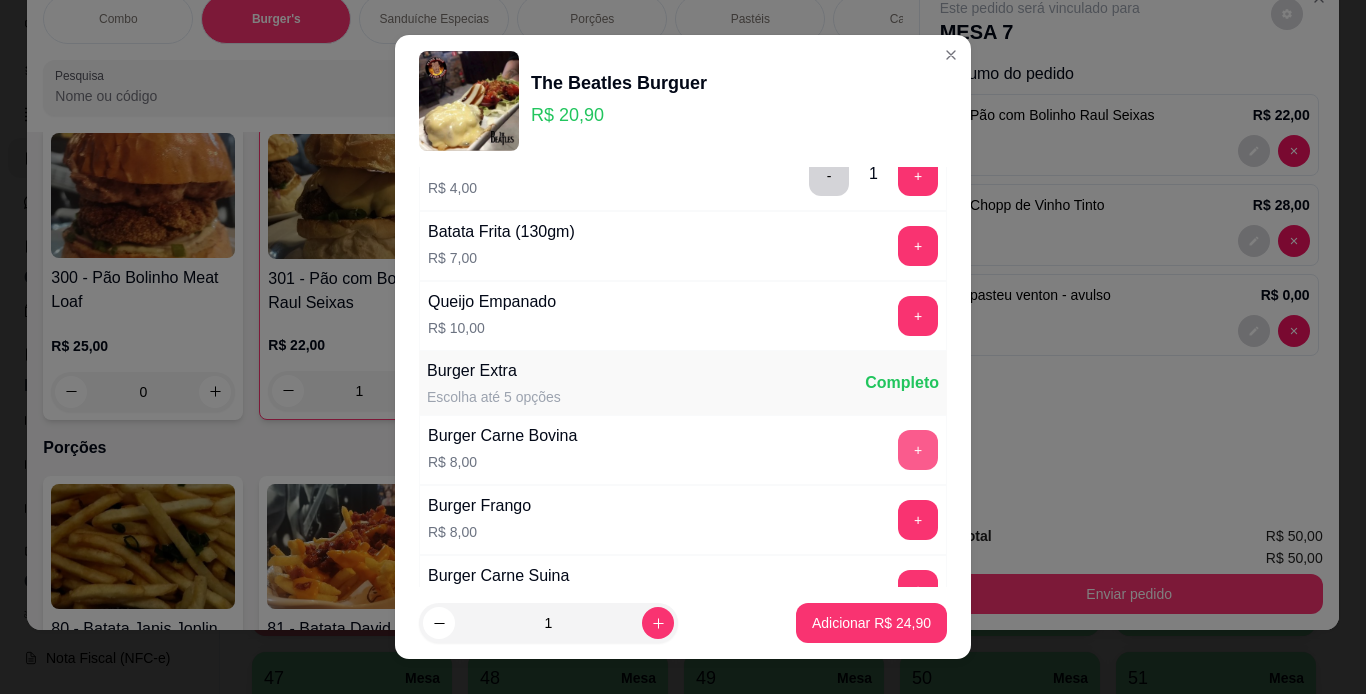 click on "+" at bounding box center (918, 450) 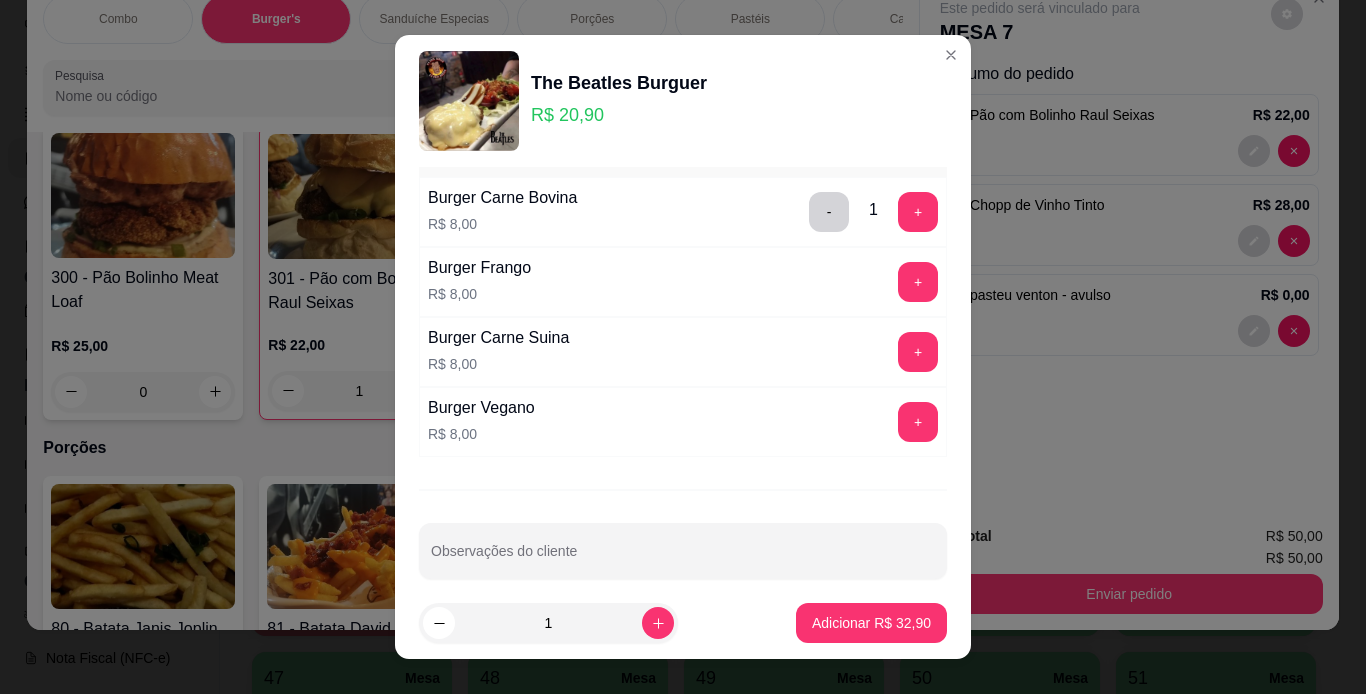 scroll, scrollTop: 497, scrollLeft: 0, axis: vertical 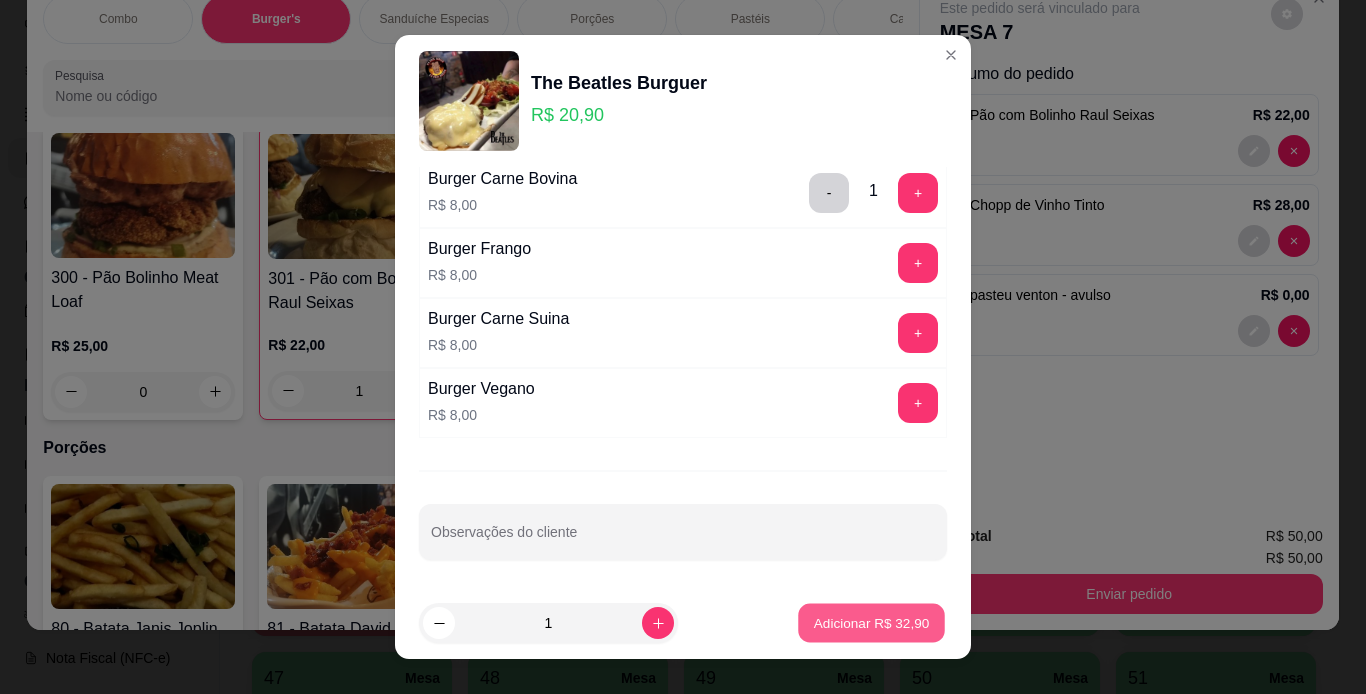 click on "Adicionar   R$ 32,90" at bounding box center (872, 623) 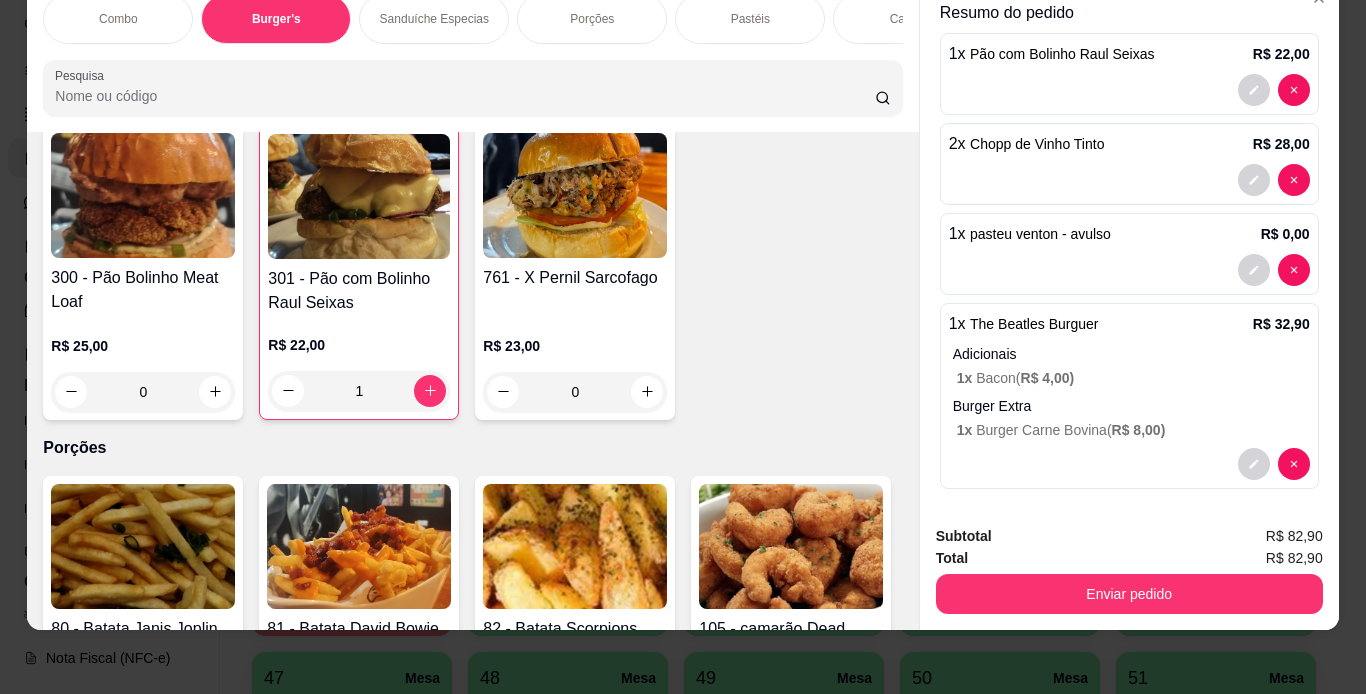 scroll, scrollTop: 68, scrollLeft: 0, axis: vertical 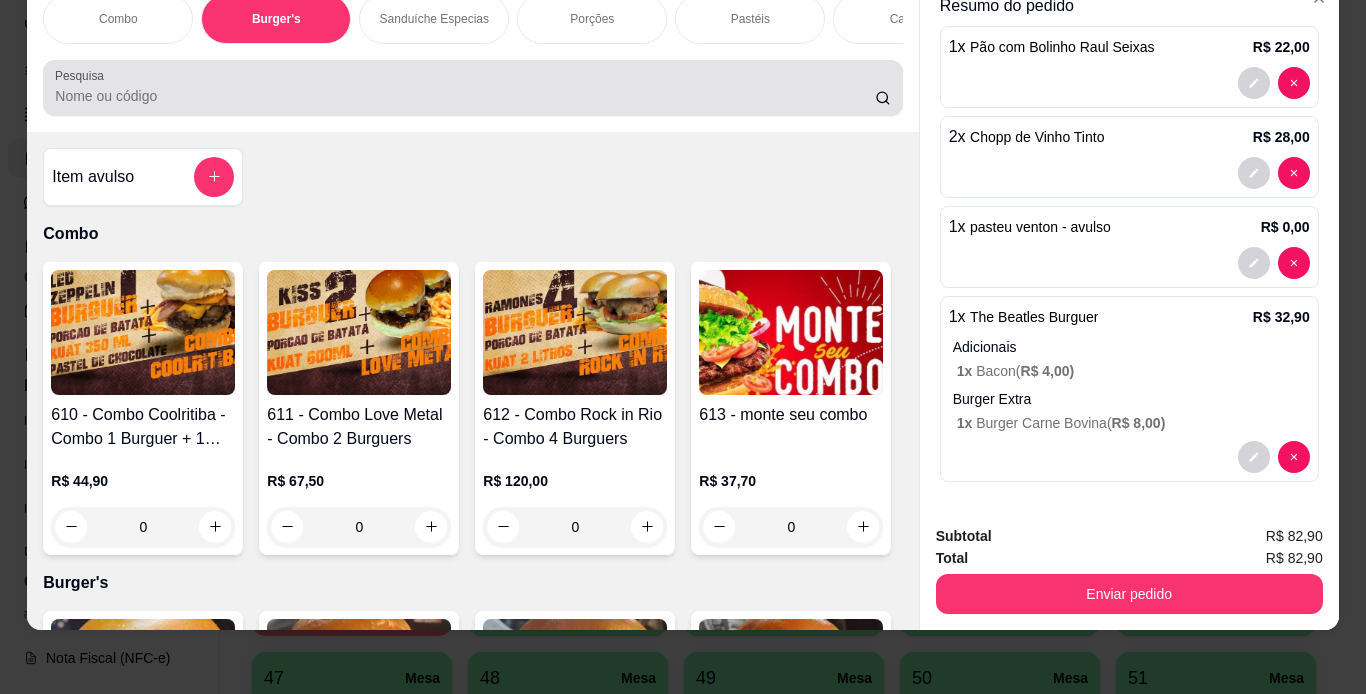 click at bounding box center [472, 88] 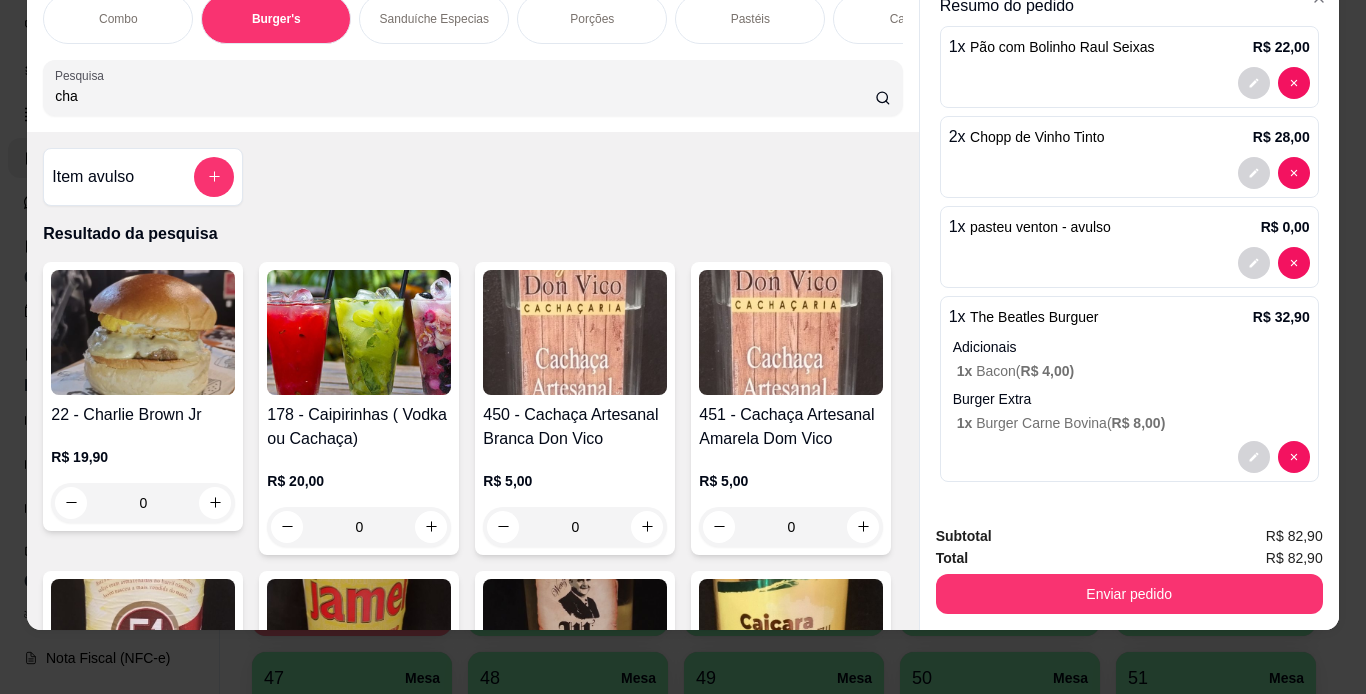 click on "Combo  Burger's  Sanduíche Especias Porções  Pastéis  Caldos  Sobremesas  Burger's Doces Pastéis Doces Chopp  Cervejas  Bebidas Quentes de Inverno  Refrigerantes Energéticos Águas/ Chás/Sucos Drinks Clássicos Drinks da Casa Doces Diversos  Cachaças Bitter's Licores  Gin Whisky  vodka conhaque Steinhaeger  Pesquisa cha Item avulso Resultado da pesquisa 22 - Charlie Brown Jr   R$ 19,90 0 178 - Caipirinhas ( Vodka ou Cachaça)   R$ 20,00 0 450 - Cachaça Artesanal Branca Don Vico   R$ 5,00 0 451 - Cachaça Artesanal Amarela Dom Vico   R$ 5,00 0 452 - Cachaça 51    R$ 5,00 0 453 - Cachaça Jamel   R$ 5,00 0 454 - Cachaça Schnaps   R$ 5,00 0 455 - Cachaça de Jambu   R$ 6,00 0 456 - Cachaça de Cataia   R$ 5,00 0 457 - Cachaça Salinas Umburana   R$ 8,00 0 458 - Cachaça Ypióca Gold   R$ 5,00 0 459 - Cachaças com butiá    R$ 5,00 0 Combo  610 - Combo Coolritiba - Combo 1 Burguer + 1 Pastel   R$ 44,90 0 611 - Combo Love Metal - Combo 2 Burguers   R$ 67,50 0   R$ 120,00 0   R$ 37,70 0" at bounding box center [683, 347] 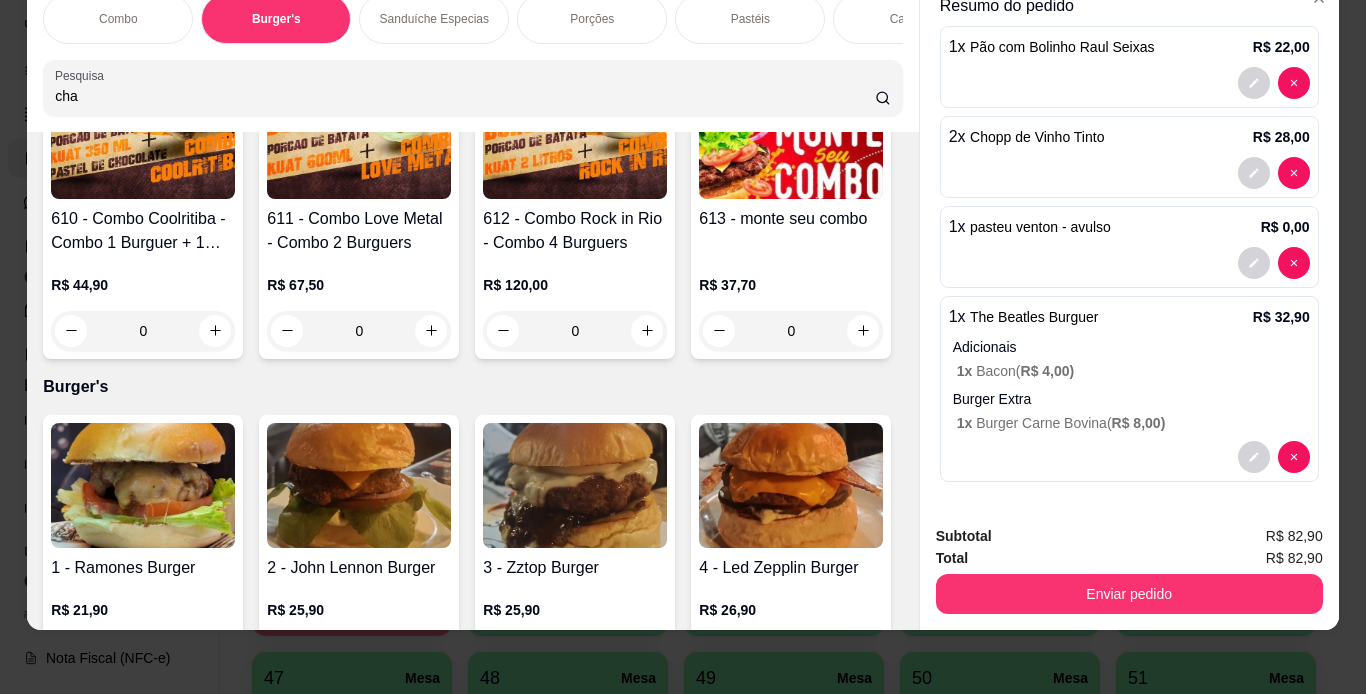 scroll, scrollTop: 1240, scrollLeft: 0, axis: vertical 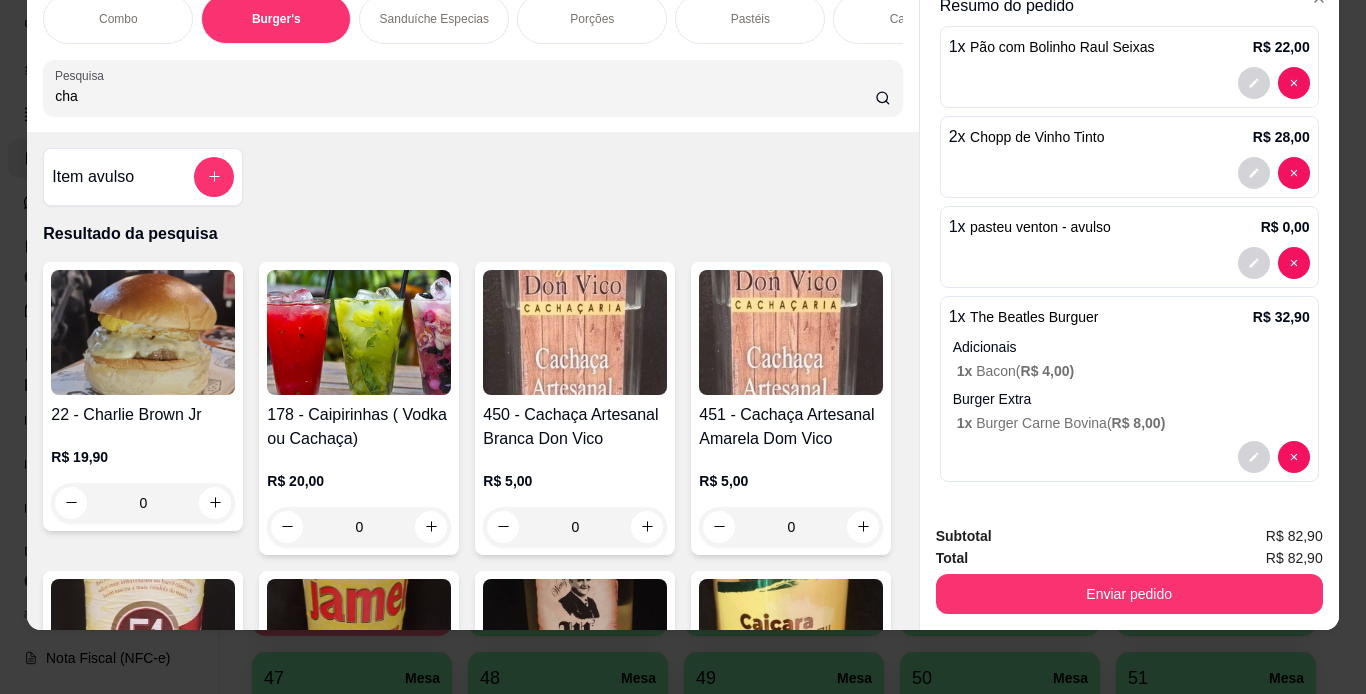click on "cha" at bounding box center [465, 96] 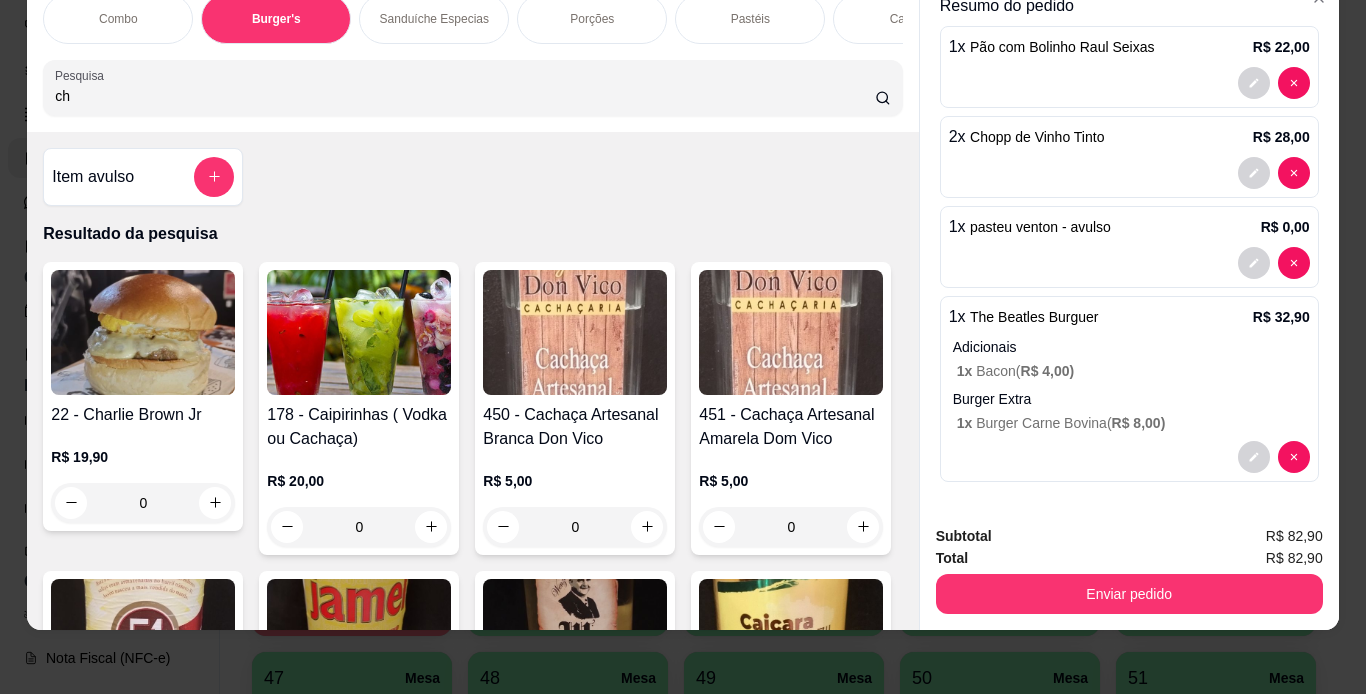 type on "c" 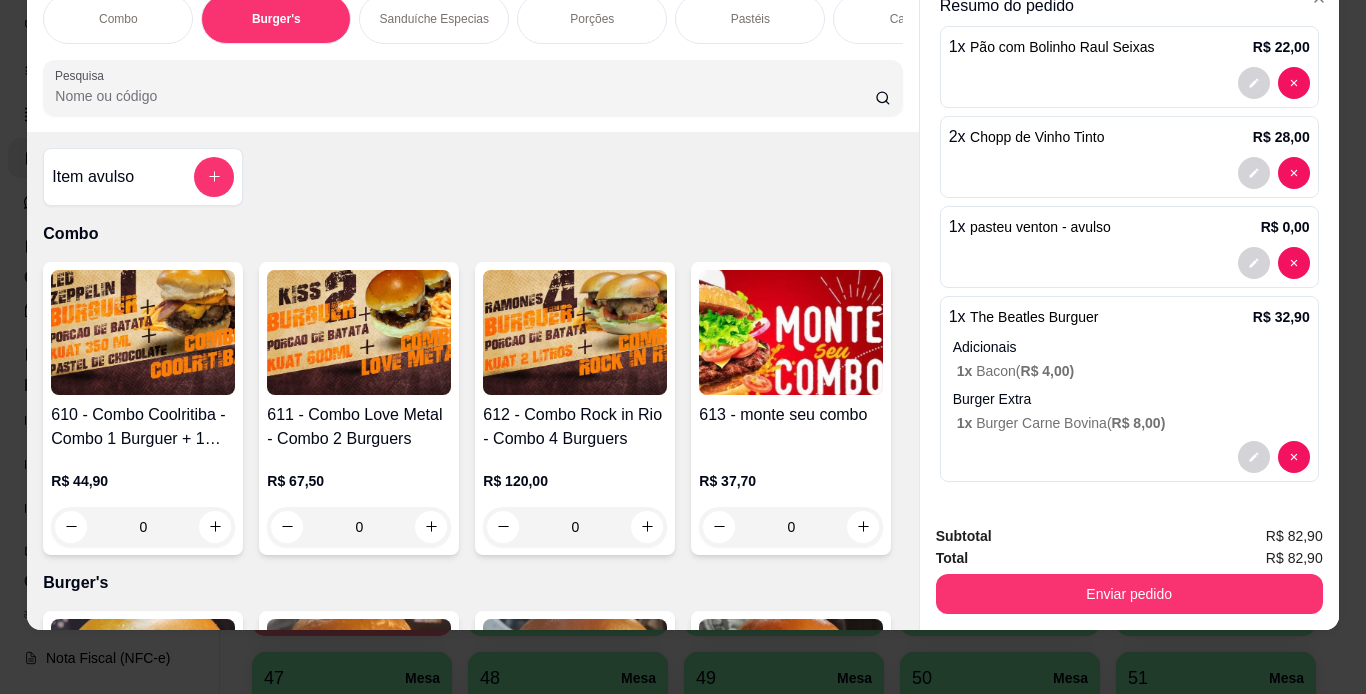 type 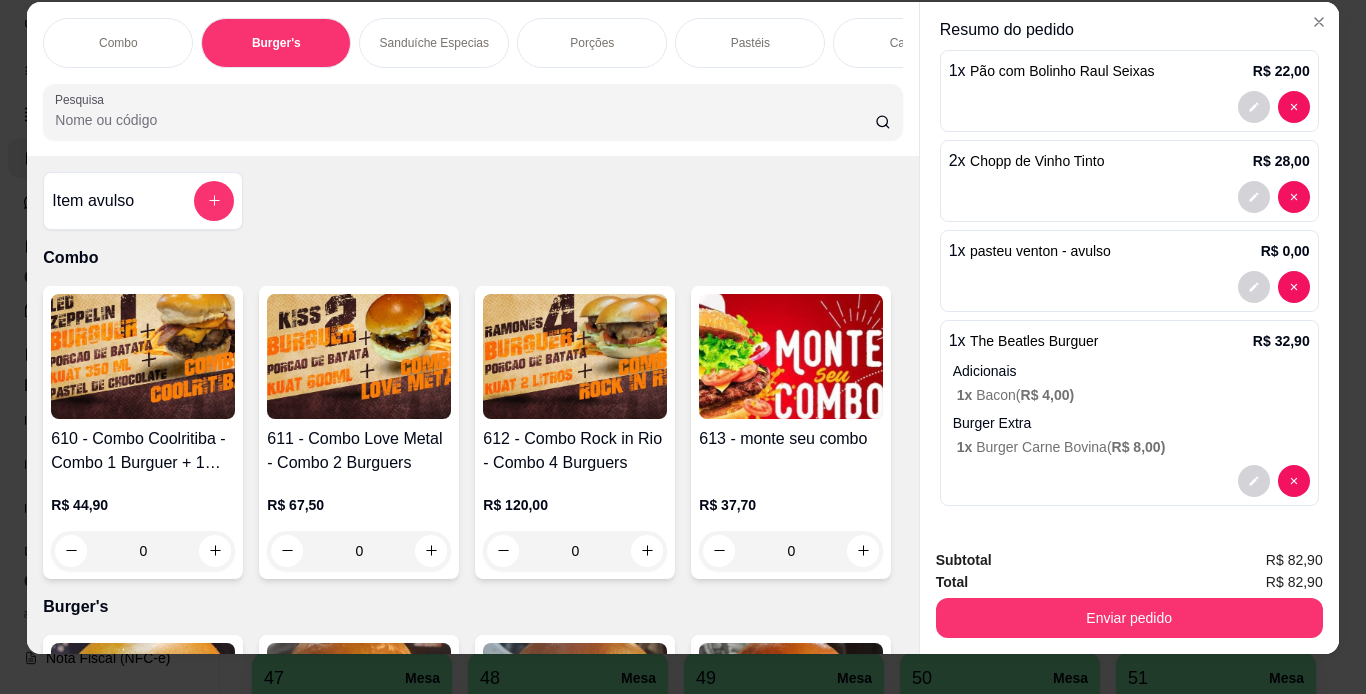 click on "Caldos" at bounding box center (908, 43) 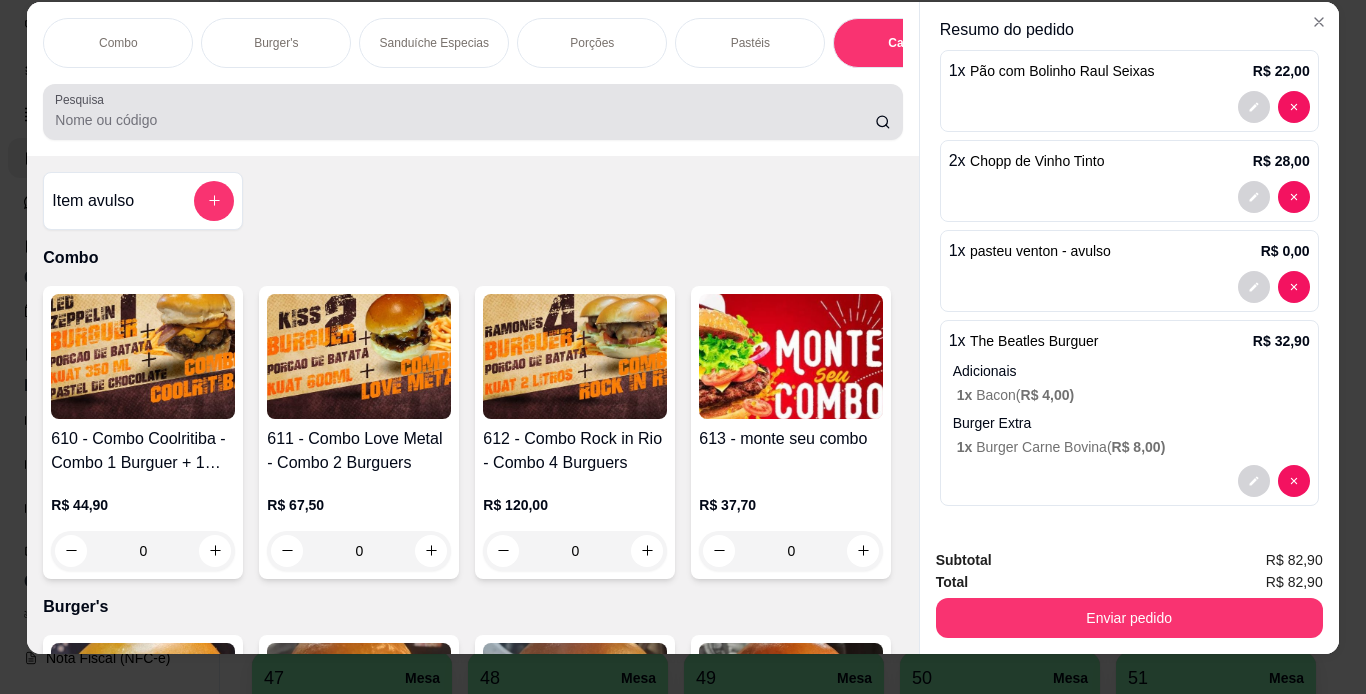 scroll, scrollTop: 6517, scrollLeft: 0, axis: vertical 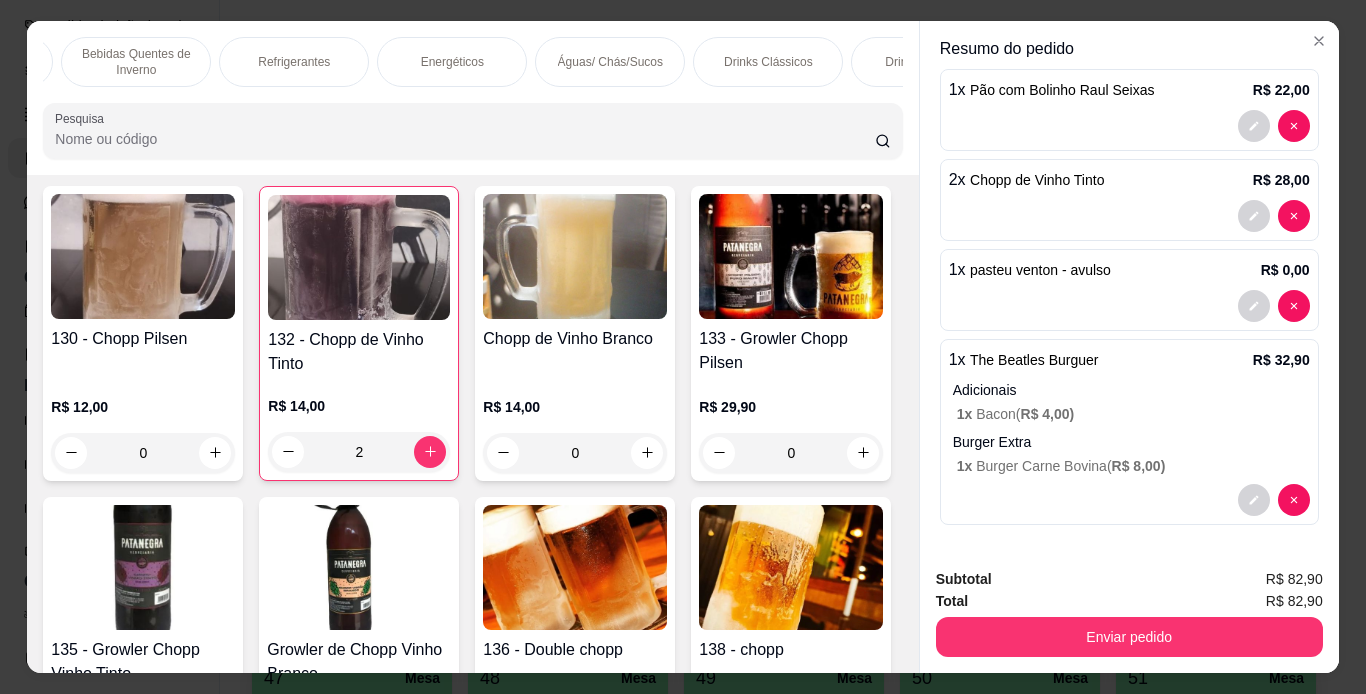 click on "Águas/ Chás/Sucos" at bounding box center [610, 62] 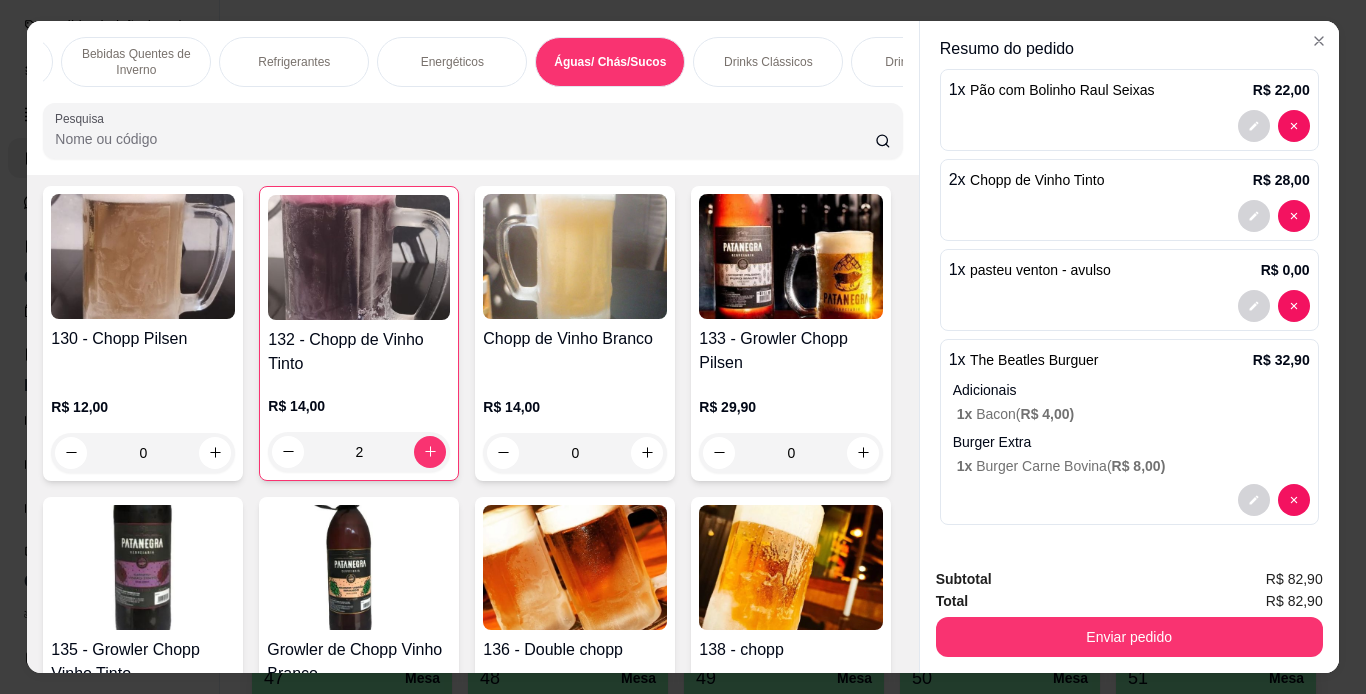 scroll, scrollTop: 12297, scrollLeft: 0, axis: vertical 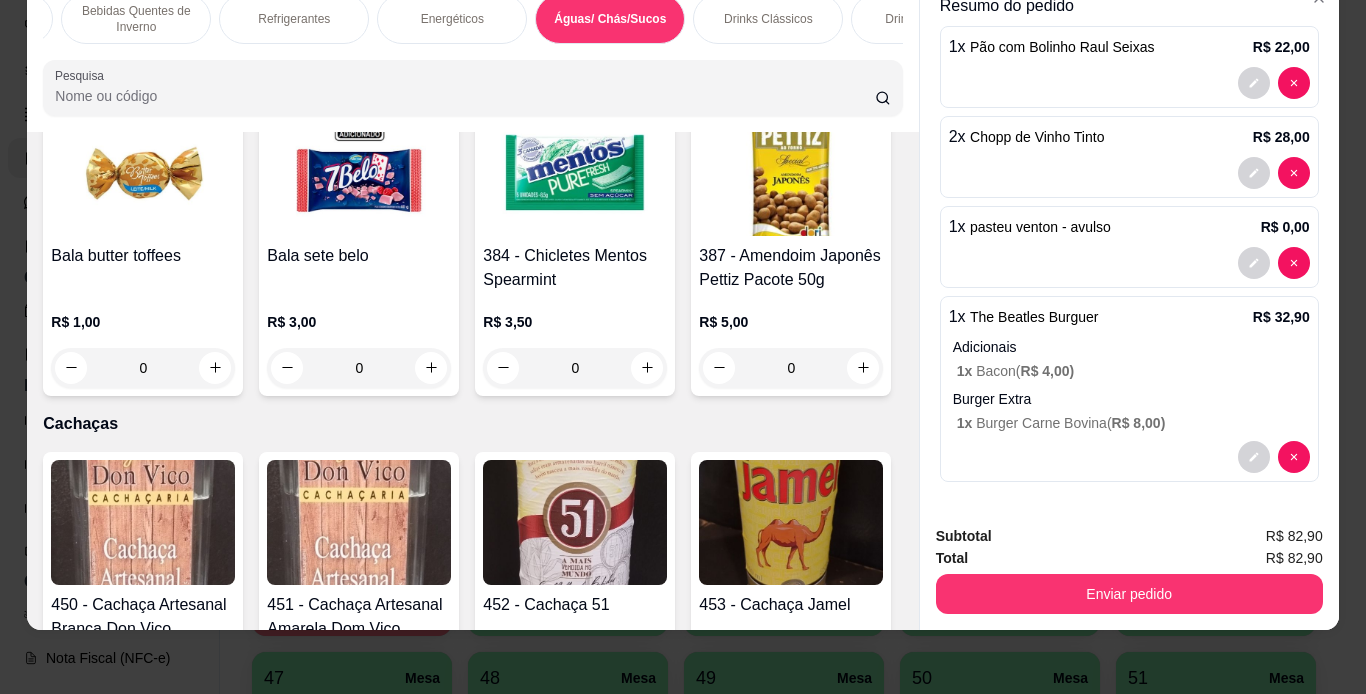 click at bounding box center [143, -1444] 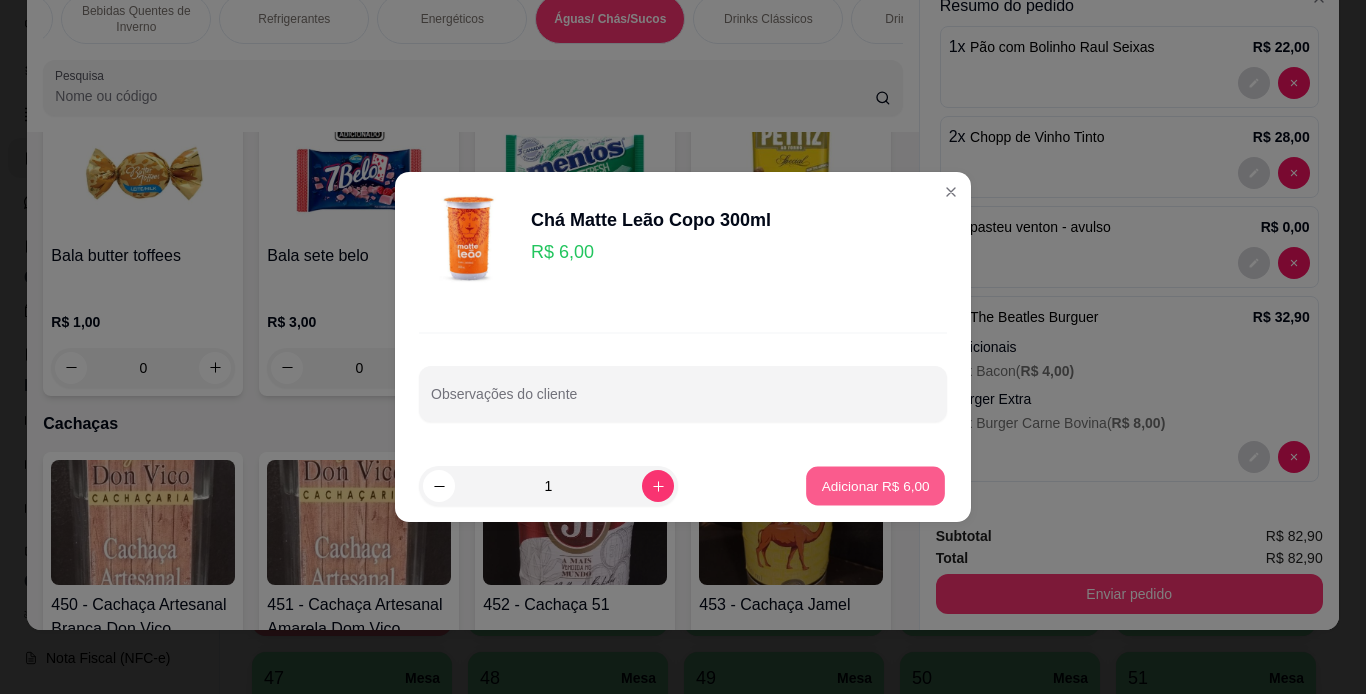 click on "Adicionar   R$ 6,00" at bounding box center (875, 485) 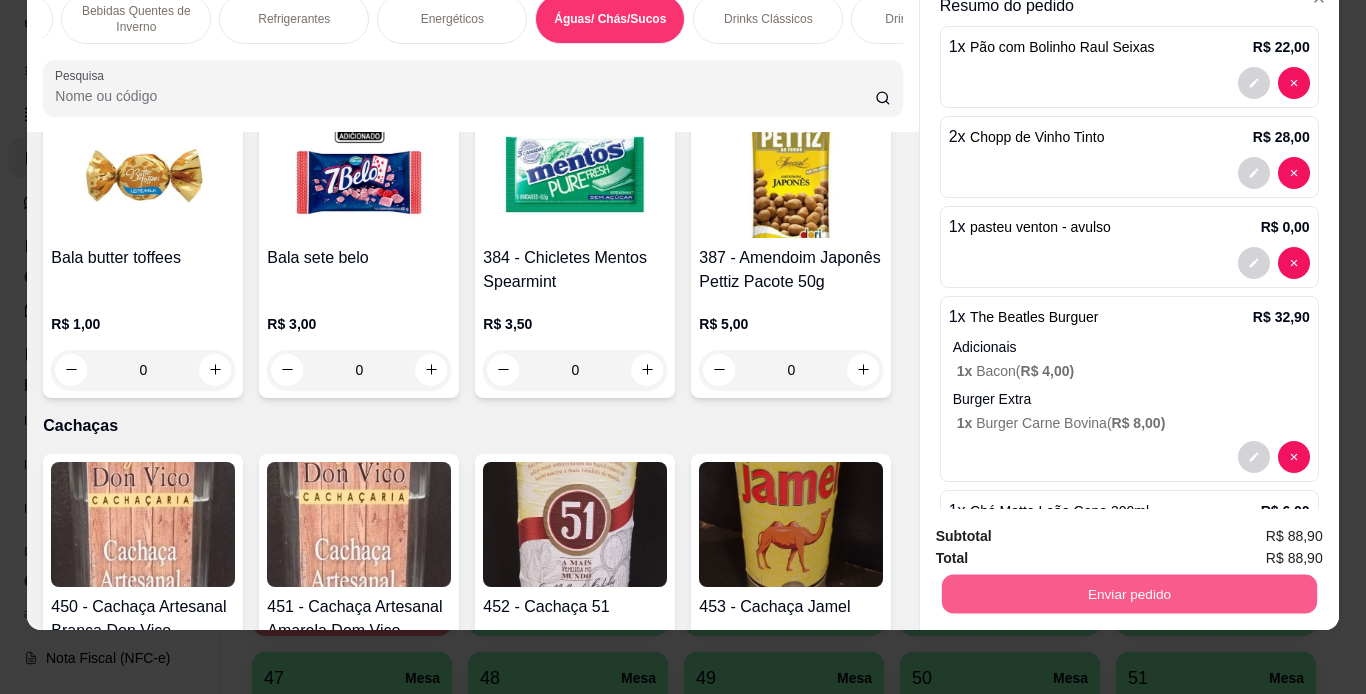 click on "Enviar pedido" at bounding box center [1128, 594] 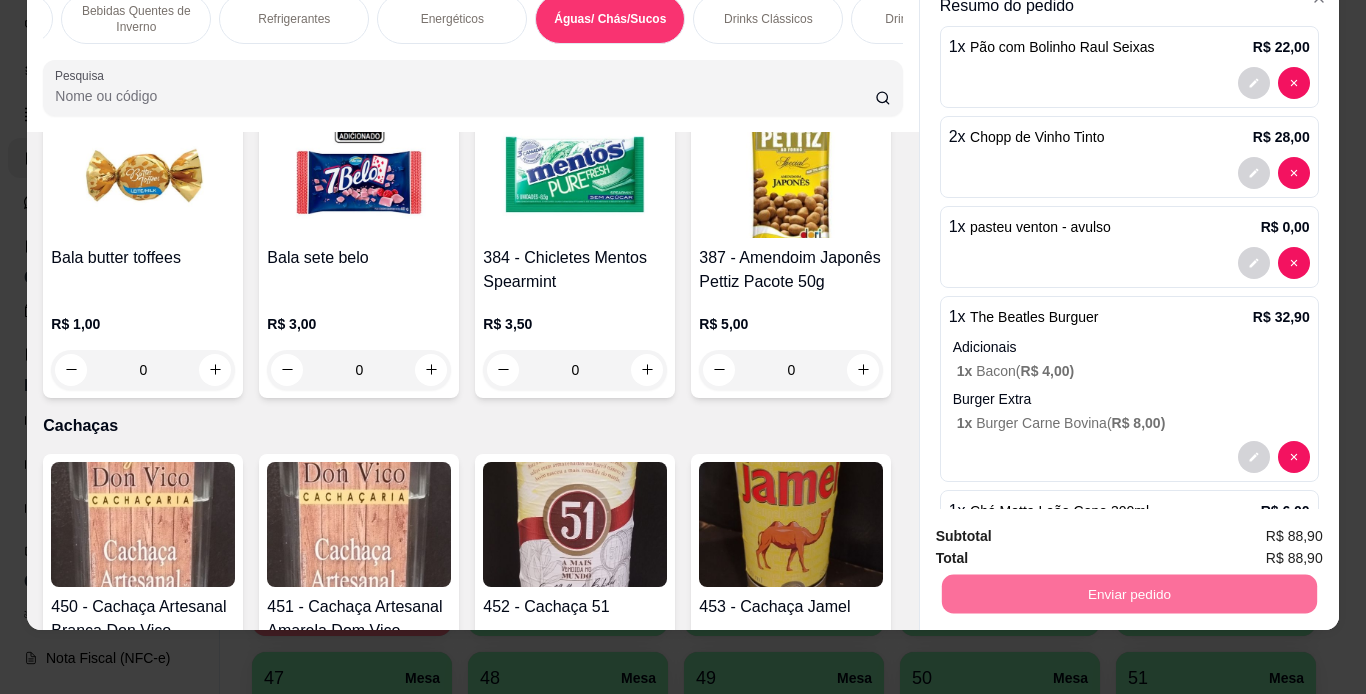 click on "Não registrar e enviar pedido" at bounding box center (1063, 530) 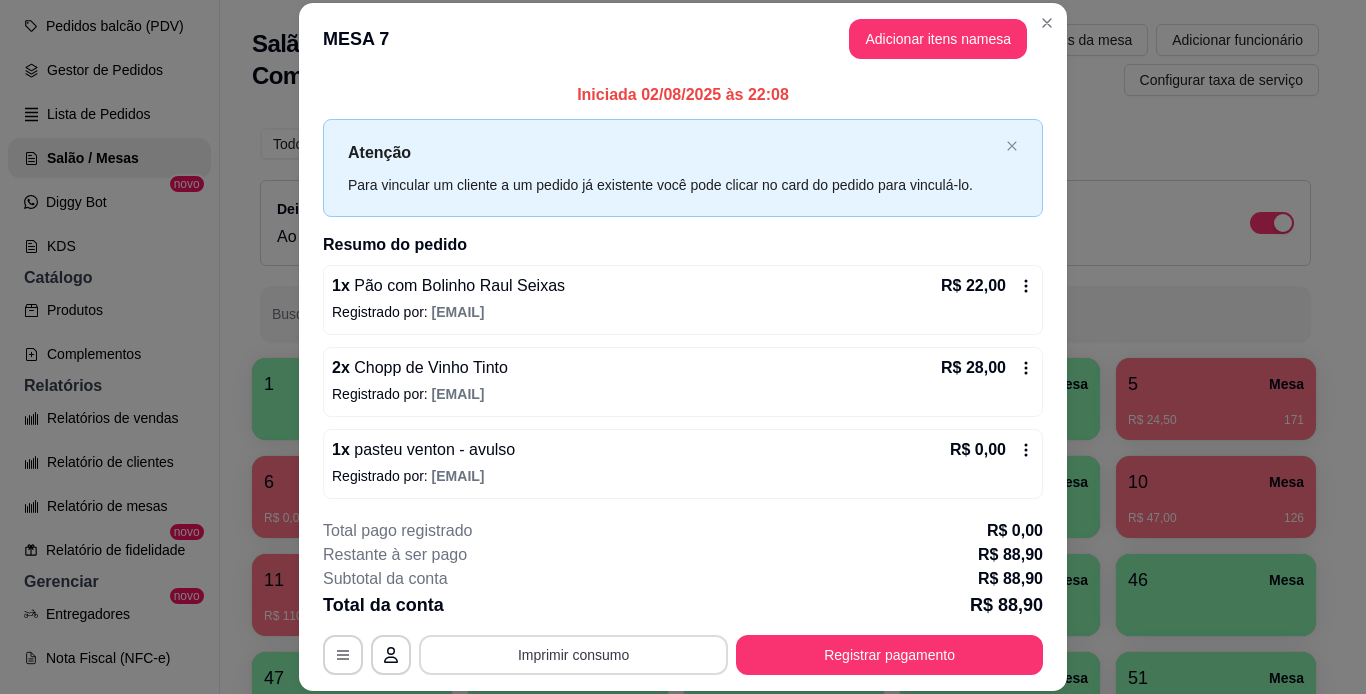 click on "Imprimir consumo" at bounding box center [573, 655] 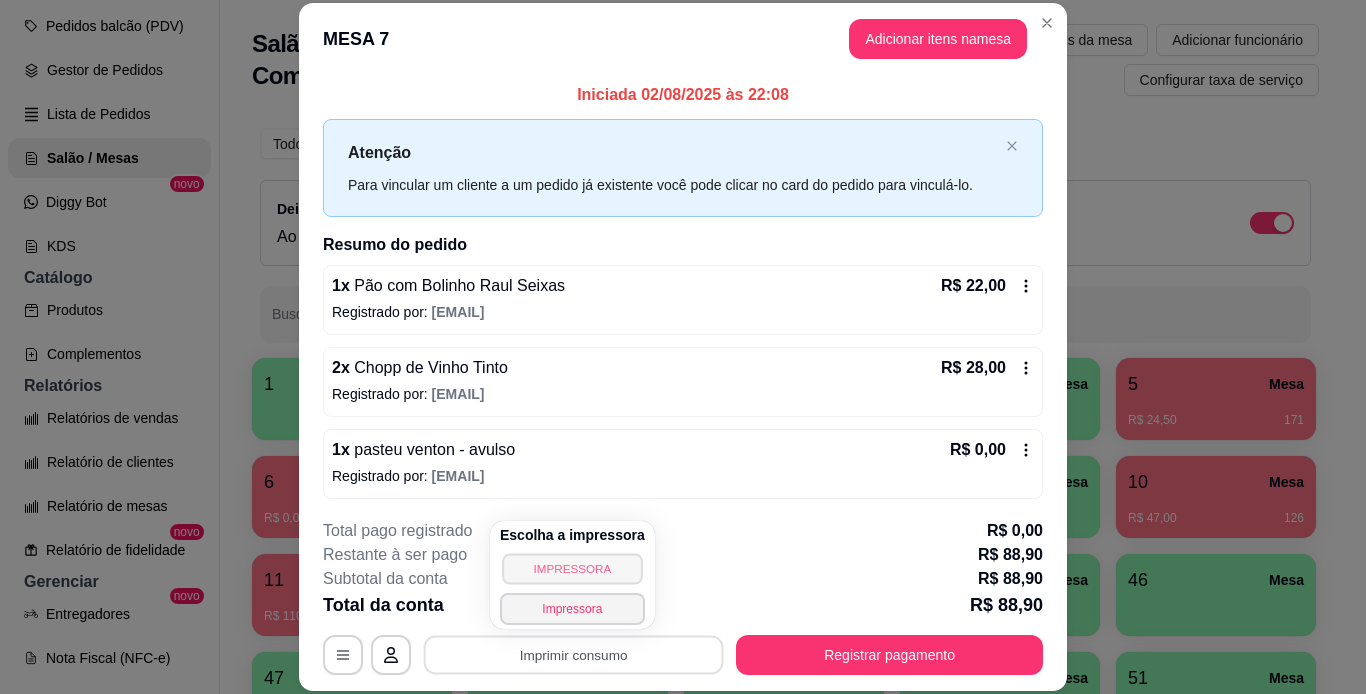 click on "IMPRESSORA" at bounding box center (572, 568) 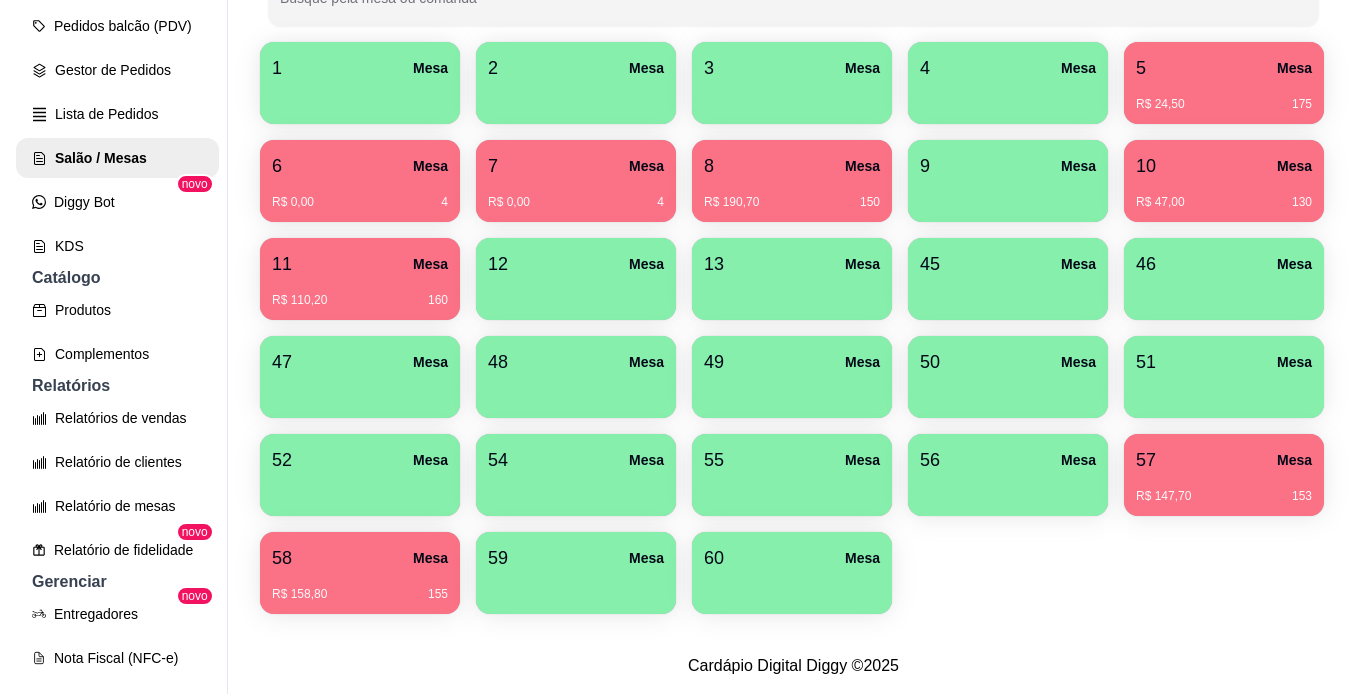 scroll, scrollTop: 360, scrollLeft: 0, axis: vertical 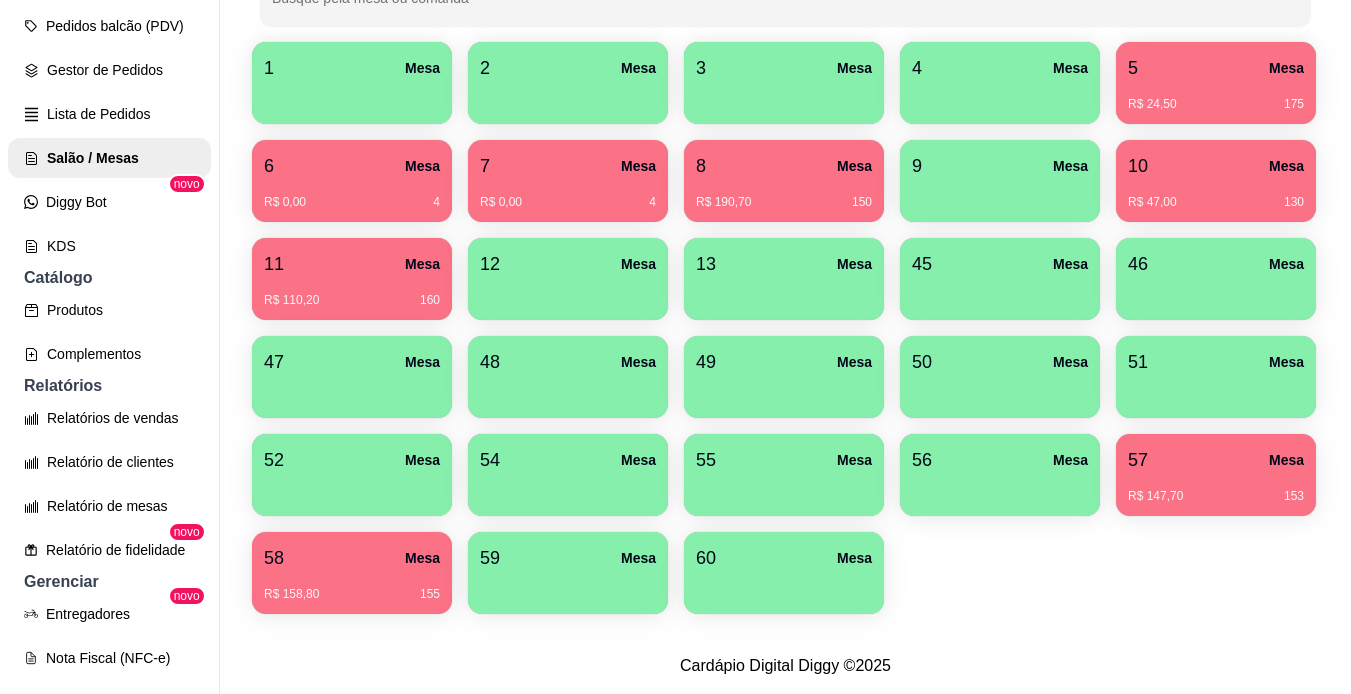 click at bounding box center [352, 97] 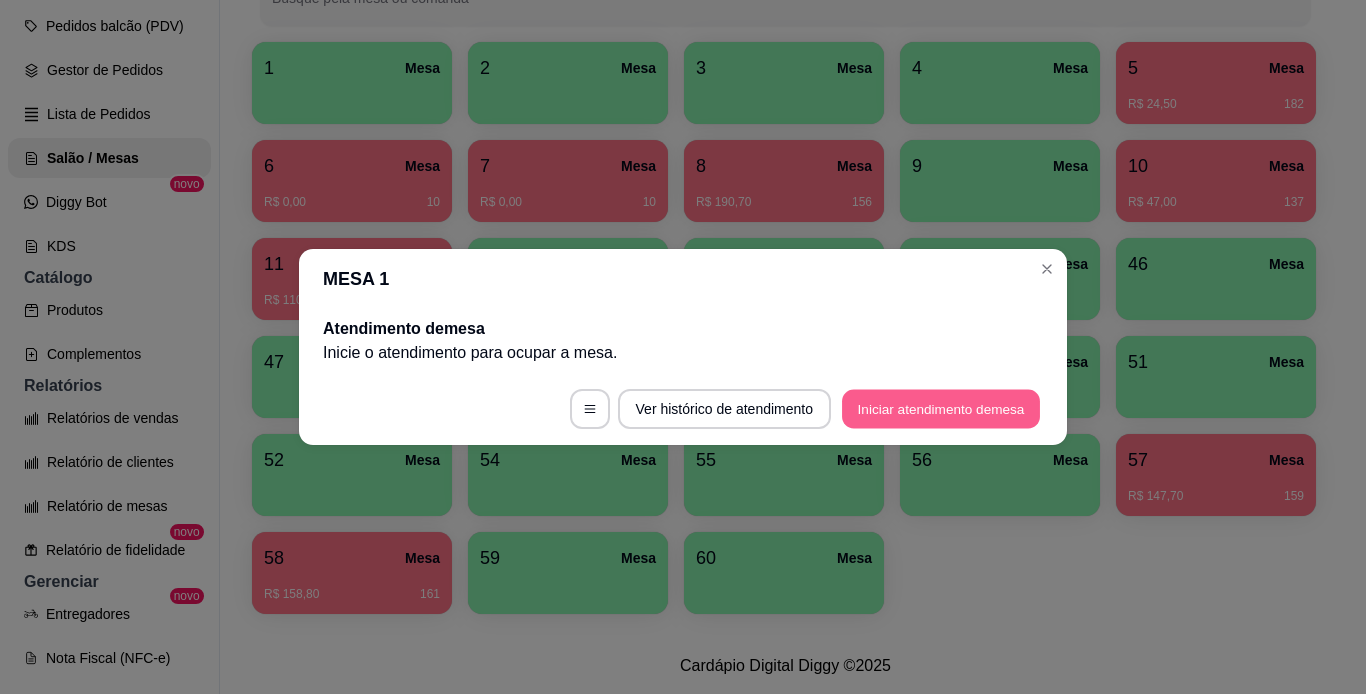 click on "Iniciar atendimento de  mesa" at bounding box center [941, 409] 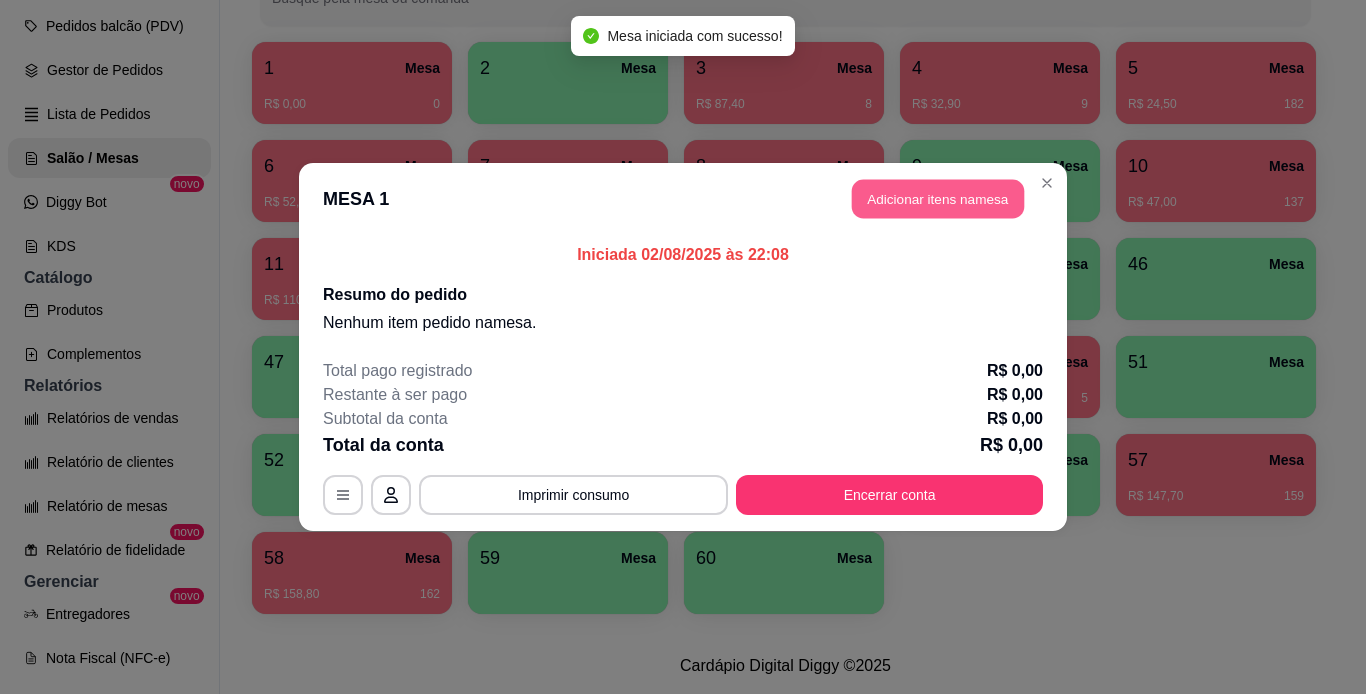 click on "Adicionar itens na  mesa" at bounding box center (938, 199) 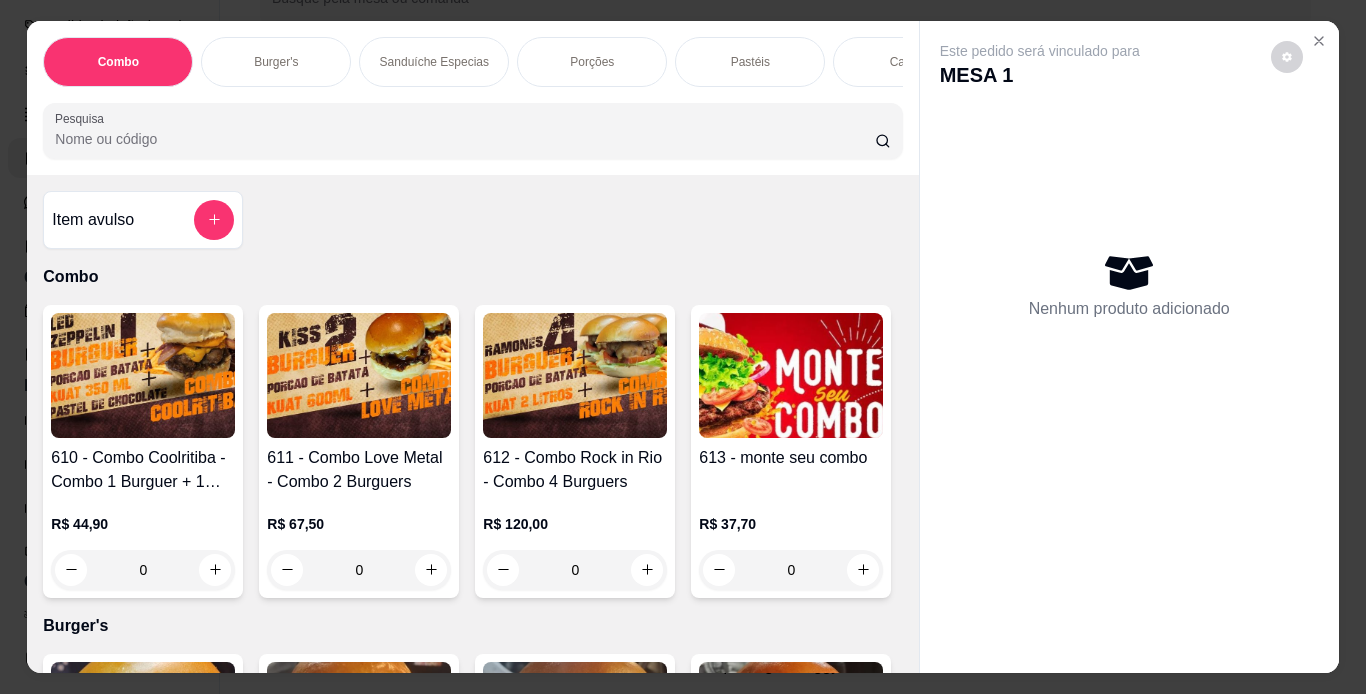 click on "Burger's" at bounding box center [276, 62] 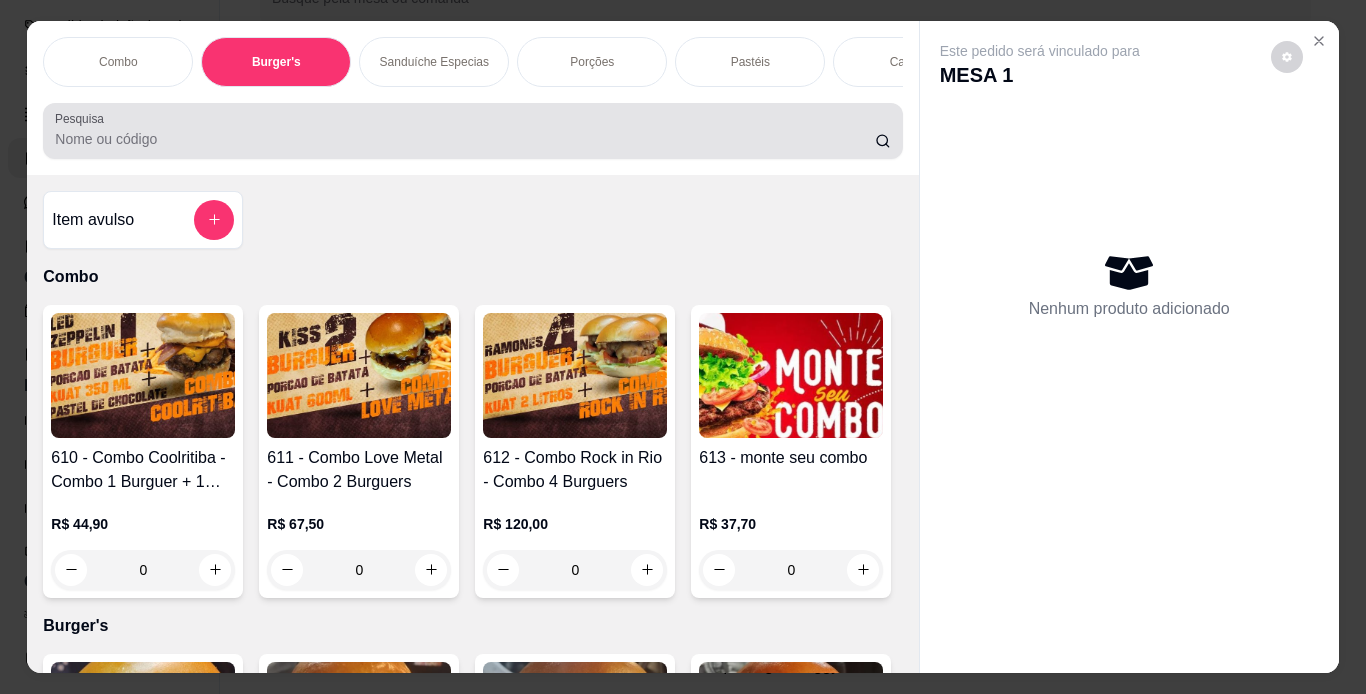 scroll, scrollTop: 724, scrollLeft: 0, axis: vertical 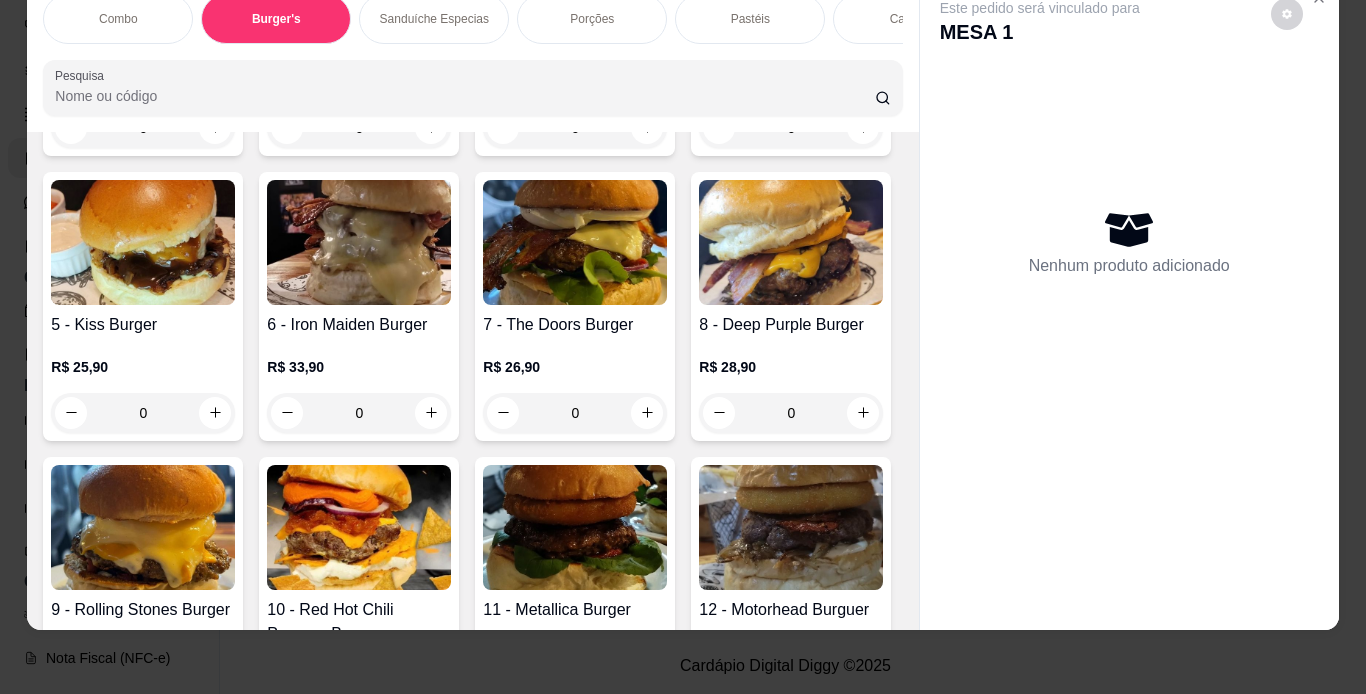 click at bounding box center [359, 242] 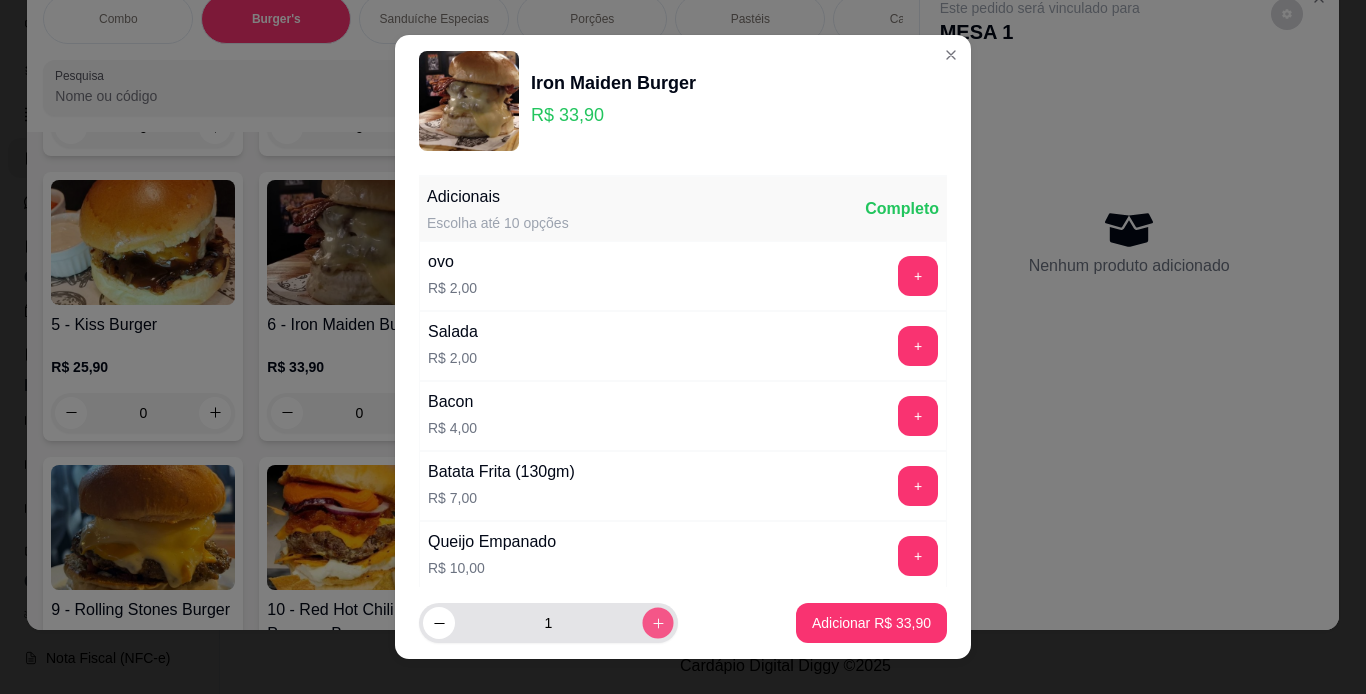 click 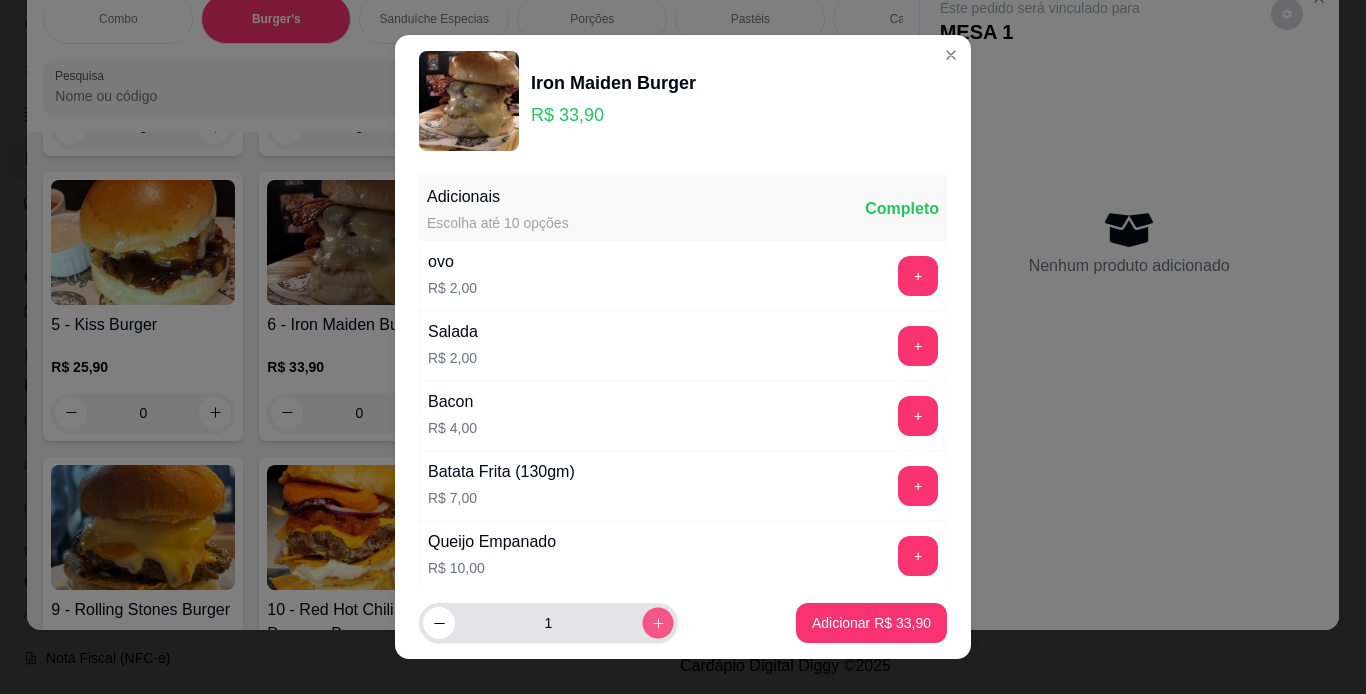 type on "2" 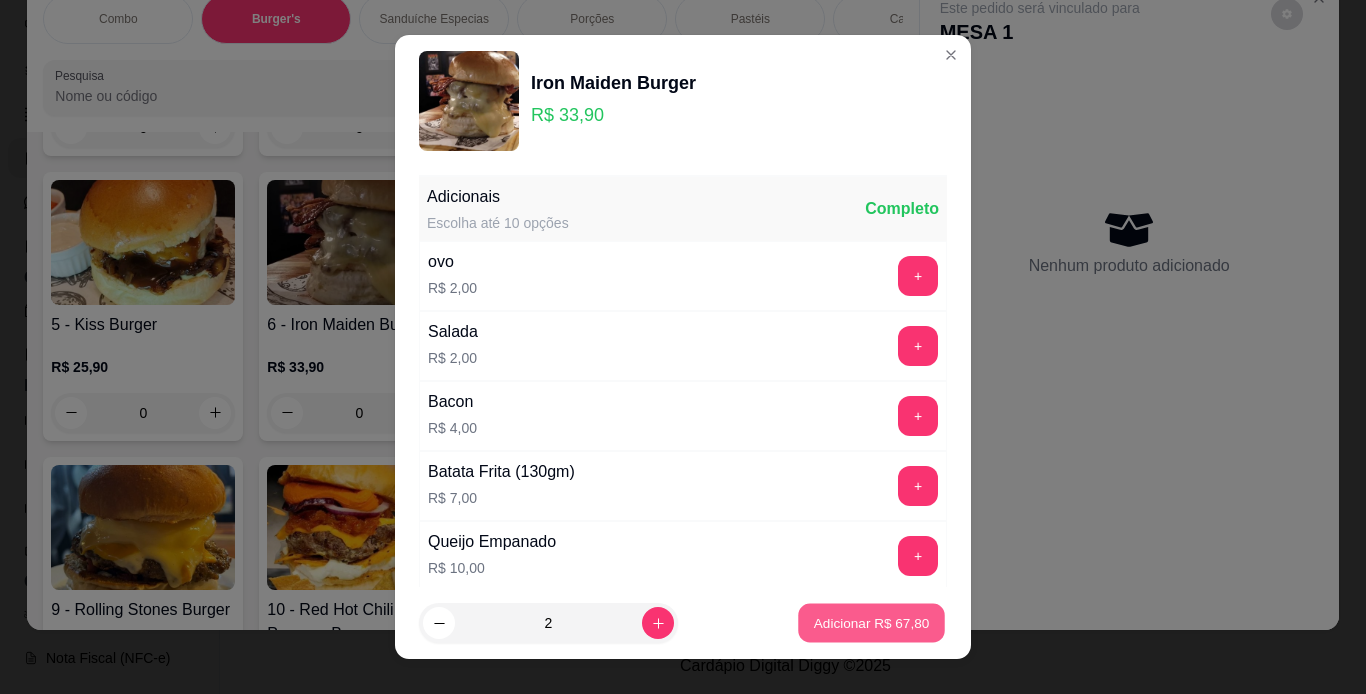 click on "Adicionar   R$ 67,80" at bounding box center [872, 623] 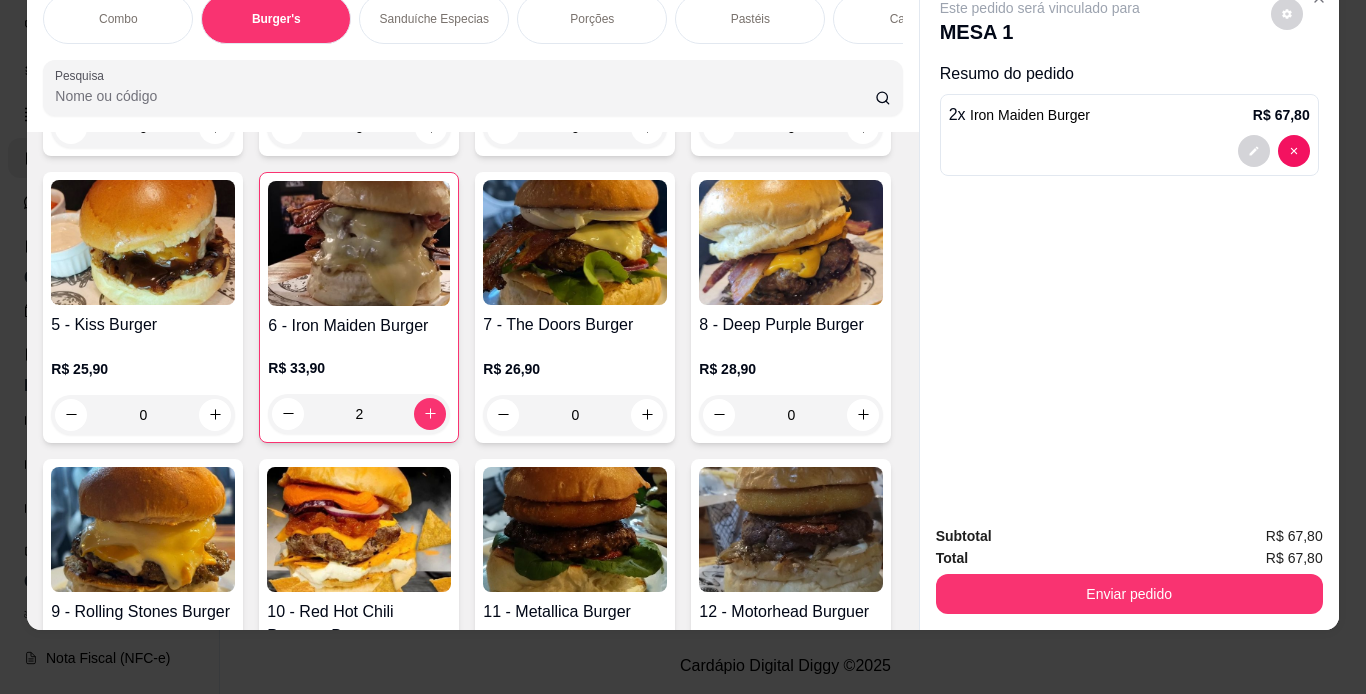 click at bounding box center [791, -43] 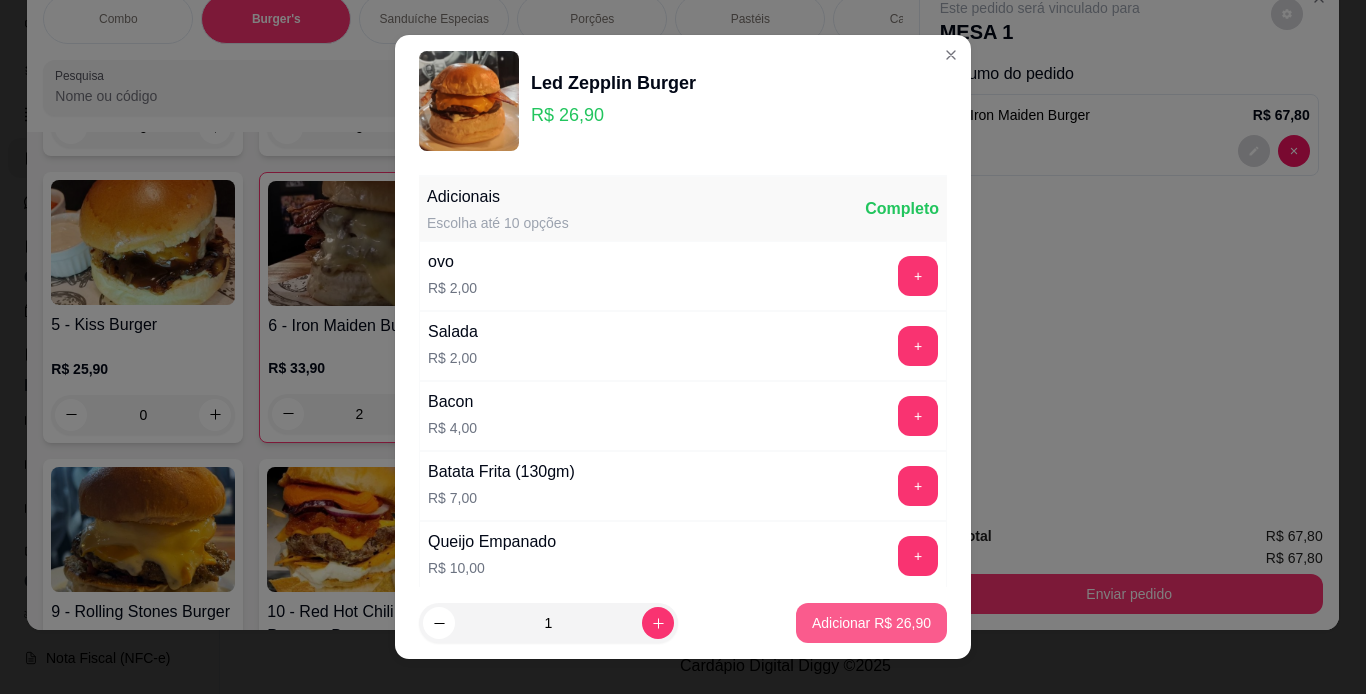 click on "Adicionar   R$ 26,90" at bounding box center (871, 623) 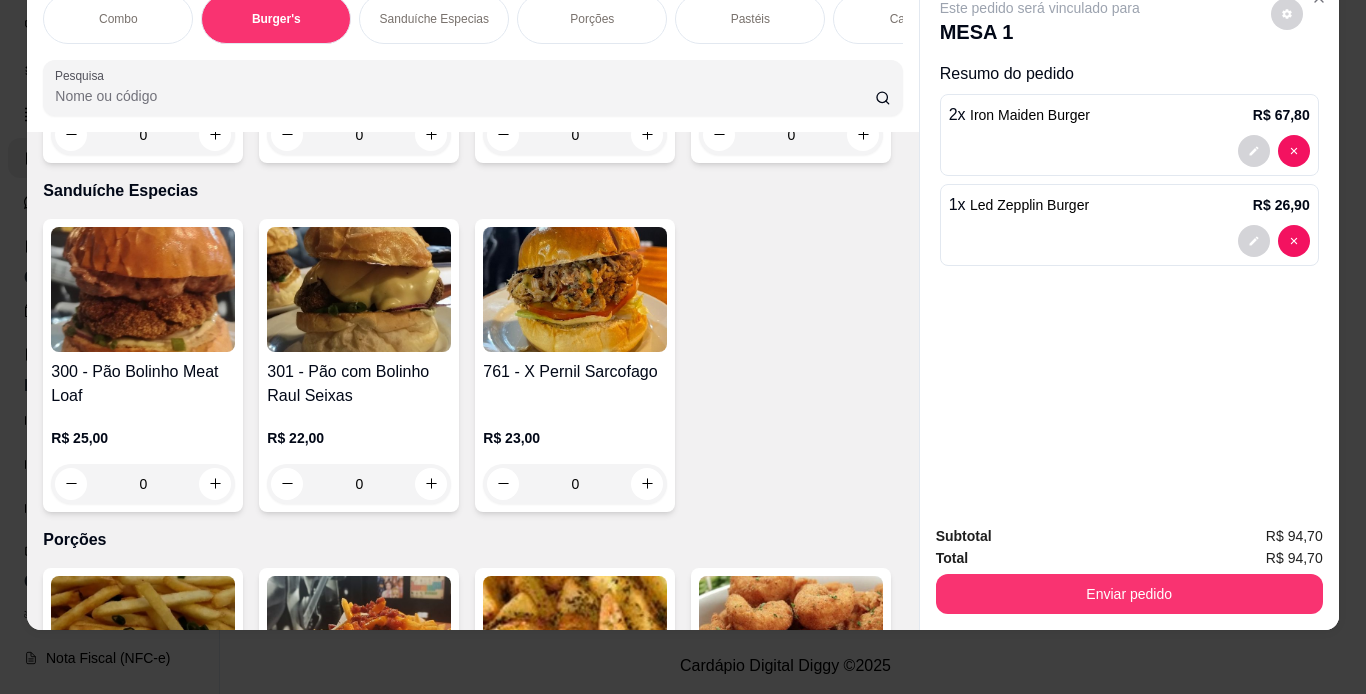 scroll, scrollTop: 2324, scrollLeft: 0, axis: vertical 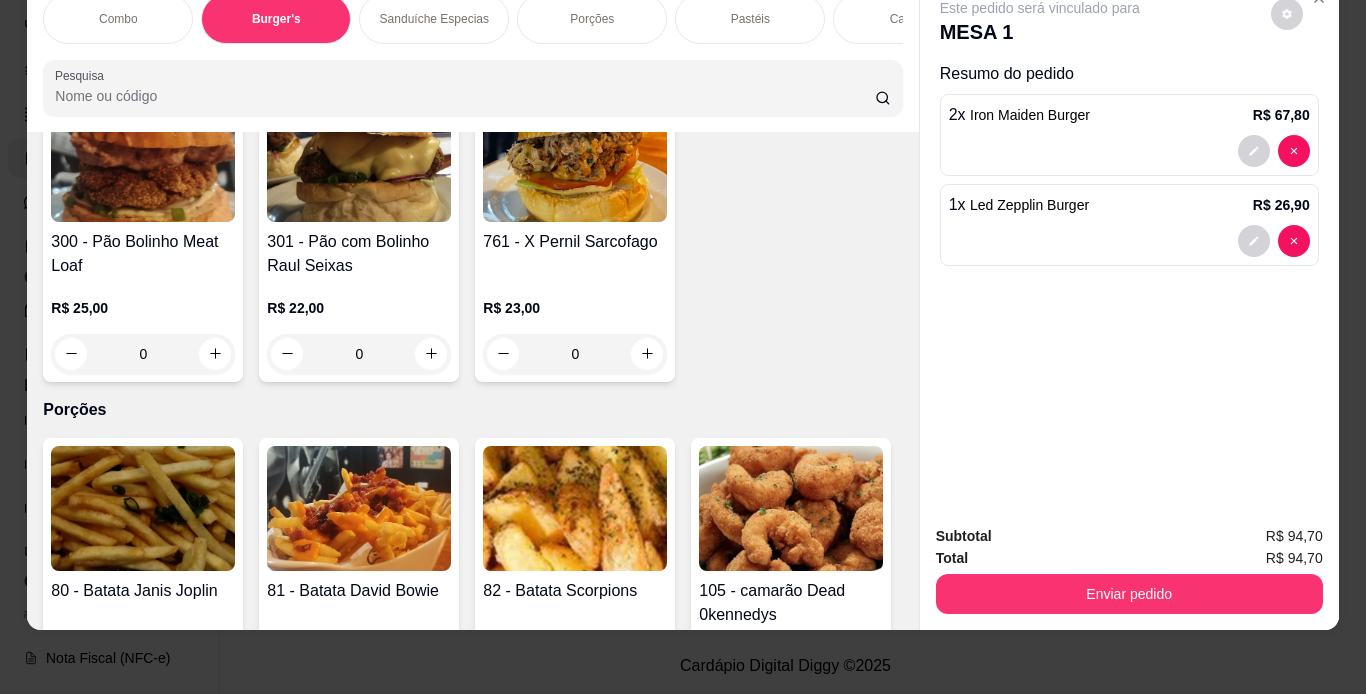 click at bounding box center [791, -451] 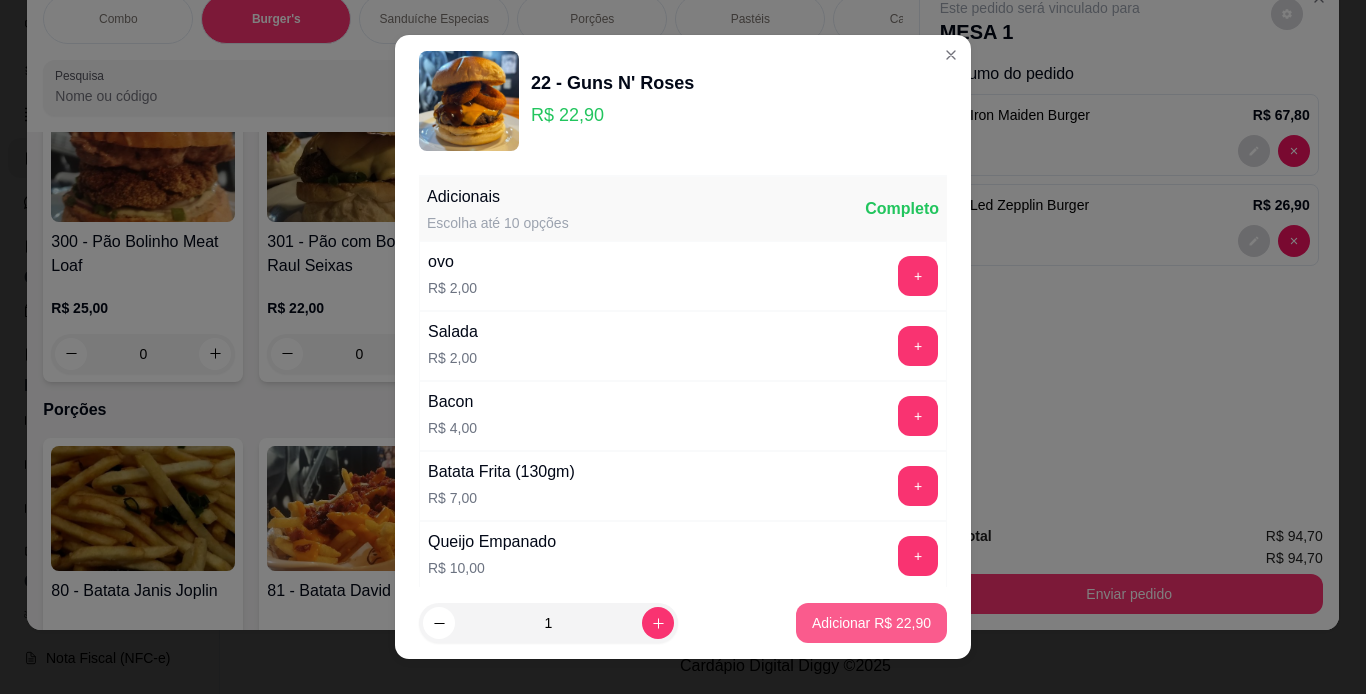 click on "Adicionar   R$ 22,90" at bounding box center (871, 623) 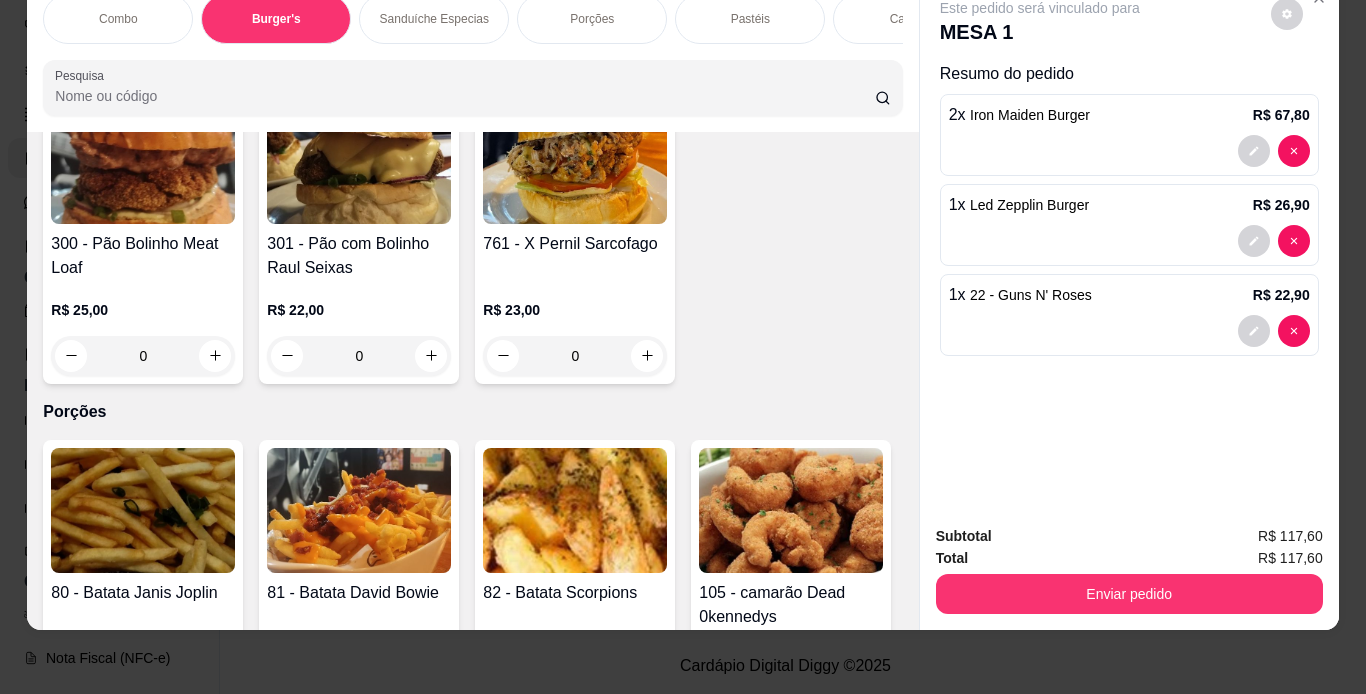 scroll, scrollTop: 0, scrollLeft: 752, axis: horizontal 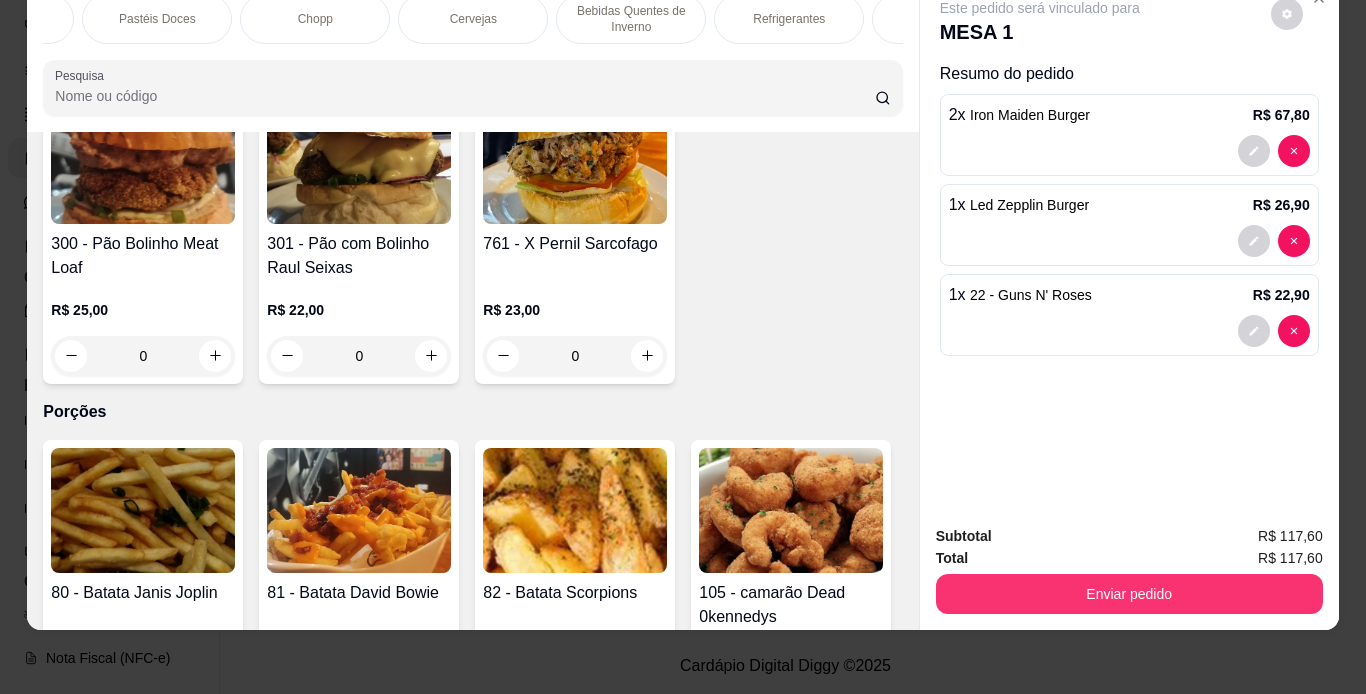 click on "Refrigerantes" at bounding box center (789, 19) 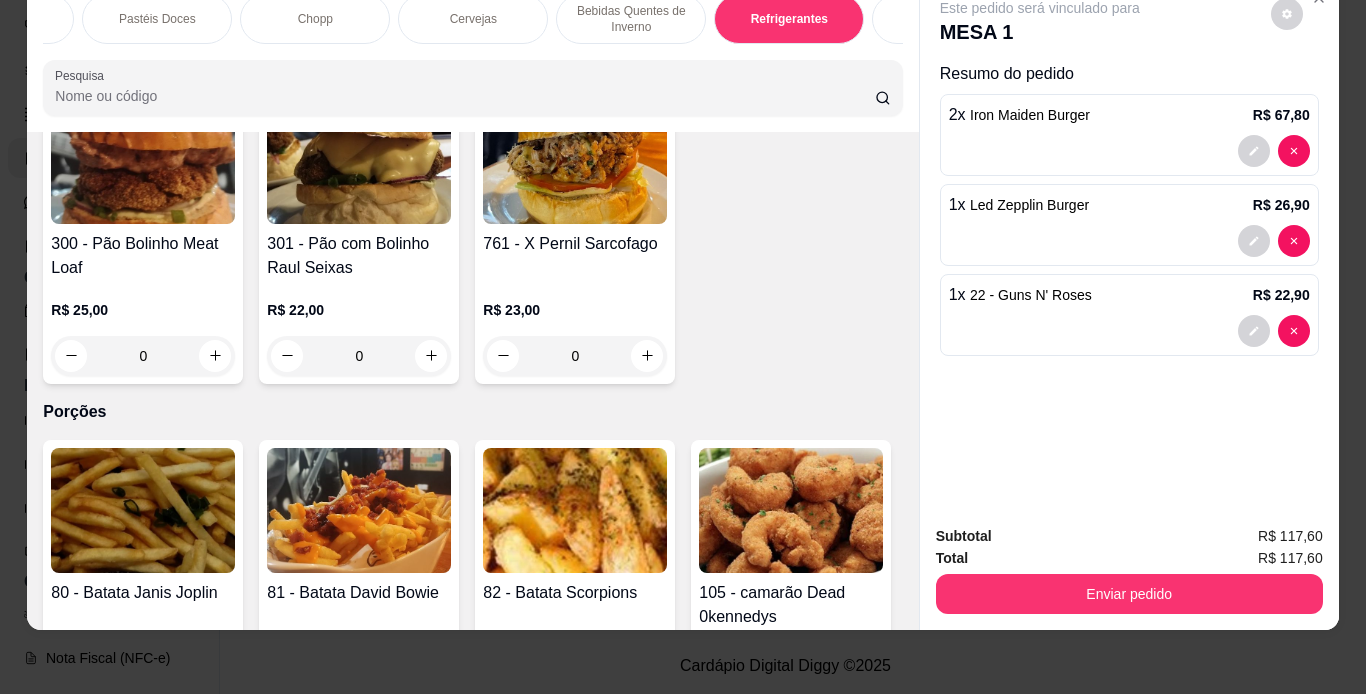 scroll, scrollTop: 9769, scrollLeft: 0, axis: vertical 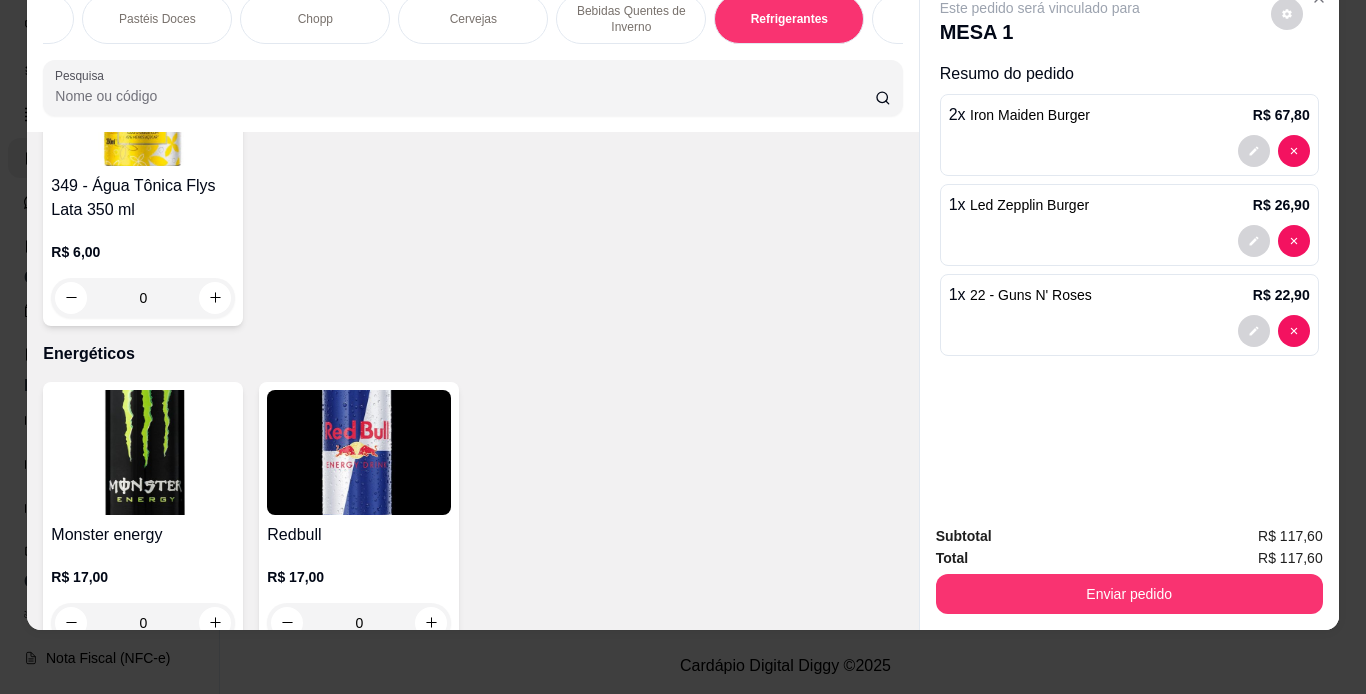 click on "330 - Coca Cola Lata 350ml" at bounding box center [143, -1347] 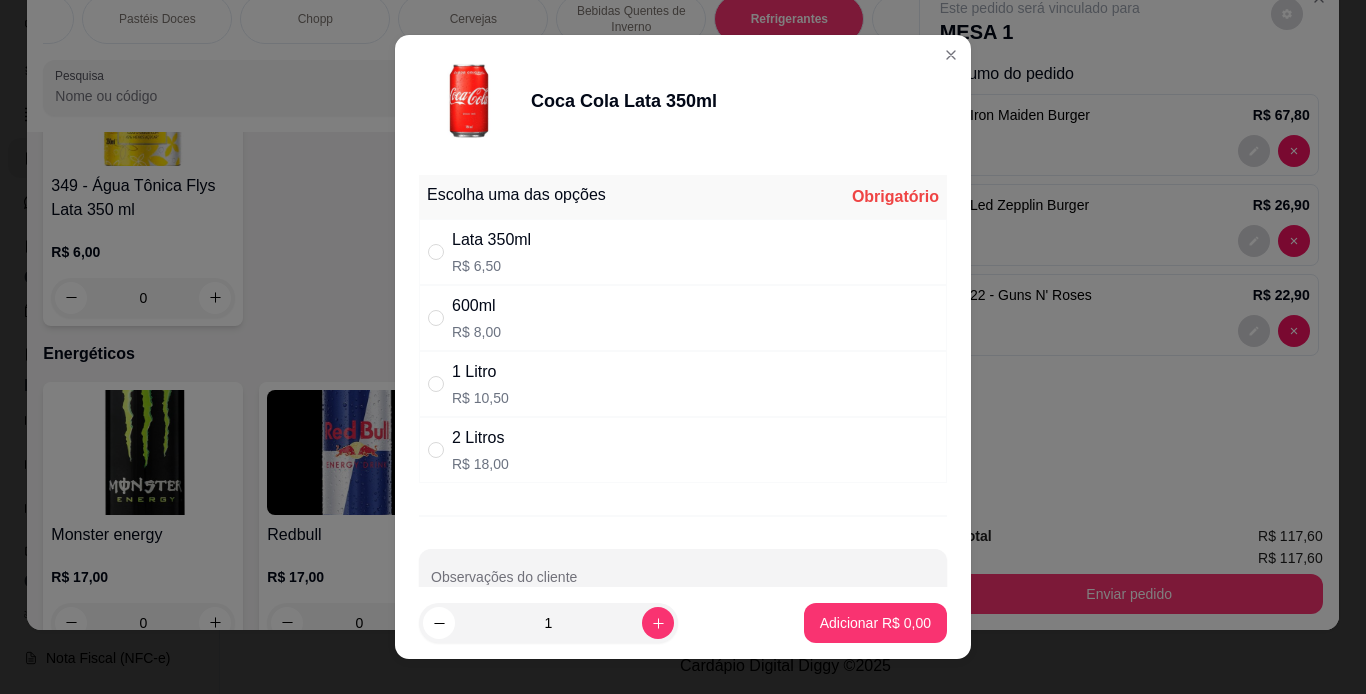 click on "2 Litros  R$ 18,00" at bounding box center [683, 450] 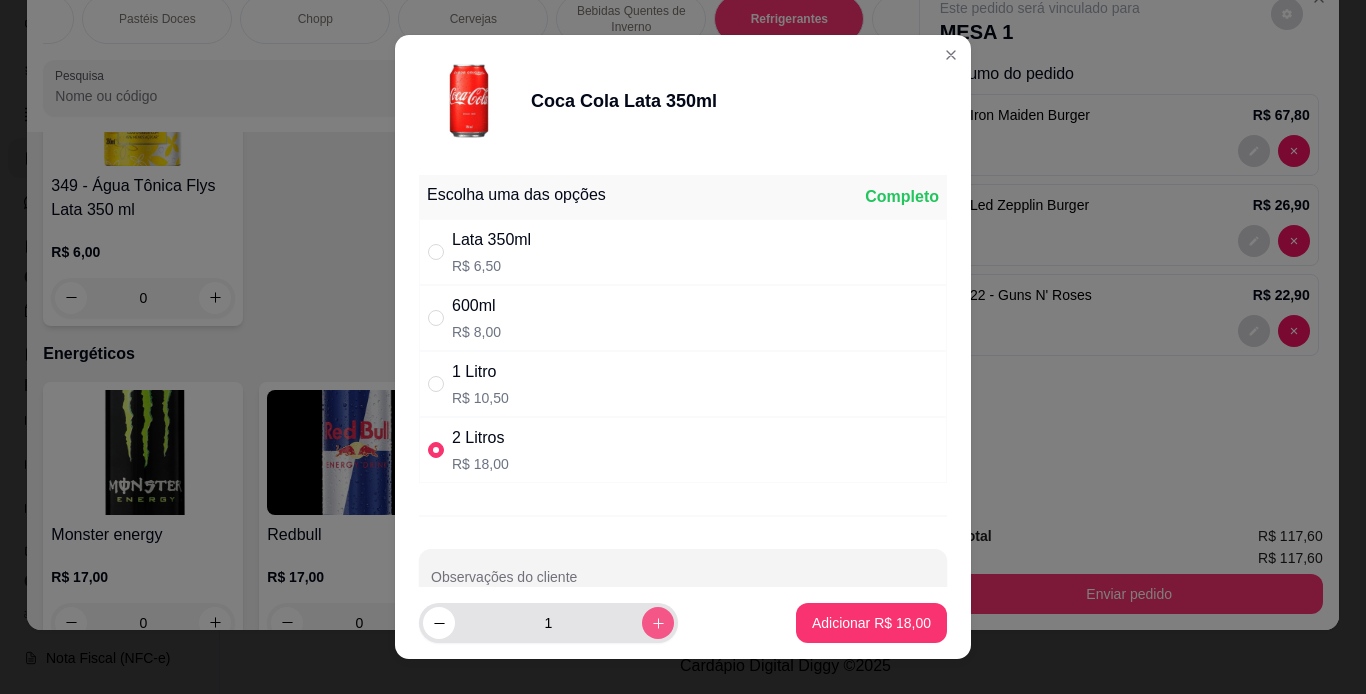 click 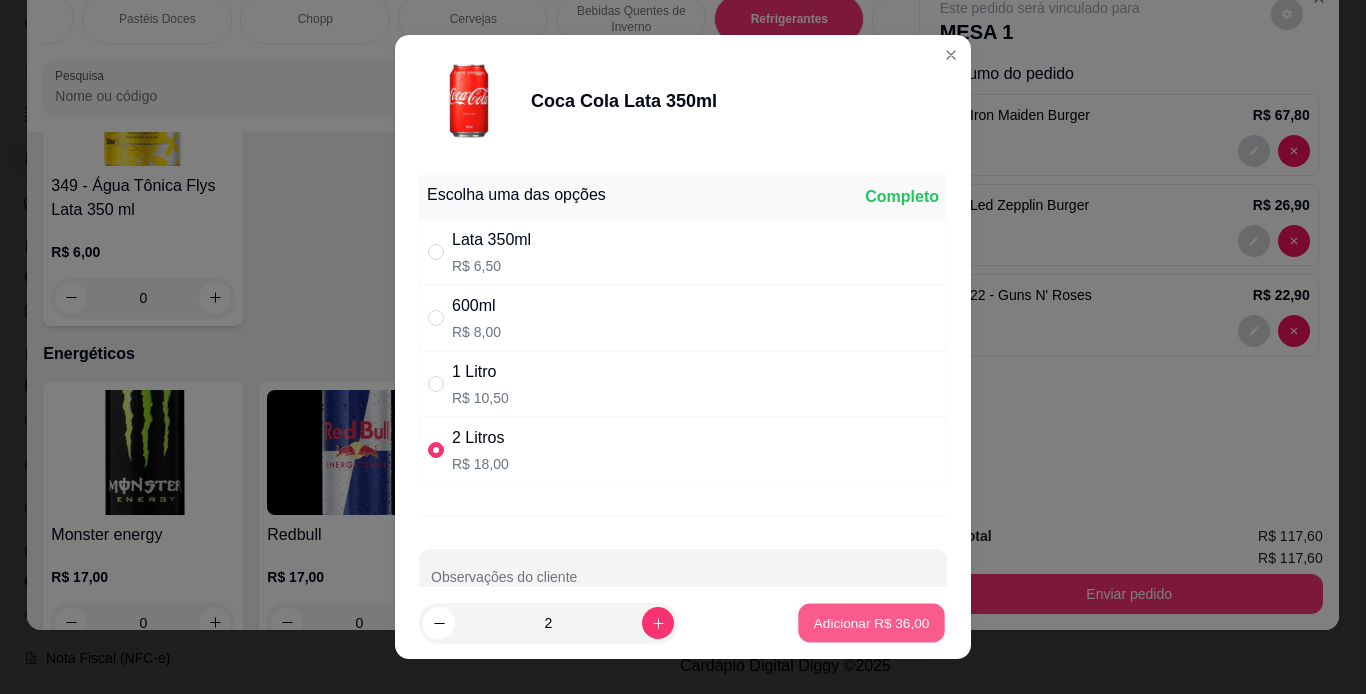 click on "Adicionar   R$ 36,00" at bounding box center [872, 623] 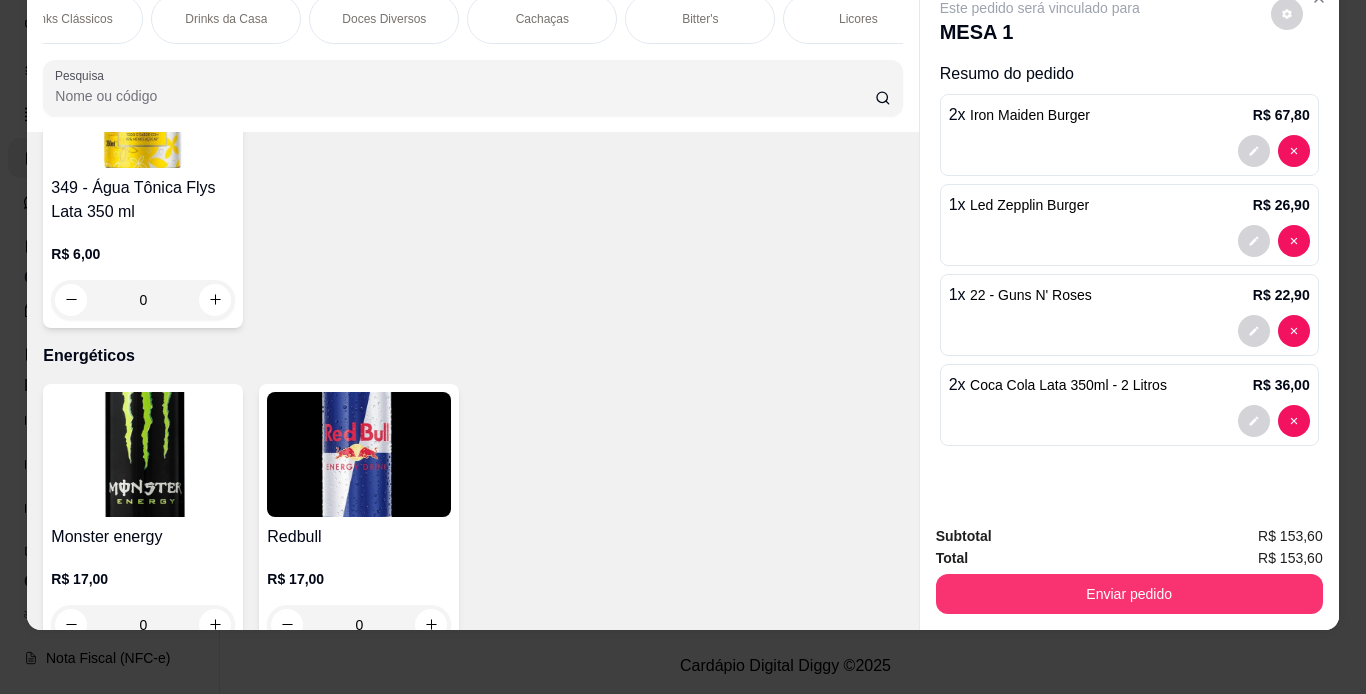 scroll, scrollTop: 0, scrollLeft: 2509, axis: horizontal 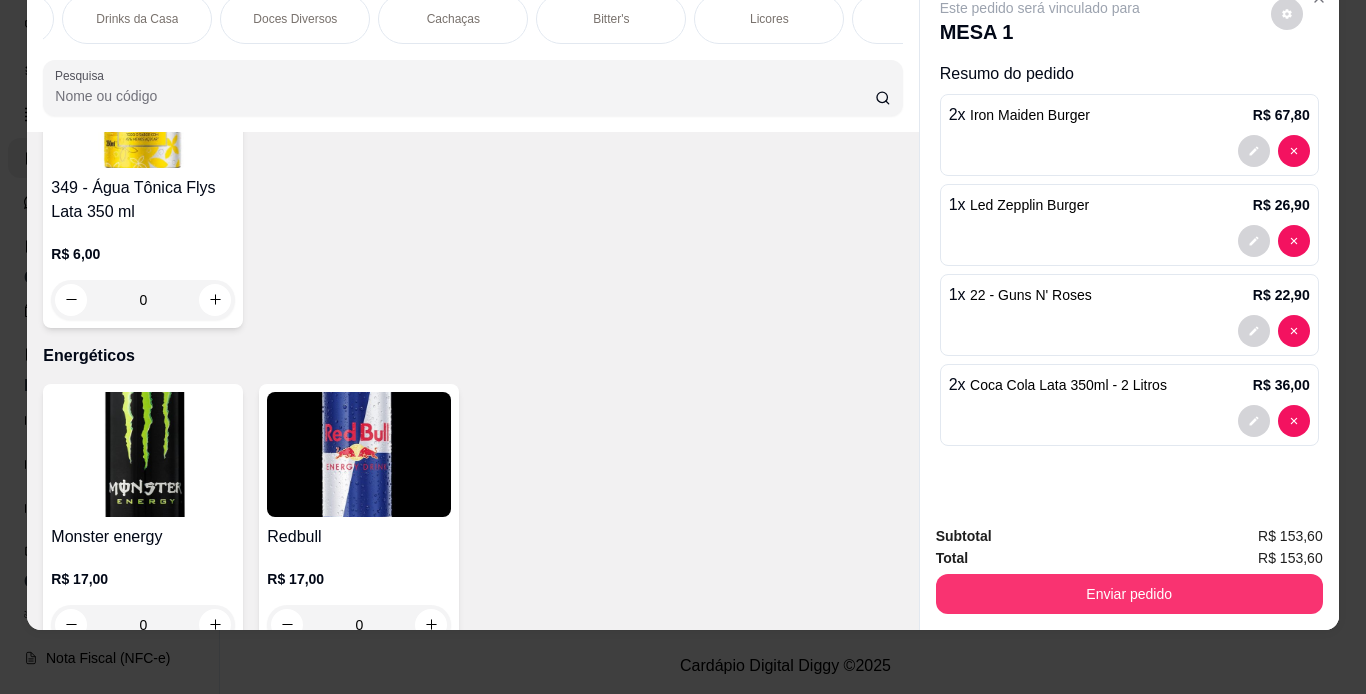 click on "Licores" at bounding box center (769, 19) 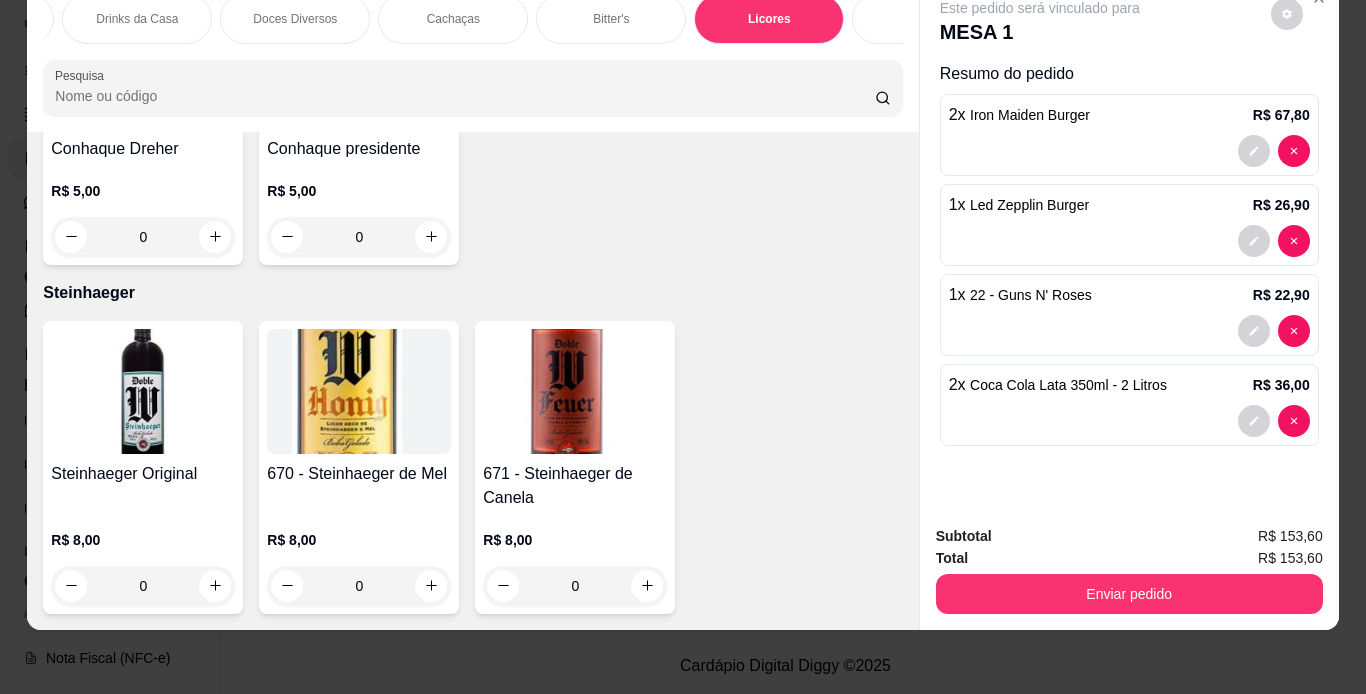scroll, scrollTop: 17550, scrollLeft: 0, axis: vertical 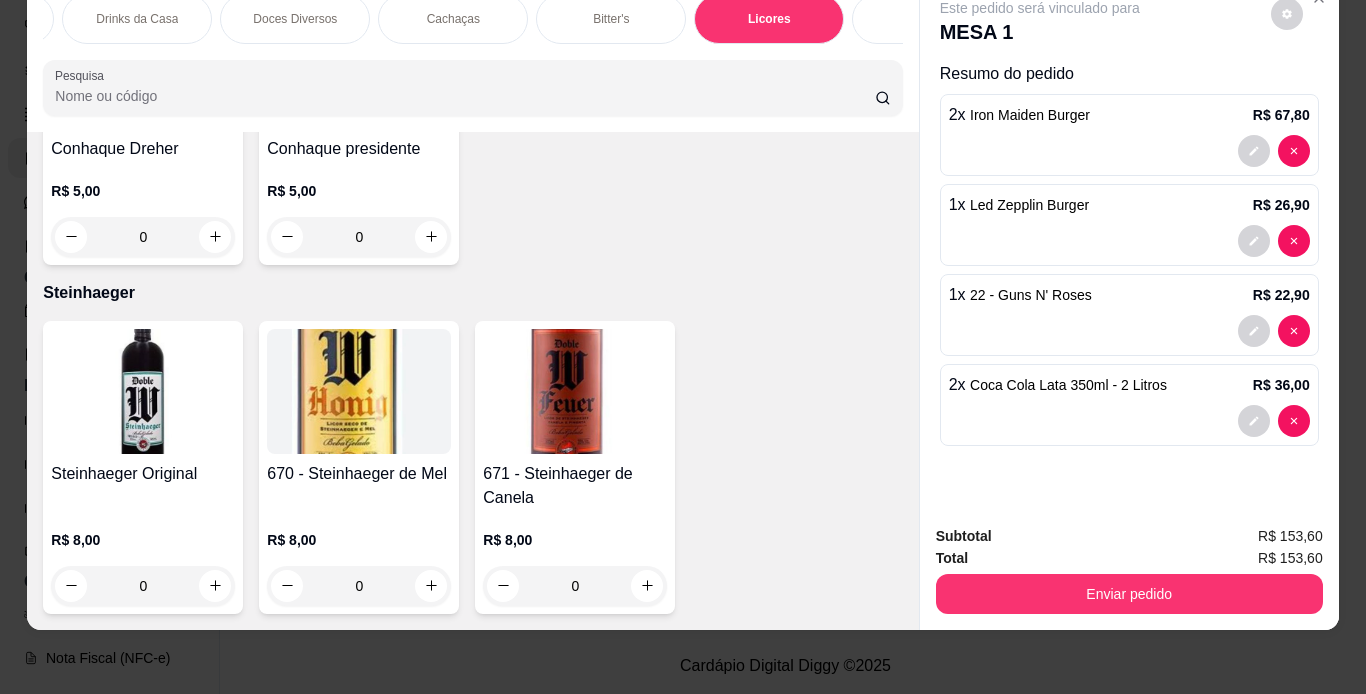 click at bounding box center (791, -2185) 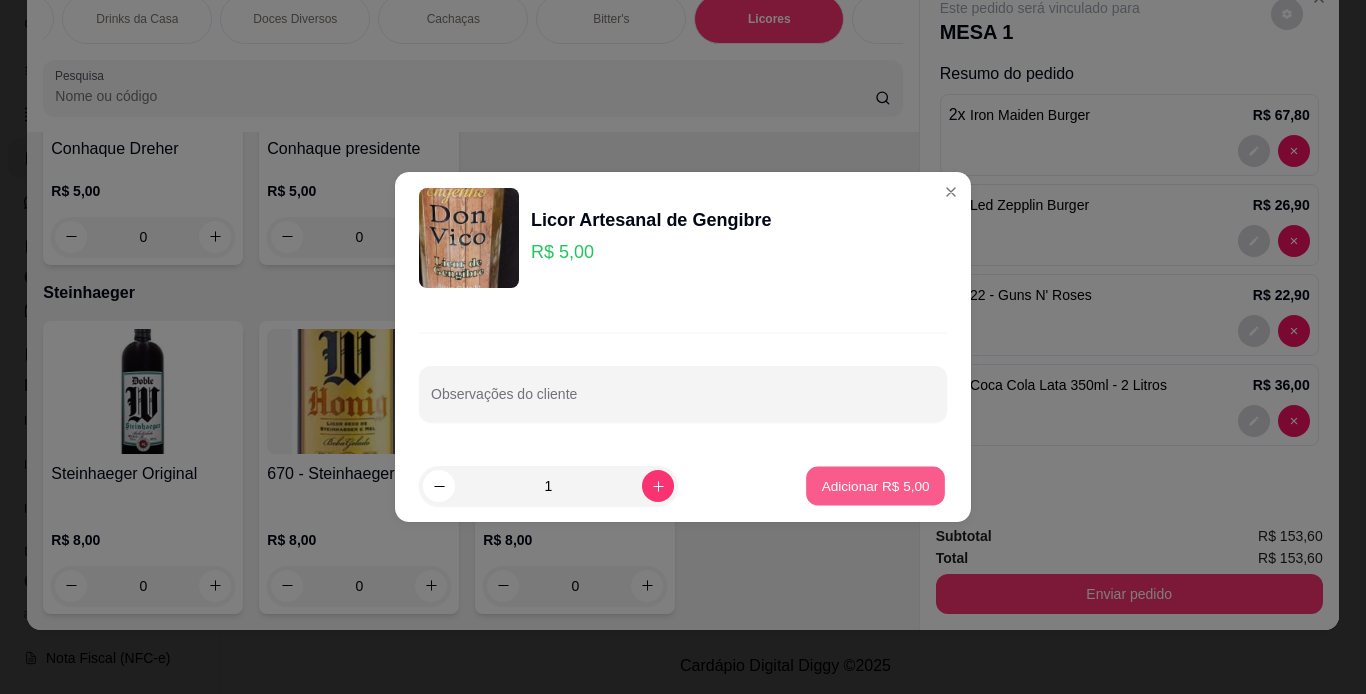 click on "Adicionar   R$ 5,00" at bounding box center (875, 486) 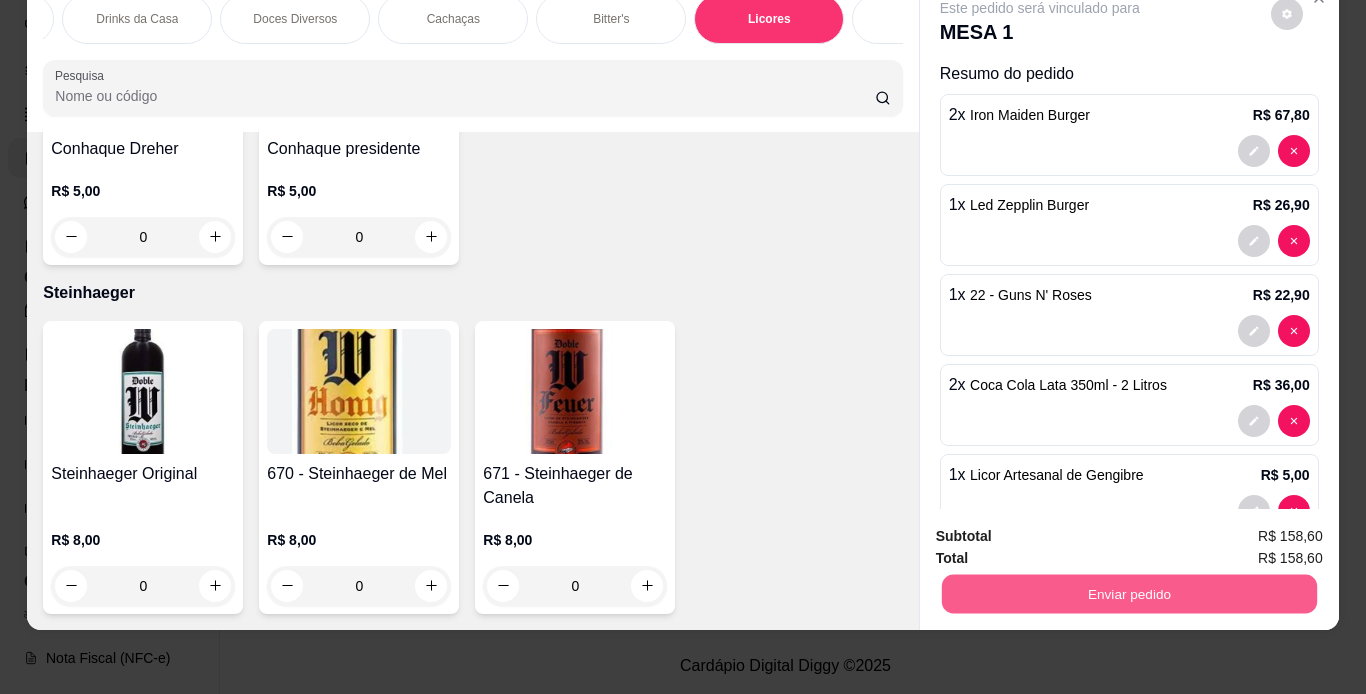 click on "Enviar pedido" at bounding box center (1128, 594) 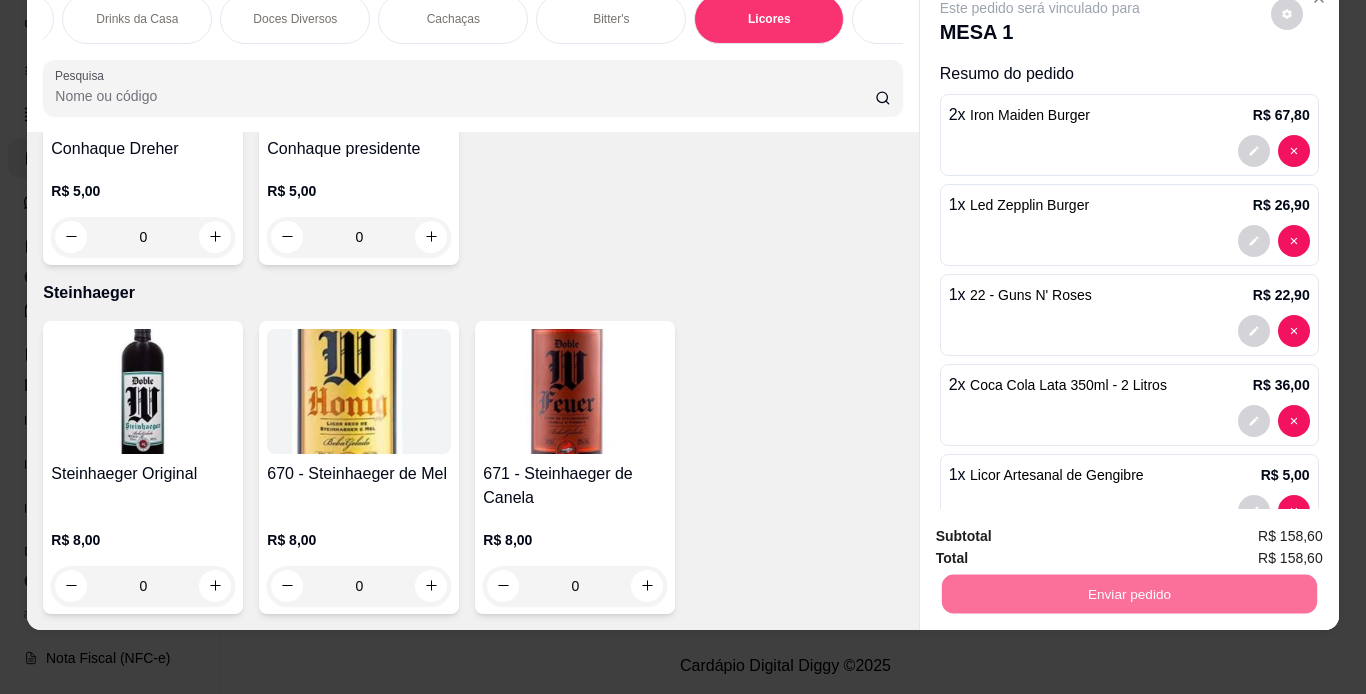 click on "Não registrar e enviar pedido" at bounding box center (1063, 530) 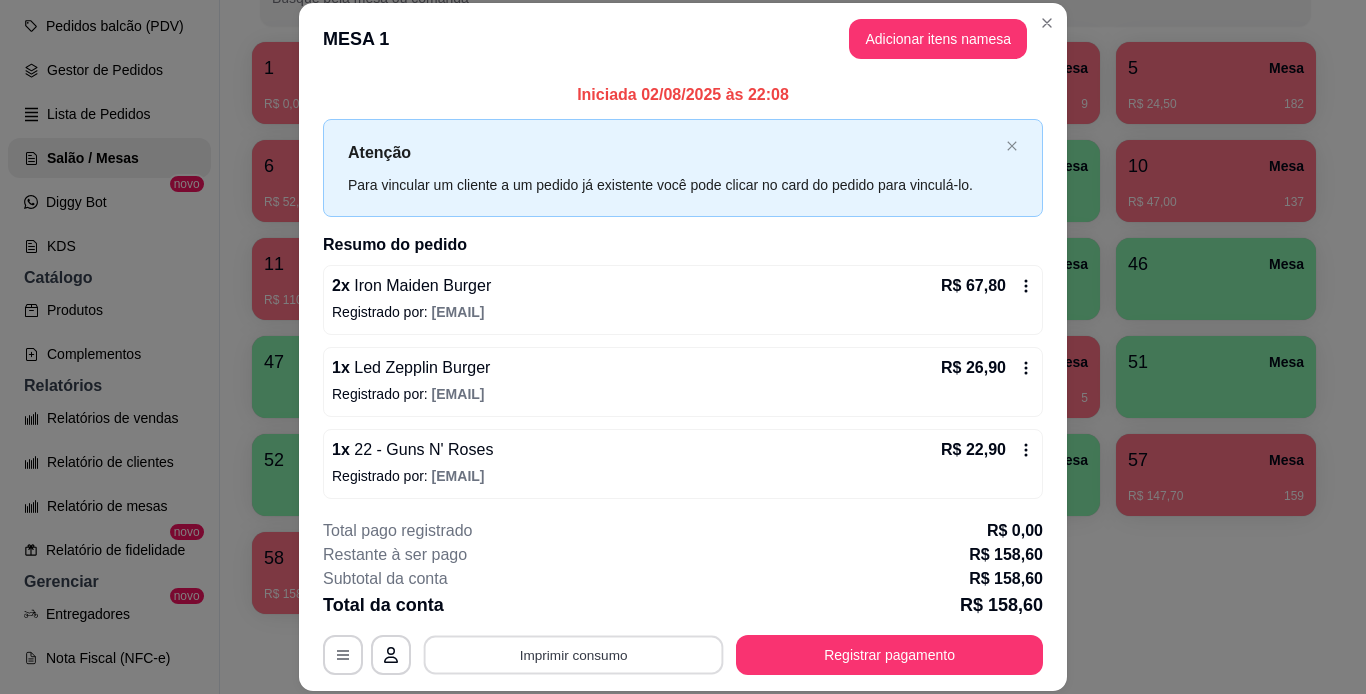 click on "Imprimir consumo" at bounding box center [574, 654] 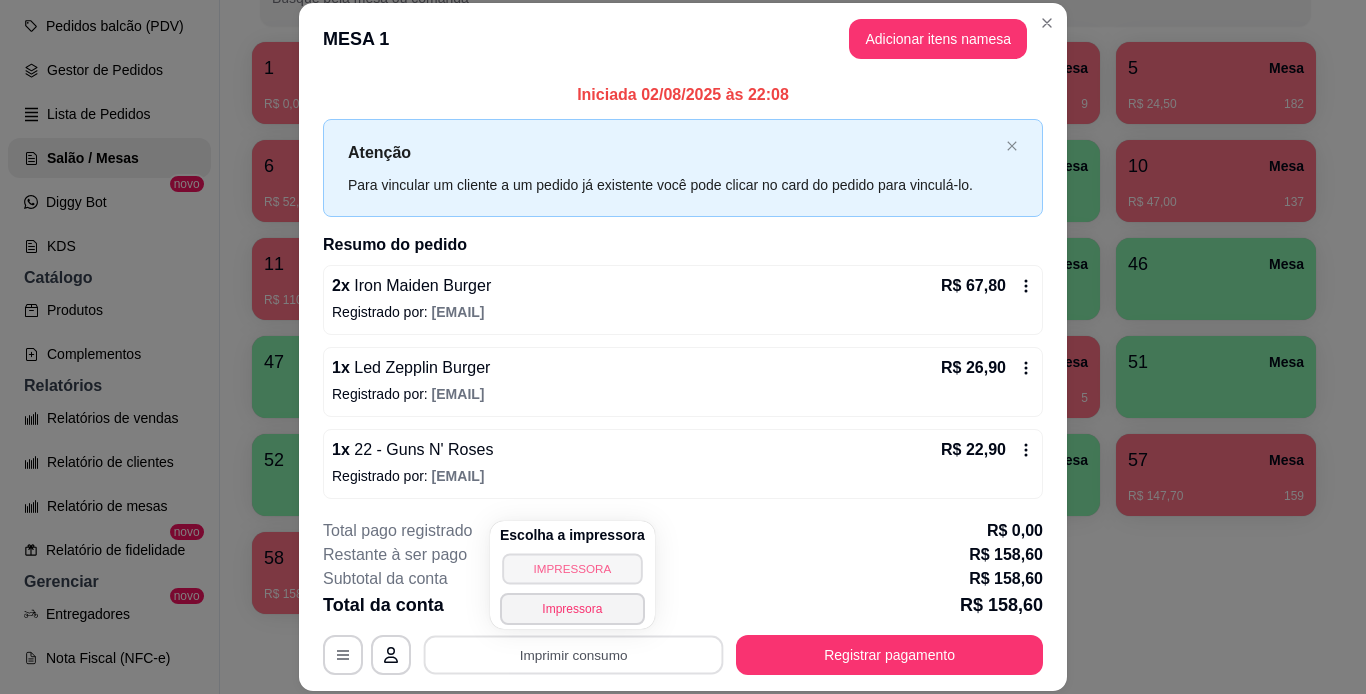 click on "IMPRESSORA" at bounding box center (572, 568) 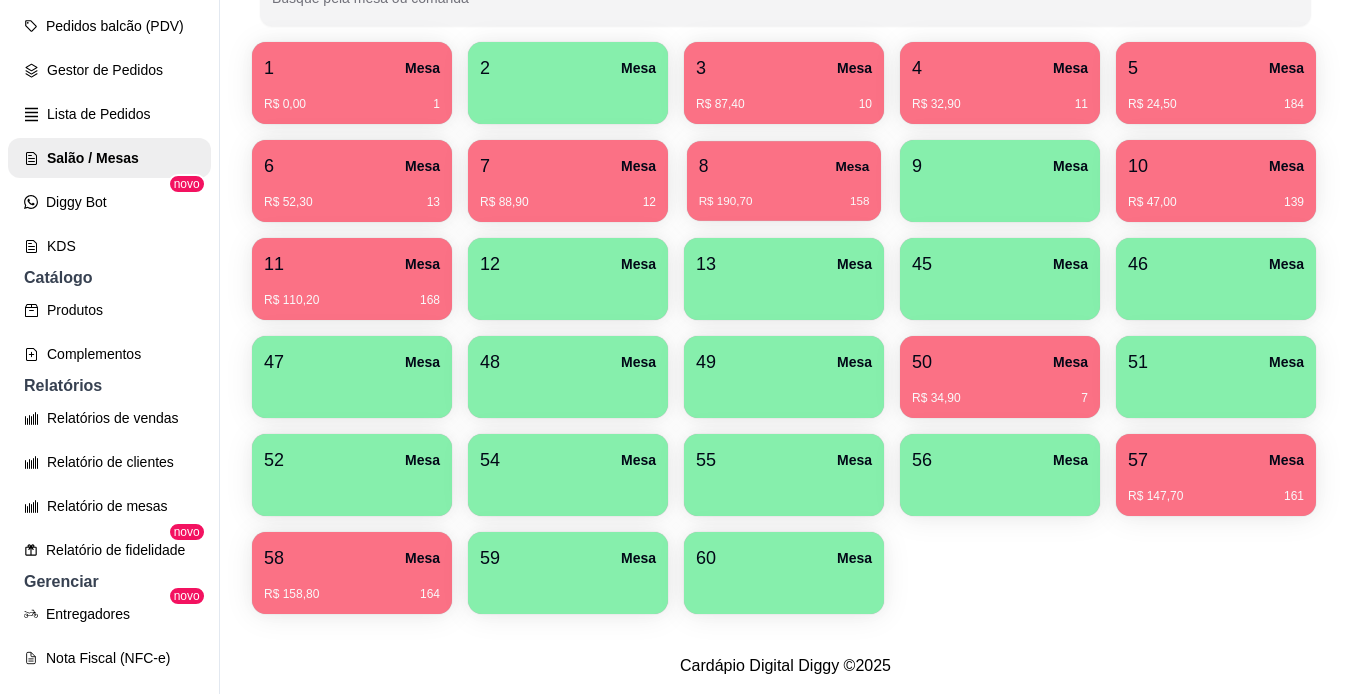 click on "8 Mesa R$ 190,70 158" at bounding box center [784, 181] 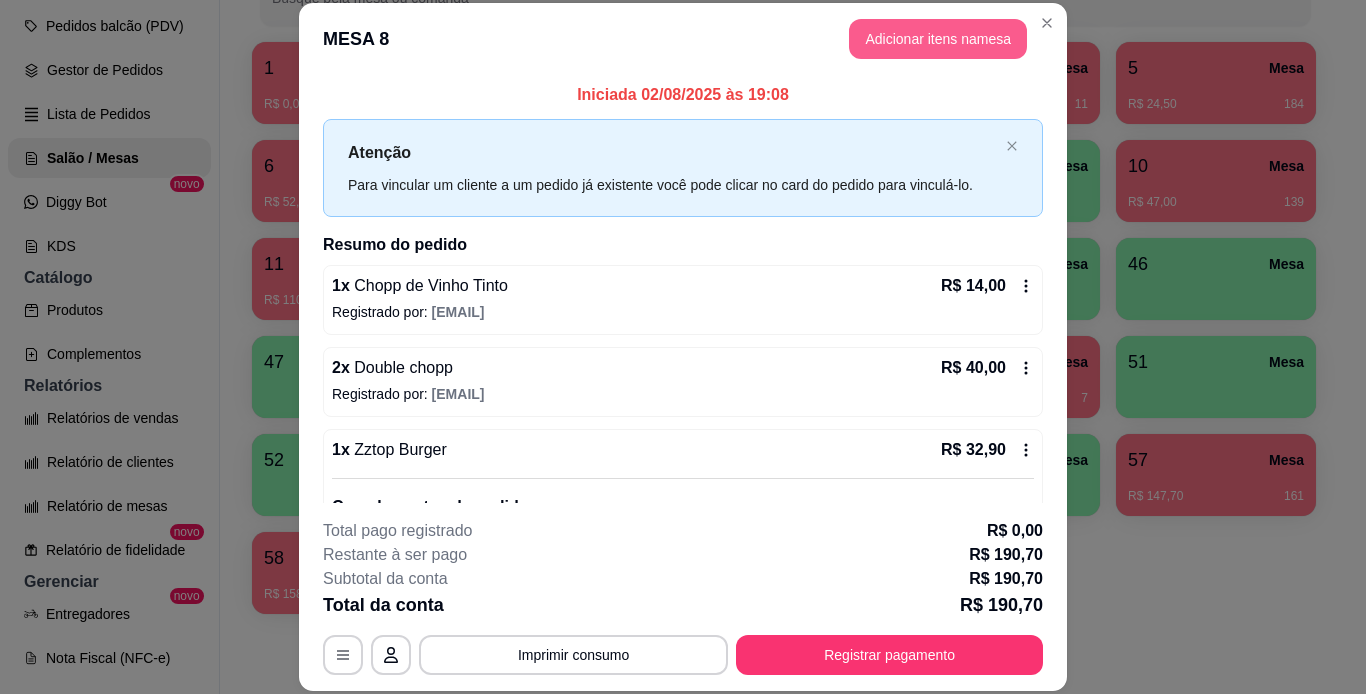 click on "Adicionar itens na  mesa" at bounding box center [938, 39] 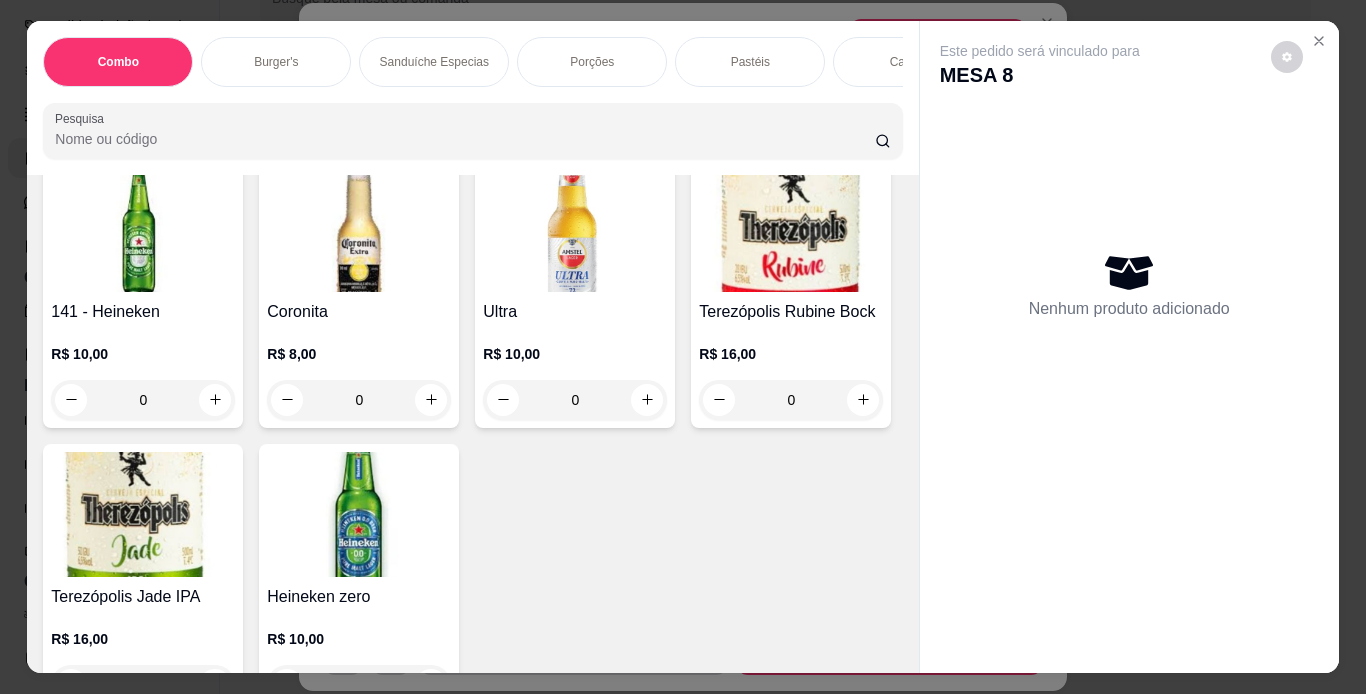 scroll, scrollTop: 7623, scrollLeft: 0, axis: vertical 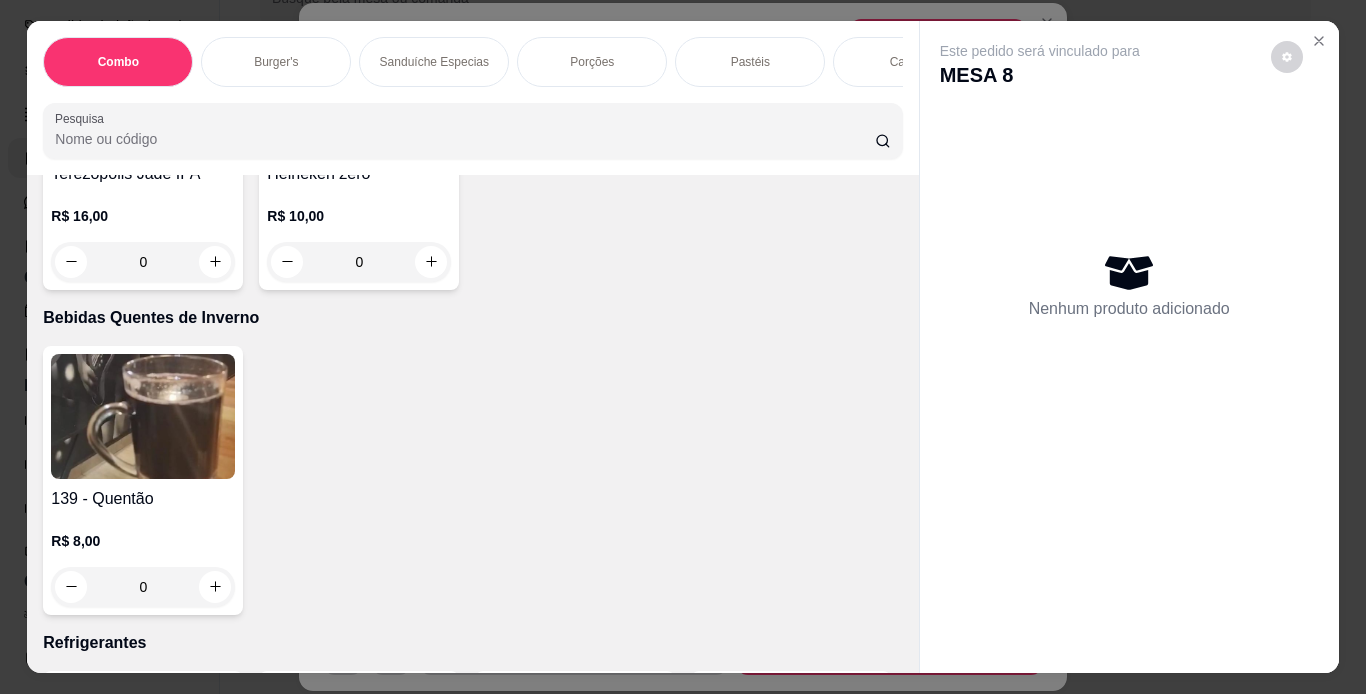 click on "132 - Chopp de Vinho Tinto" at bounding box center [359, -757] 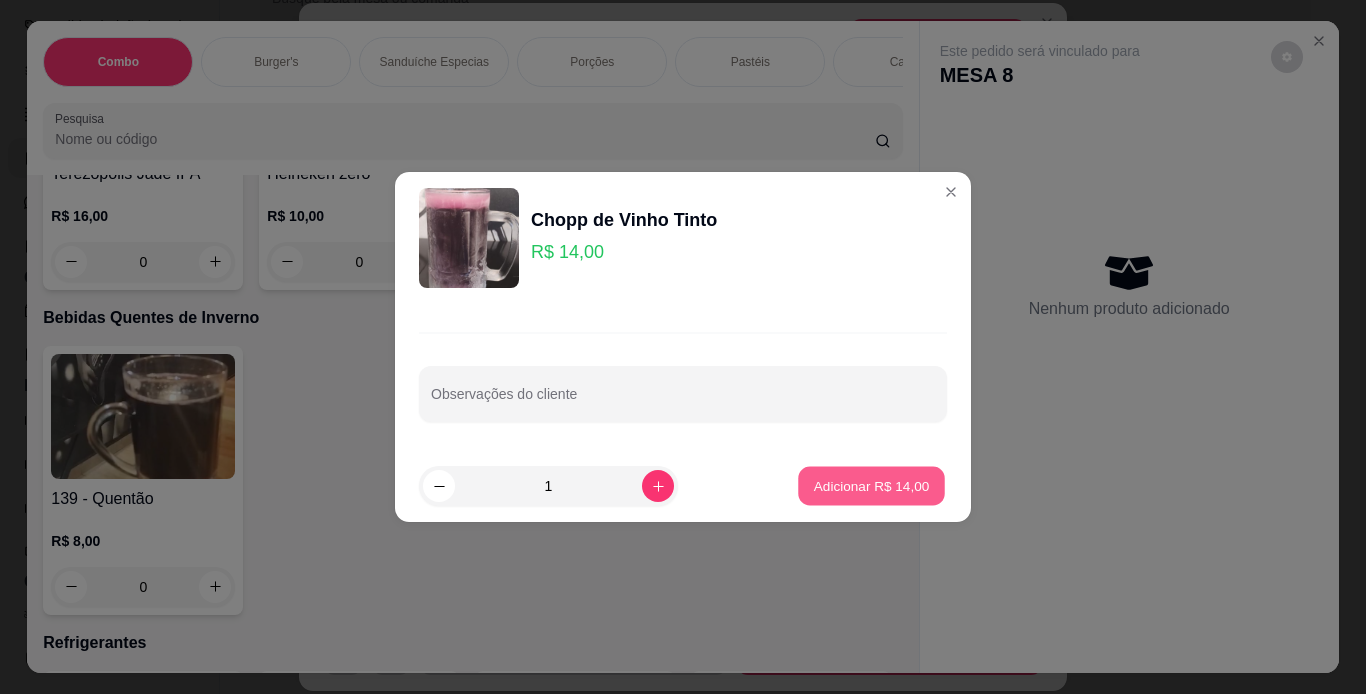 click on "Adicionar   R$ 14,00" at bounding box center (872, 485) 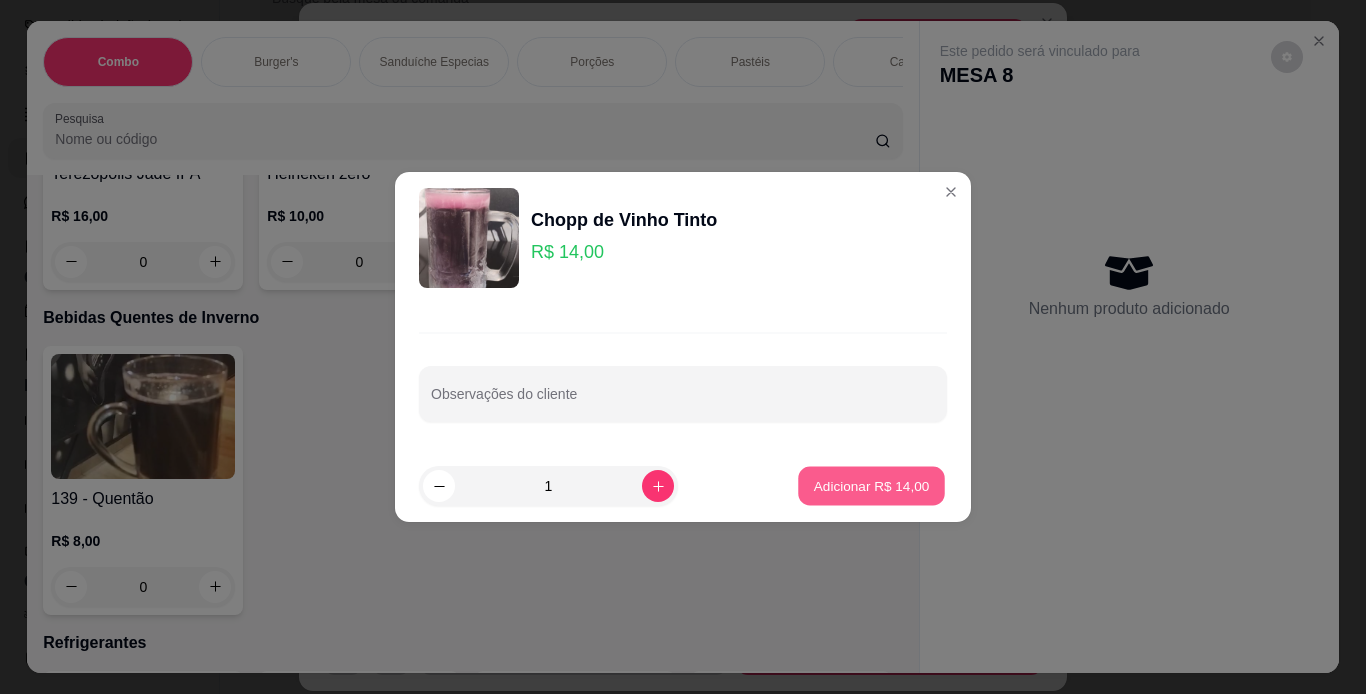 type on "1" 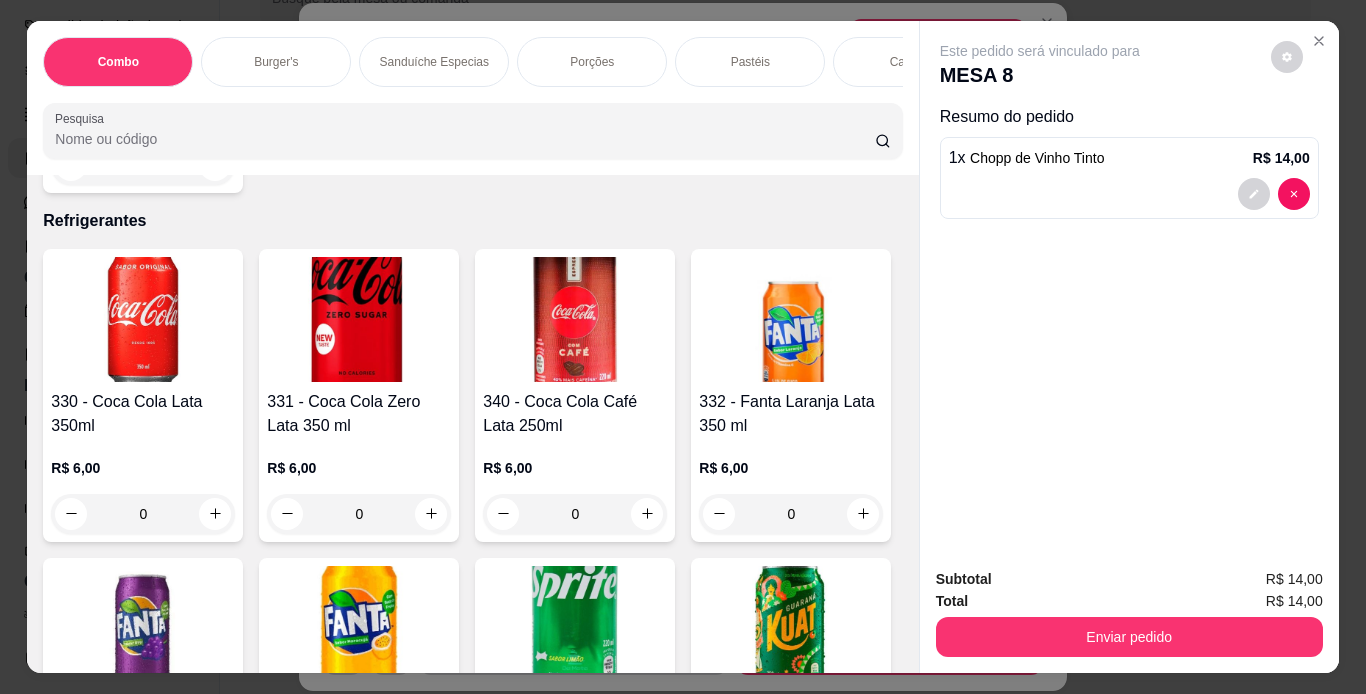 scroll, scrollTop: 8470, scrollLeft: 0, axis: vertical 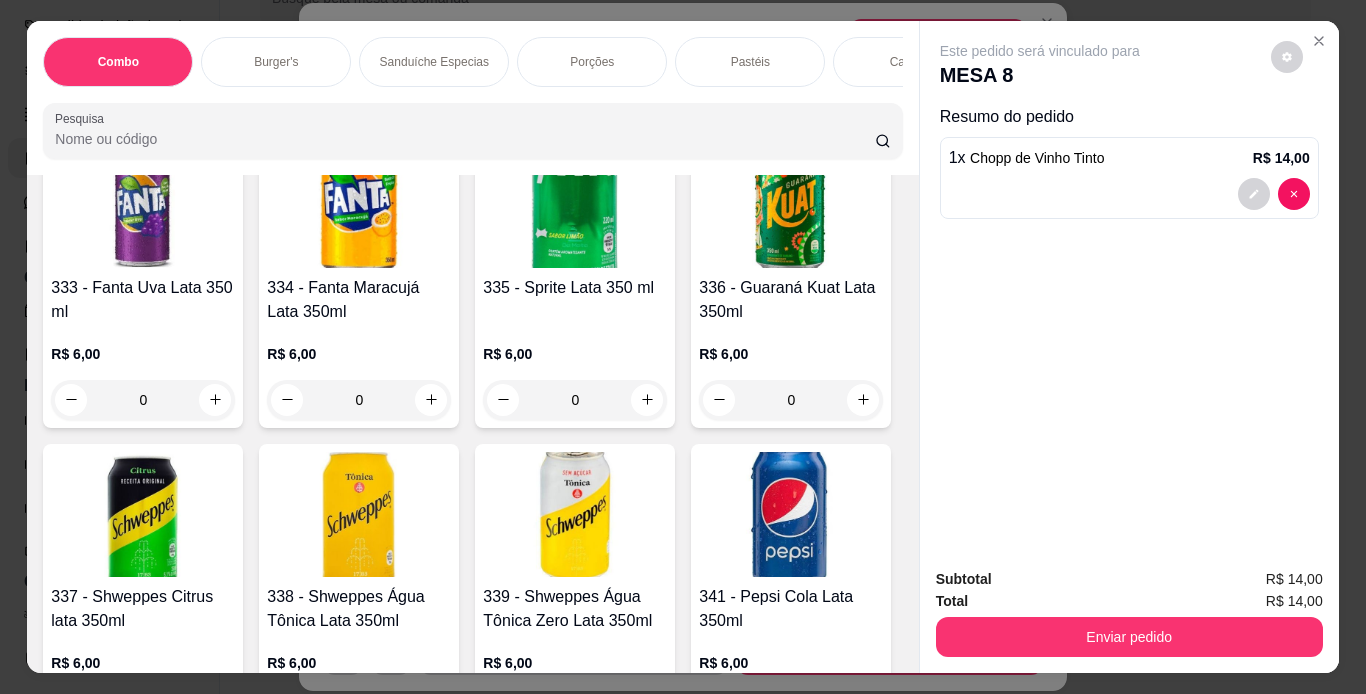 click on "136 - Double chopp" at bounding box center (575, -1305) 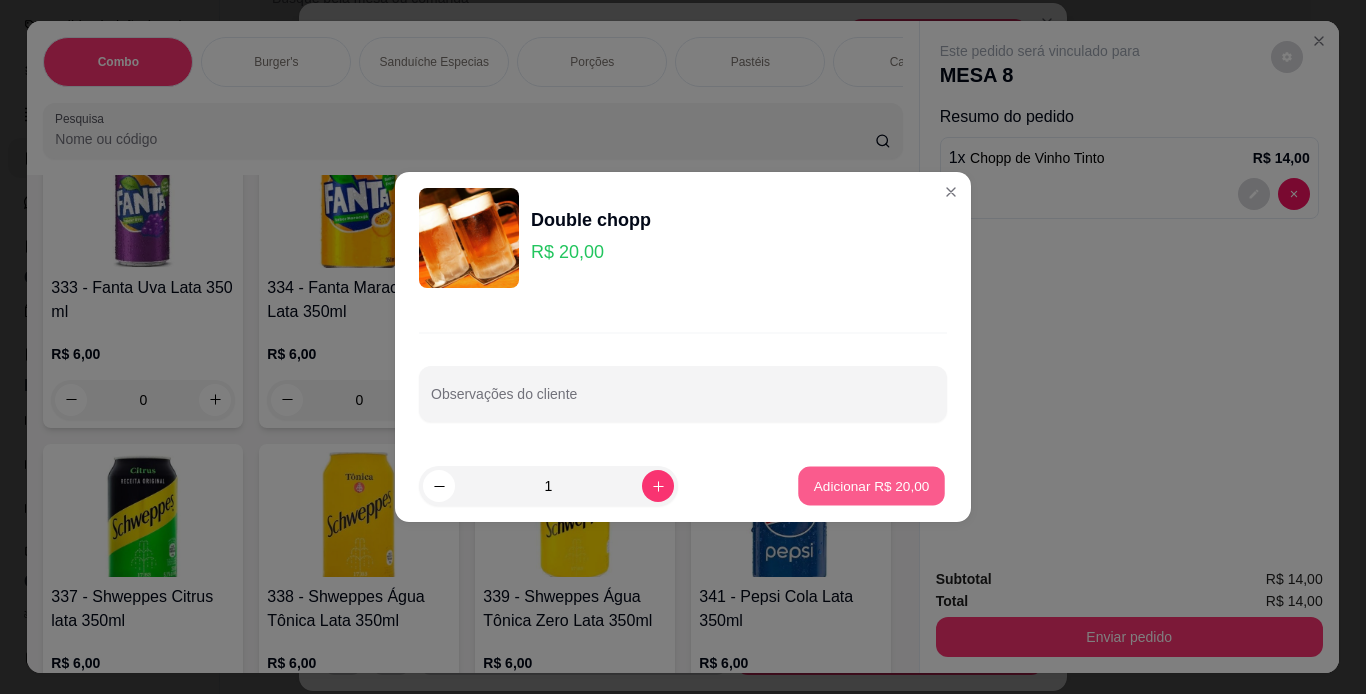 click on "Adicionar   R$ 20,00" at bounding box center (871, 486) 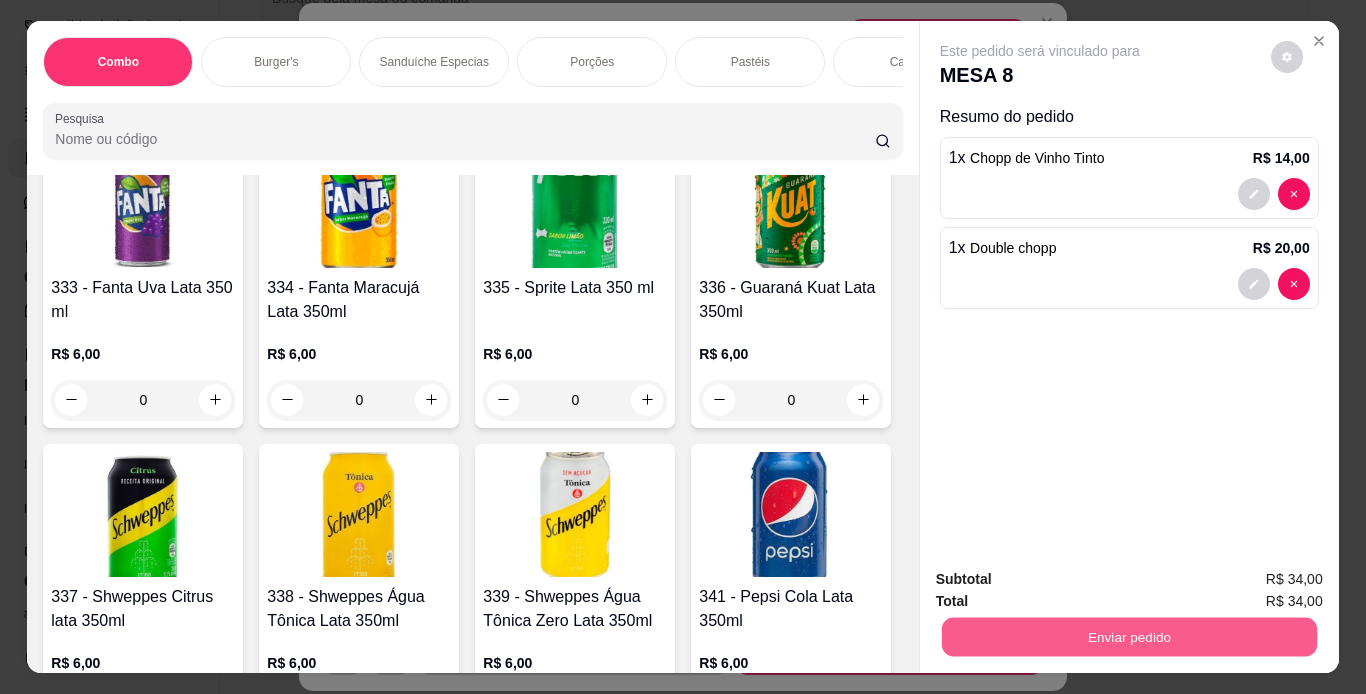 click on "Enviar pedido" at bounding box center (1128, 637) 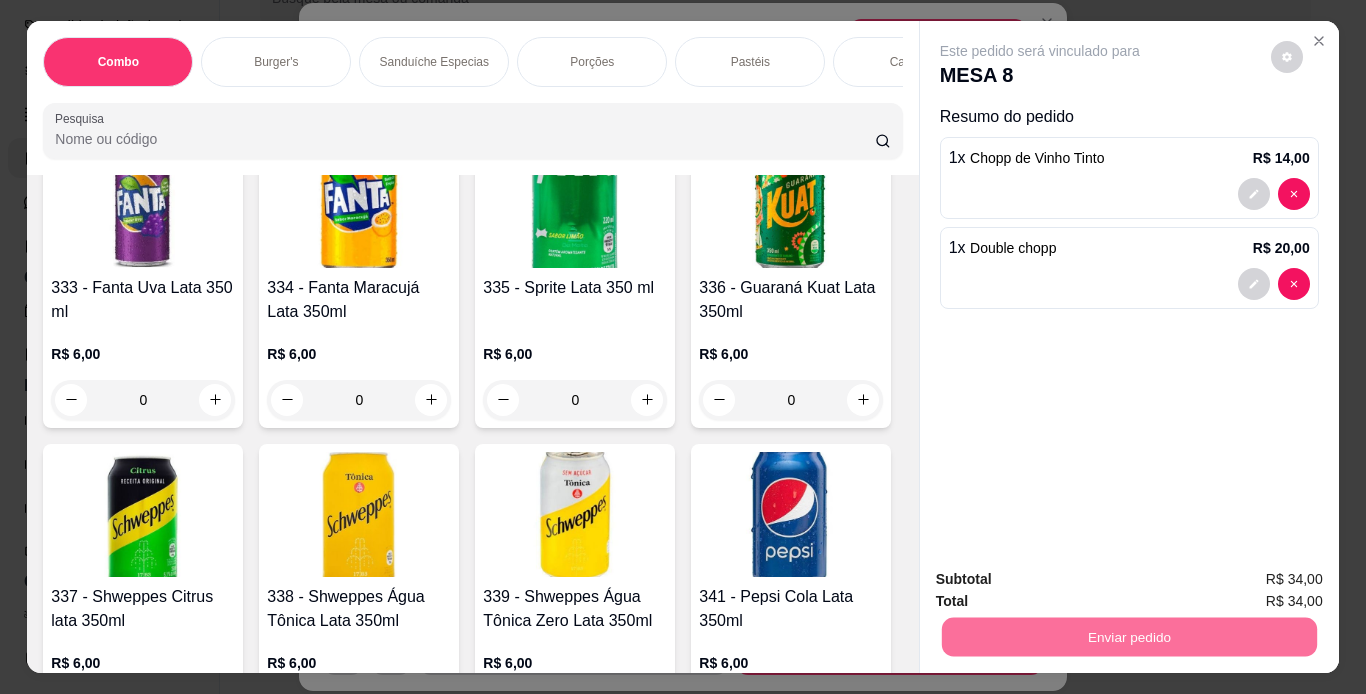 click on "Não registrar e enviar pedido" at bounding box center [1063, 580] 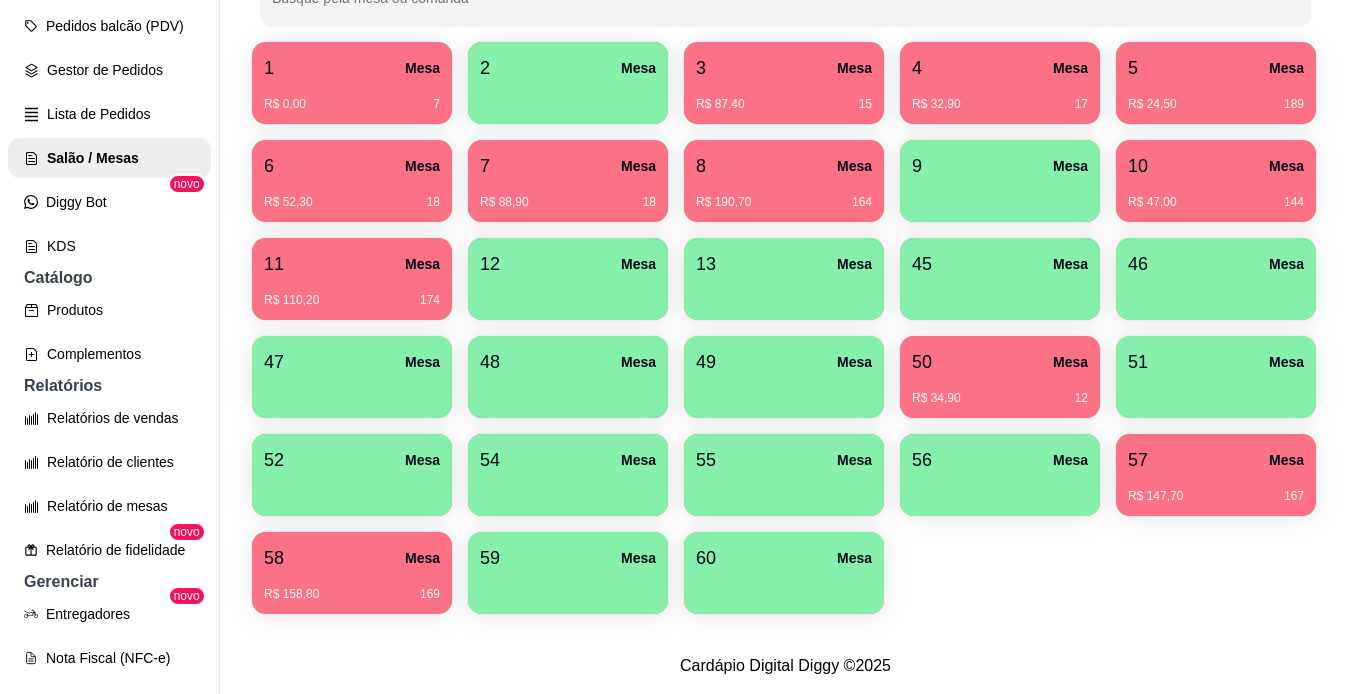 click on "60 Mesa" at bounding box center (784, 558) 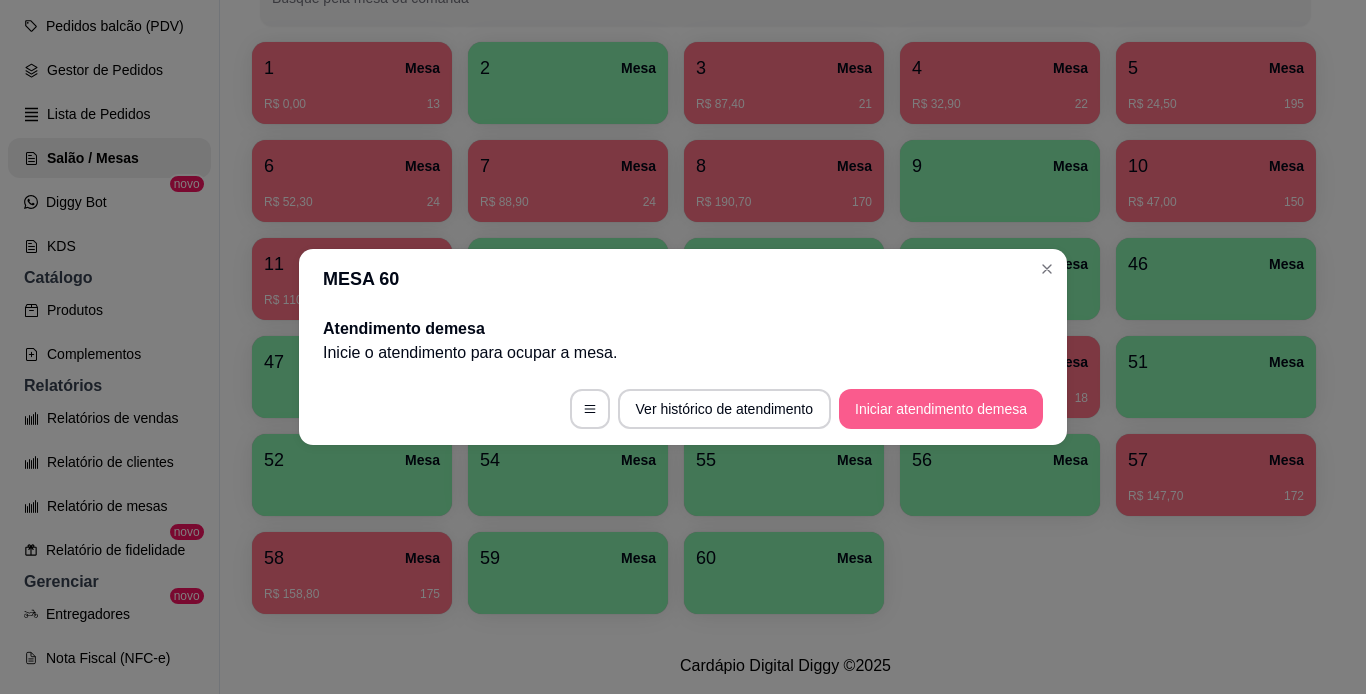 click on "Iniciar atendimento de  mesa" at bounding box center (941, 409) 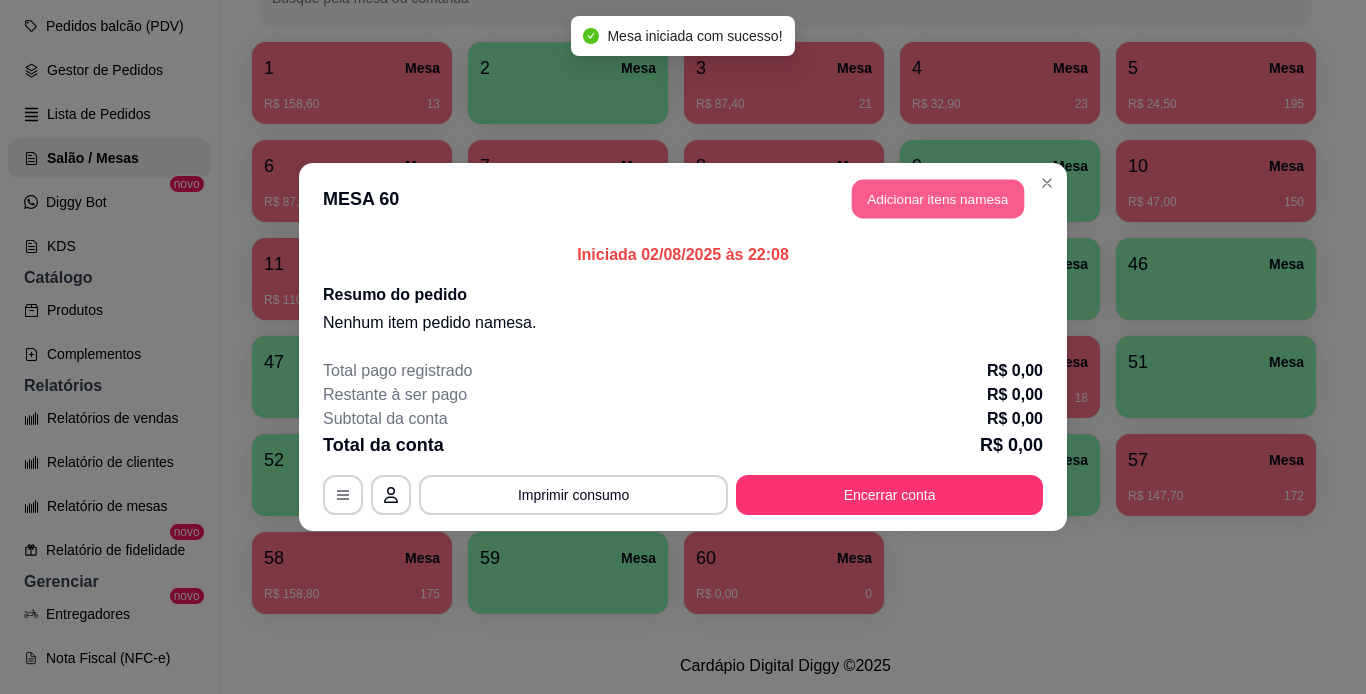 click on "Adicionar itens na  mesa" at bounding box center (938, 199) 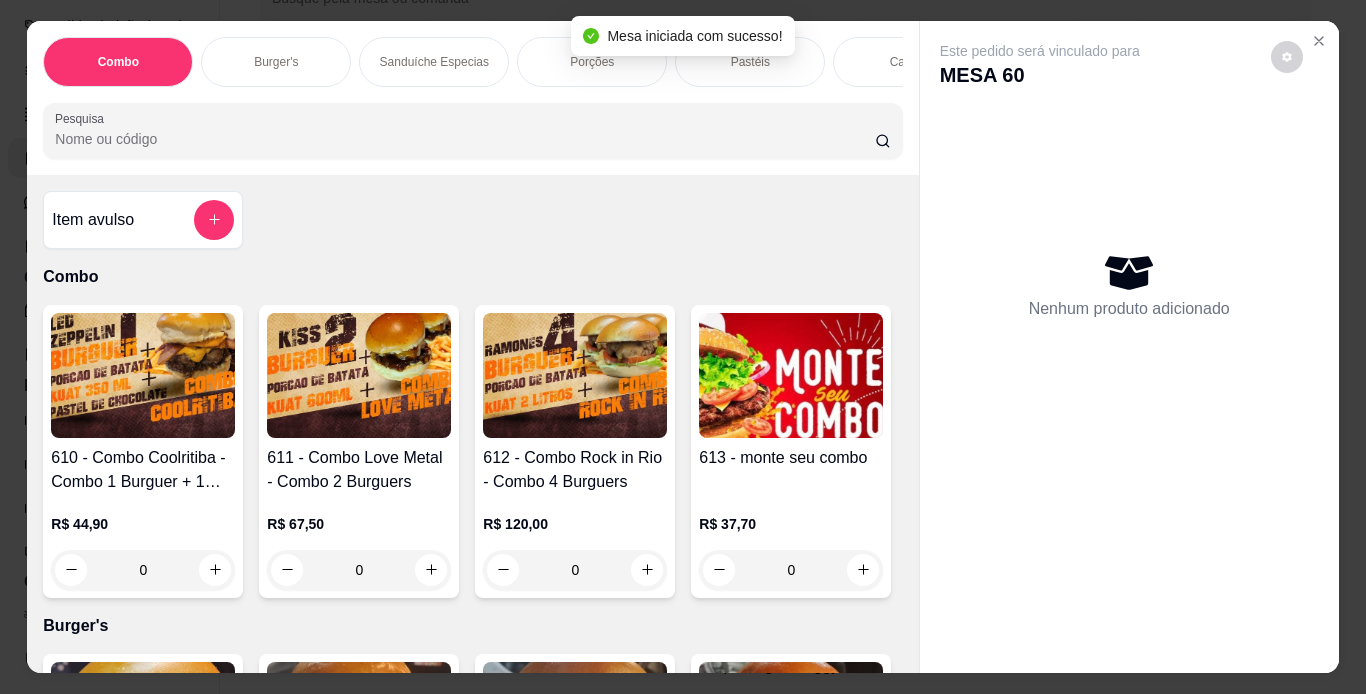 click on "Porções" at bounding box center [592, 62] 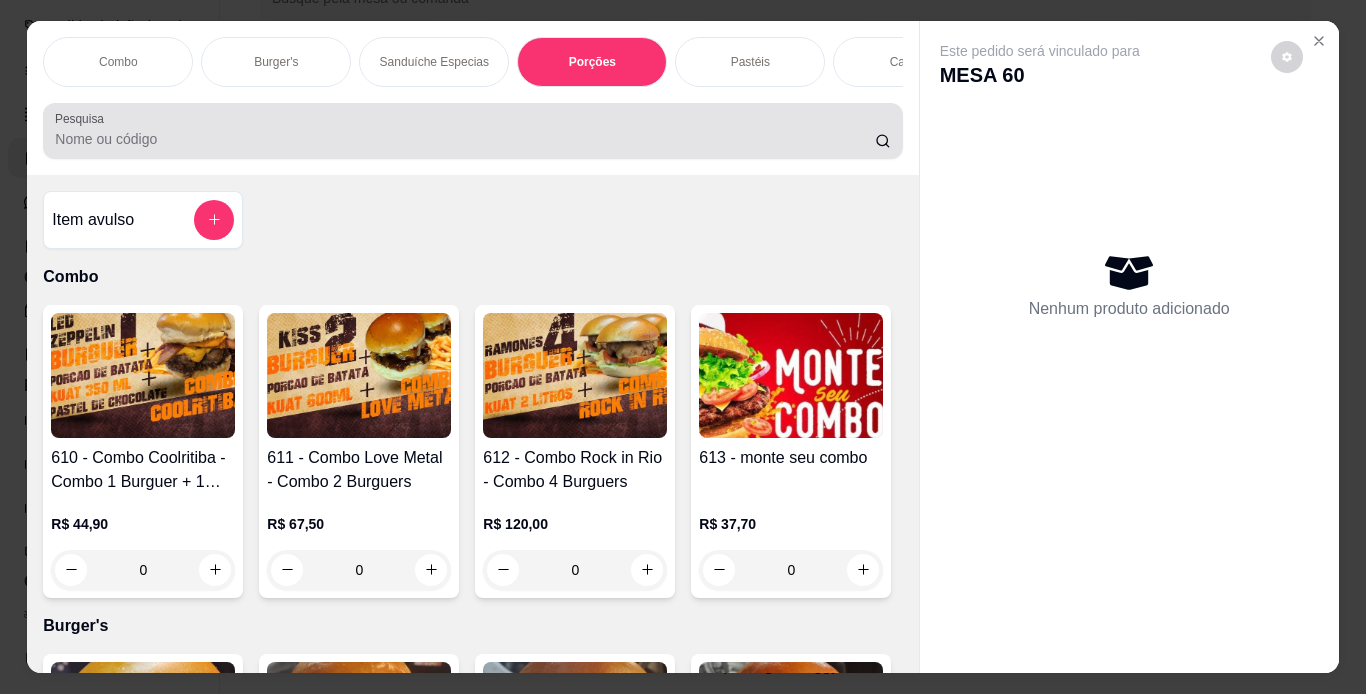 scroll, scrollTop: 3441, scrollLeft: 0, axis: vertical 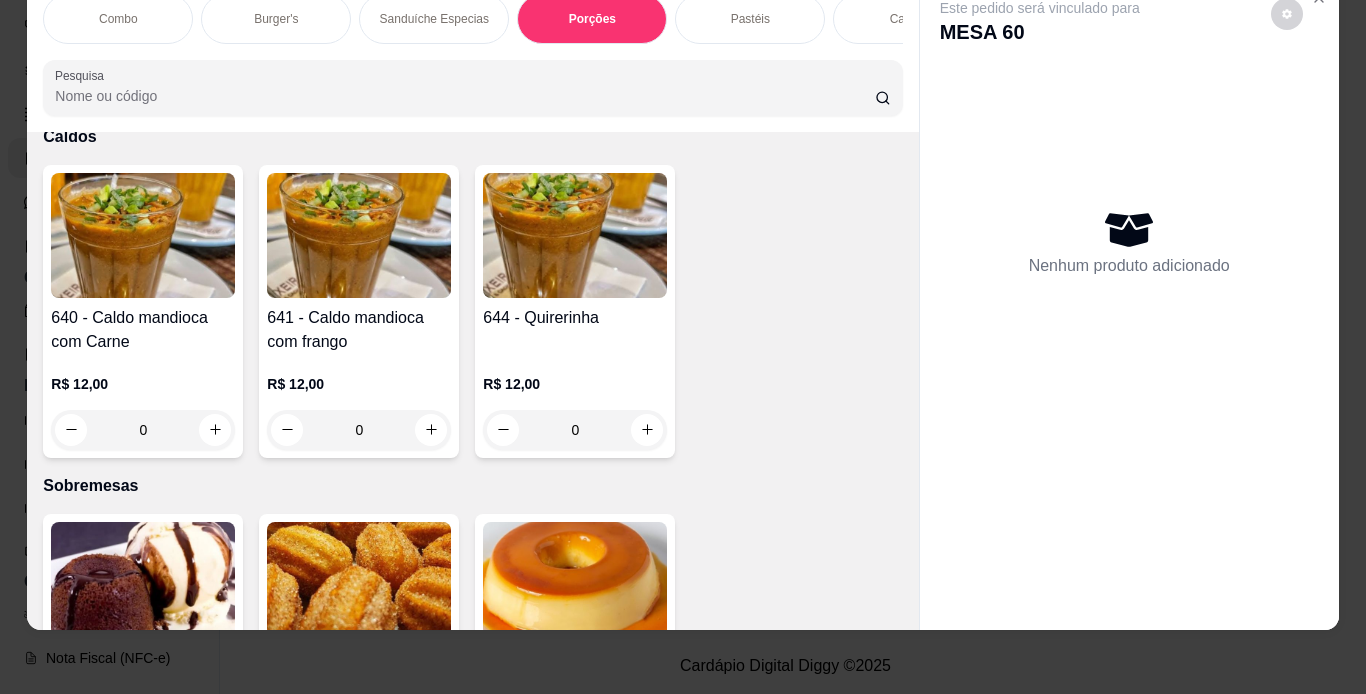 click on "0" at bounding box center [791, -862] 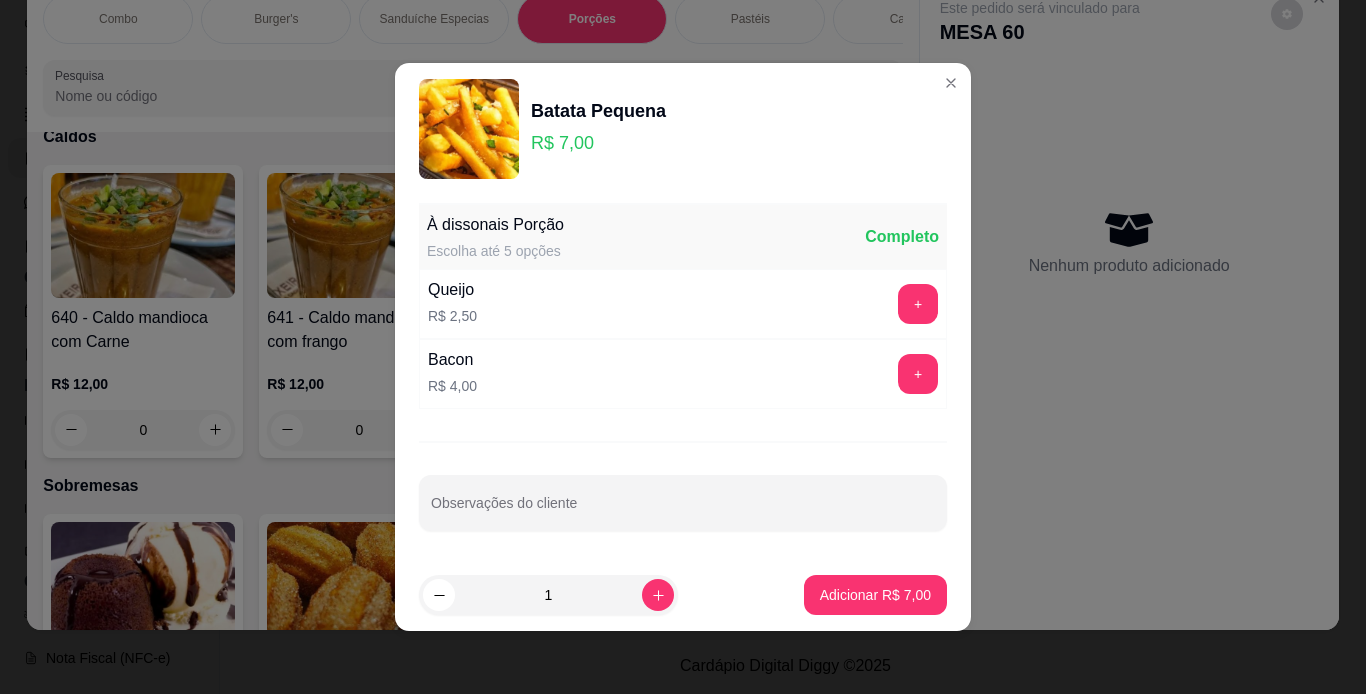 click on "1 Adicionar   R$ 7,00" at bounding box center [683, 595] 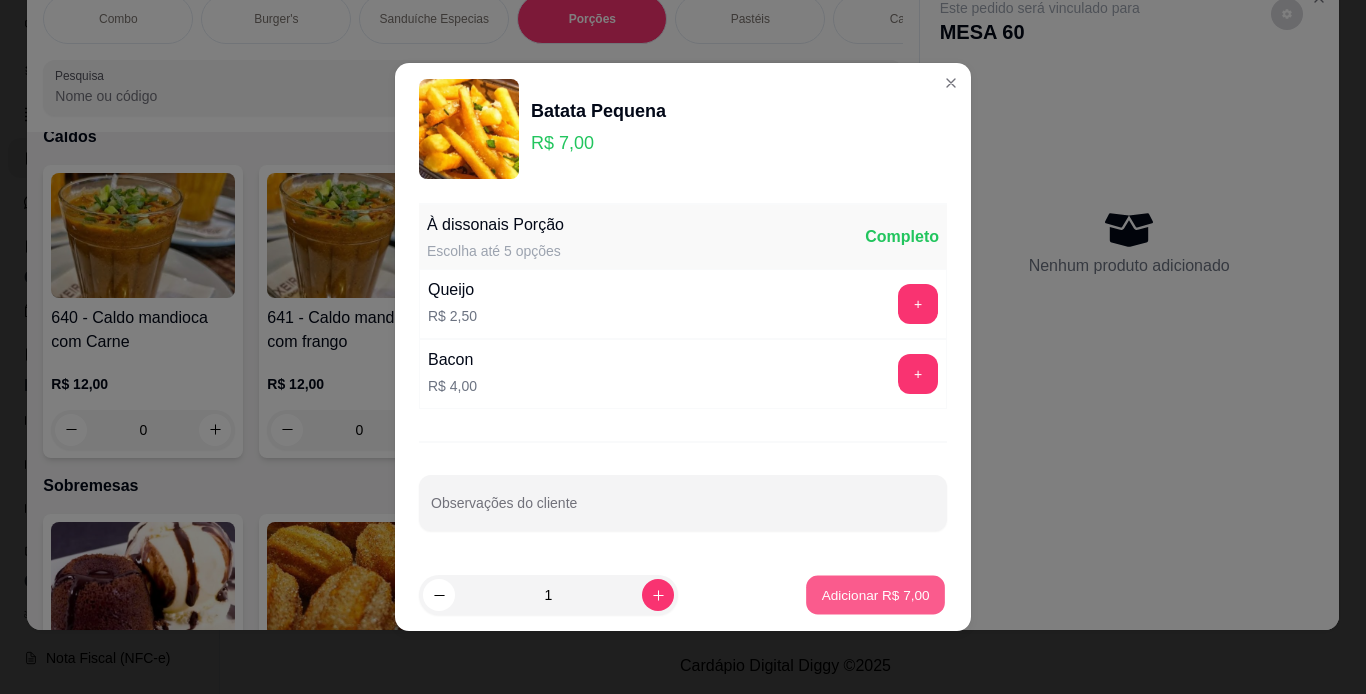 click on "Adicionar   R$ 7,00" at bounding box center [875, 594] 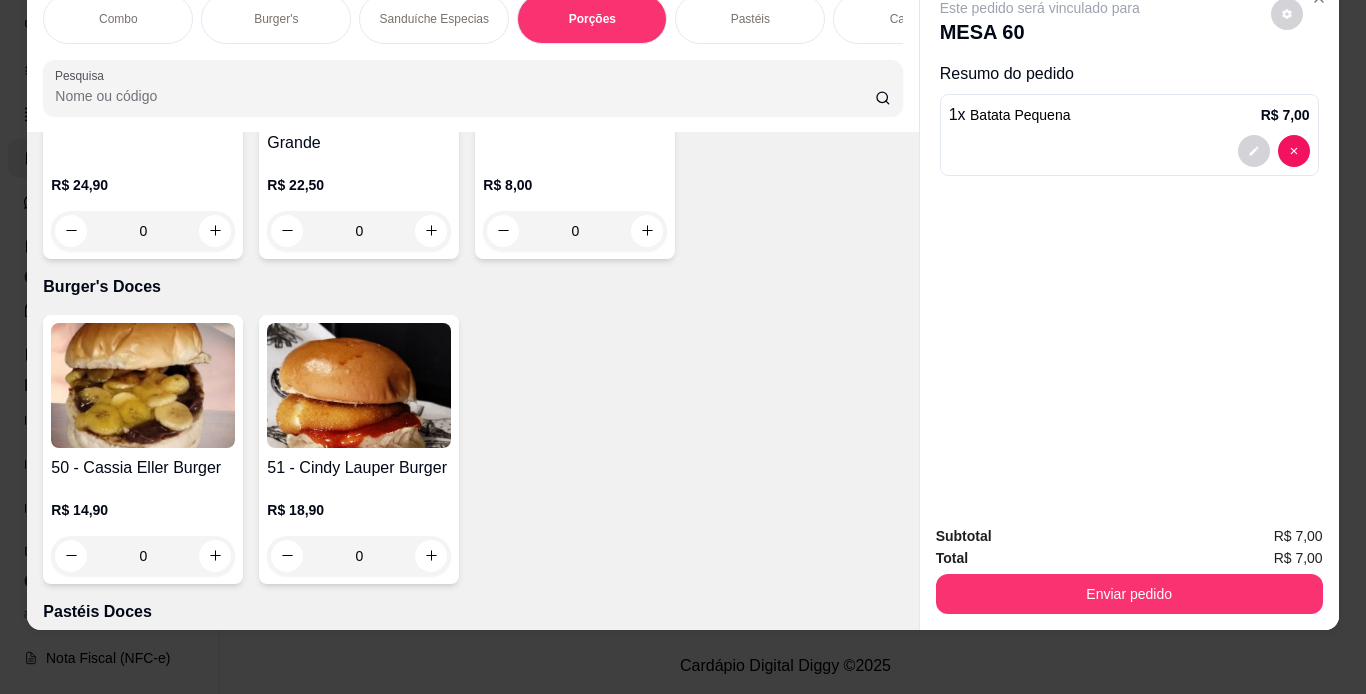 scroll, scrollTop: 5681, scrollLeft: 0, axis: vertical 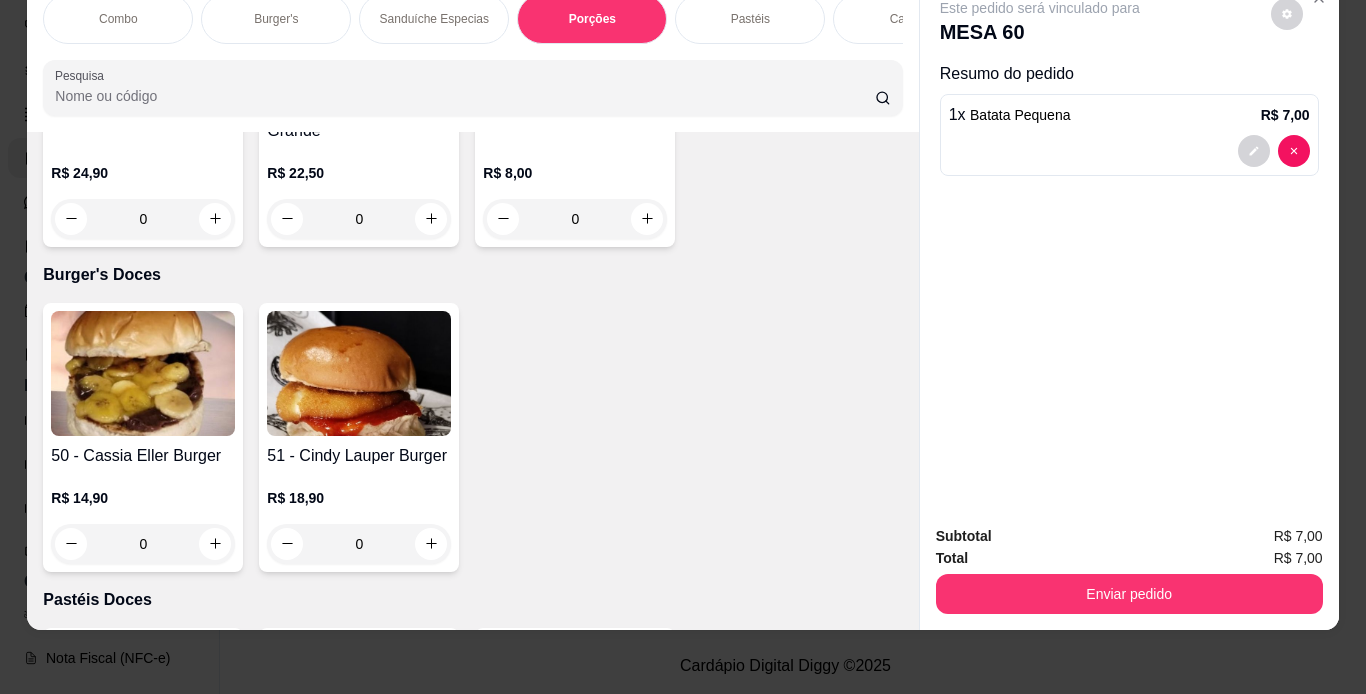 click at bounding box center (143, -999) 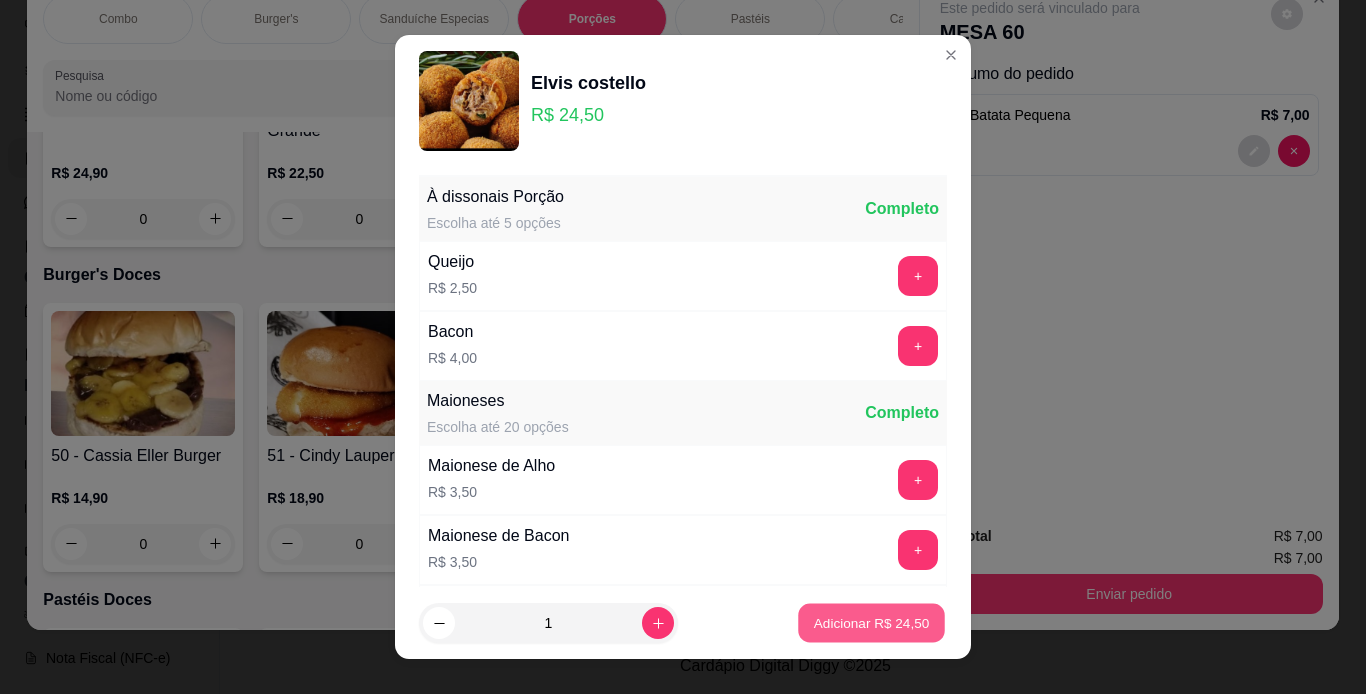 click on "Adicionar   R$ 24,50" at bounding box center [871, 623] 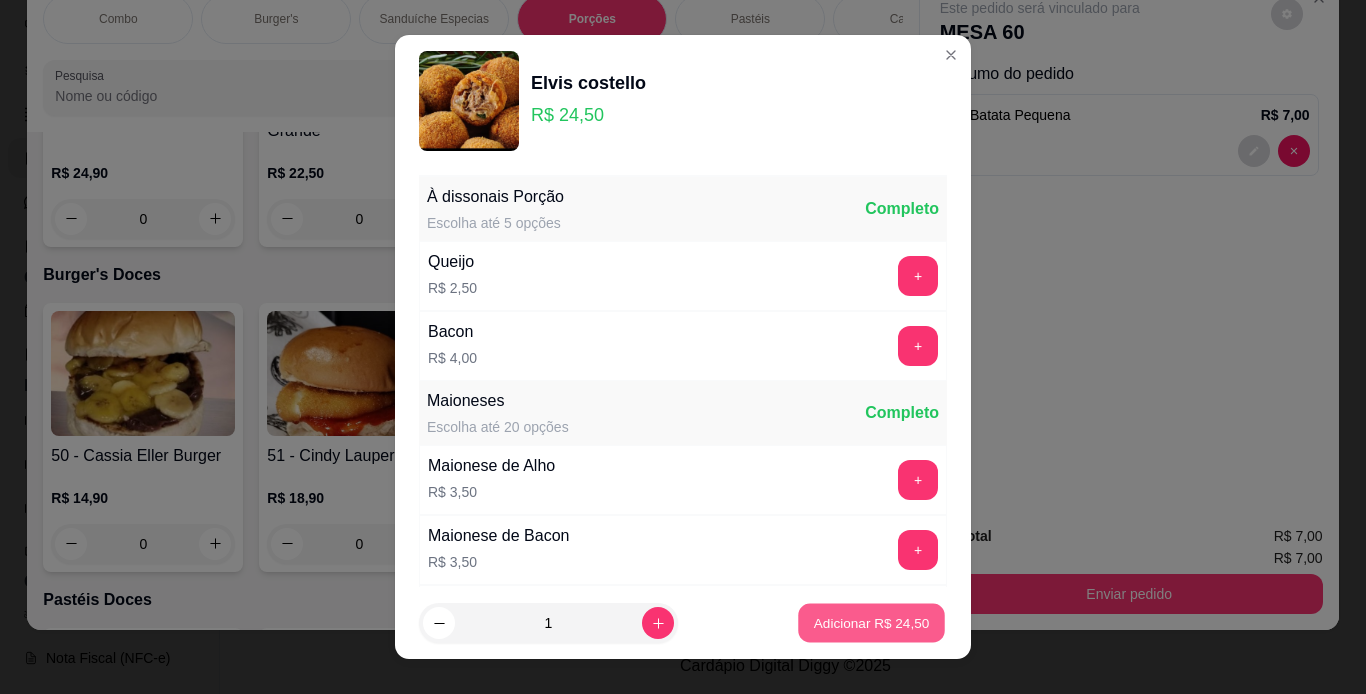 type on "1" 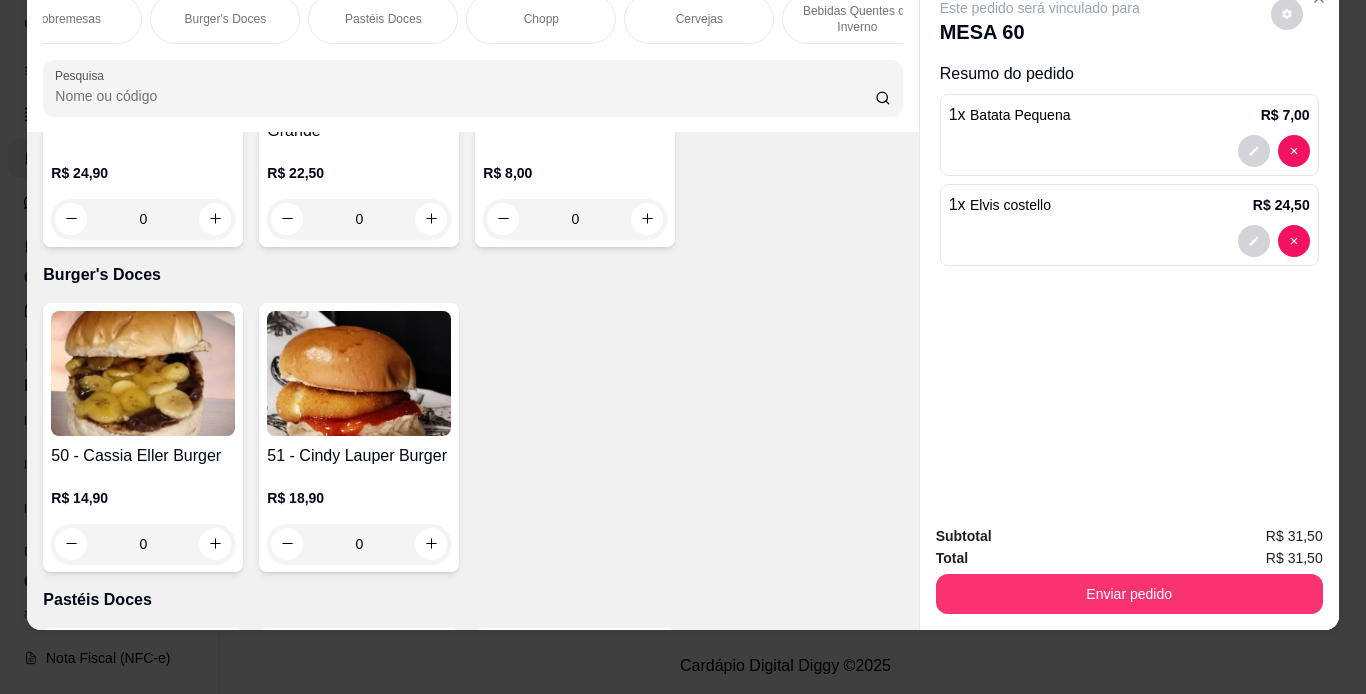 scroll, scrollTop: 0, scrollLeft: 1000, axis: horizontal 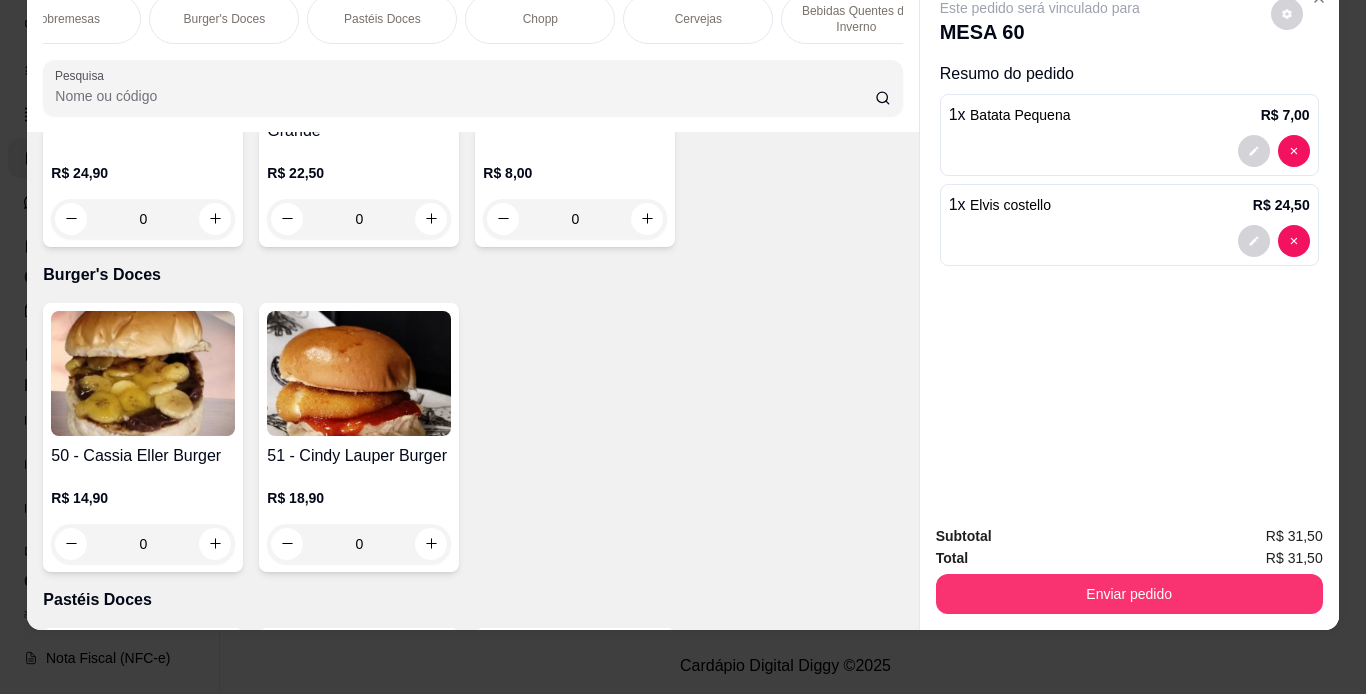 click on "Chopp" at bounding box center [540, 19] 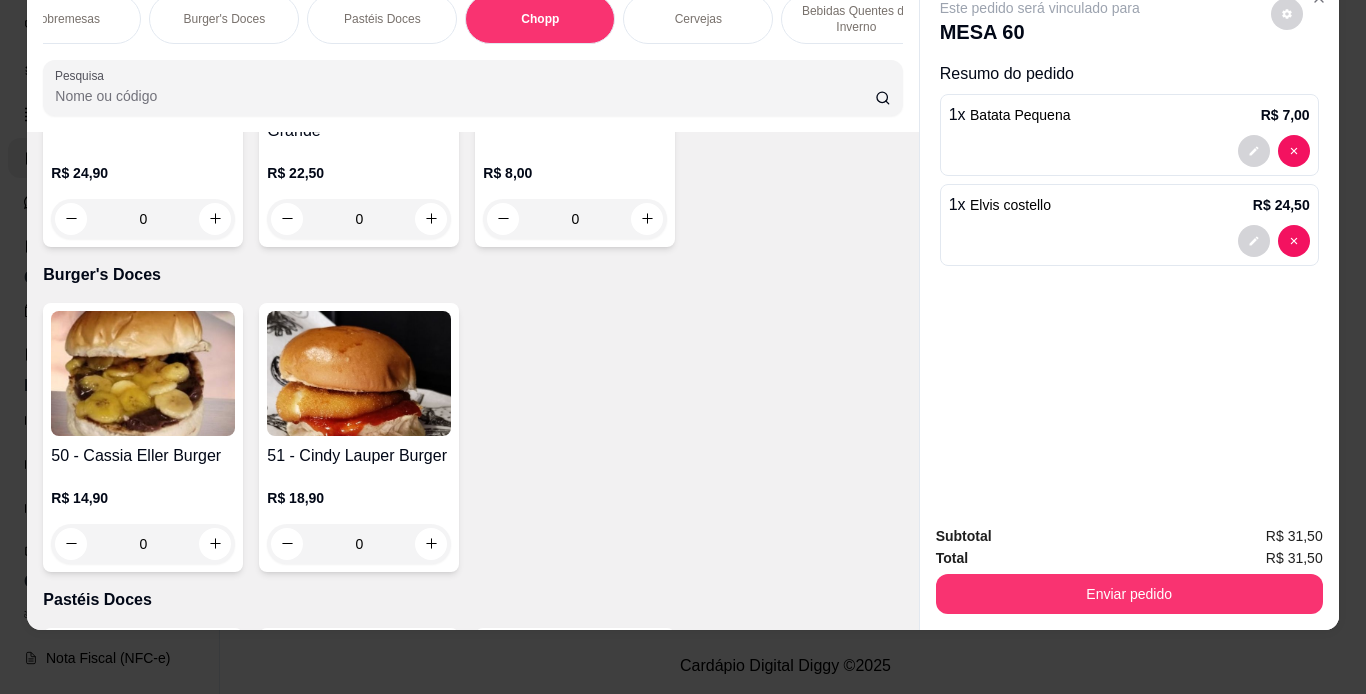scroll, scrollTop: 7887, scrollLeft: 0, axis: vertical 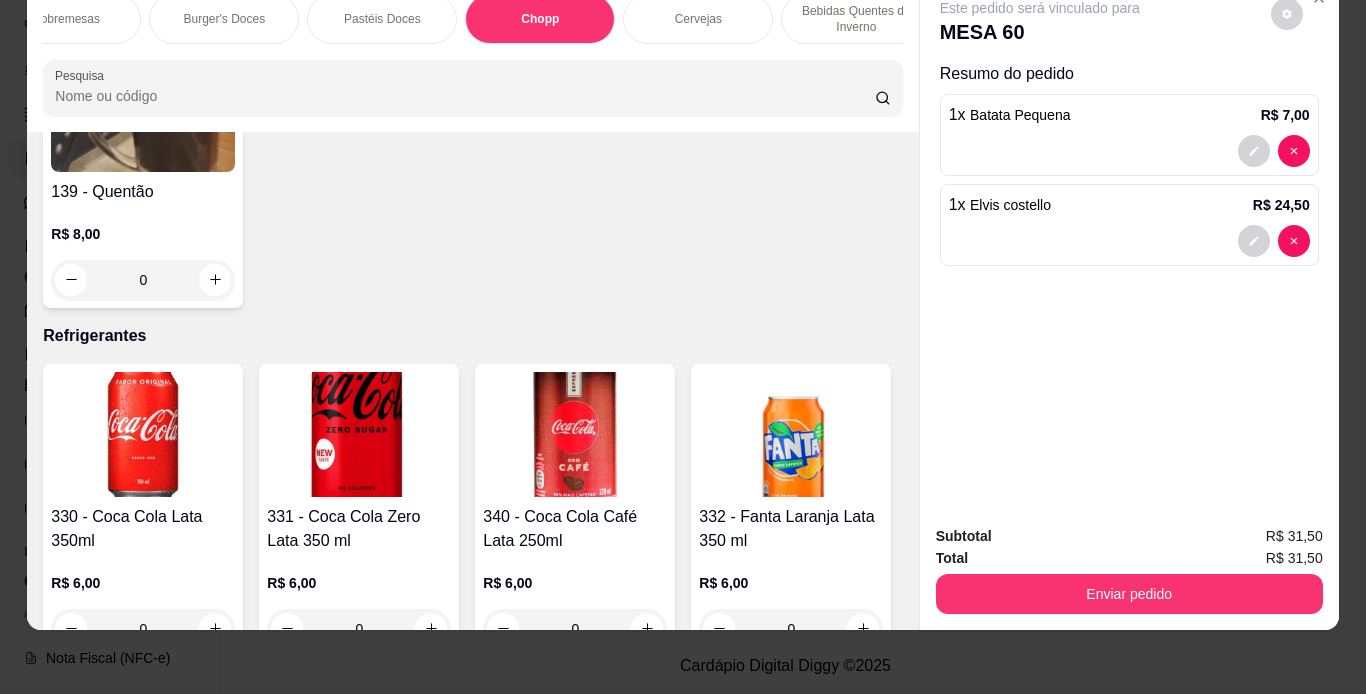 click 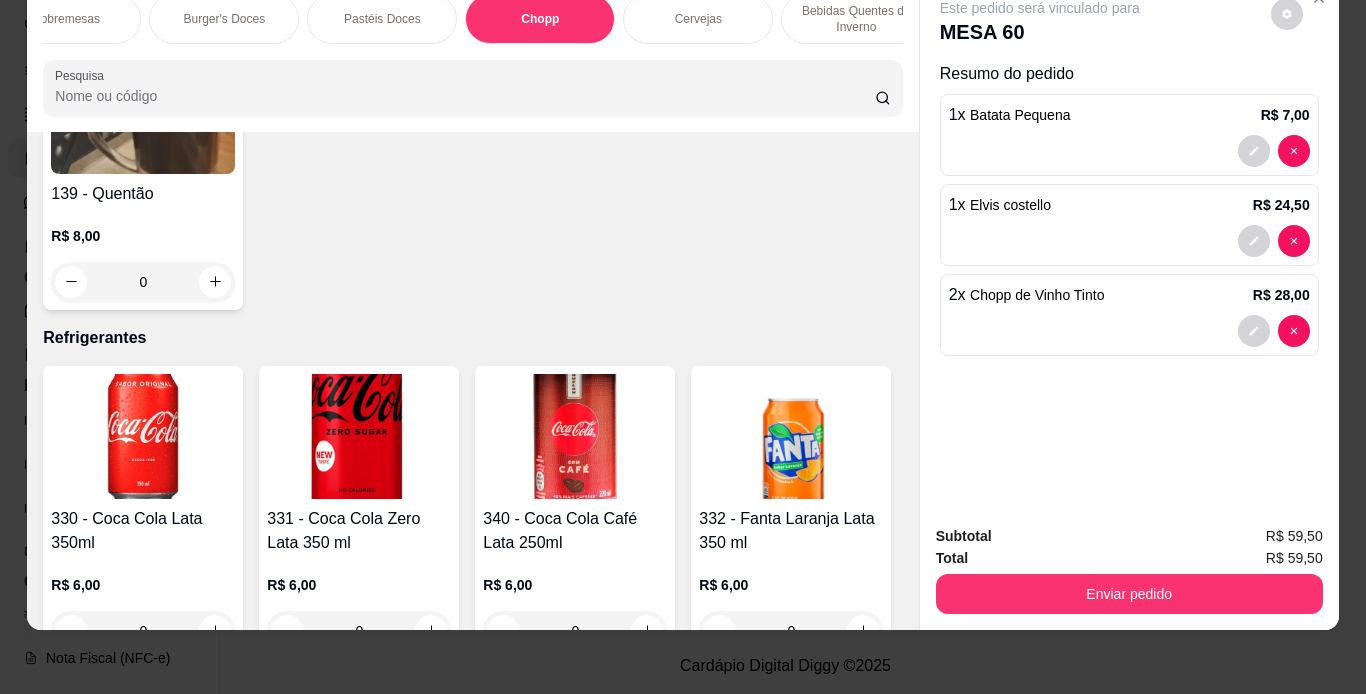 click 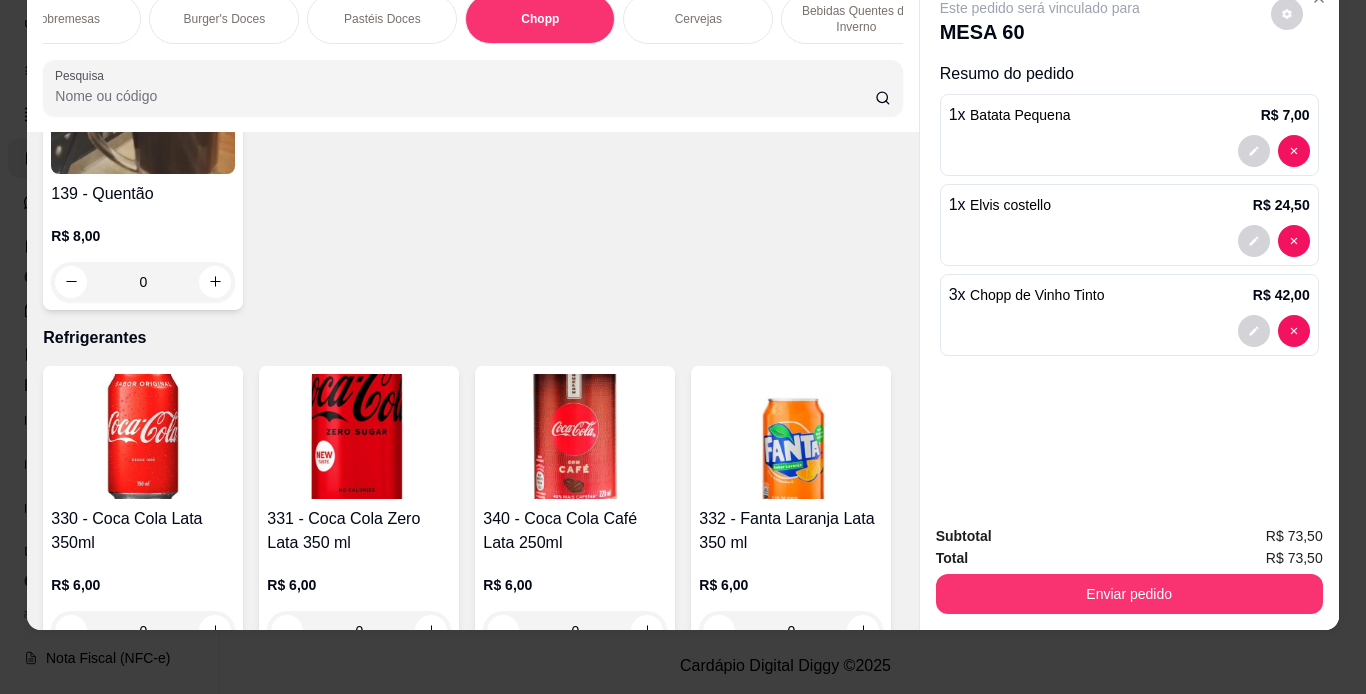 click 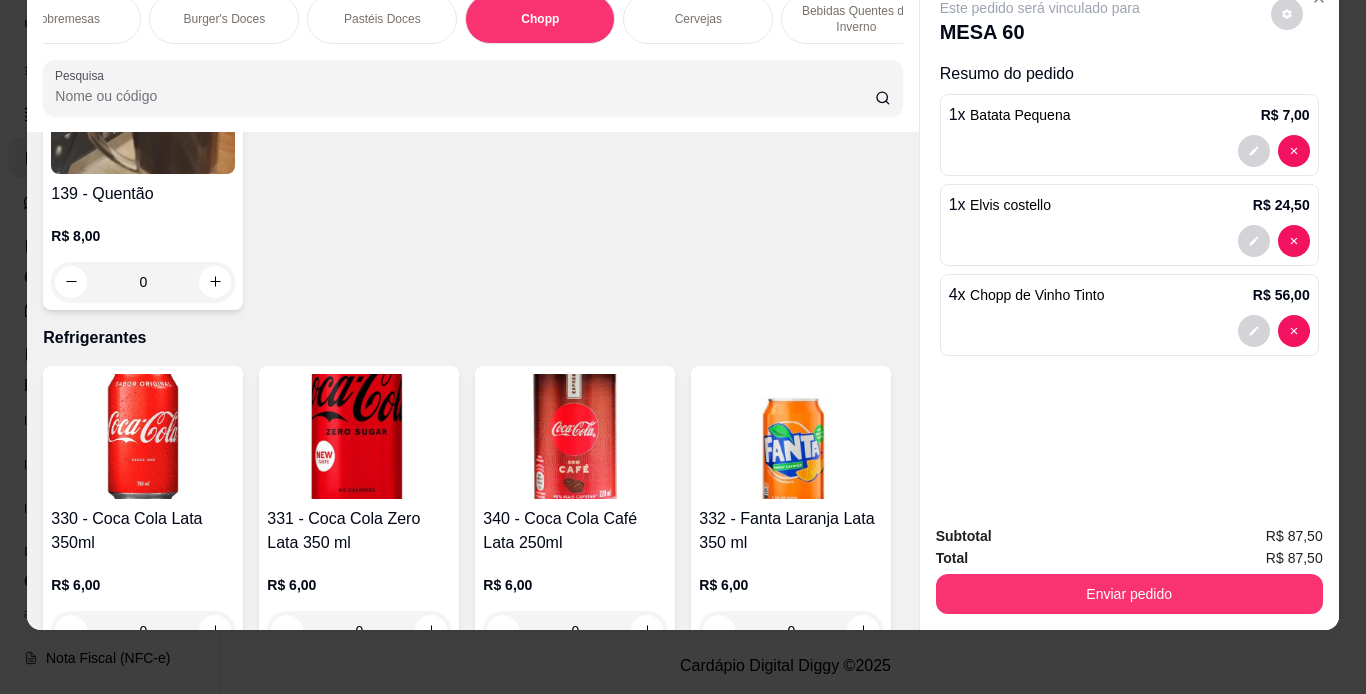 click 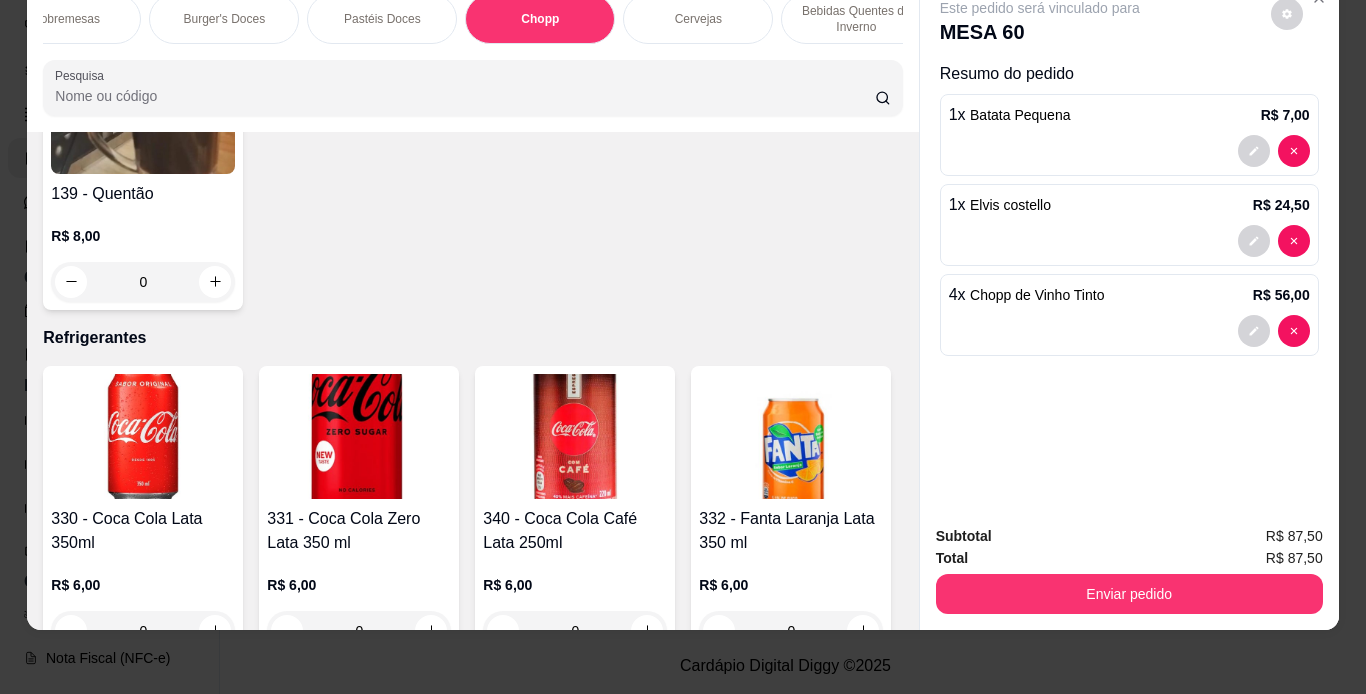 type on "3" 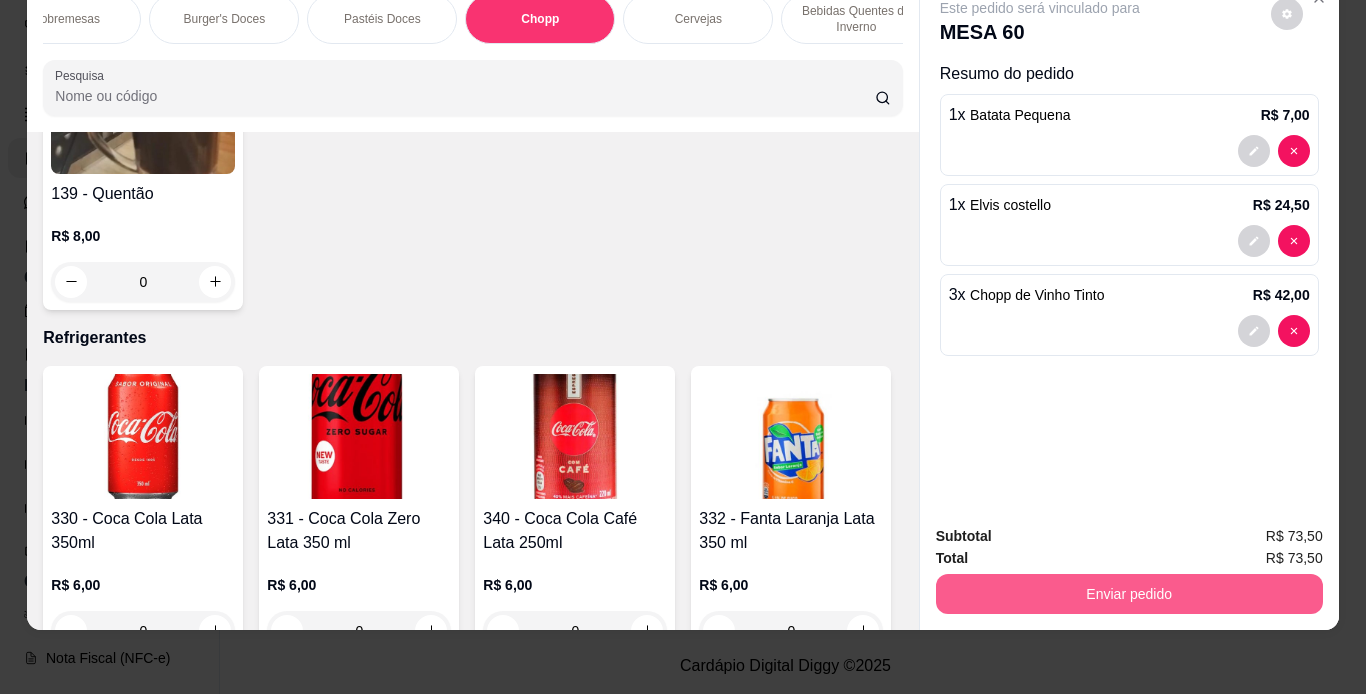 click on "Enviar pedido" at bounding box center [1129, 594] 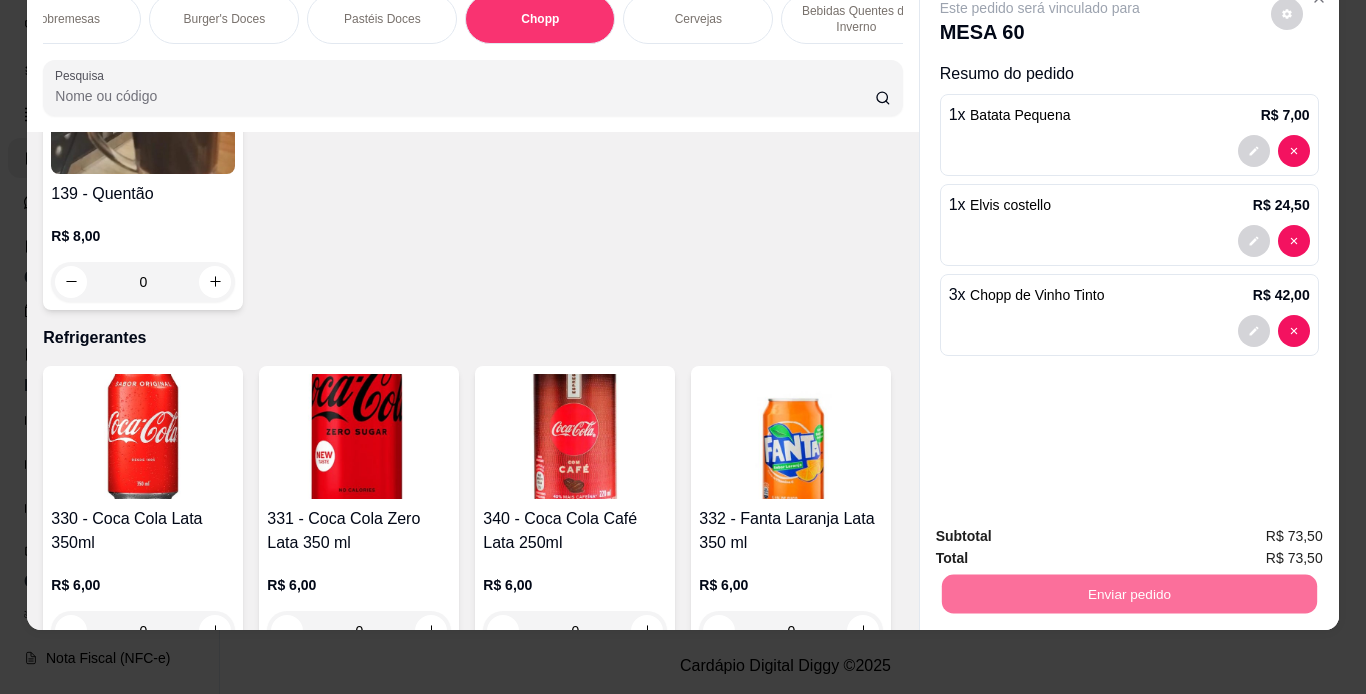 click on "Não registrar e enviar pedido" at bounding box center (1063, 529) 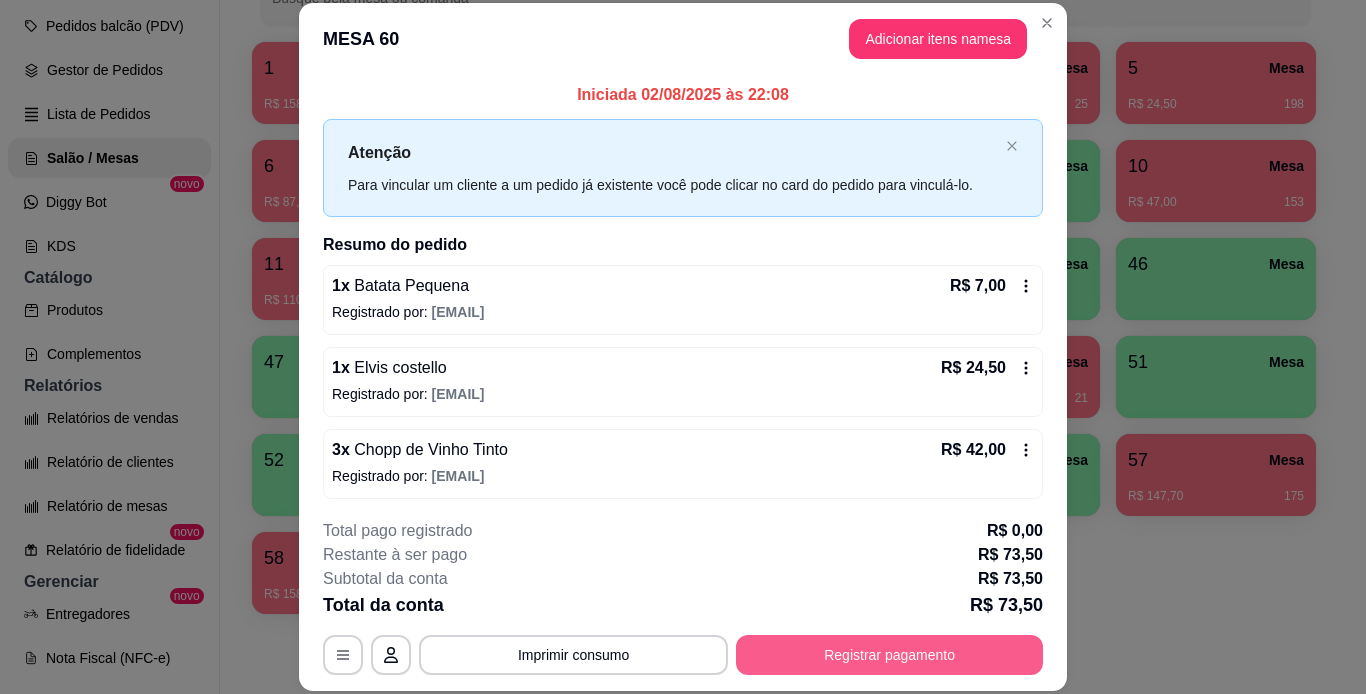 click on "Registrar pagamento" at bounding box center (889, 655) 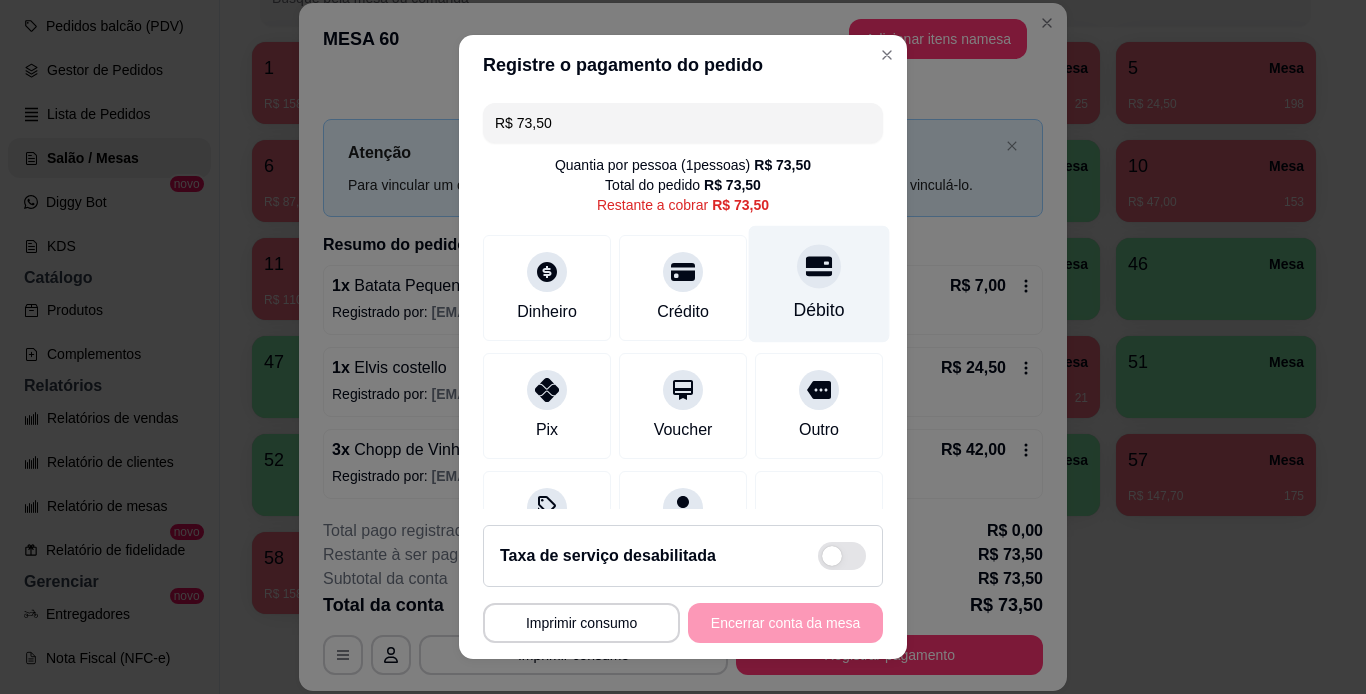 click 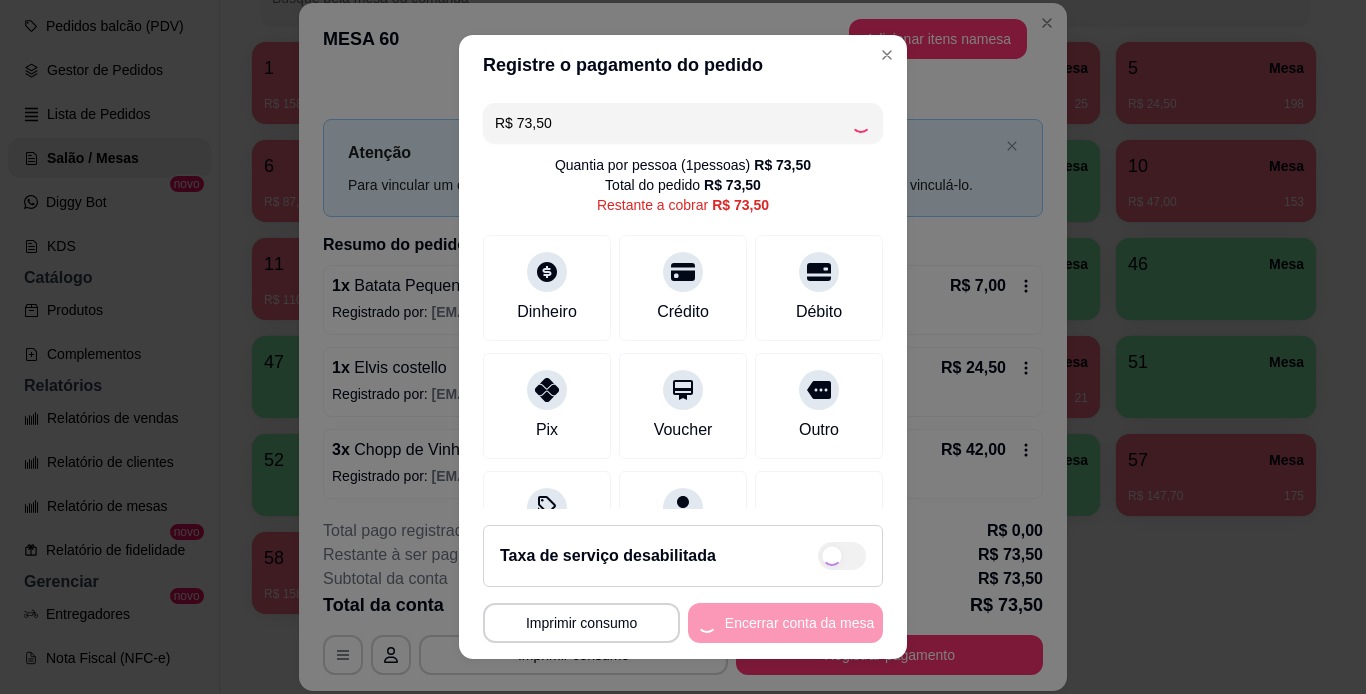 type on "R$ 0,00" 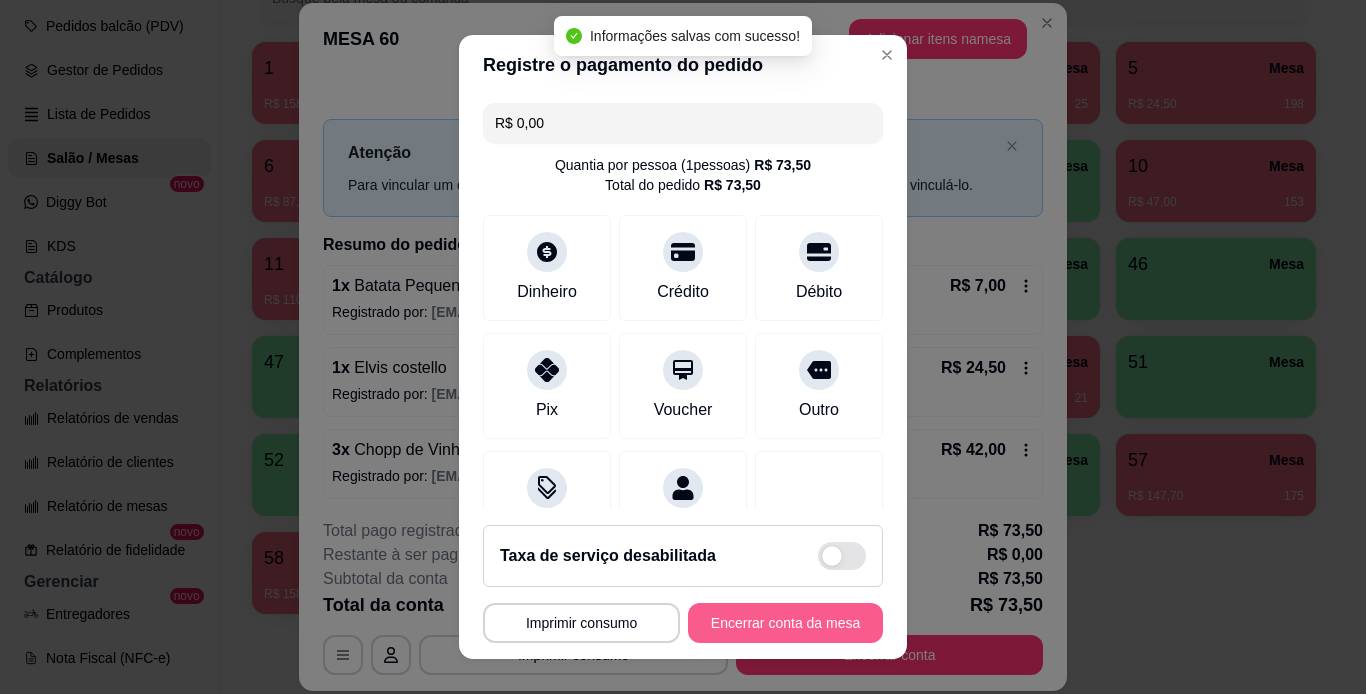 click on "Encerrar conta da mesa" at bounding box center (785, 623) 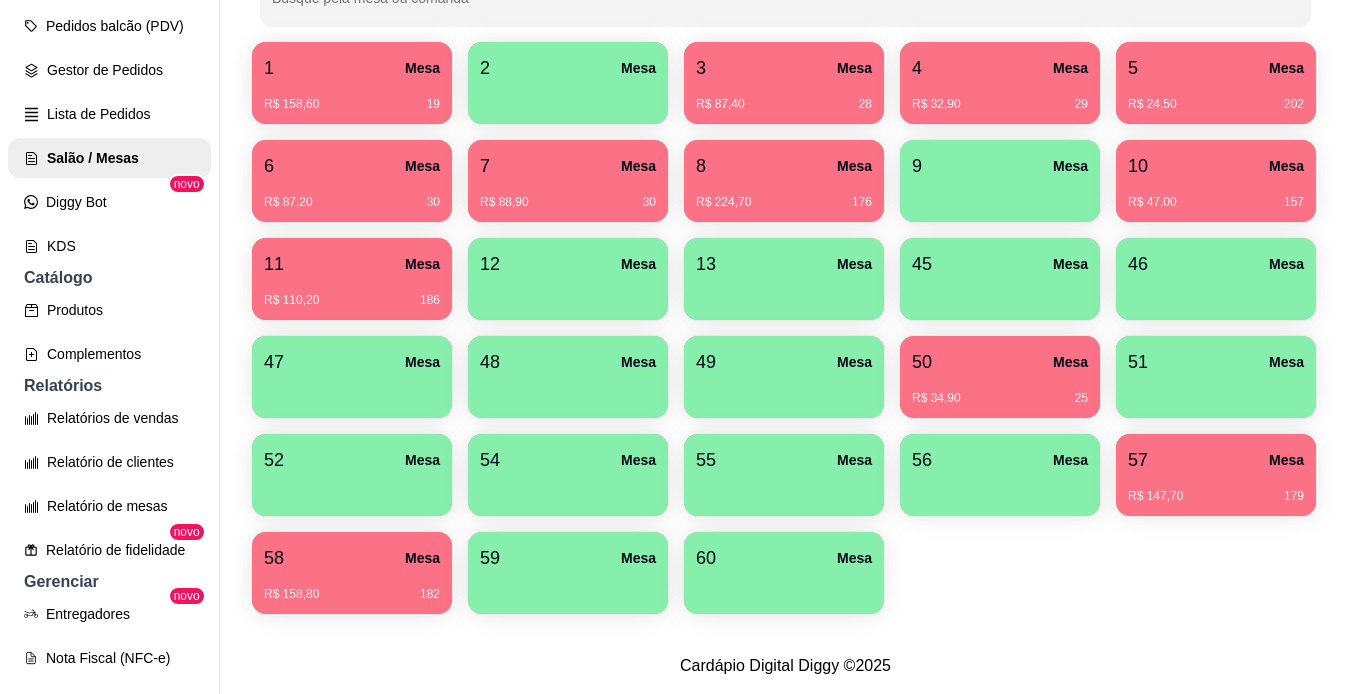 click on "58 Mesa" at bounding box center [352, 558] 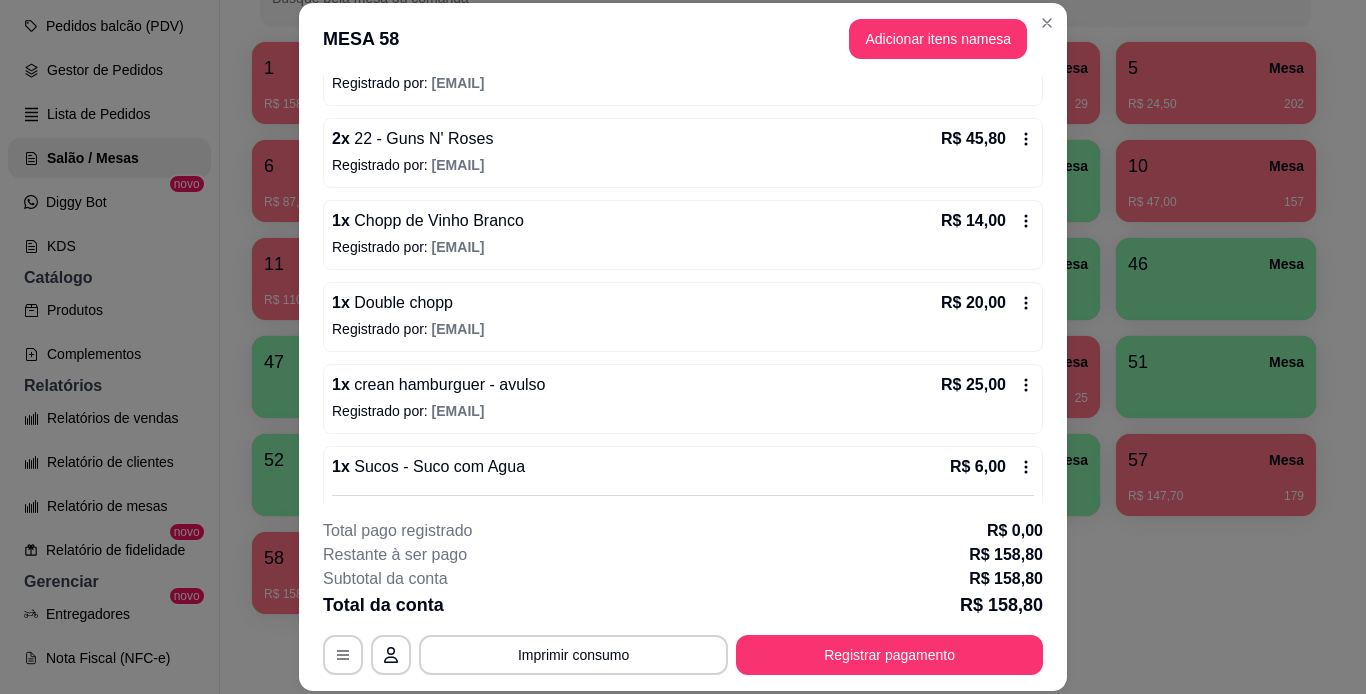 scroll, scrollTop: 398, scrollLeft: 0, axis: vertical 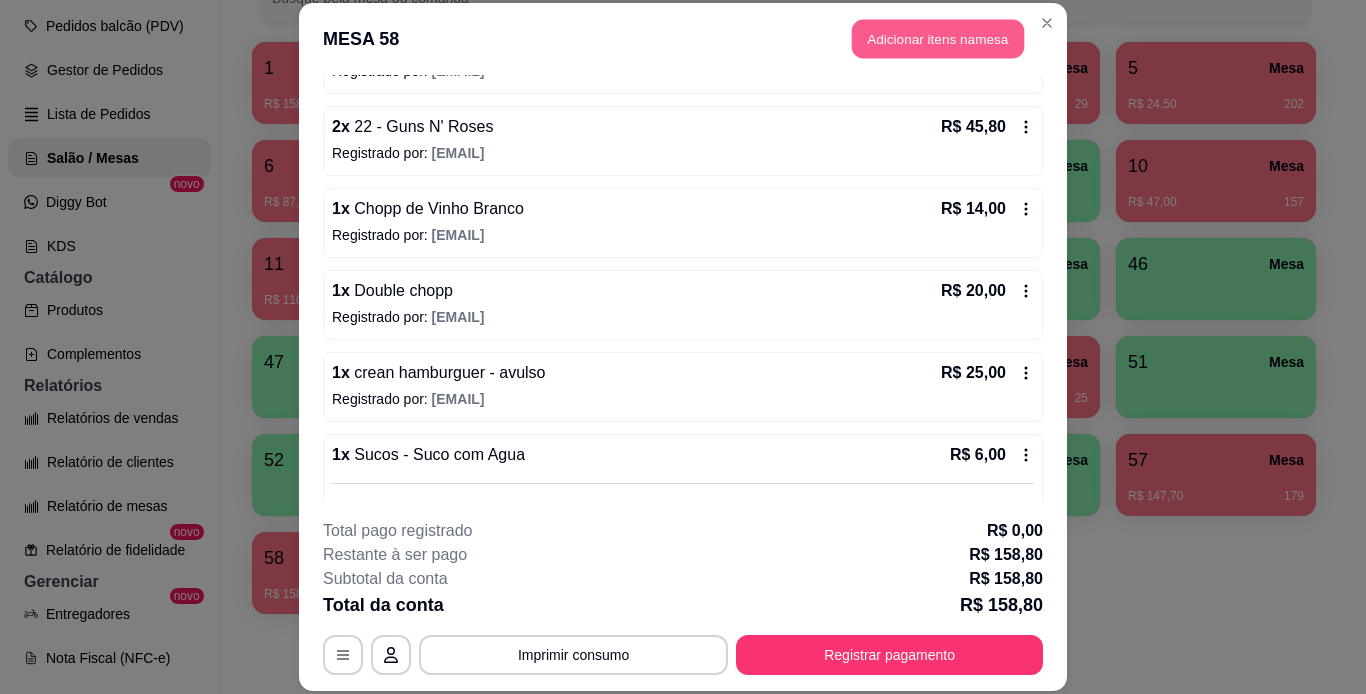 click on "Adicionar itens na  mesa" at bounding box center [938, 39] 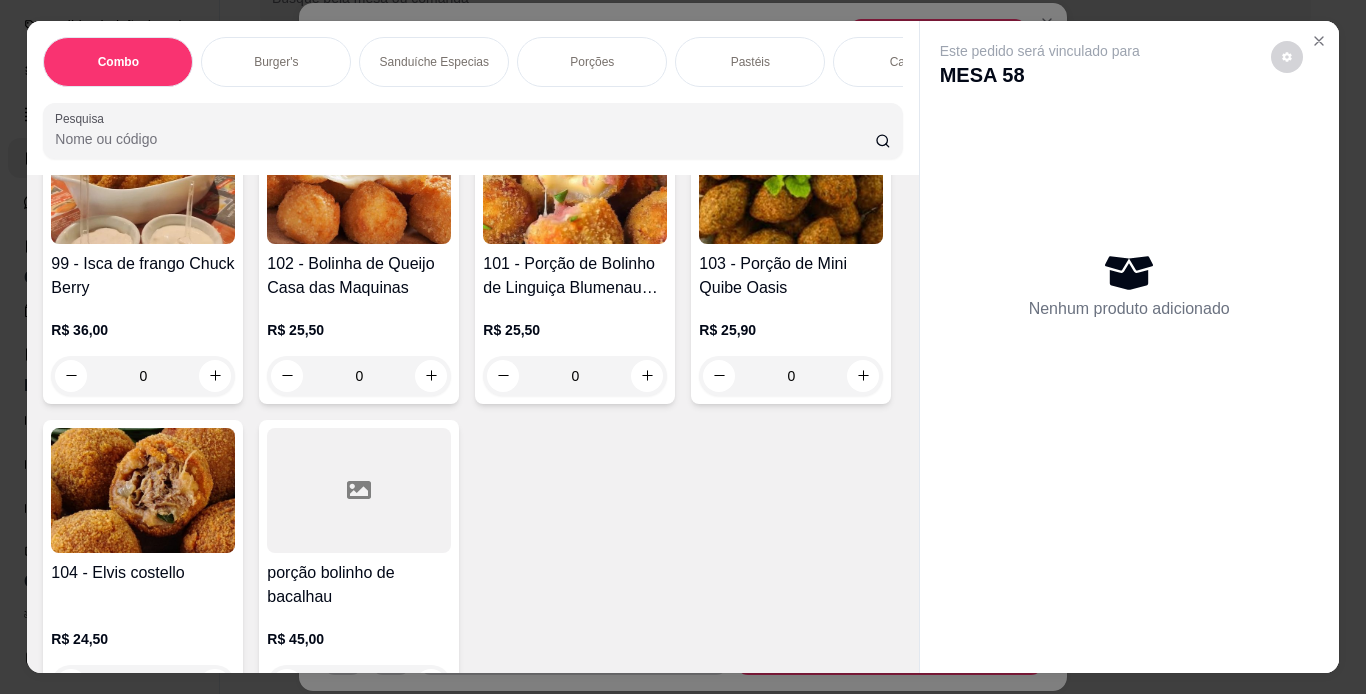 scroll, scrollTop: 5506, scrollLeft: 0, axis: vertical 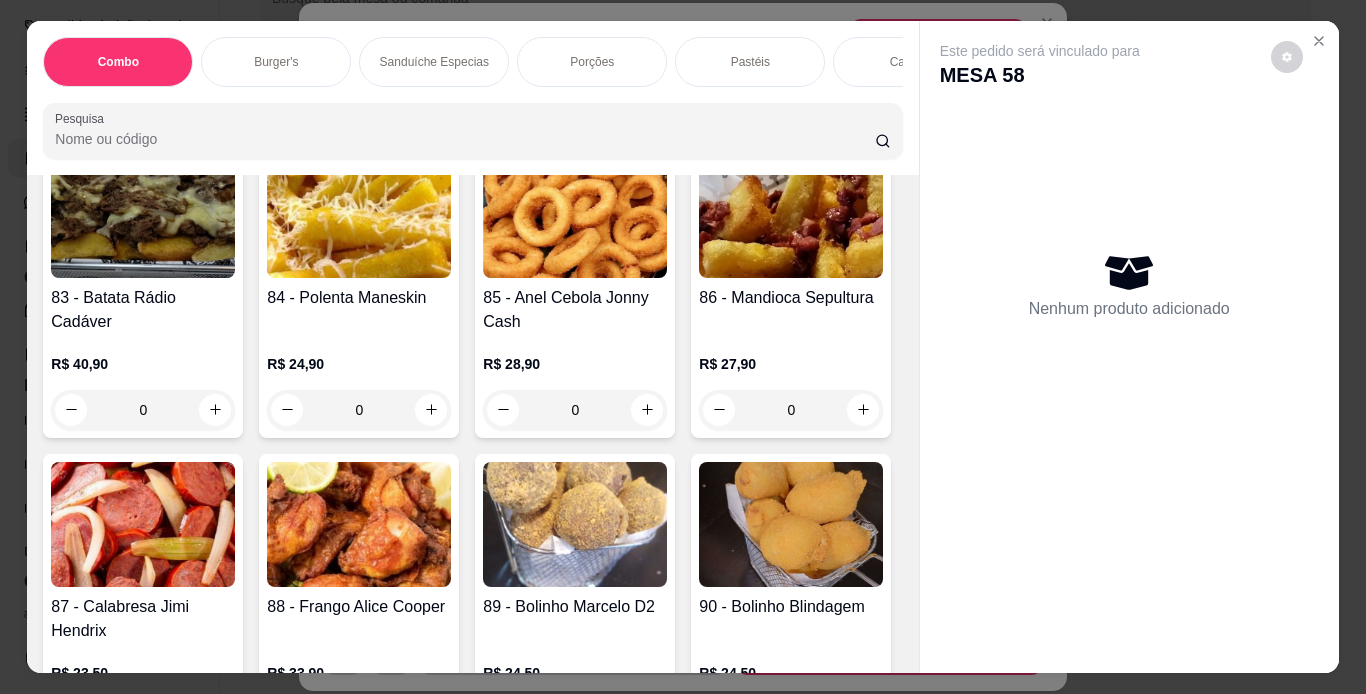 click 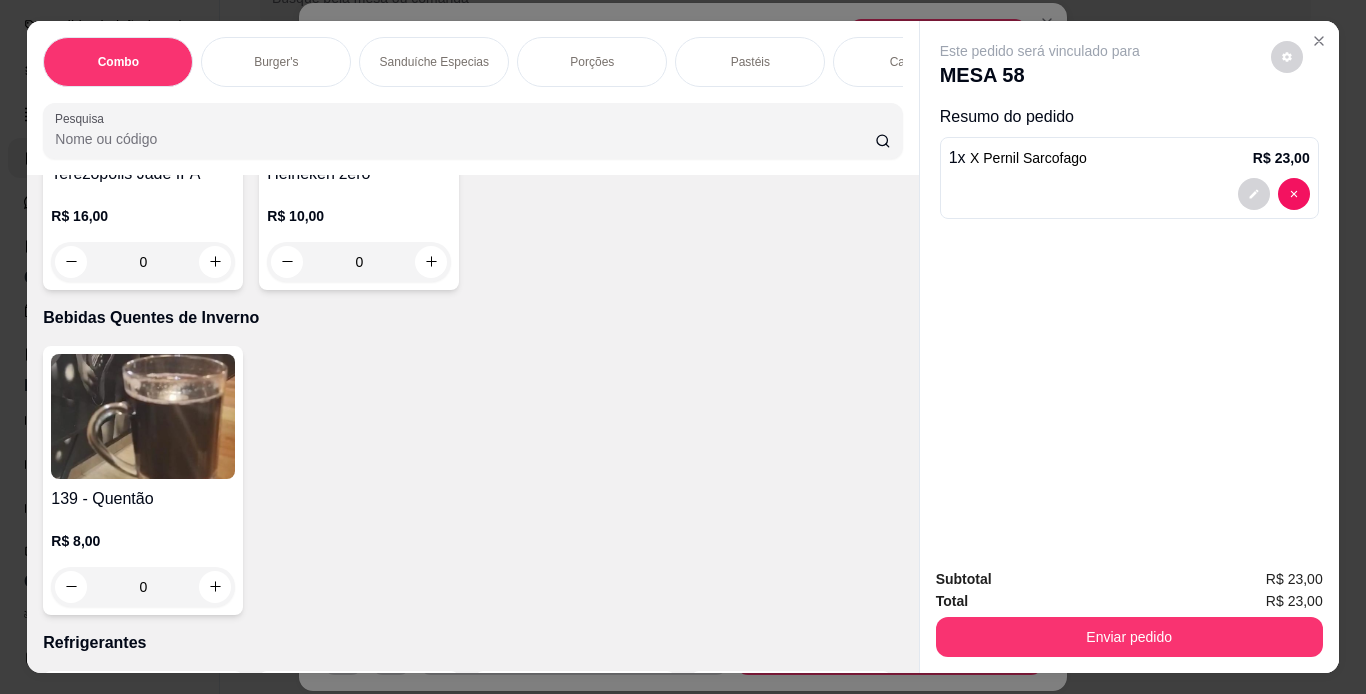 scroll, scrollTop: 8047, scrollLeft: 0, axis: vertical 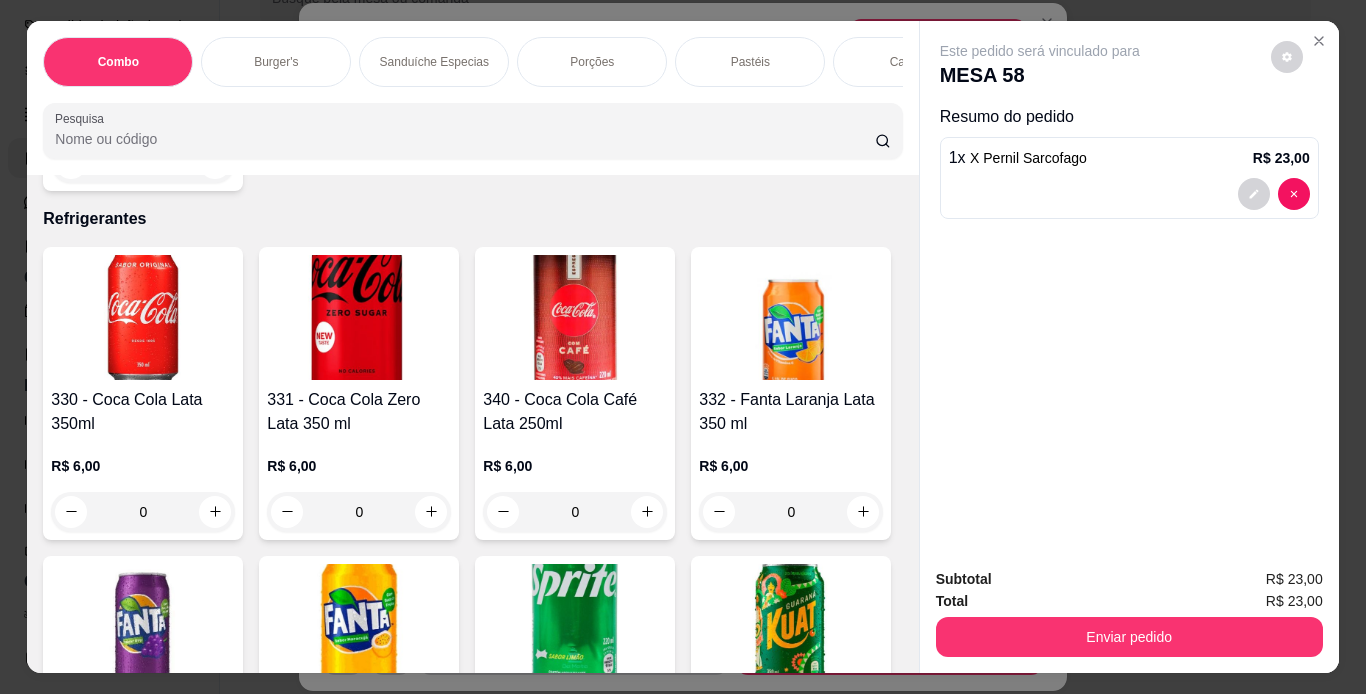 click at bounding box center (215, -1082) 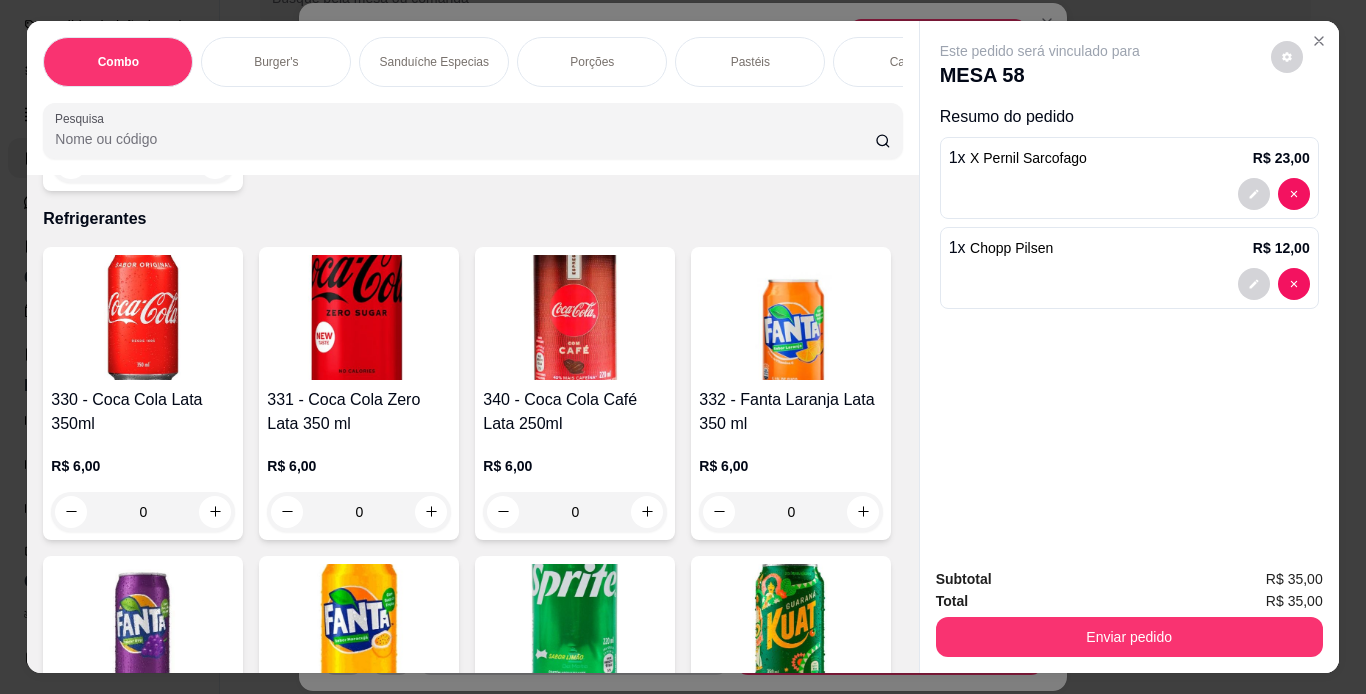 scroll, scrollTop: 8048, scrollLeft: 0, axis: vertical 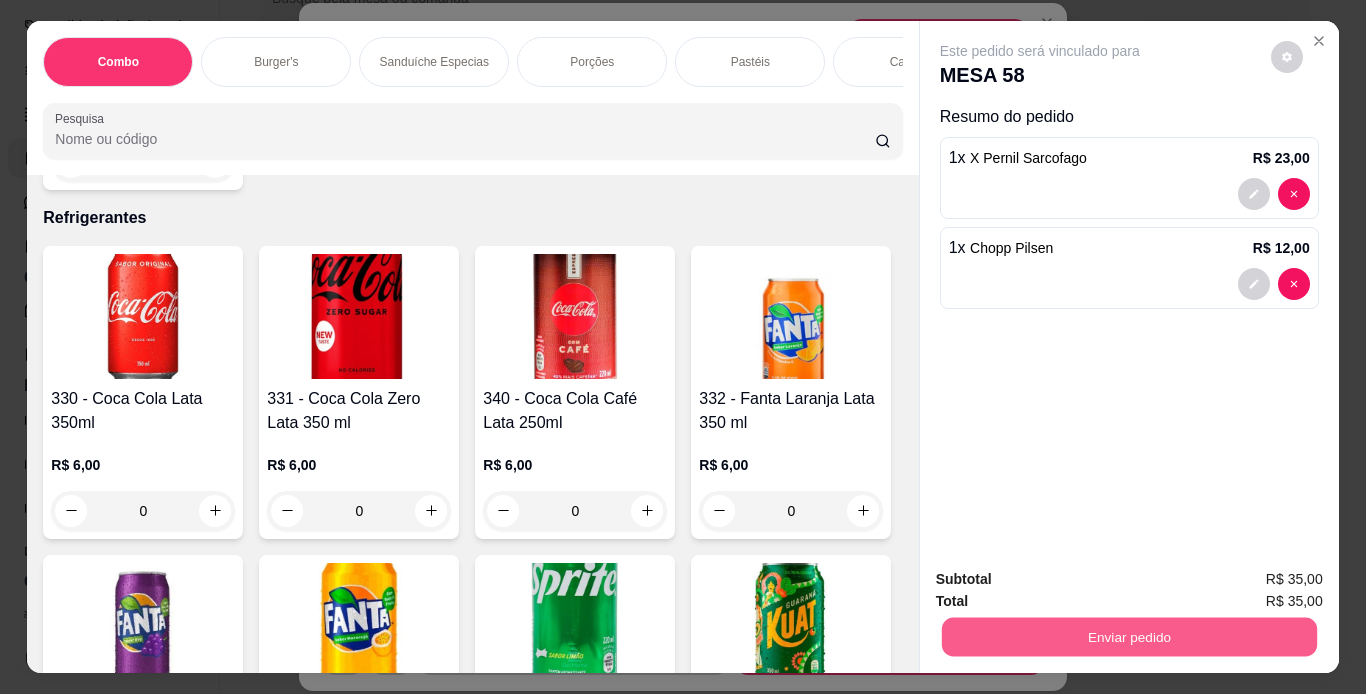 click on "Enviar pedido" at bounding box center (1128, 637) 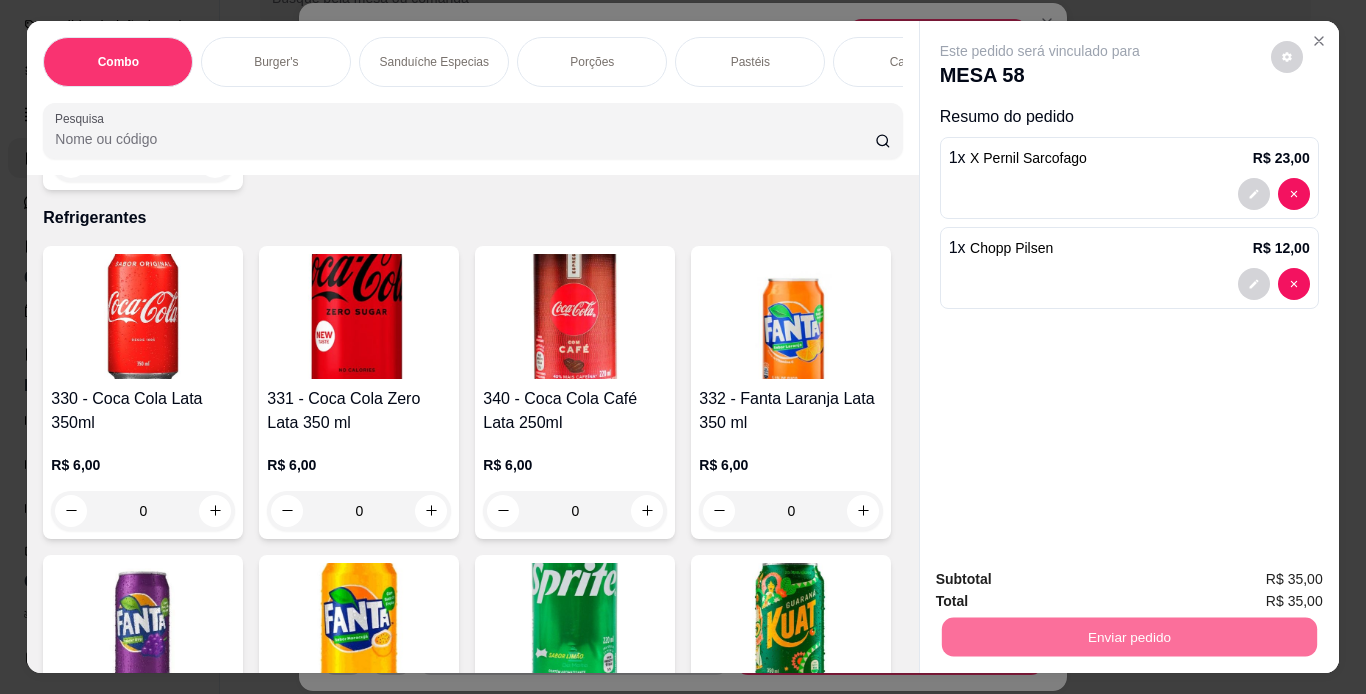 click on "Não registrar e enviar pedido" at bounding box center [1063, 580] 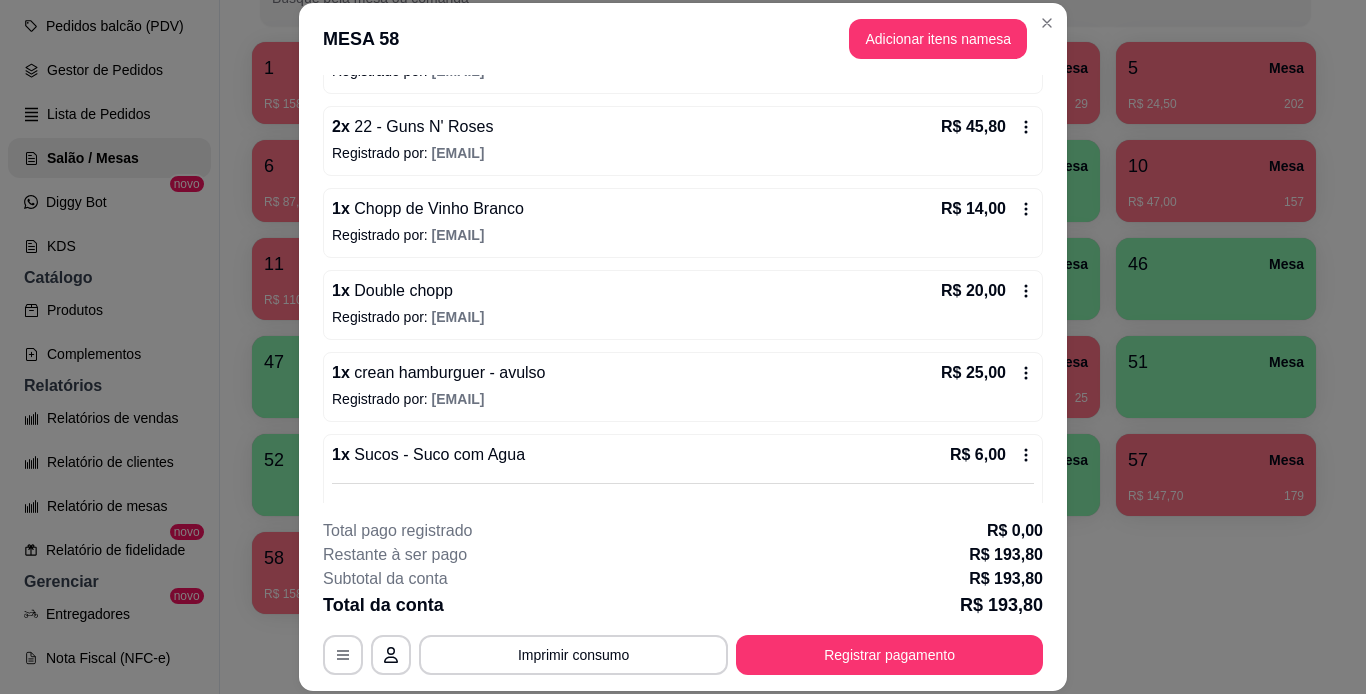 scroll, scrollTop: 691, scrollLeft: 0, axis: vertical 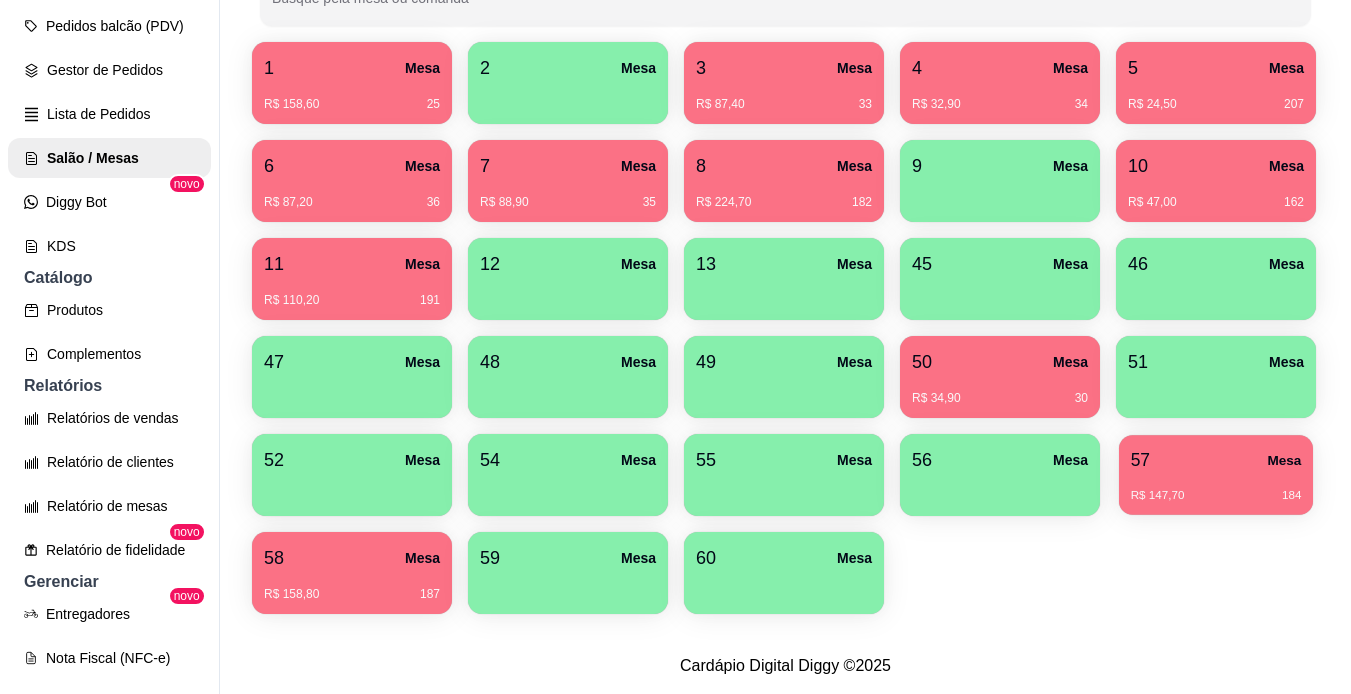 click on "57 Mesa" at bounding box center (1216, 460) 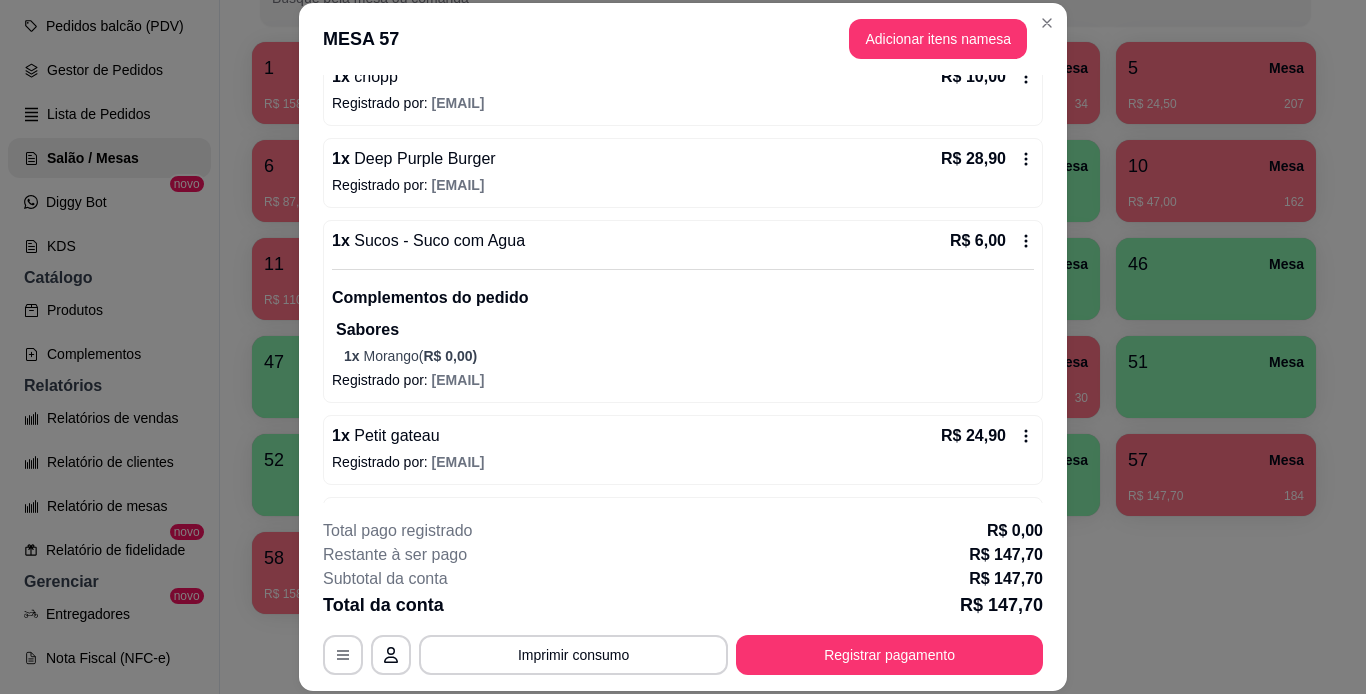 scroll, scrollTop: 640, scrollLeft: 0, axis: vertical 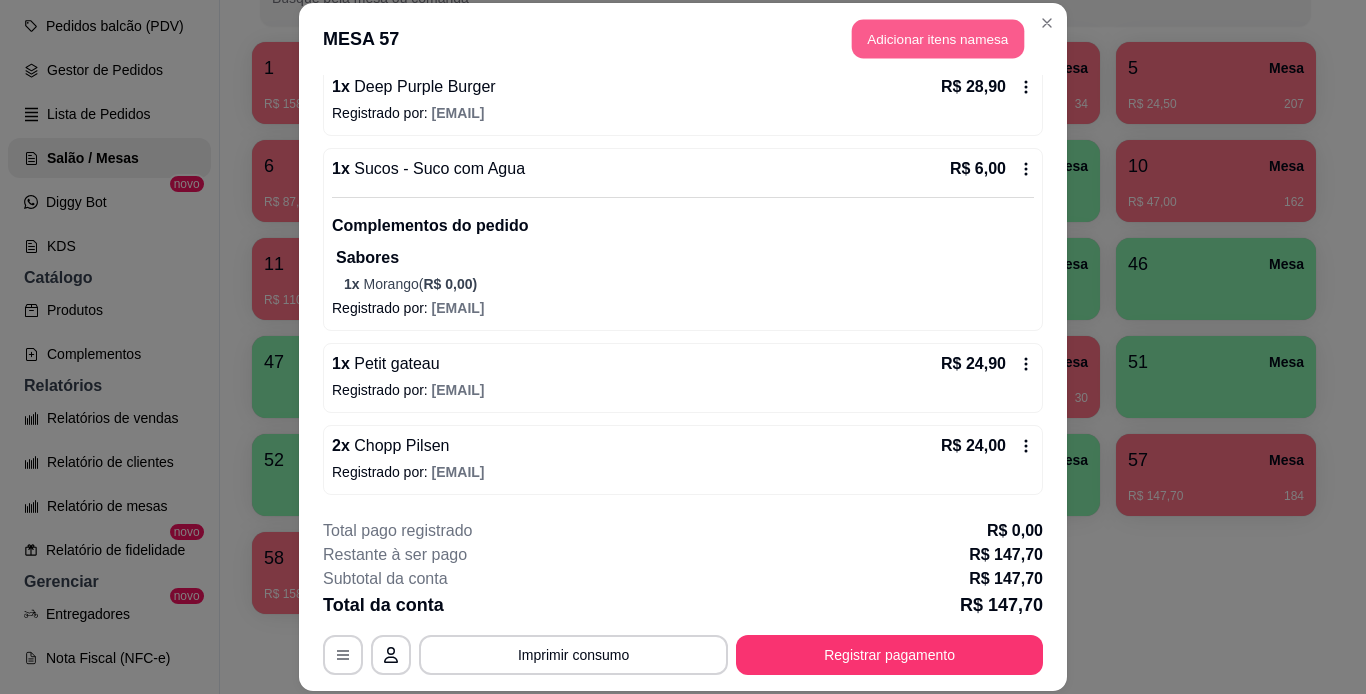 click on "Adicionar itens na  mesa" at bounding box center (938, 39) 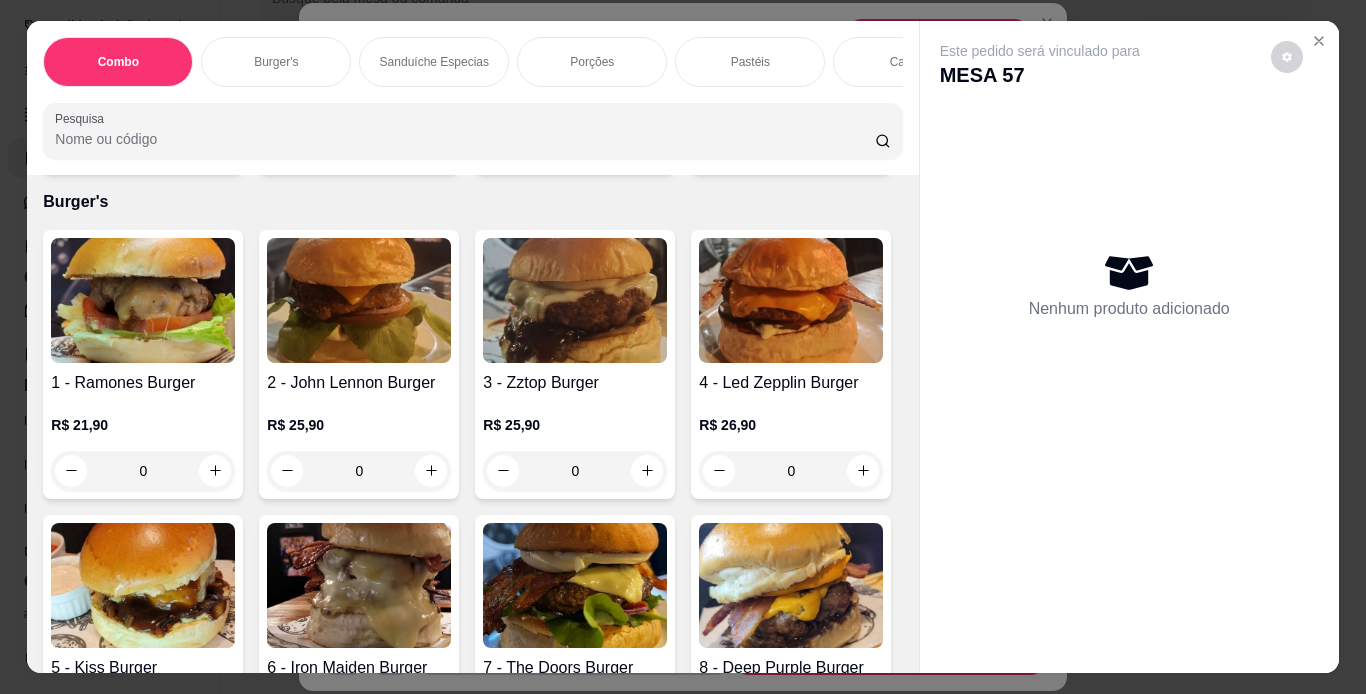 scroll, scrollTop: 847, scrollLeft: 0, axis: vertical 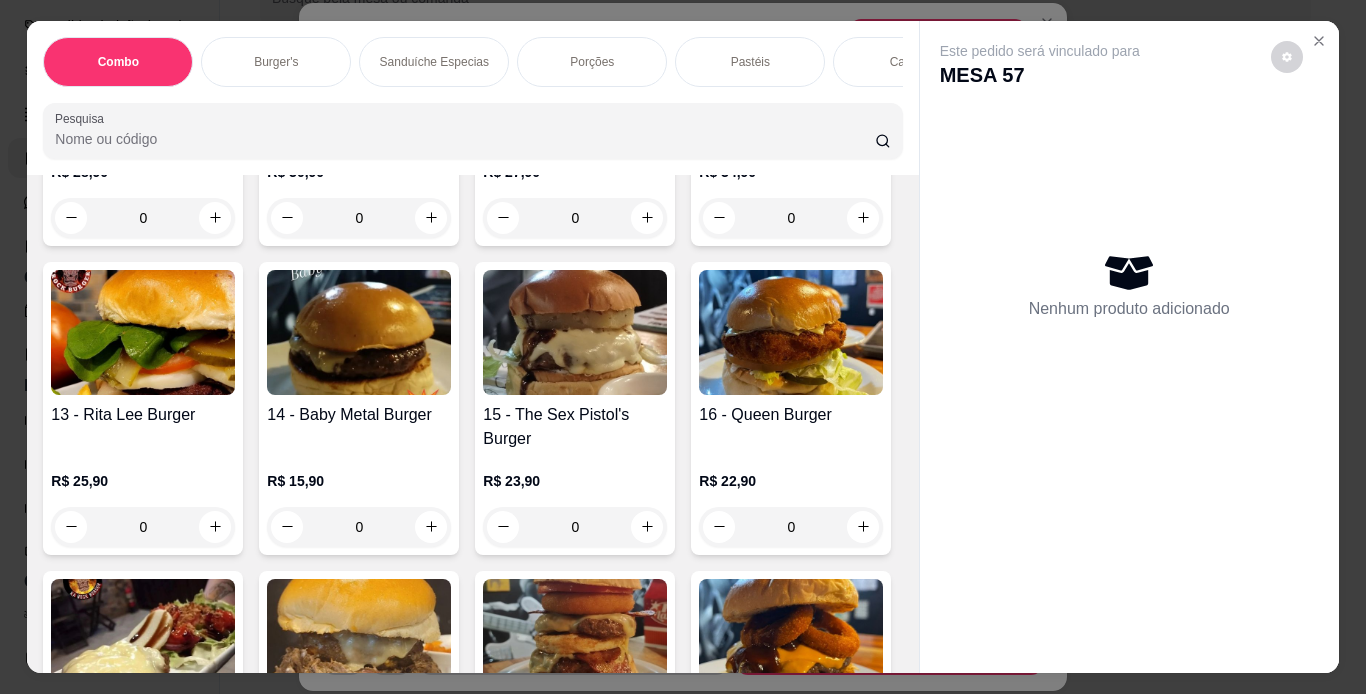 click on "0" at bounding box center [143, 218] 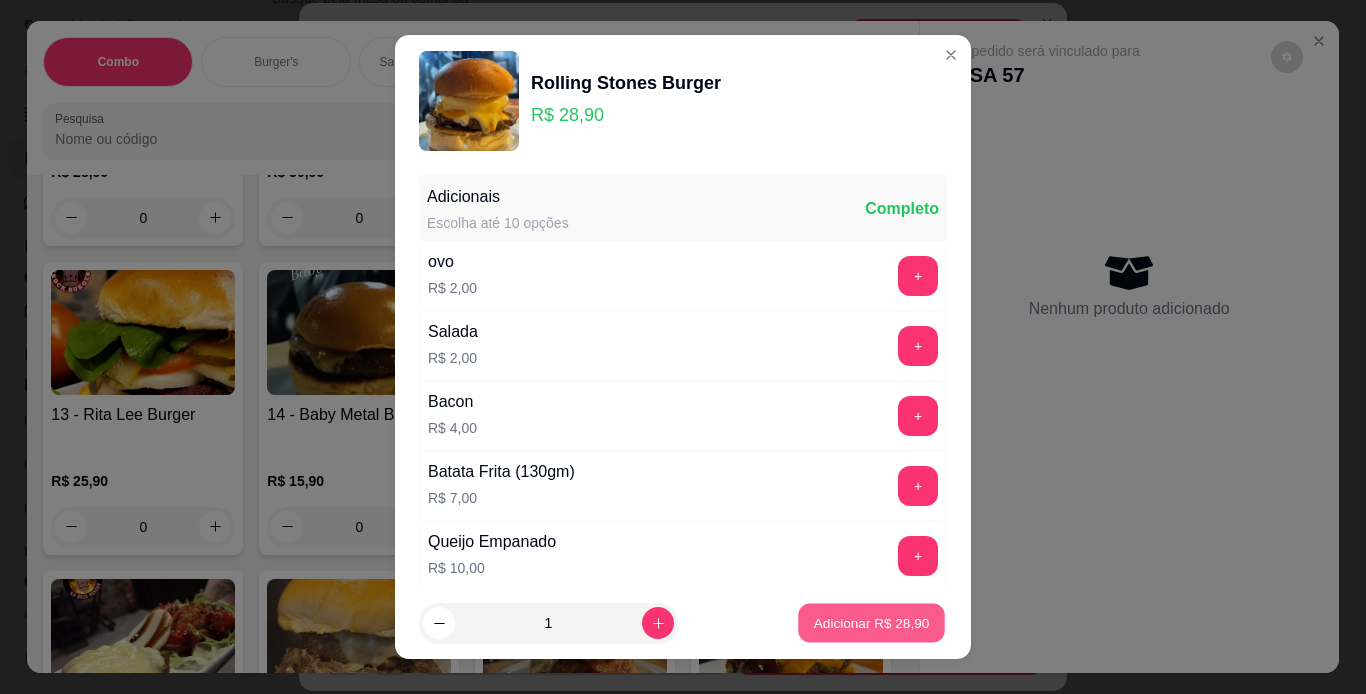click on "Adicionar   R$ 28,90" at bounding box center (872, 623) 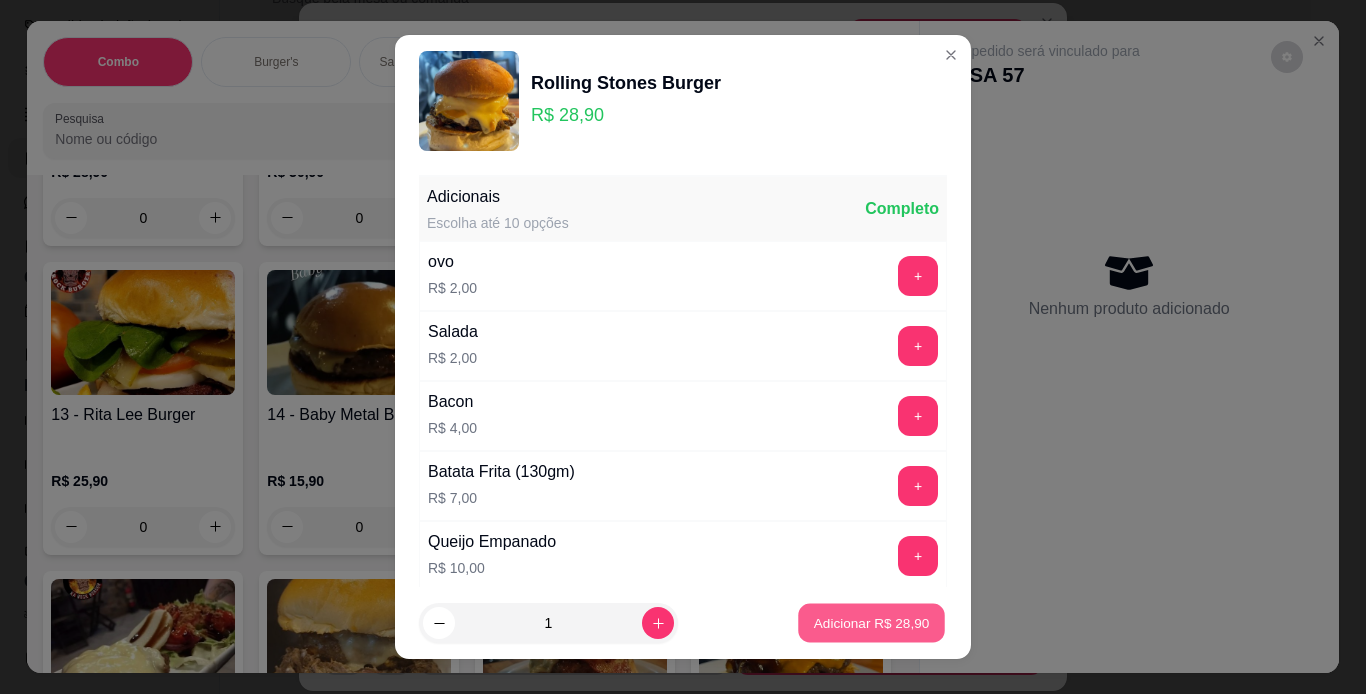 type on "1" 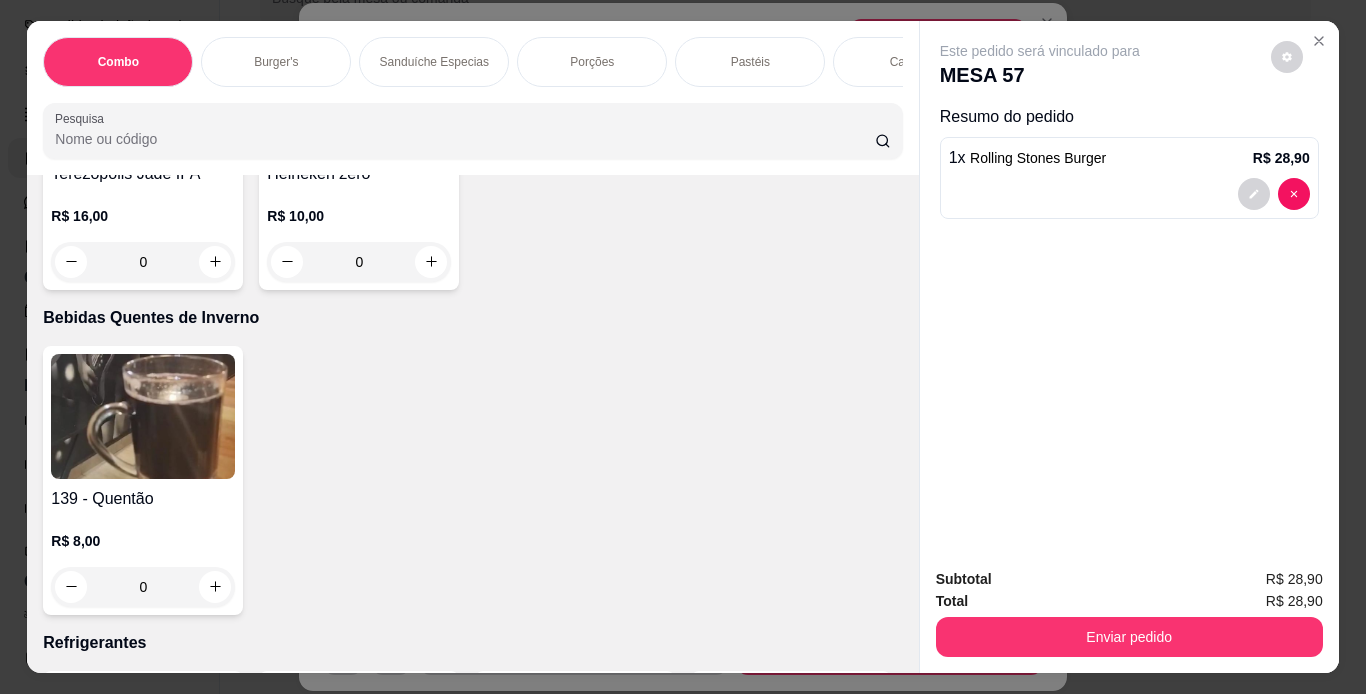 scroll, scrollTop: 8047, scrollLeft: 0, axis: vertical 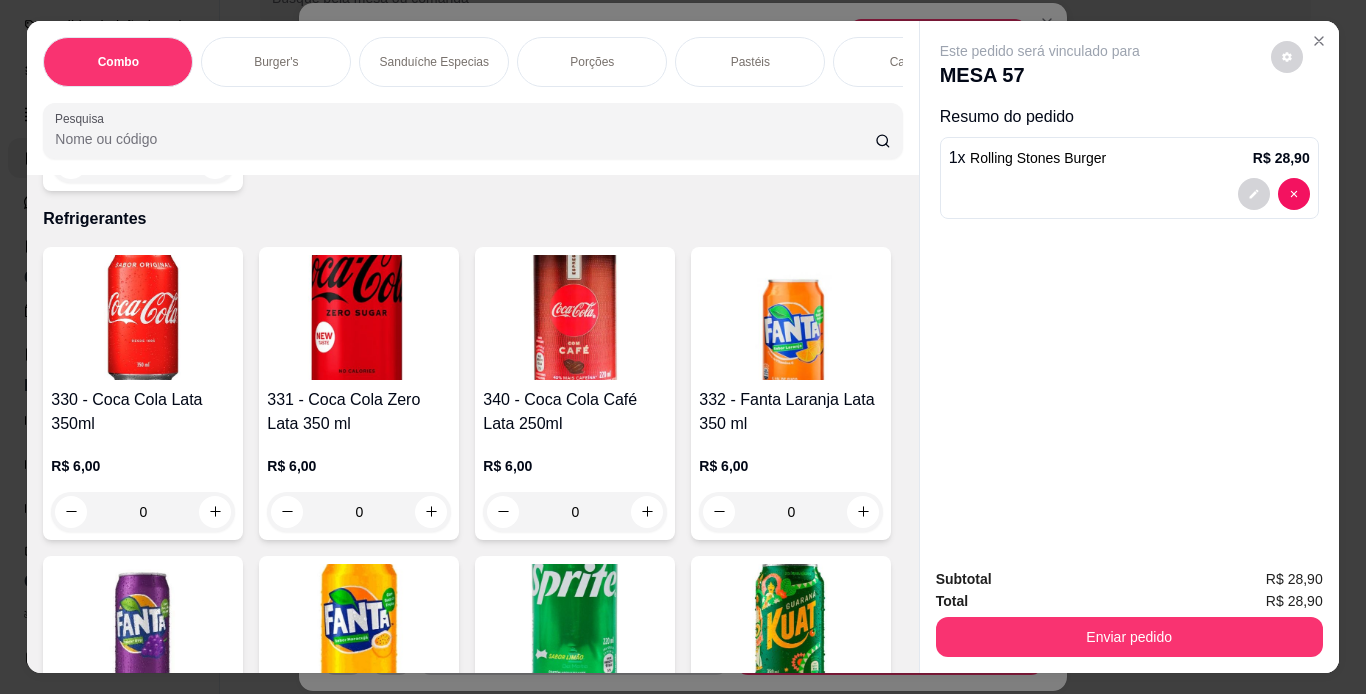 click on "0" at bounding box center [143, -1081] 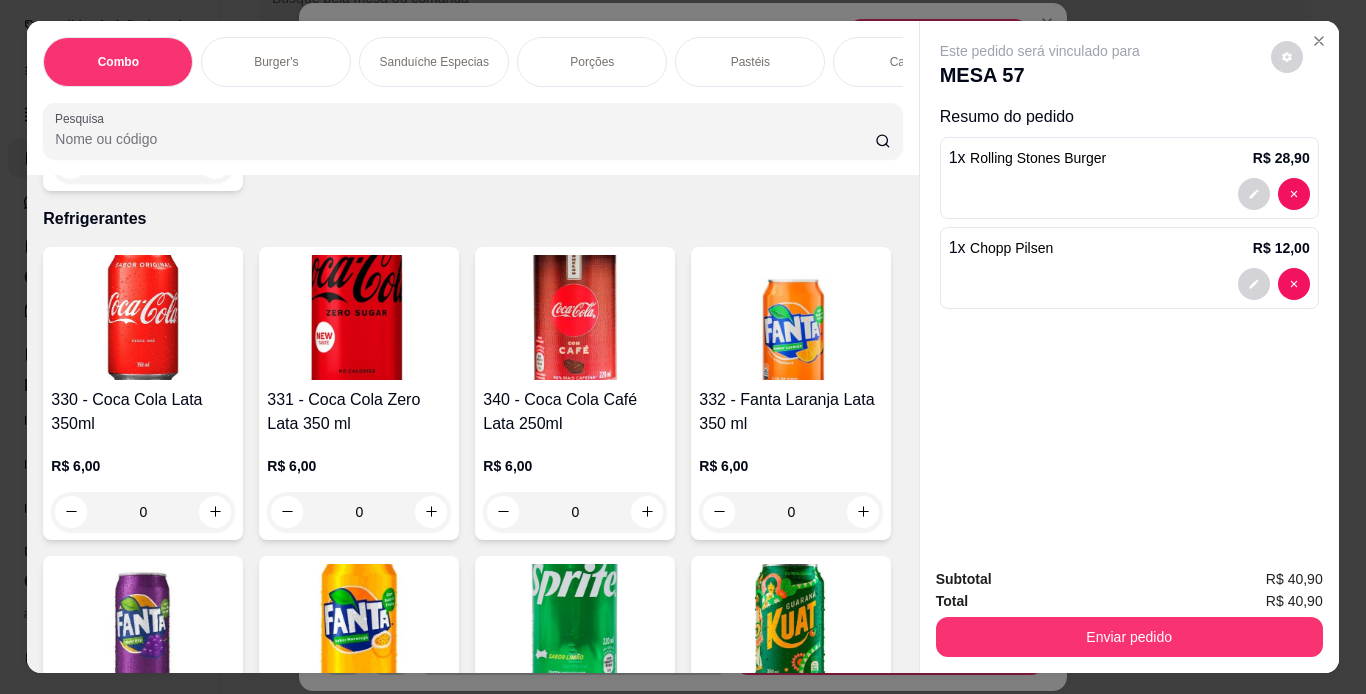 scroll, scrollTop: 8048, scrollLeft: 0, axis: vertical 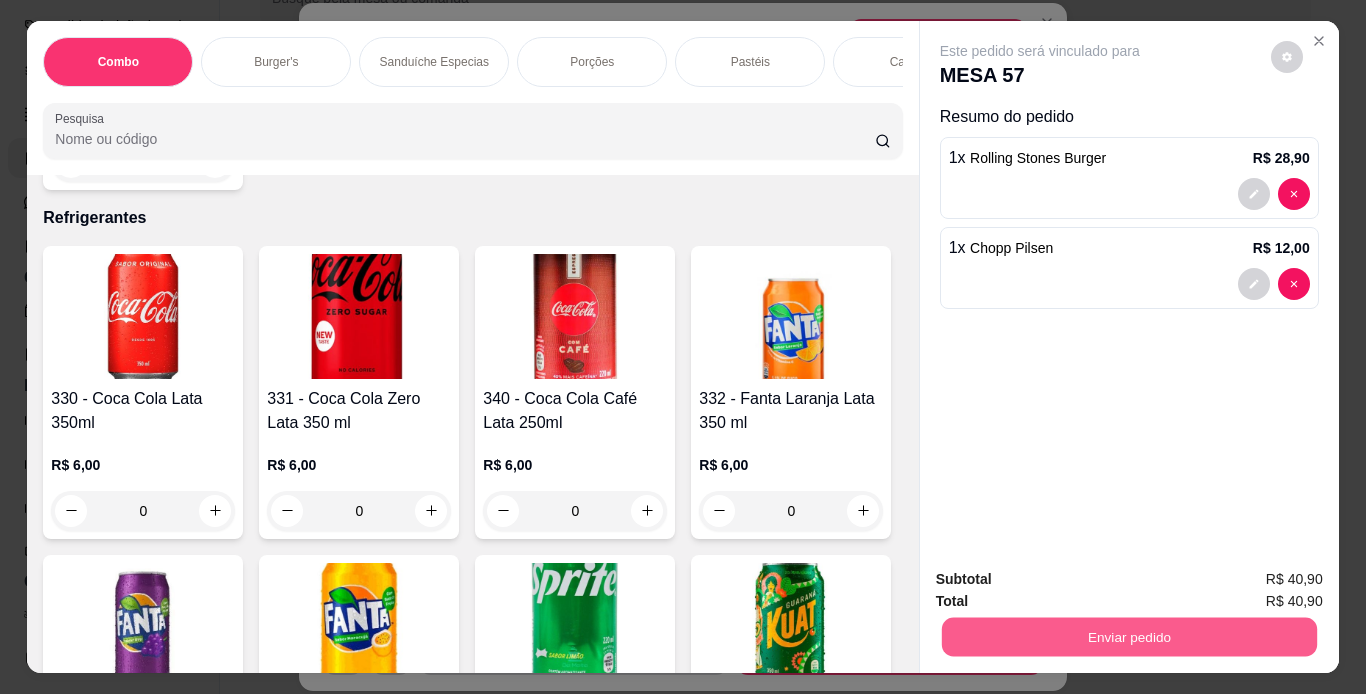 click on "Enviar pedido" at bounding box center (1128, 637) 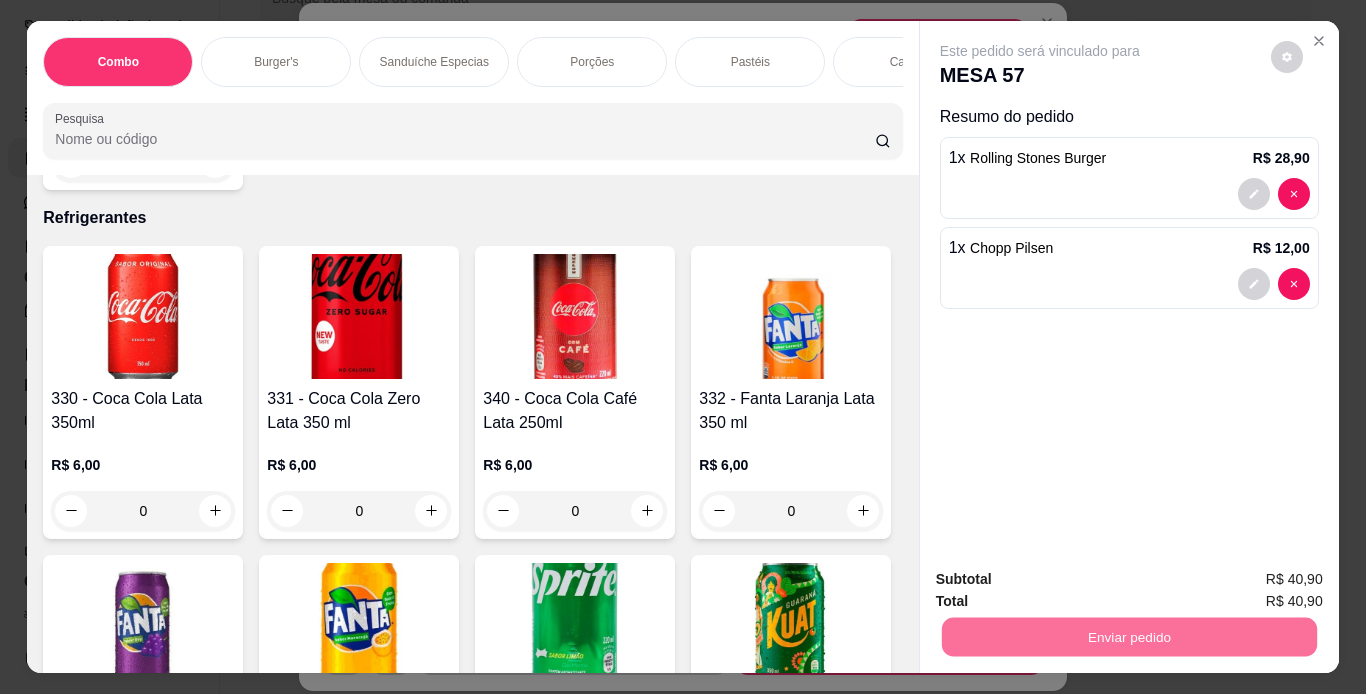click on "Não registrar e enviar pedido" at bounding box center [1063, 580] 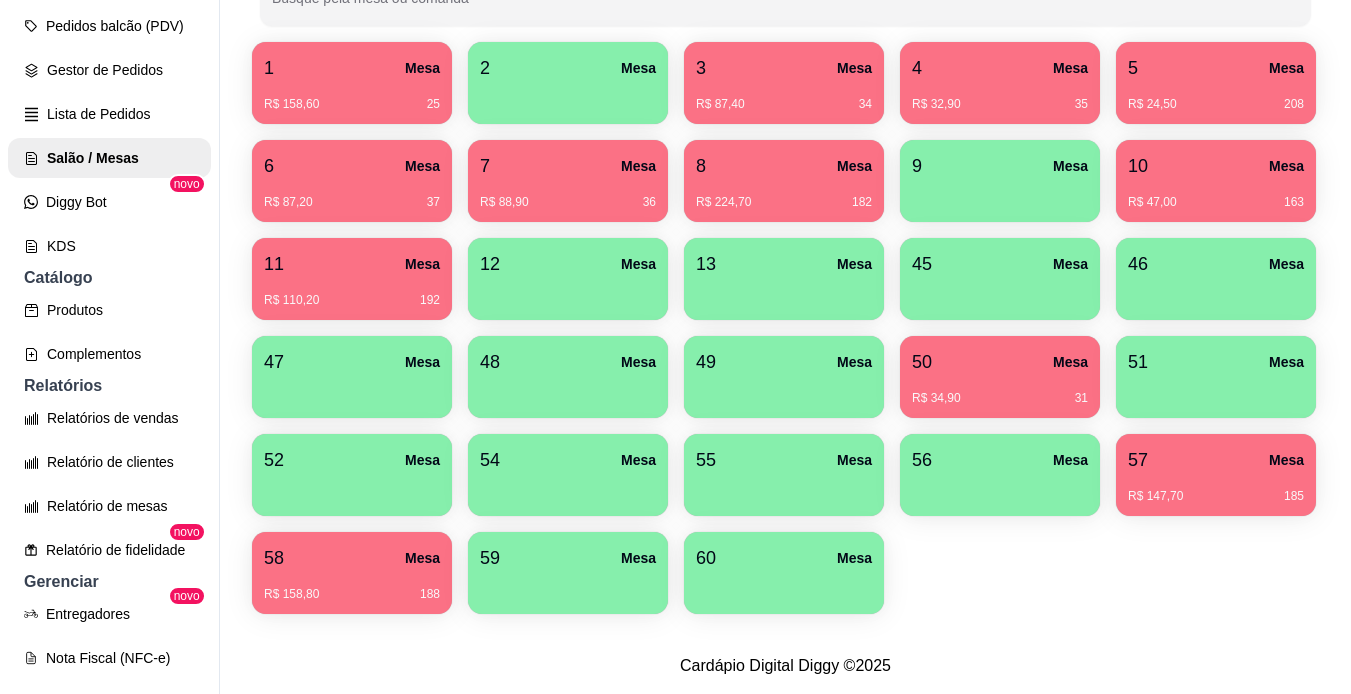 click on "58 Mesa" at bounding box center [352, 558] 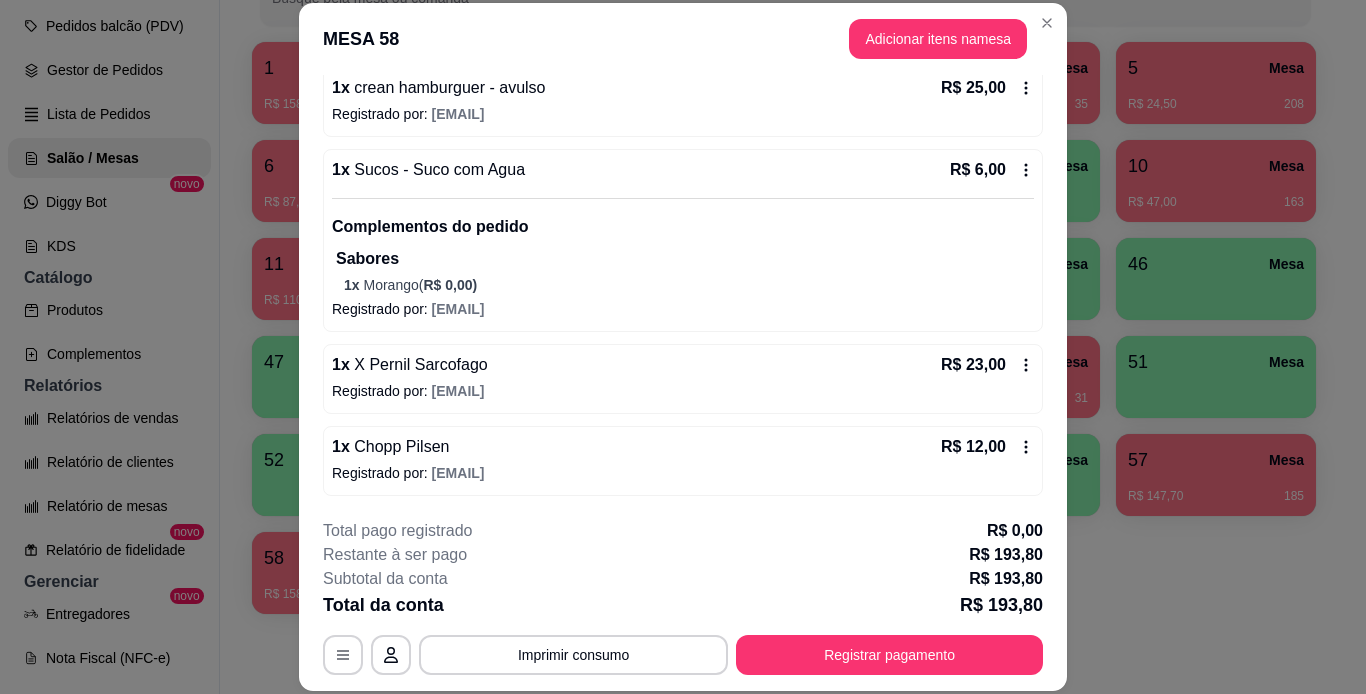 scroll, scrollTop: 691, scrollLeft: 0, axis: vertical 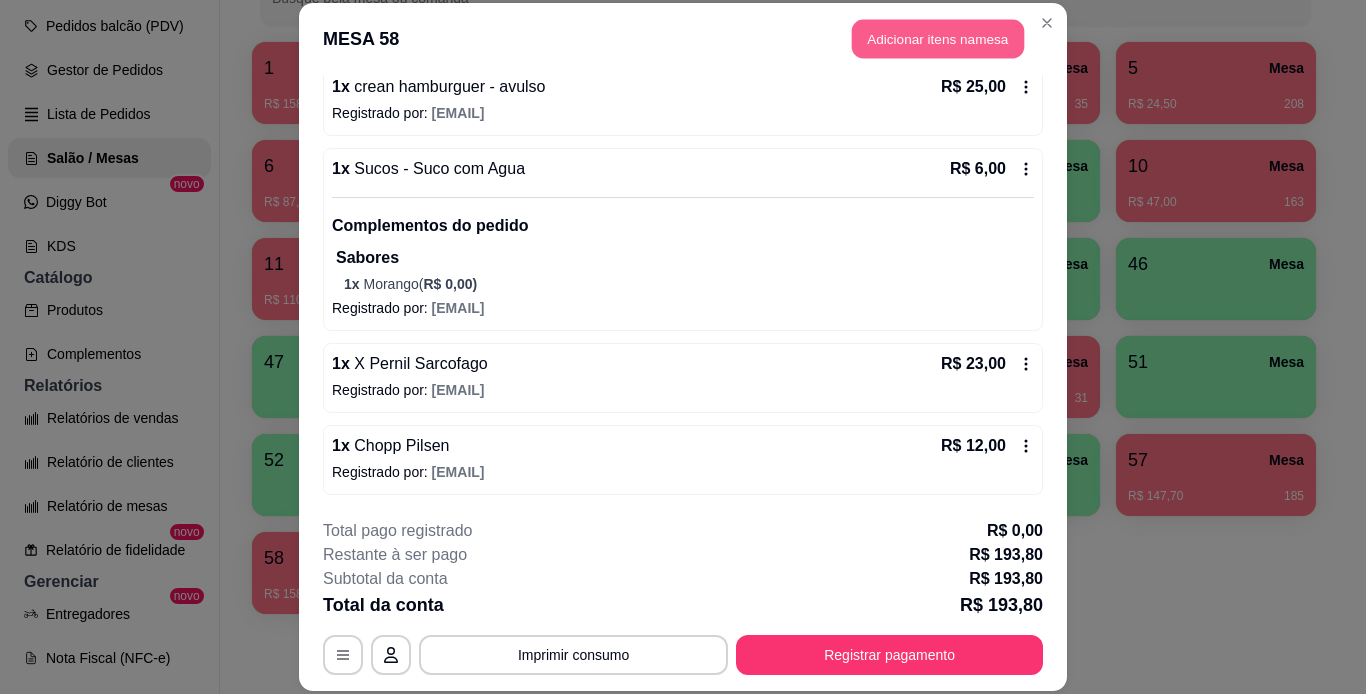 click on "Adicionar itens na  mesa" at bounding box center (938, 39) 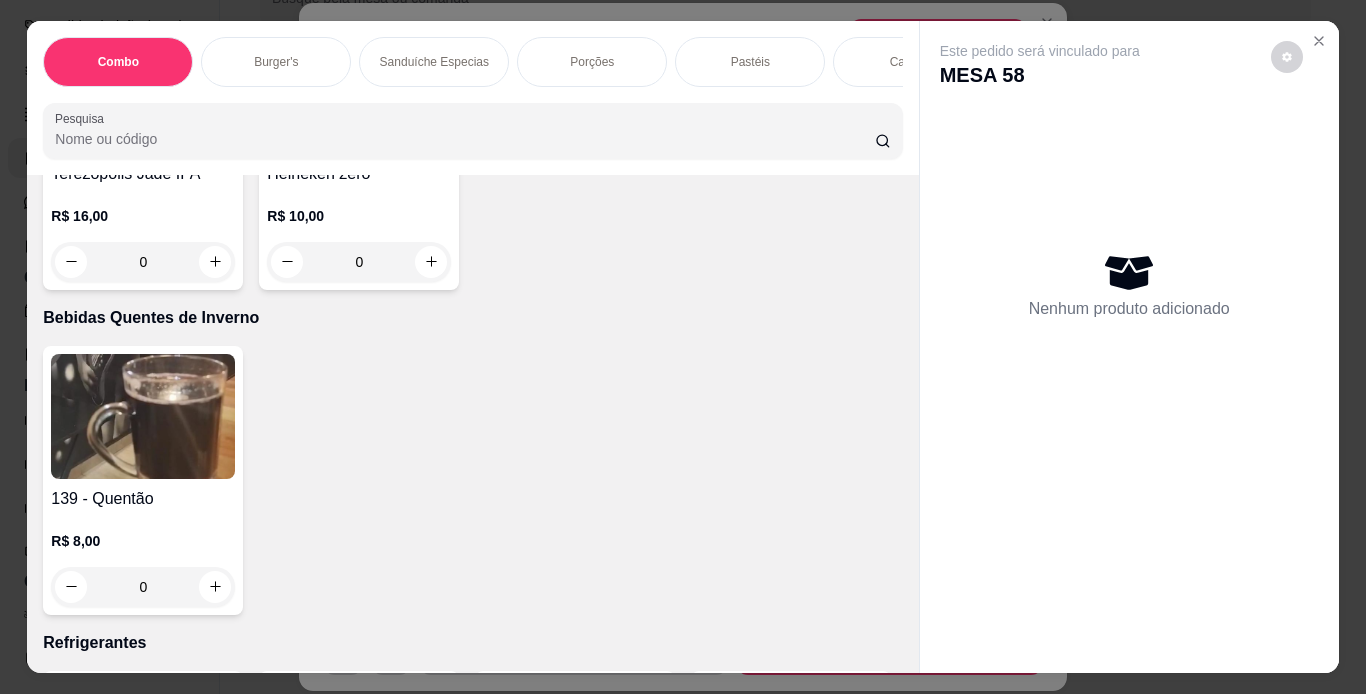 scroll, scrollTop: 8047, scrollLeft: 0, axis: vertical 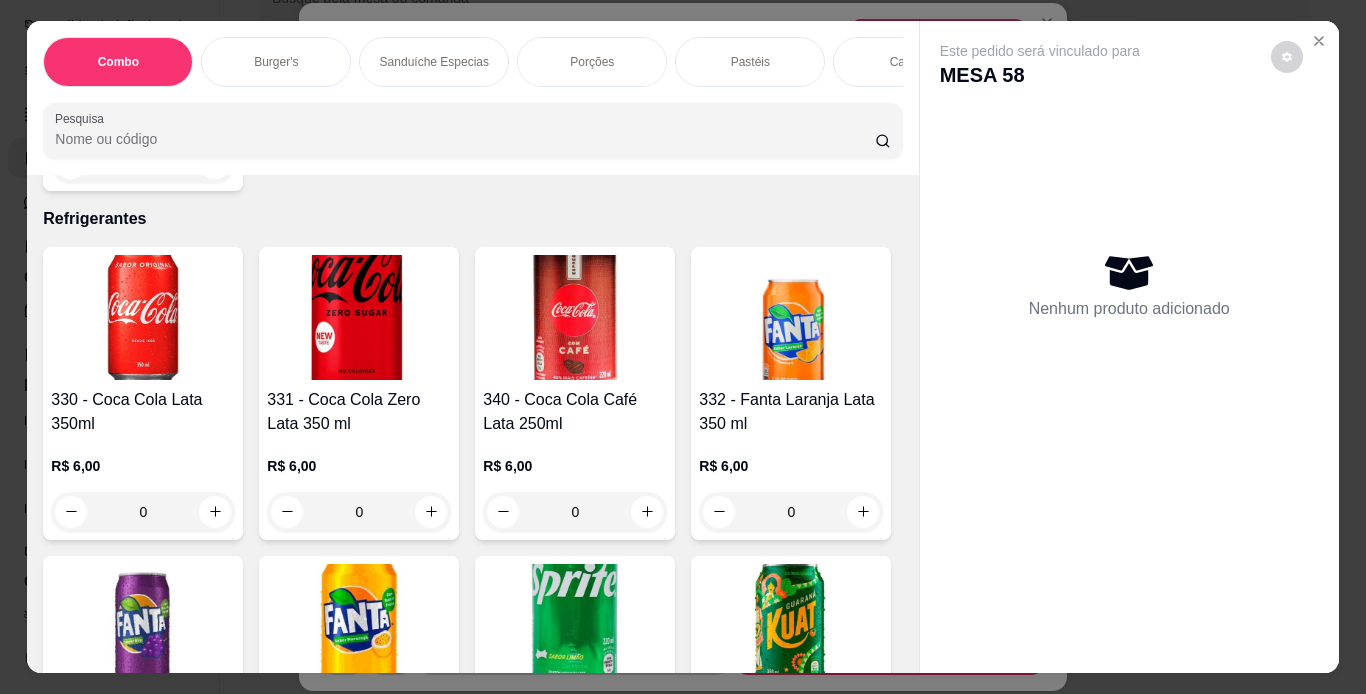 click 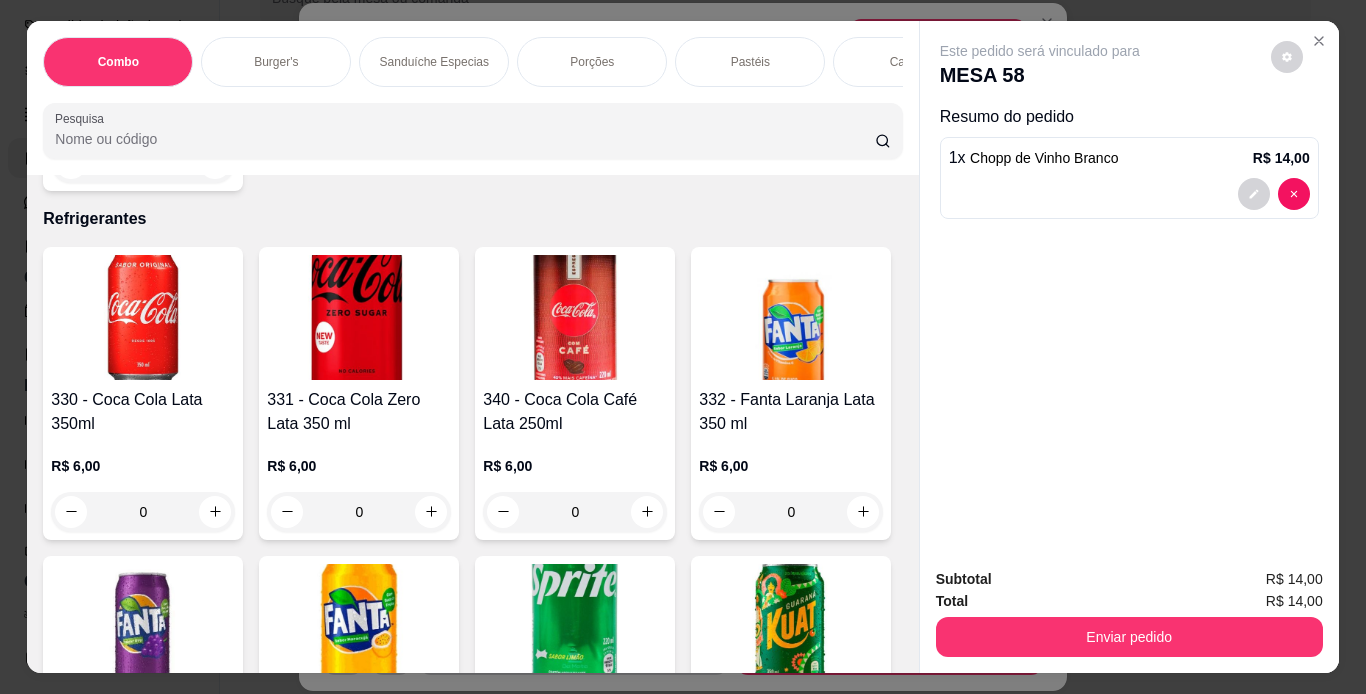 click 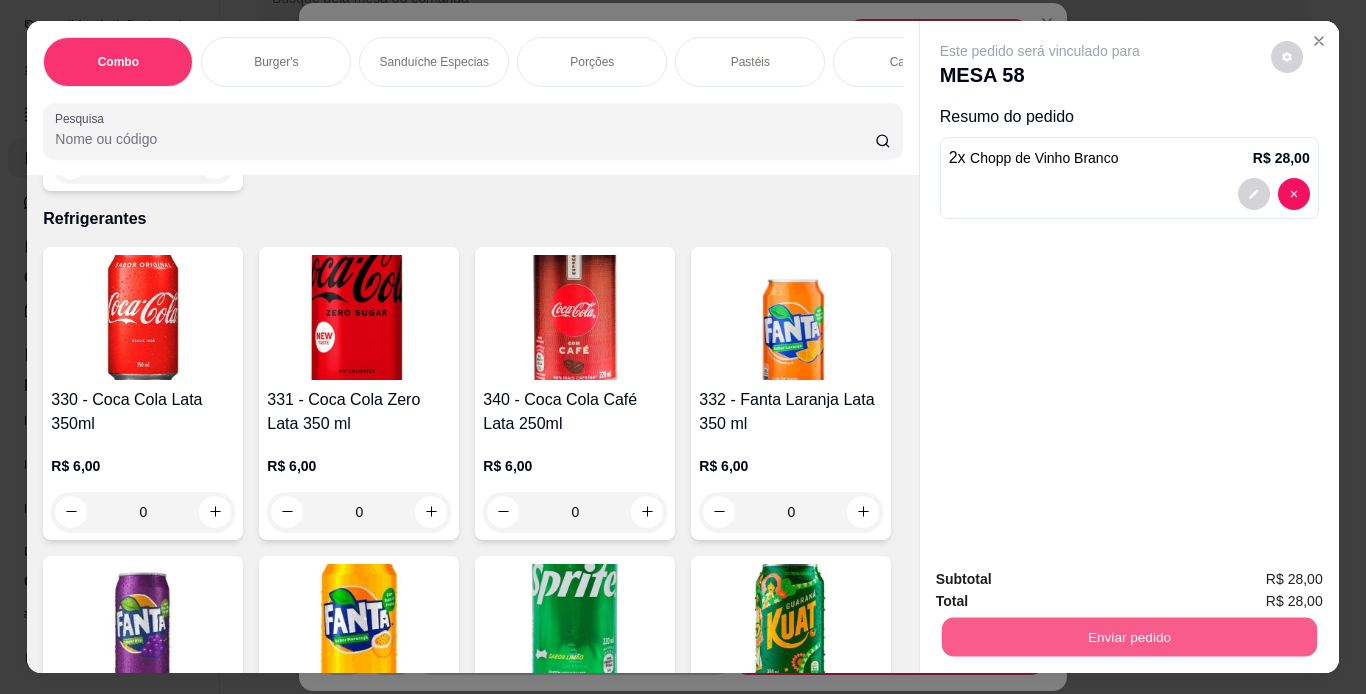 click on "Enviar pedido" at bounding box center [1128, 637] 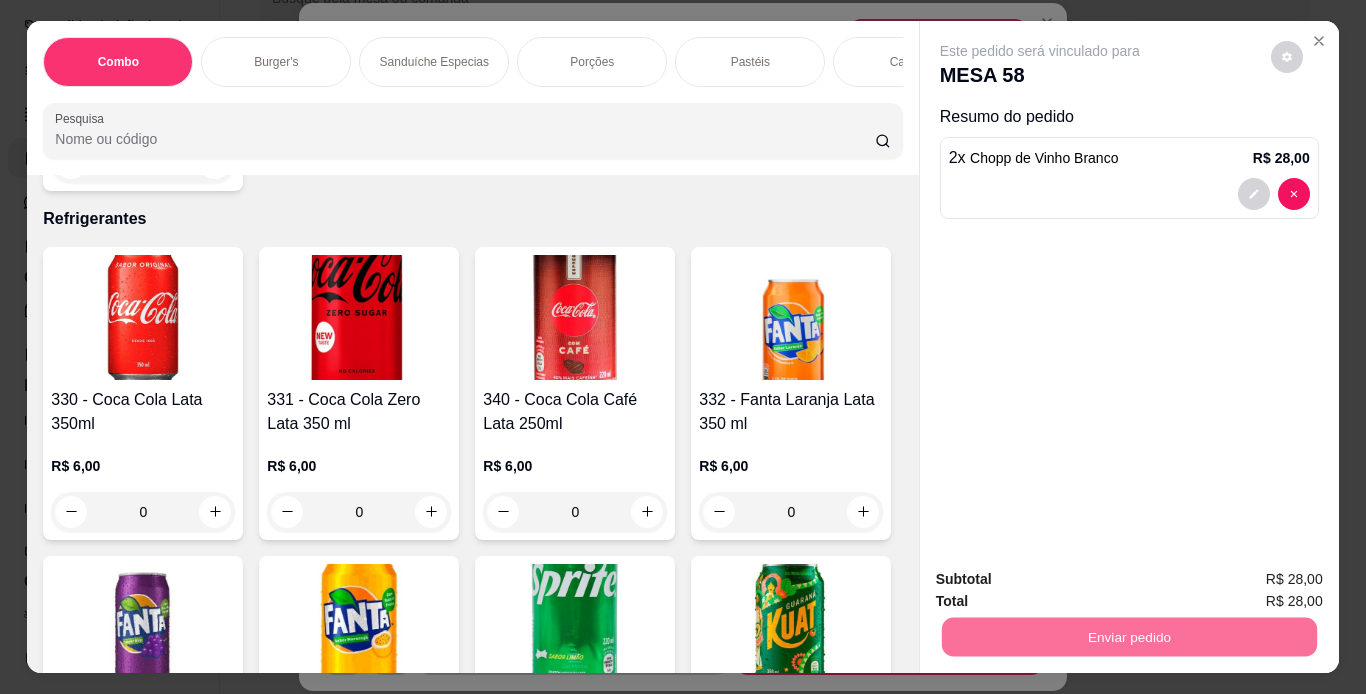 click on "Não registrar e enviar pedido" at bounding box center (1063, 580) 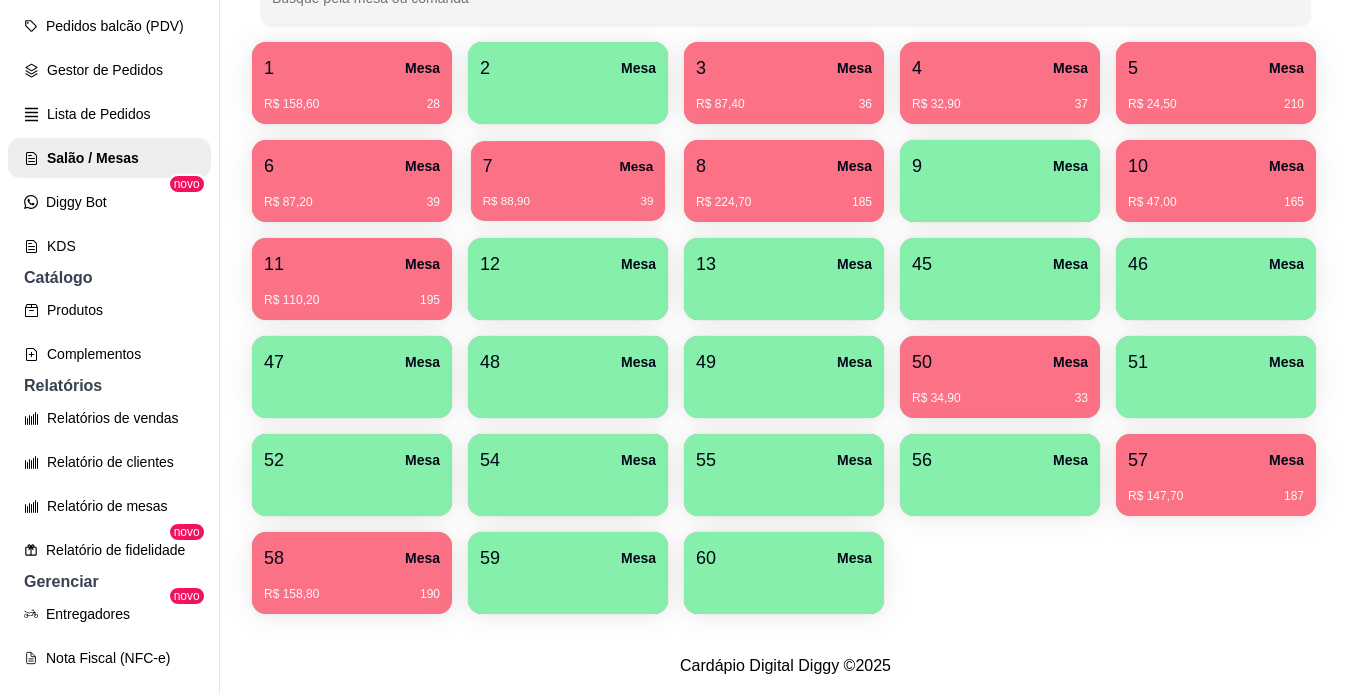 click on "R$ 88,90 39" at bounding box center (568, 194) 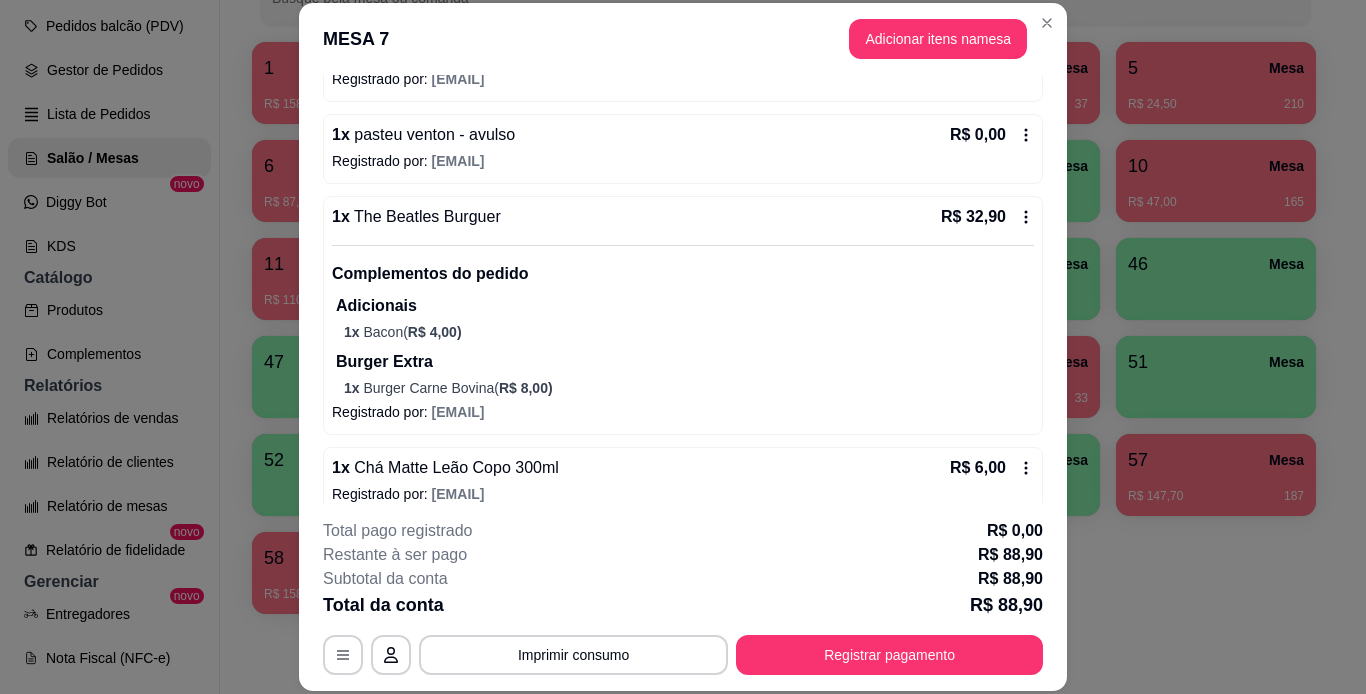 scroll, scrollTop: 320, scrollLeft: 0, axis: vertical 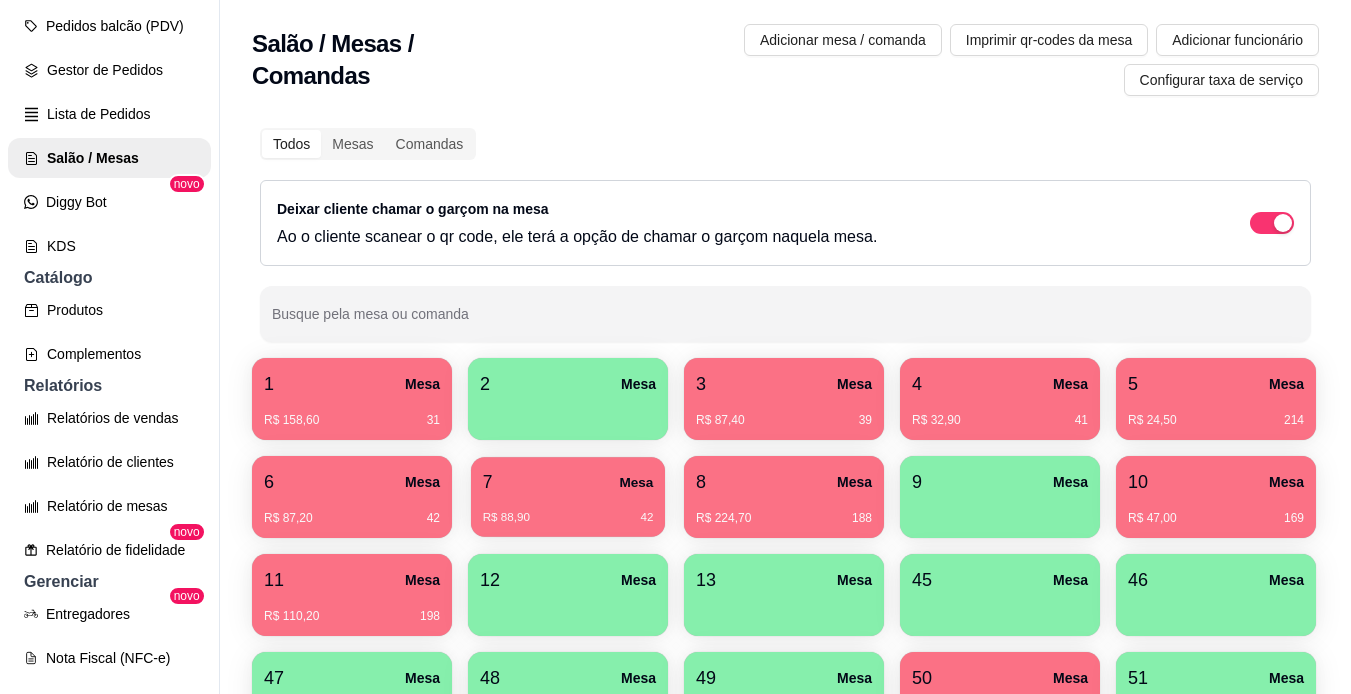 click on "7 Mesa R$ 88,90 42" at bounding box center [568, 497] 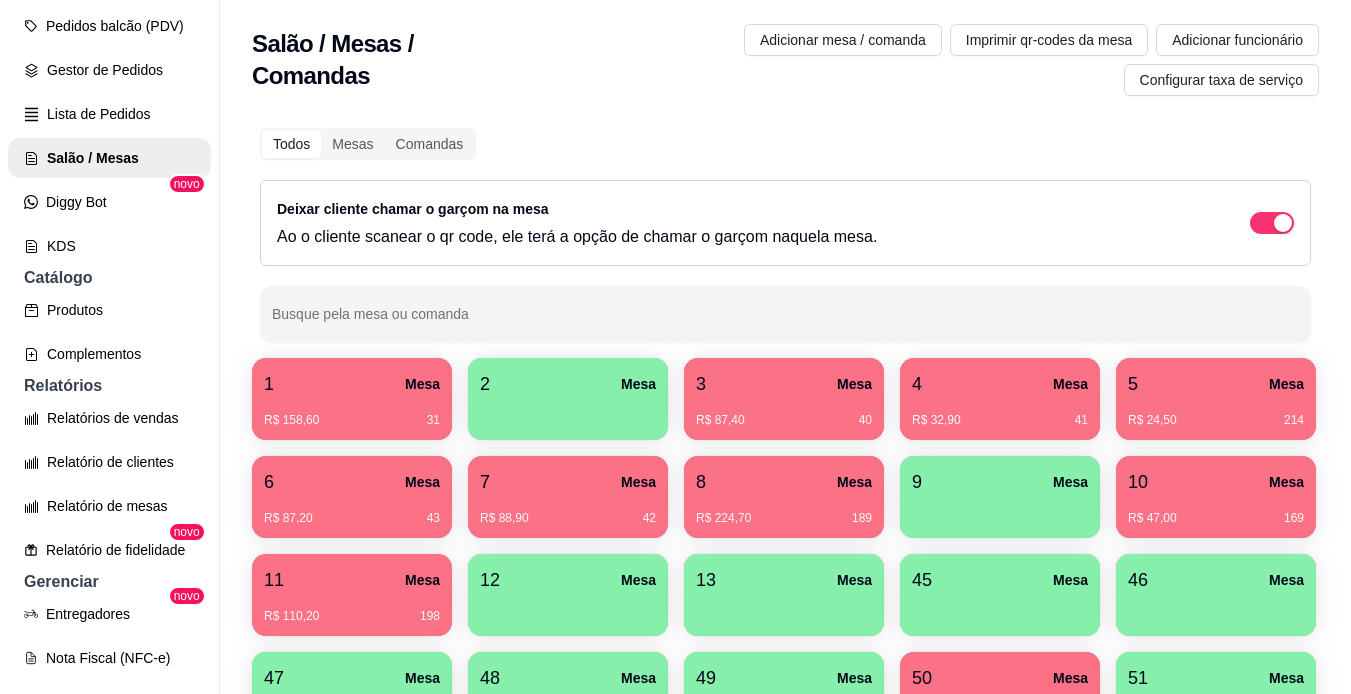 click on "R$ 158,60 31" at bounding box center [352, 420] 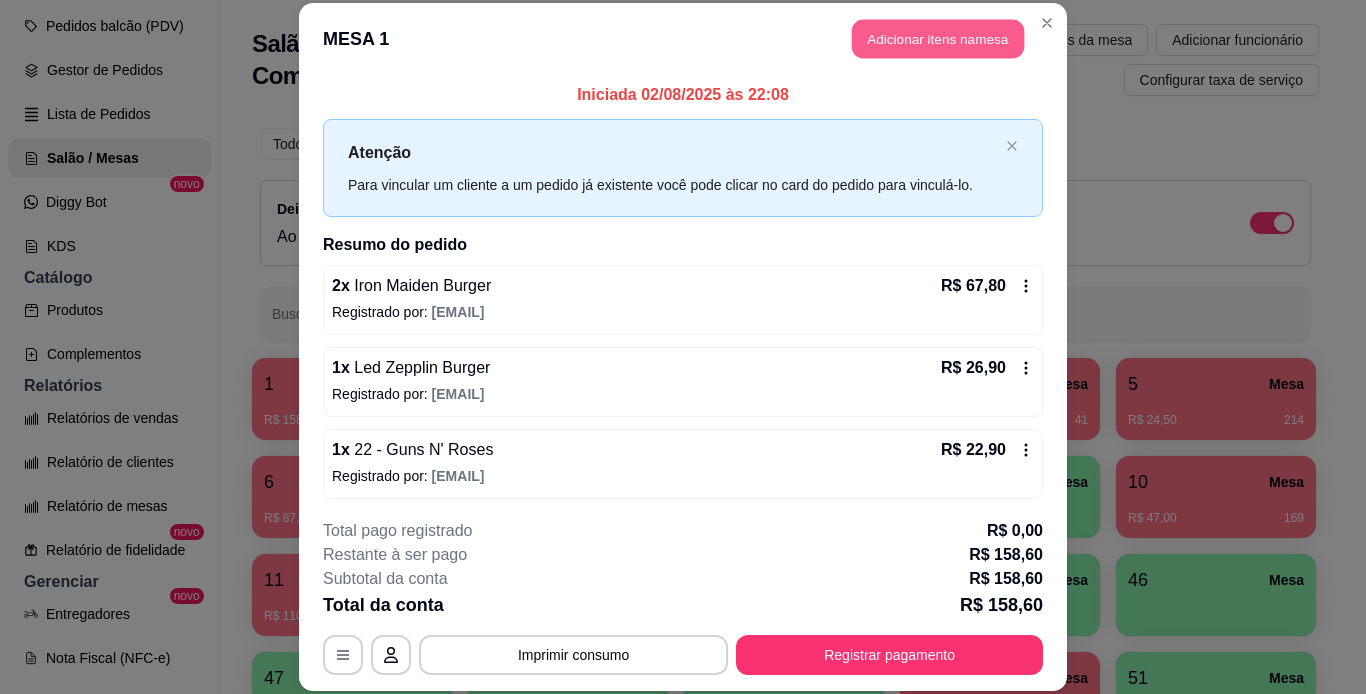 click on "Adicionar itens na  mesa" at bounding box center (938, 39) 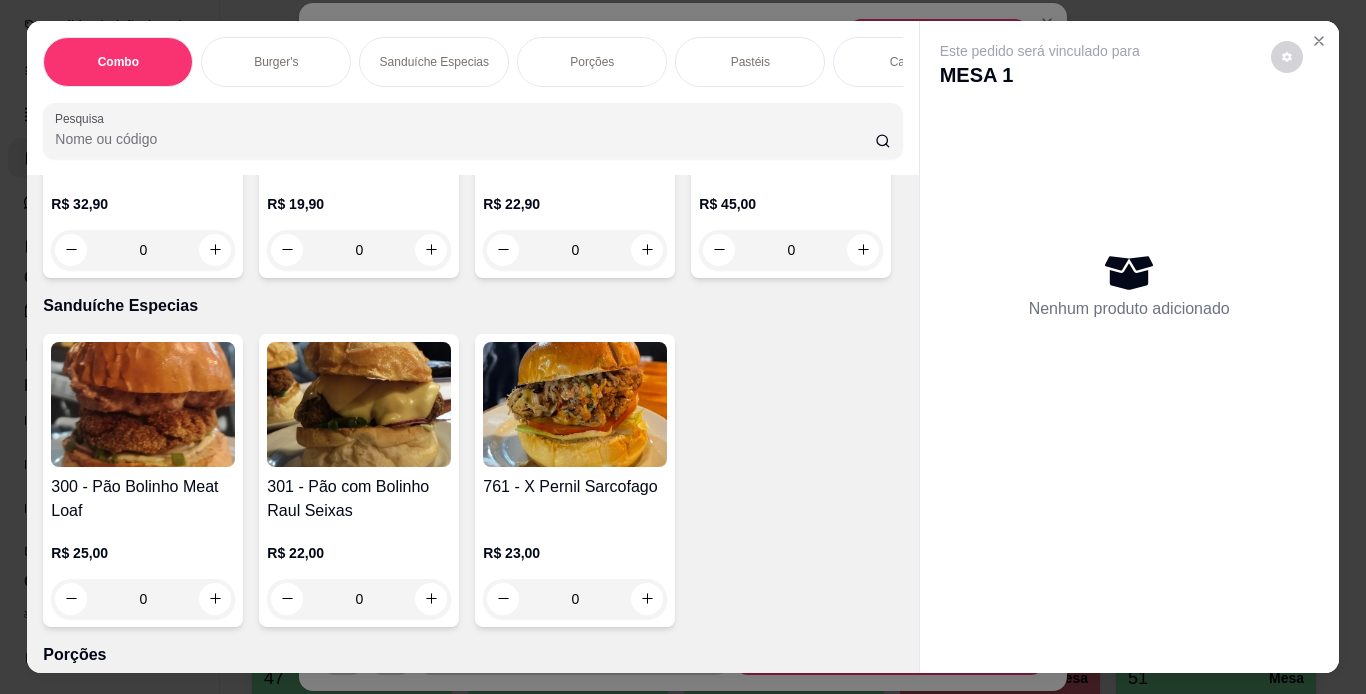 scroll, scrollTop: 2541, scrollLeft: 0, axis: vertical 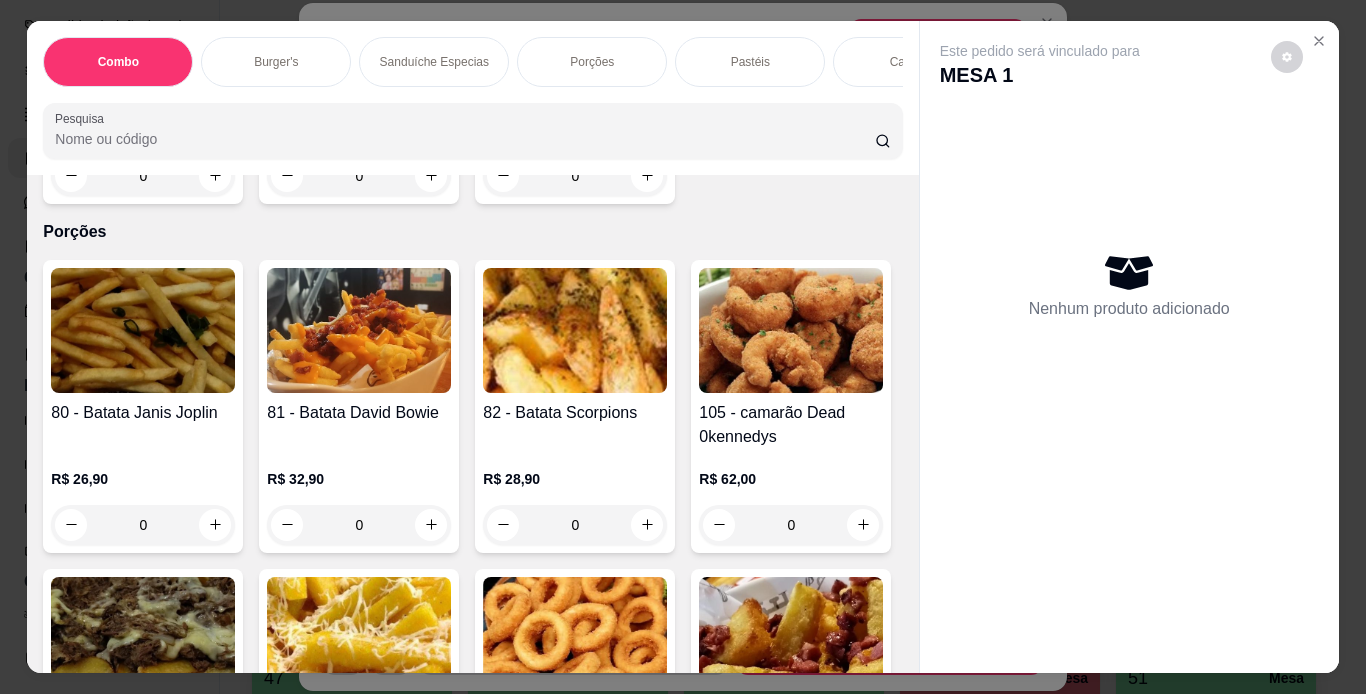 click on "Este pedido será vinculado para   MESA 1 Nenhum produto adicionado" at bounding box center [1129, 347] 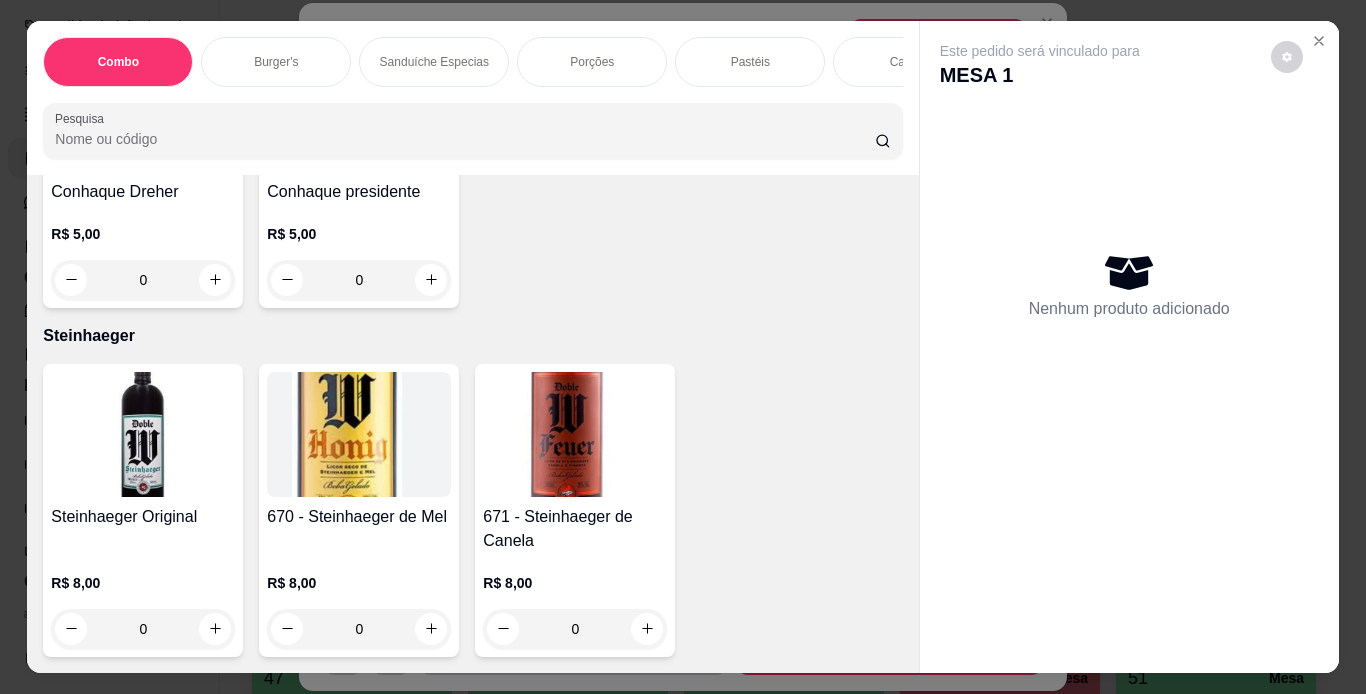 scroll, scrollTop: 17364, scrollLeft: 0, axis: vertical 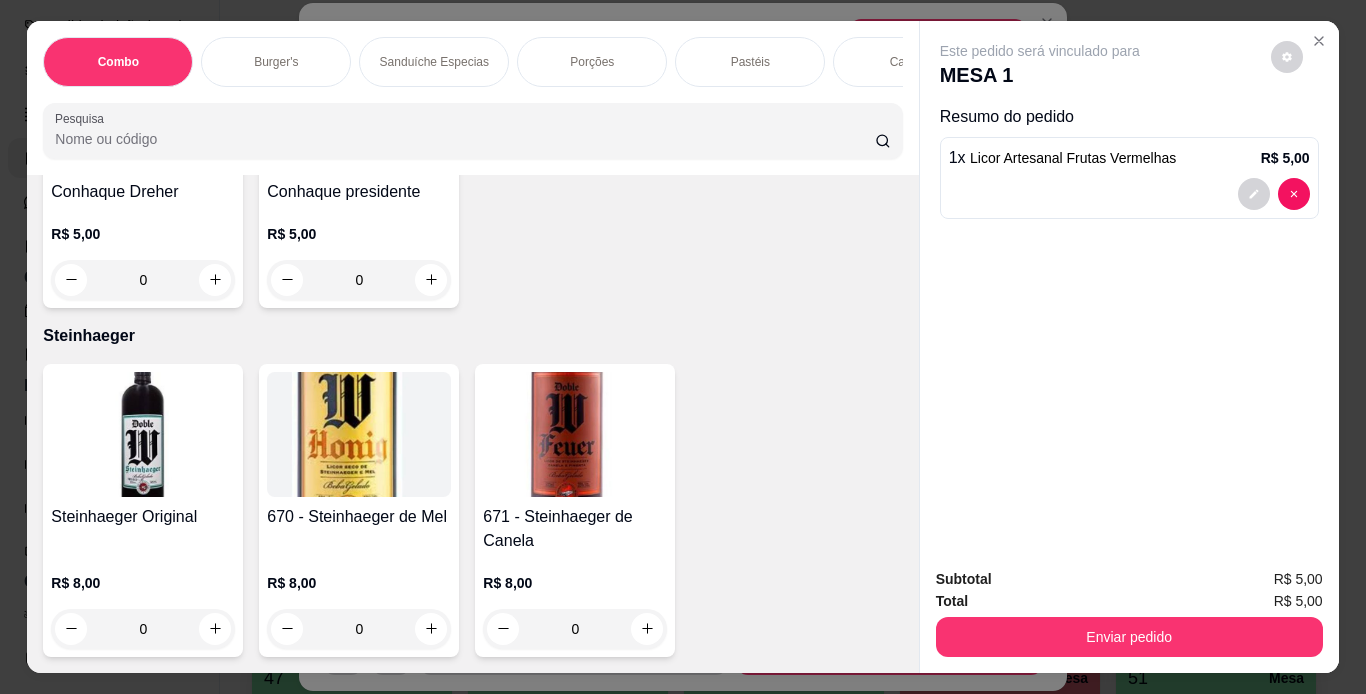 click at bounding box center [143, -2453] 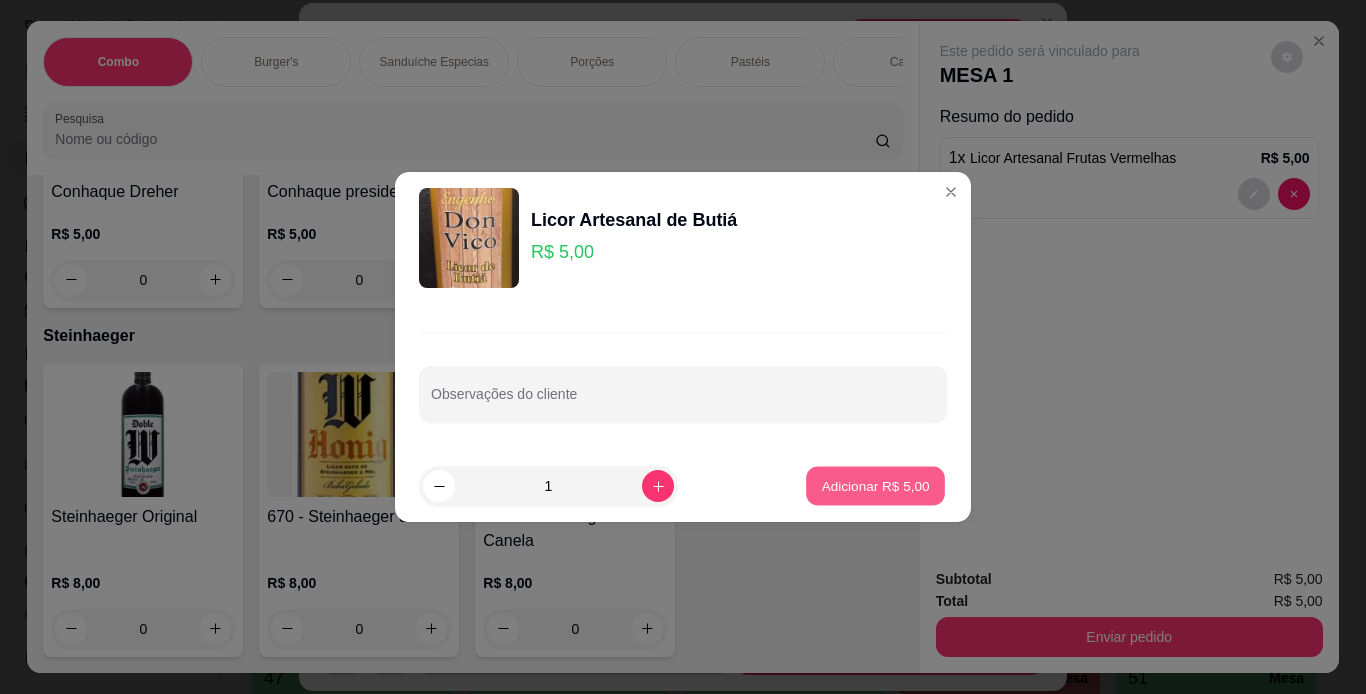 click on "Adicionar   R$ 5,00" at bounding box center (875, 485) 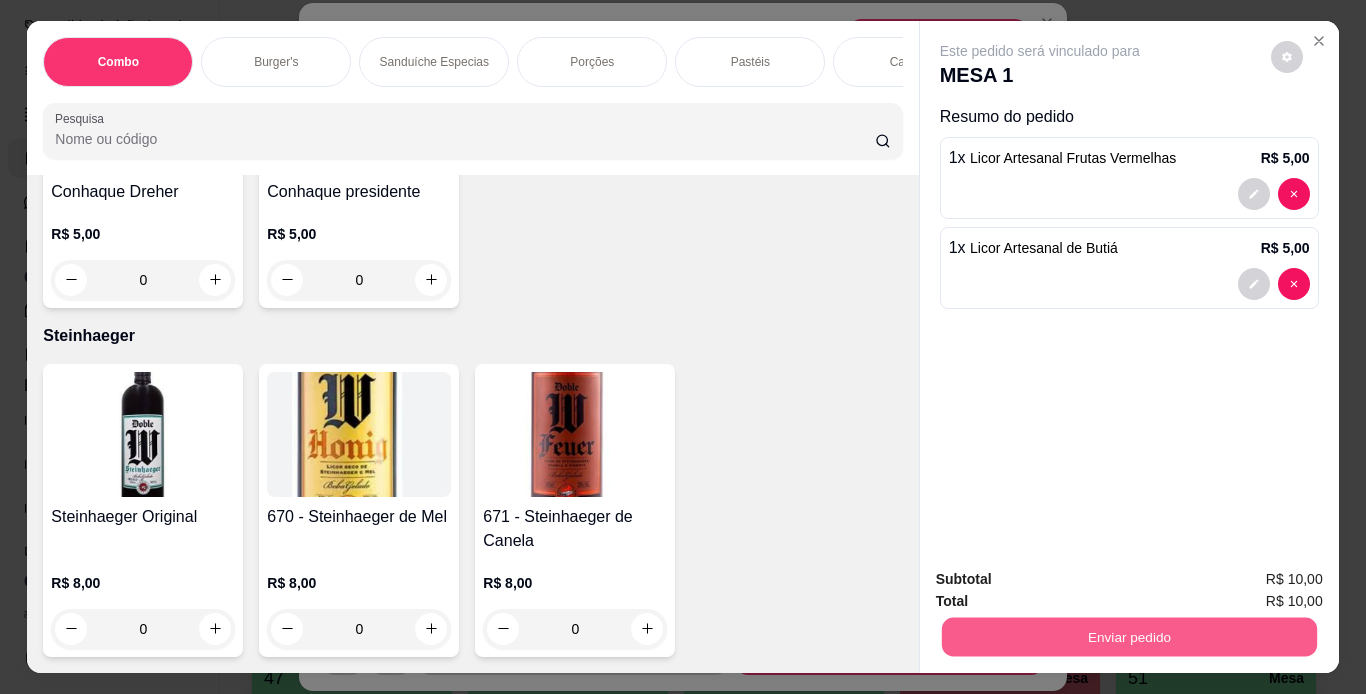 click on "Enviar pedido" at bounding box center (1128, 637) 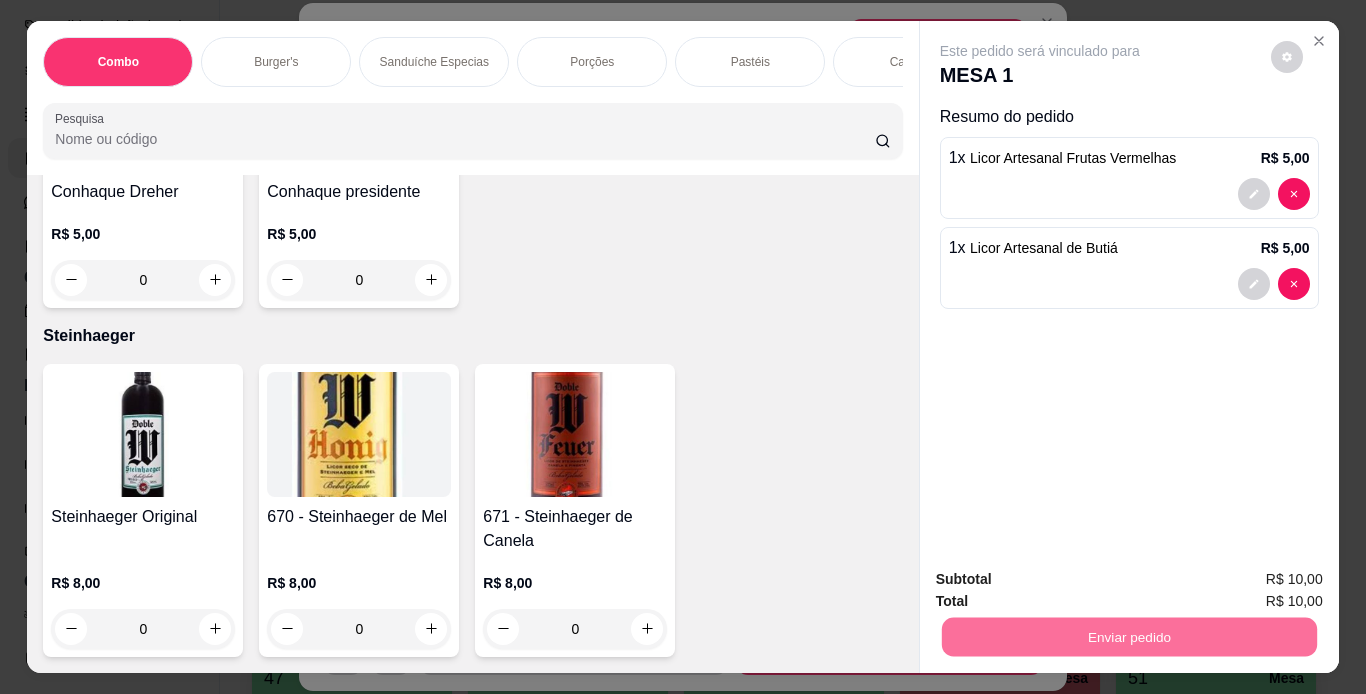 click on "Não registrar e enviar pedido" at bounding box center (1063, 580) 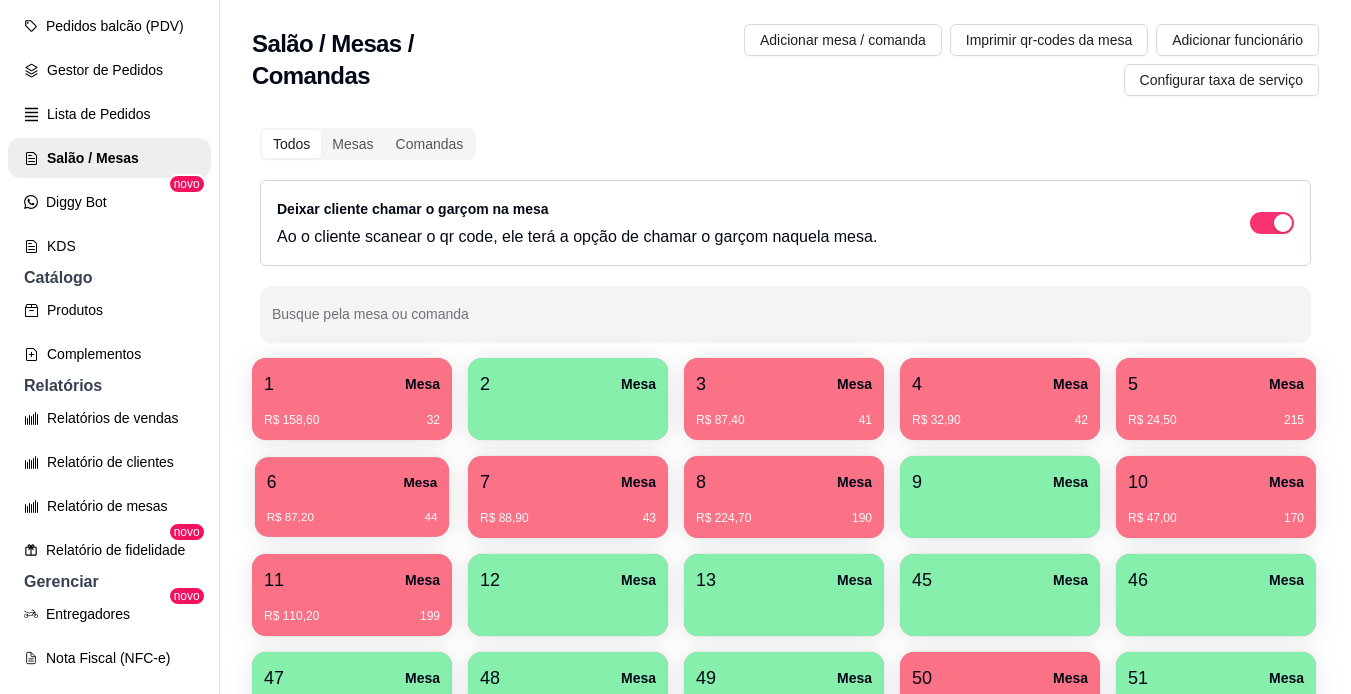 click on "1 Mesa R$ 158,60 32 2 Mesa 3 Mesa R$ 87,40 41 4 Mesa R$ 32,90 42 5 Mesa R$ 24,50 215 6 Mesa R$ 87,20 44 7 Mesa R$ 88,90 43 8 Mesa R$ 224,70 190 9 Mesa 10 Mesa R$ 47,00 170 11 Mesa R$ 110,20 199 12 Mesa 13 Mesa 45 Mesa 46 Mesa 47 Mesa 48 Mesa 49 Mesa 50 Mesa R$ 34,90 38 51 Mesa 52 Mesa 54 Mesa 55 Mesa 56 Mesa 57 Mesa R$ 147,70 192 58 Mesa R$ 158,80 195 59 Mesa 60 Mesa" at bounding box center [785, 644] 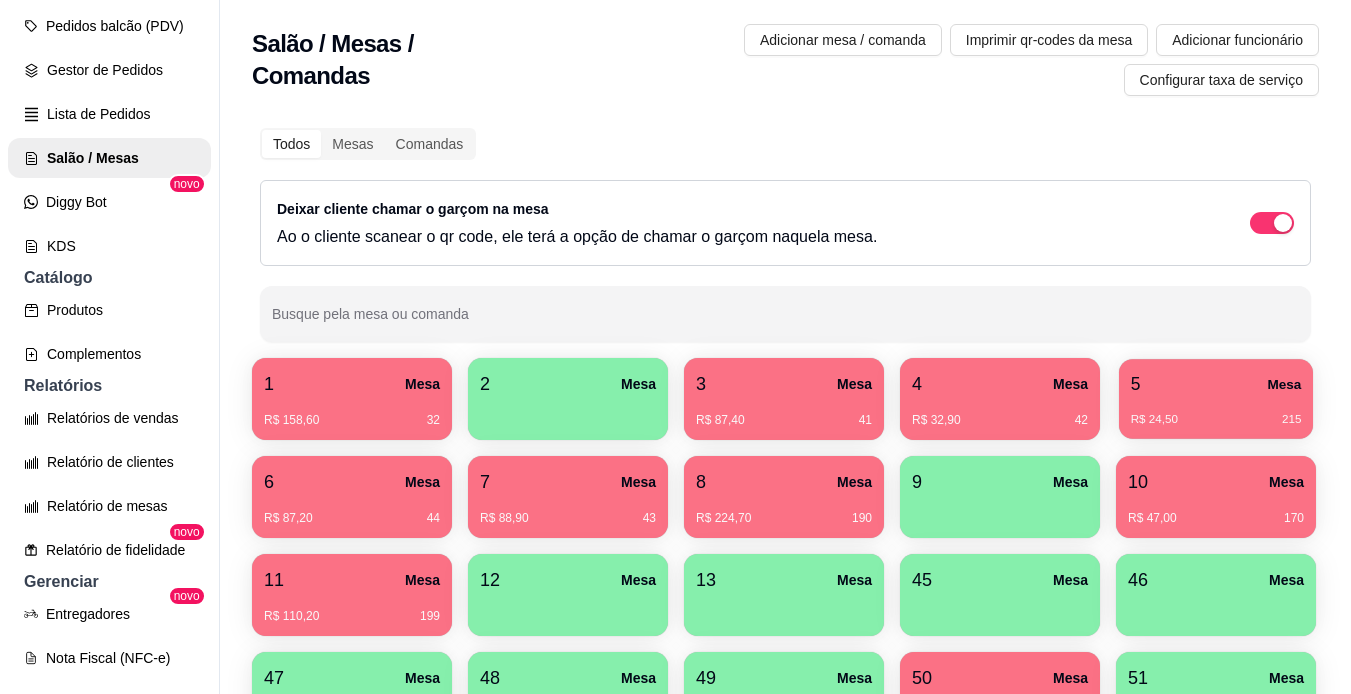 click on "5 Mesa" at bounding box center [1216, 384] 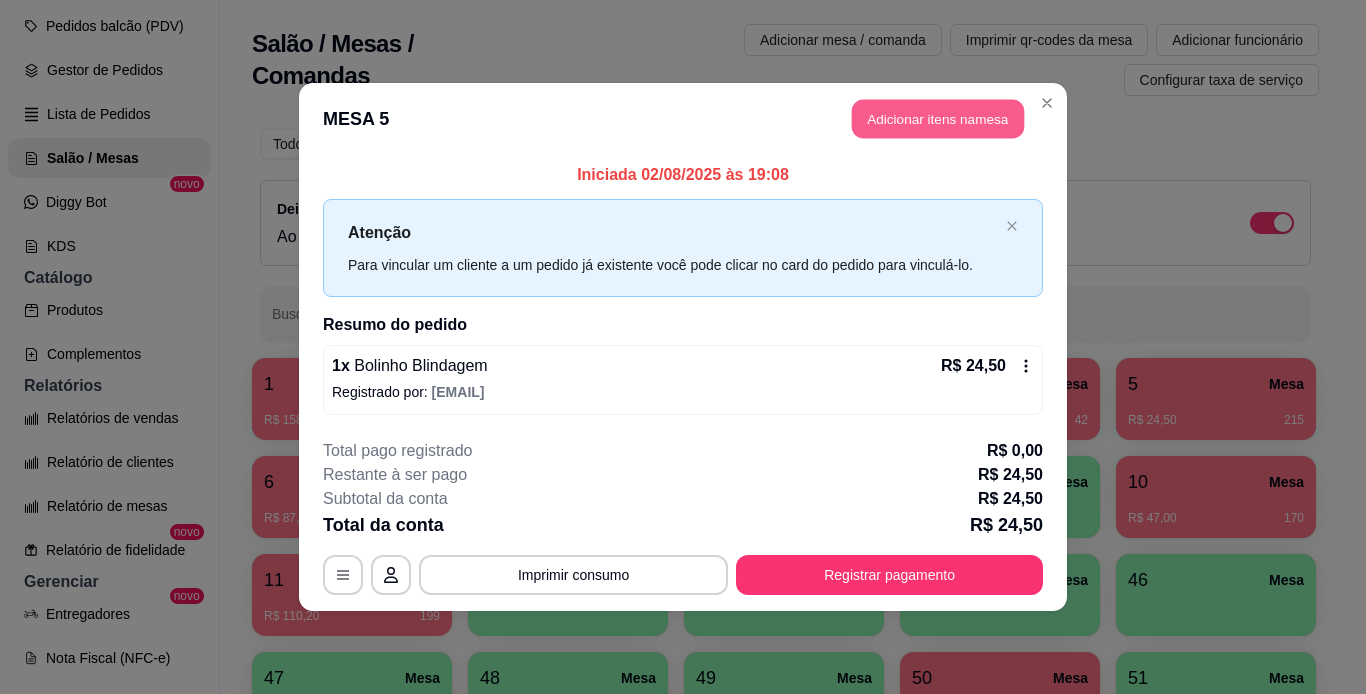 click on "Adicionar itens na  mesa" at bounding box center (938, 119) 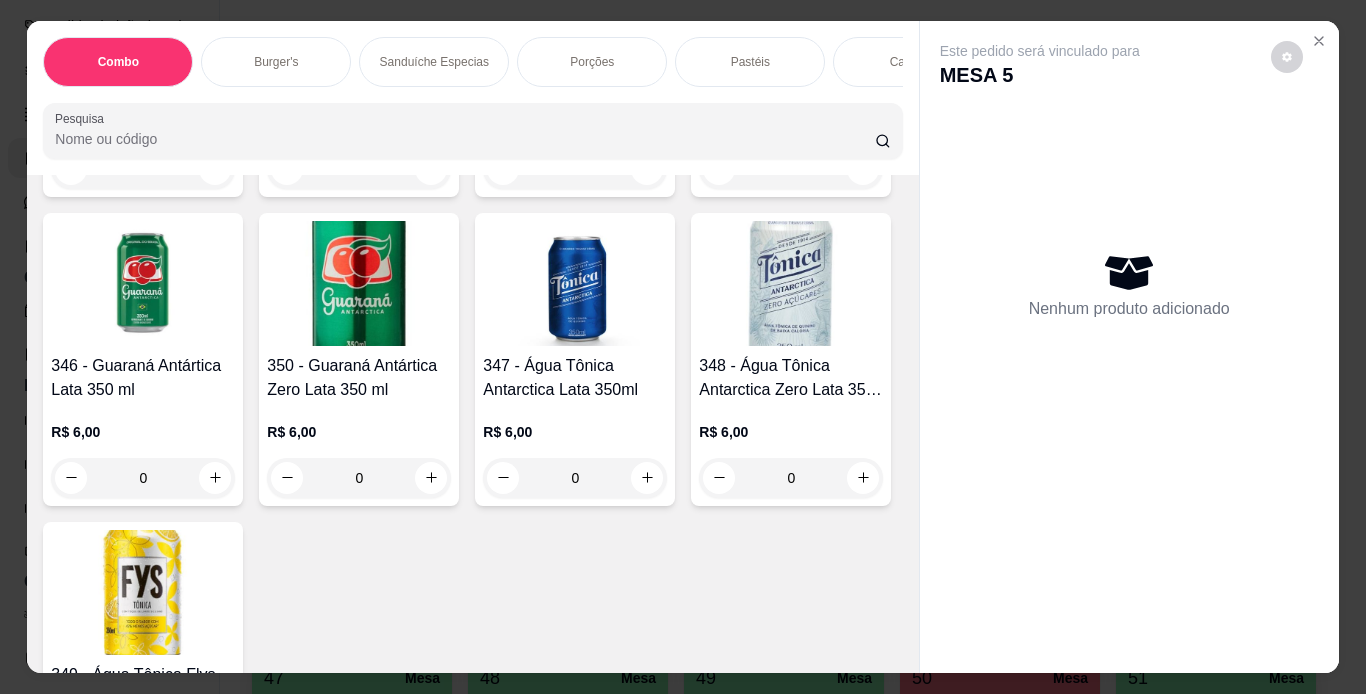 scroll, scrollTop: 9741, scrollLeft: 0, axis: vertical 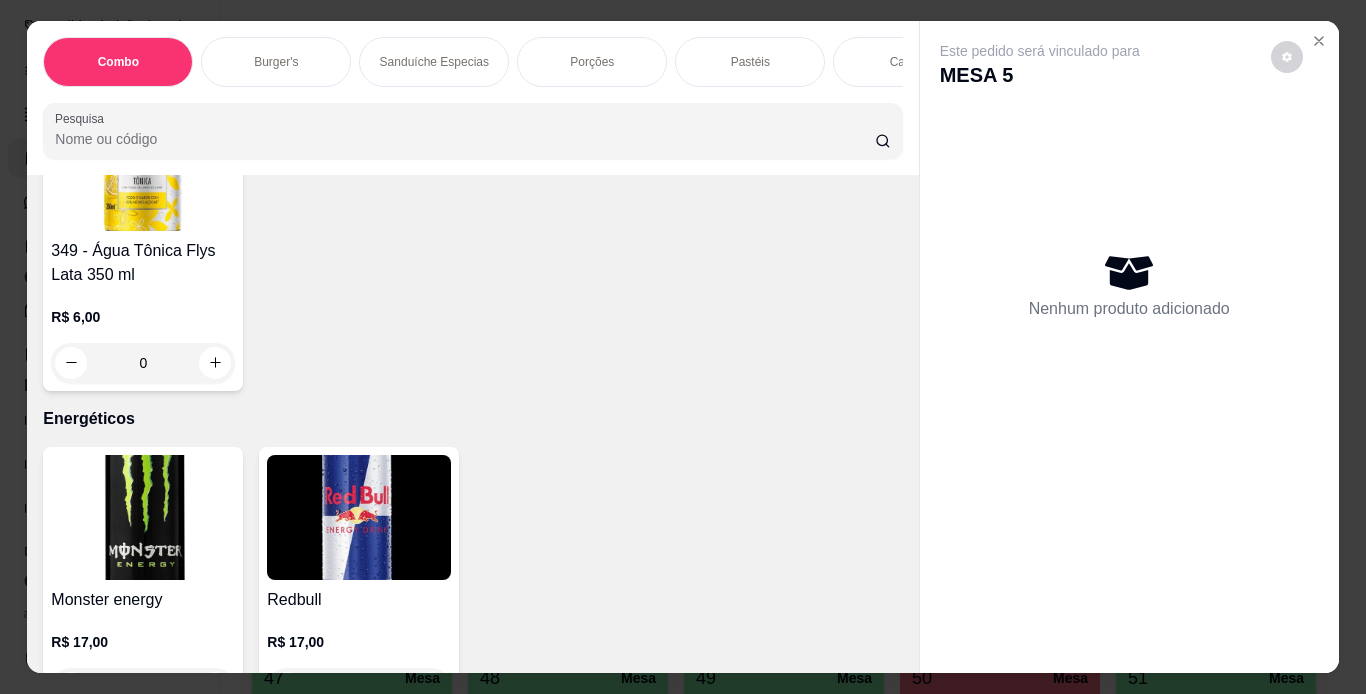click on "0" at bounding box center [143, -1182] 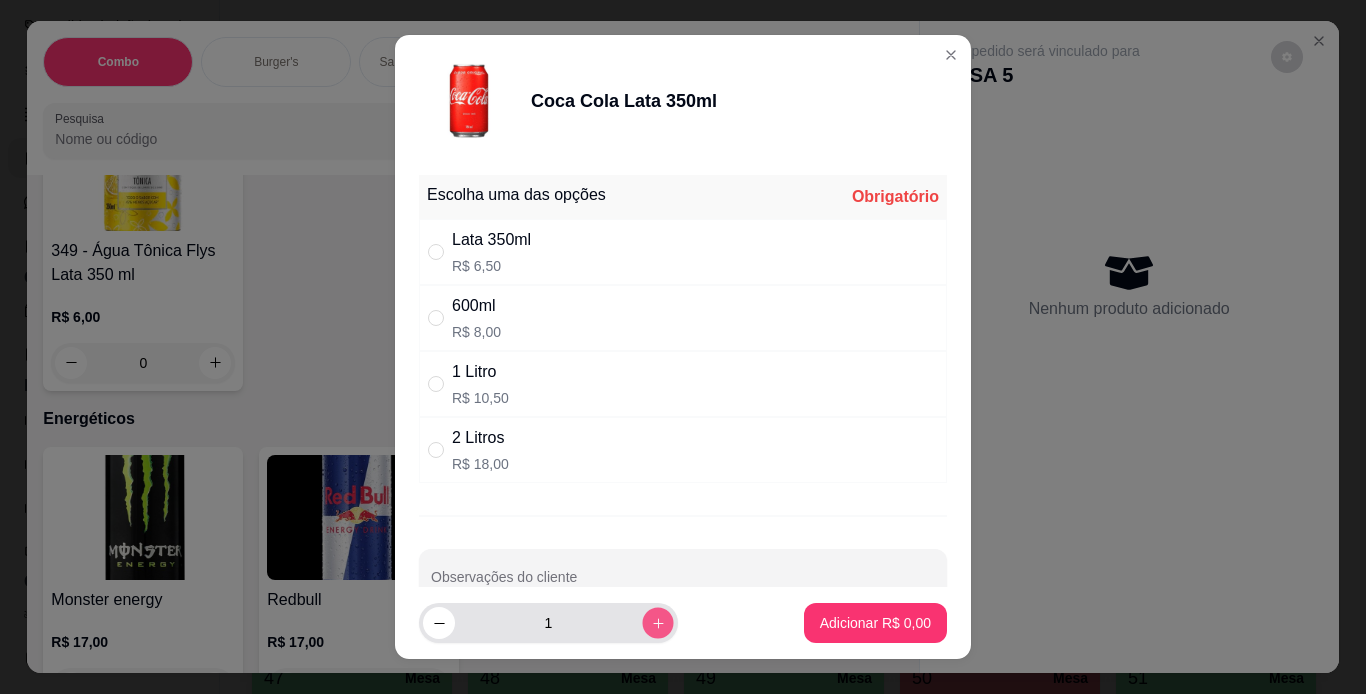 click 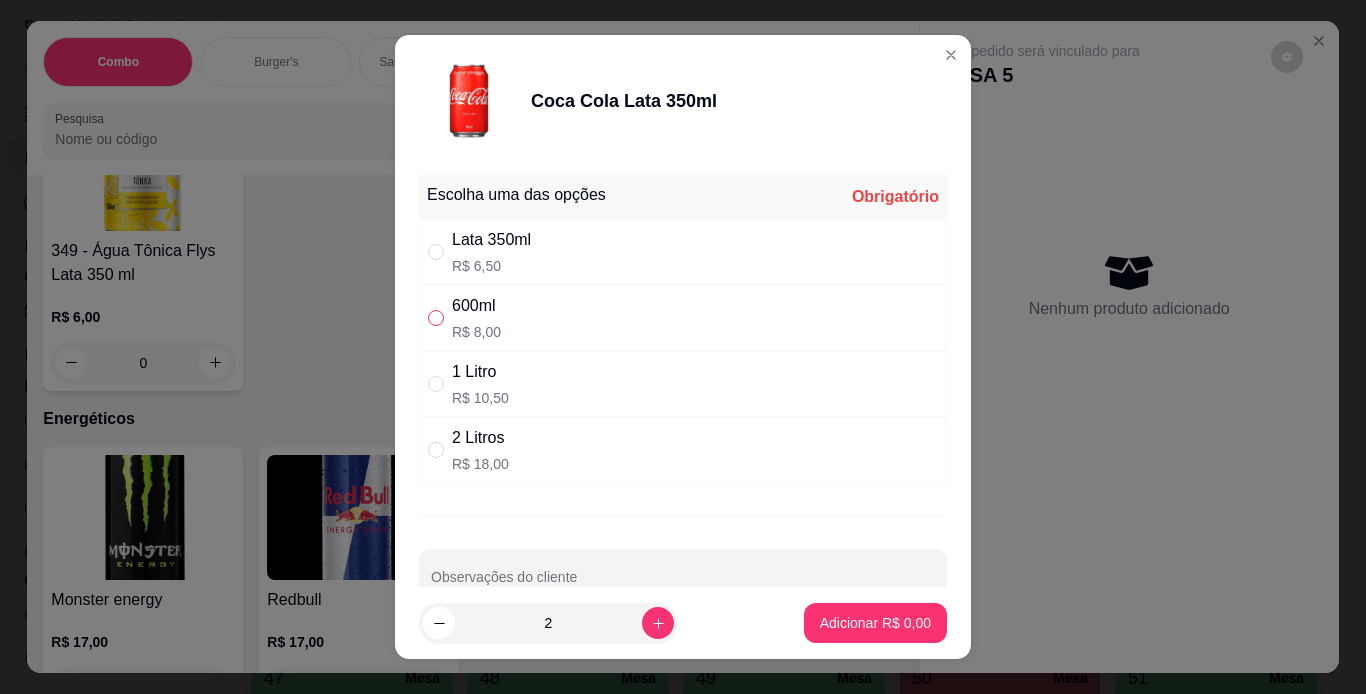 click at bounding box center [436, 318] 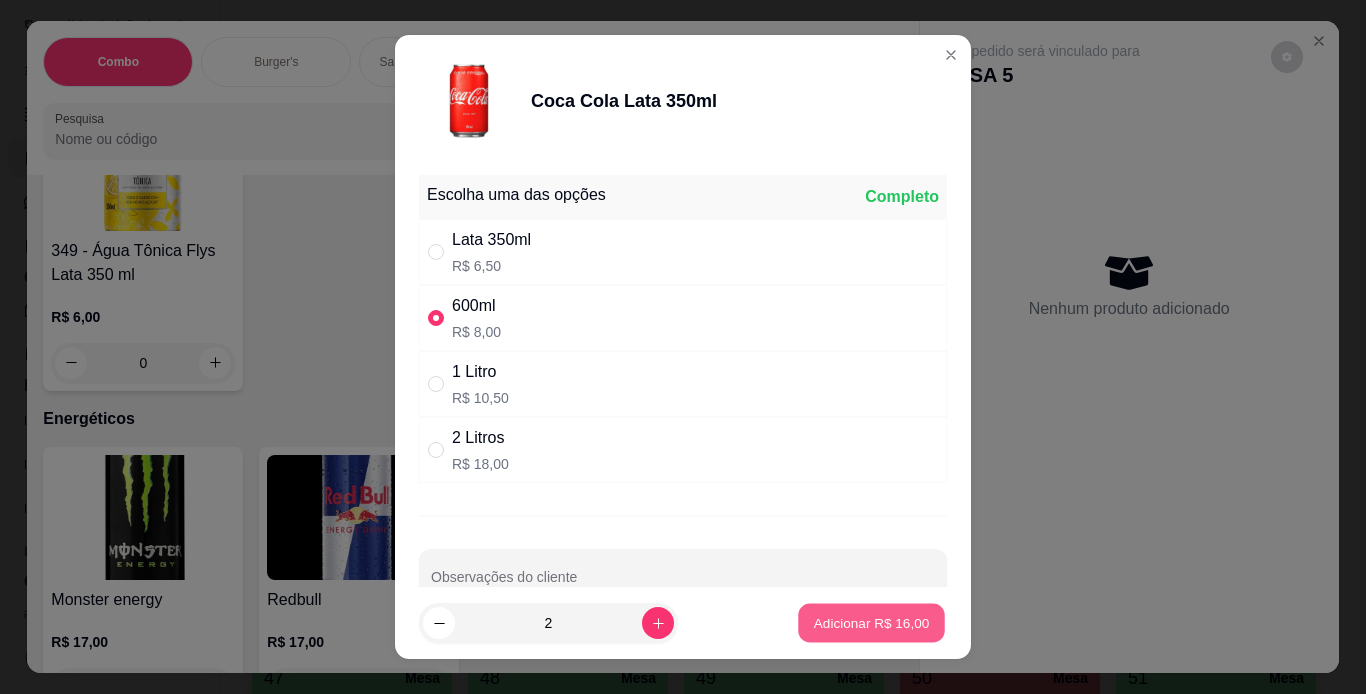 click on "Adicionar   R$ 16,00" at bounding box center (871, 623) 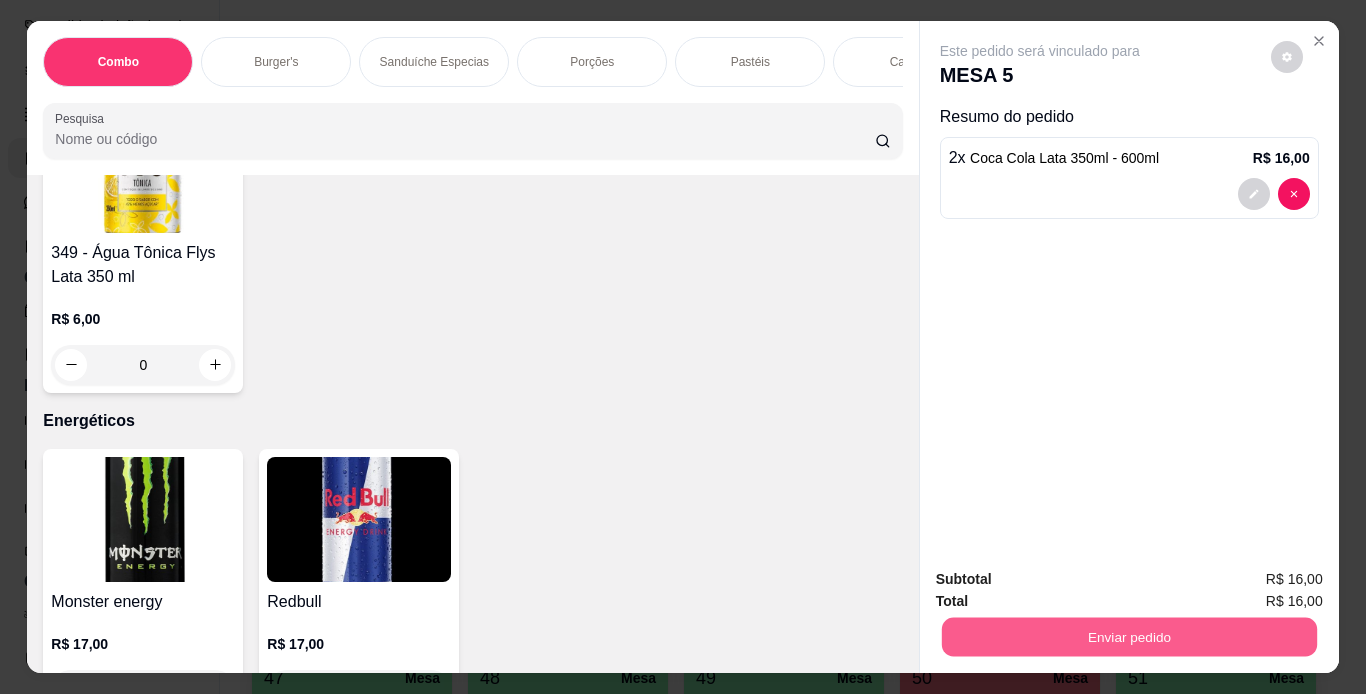 click on "Enviar pedido" at bounding box center (1128, 637) 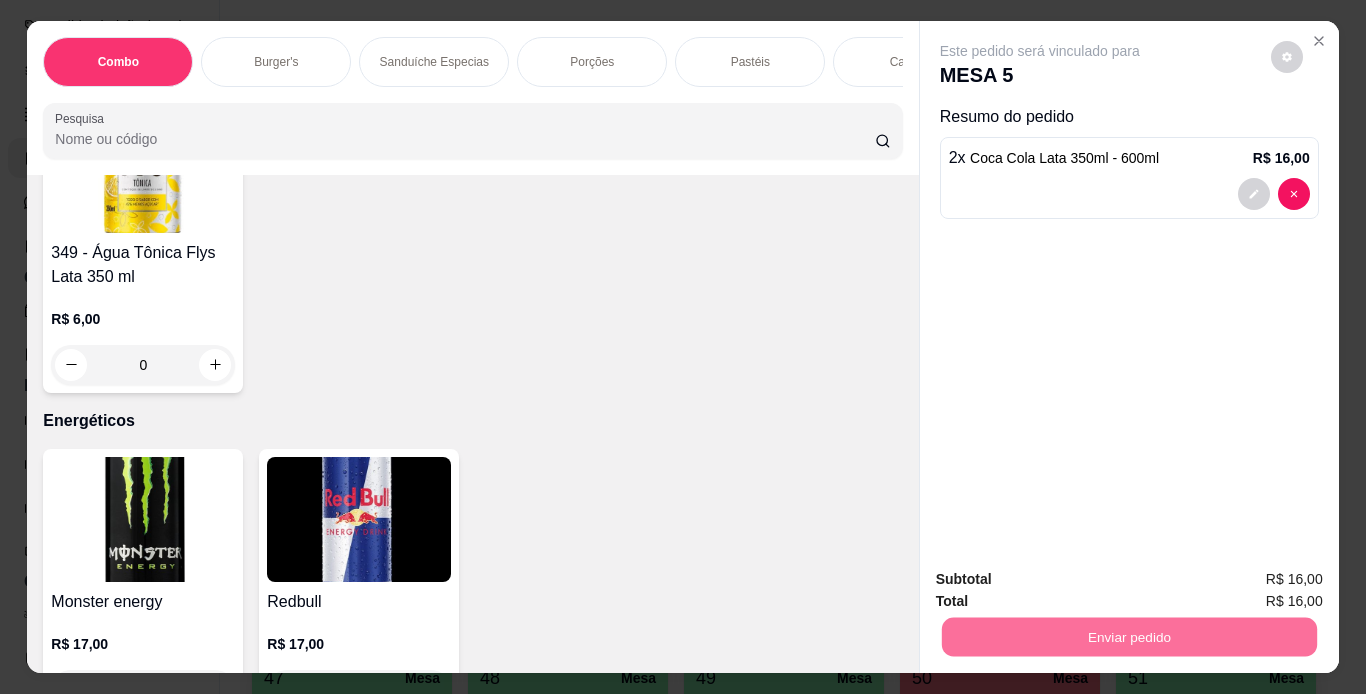 click on "Não registrar e enviar pedido" at bounding box center (1063, 580) 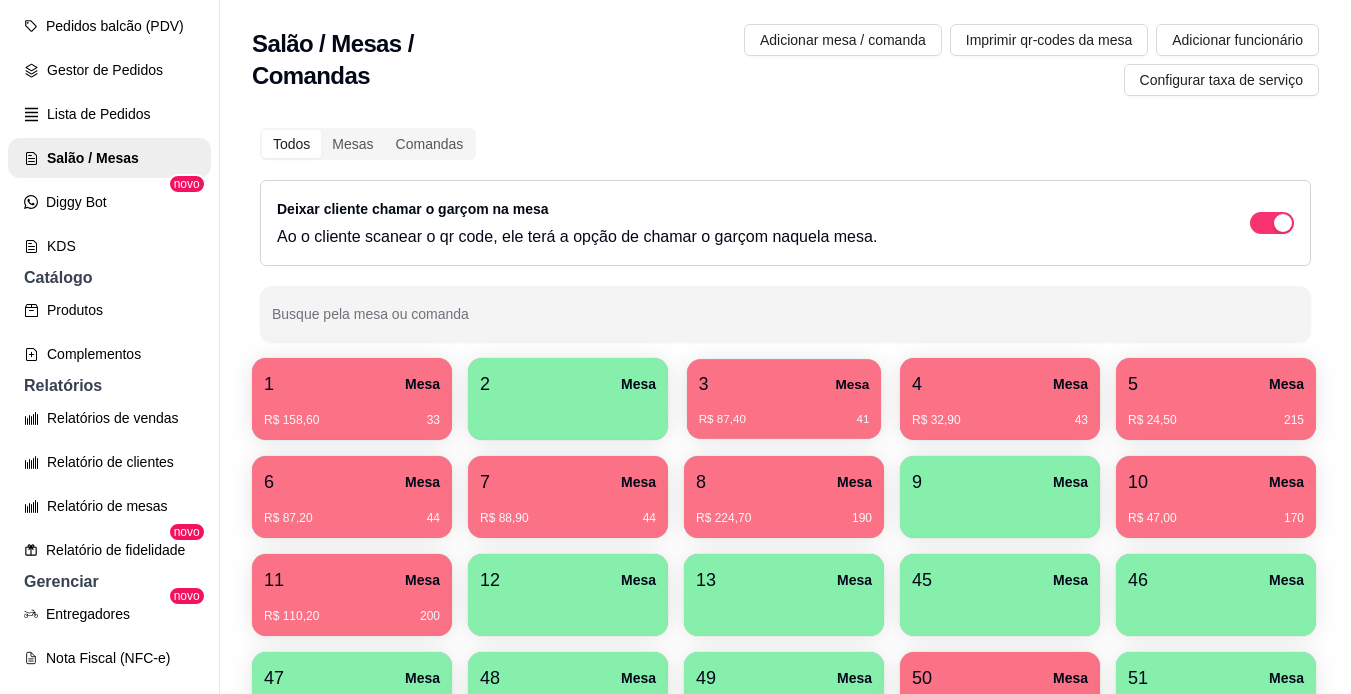 click on "R$ 87,40 41" at bounding box center (784, 420) 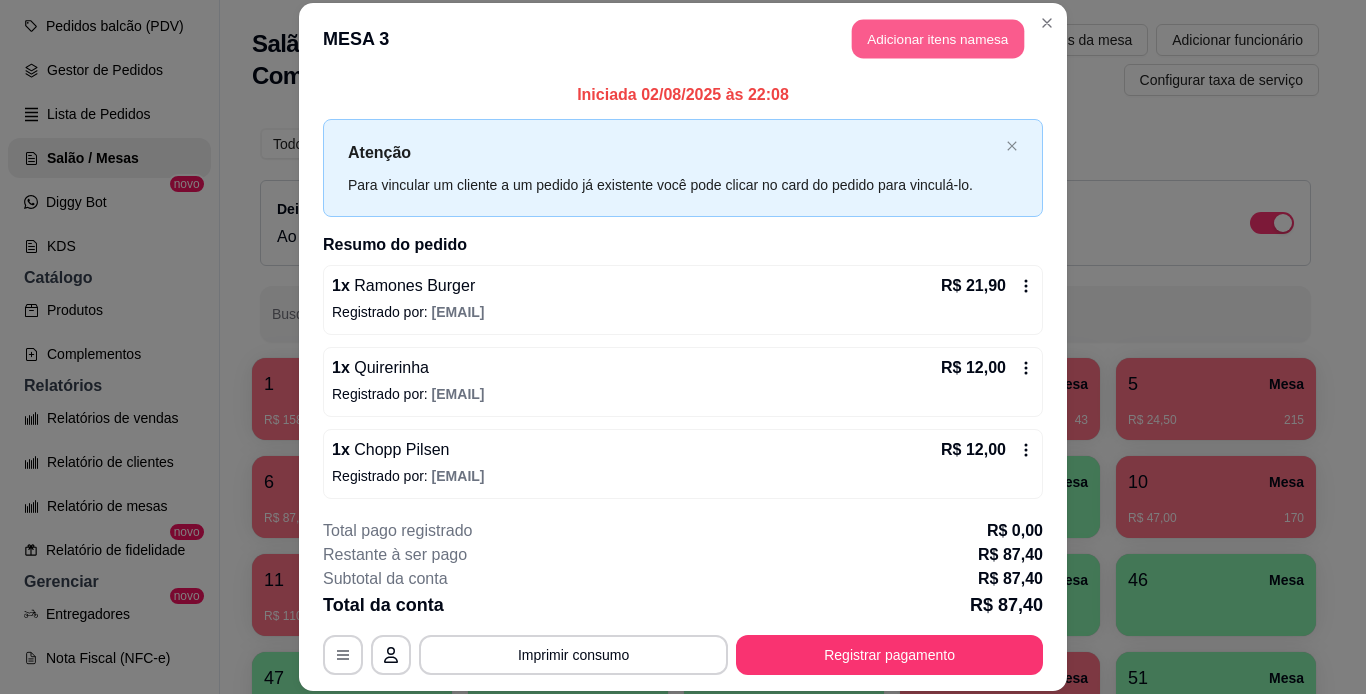 click on "Adicionar itens na  mesa" at bounding box center (938, 39) 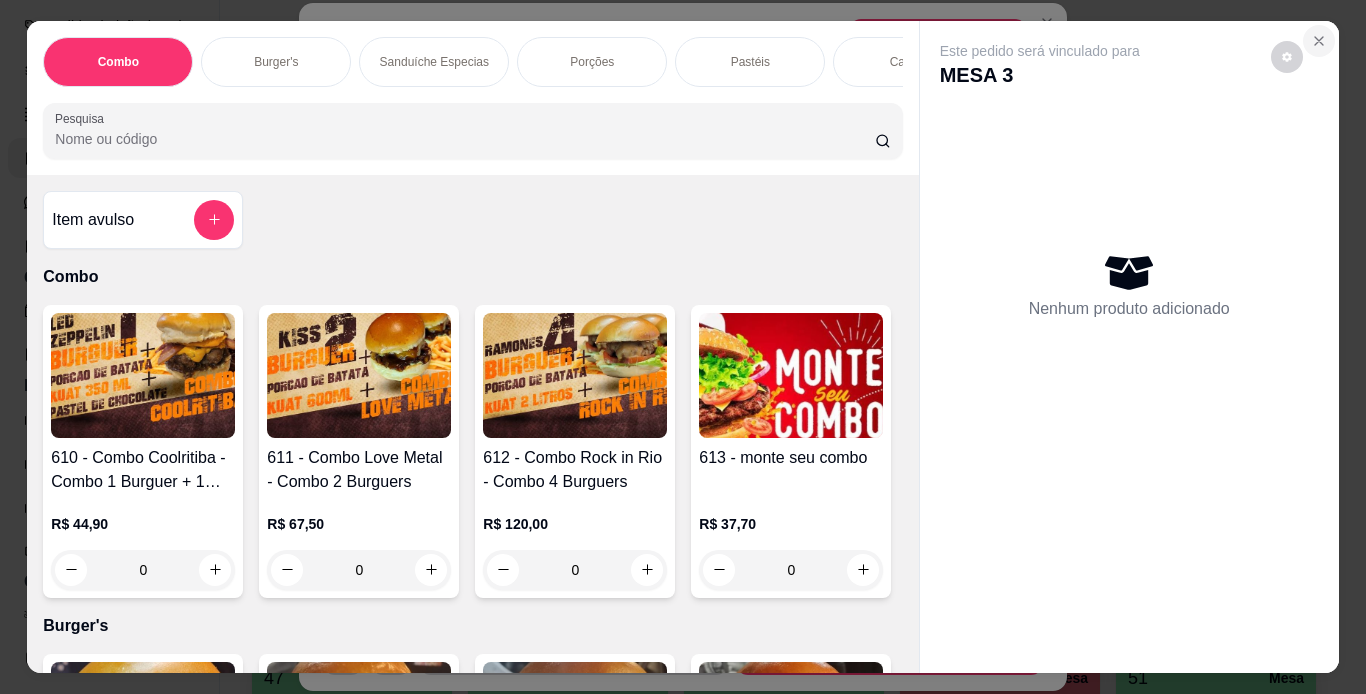 click at bounding box center (1319, 41) 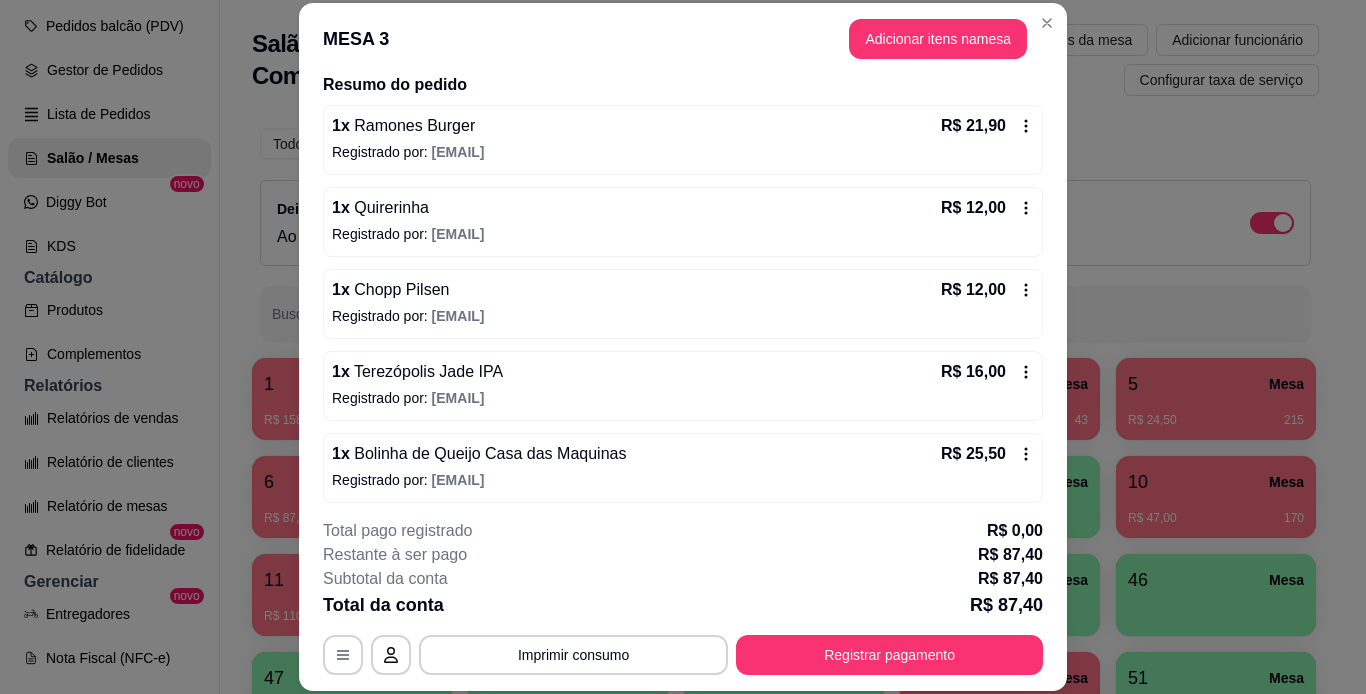 scroll, scrollTop: 168, scrollLeft: 0, axis: vertical 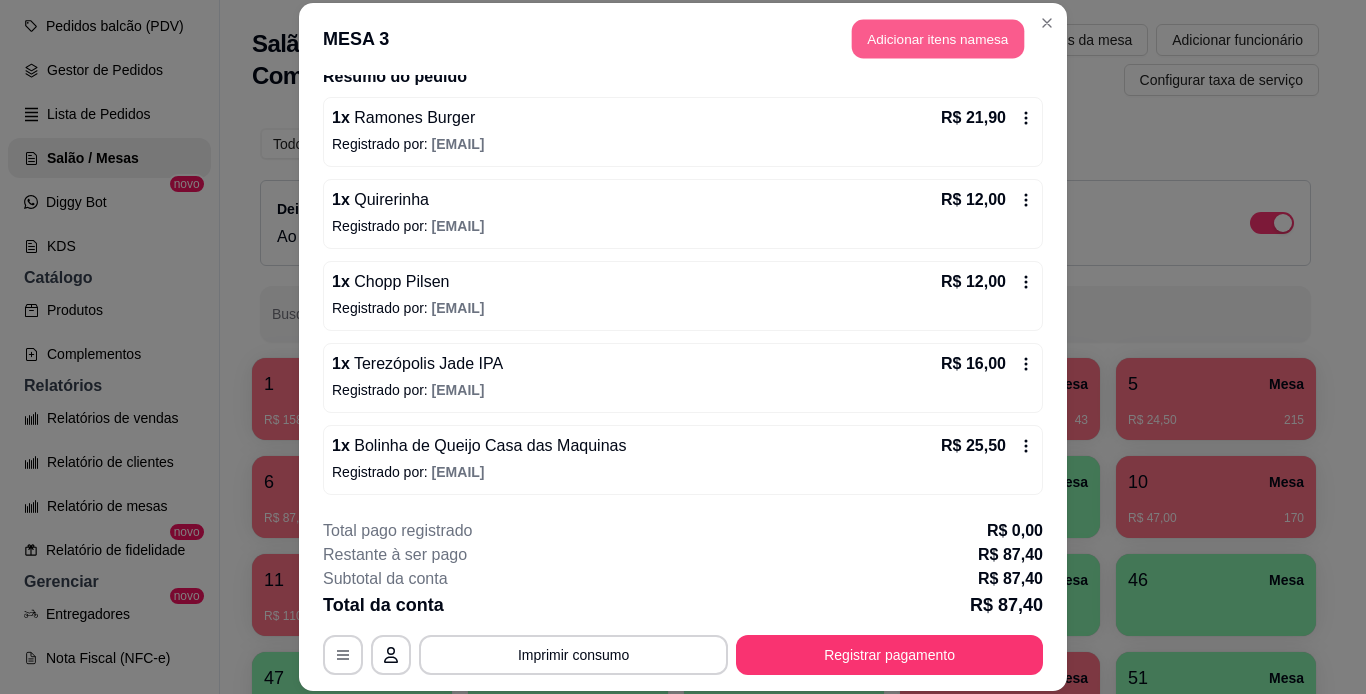 click on "Adicionar itens na  mesa" at bounding box center (938, 39) 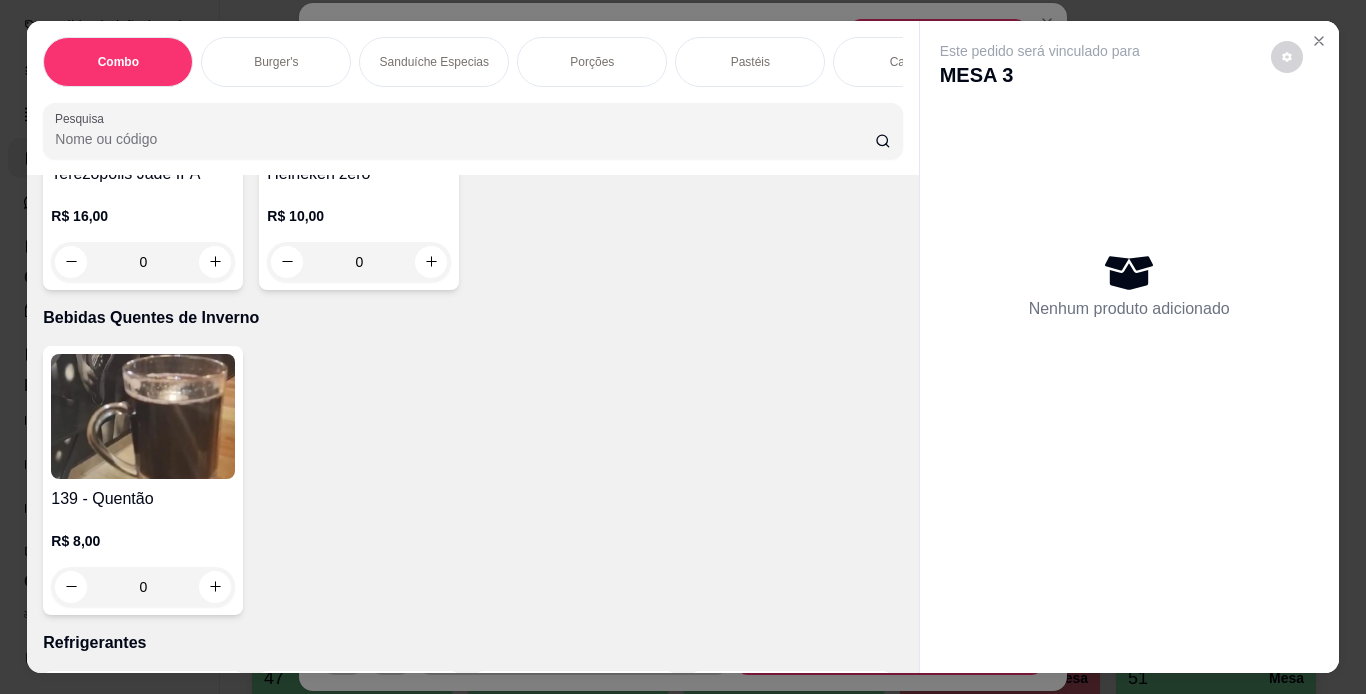 scroll, scrollTop: 8047, scrollLeft: 0, axis: vertical 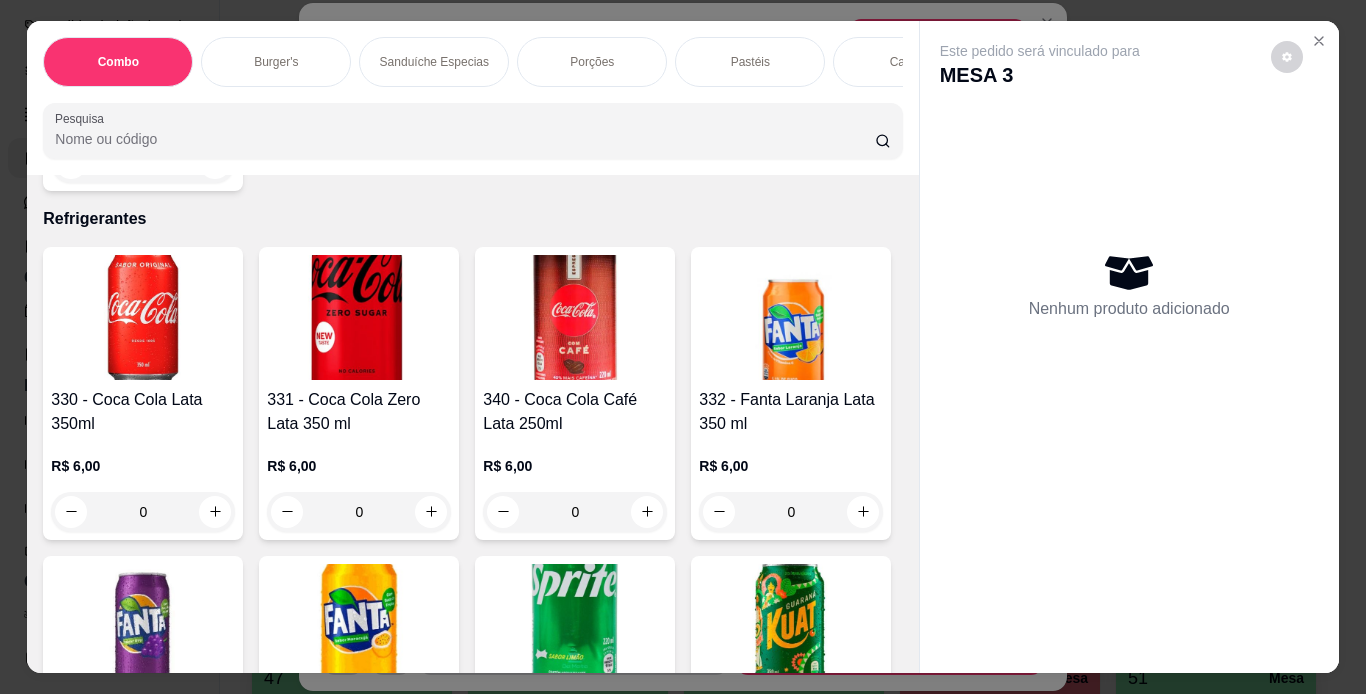 click at bounding box center (215, -1082) 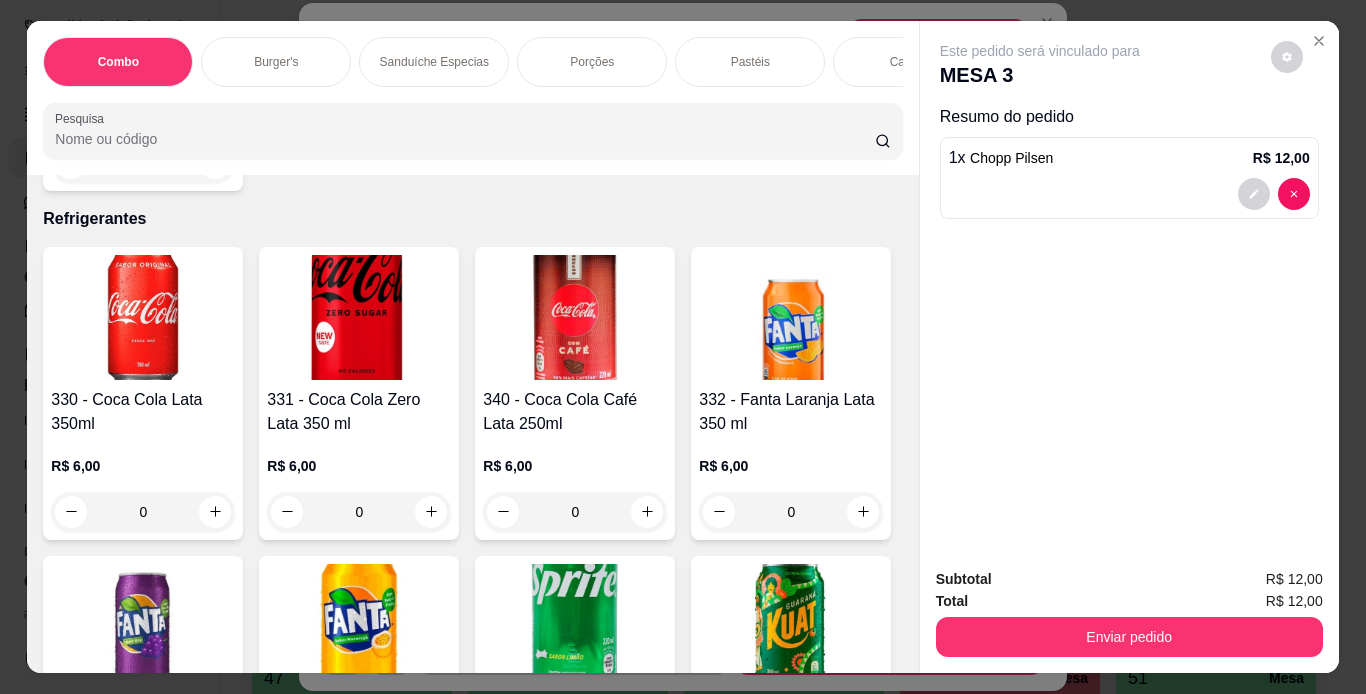 scroll, scrollTop: 8048, scrollLeft: 0, axis: vertical 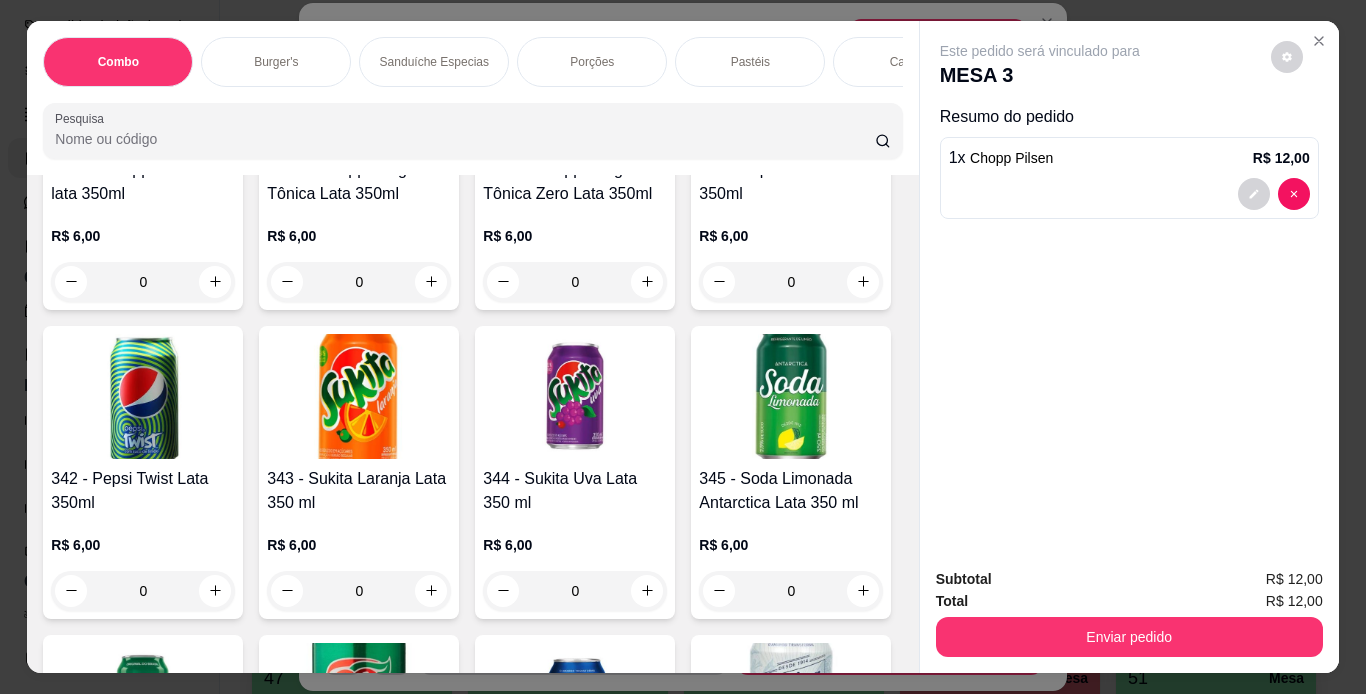click at bounding box center (143, -1181) 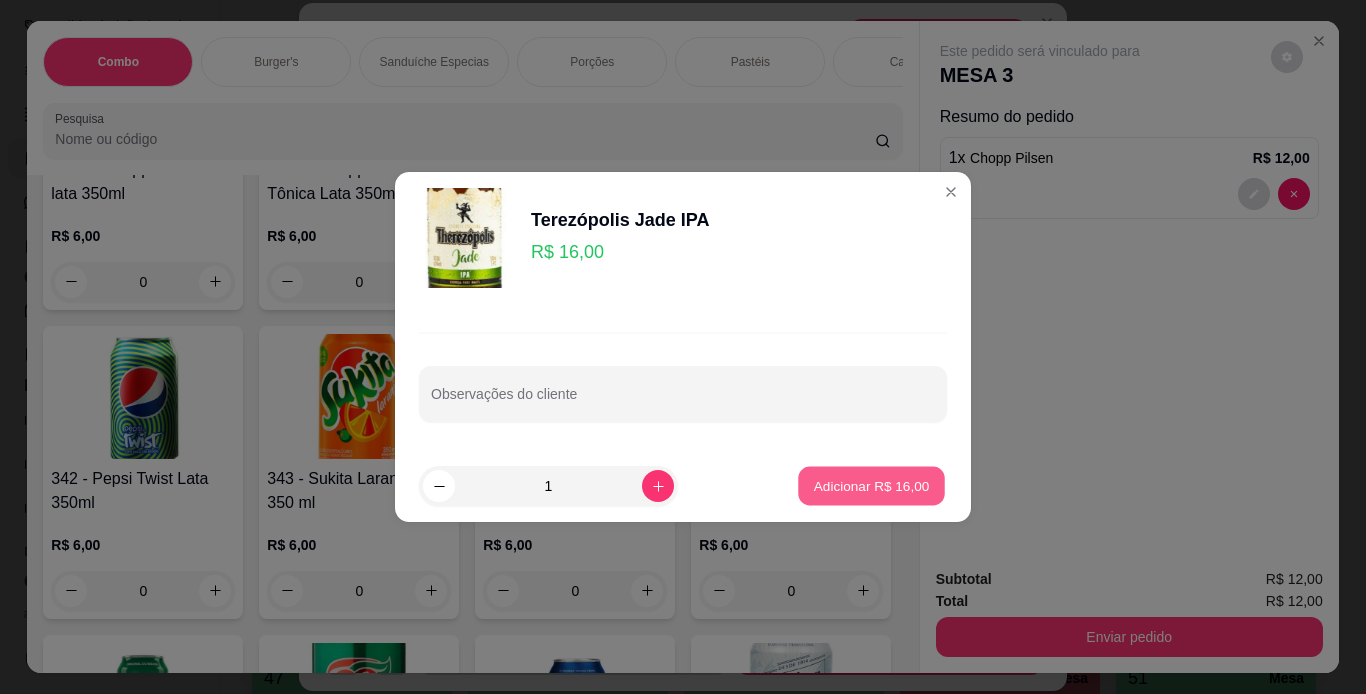 click on "Adicionar   R$ 16,00" at bounding box center [871, 486] 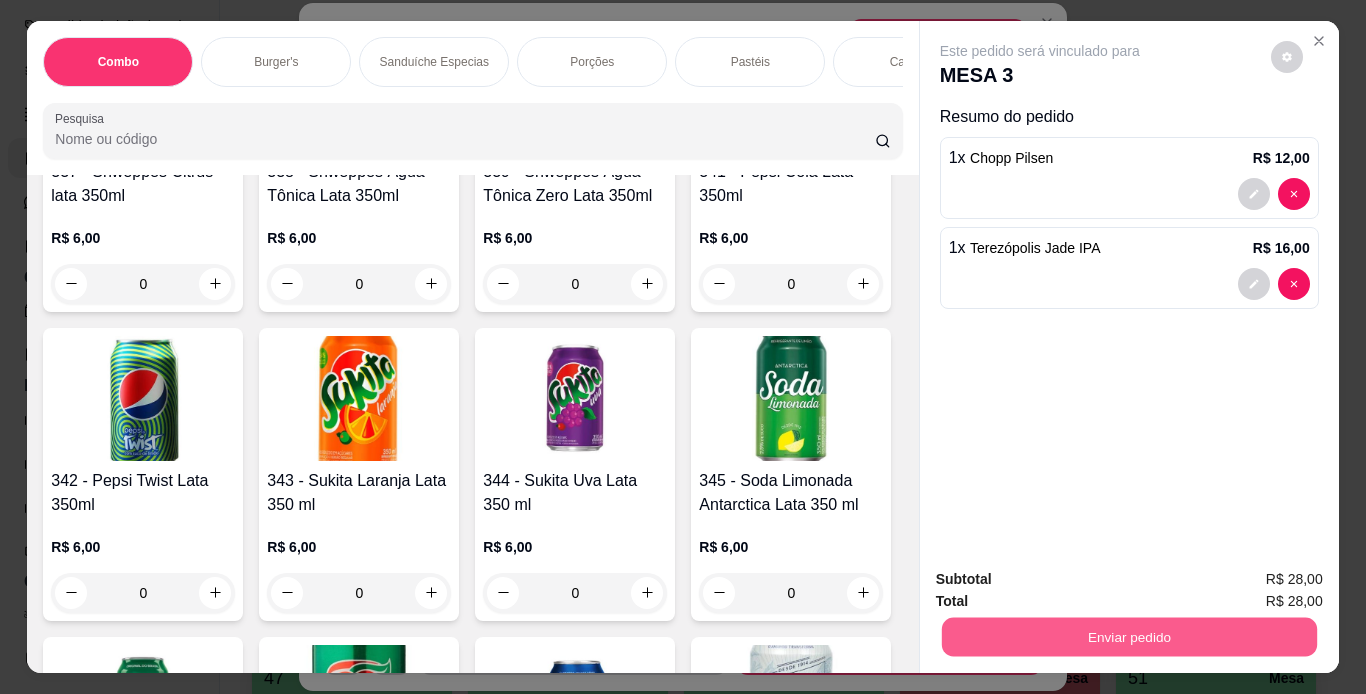 click on "Enviar pedido" at bounding box center [1128, 637] 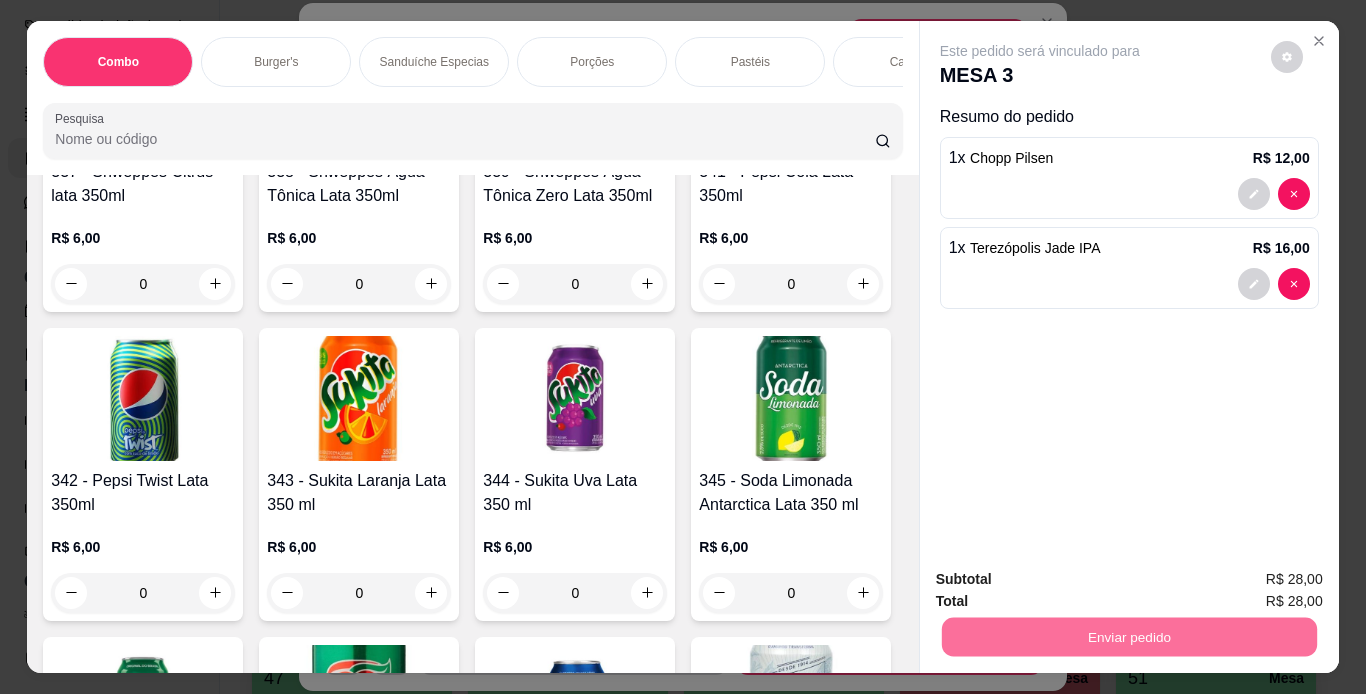click on "Não registrar e enviar pedido" at bounding box center [1063, 580] 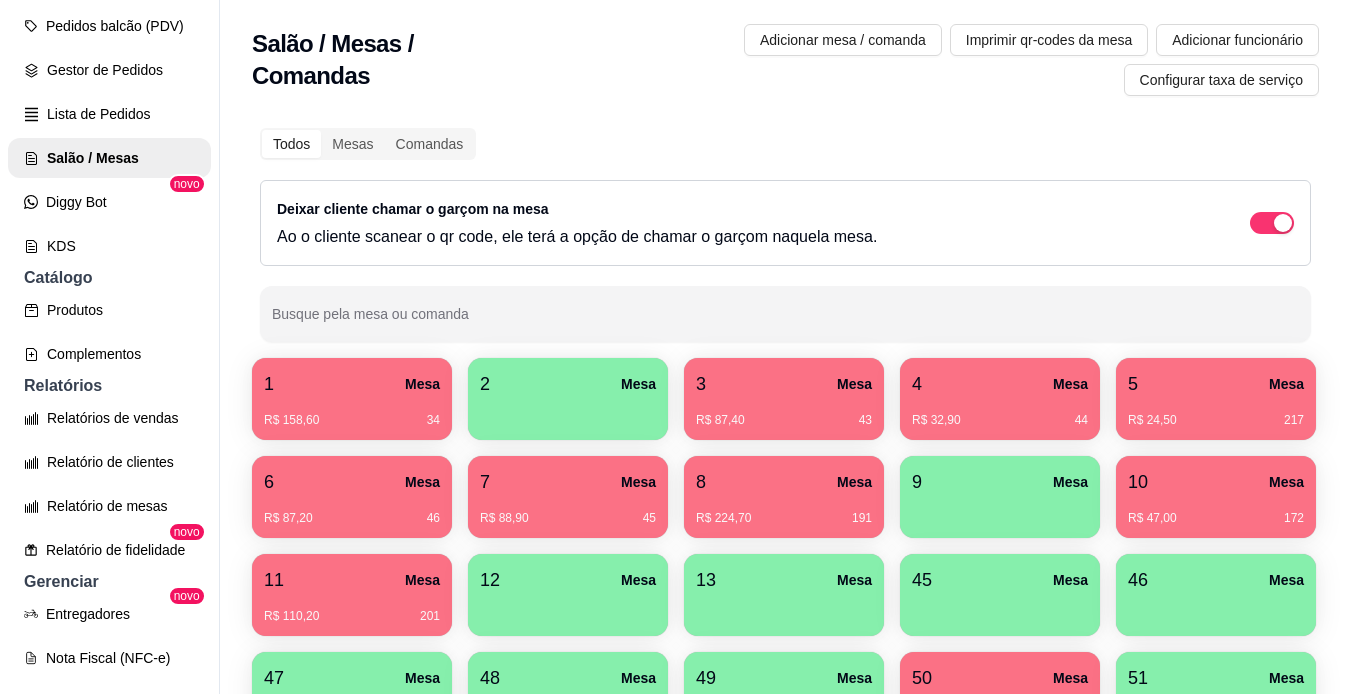 click on "1 Mesa R$ 158,60 34 2 Mesa 3 Mesa R$ 87,40 43 4 Mesa R$ 32,90 44 5 Mesa R$ 24,50 217 6 Mesa R$ 87,20 46 7 Mesa R$ 88,90 45 8 Mesa R$ 224,70 191 9 Mesa 10 Mesa R$ 47,00 172 11 Mesa R$ 110,20 201 12 Mesa 13 Mesa 45 Mesa 46 Mesa 47 Mesa 48 Mesa 49 Mesa 50 Mesa R$ 34,90 40 51 Mesa 52 Mesa 54 Mesa 55 Mesa 56 Mesa 57 Mesa R$ 147,70 194 58 Mesa R$ 158,80 197 59 Mesa 60 Mesa" at bounding box center [785, 644] 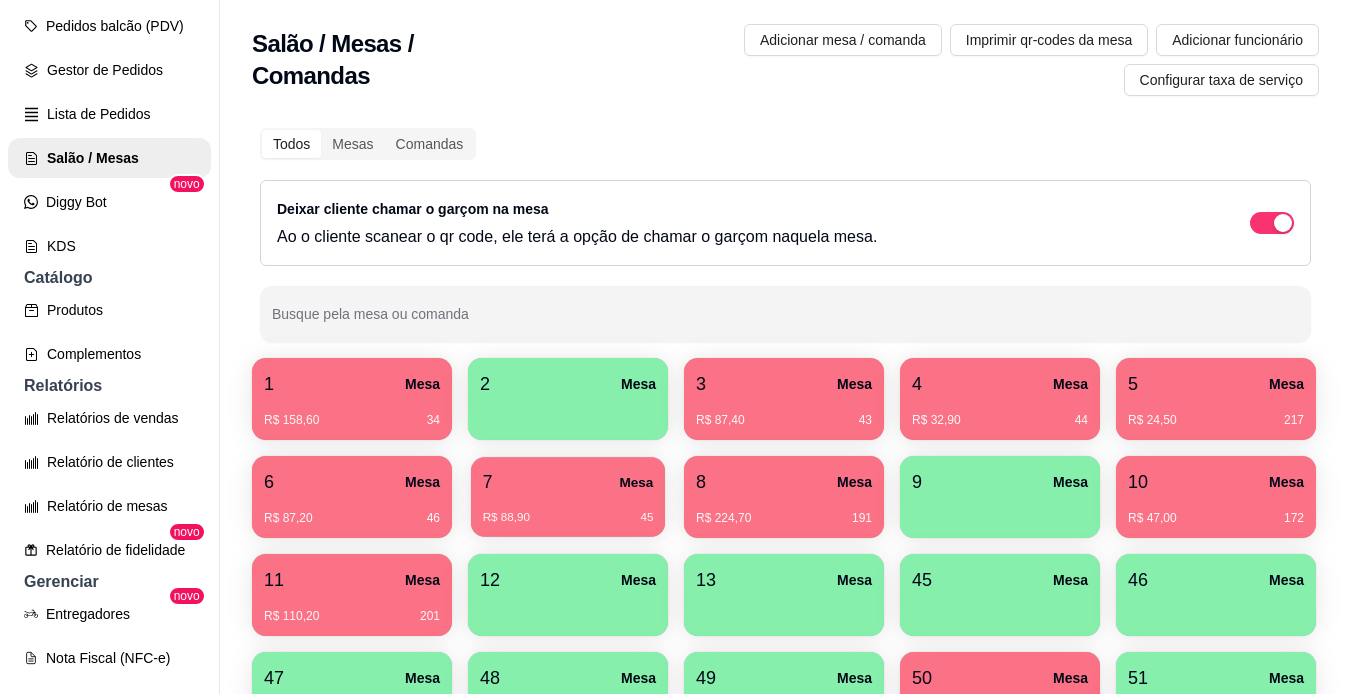 click on "R$ 88,90 45" at bounding box center (568, 510) 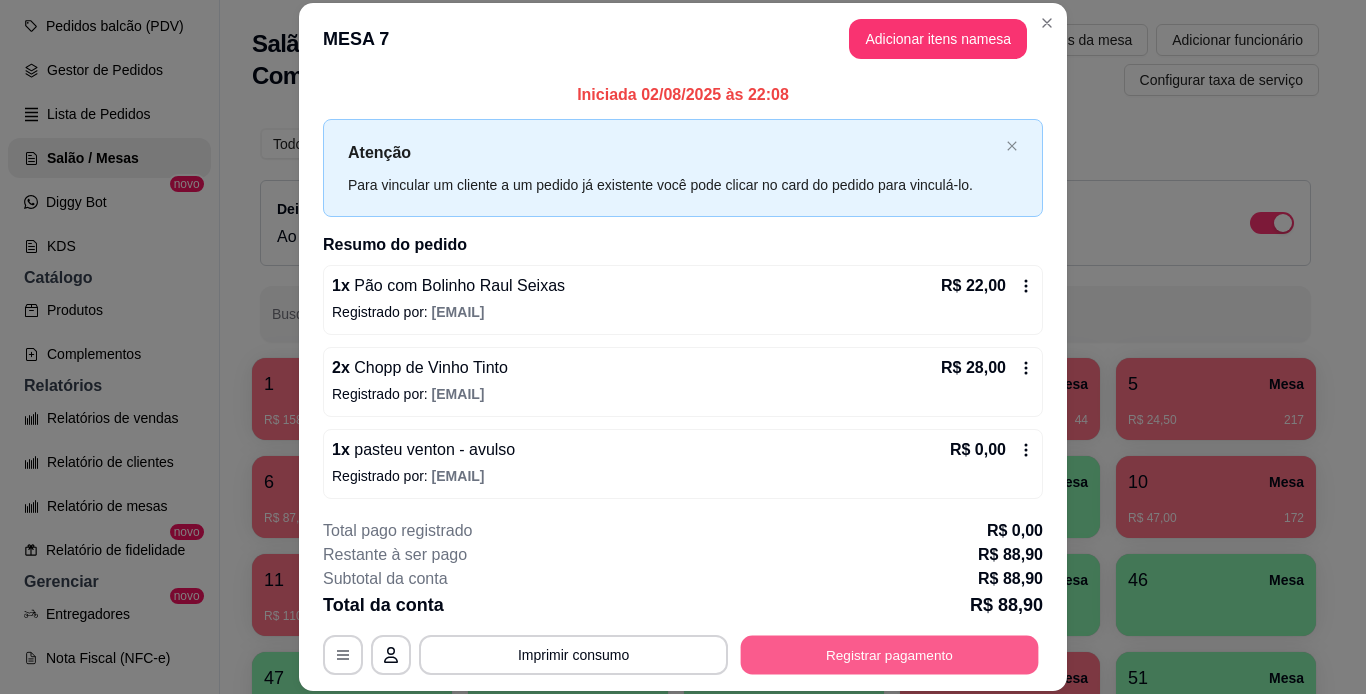 click on "Registrar pagamento" at bounding box center (890, 654) 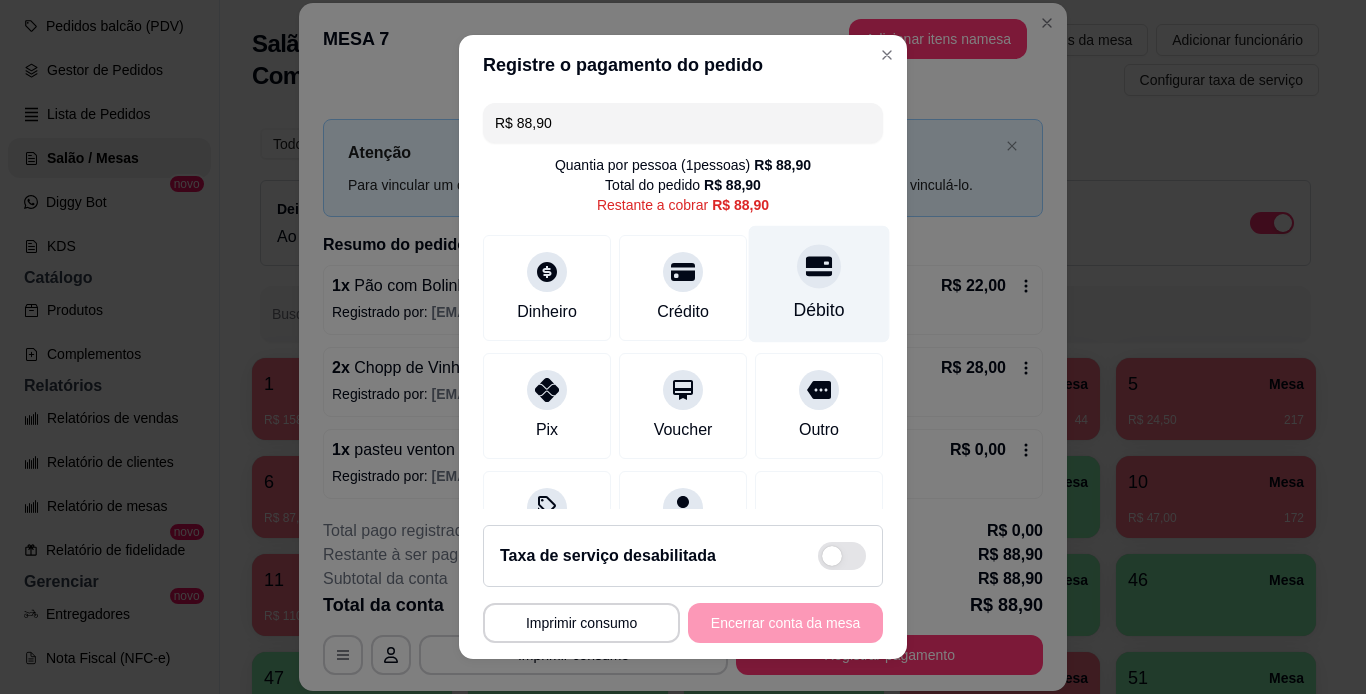 click on "Débito" at bounding box center (819, 310) 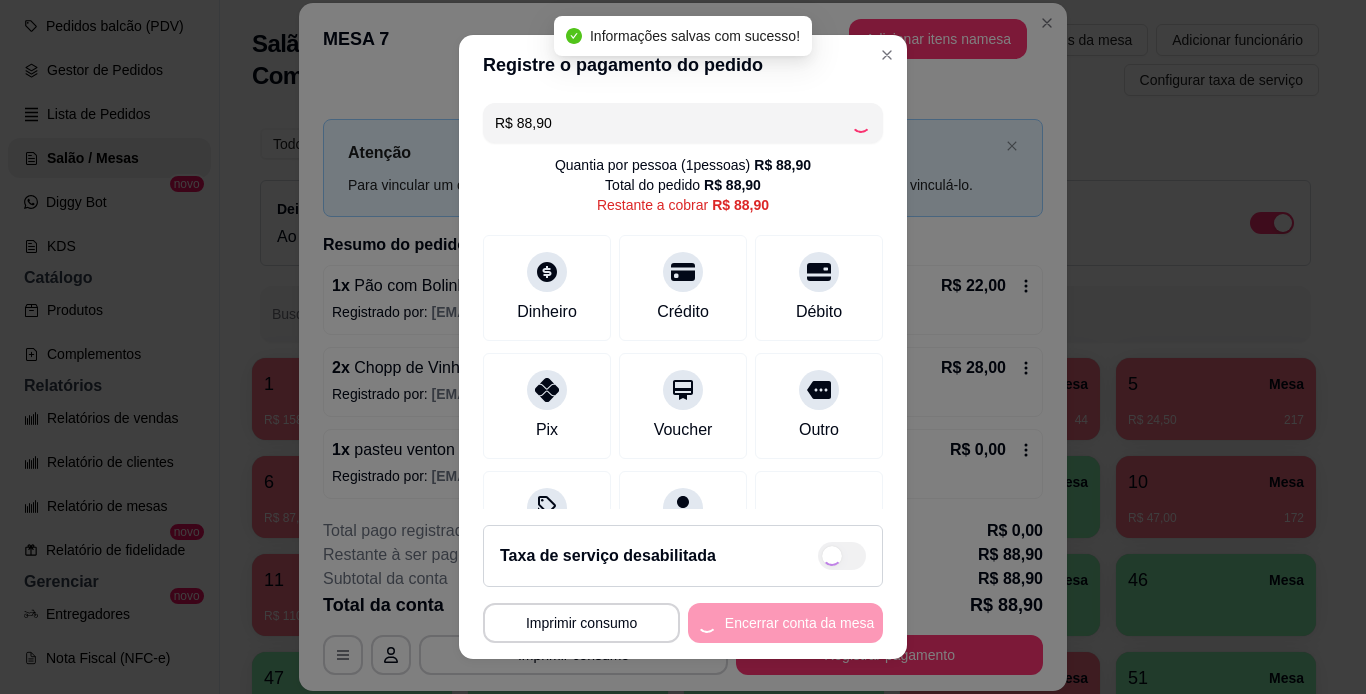 type on "R$ 0,00" 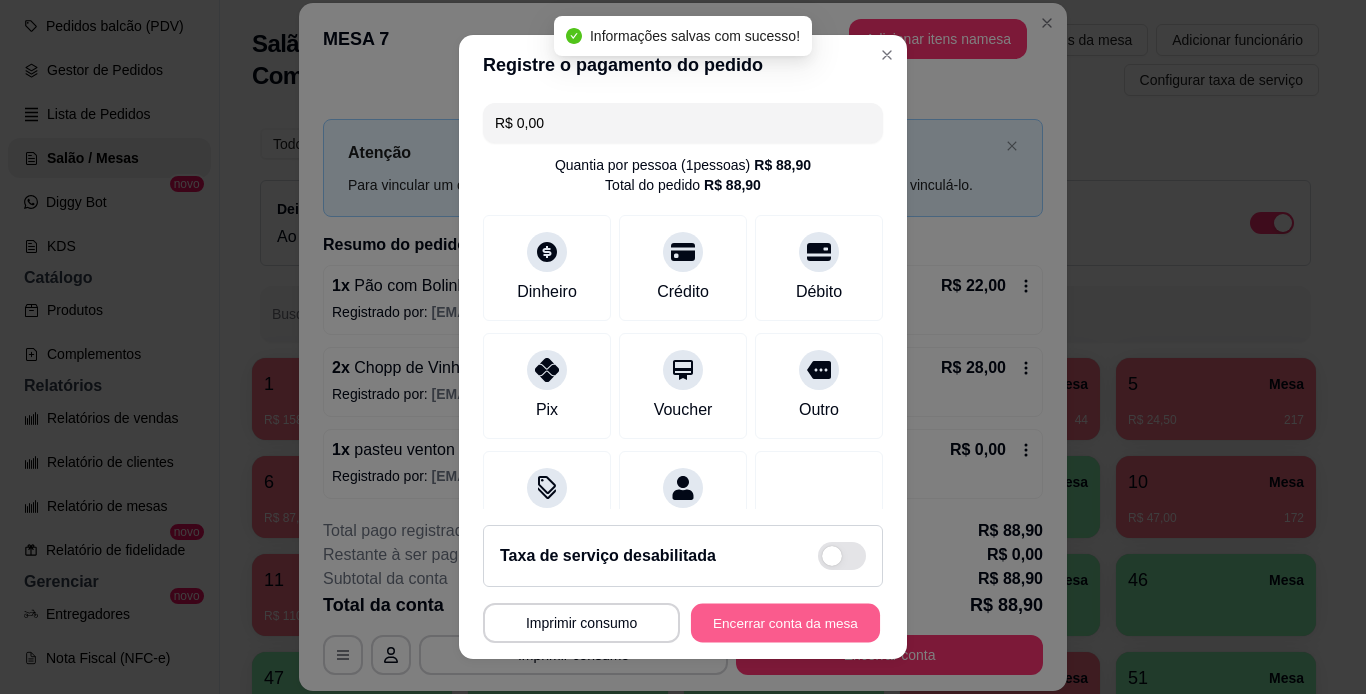 click on "Encerrar conta da mesa" at bounding box center [785, 623] 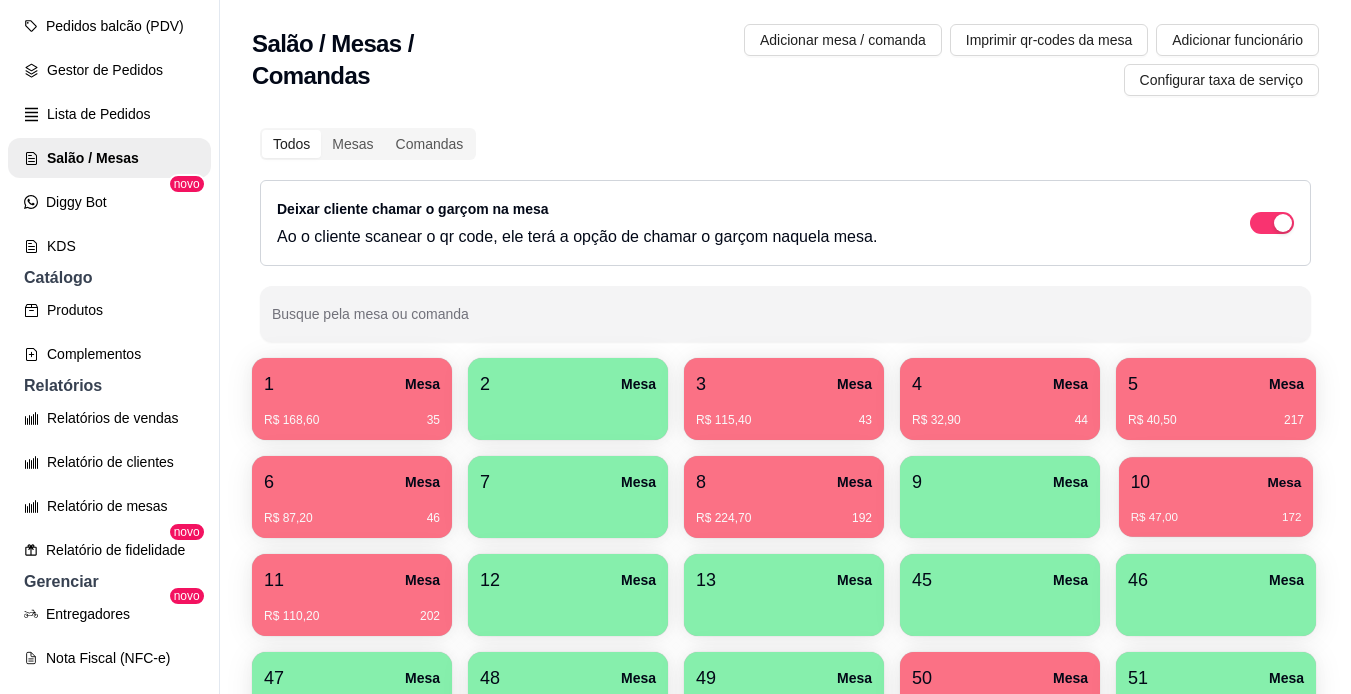 click on "R$ 47,00 172" at bounding box center (1216, 518) 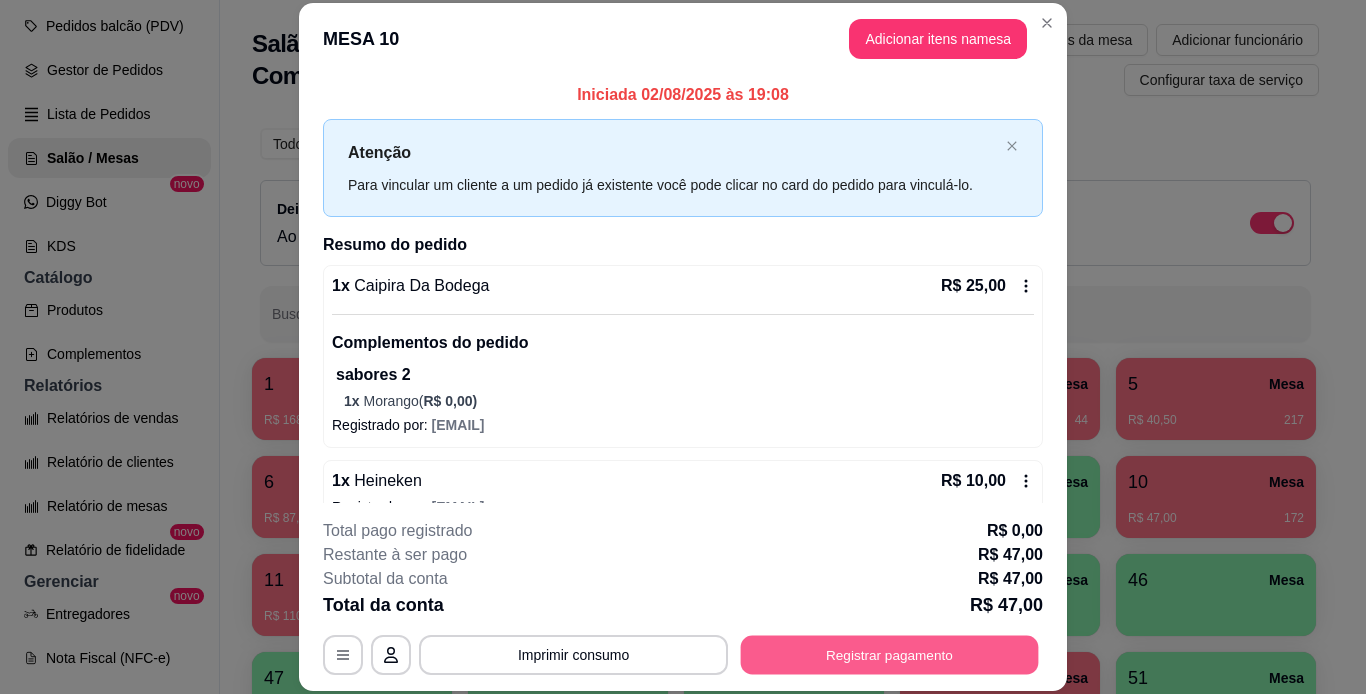 click on "Registrar pagamento" at bounding box center (890, 654) 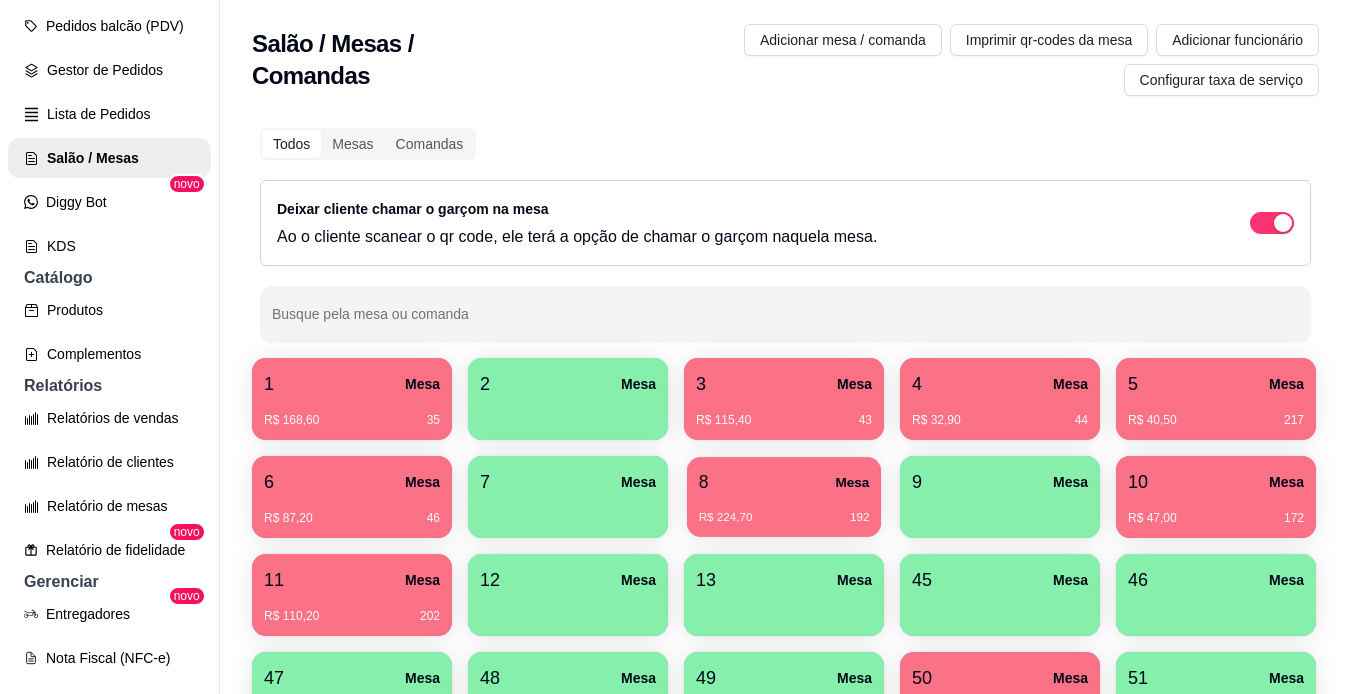 click on "R$ 224,70 192" at bounding box center [784, 510] 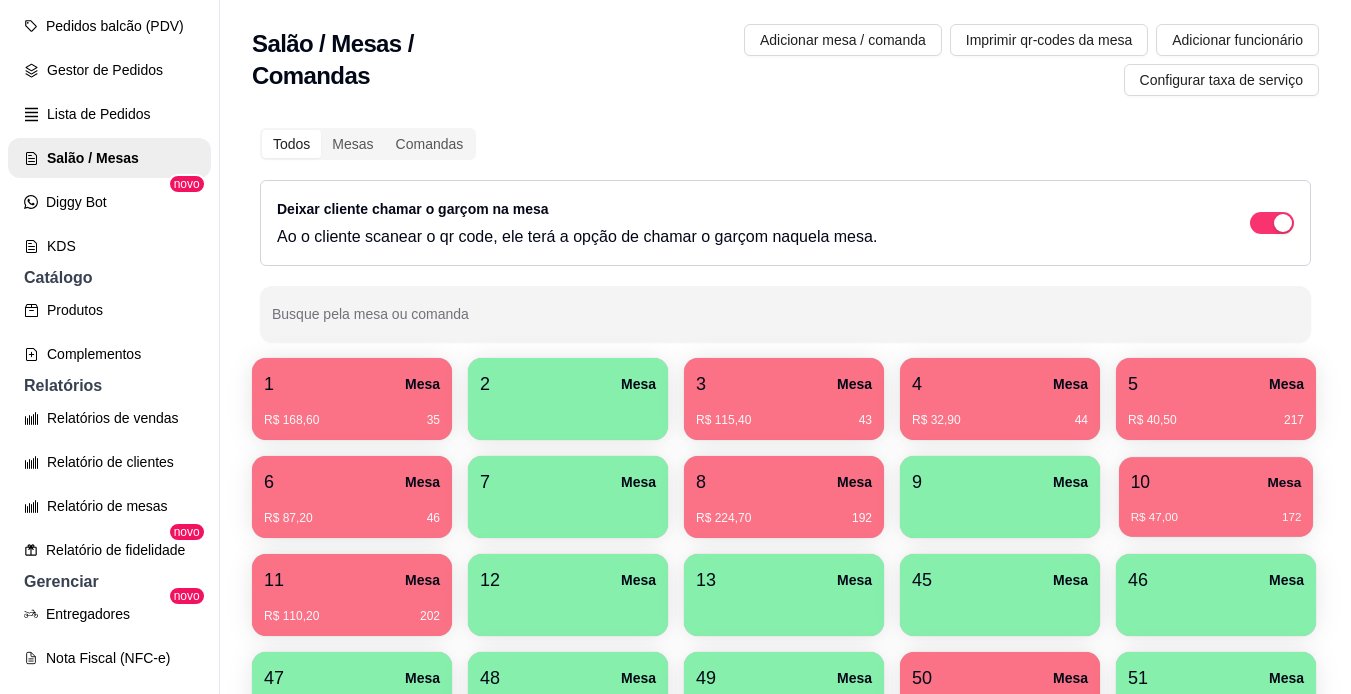 click on "10 Mesa" at bounding box center [1216, 482] 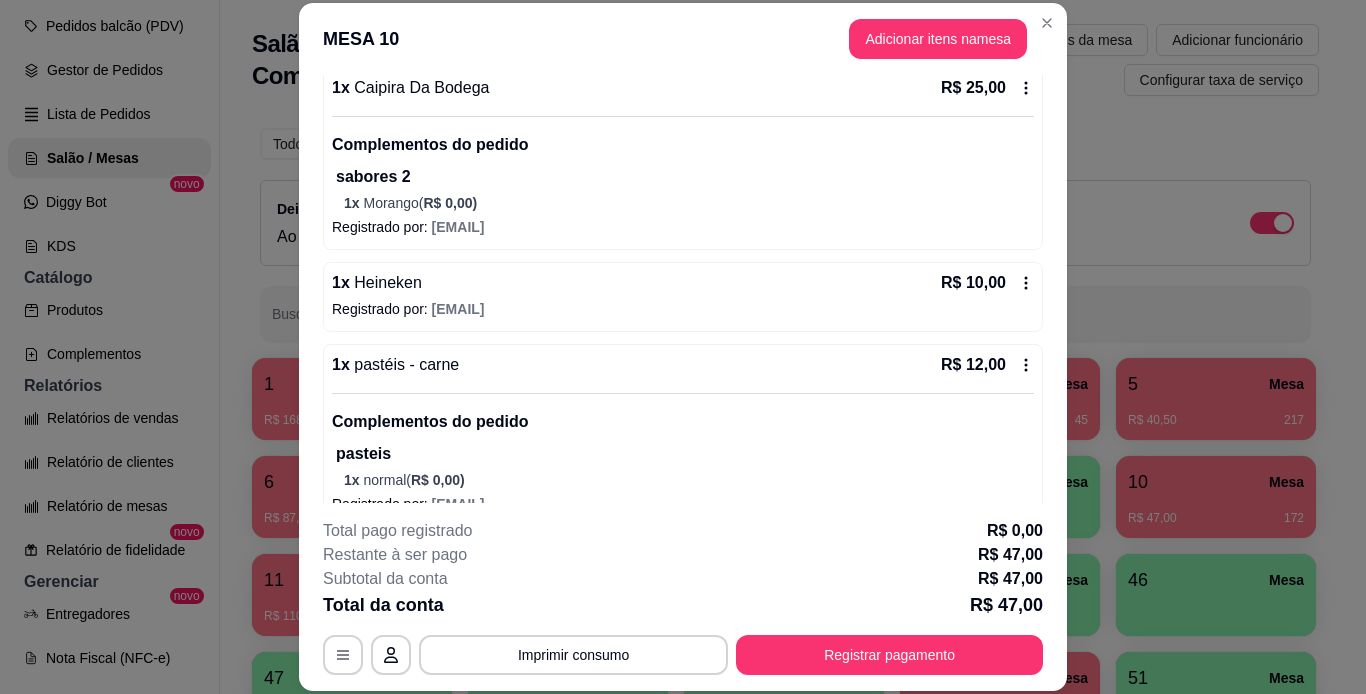 scroll, scrollTop: 230, scrollLeft: 0, axis: vertical 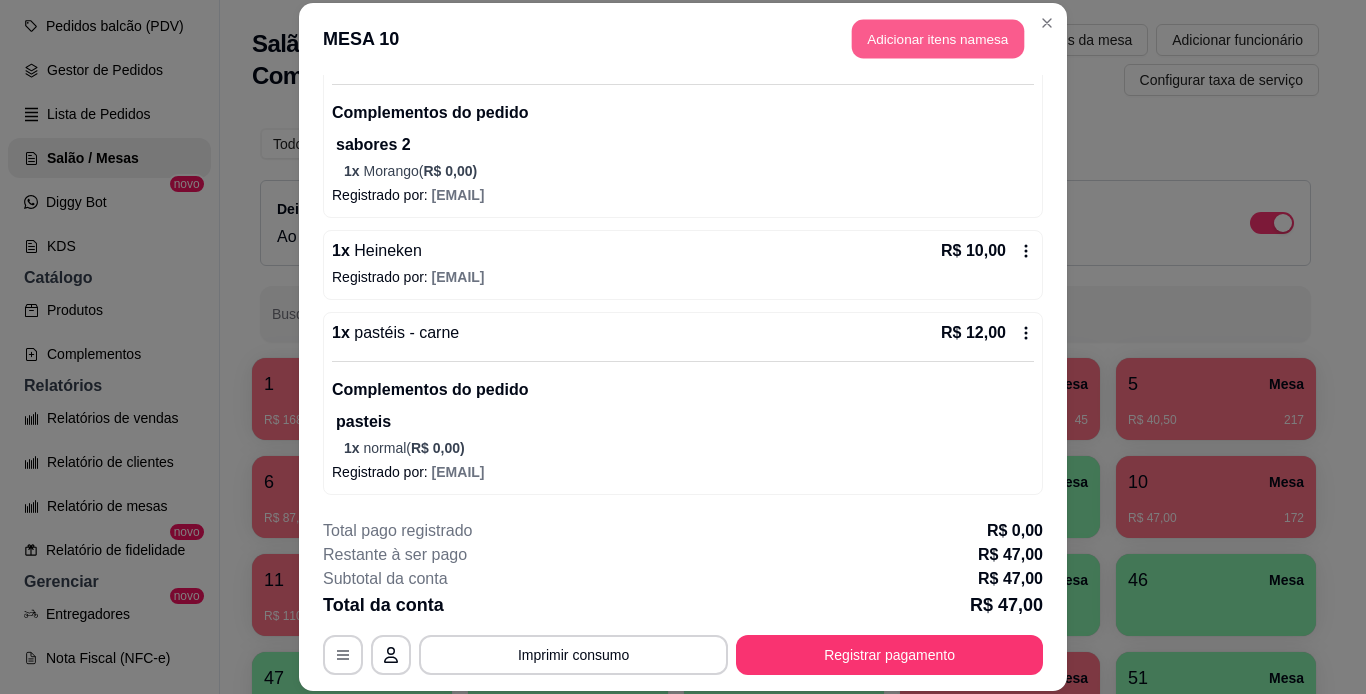 click on "Adicionar itens na  mesa" at bounding box center (938, 39) 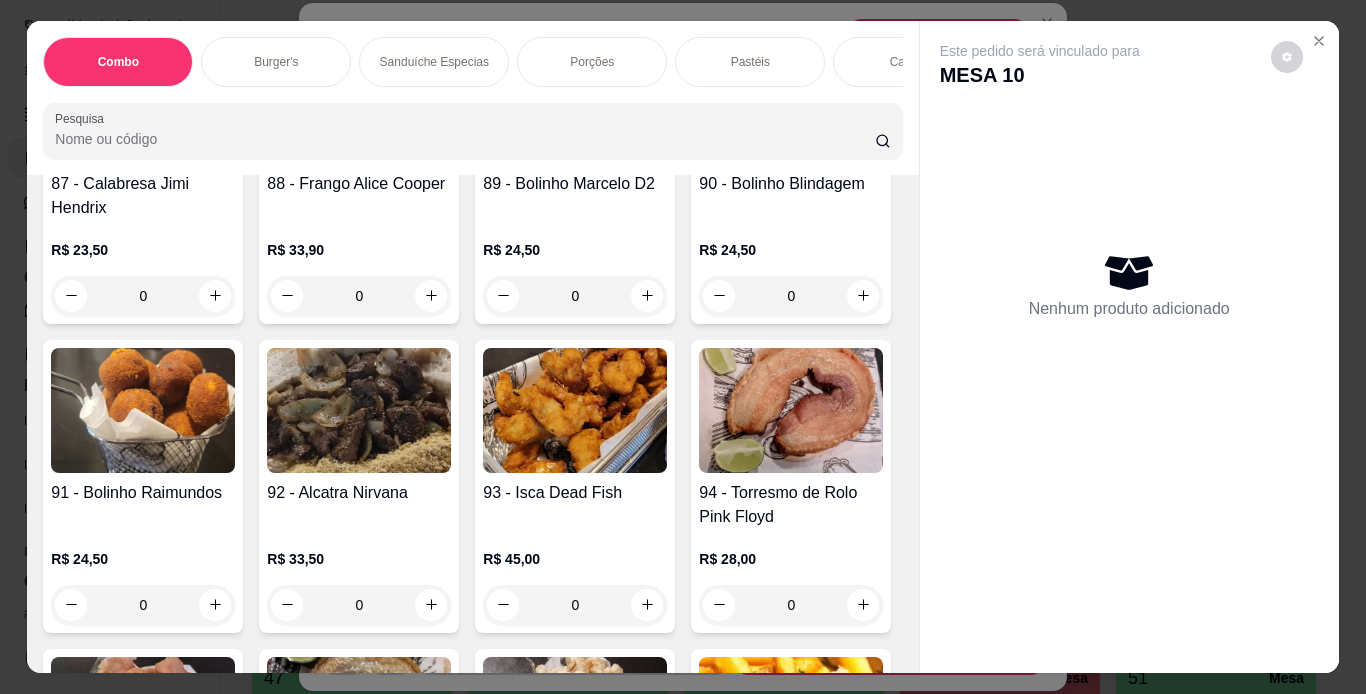 scroll, scrollTop: 3812, scrollLeft: 0, axis: vertical 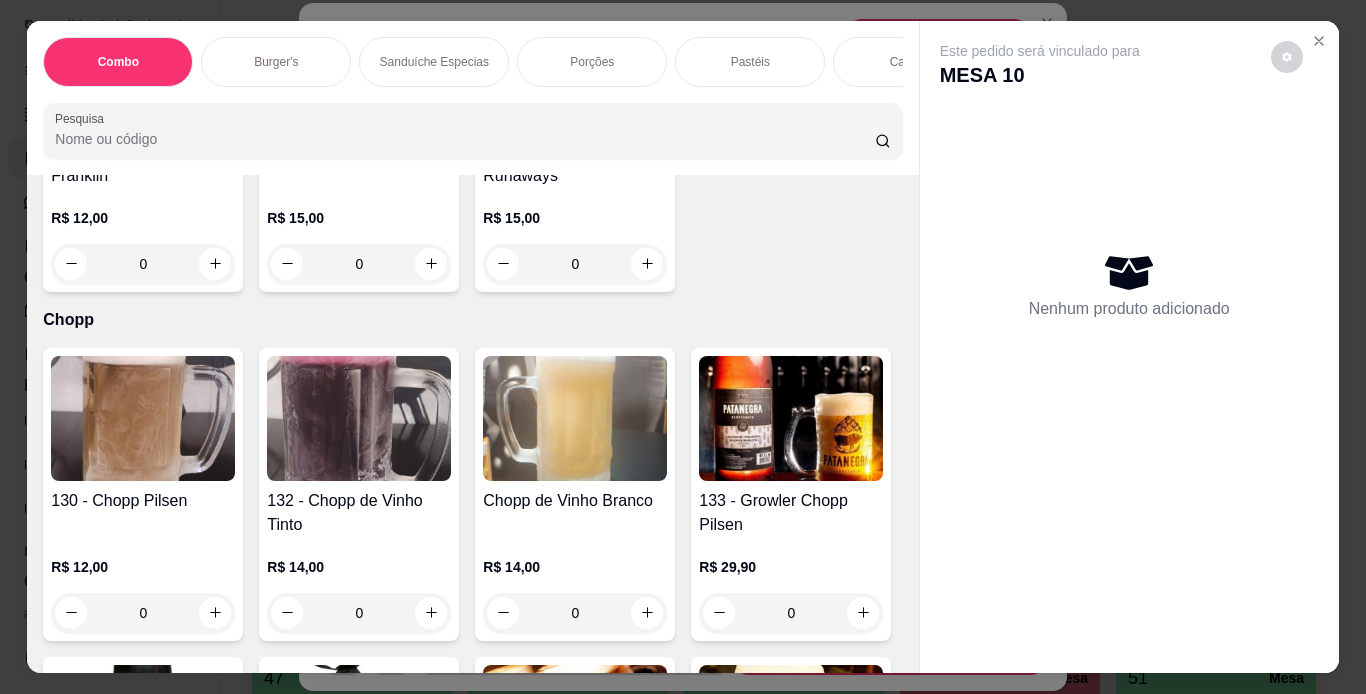 click on "0" at bounding box center (143, -1108) 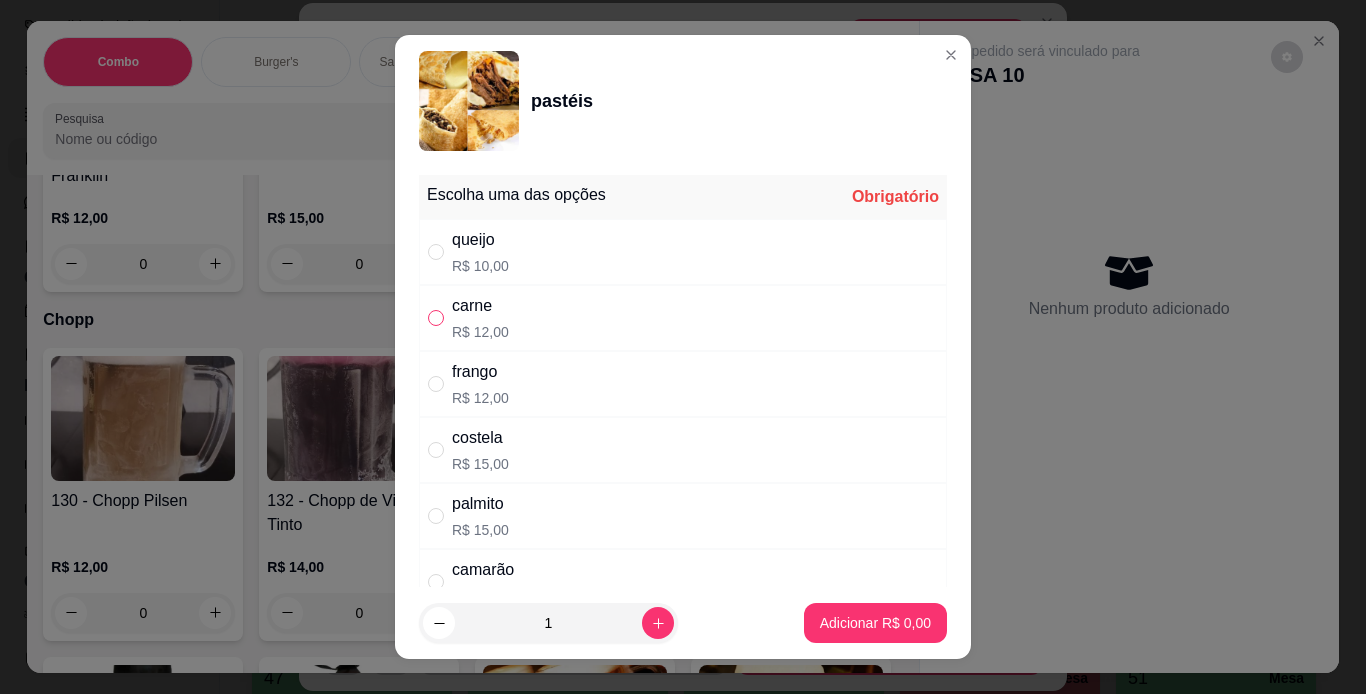 click at bounding box center (436, 318) 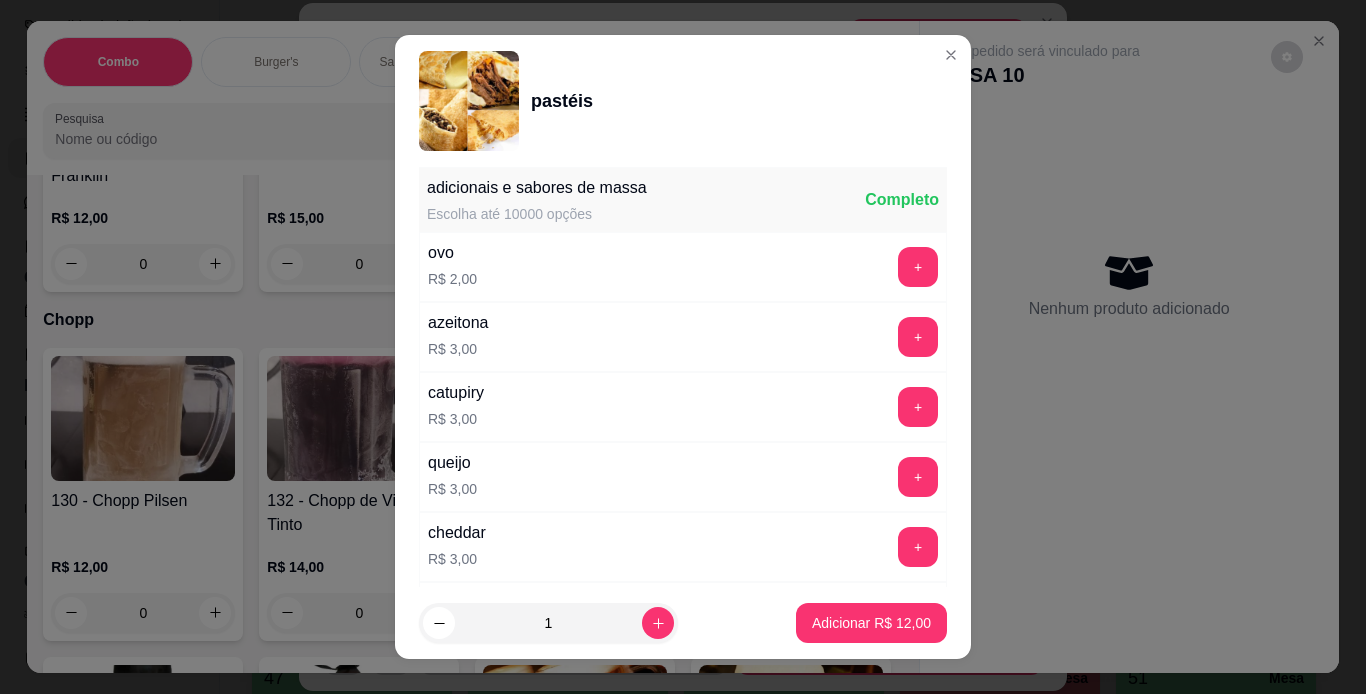 scroll, scrollTop: 368, scrollLeft: 0, axis: vertical 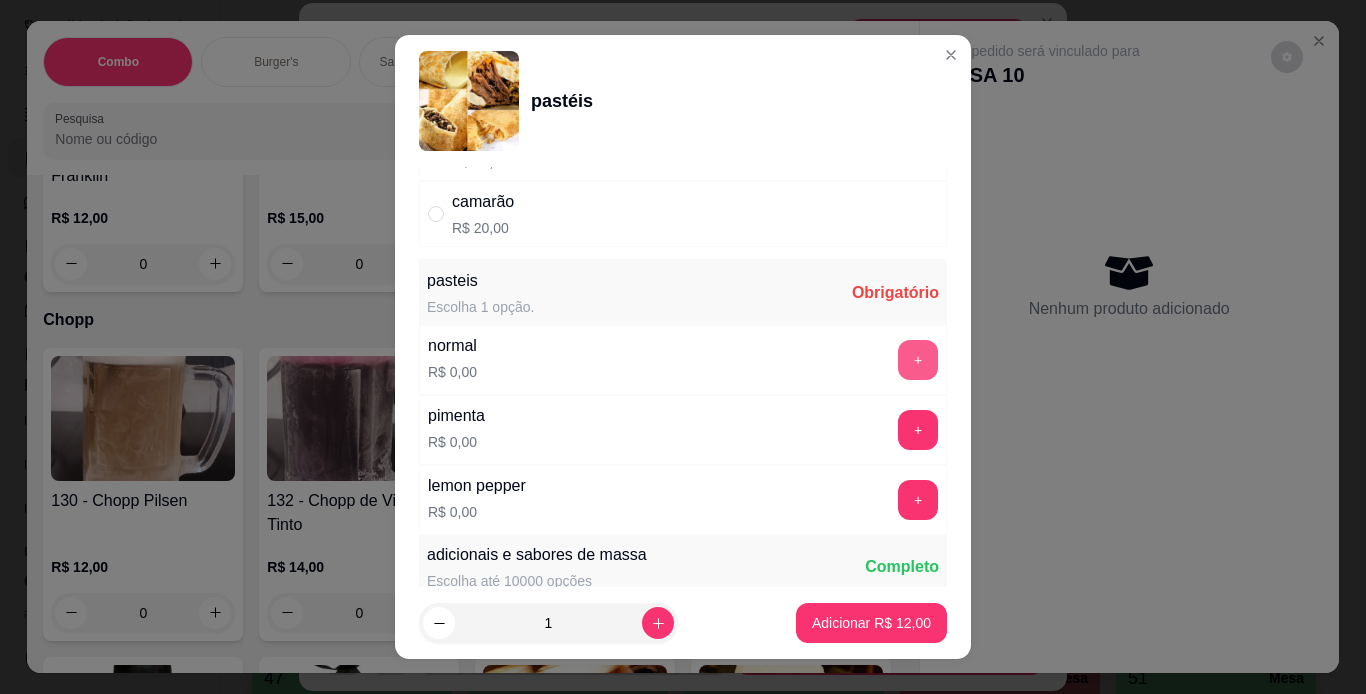 click on "+" at bounding box center (918, 360) 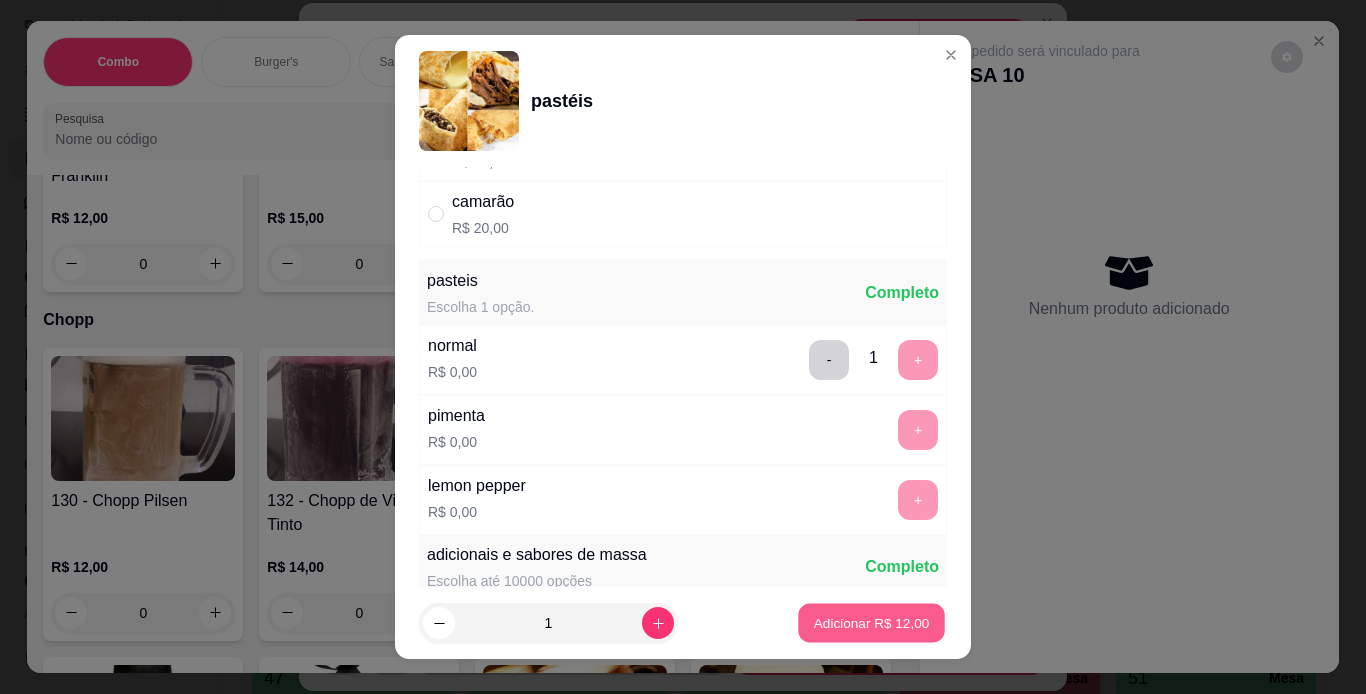 click on "Adicionar   R$ 12,00" at bounding box center [872, 623] 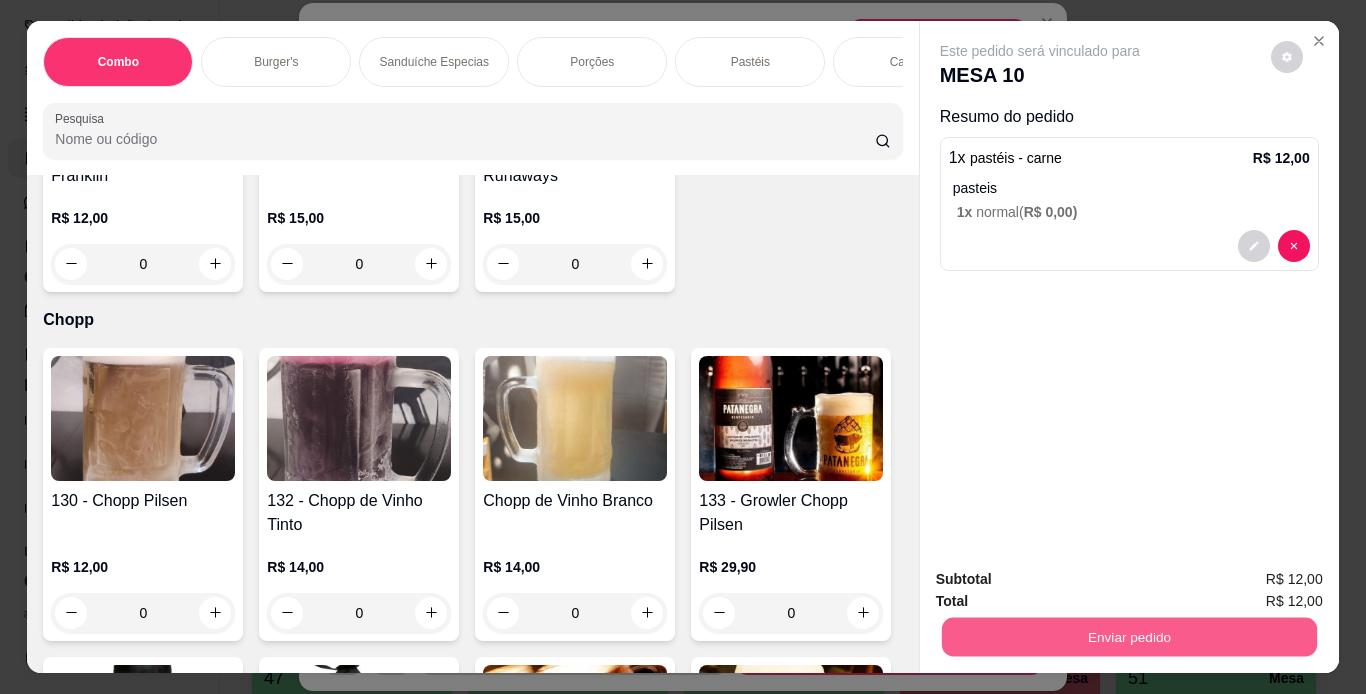 click on "Enviar pedido" at bounding box center [1128, 637] 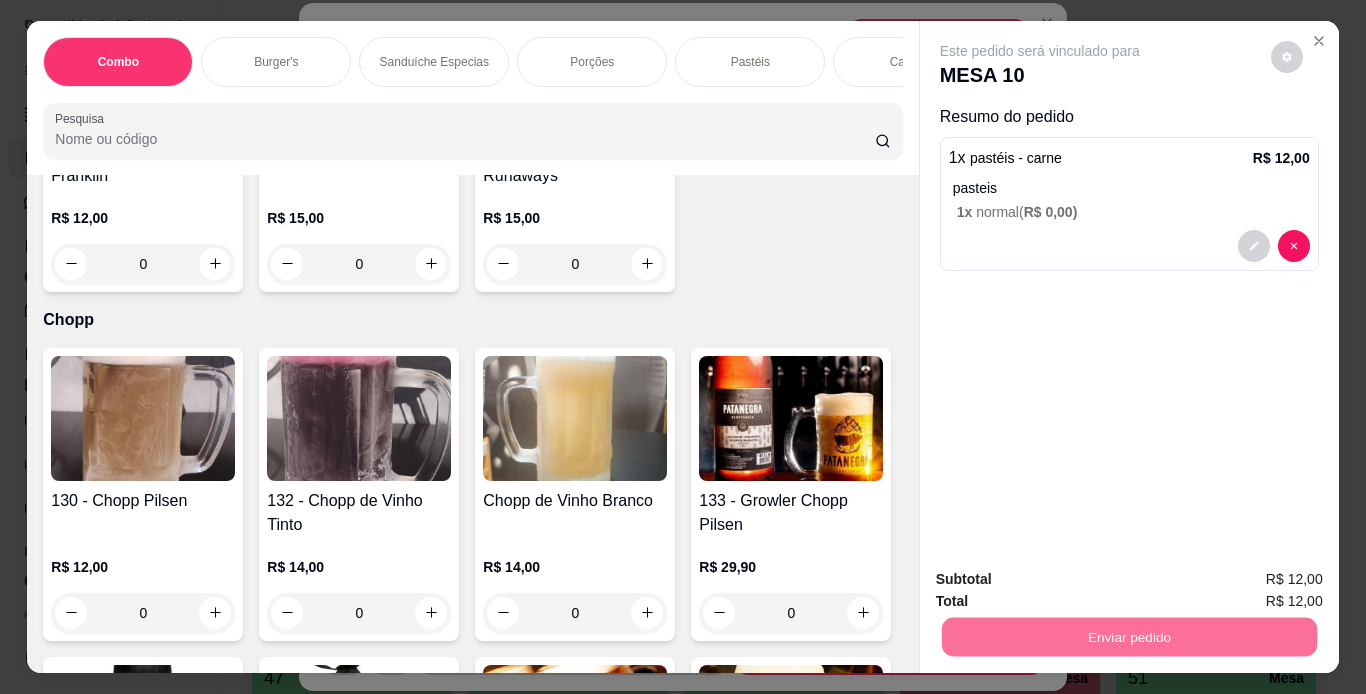 click on "Não registrar e enviar pedido" at bounding box center [1063, 580] 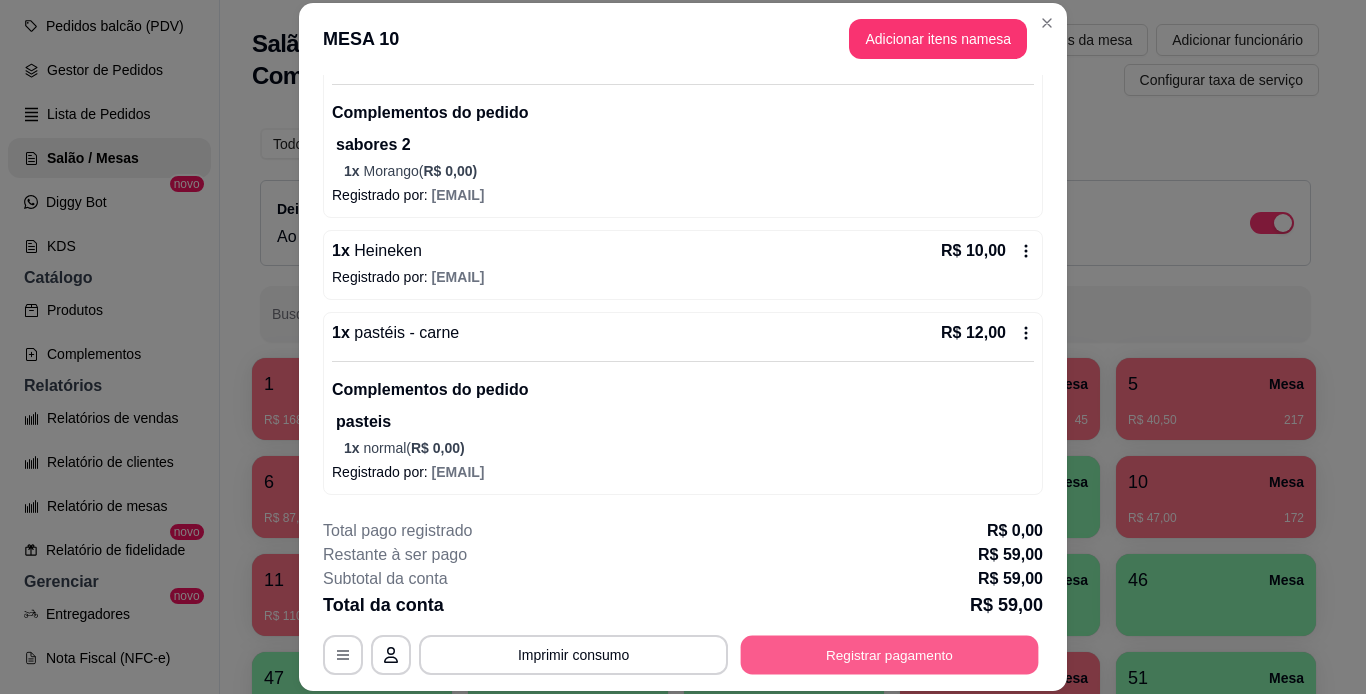 click on "Registrar pagamento" at bounding box center (890, 654) 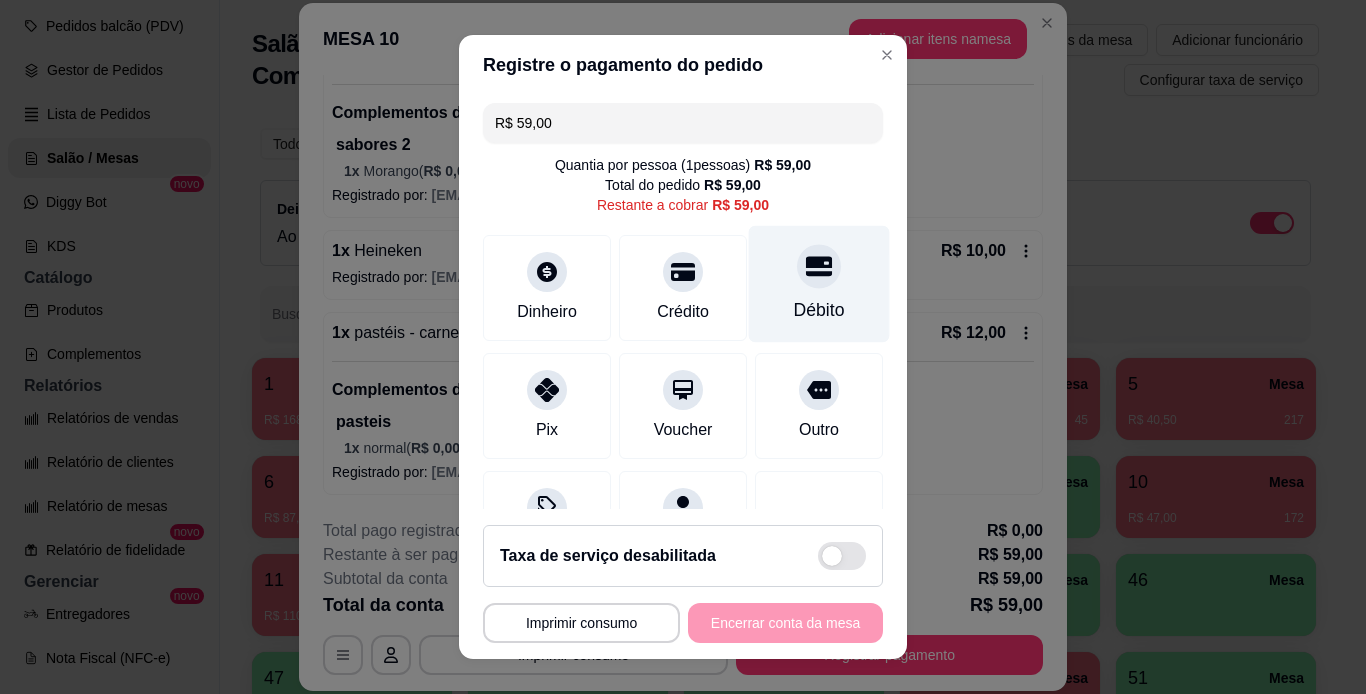 click on "Débito" at bounding box center [819, 283] 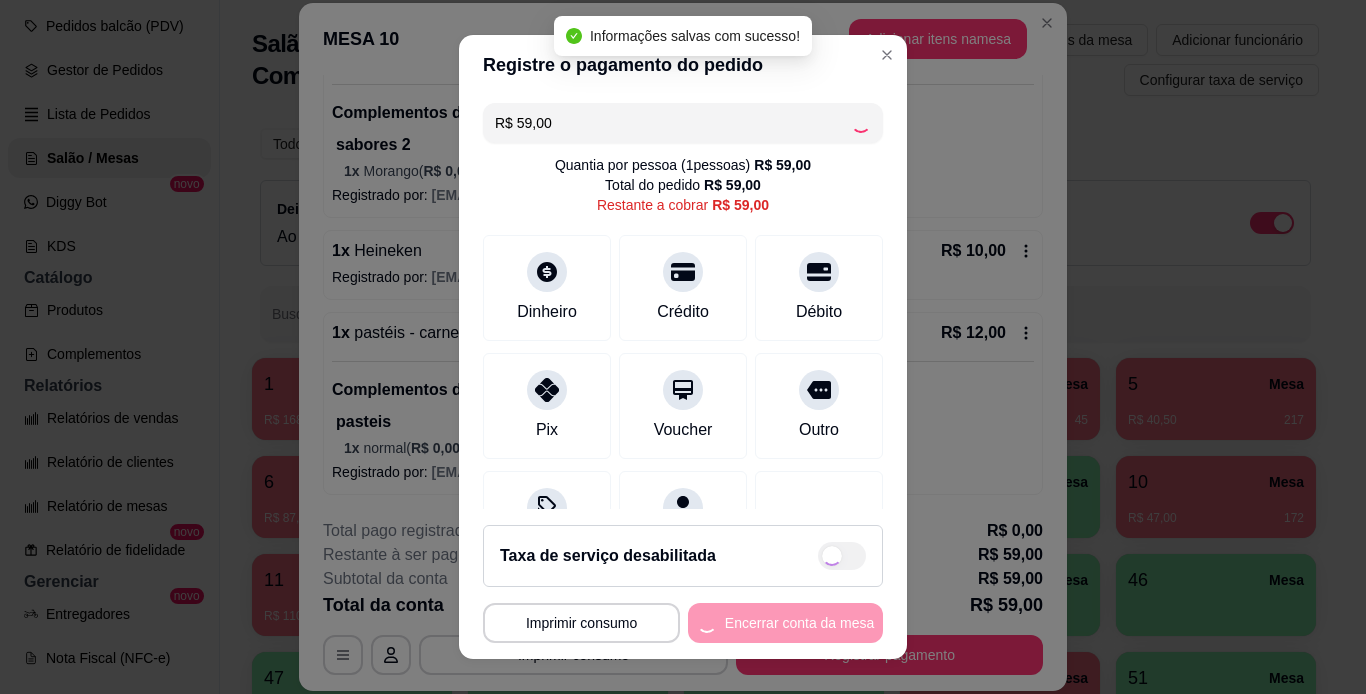 type on "R$ 0,00" 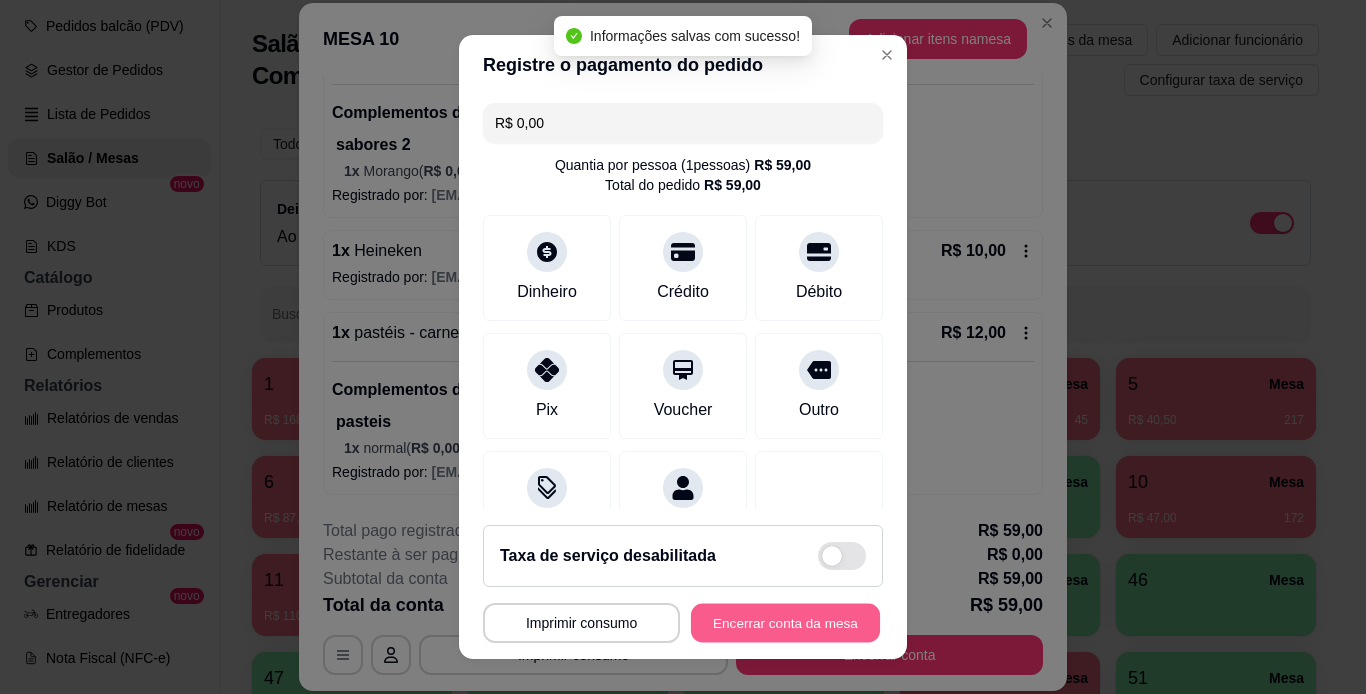click on "Encerrar conta da mesa" at bounding box center (785, 623) 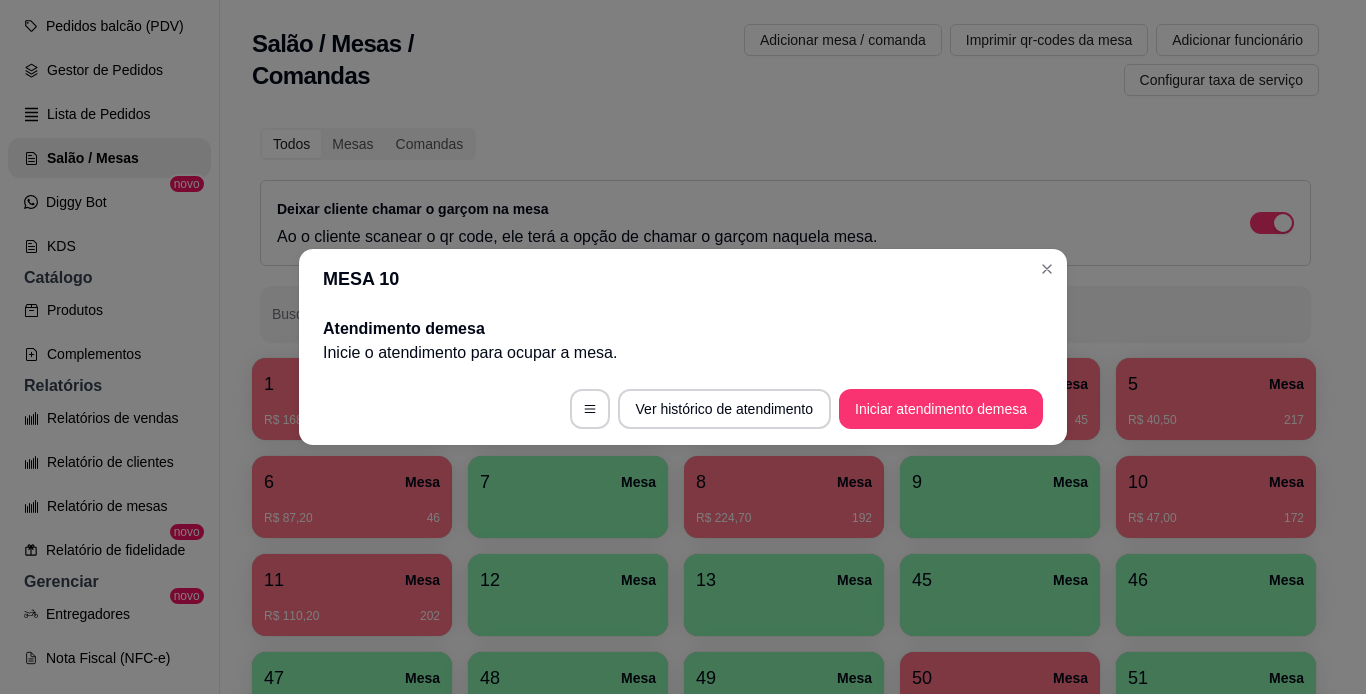 scroll, scrollTop: 0, scrollLeft: 0, axis: both 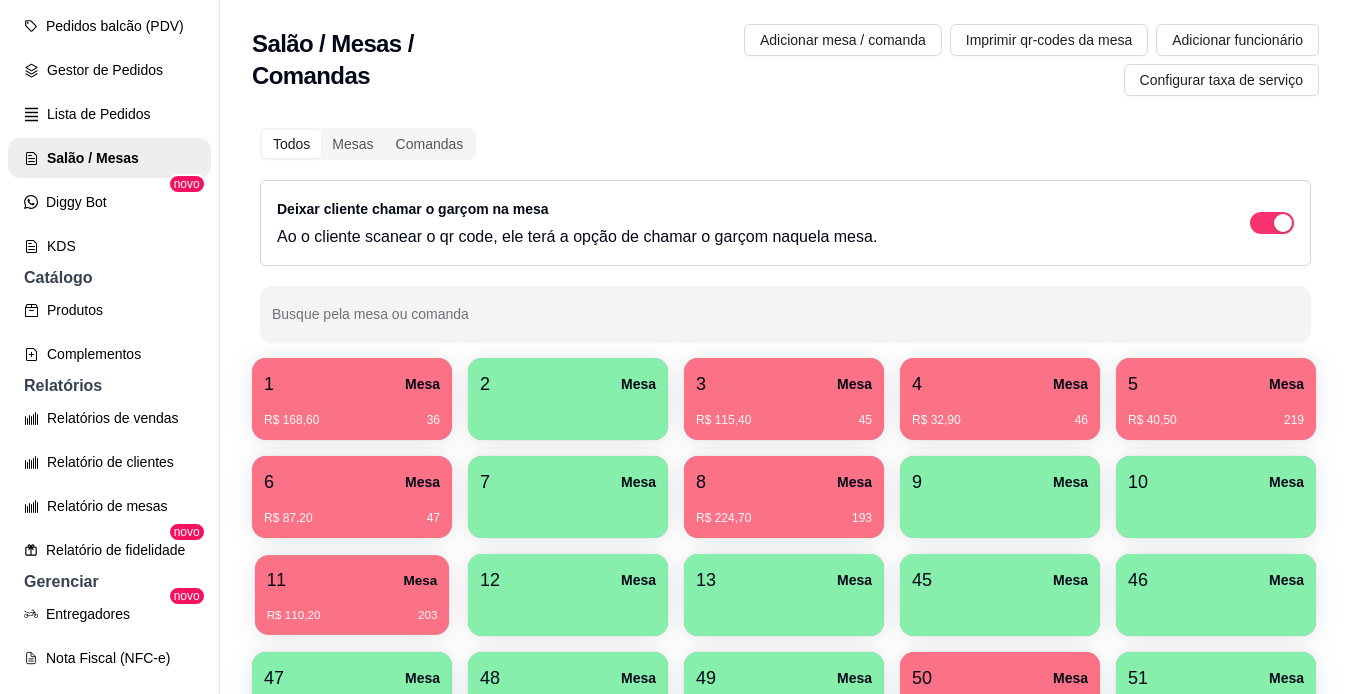 click on "R$ 110,20 203" at bounding box center (352, 608) 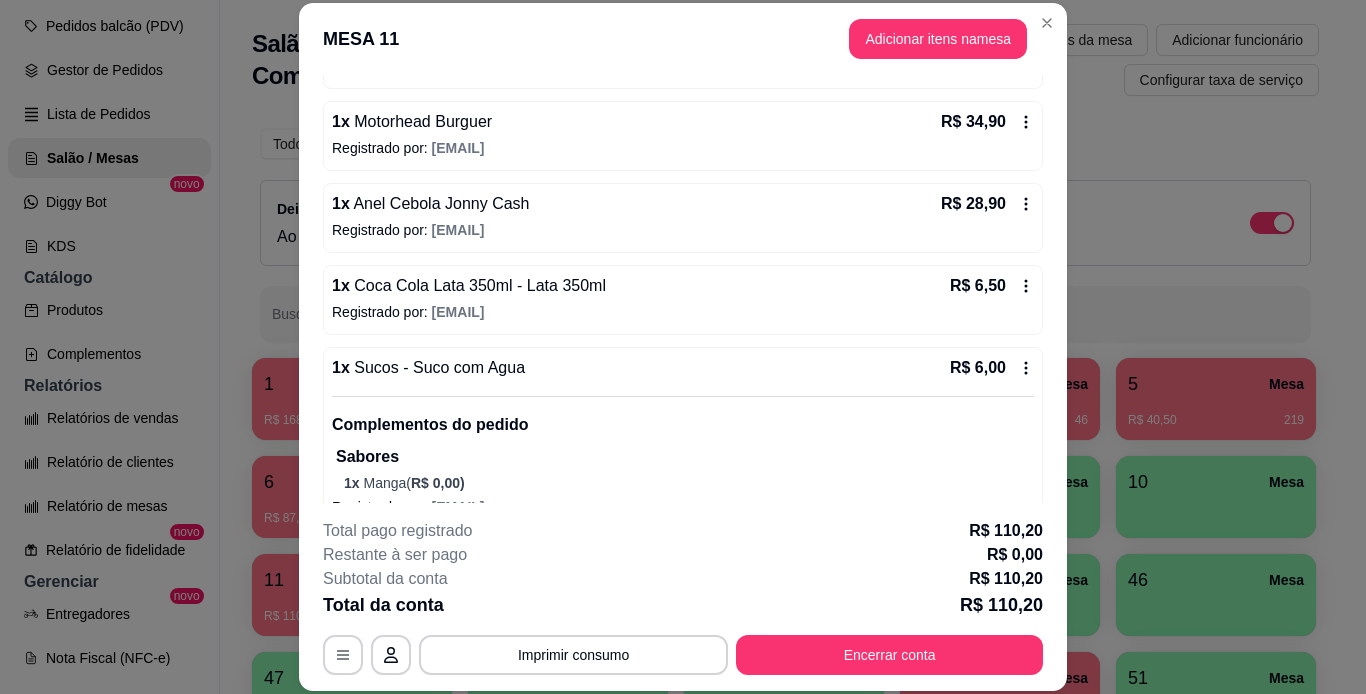 scroll, scrollTop: 281, scrollLeft: 0, axis: vertical 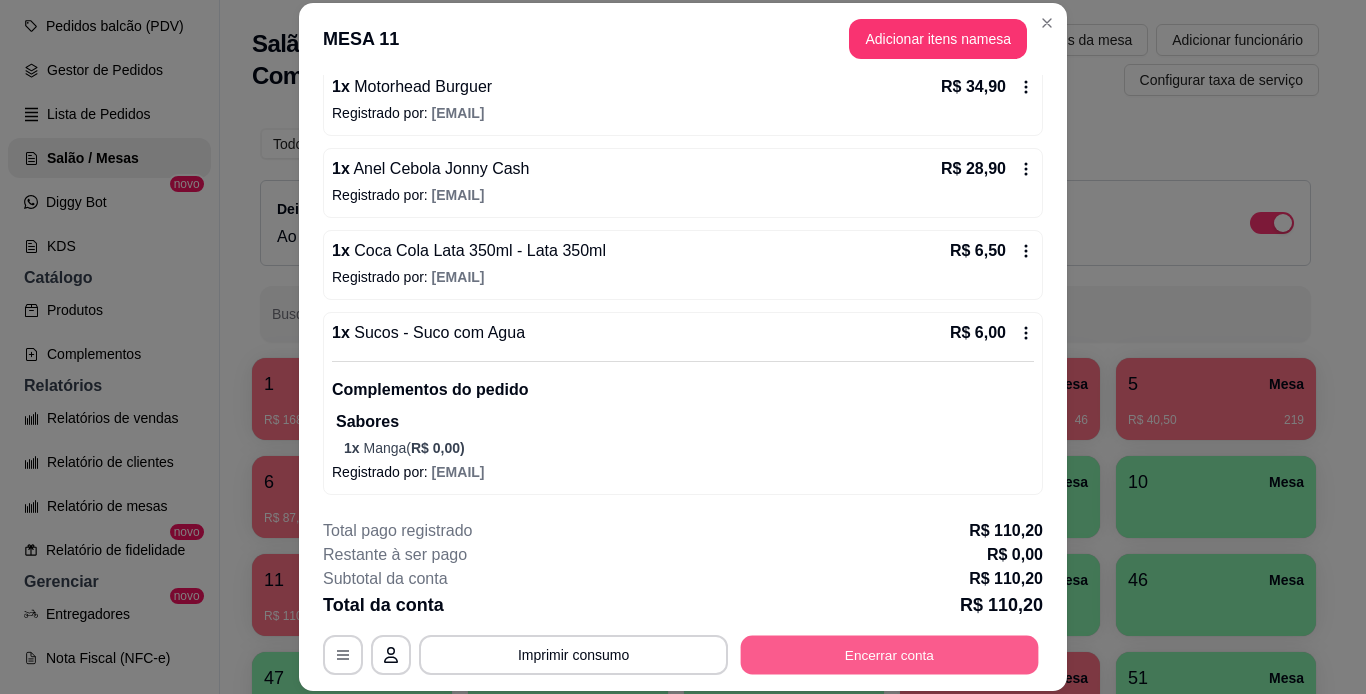 click on "Encerrar conta" at bounding box center [890, 654] 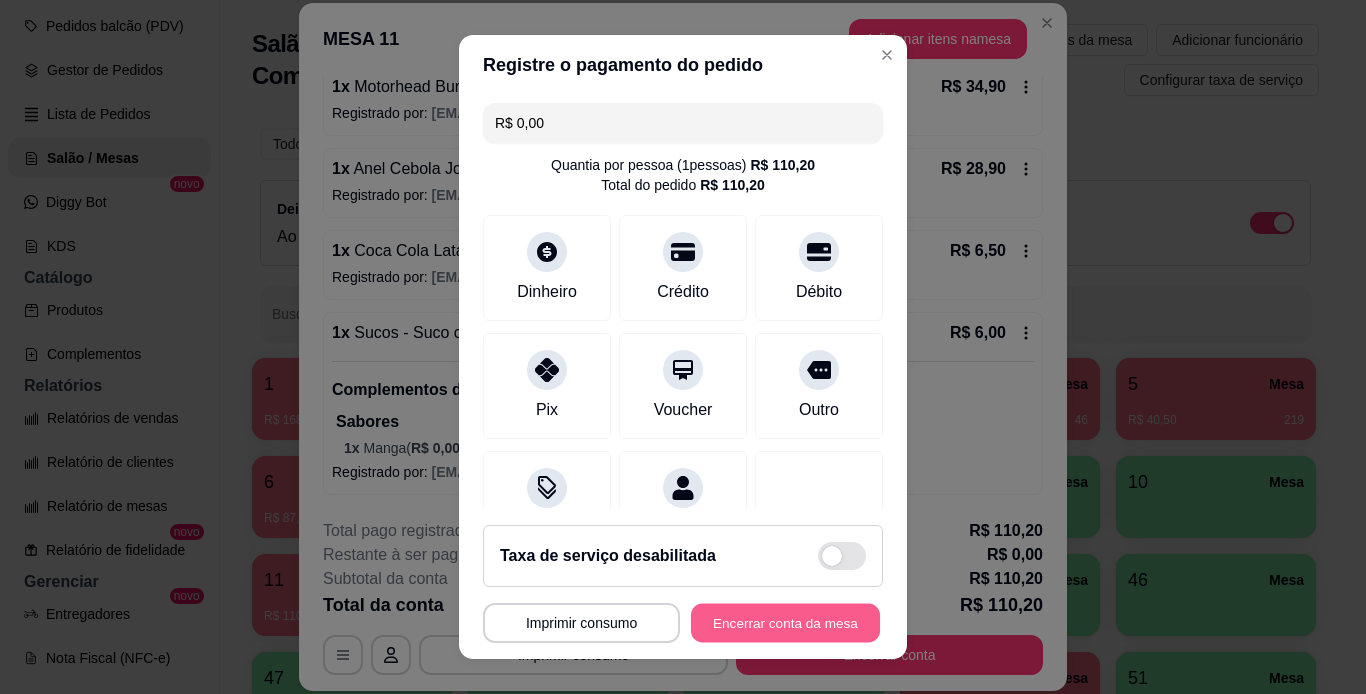 click on "Encerrar conta da mesa" at bounding box center [785, 623] 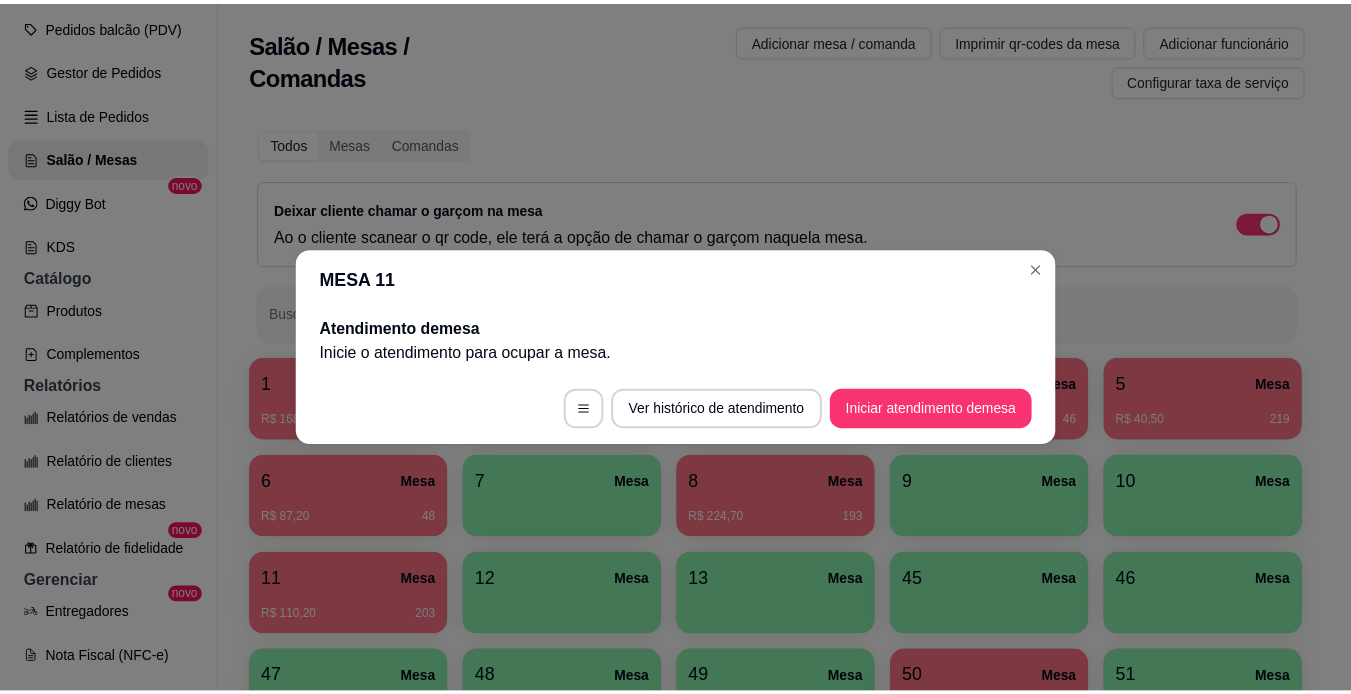 scroll, scrollTop: 0, scrollLeft: 0, axis: both 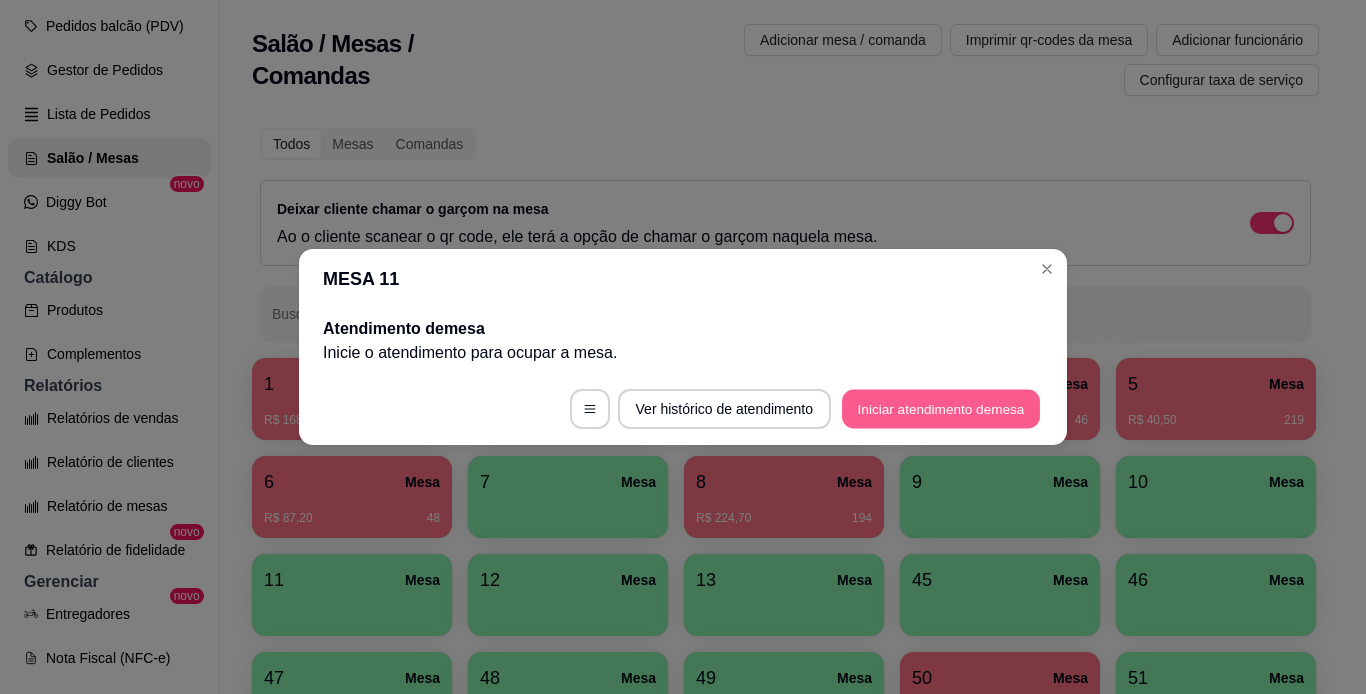 click on "Iniciar atendimento de  mesa" at bounding box center [941, 409] 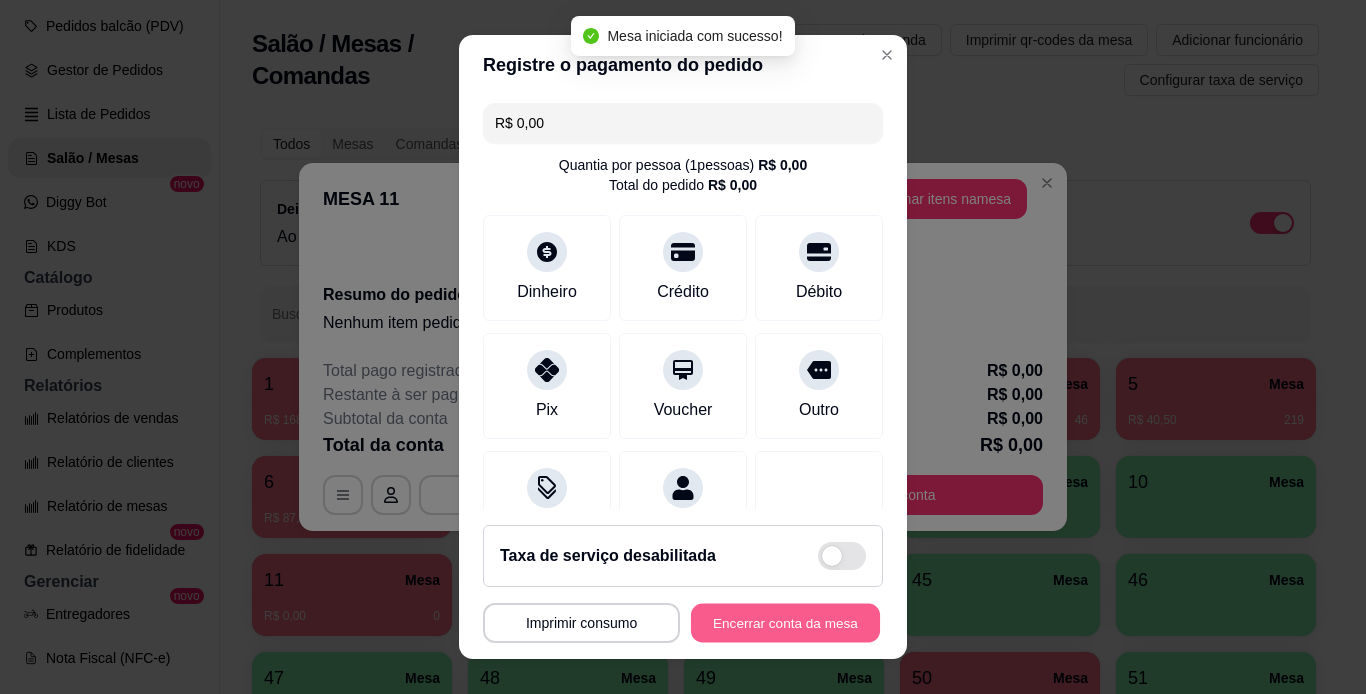 click on "Encerrar conta da mesa" at bounding box center [785, 623] 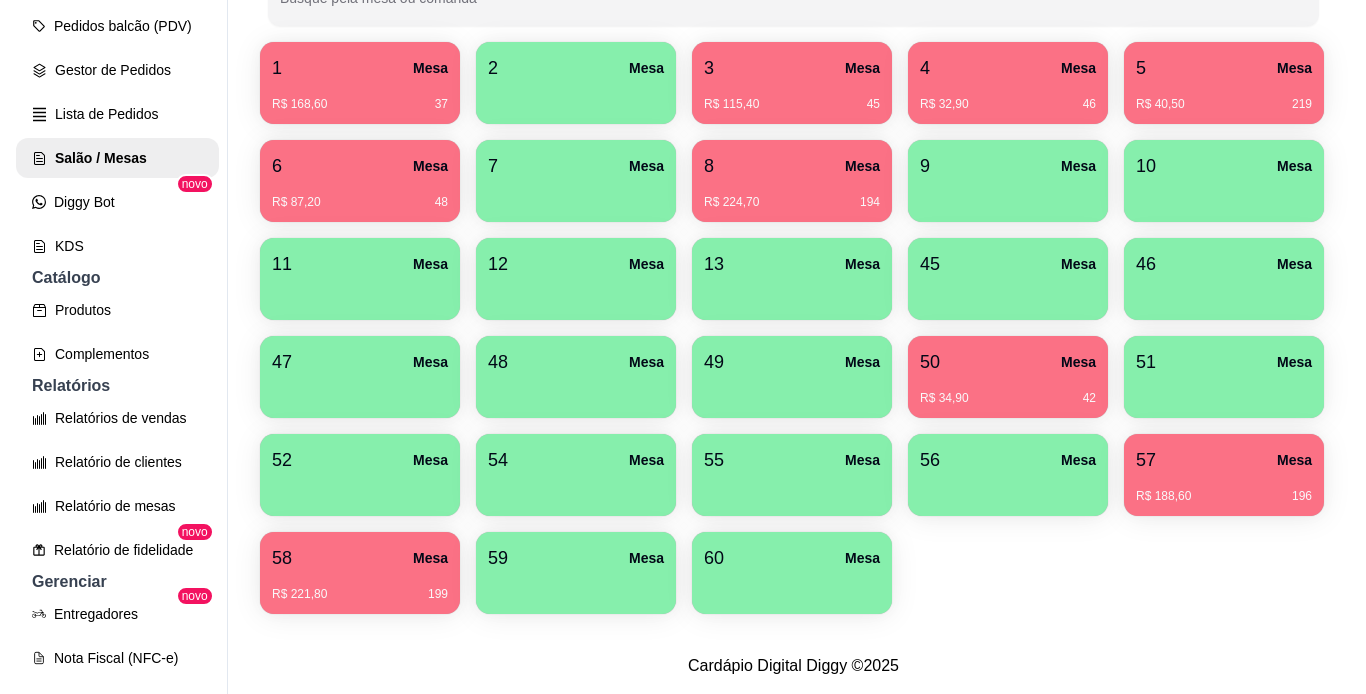 scroll, scrollTop: 429, scrollLeft: 0, axis: vertical 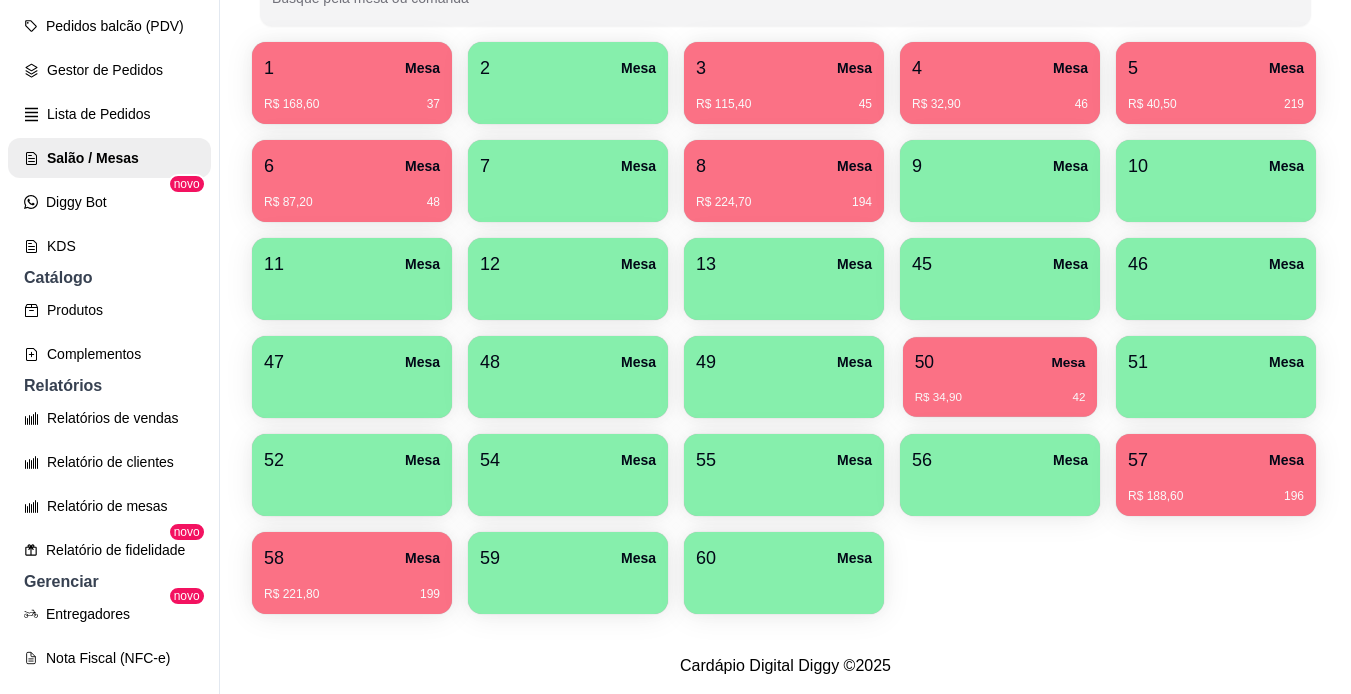 click on "R$ 34,90 42" at bounding box center [1000, 398] 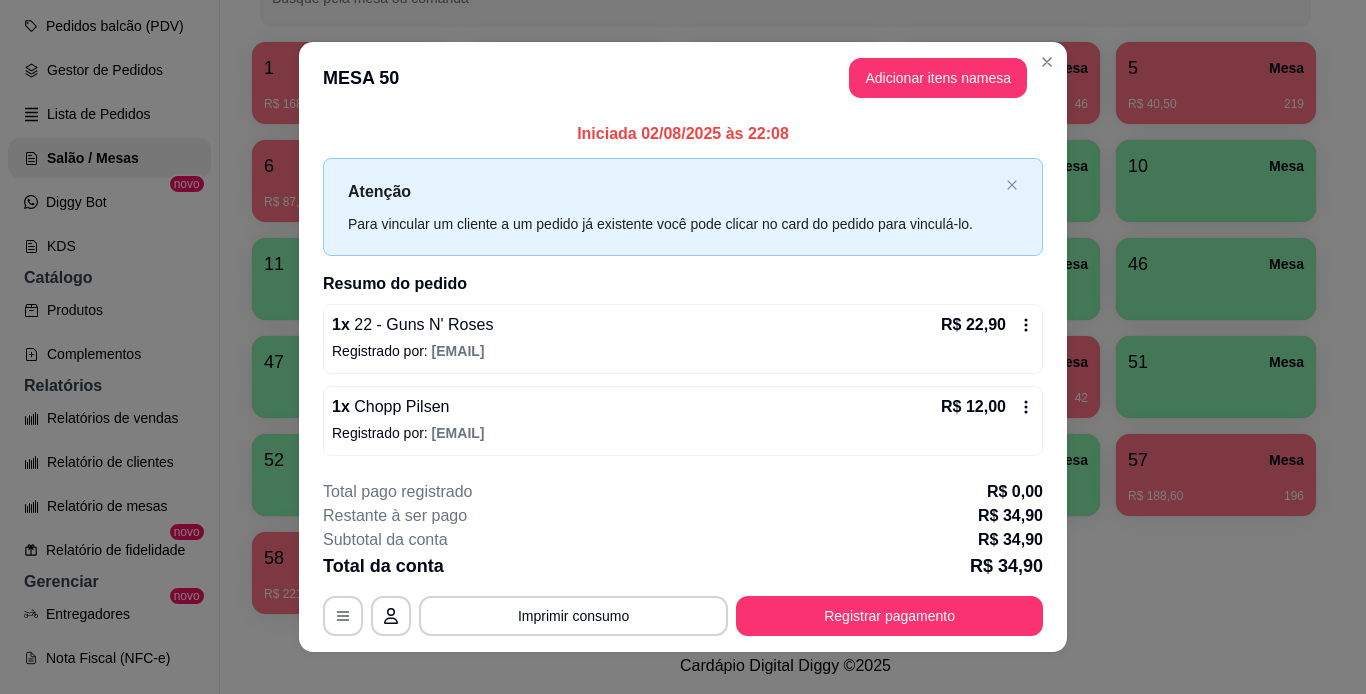 click 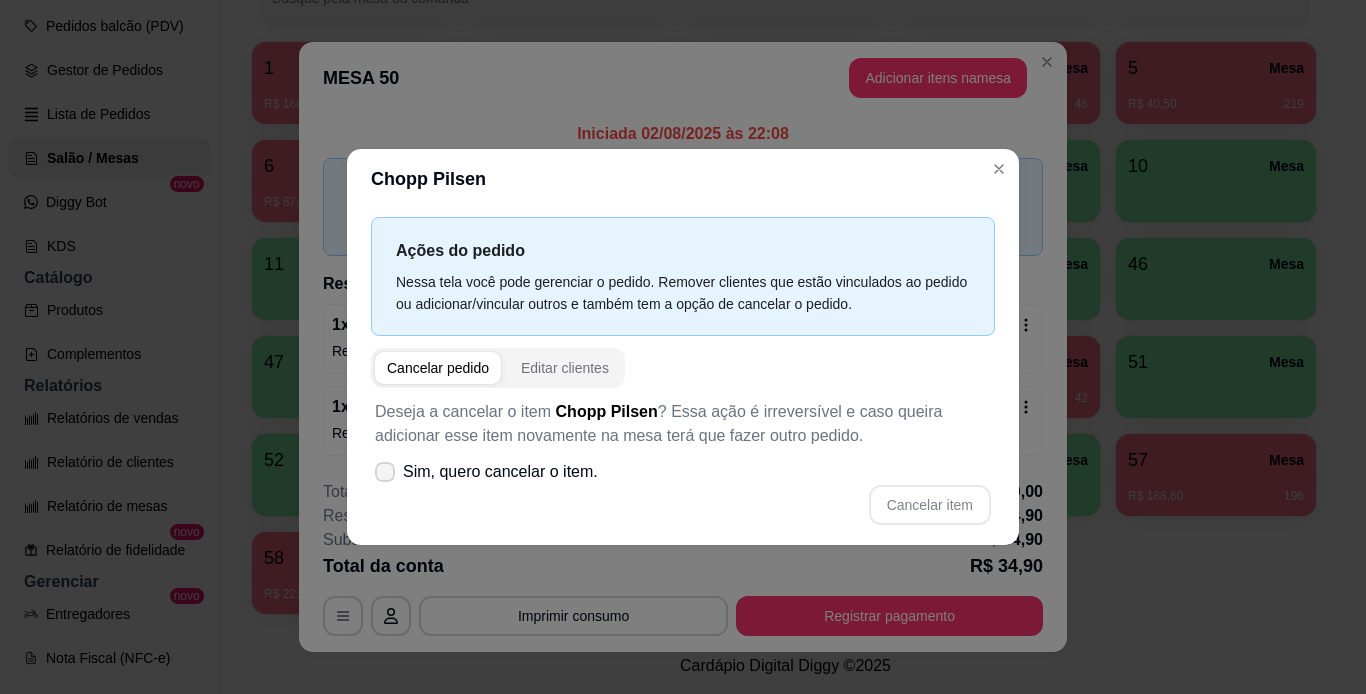 click 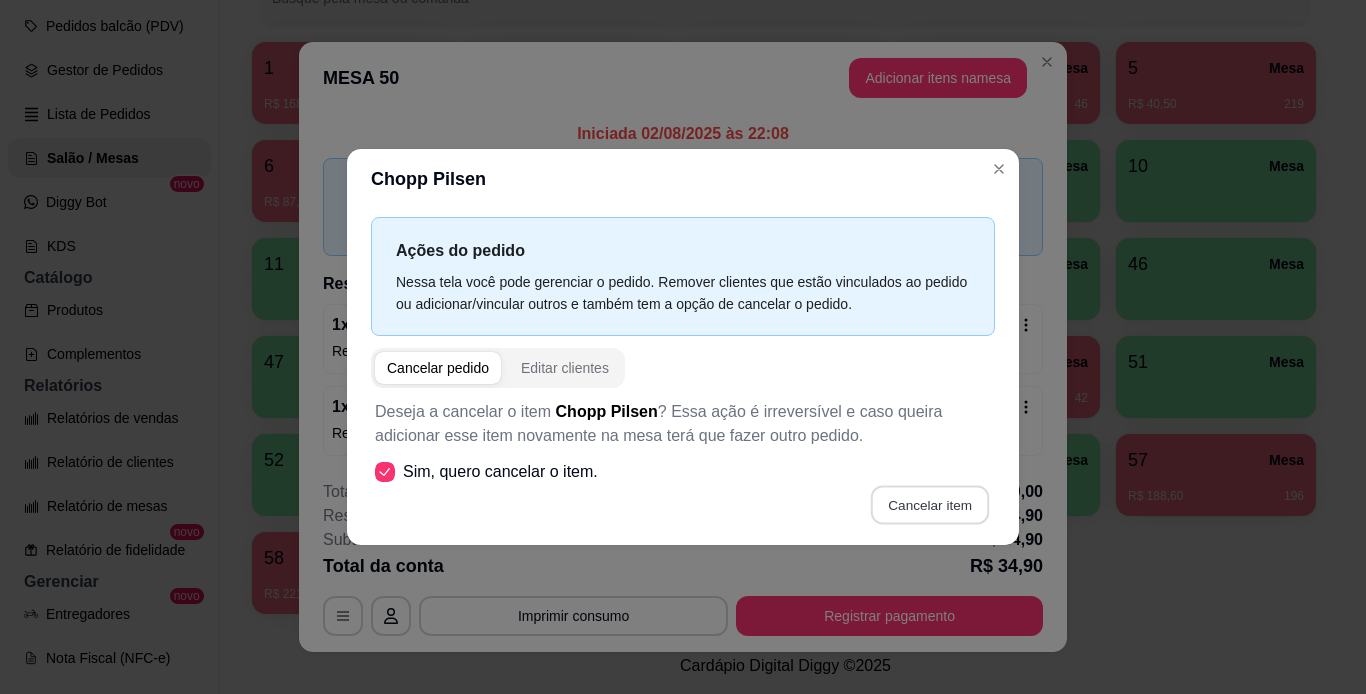 click on "Cancelar item" at bounding box center [929, 505] 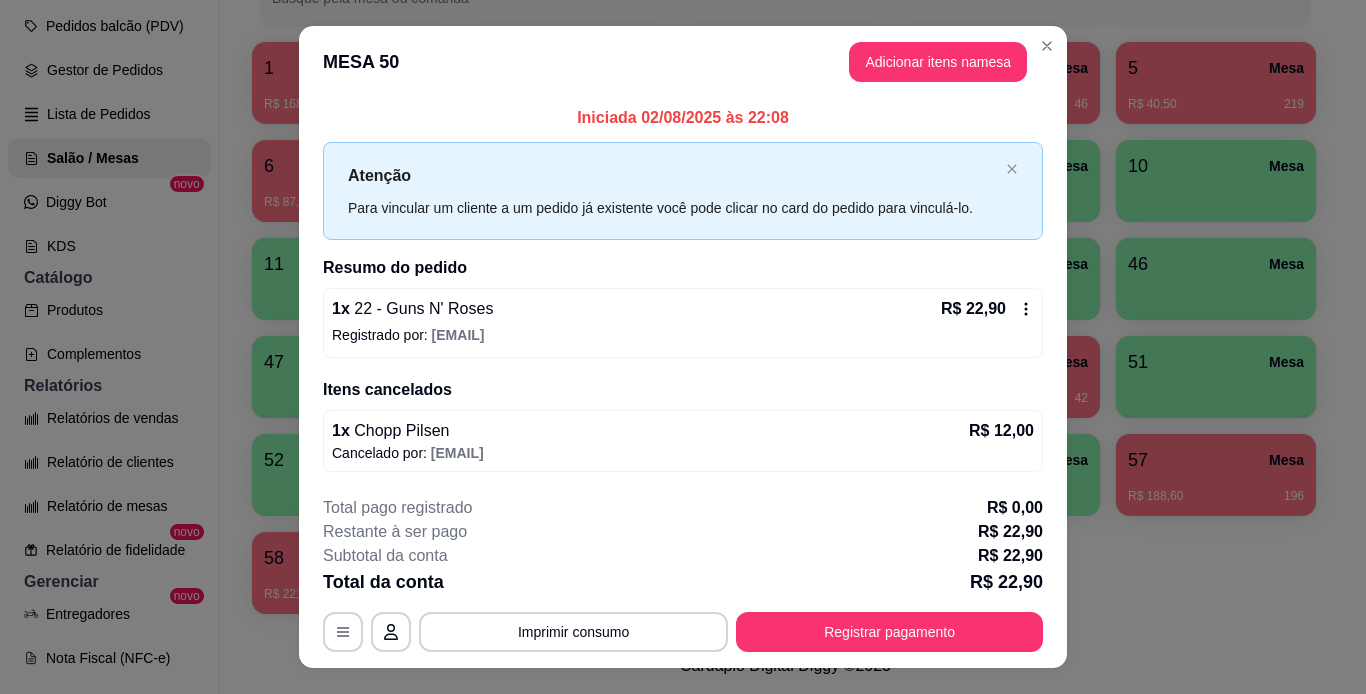 click 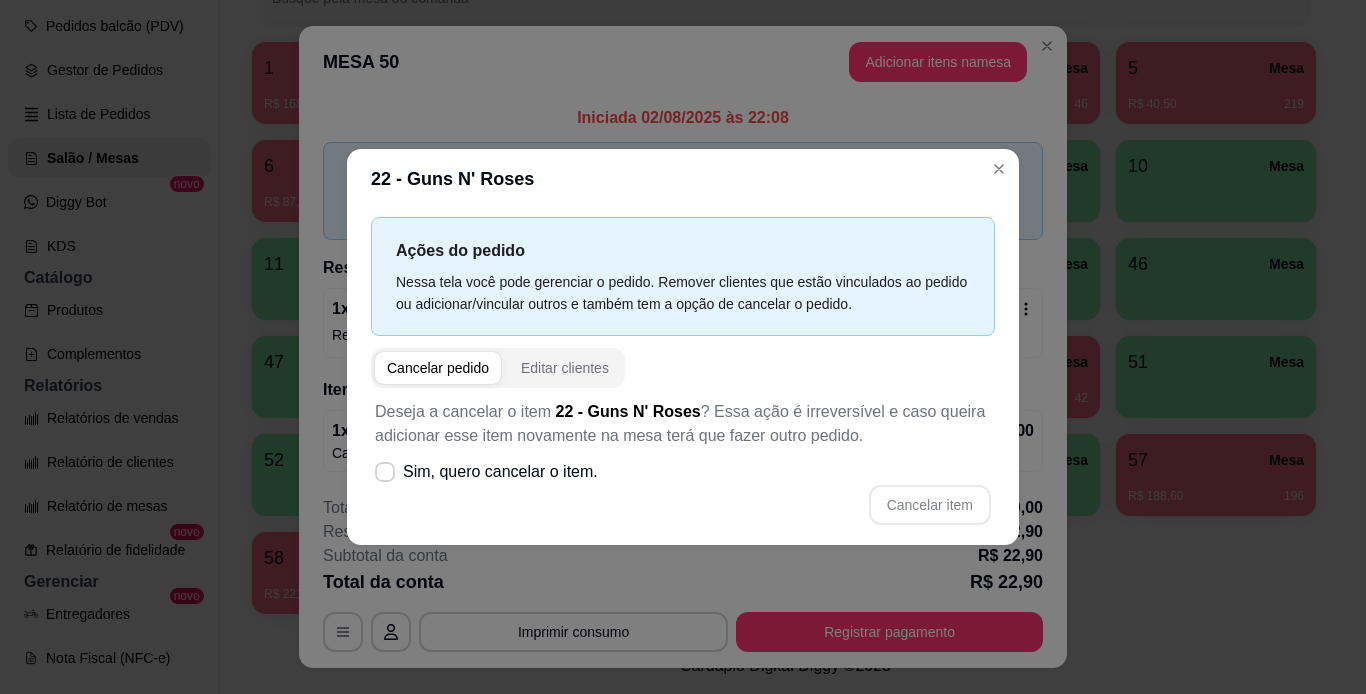 click on "Deseja a cancelar o item   22 - Guns N' Roses ? Essa ação é irreversível e caso queira adicionar esse item novamente na mesa terá que fazer outro pedido. Sim, quero cancelar o item. Cancelar item" at bounding box center (683, 462) 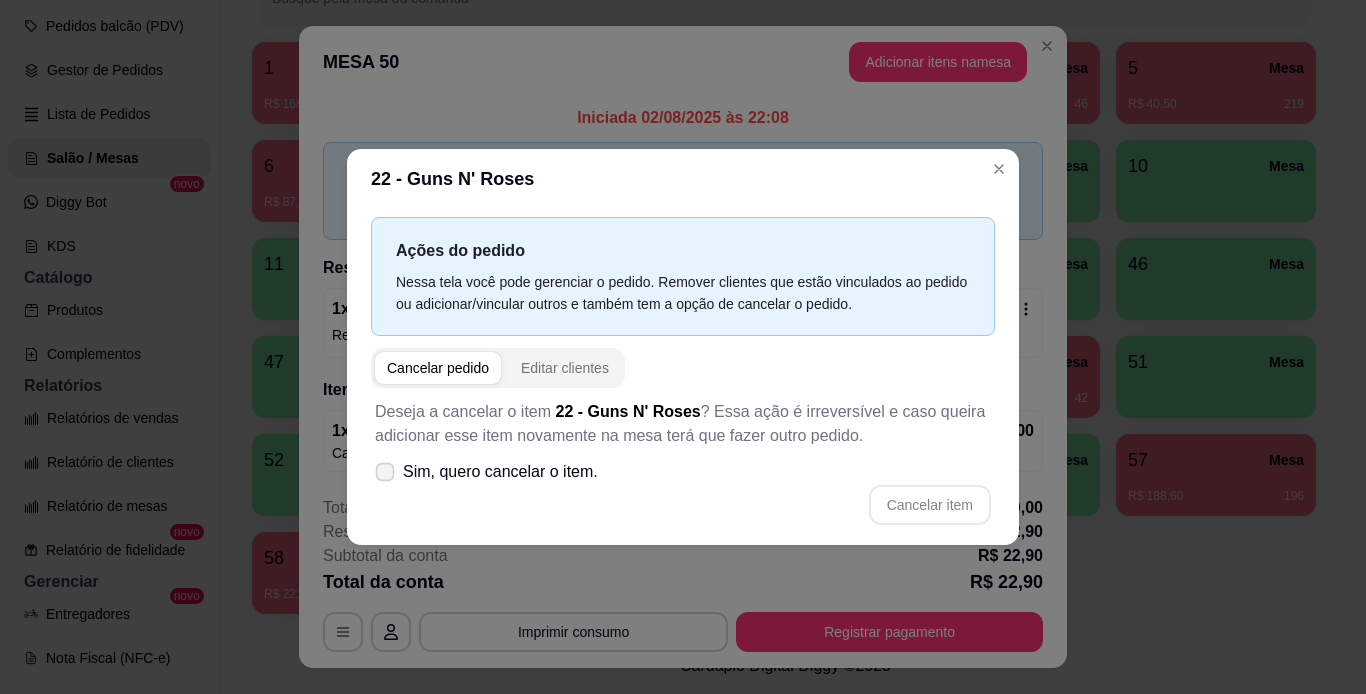 click 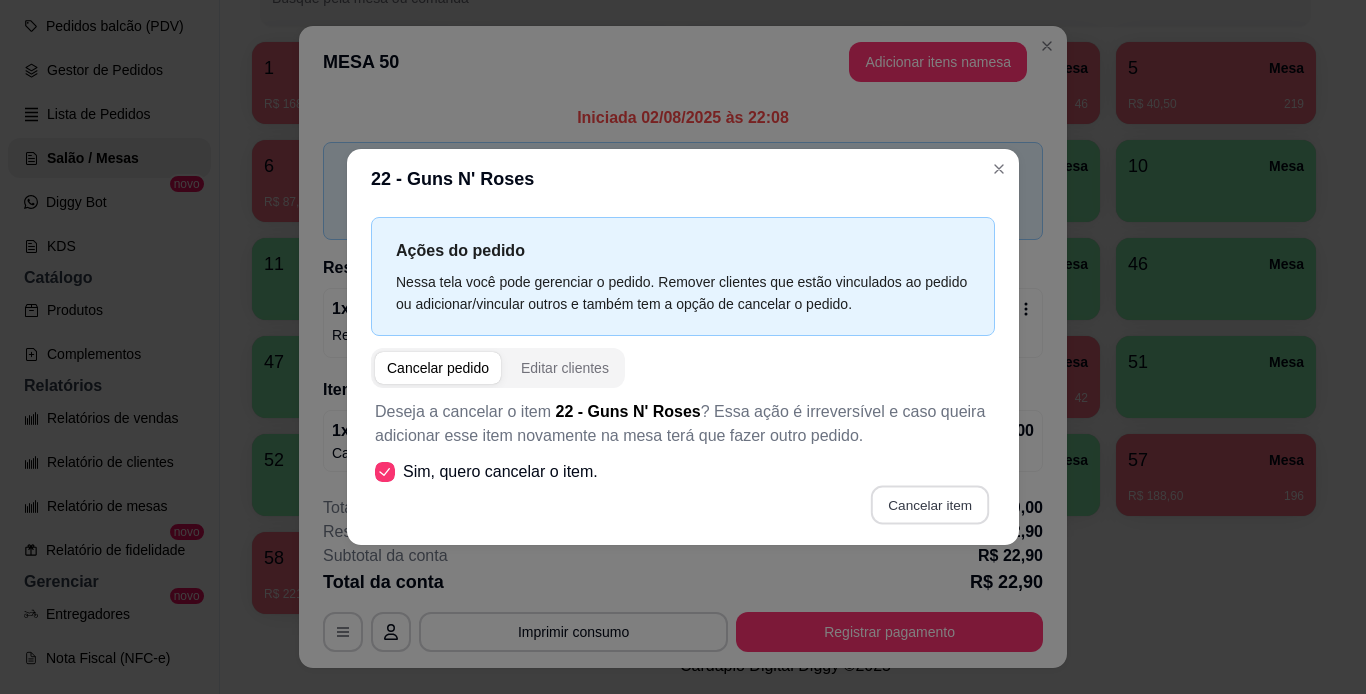 click on "Cancelar item" at bounding box center [929, 505] 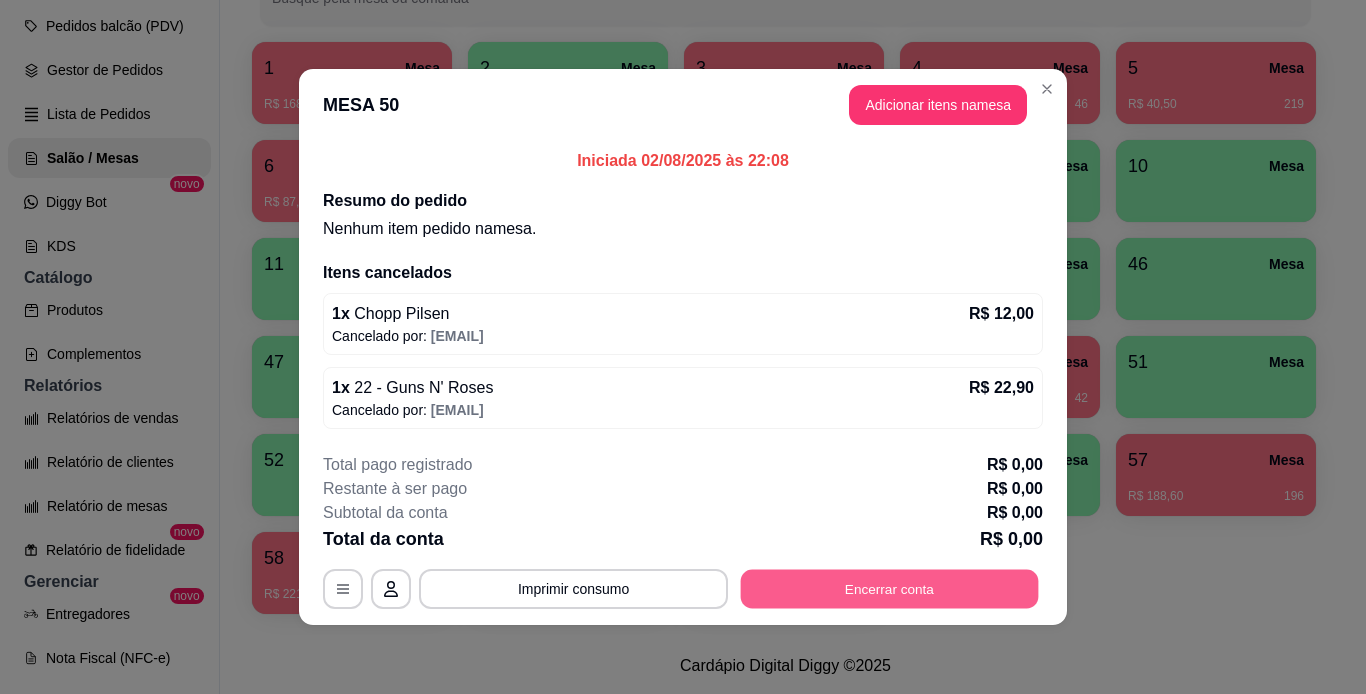 click on "Encerrar conta" at bounding box center [890, 589] 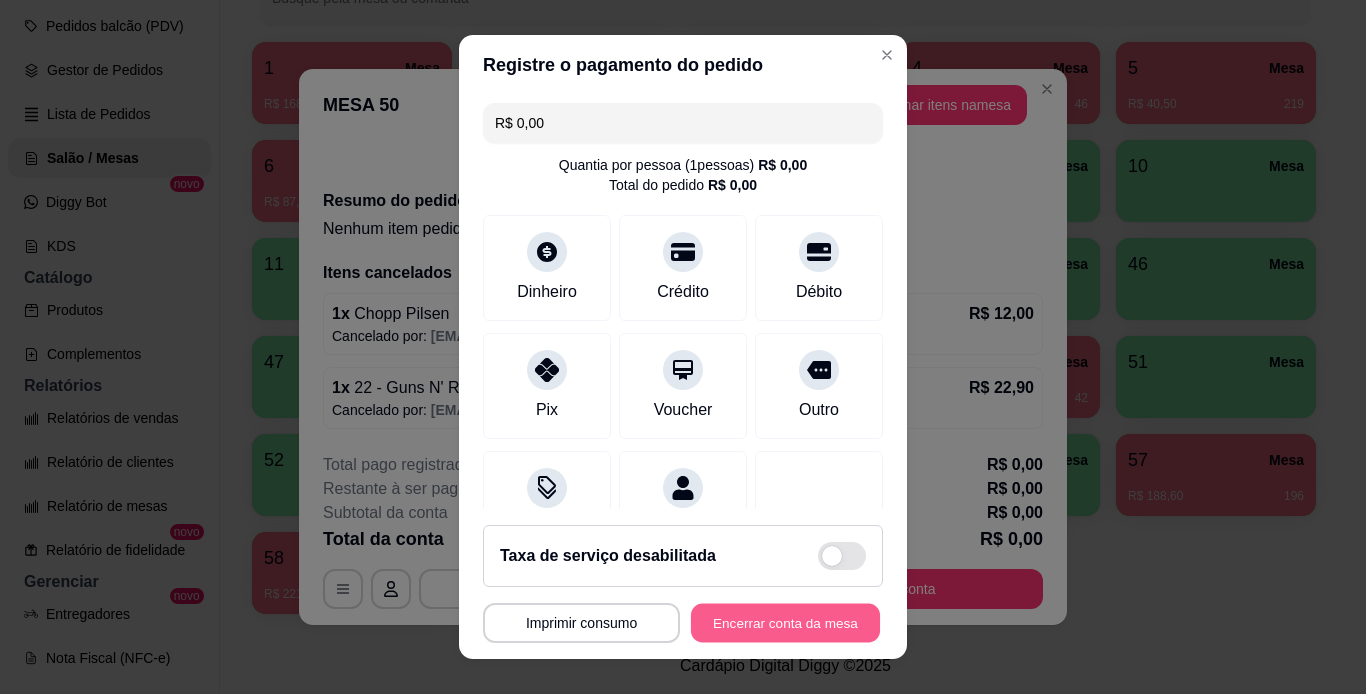 click on "Encerrar conta da mesa" at bounding box center (785, 623) 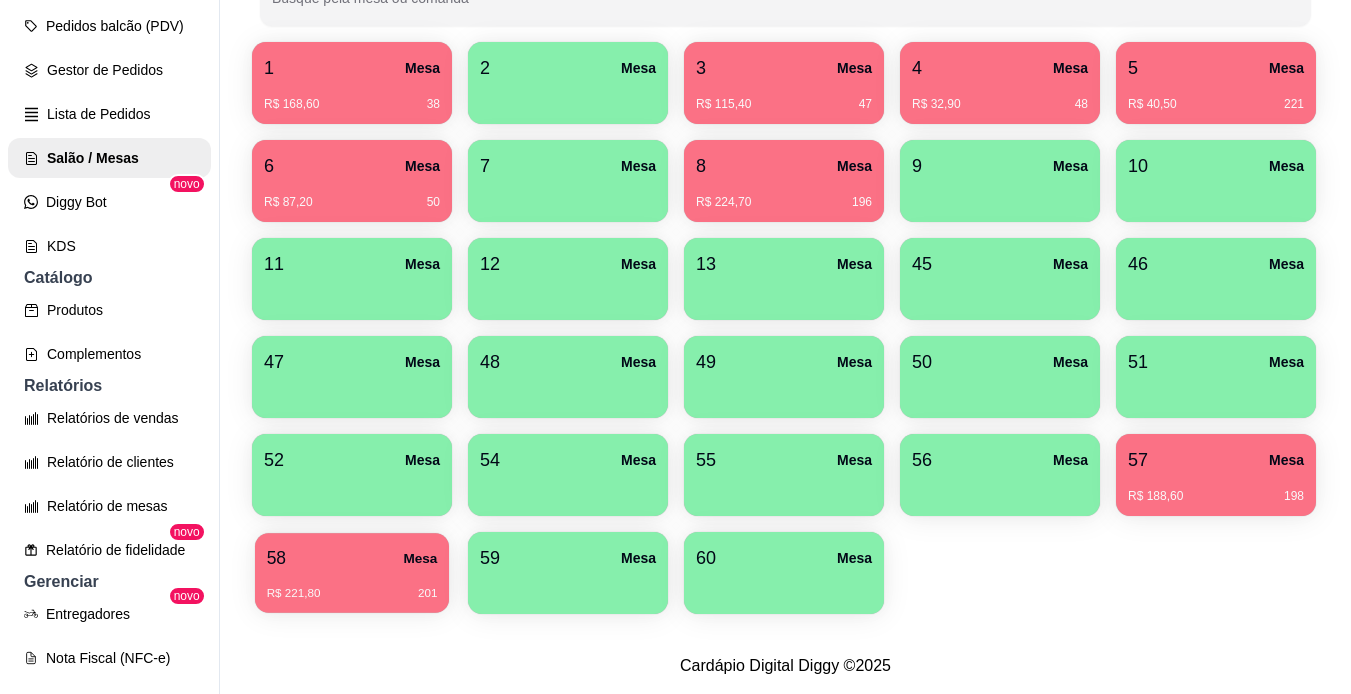 click on "R$ 221,80 201" at bounding box center [352, 594] 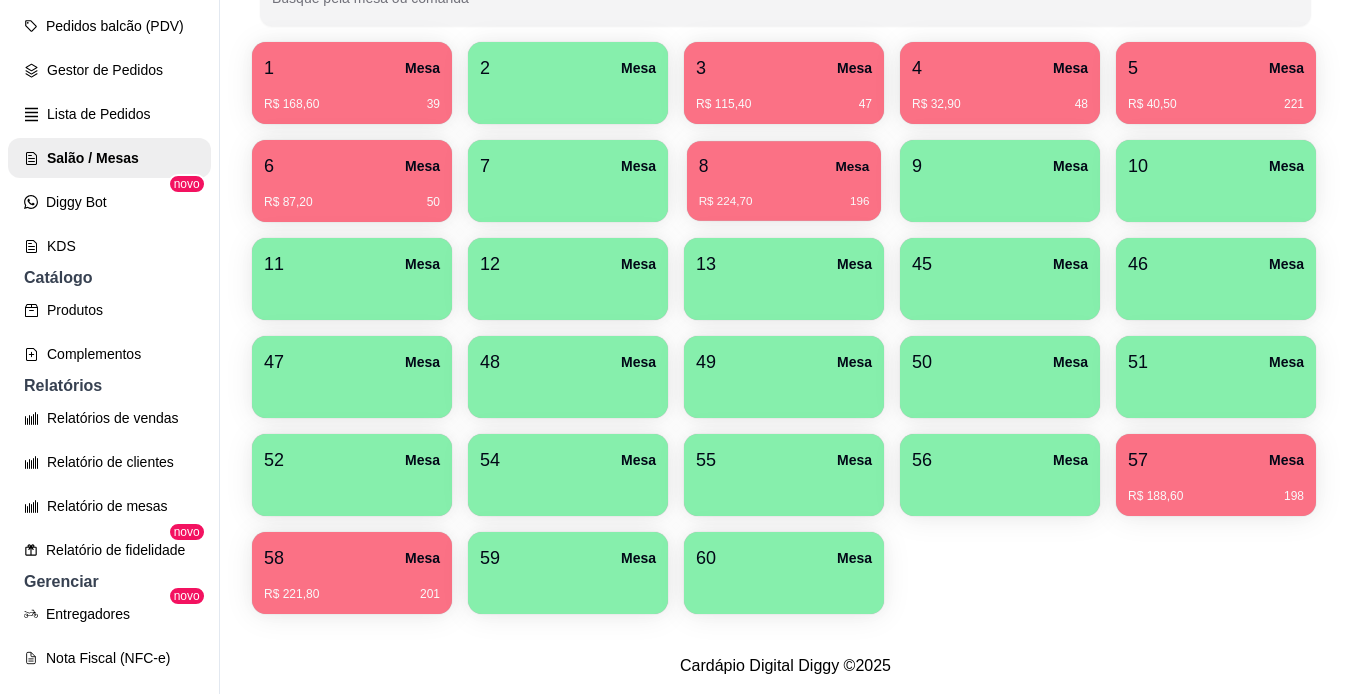 click on "R$ 224,70 196" at bounding box center (784, 202) 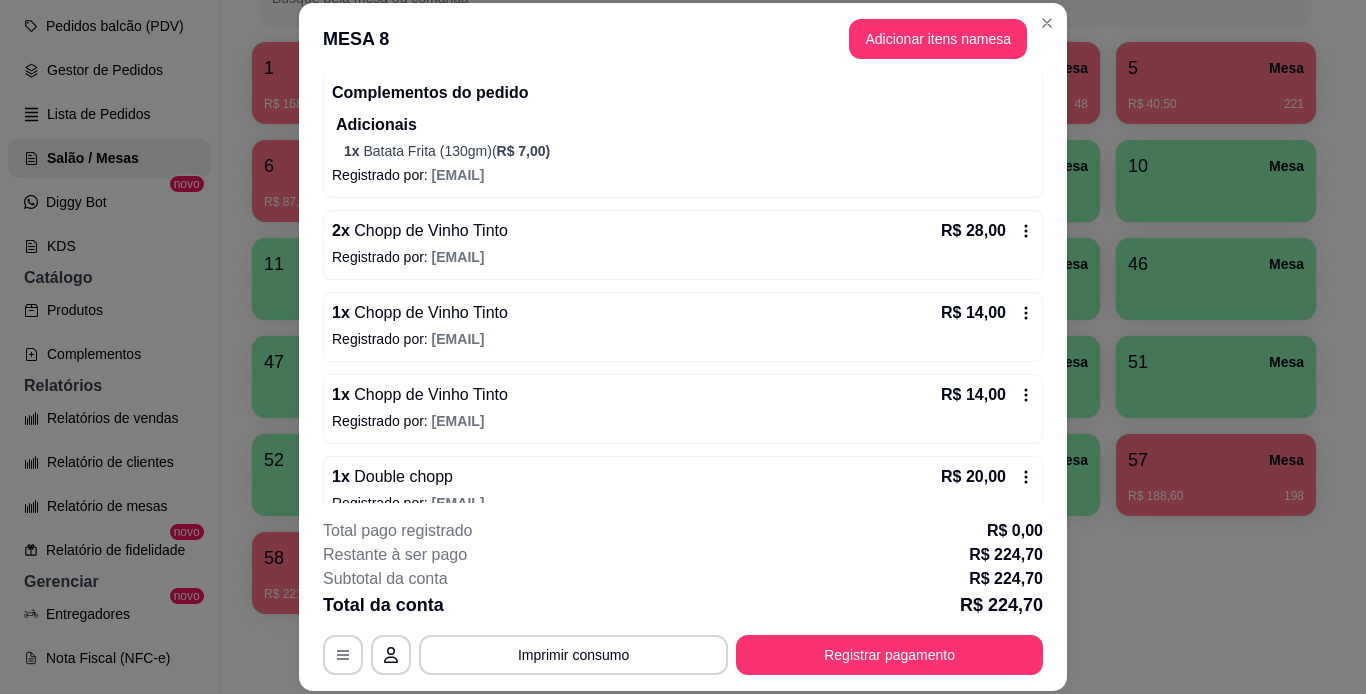 scroll, scrollTop: 749, scrollLeft: 0, axis: vertical 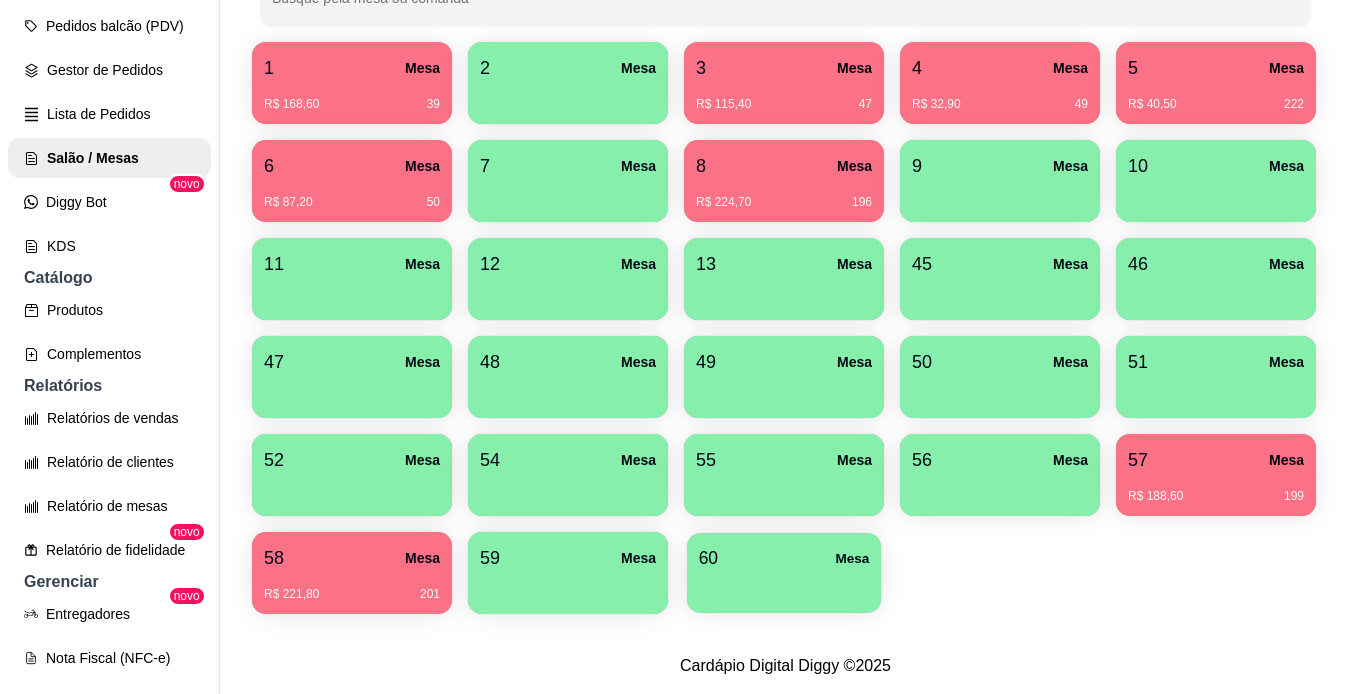 click at bounding box center (784, 586) 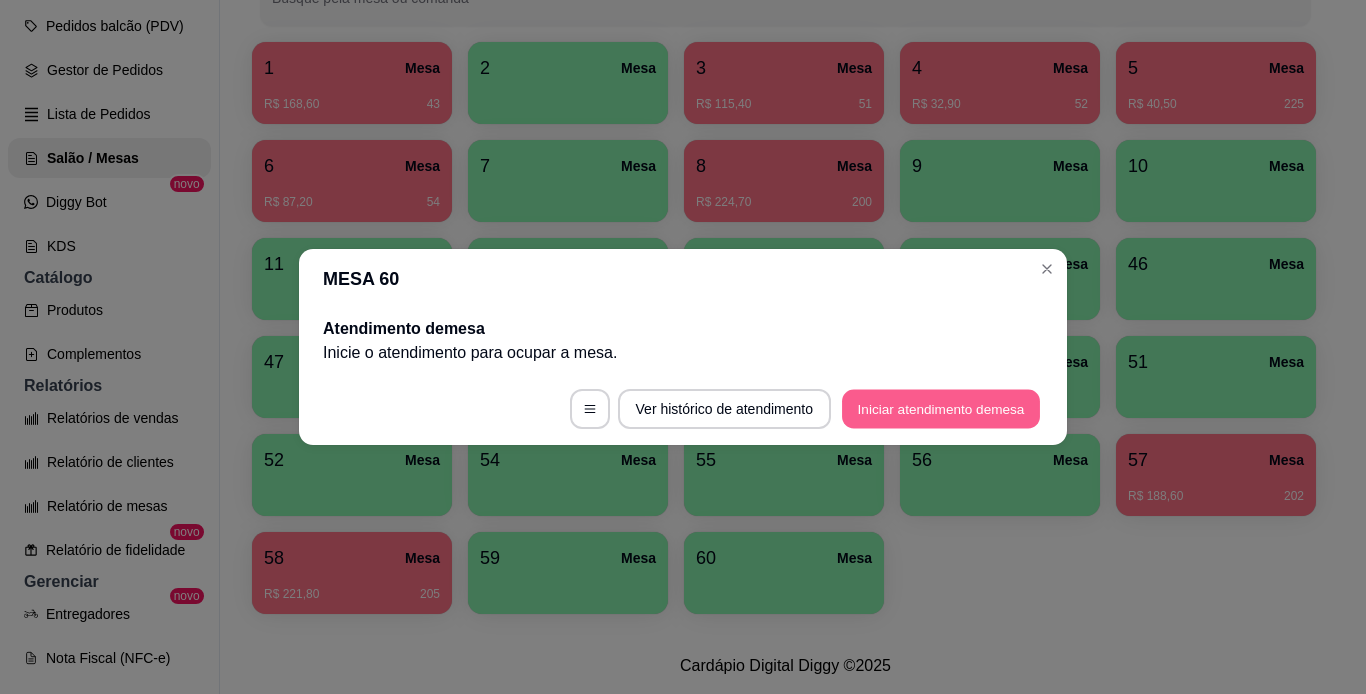 click on "Iniciar atendimento de  mesa" at bounding box center [941, 409] 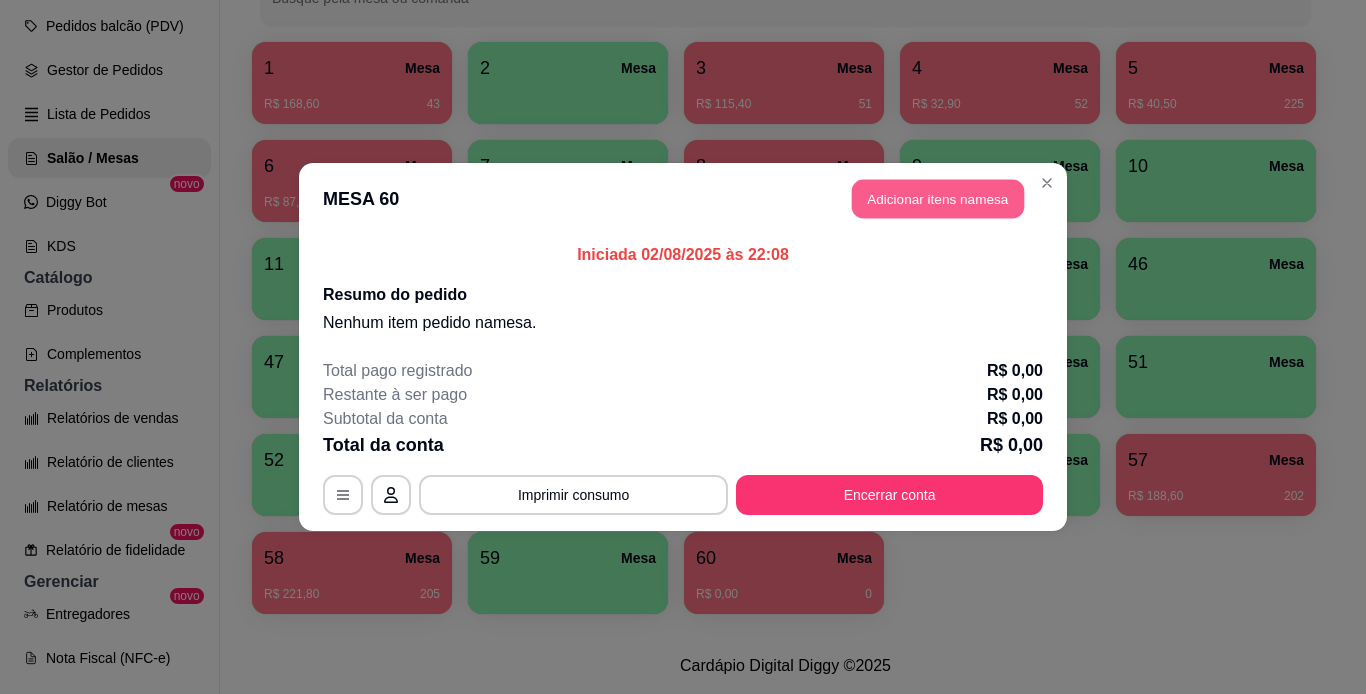 click on "Adicionar itens na  mesa" at bounding box center [938, 199] 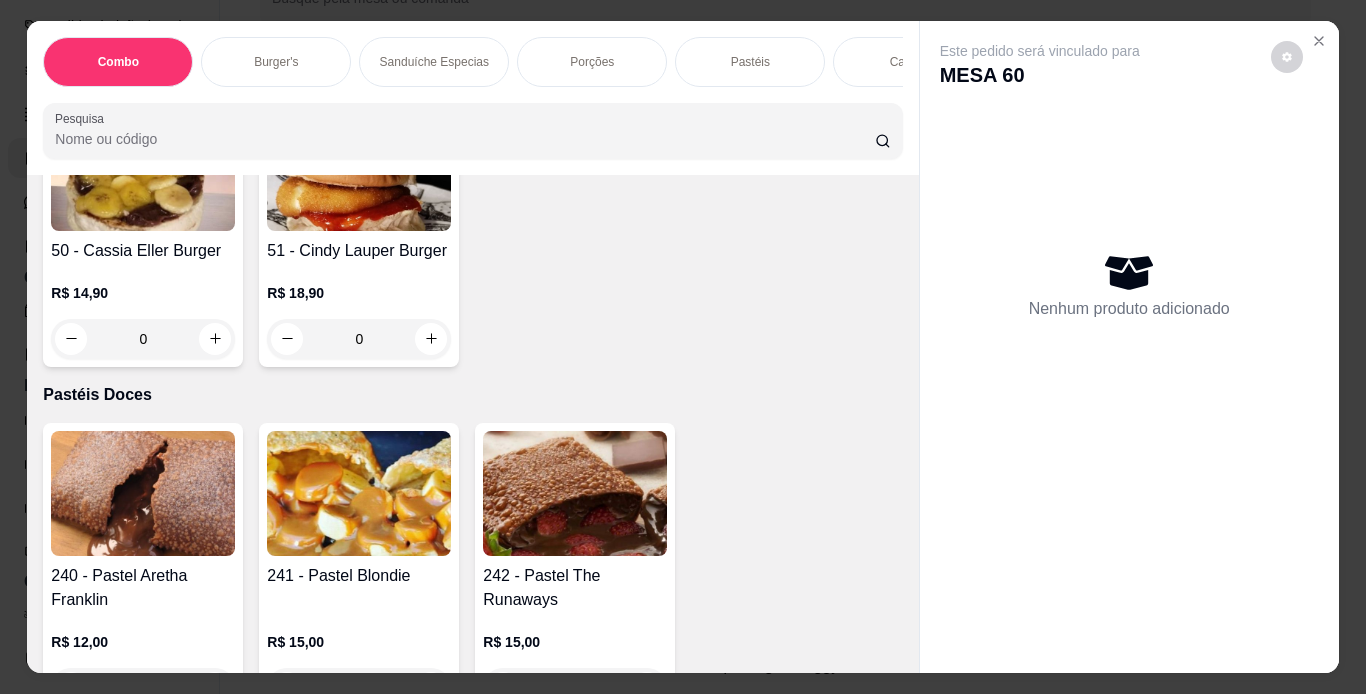 scroll, scrollTop: 6353, scrollLeft: 0, axis: vertical 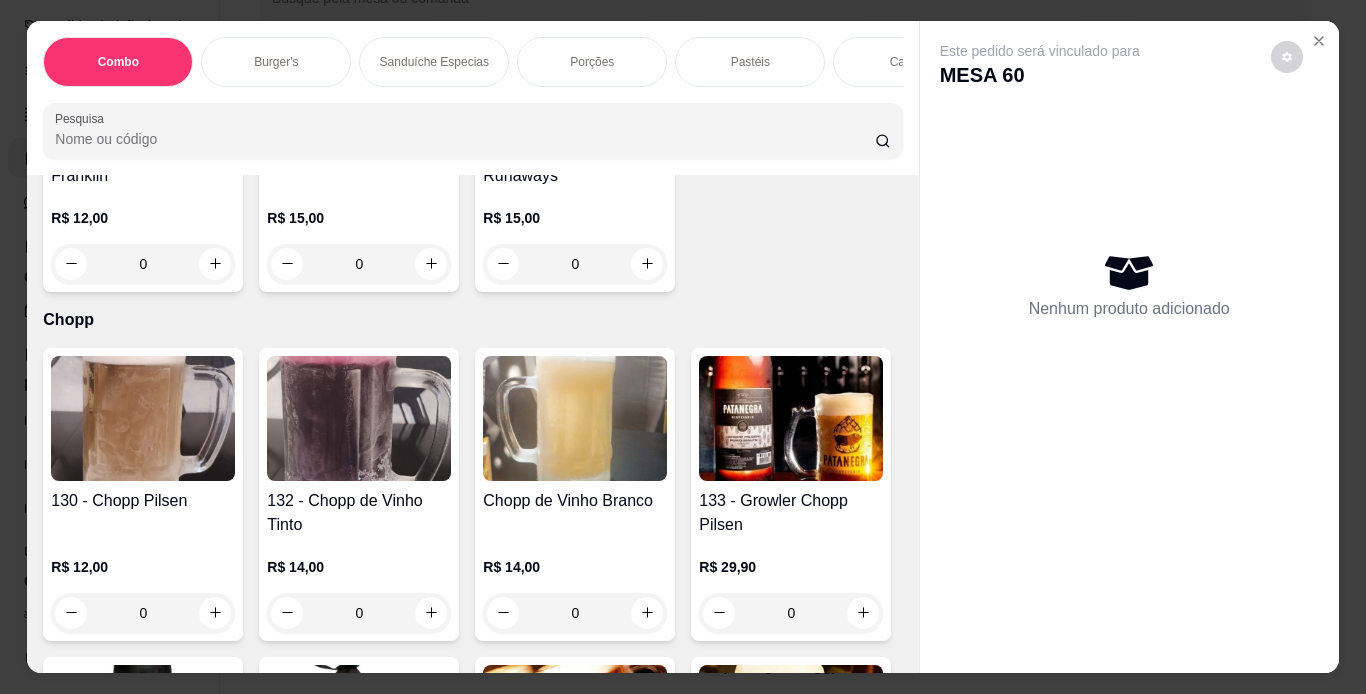 click on "0" at bounding box center (143, -1108) 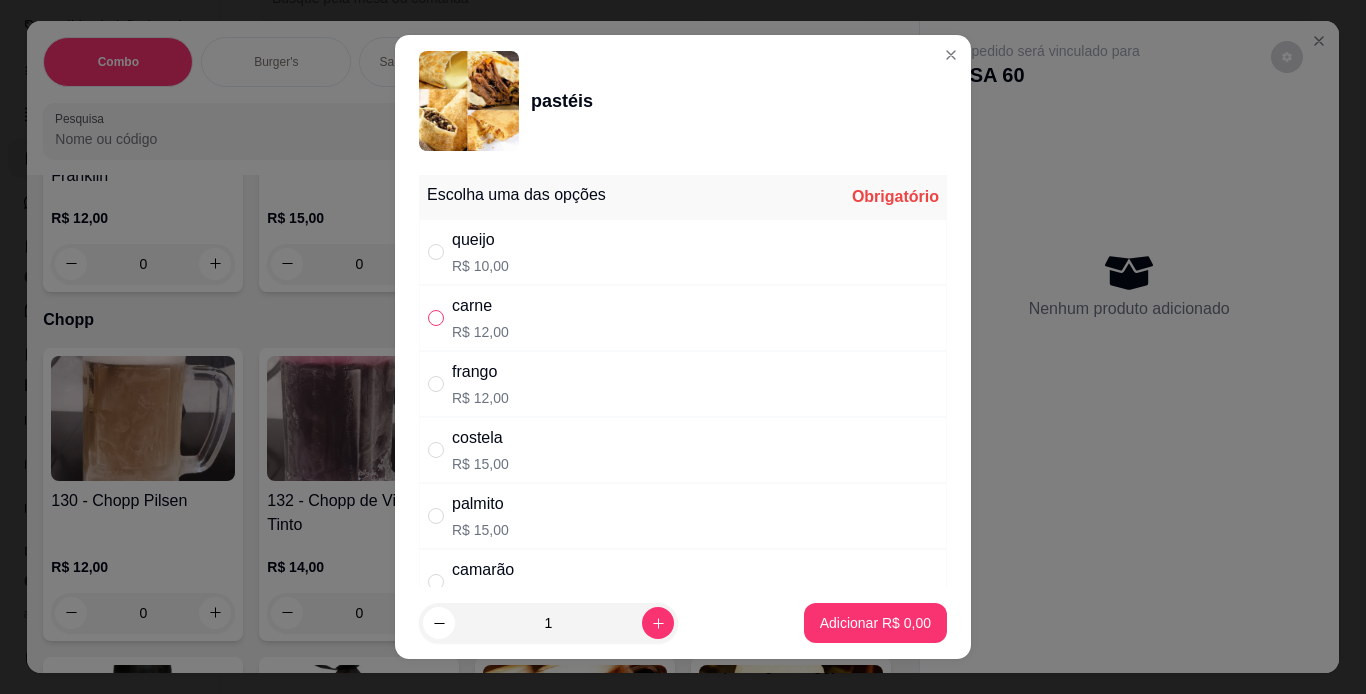 click at bounding box center (436, 318) 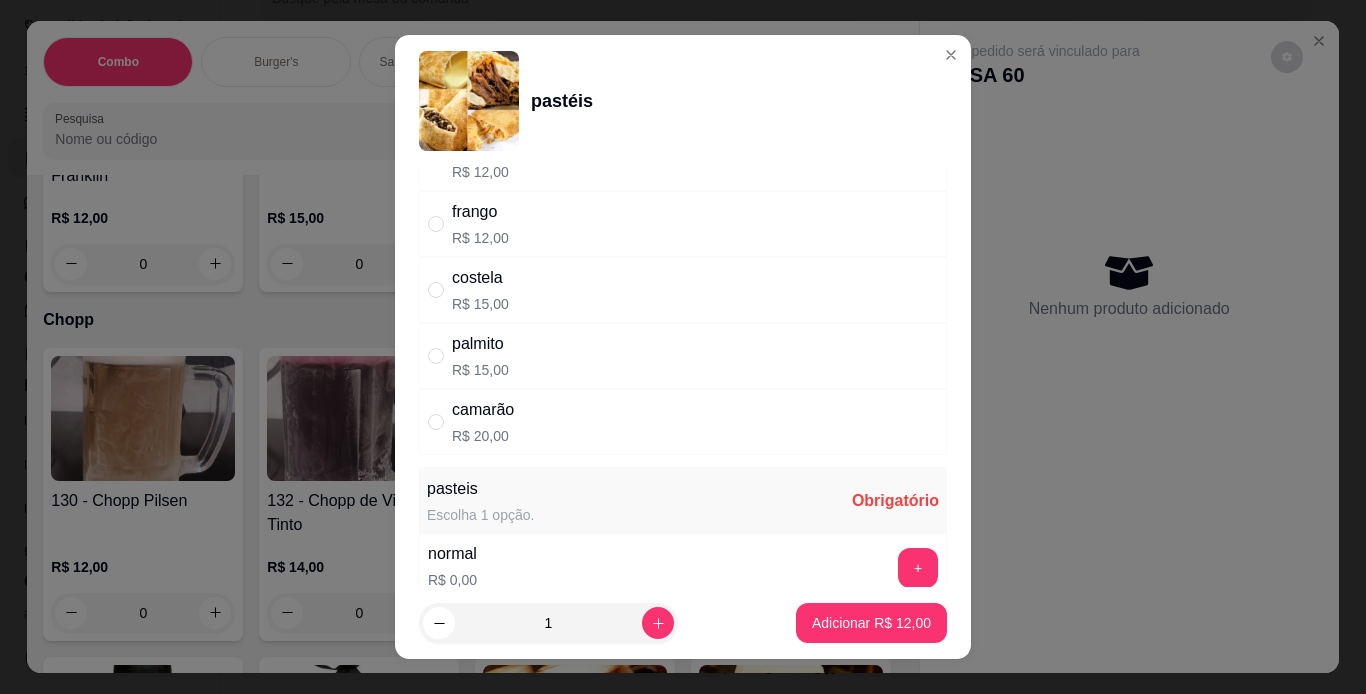scroll, scrollTop: 200, scrollLeft: 0, axis: vertical 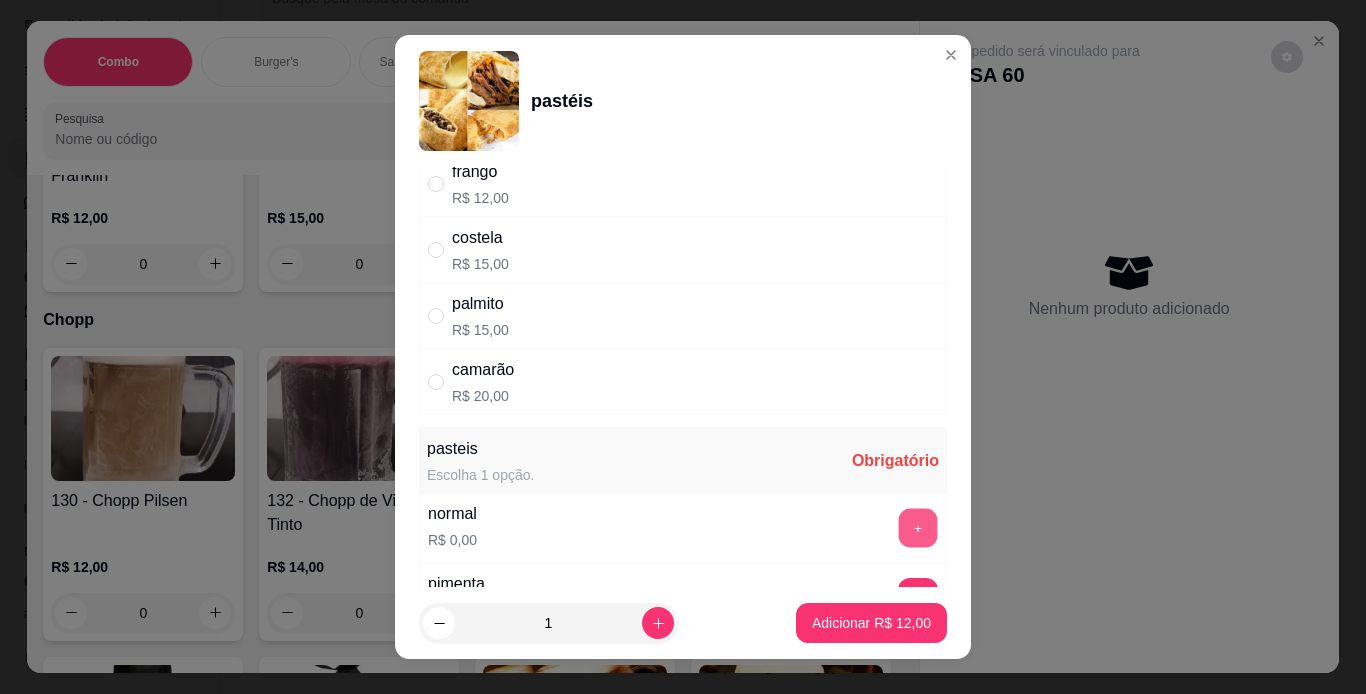 click on "+" at bounding box center (918, 527) 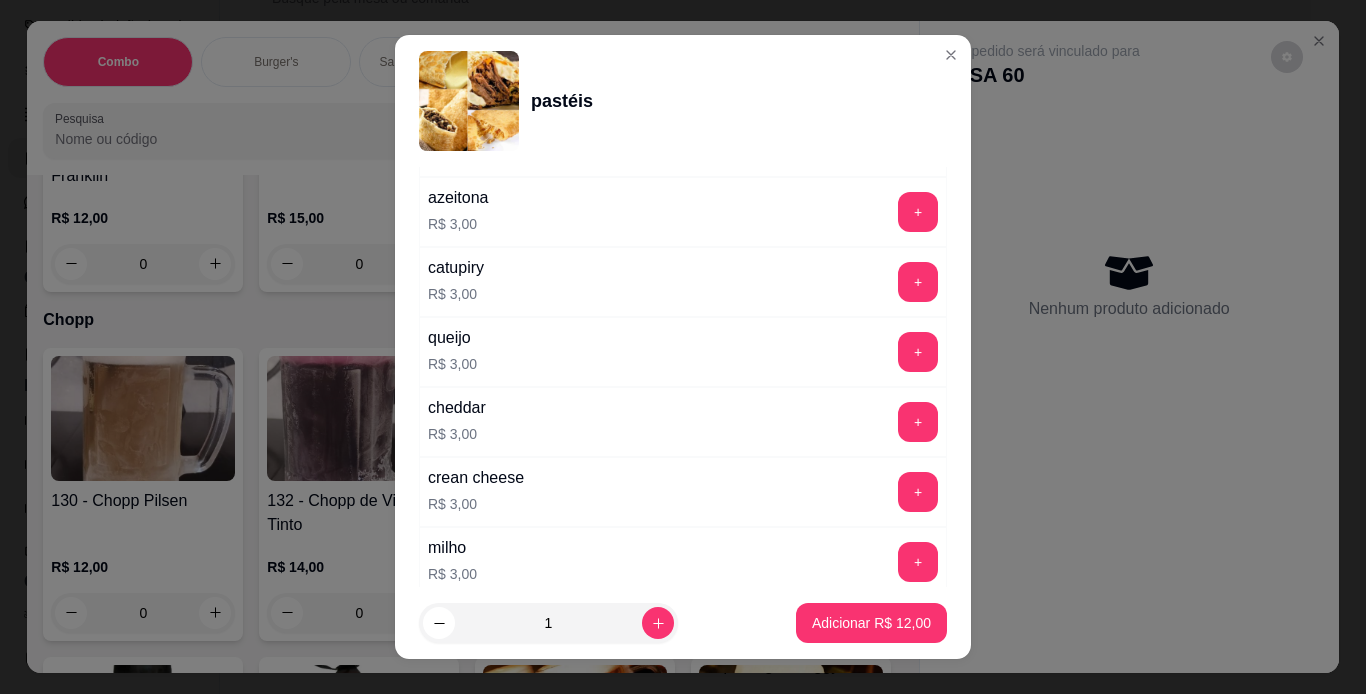scroll, scrollTop: 888, scrollLeft: 0, axis: vertical 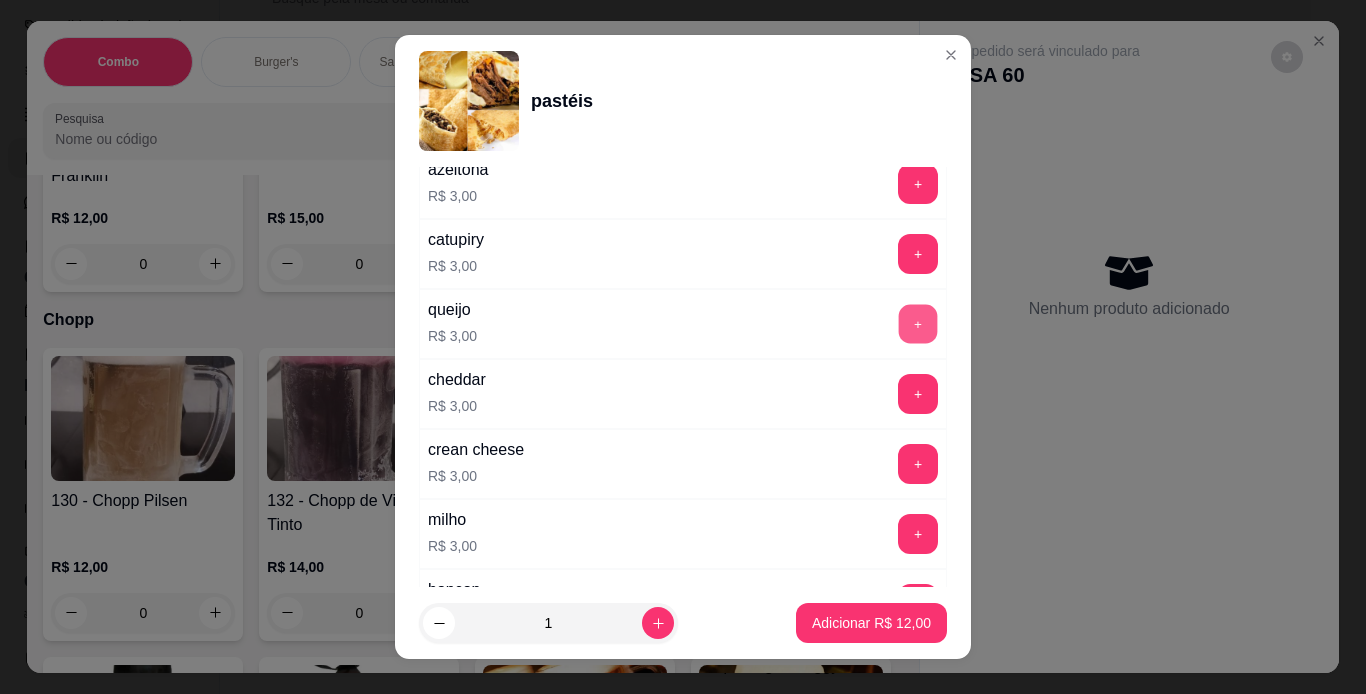 click on "+" at bounding box center (918, 323) 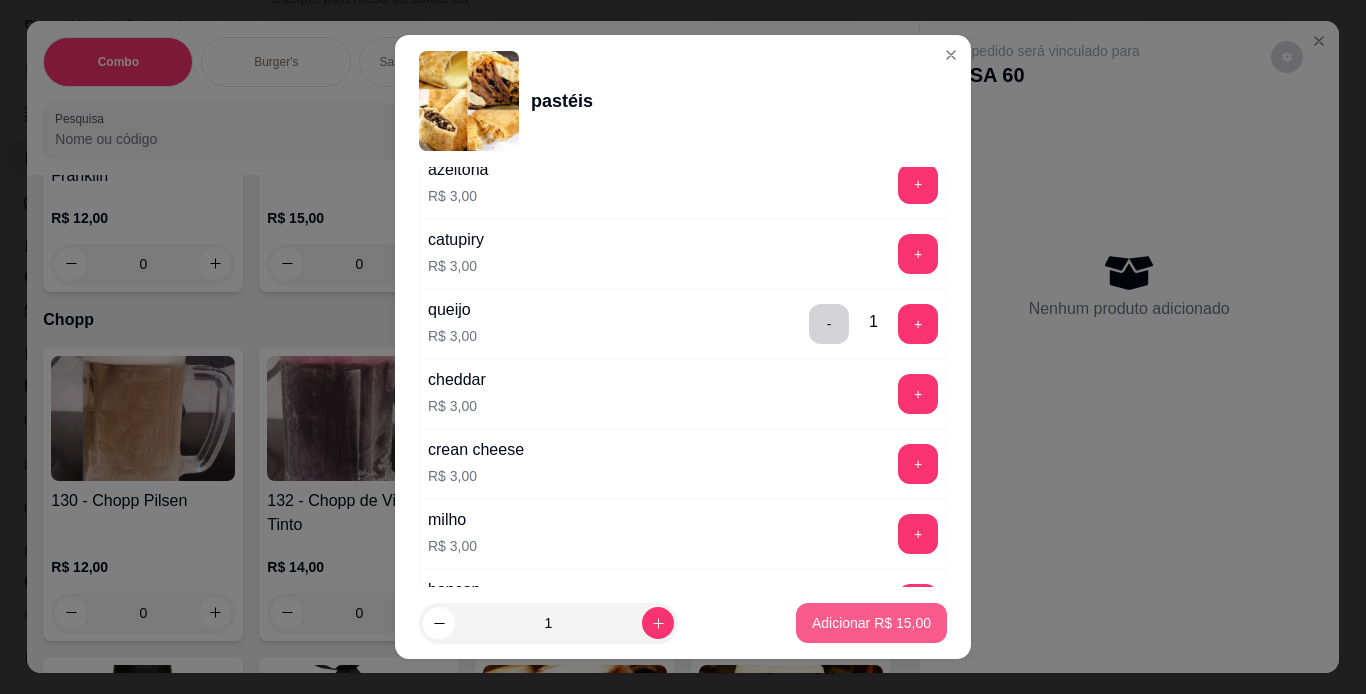 click on "Adicionar   R$ 15,00" at bounding box center [871, 623] 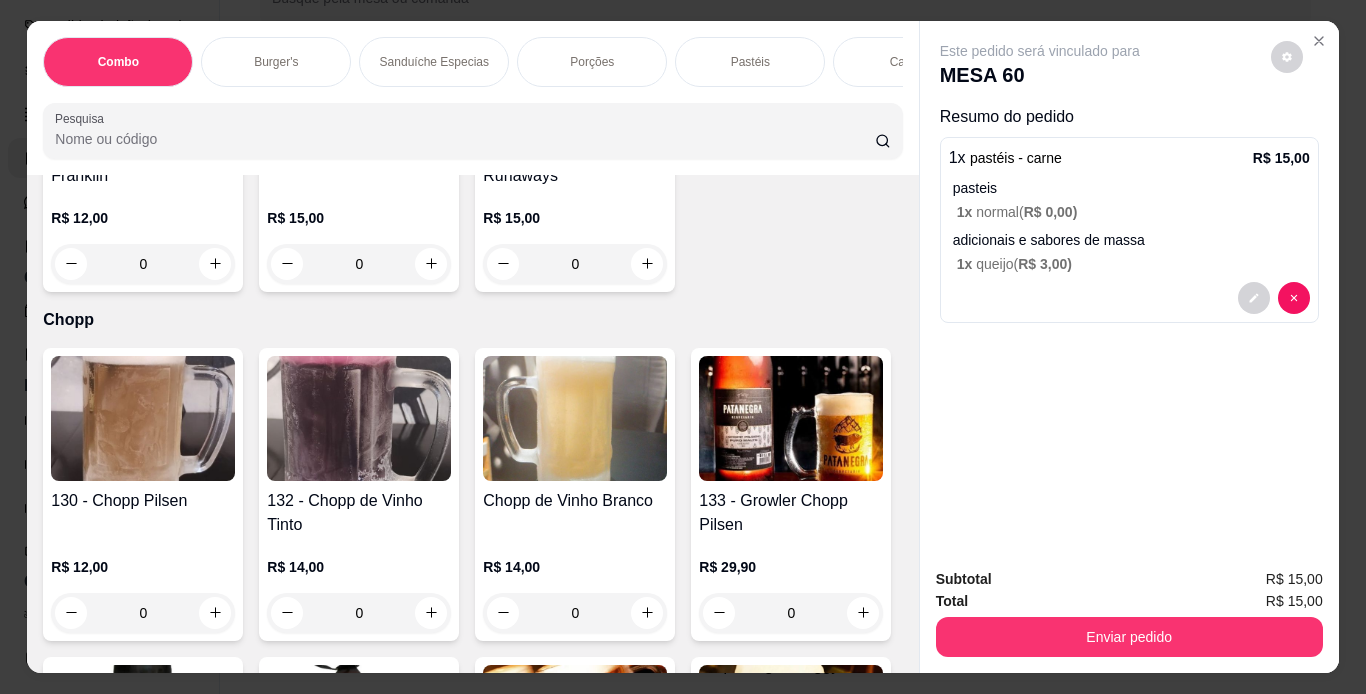 click on "0" at bounding box center (143, -1108) 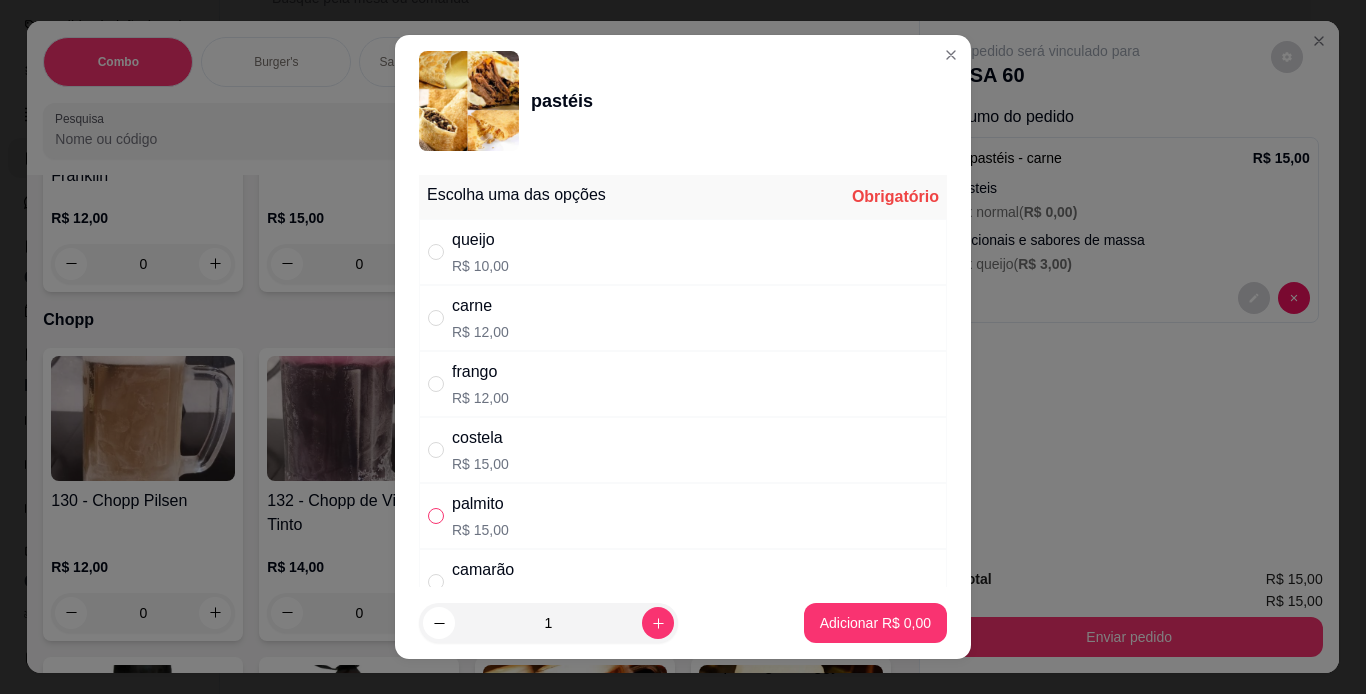 click at bounding box center (436, 516) 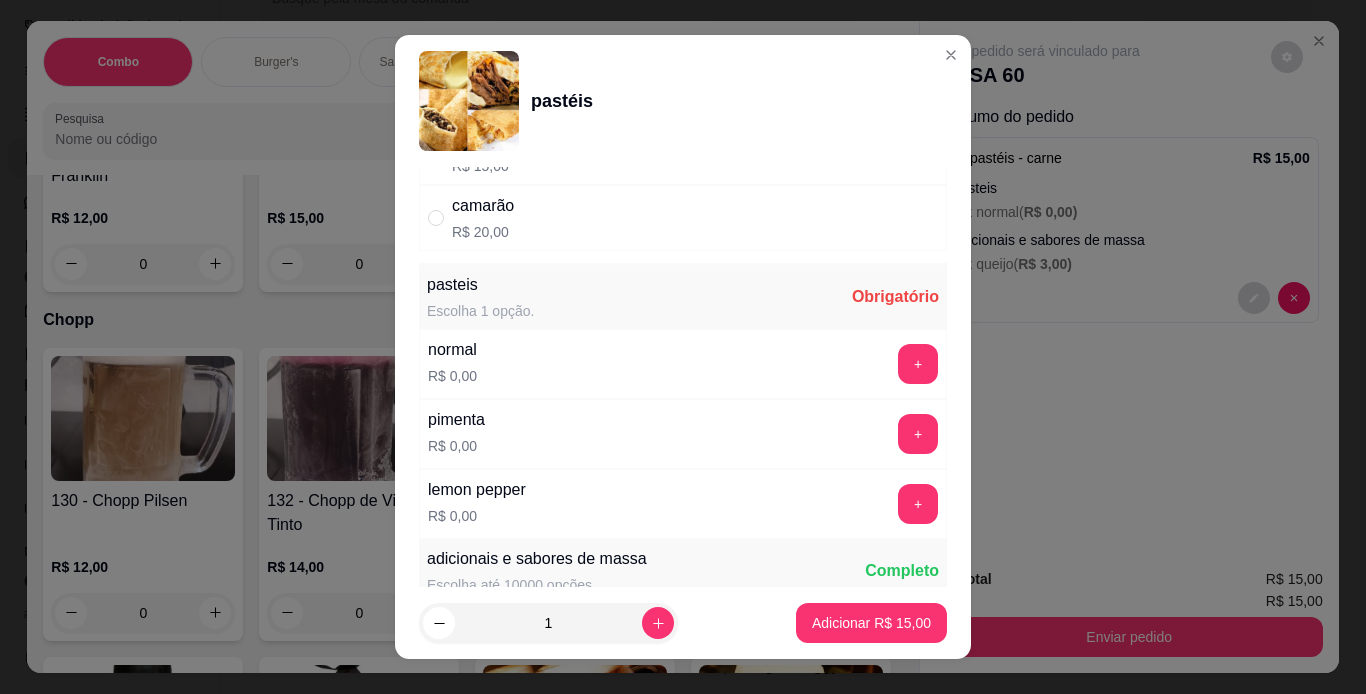 scroll, scrollTop: 368, scrollLeft: 0, axis: vertical 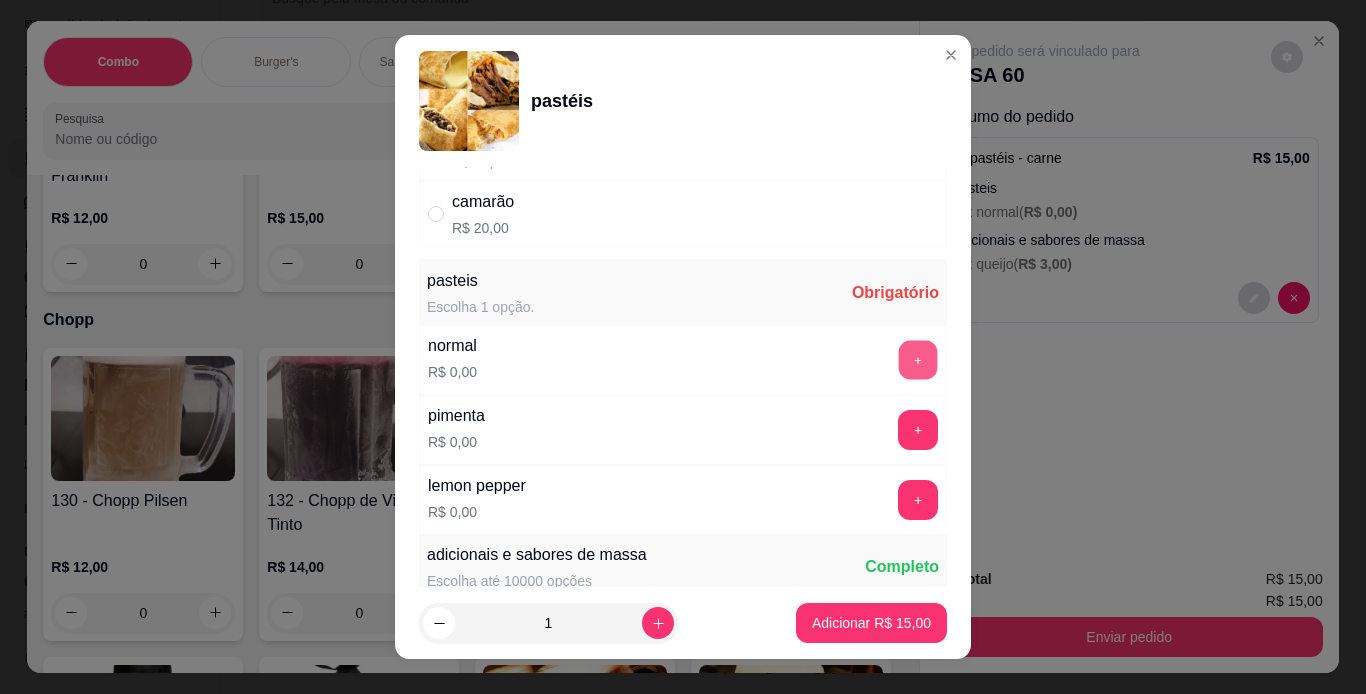 click on "+" at bounding box center (918, 359) 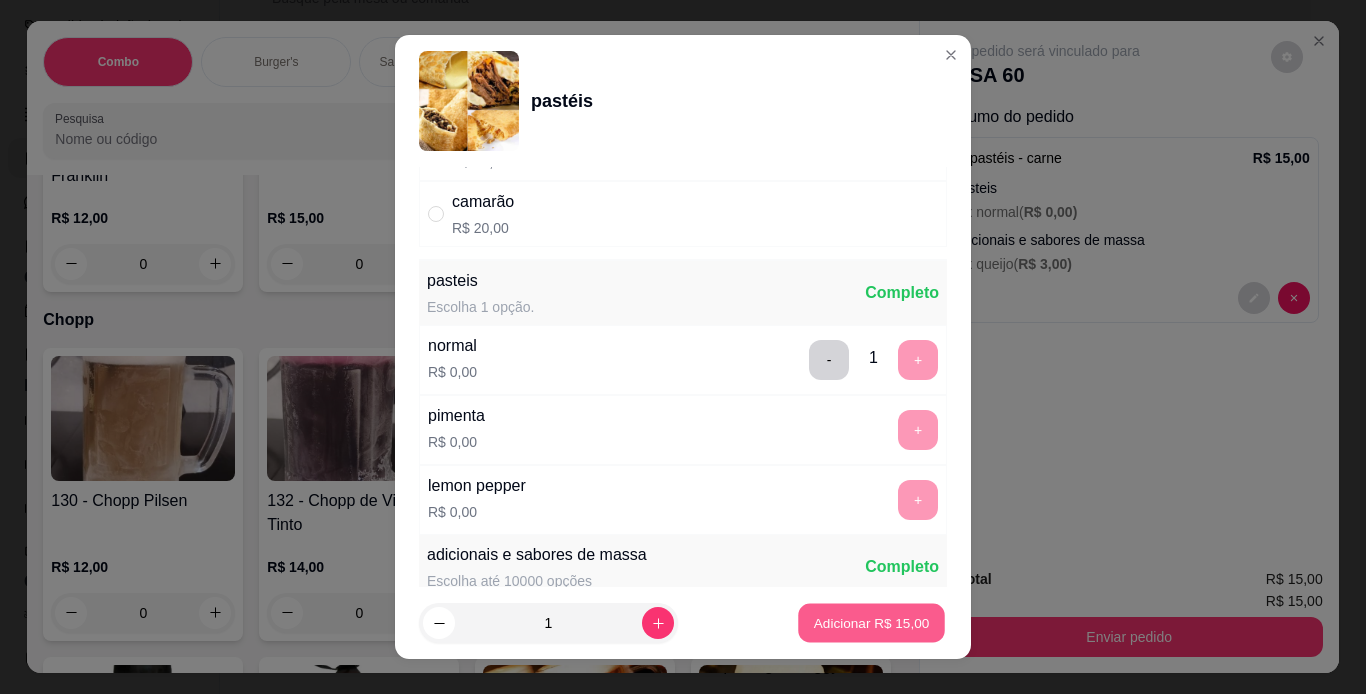 click on "Adicionar   R$ 15,00" at bounding box center [872, 623] 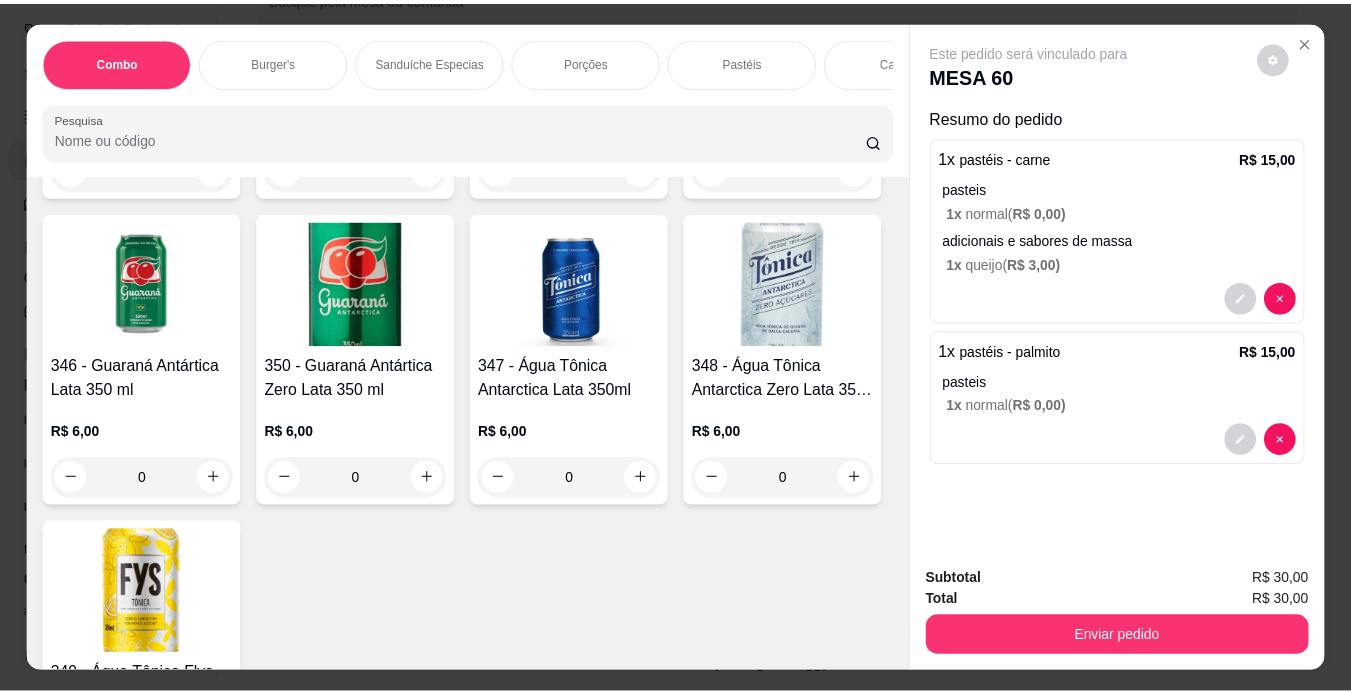 scroll, scrollTop: 9741, scrollLeft: 0, axis: vertical 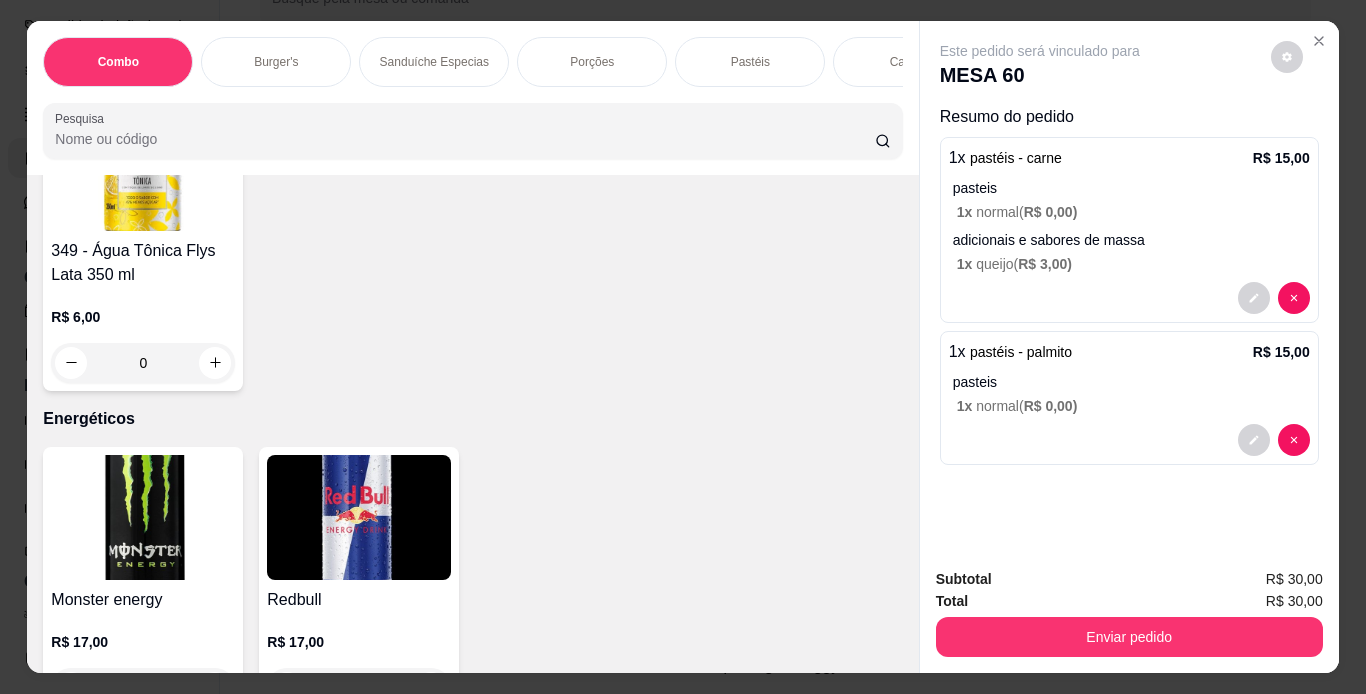 click on "0" at bounding box center (143, -1182) 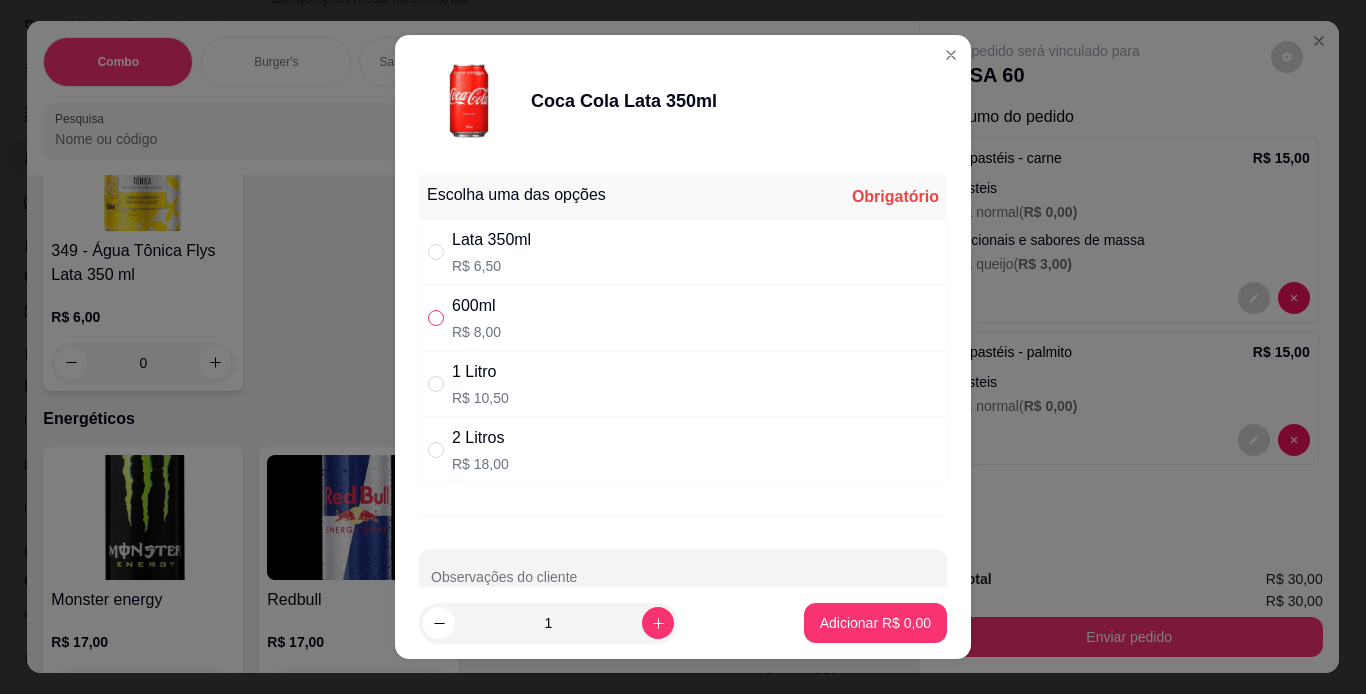 click at bounding box center [436, 318] 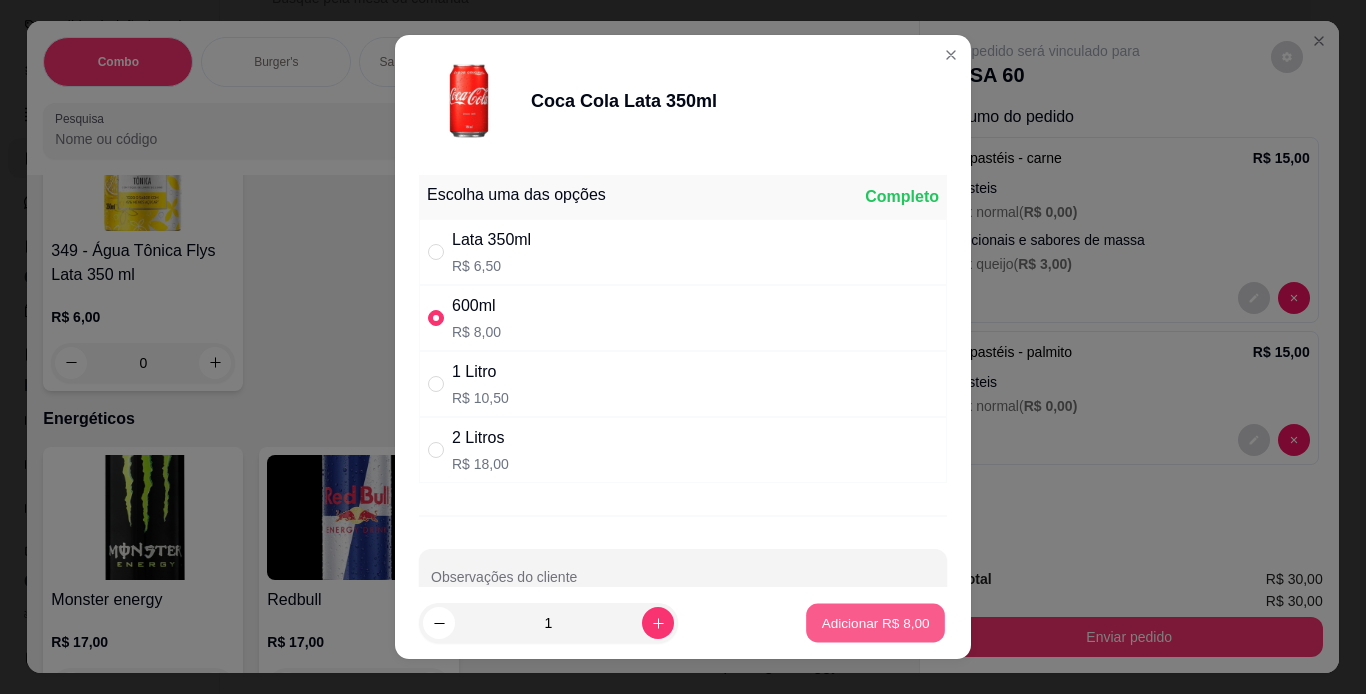 click on "Adicionar   R$ 8,00" at bounding box center [875, 623] 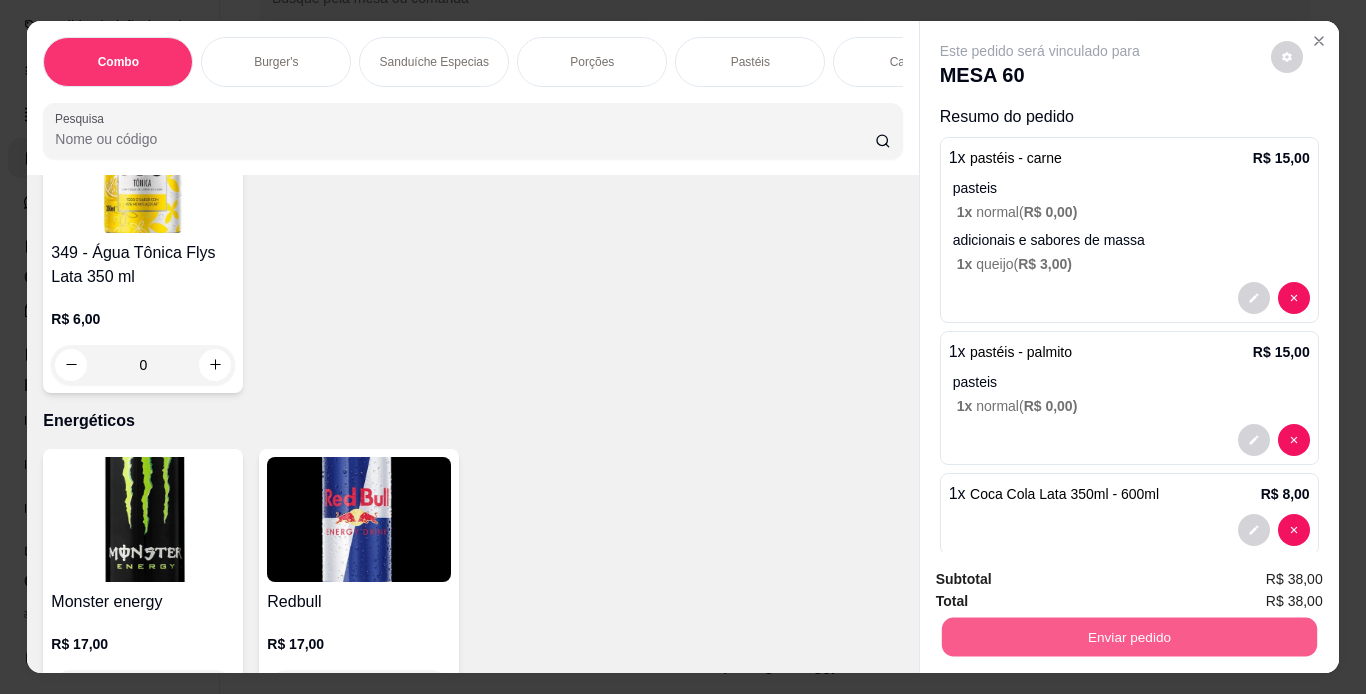 click on "Enviar pedido" at bounding box center [1128, 637] 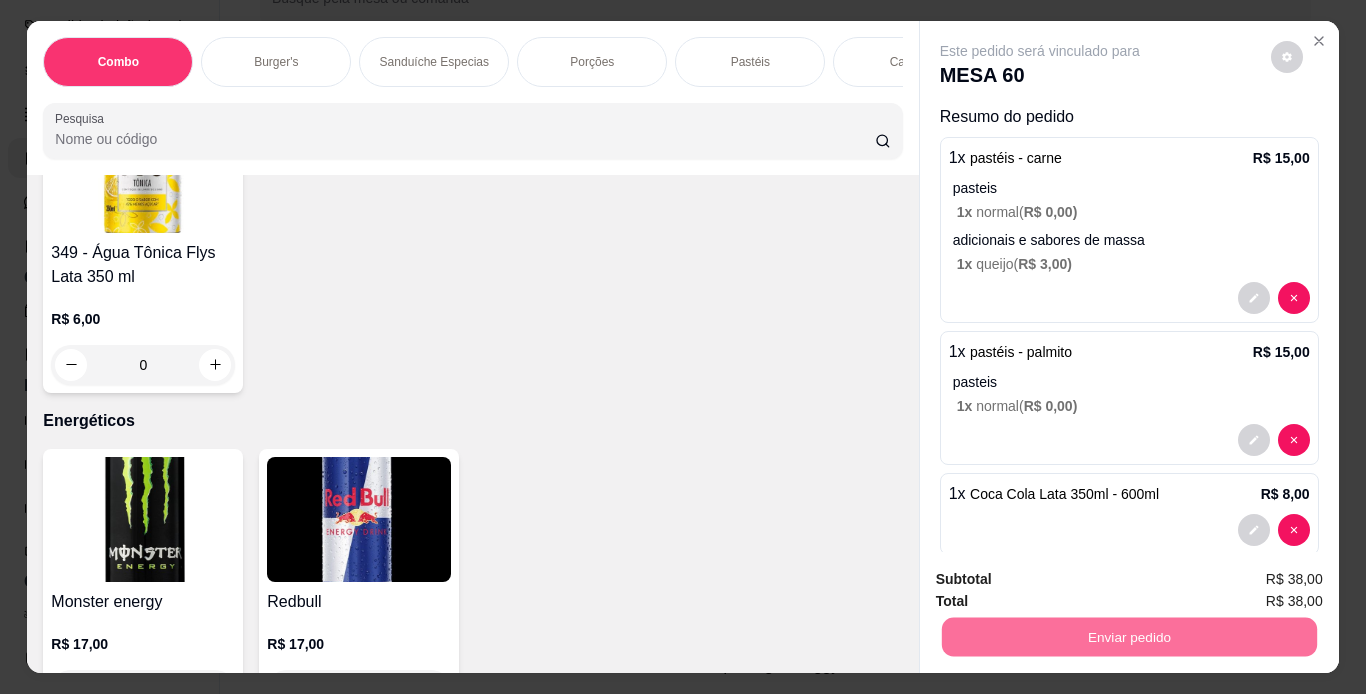 click on "Não registrar e enviar pedido" at bounding box center [1063, 580] 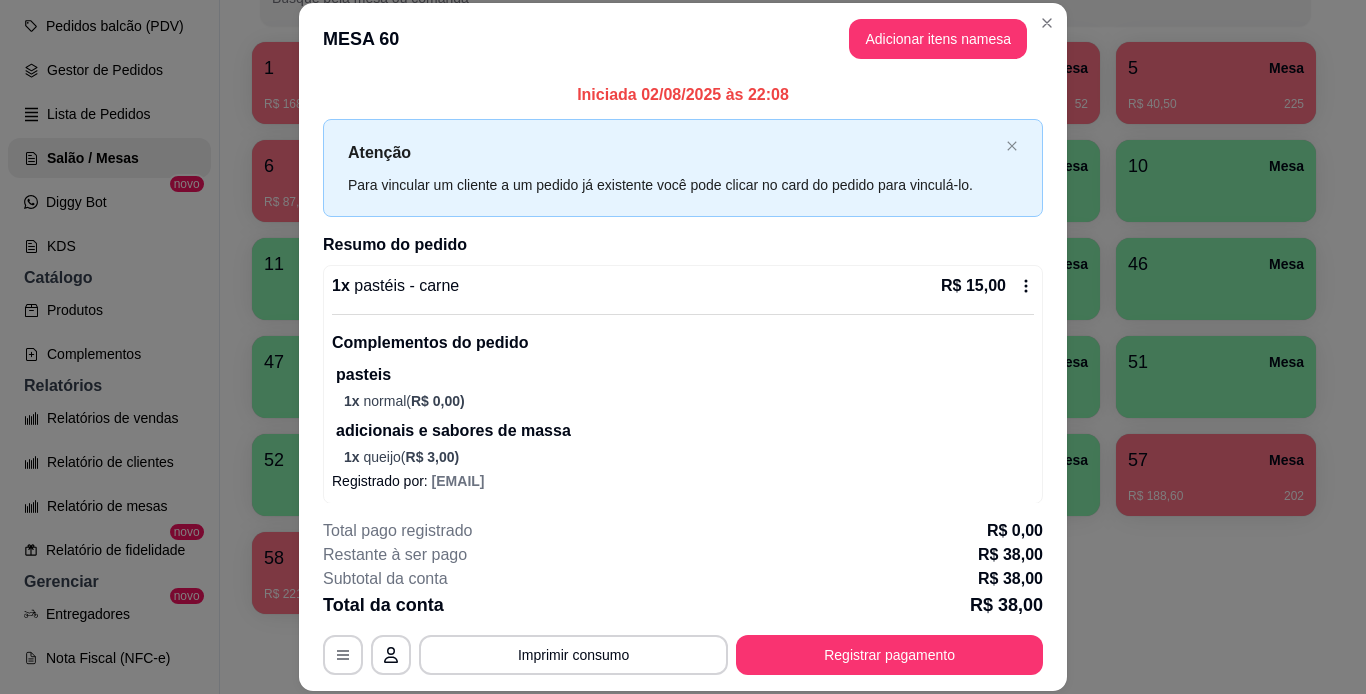type 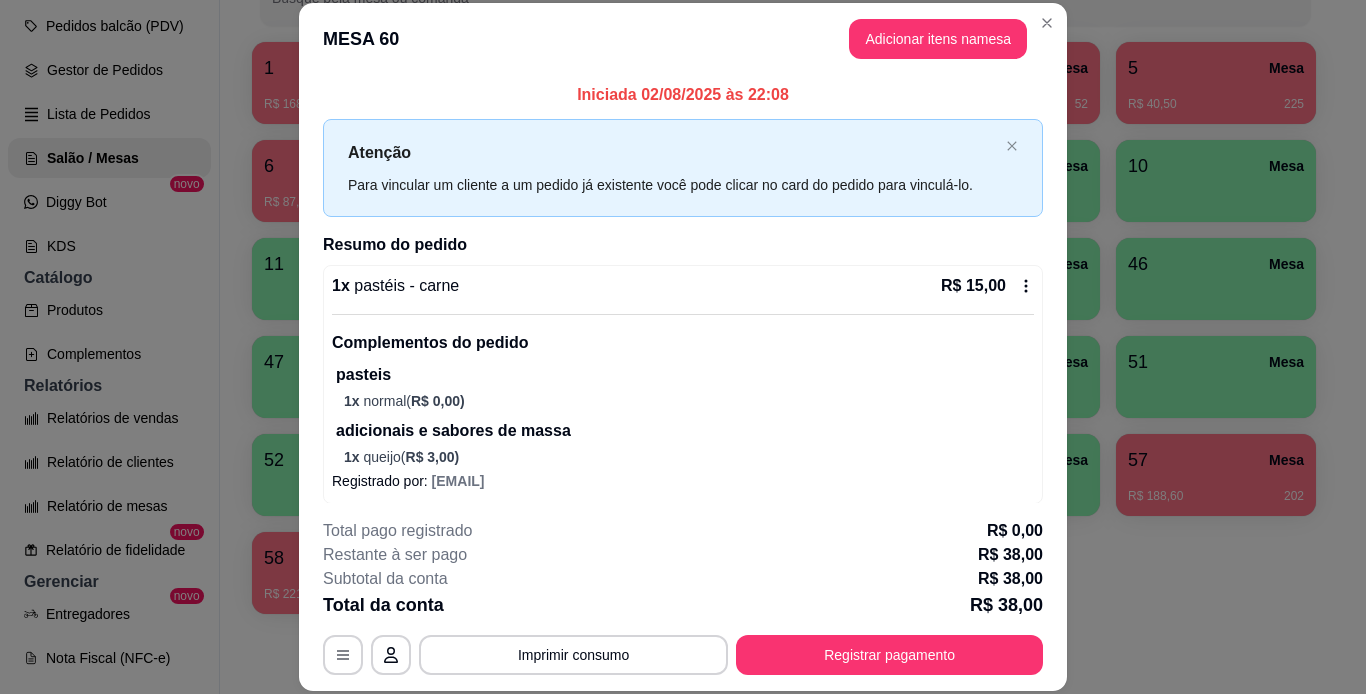 type 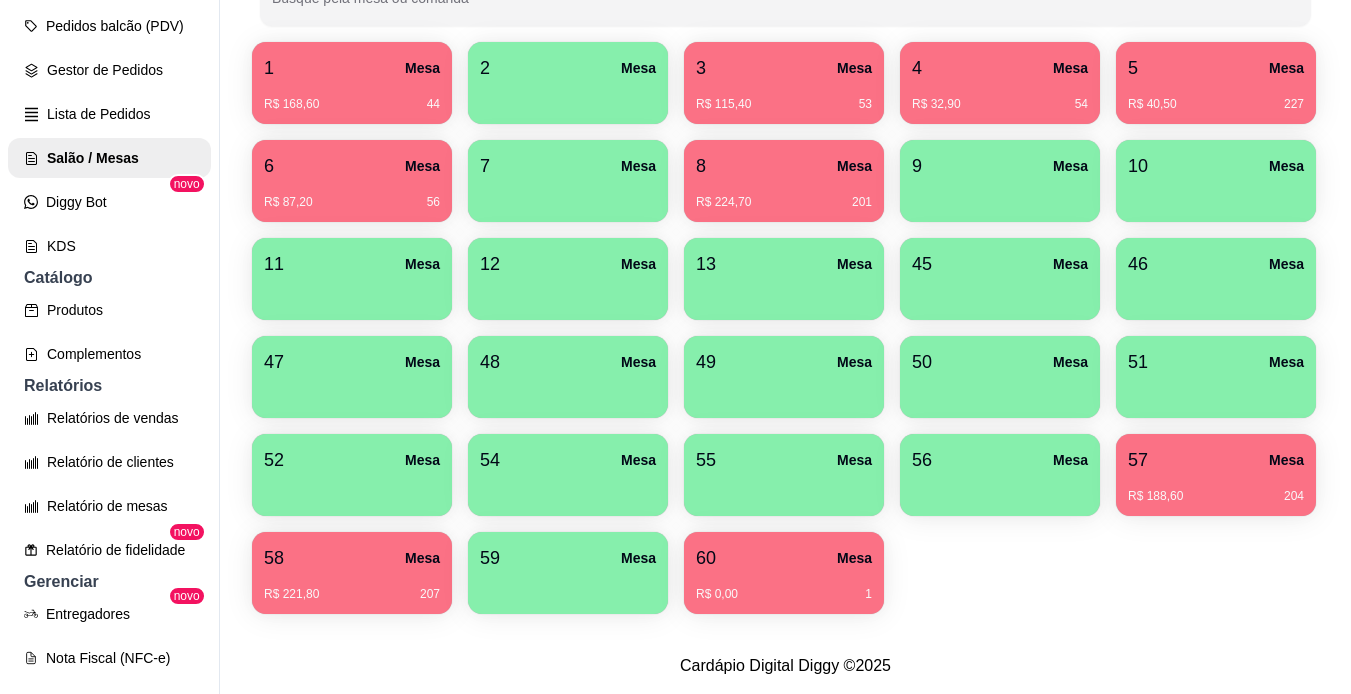 click on "Cardápio Digital Diggy © 2025" at bounding box center [785, 666] 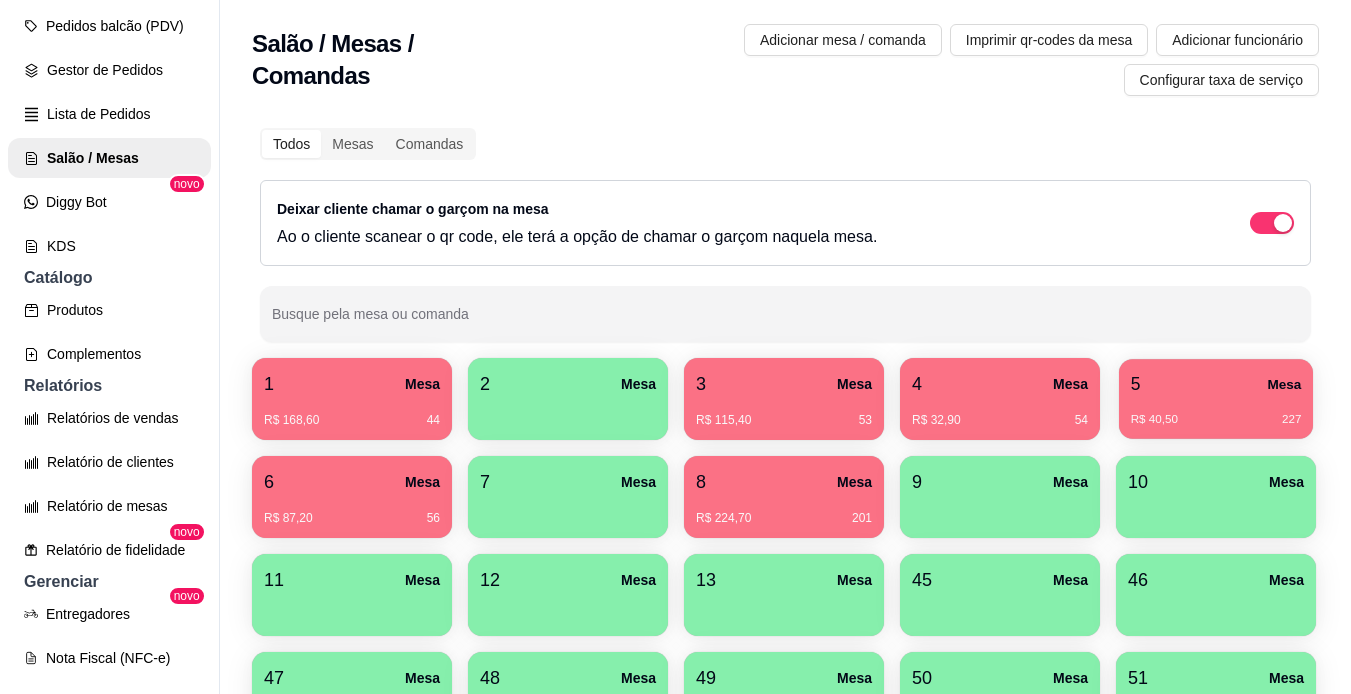 click on "5 Mesa" at bounding box center (1216, 384) 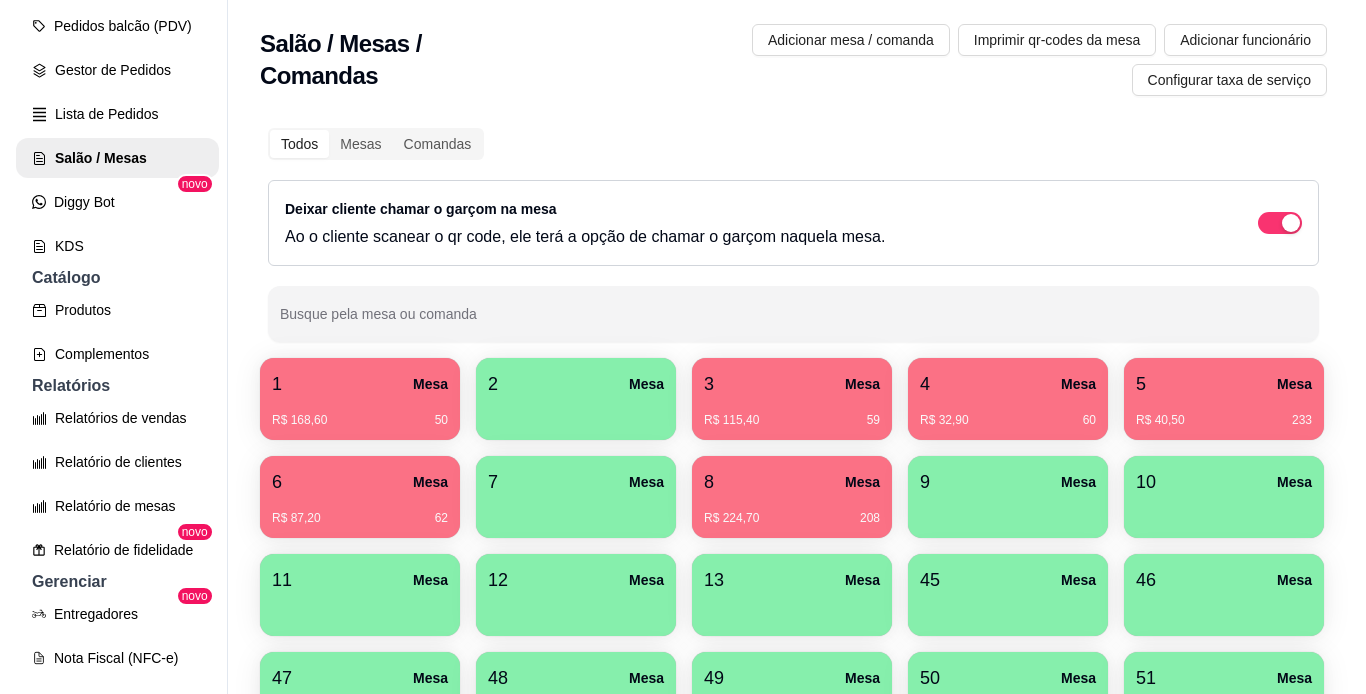 scroll, scrollTop: 429, scrollLeft: 0, axis: vertical 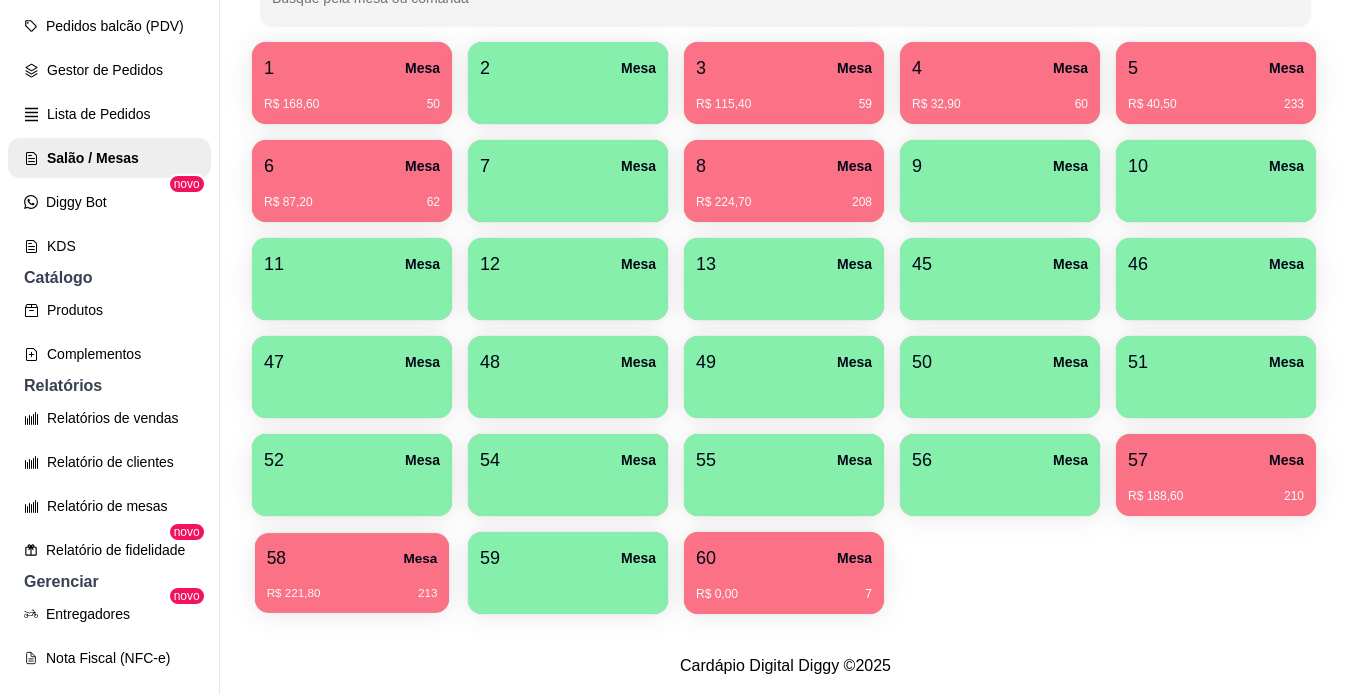 click on "58 Mesa" at bounding box center [352, 558] 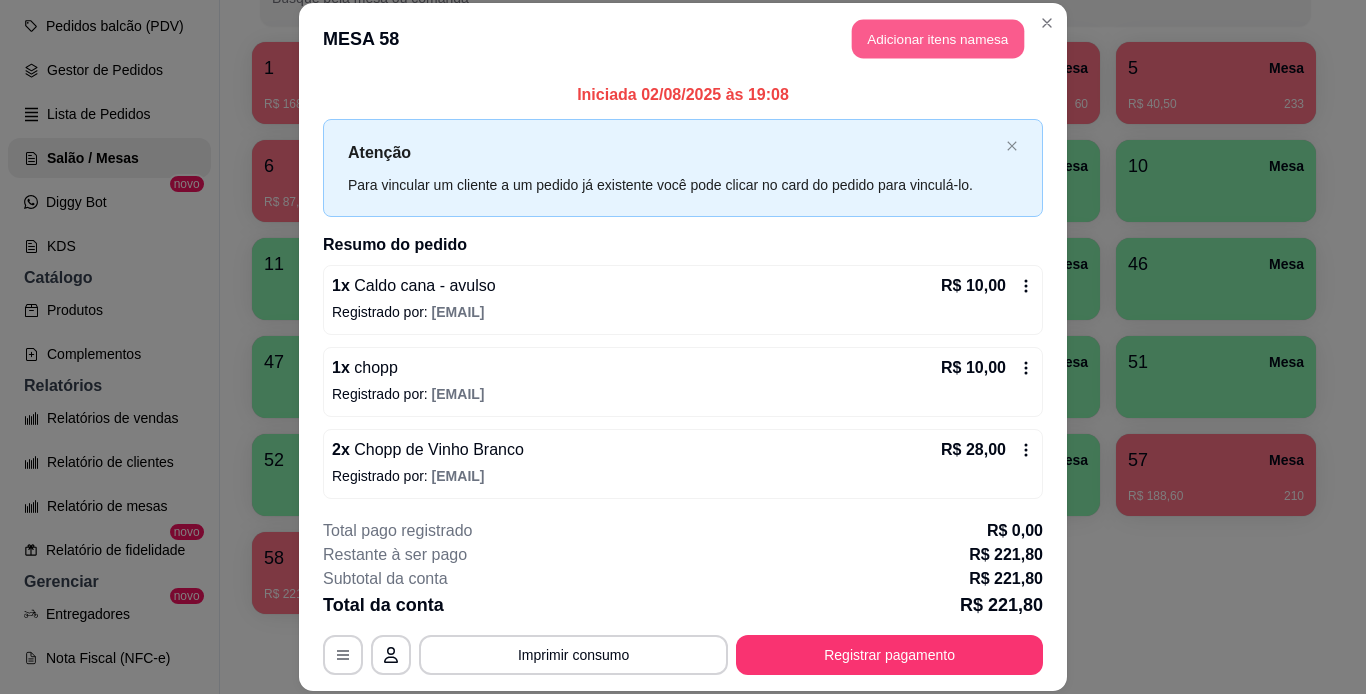 click on "Adicionar itens na  mesa" at bounding box center [938, 39] 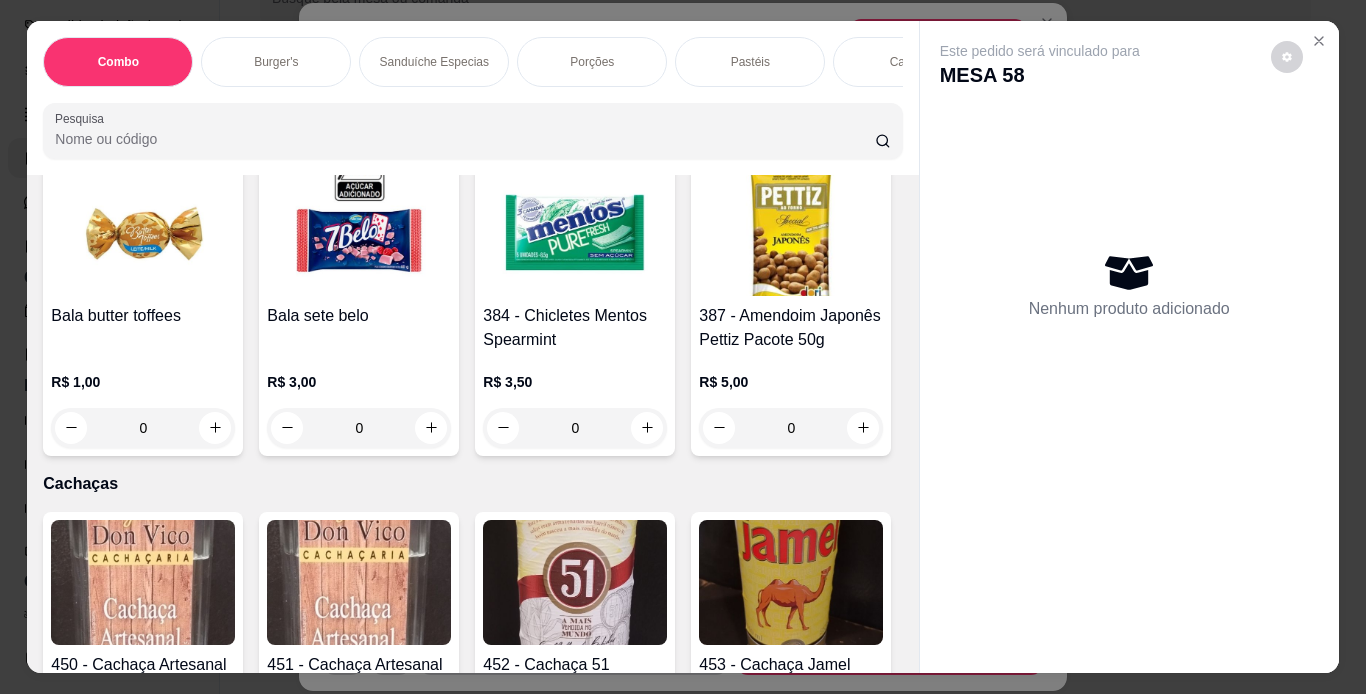 scroll, scrollTop: 12282, scrollLeft: 0, axis: vertical 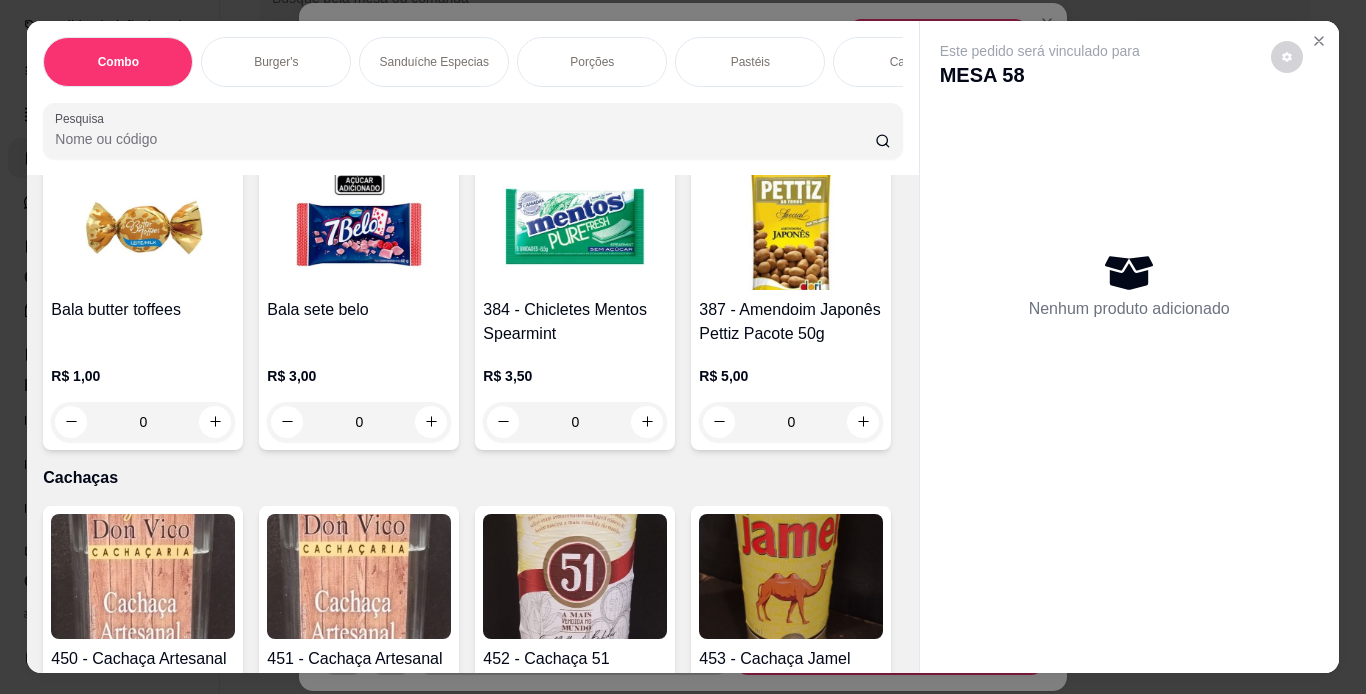 click on "R$ 4,00 0" at bounding box center [143, -1522] 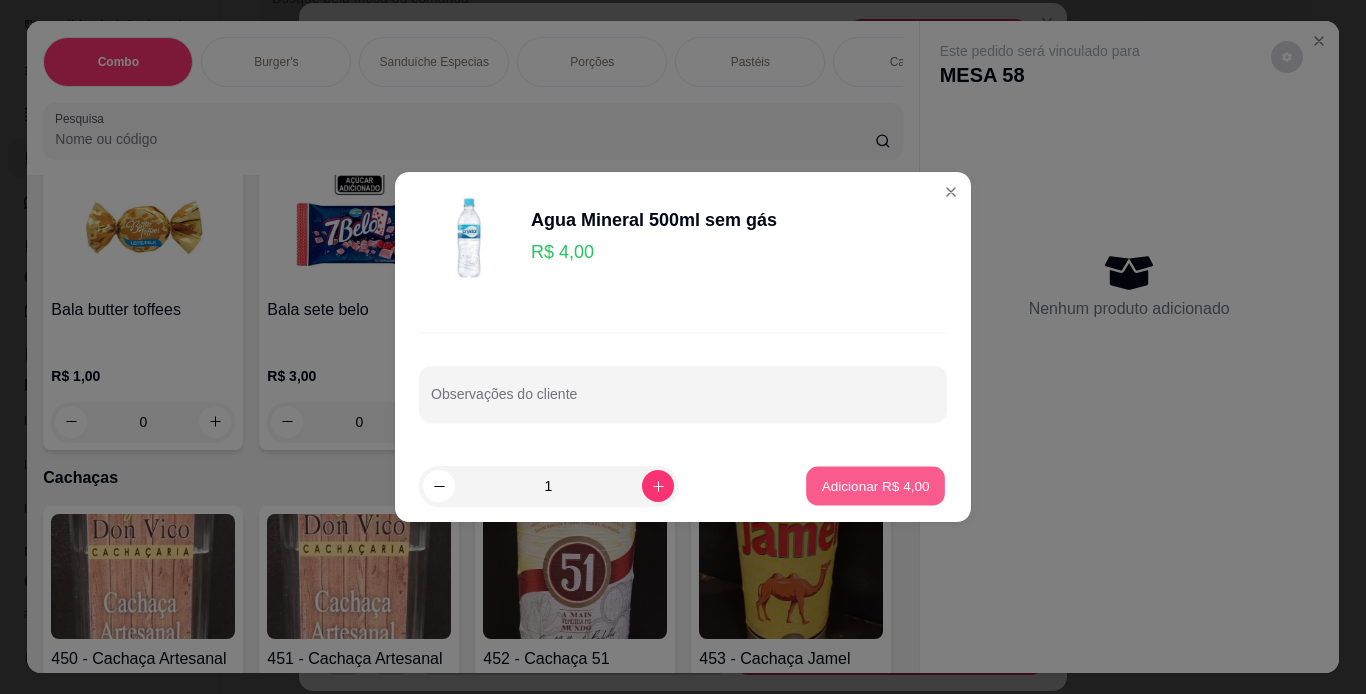 click on "Adicionar   R$ 4,00" at bounding box center (875, 486) 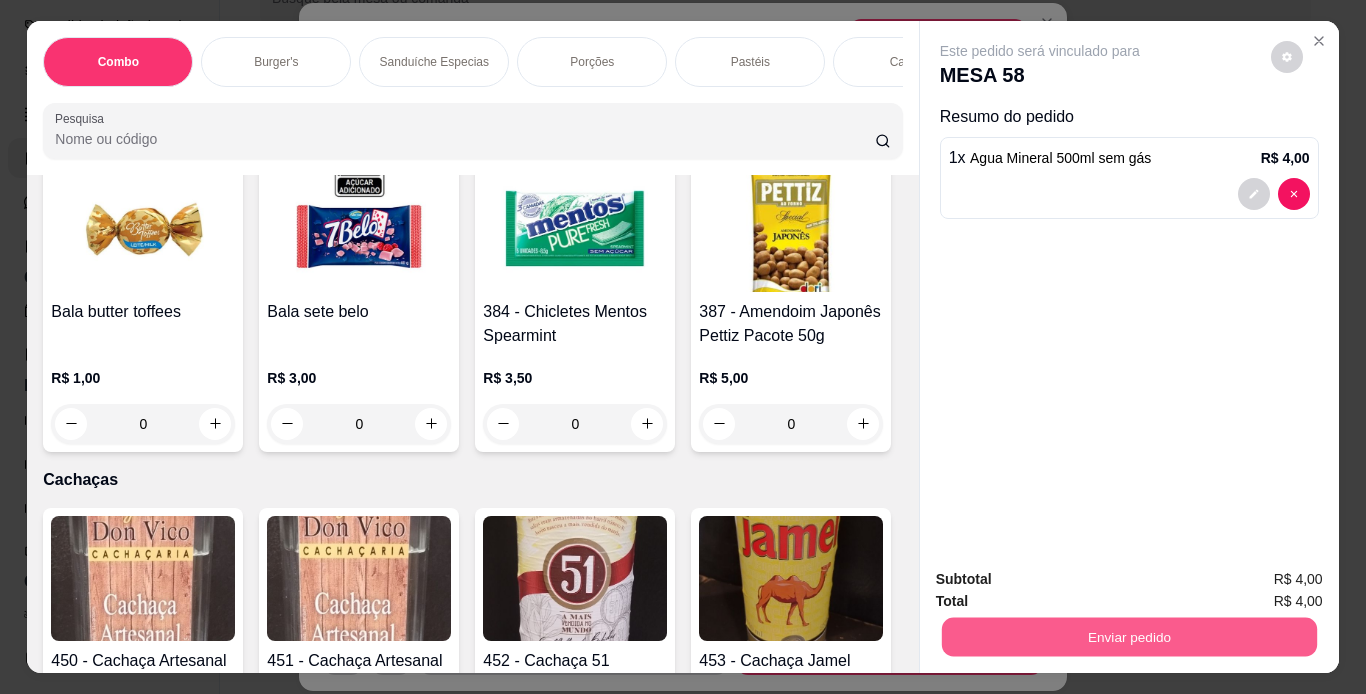 click on "Enviar pedido" at bounding box center (1128, 637) 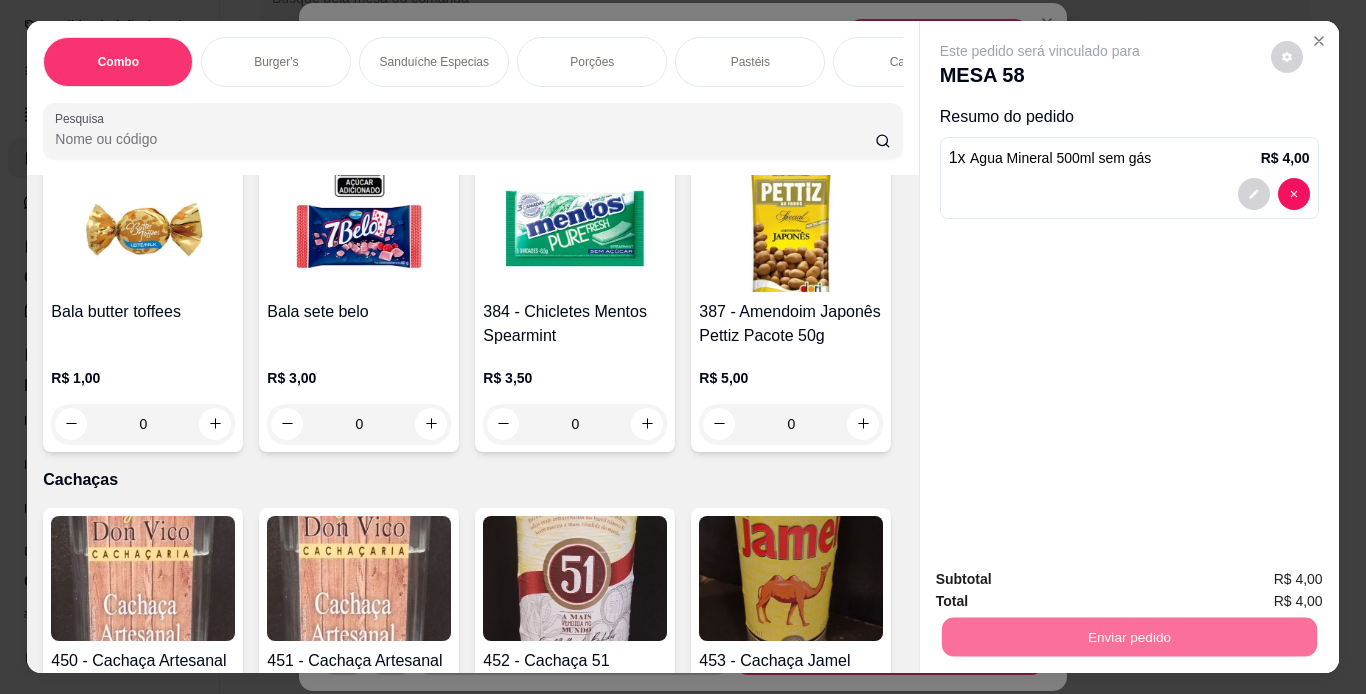 click on "Não registrar e enviar pedido" at bounding box center [1063, 580] 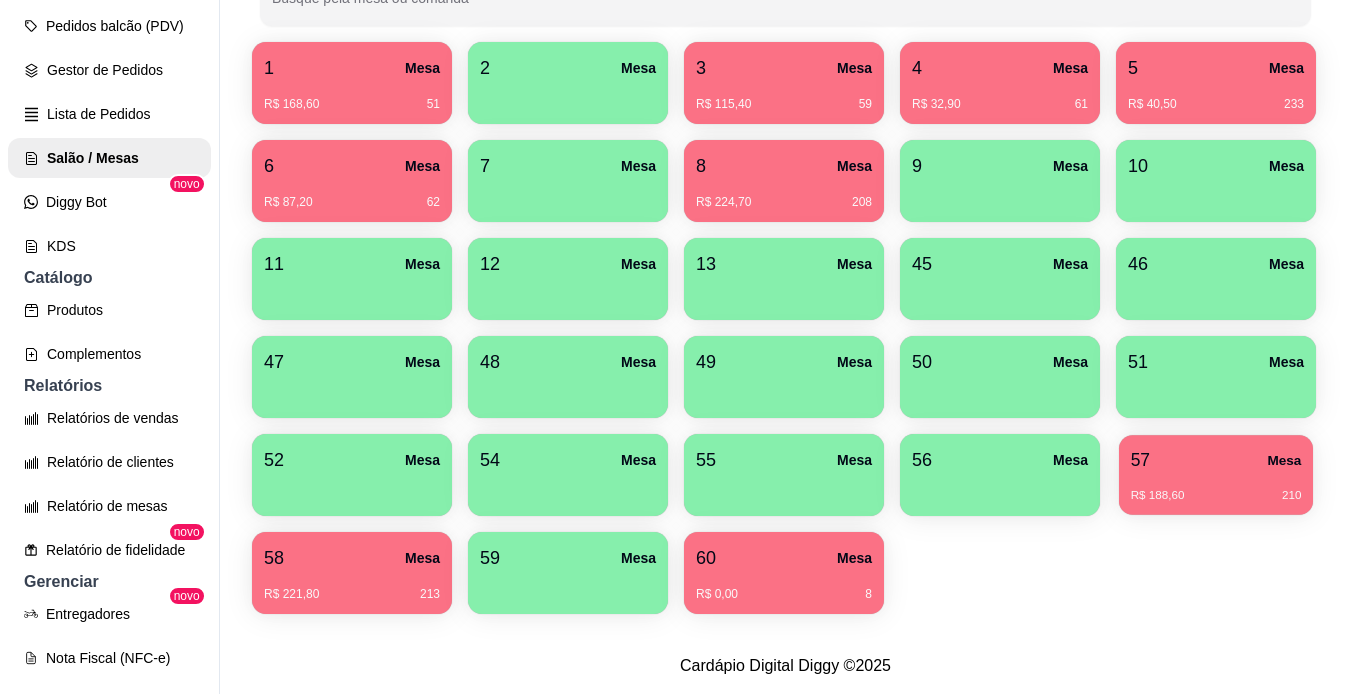 click on "R$ 188,60 210" at bounding box center (1216, 488) 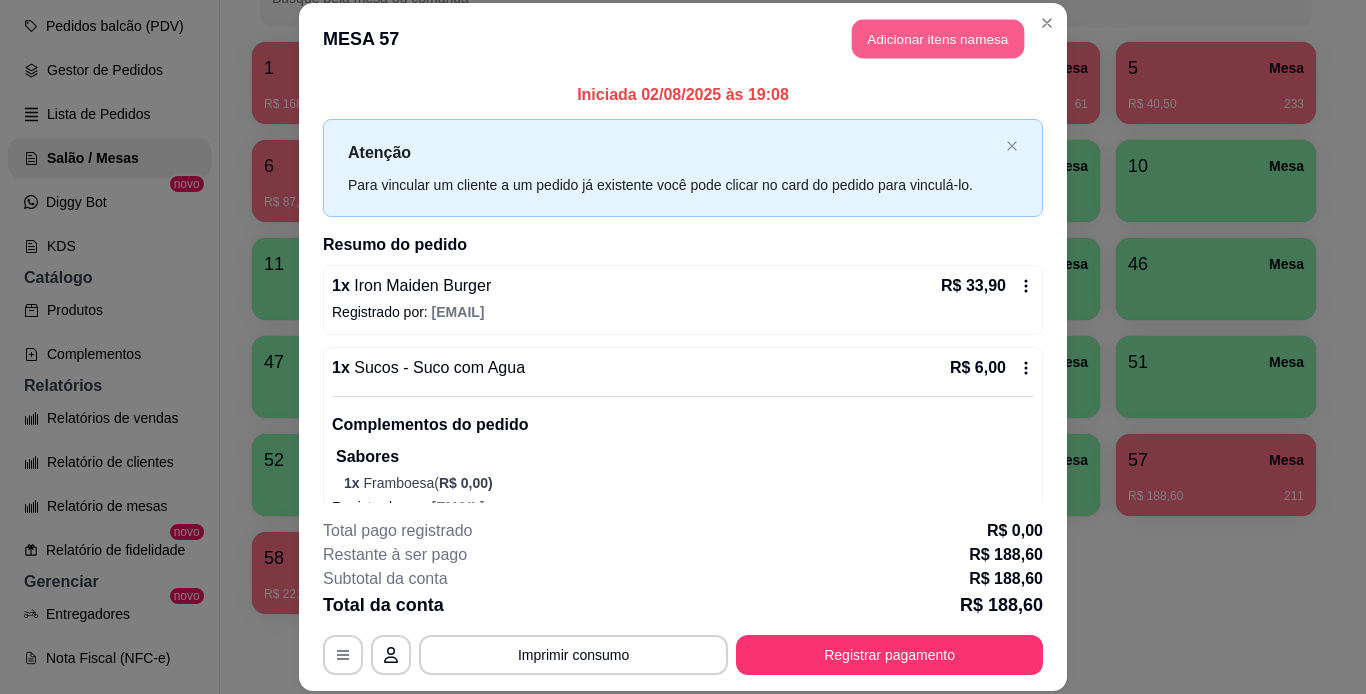 click on "Adicionar itens na  mesa" at bounding box center (938, 39) 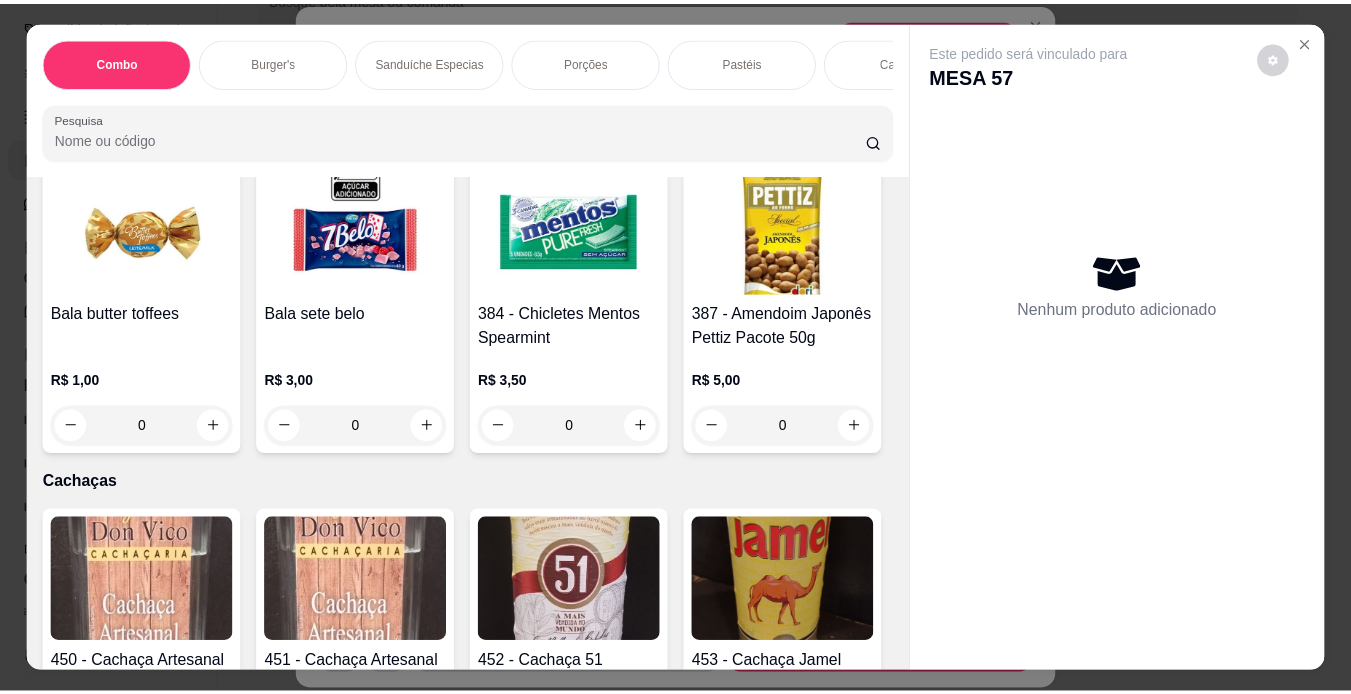 scroll, scrollTop: 12282, scrollLeft: 0, axis: vertical 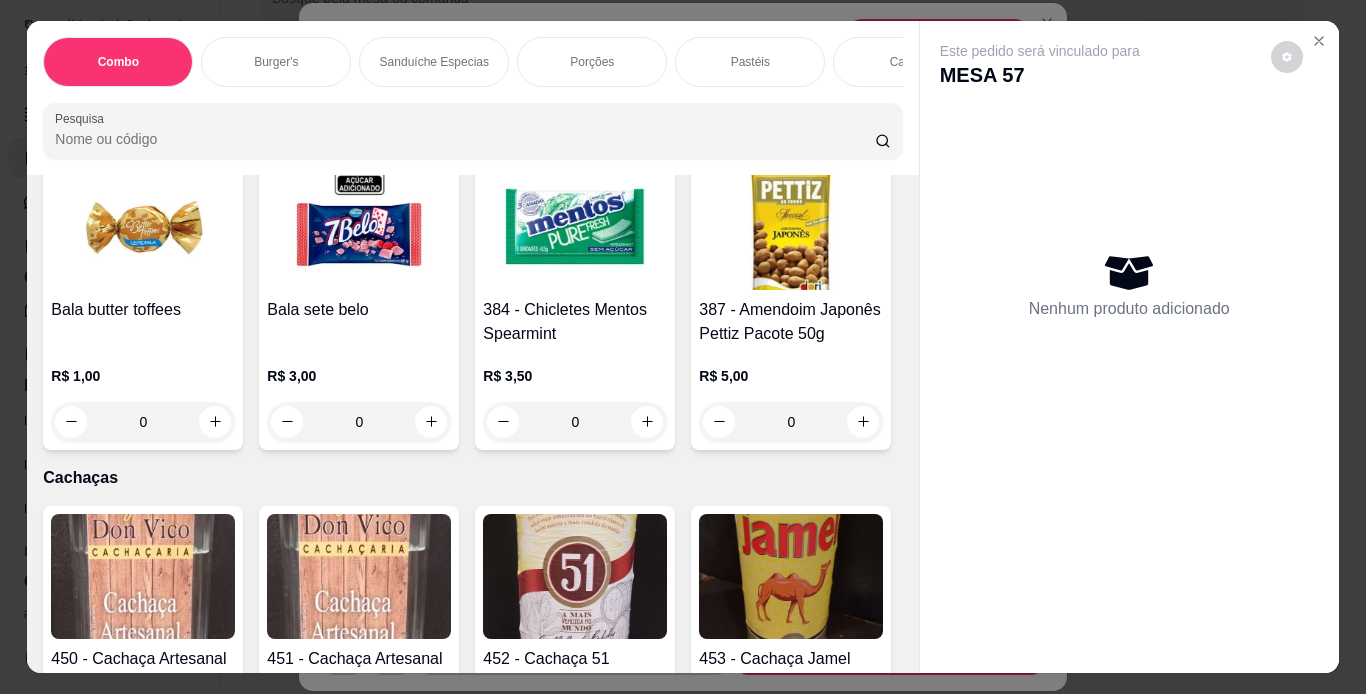click 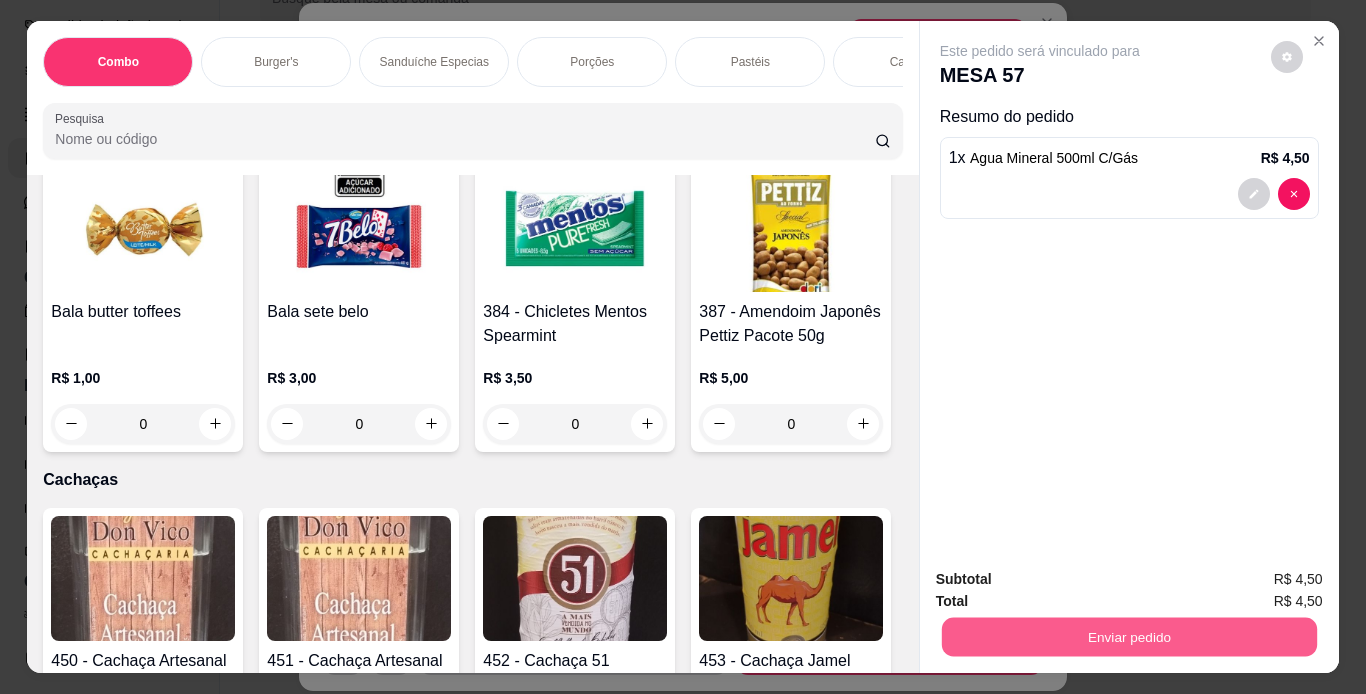 click on "Enviar pedido" at bounding box center (1128, 637) 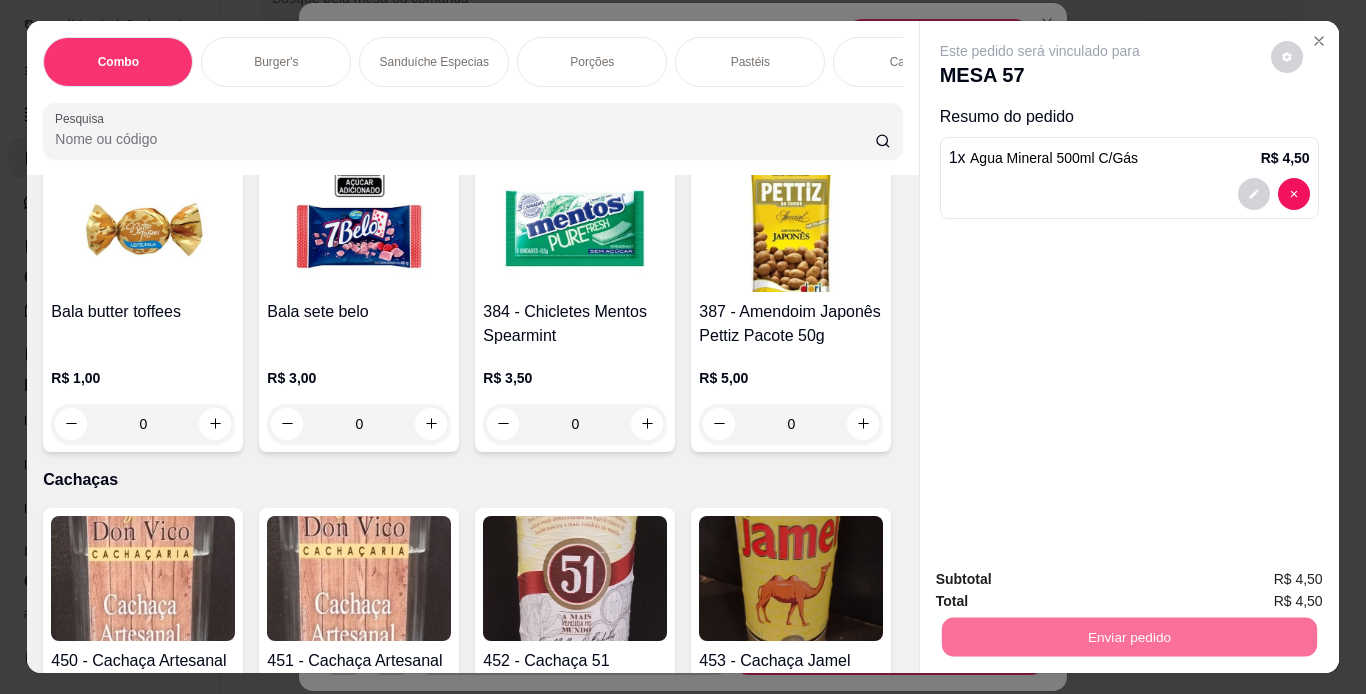 click on "Não registrar e enviar pedido" at bounding box center (1063, 580) 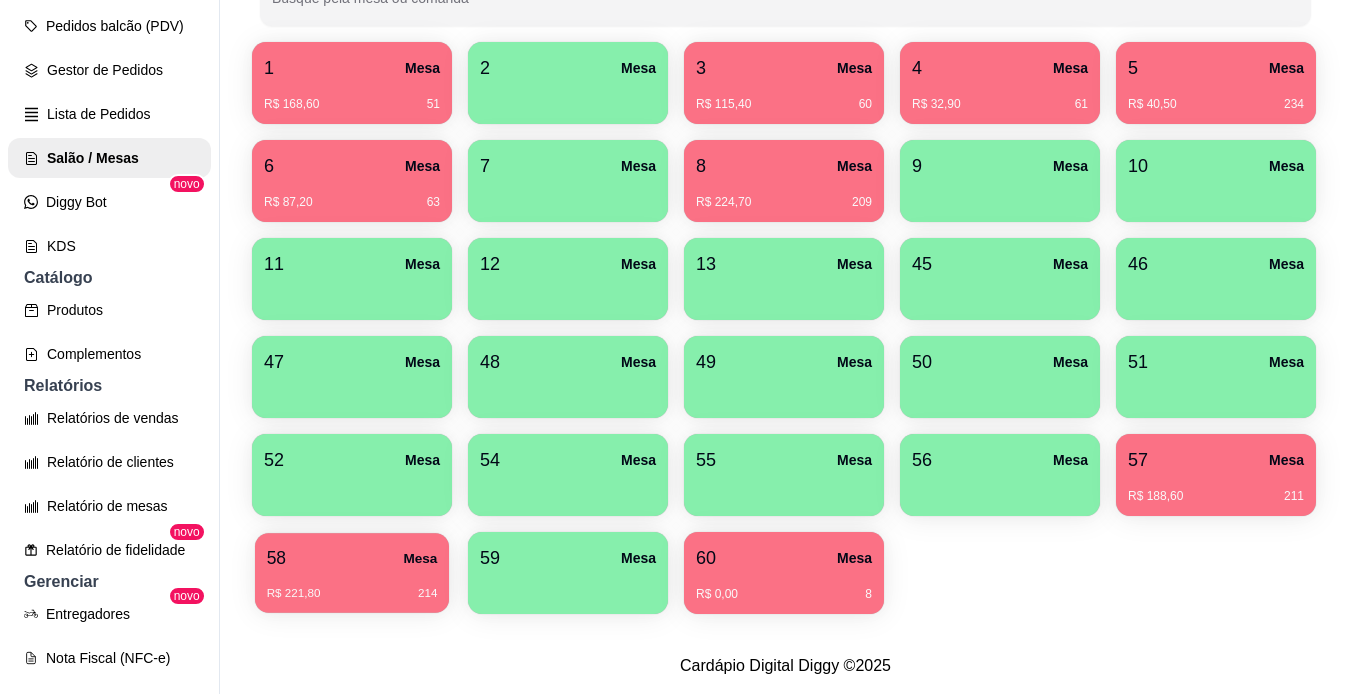 click on "58 Mesa R$ 221,80 214" at bounding box center [352, 573] 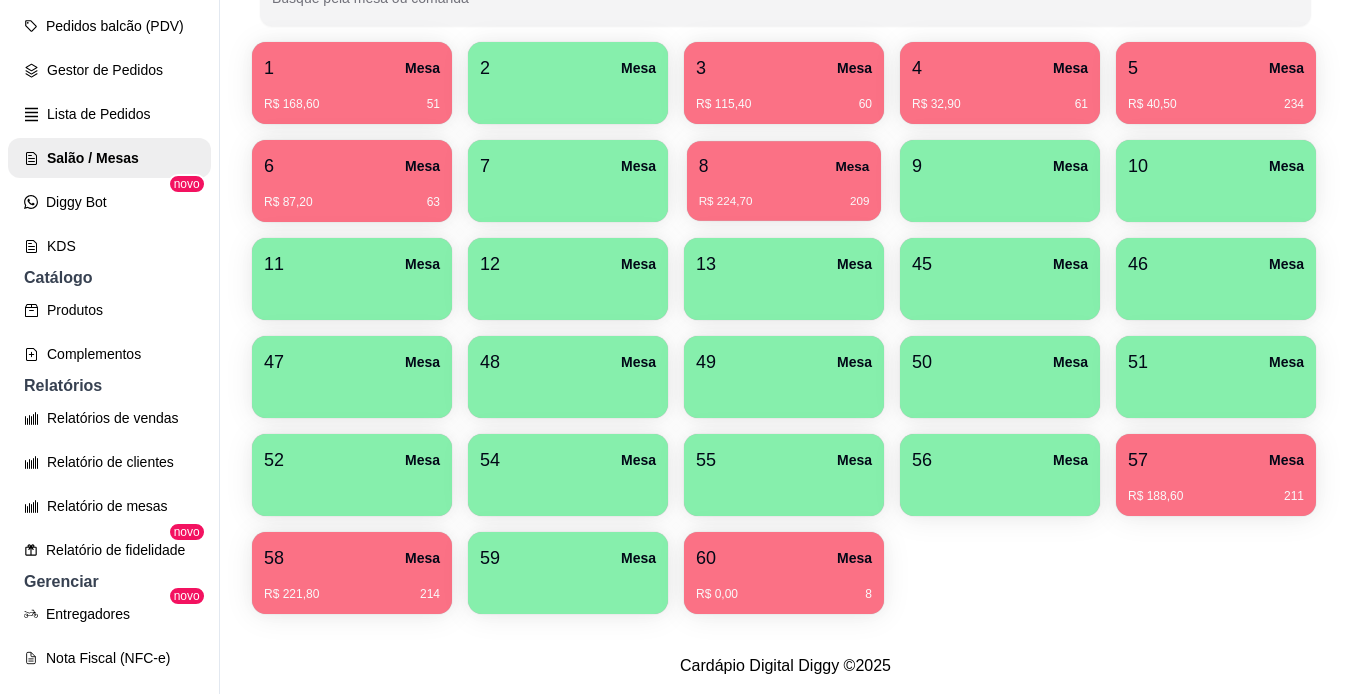 click on "R$ 224,70 209" at bounding box center [784, 194] 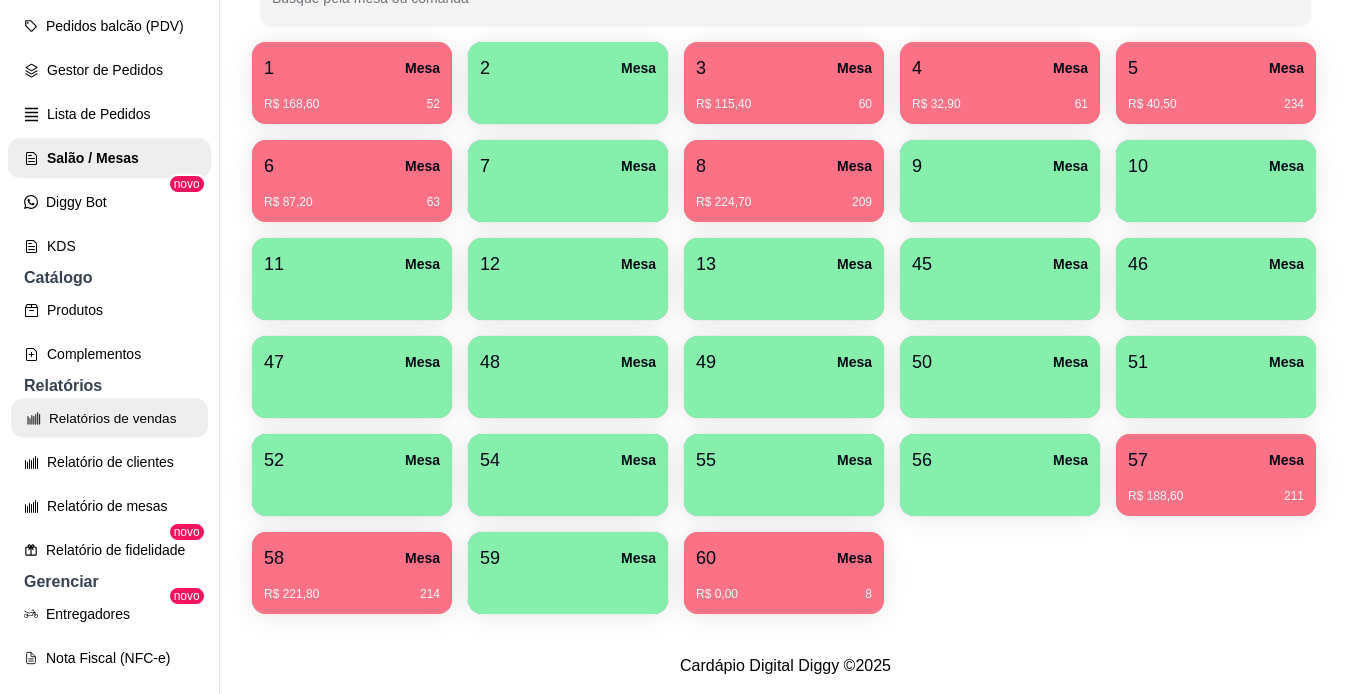 click on "Relatórios de vendas" at bounding box center [109, 418] 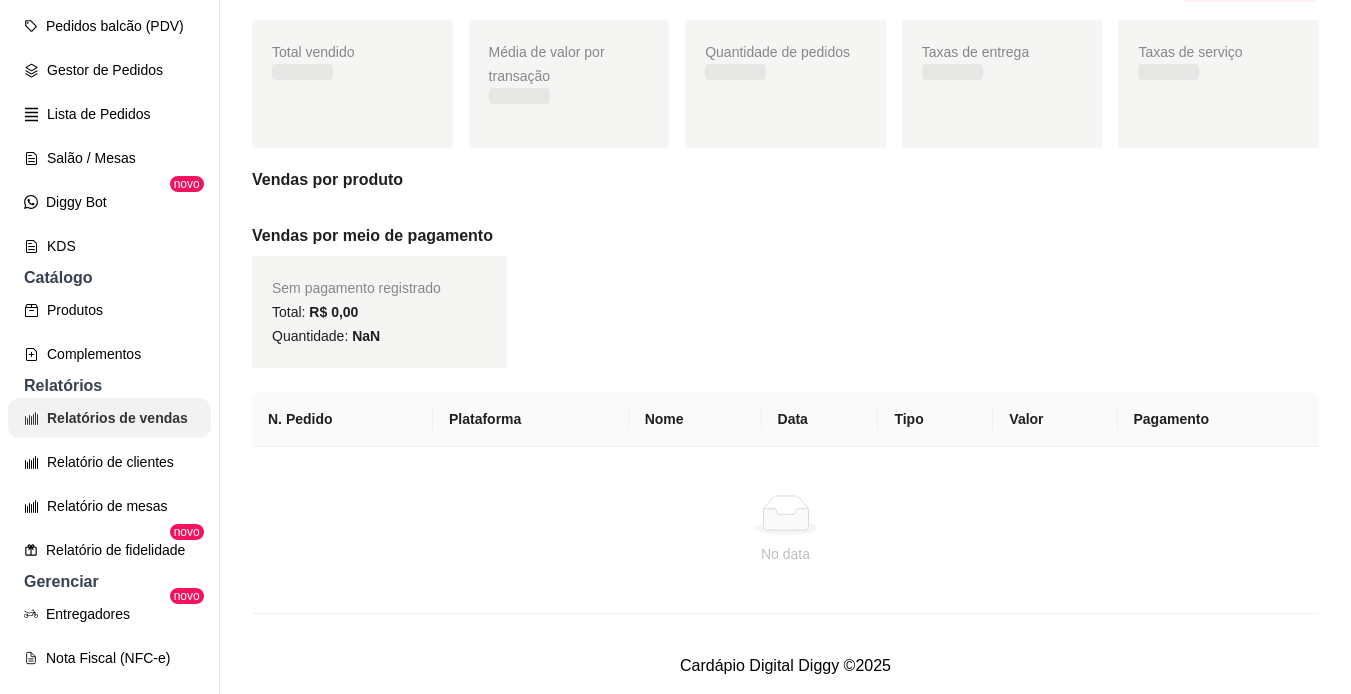scroll, scrollTop: 0, scrollLeft: 0, axis: both 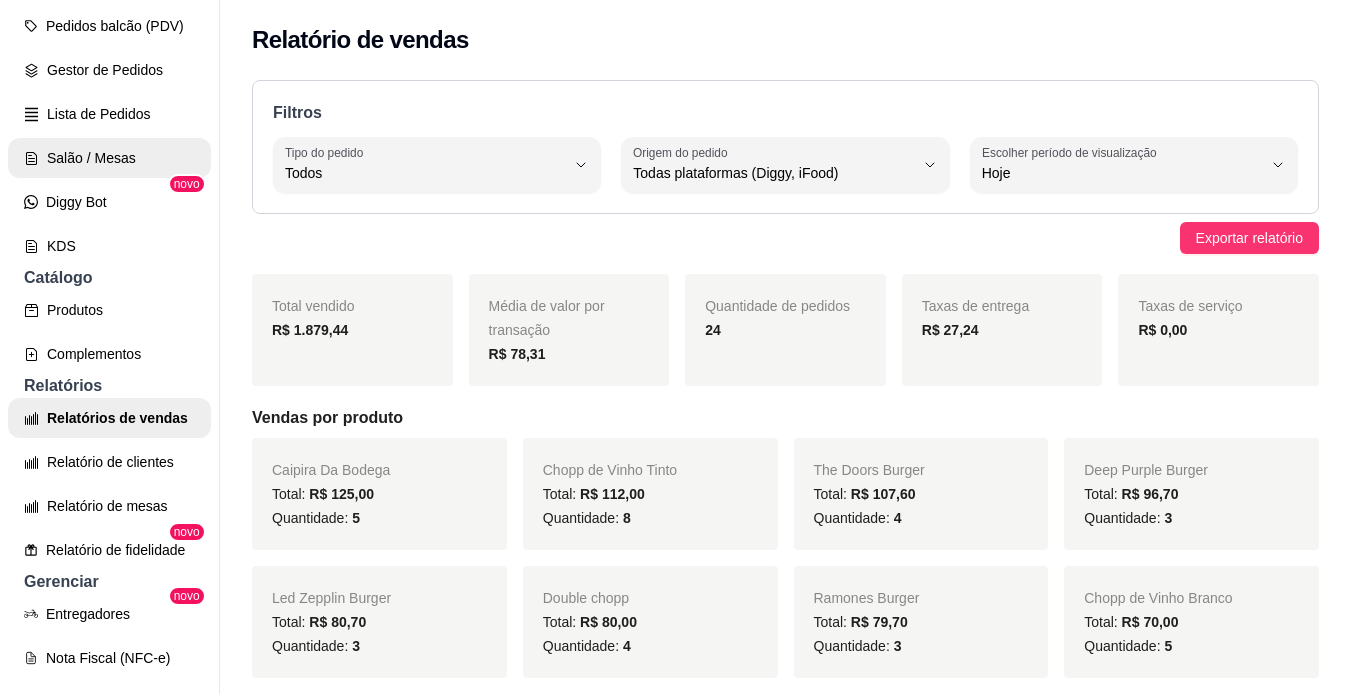 click on "Pedidos balcão (PDV) Gestor de Pedidos Lista de Pedidos Salão / Mesas Diggy Bot novo KDS" at bounding box center (109, 136) 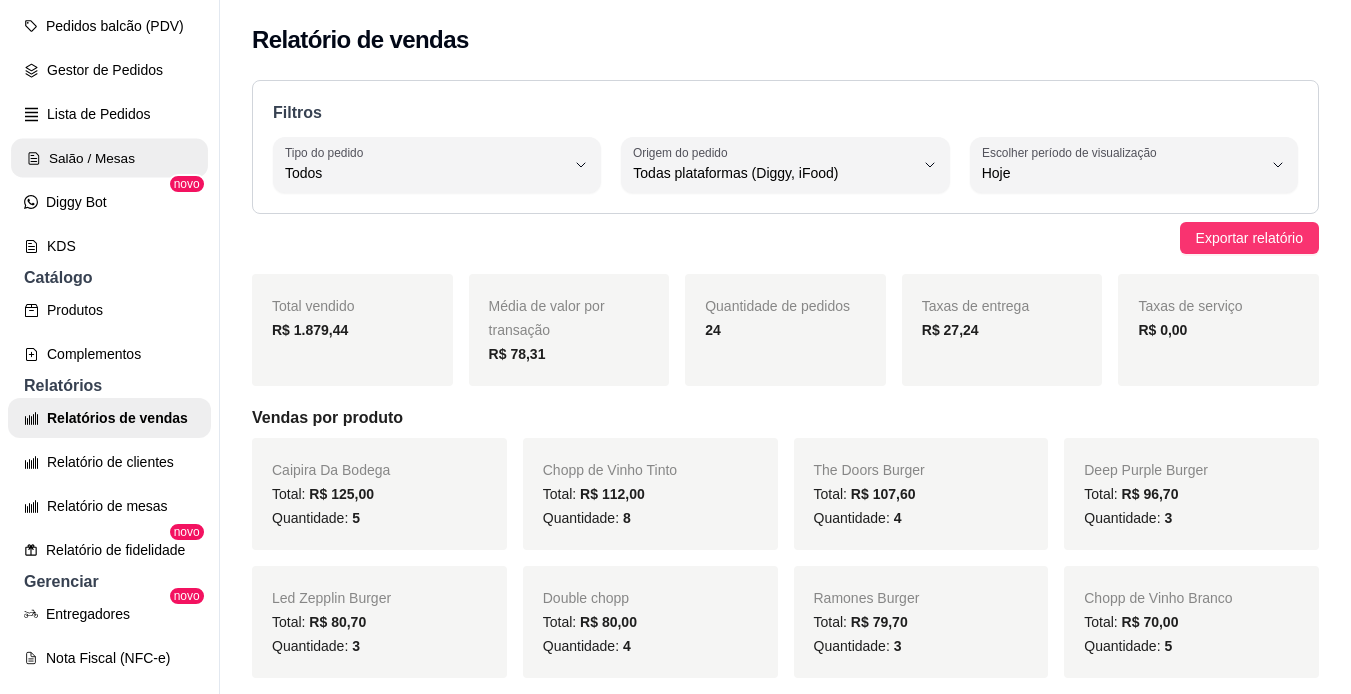 click on "Salão / Mesas" at bounding box center (109, 158) 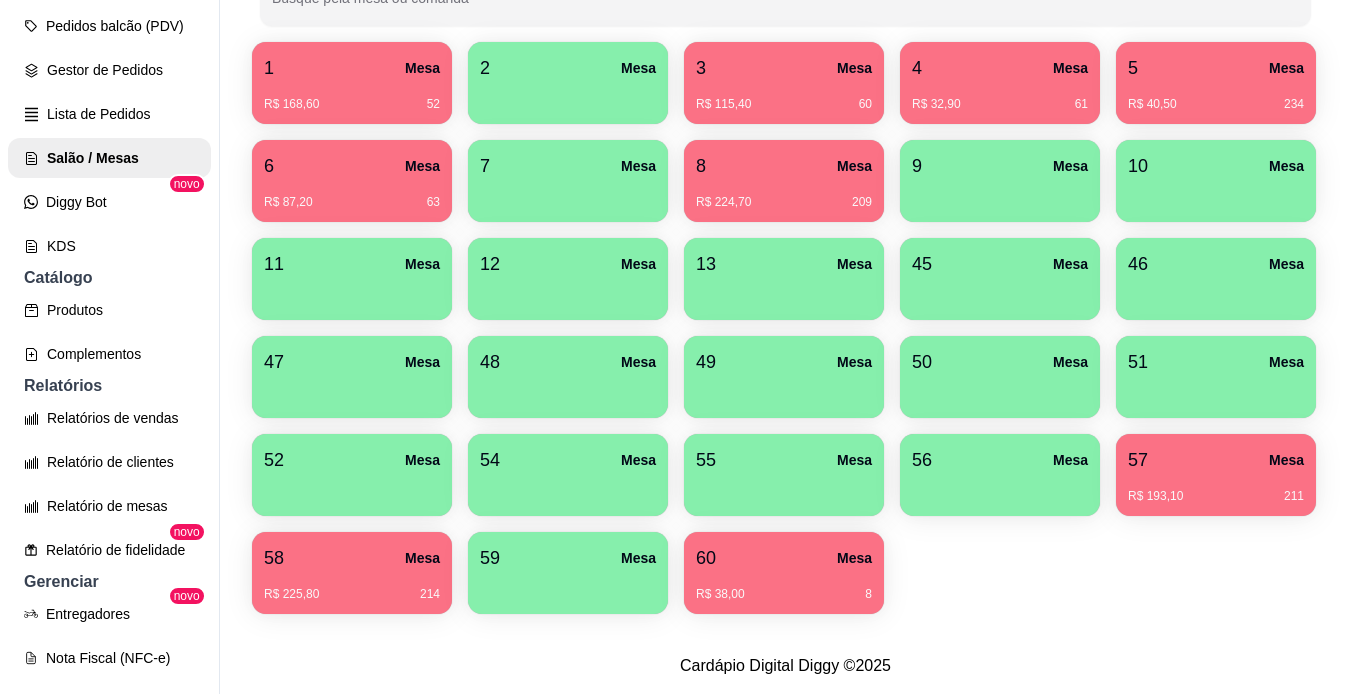 scroll, scrollTop: 429, scrollLeft: 0, axis: vertical 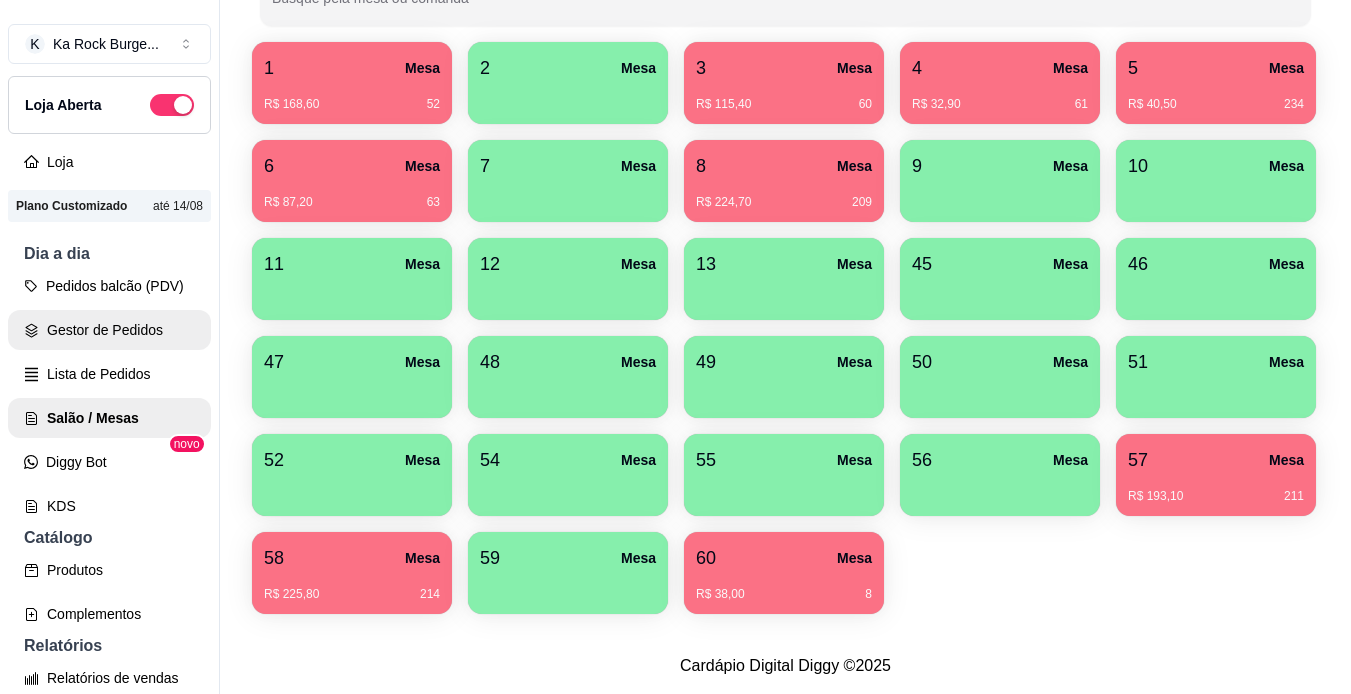 click on "Gestor de Pedidos" at bounding box center (109, 330) 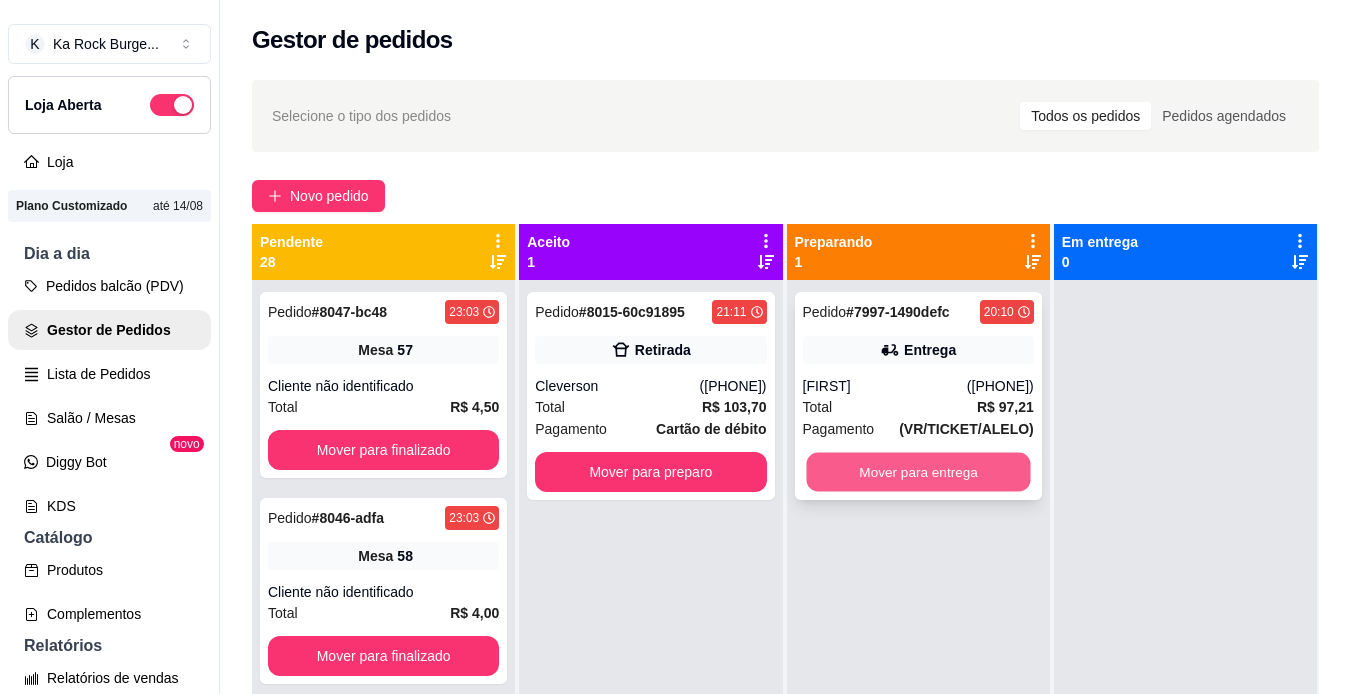 click on "Mover para entrega" at bounding box center (918, 472) 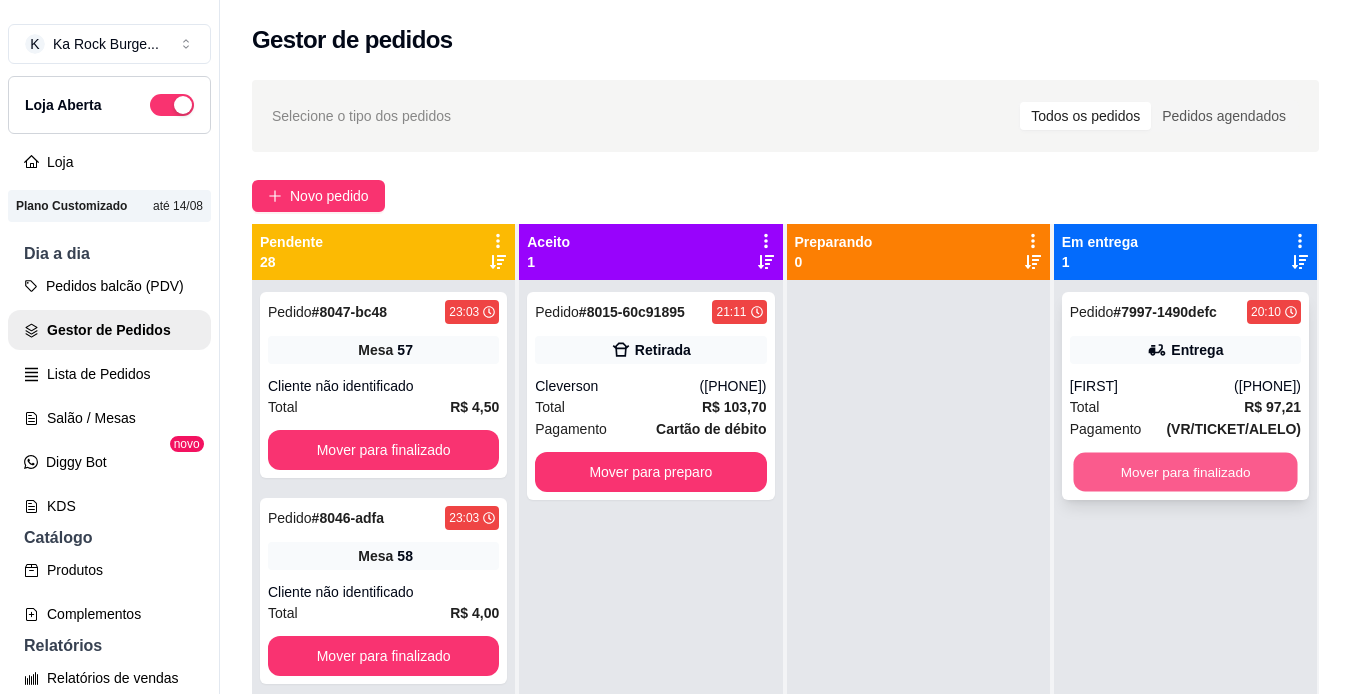 click on "Mover para finalizado" at bounding box center [1185, 472] 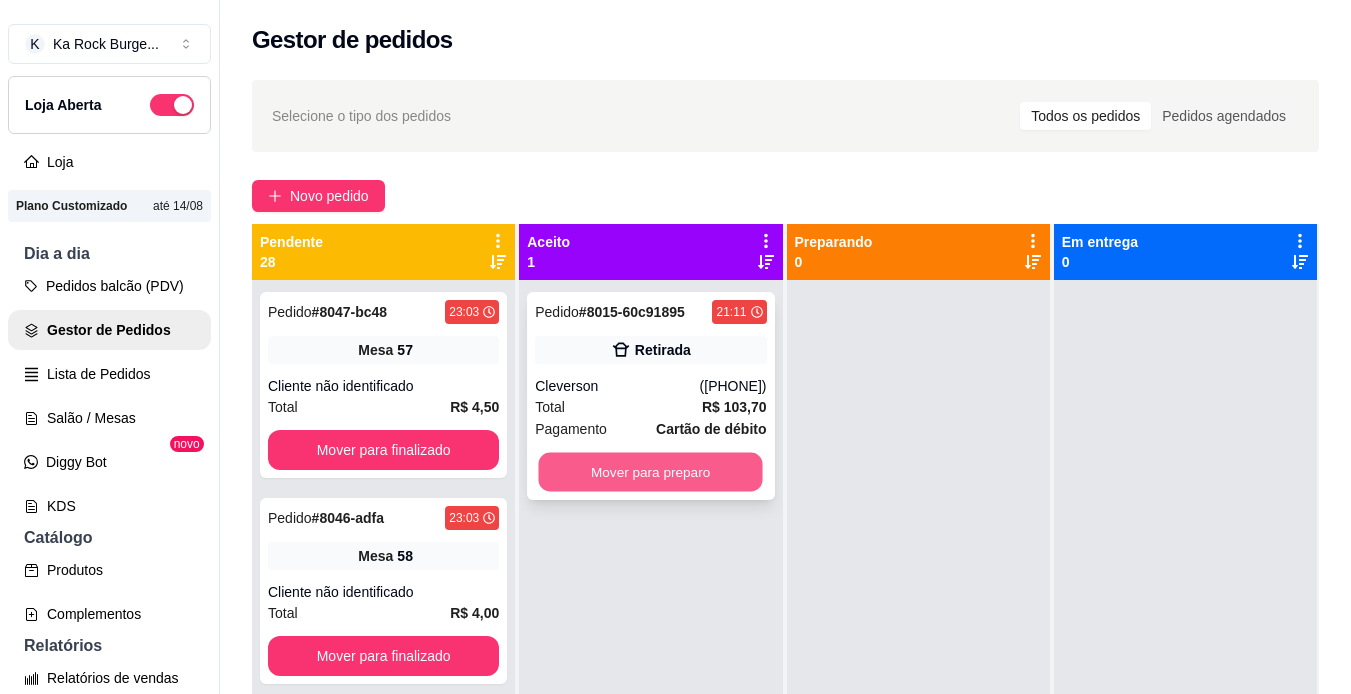 click on "Mover para preparo" at bounding box center (651, 472) 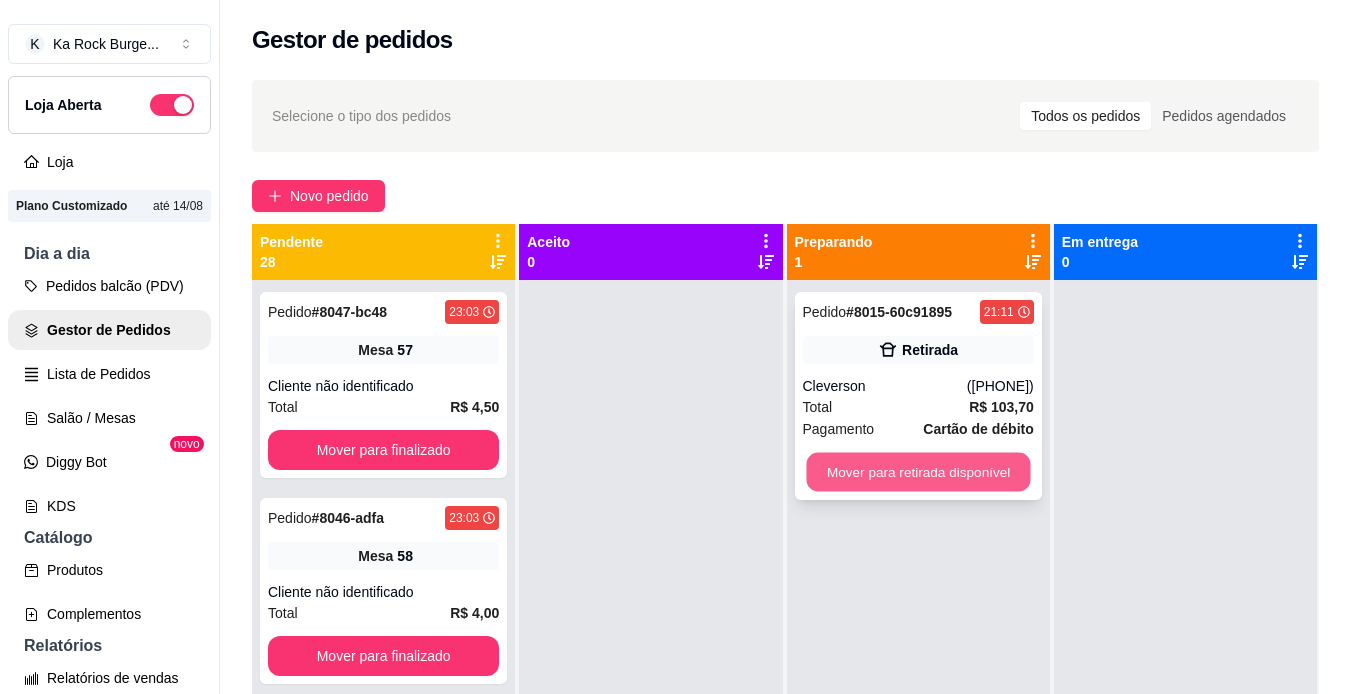 click on "Mover para retirada disponível" at bounding box center (918, 472) 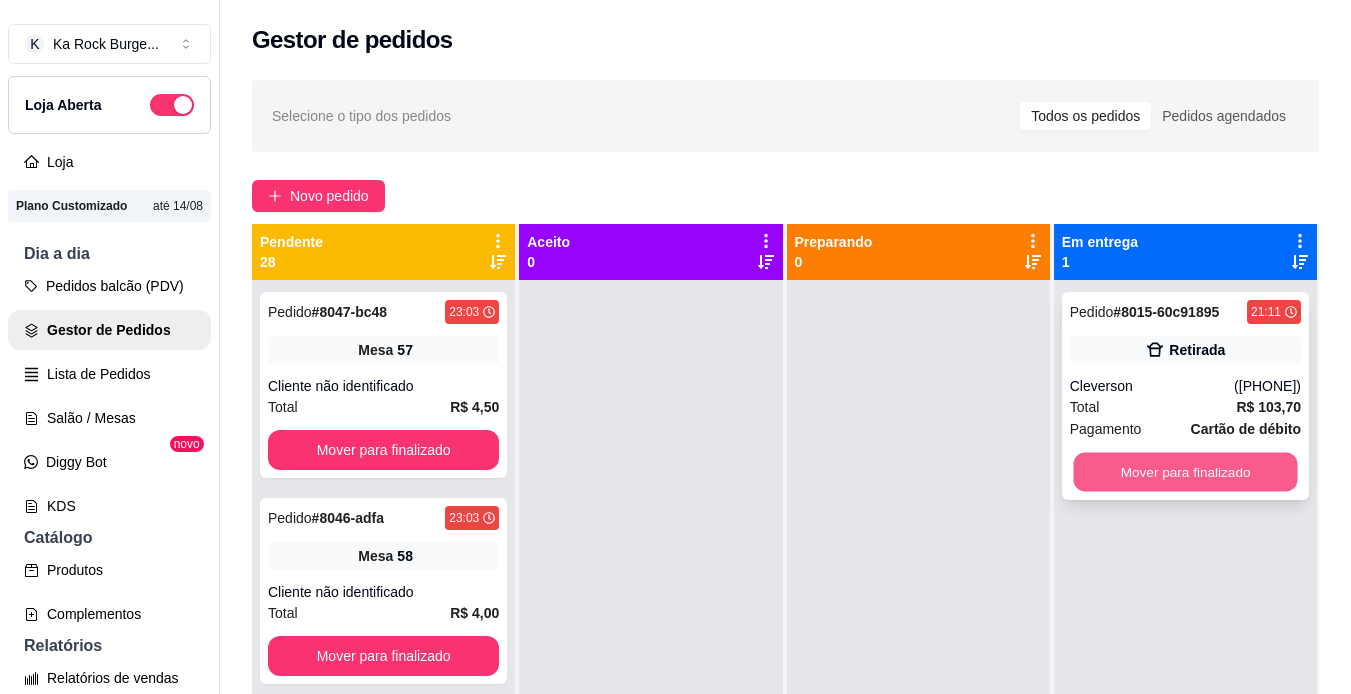 click on "Mover para finalizado" at bounding box center (1185, 472) 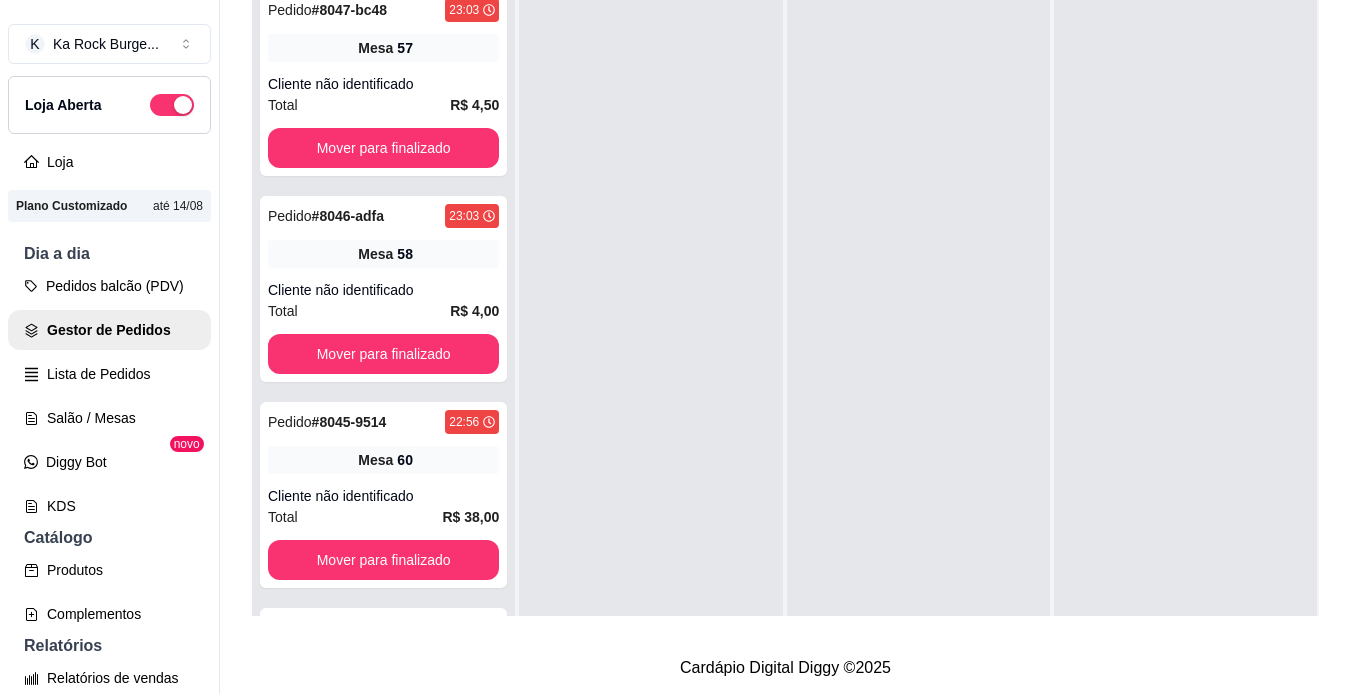 scroll, scrollTop: 319, scrollLeft: 0, axis: vertical 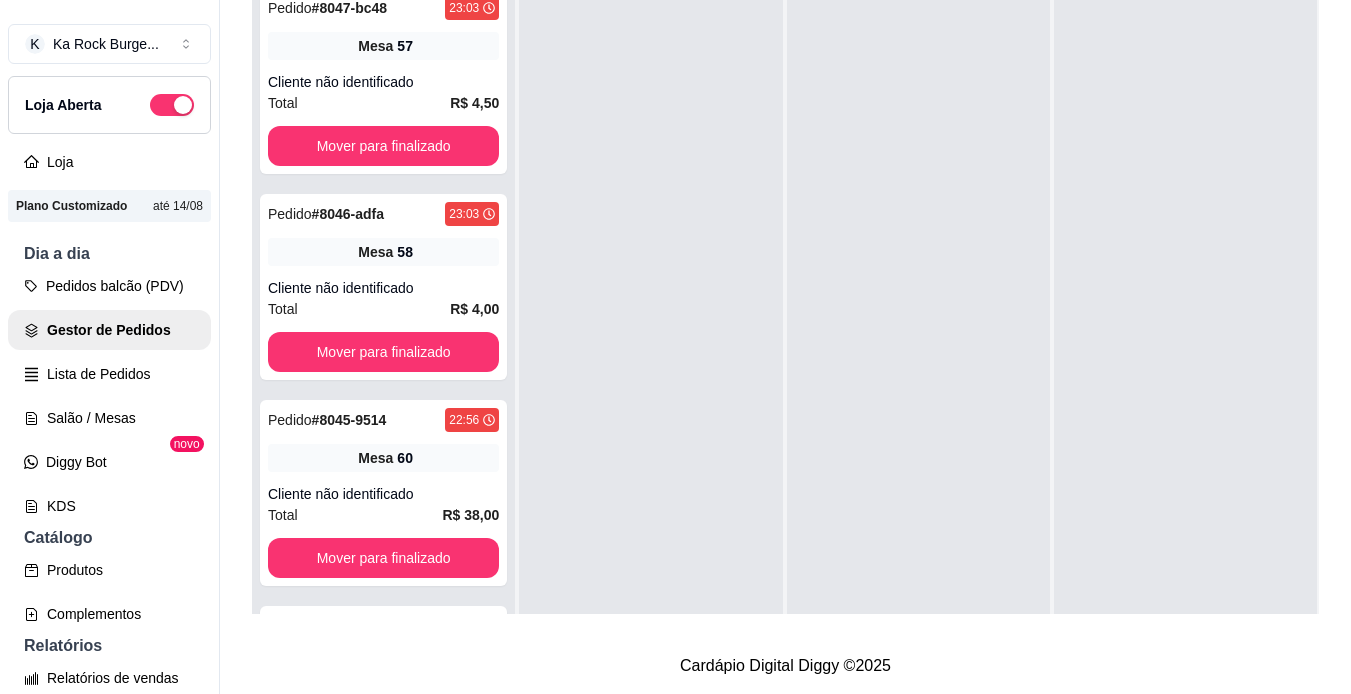 click on "Cardápio Digital Diggy © 2025" at bounding box center [785, 666] 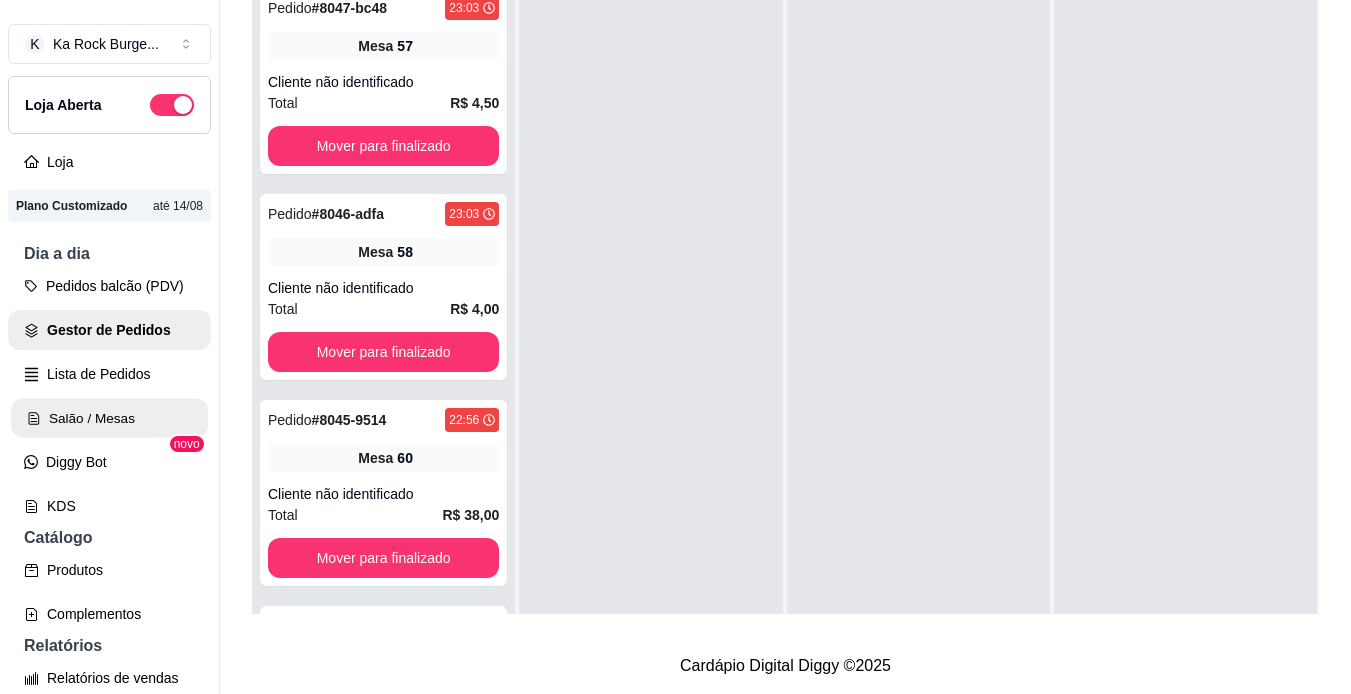 click on "Salão / Mesas" at bounding box center [109, 418] 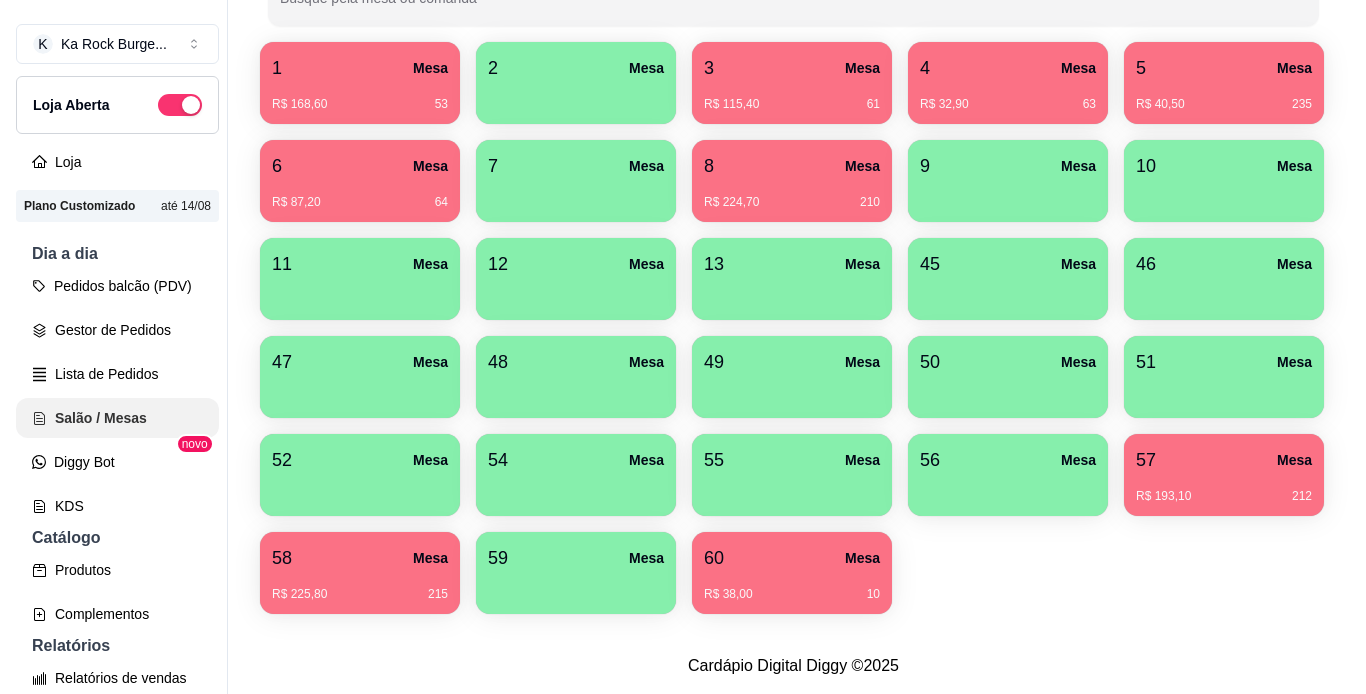 scroll, scrollTop: 0, scrollLeft: 0, axis: both 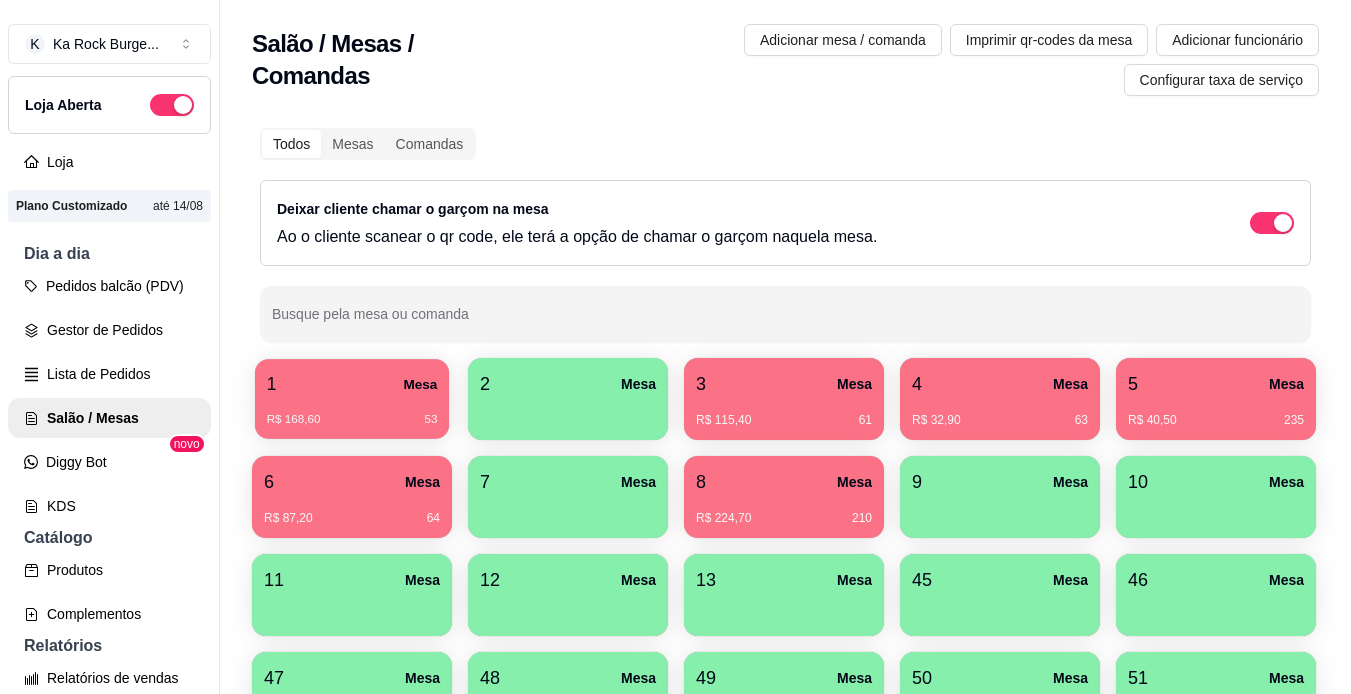 click on "R$ 168,60 53" at bounding box center [352, 412] 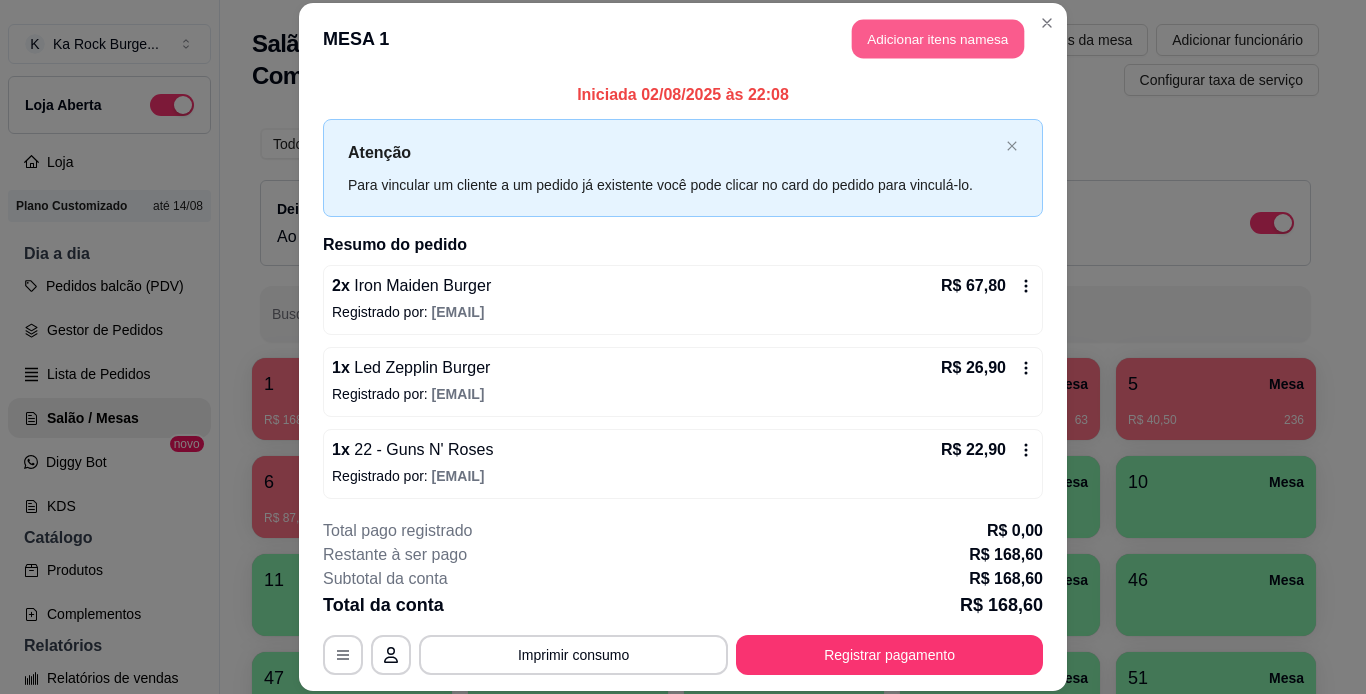 click on "Adicionar itens na  mesa" at bounding box center (938, 39) 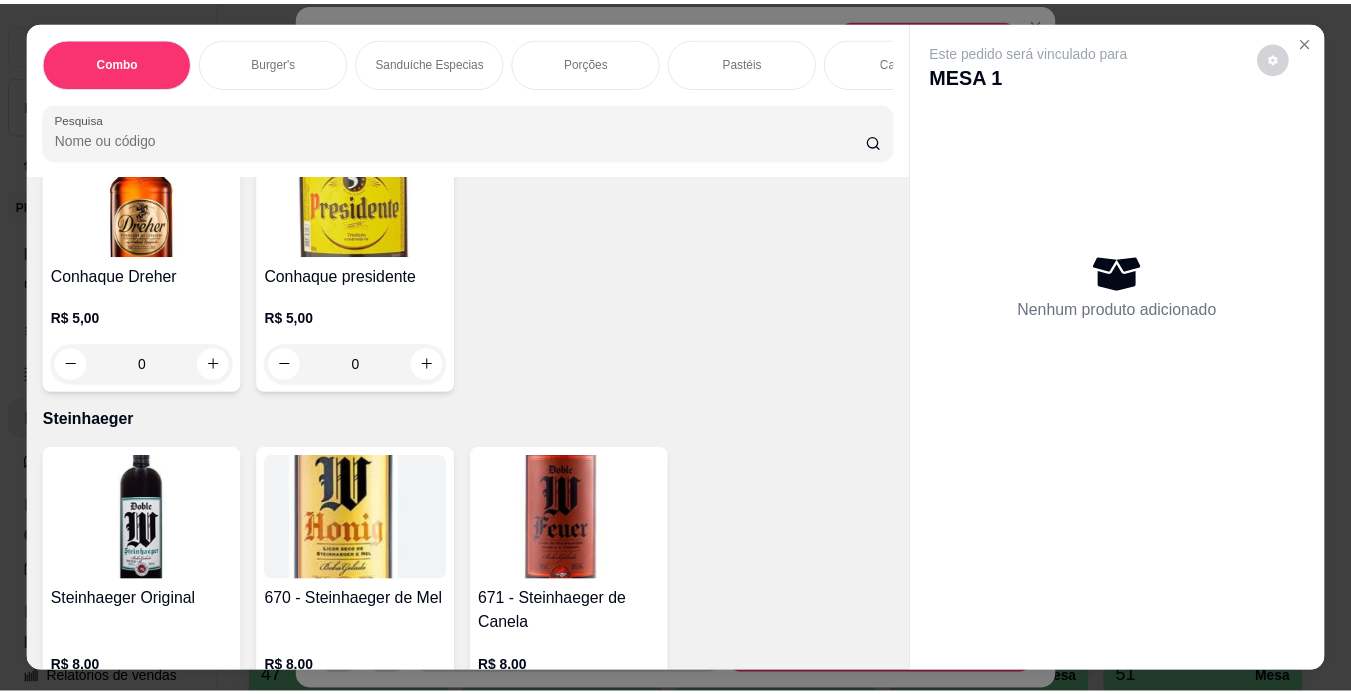 scroll, scrollTop: 16940, scrollLeft: 0, axis: vertical 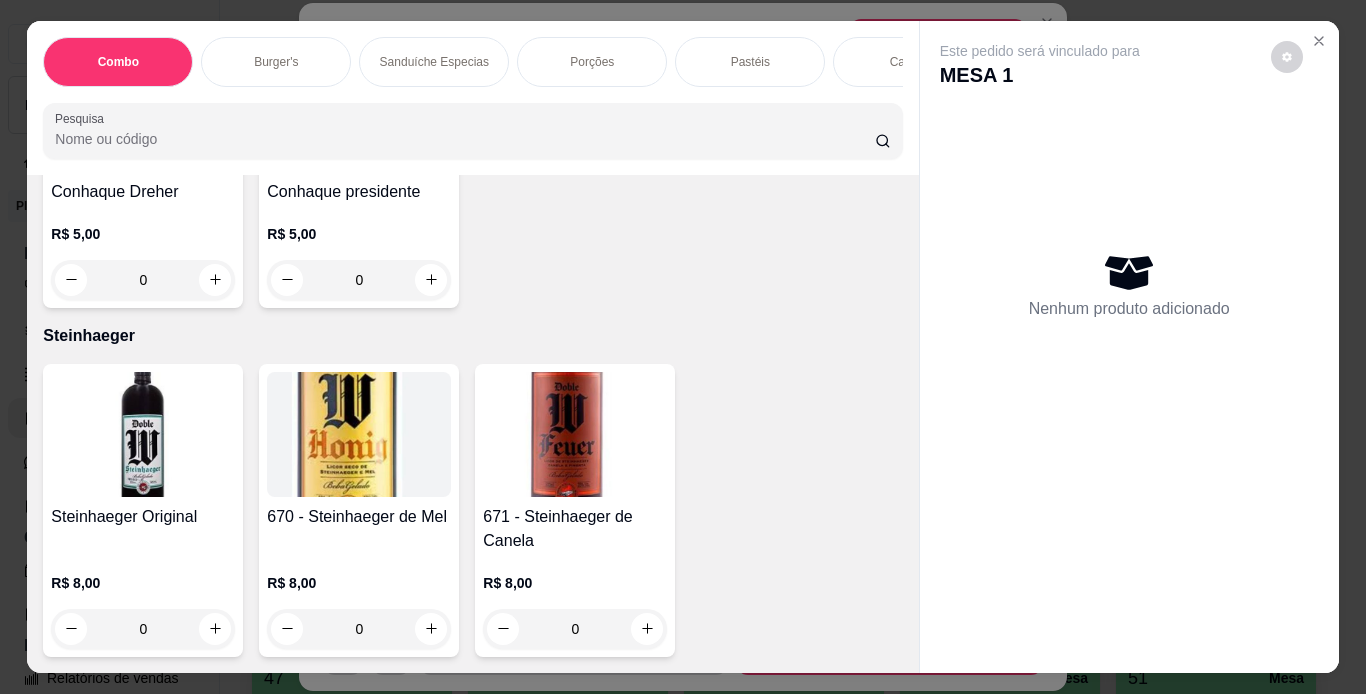 click 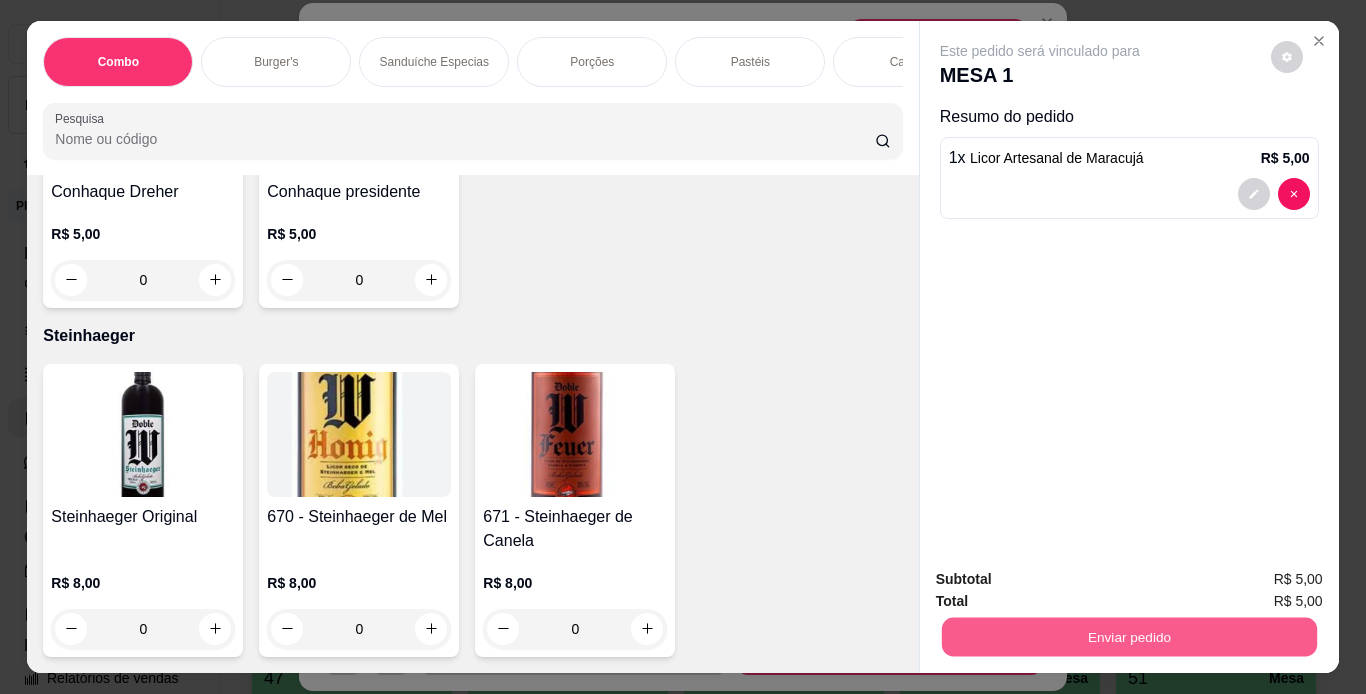 click on "Enviar pedido" at bounding box center [1128, 637] 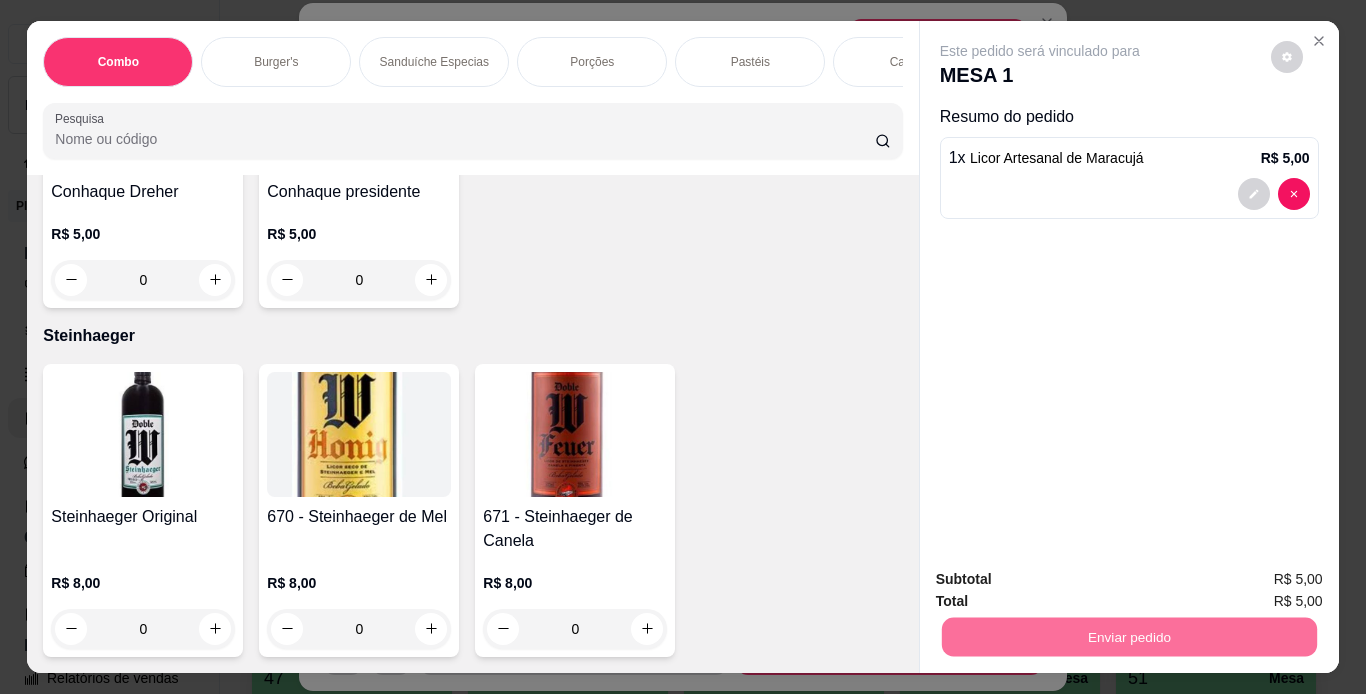click on "Não registrar e enviar pedido" at bounding box center (1063, 580) 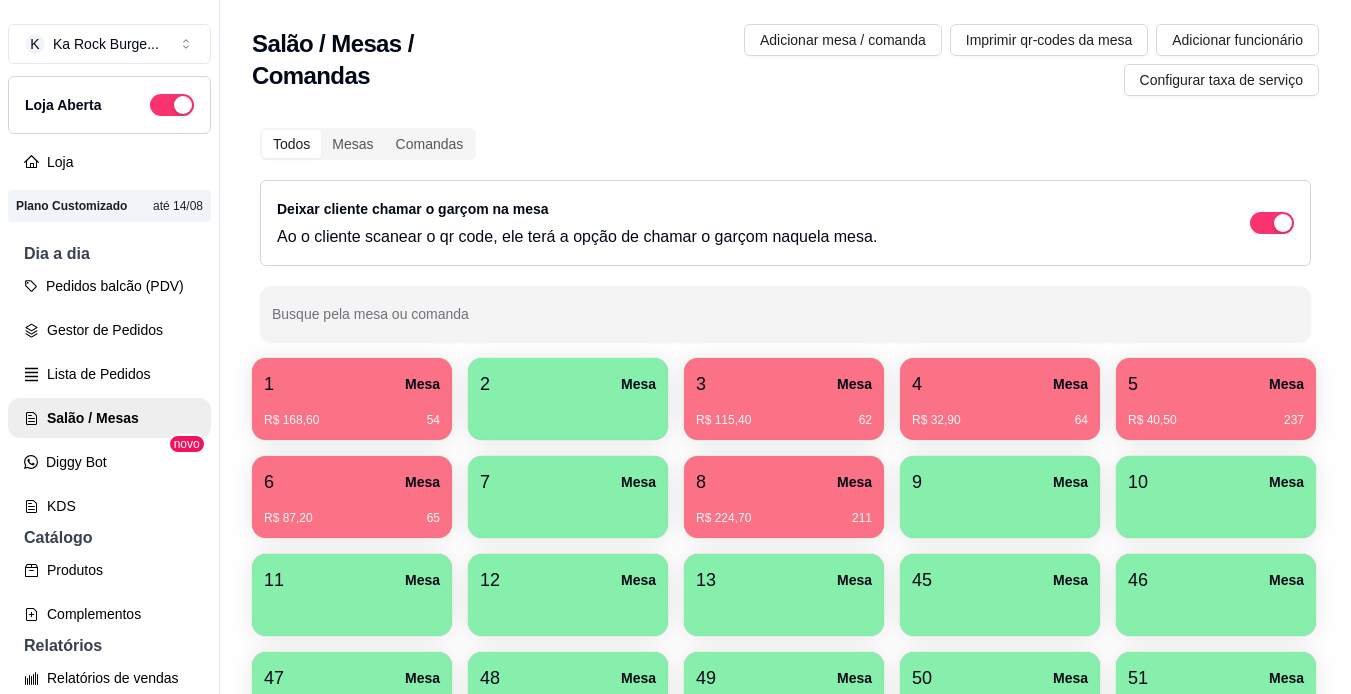 click on "Todos Mesas Comandas Deixar cliente chamar o garçom na mesa Ao o cliente scanear o qr code, ele terá a opção de chamar o garçom naquela mesa. Busque pela mesa ou comanda
1 Mesa R$ 168,60 54 2 Mesa 3 Mesa R$ 115,40 62 4 Mesa R$ 32,90 64 5 Mesa R$ 40,50 237 6 Mesa R$ 87,20 65 7 Mesa 8 Mesa R$ 224,70 211 9 Mesa 10 Mesa 11 Mesa 12 Mesa 13 Mesa 45 Mesa 46 Mesa 47 Mesa 48 Mesa 49 Mesa 50 Mesa 51 Mesa 52 Mesa 54 Mesa 55 Mesa 56 Mesa R$ 193,10 214 58 Mesa R$ 225,80 216 59 Mesa 60 Mesa R$ 38,00 11" at bounding box center (785, 531) 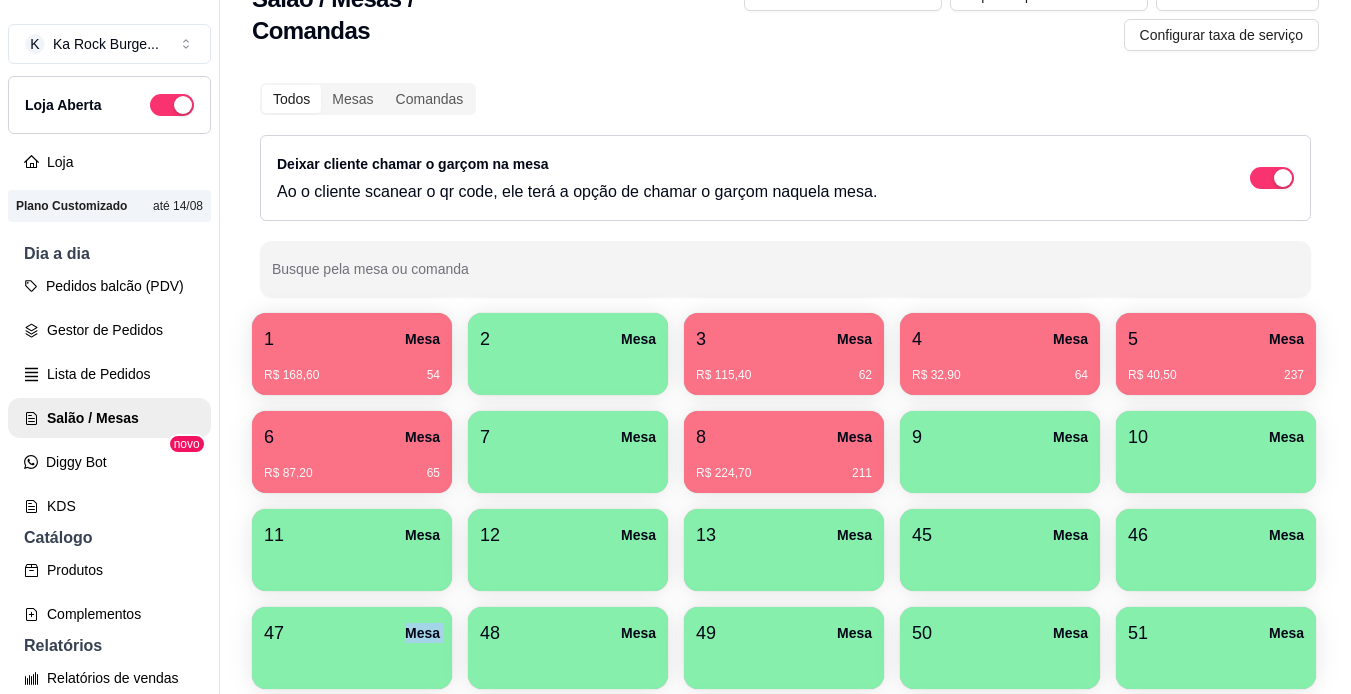 click on "Salão / Mesas / Comandas Adicionar mesa / comanda Imprimir qr-codes da mesa Adicionar funcionário Configurar taxa de serviço Todos Mesas Comandas Deixar cliente chamar o garçom na mesa Ao o cliente scanear o qr code, ele terá a opção de chamar o garçom naquela mesa. Busque pela mesa ou comanda
1 Mesa R$ 168,60 54 2 Mesa 3 Mesa R$ 115,40 62 4 Mesa R$ 32,90 64 5 Mesa R$ 40,50 237 6 Mesa R$ 87,20 65 7 Mesa 8 Mesa R$ 224,70 211 9 Mesa 10 Mesa 11 Mesa 12 Mesa 13 Mesa 45 Mesa 46 Mesa 47 Mesa 48 Mesa 49 Mesa 50 Mesa 51 Mesa 52 Mesa 54 Mesa 55 Mesa 56 Mesa 57 Mesa R$ 193,10 214 58 Mesa R$ 225,80 216 59 Mesa 60 Mesa R$ 38,00 11 Cardápio Digital Diggy © 2025" at bounding box center (785, 347) 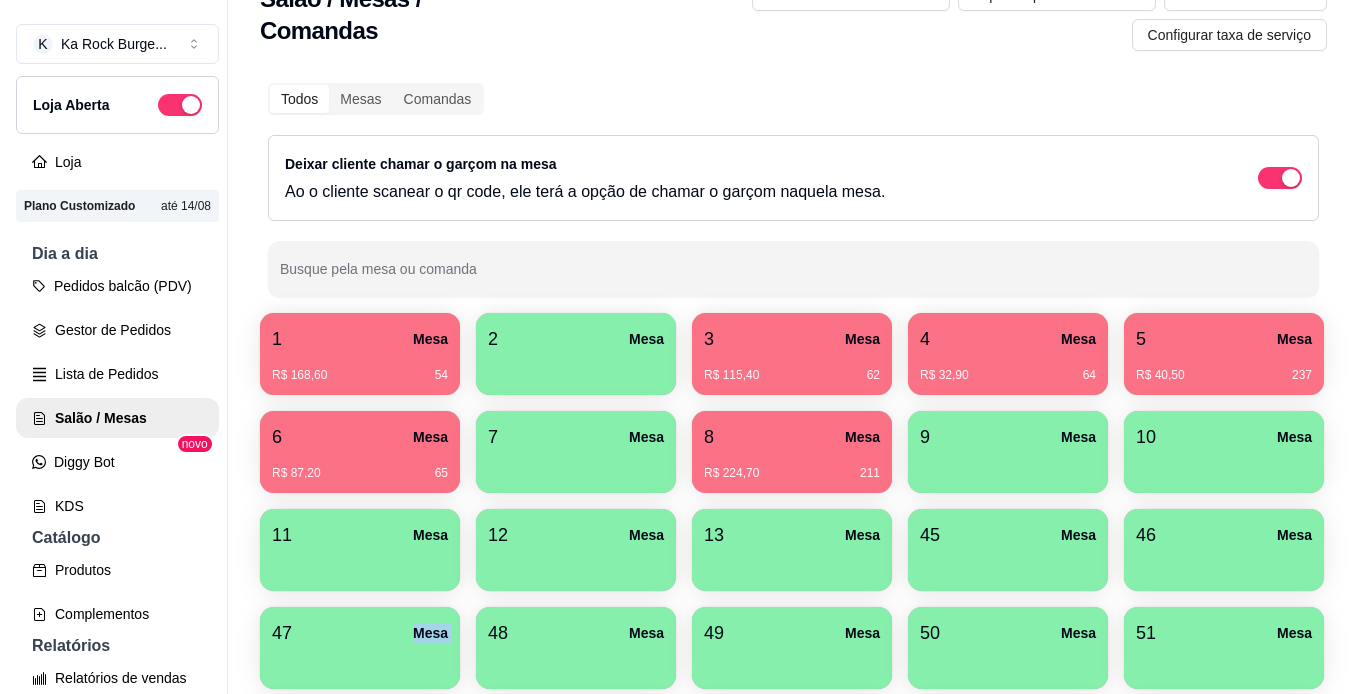 scroll, scrollTop: 429, scrollLeft: 0, axis: vertical 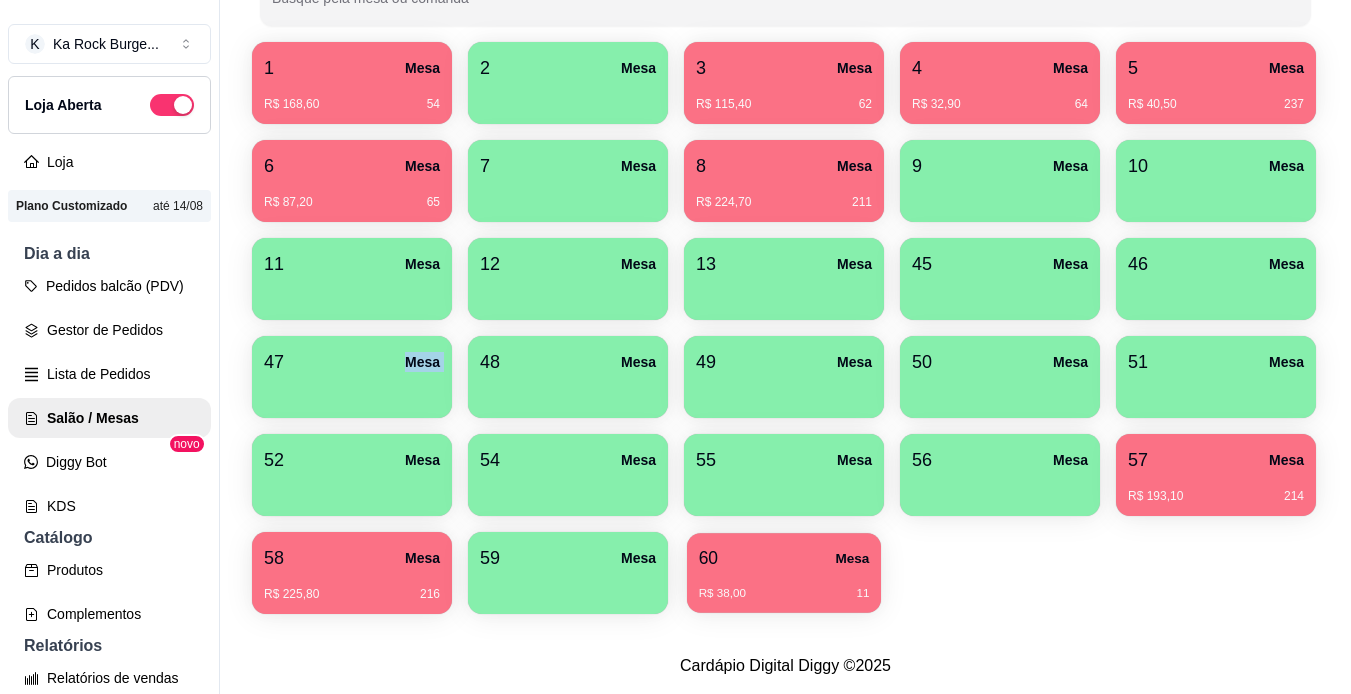 click on "R$ 38,00 11" at bounding box center [784, 586] 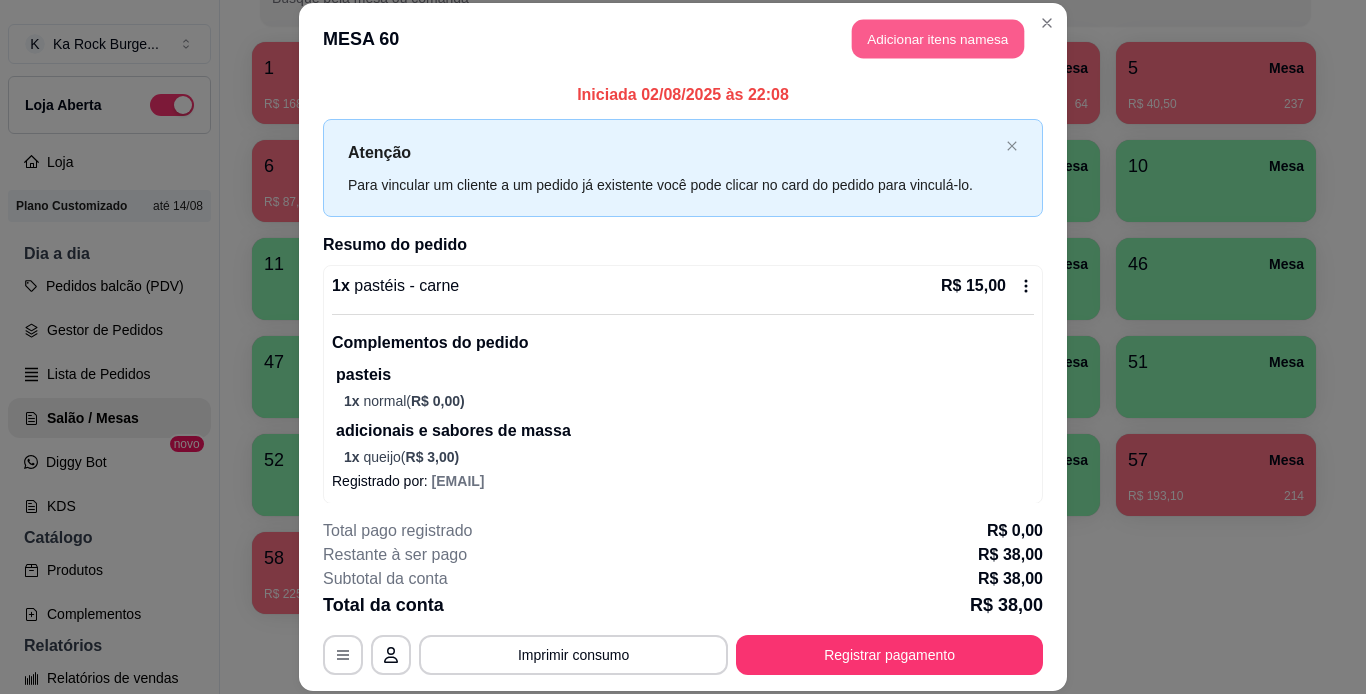 click on "Adicionar itens na  mesa" at bounding box center (938, 39) 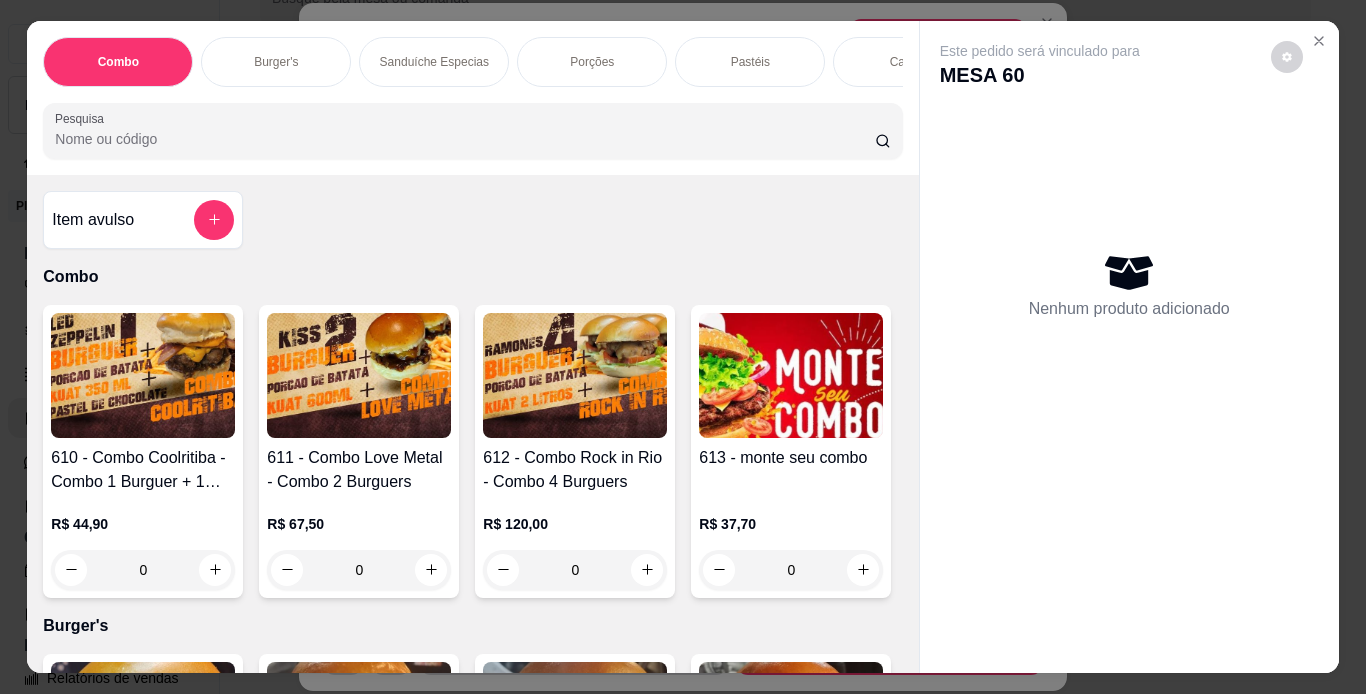 scroll, scrollTop: 424, scrollLeft: 0, axis: vertical 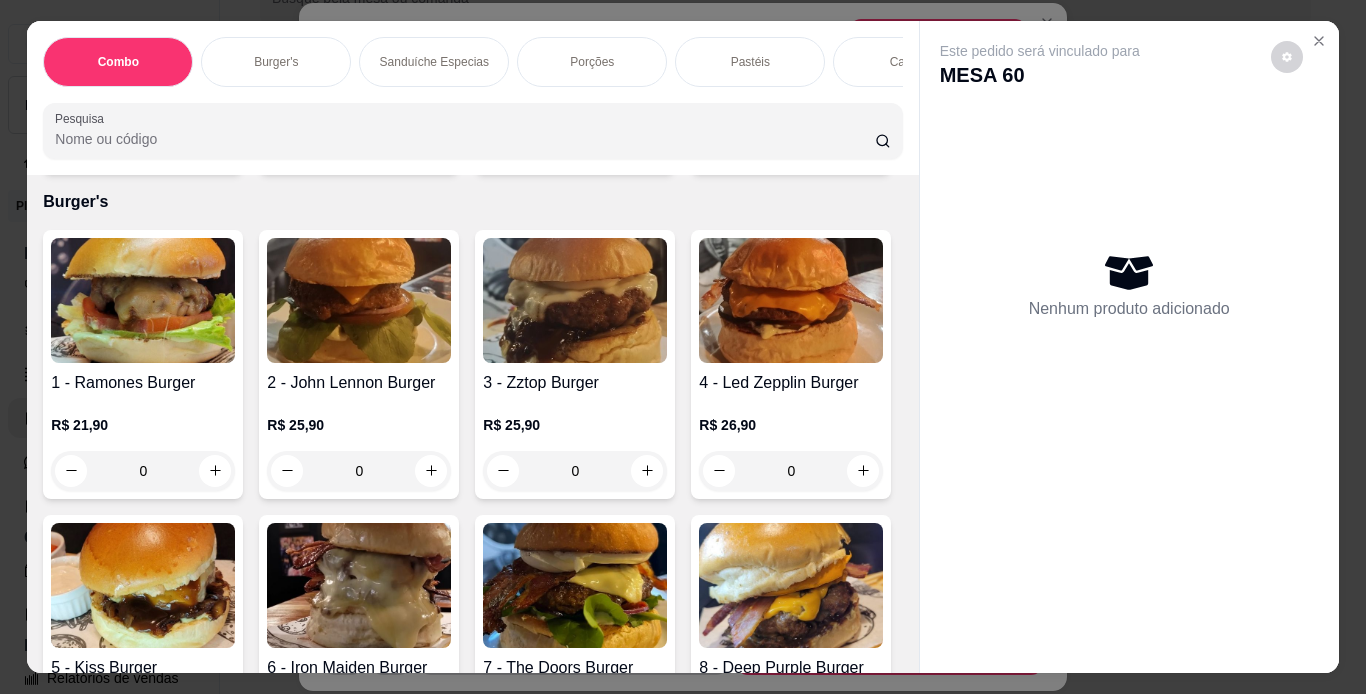 click at bounding box center [891, 294] 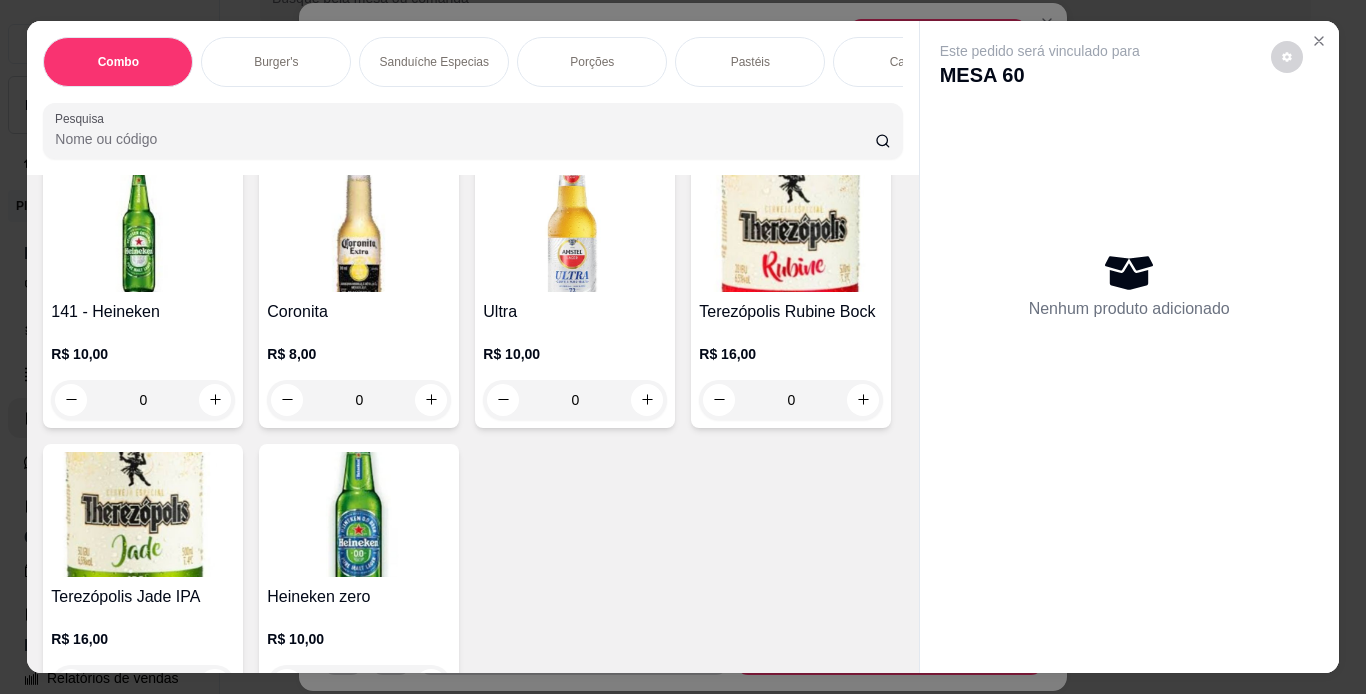 scroll, scrollTop: 7623, scrollLeft: 0, axis: vertical 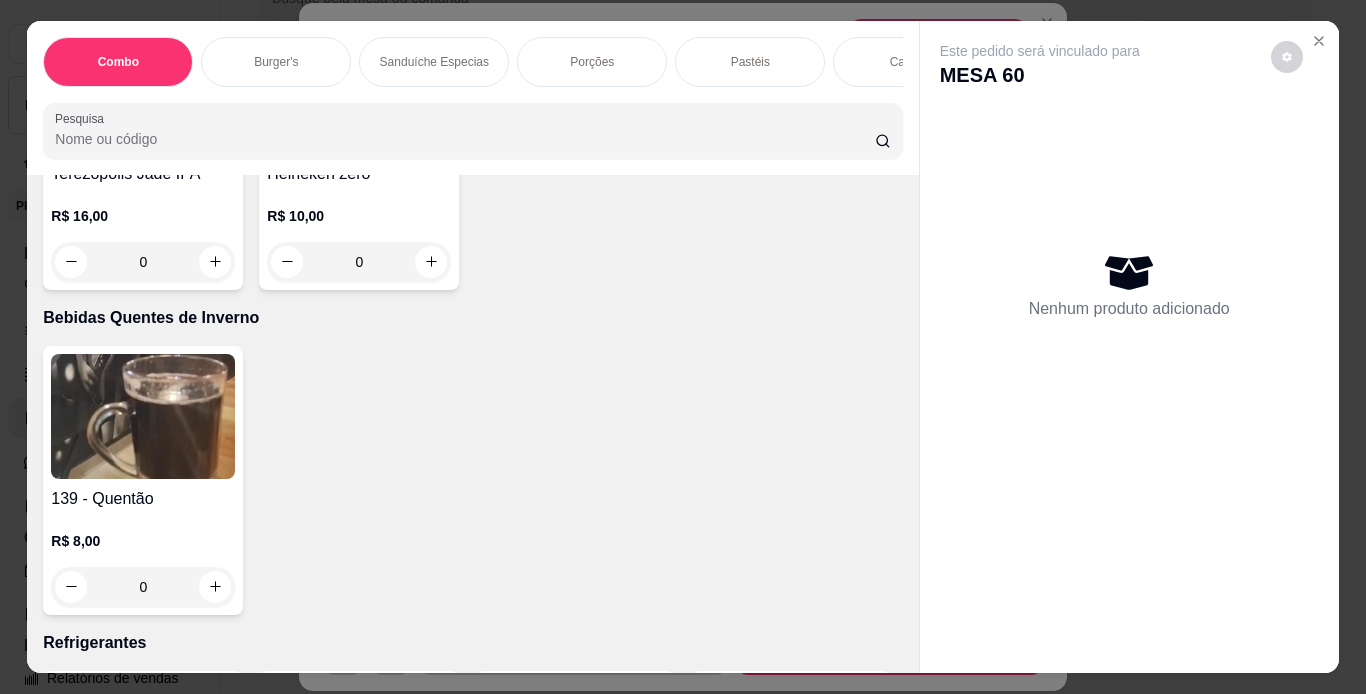 click at bounding box center (143, -852) 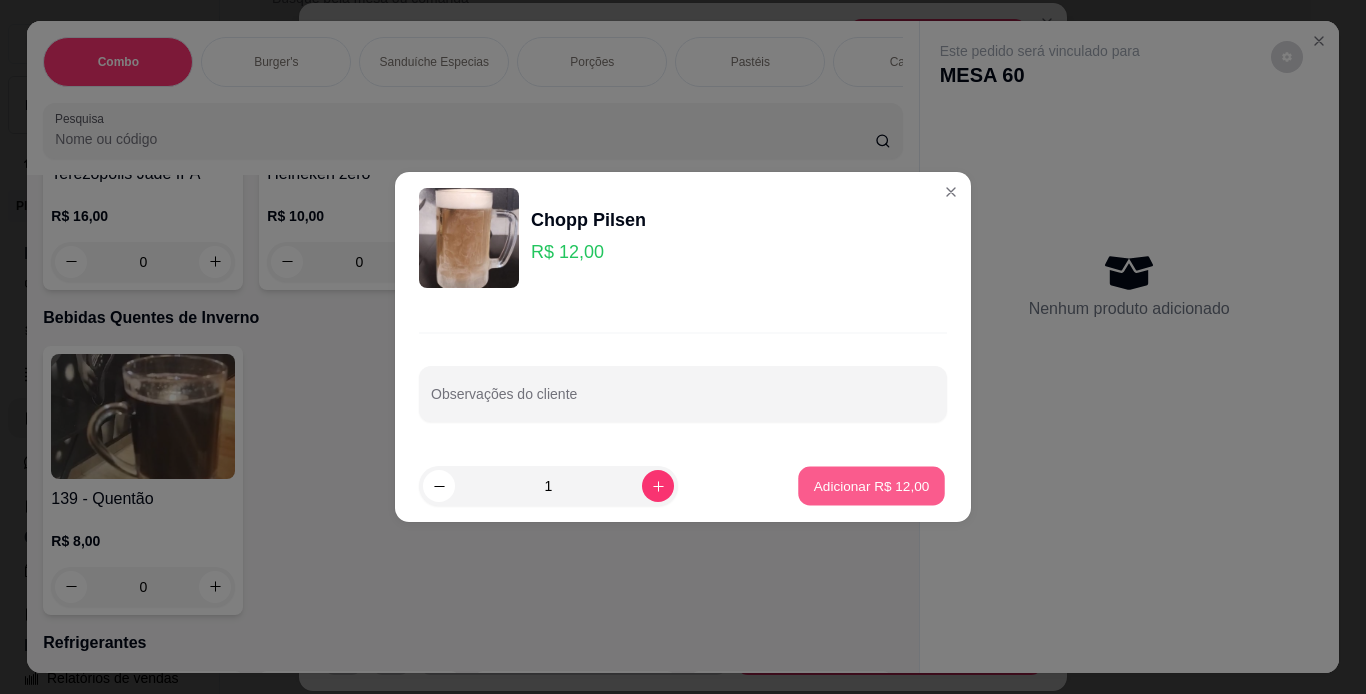 click on "Adicionar   R$ 12,00" at bounding box center (872, 485) 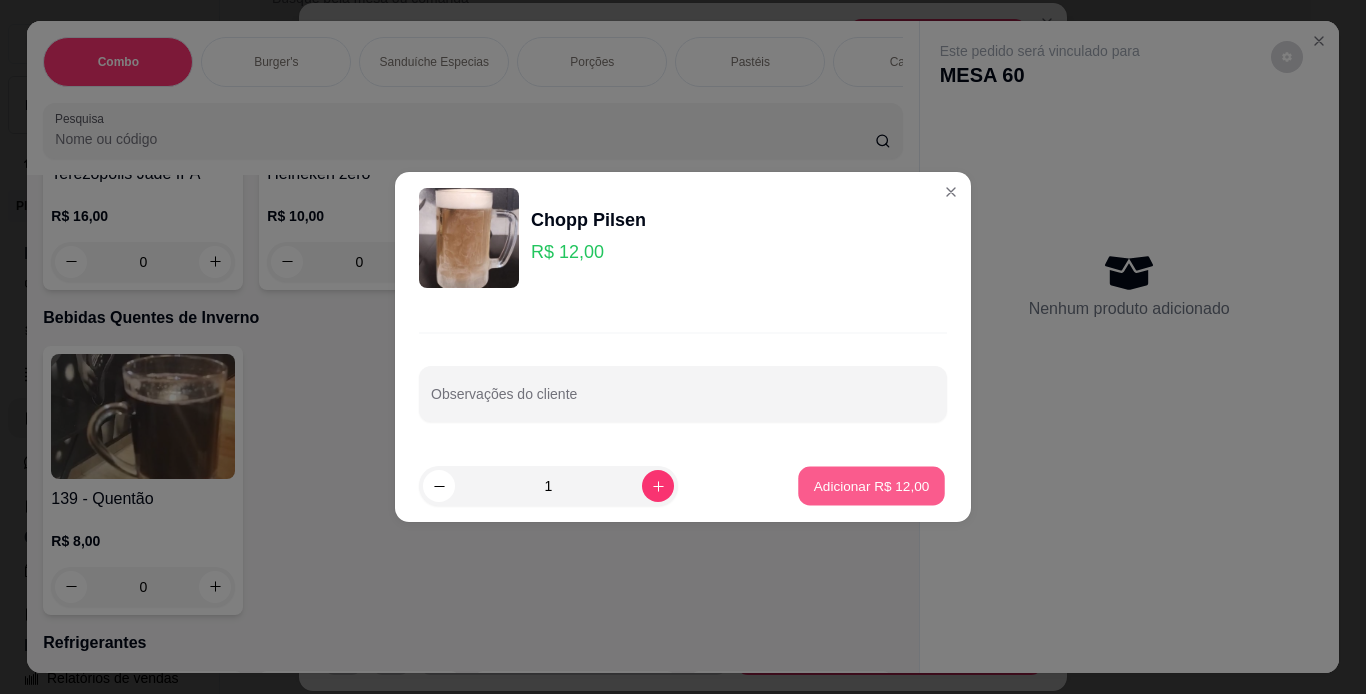 type on "1" 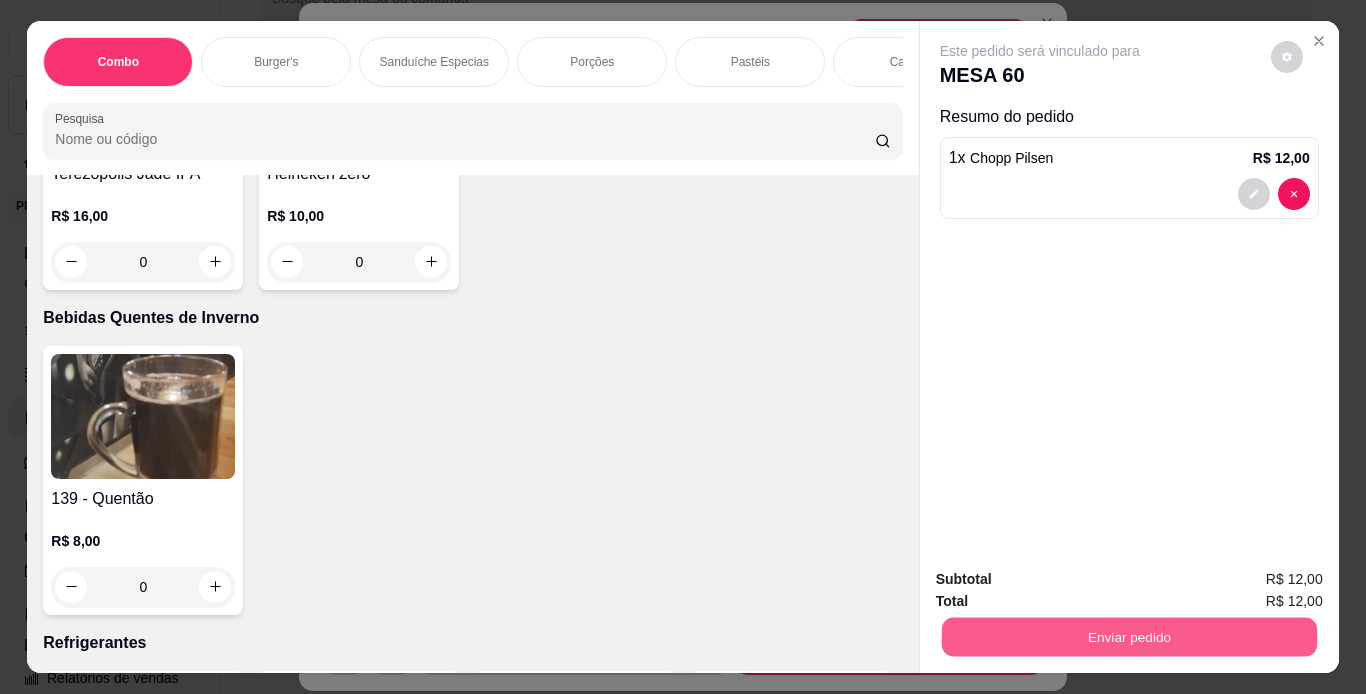 click on "Enviar pedido" at bounding box center (1128, 637) 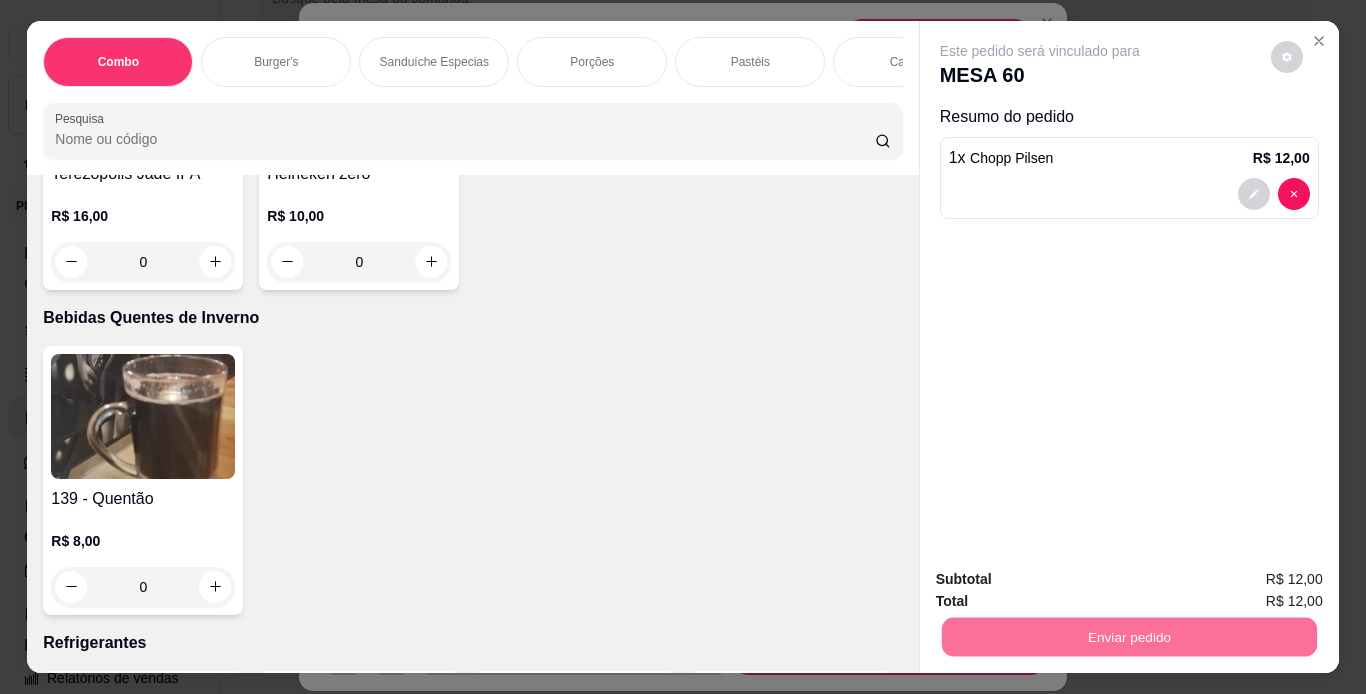 click on "Não registrar e enviar pedido" at bounding box center [1063, 581] 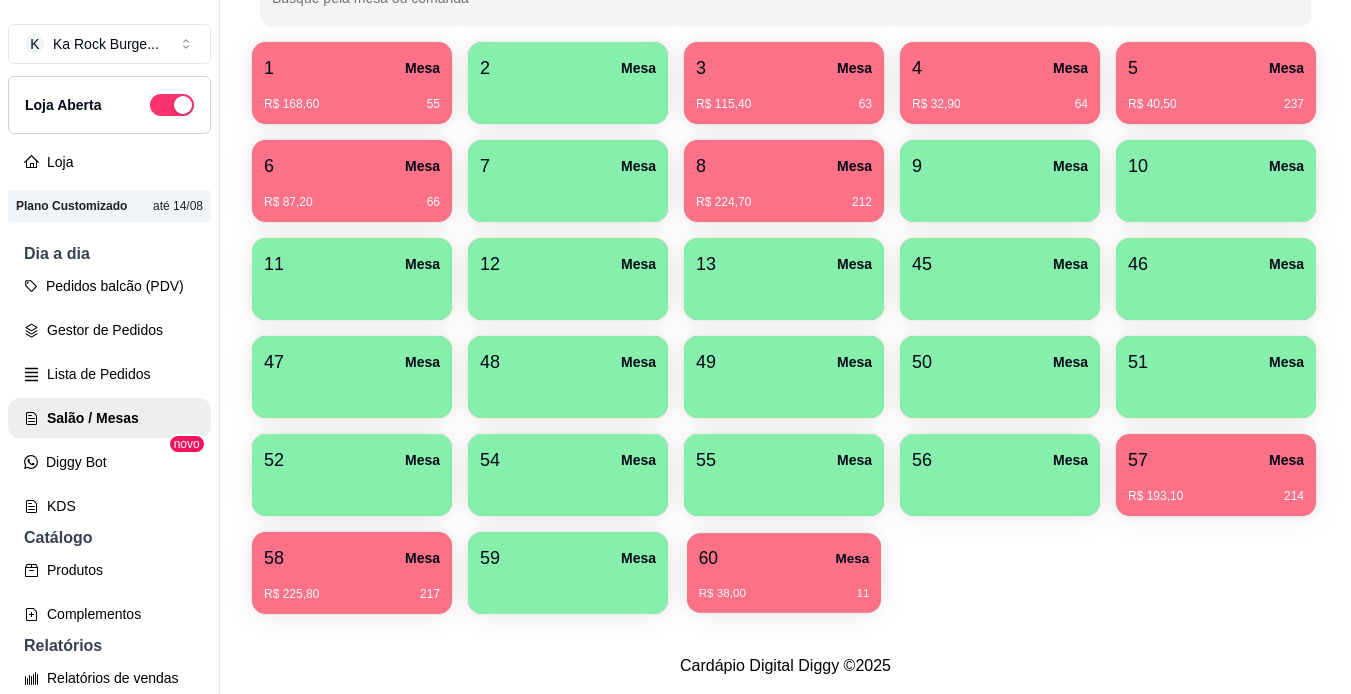 click on "R$ 38,00 11" at bounding box center [784, 586] 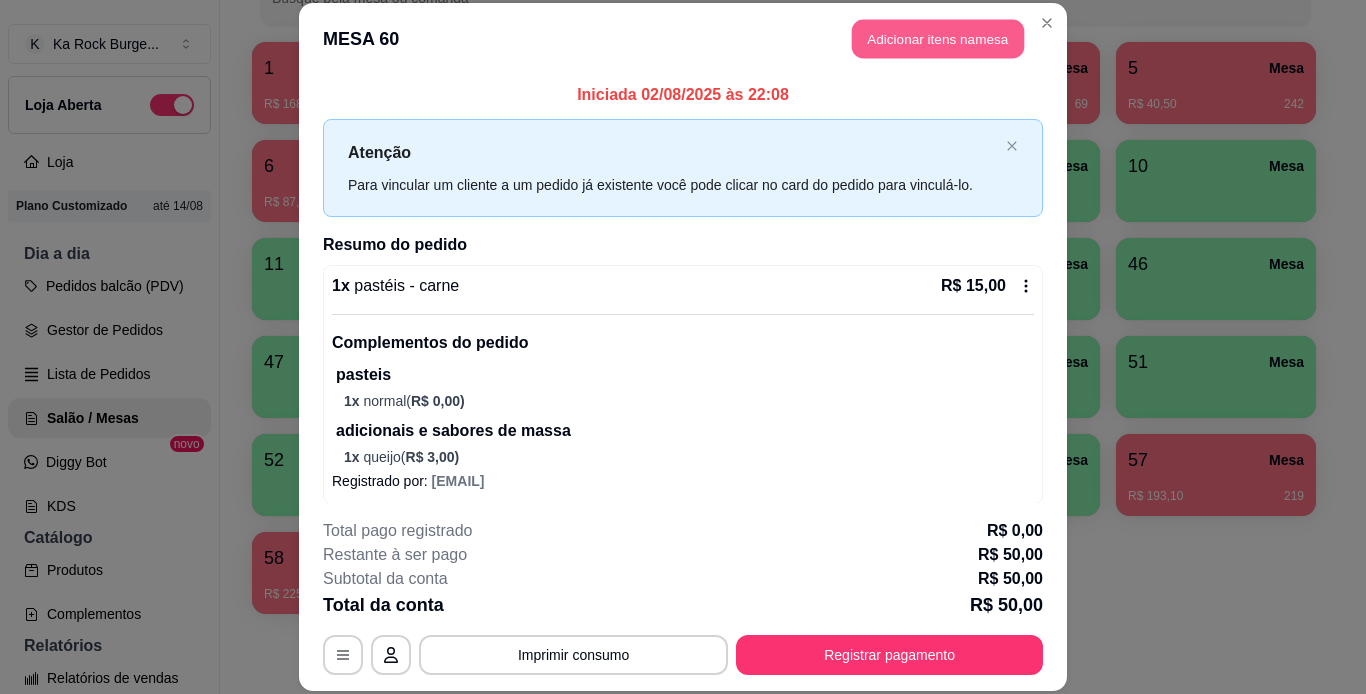 click on "Adicionar itens na  mesa" at bounding box center (938, 39) 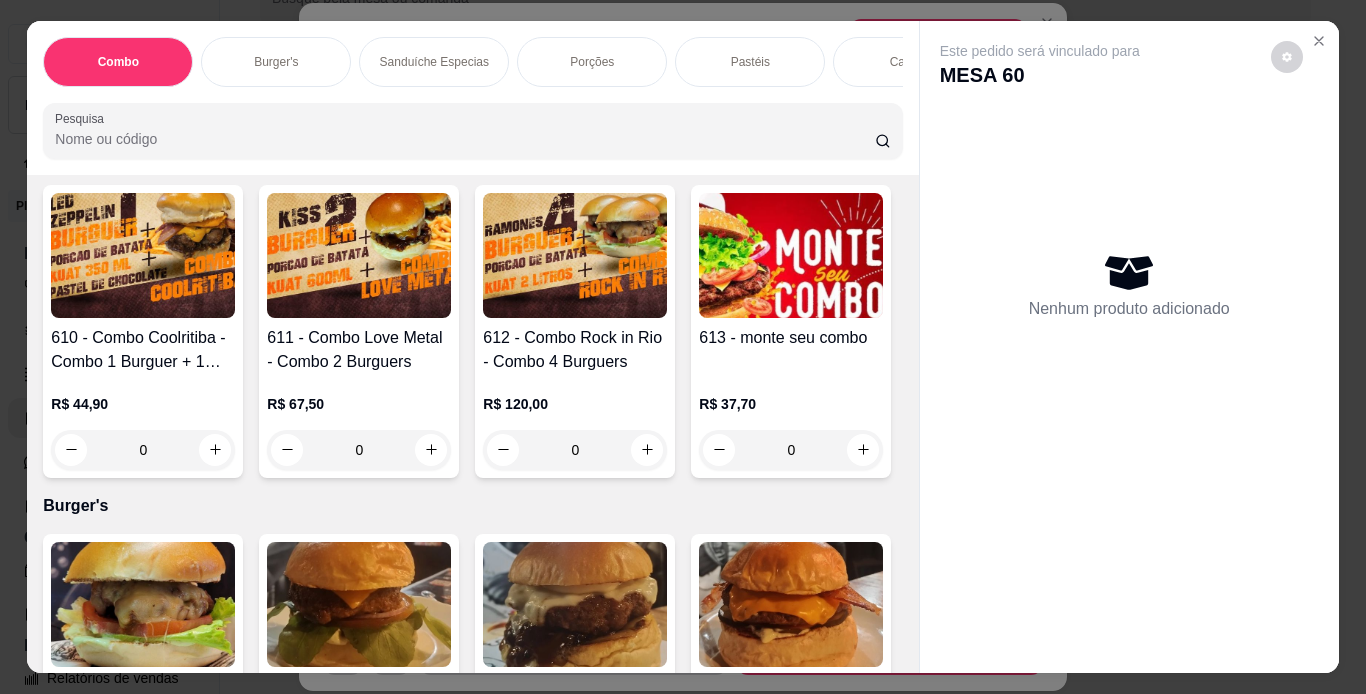 scroll, scrollTop: 160, scrollLeft: 0, axis: vertical 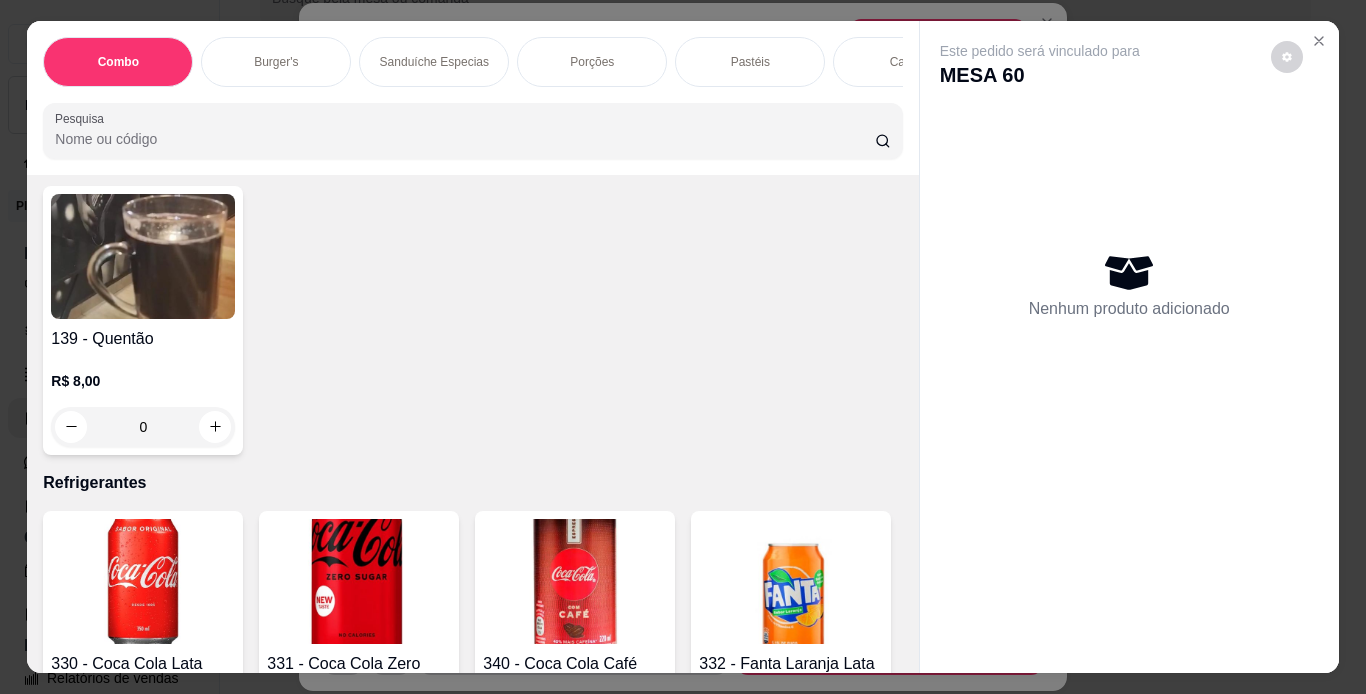 click 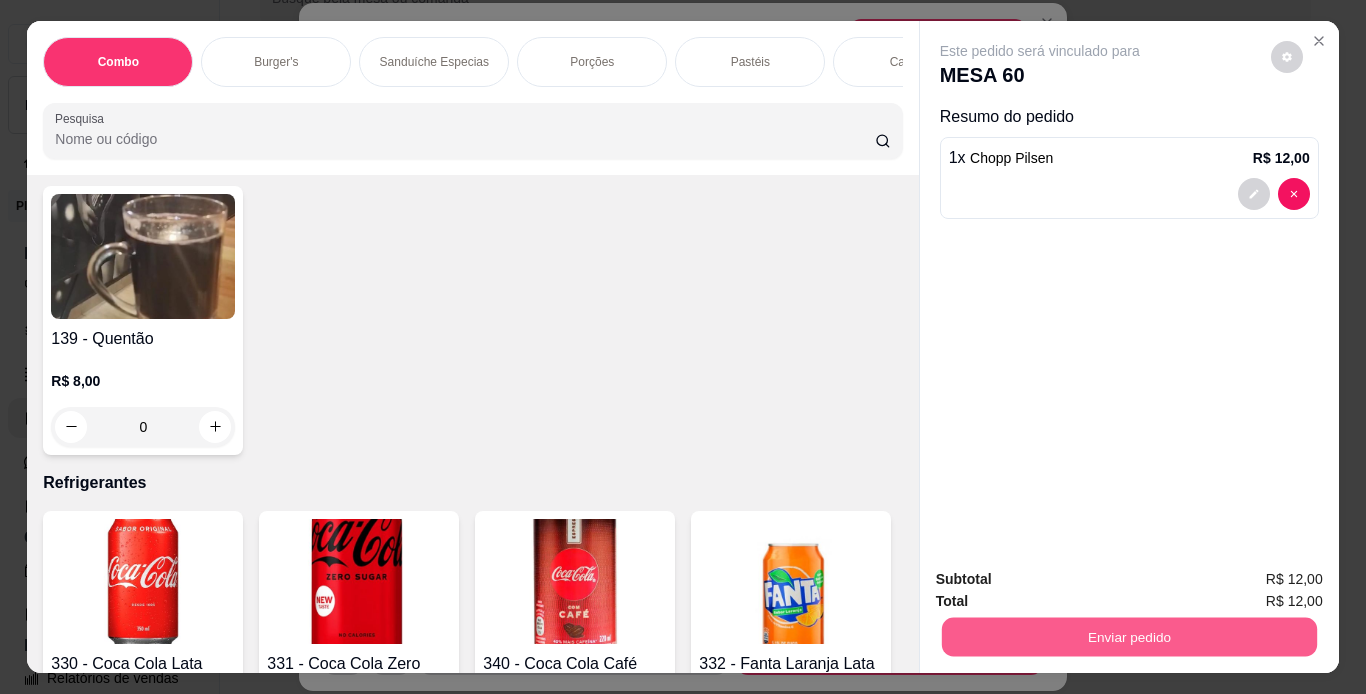 click on "Enviar pedido" at bounding box center [1128, 637] 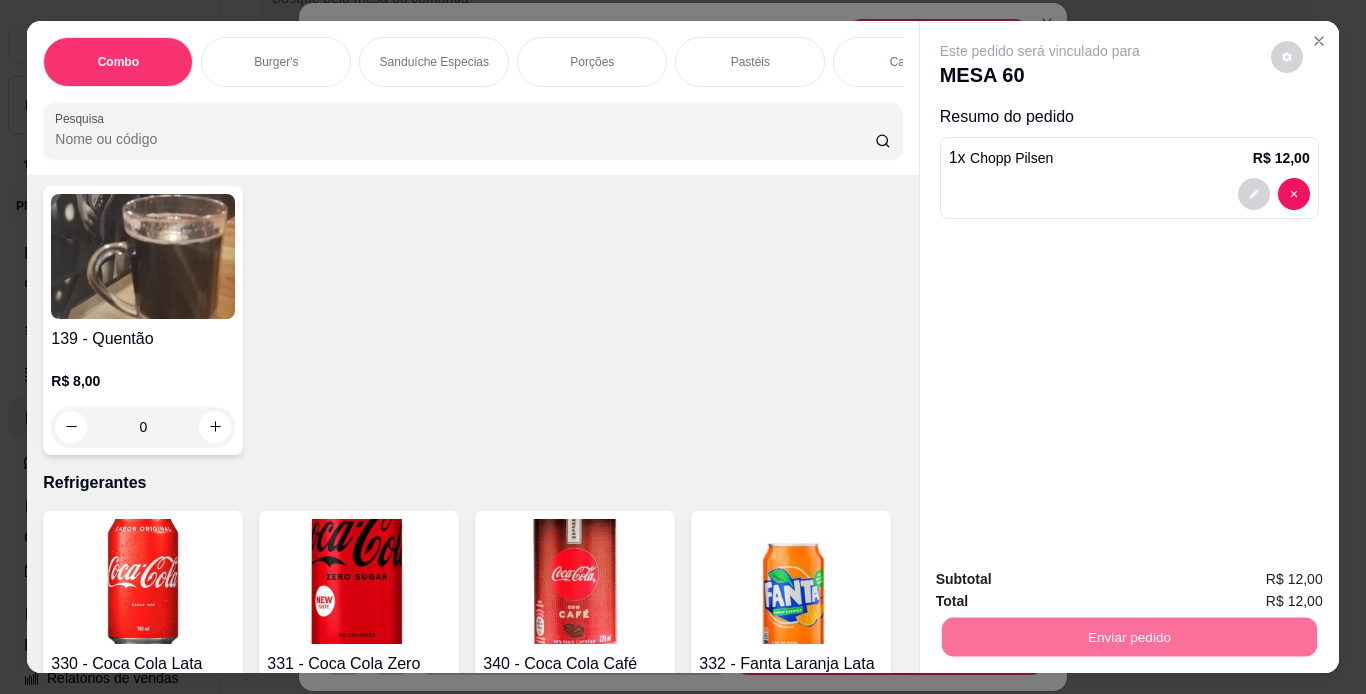 click on "Não registrar e enviar pedido" at bounding box center [1063, 581] 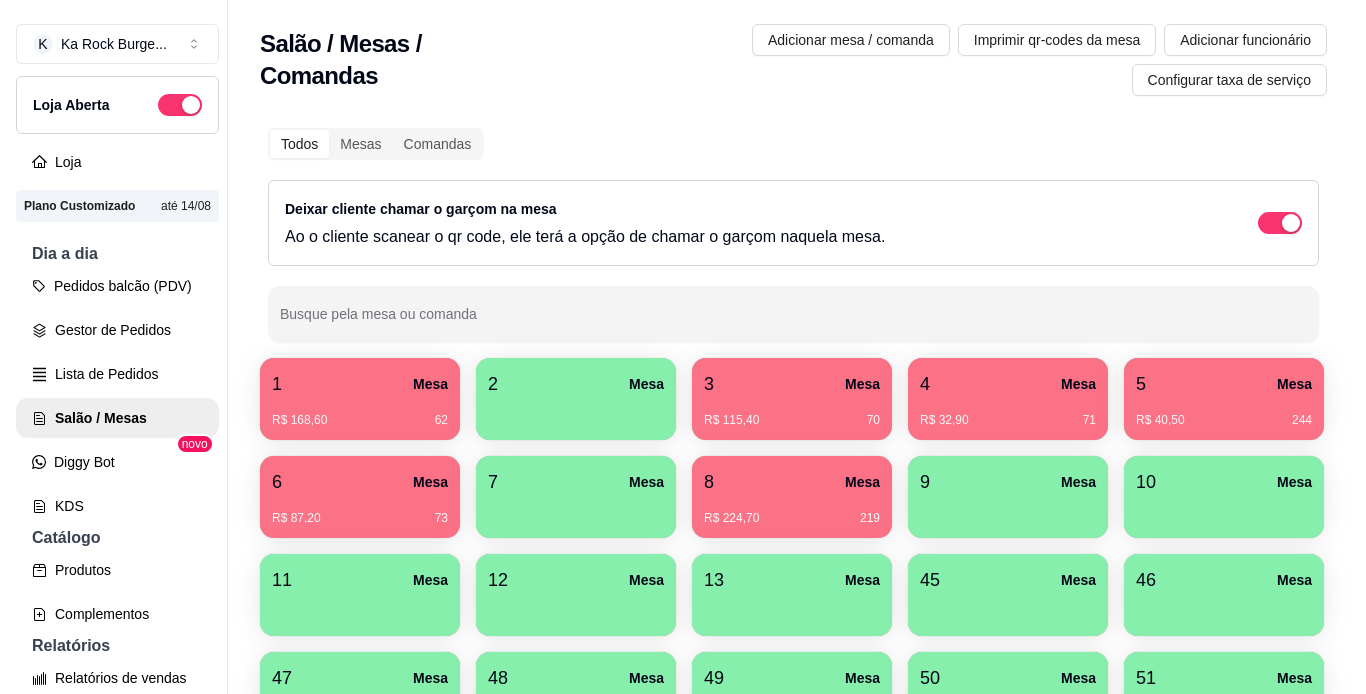 scroll, scrollTop: 429, scrollLeft: 0, axis: vertical 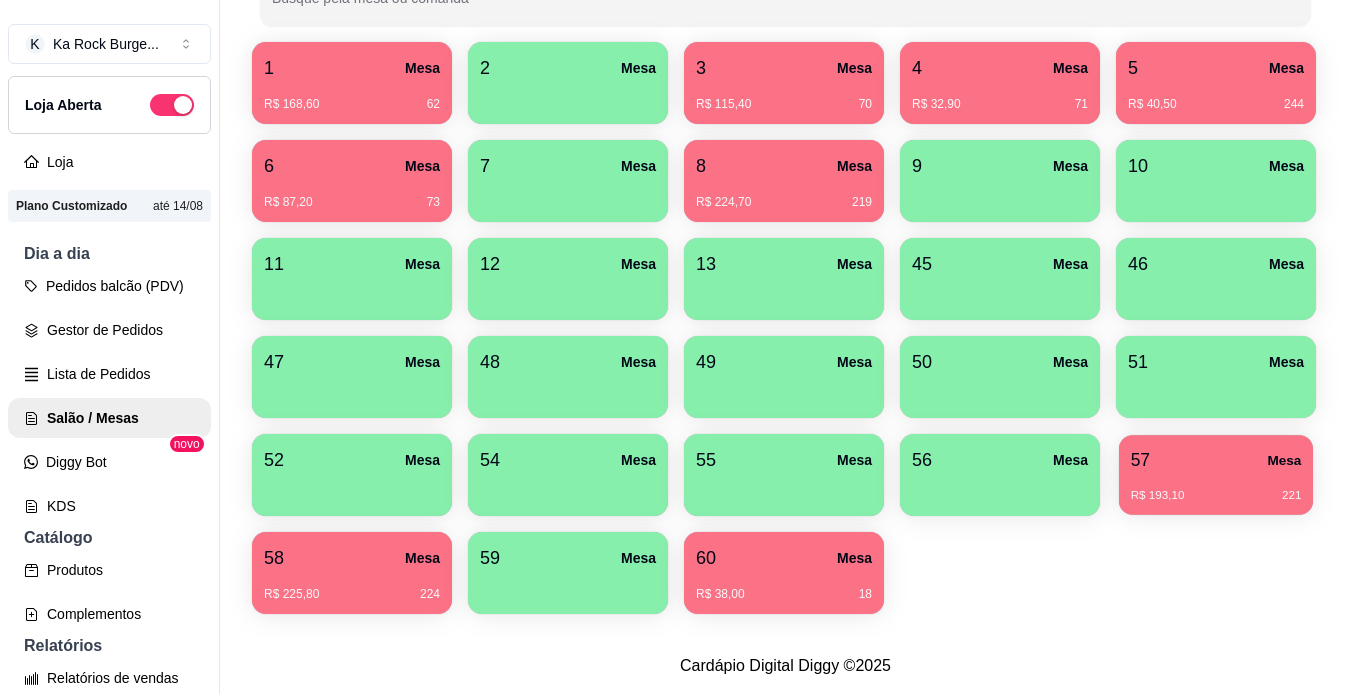 click on "57 Mesa R$ 193,10 221" at bounding box center (1216, 475) 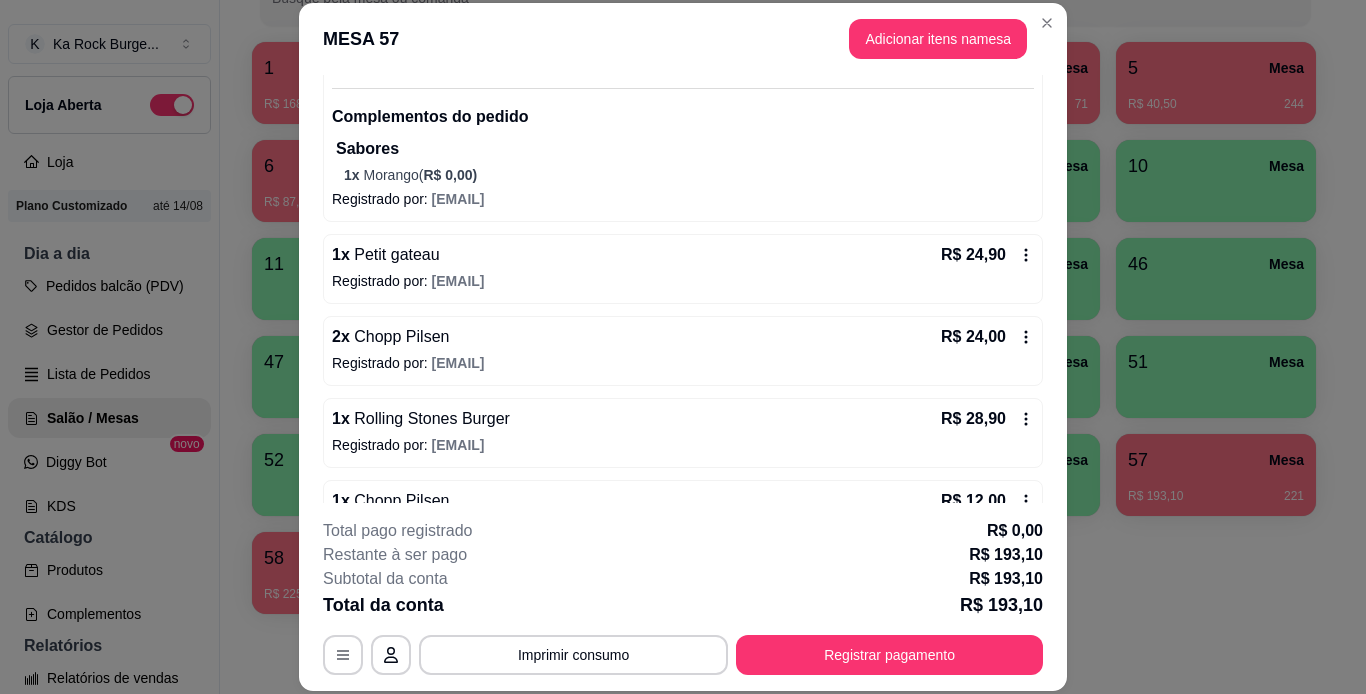 scroll, scrollTop: 886, scrollLeft: 0, axis: vertical 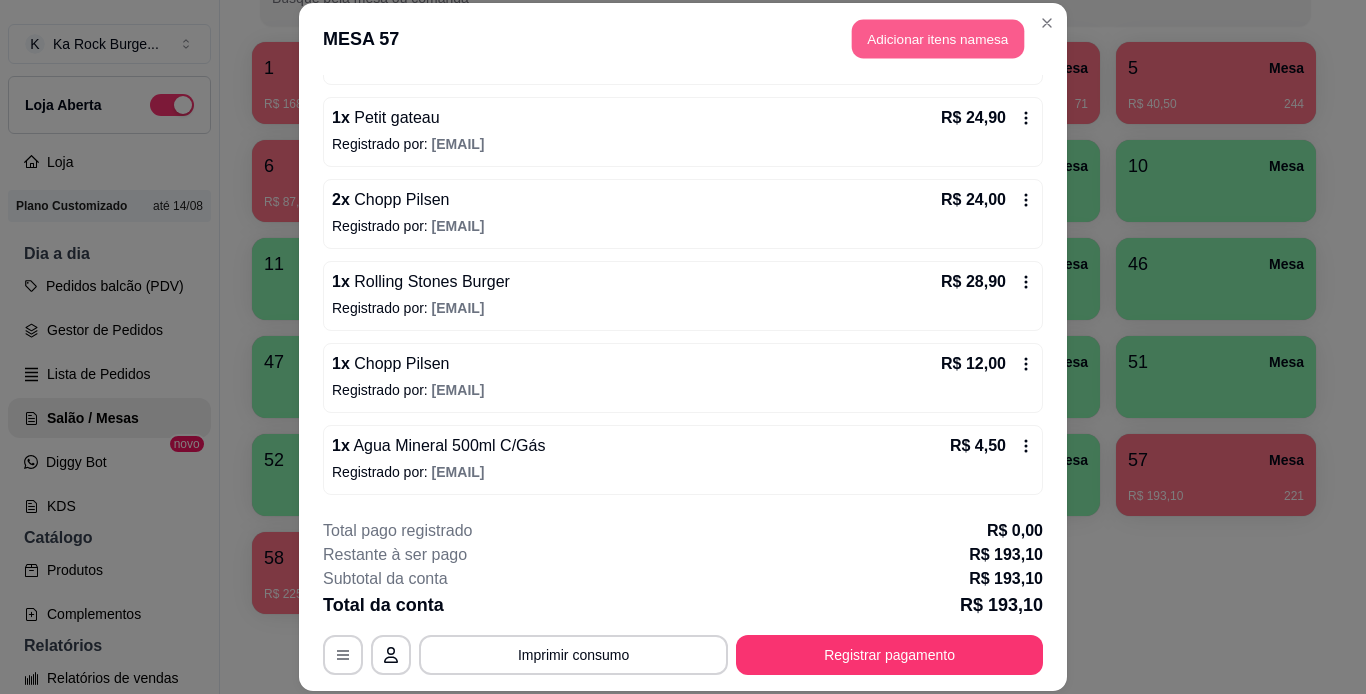click on "Adicionar itens na  mesa" at bounding box center (938, 39) 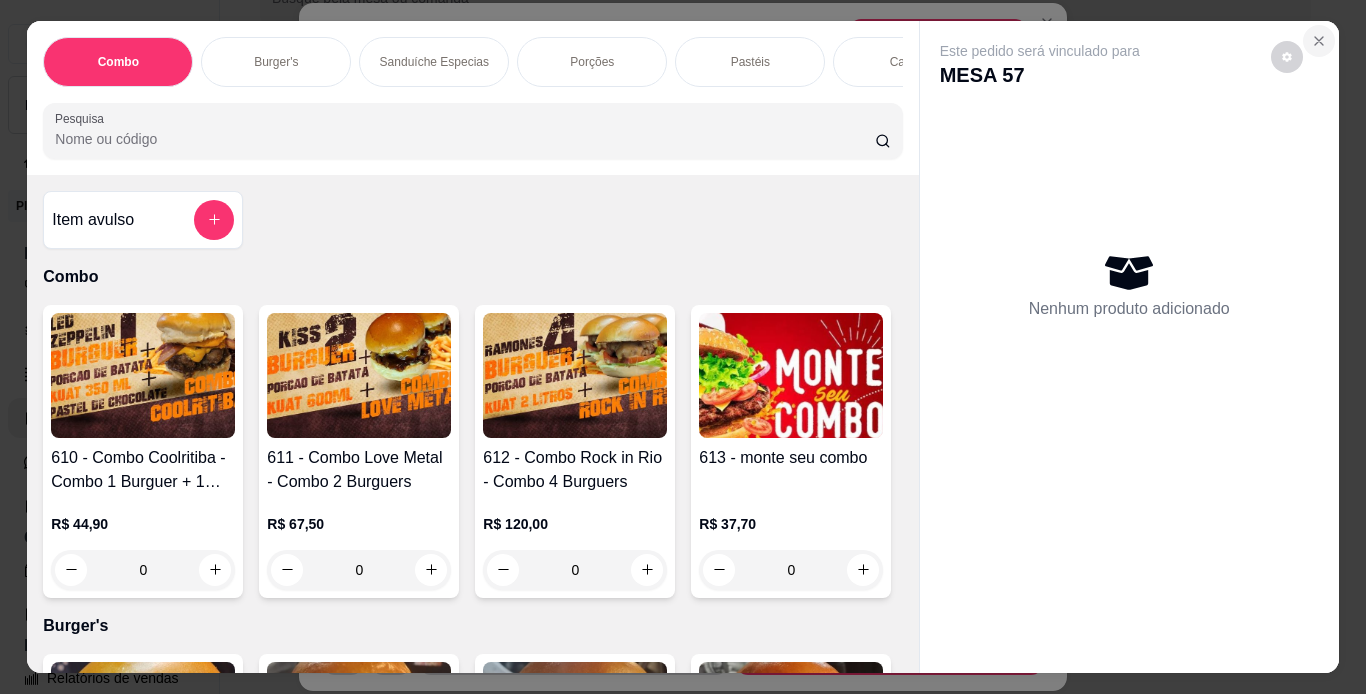 click at bounding box center (1319, 41) 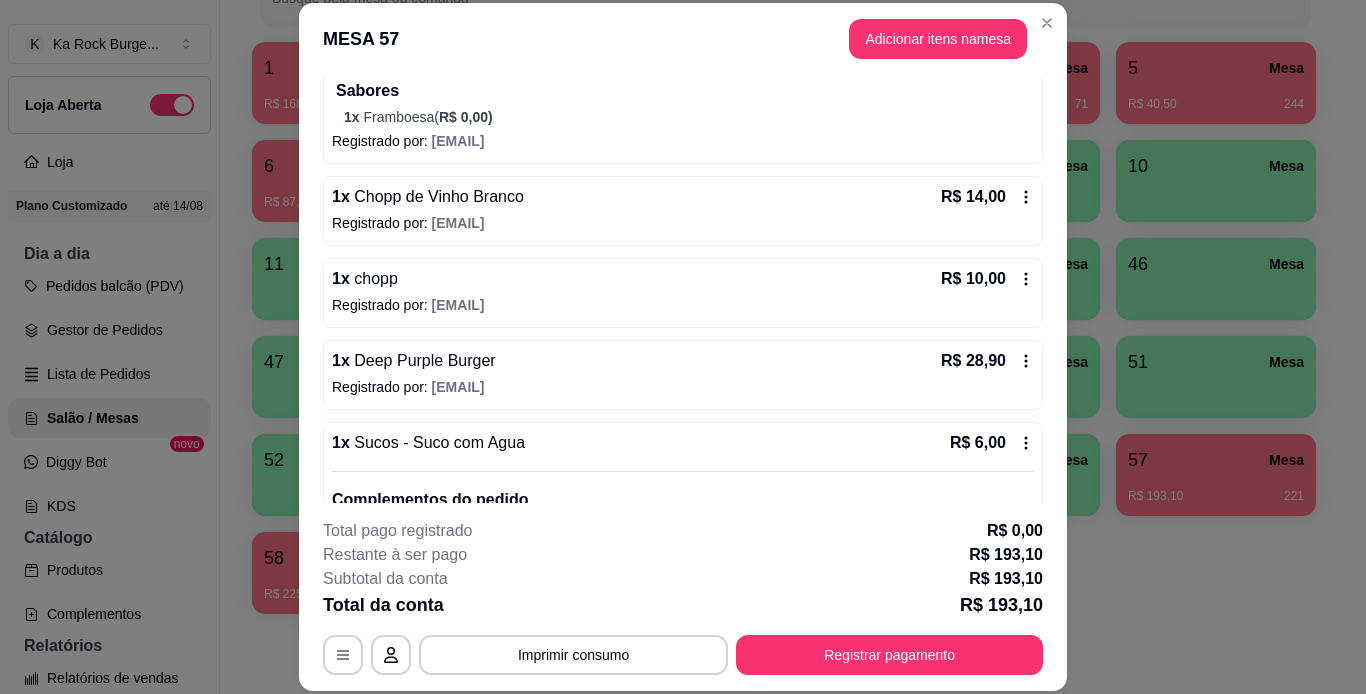 scroll, scrollTop: 326, scrollLeft: 0, axis: vertical 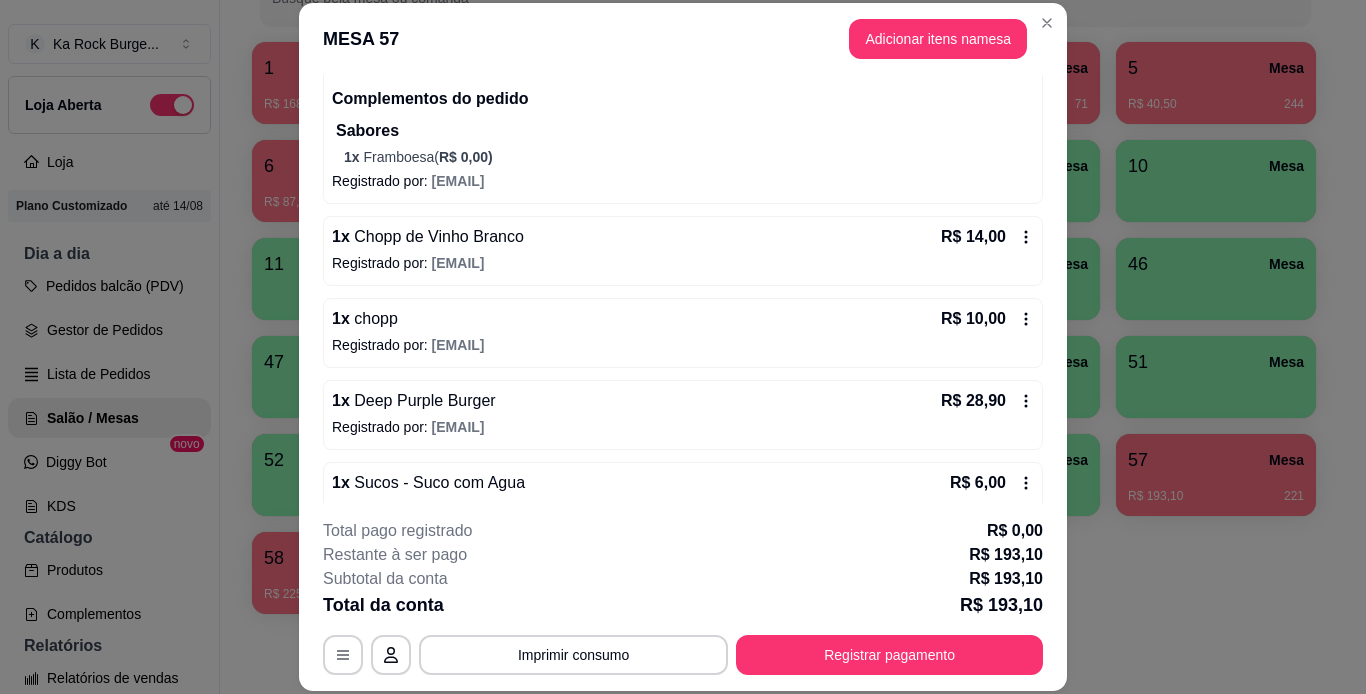 click 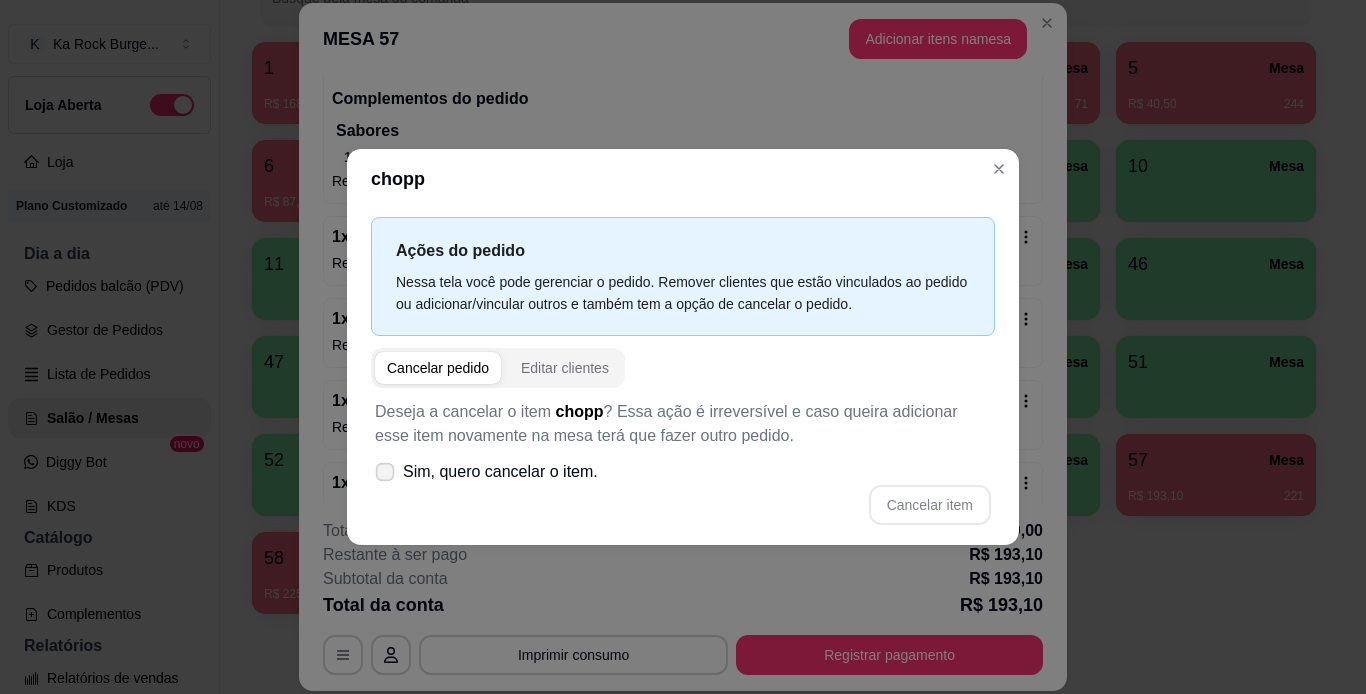 click on "Sim, quero cancelar o item." at bounding box center (486, 472) 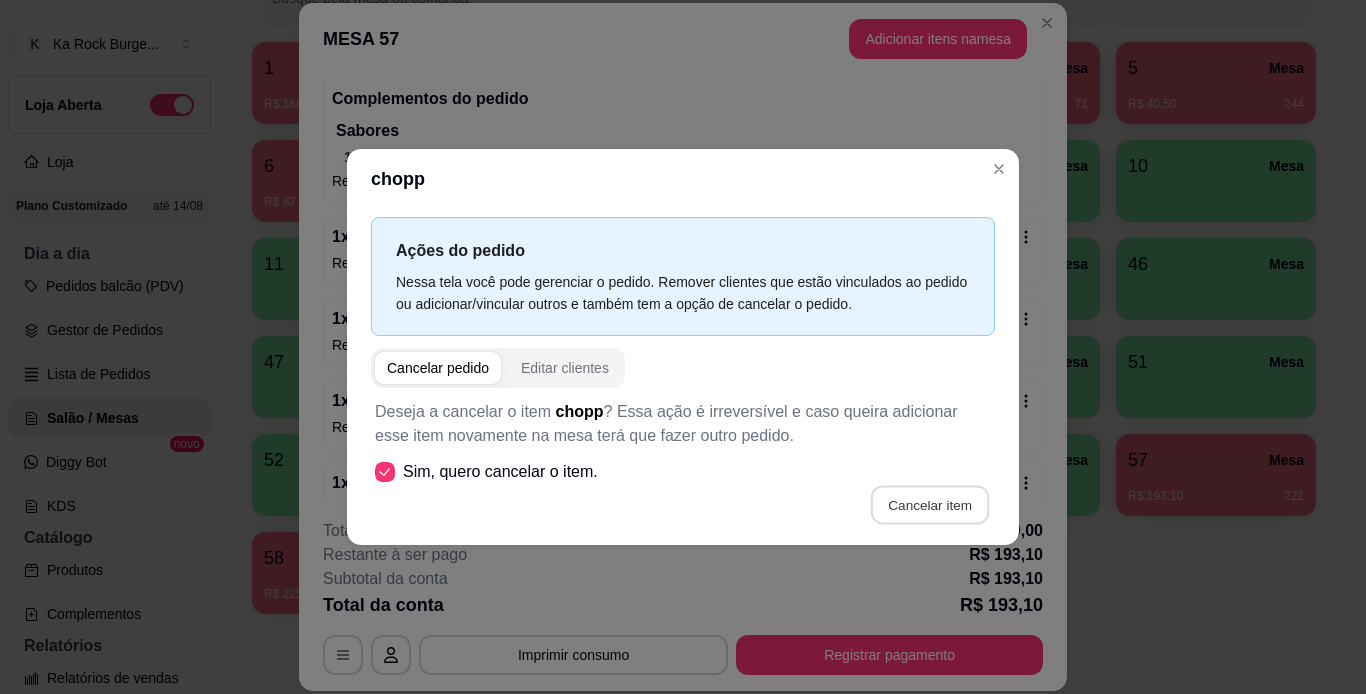 click on "Cancelar item" at bounding box center [929, 505] 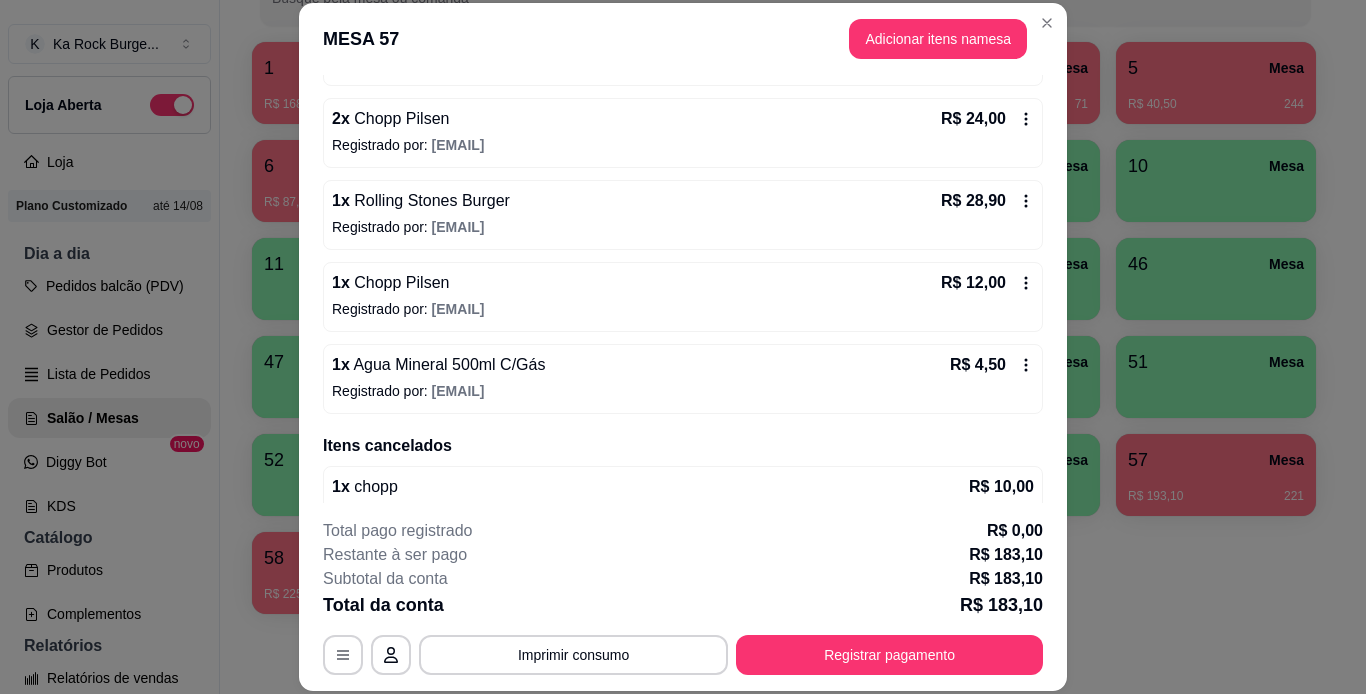scroll, scrollTop: 918, scrollLeft: 0, axis: vertical 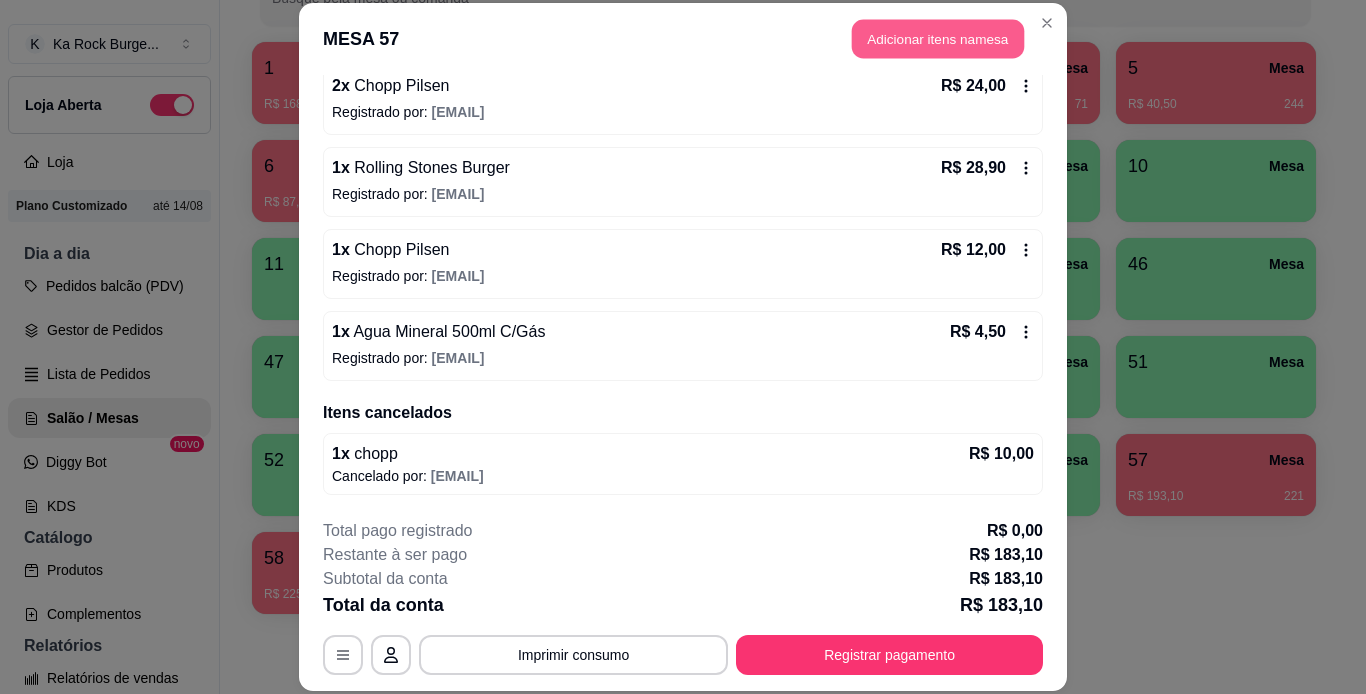 click on "Adicionar itens na  mesa" at bounding box center [938, 39] 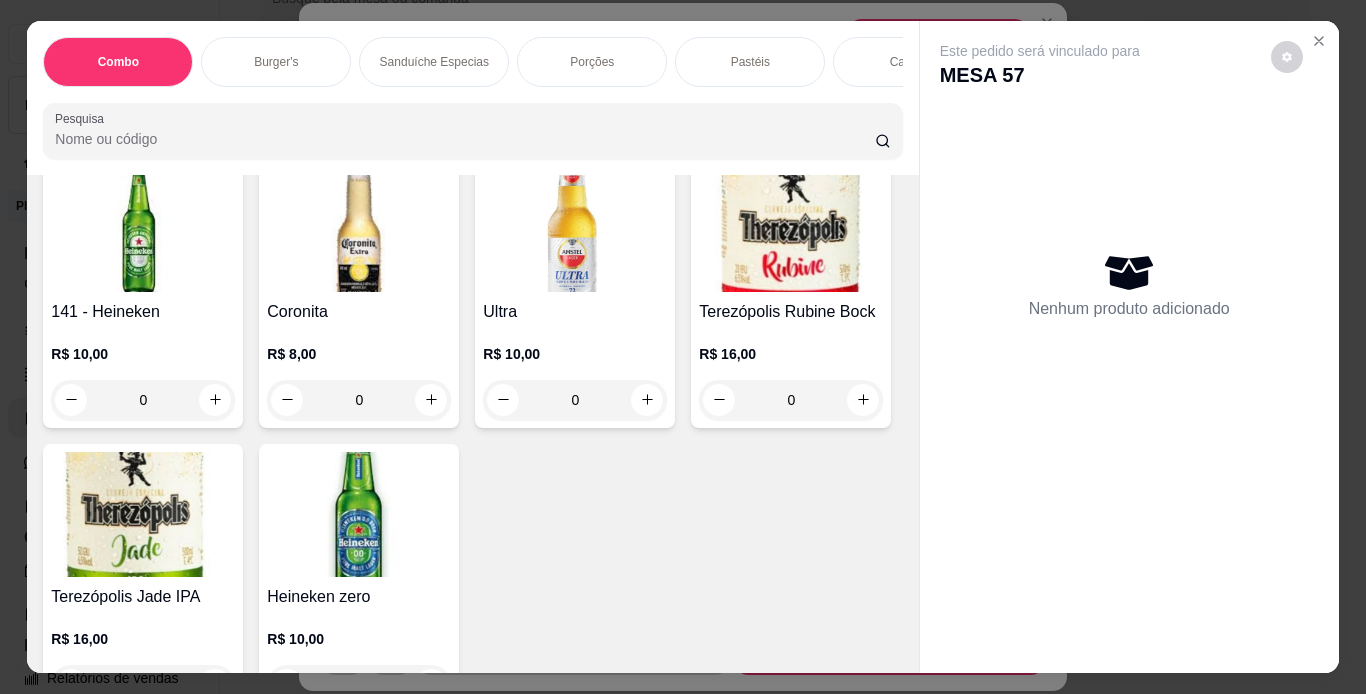 scroll, scrollTop: 7623, scrollLeft: 0, axis: vertical 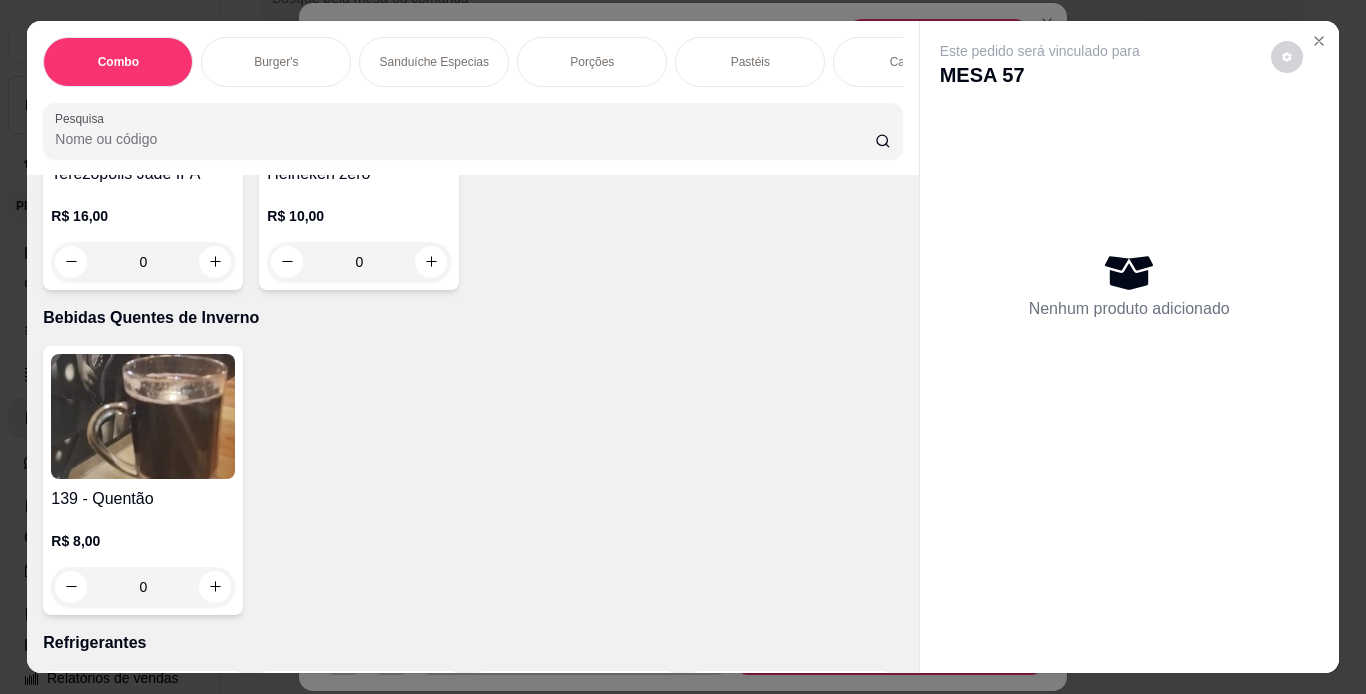 click at bounding box center (143, -852) 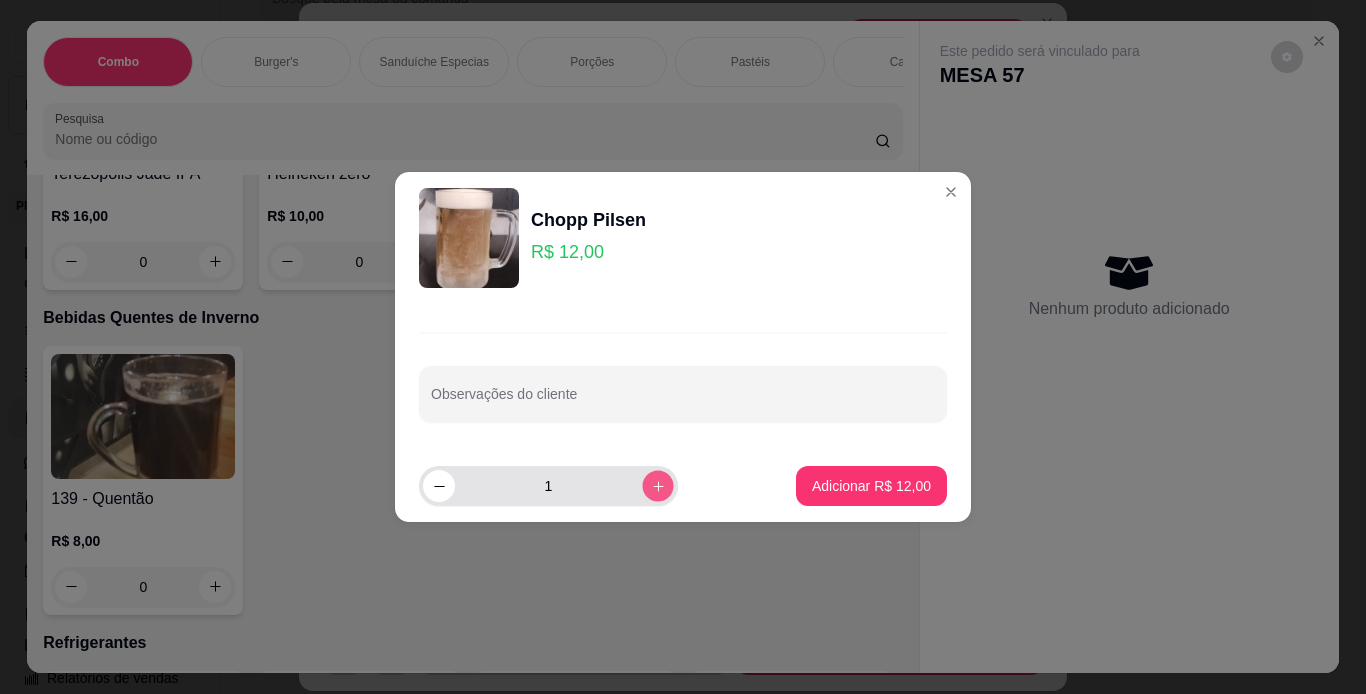 click 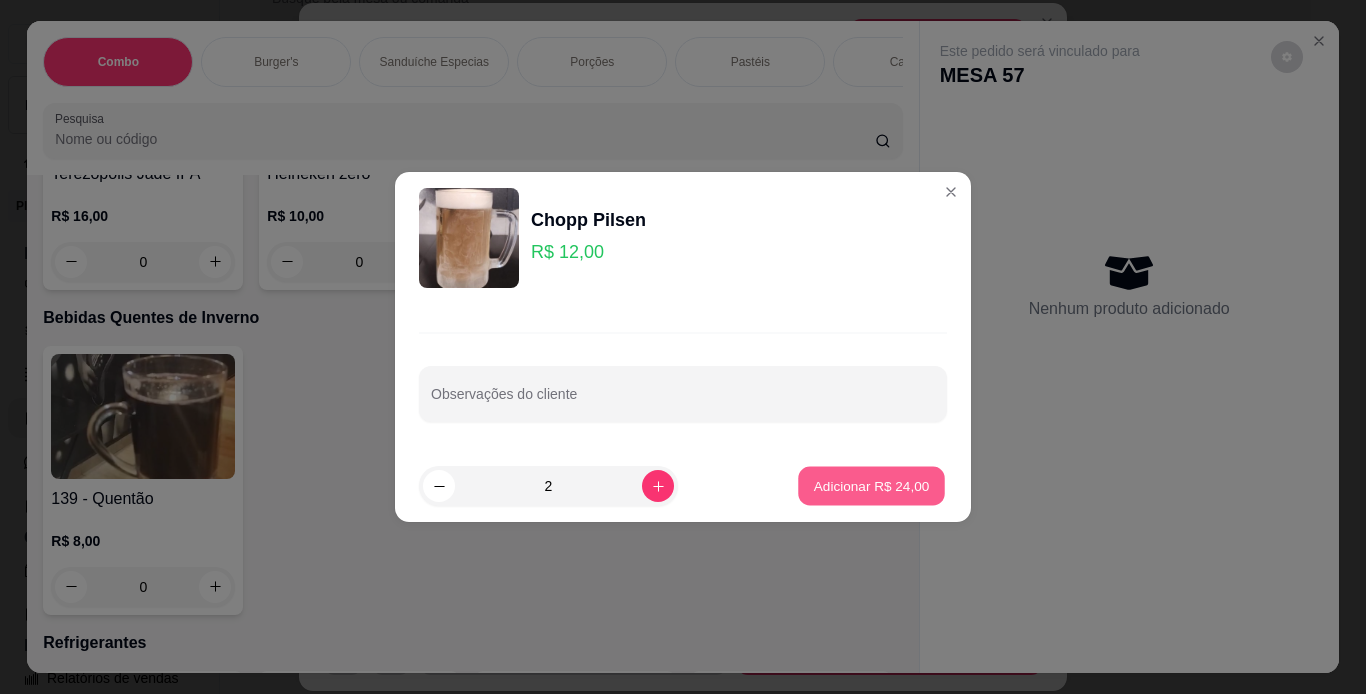 click on "Adicionar   R$ 24,00" at bounding box center [872, 485] 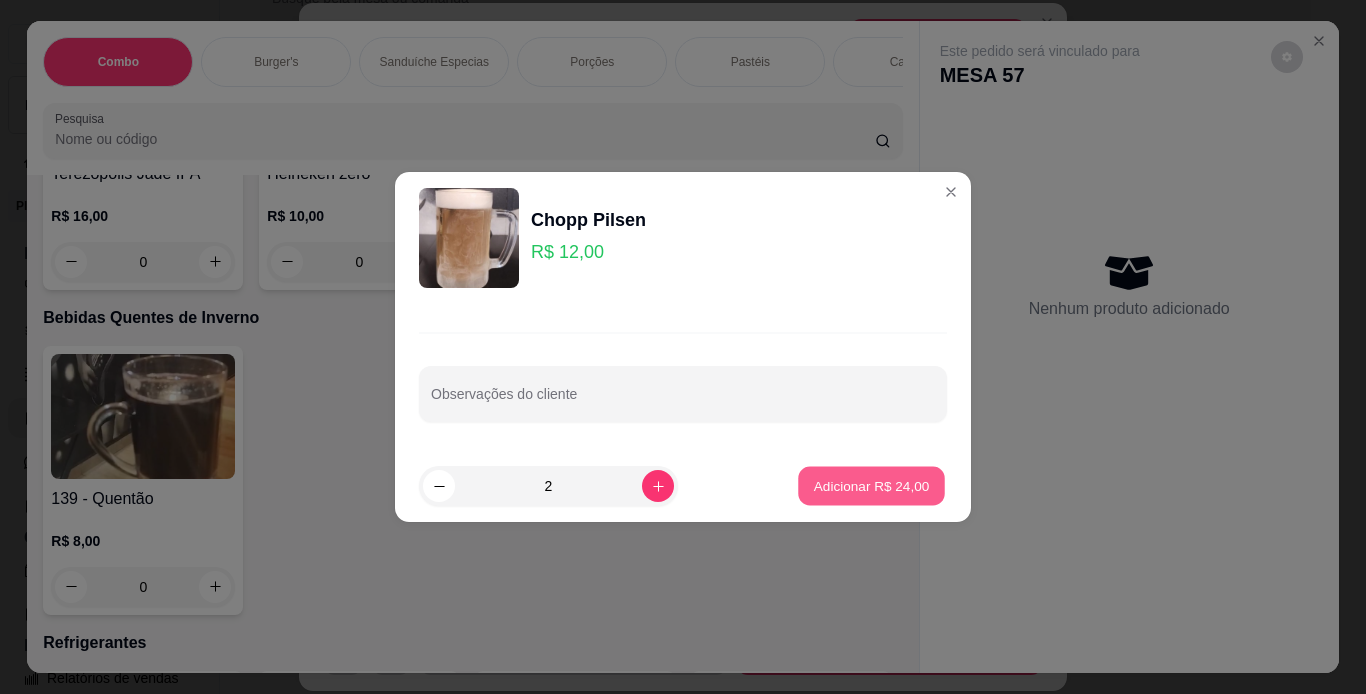 type on "2" 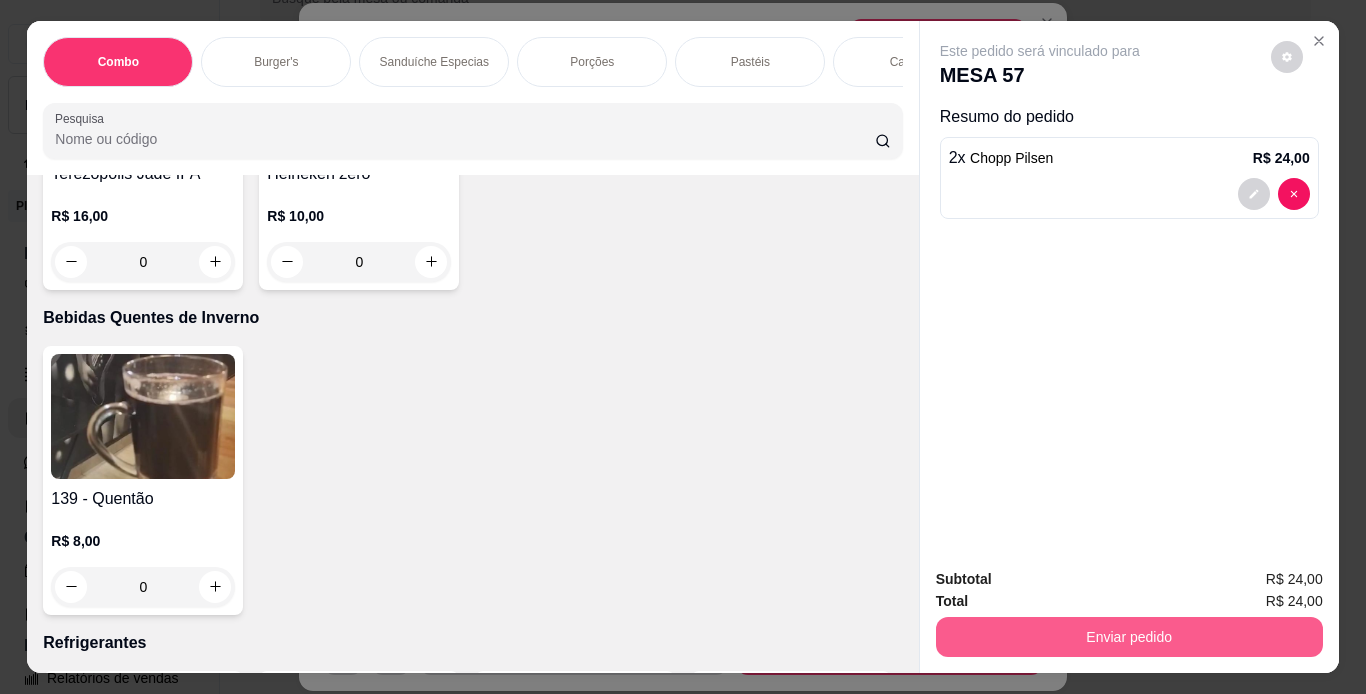 click on "Enviar pedido" at bounding box center (1129, 637) 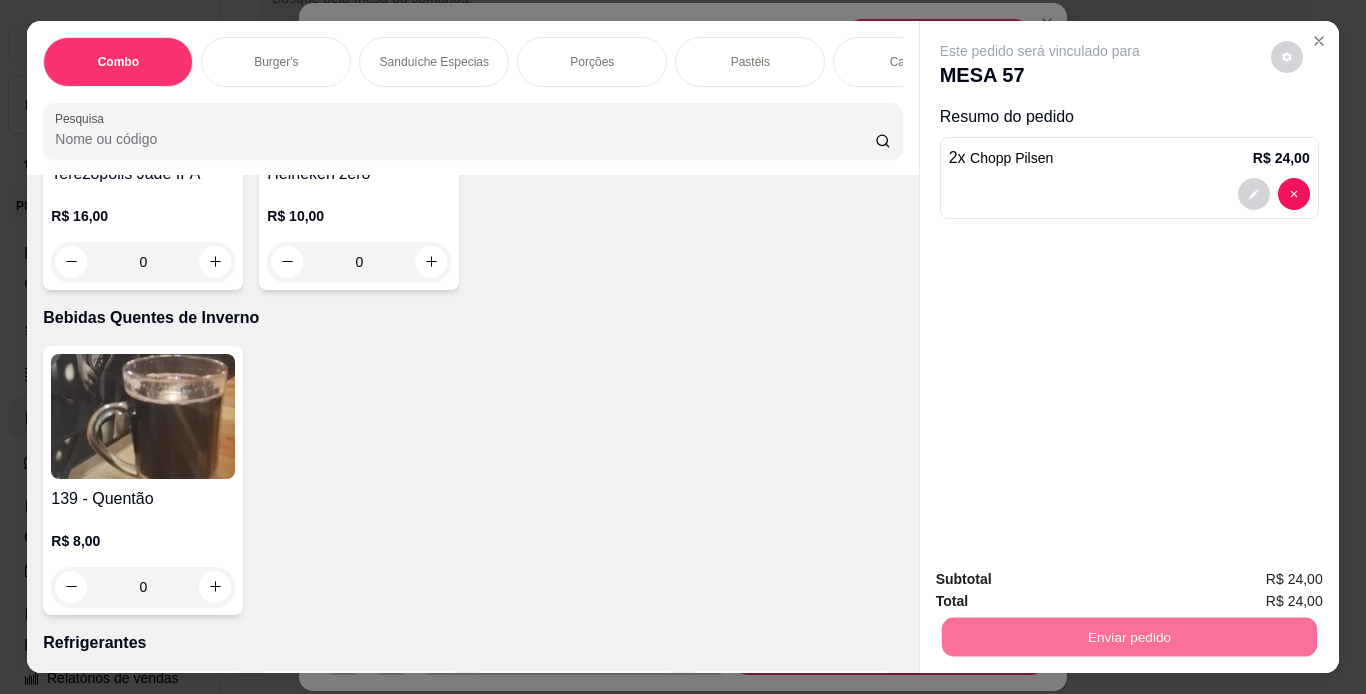 click on "Não registrar e enviar pedido" at bounding box center [1063, 580] 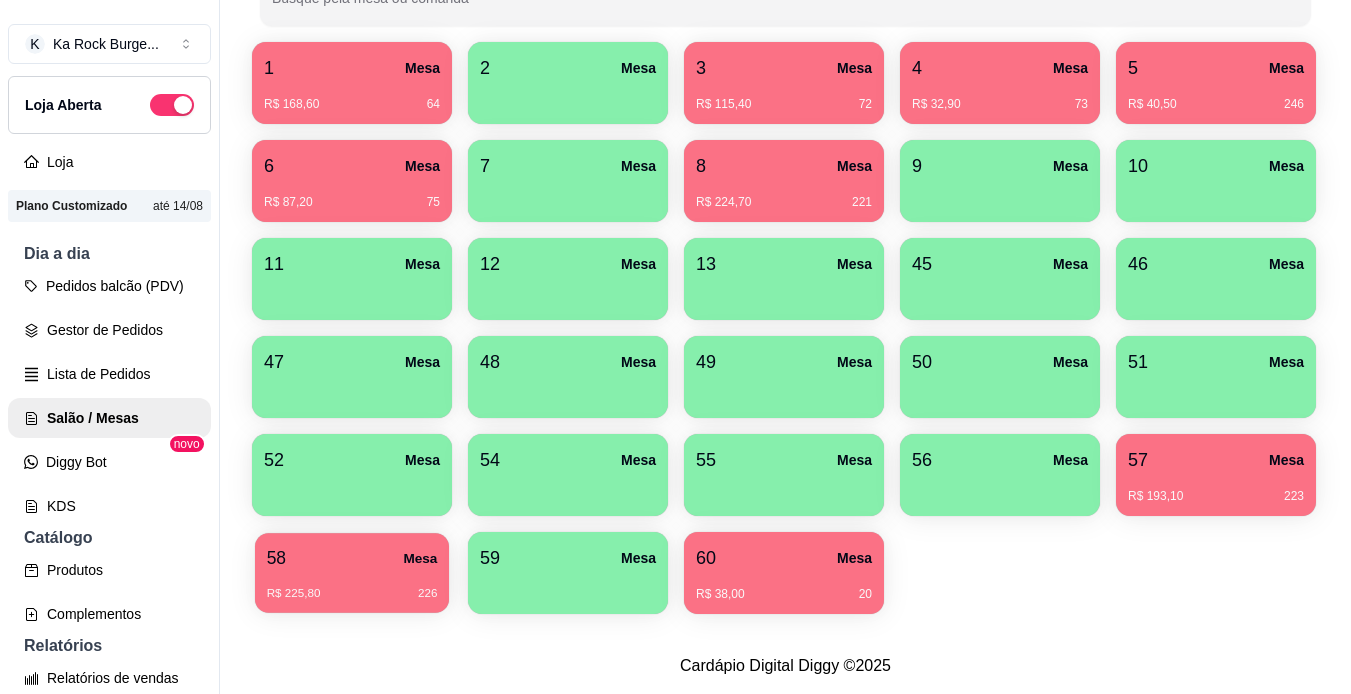 click on "58 Mesa R$ 225,80 226" at bounding box center (352, 573) 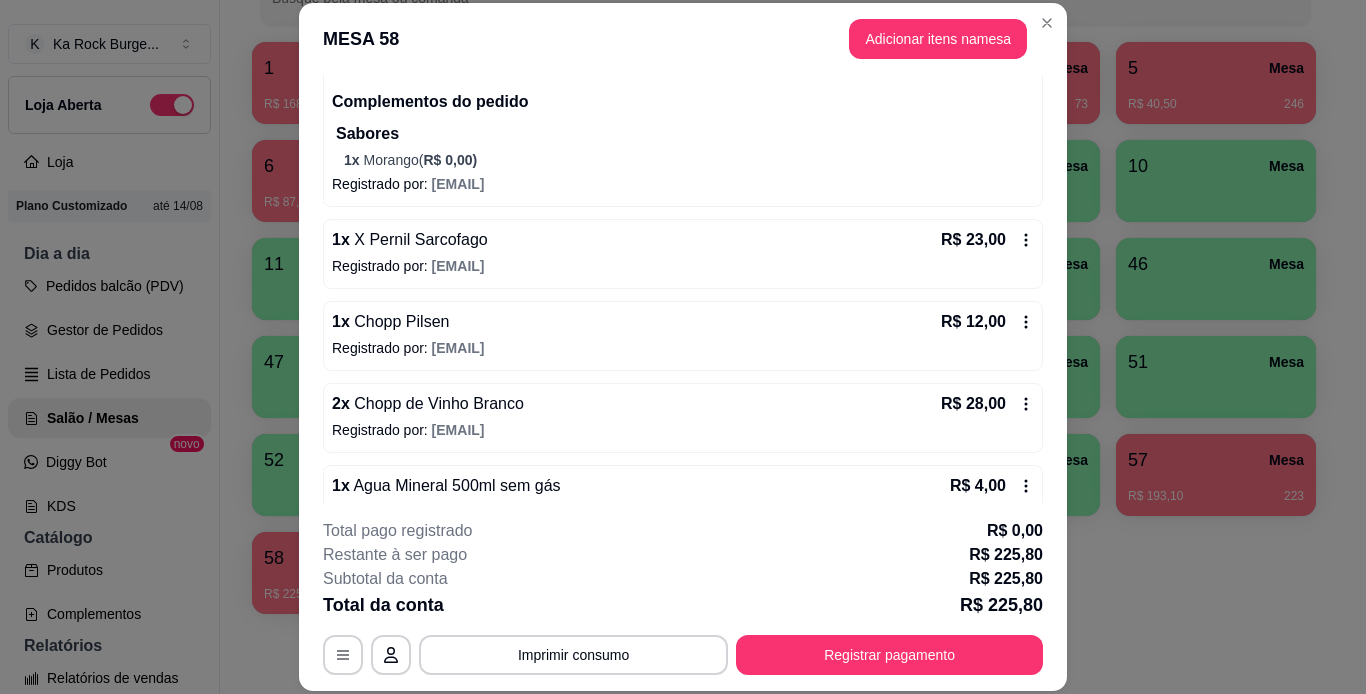 scroll, scrollTop: 855, scrollLeft: 0, axis: vertical 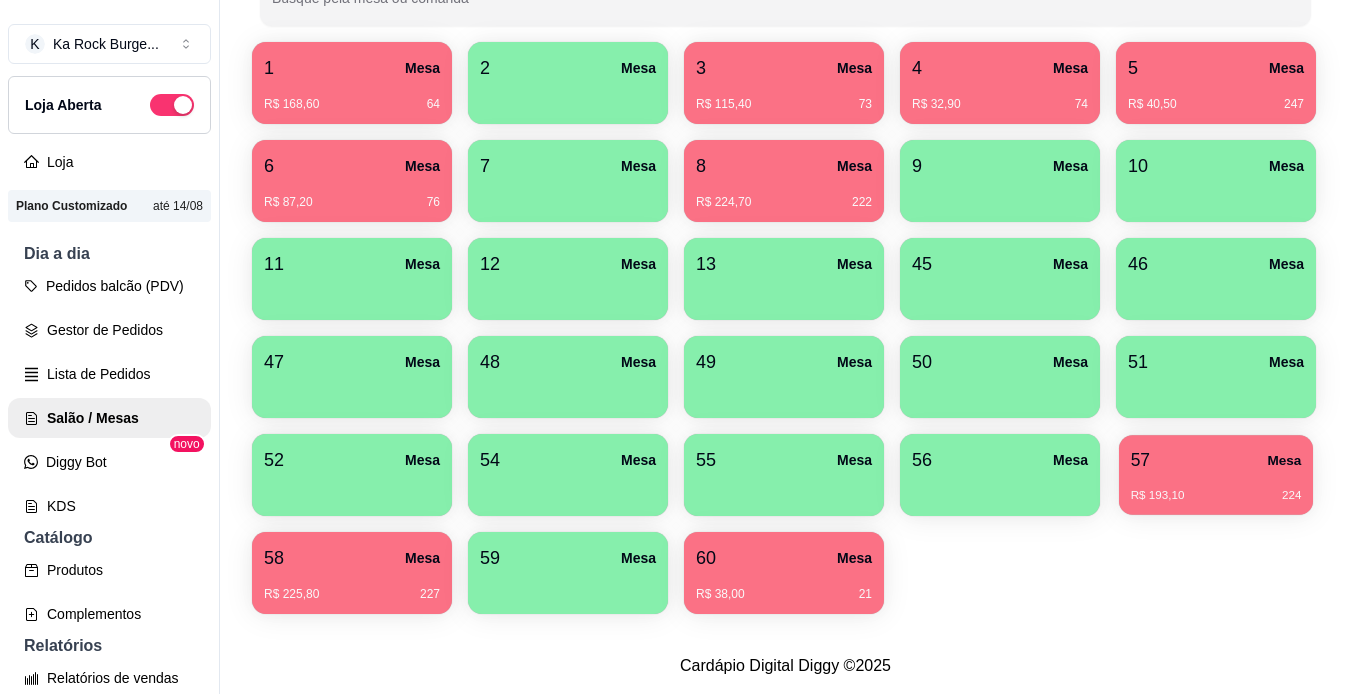 click on "R$ 193,10 224" at bounding box center (1216, 496) 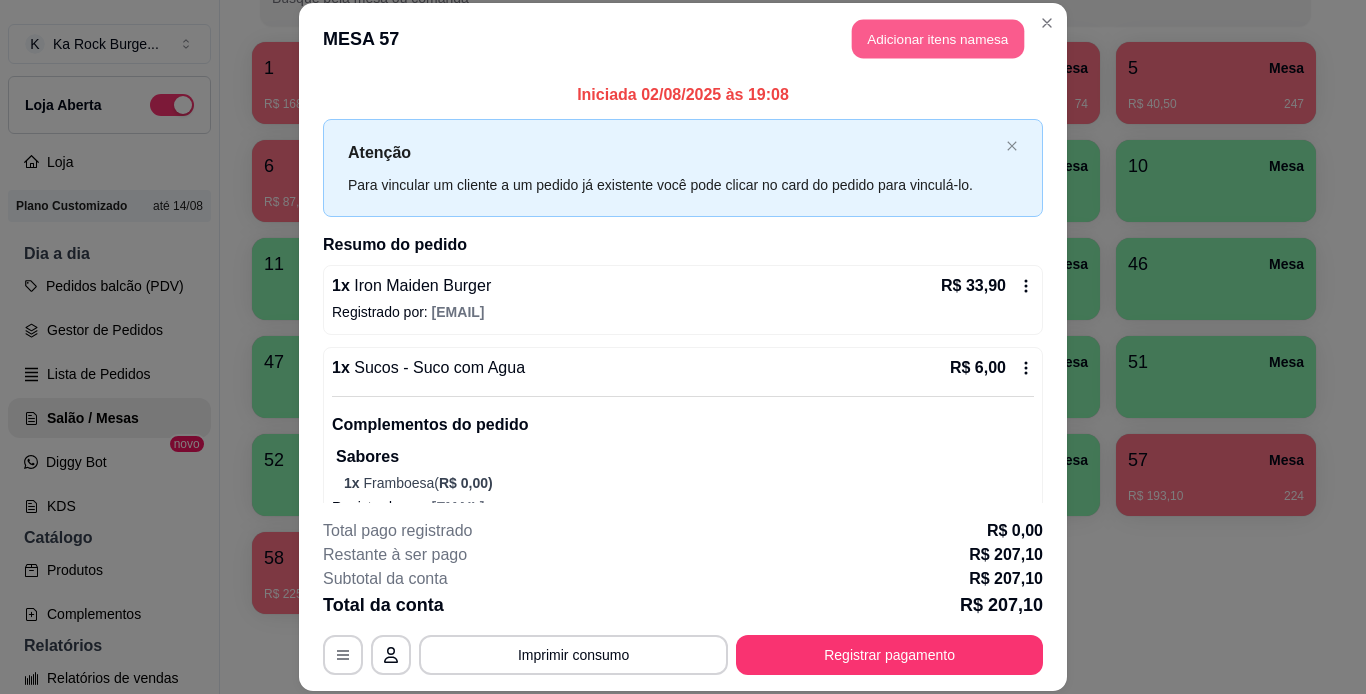 click on "Adicionar itens na  mesa" at bounding box center (938, 39) 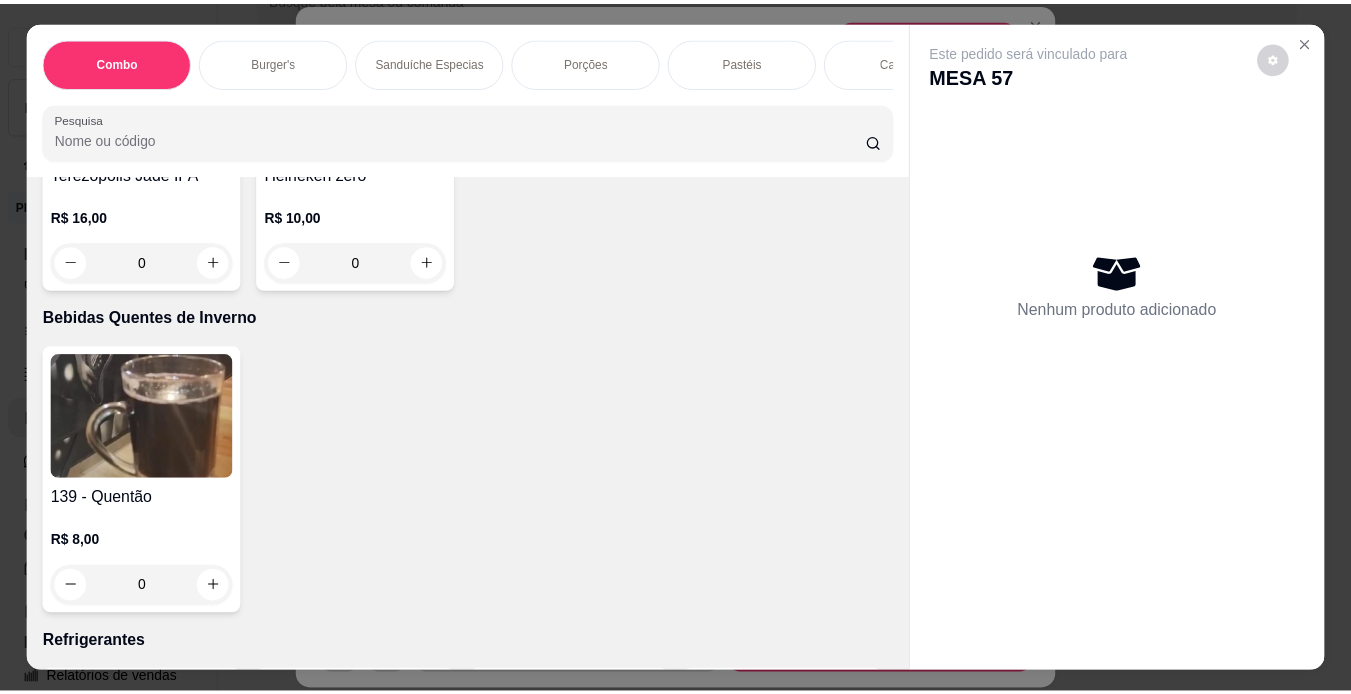 scroll, scrollTop: 8047, scrollLeft: 0, axis: vertical 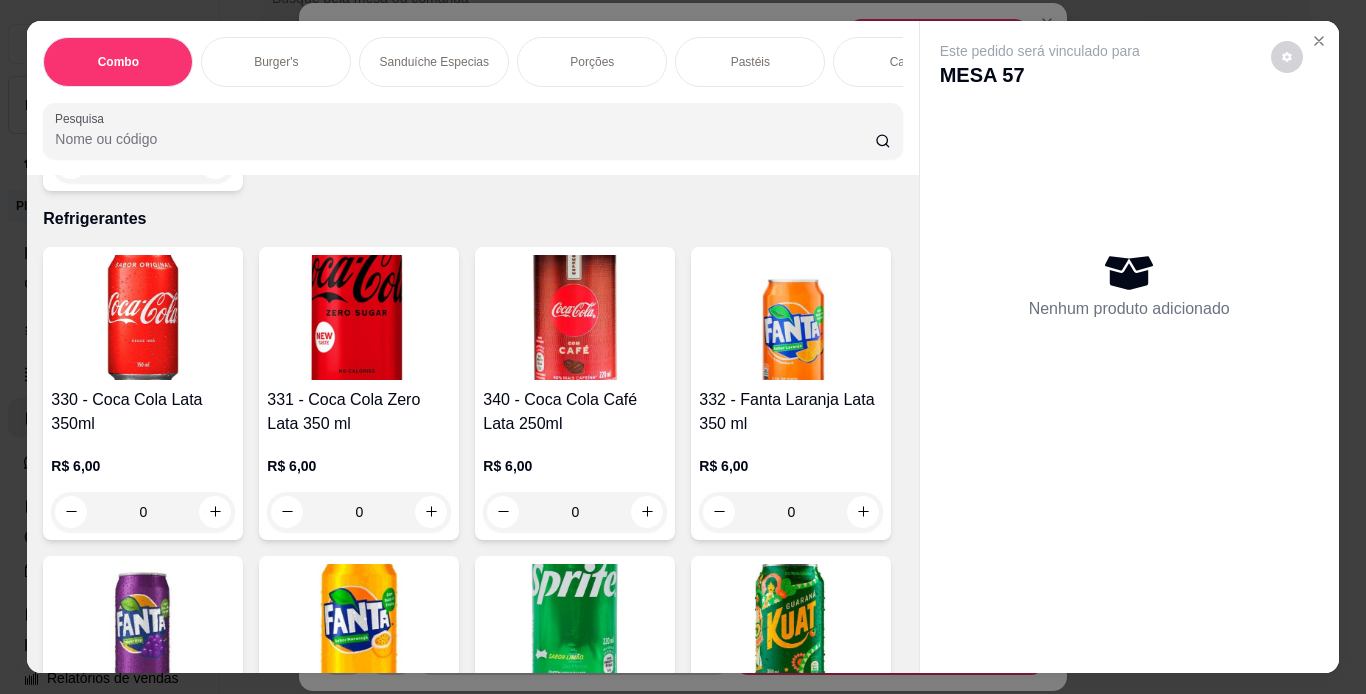click at bounding box center [647, -1082] 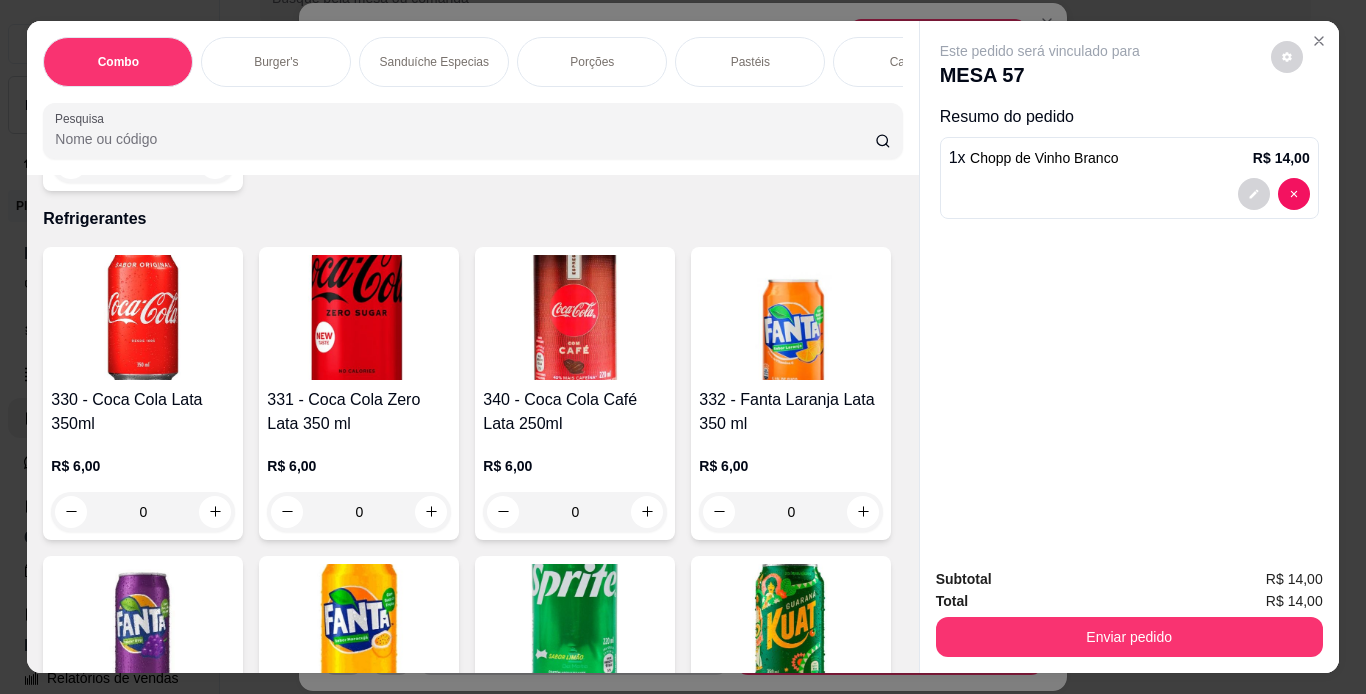 click at bounding box center [646, -1083] 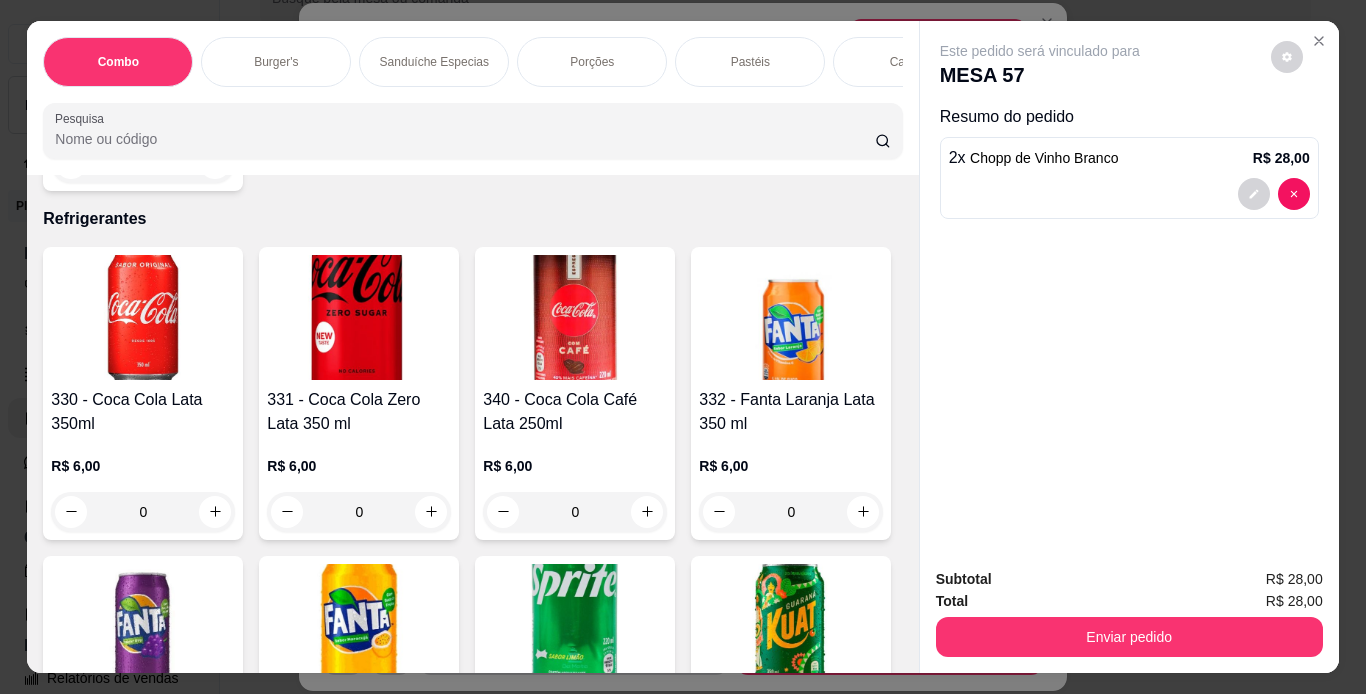 click at bounding box center [646, -1083] 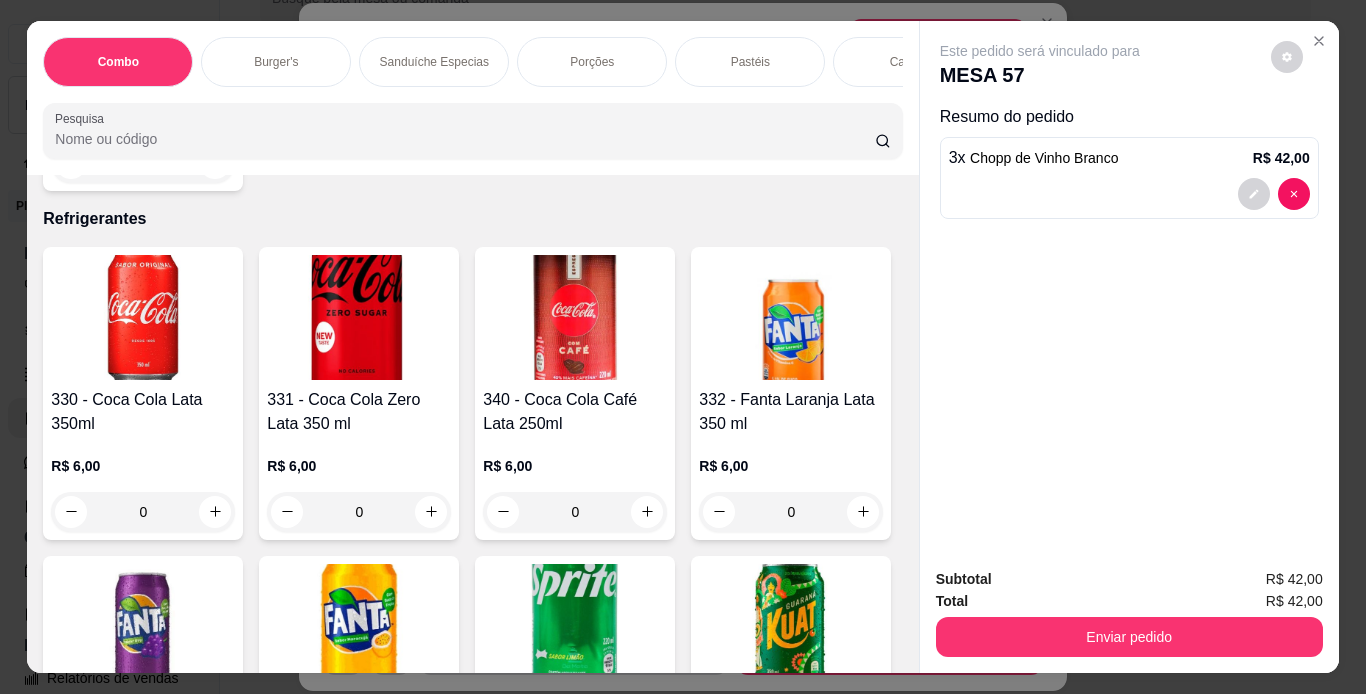 click at bounding box center [646, -1083] 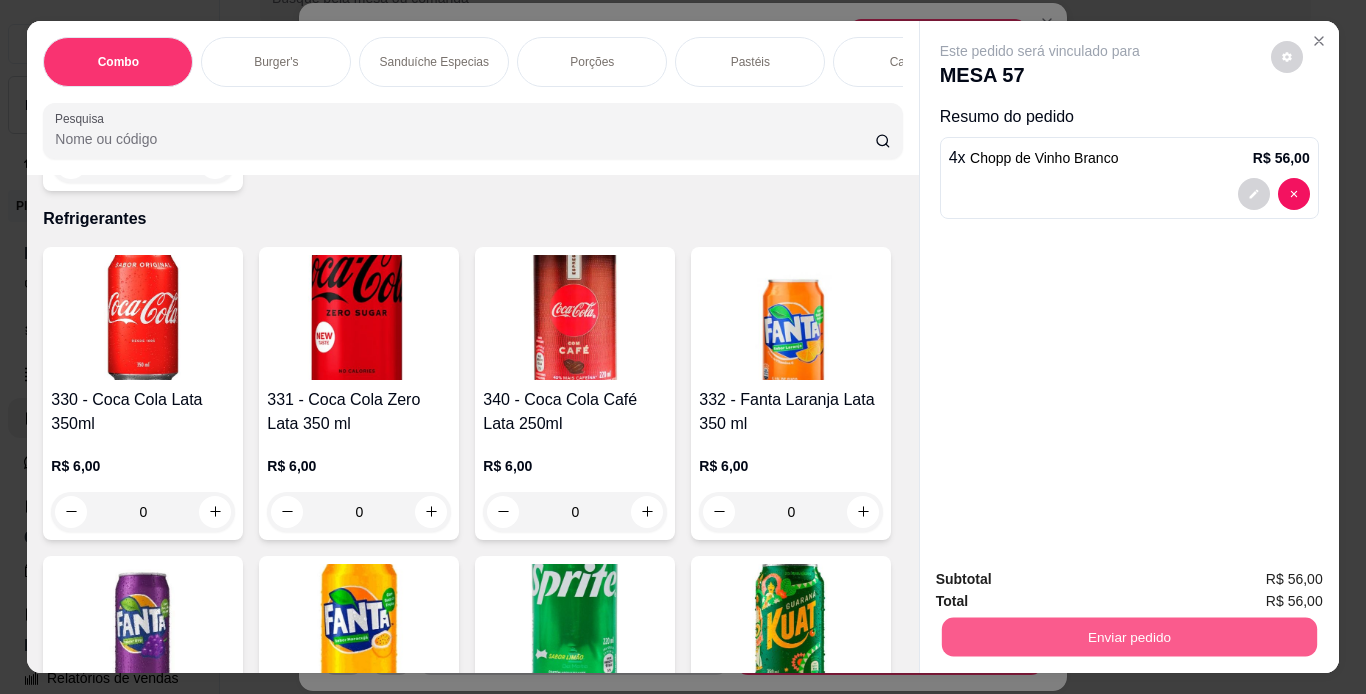 click on "Enviar pedido" at bounding box center (1128, 637) 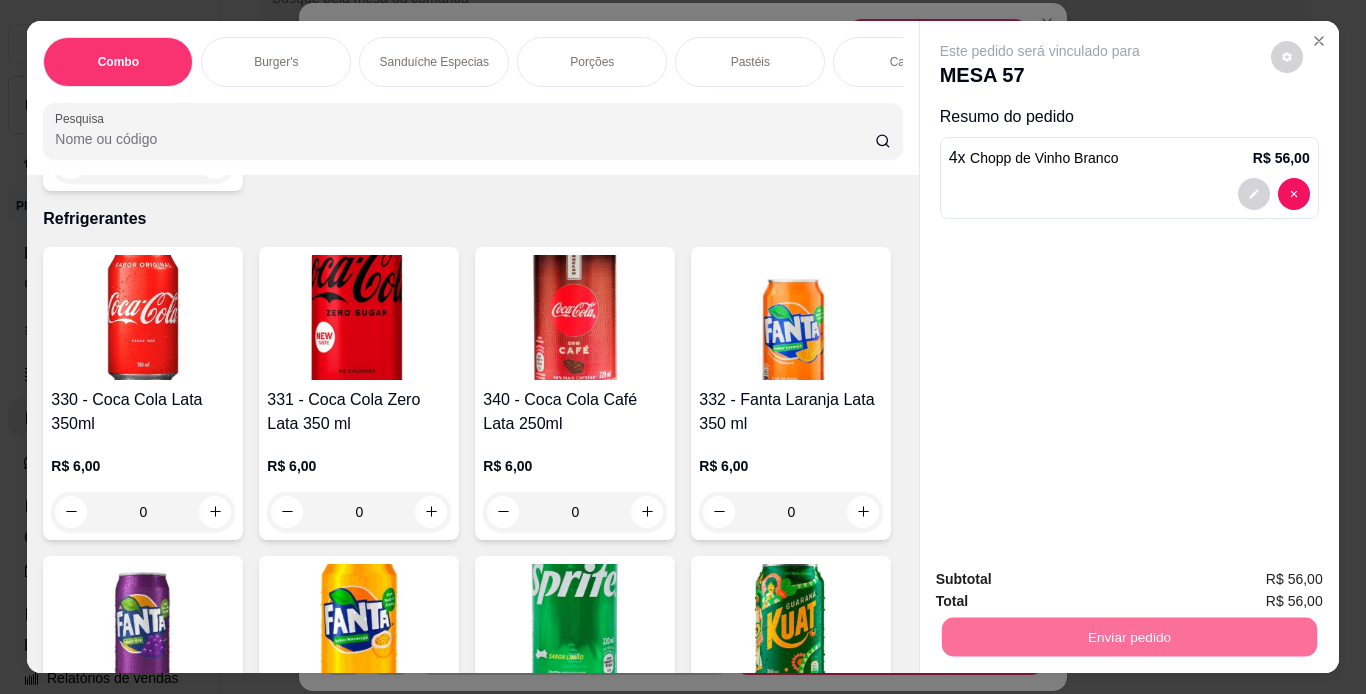 click on "Não registrar e enviar pedido" at bounding box center (1063, 581) 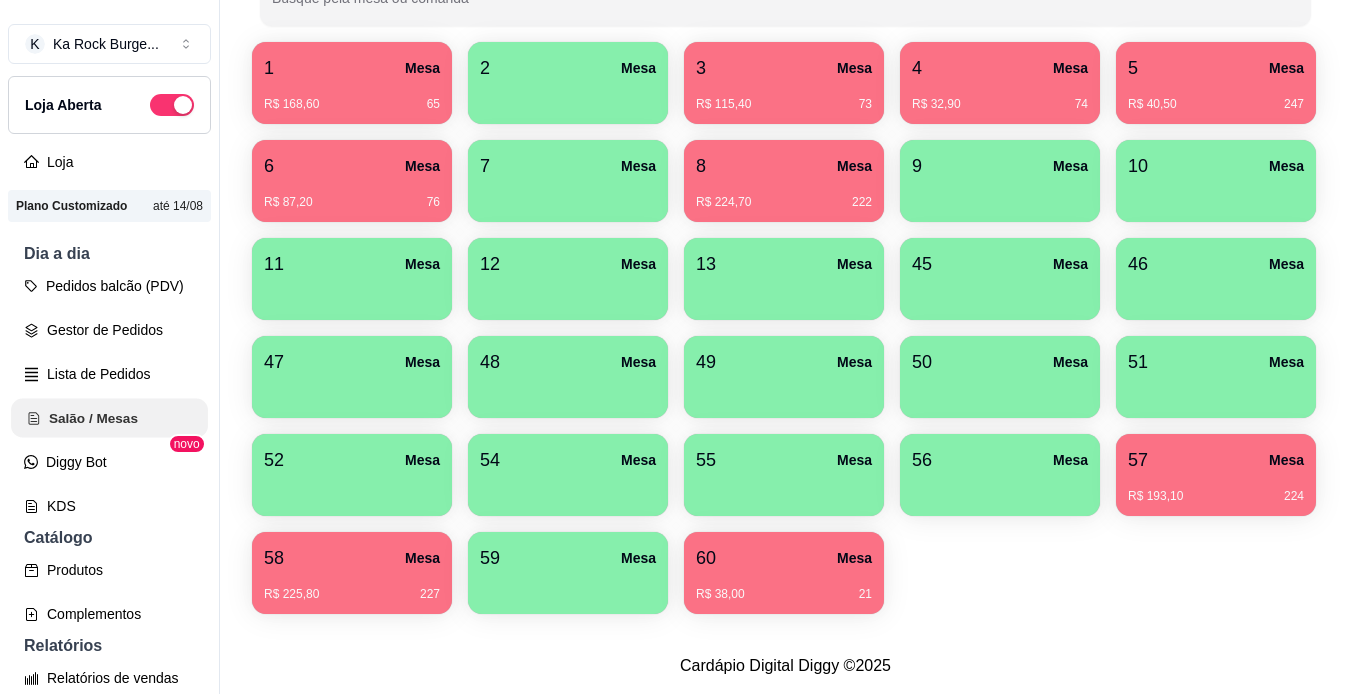 click on "Salão / Mesas" at bounding box center (109, 418) 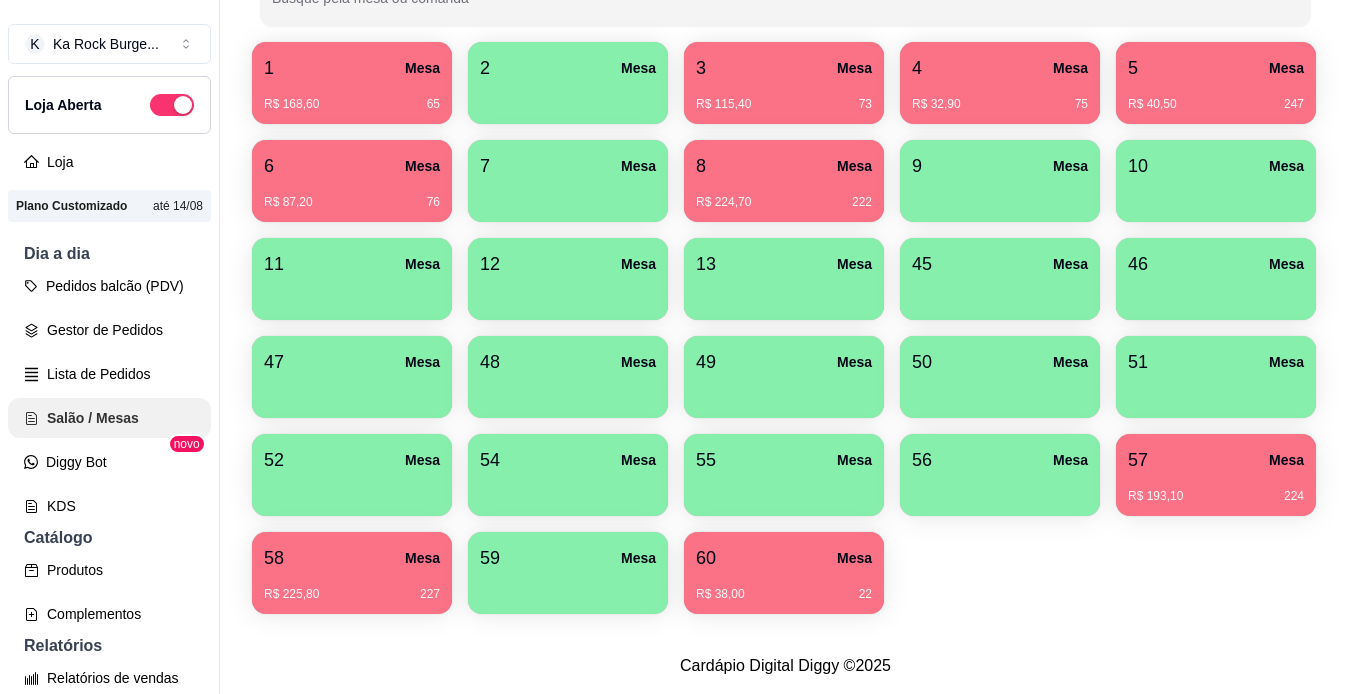 scroll, scrollTop: 0, scrollLeft: 0, axis: both 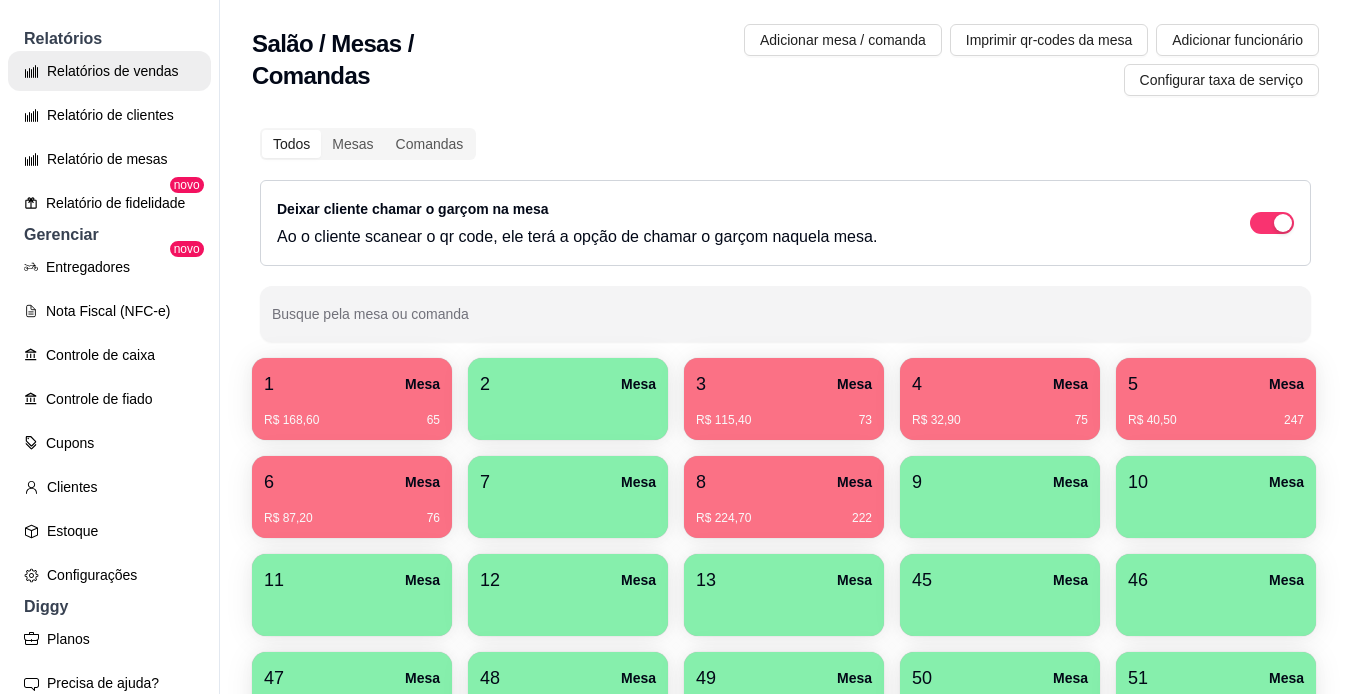 click on "Relatórios de vendas" at bounding box center [109, 71] 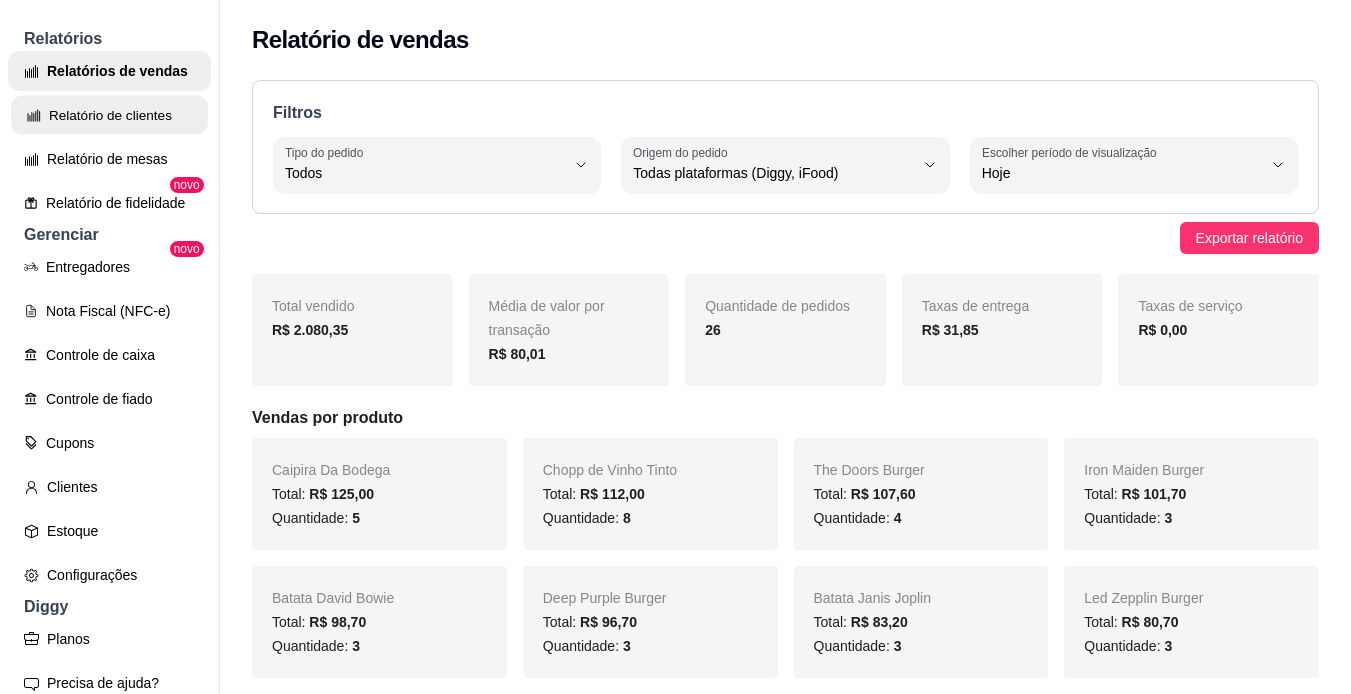 click on "Relatório de clientes" at bounding box center [109, 115] 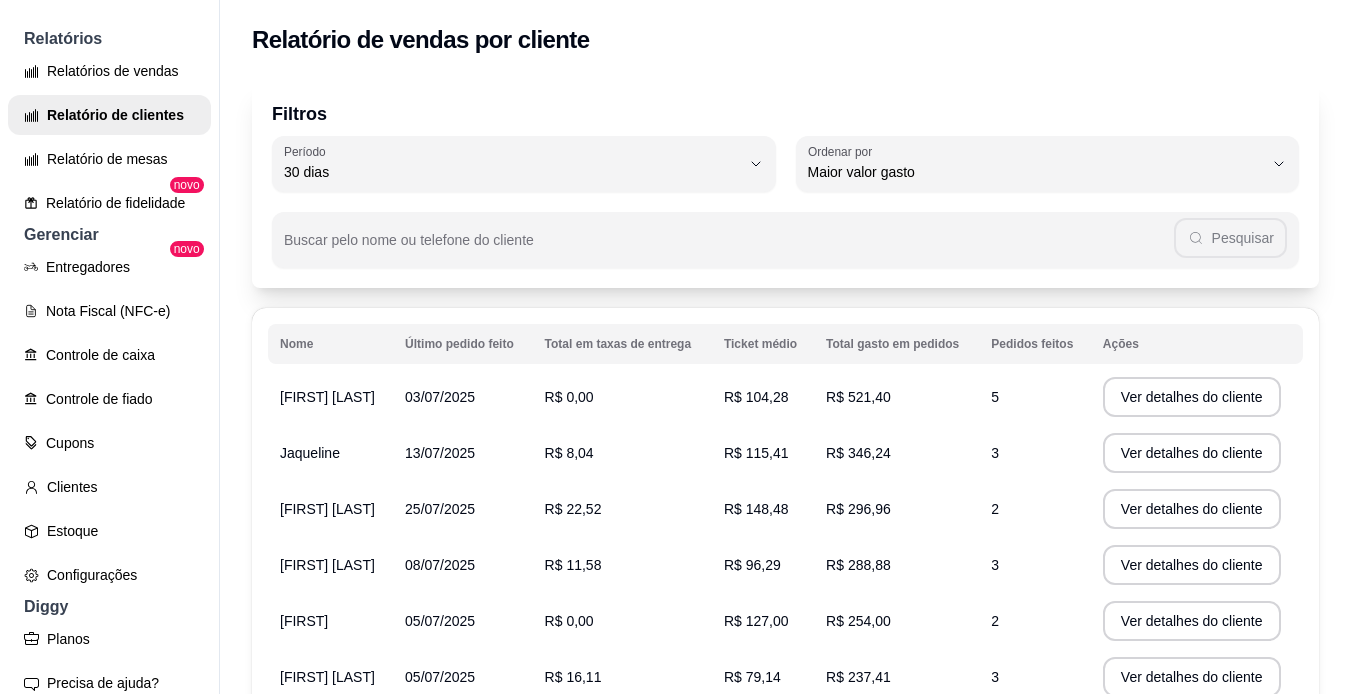 scroll, scrollTop: 0, scrollLeft: 0, axis: both 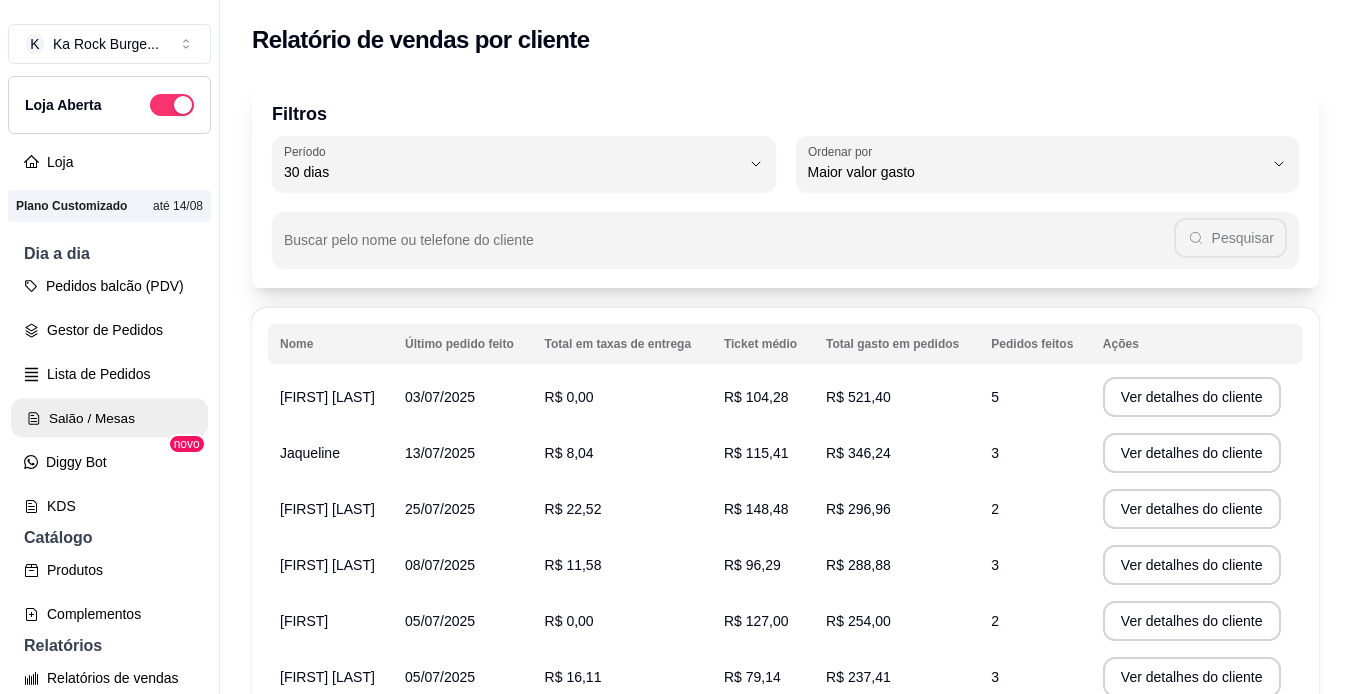 click on "Salão / Mesas" at bounding box center (109, 418) 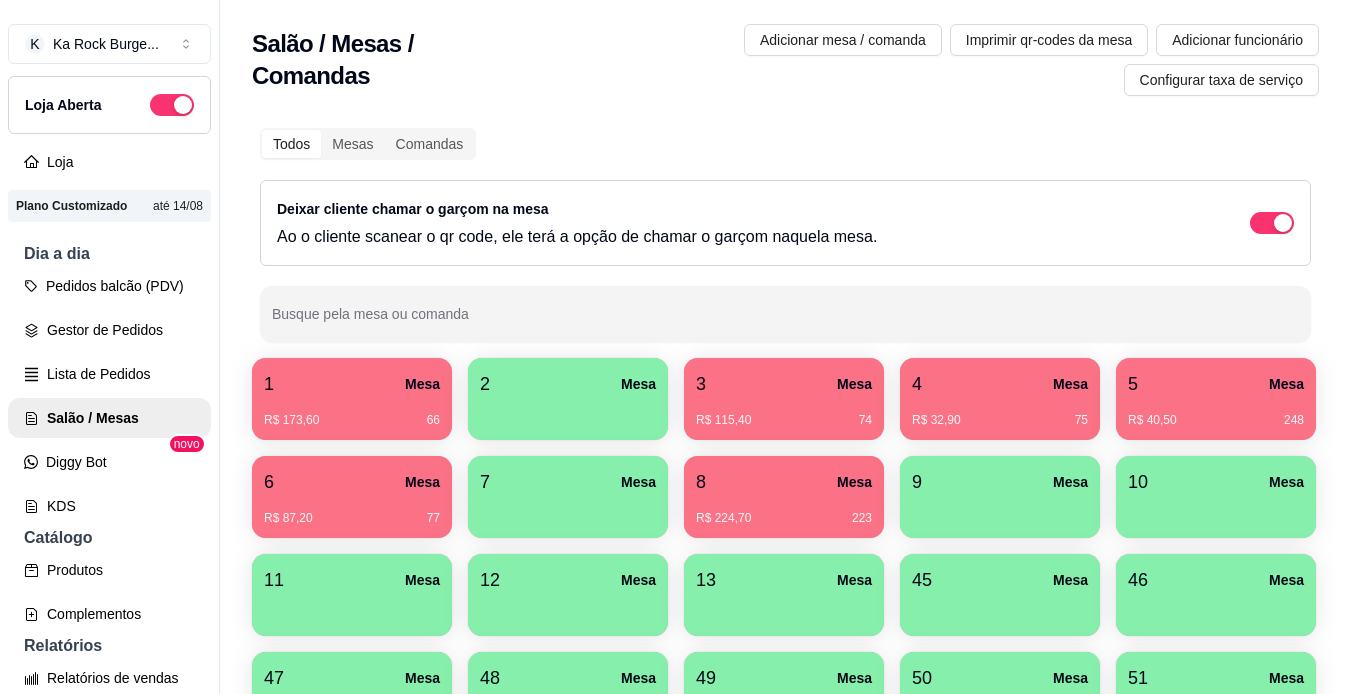 click on "K Ka Rock Burge ... Loja Aberta Loja Plano Customizado até 14/08   Dia a dia Pedidos balcão (PDV) Gestor de Pedidos Lista de Pedidos Salão / Mesas Diggy Bot novo KDS Catálogo Produtos Complementos Relatórios Relatórios de vendas Relatório de clientes Relatório de mesas Relatório de fidelidade novo Gerenciar Entregadores novo Nota Fiscal (NFC-e) Controle de caixa Controle de fiado Cupons Clientes Estoque Configurações Diggy Planos Precisa de ajuda? Sair" at bounding box center (110, 363) 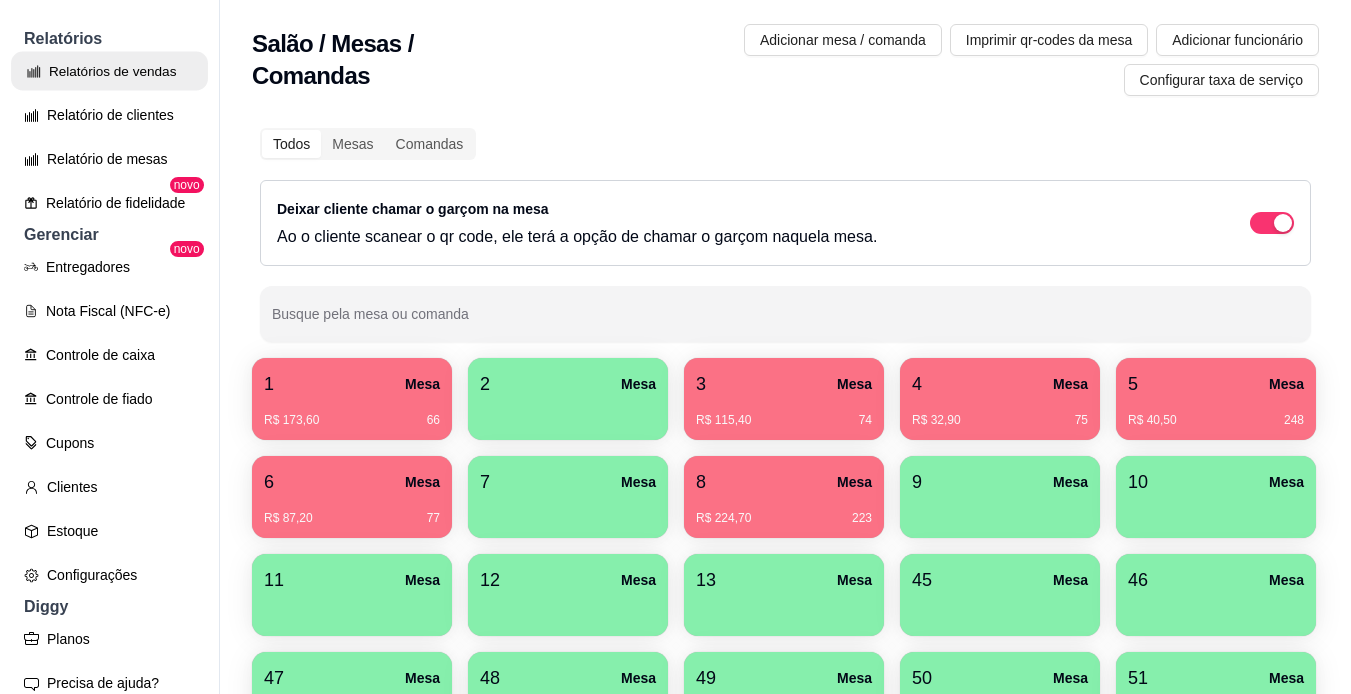 click on "Relatórios de vendas" at bounding box center [109, 71] 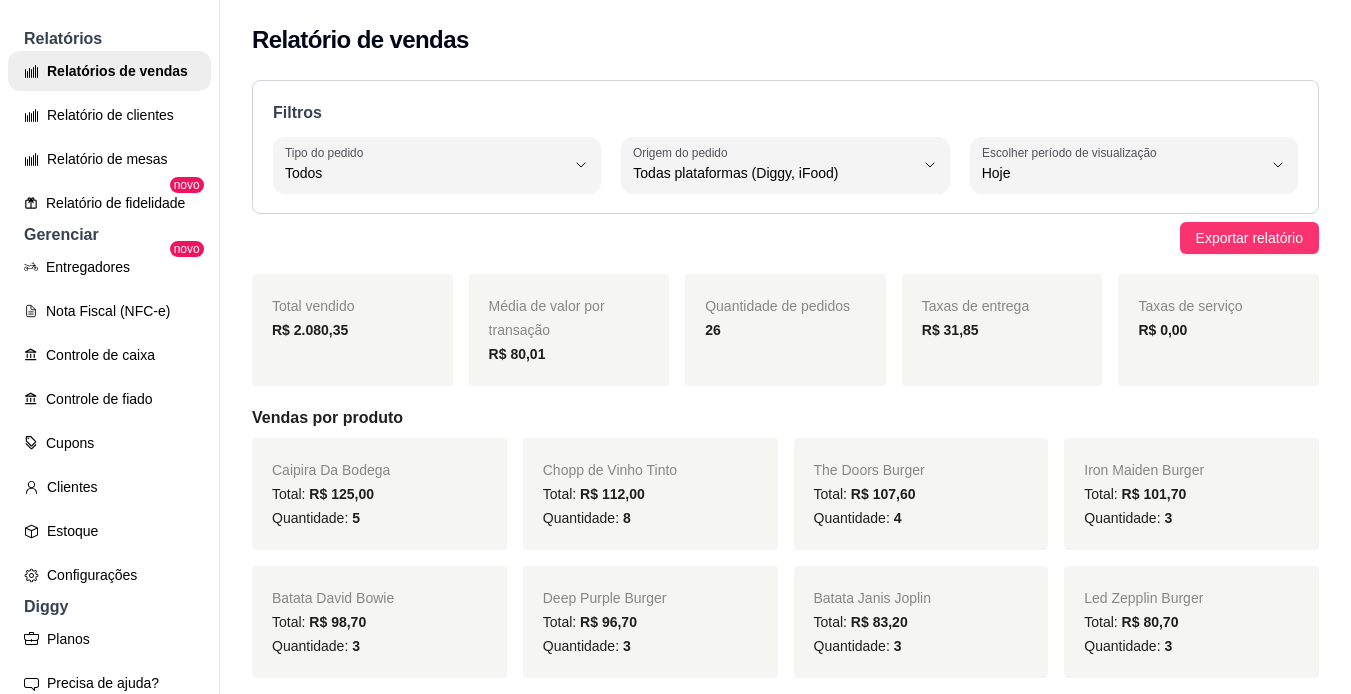 scroll, scrollTop: 0, scrollLeft: 0, axis: both 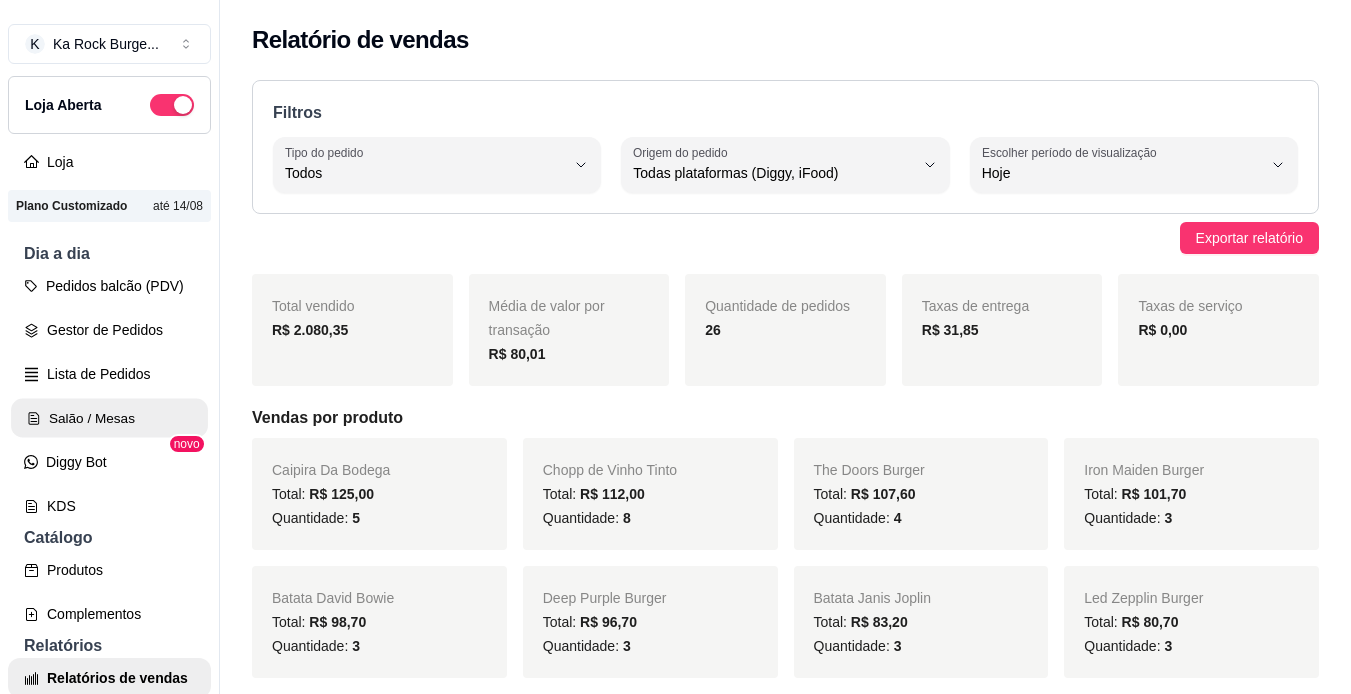 click on "Salão / Mesas" at bounding box center [109, 418] 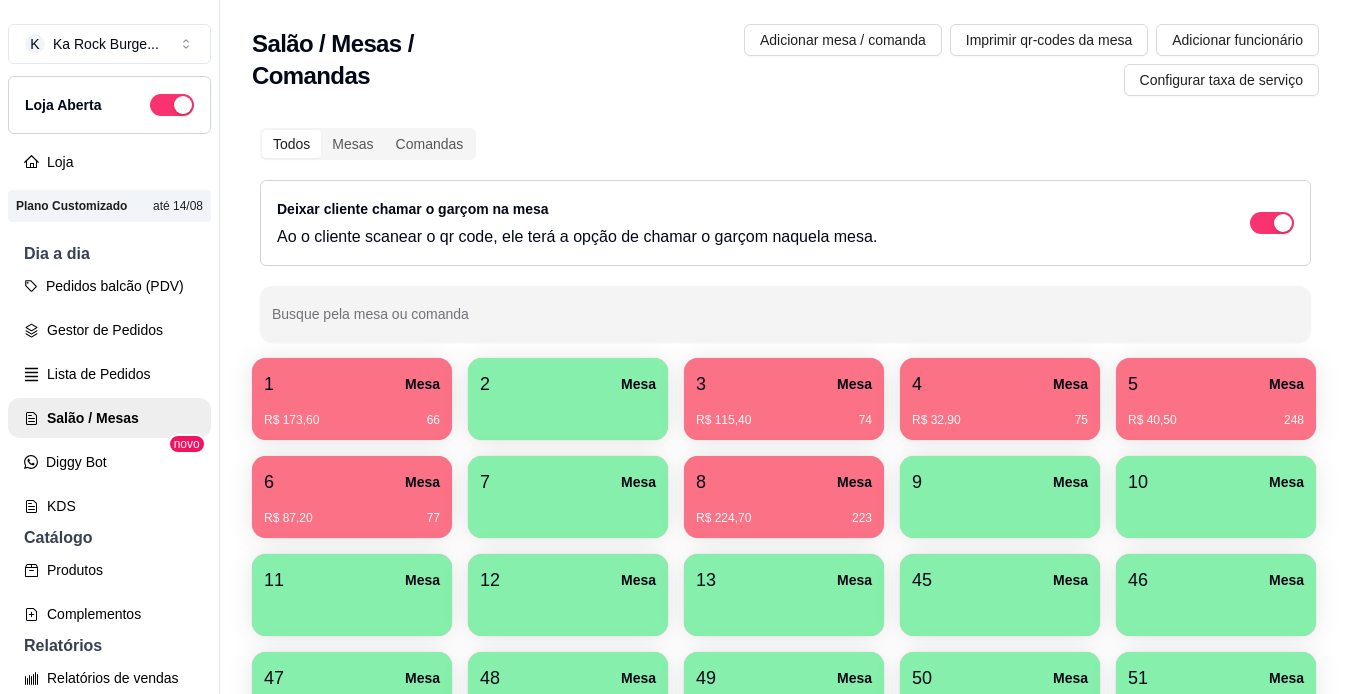 scroll, scrollTop: 429, scrollLeft: 0, axis: vertical 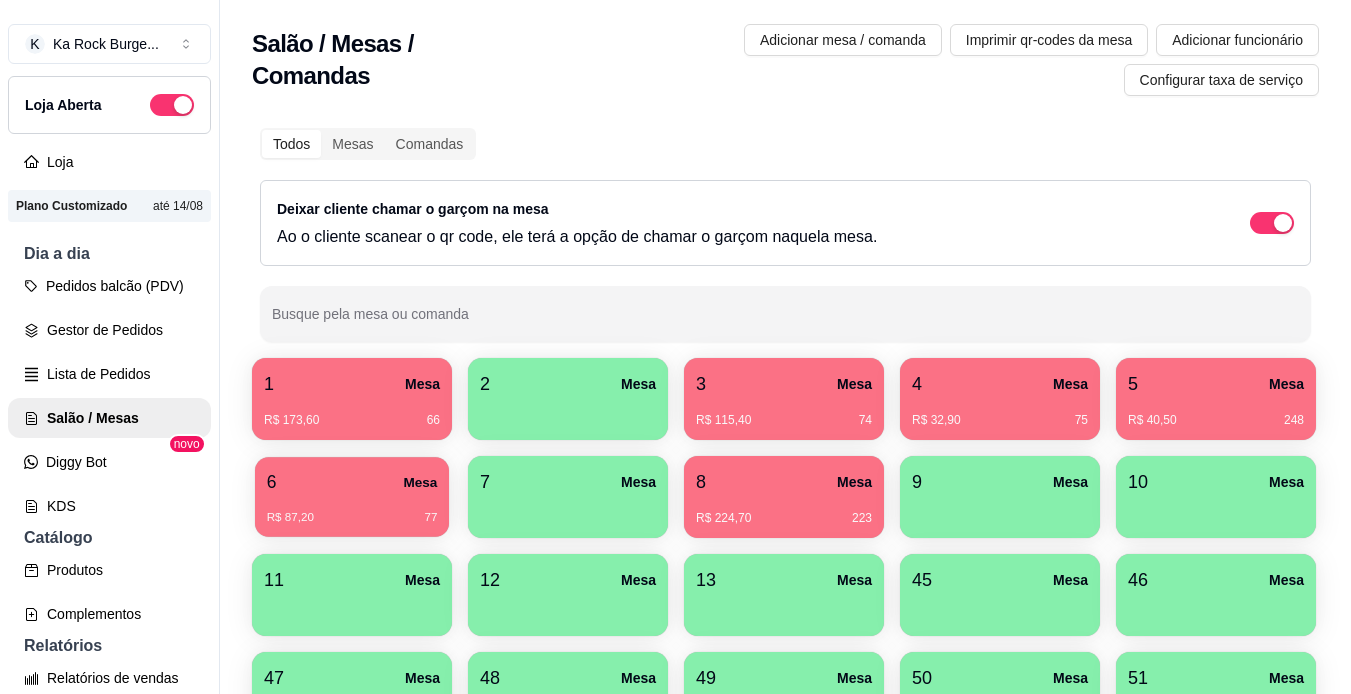 click on "6 Mesa R$ 87,20 77" at bounding box center (352, 497) 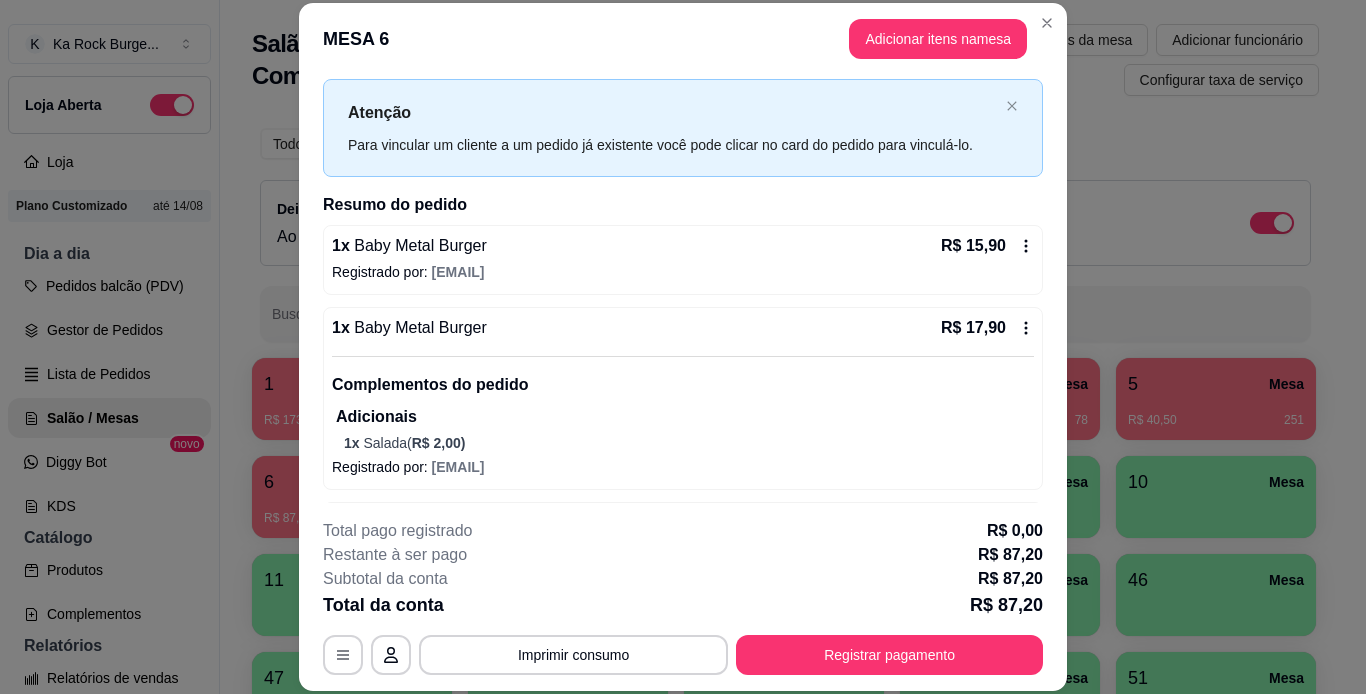 scroll, scrollTop: 80, scrollLeft: 0, axis: vertical 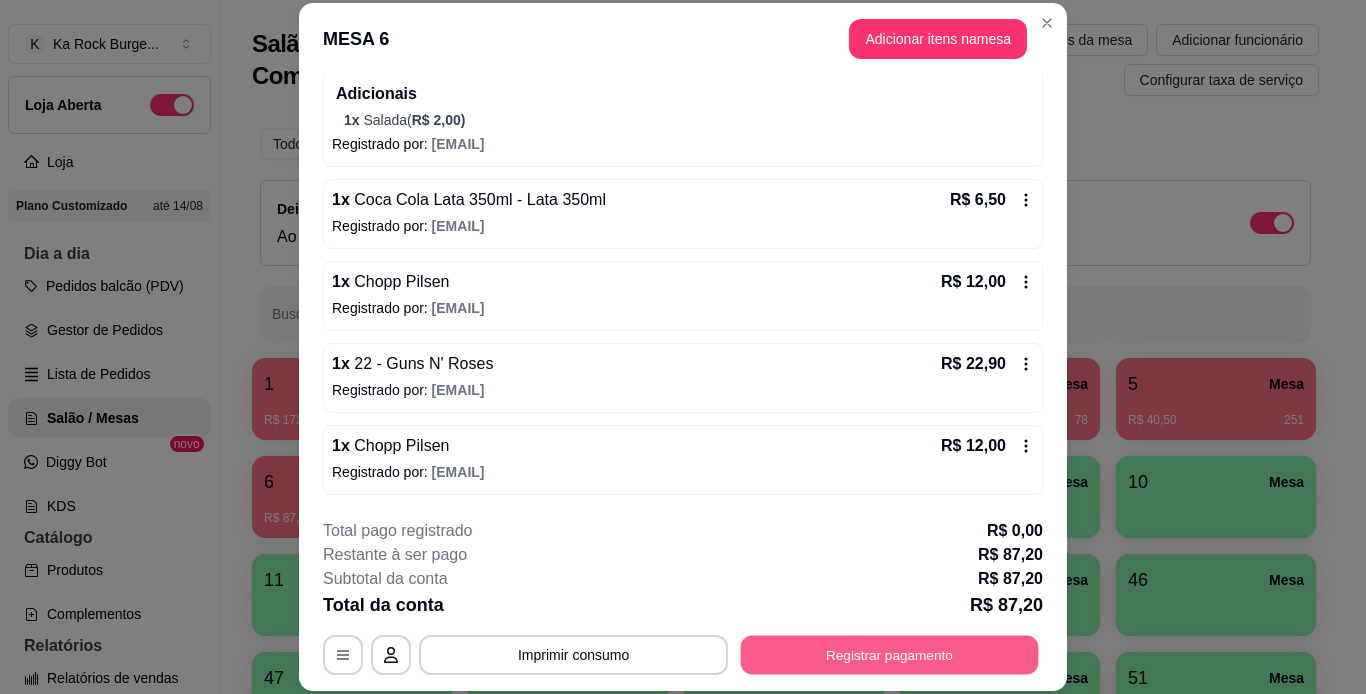 click on "Registrar pagamento" at bounding box center [890, 654] 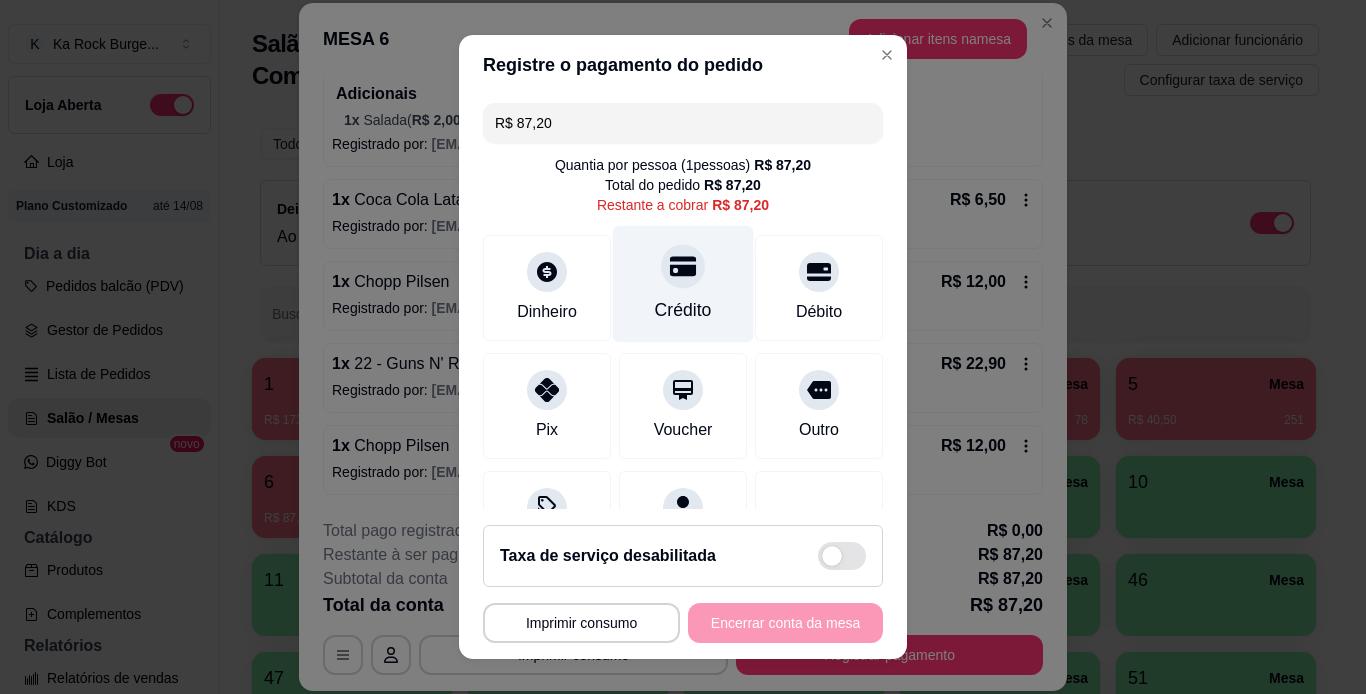 click on "Crédito" at bounding box center (683, 283) 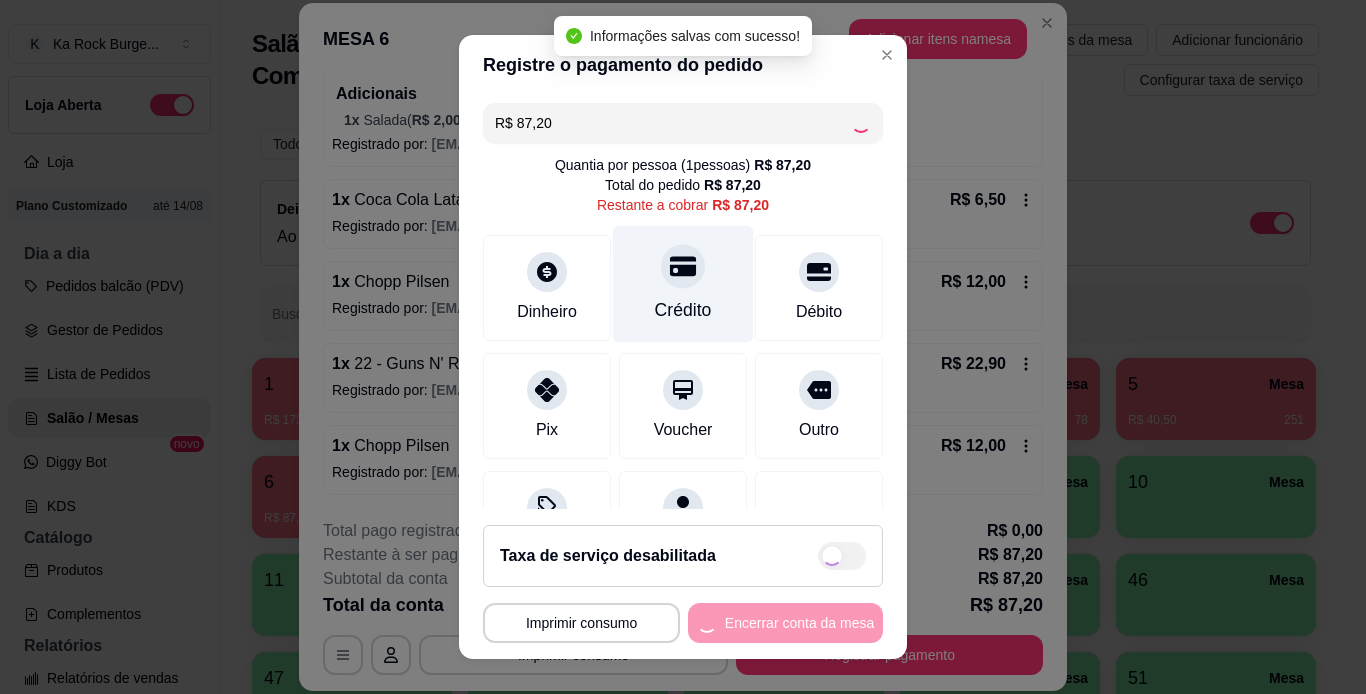 type on "R$ 0,00" 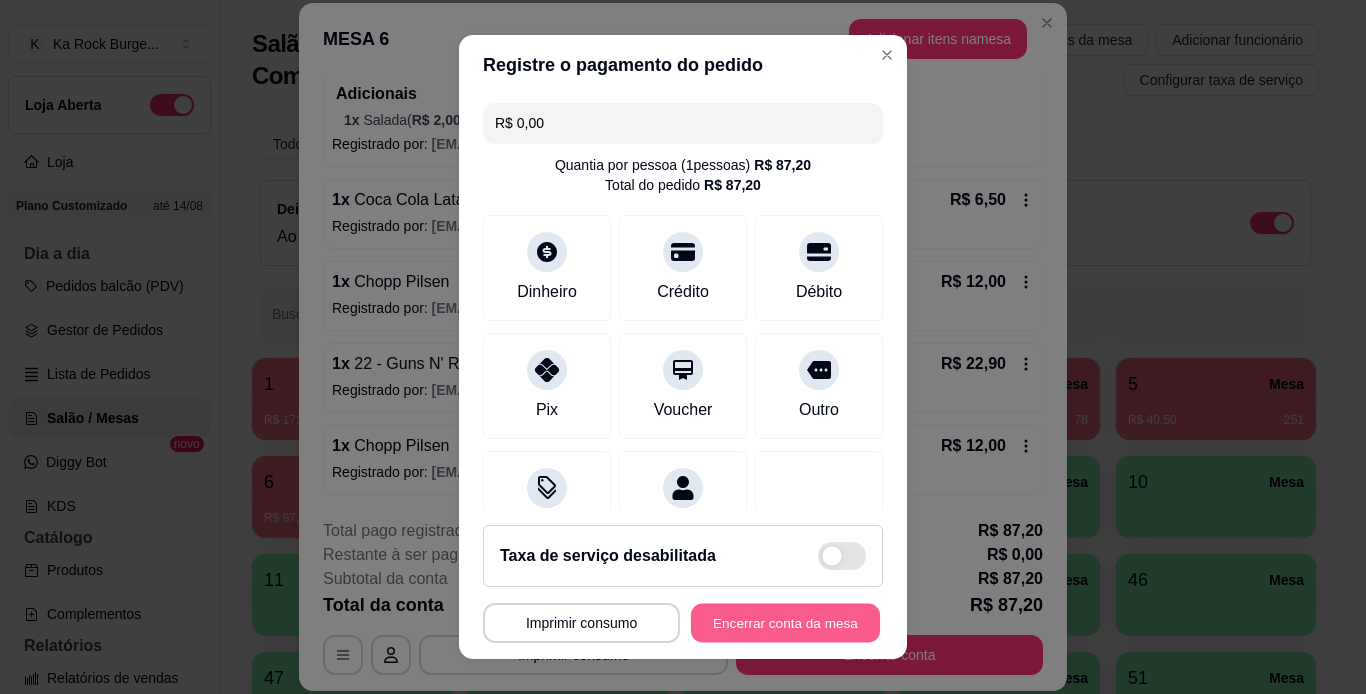 click on "Encerrar conta da mesa" at bounding box center (785, 623) 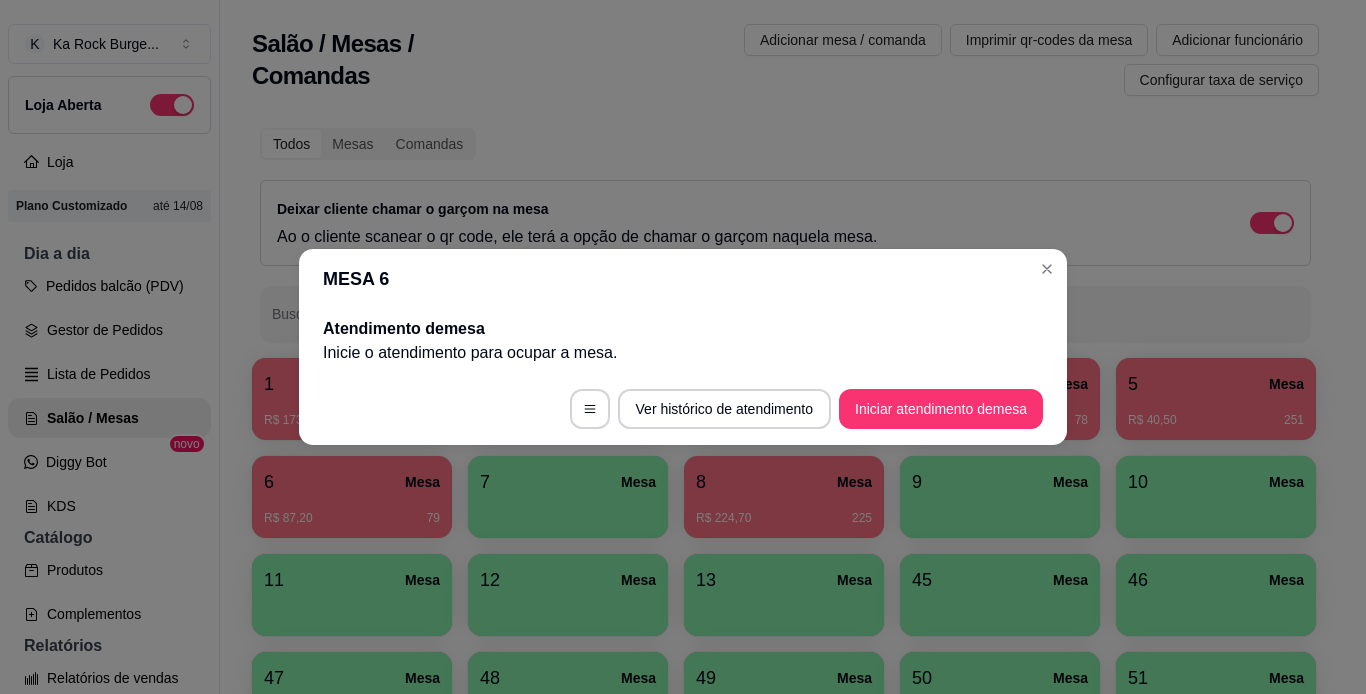 scroll, scrollTop: 0, scrollLeft: 0, axis: both 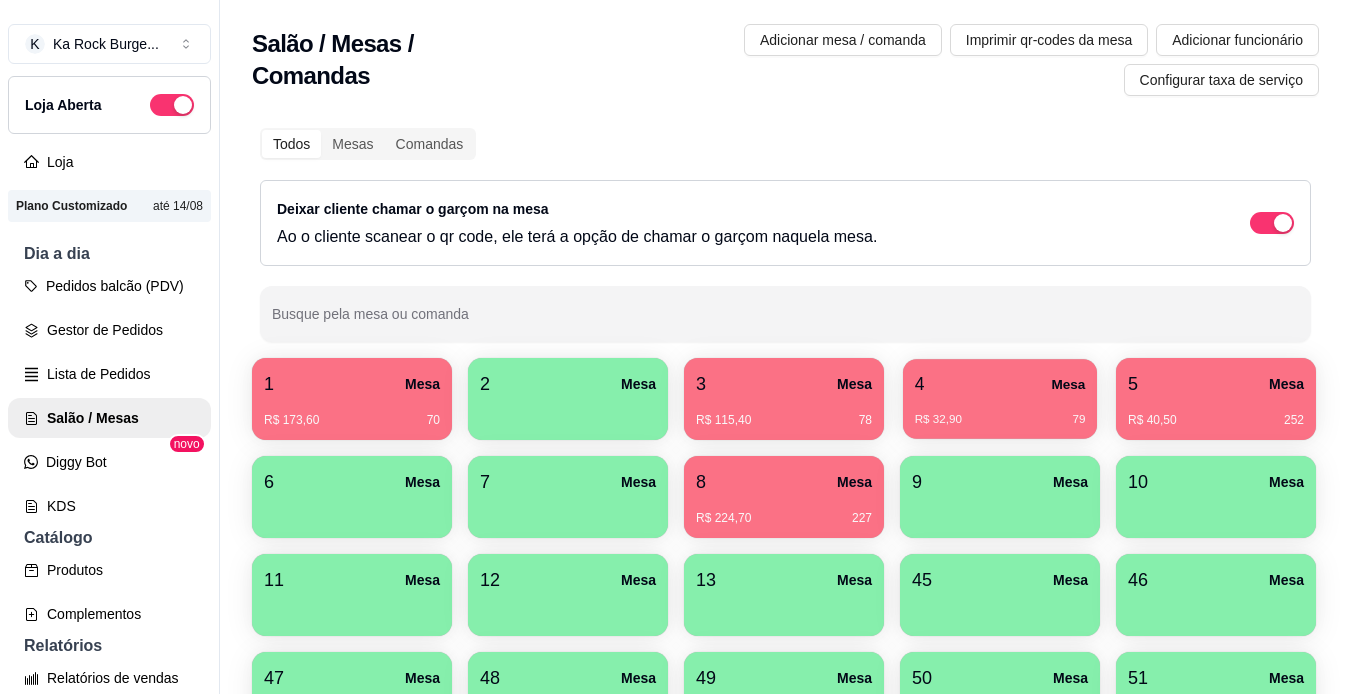 click on "R$ 32,90 79" at bounding box center [1000, 412] 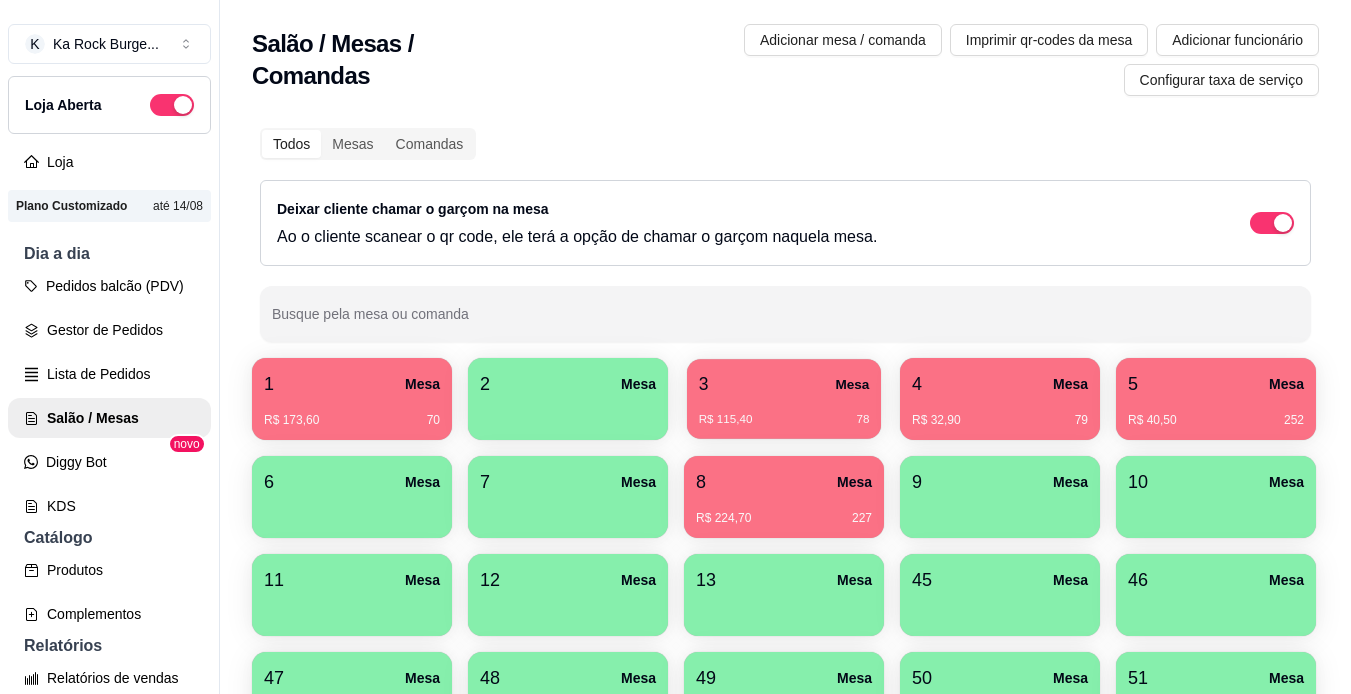 click on "3 Mesa R$ 115,40 78" at bounding box center [784, 399] 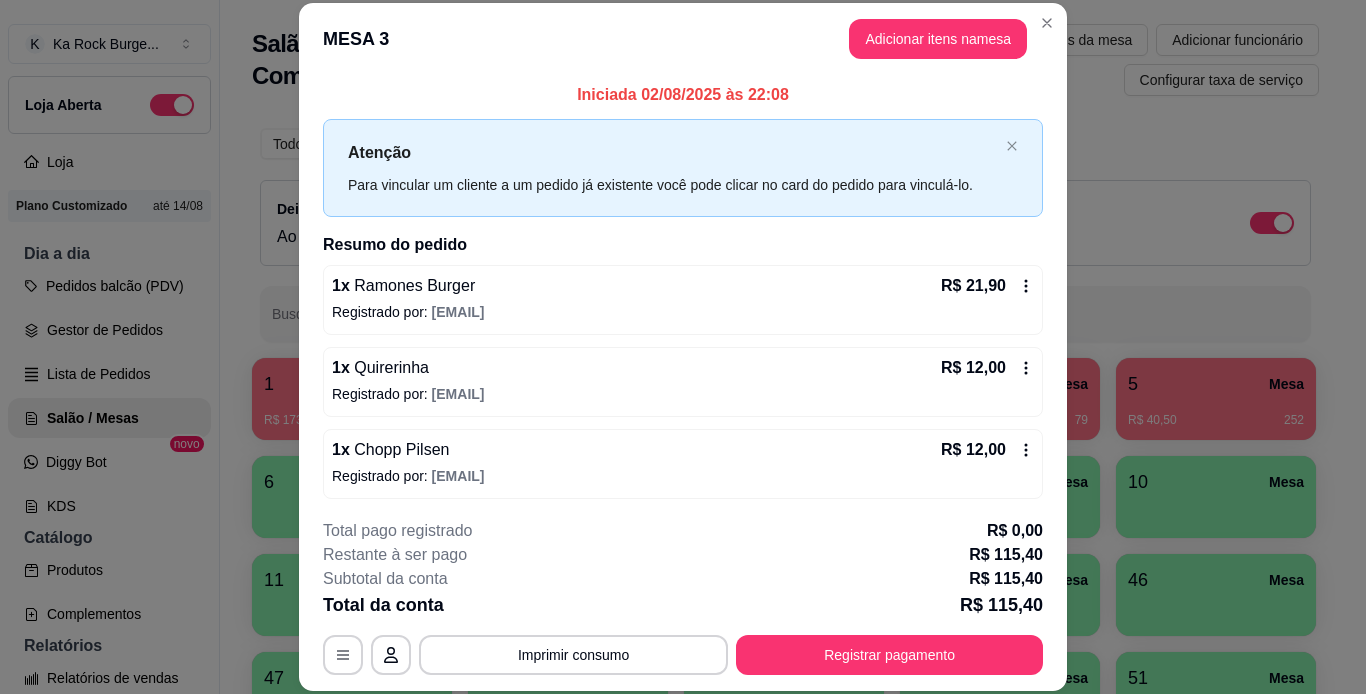scroll, scrollTop: 332, scrollLeft: 0, axis: vertical 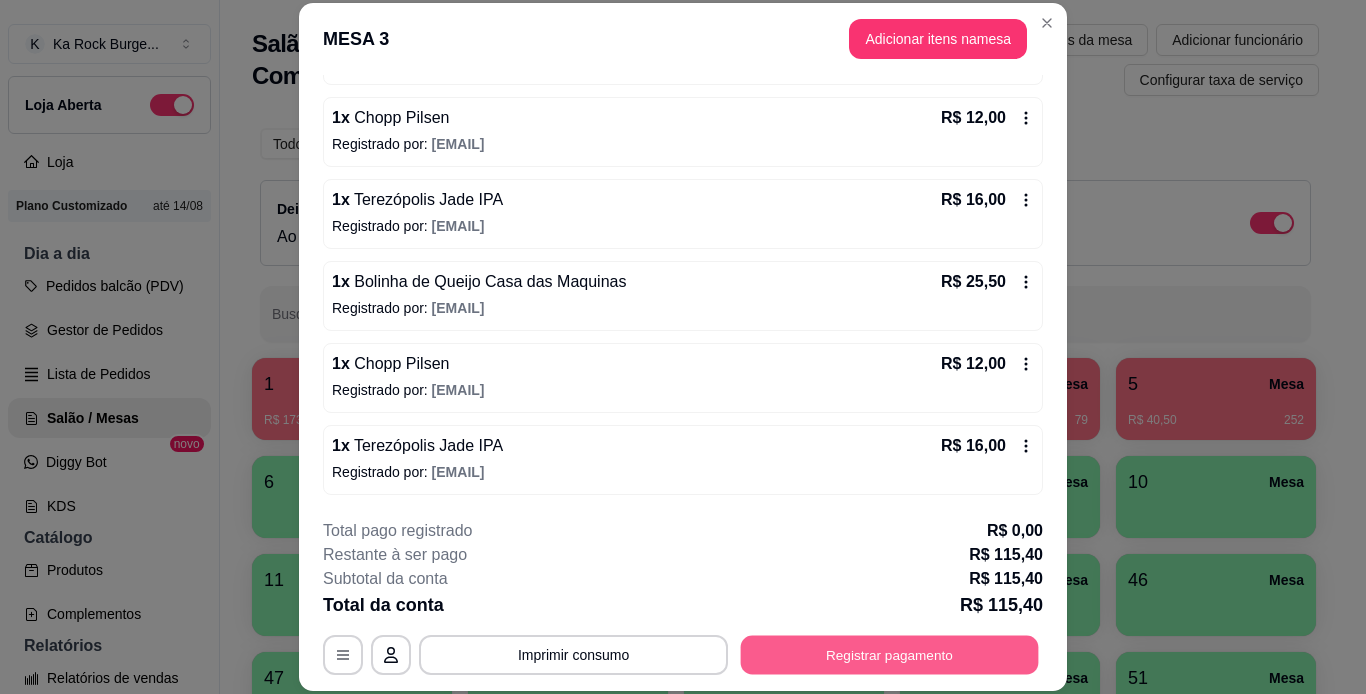 click on "Registrar pagamento" at bounding box center [890, 654] 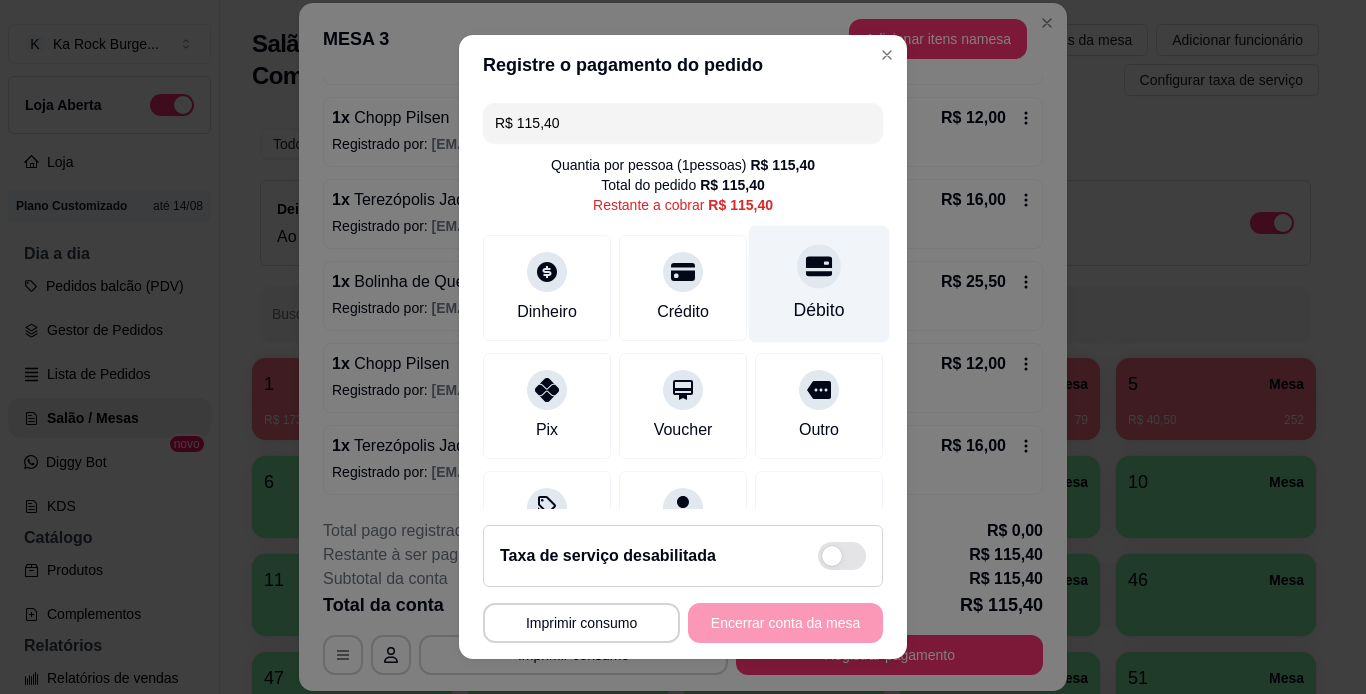 click on "Débito" at bounding box center (819, 283) 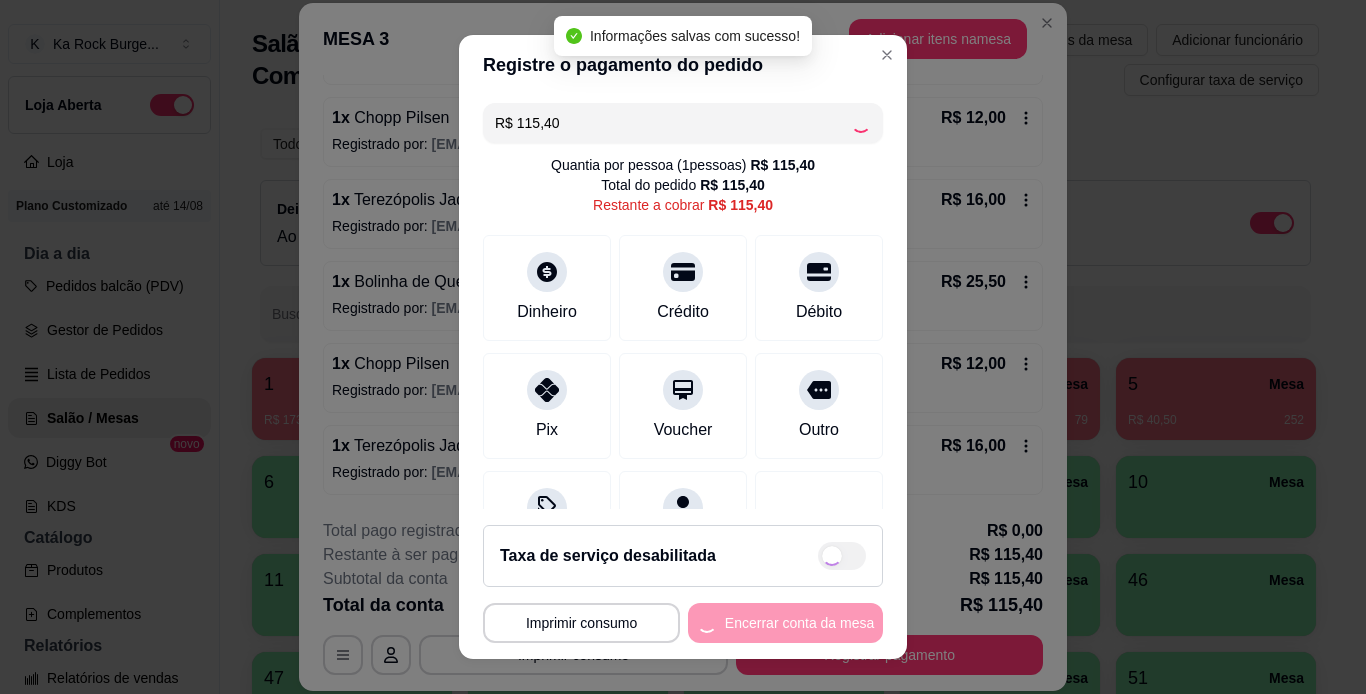 type on "R$ 0,00" 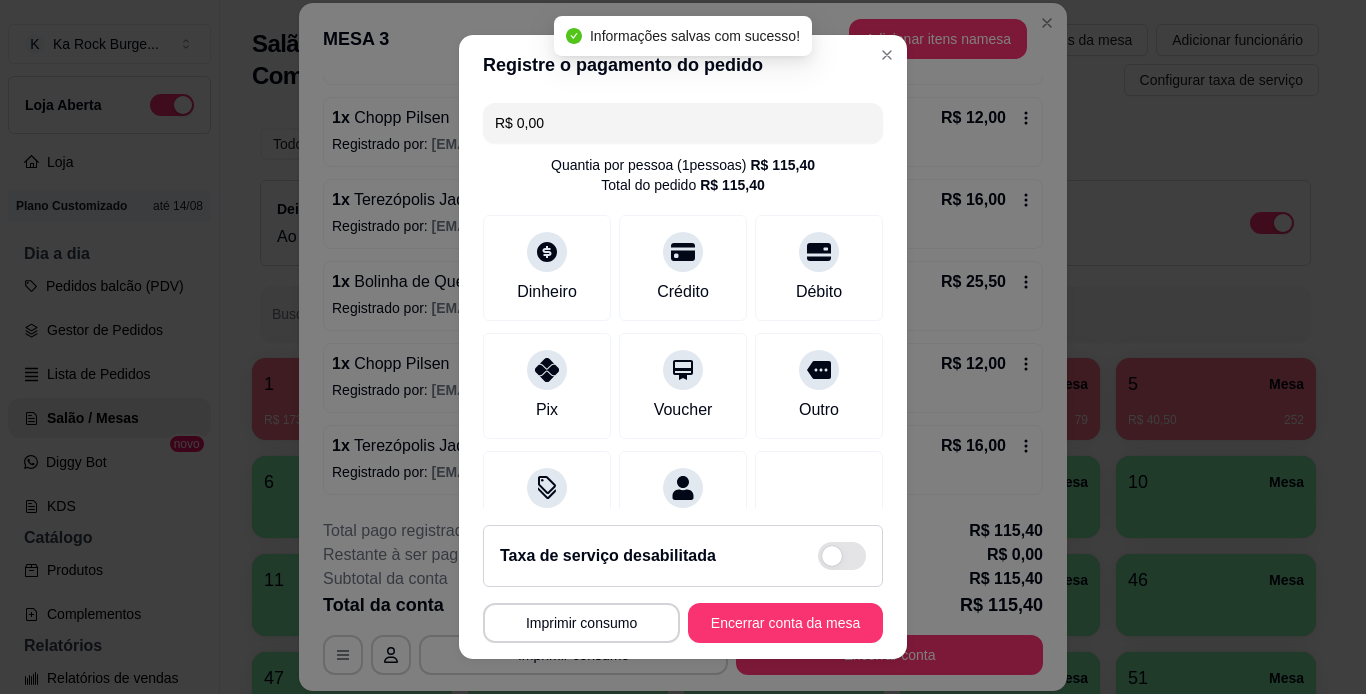 click on "**********" at bounding box center (683, 347) 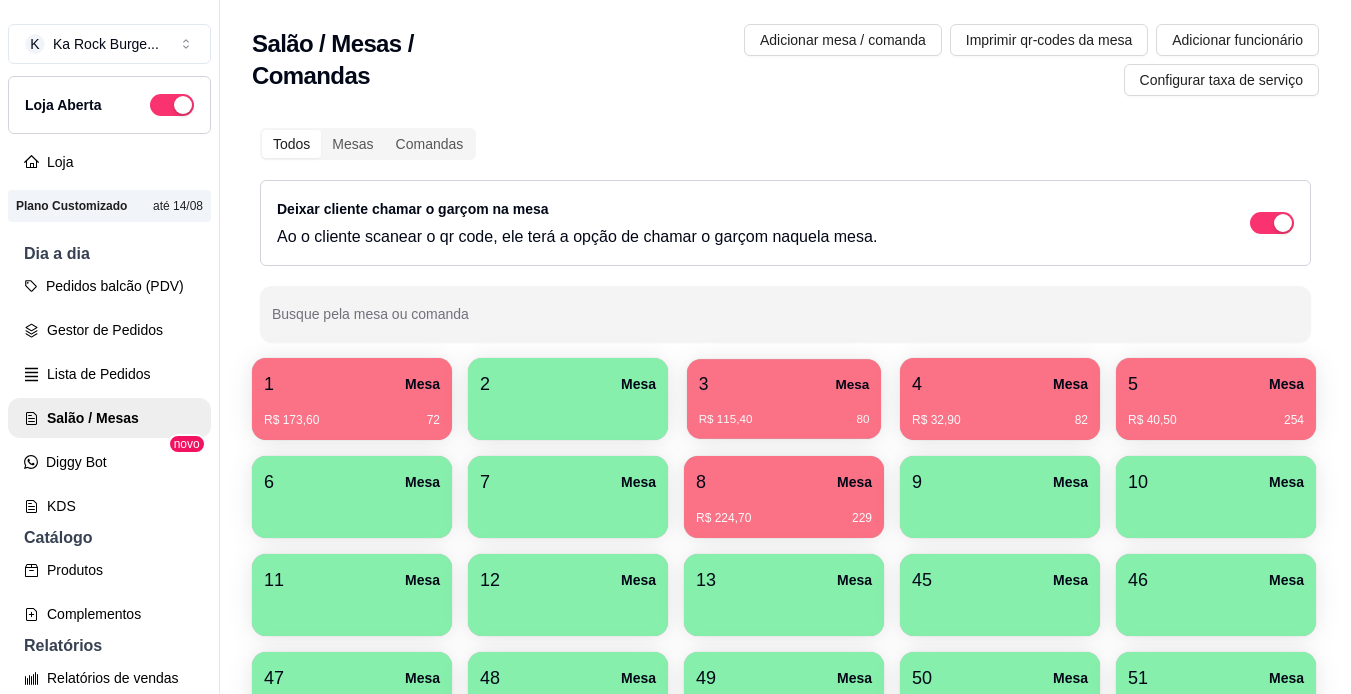 click on "3 Mesa" at bounding box center (784, 384) 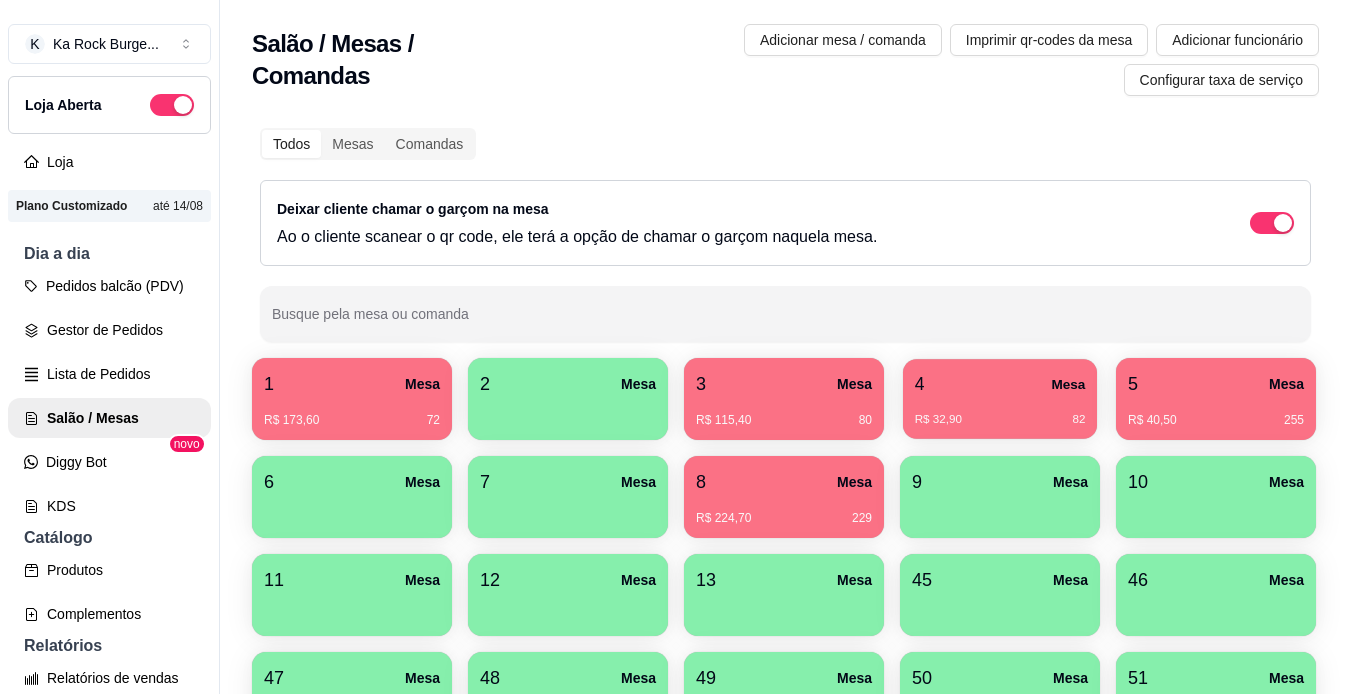 click on "4 Mesa R$ 32,90 82" at bounding box center [1000, 399] 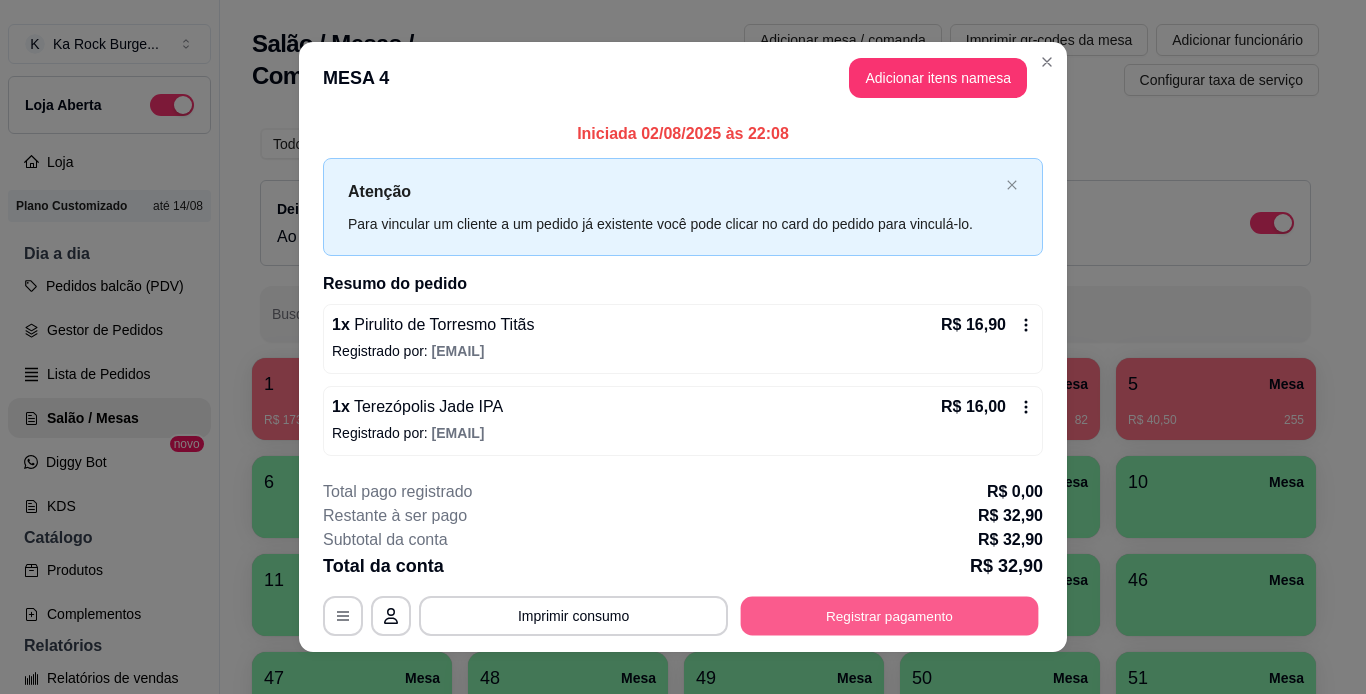 click on "Registrar pagamento" at bounding box center (890, 615) 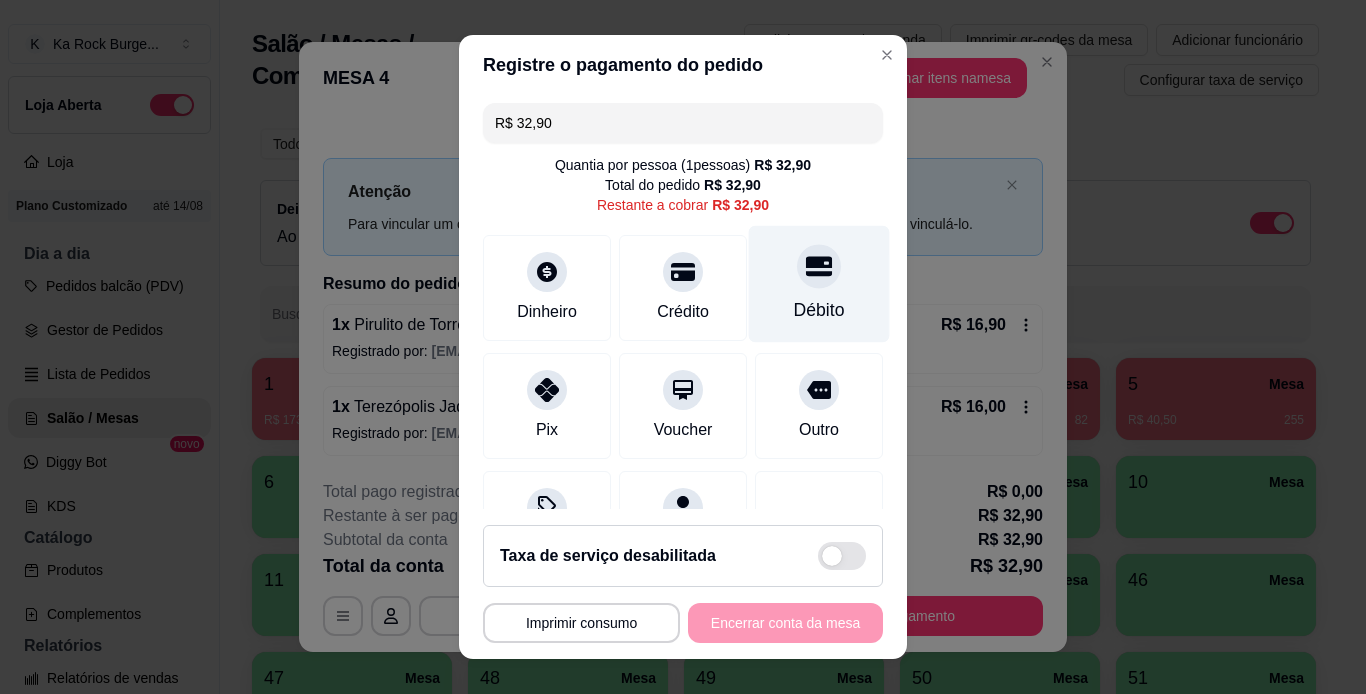click on "Débito" at bounding box center [819, 283] 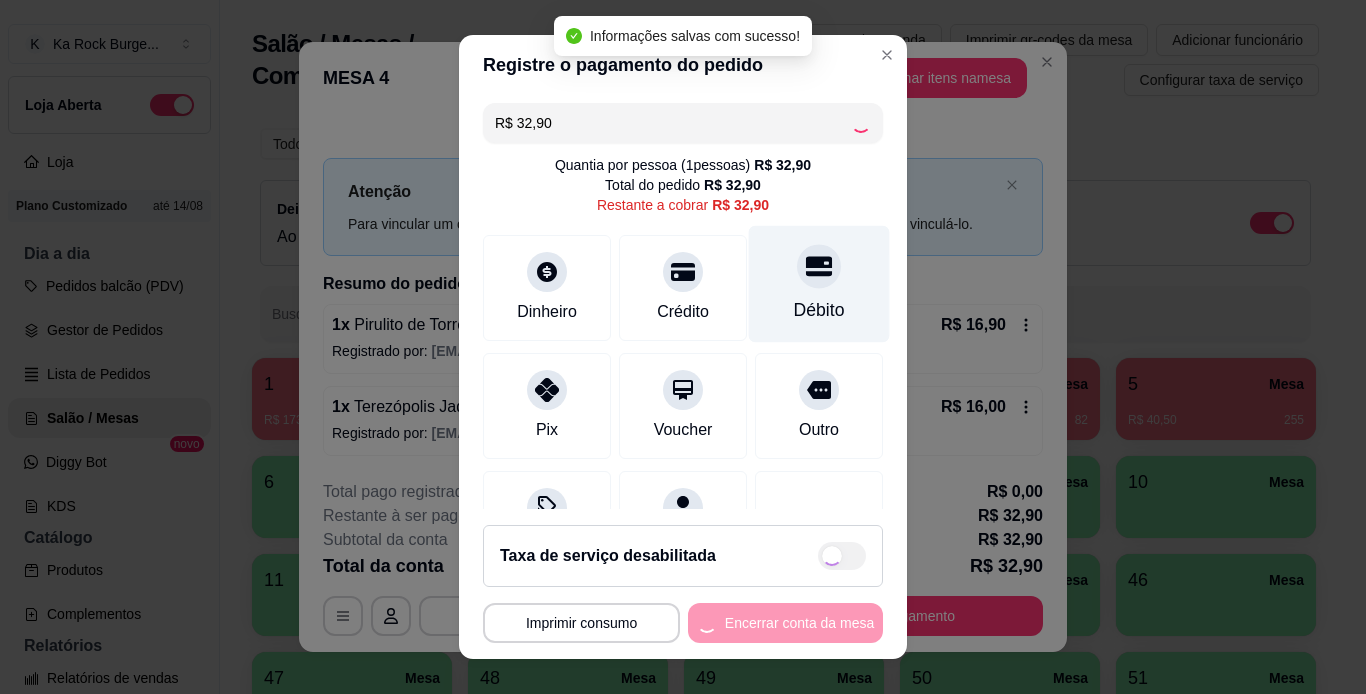 type on "R$ 0,00" 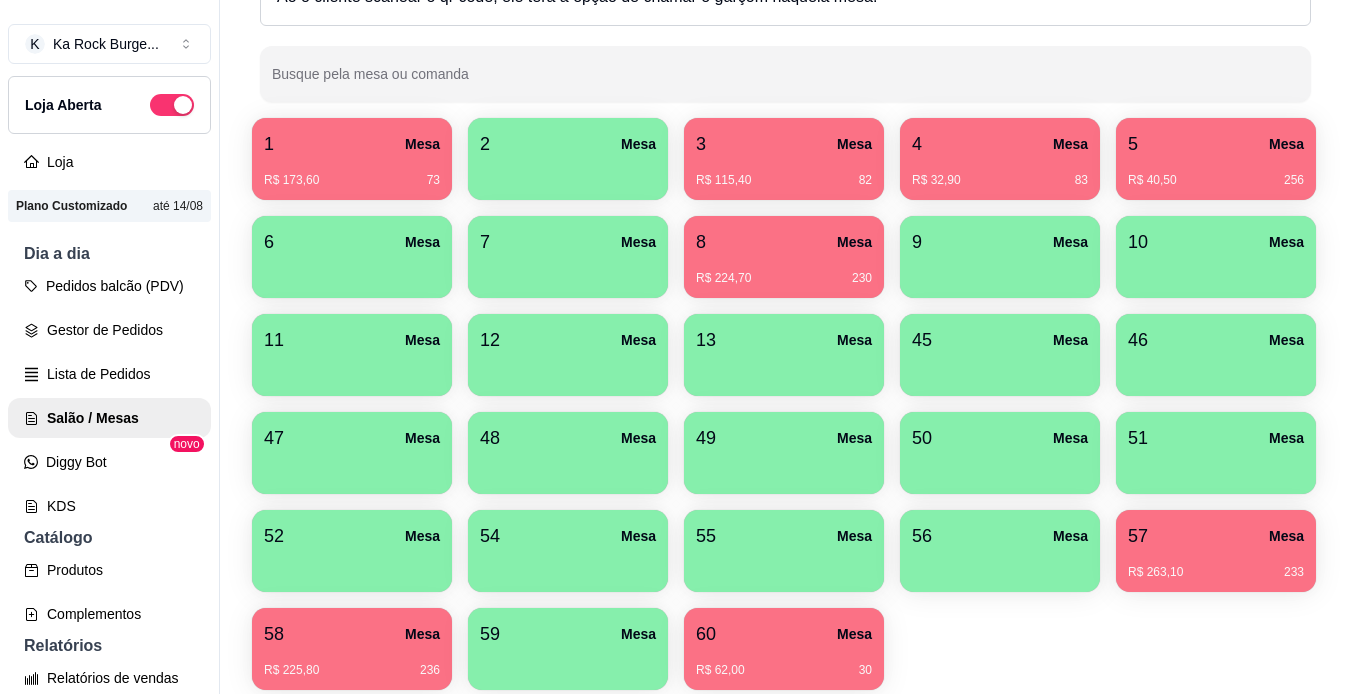 scroll, scrollTop: 387, scrollLeft: 0, axis: vertical 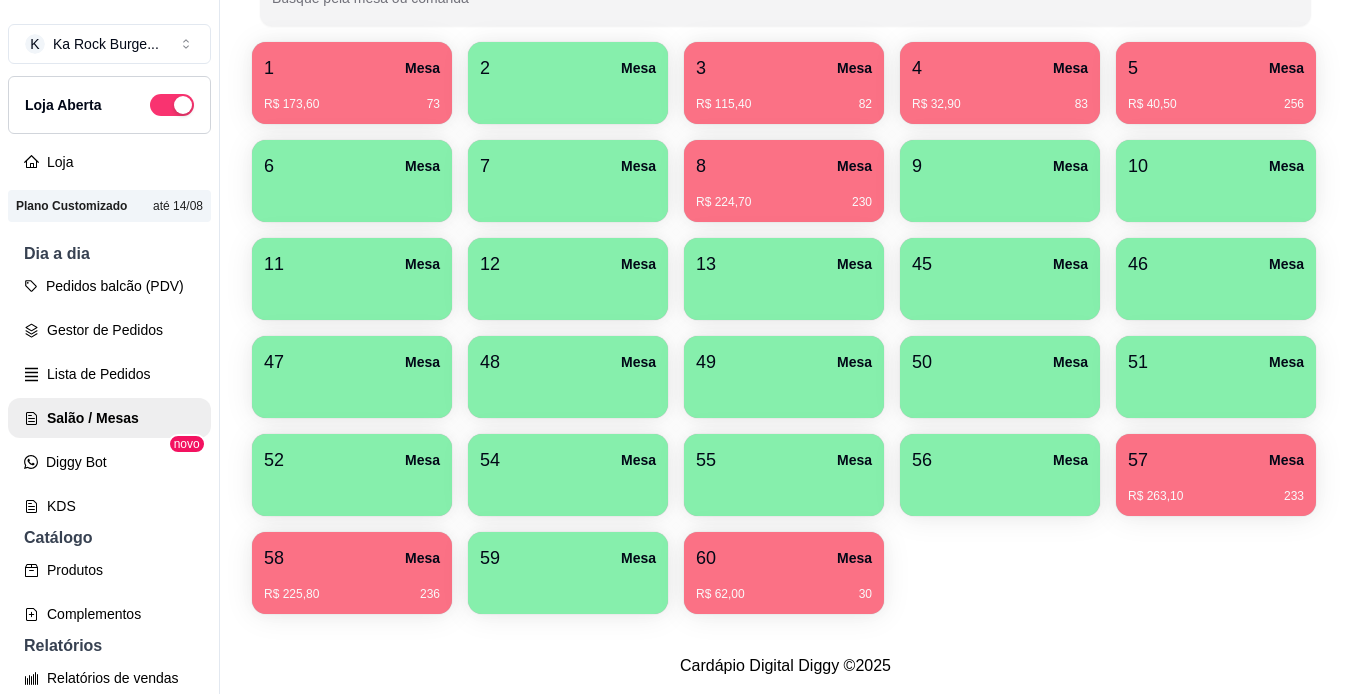 click on "1 Mesa R$ 173,60 73 2 Mesa 3 Mesa R$ 115,40 82 4 Mesa R$ 32,90 83 5 Mesa R$ 40,50 256 6 Mesa 7 Mesa 8 Mesa R$ 224,70 230 9 Mesa 10 Mesa 11 Mesa 12 Mesa 13 Mesa 45 Mesa 46 Mesa 47 Mesa 48 Mesa 49 Mesa 50 Mesa 51 Mesa 52 Mesa 54 Mesa 55 Mesa 56 Mesa 57 Mesa R$ 263,10 233 58 Mesa R$ 225,80 236 59 Mesa 60 Mesa R$ 62,00 30" at bounding box center (785, 328) 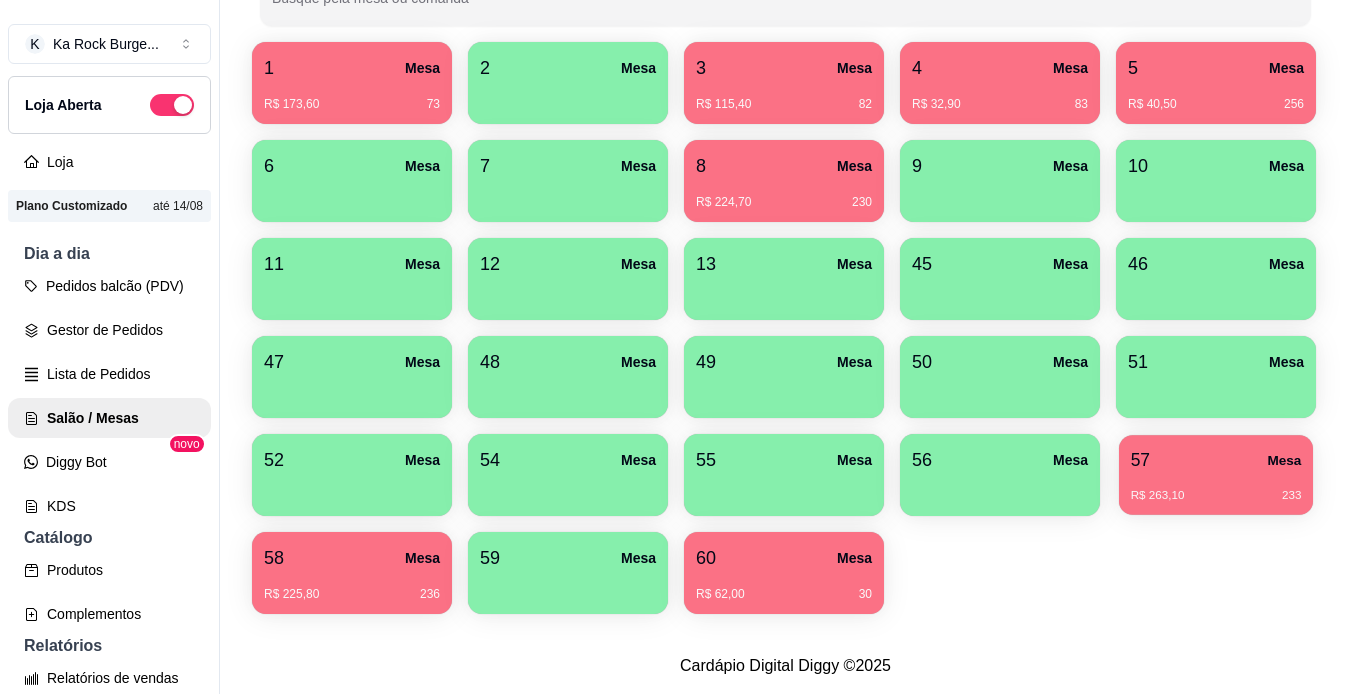 click on "57 Mesa" at bounding box center (1216, 460) 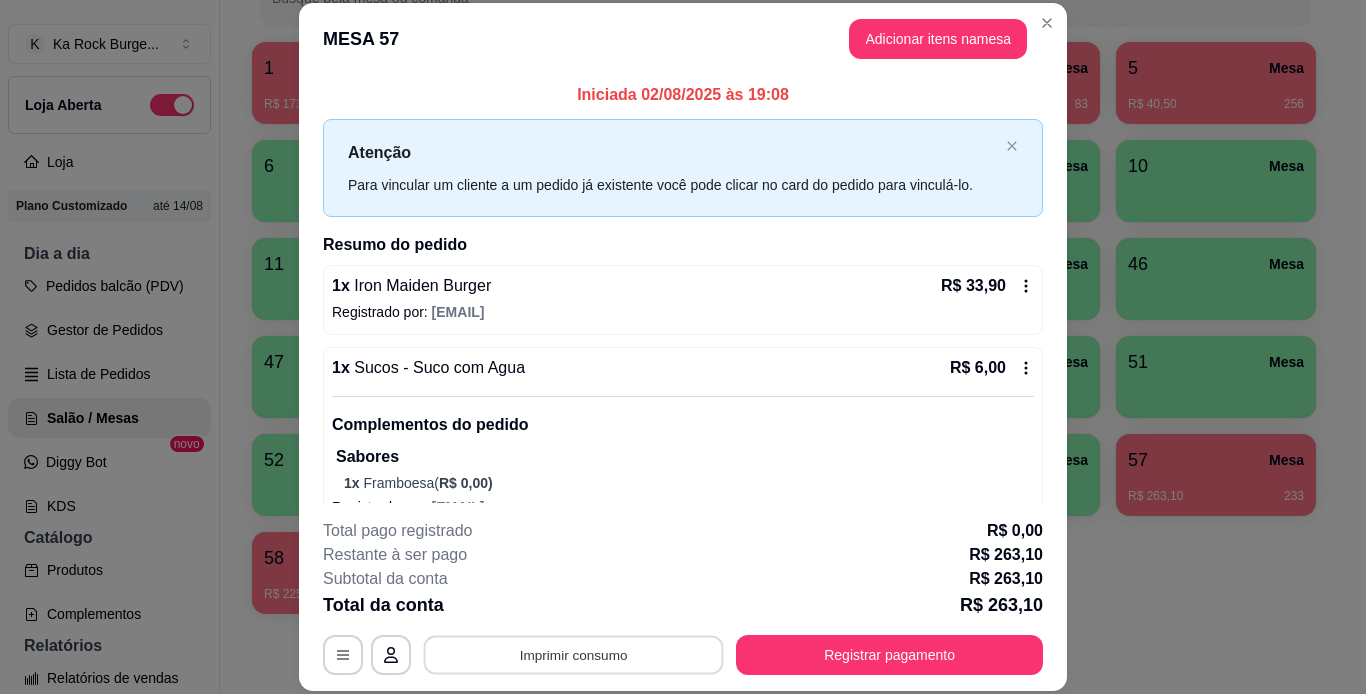 click on "Imprimir consumo" at bounding box center (574, 654) 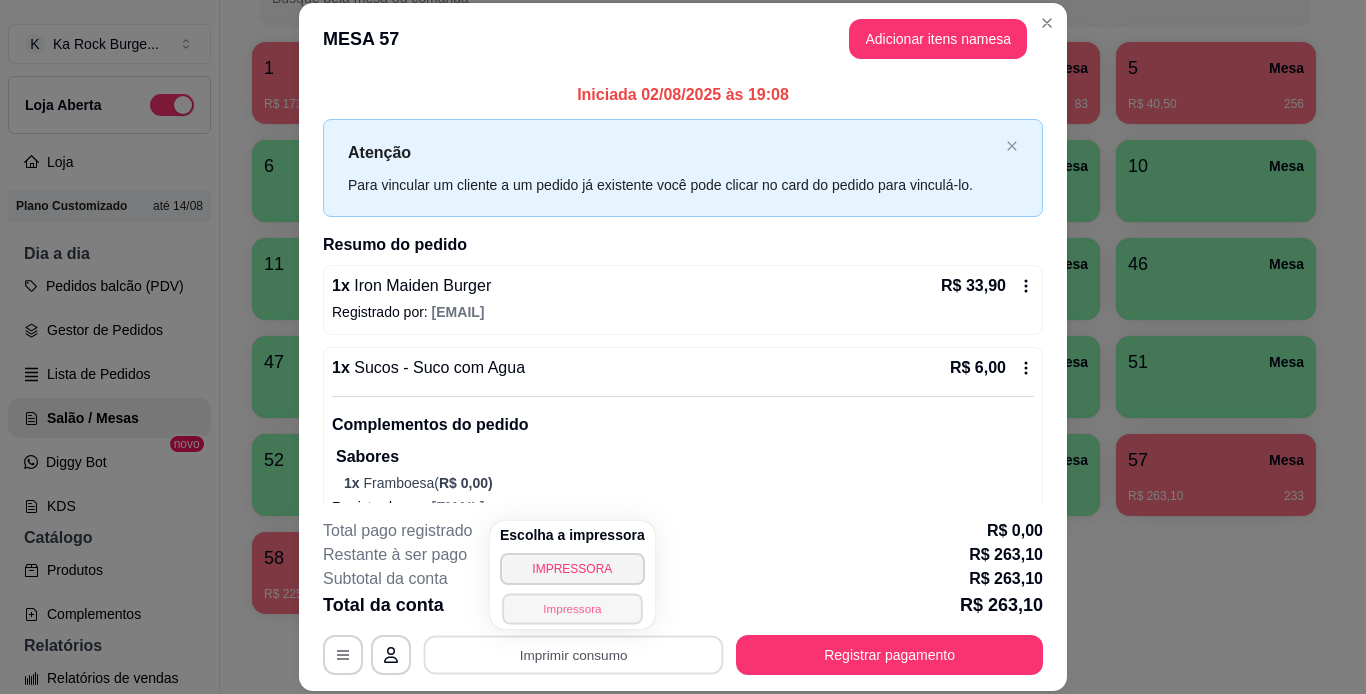 click on "Impressora" at bounding box center (572, 608) 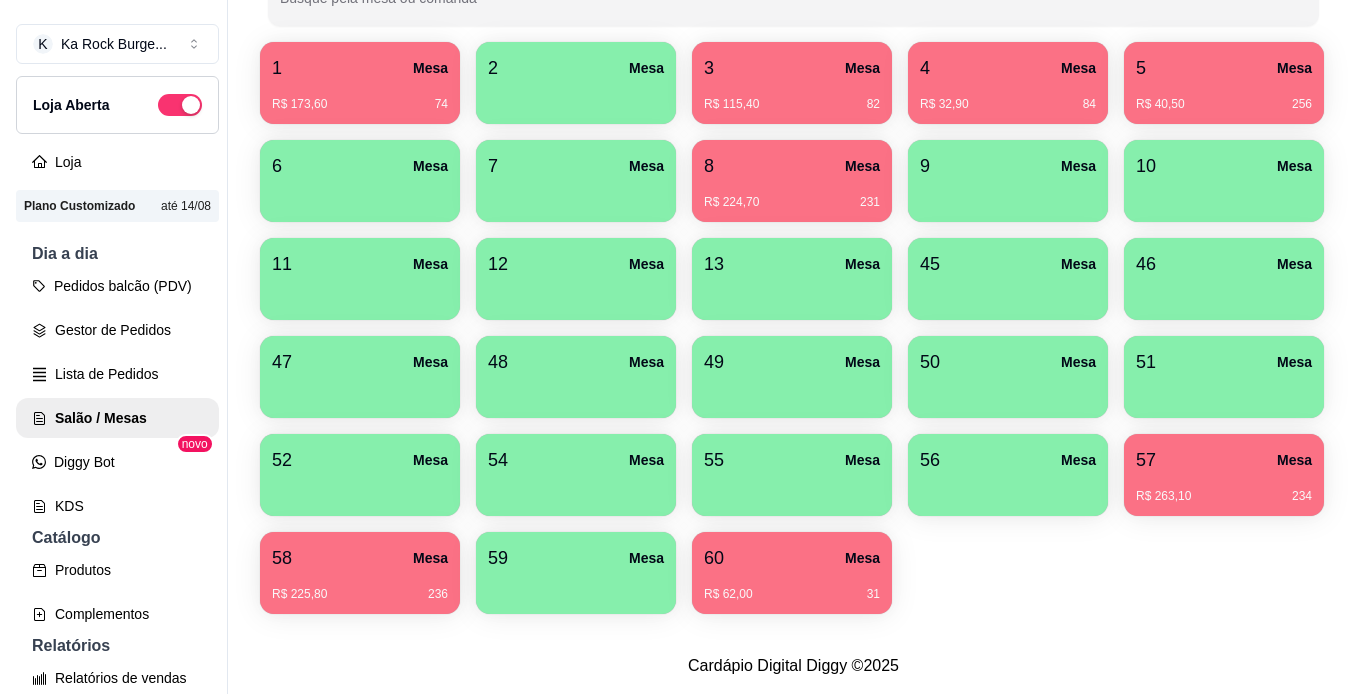 scroll, scrollTop: 347, scrollLeft: 0, axis: vertical 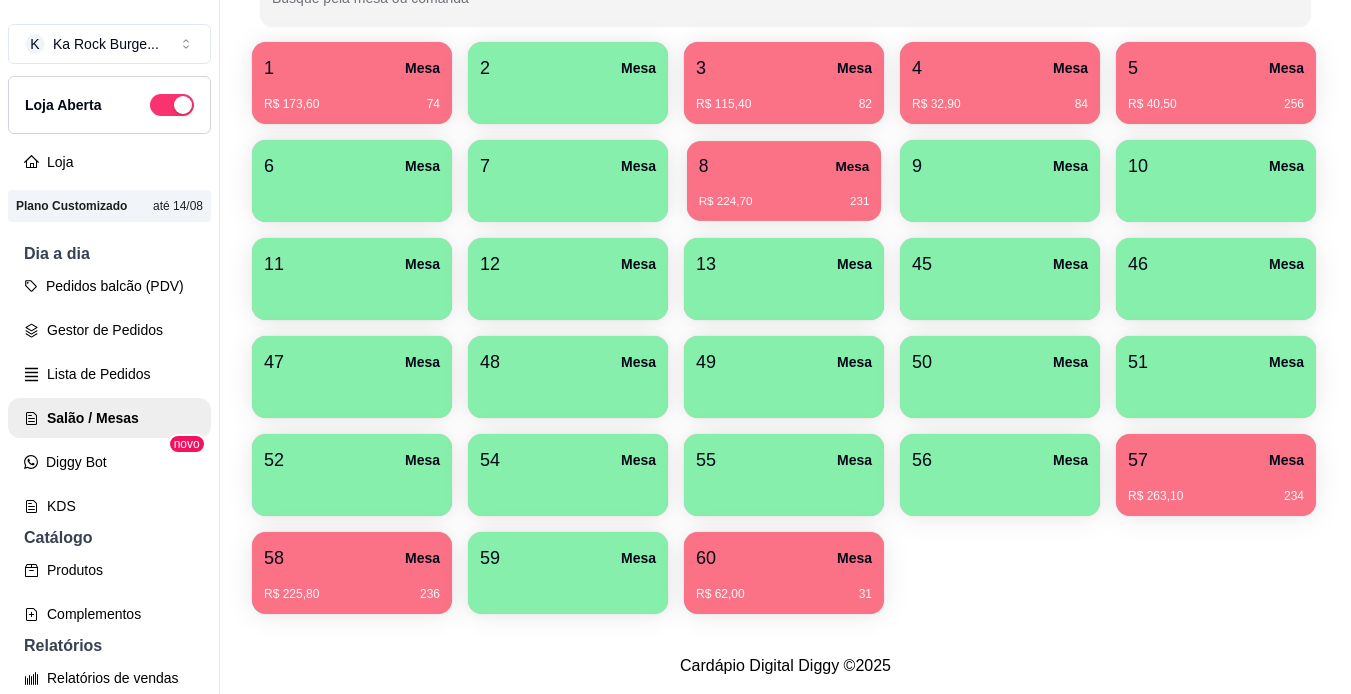 click on "8 Mesa" at bounding box center (784, 166) 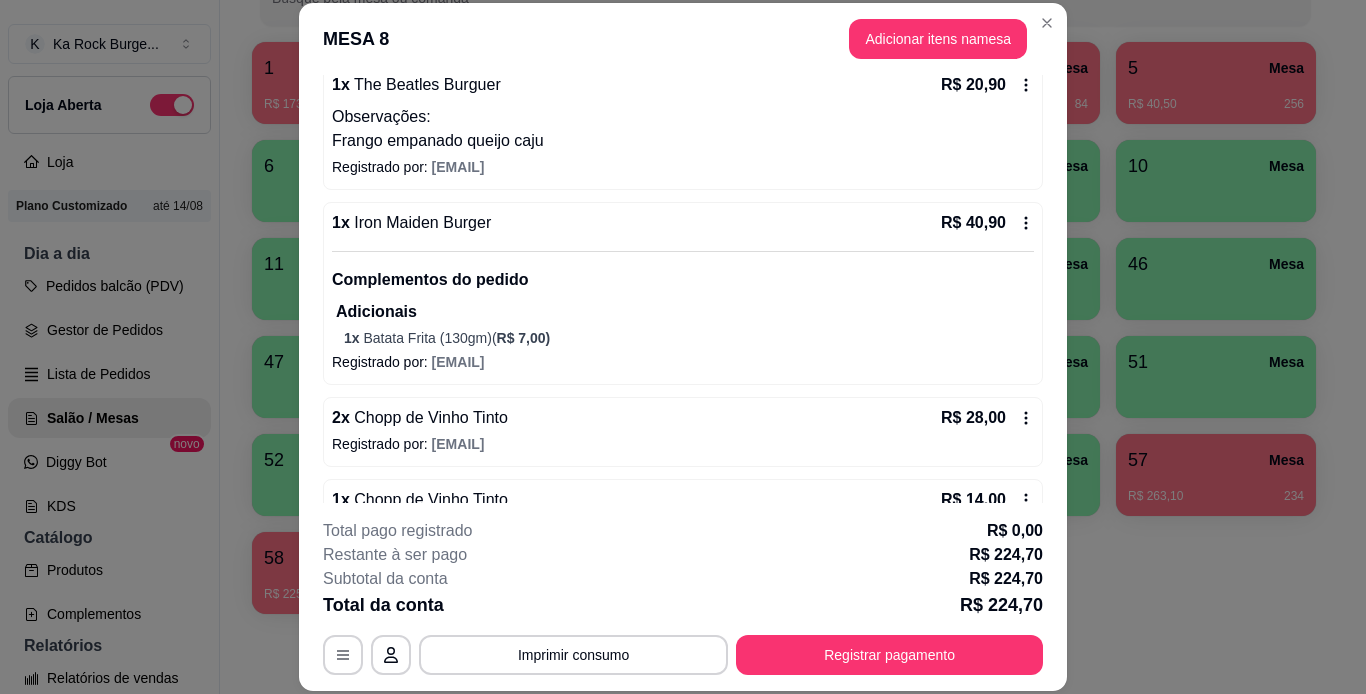 scroll, scrollTop: 520, scrollLeft: 0, axis: vertical 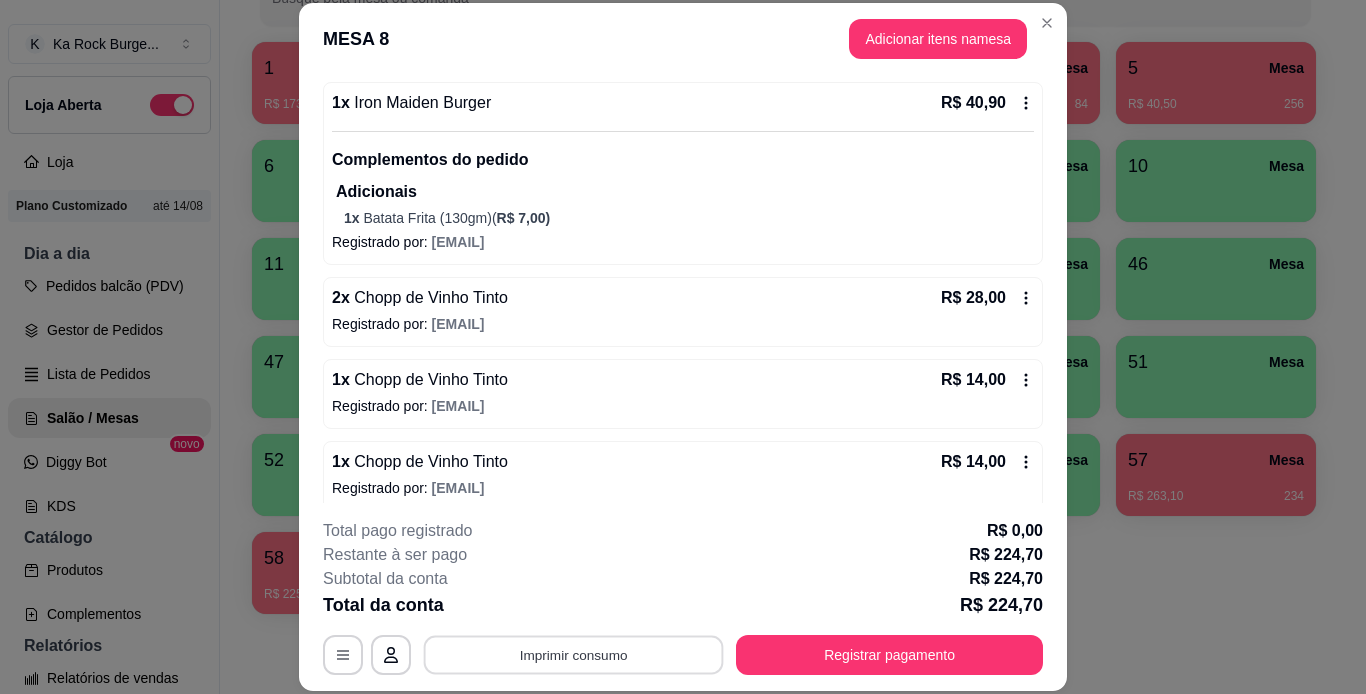 click on "Imprimir consumo" at bounding box center (574, 654) 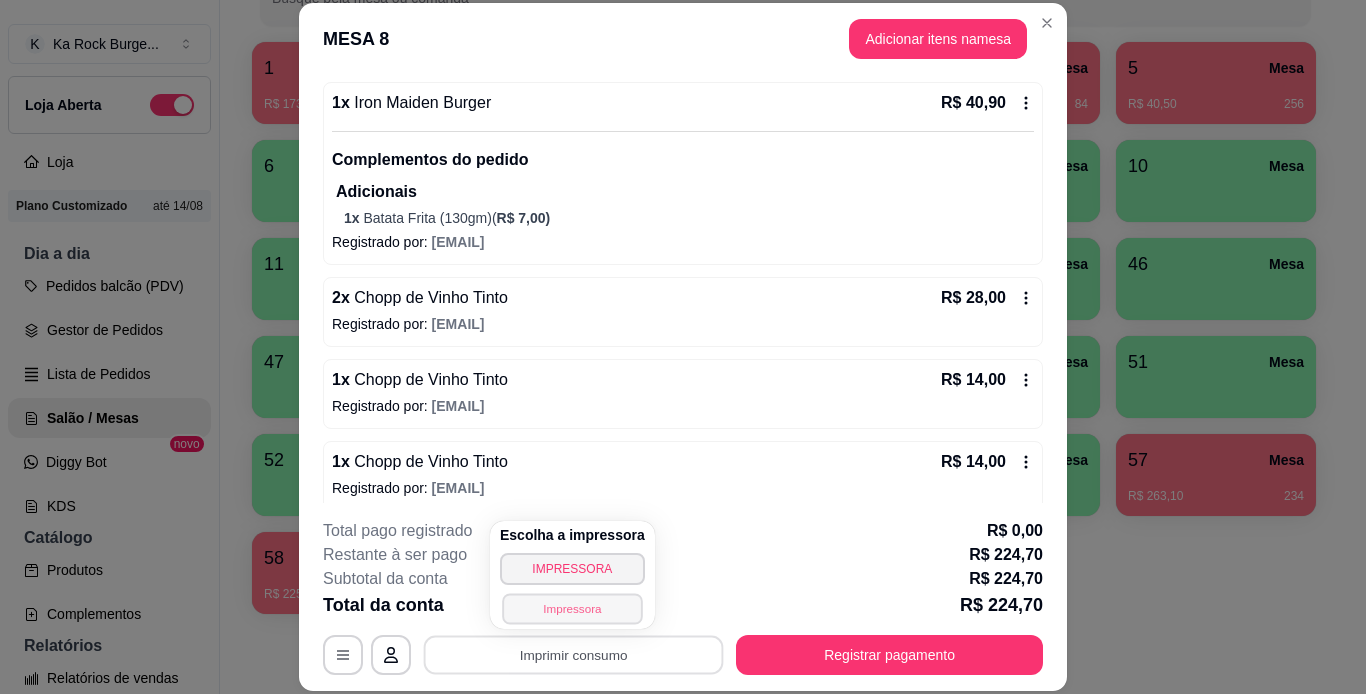 click on "Impressora" at bounding box center (572, 608) 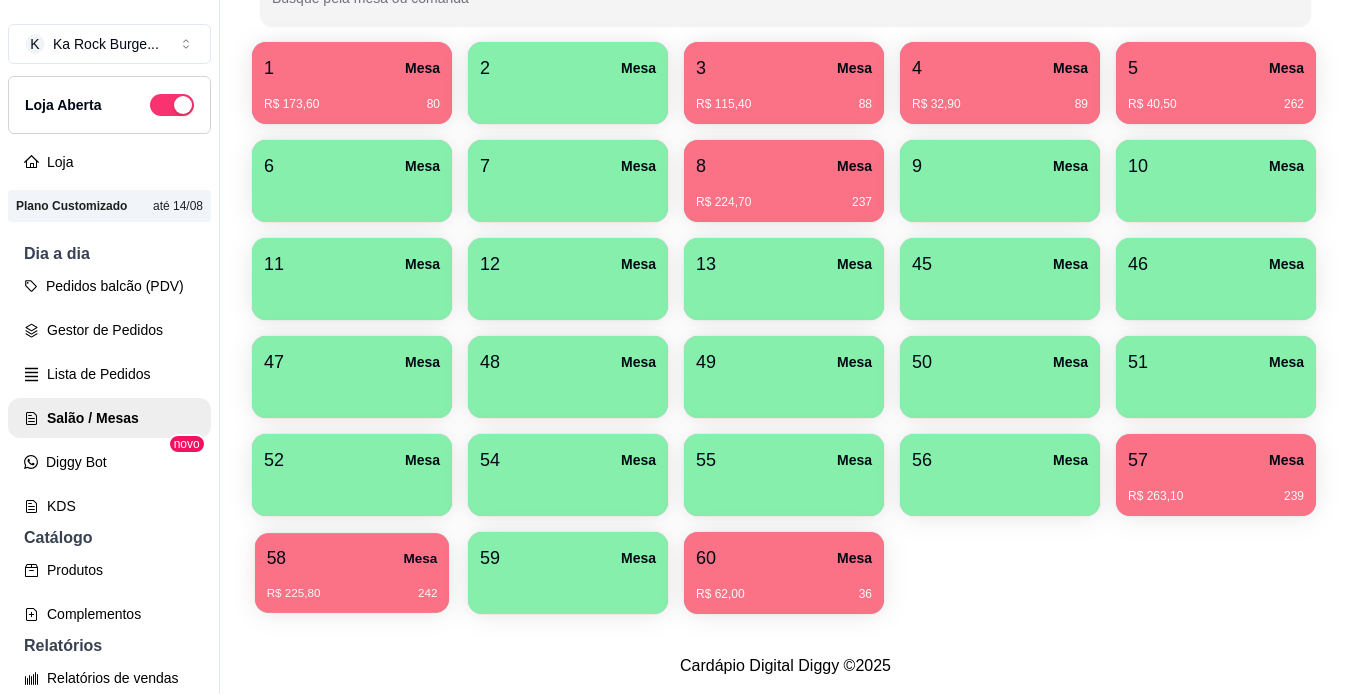 click on "58 Mesa R$ 225,80 242" at bounding box center [352, 573] 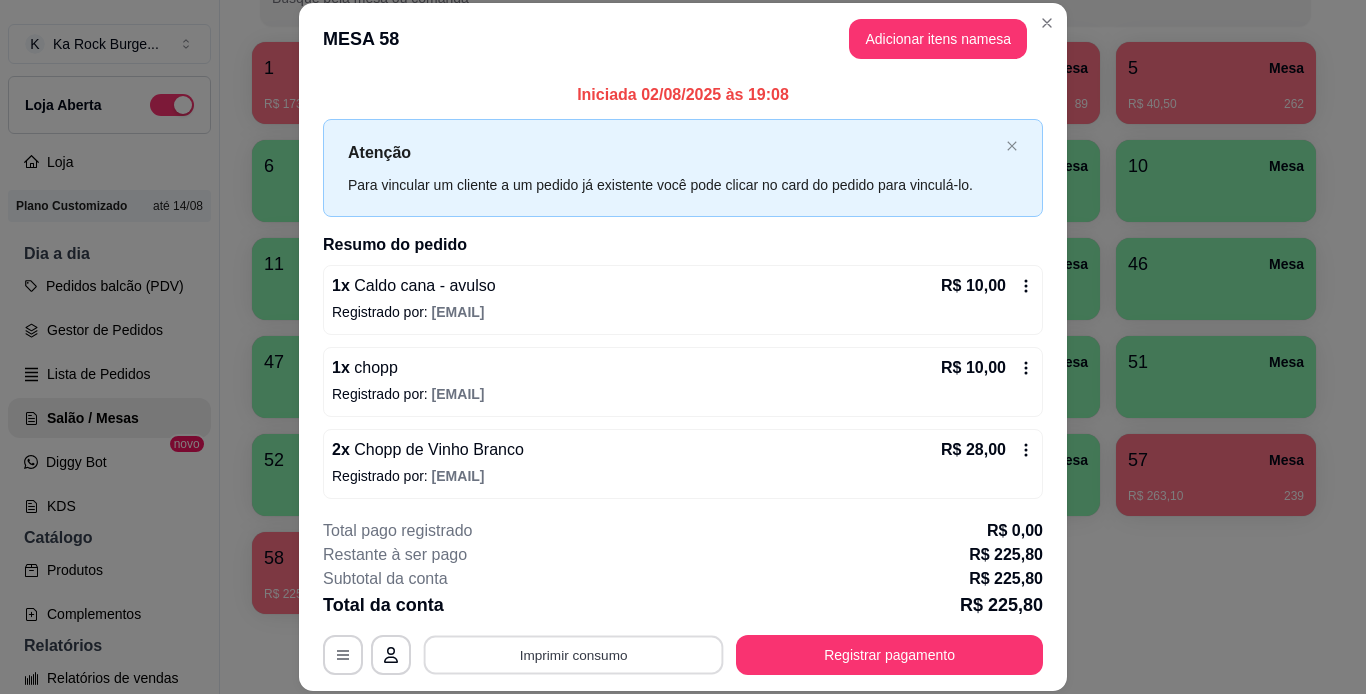 click on "Imprimir consumo" at bounding box center [574, 654] 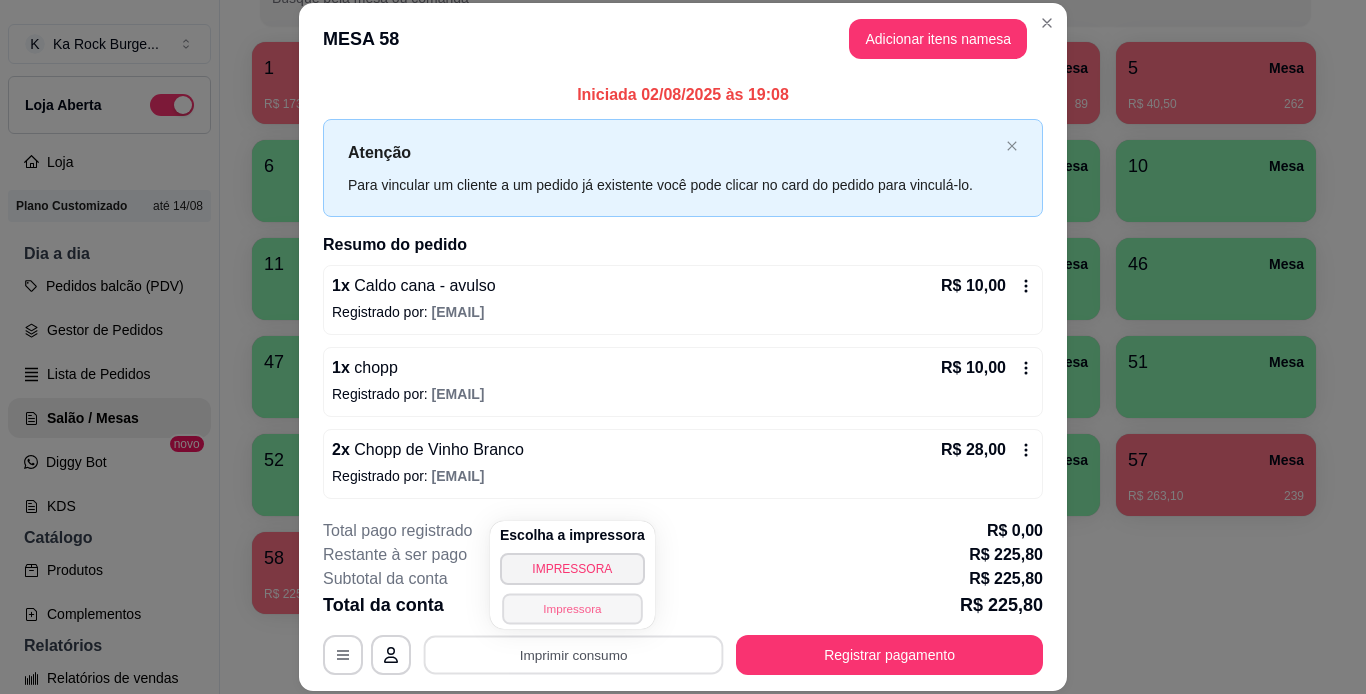 click on "Impressora" at bounding box center [572, 608] 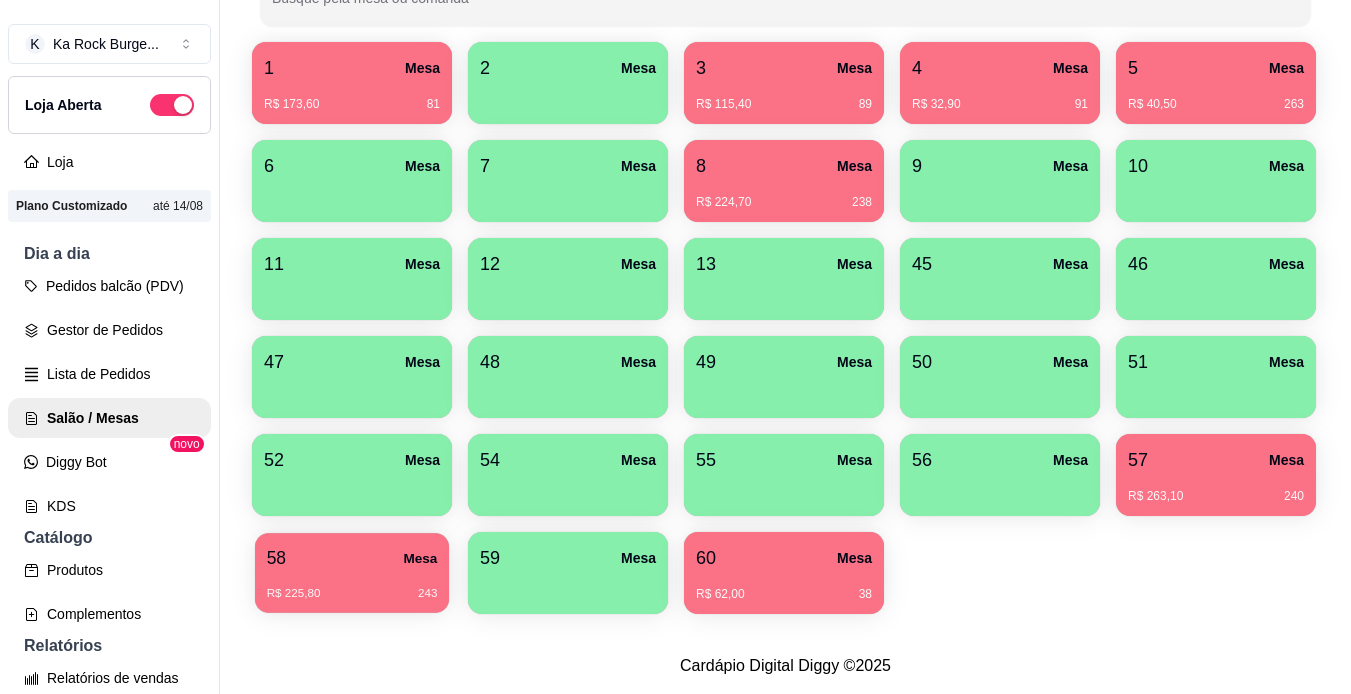 click on "R$ 225,80 243" at bounding box center (352, 586) 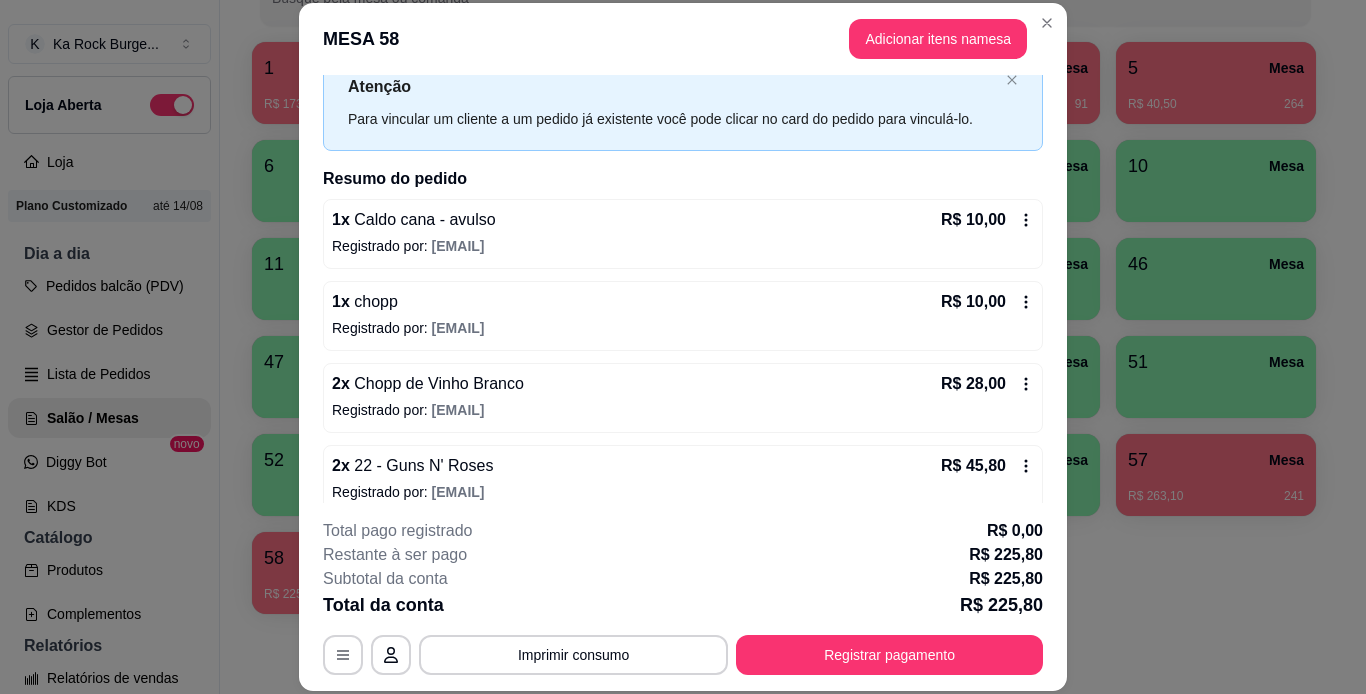 scroll, scrollTop: 80, scrollLeft: 0, axis: vertical 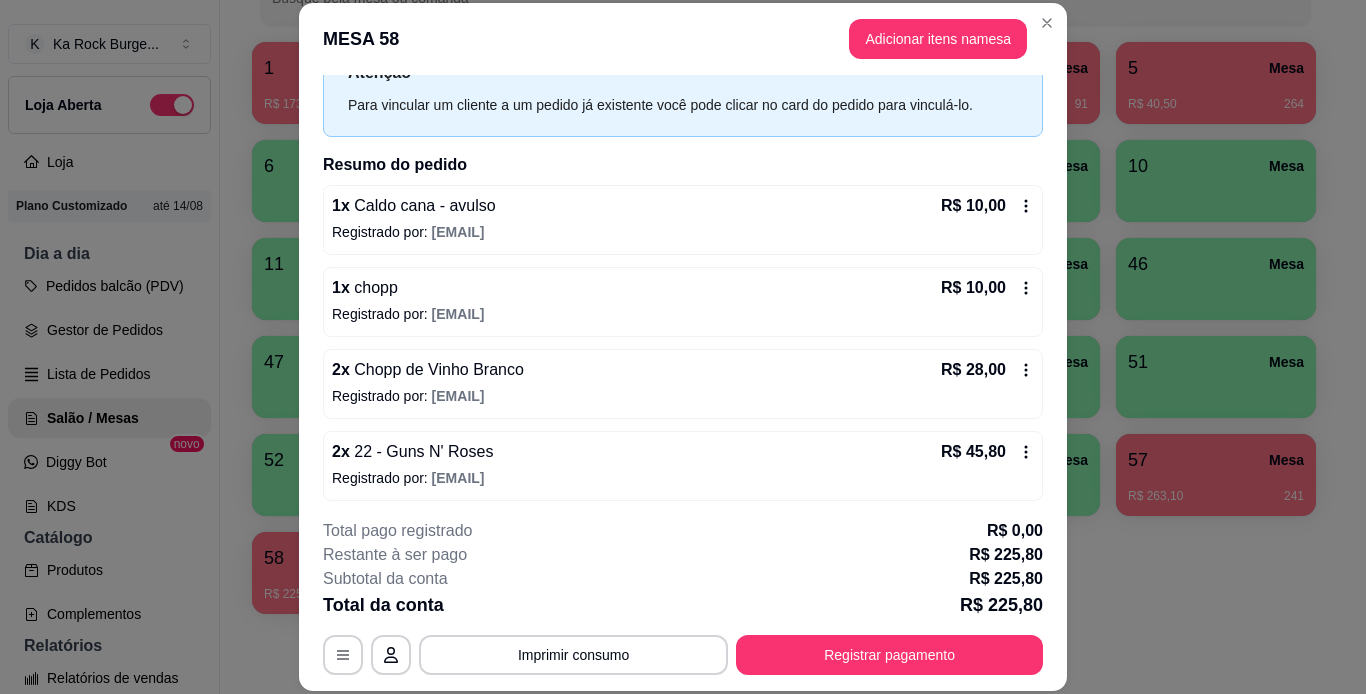 click 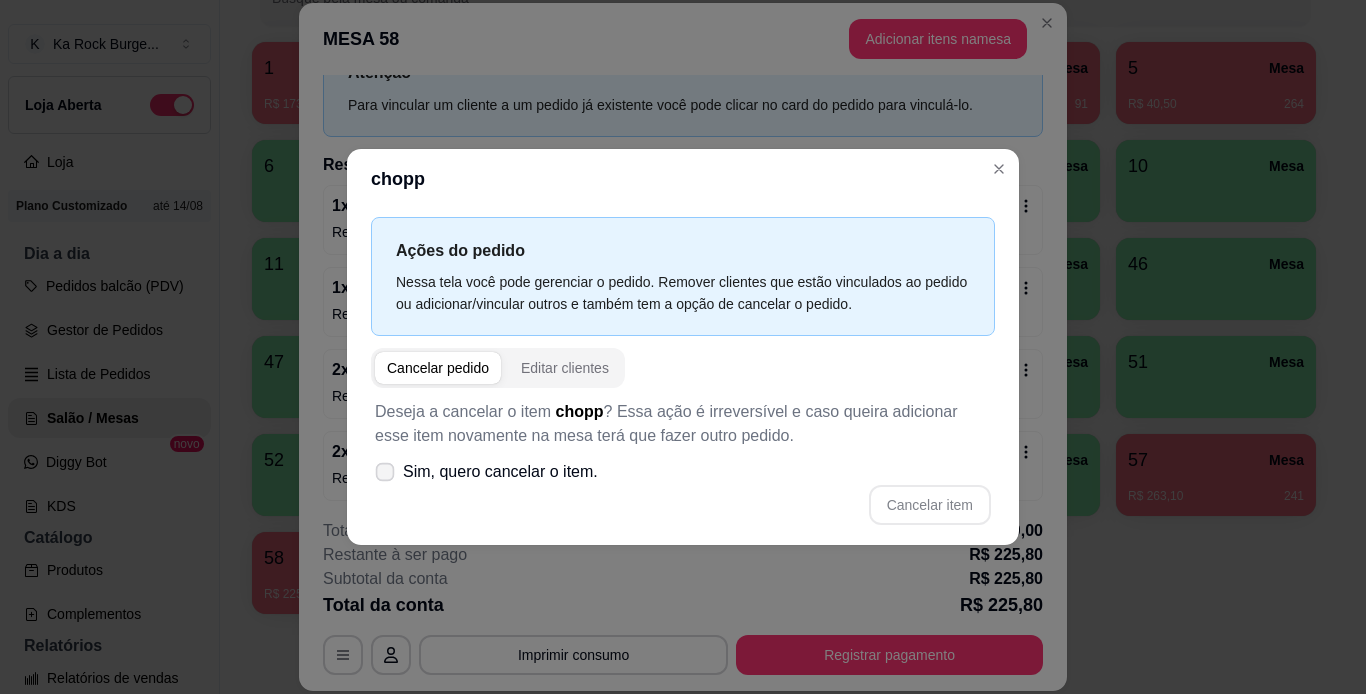 click 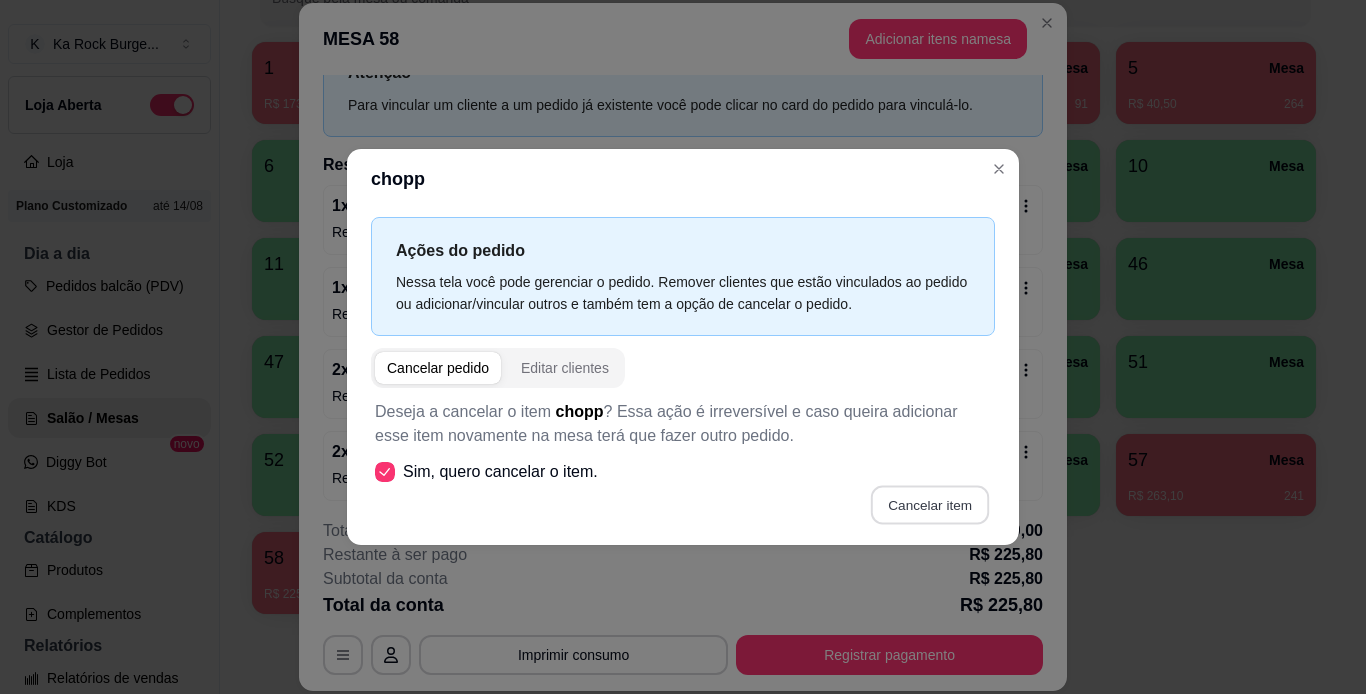 click on "Cancelar item" at bounding box center [929, 505] 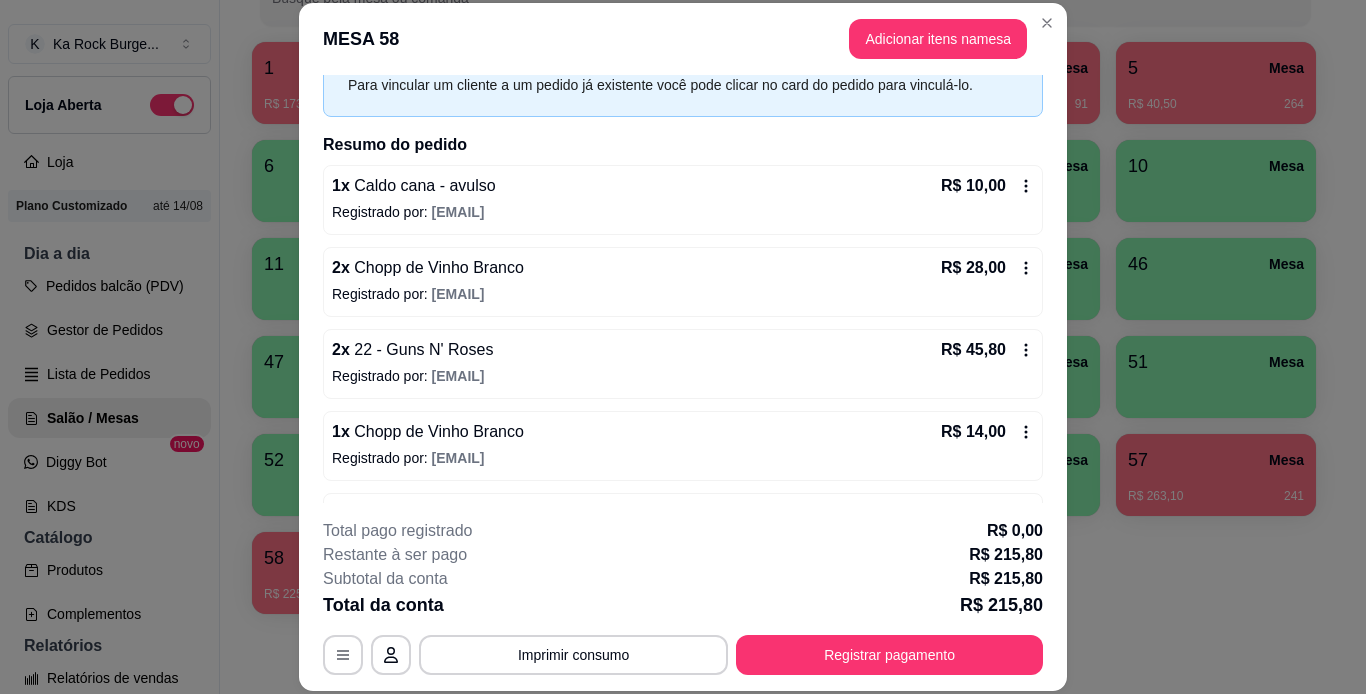 scroll, scrollTop: 120, scrollLeft: 0, axis: vertical 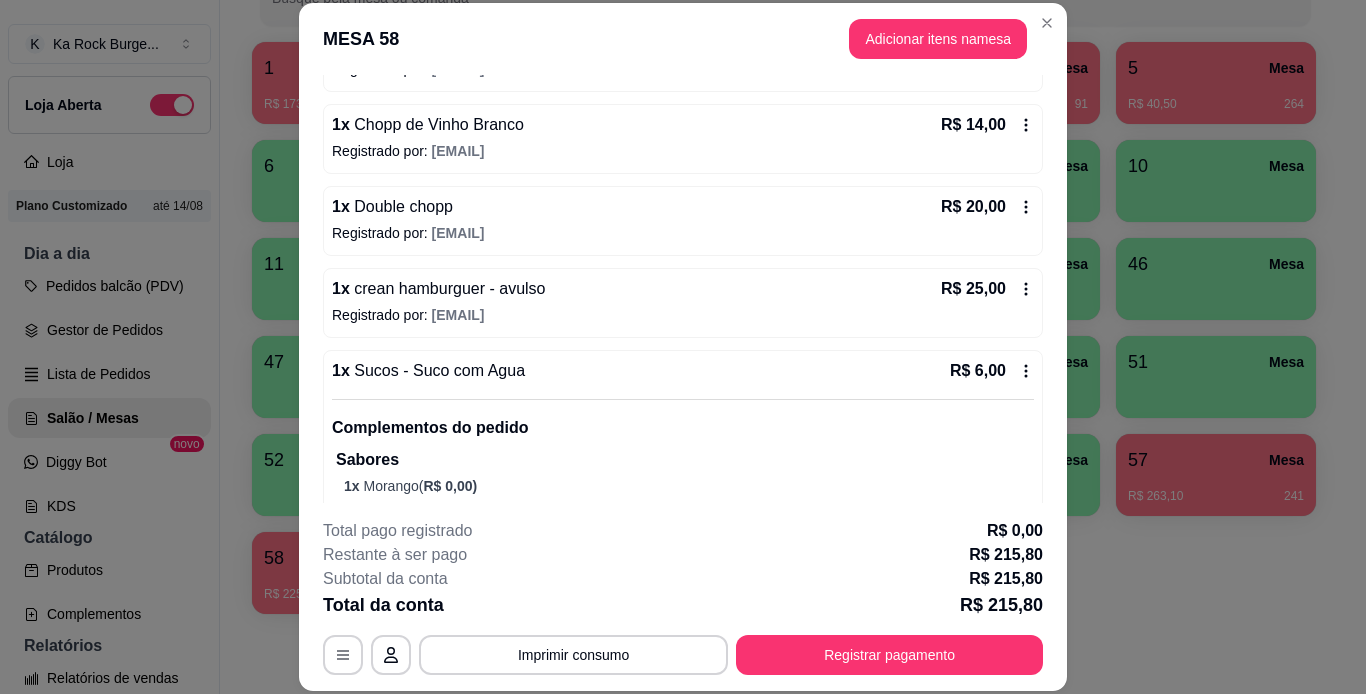 click 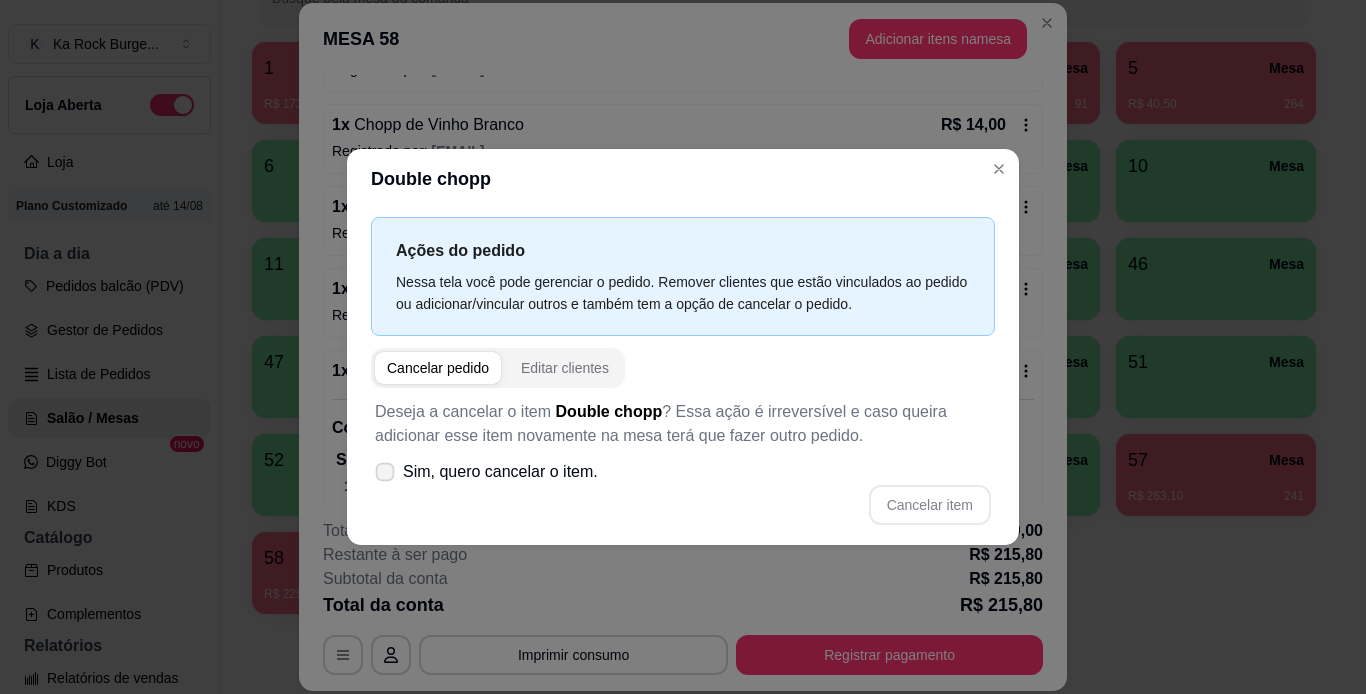 click on "Sim, quero cancelar o item." at bounding box center (486, 472) 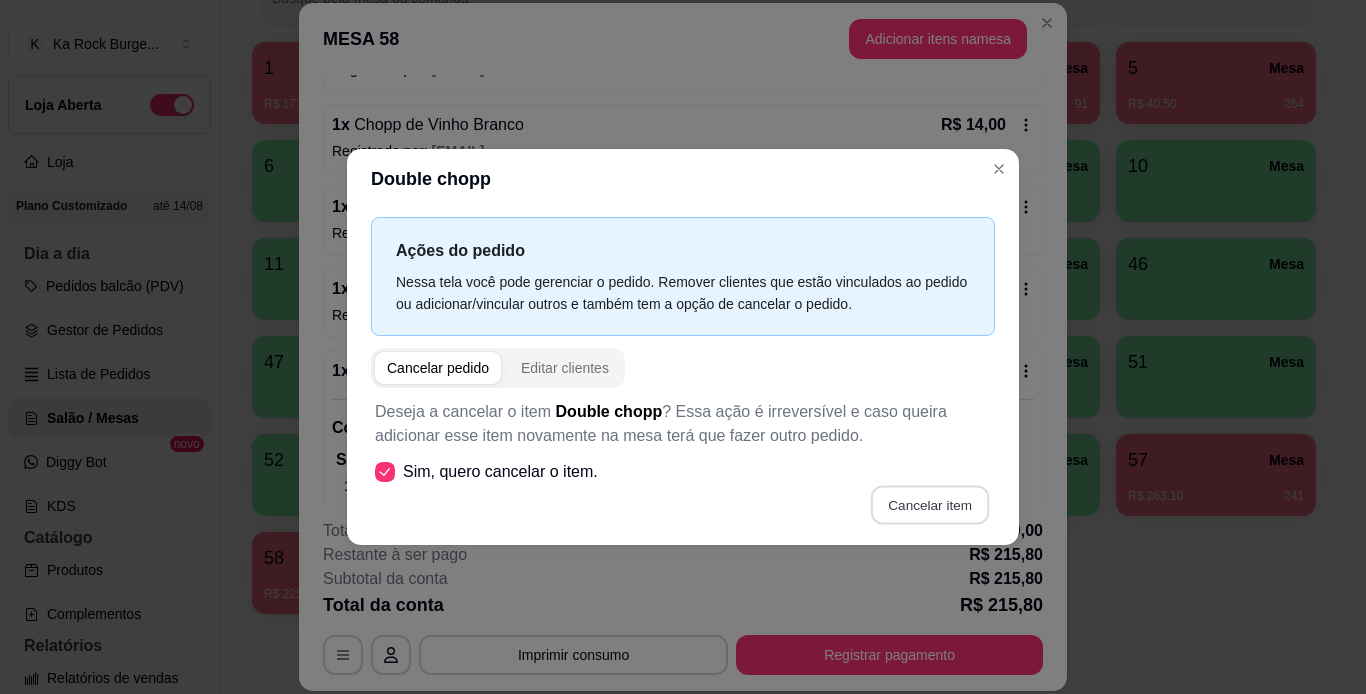 click on "Cancelar item" at bounding box center [929, 505] 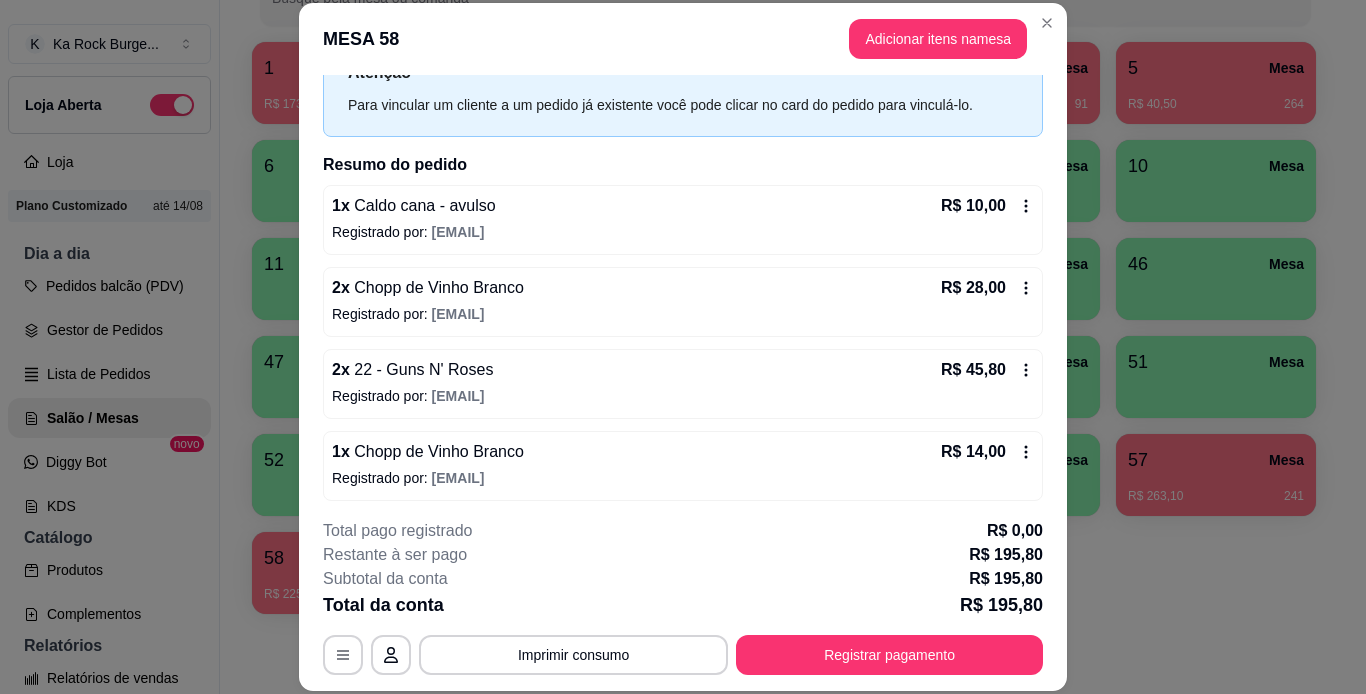 scroll, scrollTop: 79, scrollLeft: 0, axis: vertical 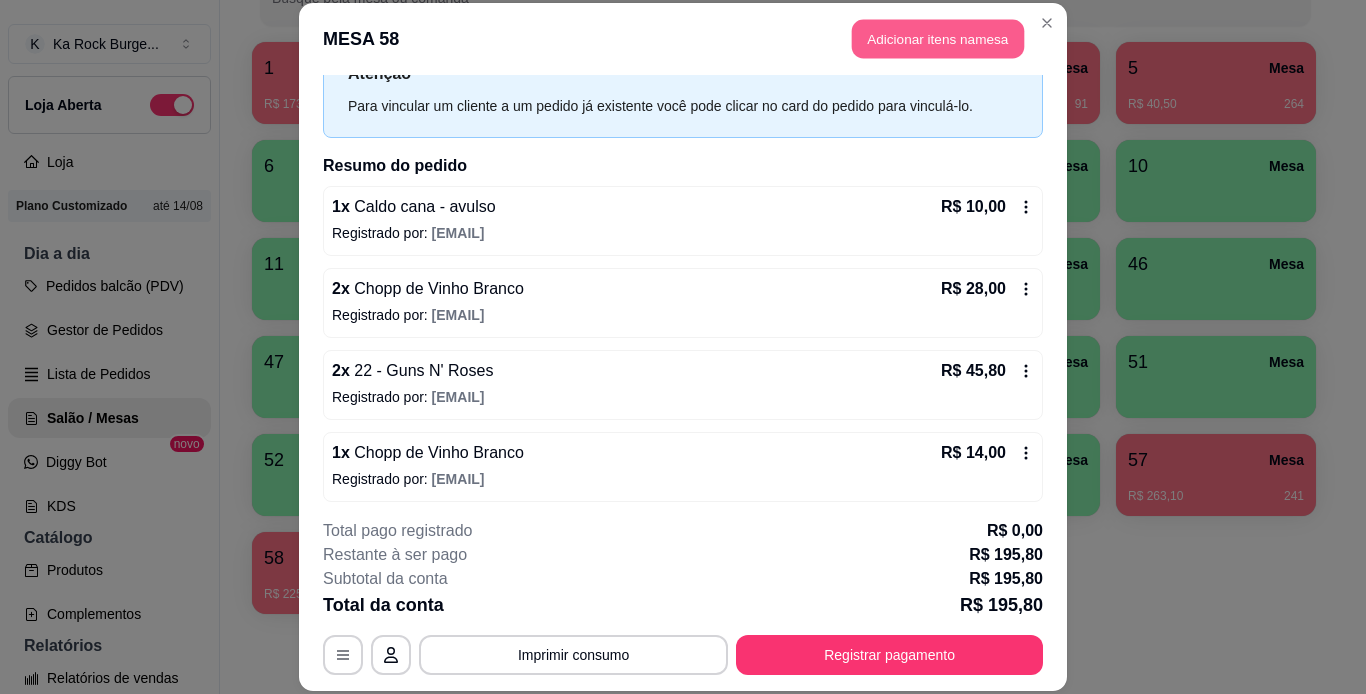 click on "Adicionar itens na  mesa" at bounding box center (938, 39) 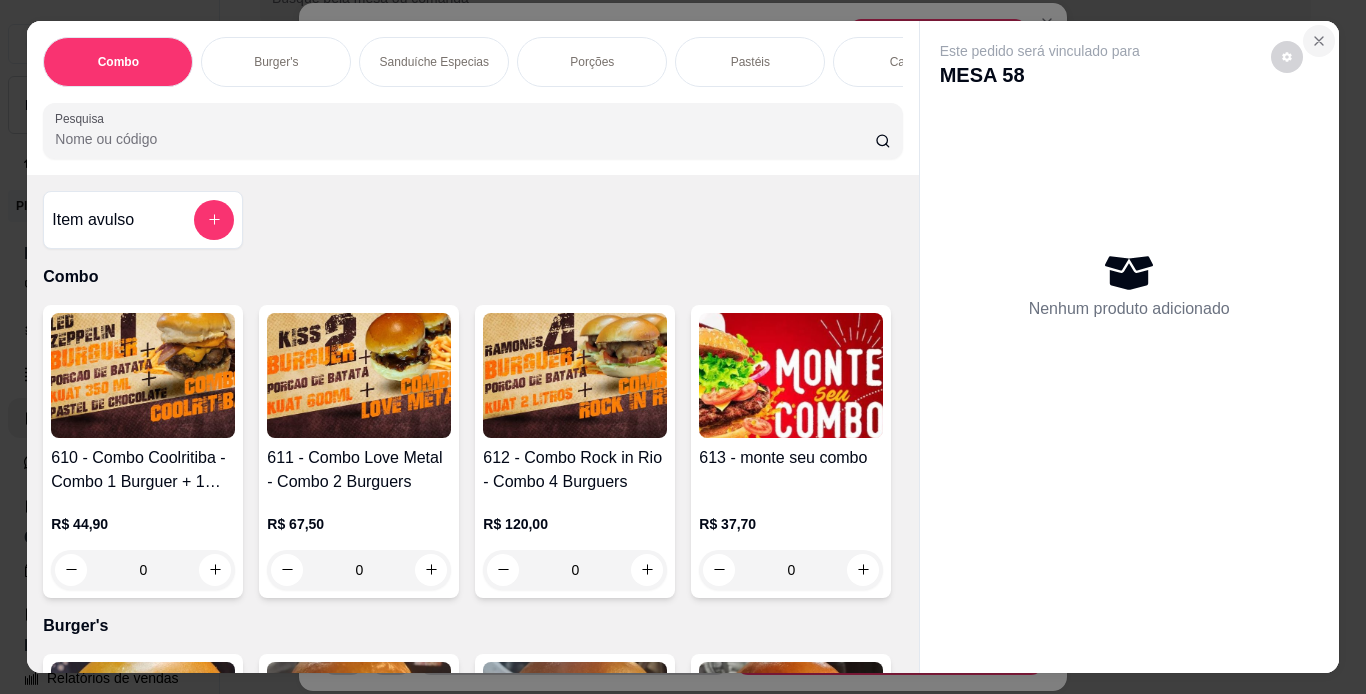 click 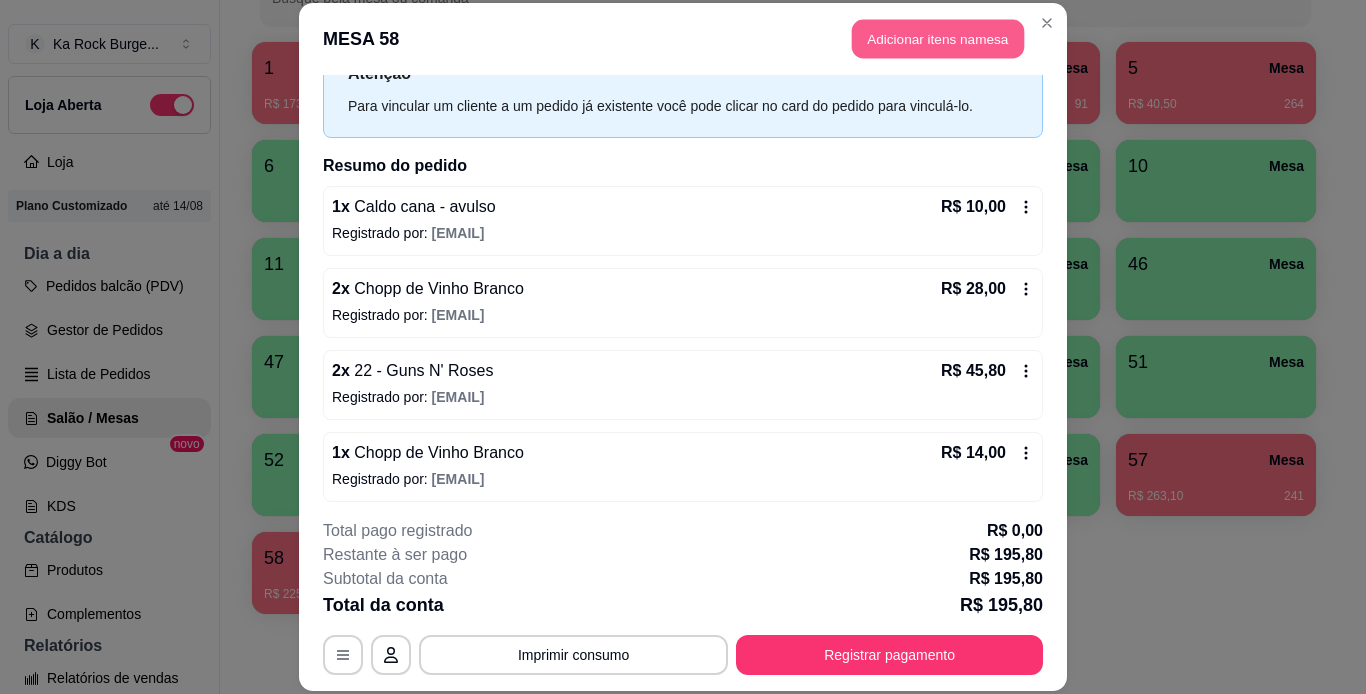 click on "Adicionar itens na  mesa" at bounding box center [938, 39] 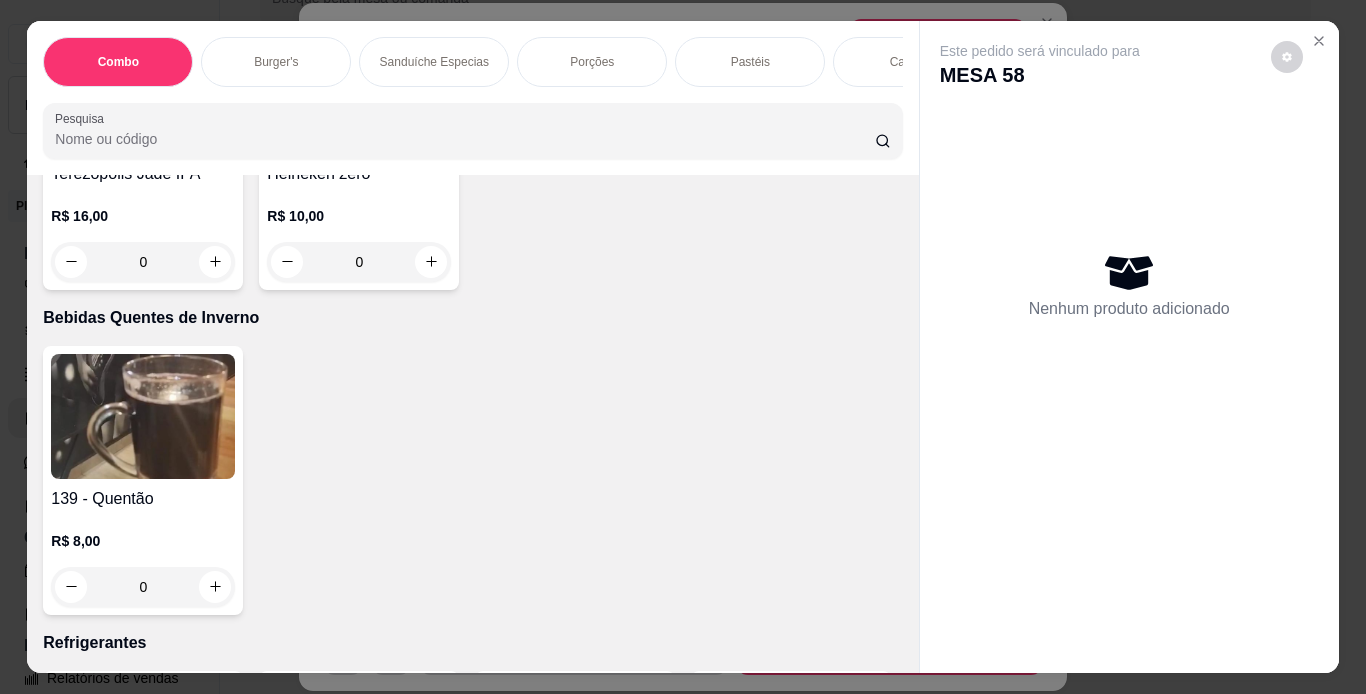 scroll, scrollTop: 8047, scrollLeft: 0, axis: vertical 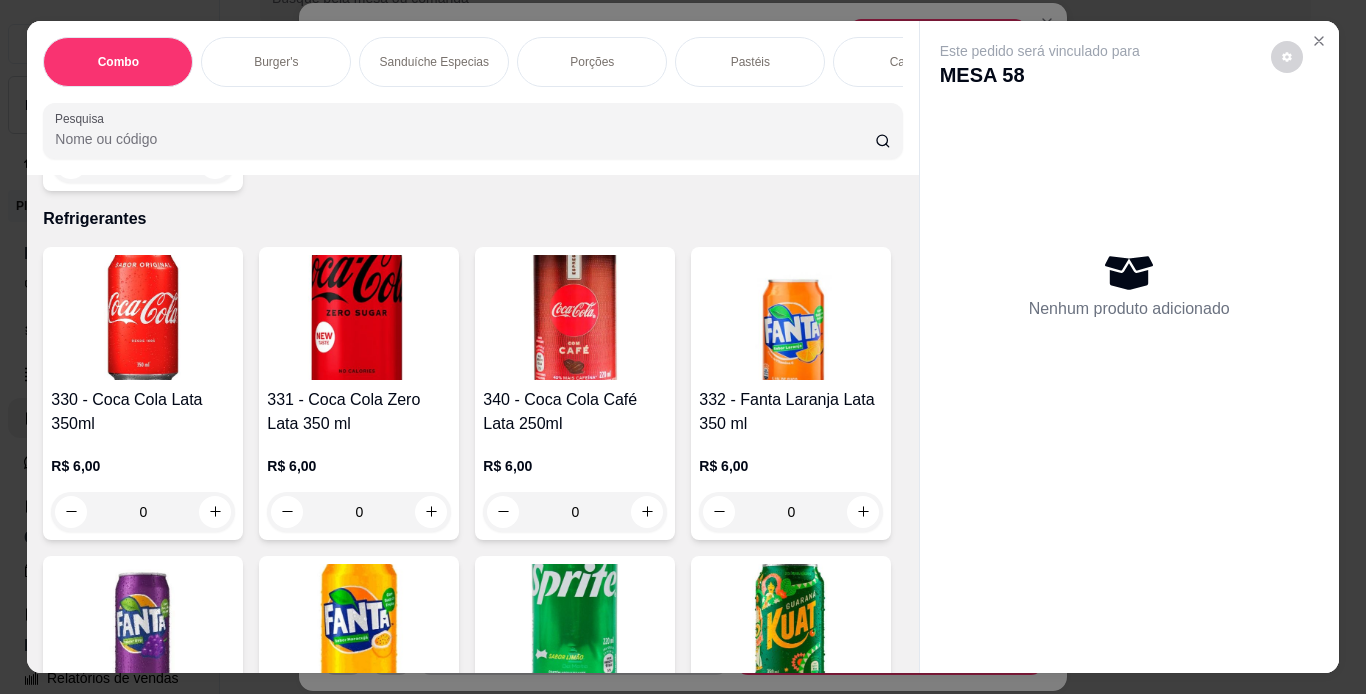 click 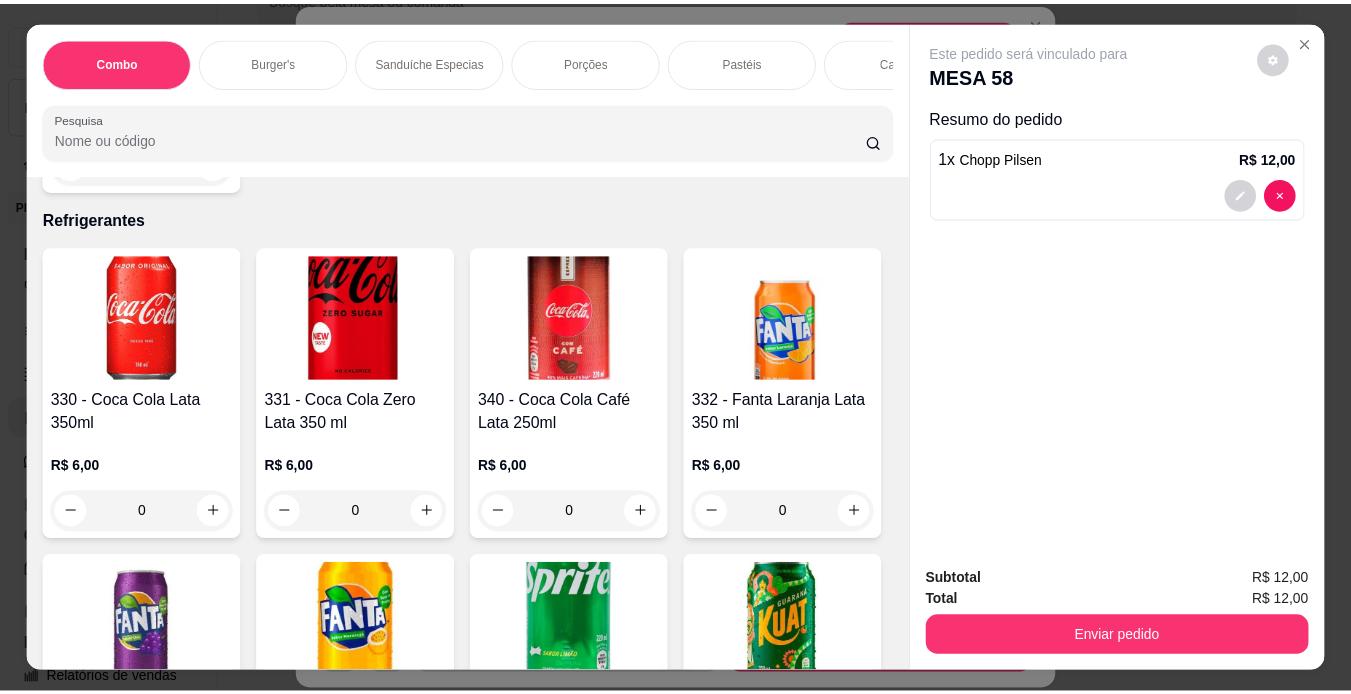 scroll, scrollTop: 8048, scrollLeft: 0, axis: vertical 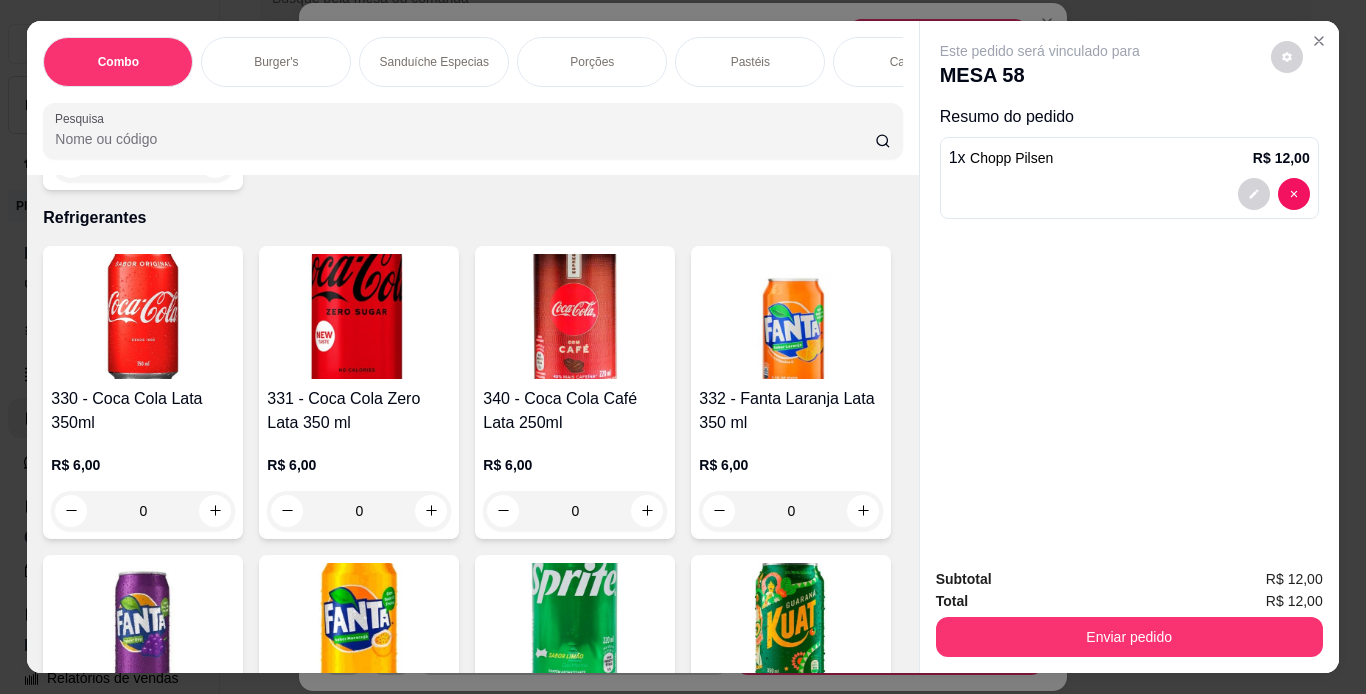 click at bounding box center [214, -1084] 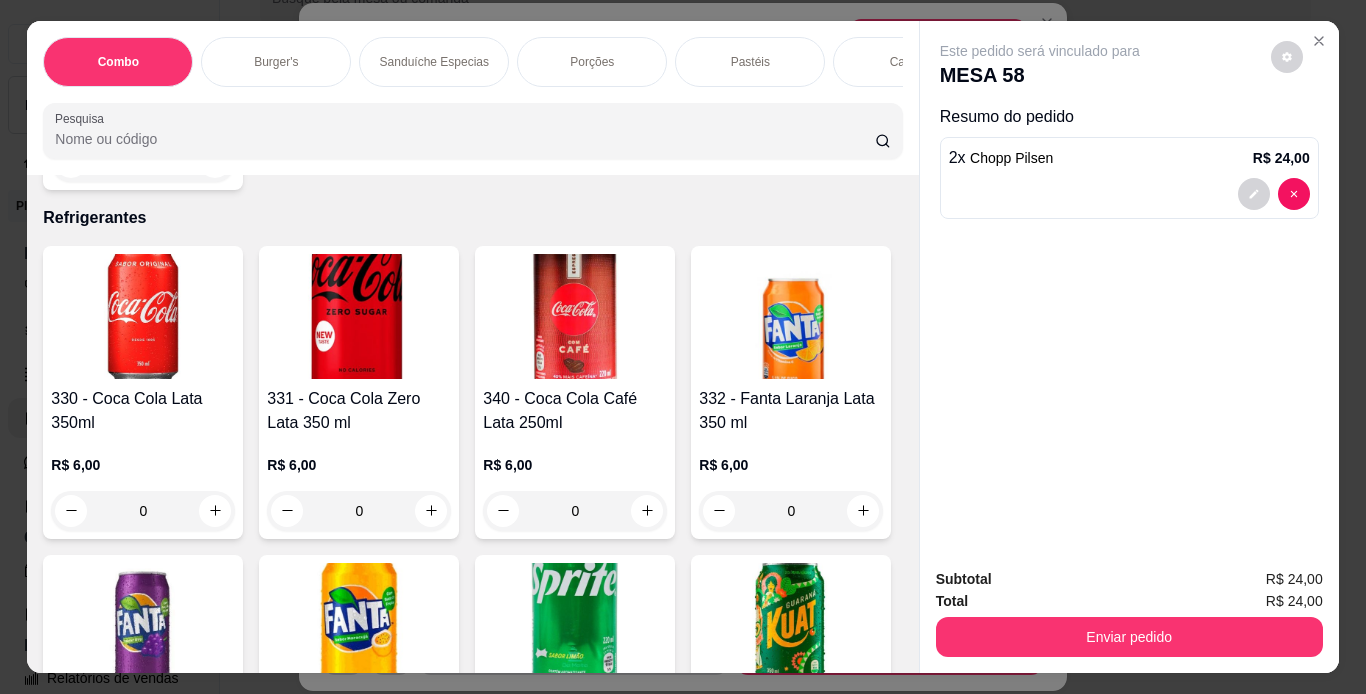 click at bounding box center (214, -1084) 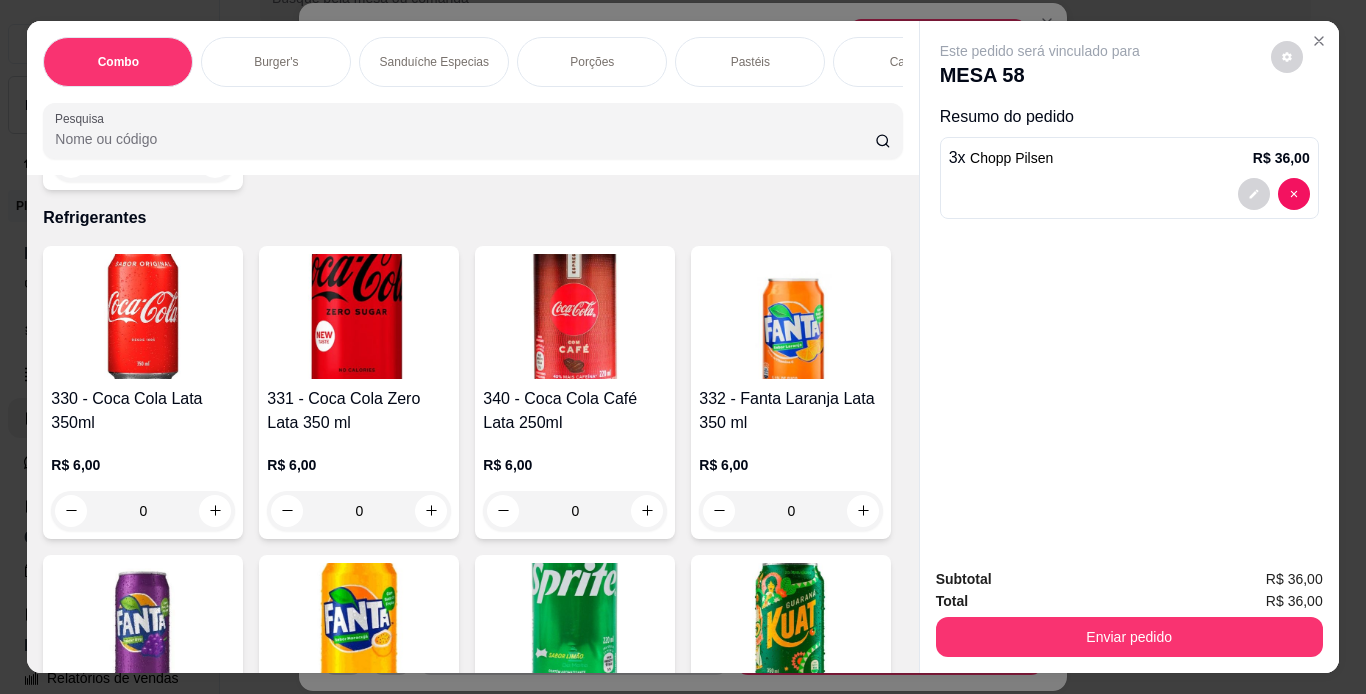 click at bounding box center [214, -1084] 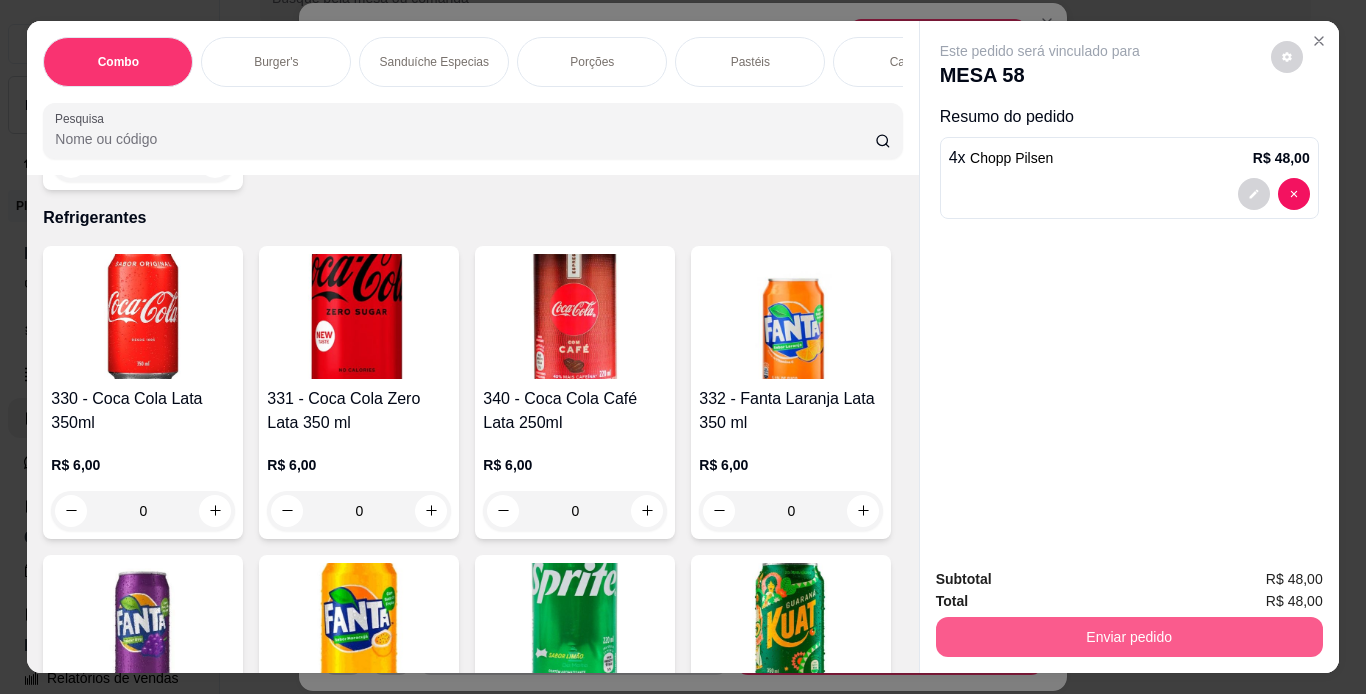 click on "Enviar pedido" at bounding box center (1129, 637) 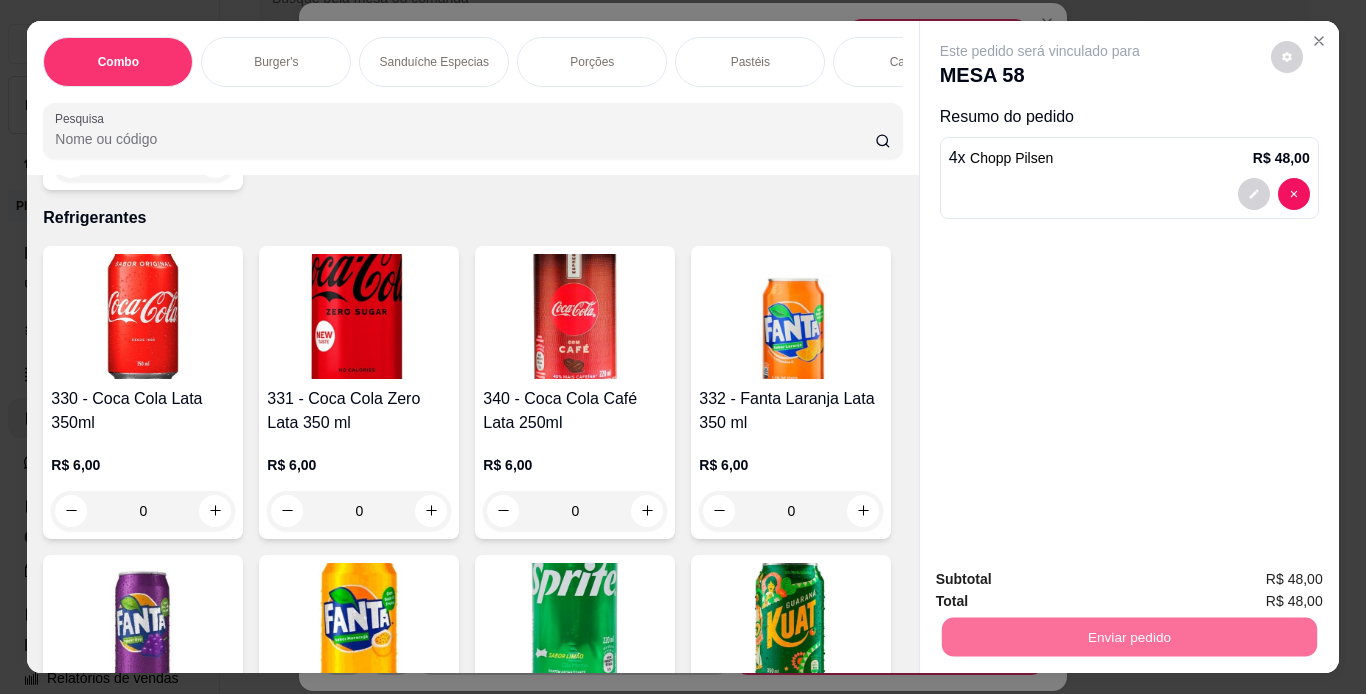 click on "Não registrar e enviar pedido" at bounding box center (1063, 580) 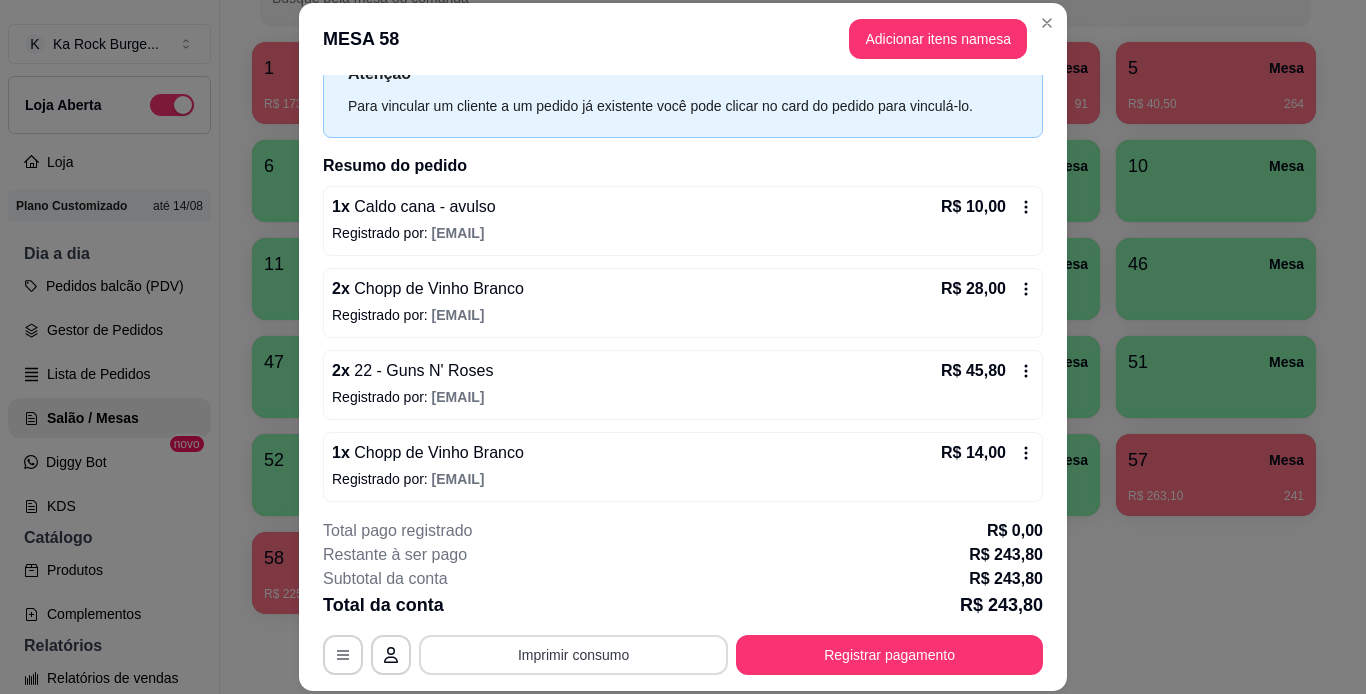 click on "Imprimir consumo" at bounding box center [573, 655] 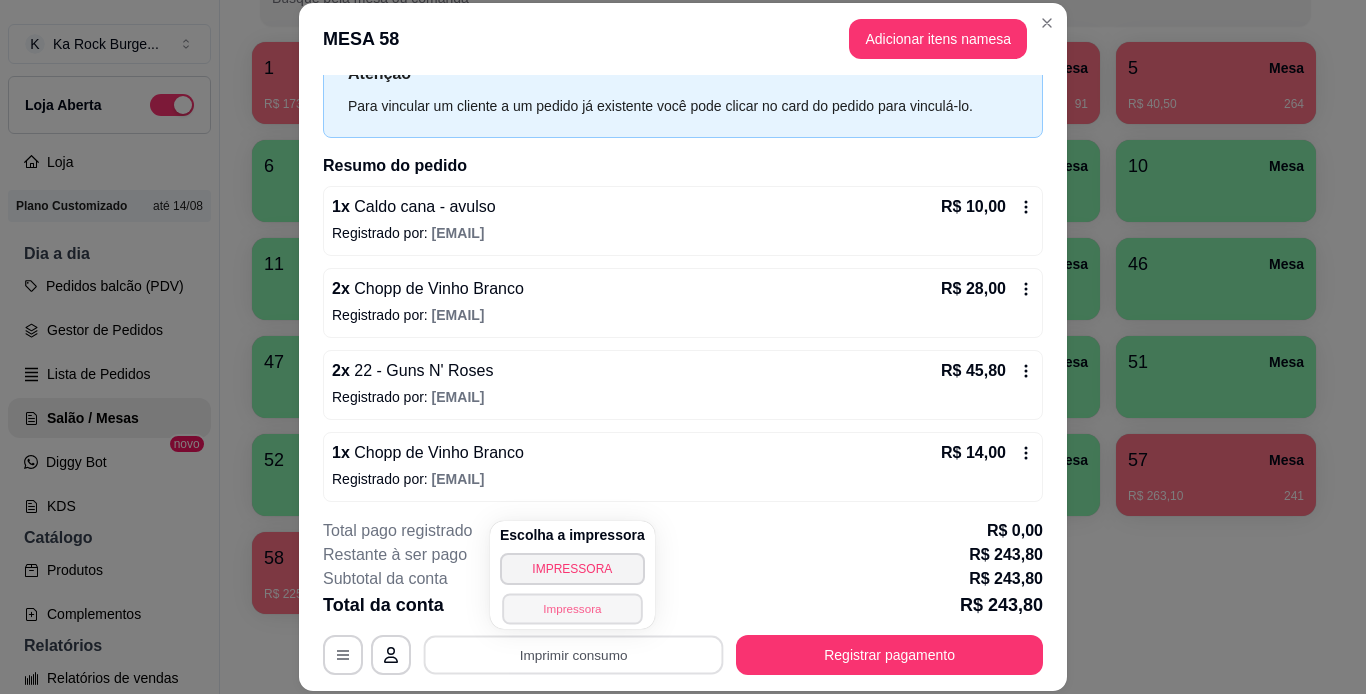 click on "Impressora" at bounding box center [572, 608] 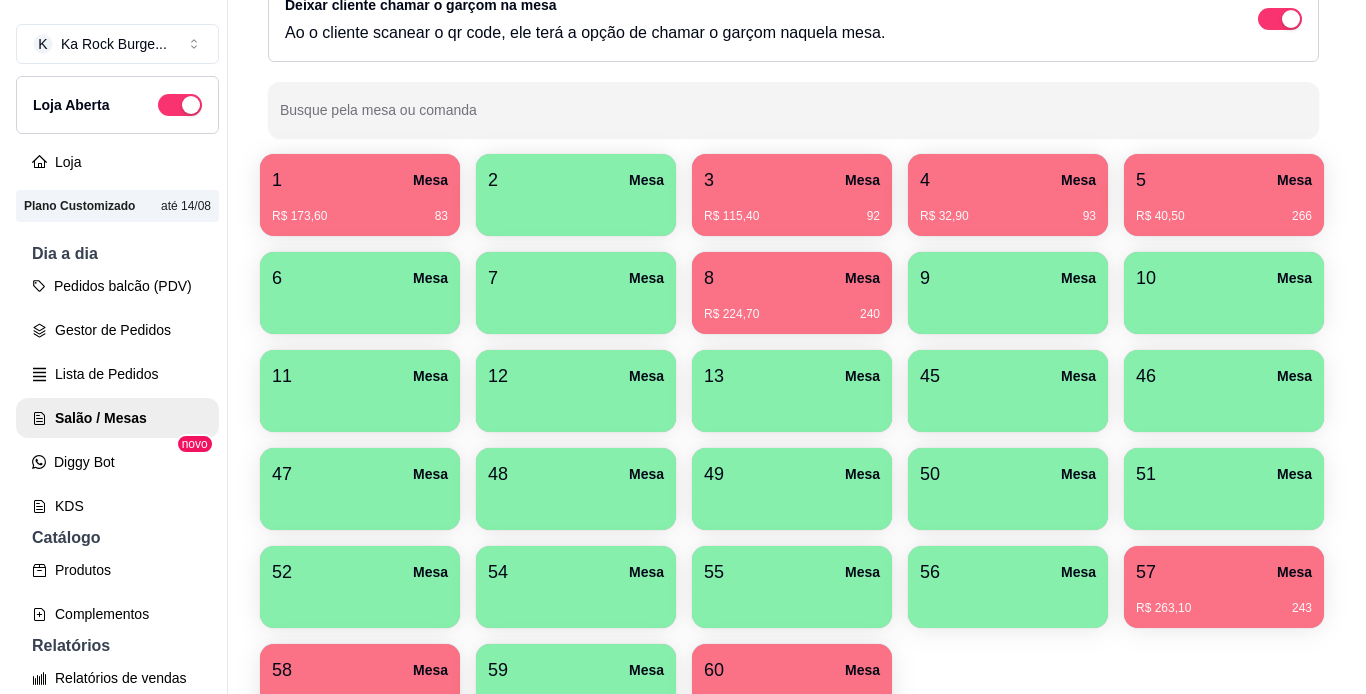scroll, scrollTop: 174, scrollLeft: 0, axis: vertical 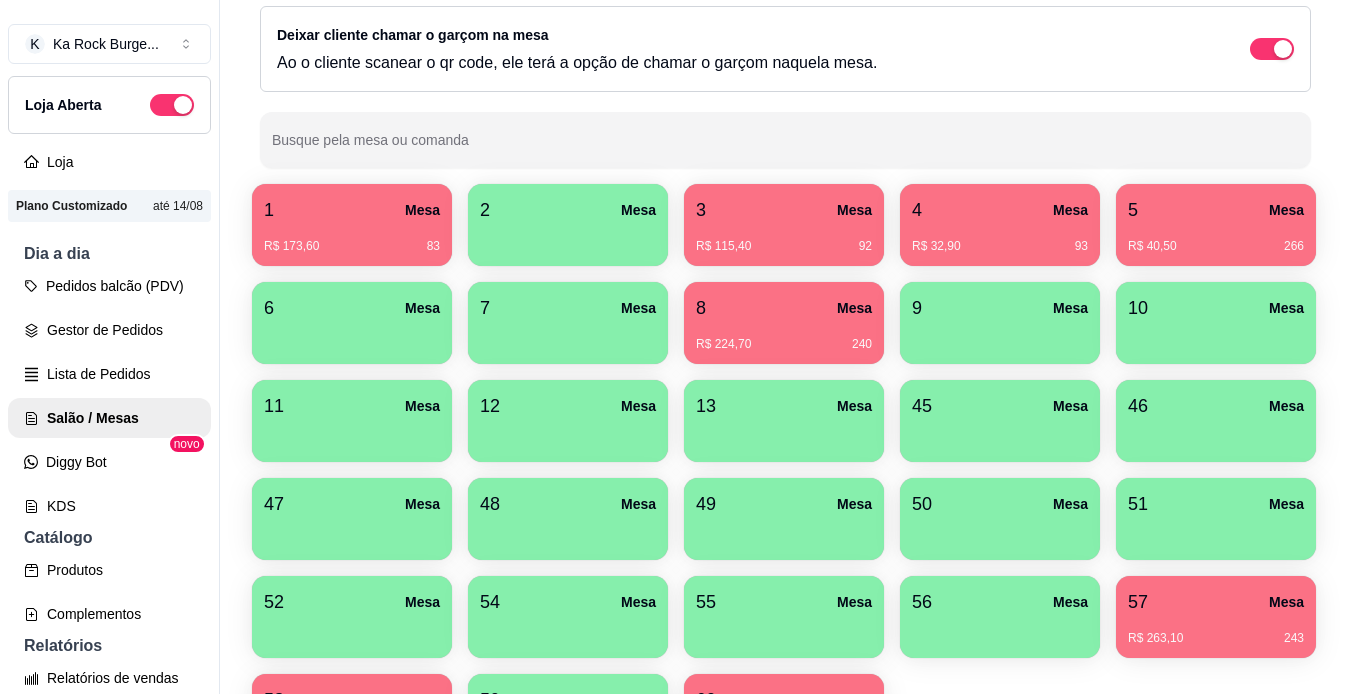 click on "Mesa" at bounding box center (422, 210) 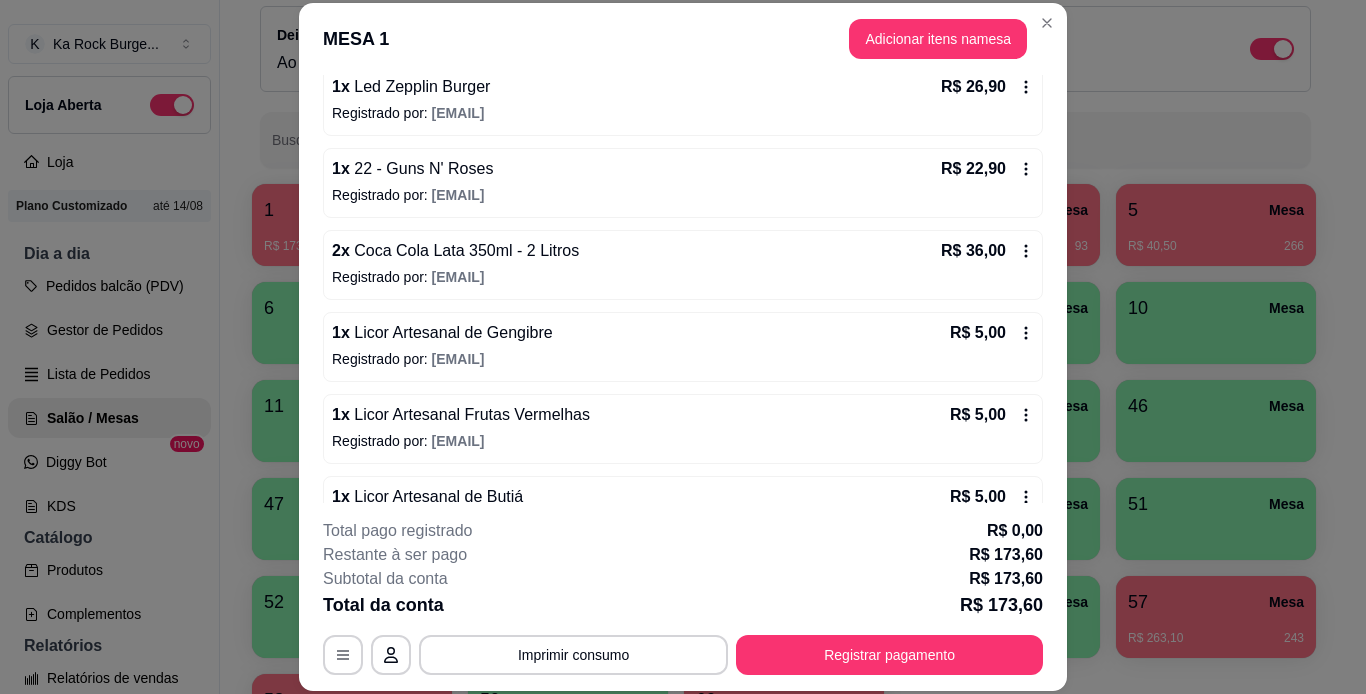scroll, scrollTop: 283, scrollLeft: 0, axis: vertical 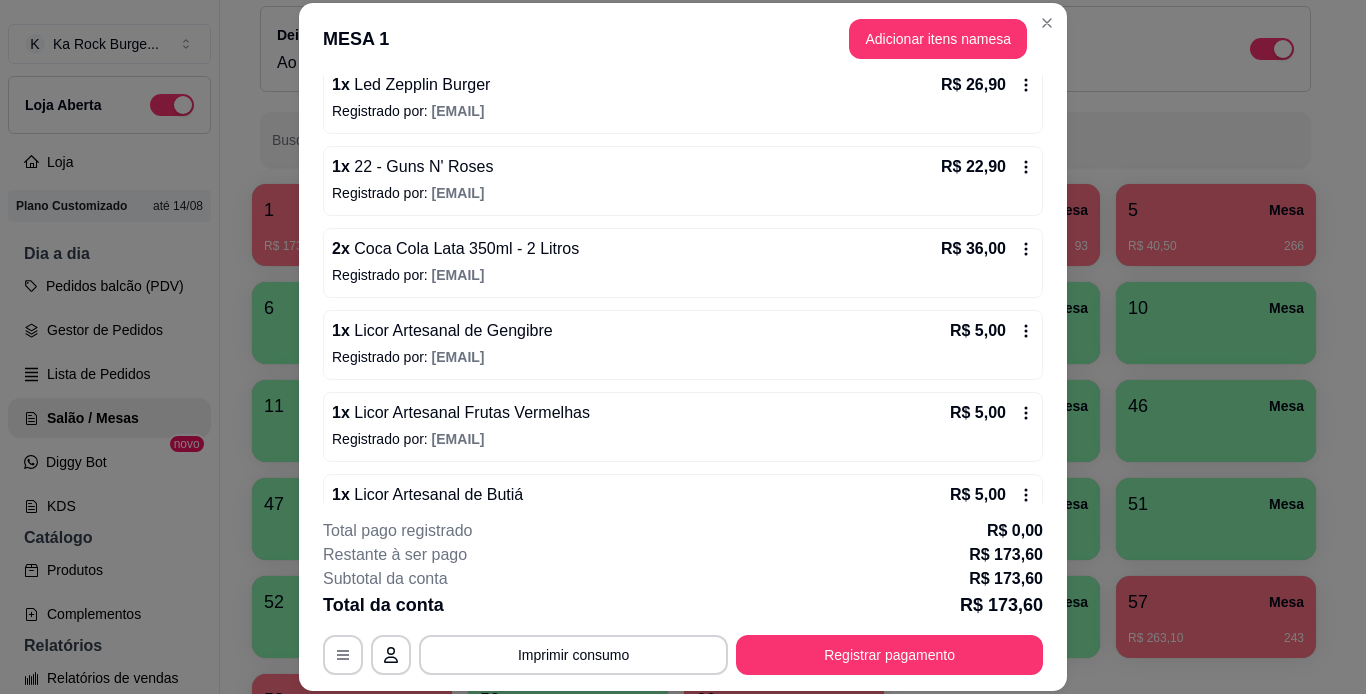 click 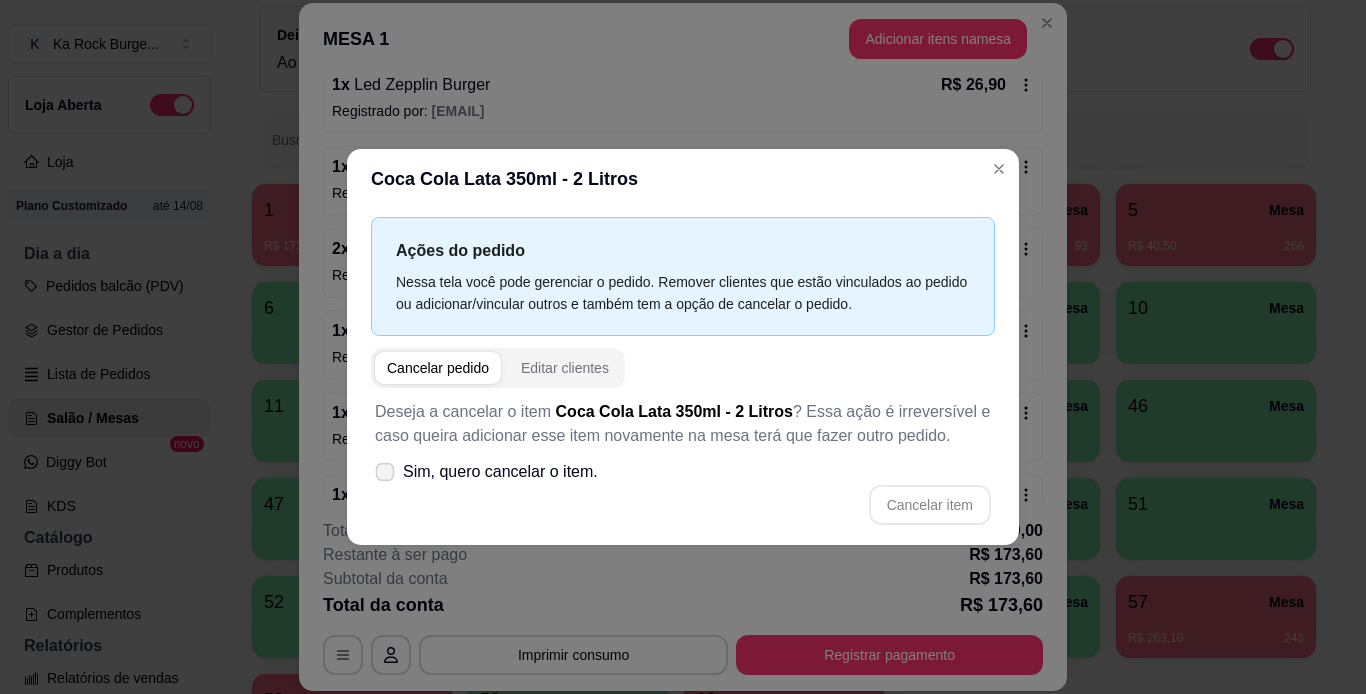 click on "Sim, quero cancelar o item." at bounding box center [500, 472] 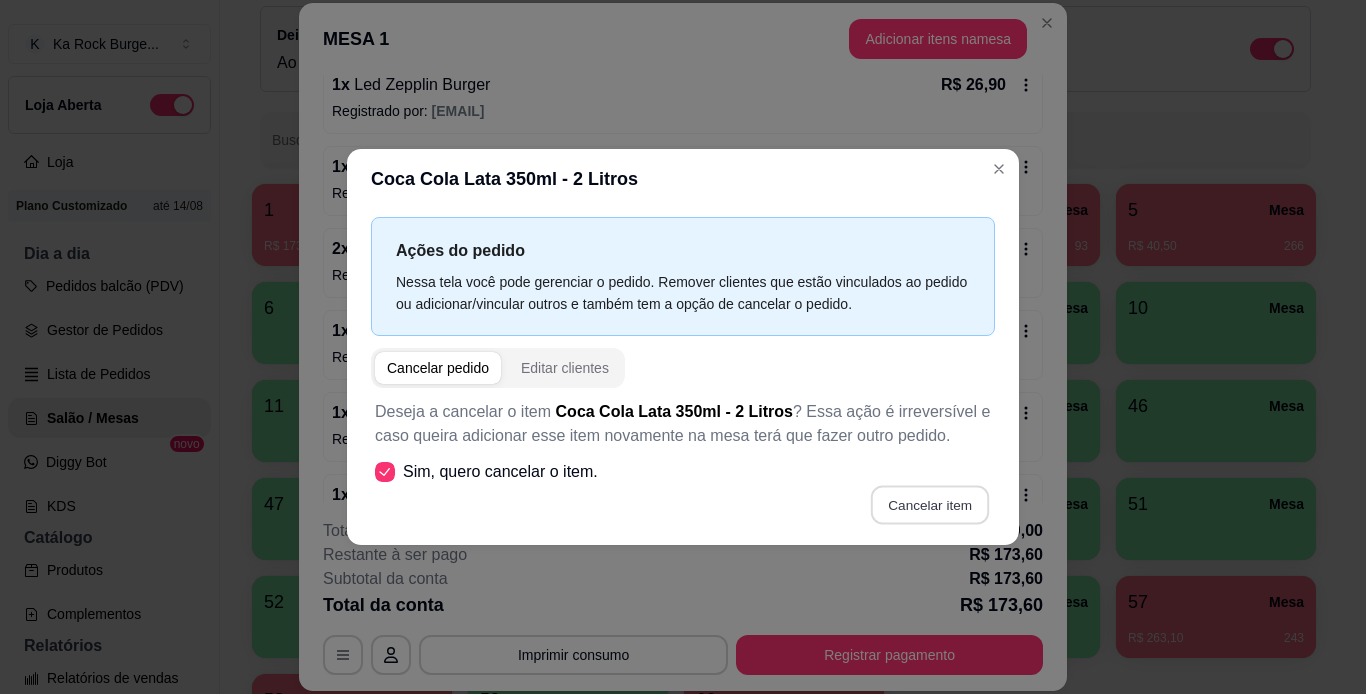 click on "Cancelar item" at bounding box center [929, 505] 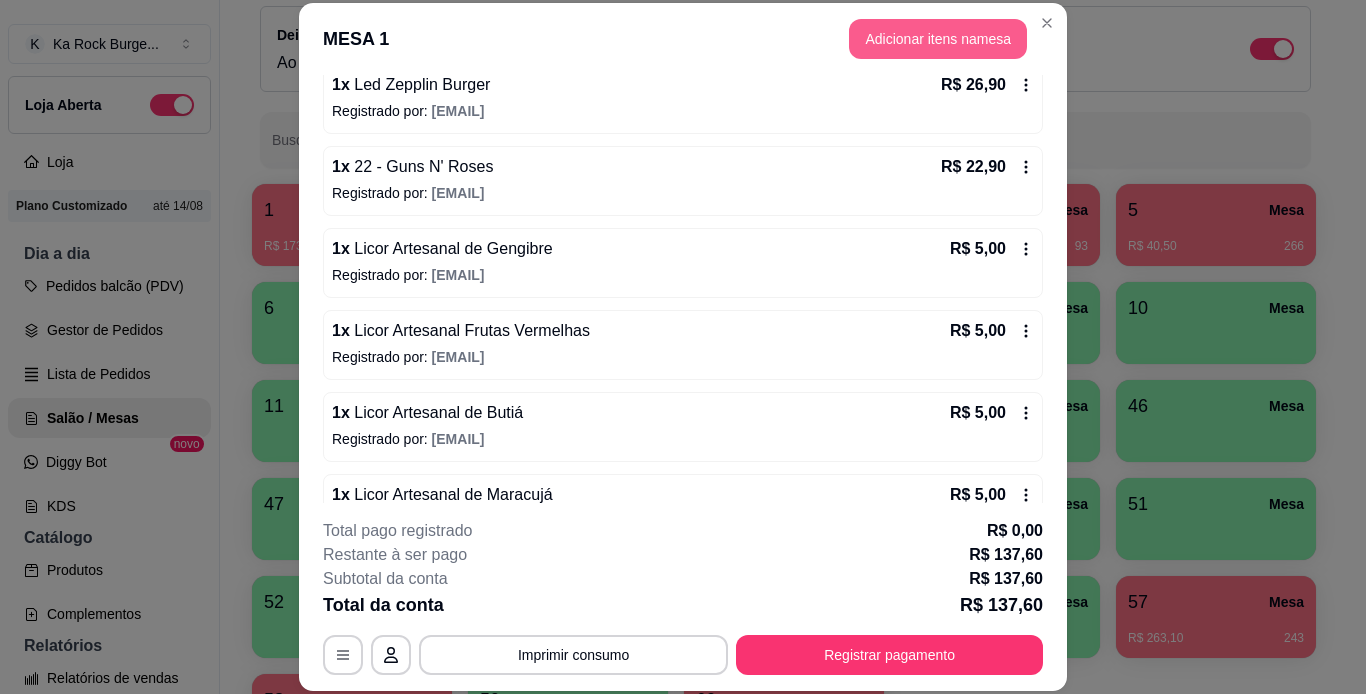 click on "Adicionar itens na  mesa" at bounding box center (938, 39) 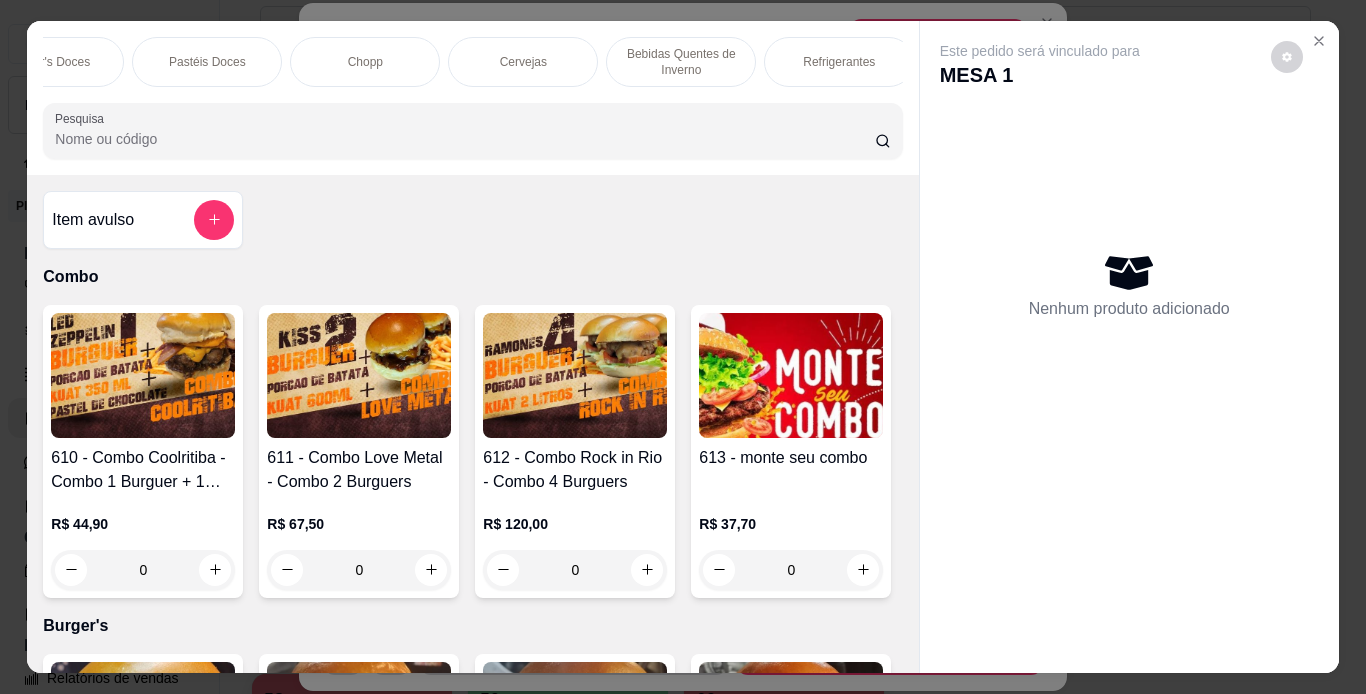 scroll, scrollTop: 0, scrollLeft: 1304, axis: horizontal 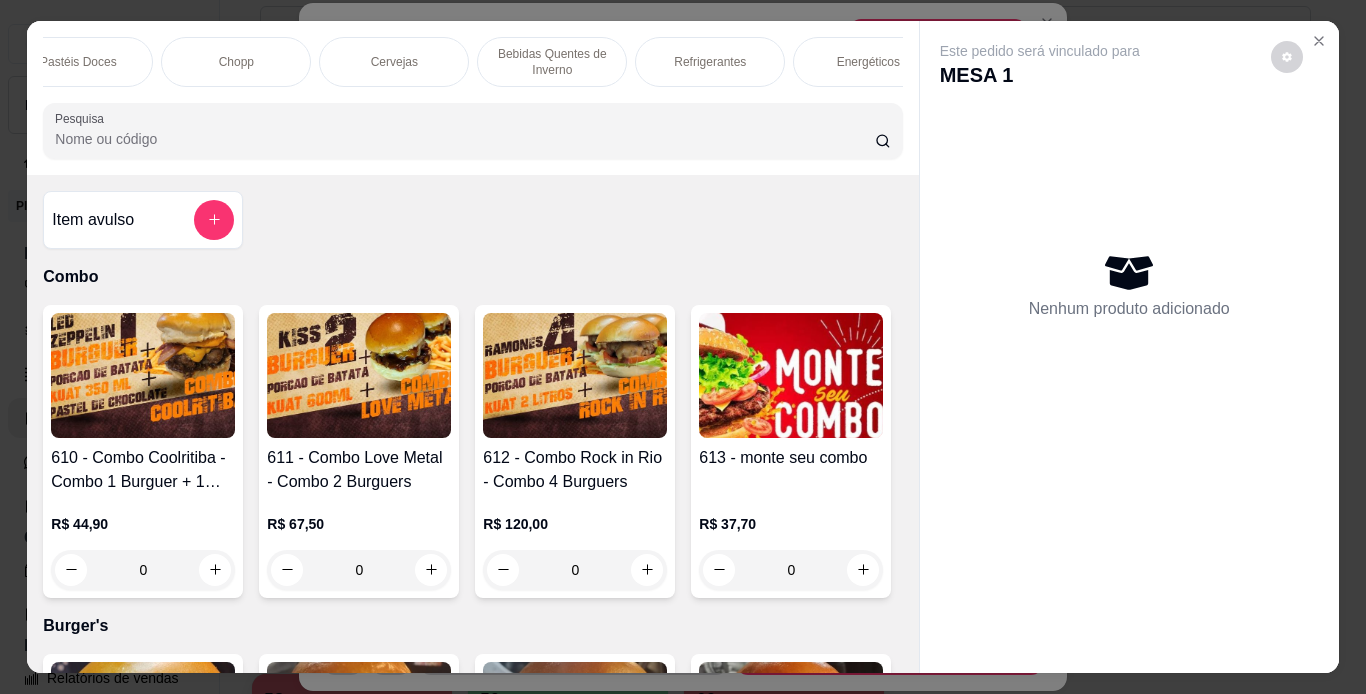 click on "Refrigerantes" at bounding box center (710, 62) 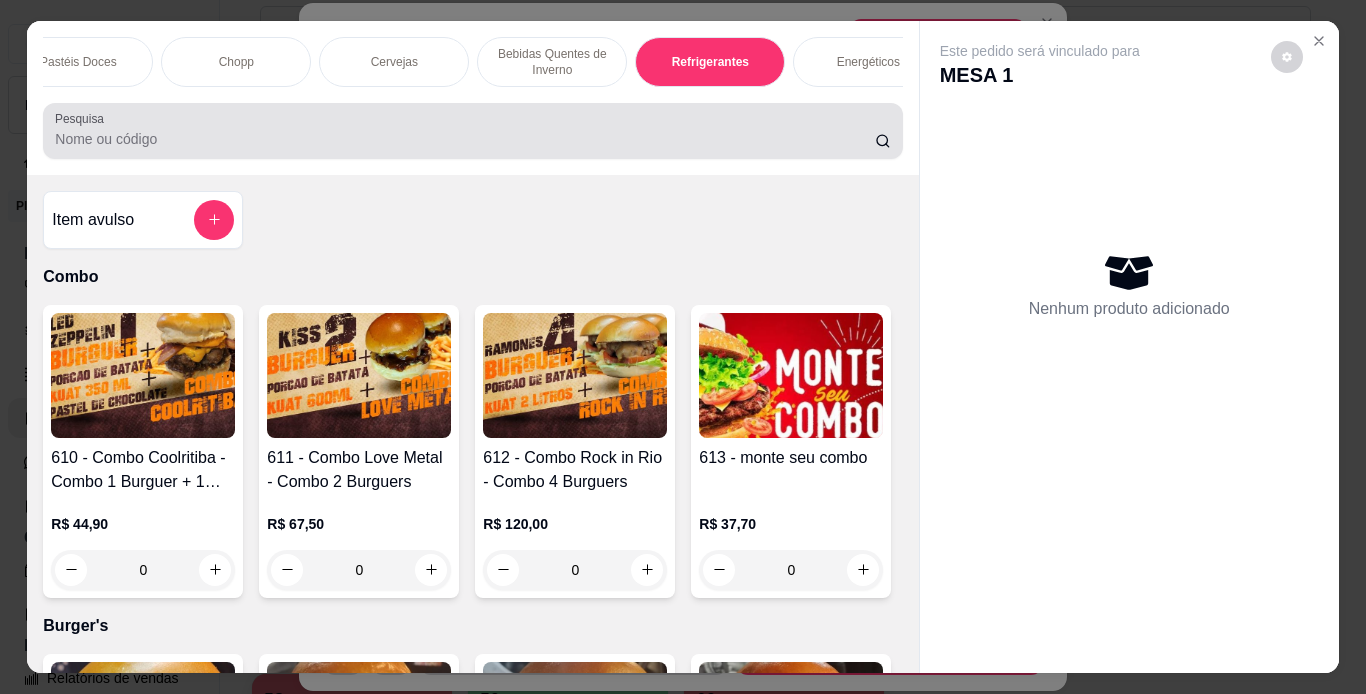 scroll, scrollTop: 9765, scrollLeft: 0, axis: vertical 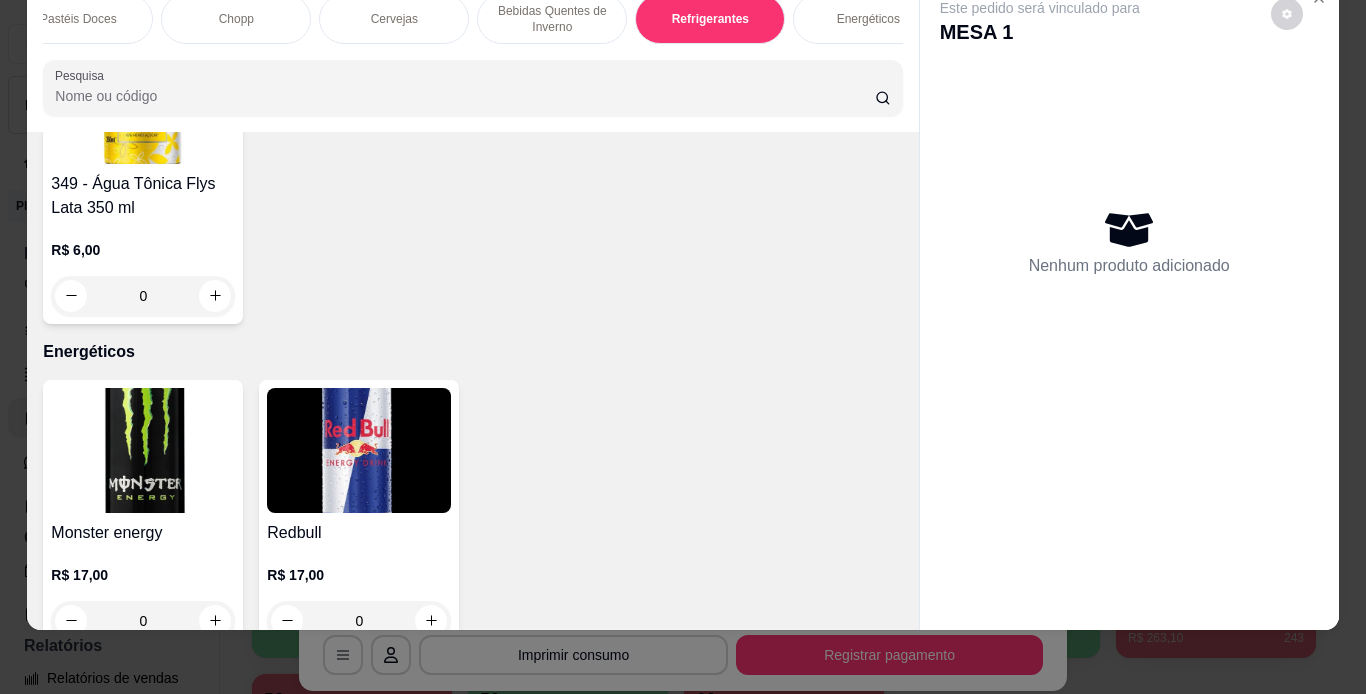 click at bounding box center (143, -1444) 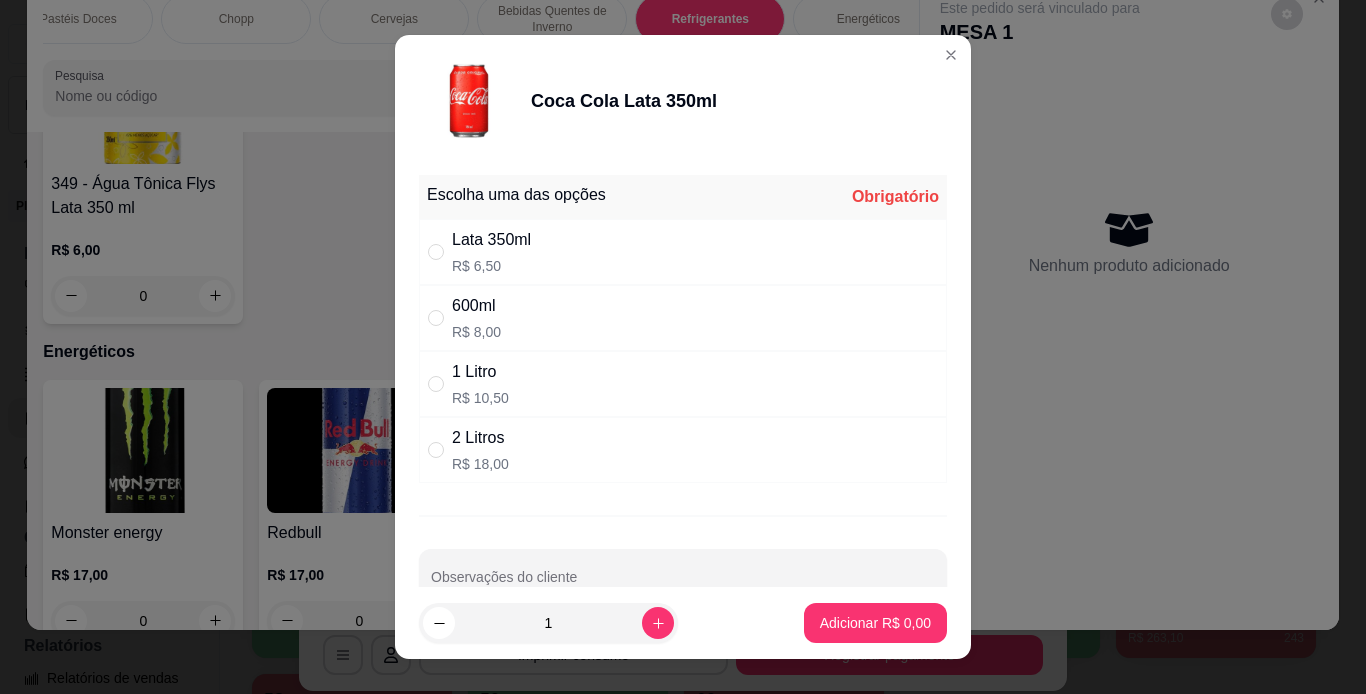 click on "2 Litros  R$ 18,00" at bounding box center [683, 450] 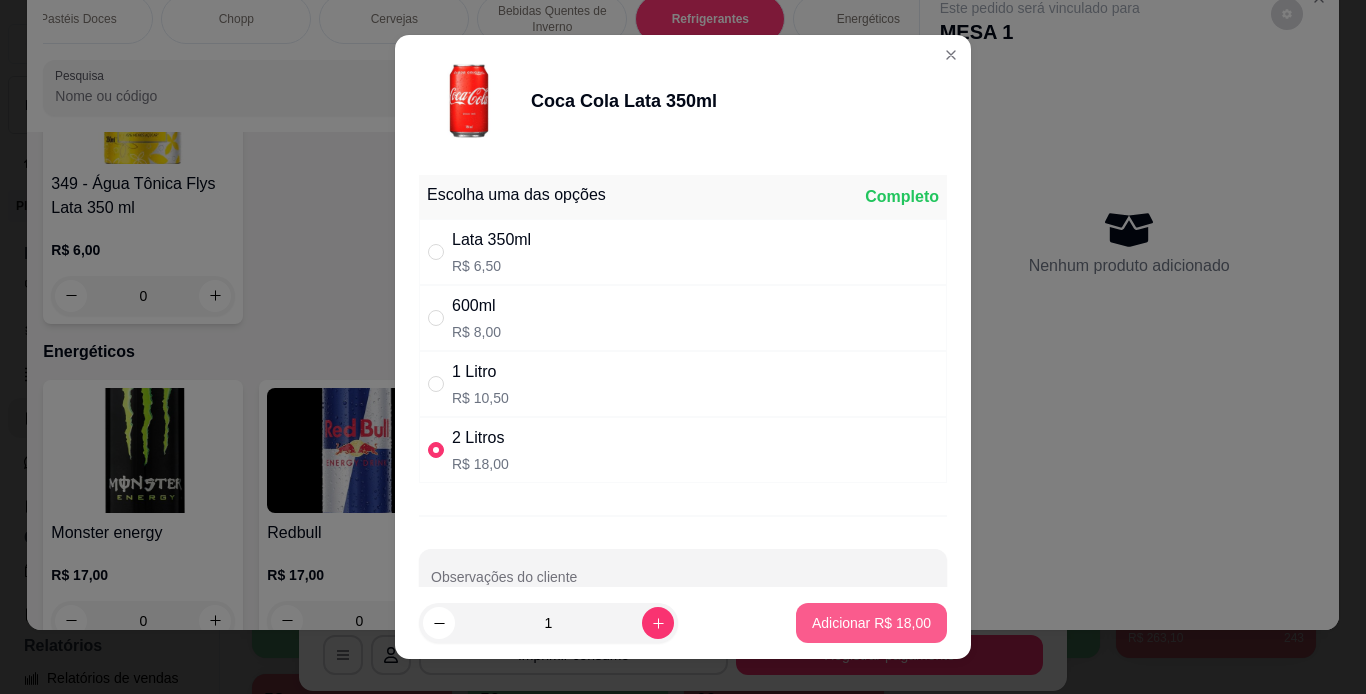 click on "Adicionar   R$ 18,00" at bounding box center [871, 623] 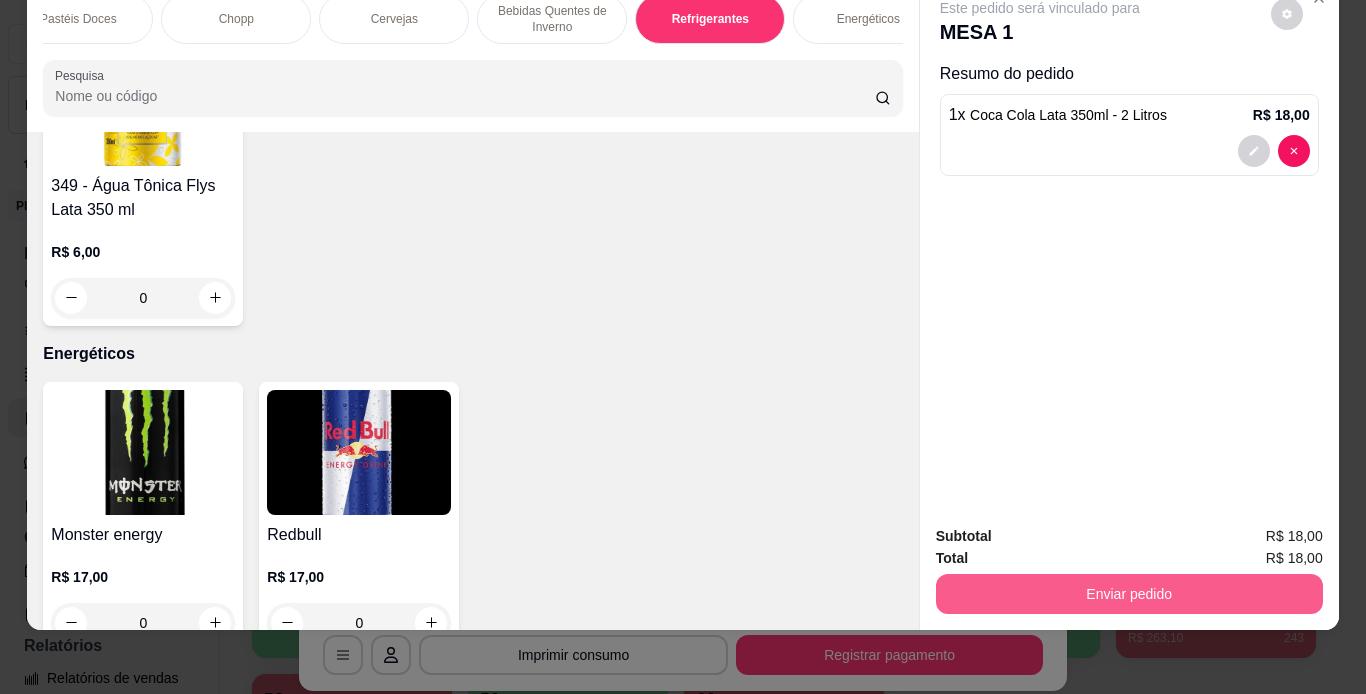 click on "Enviar pedido" at bounding box center (1129, 594) 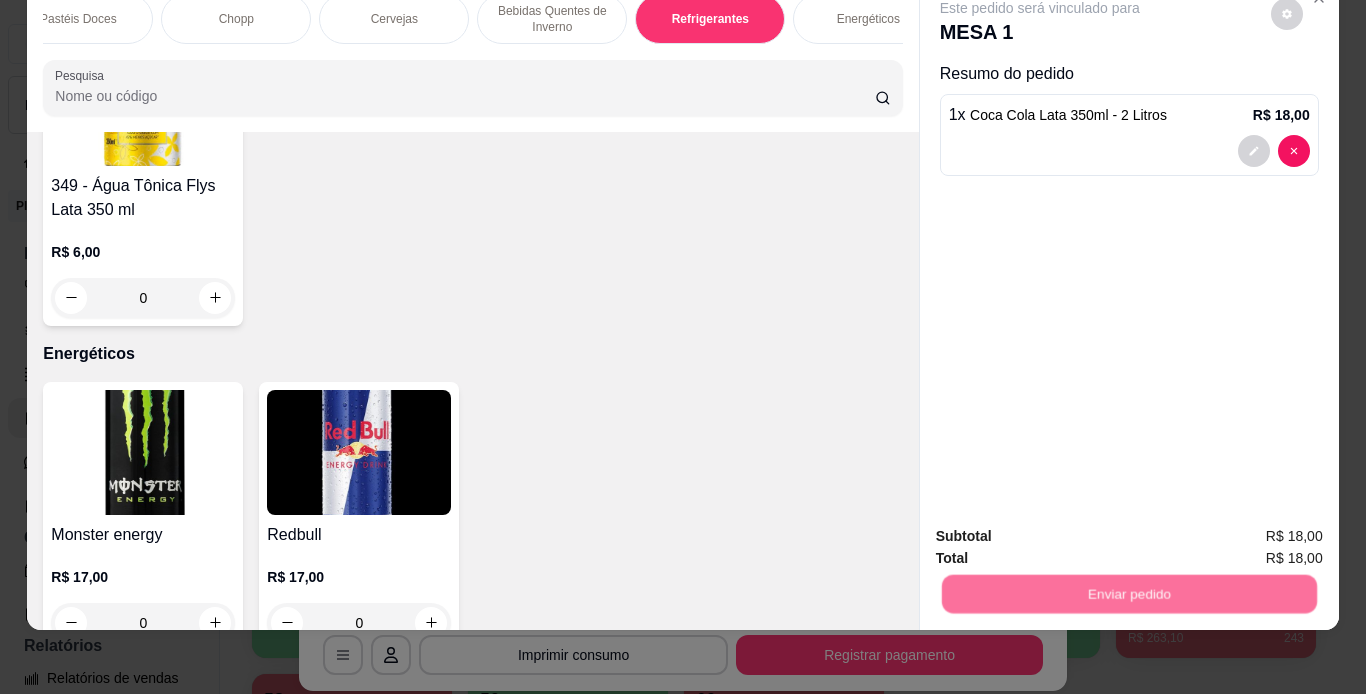click on "Não registrar e enviar pedido" at bounding box center [1063, 529] 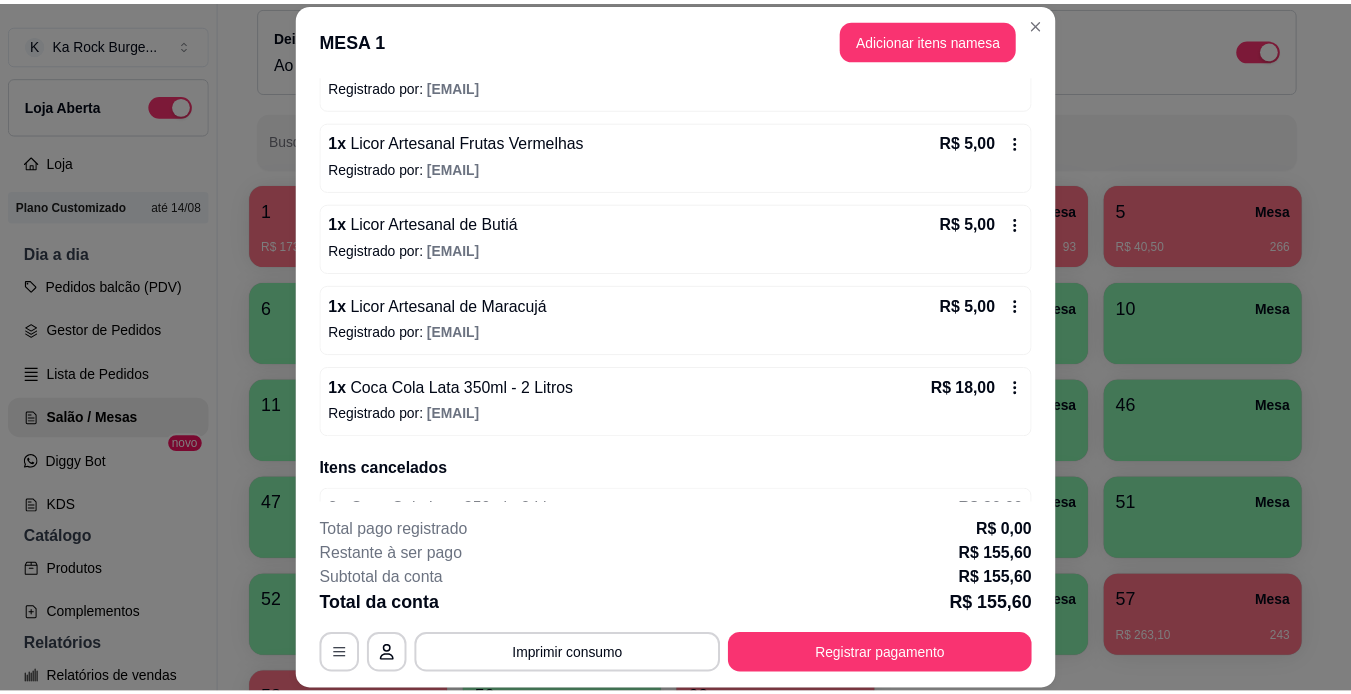 scroll, scrollTop: 482, scrollLeft: 0, axis: vertical 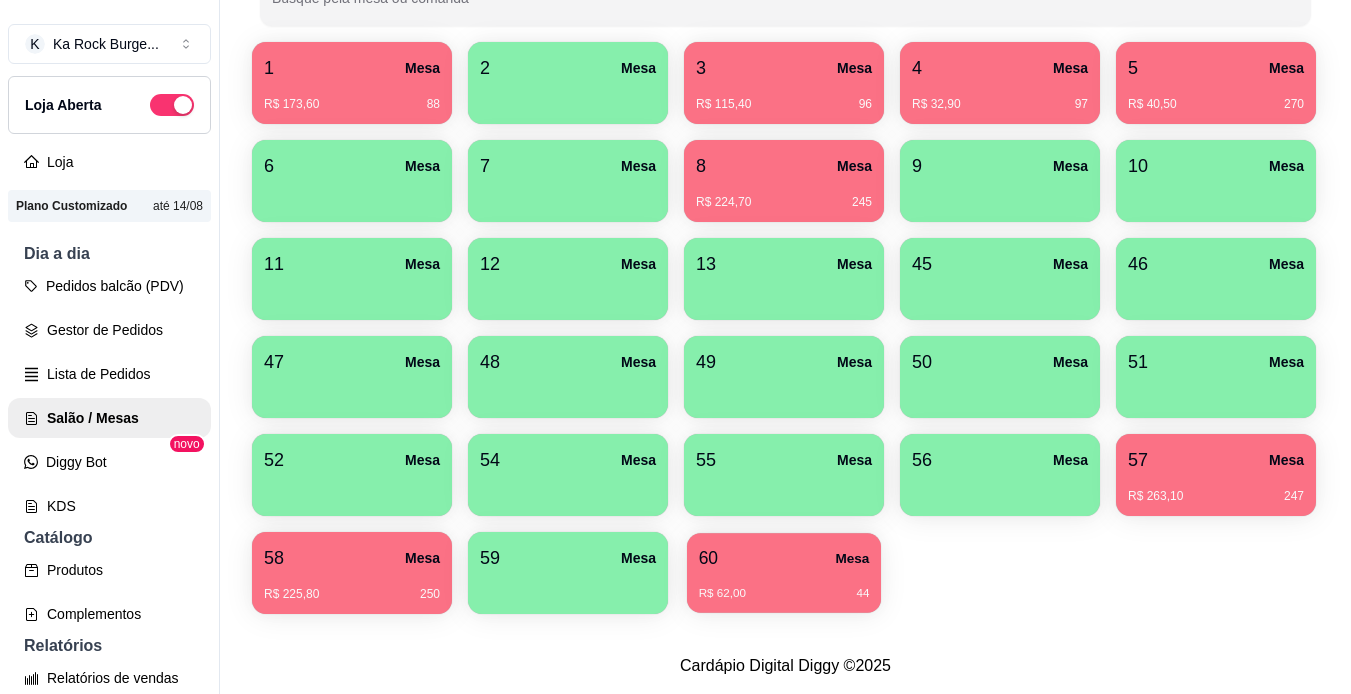 click on "R$ 62,00 44" at bounding box center [784, 586] 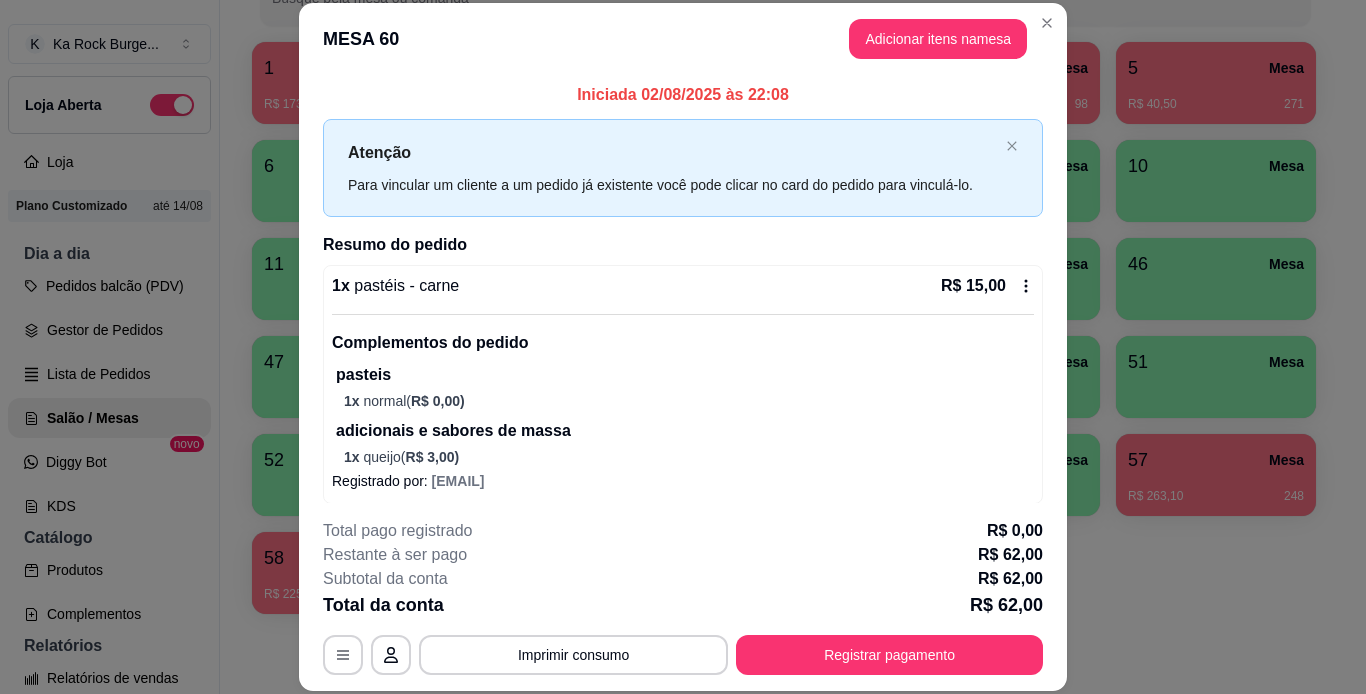 scroll, scrollTop: 375, scrollLeft: 0, axis: vertical 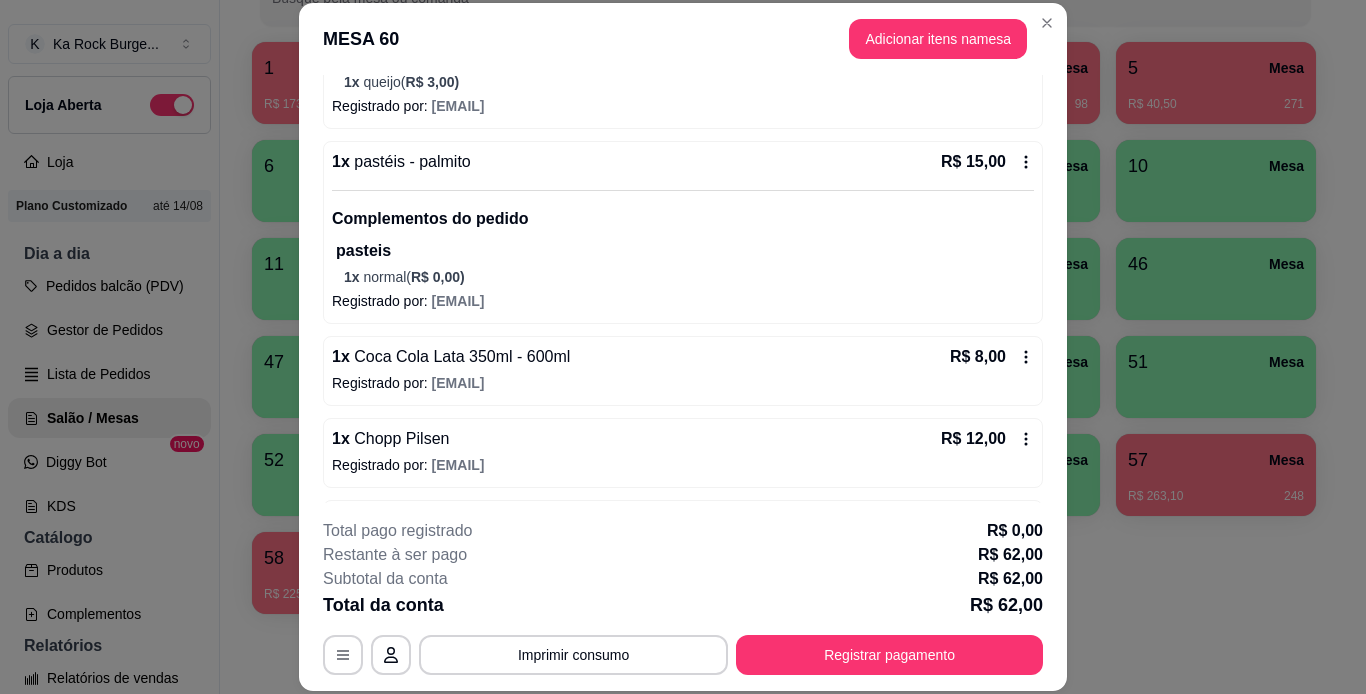 click on "R$ 8,00" at bounding box center [992, 357] 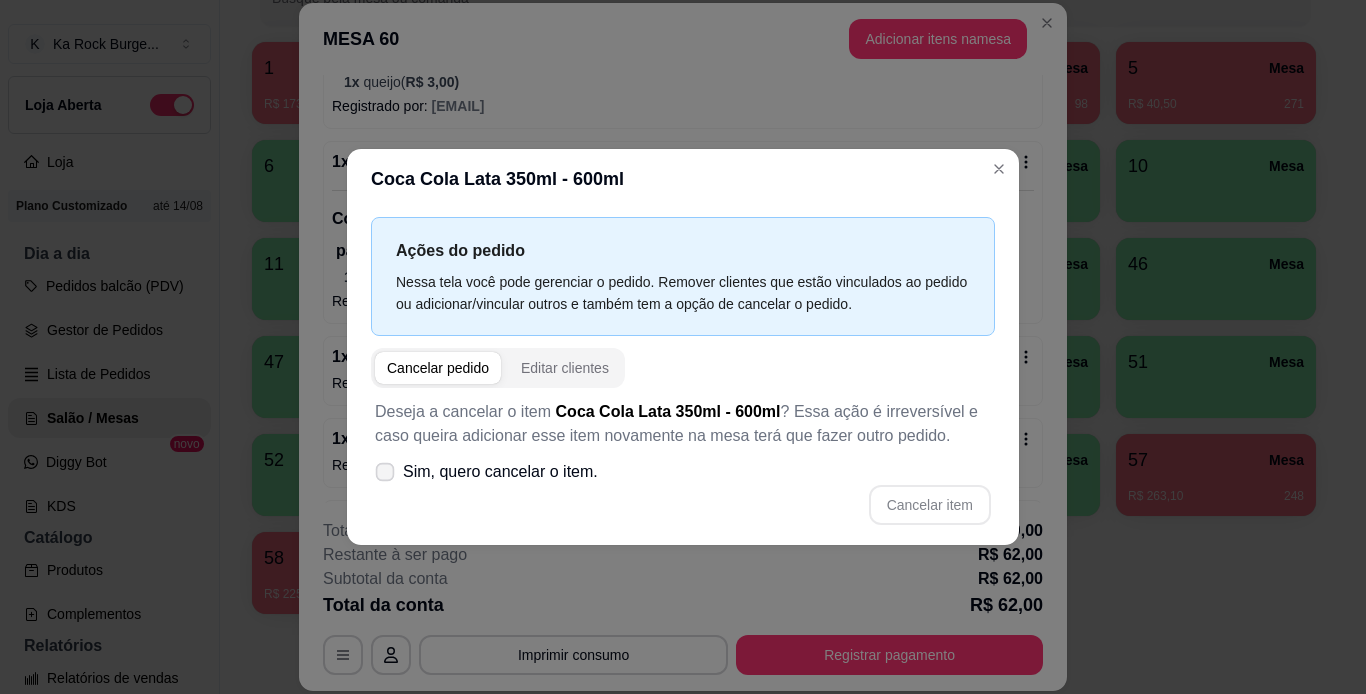 click 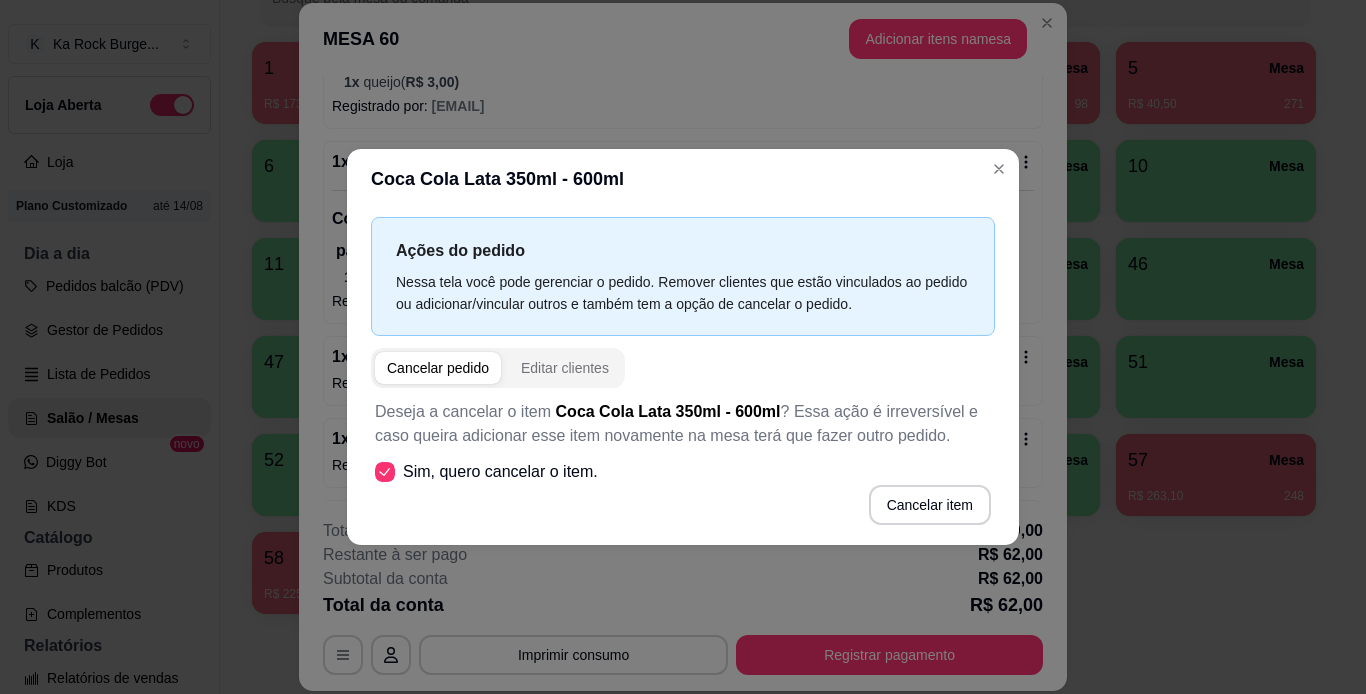 click on "Deseja a cancelar o item   Coca Cola Lata 350ml - 600ml ? Essa ação é irreversível e caso queira adicionar esse item novamente na mesa terá que fazer outro pedido. Sim, quero cancelar o item. Cancelar item" at bounding box center [683, 462] 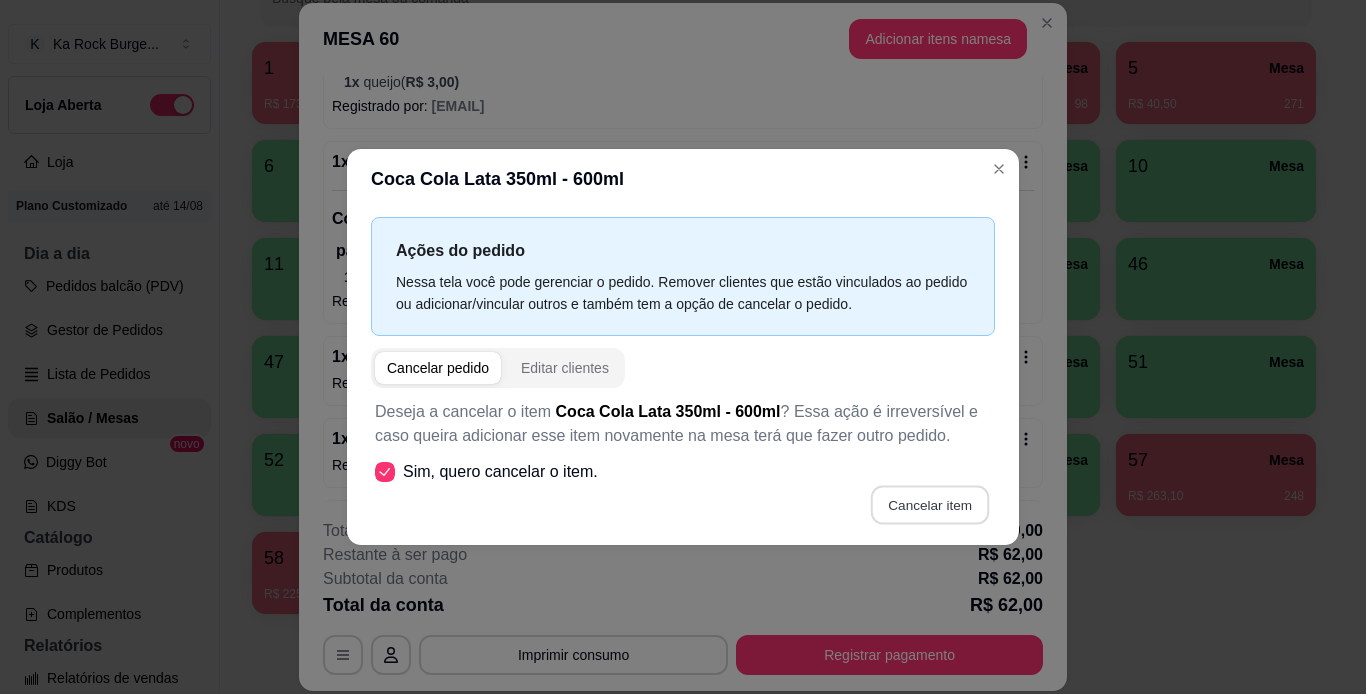 click on "Cancelar item" at bounding box center (929, 505) 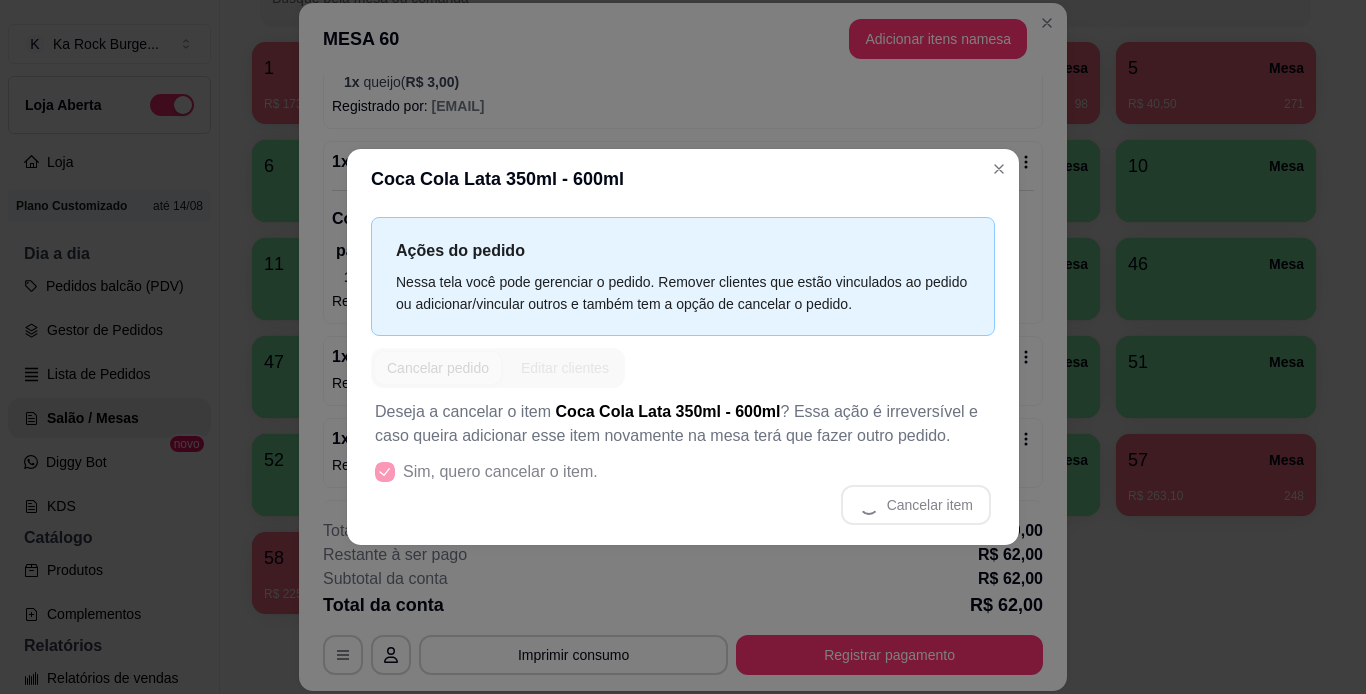 click on "Cancelar item" at bounding box center [683, 505] 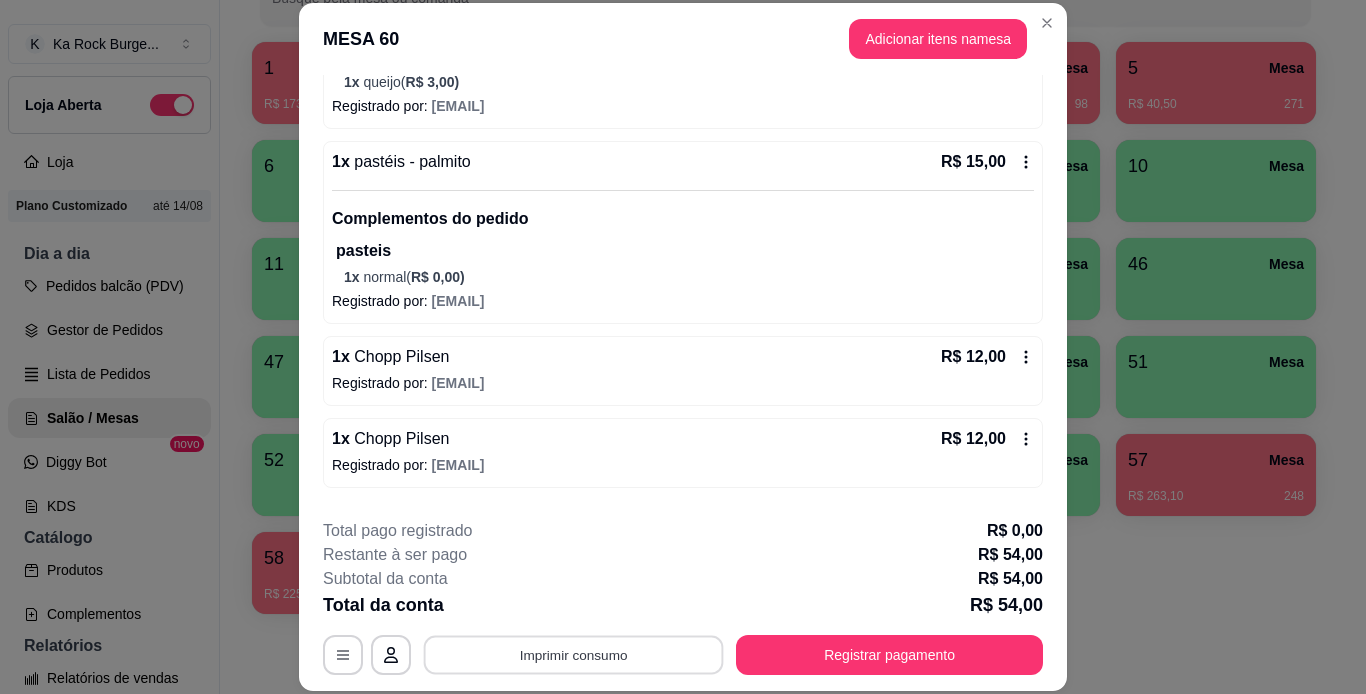 click on "Imprimir consumo" at bounding box center (574, 654) 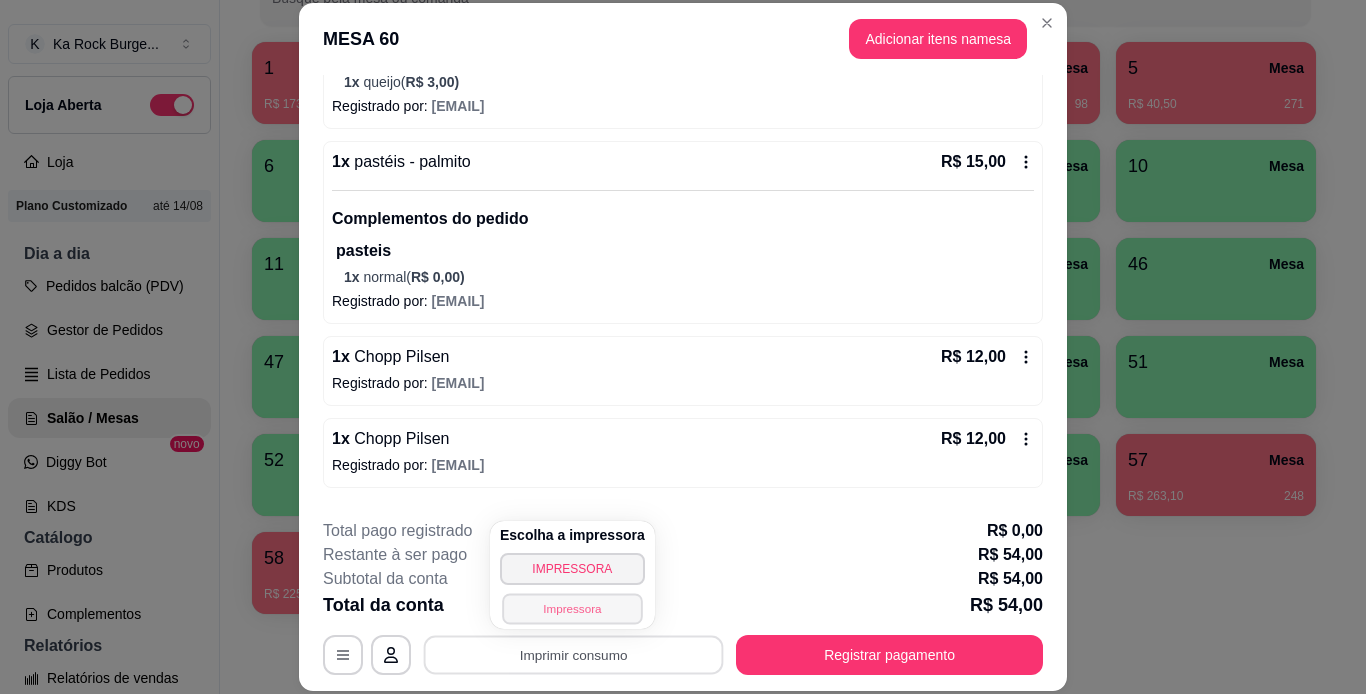 click on "Impressora" at bounding box center [572, 608] 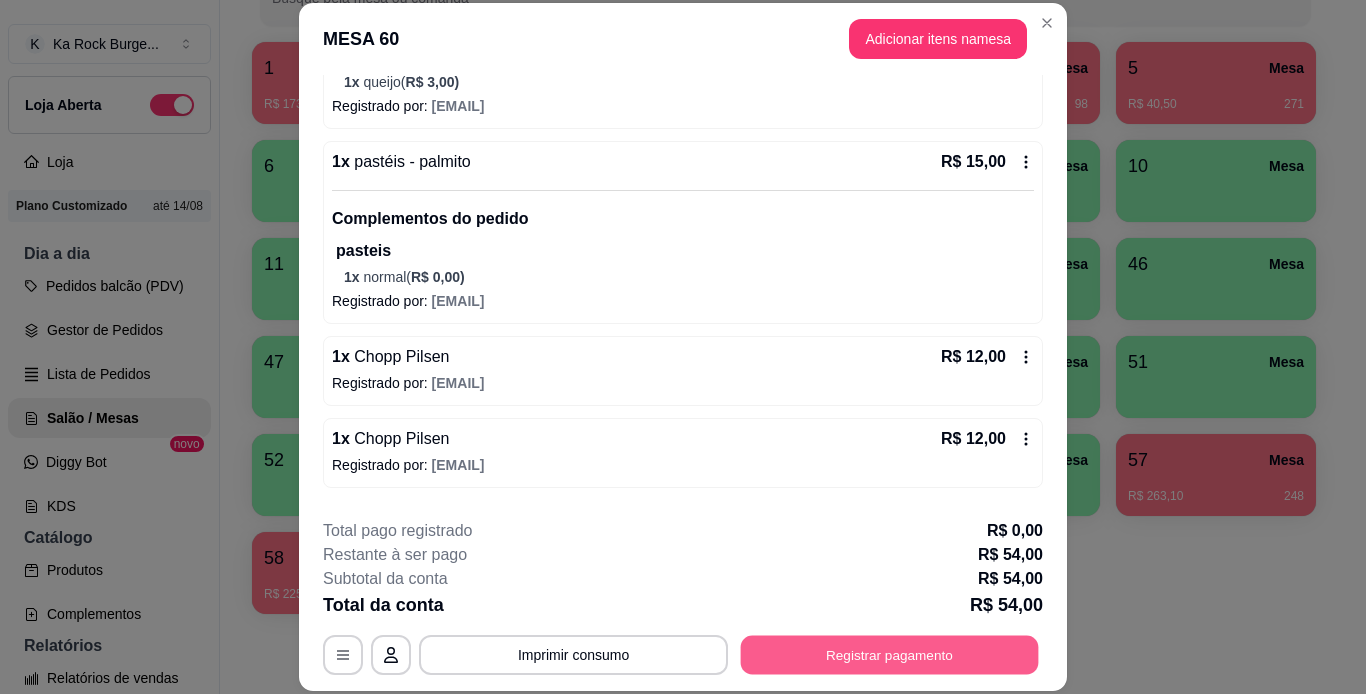 click on "Registrar pagamento" at bounding box center (890, 654) 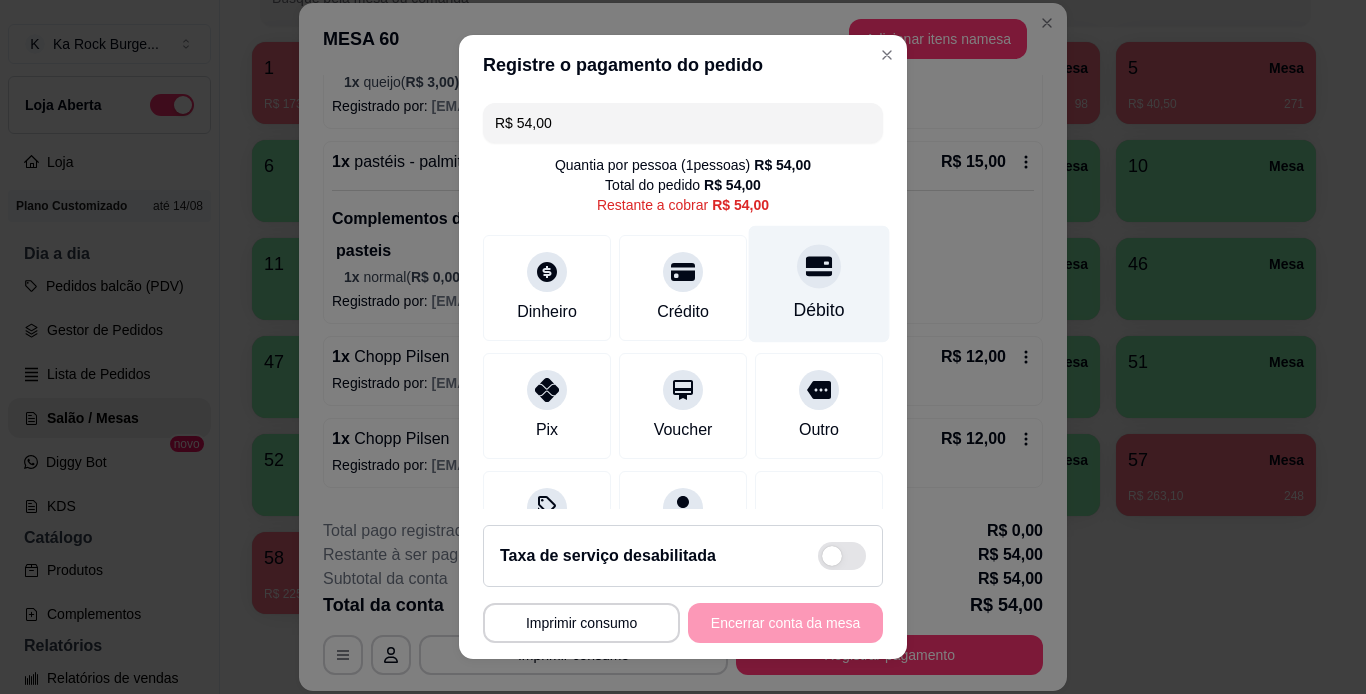 click at bounding box center (819, 266) 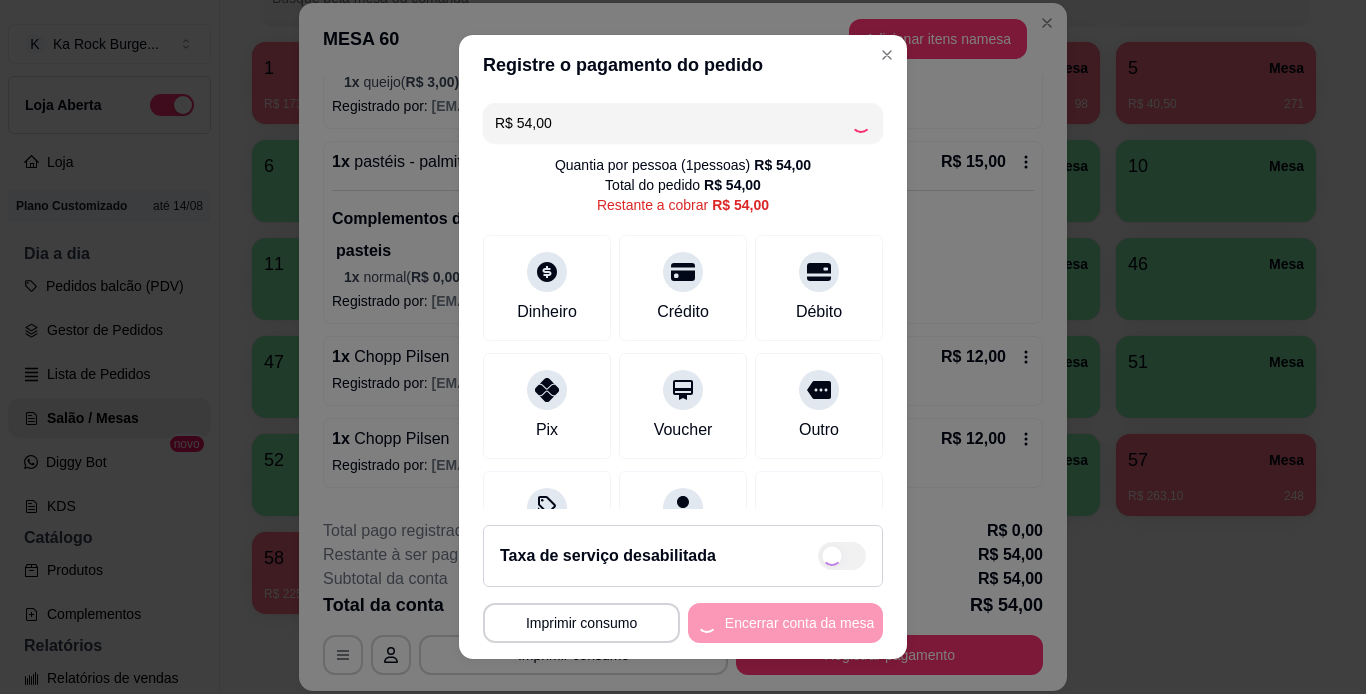 type on "R$ 0,00" 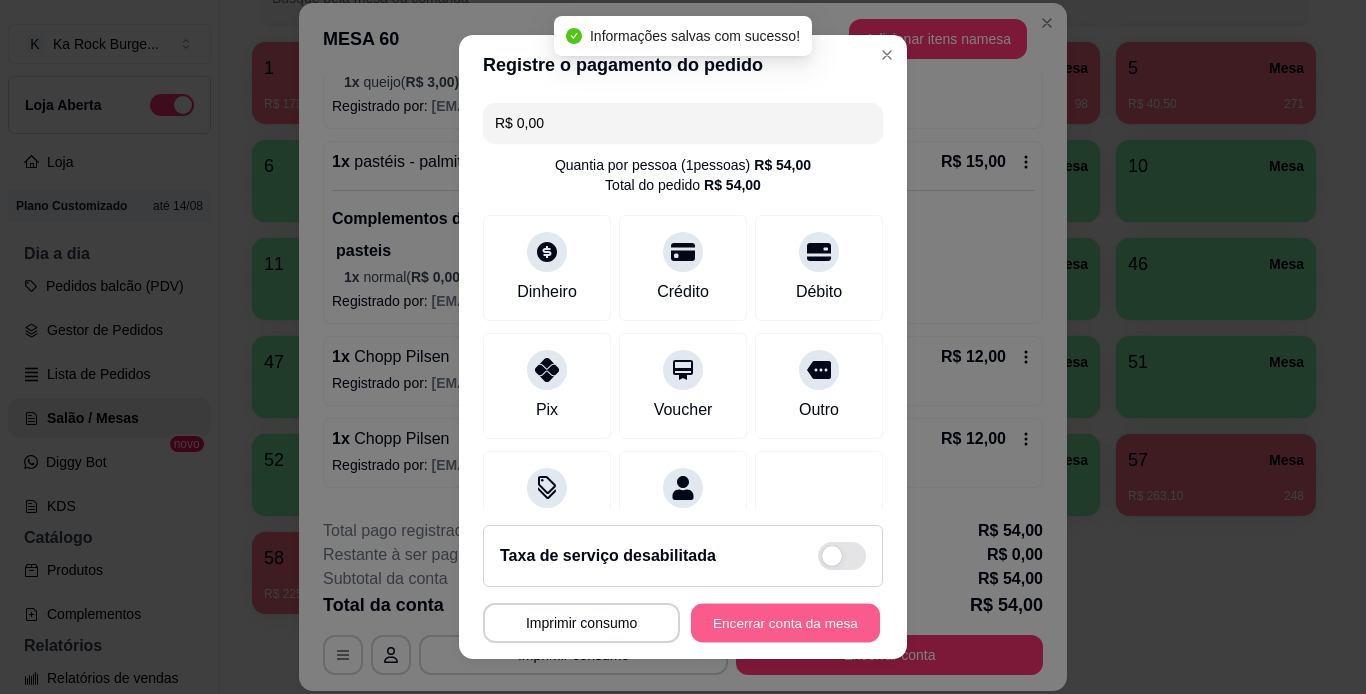 click on "Encerrar conta da mesa" at bounding box center (785, 623) 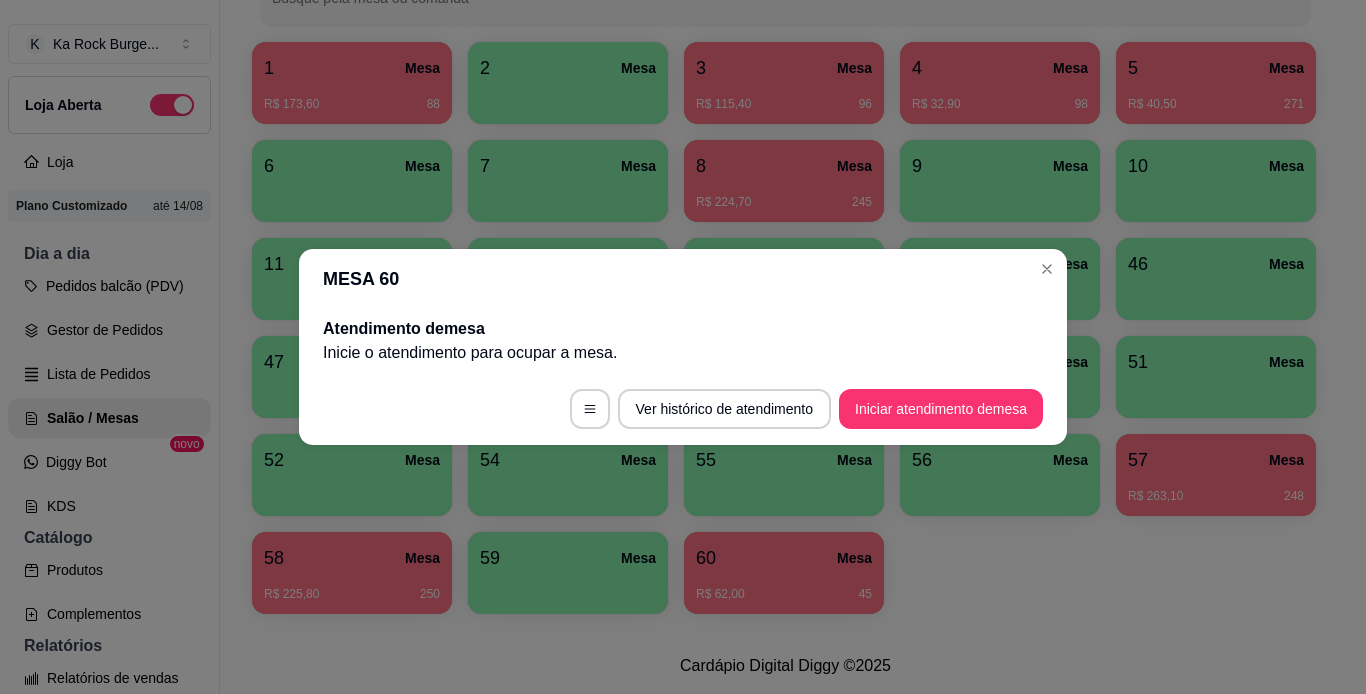 scroll, scrollTop: 0, scrollLeft: 0, axis: both 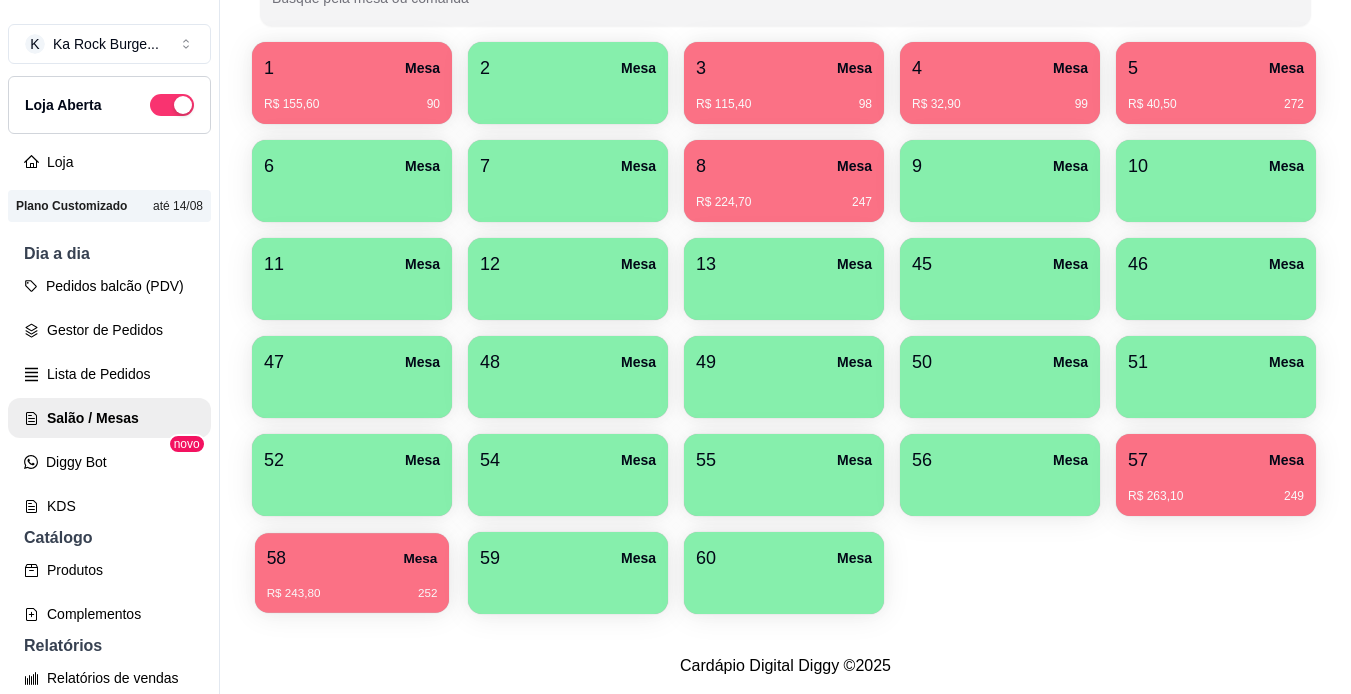 click on "R$ 243,80 252" at bounding box center (352, 594) 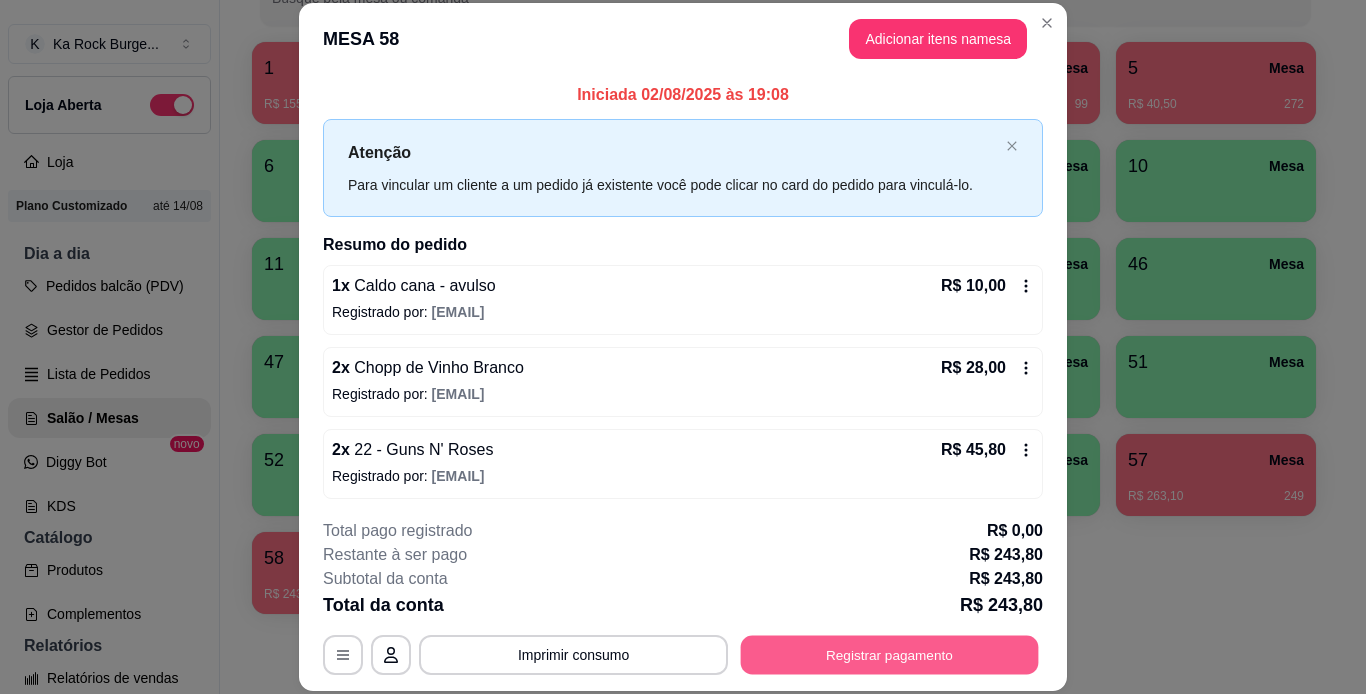 click on "Registrar pagamento" at bounding box center (890, 654) 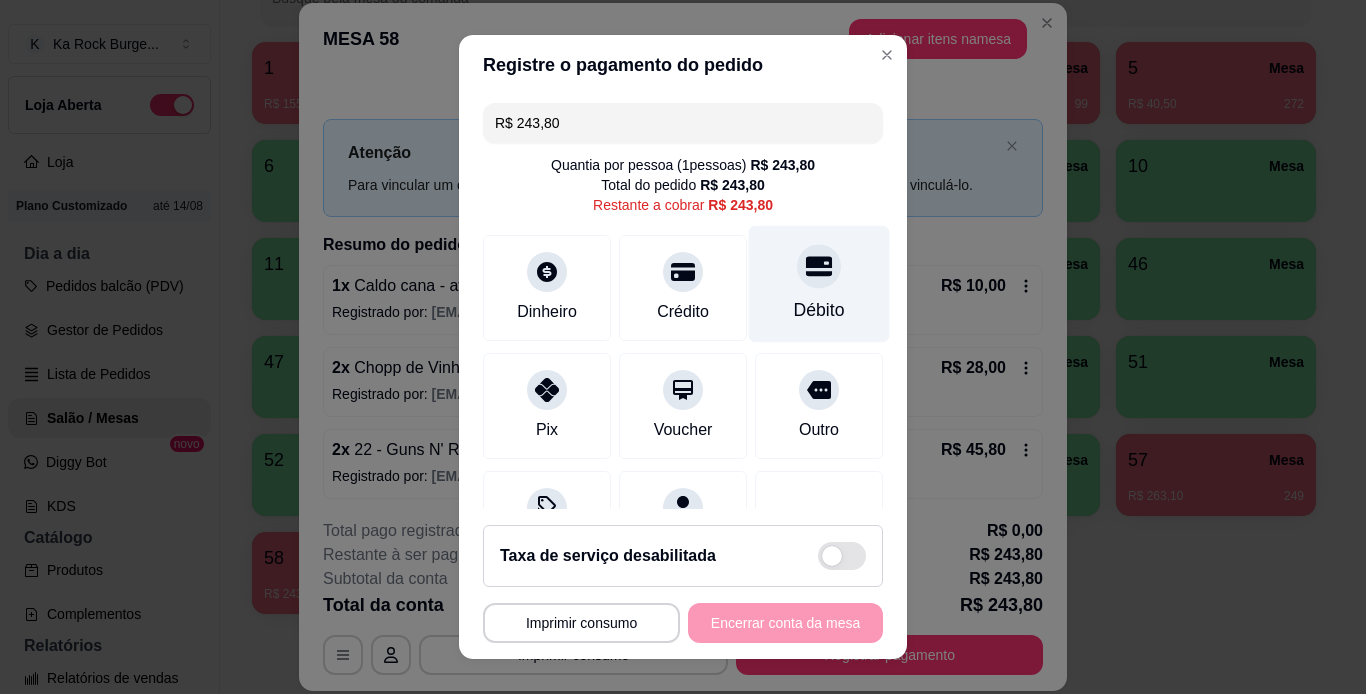 click on "Débito" at bounding box center (819, 310) 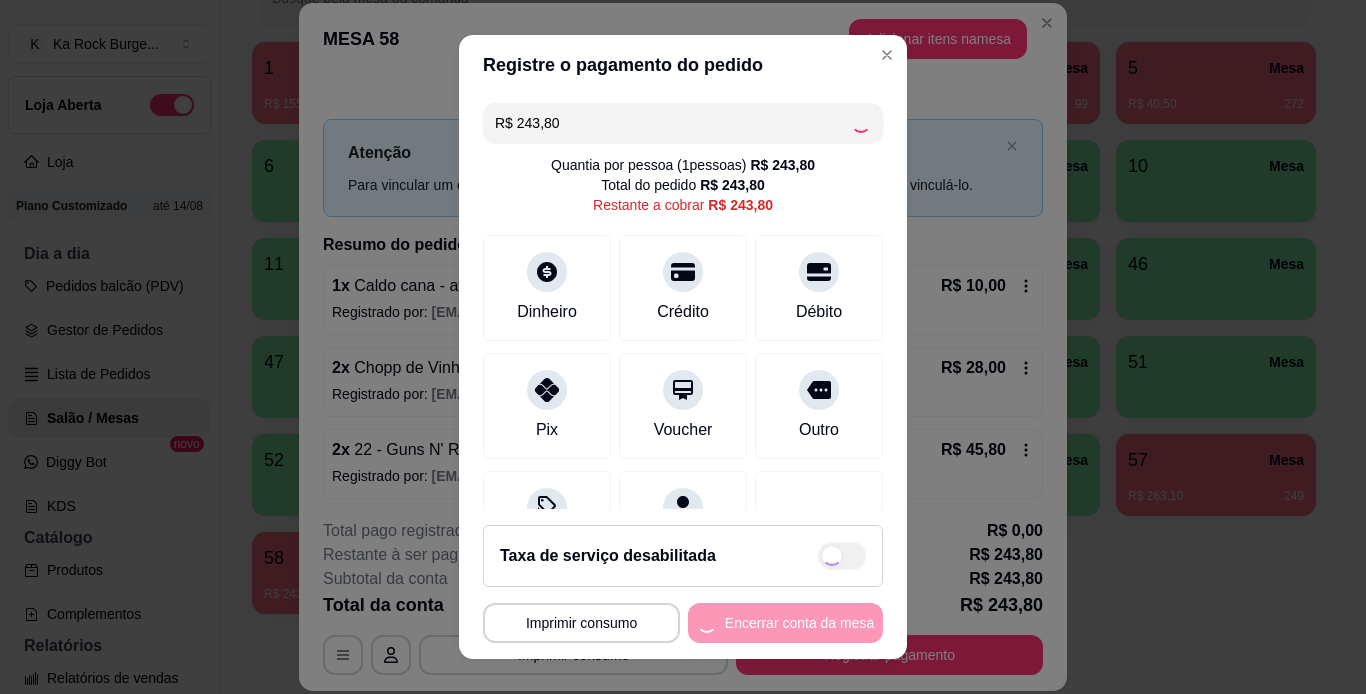 type on "R$ 0,00" 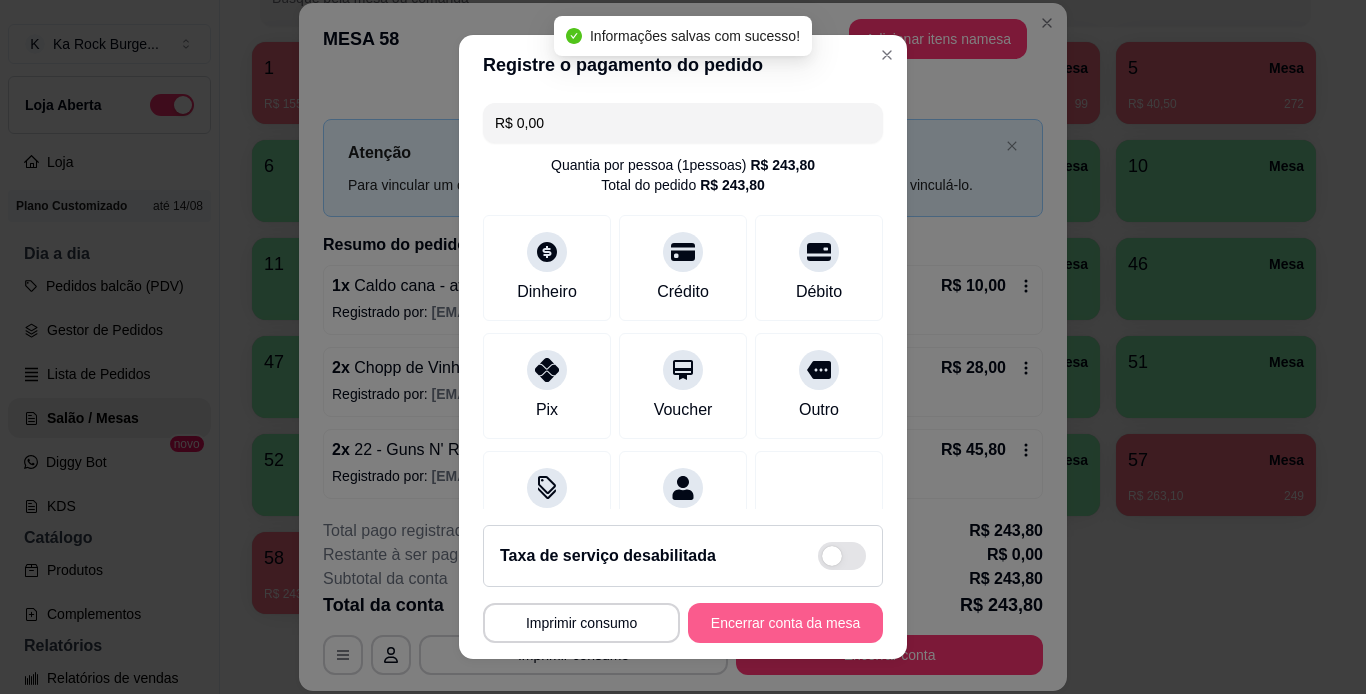 click on "Encerrar conta da mesa" at bounding box center [785, 623] 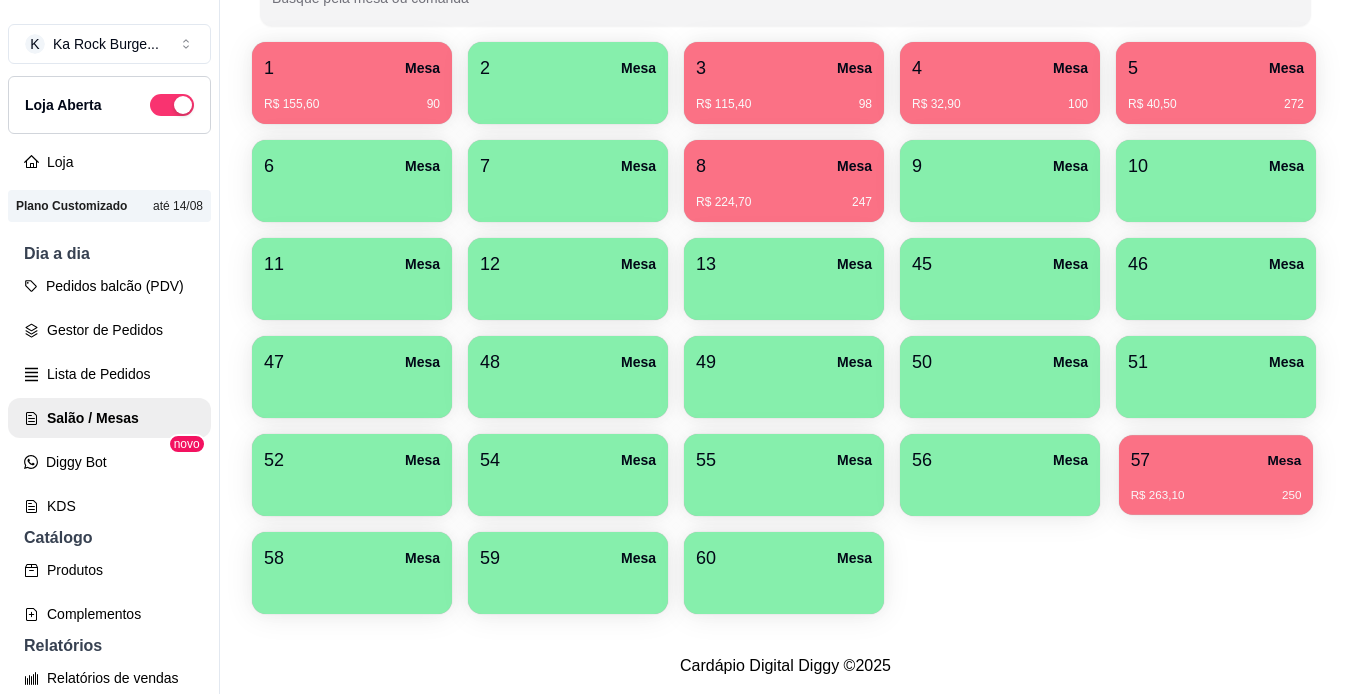 click on "57 Mesa R$ 263,10 250" at bounding box center (1216, 475) 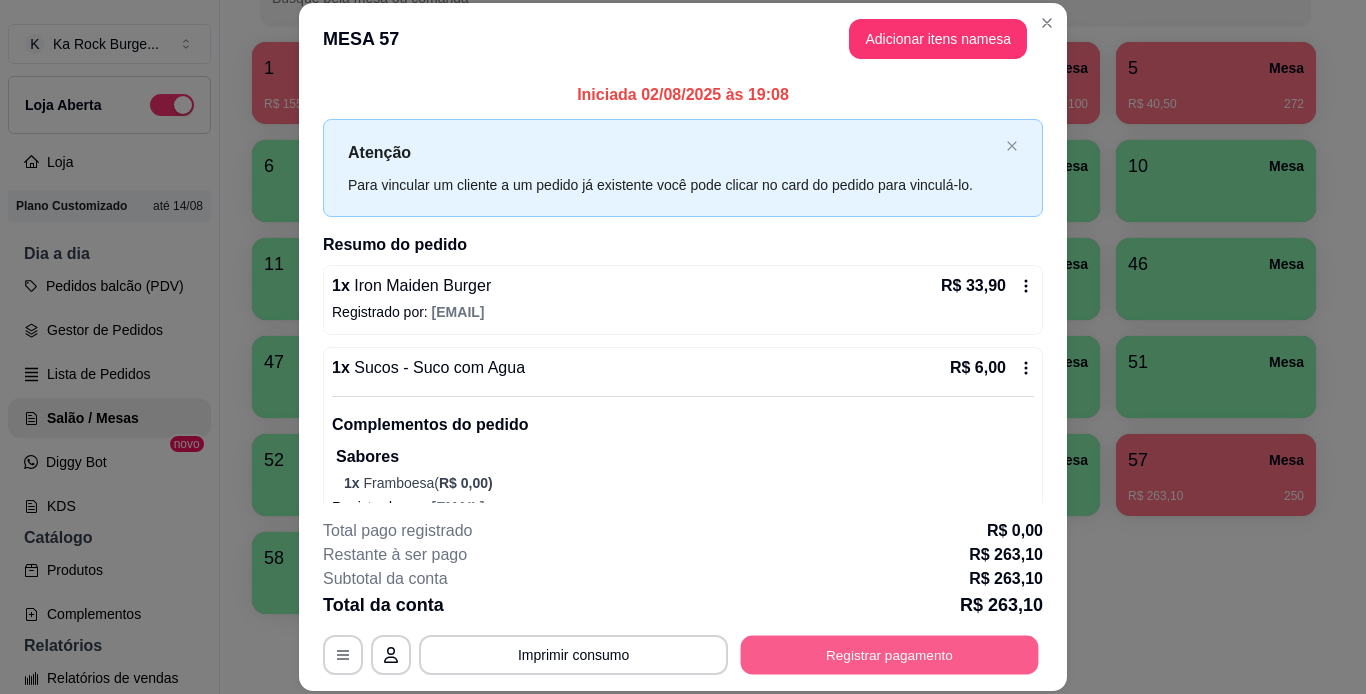 click on "Registrar pagamento" at bounding box center (890, 654) 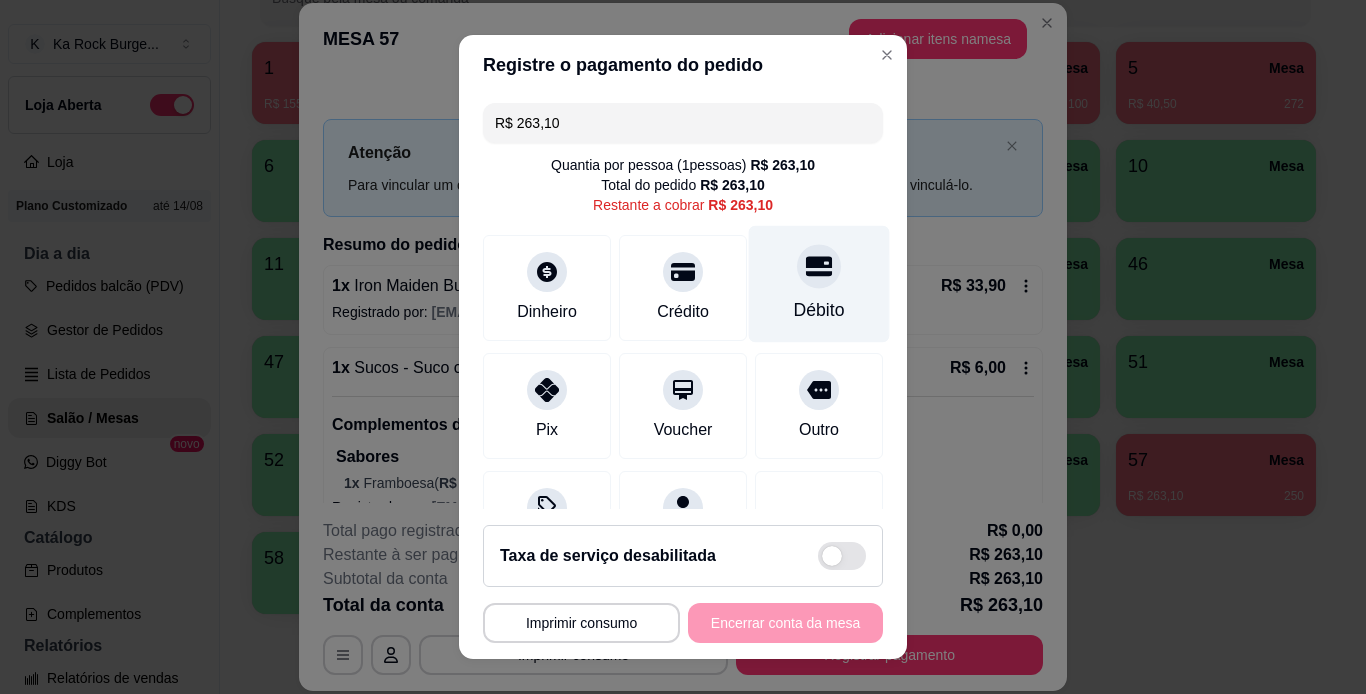 click on "Débito" at bounding box center [819, 283] 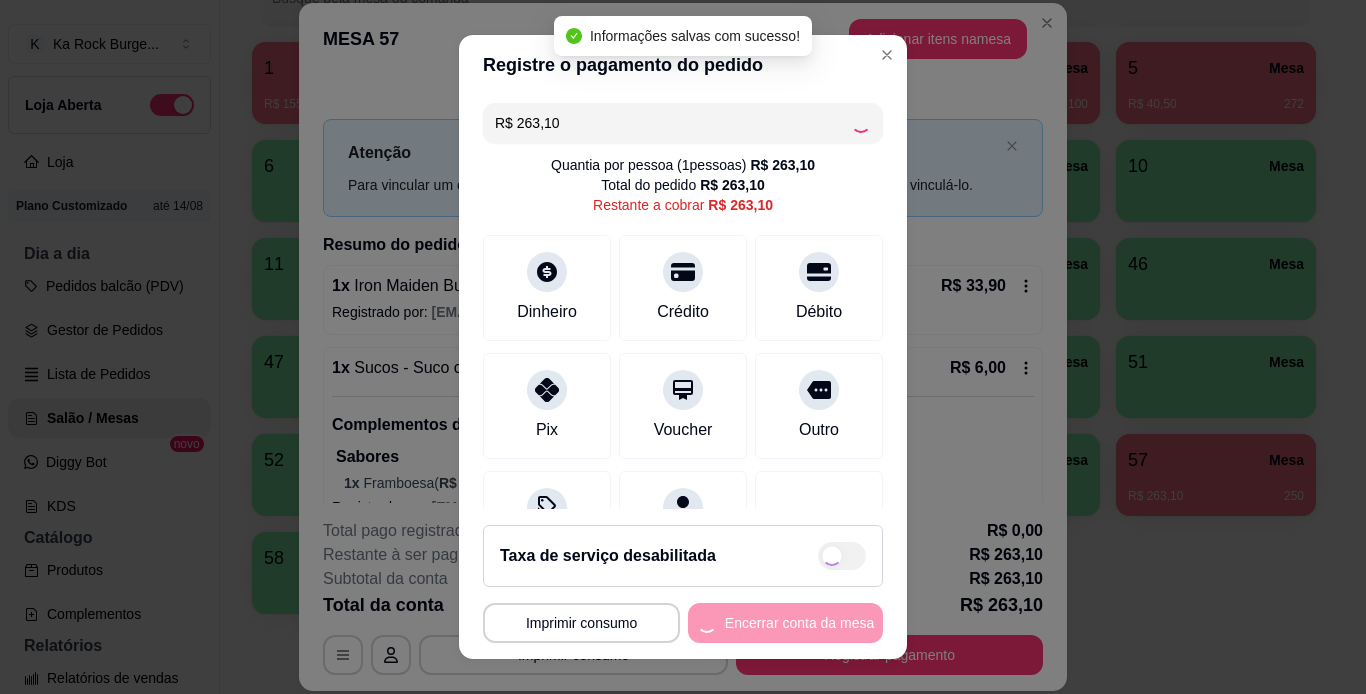 type on "R$ 0,00" 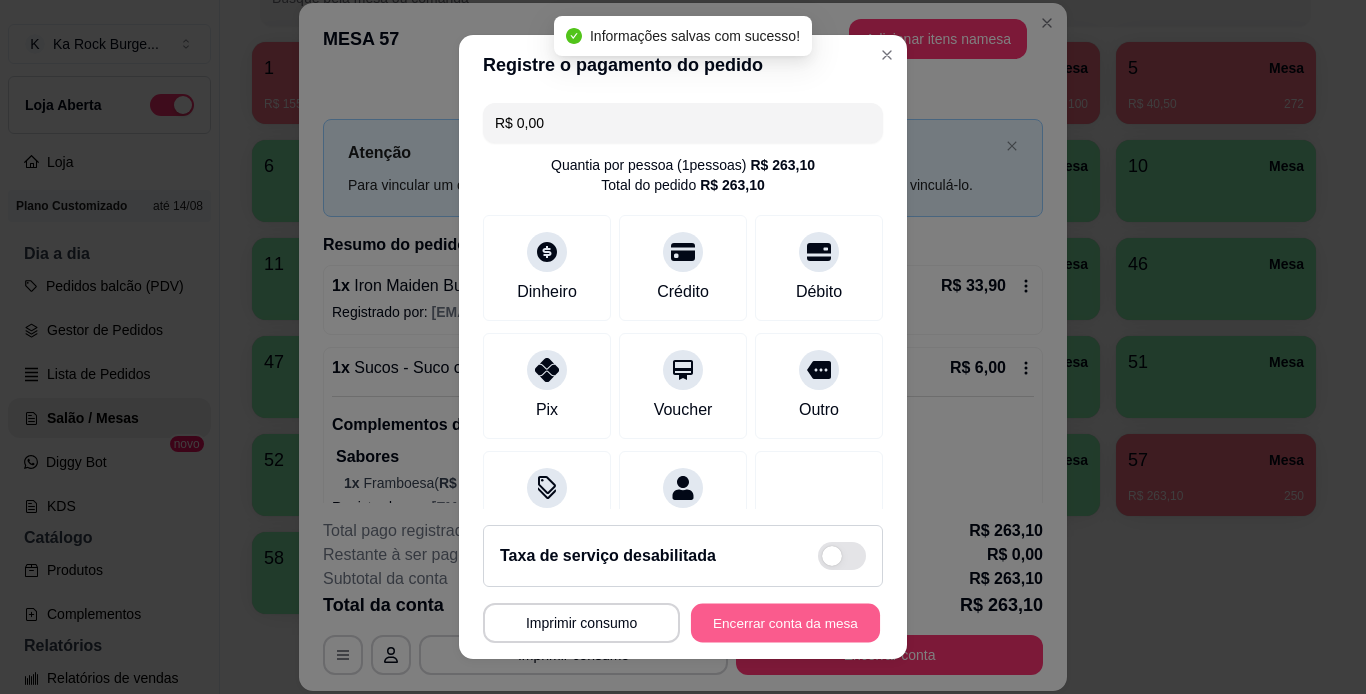 click on "Encerrar conta da mesa" at bounding box center [785, 623] 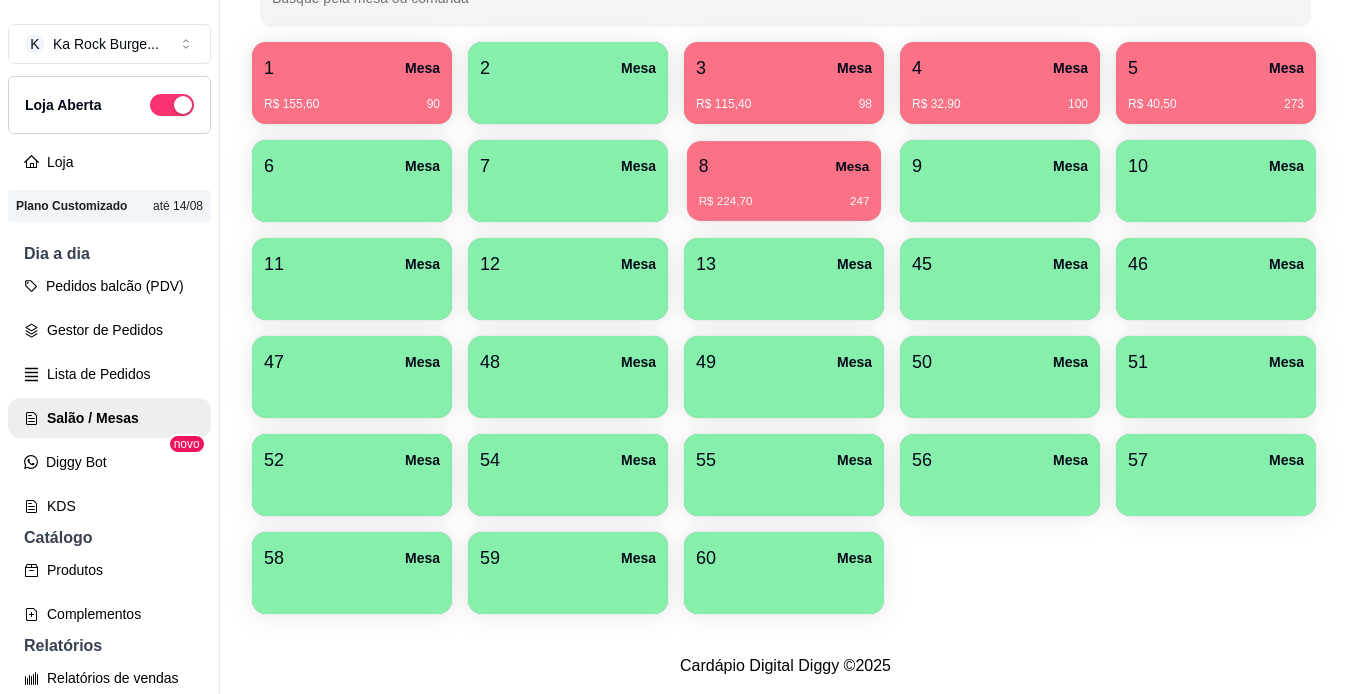 click on "8 Mesa" at bounding box center [784, 166] 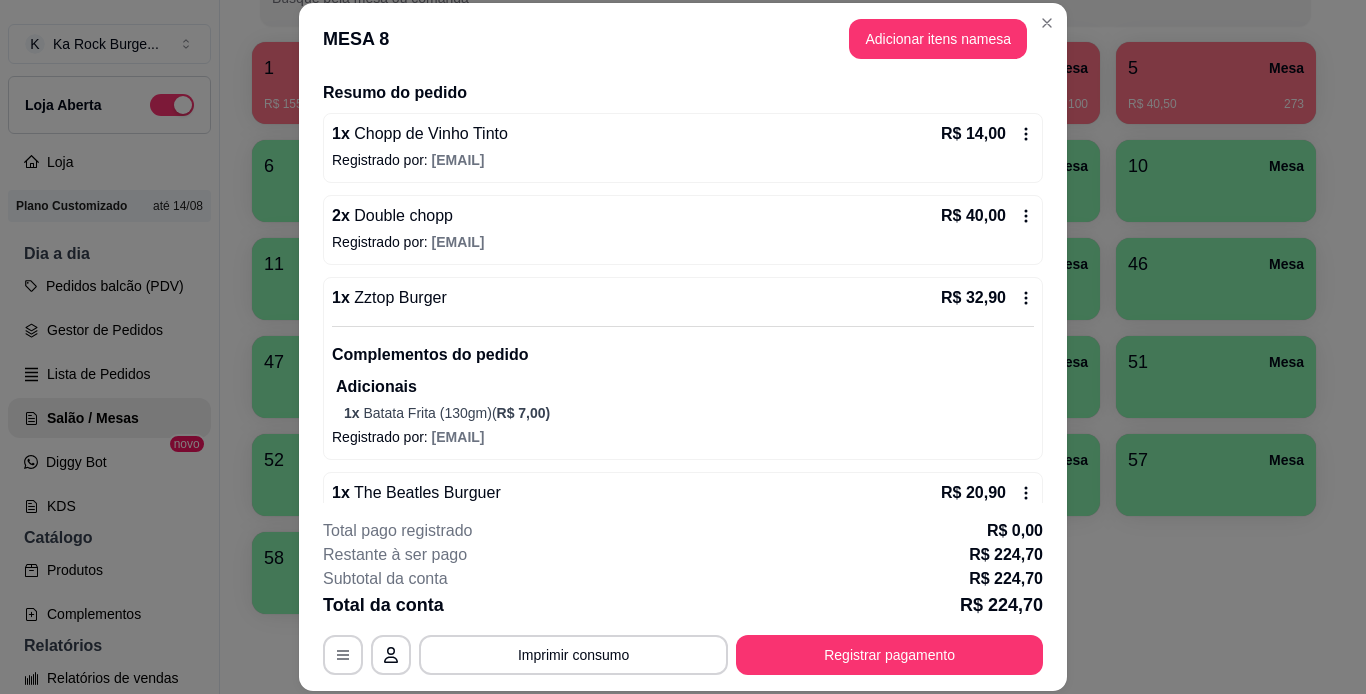 scroll, scrollTop: 138, scrollLeft: 0, axis: vertical 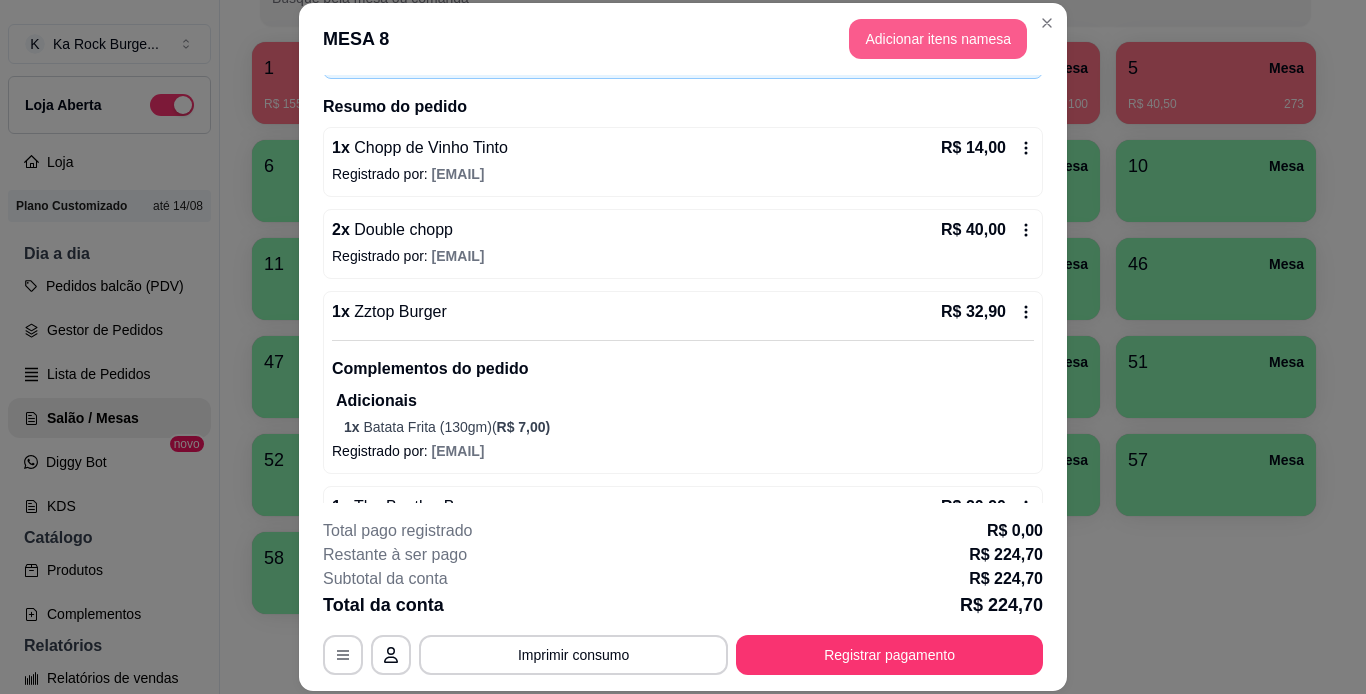 click on "Adicionar itens na  mesa" at bounding box center (938, 39) 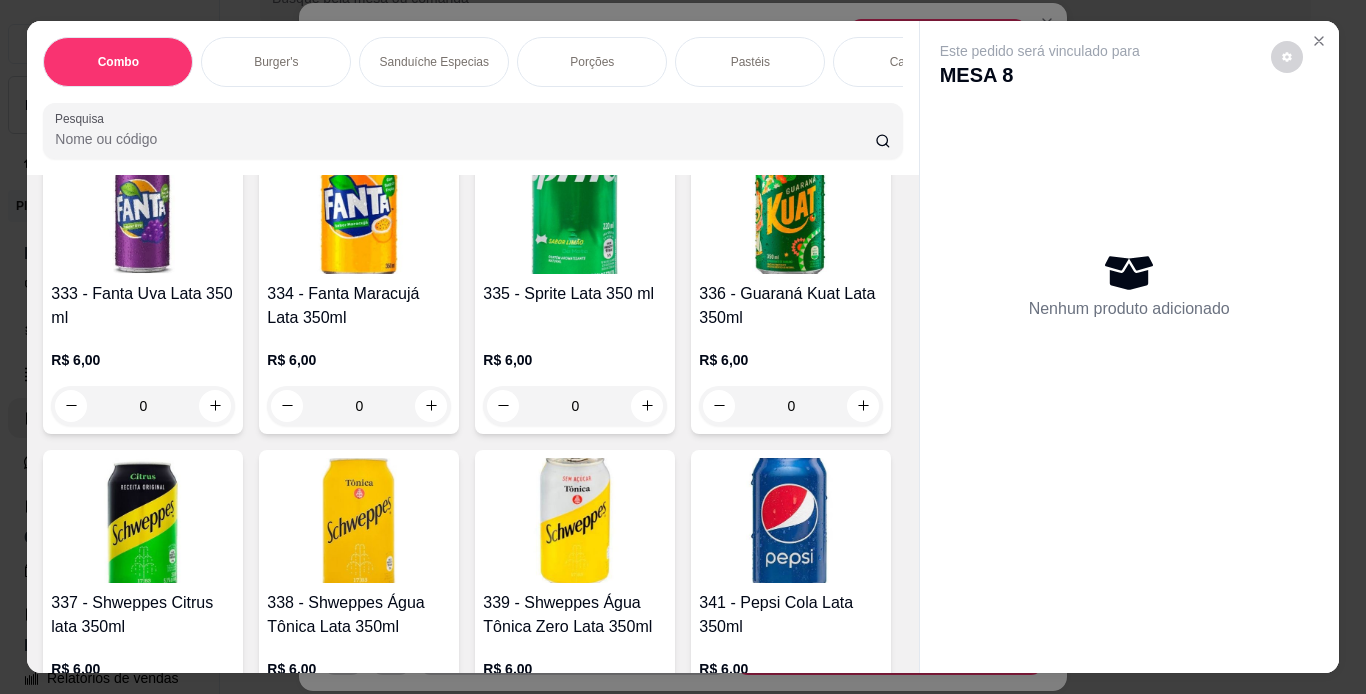 scroll, scrollTop: 8470, scrollLeft: 0, axis: vertical 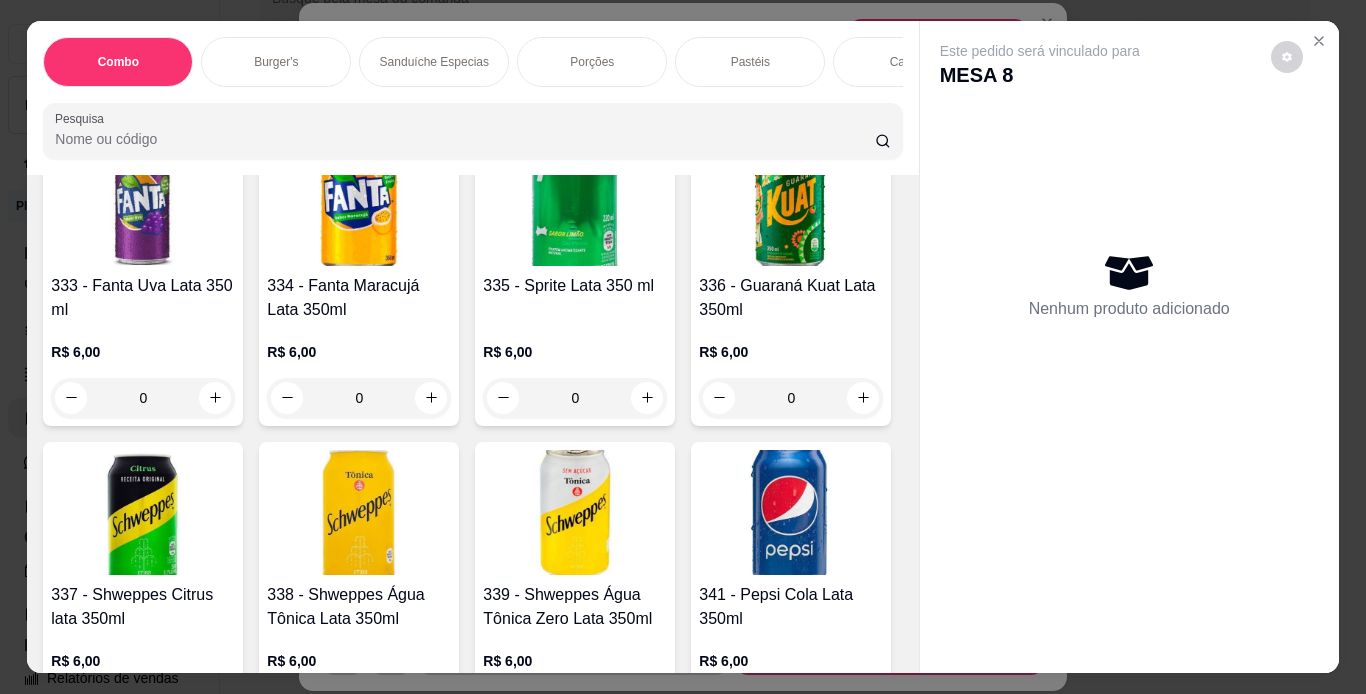 click on "0" at bounding box center [575, -1195] 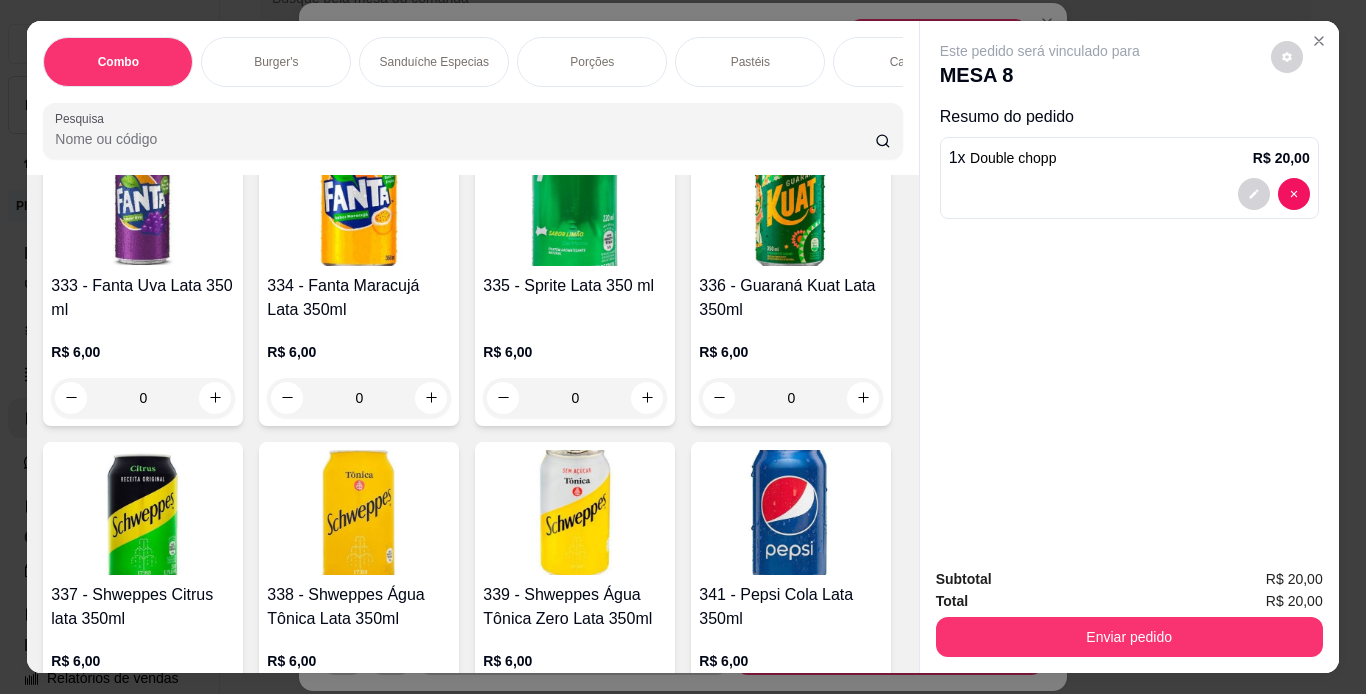 type on "1" 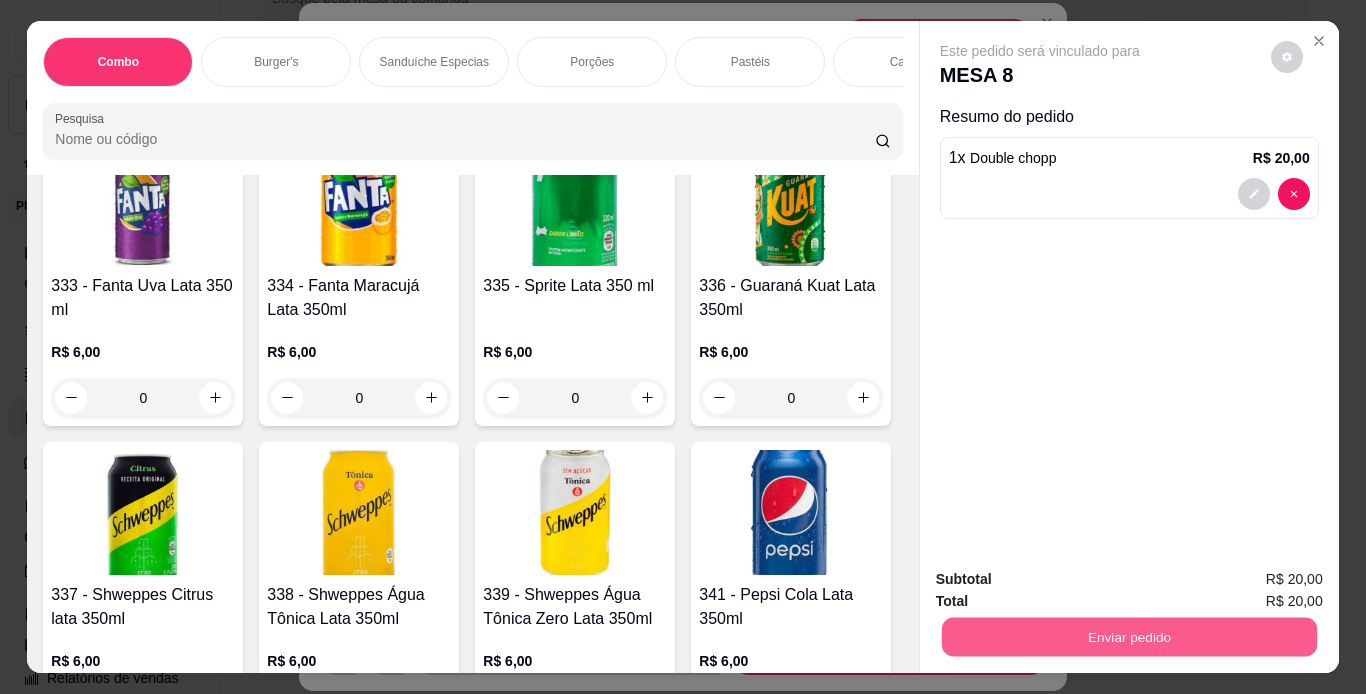 click on "Enviar pedido" at bounding box center (1128, 637) 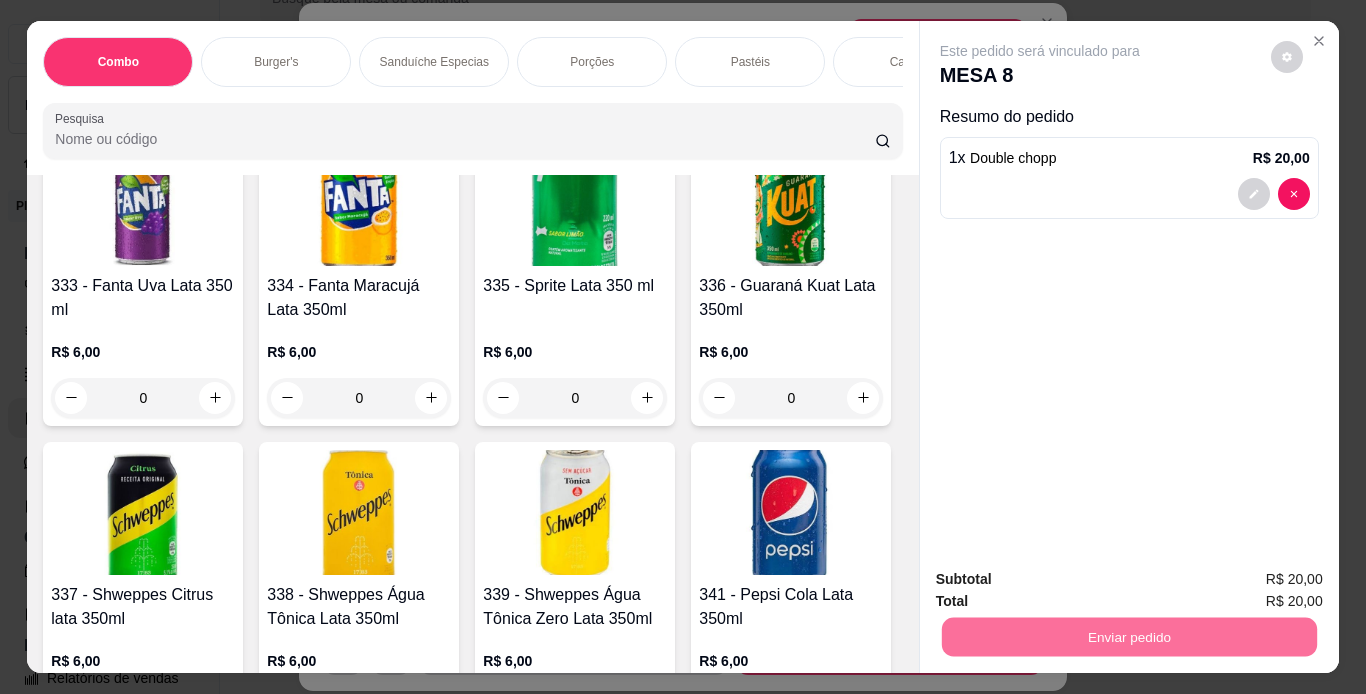 click on "Não registrar e enviar pedido" at bounding box center (1063, 580) 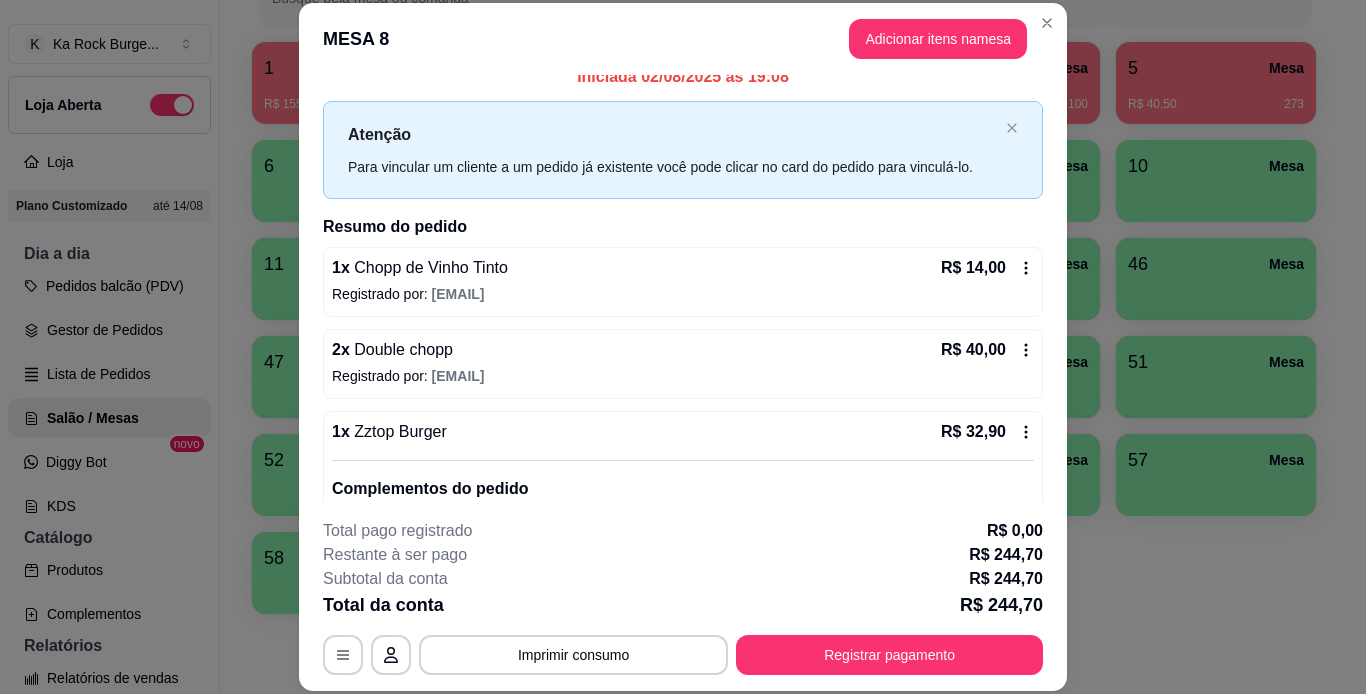 scroll, scrollTop: 0, scrollLeft: 0, axis: both 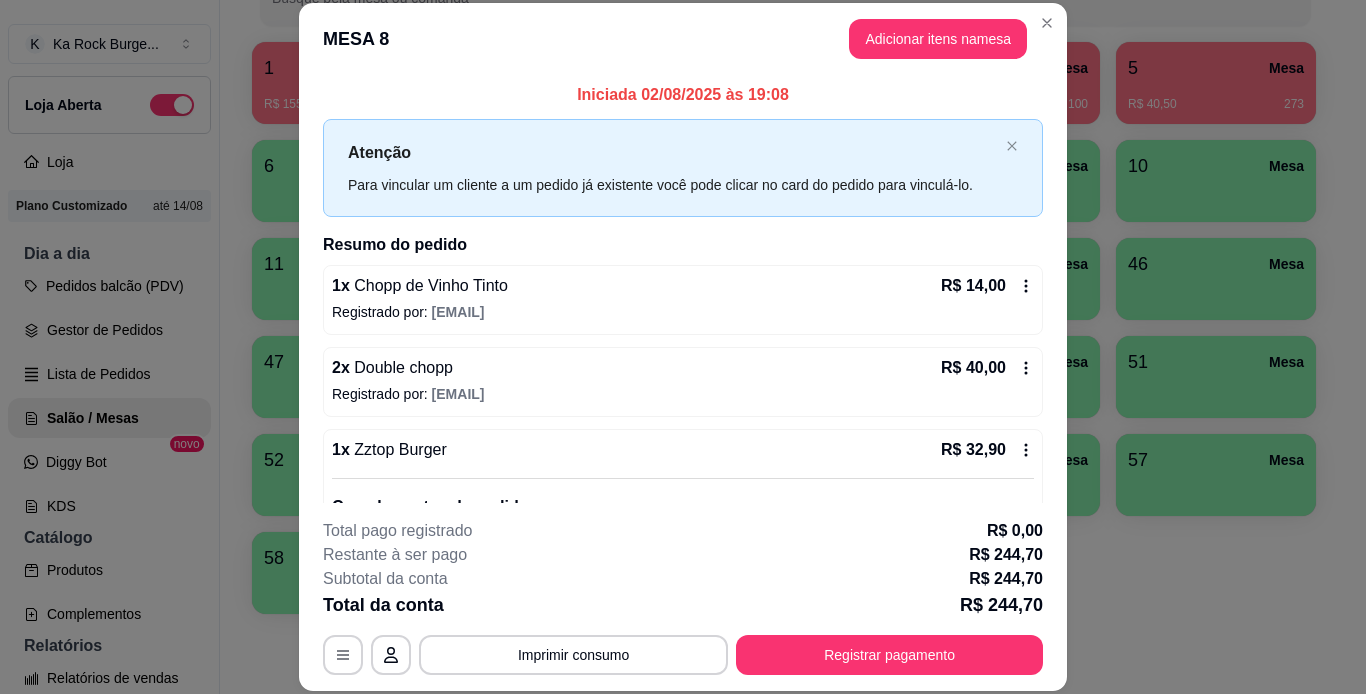 click 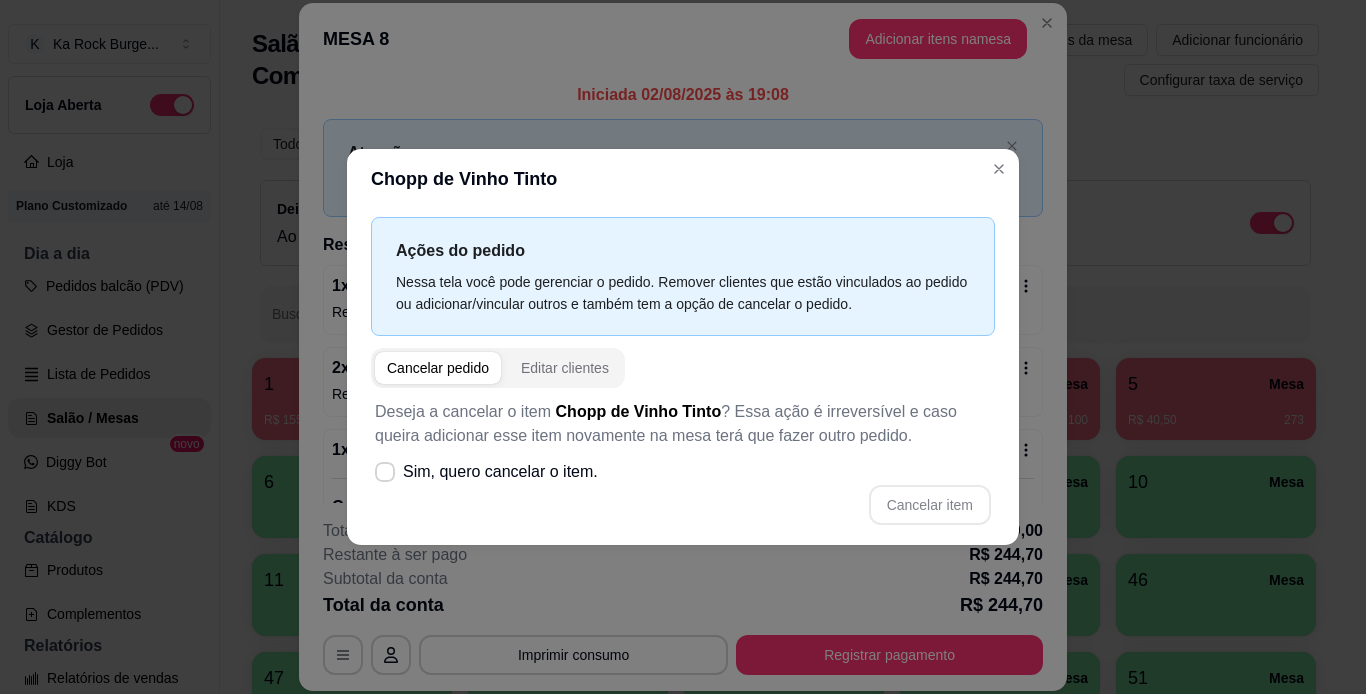 scroll, scrollTop: 0, scrollLeft: 0, axis: both 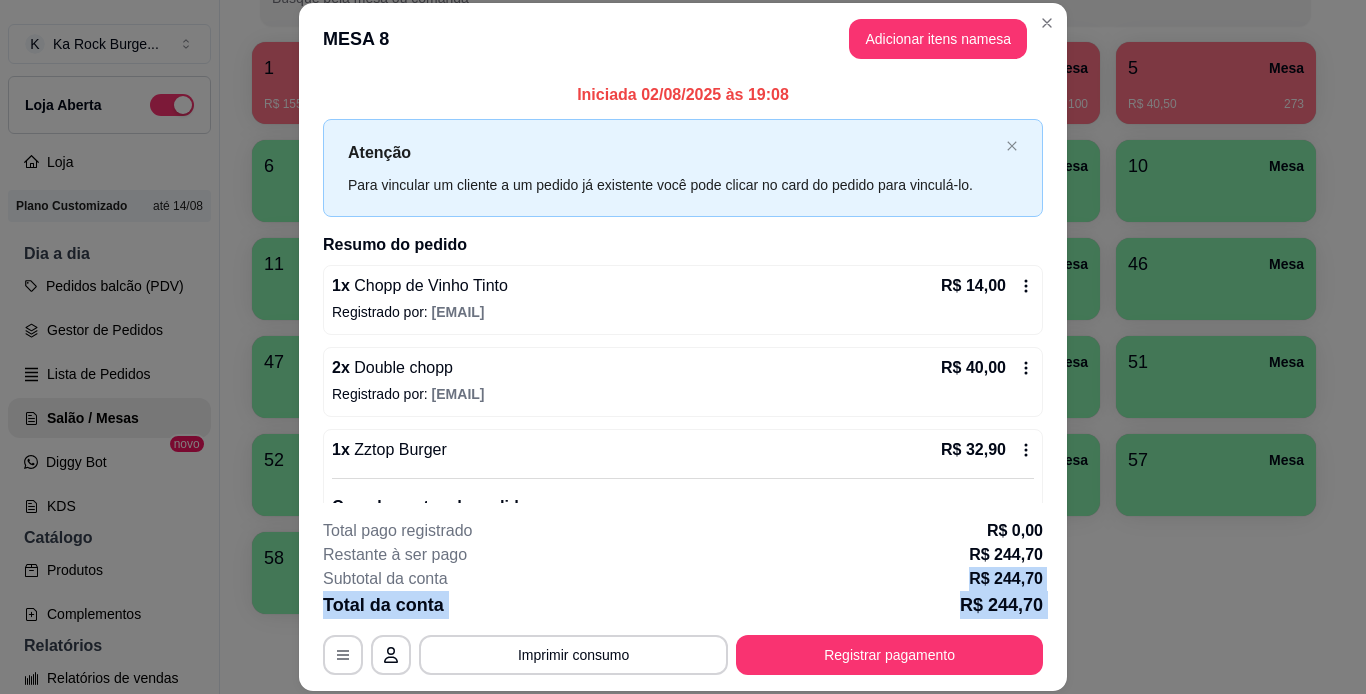 drag, startPoint x: 0, startPoint y: 0, endPoint x: 823, endPoint y: 642, distance: 1043.7878 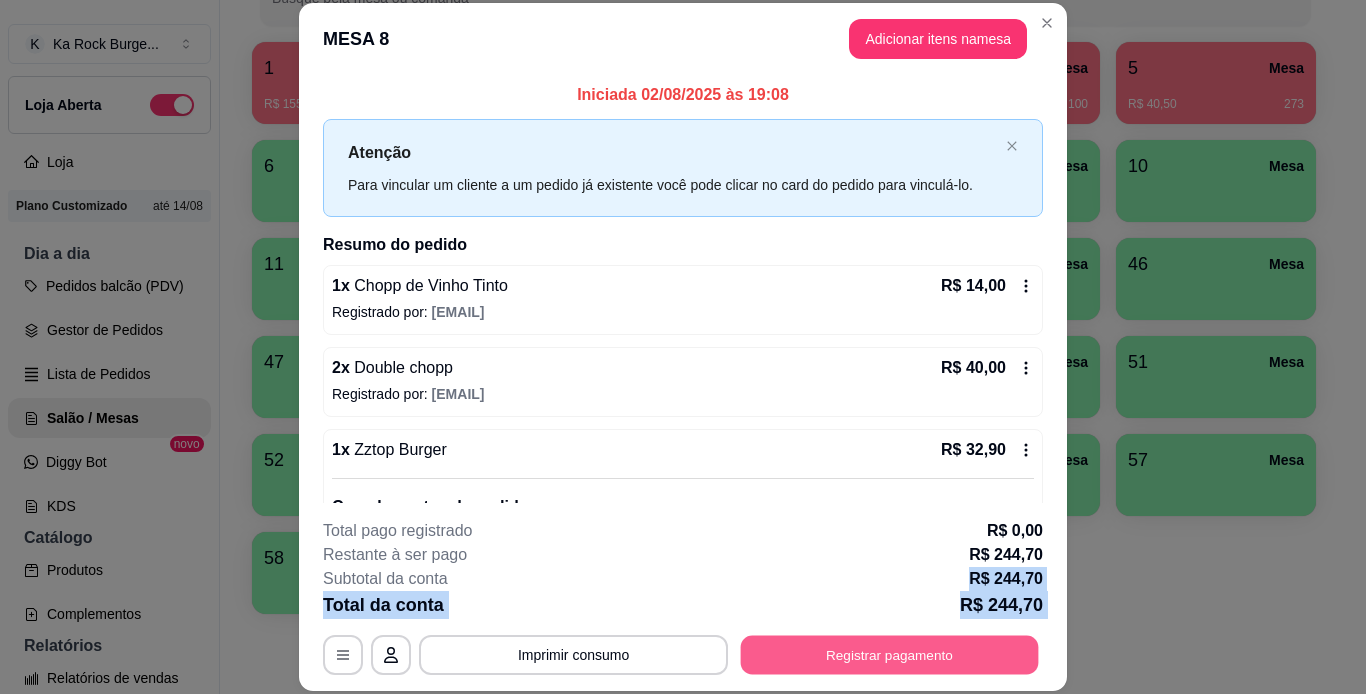 click on "Registrar pagamento" at bounding box center (890, 654) 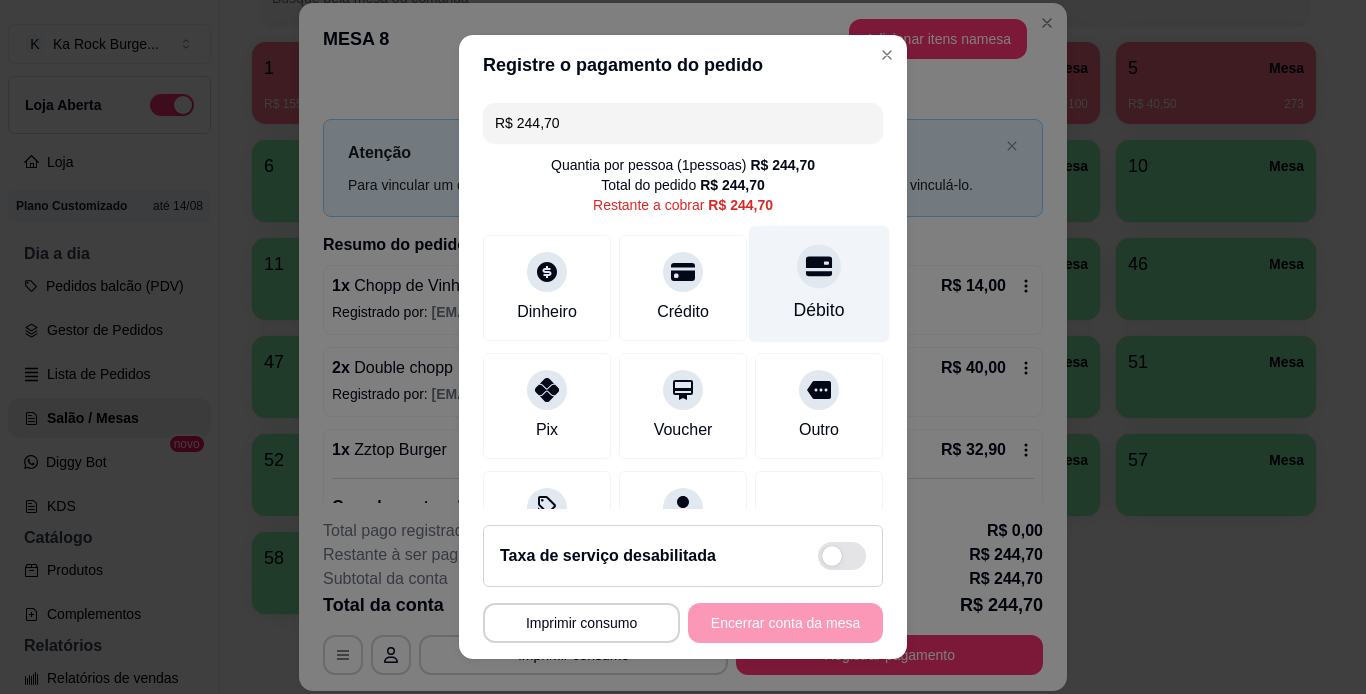 click on "Débito" at bounding box center [819, 310] 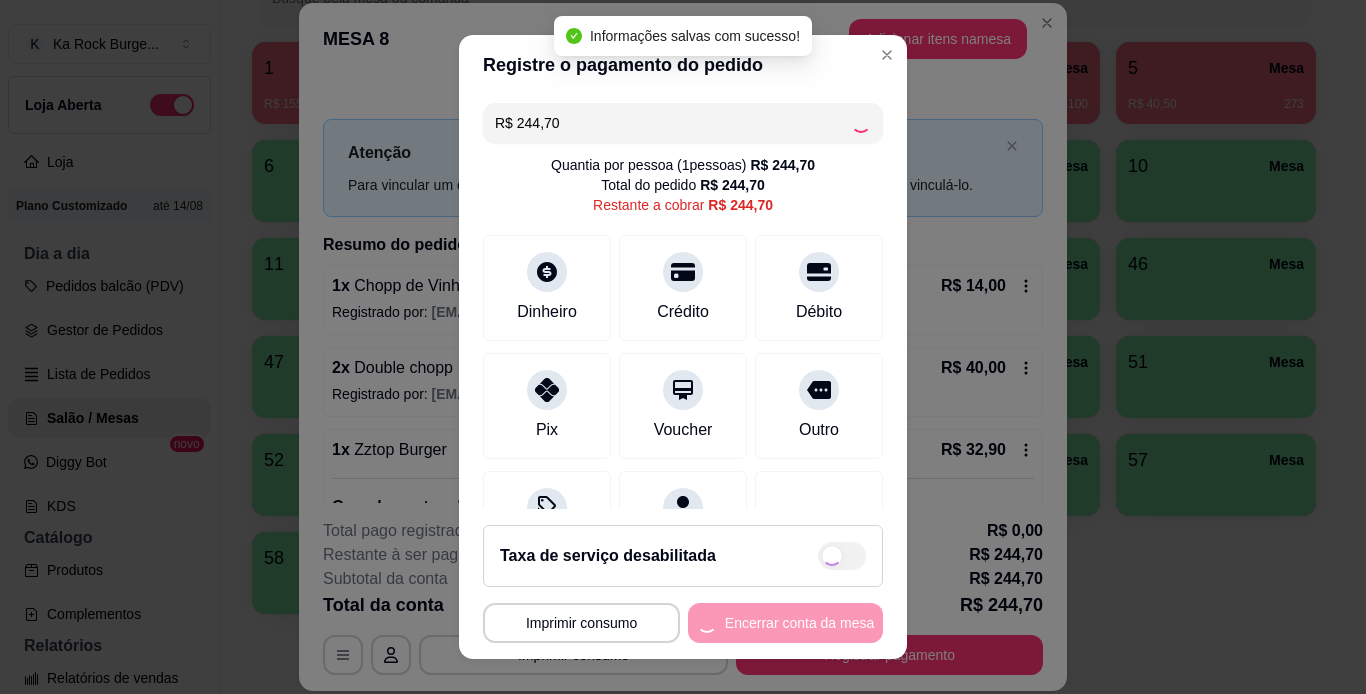 type on "R$ 0,00" 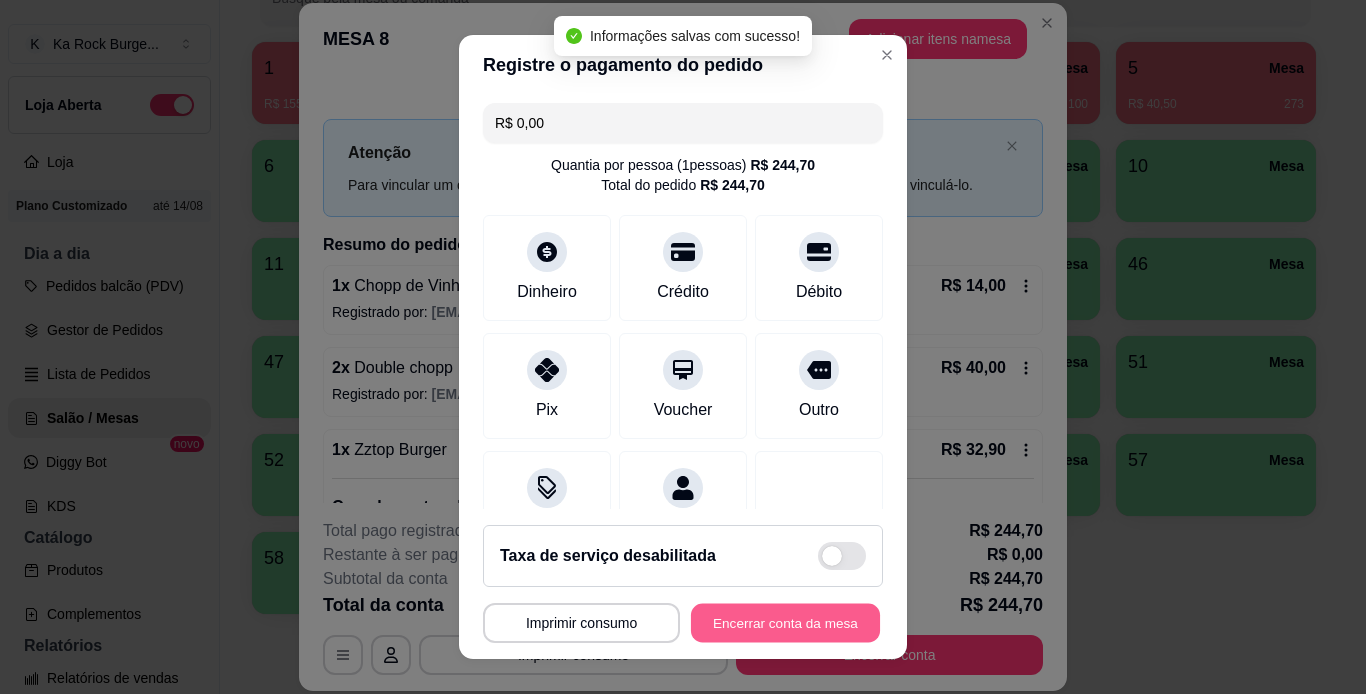 click on "Encerrar conta da mesa" at bounding box center (785, 623) 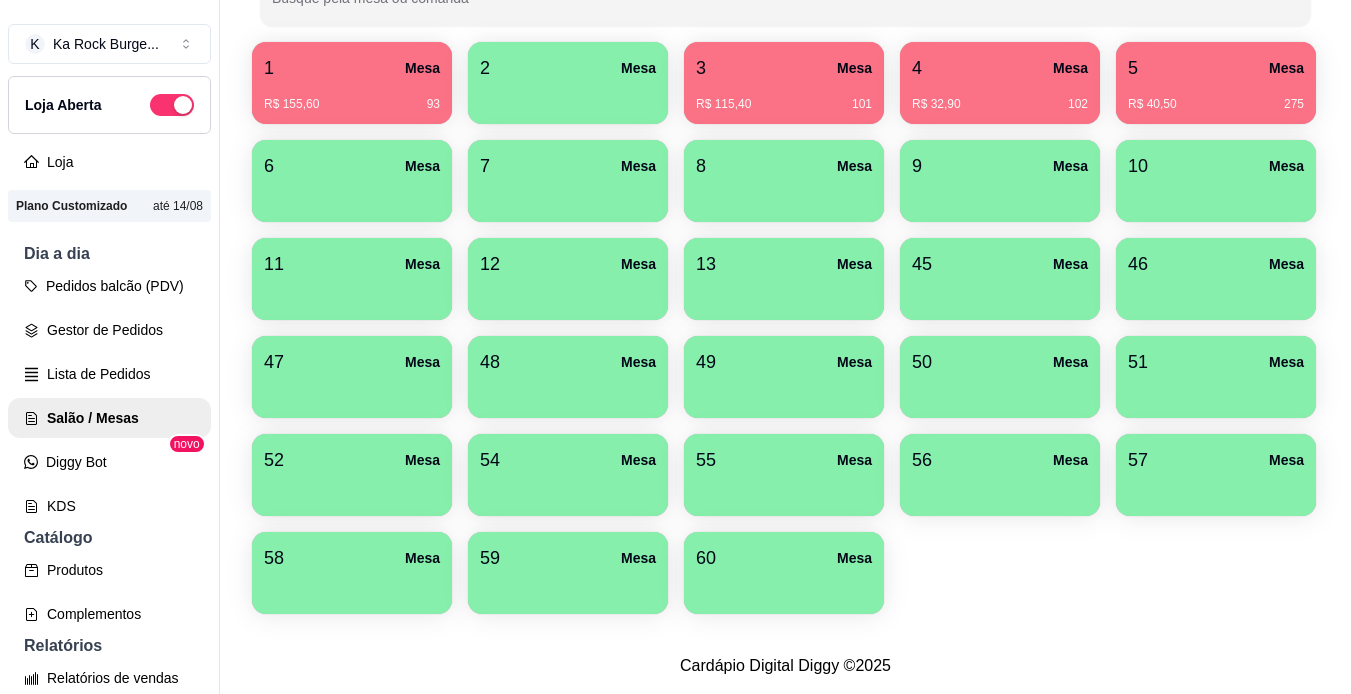 scroll, scrollTop: 0, scrollLeft: 0, axis: both 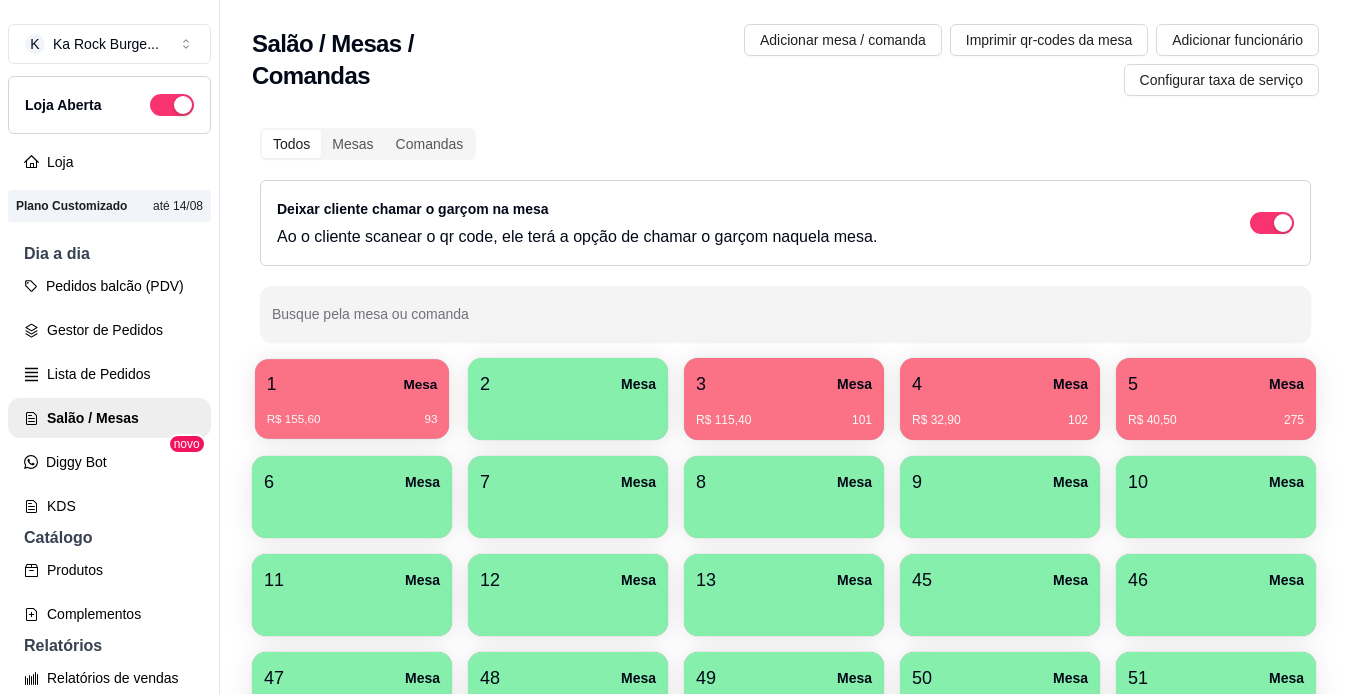 click on "1 Mesa" at bounding box center [352, 384] 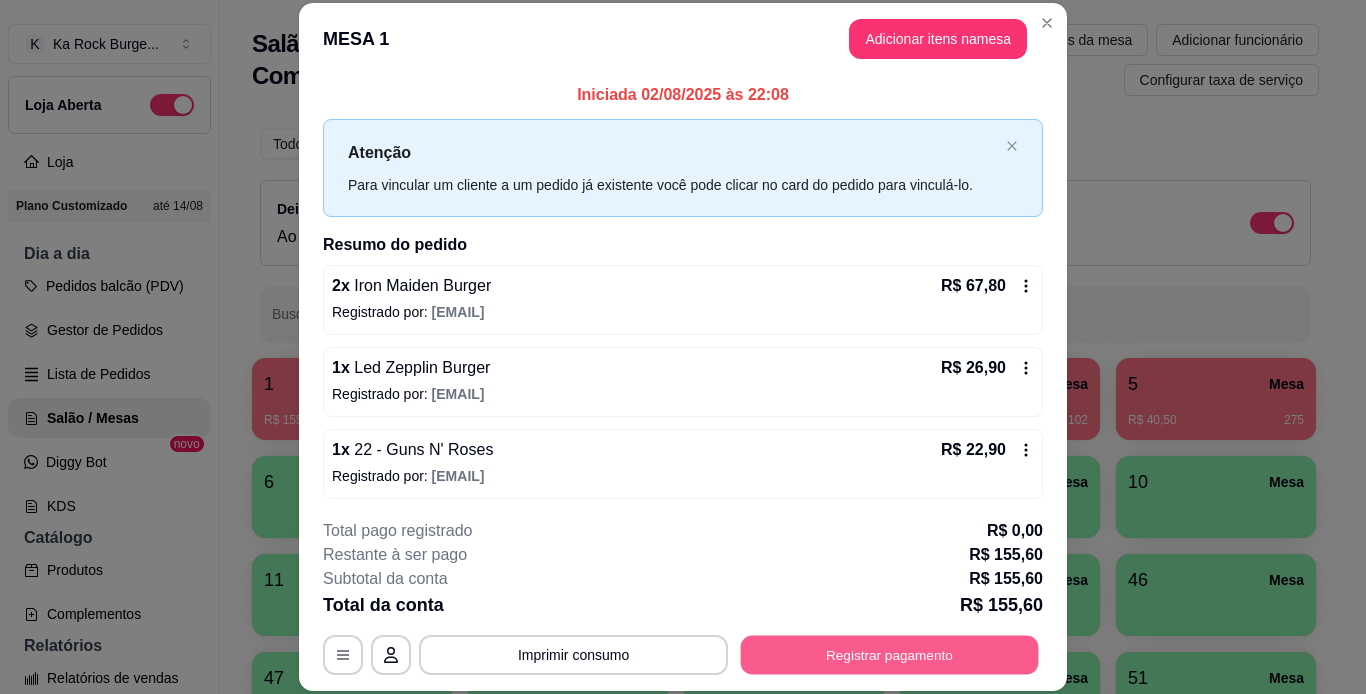 click on "Registrar pagamento" at bounding box center (890, 654) 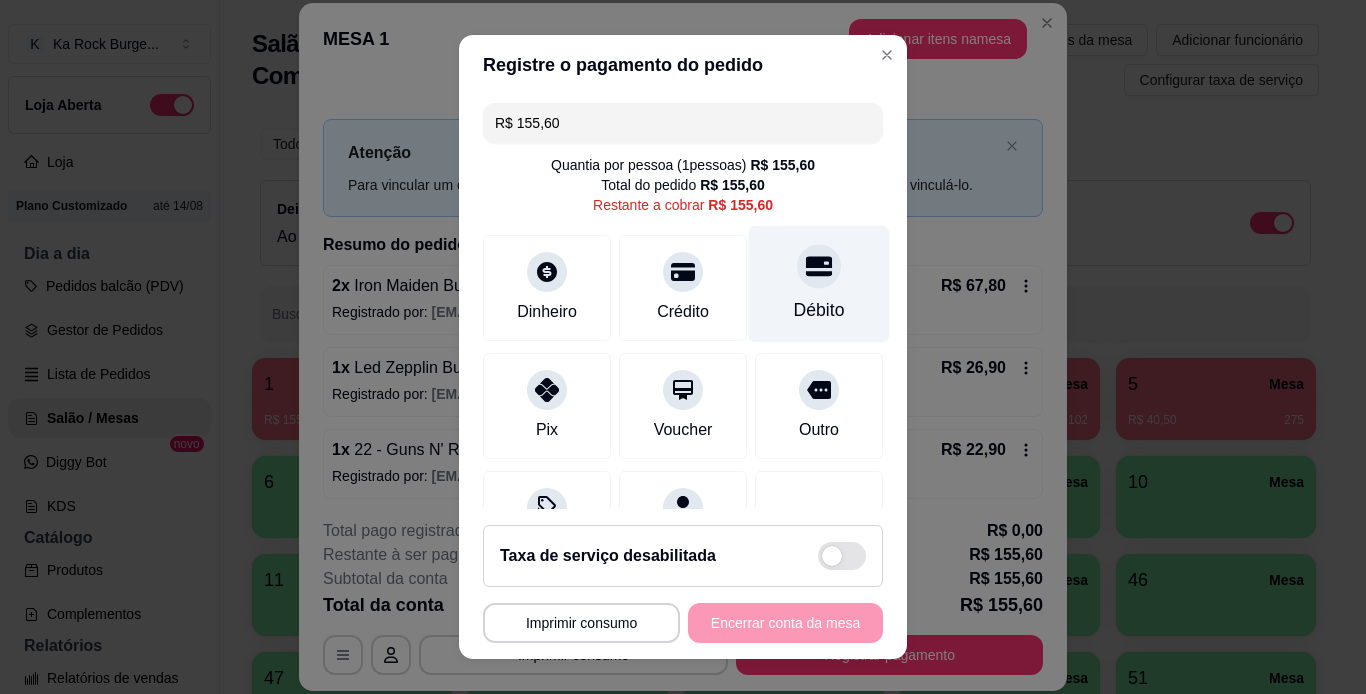click on "Débito" at bounding box center (819, 283) 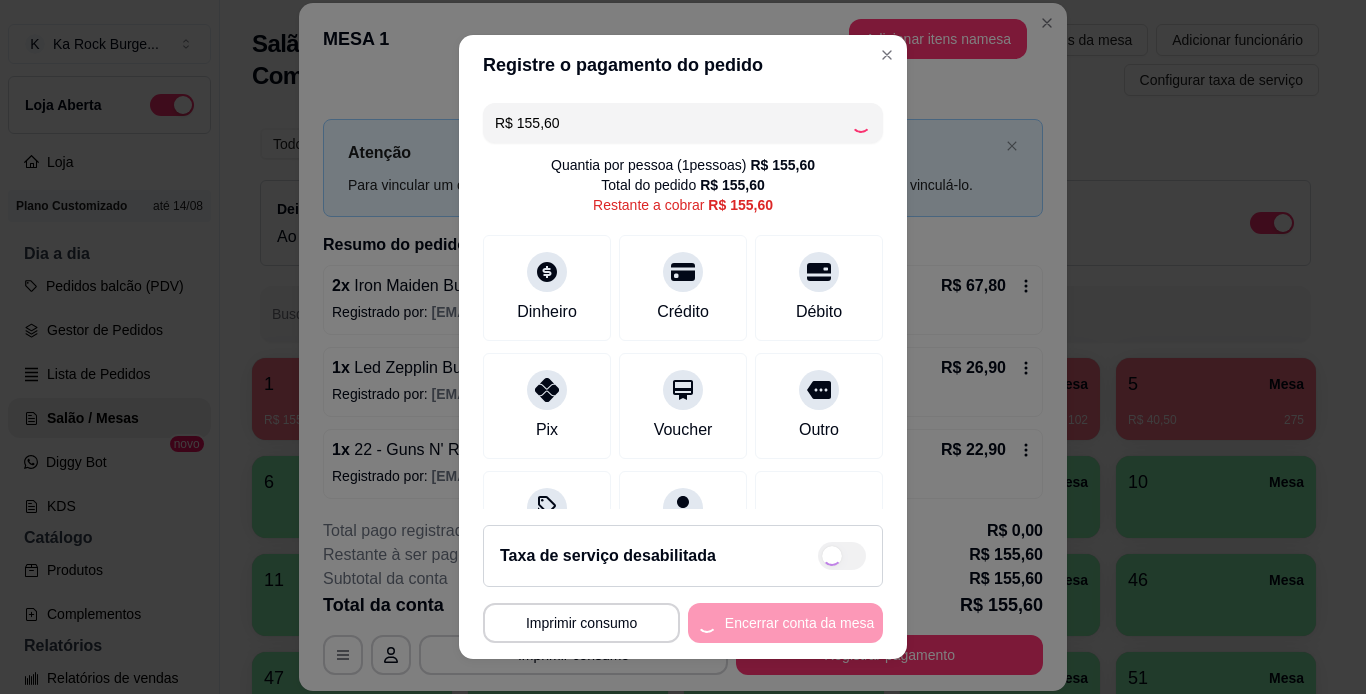 type on "R$ 0,00" 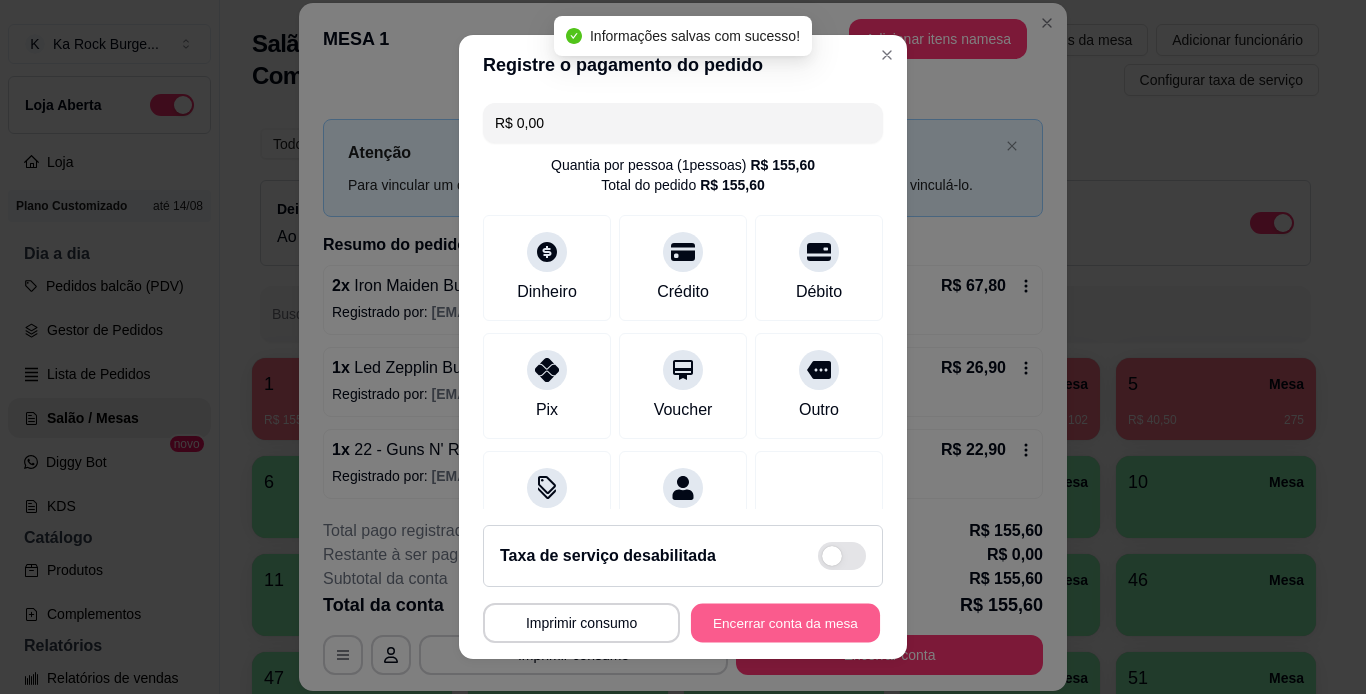 click on "Encerrar conta da mesa" at bounding box center (785, 623) 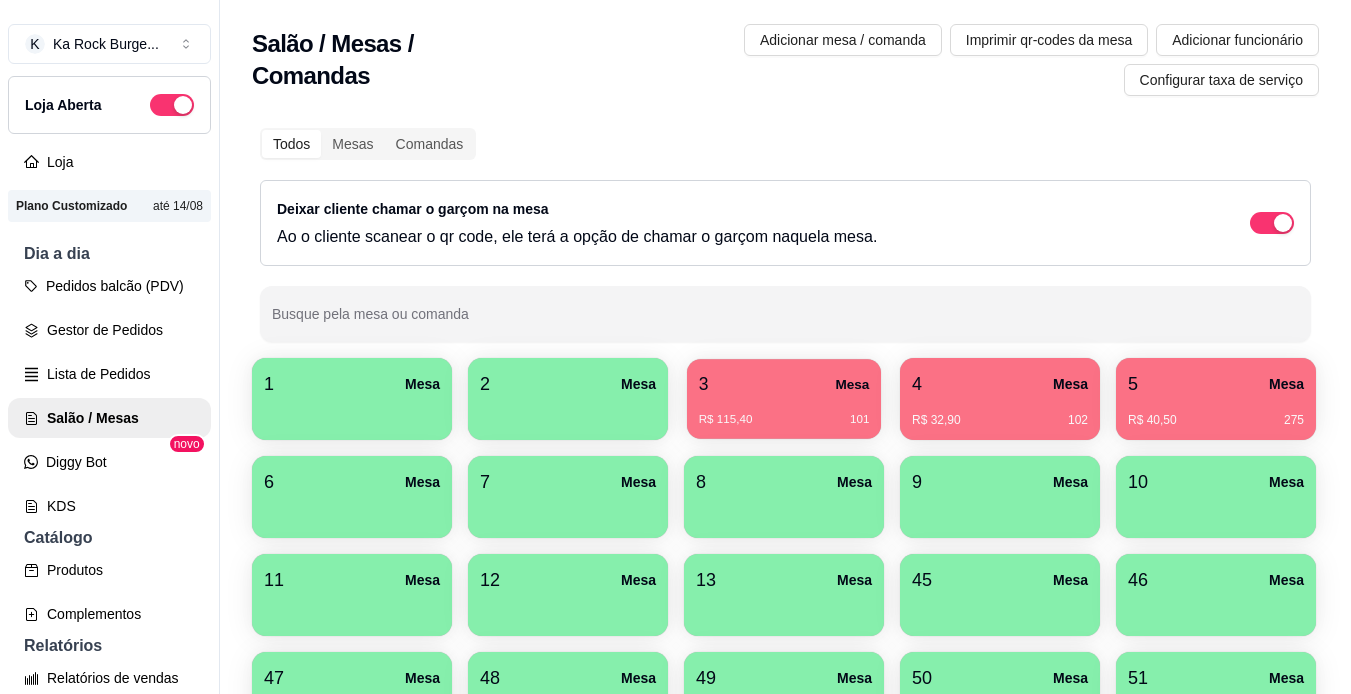 click on "3 Mesa" at bounding box center [784, 384] 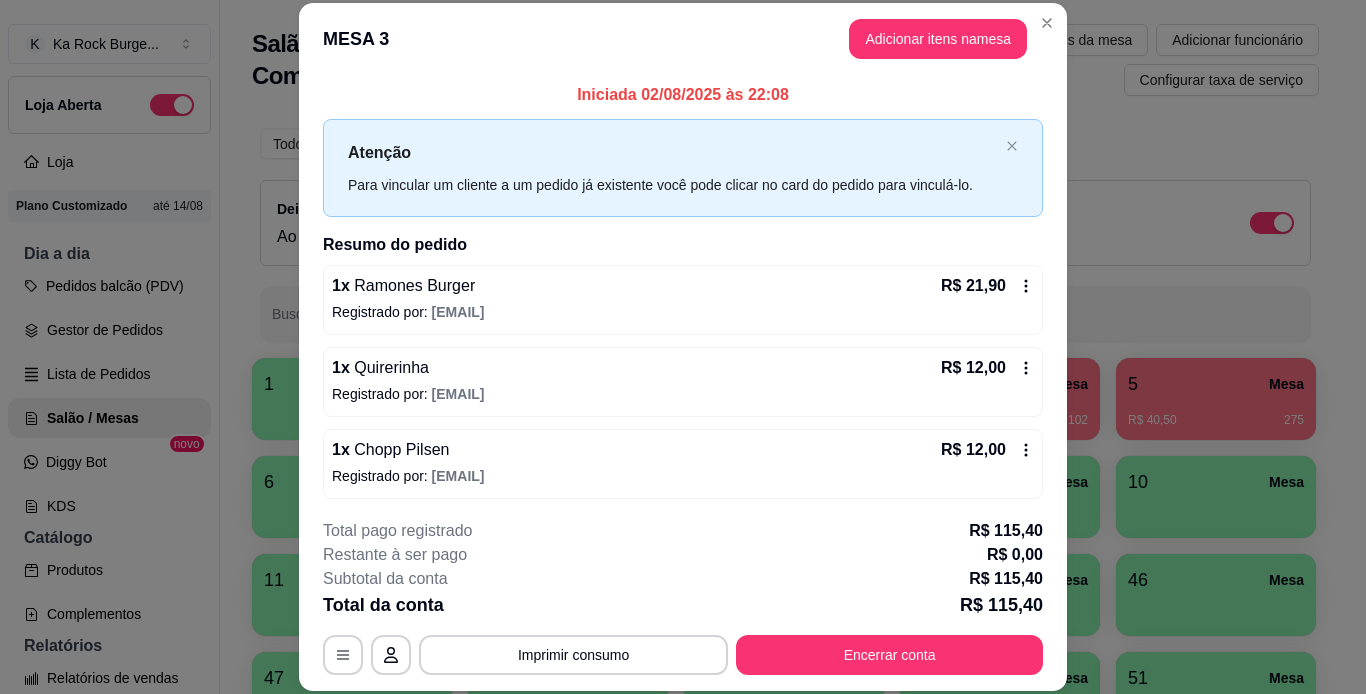 click on "**********" at bounding box center [683, 597] 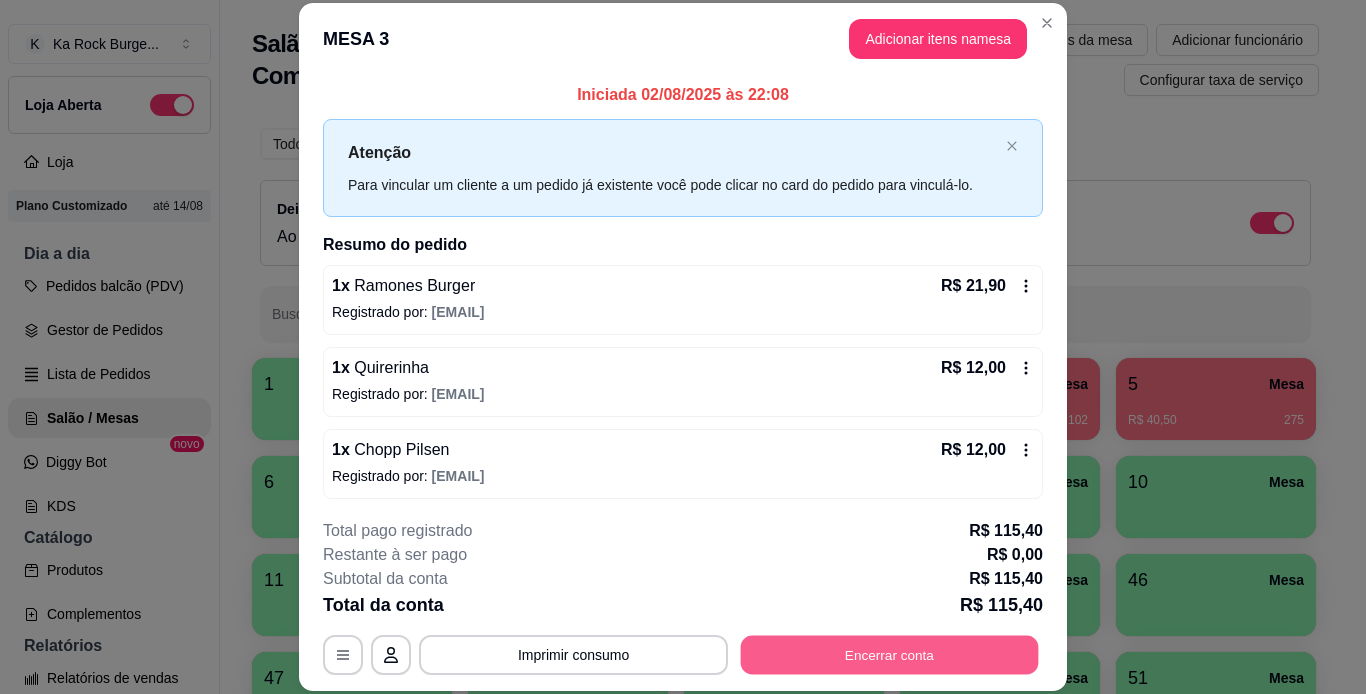 click on "Encerrar conta" at bounding box center [890, 654] 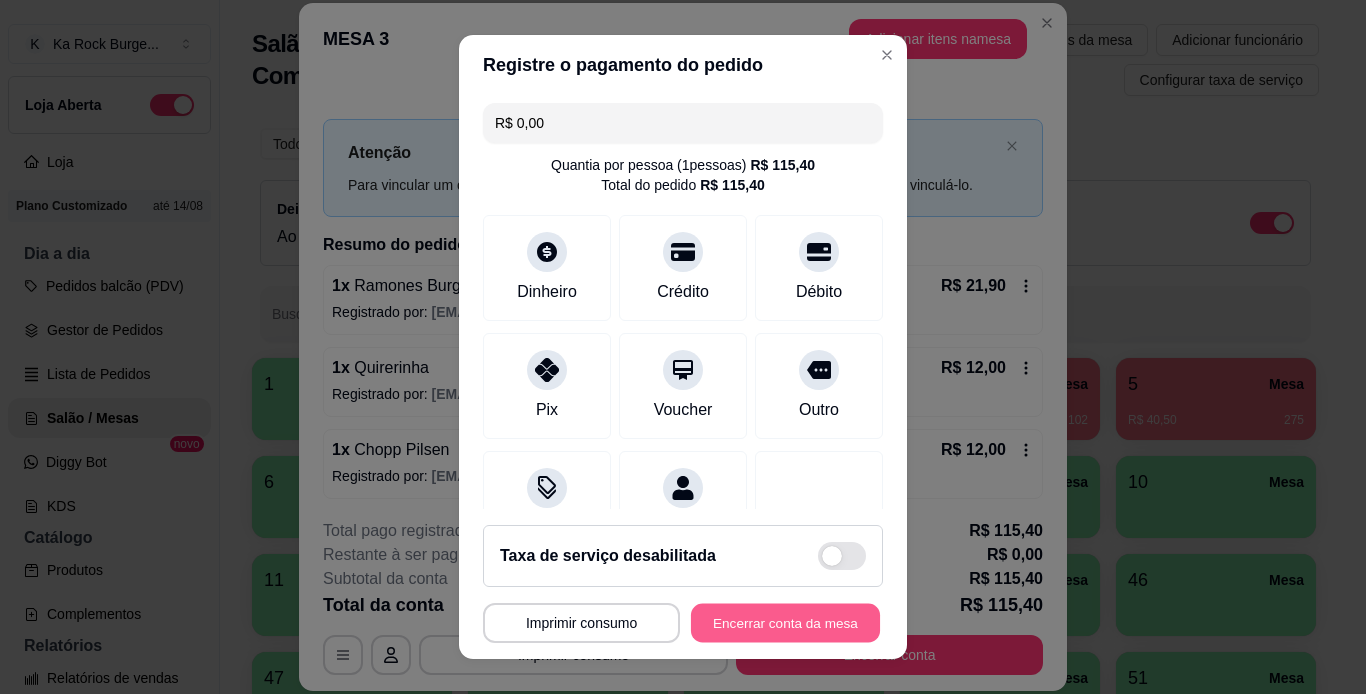 click on "Encerrar conta da mesa" at bounding box center [785, 623] 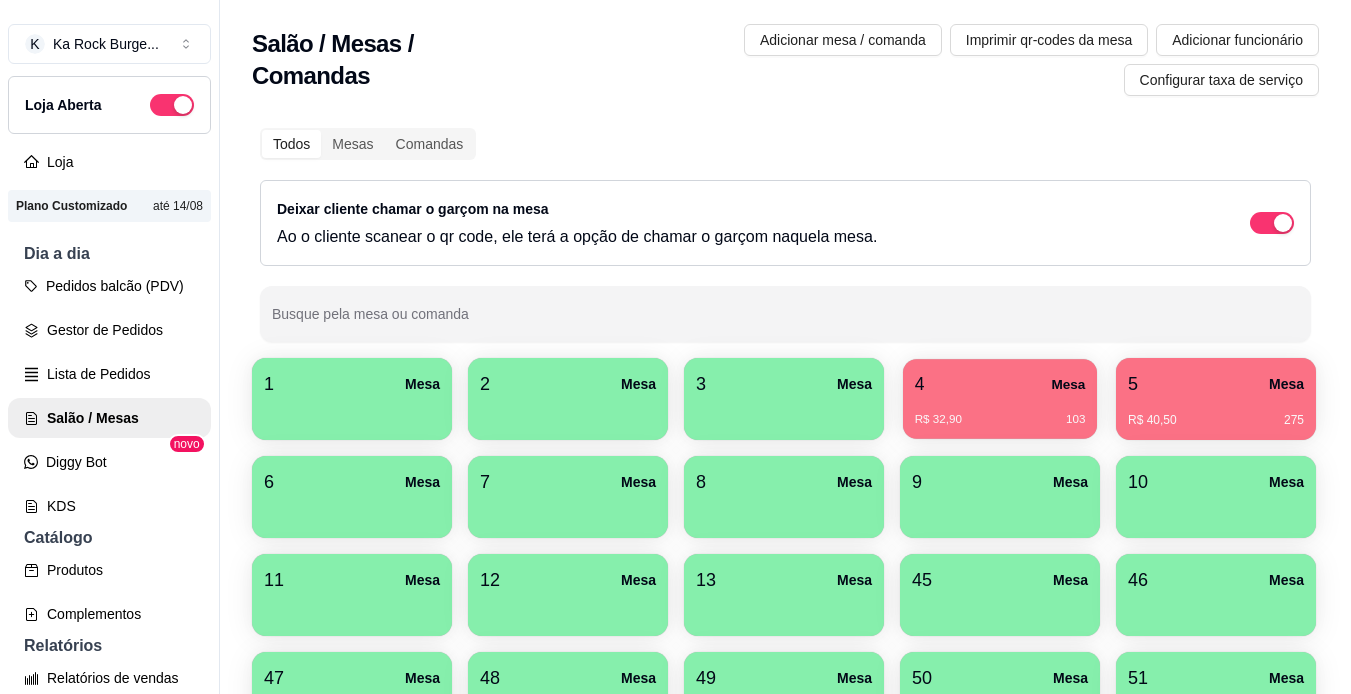 click on "R$ 32,90 103" at bounding box center (1000, 412) 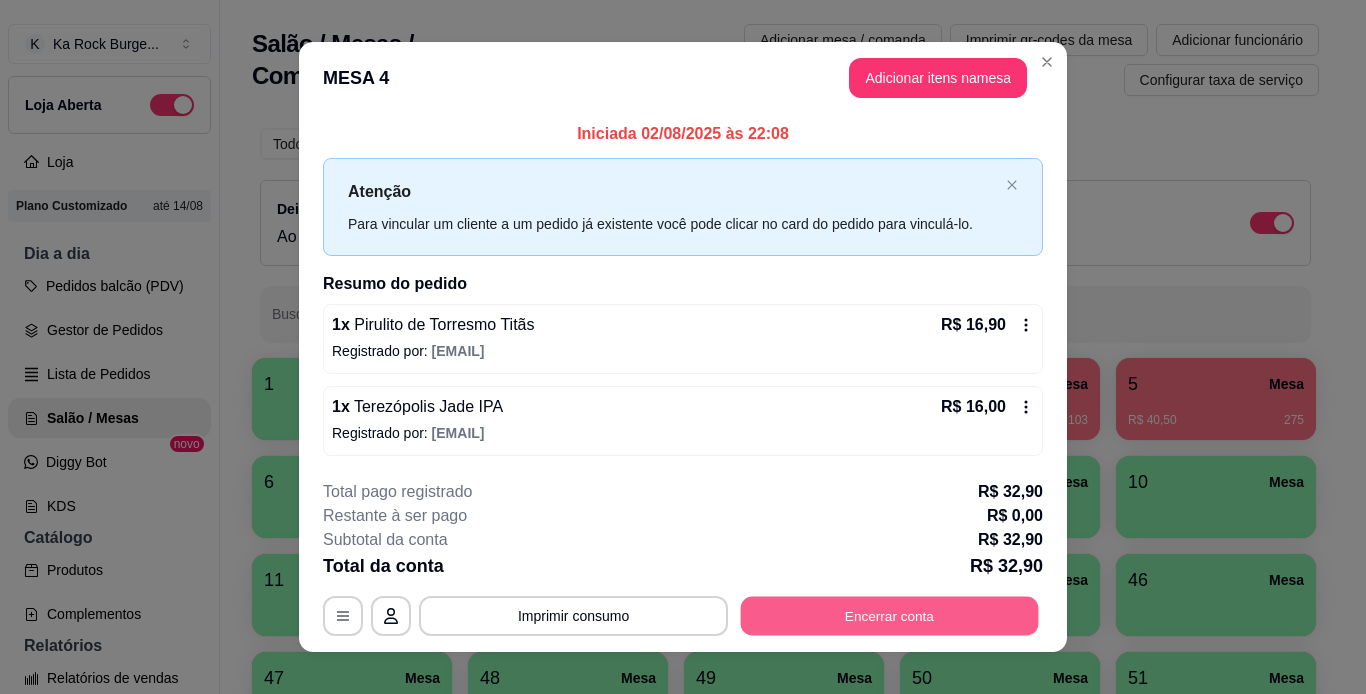 click on "Encerrar conta" at bounding box center [890, 615] 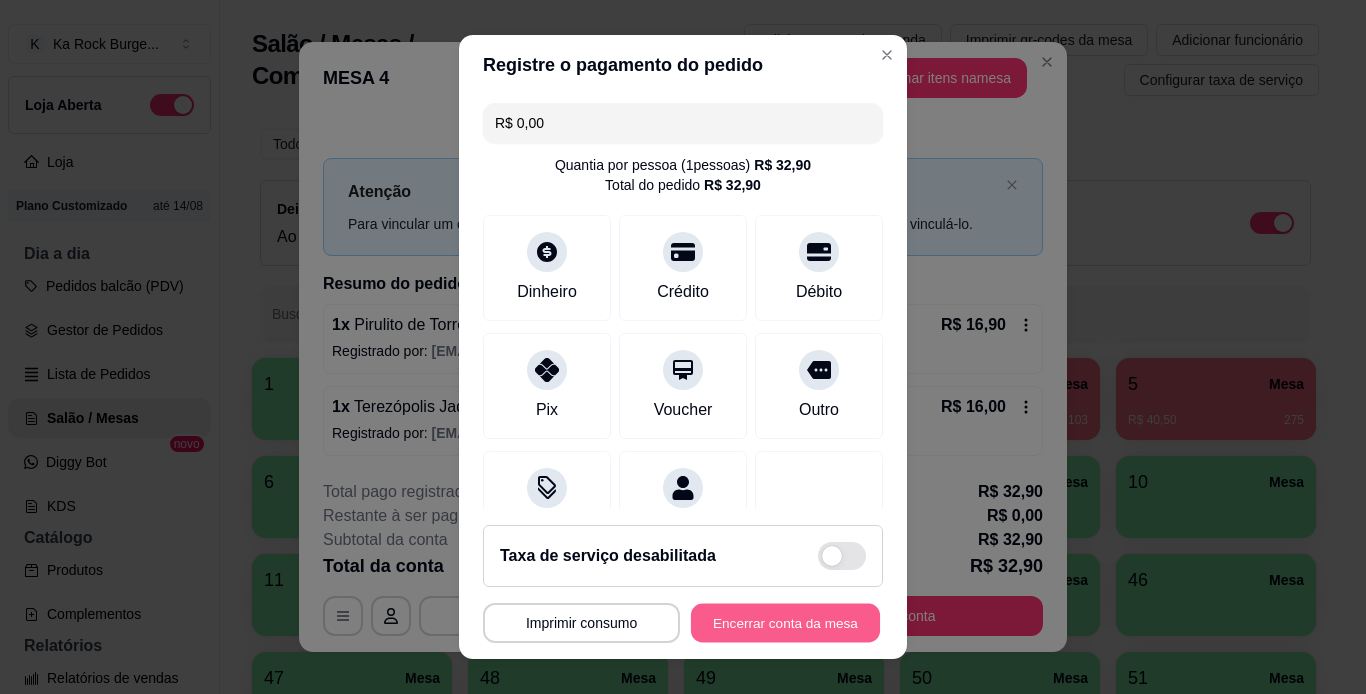 click on "Encerrar conta da mesa" at bounding box center [785, 623] 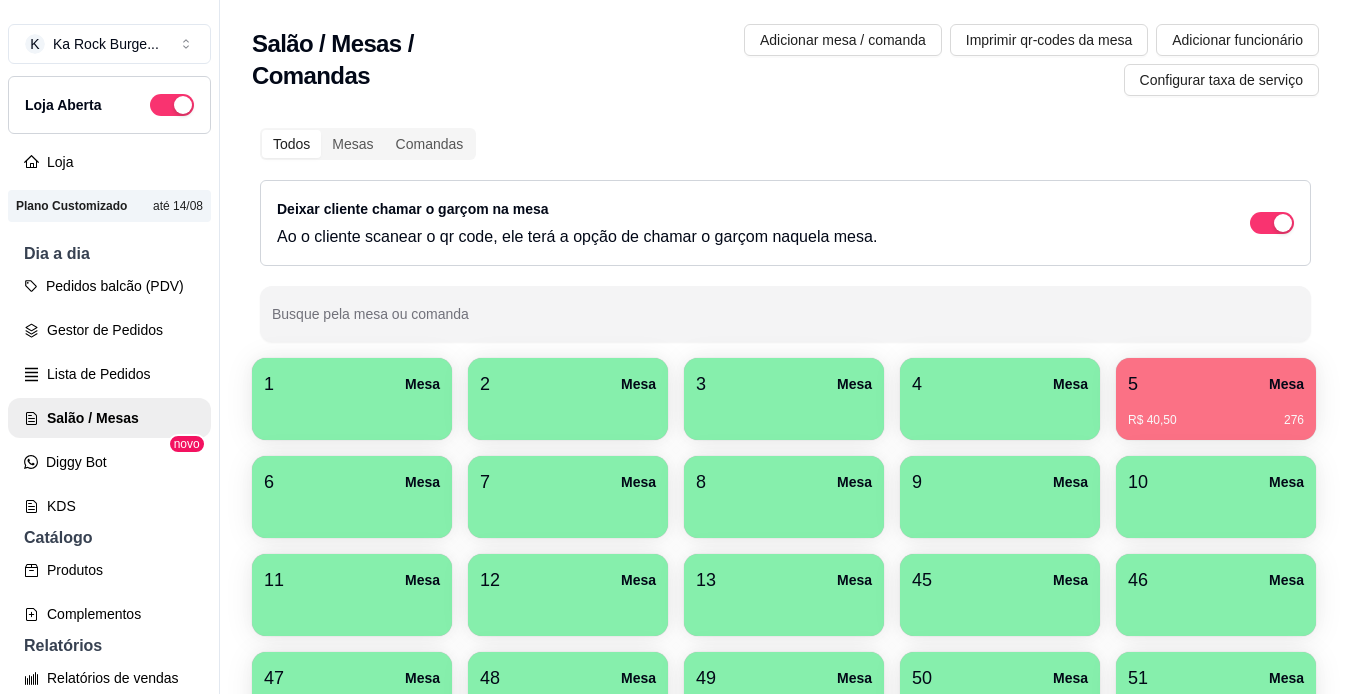 click on "1 Mesa 2 Mesa 3 Mesa 4 Mesa 5 Mesa R$ 40,50 276 6 Mesa 7 Mesa 8 Mesa 9 Mesa 10 Mesa 11 Mesa 12 Mesa 13 Mesa 45 Mesa 46 Mesa 47 Mesa 48 Mesa 49 Mesa 50 Mesa 51 Mesa 52 Mesa 54 Mesa 55 Mesa 56 Mesa 57 Mesa 58 Mesa 59 Mesa 60 Mesa" at bounding box center (785, 644) 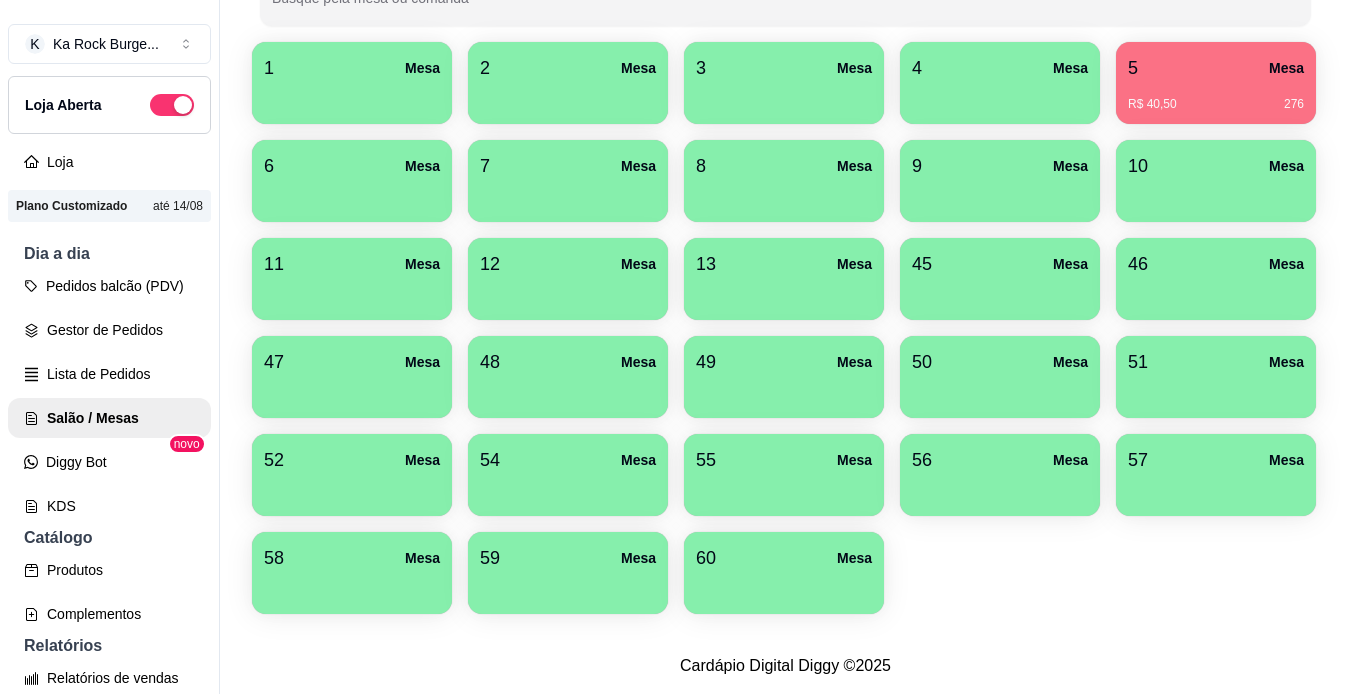scroll, scrollTop: 429, scrollLeft: 0, axis: vertical 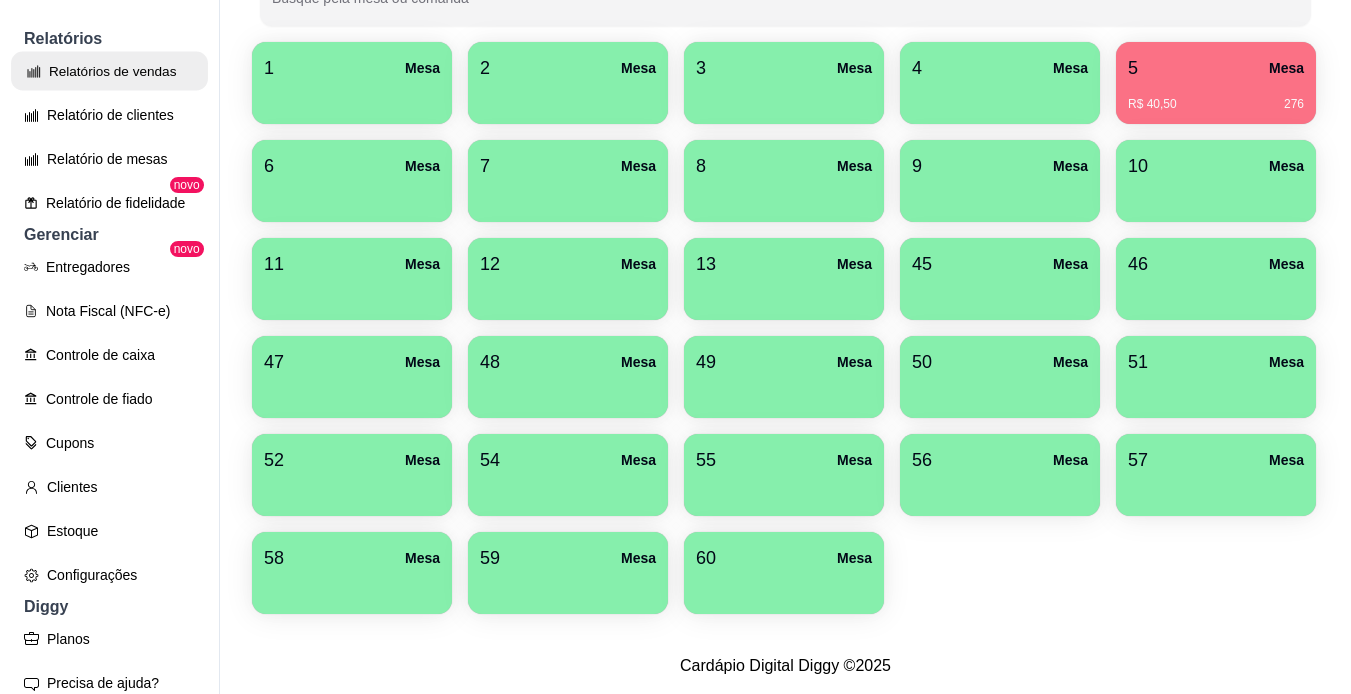 click on "Relatórios de vendas" at bounding box center [109, 71] 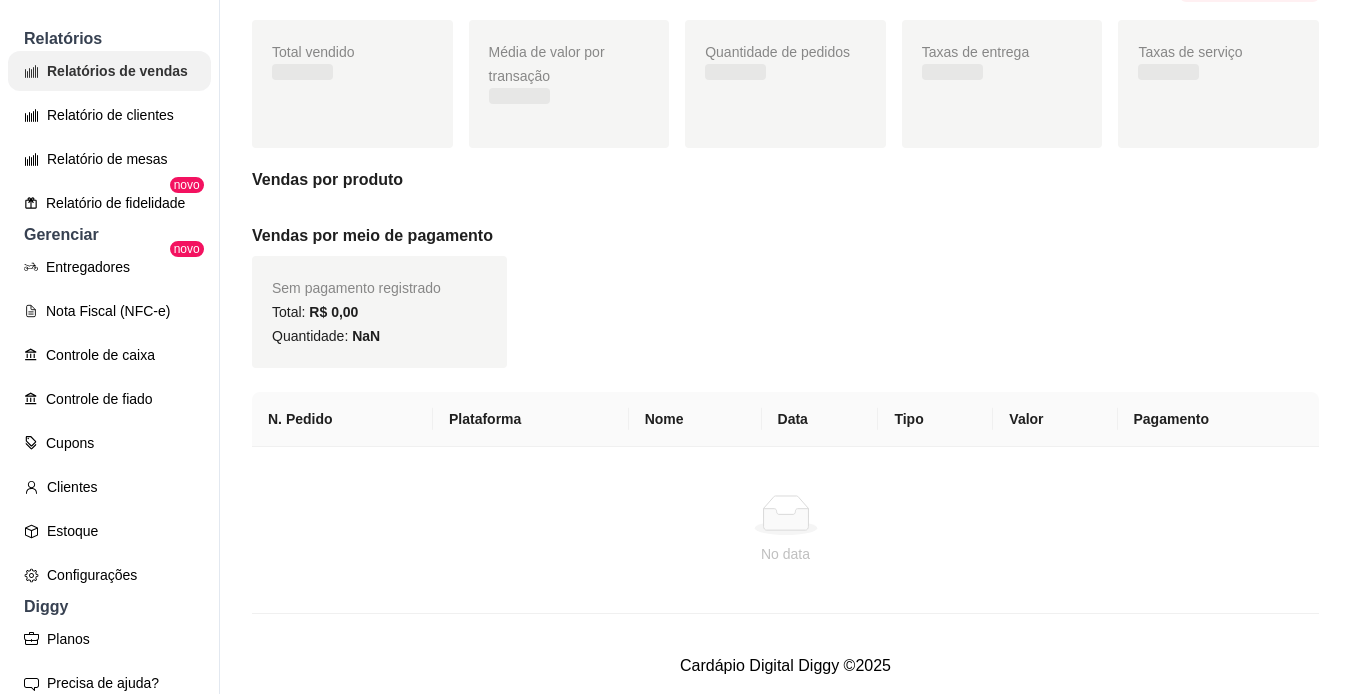 scroll, scrollTop: 0, scrollLeft: 0, axis: both 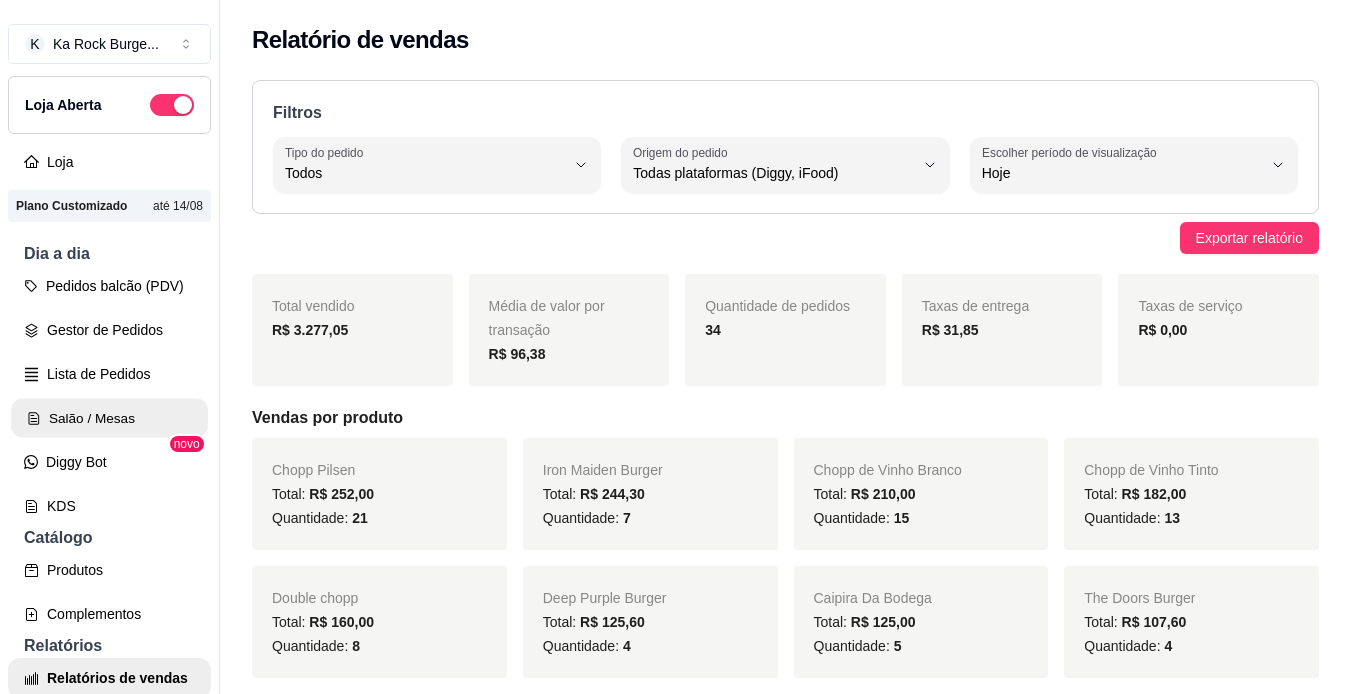 click on "Salão / Mesas" at bounding box center (109, 418) 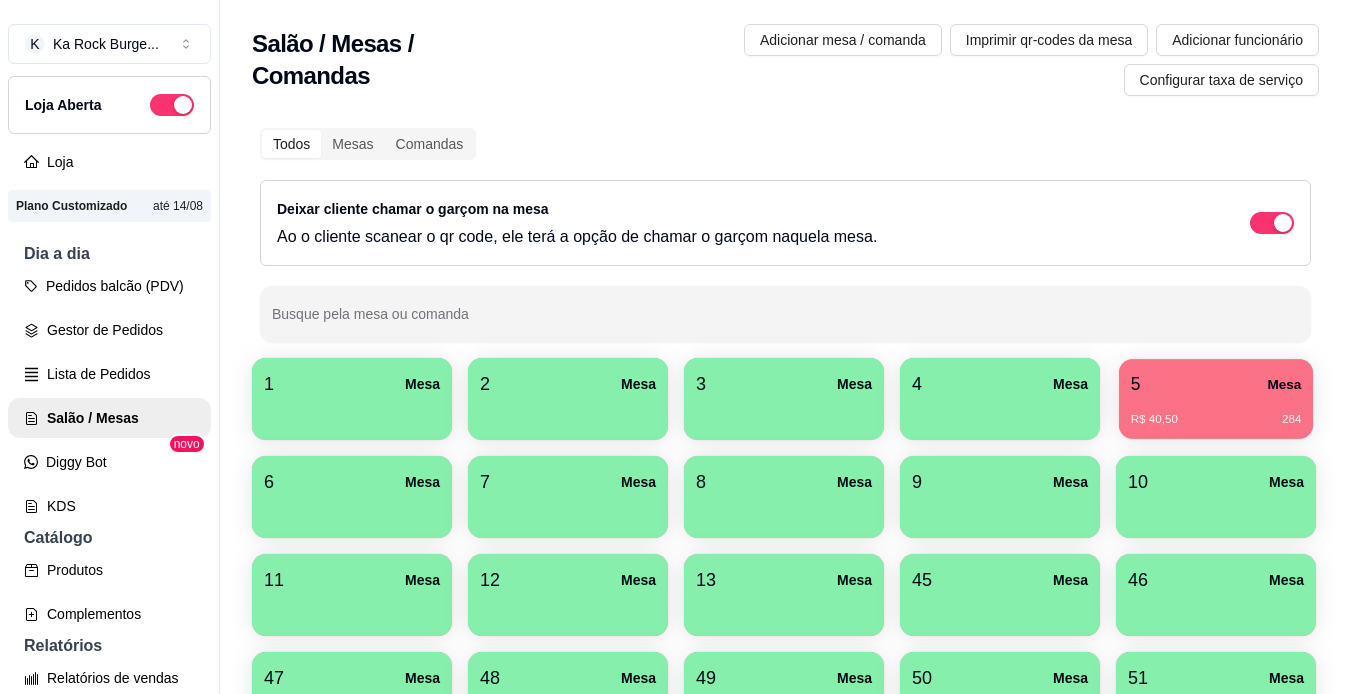 click on "5 Mesa" at bounding box center [1216, 384] 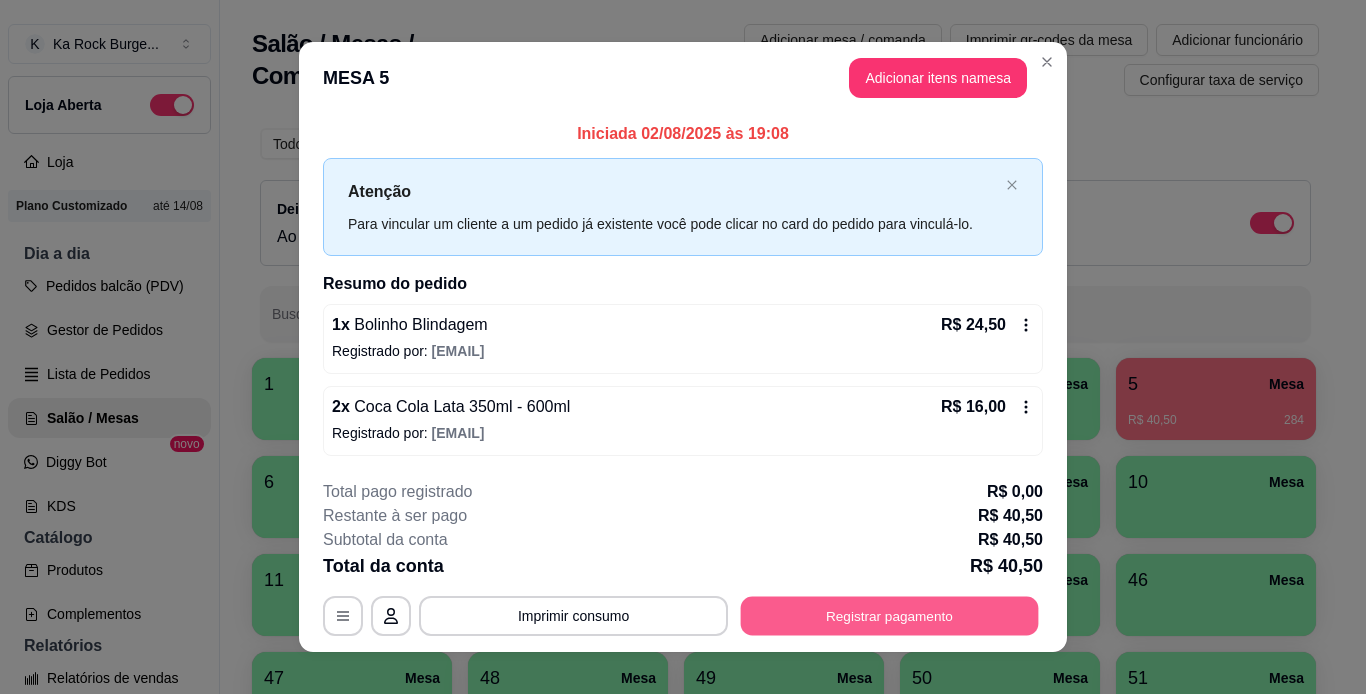 click on "Registrar pagamento" at bounding box center (890, 615) 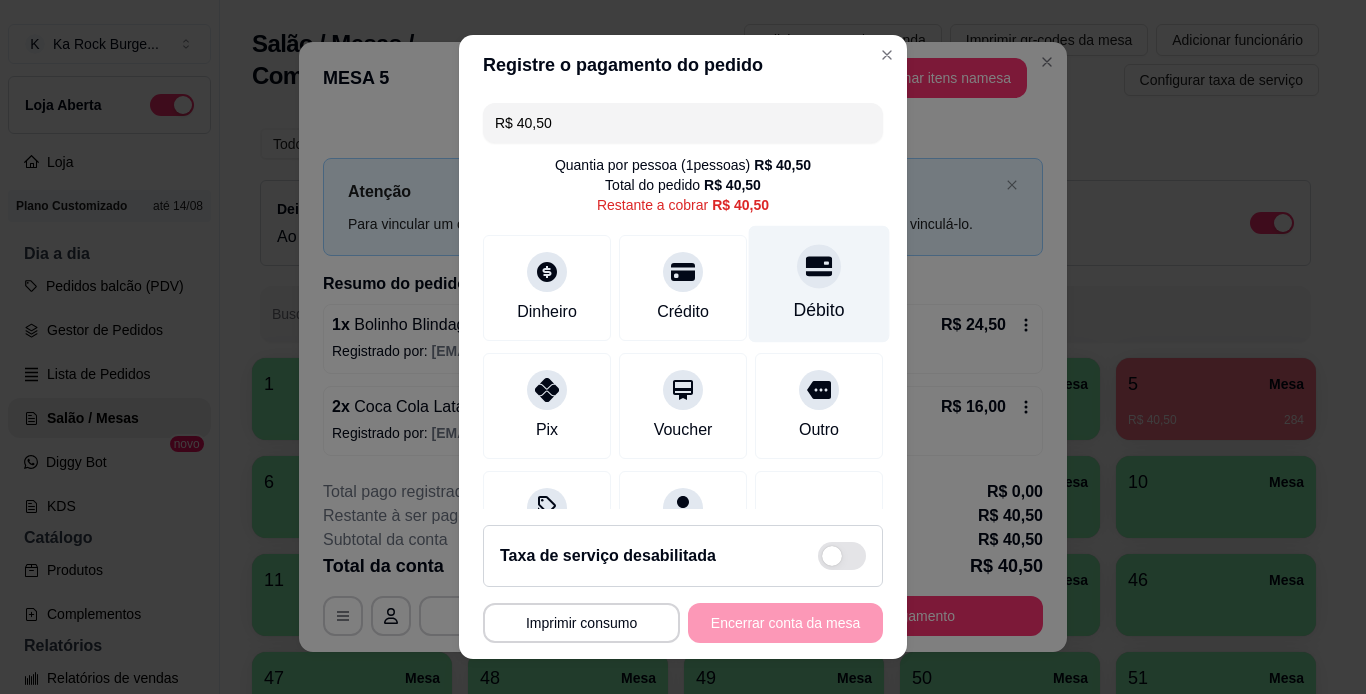 click on "Débito" at bounding box center [819, 310] 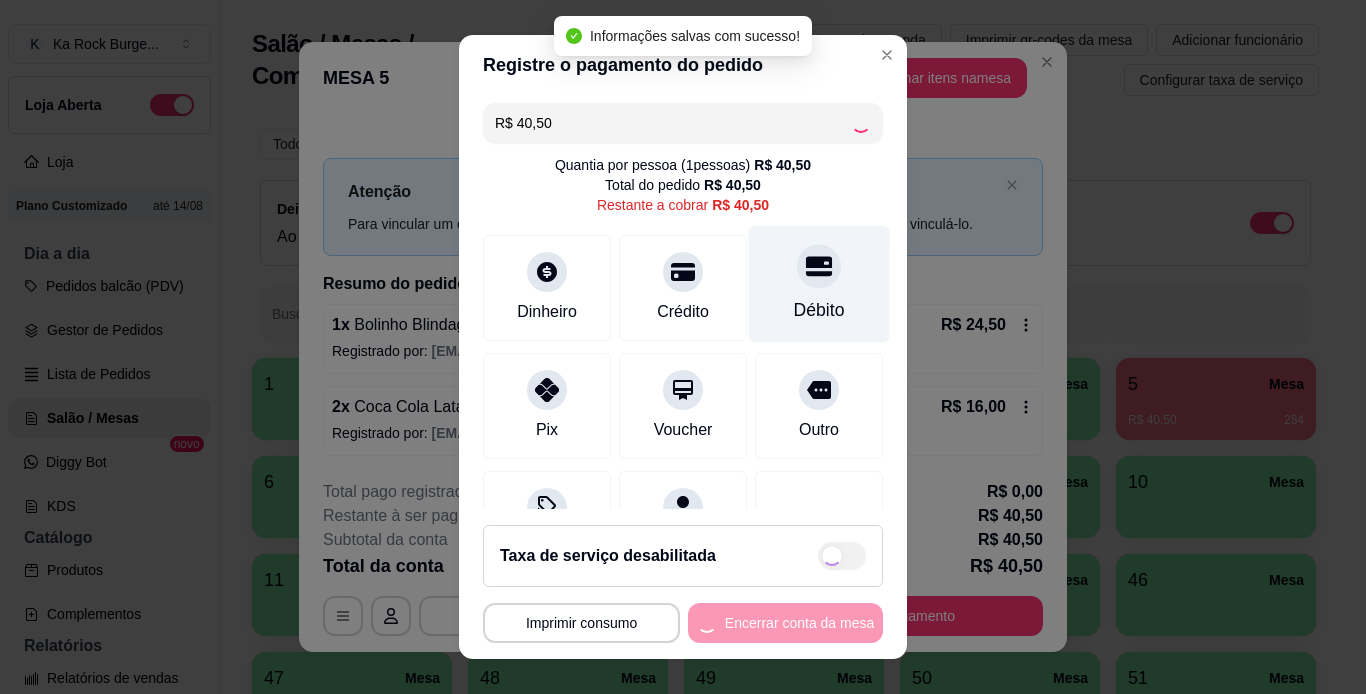 type on "R$ 0,00" 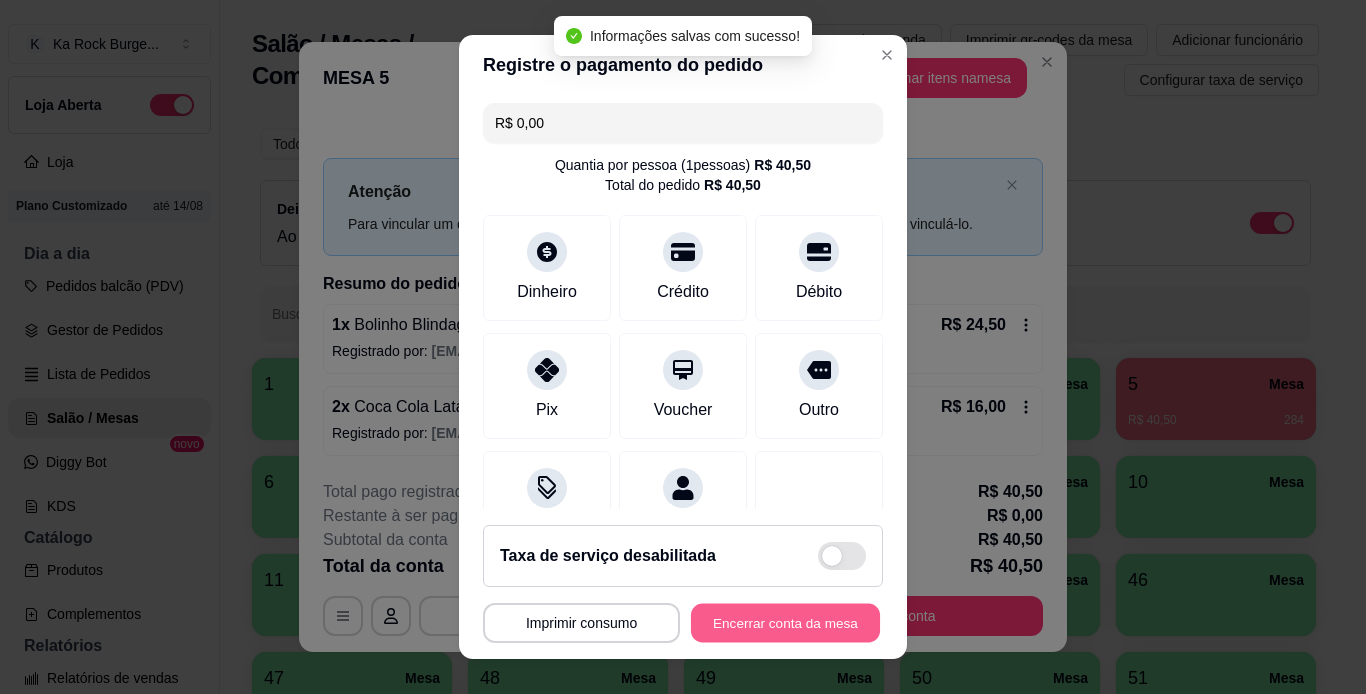 click on "Encerrar conta da mesa" at bounding box center (785, 623) 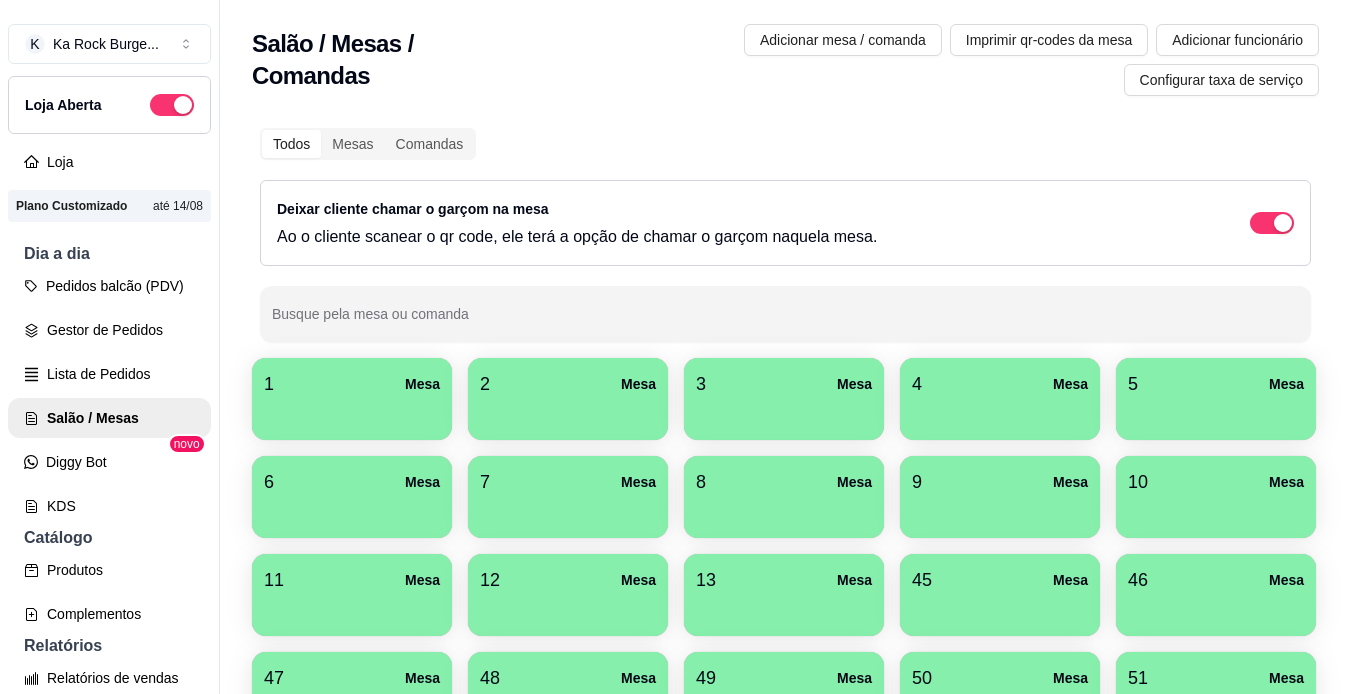 click on "1 Mesa 2 Mesa 3 Mesa 4 Mesa 5 Mesa 6 Mesa 7 Mesa 8 Mesa 9 Mesa 10 Mesa 11 Mesa 12 Mesa 13 Mesa 45 Mesa 46 Mesa 47 Mesa 48 Mesa 49 Mesa 50 Mesa 51 Mesa 52 Mesa 54 Mesa 55 Mesa 56 Mesa 57 Mesa 58 Mesa 59 Mesa 60 Mesa" at bounding box center [785, 644] 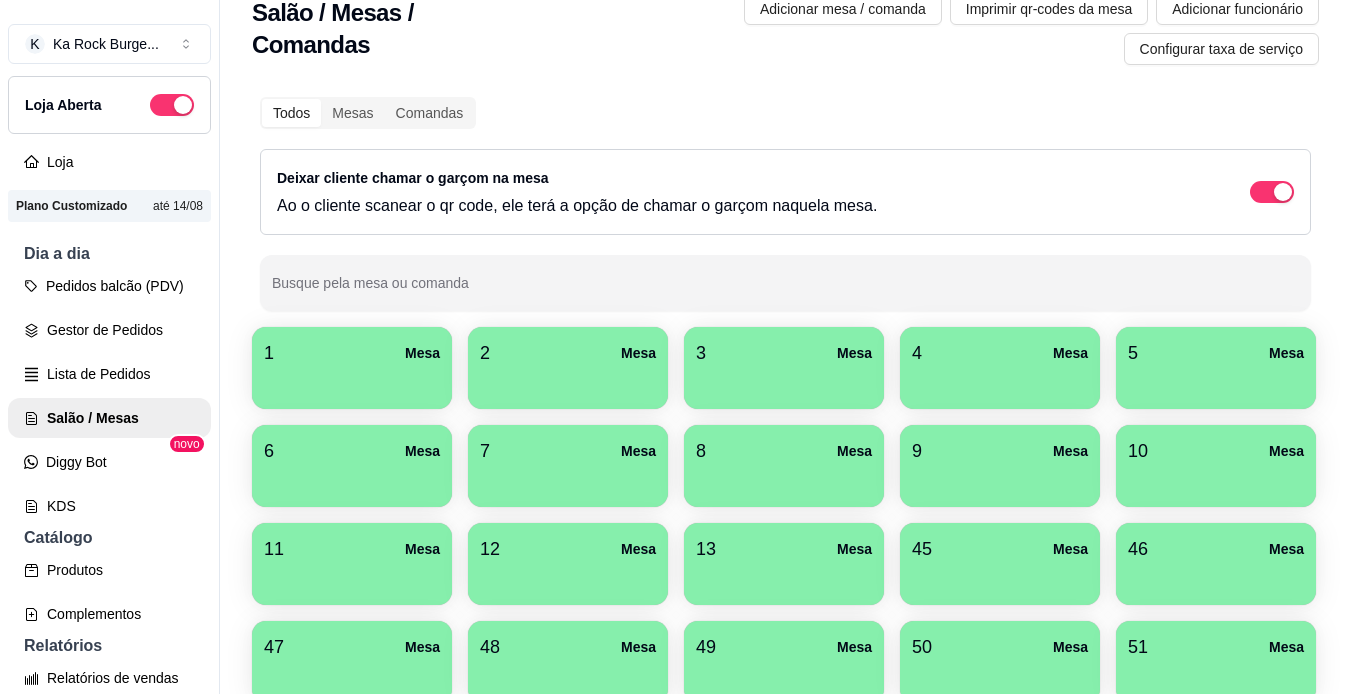 scroll, scrollTop: 0, scrollLeft: 0, axis: both 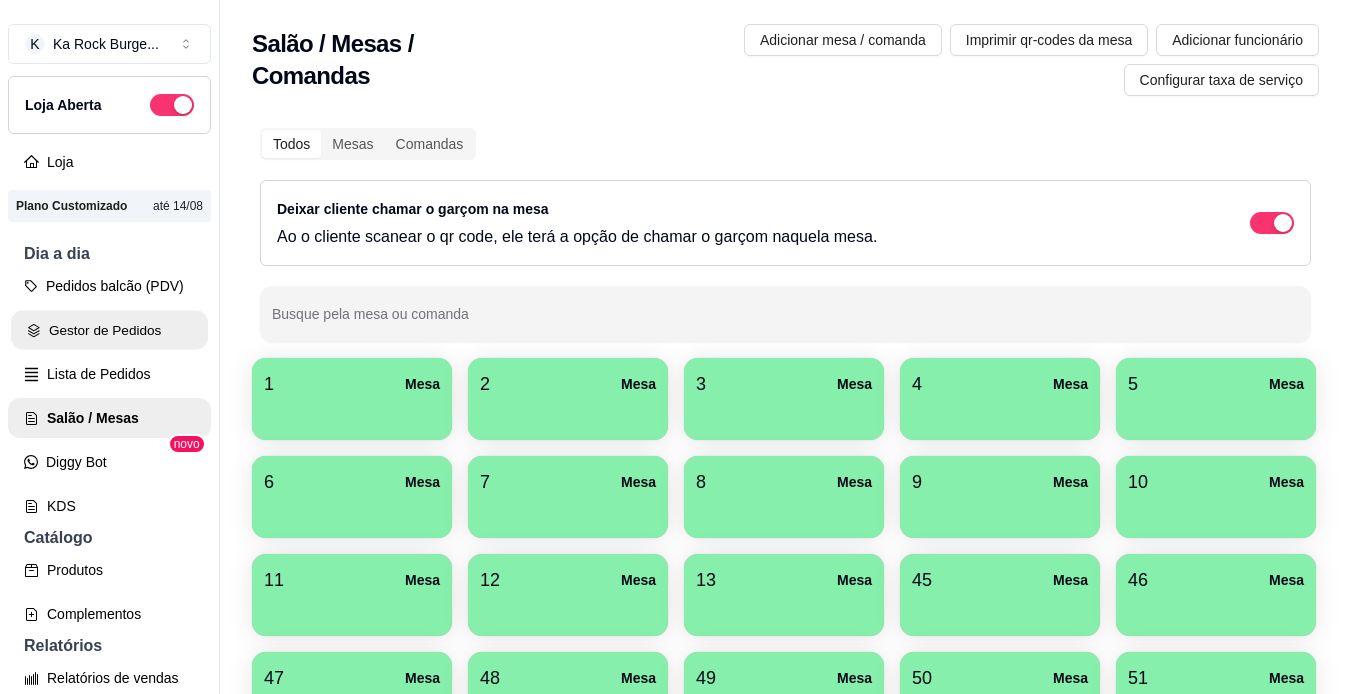 click on "Gestor de Pedidos" at bounding box center (109, 330) 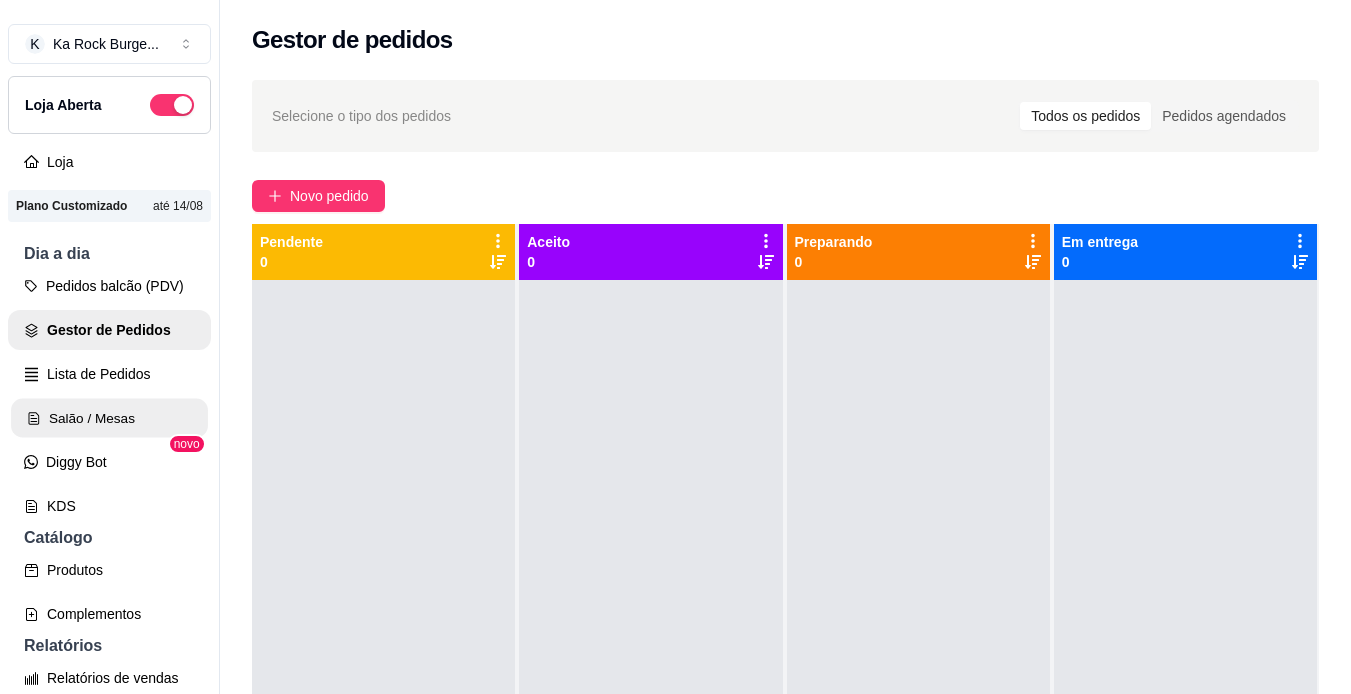 click on "Salão / Mesas" at bounding box center [109, 418] 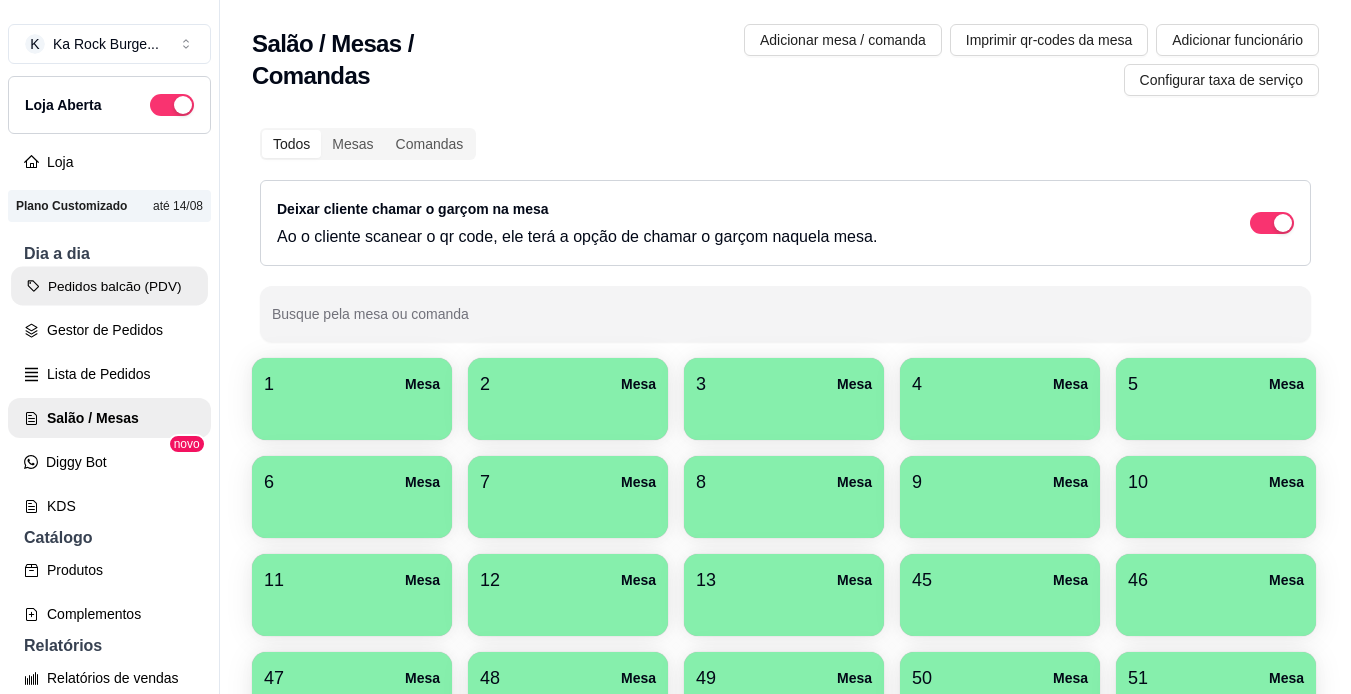click on "Pedidos balcão (PDV)" at bounding box center (109, 286) 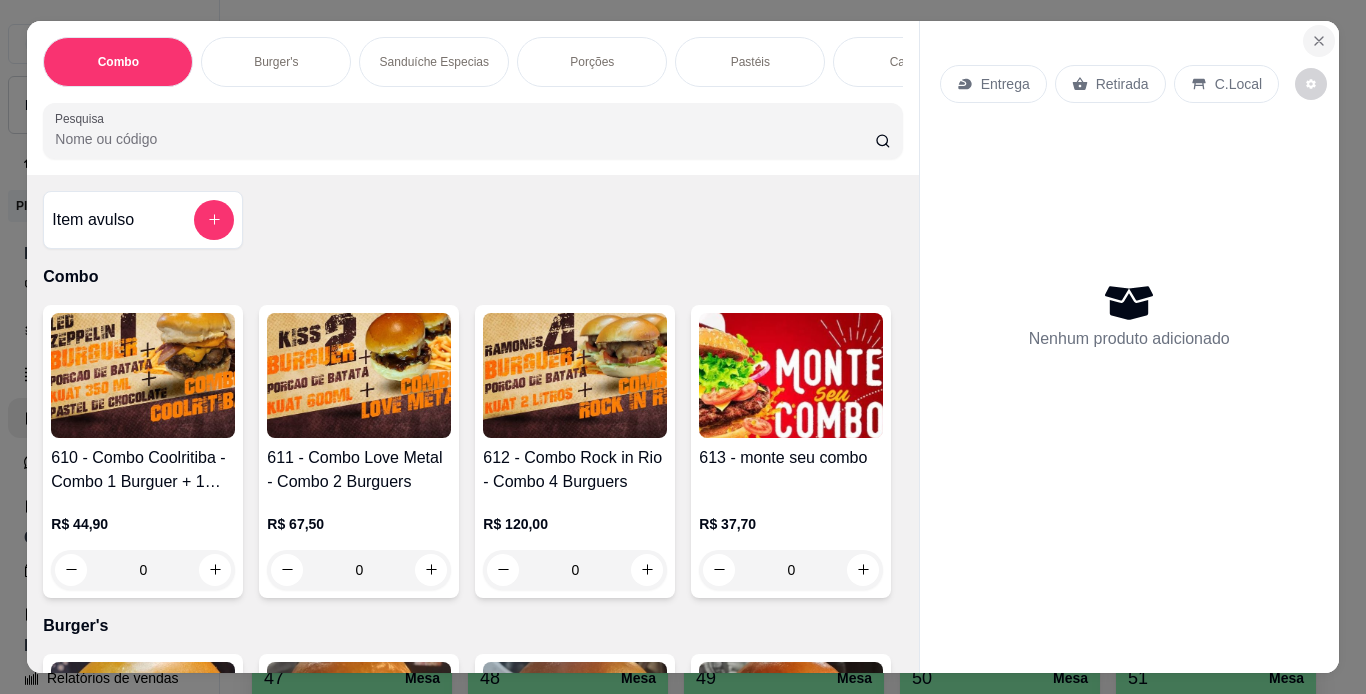 click 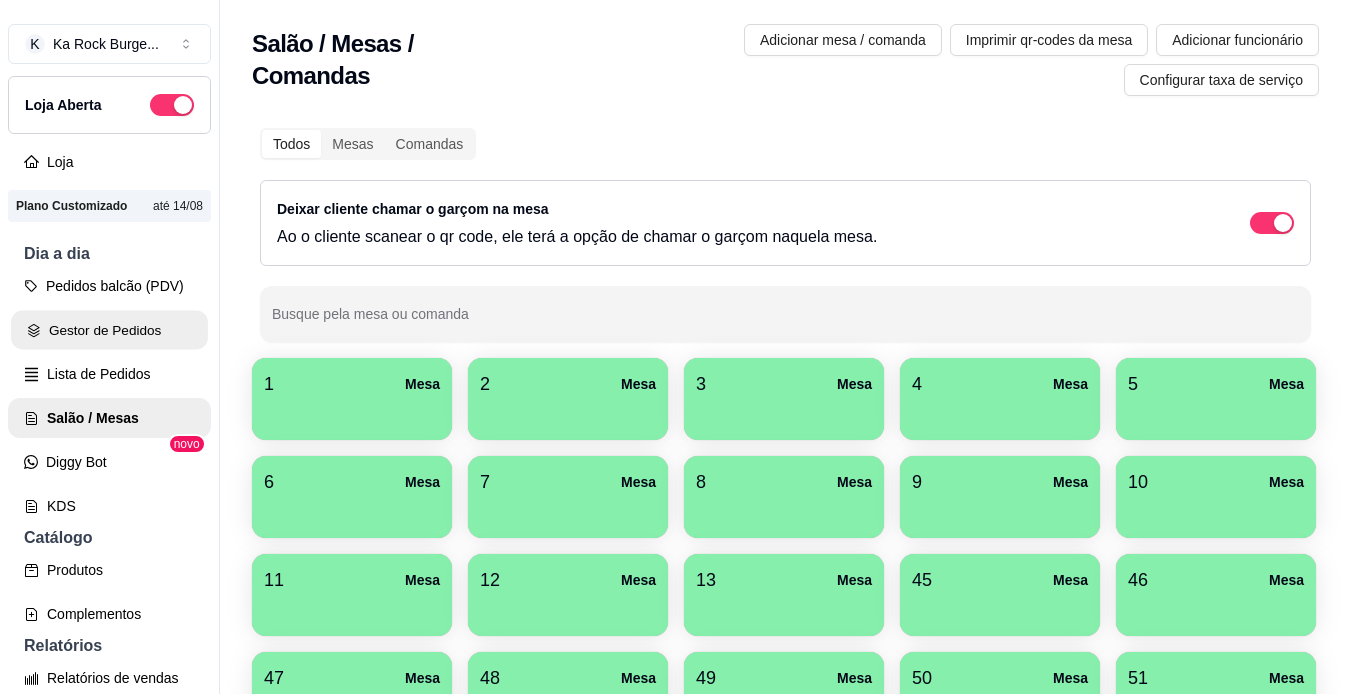 click on "Gestor de Pedidos" at bounding box center (109, 330) 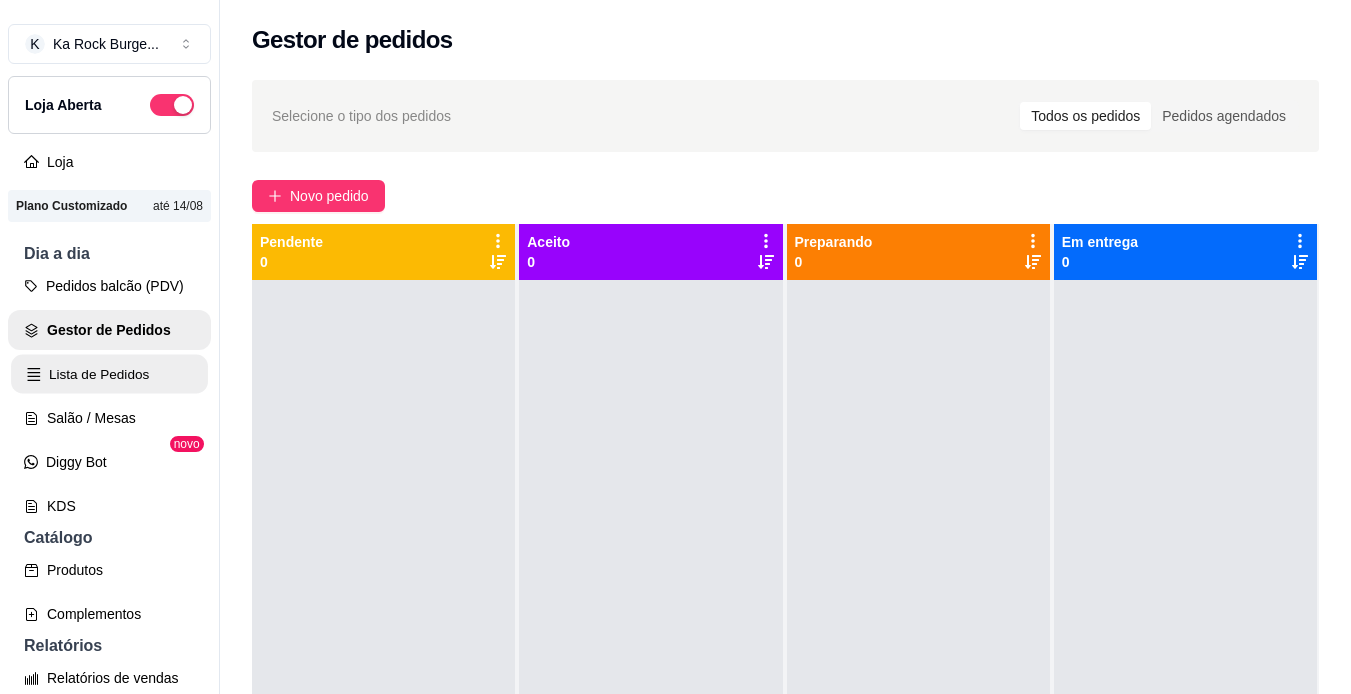 click on "Lista de Pedidos" at bounding box center [109, 374] 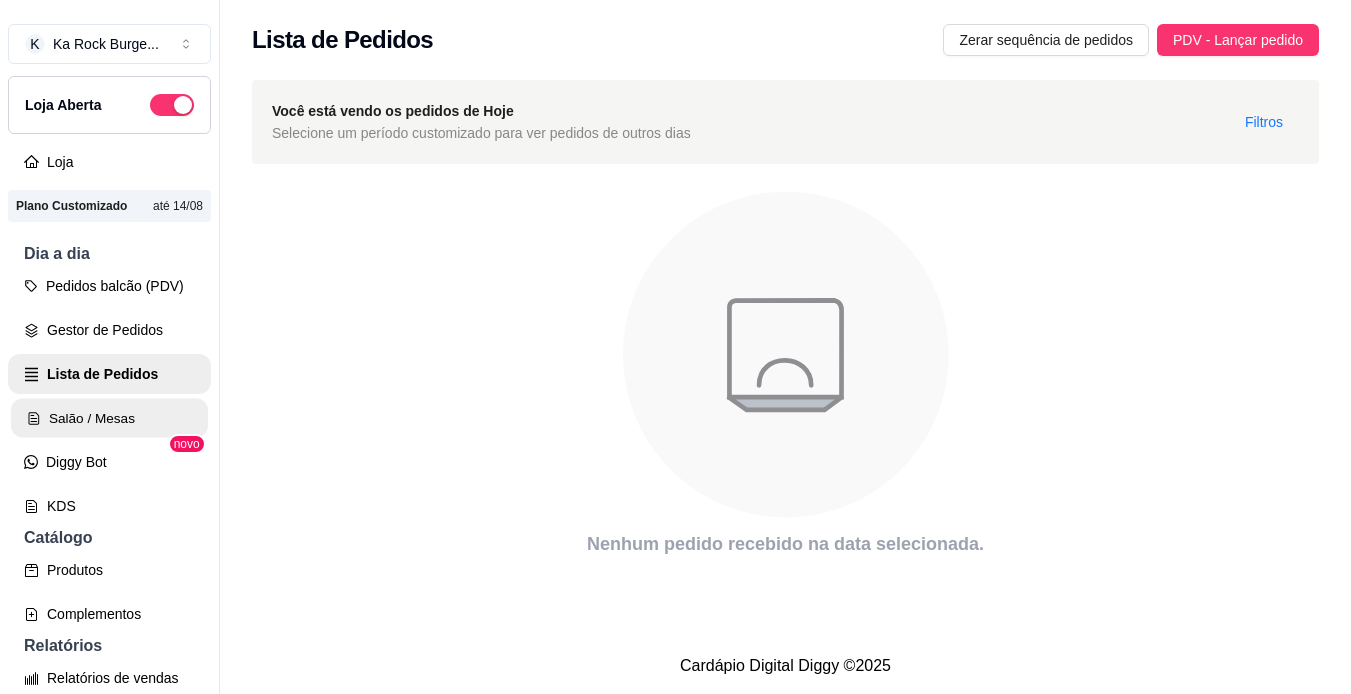 click on "Salão / Mesas" at bounding box center [109, 418] 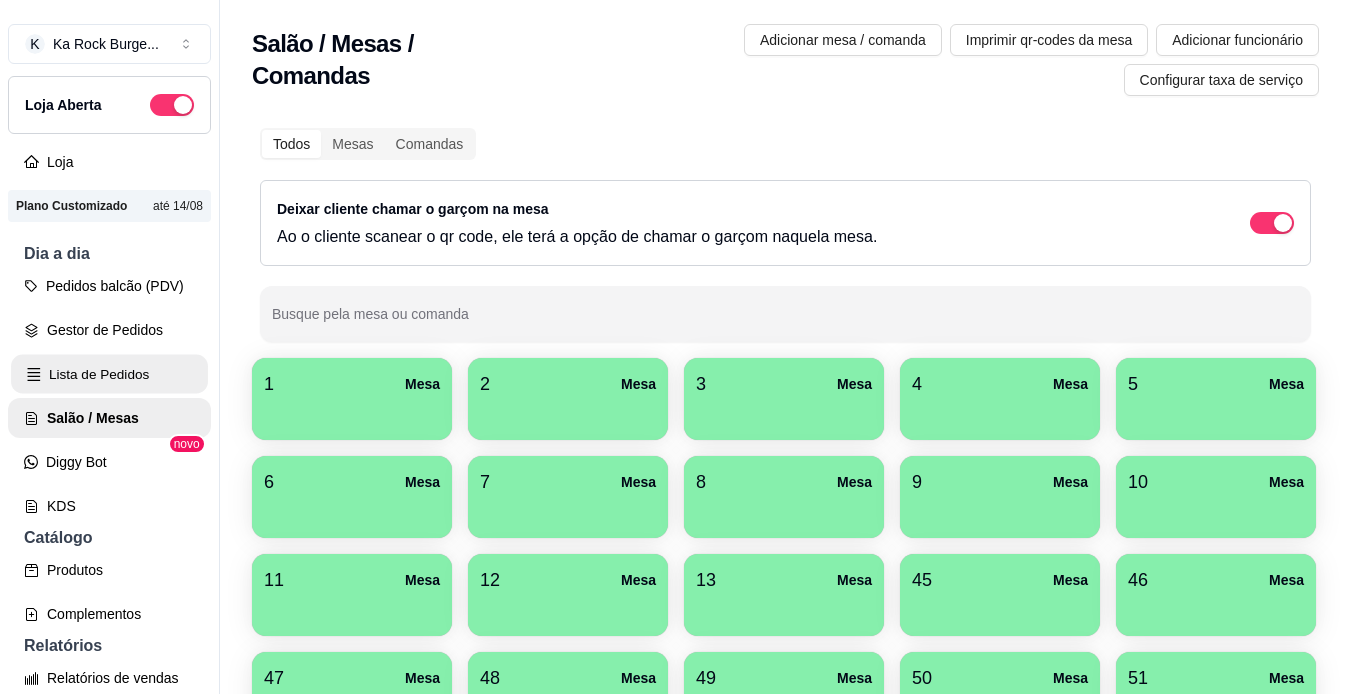 click on "Lista de Pedidos" at bounding box center [109, 374] 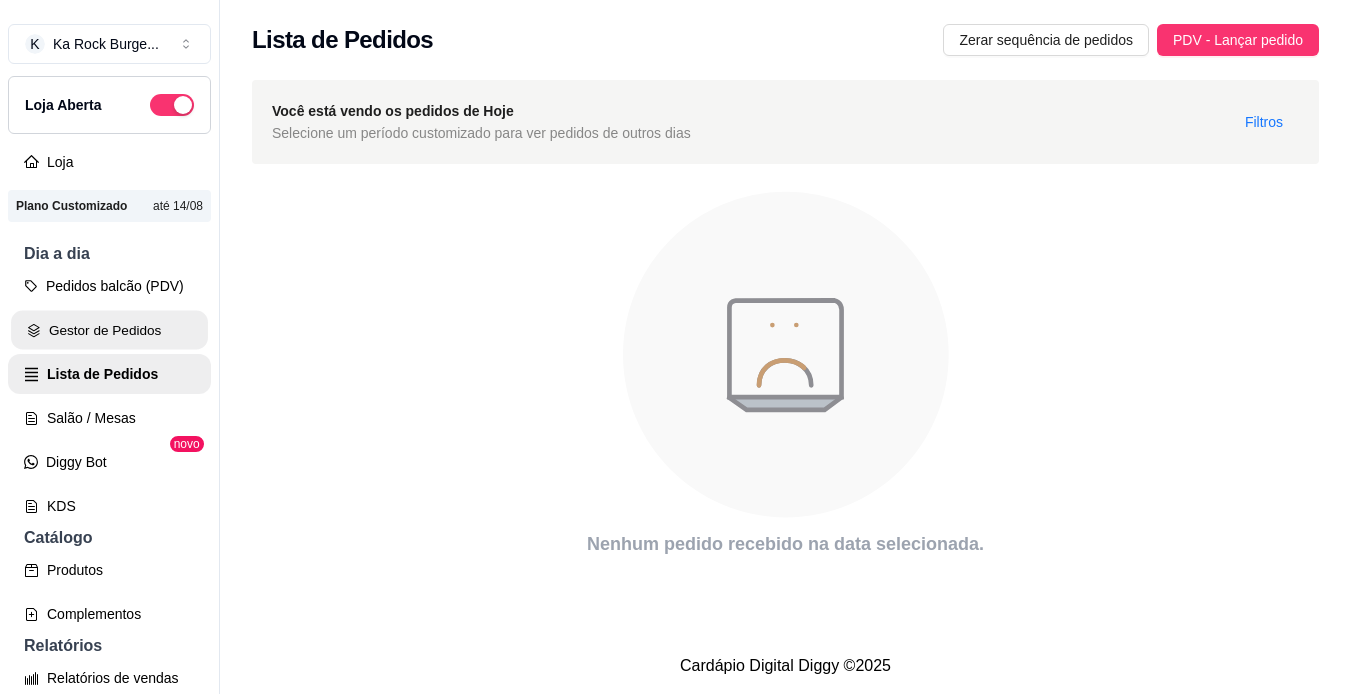 click on "Gestor de Pedidos" at bounding box center [109, 330] 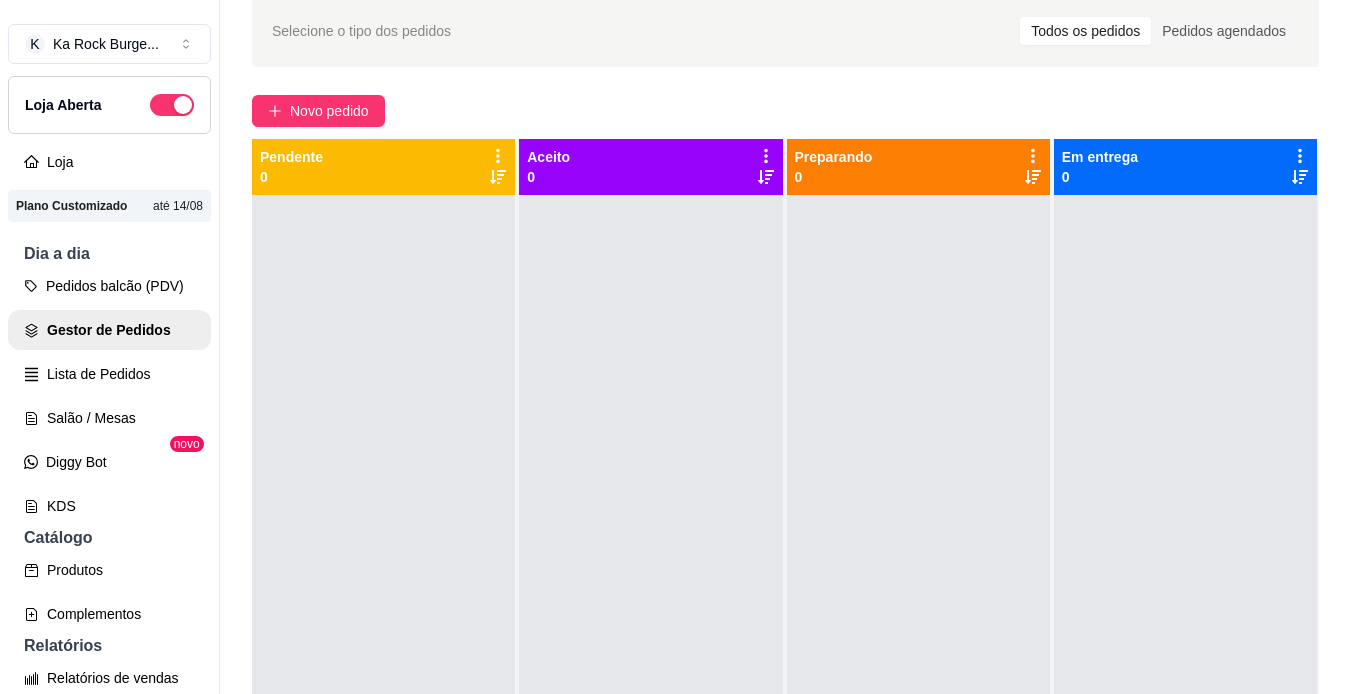 scroll, scrollTop: 0, scrollLeft: 0, axis: both 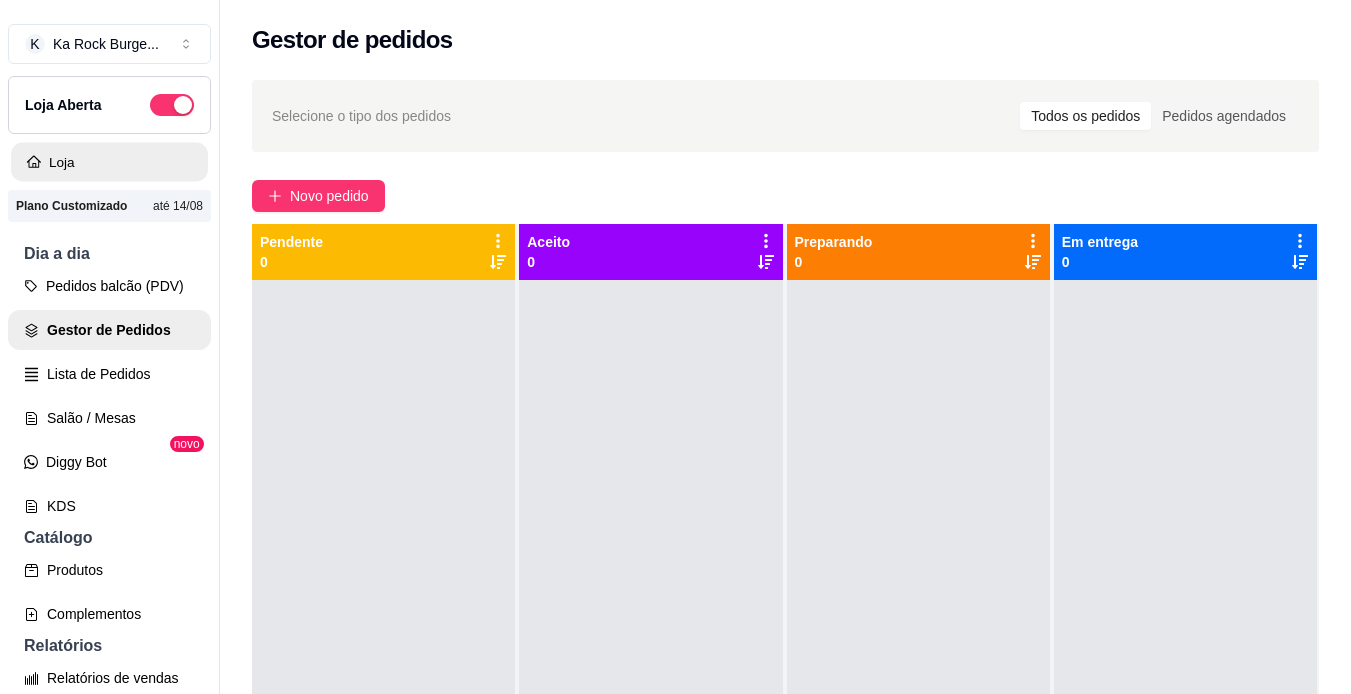 click on "Loja" at bounding box center (109, 162) 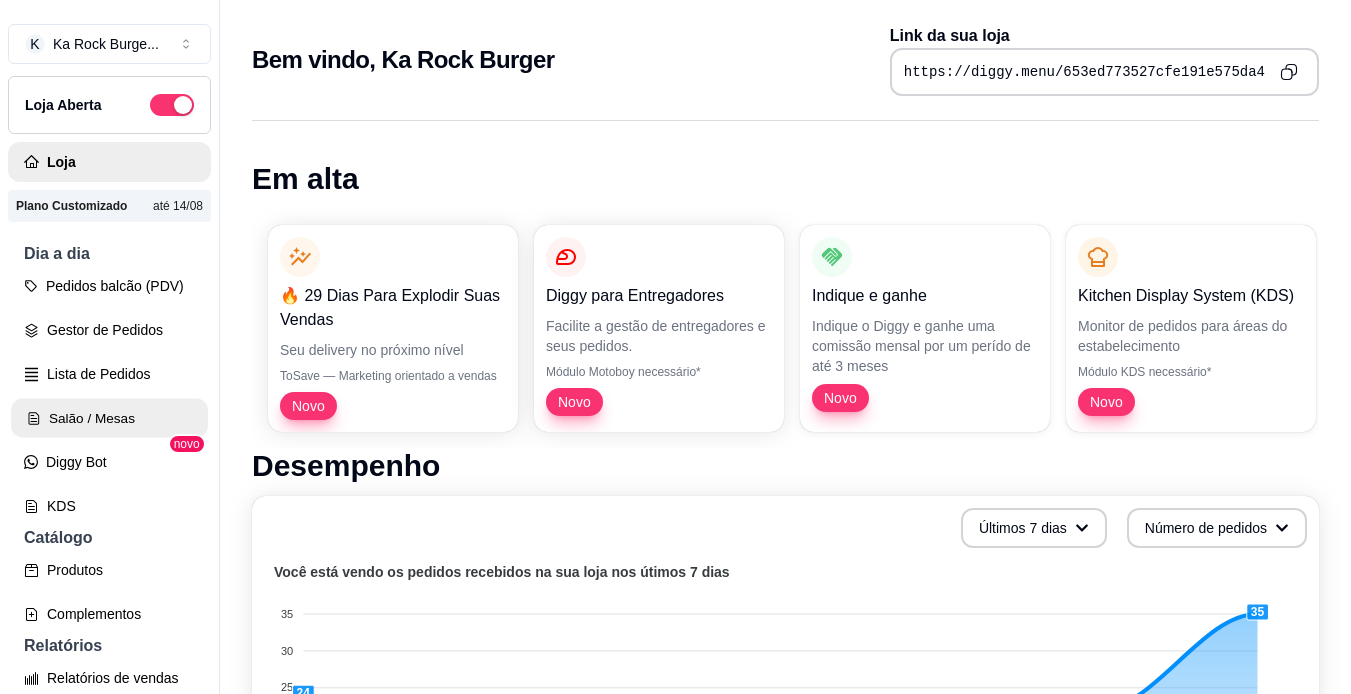 click on "Salão / Mesas" at bounding box center [109, 418] 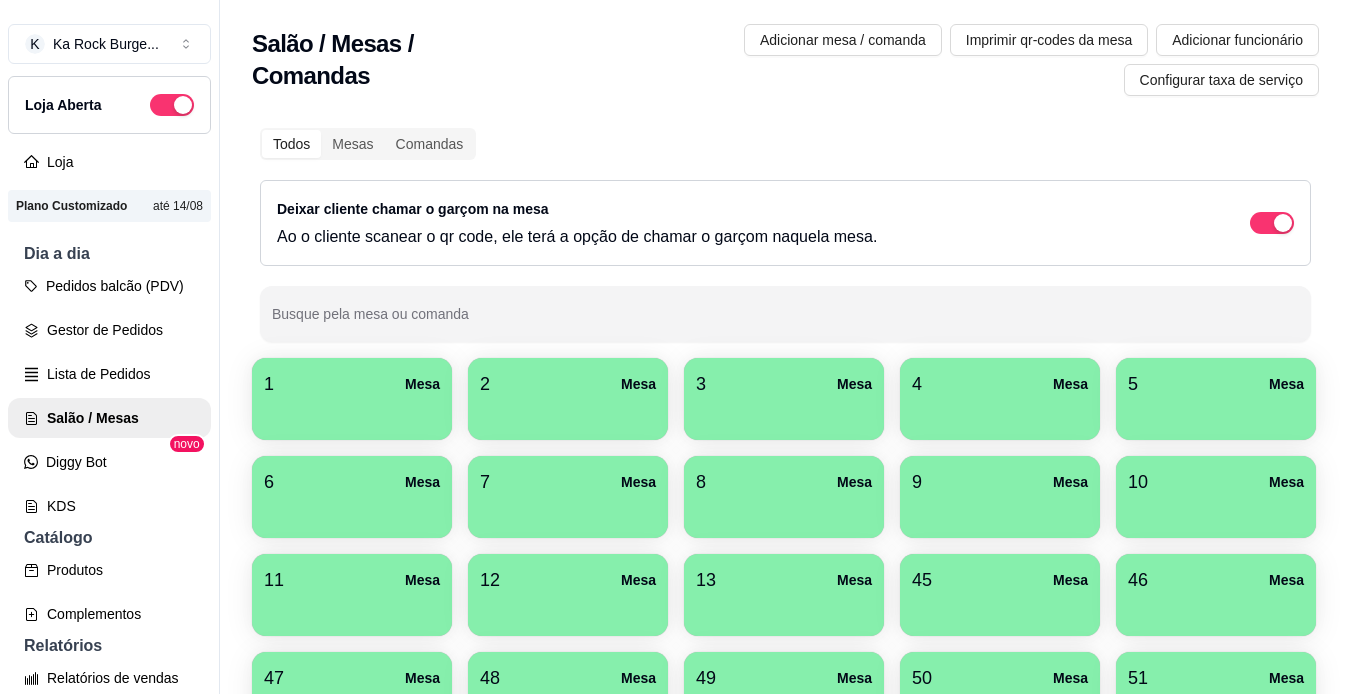 scroll, scrollTop: 607, scrollLeft: 0, axis: vertical 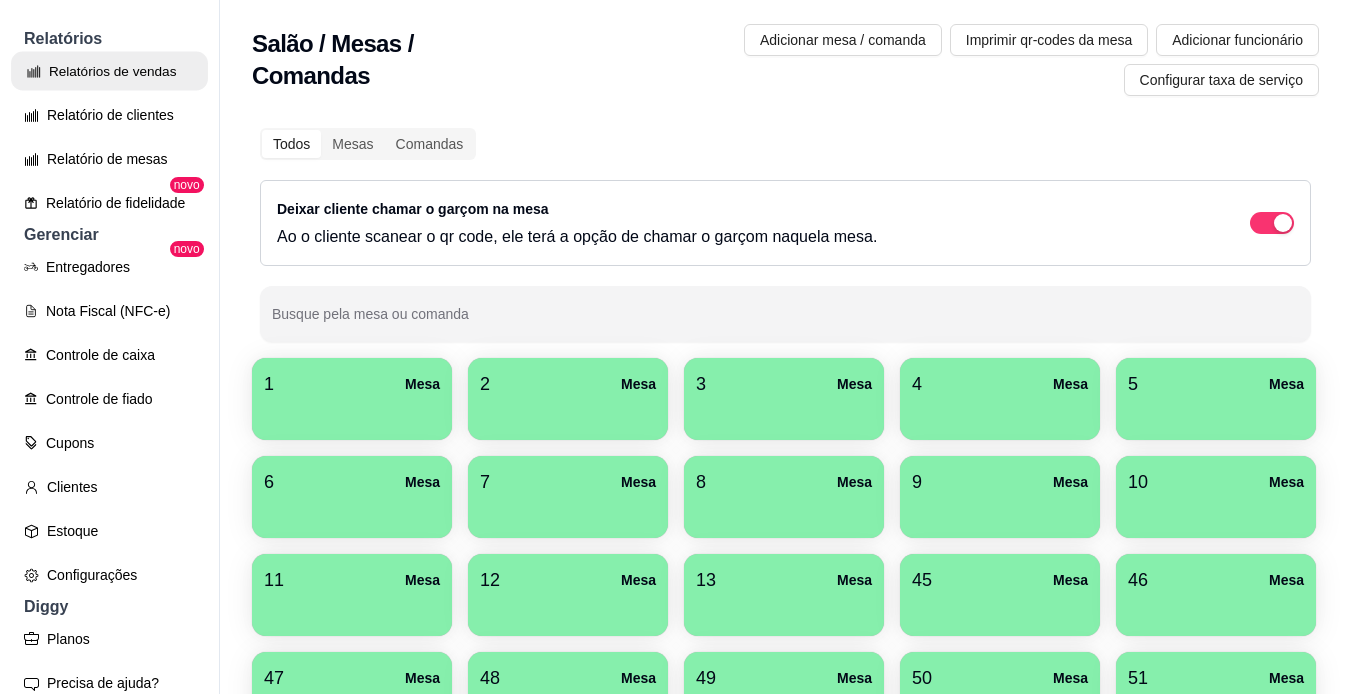 click on "Relatórios de vendas" at bounding box center [109, 71] 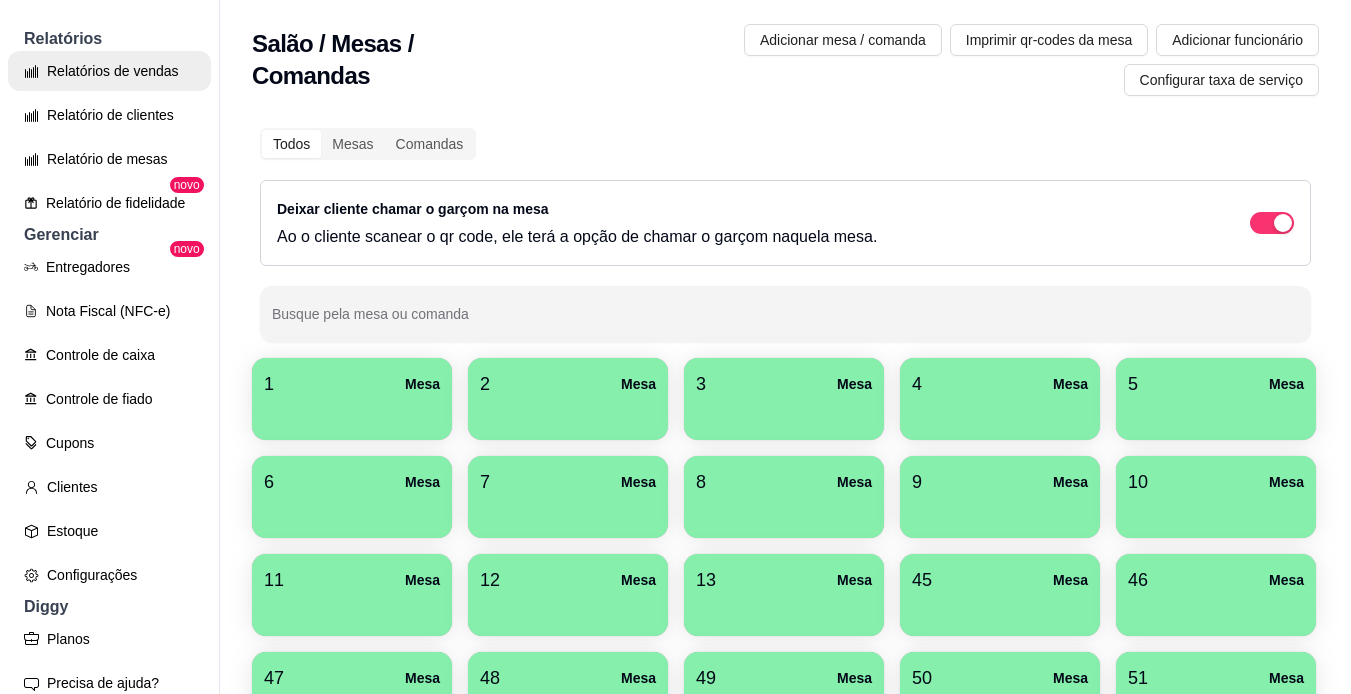 select on "ALL" 